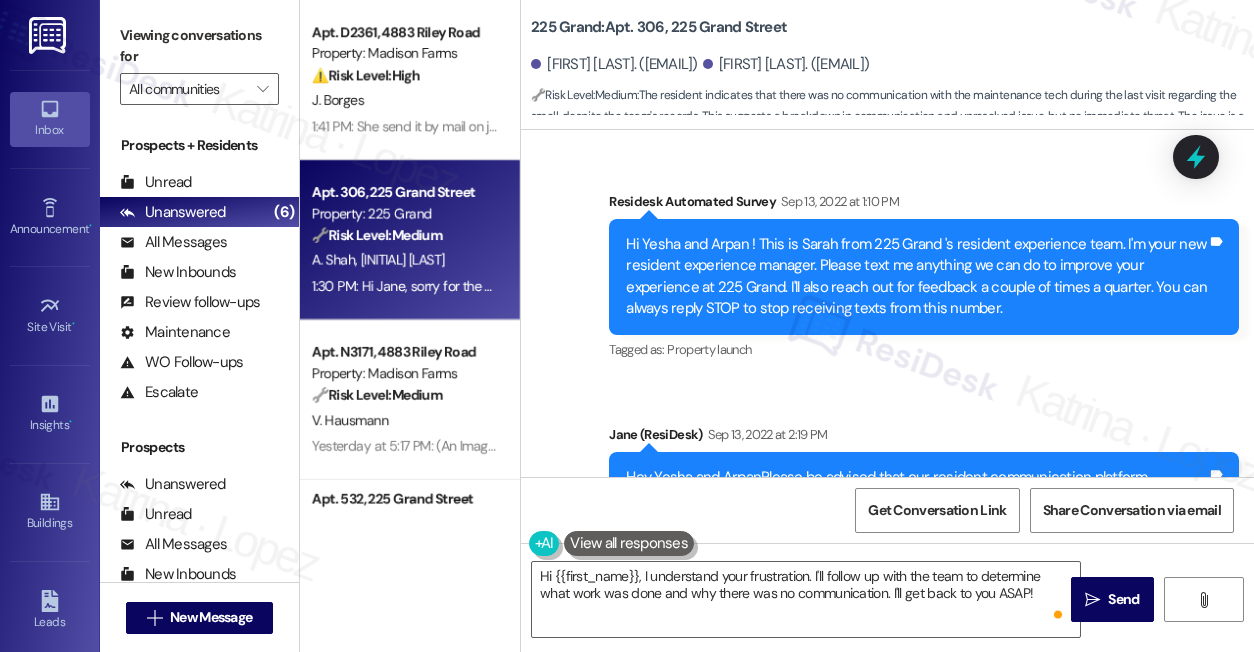 scroll, scrollTop: 0, scrollLeft: 0, axis: both 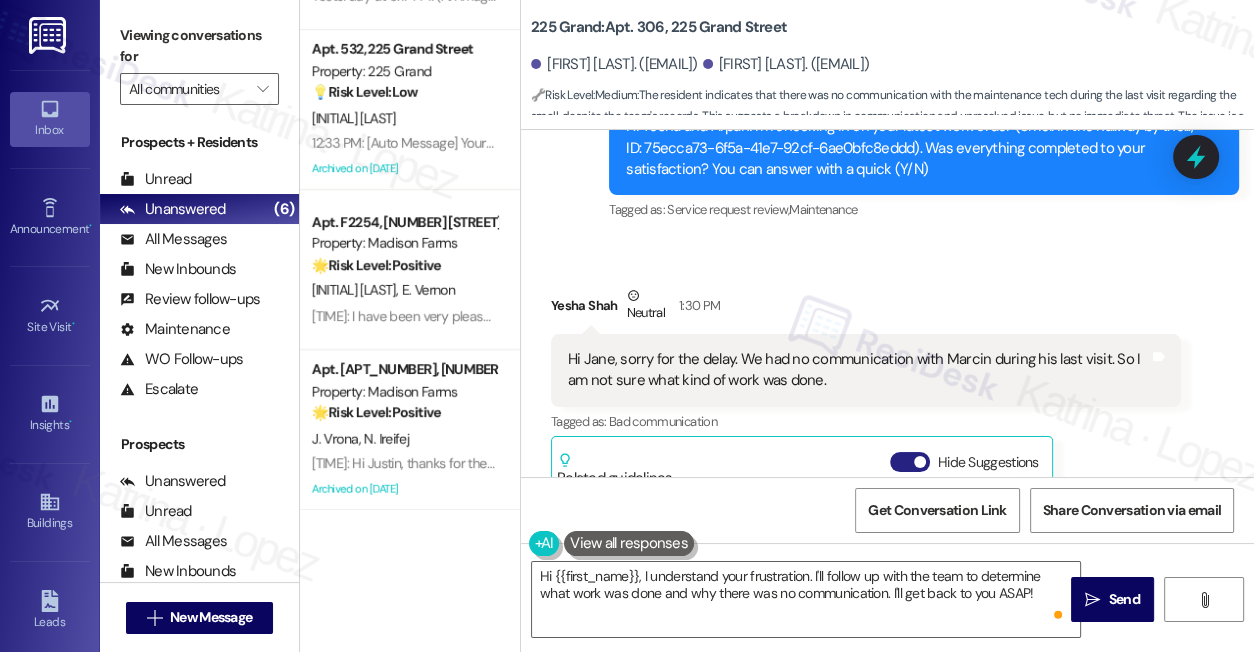click on "Hide Suggestions" at bounding box center (910, 462) 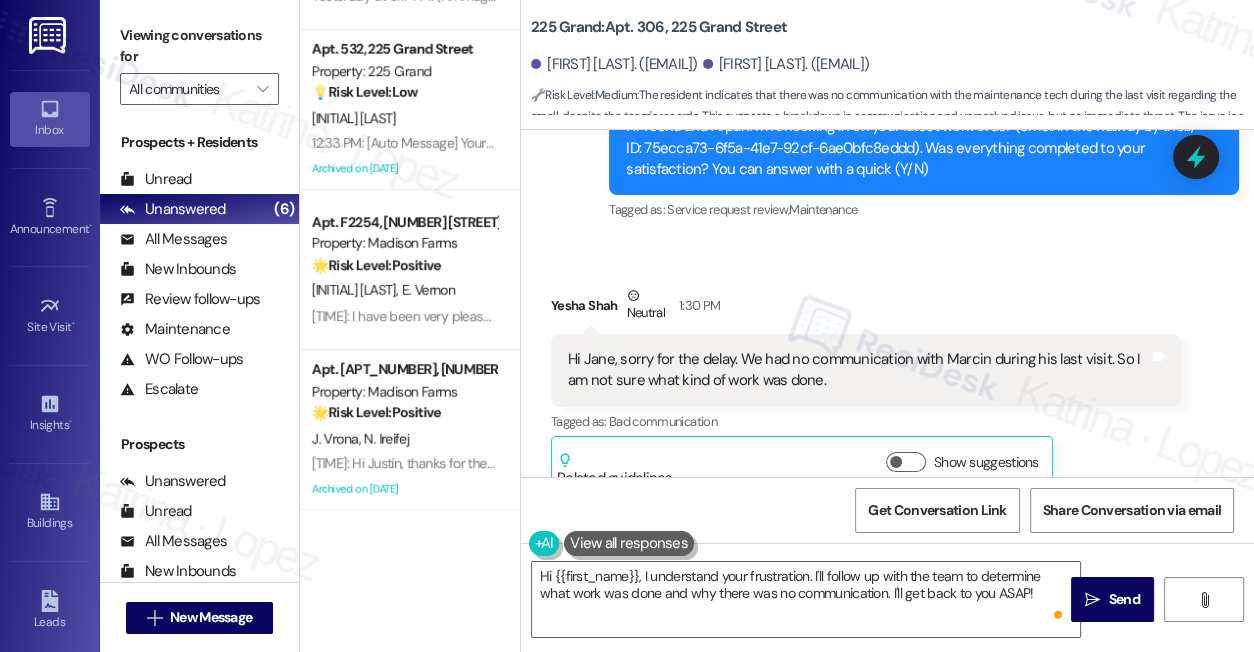 click on "Hi Jane, sorry for the delay. We had no communication with Marcin during his last visit. So I am not sure what kind of work was done." at bounding box center (858, 370) 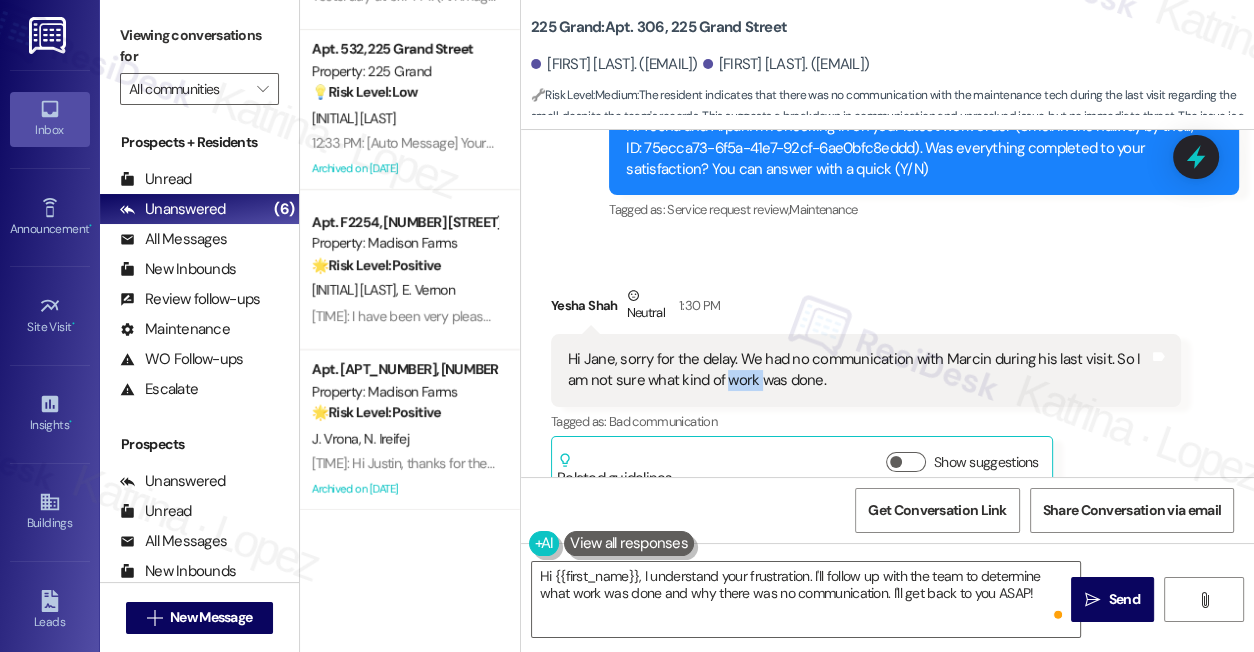 click on "Hi Jane, sorry for the delay. We had no communication with Marcin during his last visit. So I am not sure what kind of work was done." at bounding box center (858, 370) 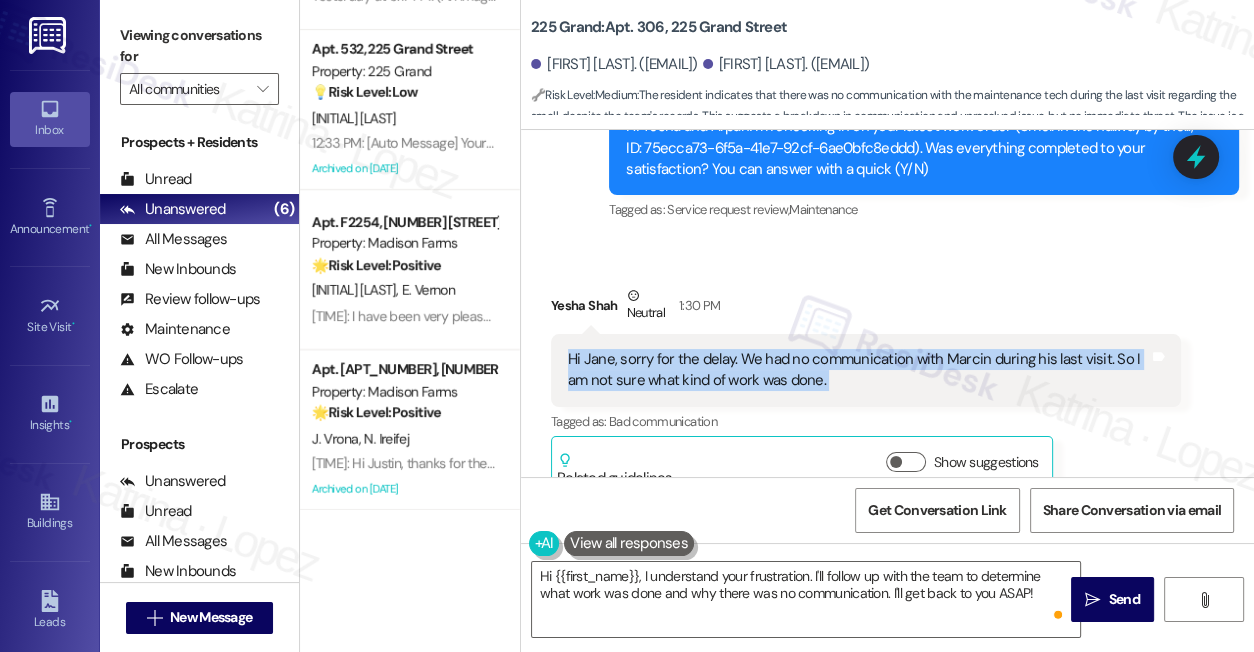 click on "Hi Jane, sorry for the delay. We had no communication with Marcin during his last visit. So I am not sure what kind of work was done." at bounding box center [858, 370] 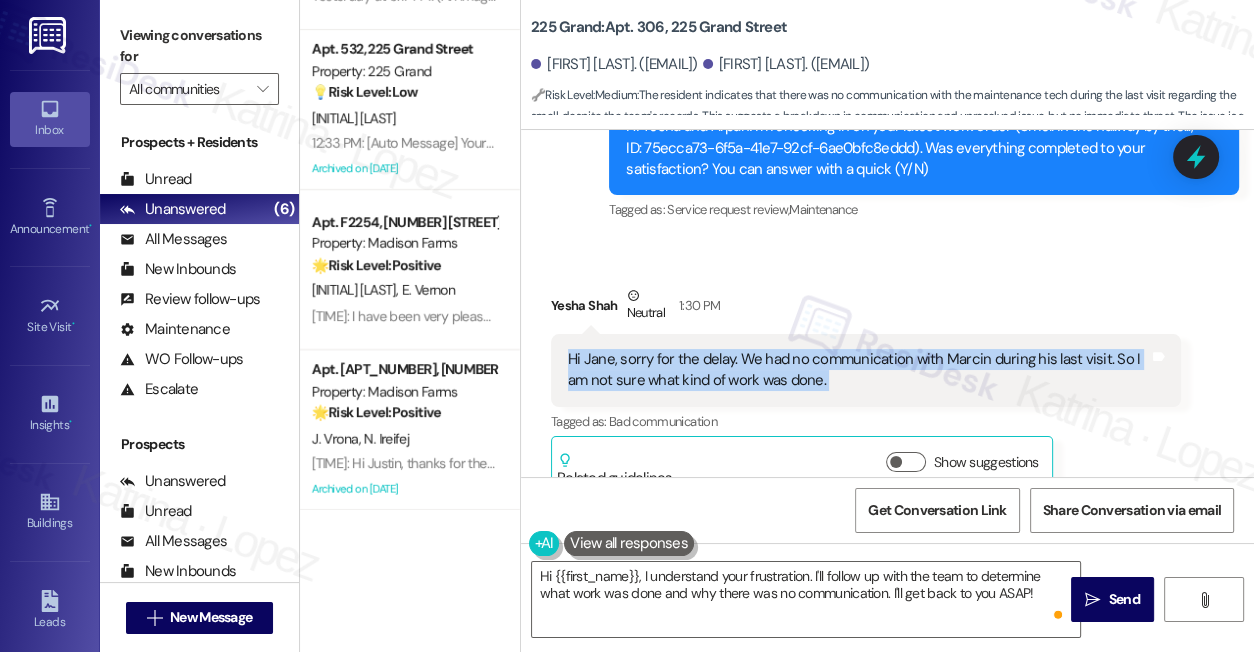 scroll, scrollTop: 18390, scrollLeft: 0, axis: vertical 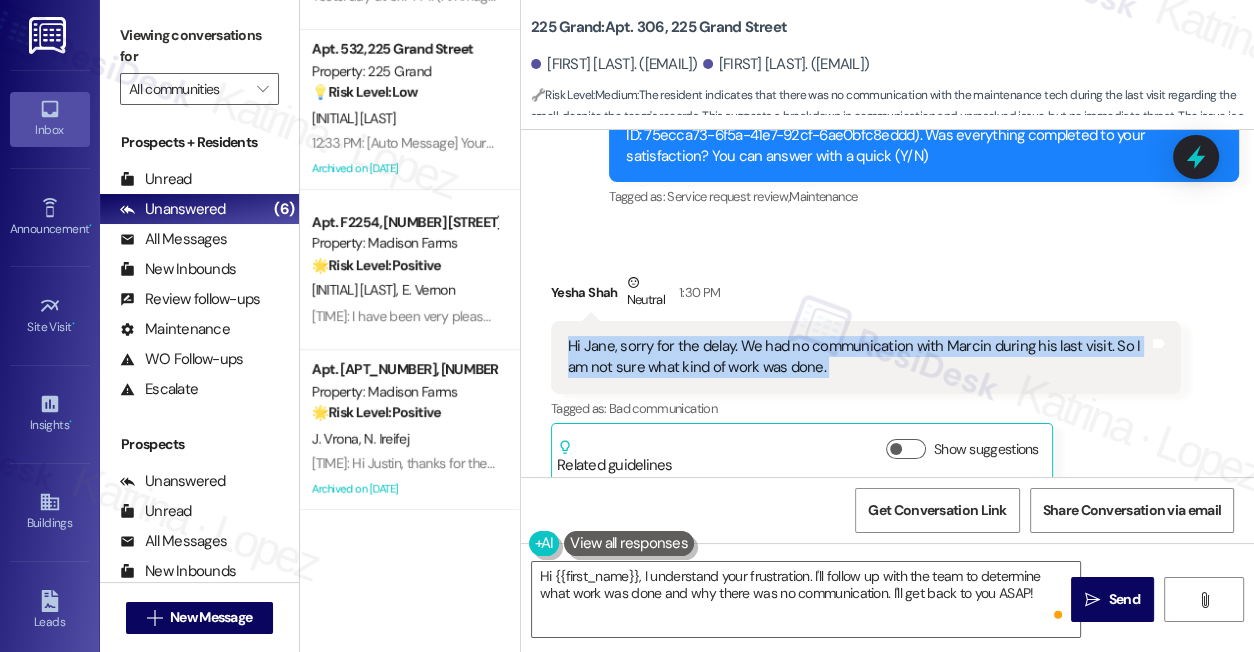 click on "Hi Jane, sorry for the delay. We had no communication with Marcin during his last visit. So I am not sure what kind of work was done." at bounding box center [858, 357] 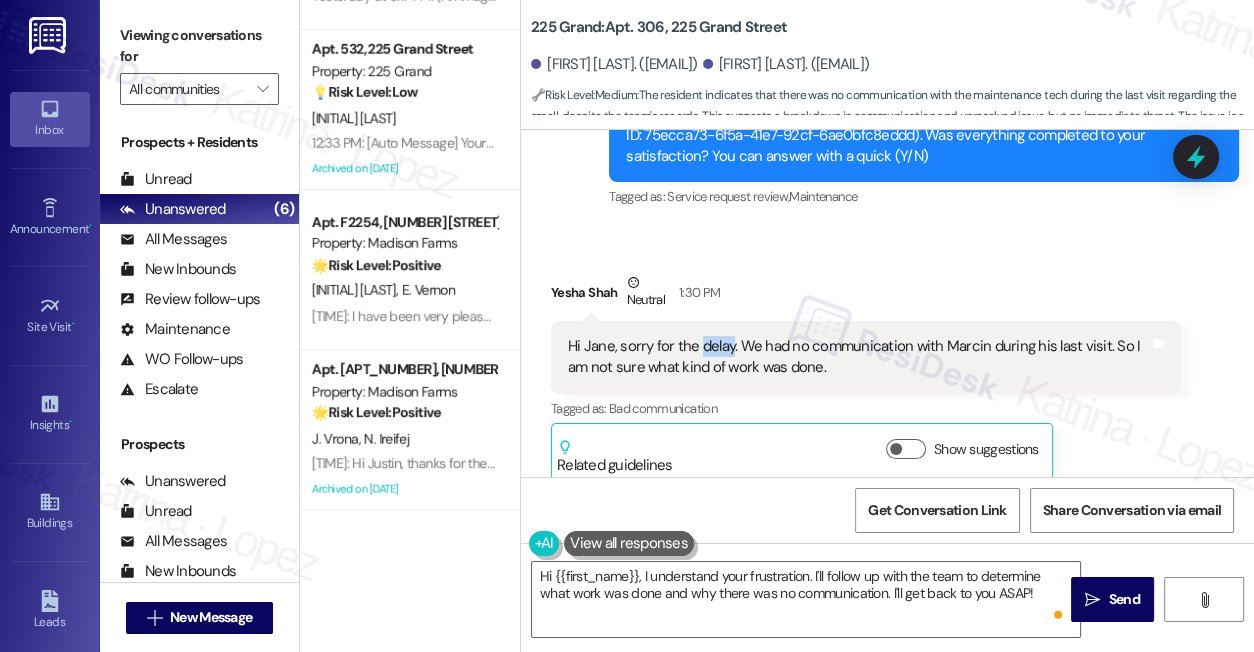 click on "Hi Jane, sorry for the delay. We had no communication with Marcin during his last visit. So I am not sure what kind of work was done." at bounding box center [858, 357] 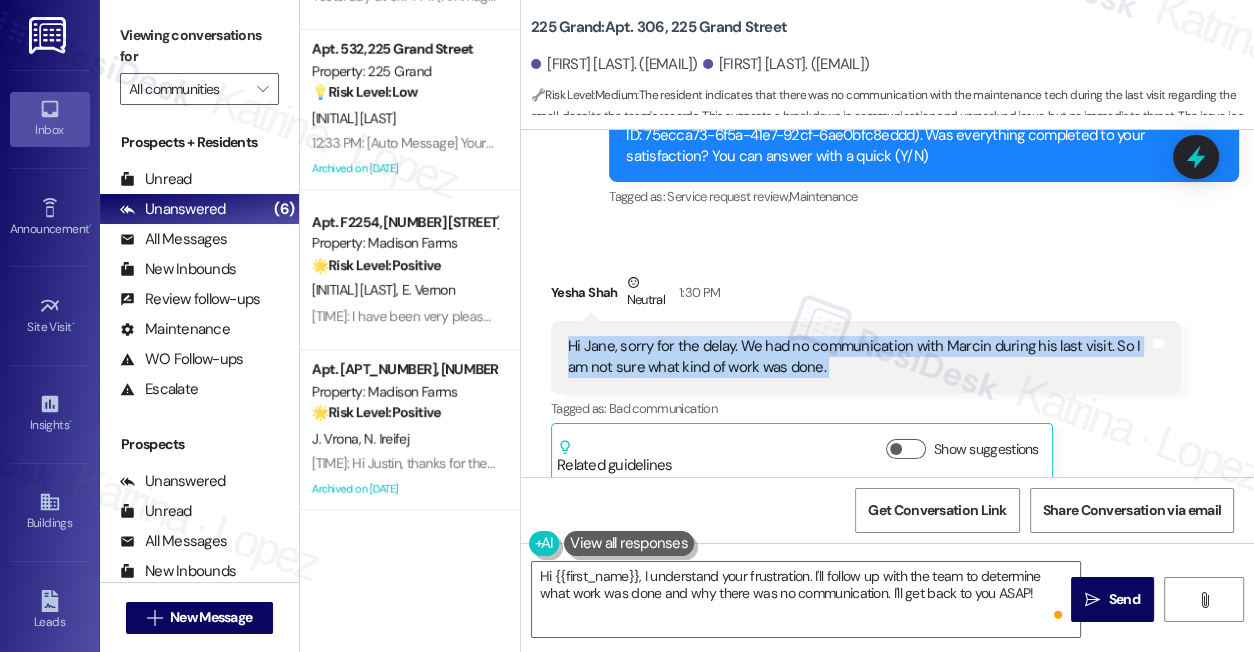 click on "Hi Jane, sorry for the delay. We had no communication with Marcin during his last visit. So I am not sure what kind of work was done." at bounding box center [858, 357] 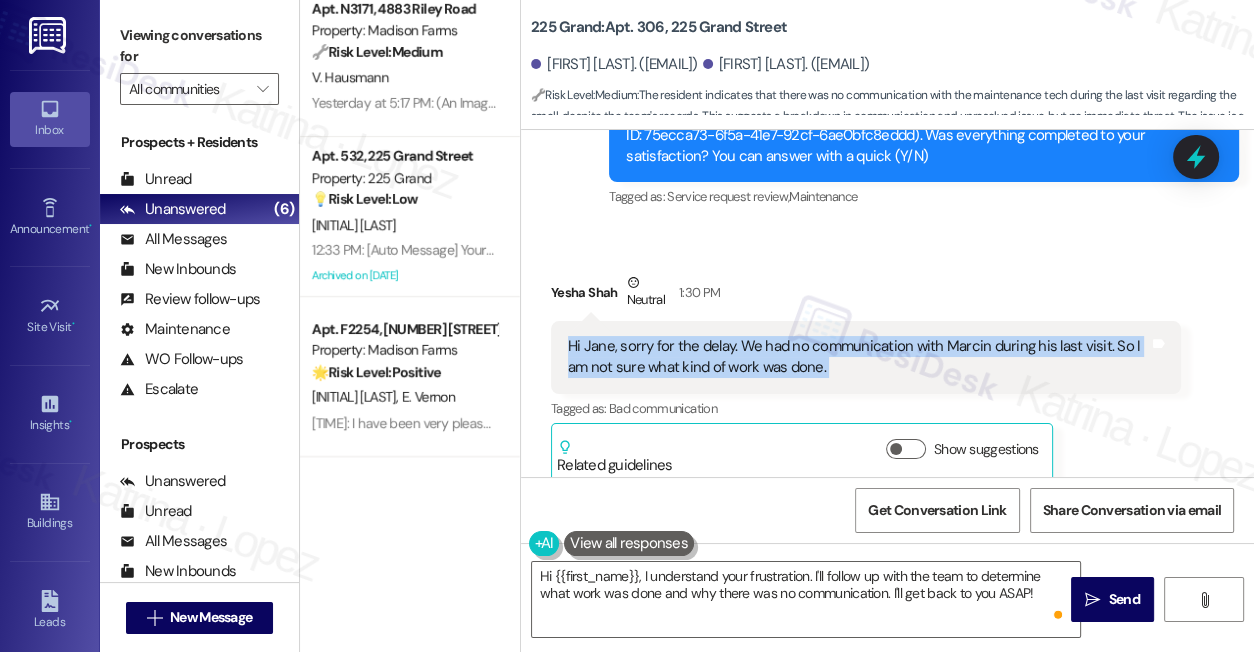 scroll, scrollTop: 0, scrollLeft: 0, axis: both 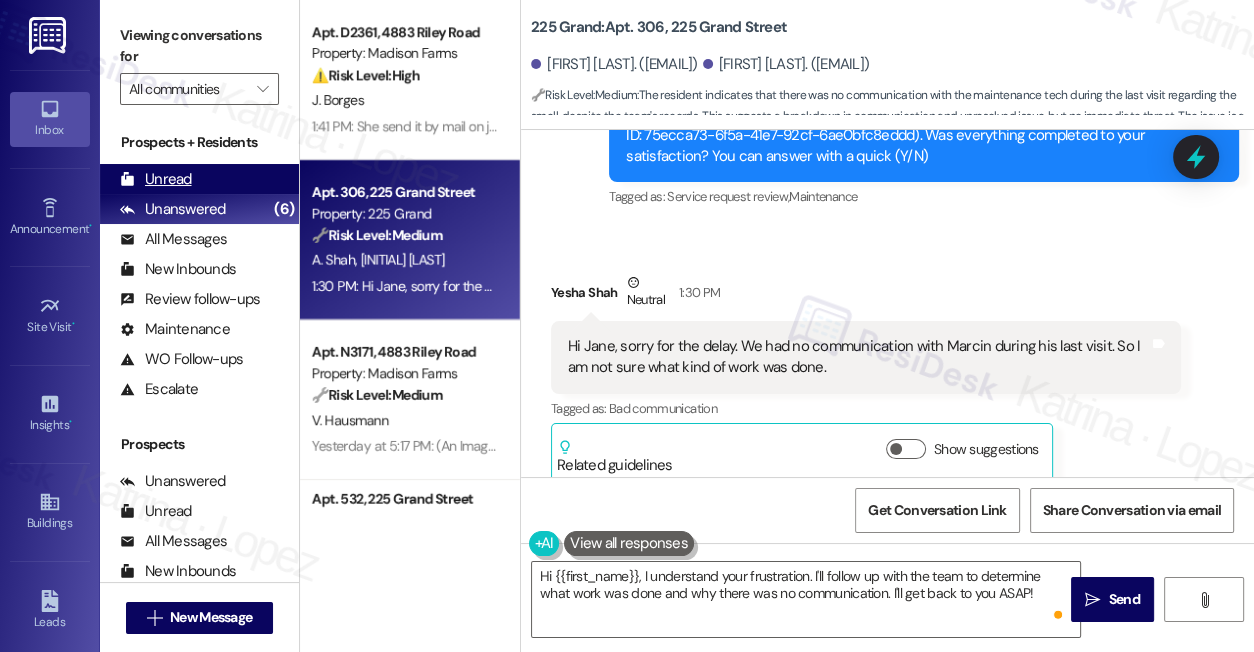 click on "Unread (0)" at bounding box center (199, 179) 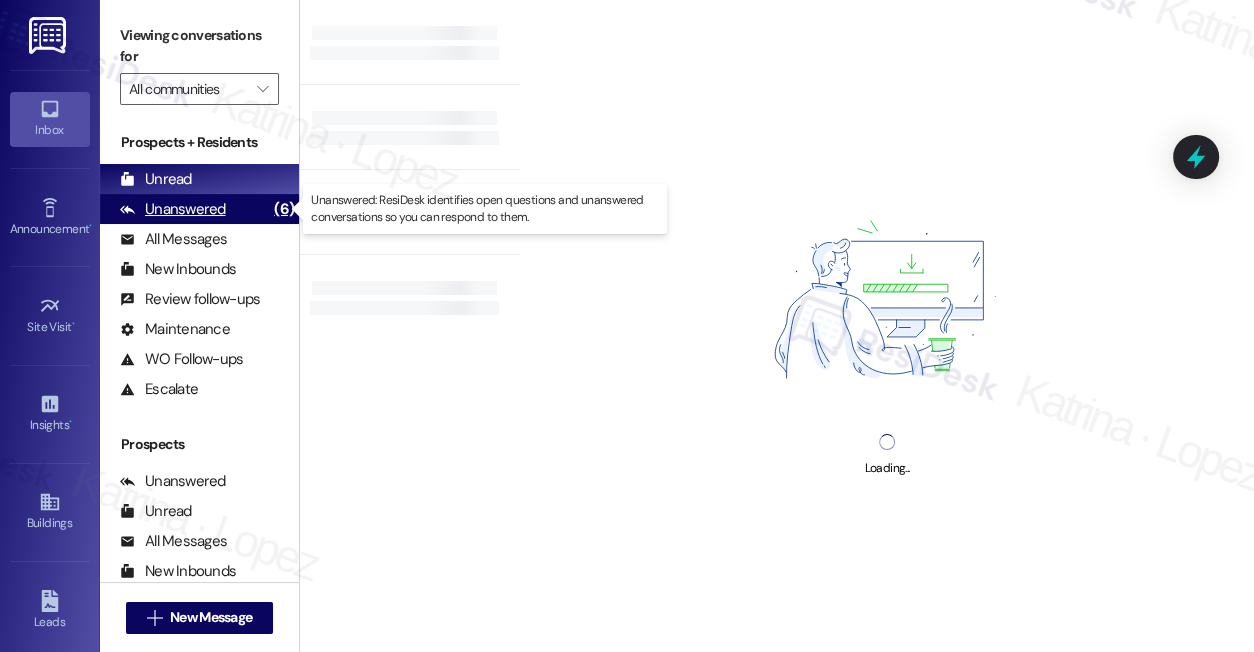 click on "Unanswered (6)" at bounding box center (199, 209) 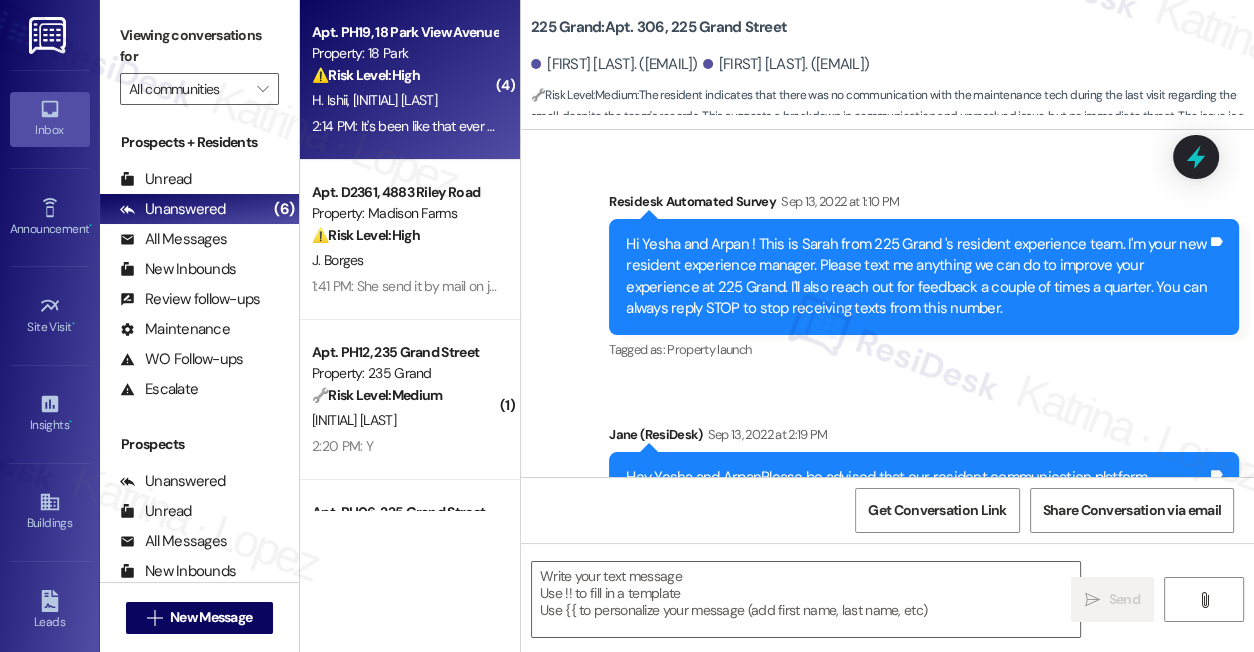 click on "2:14 PM: It's been like that ever since we switched to cooling. Now, it does work either on the heat or cool  2:14 PM: It's been like that ever since we switched to cooling. Now, it does work either on the heat or cool" at bounding box center [611, 126] 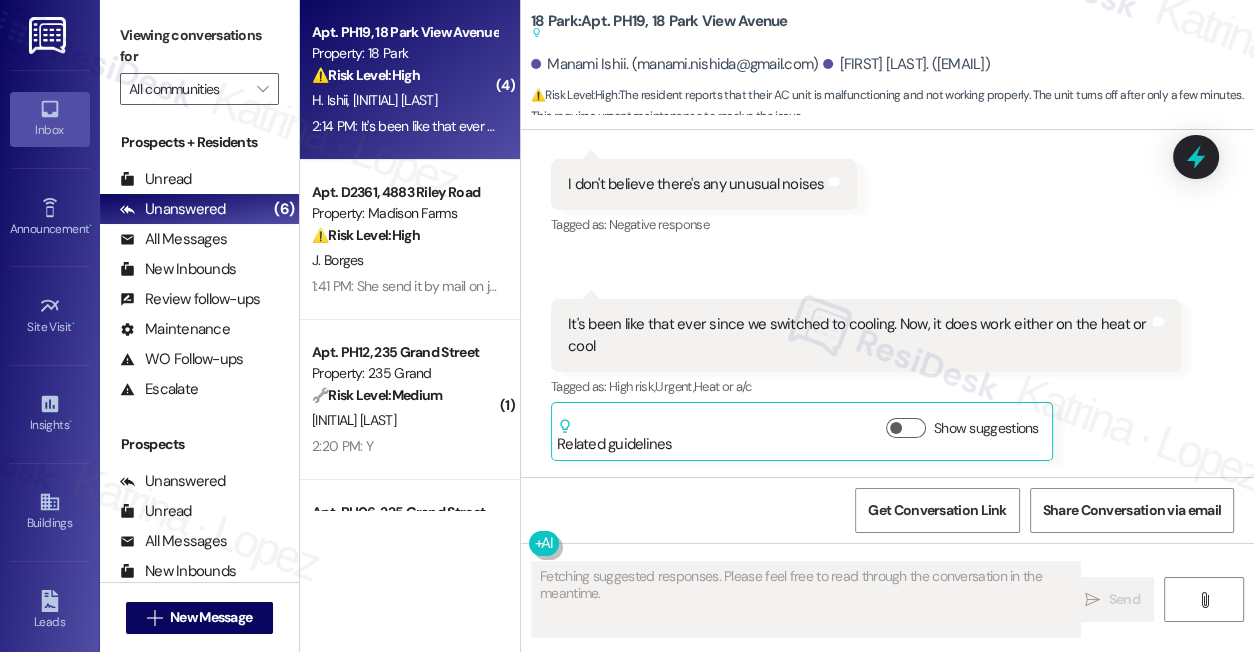 scroll, scrollTop: 6452, scrollLeft: 0, axis: vertical 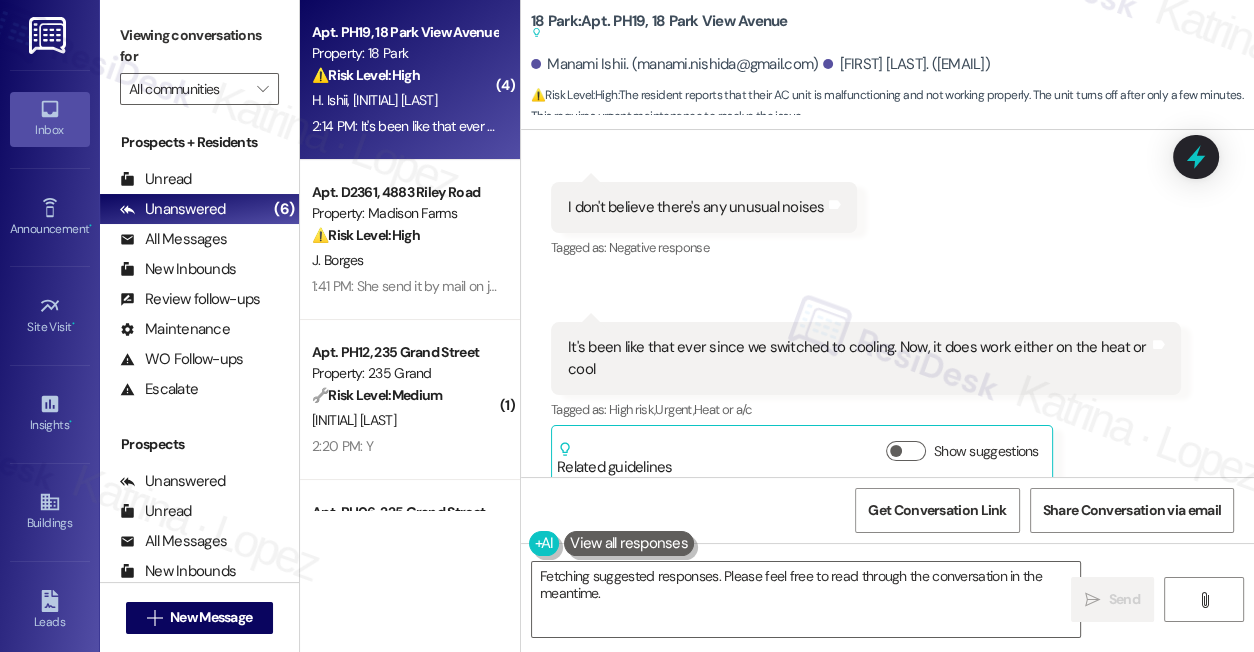 drag, startPoint x: 805, startPoint y: 320, endPoint x: 968, endPoint y: 347, distance: 165.22107 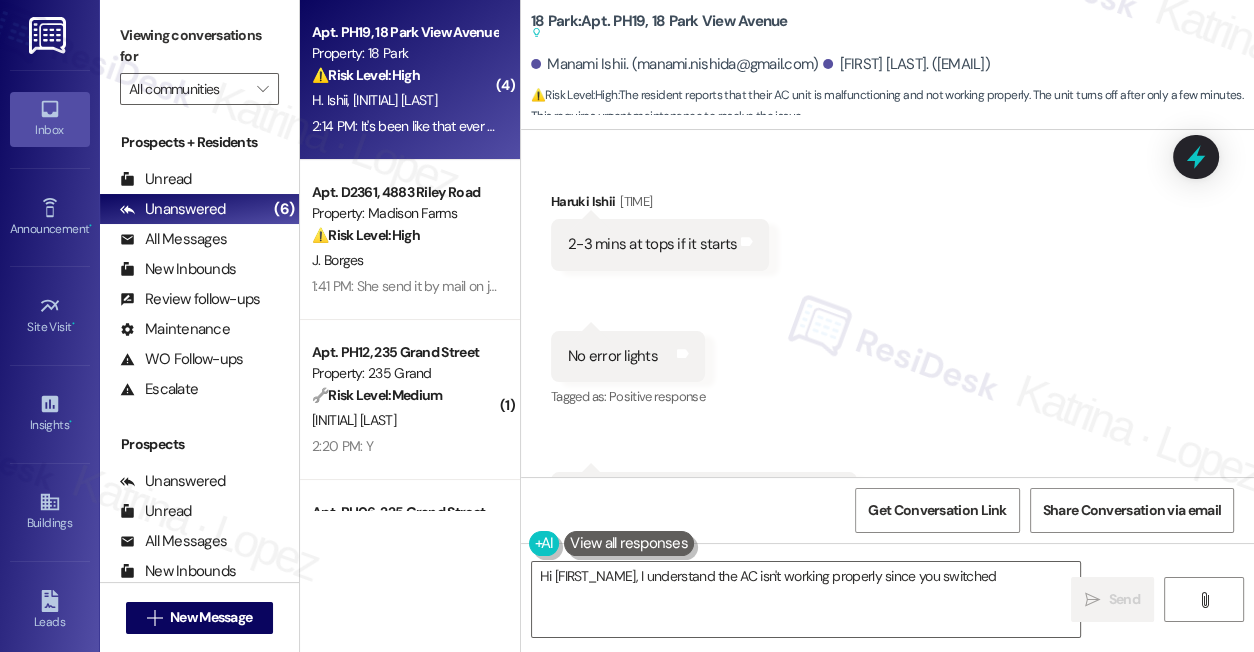 scroll, scrollTop: 5997, scrollLeft: 0, axis: vertical 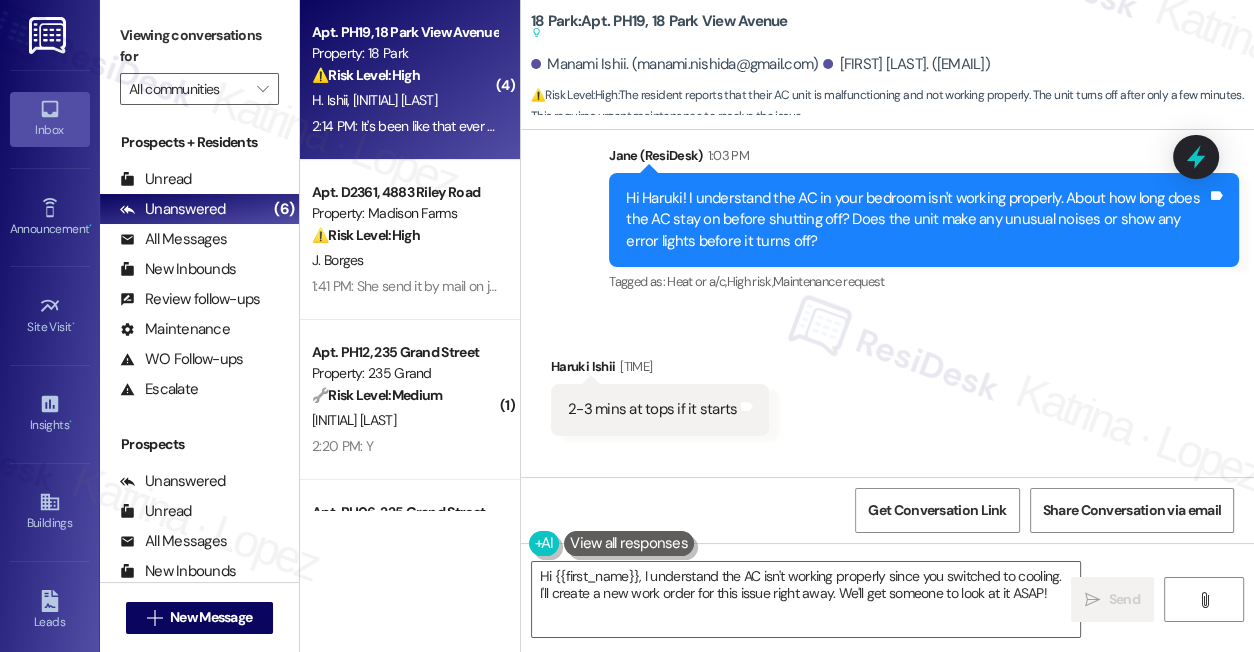 click on "2-3 mins at tops if it starts" at bounding box center (652, 409) 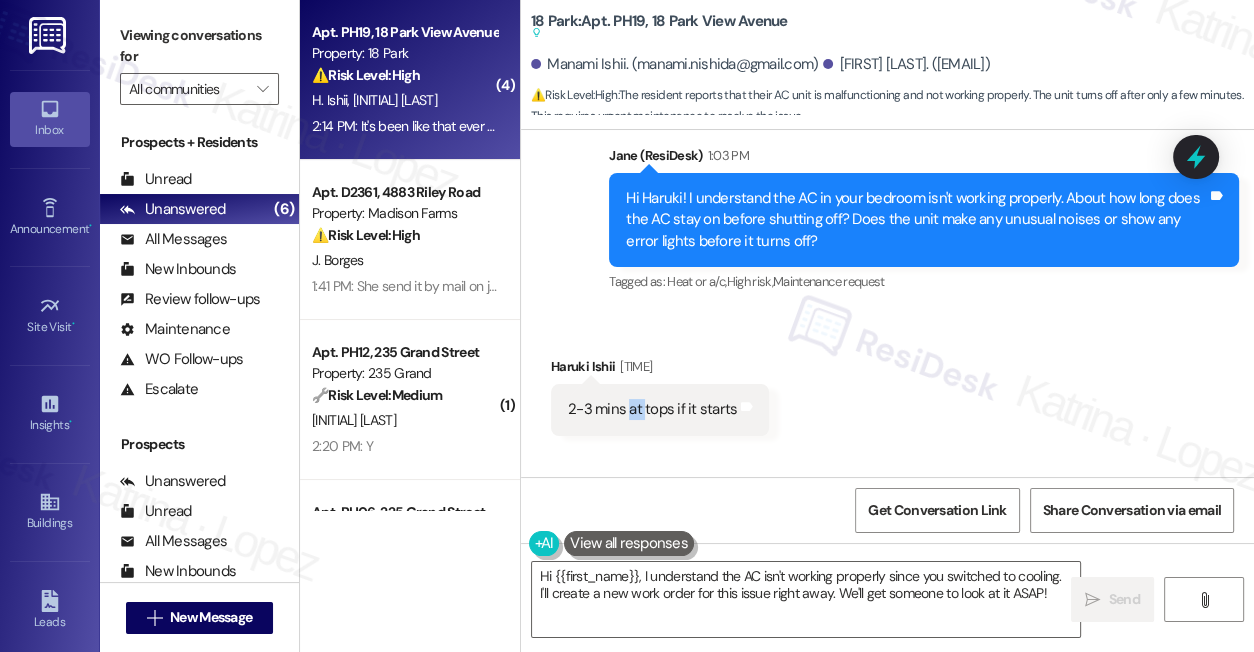 click on "2-3 mins at tops if it starts" at bounding box center (652, 409) 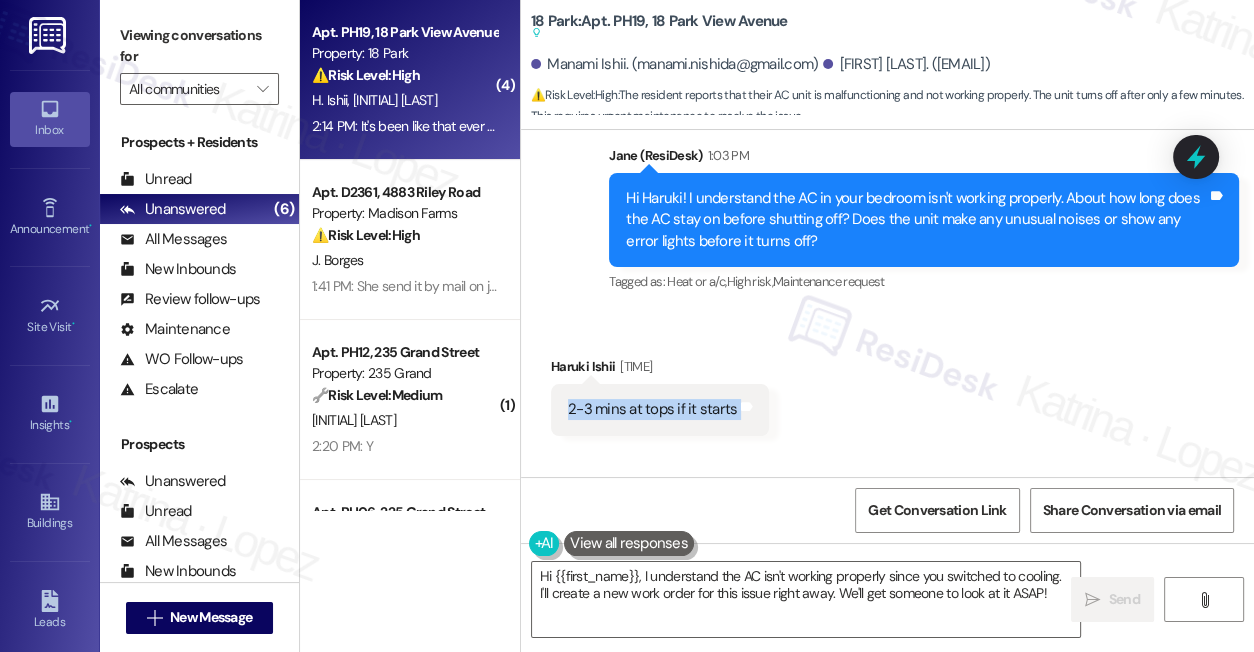 click on "2-3 mins at tops if it starts" at bounding box center (652, 409) 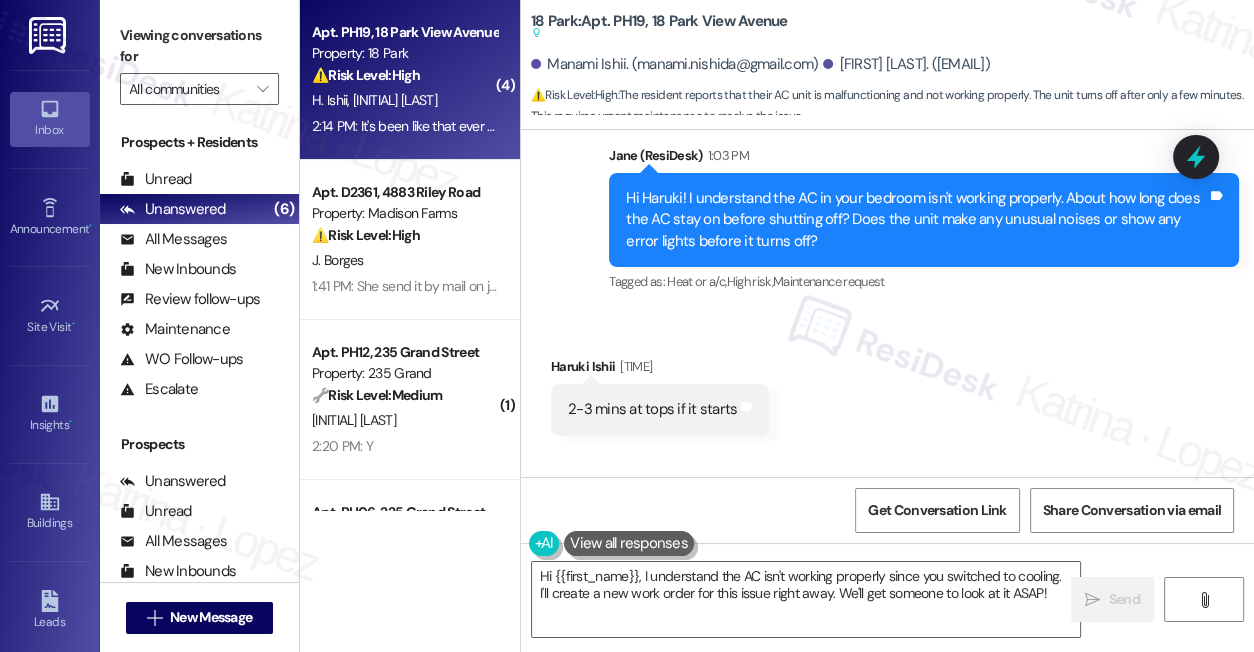 click on "Received via SMS Haruki Ishii 2:13 PM 2-3 mins at tops if it starts  Tags and notes Received via SMS 2:13 PM Haruki Ishii 2:13 PM No error lights  Tags and notes Tagged as:   Positive response Click to highlight conversations about Positive response Received via SMS 2:13 PM Haruki Ishii 2:13 PM I don't believe there's any unusual noises  Tags and notes Tagged as:   Negative response Click to highlight conversations about Negative response Received via SMS 2:14 PM Haruki Ishii 2:14 PM It's been like that ever since we switched to cooling. Now, it does work either on the heat or cool  Tags and notes Tagged as:   High risk ,  Click to highlight conversations about High risk Urgent ,  Click to highlight conversations about Urgent Heat or a/c Click to highlight conversations about Heat or a/c  Related guidelines Show suggestions" at bounding box center (887, 632) 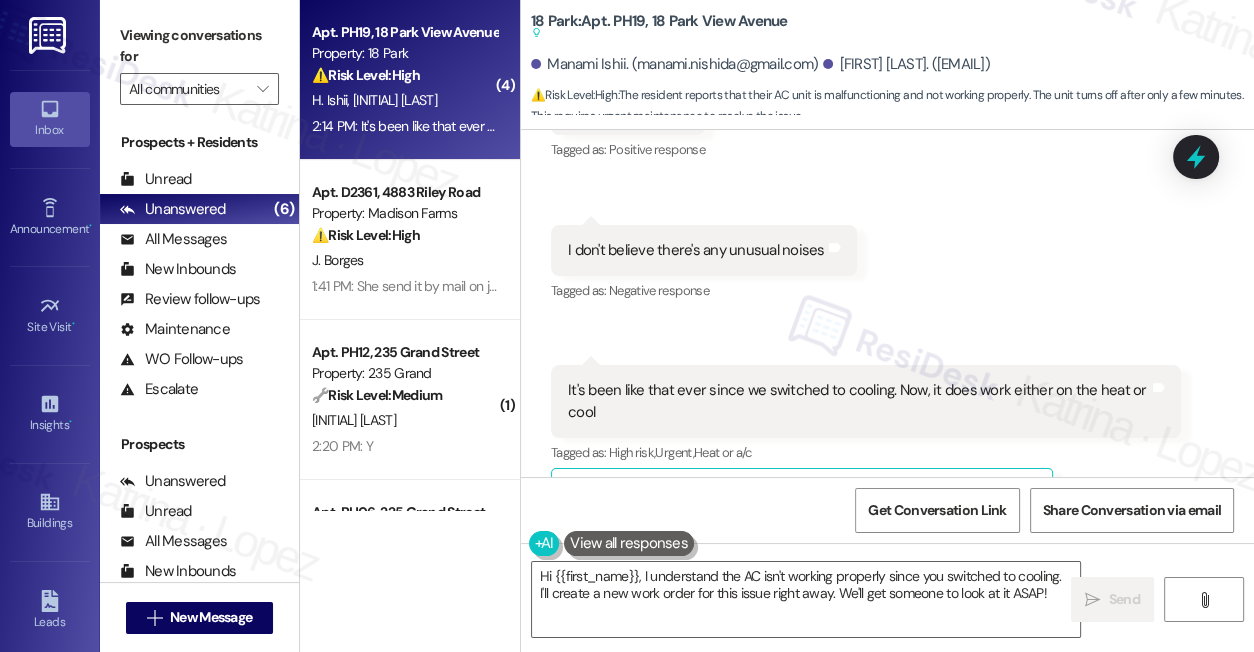 scroll, scrollTop: 6452, scrollLeft: 0, axis: vertical 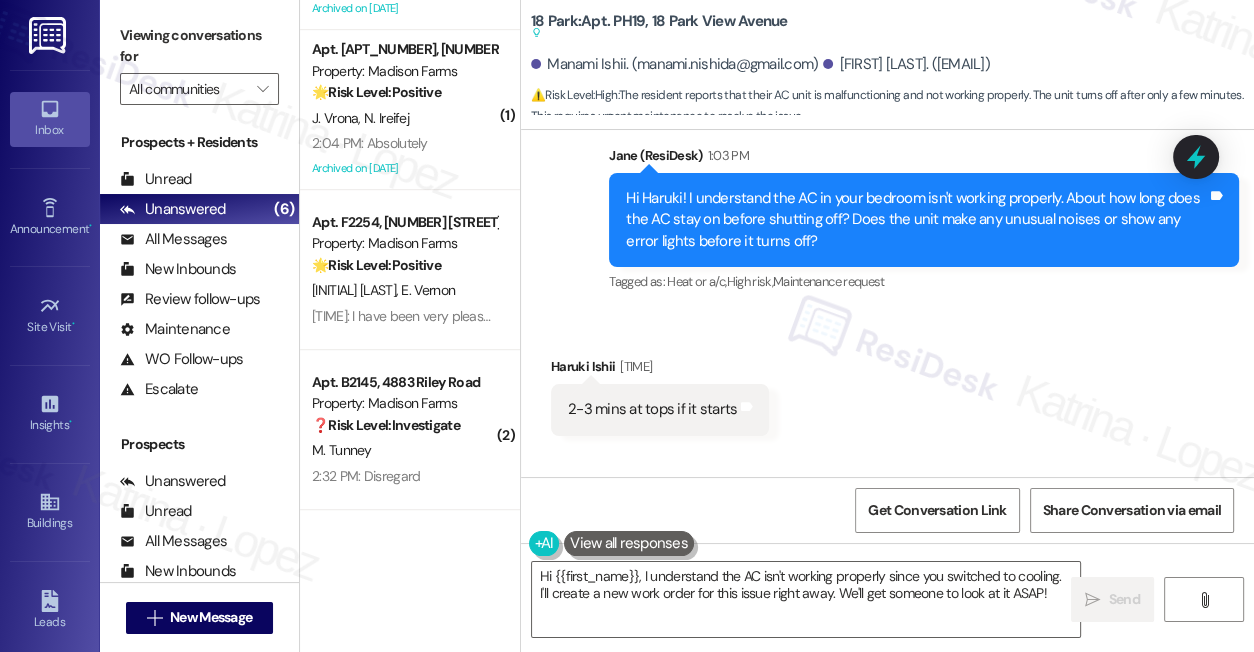 click on "Hi Haruki! I understand the AC in your bedroom isn't working properly. About how long does the AC stay on before shutting off? Does the unit make any unusual noises or show any error lights before it turns off?" at bounding box center [916, 220] 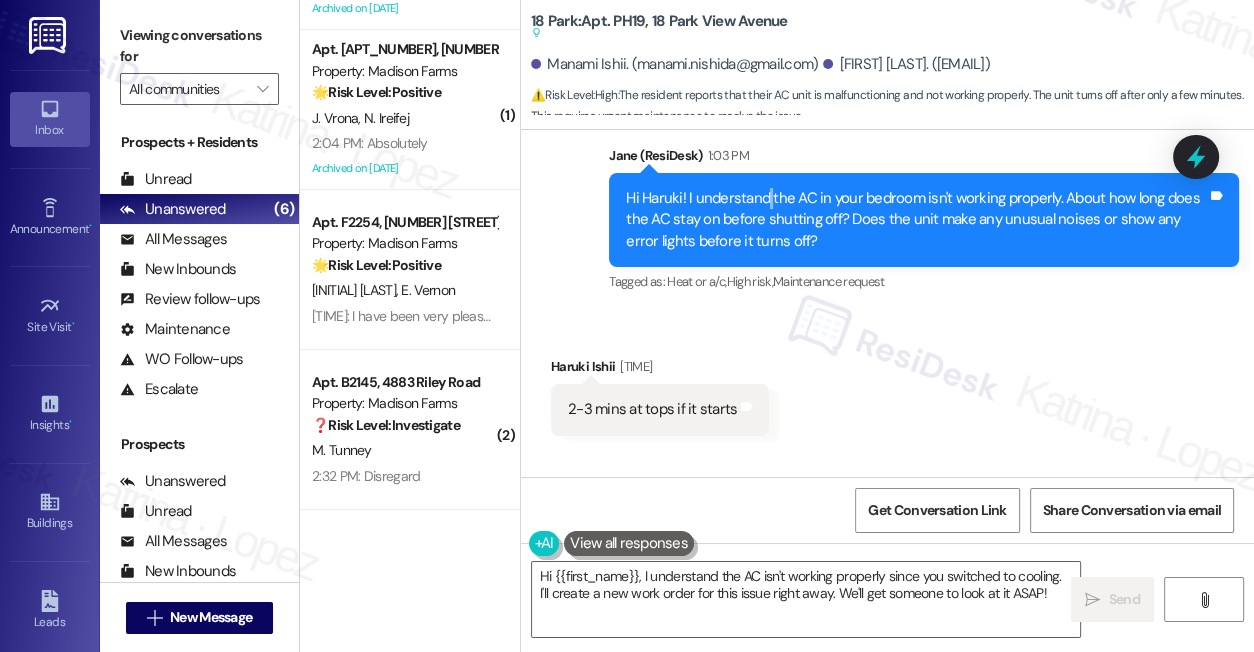 click on "Hi Haruki! I understand the AC in your bedroom isn't working properly. About how long does the AC stay on before shutting off? Does the unit make any unusual noises or show any error lights before it turns off?" at bounding box center [916, 220] 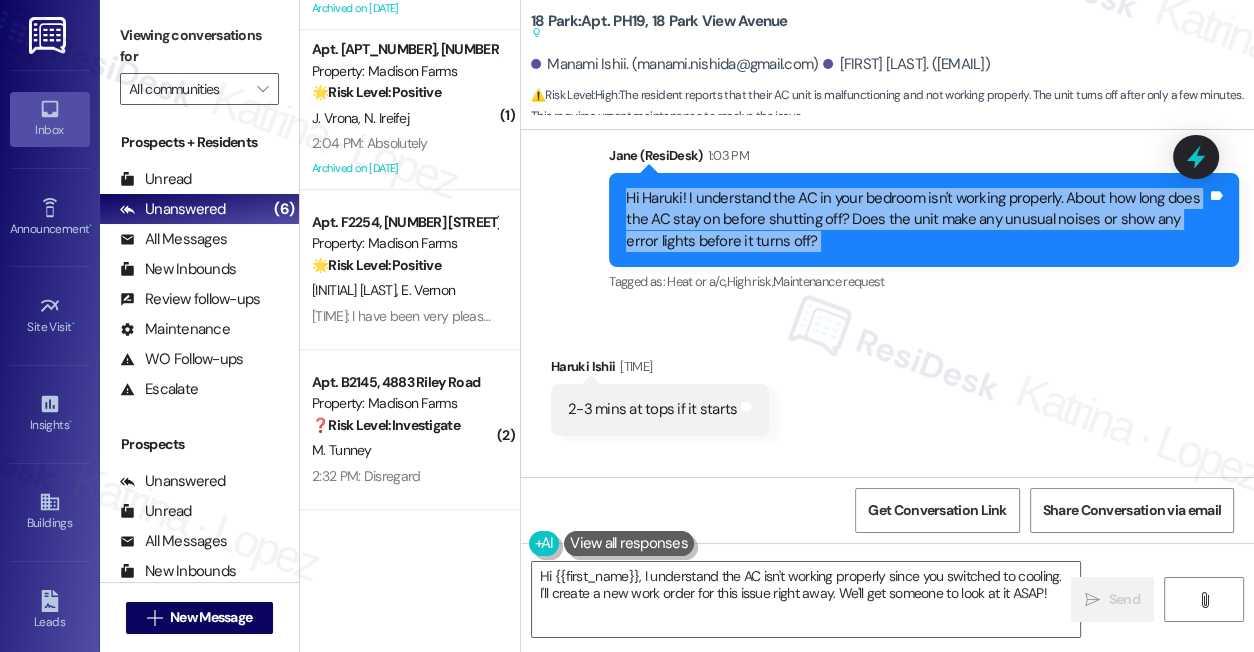 click on "Hi Haruki! I understand the AC in your bedroom isn't working properly. About how long does the AC stay on before shutting off? Does the unit make any unusual noises or show any error lights before it turns off?" at bounding box center (916, 220) 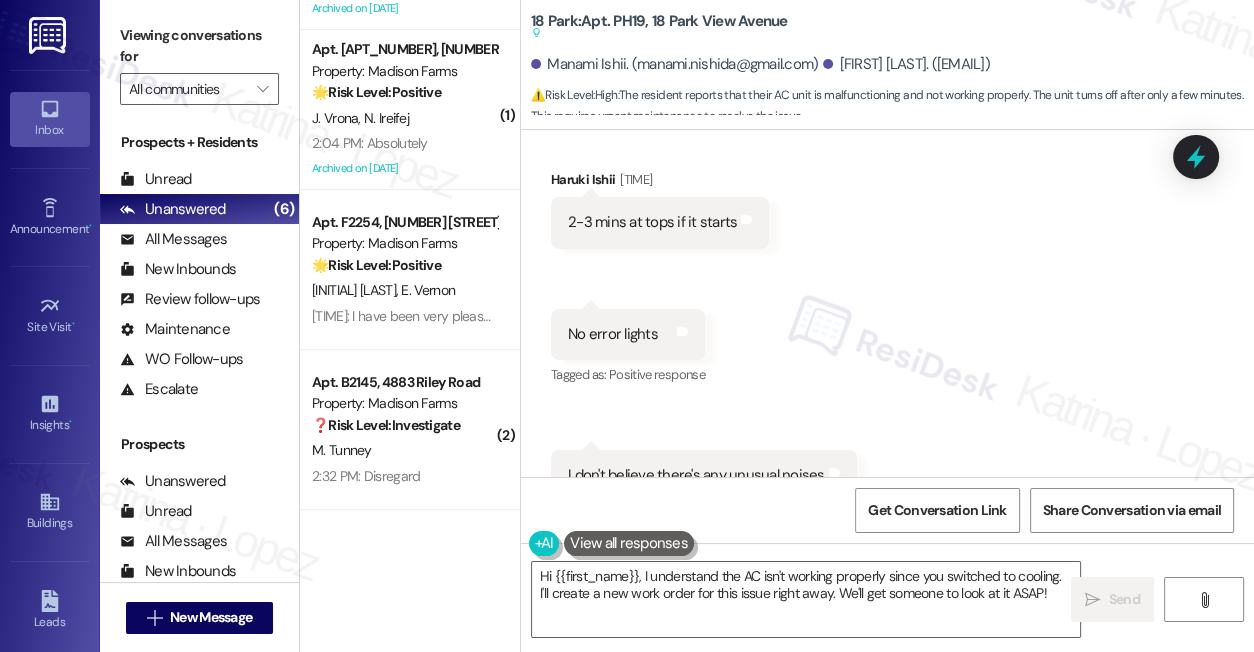scroll, scrollTop: 6088, scrollLeft: 0, axis: vertical 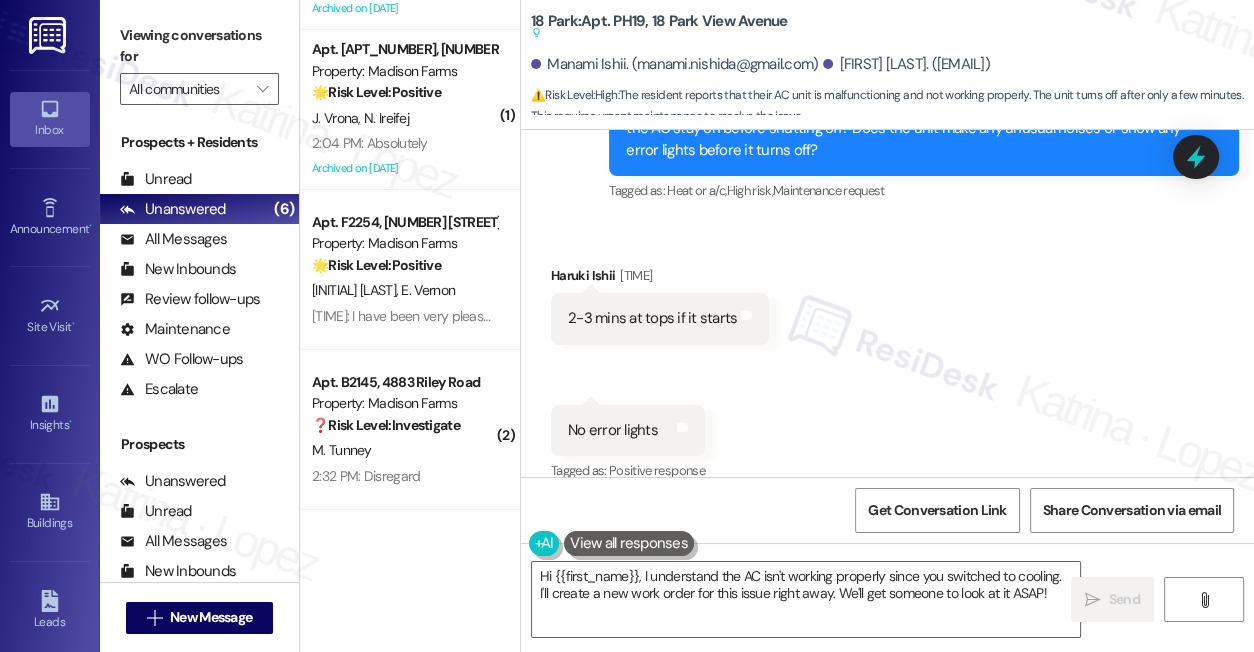 click on "2-3 mins at tops if it starts" at bounding box center [652, 318] 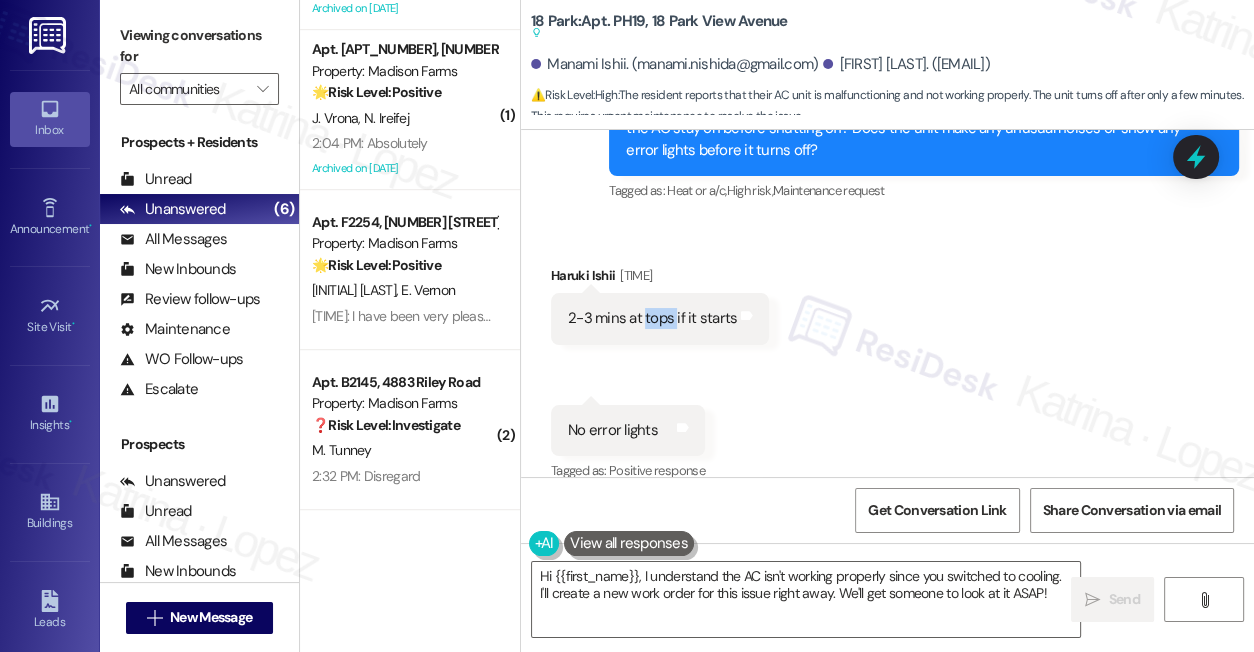 click on "2-3 mins at tops if it starts" at bounding box center [652, 318] 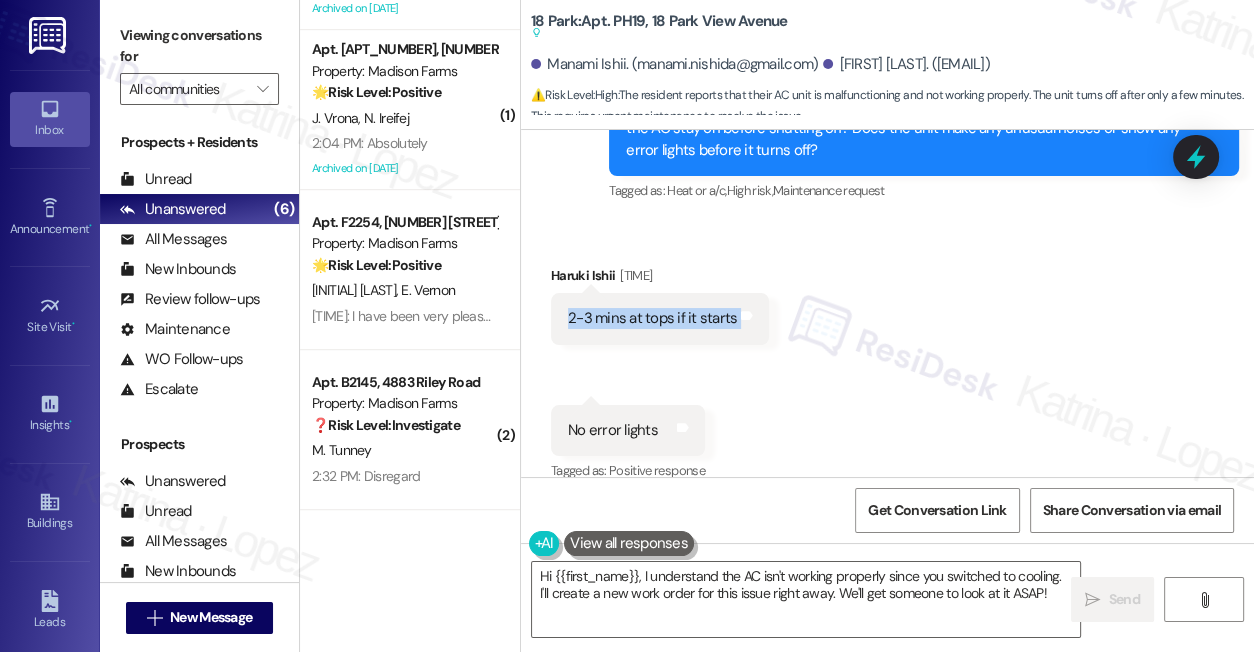 click on "2-3 mins at tops if it starts" at bounding box center (652, 318) 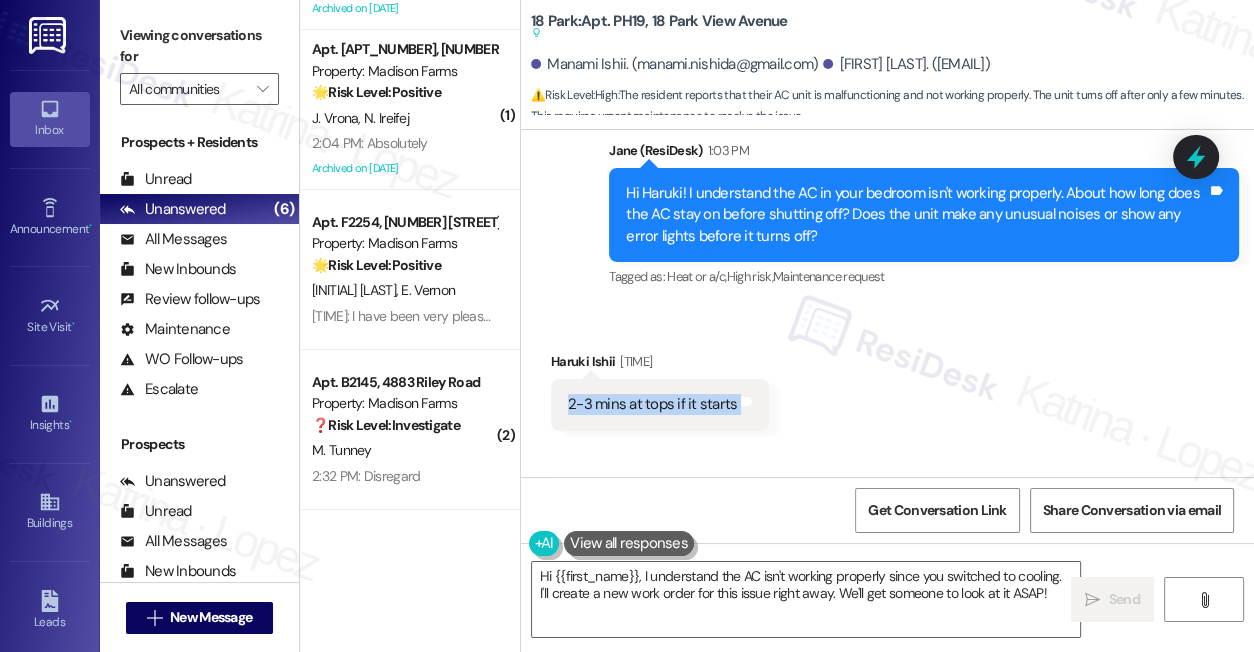 scroll, scrollTop: 5906, scrollLeft: 0, axis: vertical 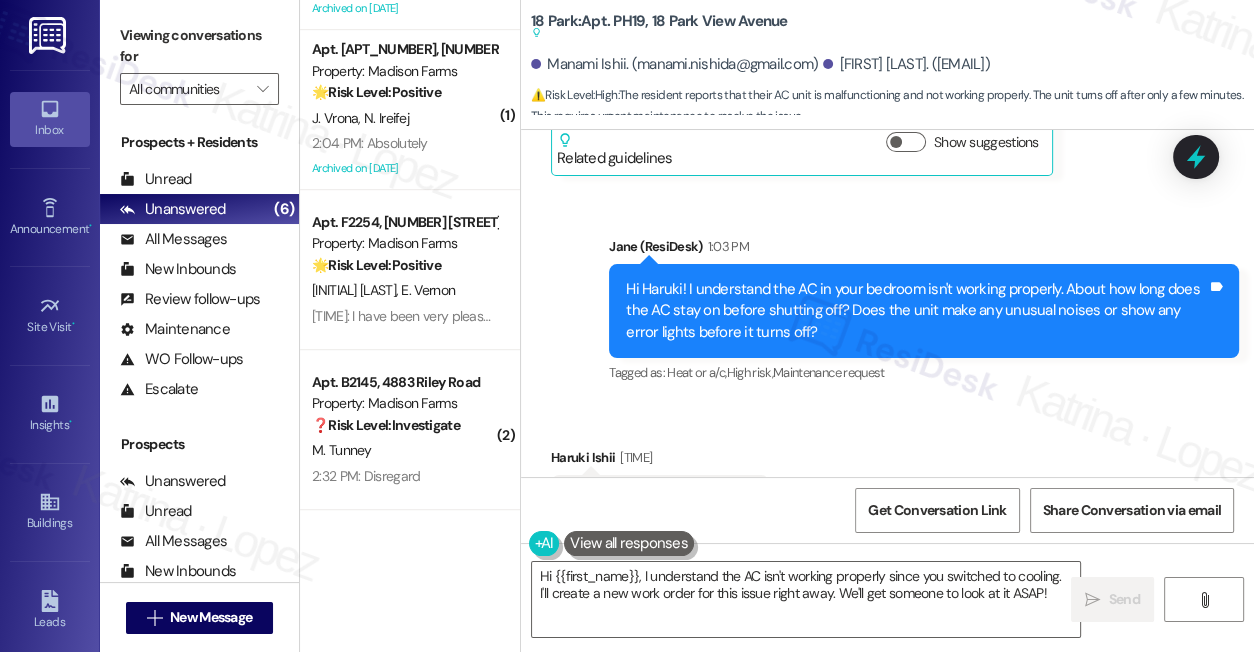 click on "Hi Haruki! I understand the AC in your bedroom isn't working properly. About how long does the AC stay on before shutting off? Does the unit make any unusual noises or show any error lights before it turns off?" at bounding box center [916, 311] 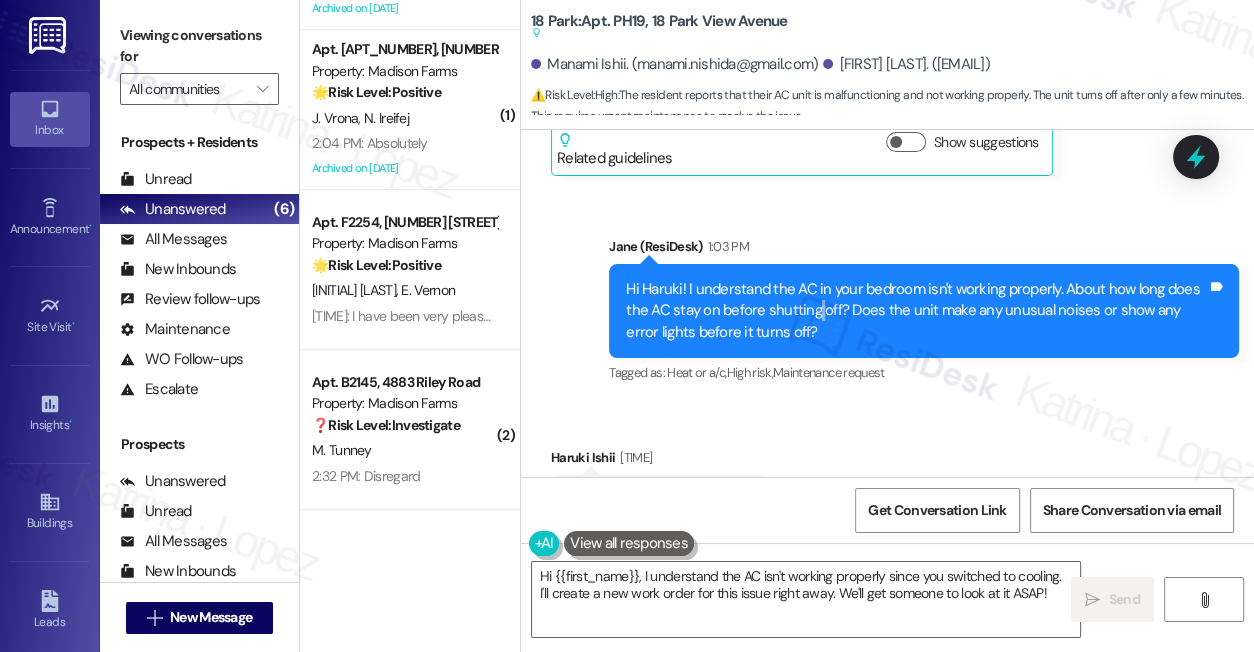 click on "Hi Haruki! I understand the AC in your bedroom isn't working properly. About how long does the AC stay on before shutting off? Does the unit make any unusual noises or show any error lights before it turns off?" at bounding box center [916, 311] 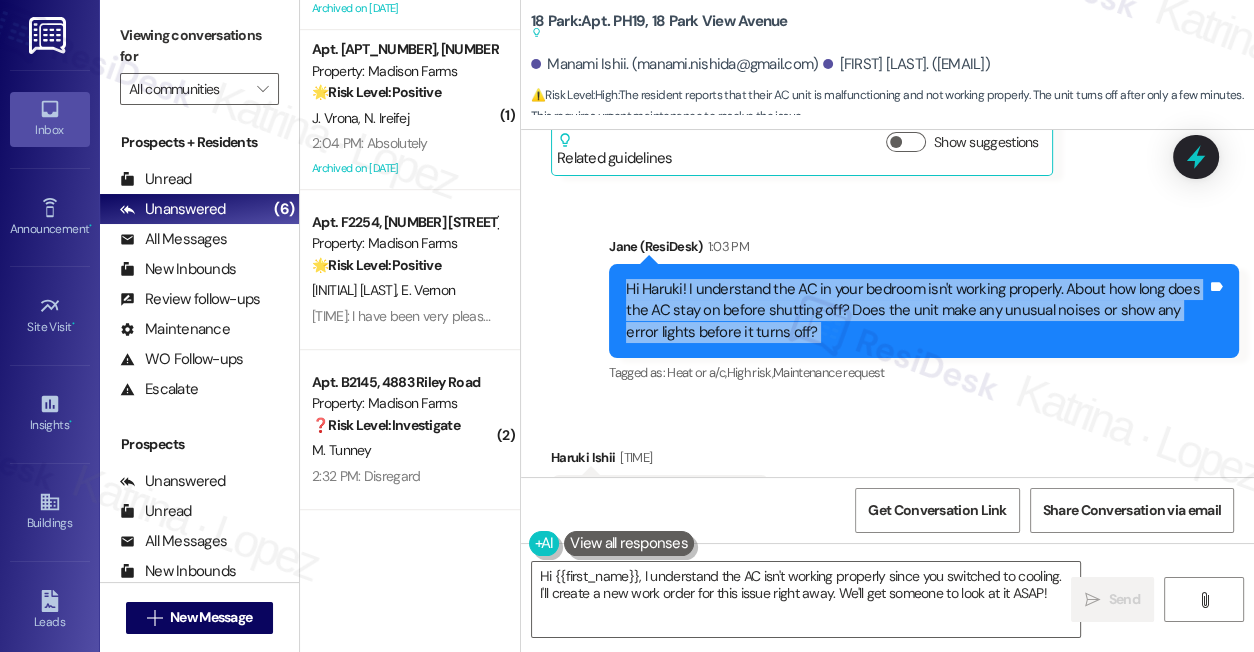 click on "Hi Haruki! I understand the AC in your bedroom isn't working properly. About how long does the AC stay on before shutting off? Does the unit make any unusual noises or show any error lights before it turns off?" at bounding box center [916, 311] 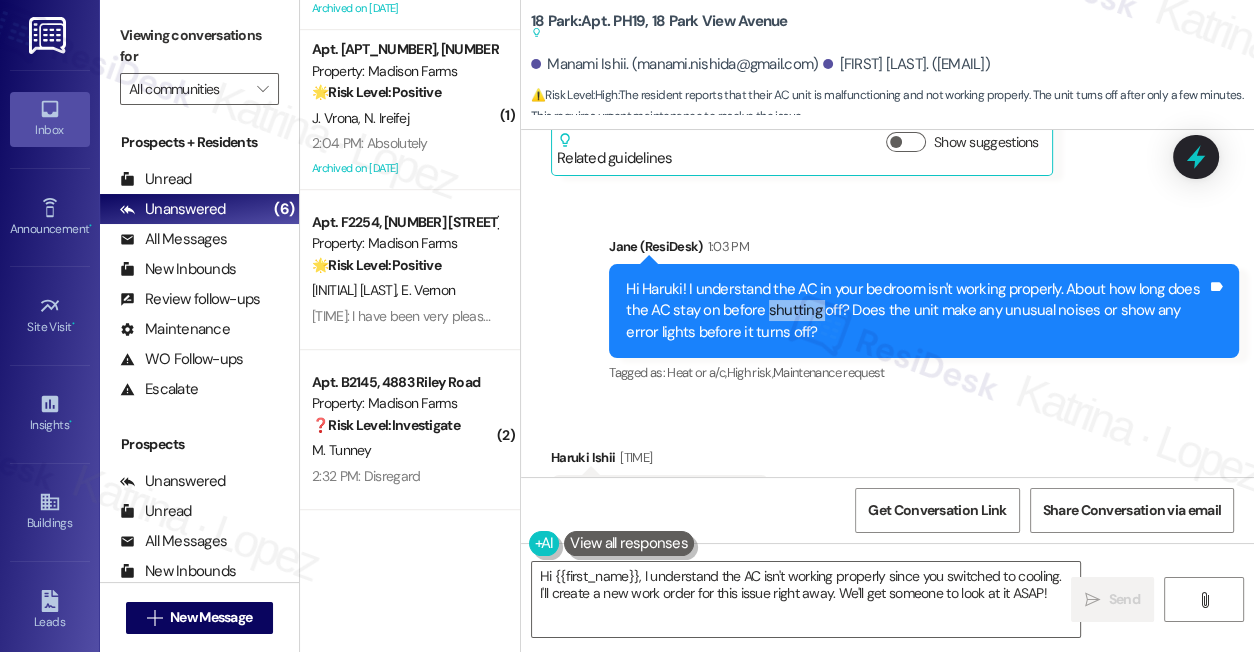click on "Hi Haruki! I understand the AC in your bedroom isn't working properly. About how long does the AC stay on before shutting off? Does the unit make any unusual noises or show any error lights before it turns off?" at bounding box center (916, 311) 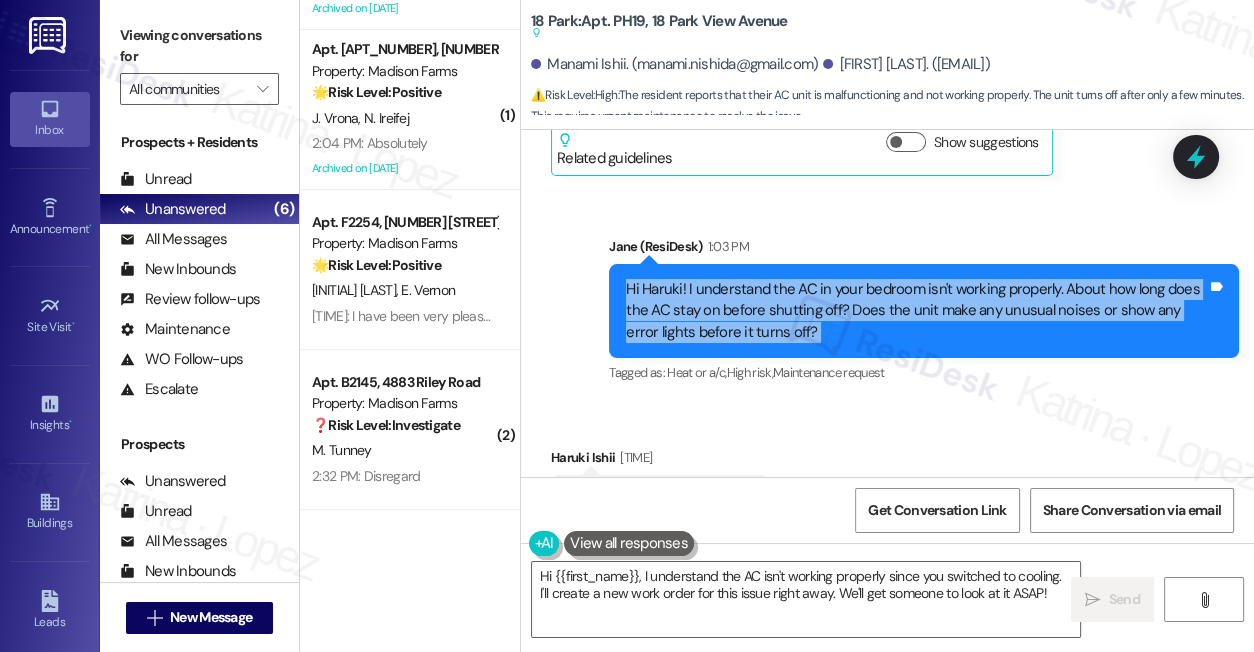 click on "Hi Haruki! I understand the AC in your bedroom isn't working properly. About how long does the AC stay on before shutting off? Does the unit make any unusual noises or show any error lights before it turns off?" at bounding box center [916, 311] 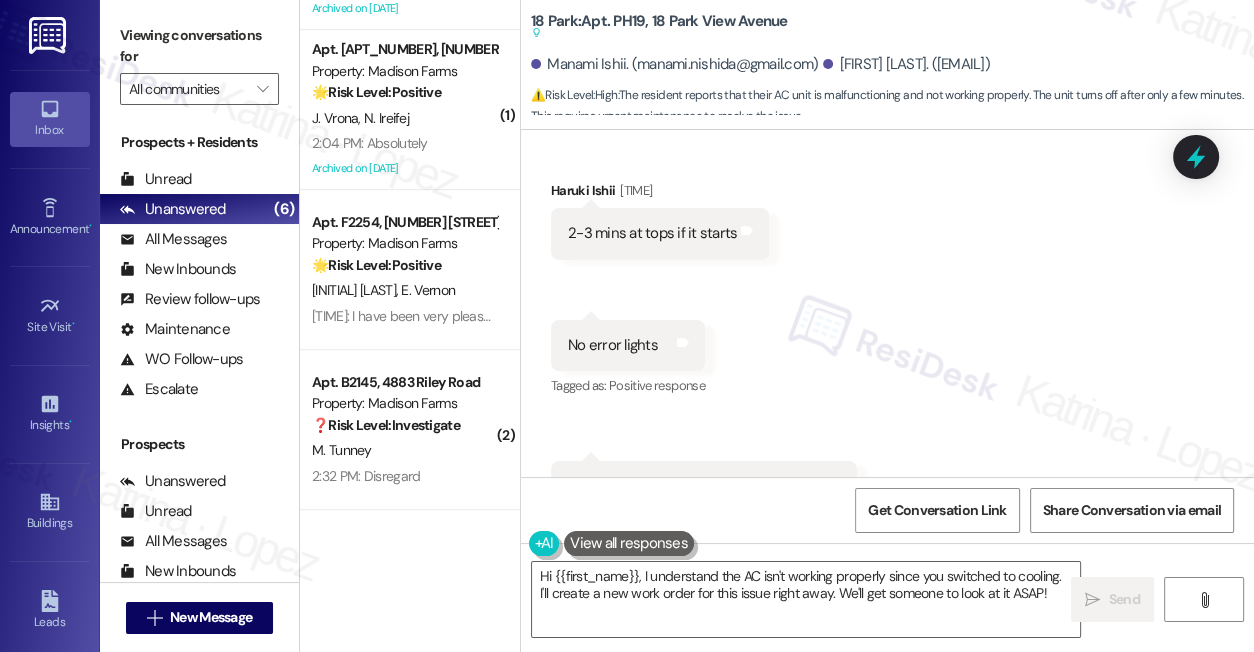 scroll, scrollTop: 6270, scrollLeft: 0, axis: vertical 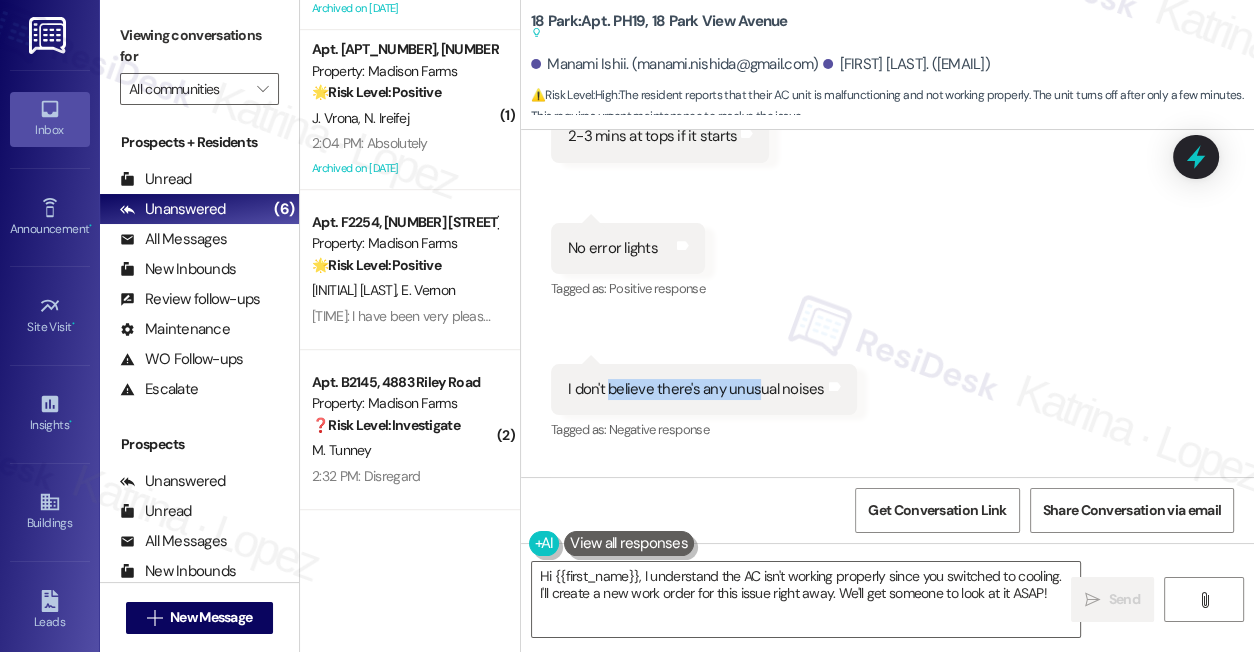 drag, startPoint x: 609, startPoint y: 372, endPoint x: 757, endPoint y: 370, distance: 148.01352 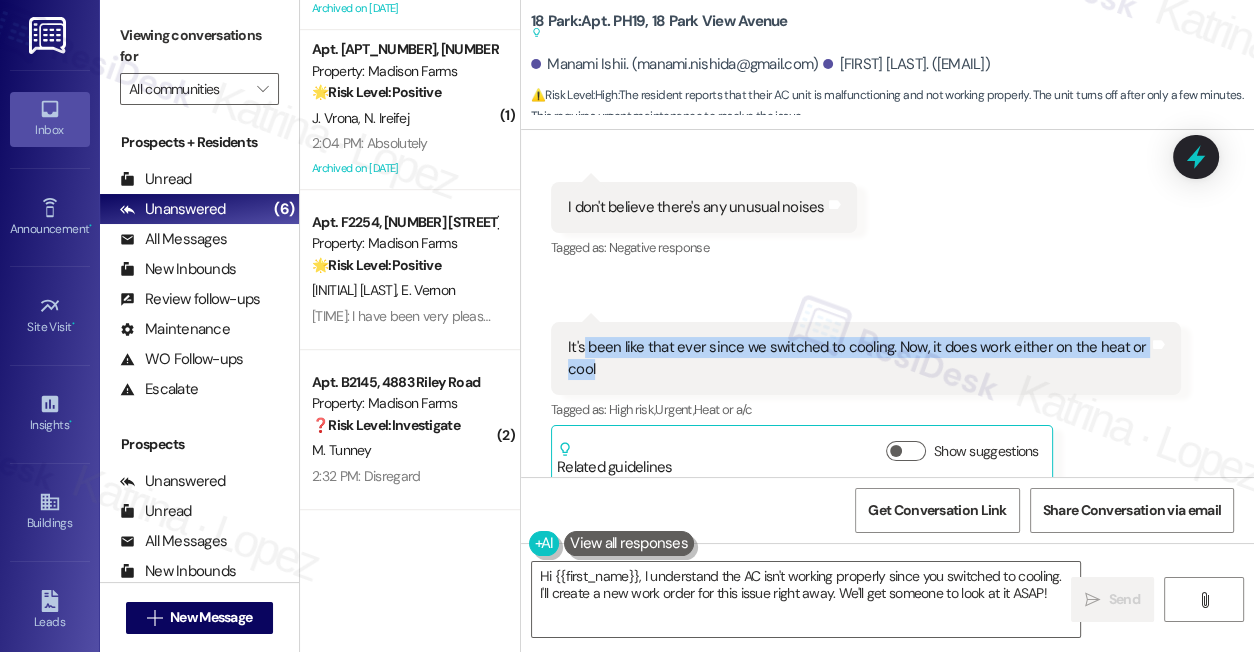 drag, startPoint x: 582, startPoint y: 320, endPoint x: 733, endPoint y: 355, distance: 155.00322 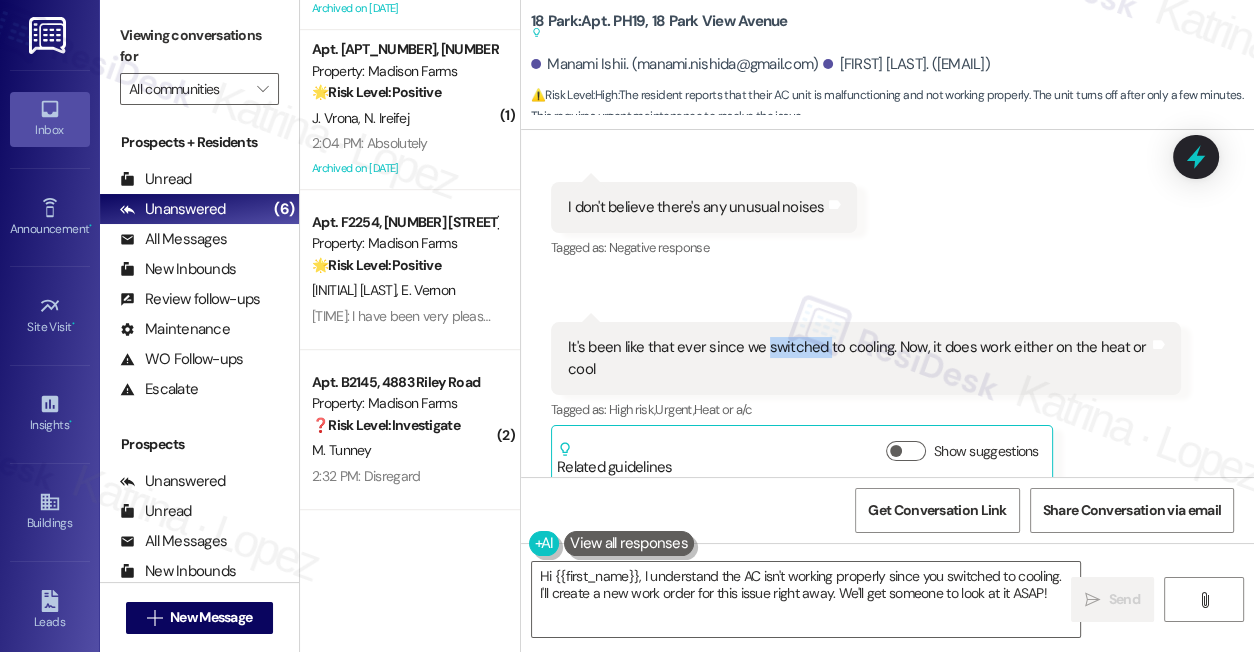 click on "It's been like that ever since we switched to cooling. Now, it does work either on the heat or cool" at bounding box center [858, 358] 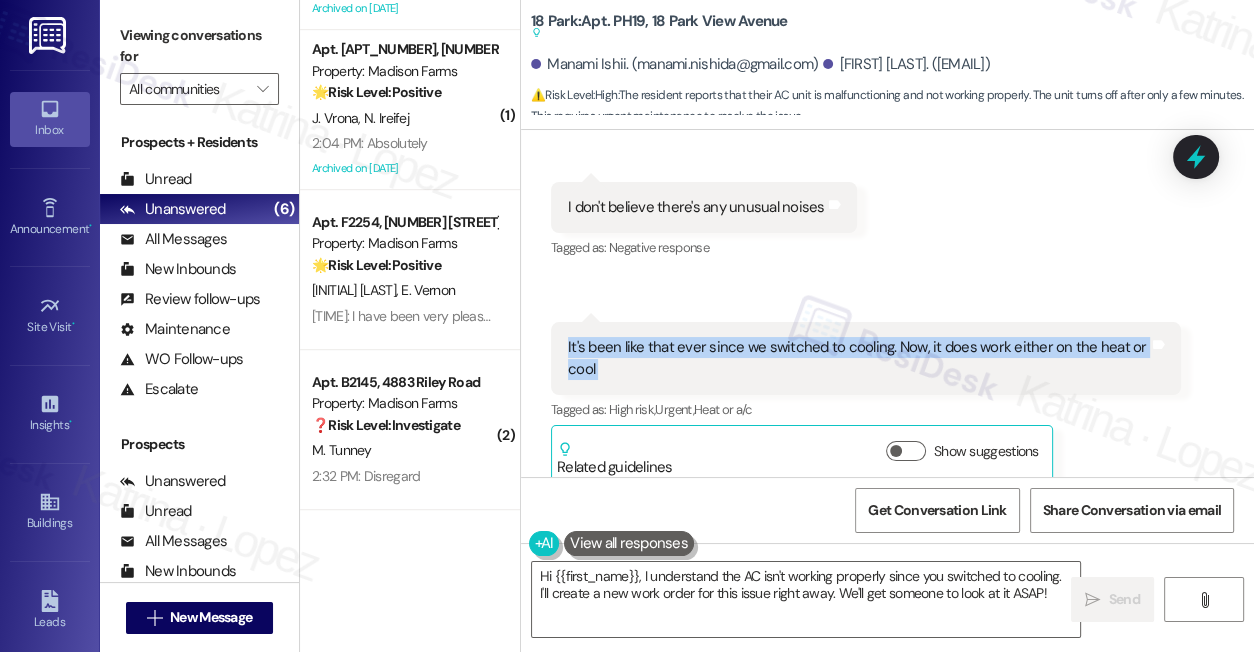 click on "It's been like that ever since we switched to cooling. Now, it does work either on the heat or cool" at bounding box center (858, 358) 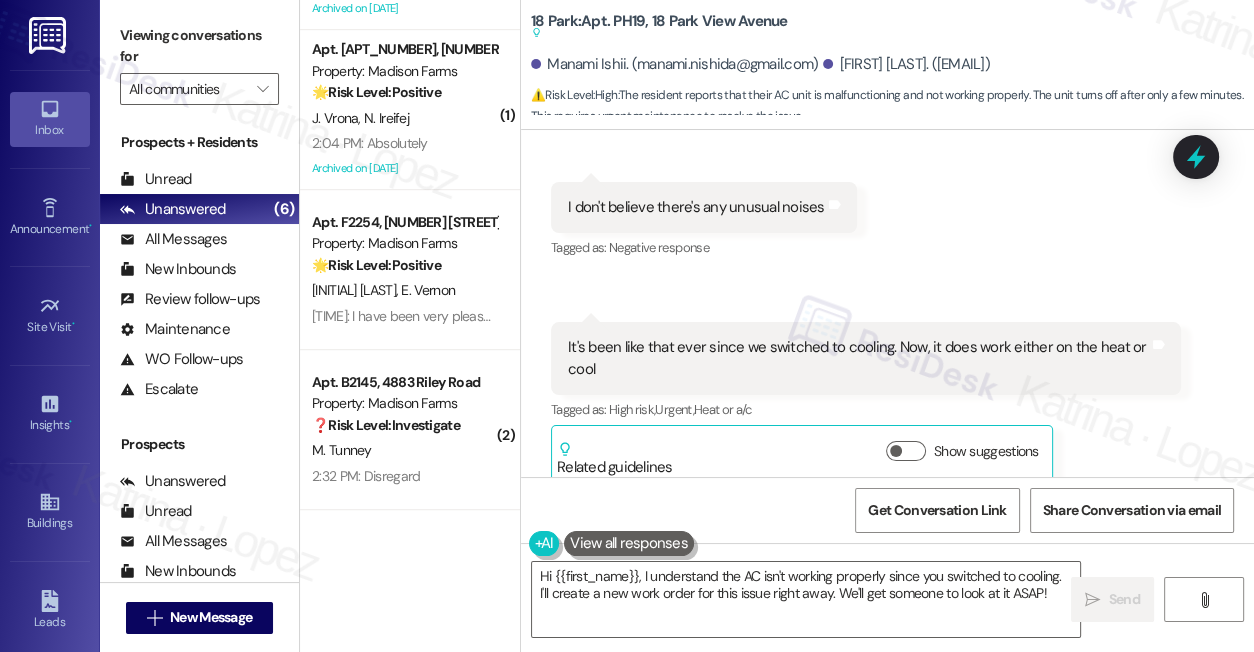 click on "Show suggestions" at bounding box center [966, 451] 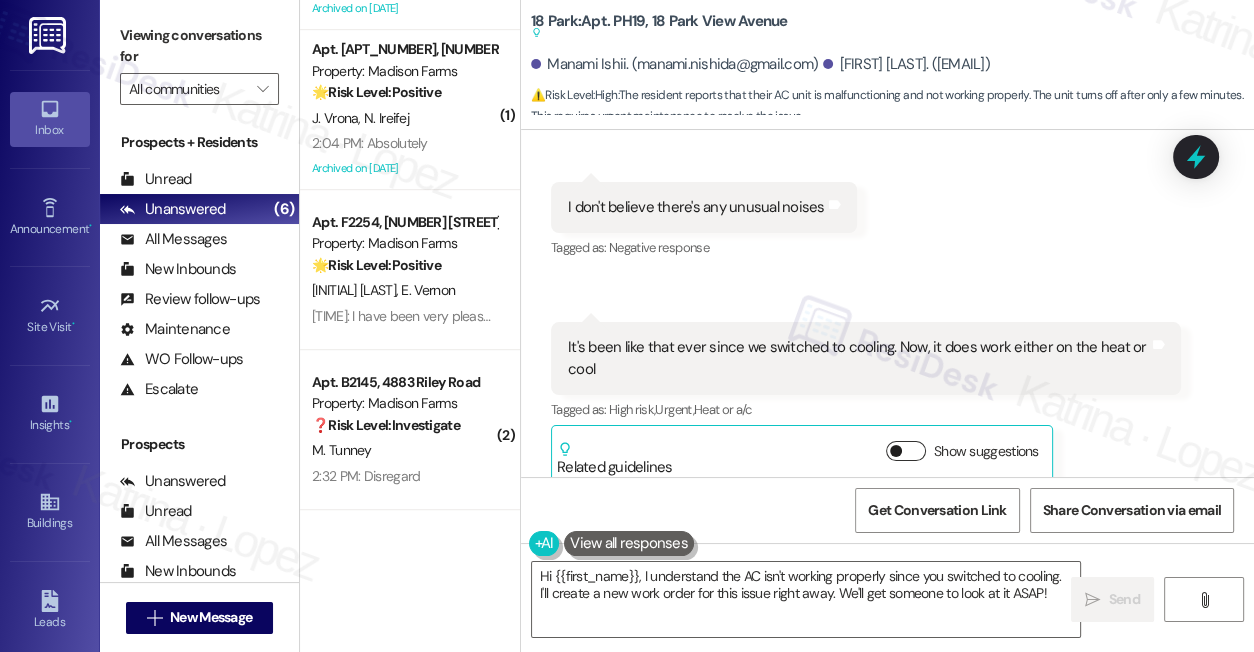 click on "Show suggestions" at bounding box center (906, 451) 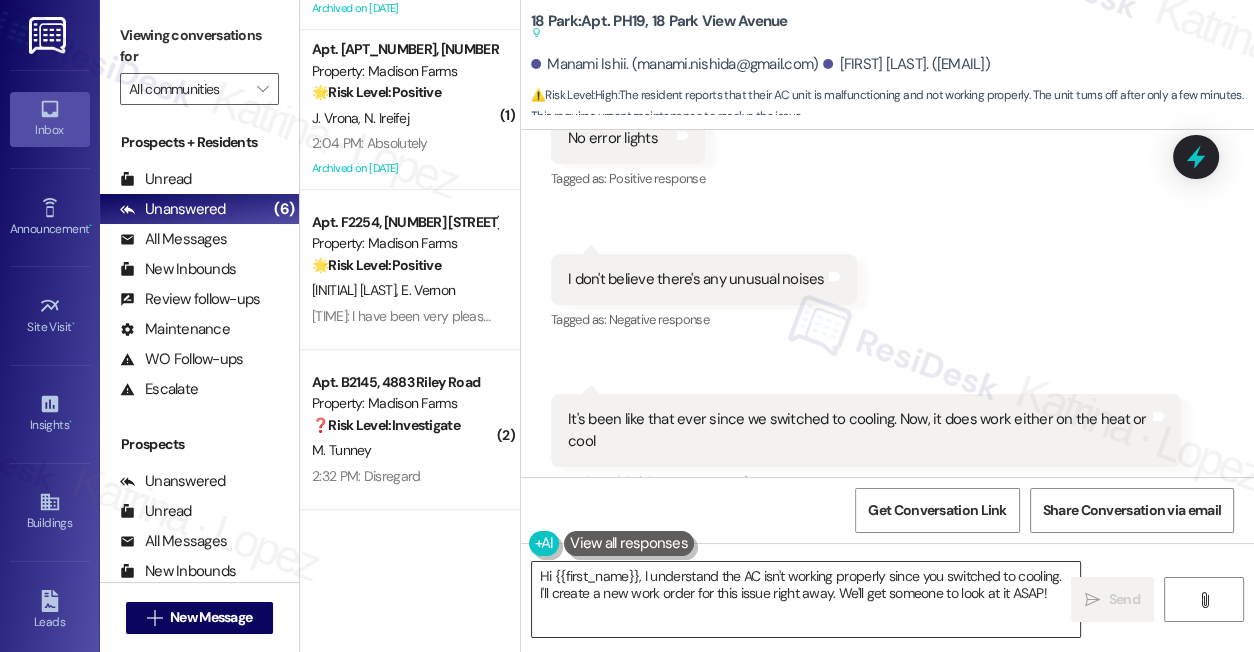 scroll, scrollTop: 6531, scrollLeft: 0, axis: vertical 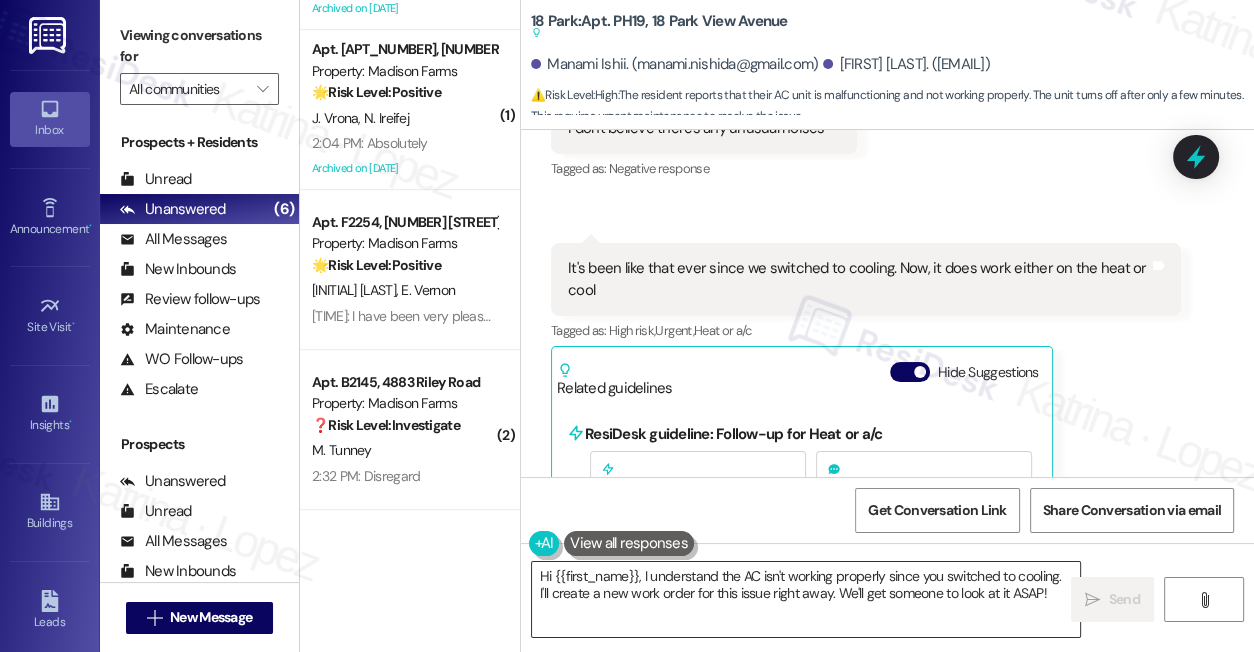 click on "Hi {{first_name}}, I understand the AC isn't working properly since you switched to cooling. I'll create a new work order for this issue right away. We'll get someone to look at it ASAP!" at bounding box center (806, 599) 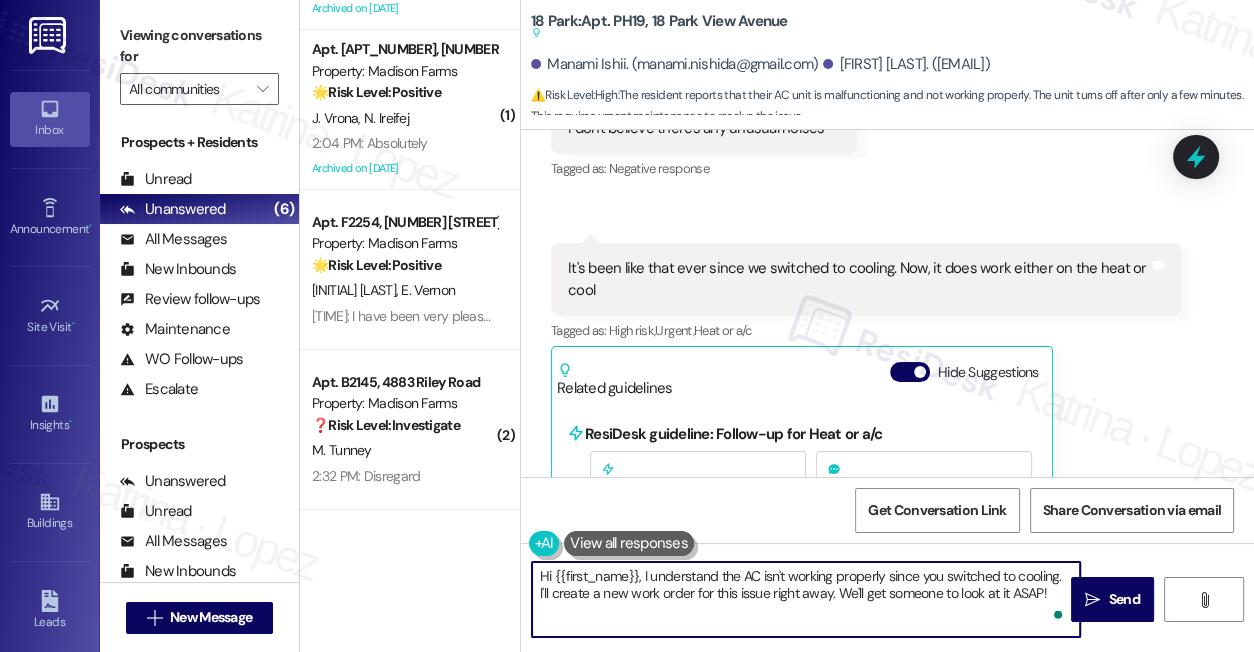 click on "Hi {{first_name}}, I understand the AC isn't working properly since you switched to cooling. I'll create a new work order for this issue right away. We'll get someone to look at it ASAP!" at bounding box center (806, 599) 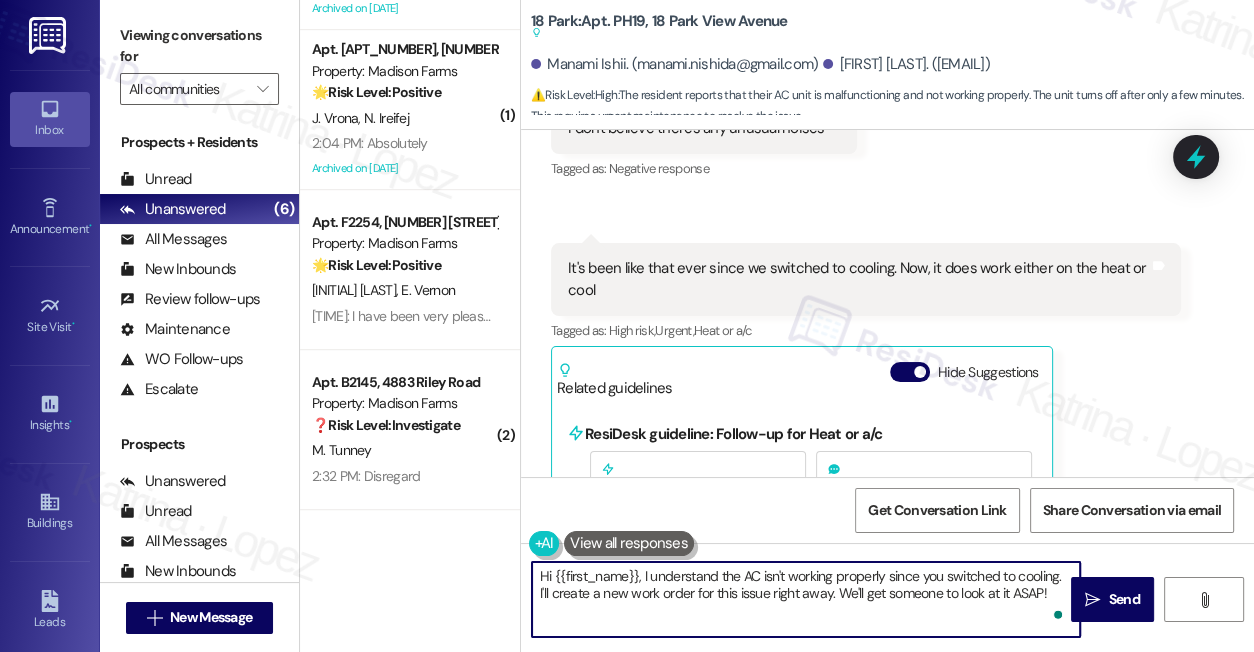 type on "G" 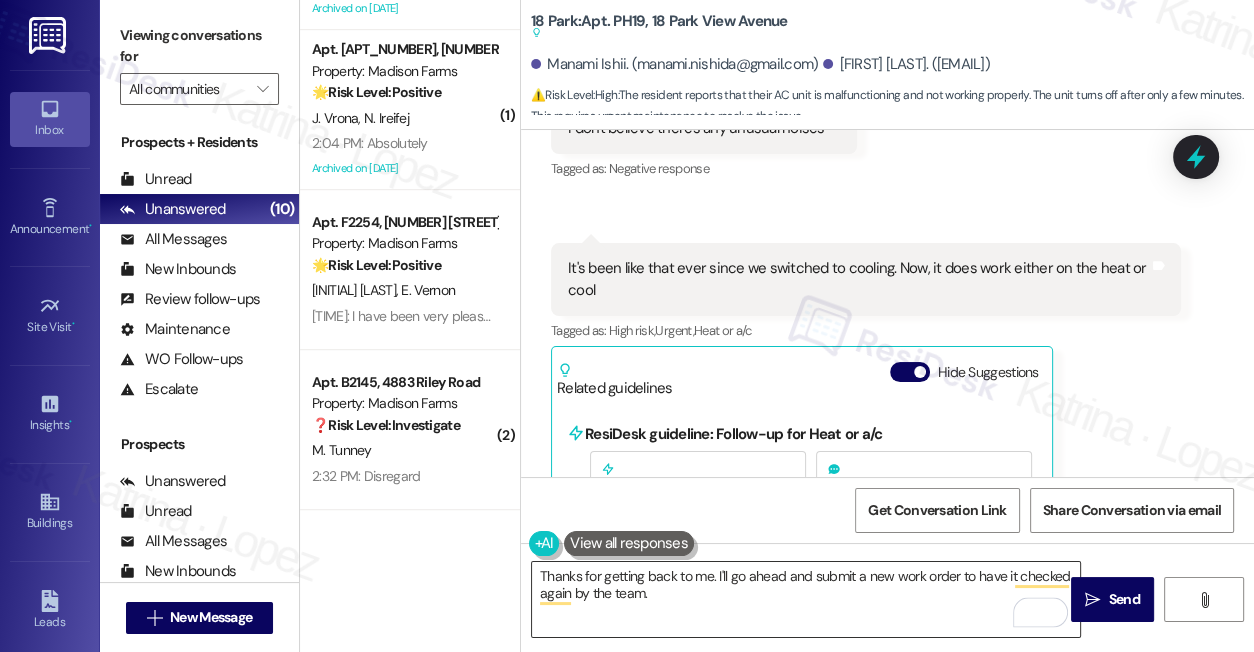 scroll, scrollTop: 392, scrollLeft: 0, axis: vertical 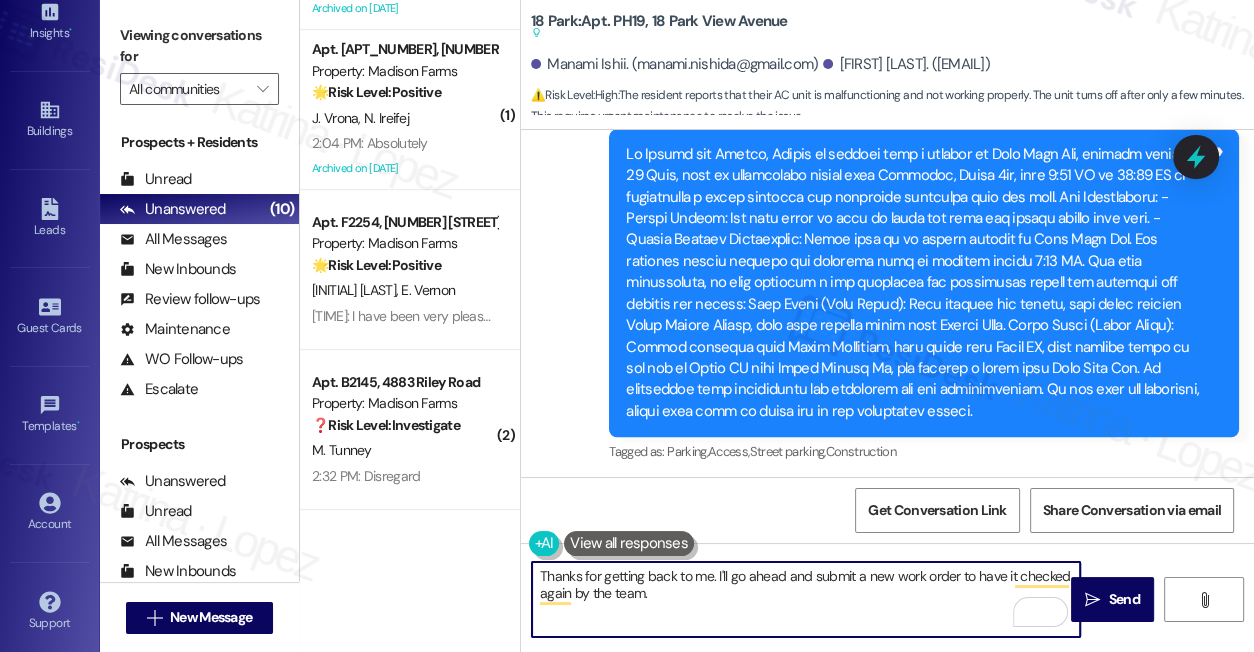 click on "Thanks for getting back to me. I'll go ahead and submit a new work order to have it checked again by the team." at bounding box center [806, 599] 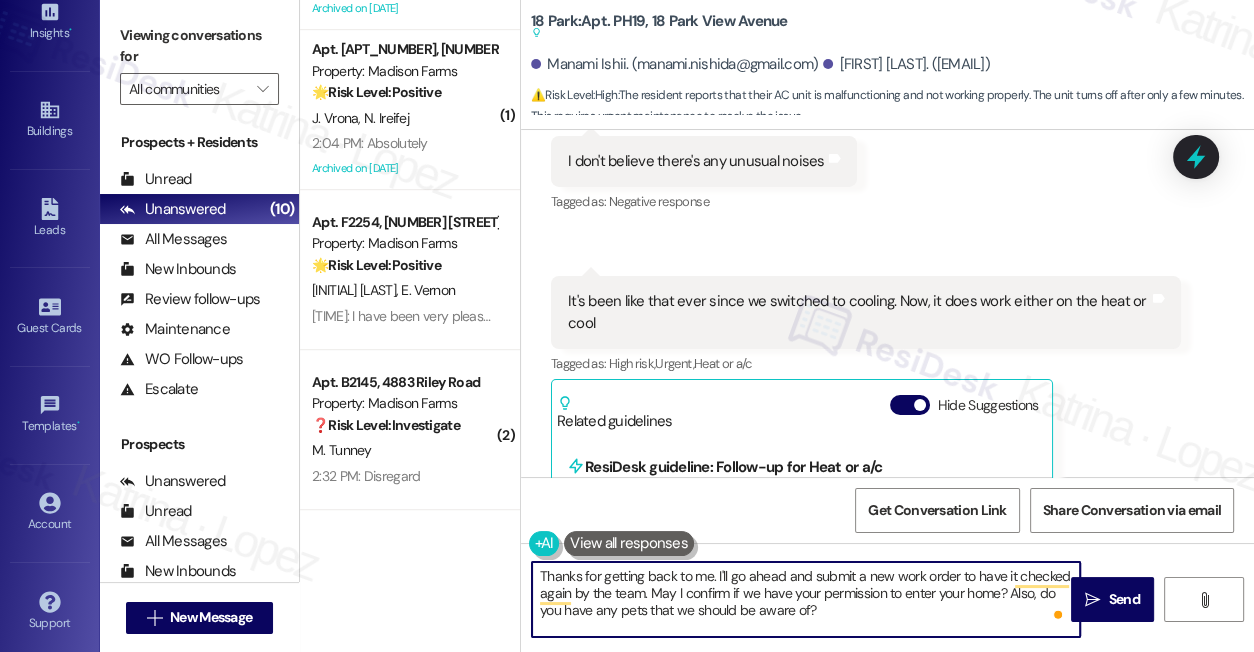scroll, scrollTop: 6440, scrollLeft: 0, axis: vertical 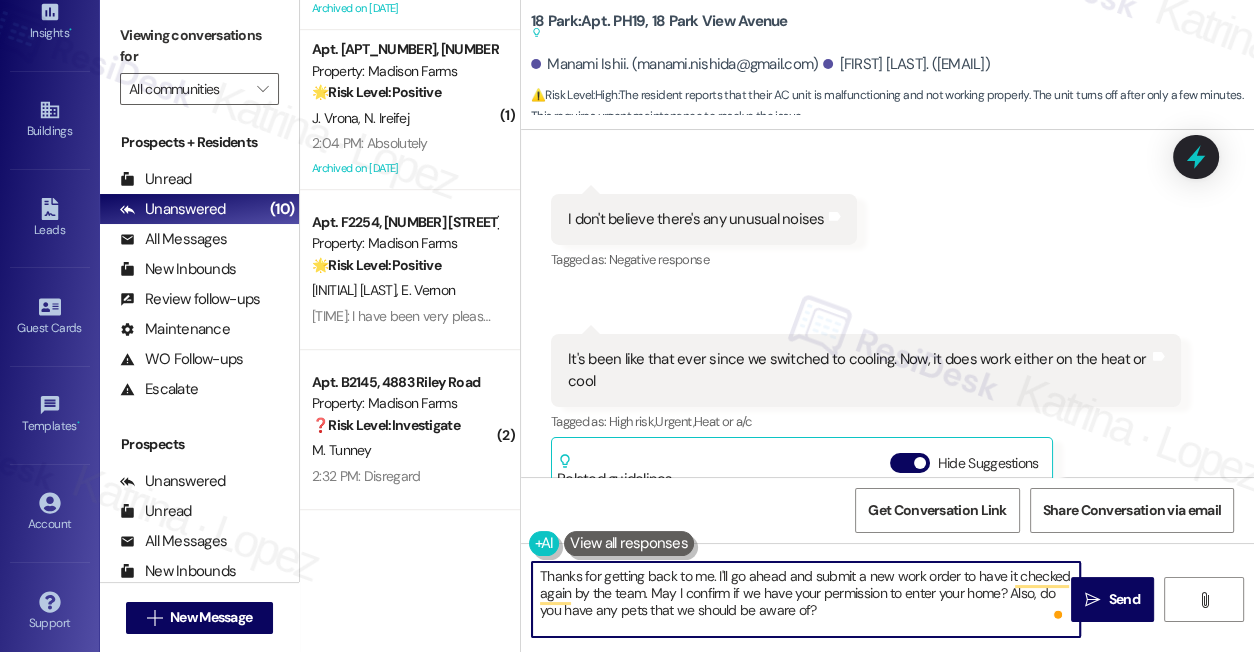 click on "It's been like that ever since we switched to cooling. Now, it does work either on the heat or cool" at bounding box center (858, 370) 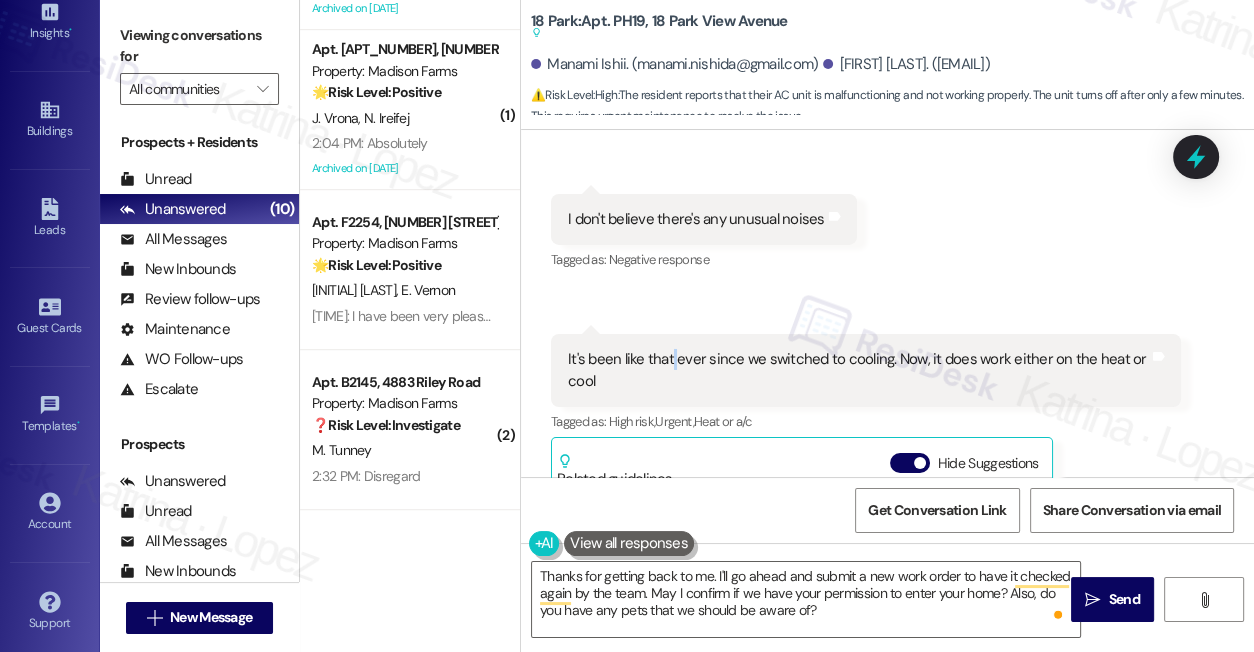 click on "It's been like that ever since we switched to cooling. Now, it does work either on the heat or cool" at bounding box center [858, 370] 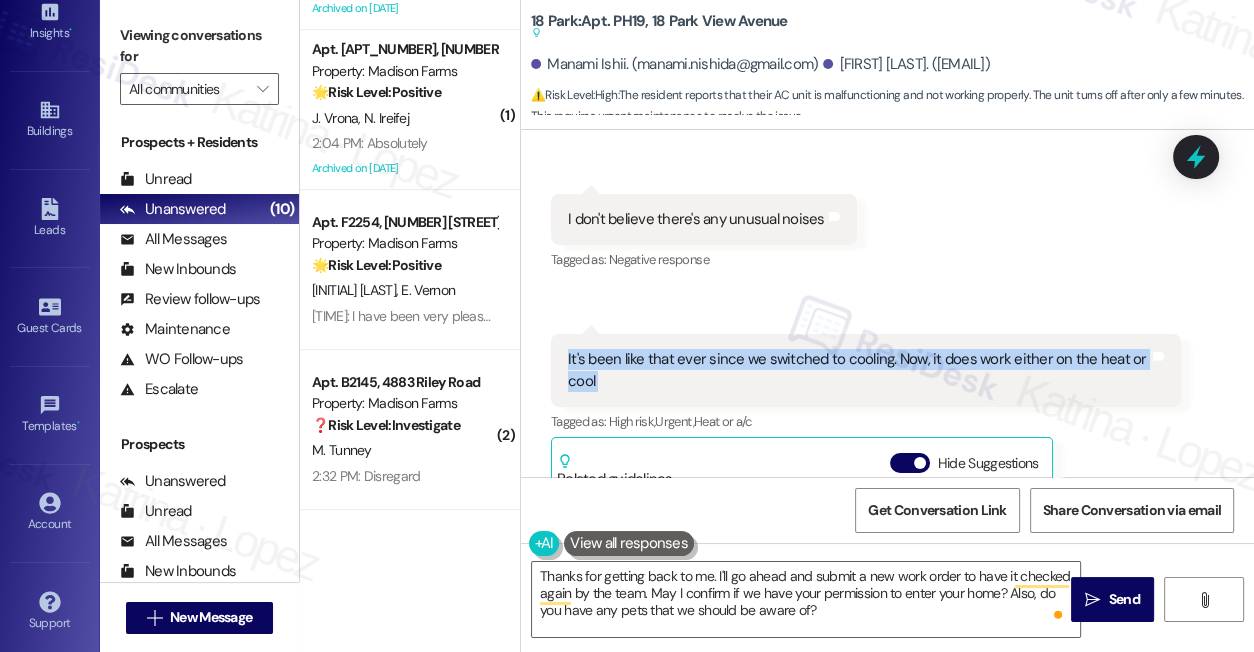 drag, startPoint x: 670, startPoint y: 338, endPoint x: 730, endPoint y: 89, distance: 256.12692 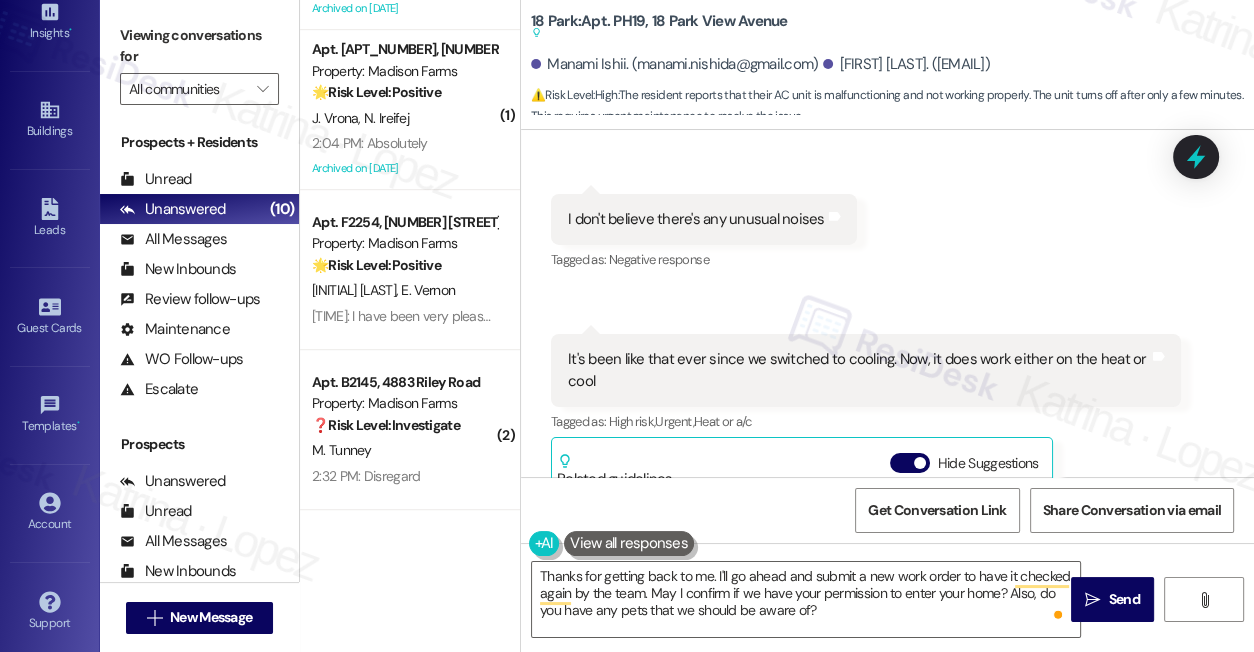 click on "18 Park:  Apt. PH19, 18 Park View Avenue   Suggested actions and notes available for this message and will show as you scroll through." at bounding box center (659, 27) 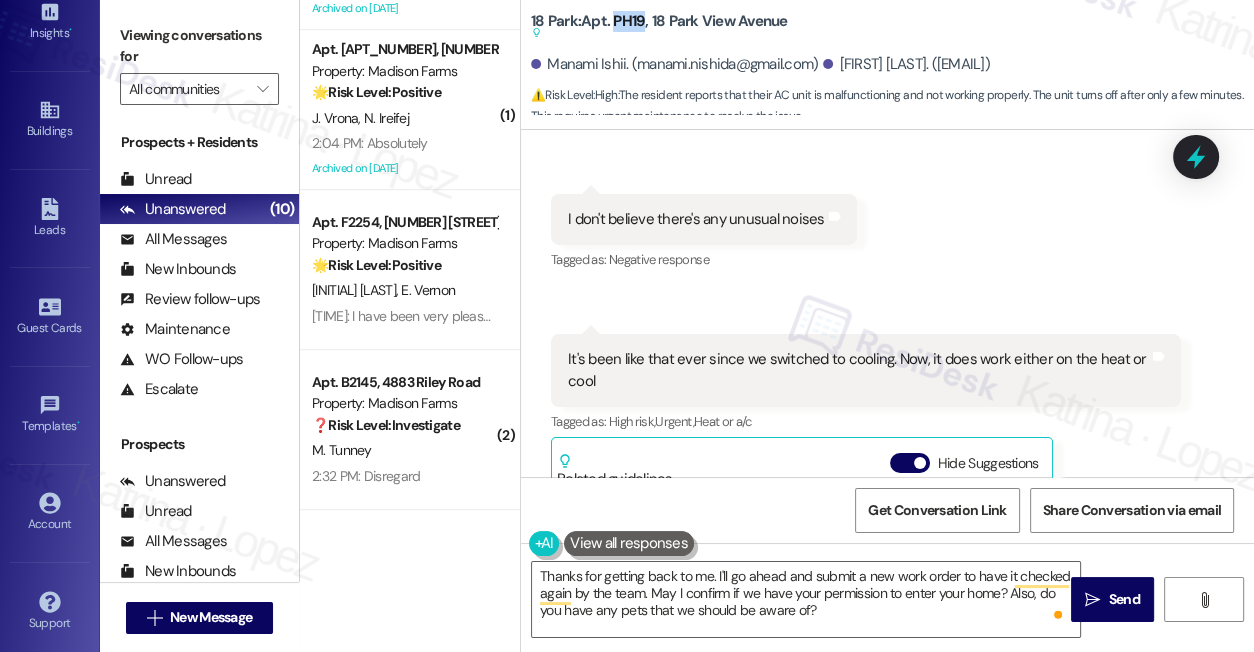 click on "18 Park:  Apt. PH19, 18 Park View Avenue   Suggested actions and notes available for this message and will show as you scroll through." at bounding box center [659, 27] 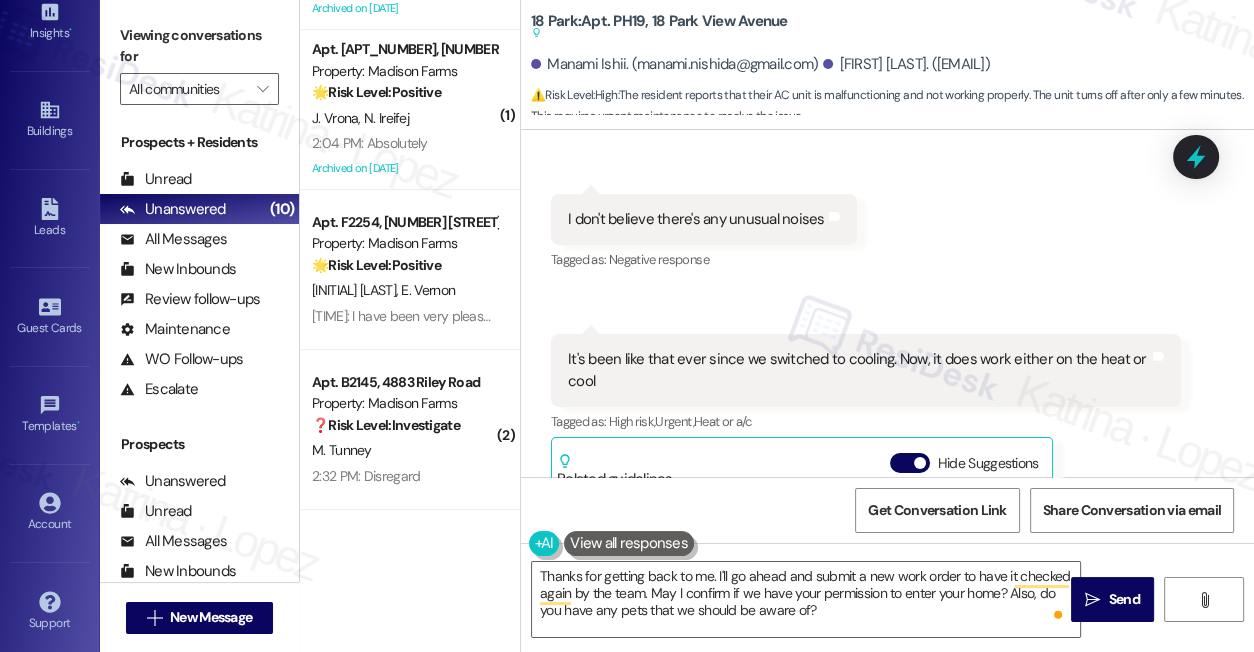 click on "Viewing conversations for" at bounding box center [199, 46] 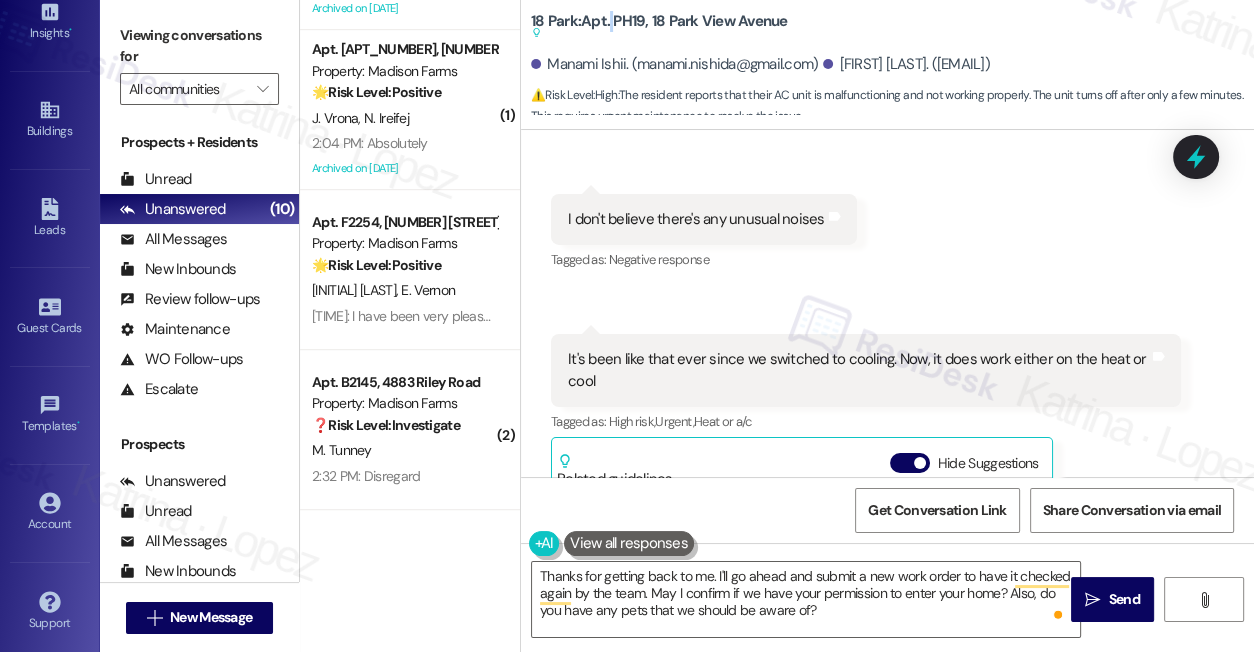 click on "18 Park:  Apt. PH19, 18 Park View Avenue   Suggested actions and notes available for this message and will show as you scroll through." at bounding box center [659, 27] 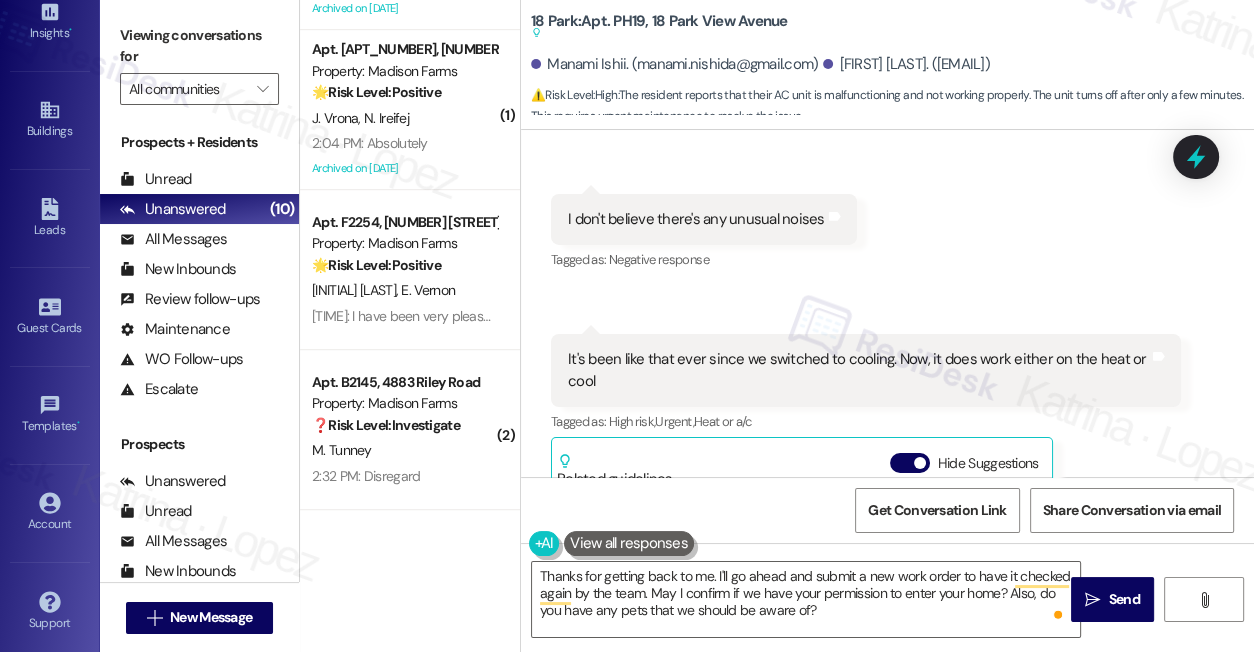 click on "18 Park:  Apt. PH19, 18 Park View Avenue   Suggested actions and notes available for this message and will show as you scroll through." at bounding box center (659, 27) 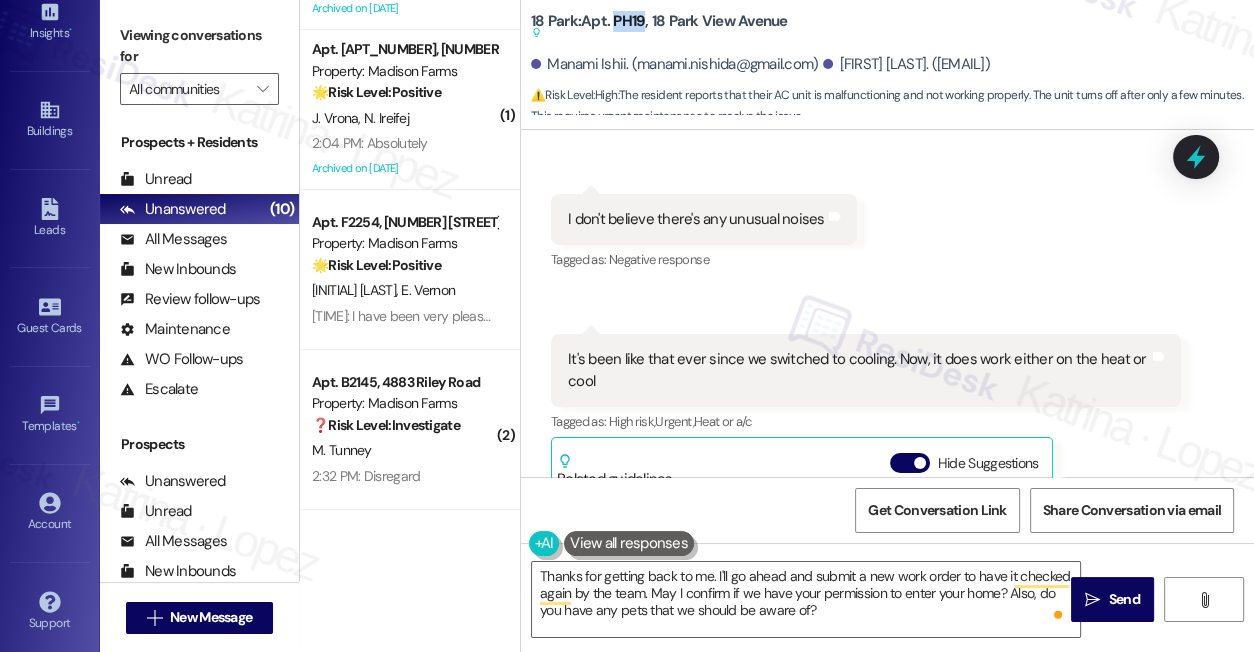 click on "18 Park:  Apt. PH19, 18 Park View Avenue   Suggested actions and notes available for this message and will show as you scroll through." at bounding box center [659, 27] 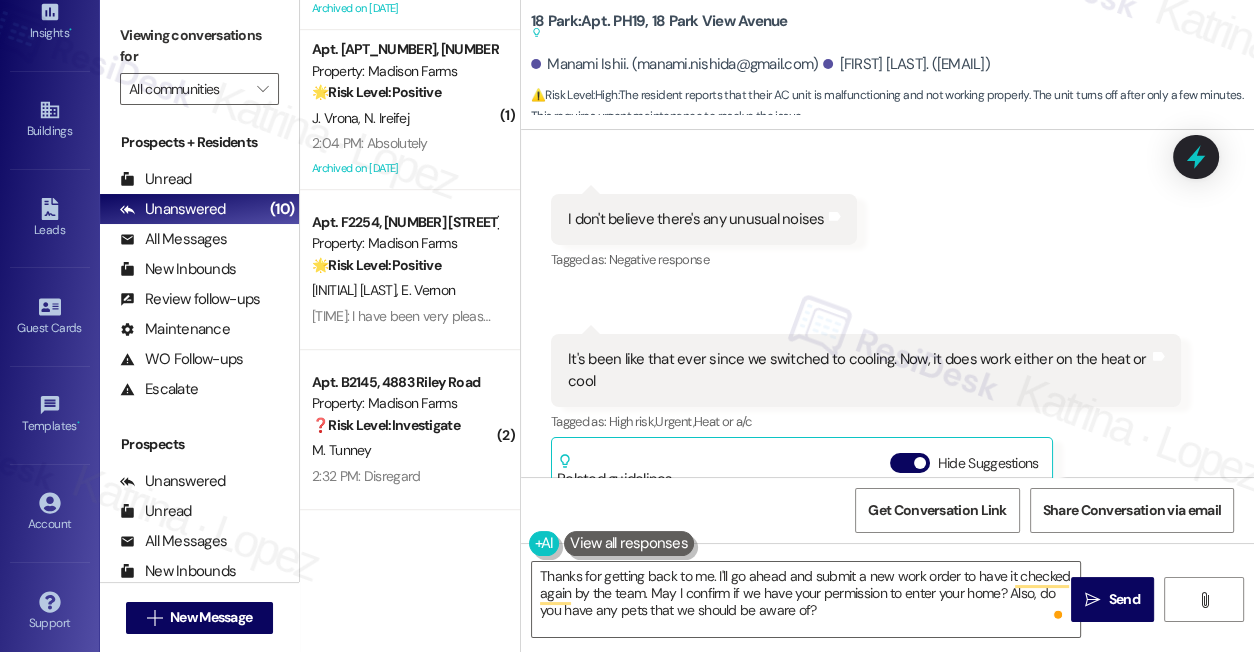 click on "Viewing conversations for" at bounding box center (199, 46) 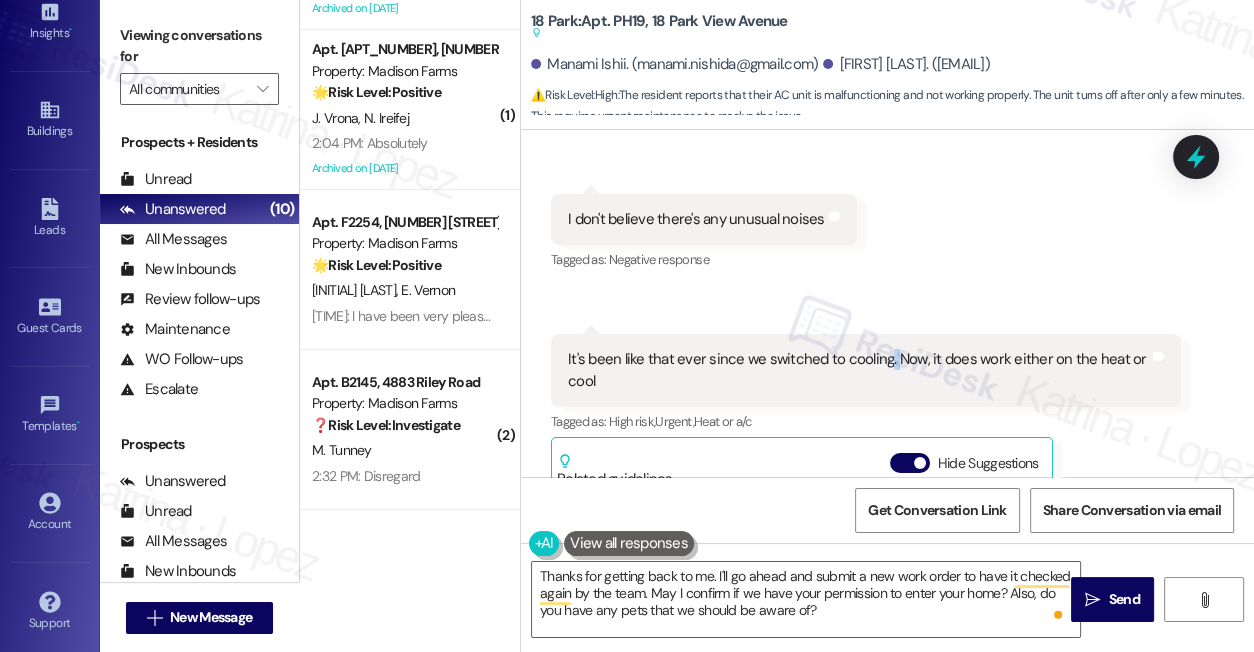 click on "It's been like that ever since we switched to cooling. Now, it does work either on the heat or cool" at bounding box center [858, 370] 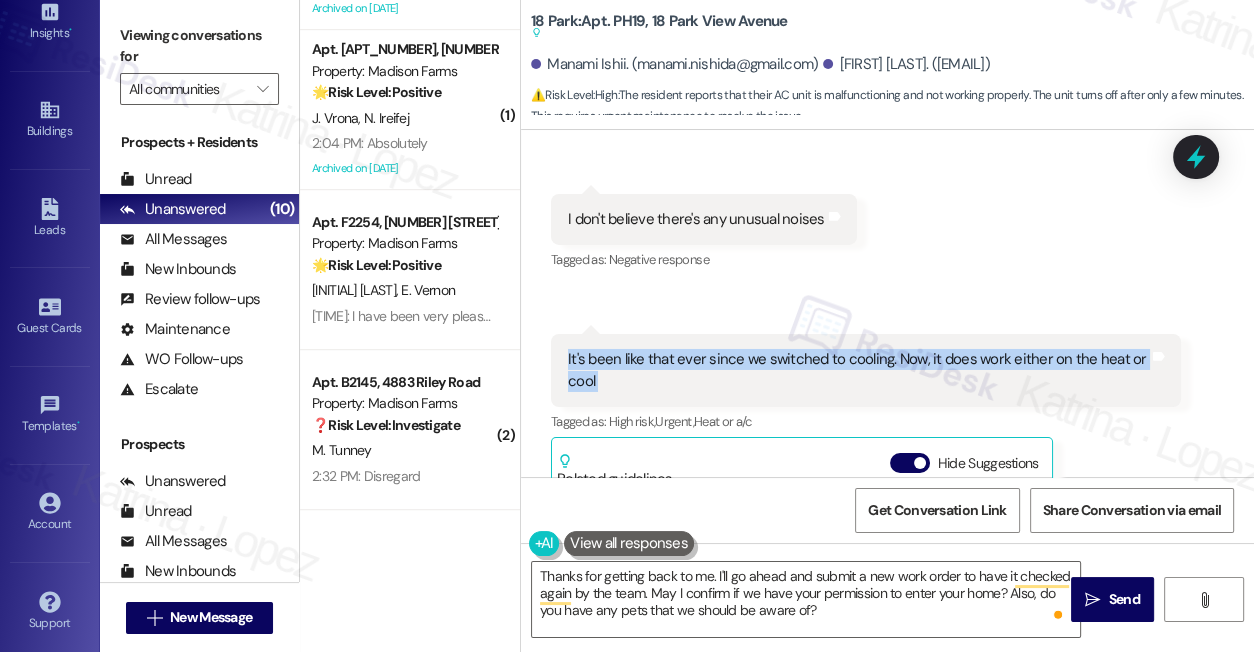 click on "It's been like that ever since we switched to cooling. Now, it does work either on the heat or cool" at bounding box center [858, 370] 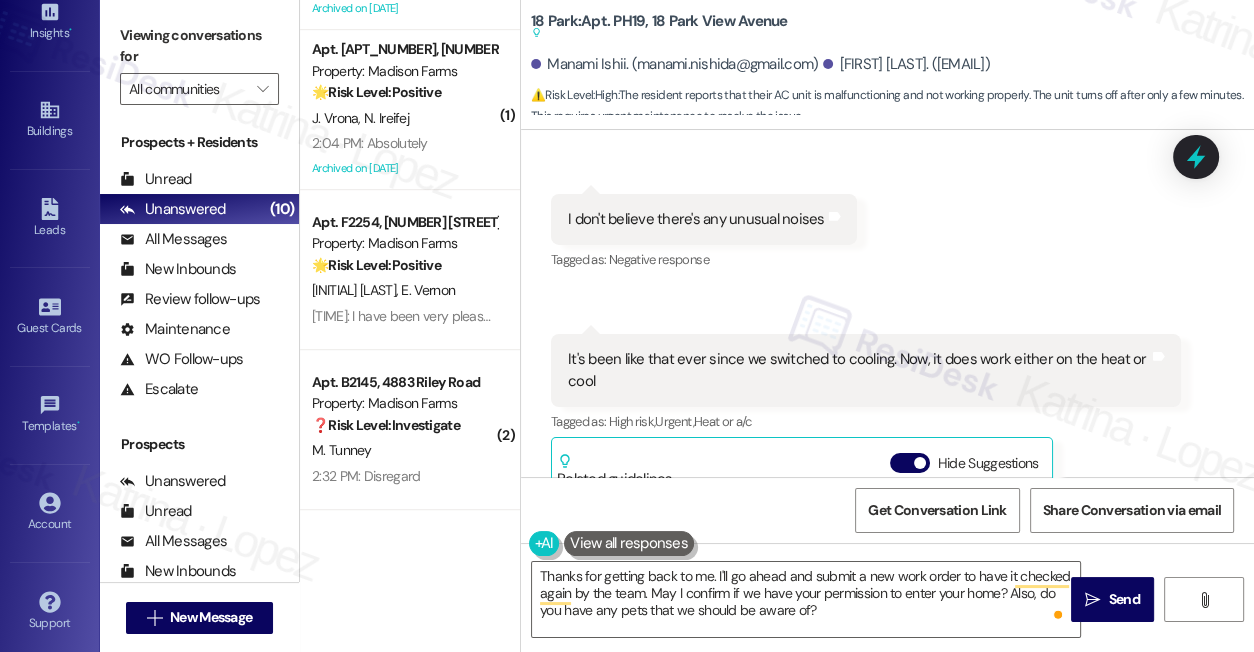 click on "Viewing conversations for" at bounding box center (199, 46) 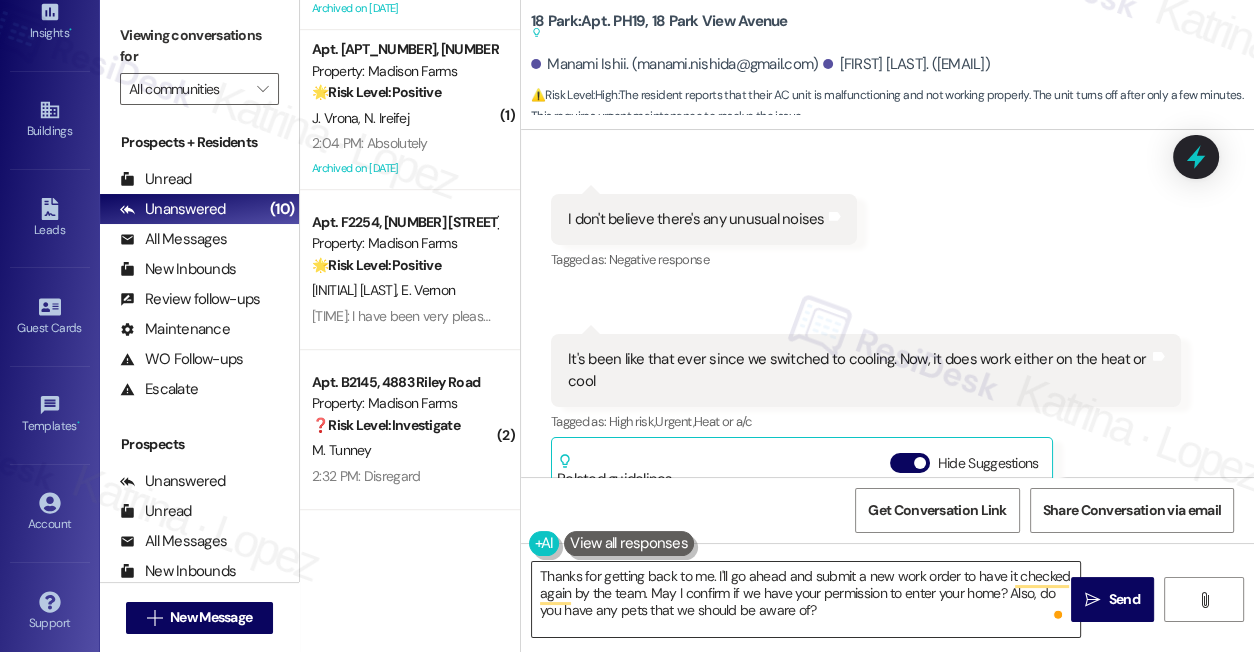 click on "Thanks for getting back to me. I'll go ahead and submit a new work order to have it checked again by the team. May I confirm if we have your permission to enter your home? Also, do you have any pets that we should be aware of?" at bounding box center (806, 599) 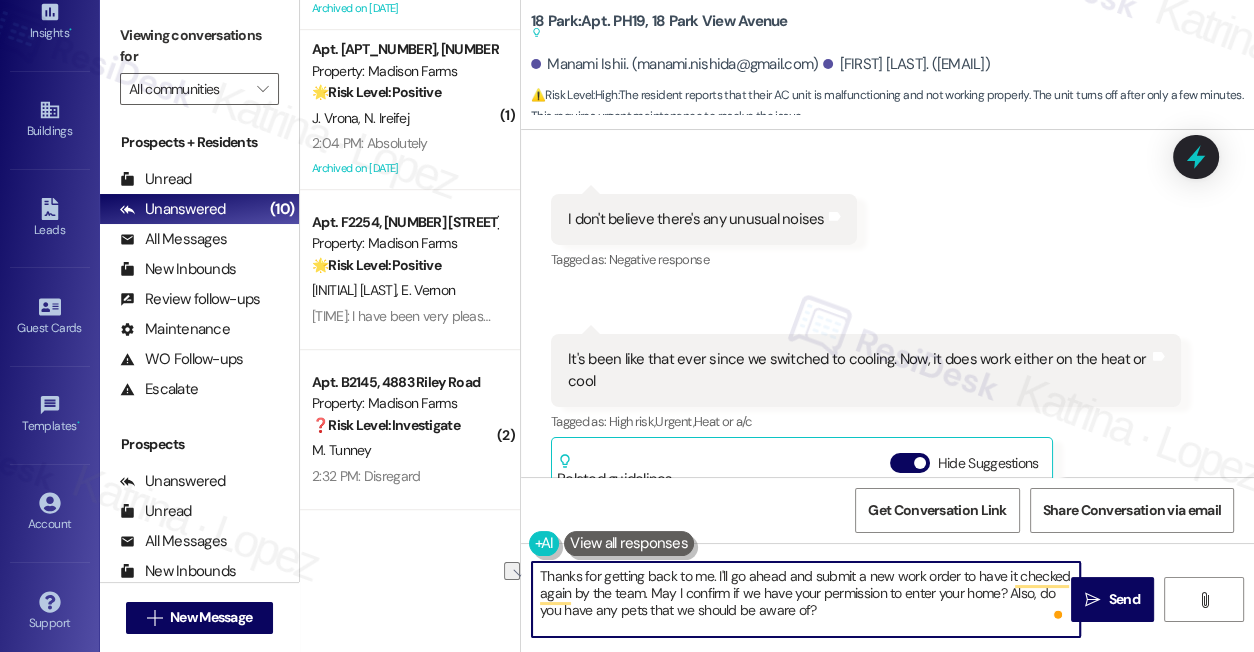 drag, startPoint x: 811, startPoint y: 576, endPoint x: 968, endPoint y: 568, distance: 157.20369 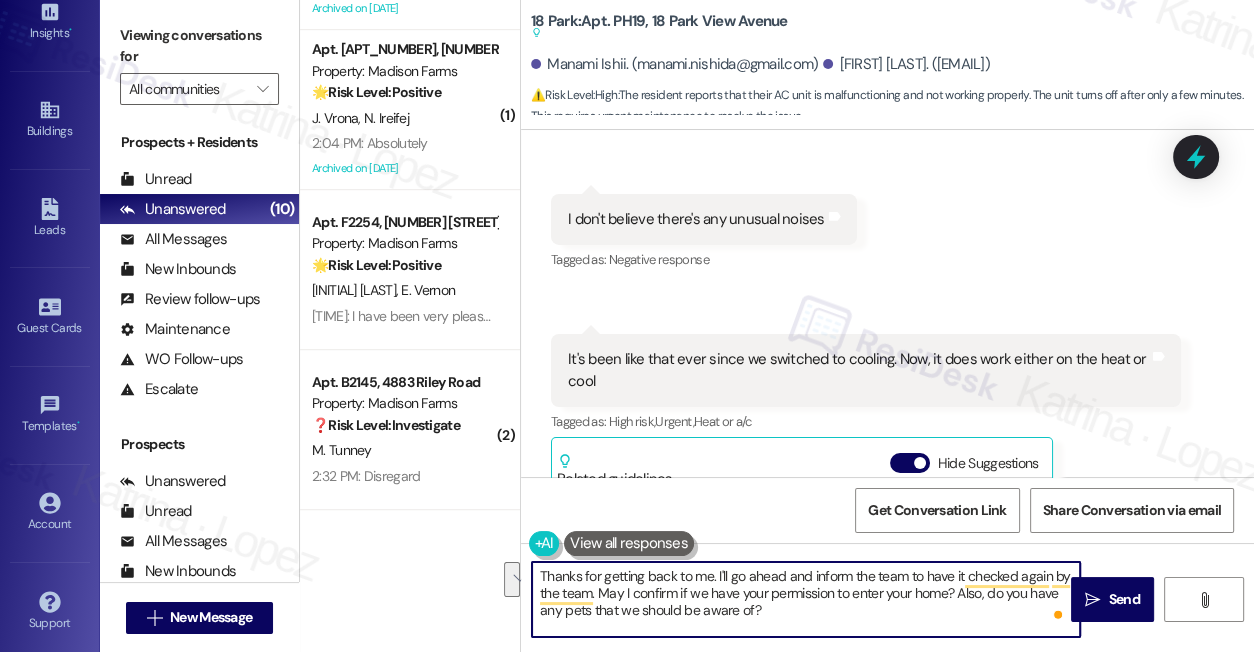 drag, startPoint x: 1052, startPoint y: 571, endPoint x: 594, endPoint y: 589, distance: 458.35358 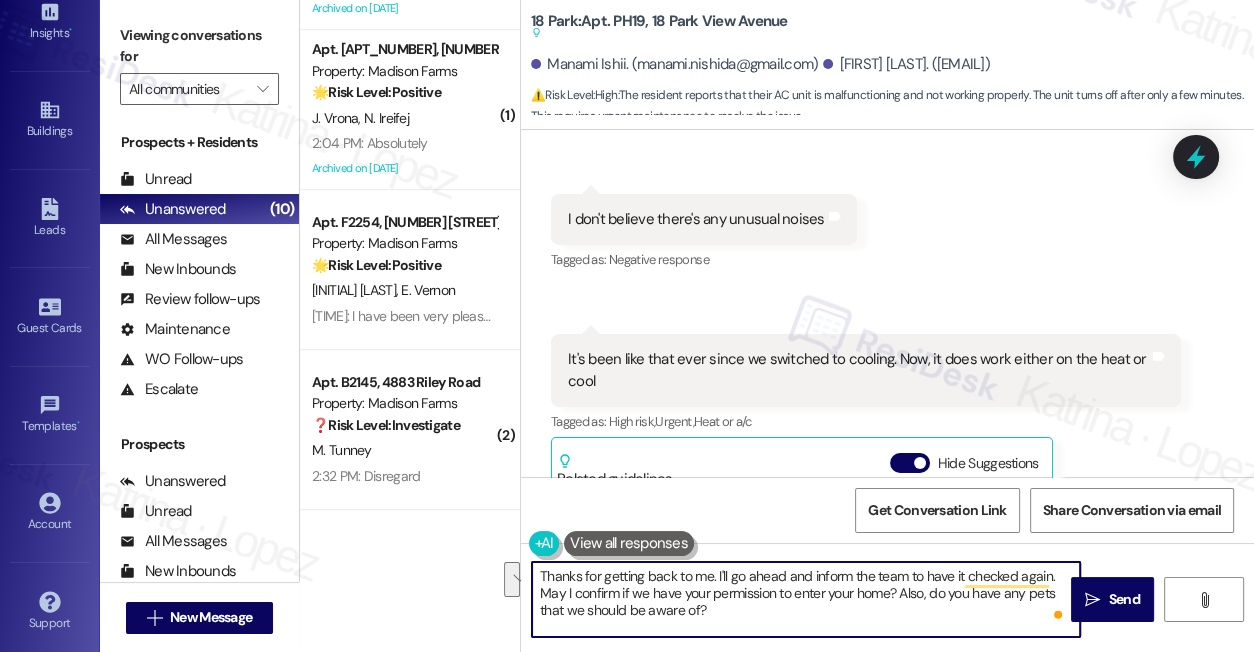 drag, startPoint x: 777, startPoint y: 615, endPoint x: 552, endPoint y: 600, distance: 225.49945 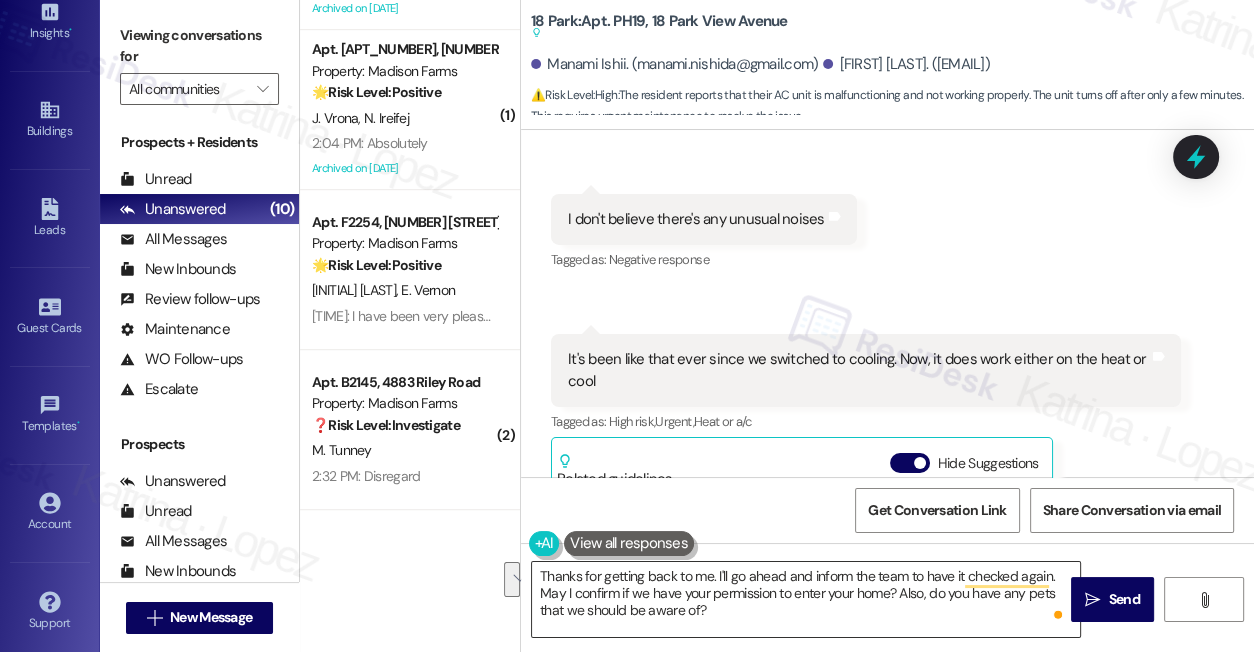 click on "Thanks for getting back to me. I'll go ahead and inform the team to have it checked again. May I confirm if we have your permission to enter your home? Also, do you have any pets that we should be aware of?" at bounding box center (806, 599) 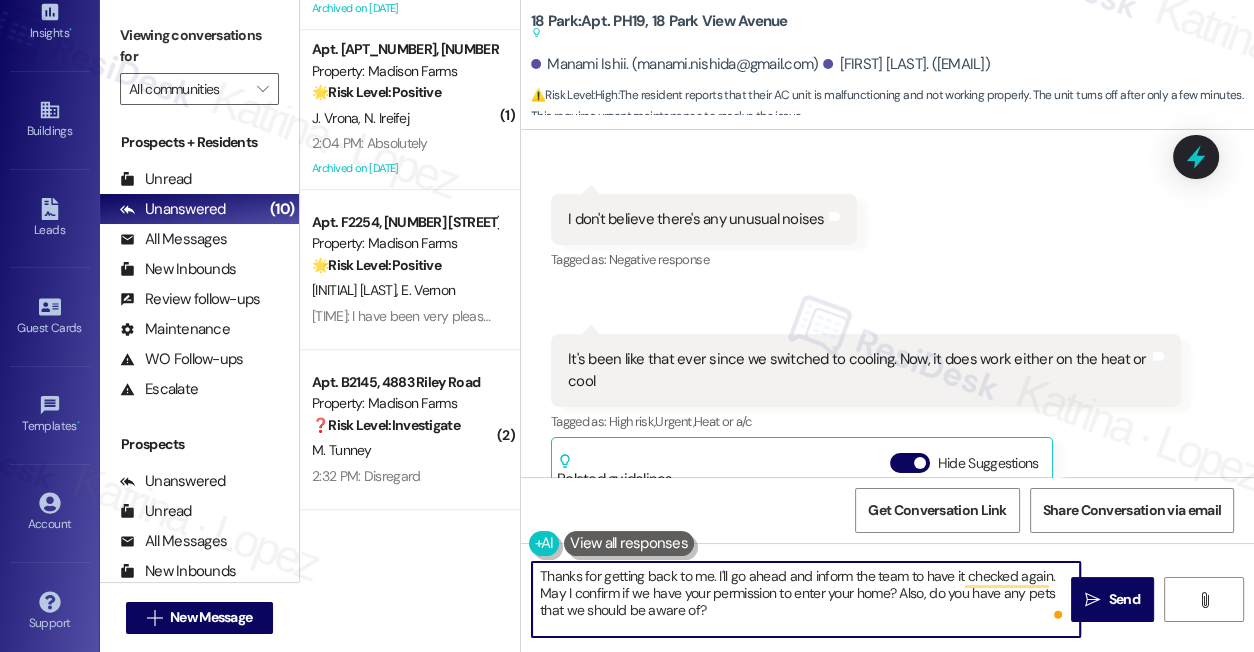 click on "Thanks for getting back to me. I'll go ahead and inform the team to have it checked again. May I confirm if we have your permission to enter your home? Also, do you have any pets that we should be aware of?" at bounding box center [806, 599] 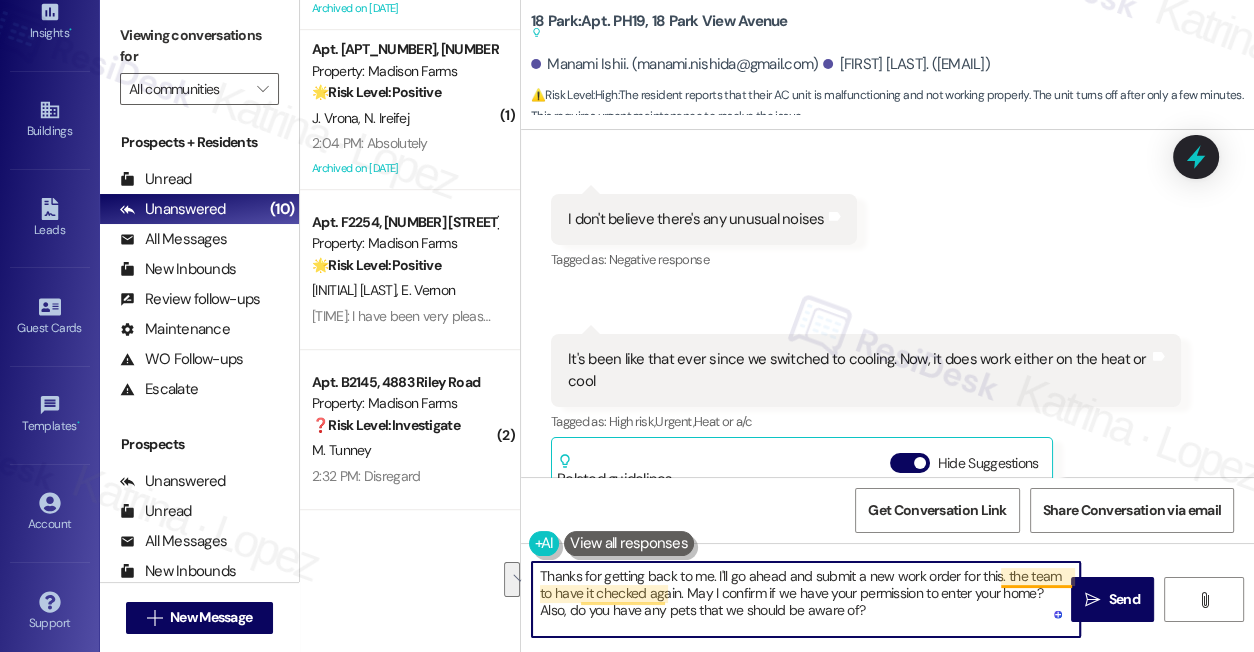 drag, startPoint x: 669, startPoint y: 592, endPoint x: 1005, endPoint y: 574, distance: 336.4818 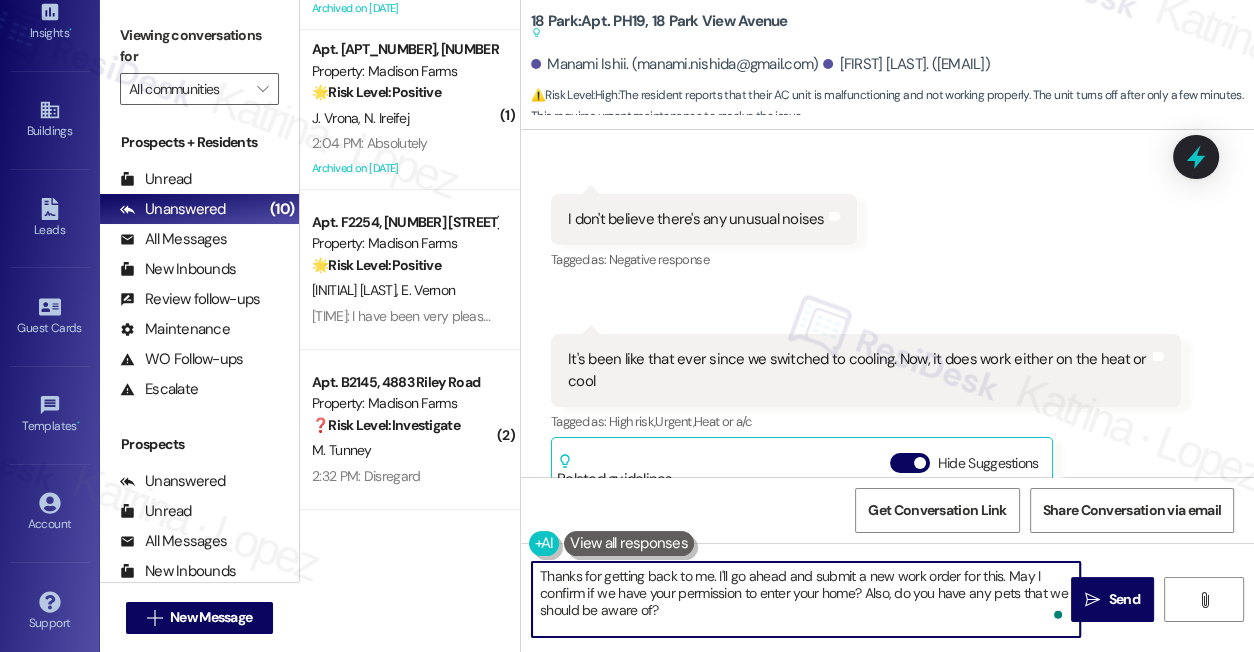 type on "Thanks for getting back to me. I'll go ahead and submit a new work order for this. May I confirm if we have your permission to enter your home? Also, do you have any pets that we should be aware of?" 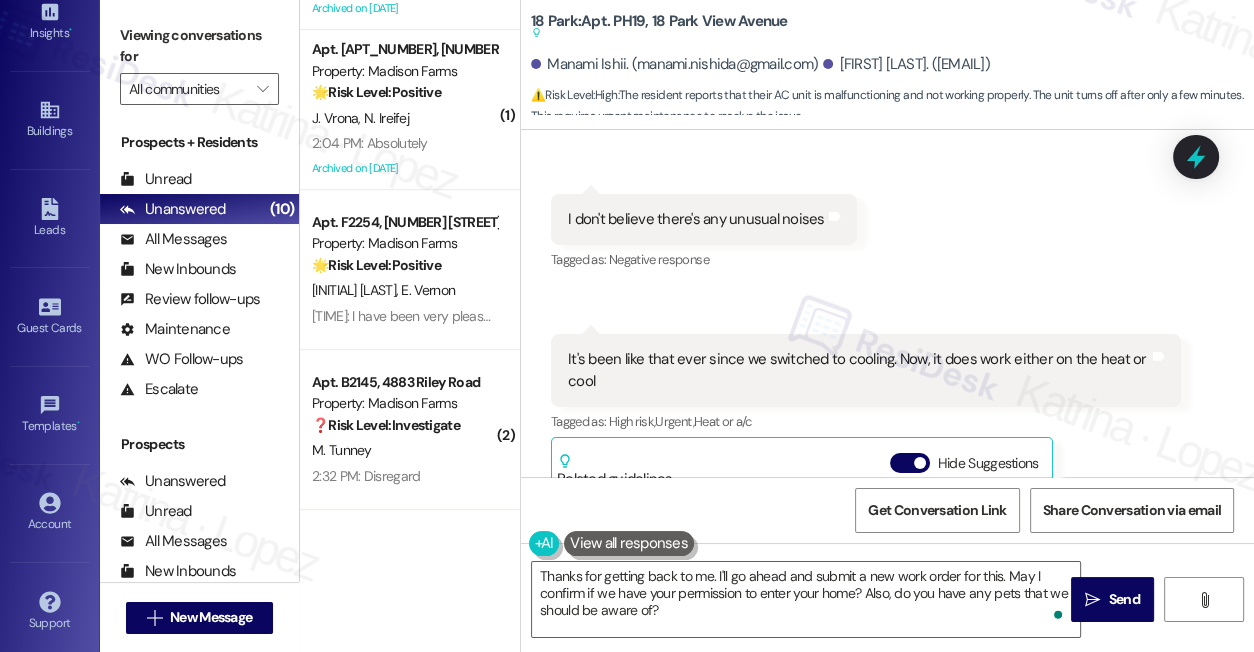 click on "It's been like that ever since we switched to cooling. Now, it does work either on the heat or cool" at bounding box center [858, 370] 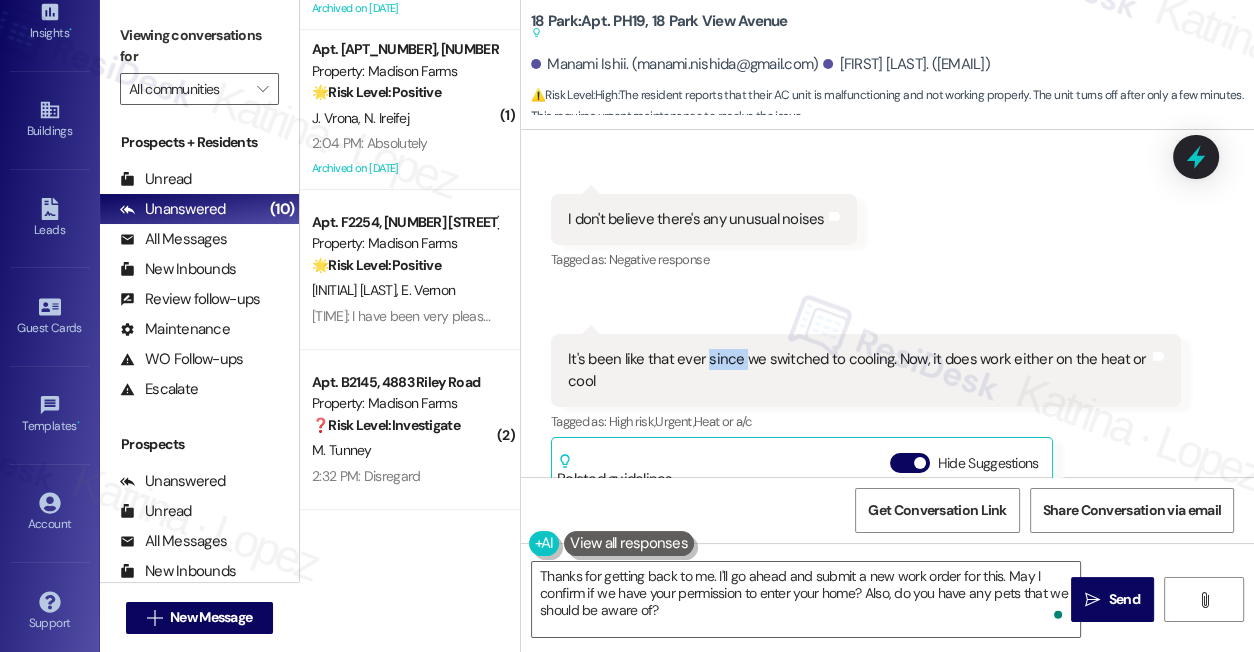 click on "It's been like that ever since we switched to cooling. Now, it does work either on the heat or cool" at bounding box center (858, 370) 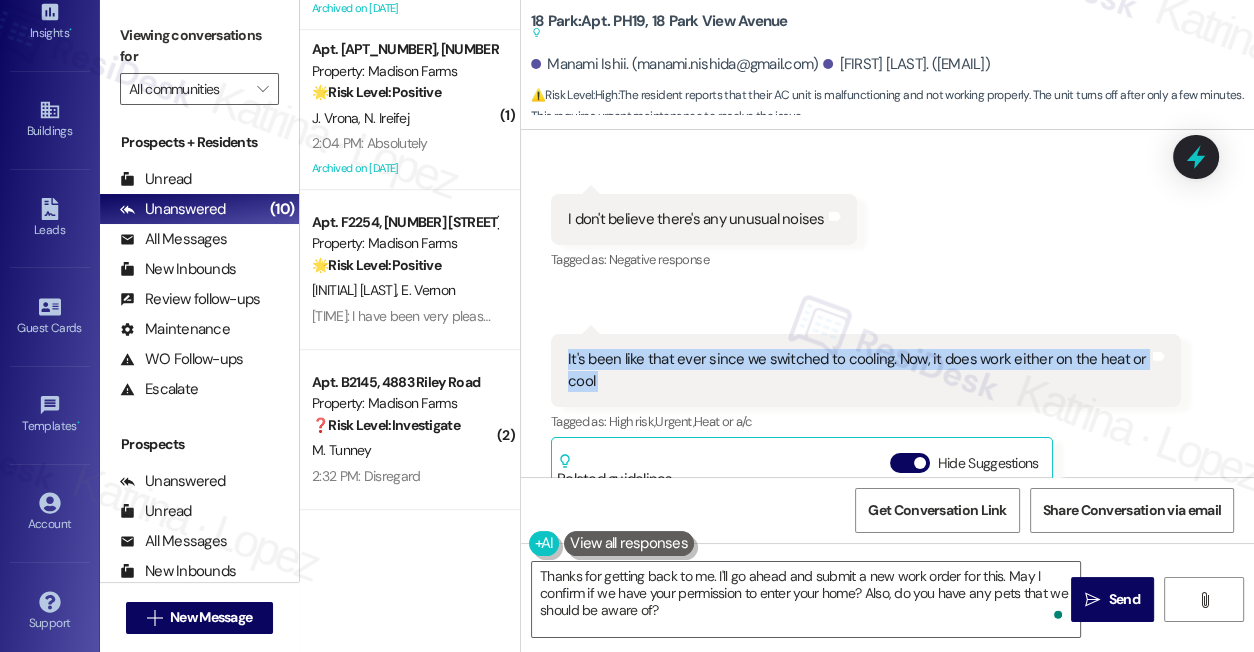 click on "It's been like that ever since we switched to cooling. Now, it does work either on the heat or cool" at bounding box center (858, 370) 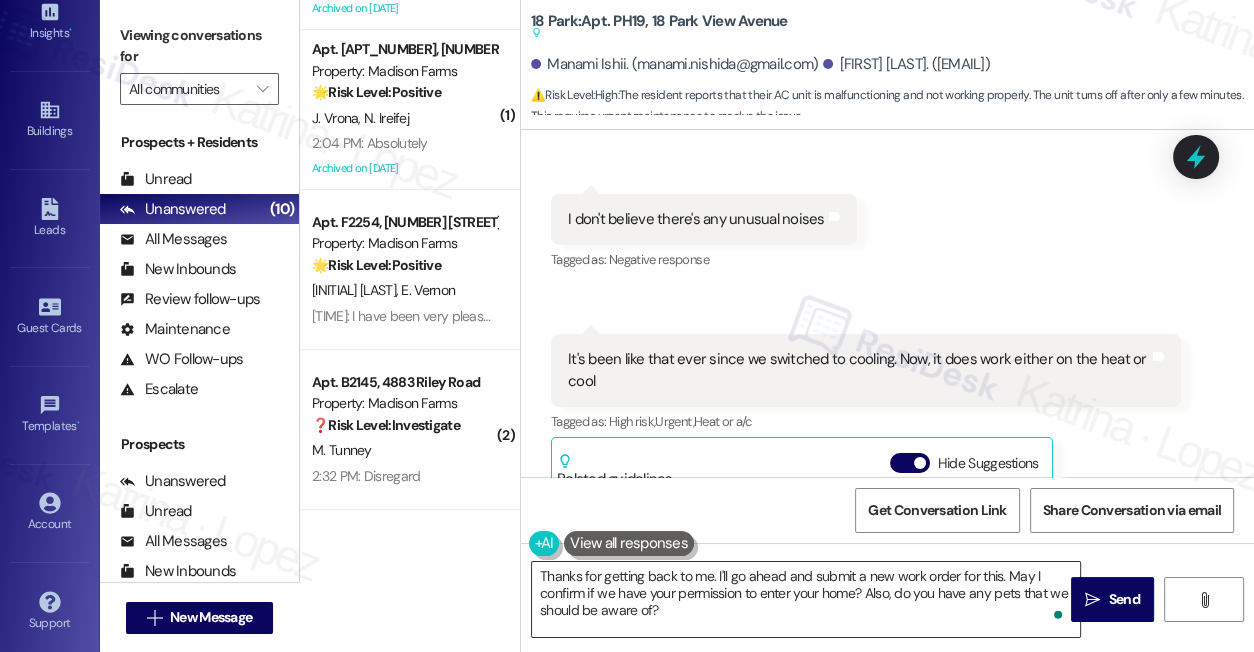 click on "Thanks for getting back to me. I'll go ahead and submit a new work order for this. May I confirm if we have your permission to enter your home? Also, do you have any pets that we should be aware of?" at bounding box center [806, 599] 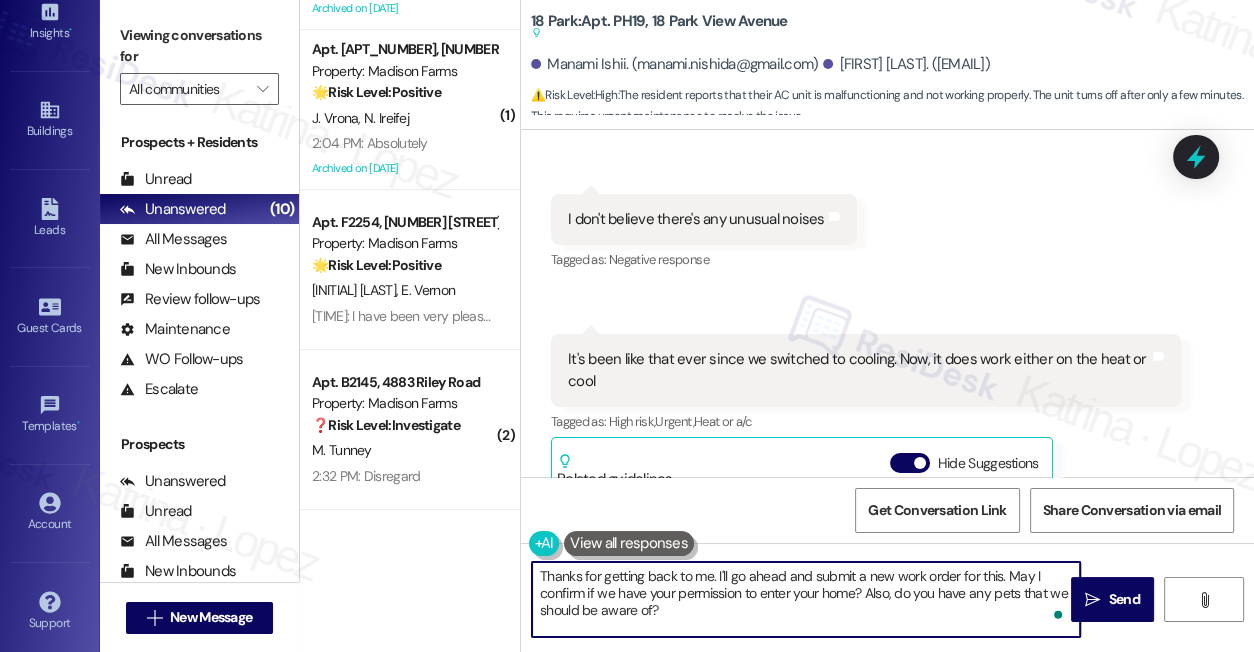 click on "Thanks for getting back to me. I'll go ahead and submit a new work order for this. May I confirm if we have your permission to enter your home? Also, do you have any pets that we should be aware of?" at bounding box center [806, 599] 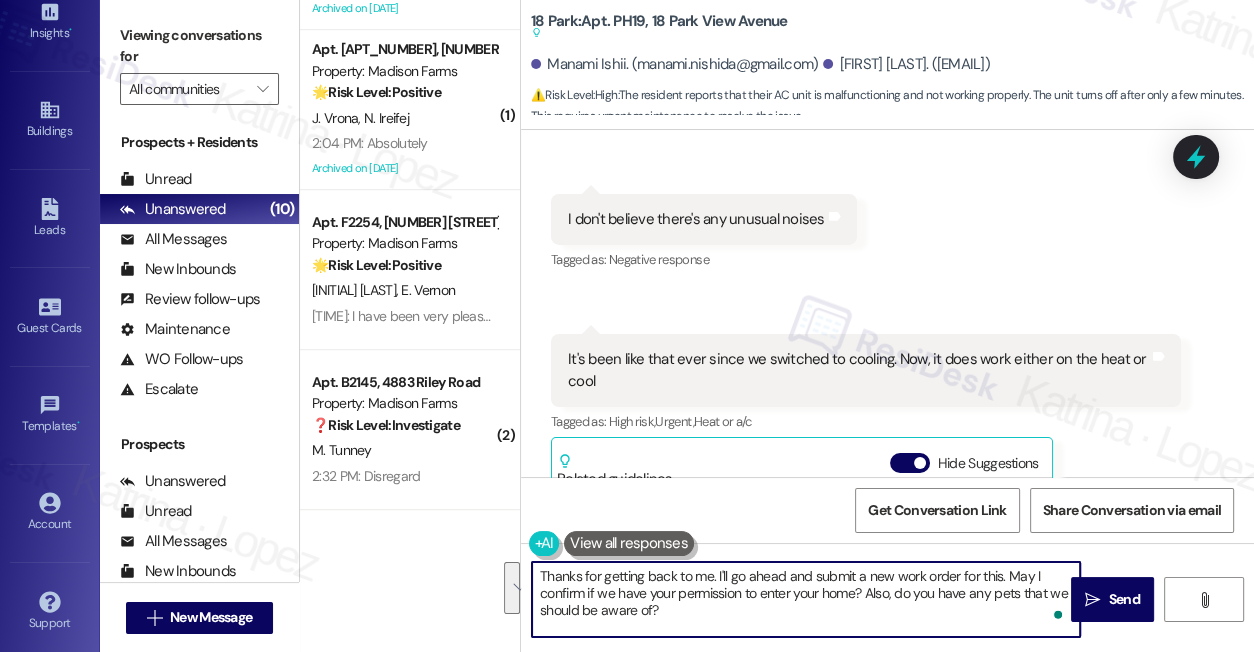 click on "It's been like that ever since we switched to cooling. Now, it does work either on the heat or cool" at bounding box center (858, 370) 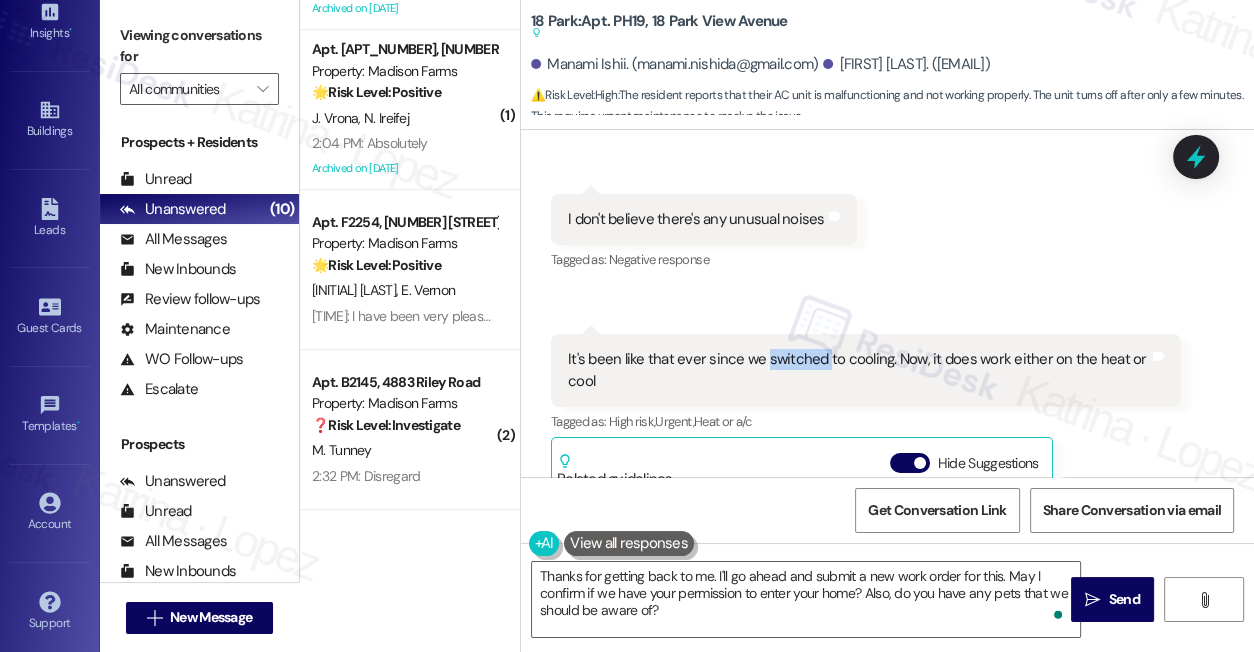 click on "It's been like that ever since we switched to cooling. Now, it does work either on the heat or cool" at bounding box center [858, 370] 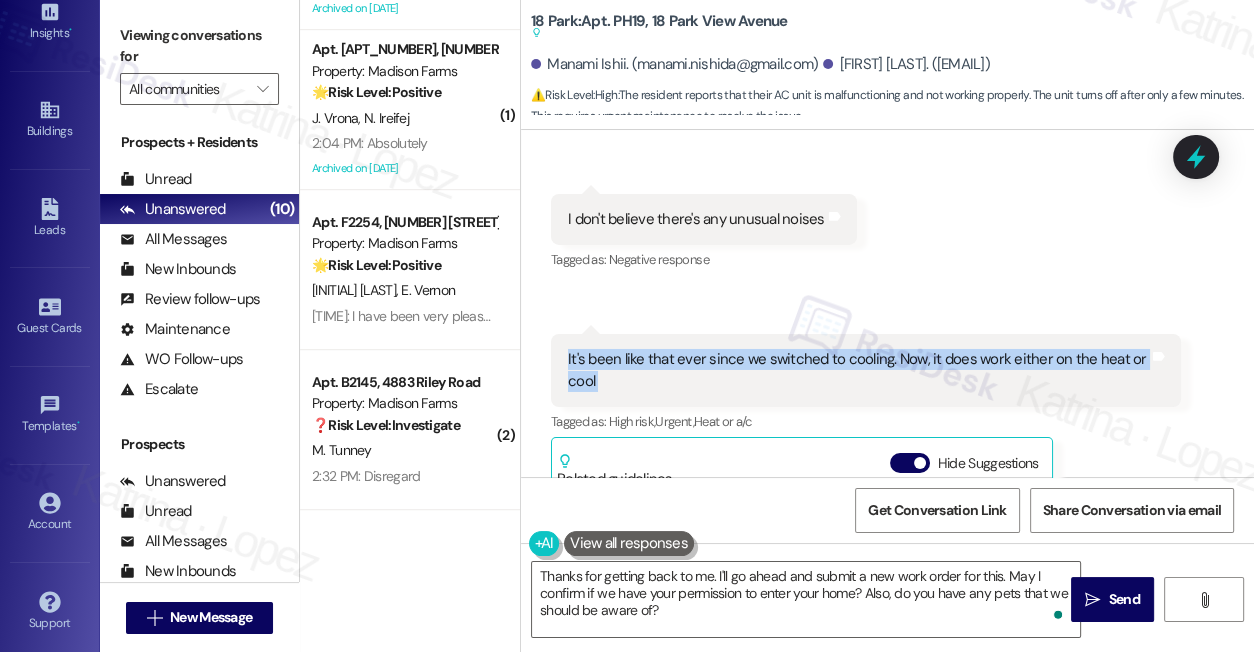 click on "It's been like that ever since we switched to cooling. Now, it does work either on the heat or cool" at bounding box center (858, 370) 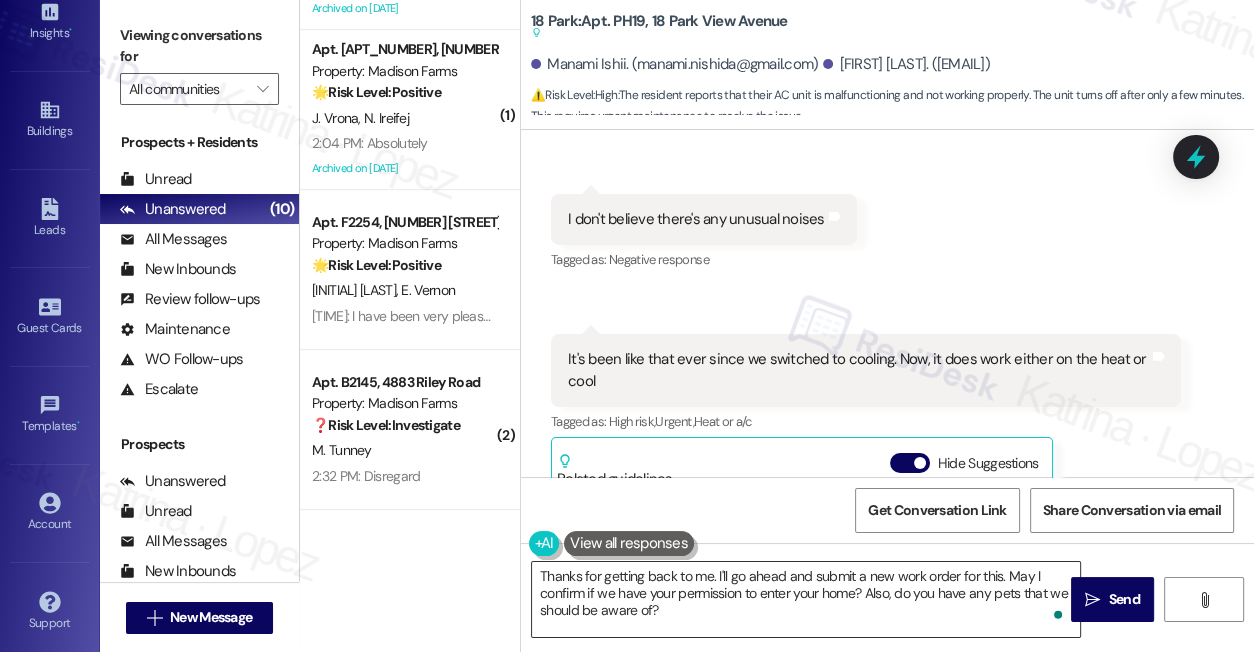 click on "Thanks for getting back to me. I'll go ahead and submit a new work order for this. May I confirm if we have your permission to enter your home? Also, do you have any pets that we should be aware of?" at bounding box center (806, 599) 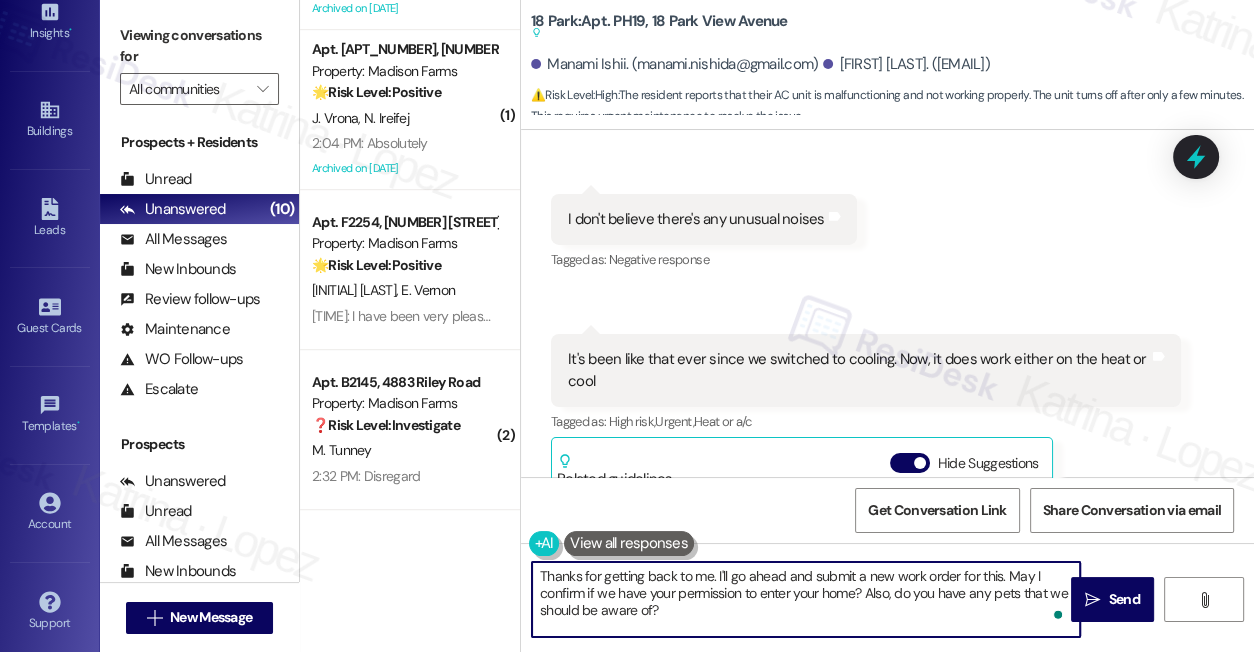 drag, startPoint x: 947, startPoint y: 601, endPoint x: 974, endPoint y: 595, distance: 27.658634 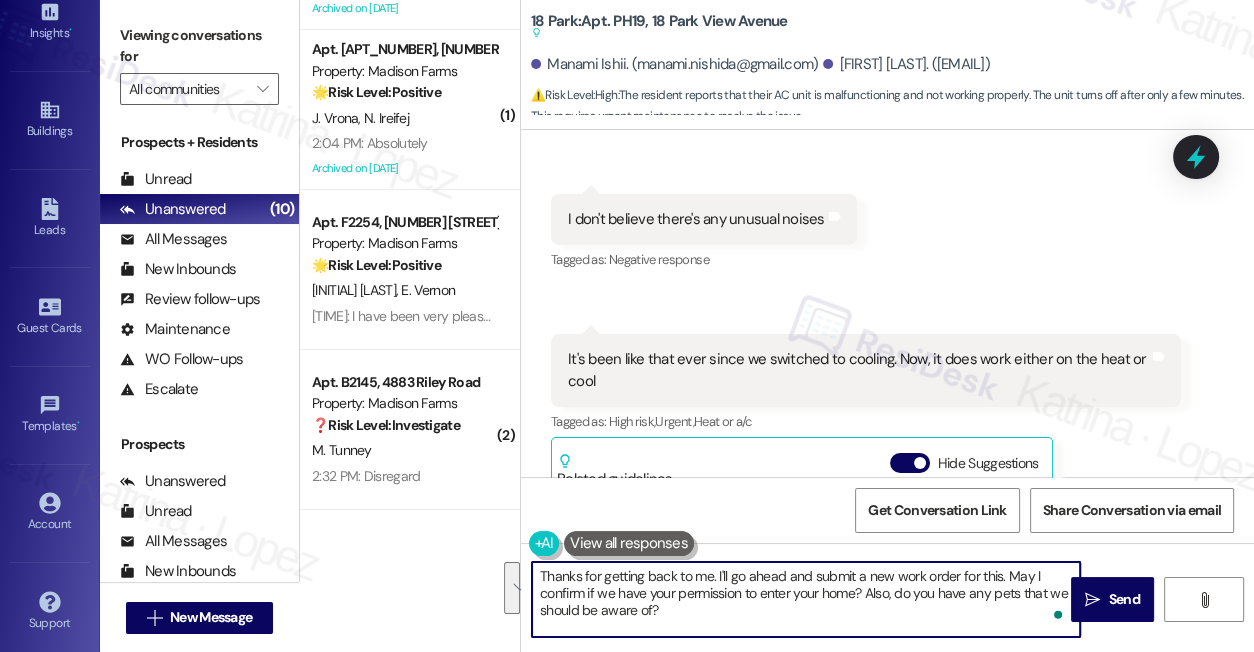 click on "Thanks for getting back to me. I'll go ahead and submit a new work order for this. May I confirm if we have your permission to enter your home? Also, do you have any pets that we should be aware of?" at bounding box center [806, 599] 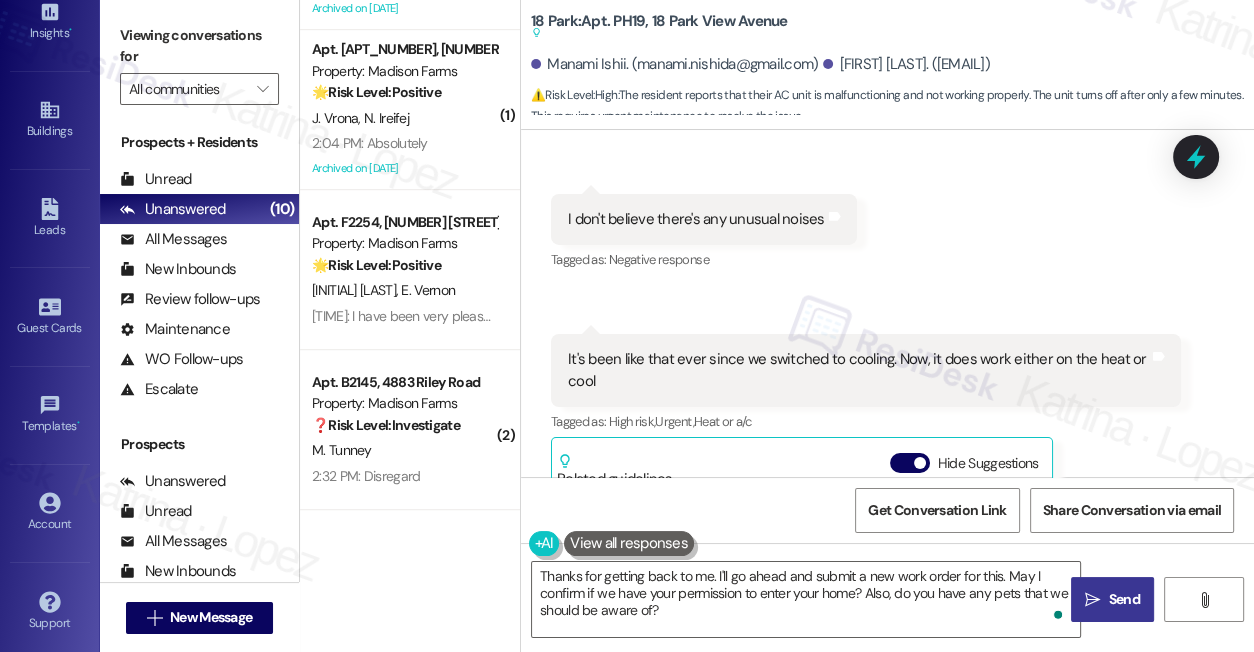 click on "Send" at bounding box center [1123, 599] 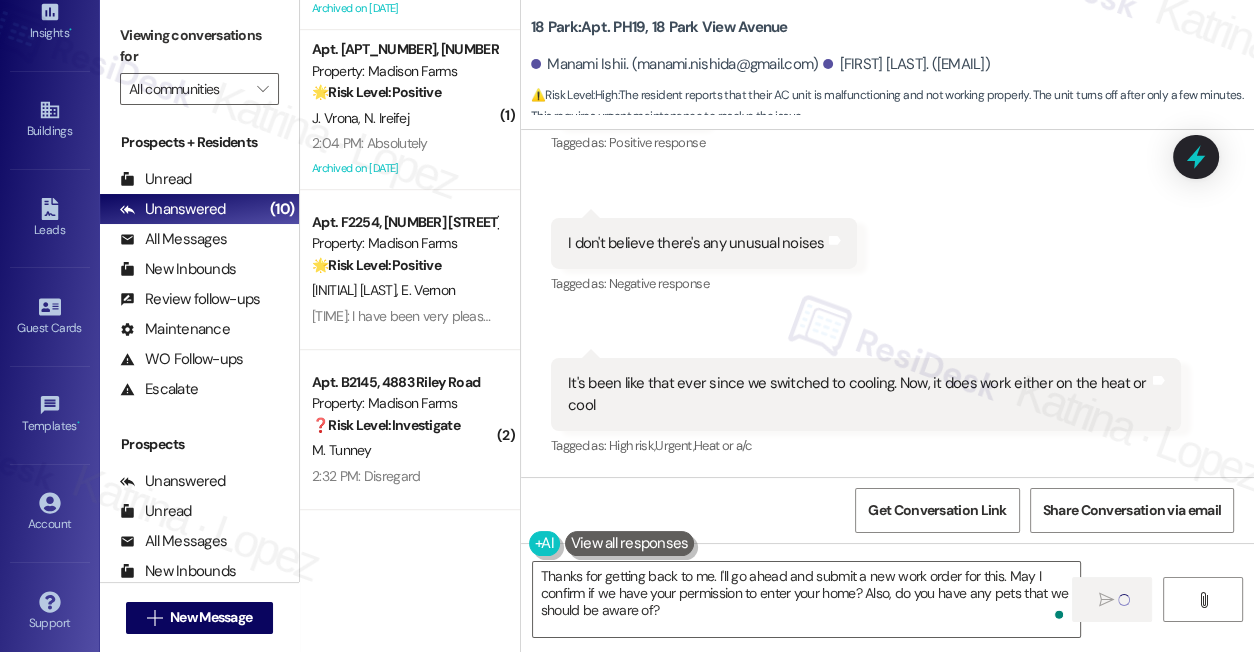 type 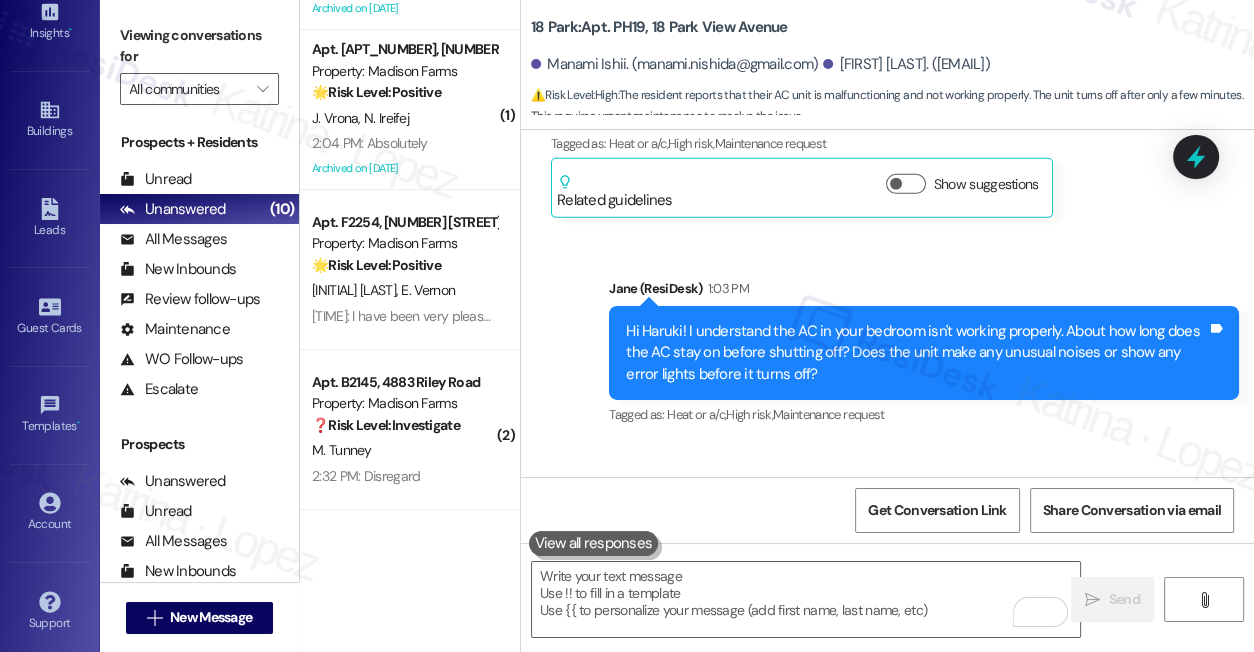 scroll, scrollTop: 5848, scrollLeft: 0, axis: vertical 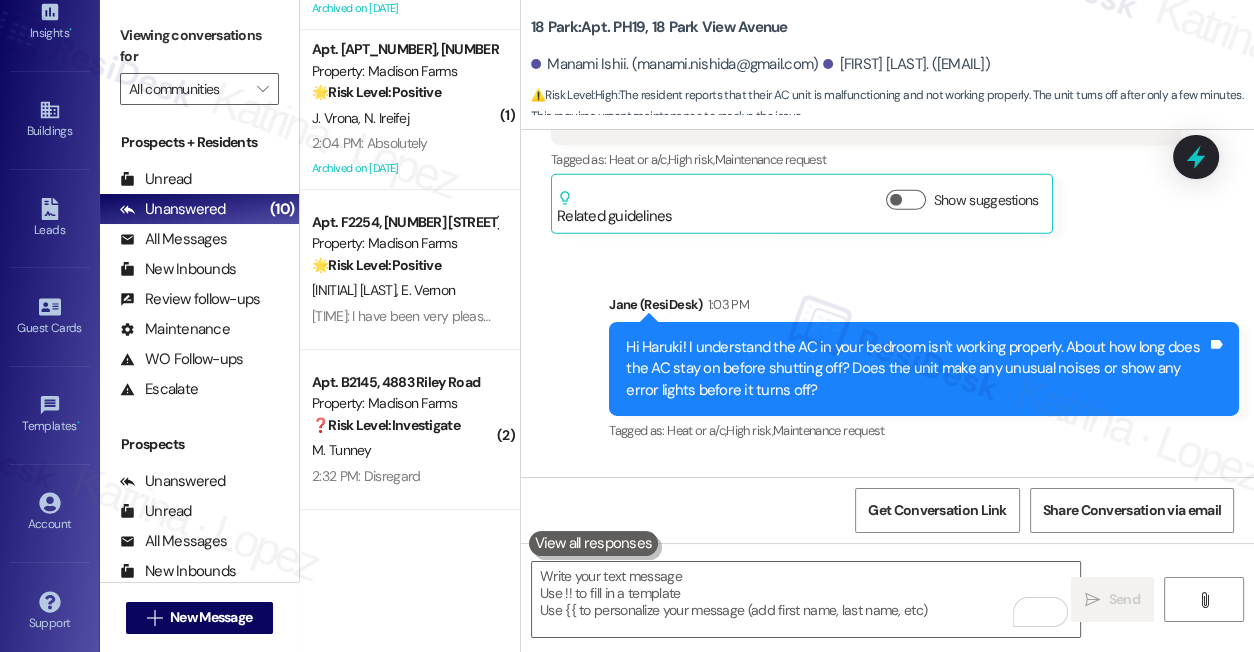 click on "Viewing conversations for" at bounding box center [199, 46] 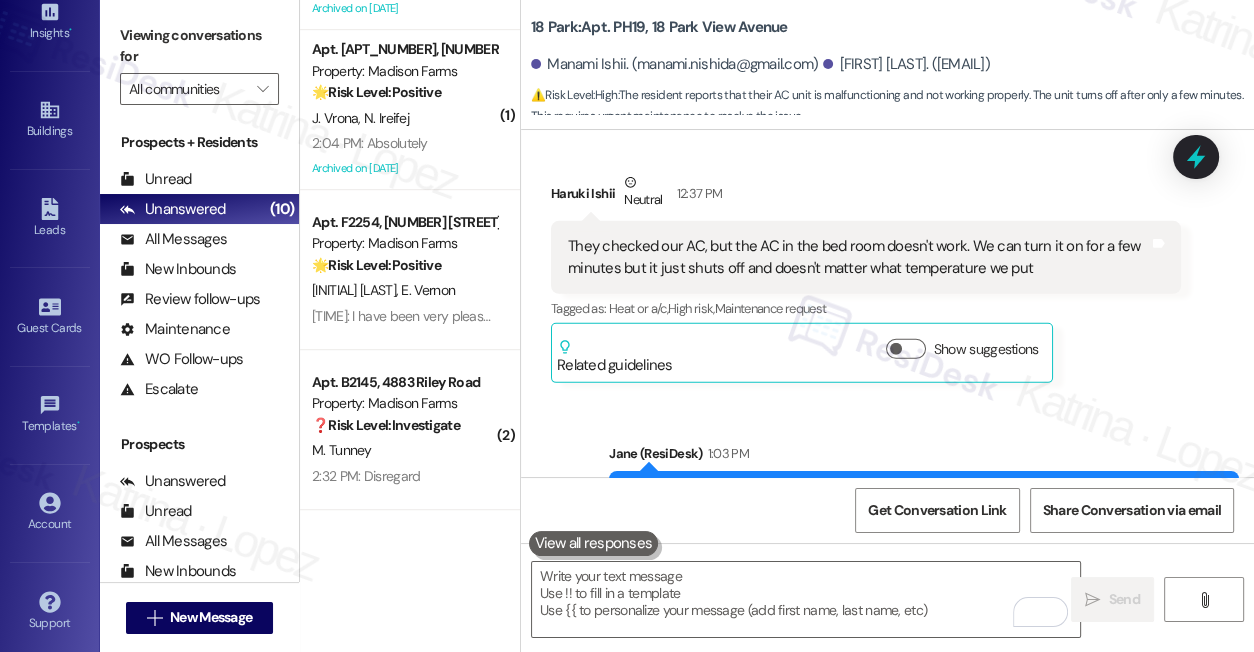 scroll, scrollTop: 5666, scrollLeft: 0, axis: vertical 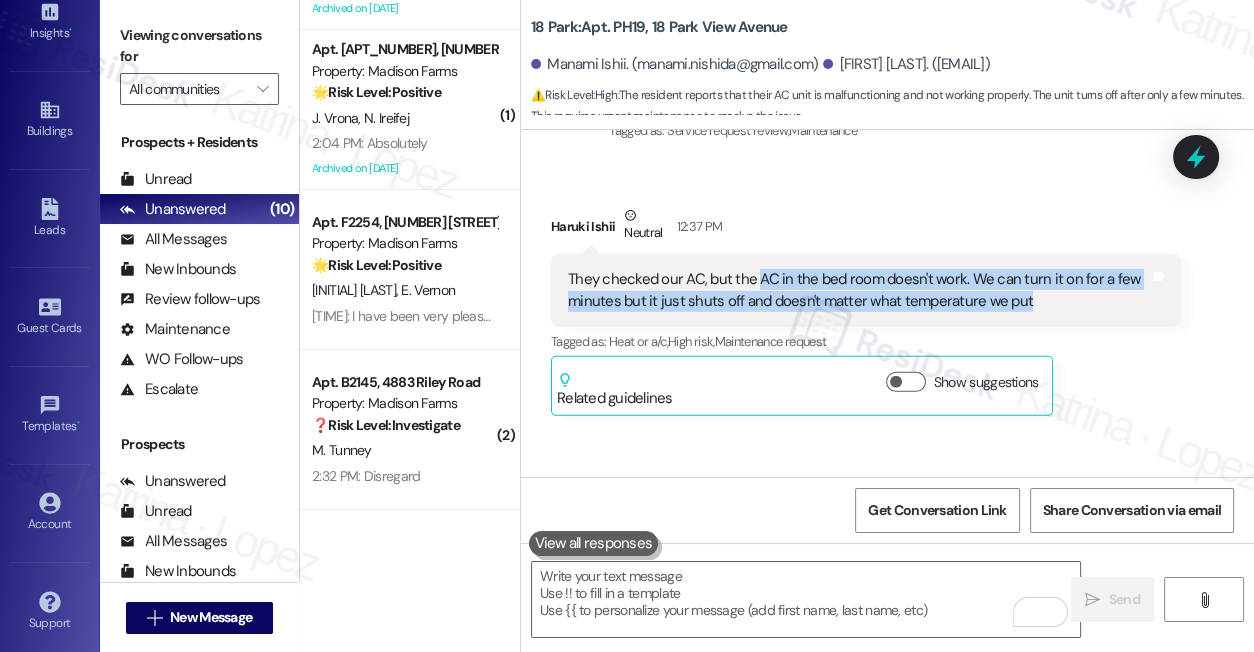 drag, startPoint x: 754, startPoint y: 259, endPoint x: 1037, endPoint y: 270, distance: 283.2137 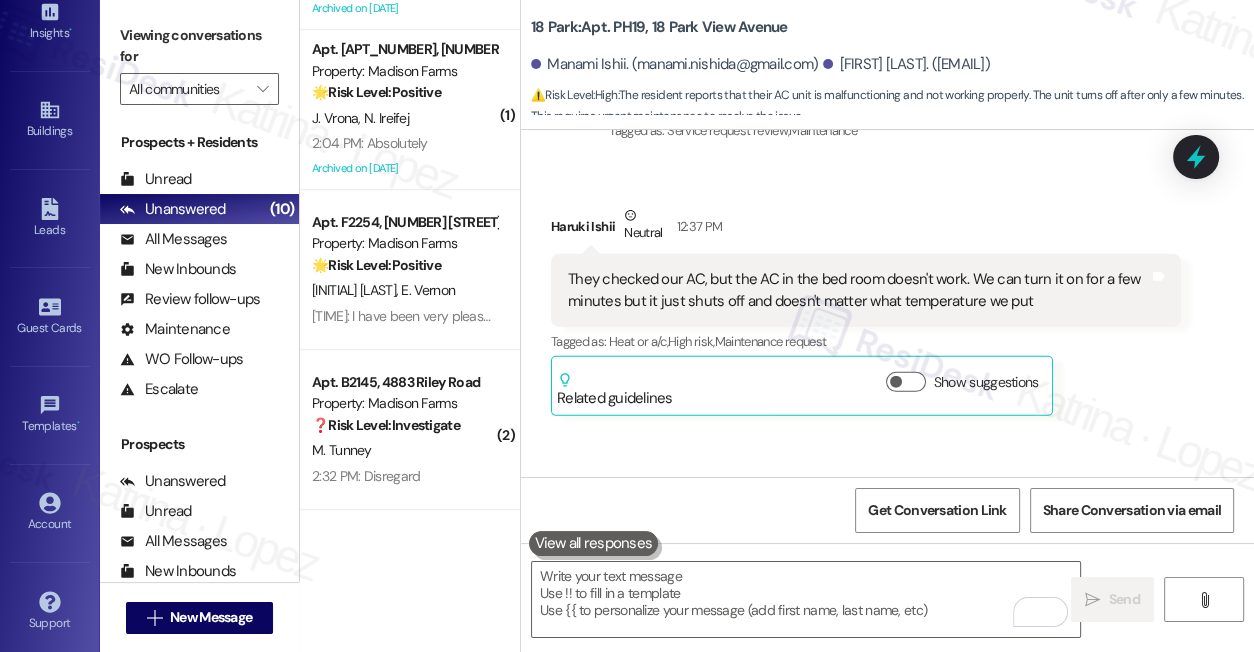 click on "Viewing conversations for" at bounding box center (199, 46) 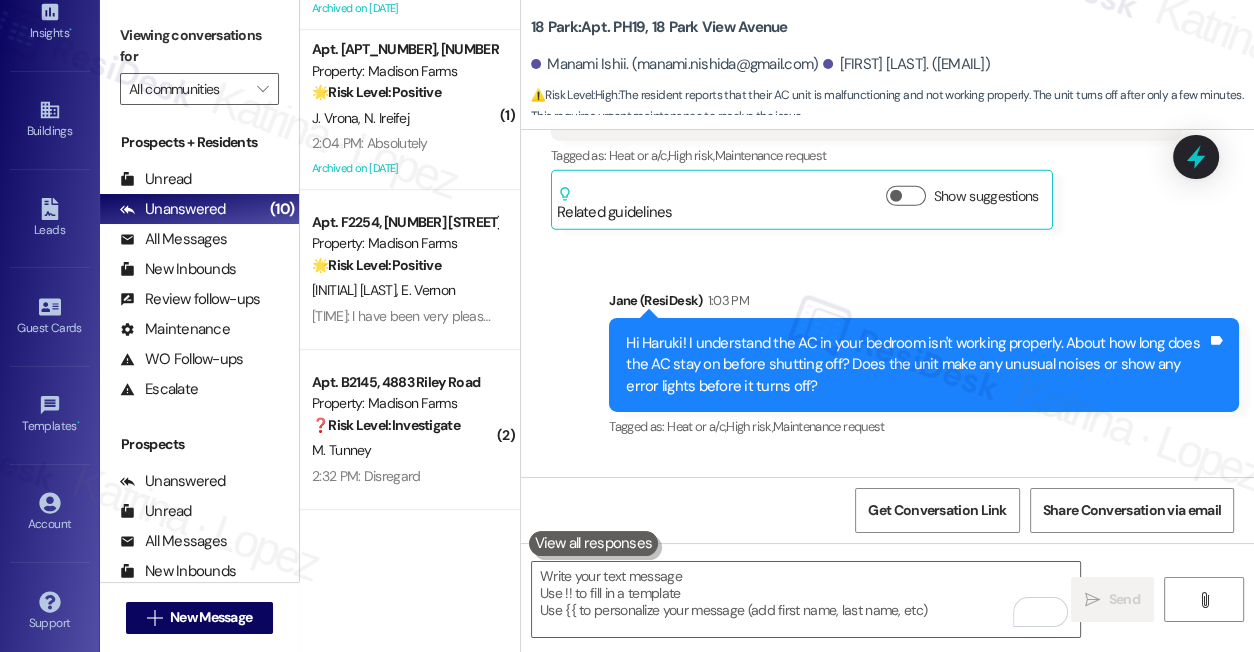 scroll, scrollTop: 6030, scrollLeft: 0, axis: vertical 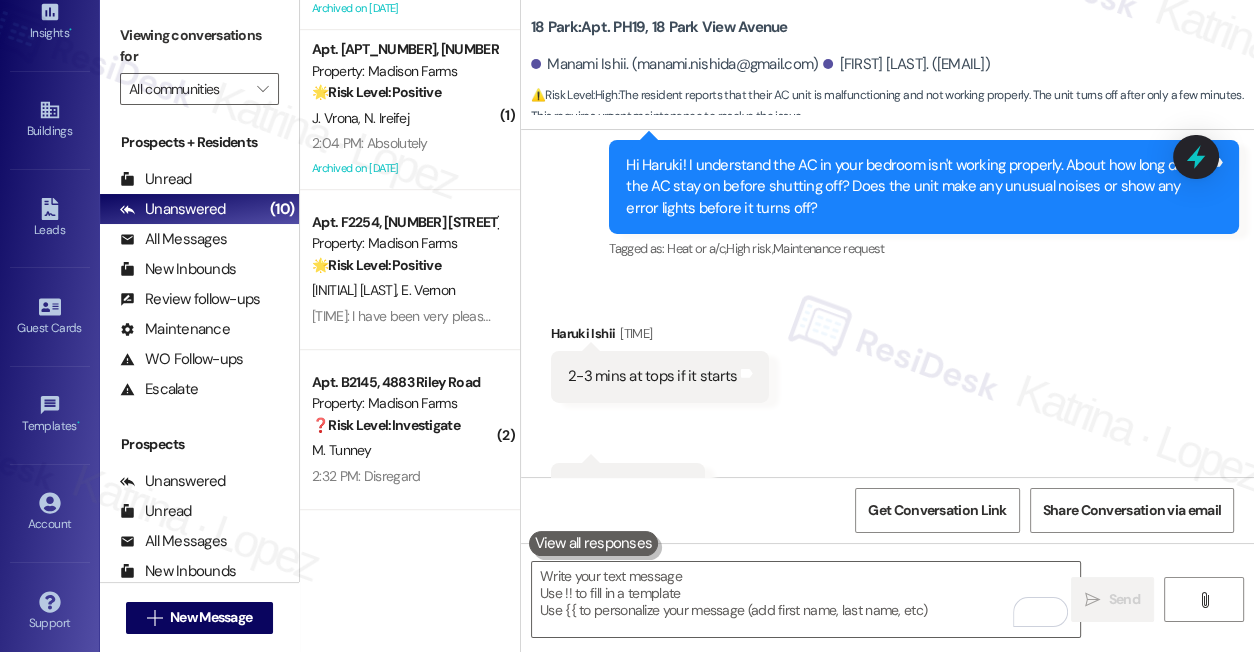 click on "2-3 mins at tops if it starts" at bounding box center [652, 376] 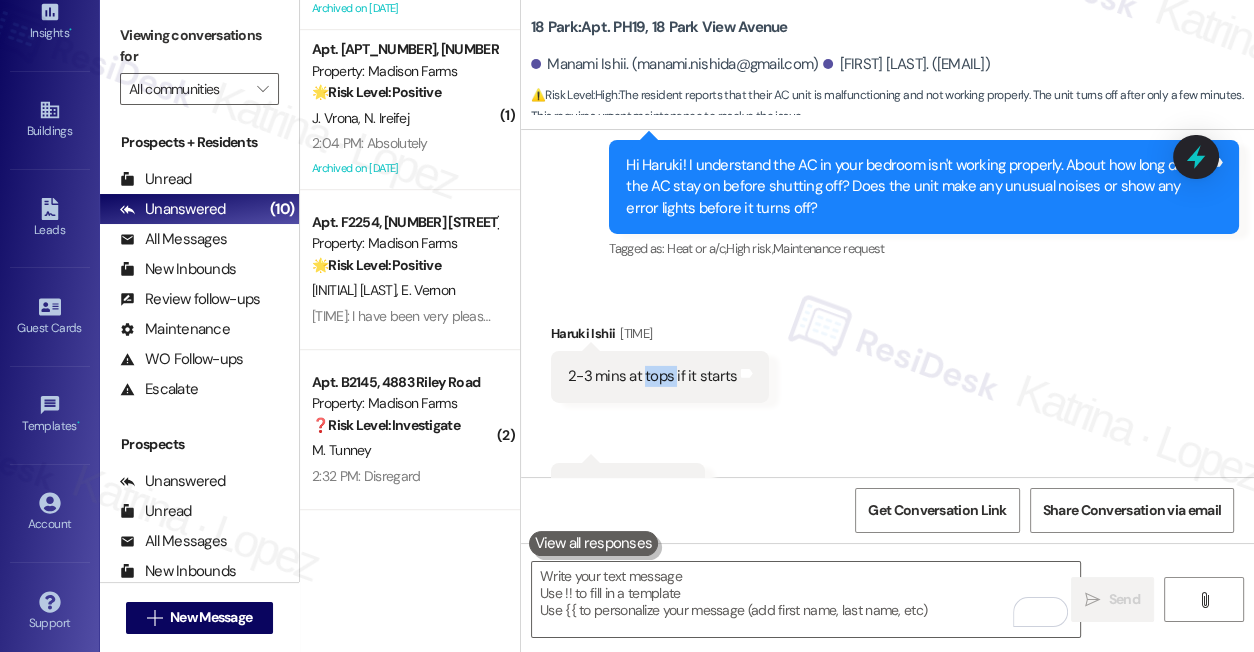 click on "2-3 mins at tops if it starts" at bounding box center (652, 376) 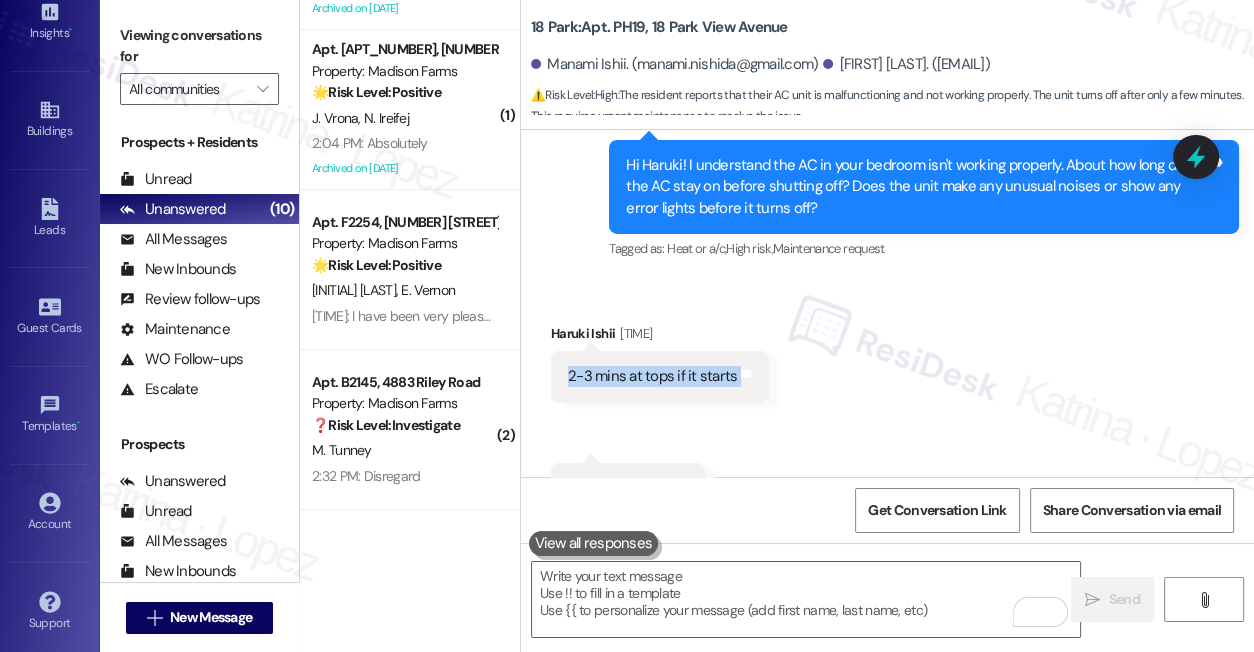 click on "2-3 mins at tops if it starts" at bounding box center (652, 376) 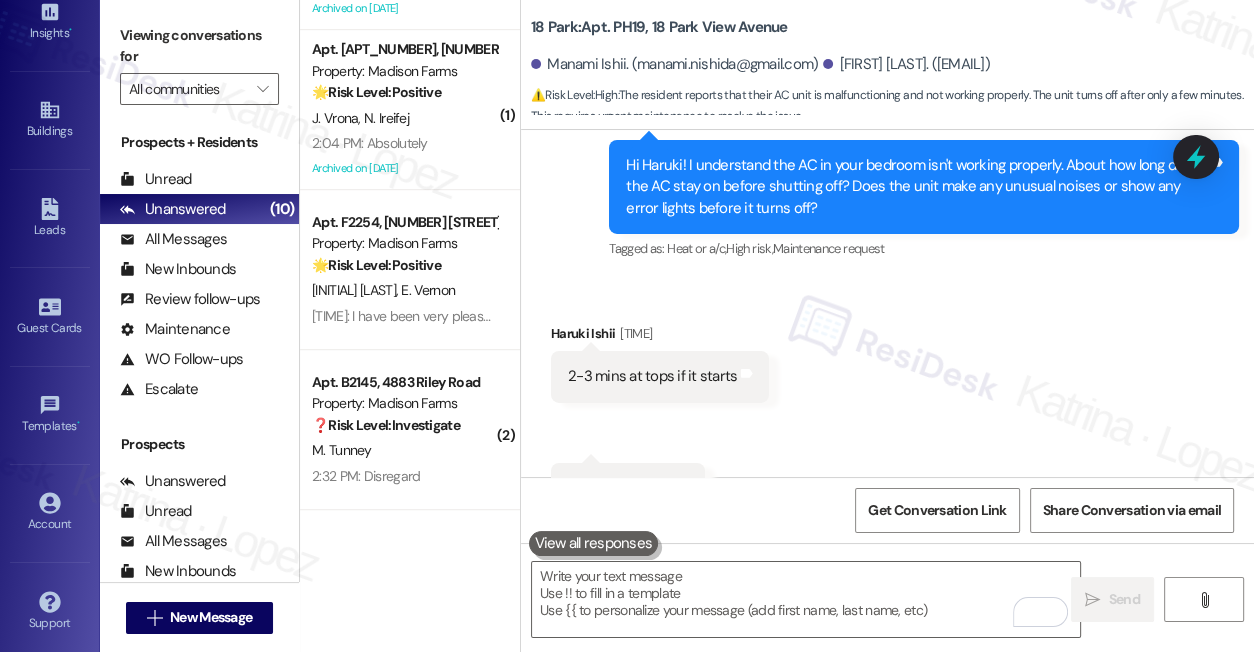 click on "Viewing conversations for" at bounding box center [199, 46] 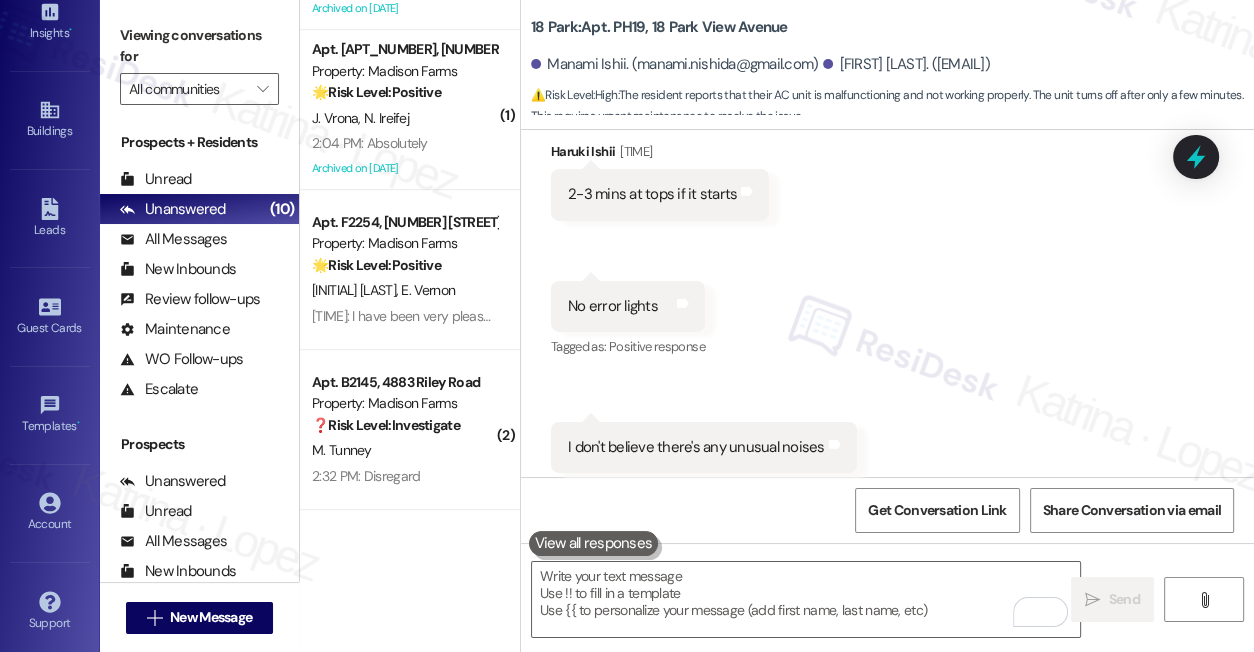 click on "No error lights" at bounding box center [613, 306] 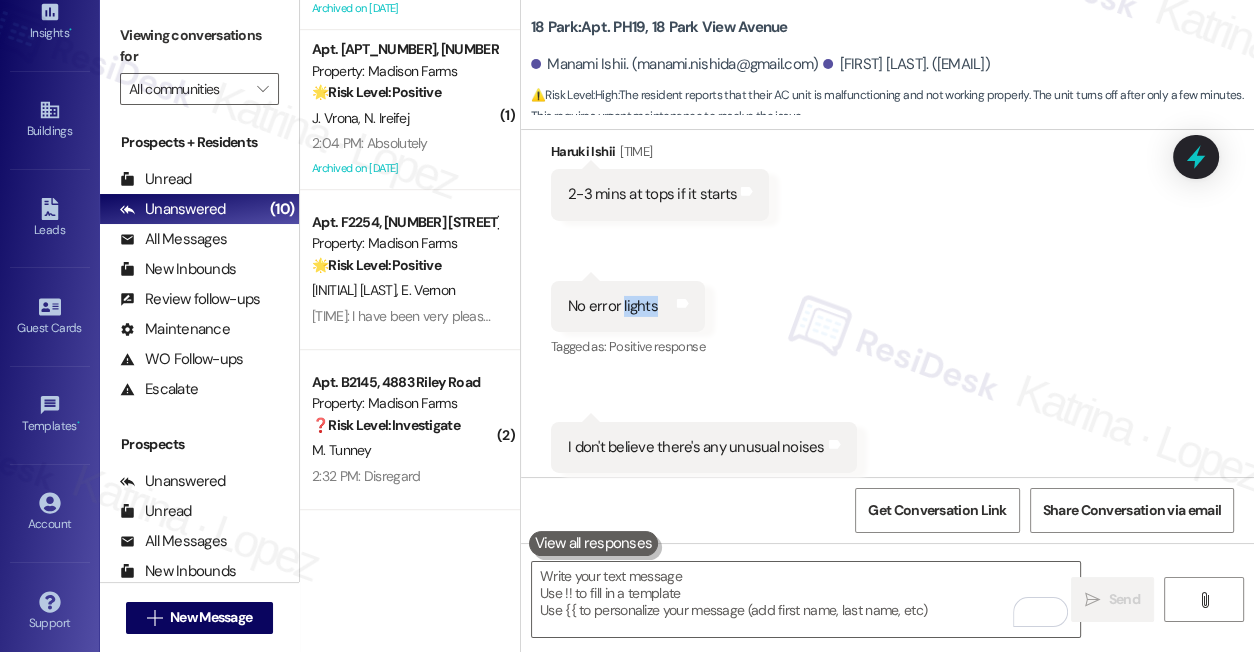 click on "No error lights" at bounding box center [613, 306] 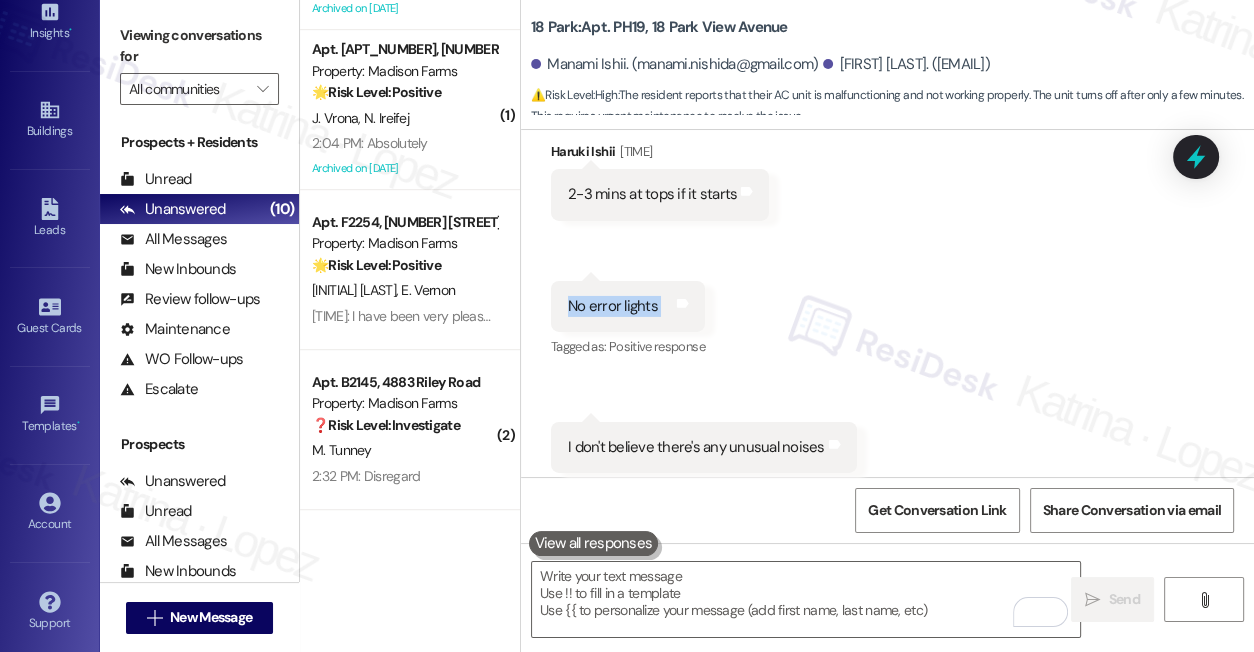 click on "No error lights" at bounding box center (613, 306) 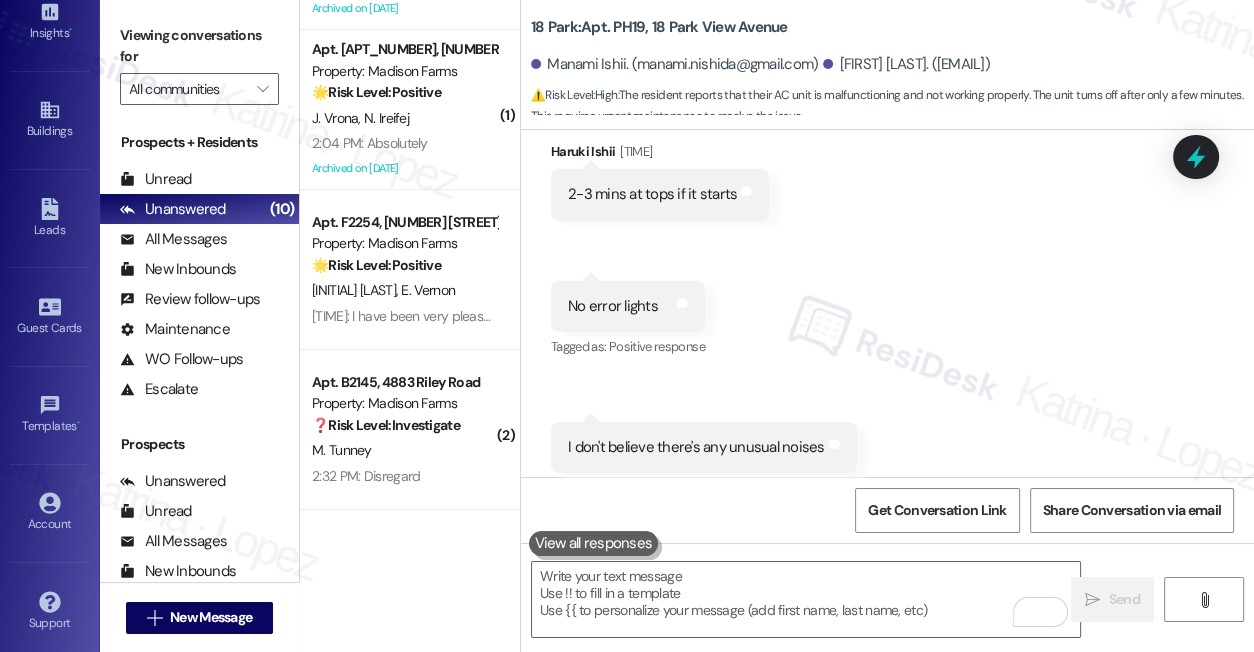 drag, startPoint x: 184, startPoint y: 27, endPoint x: 264, endPoint y: 69, distance: 90.35486 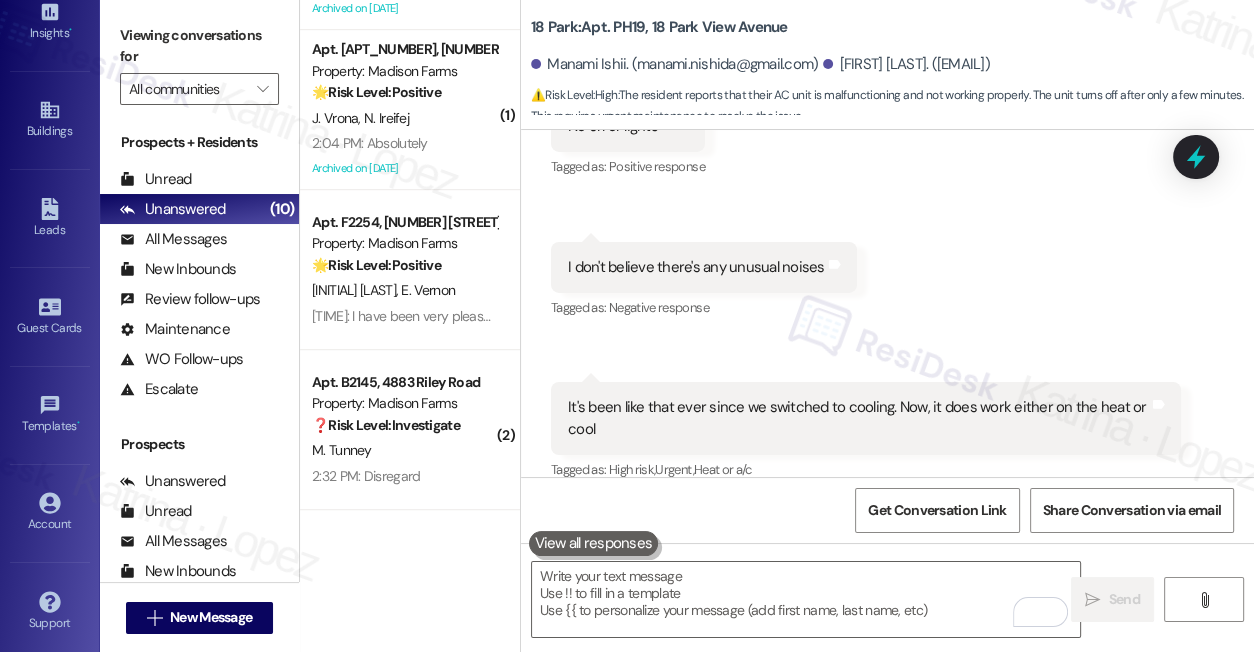 scroll, scrollTop: 6394, scrollLeft: 0, axis: vertical 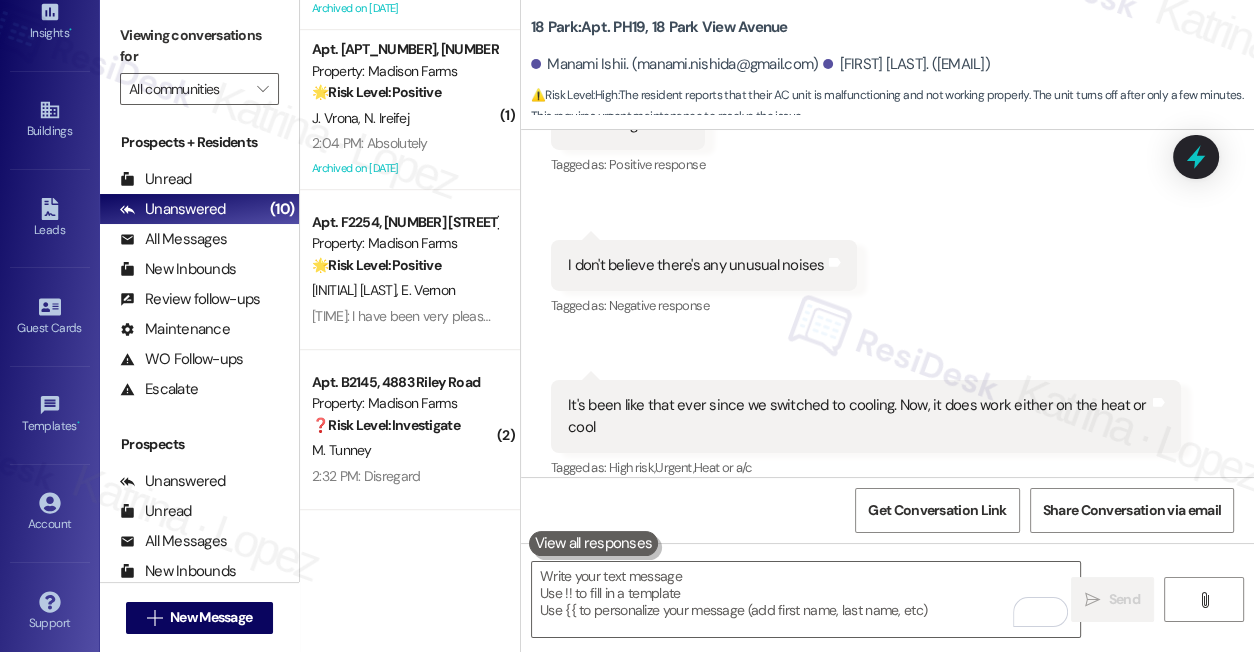 click on "I don't believe there's any unusual noises  Tags and notes" at bounding box center (704, 265) 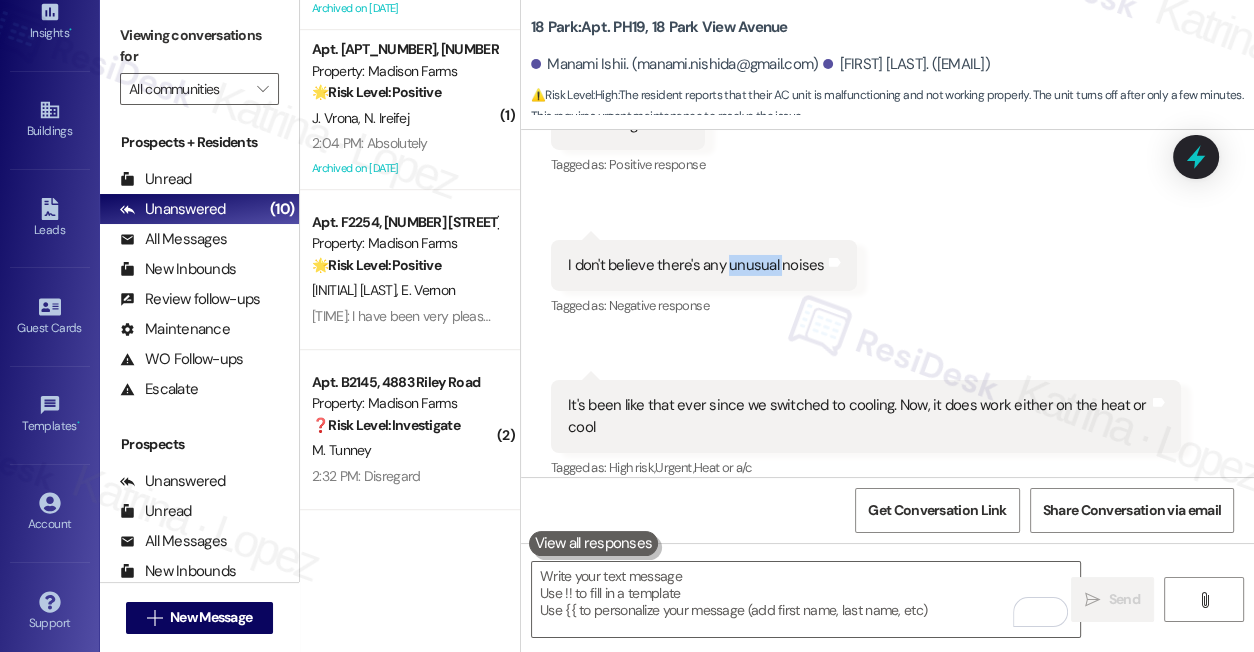 click on "I don't believe there's any unusual noises  Tags and notes" at bounding box center [704, 265] 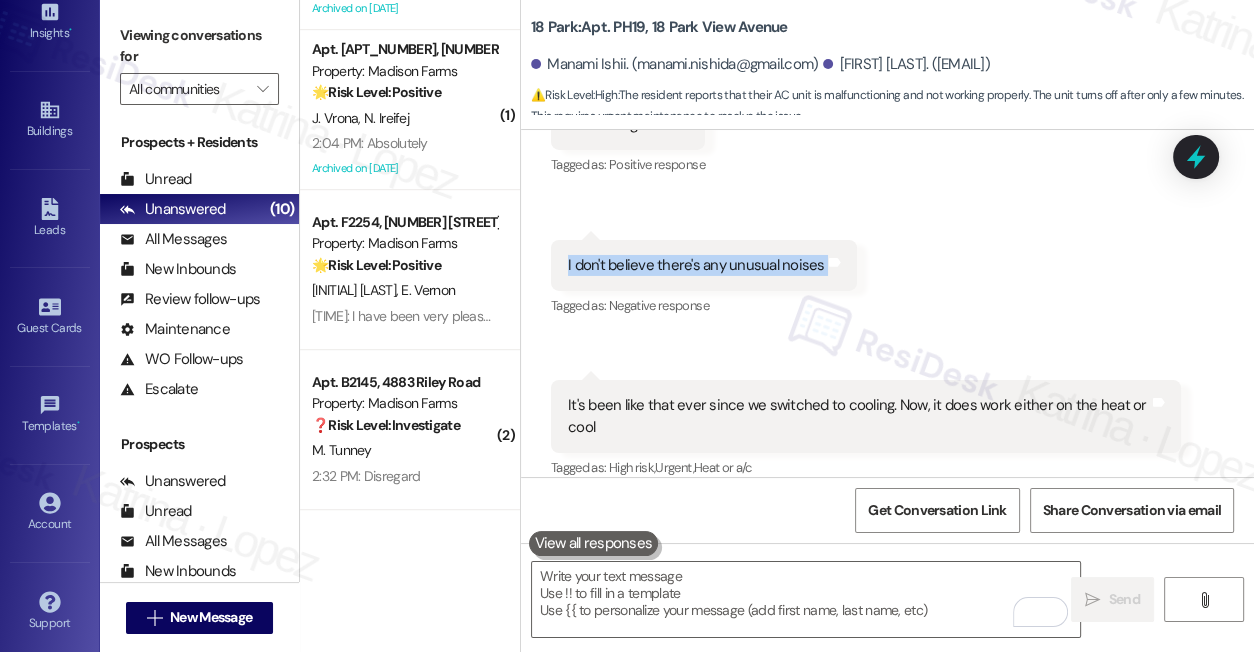 click on "I don't believe there's any unusual noises  Tags and notes" at bounding box center (704, 265) 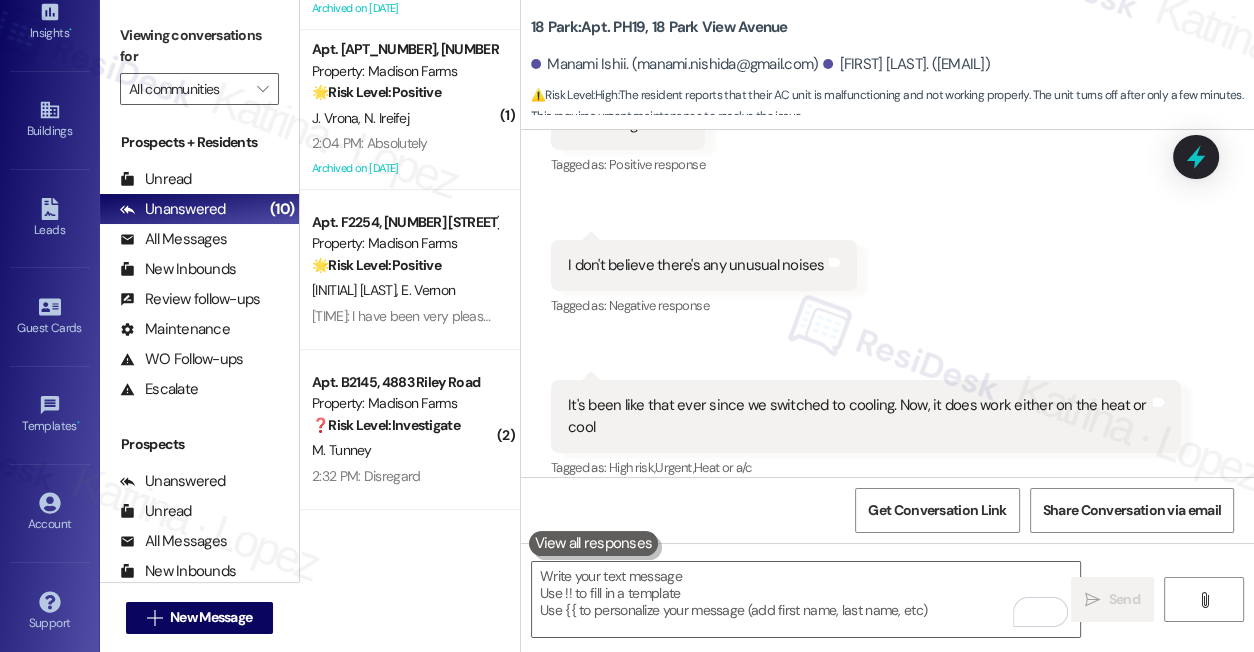 click on "It's been like that ever since we switched to cooling. Now, it does work either on the heat or cool" at bounding box center (858, 416) 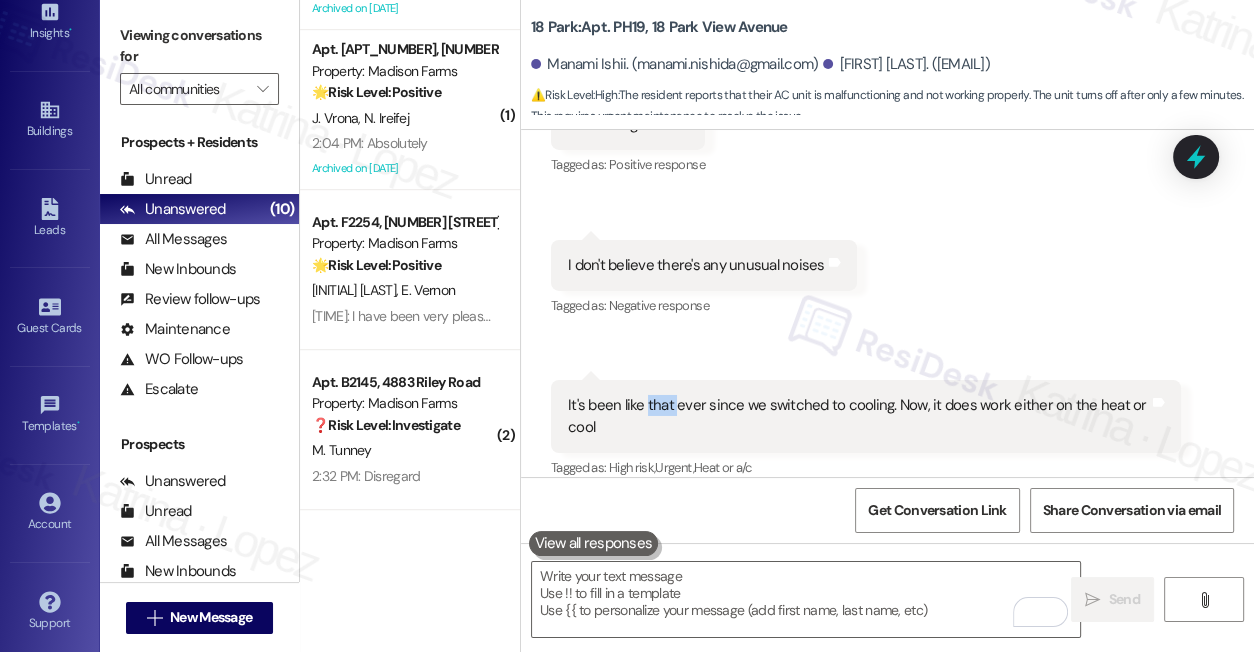 click on "It's been like that ever since we switched to cooling. Now, it does work either on the heat or cool" at bounding box center [858, 416] 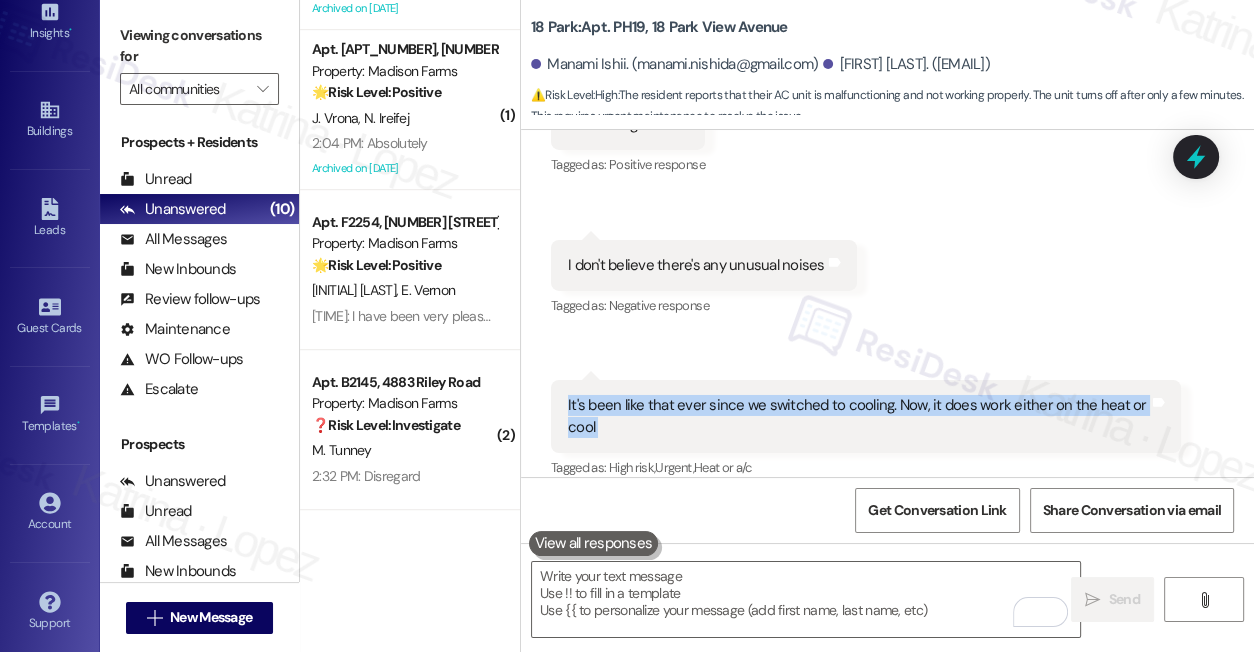 click on "It's been like that ever since we switched to cooling. Now, it does work either on the heat or cool" at bounding box center (858, 416) 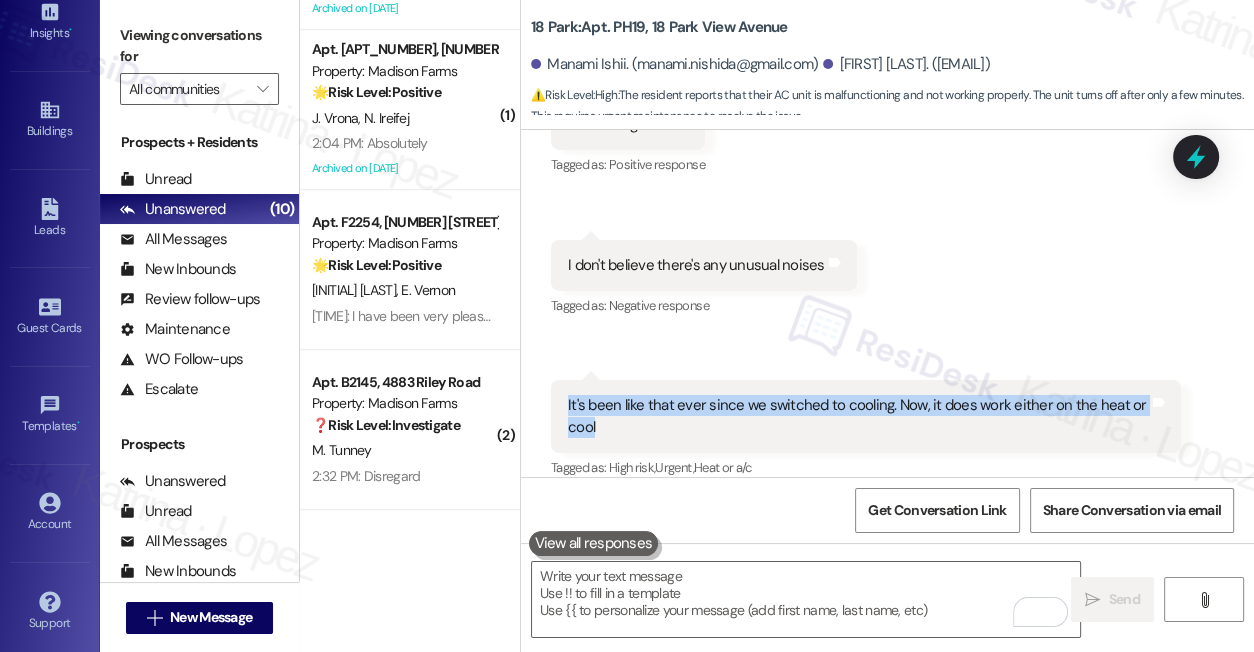 drag, startPoint x: 561, startPoint y: 382, endPoint x: 871, endPoint y: 405, distance: 310.85205 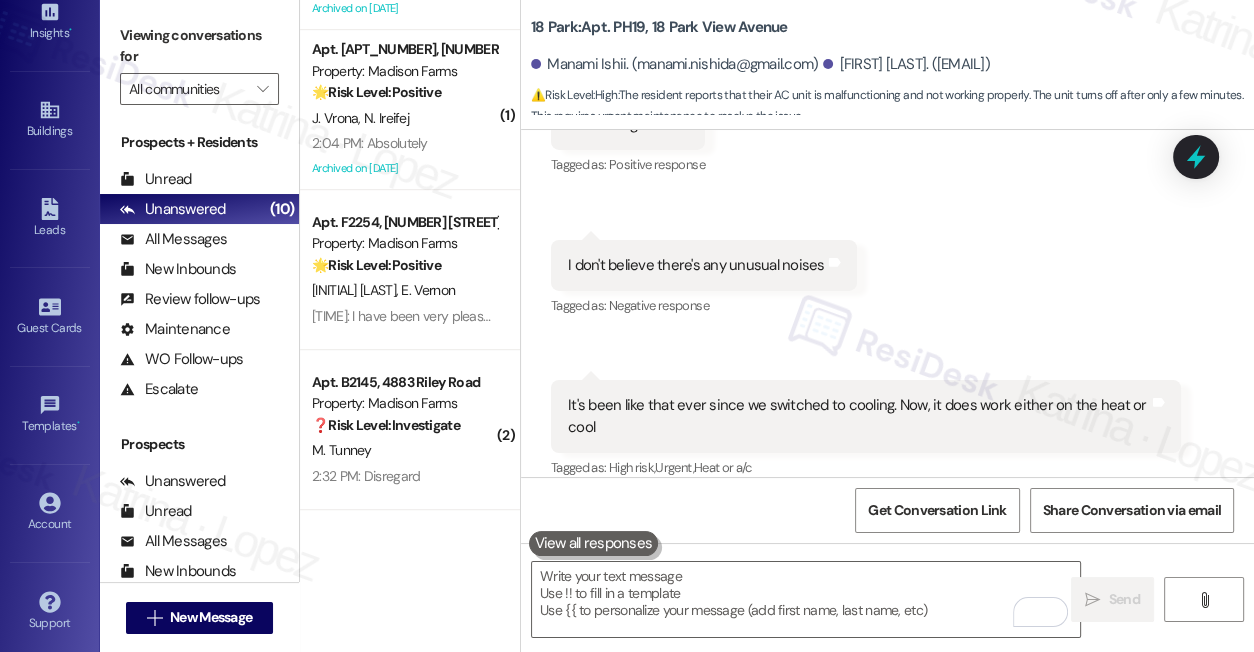 click on "Viewing conversations for All communities " at bounding box center [199, 62] 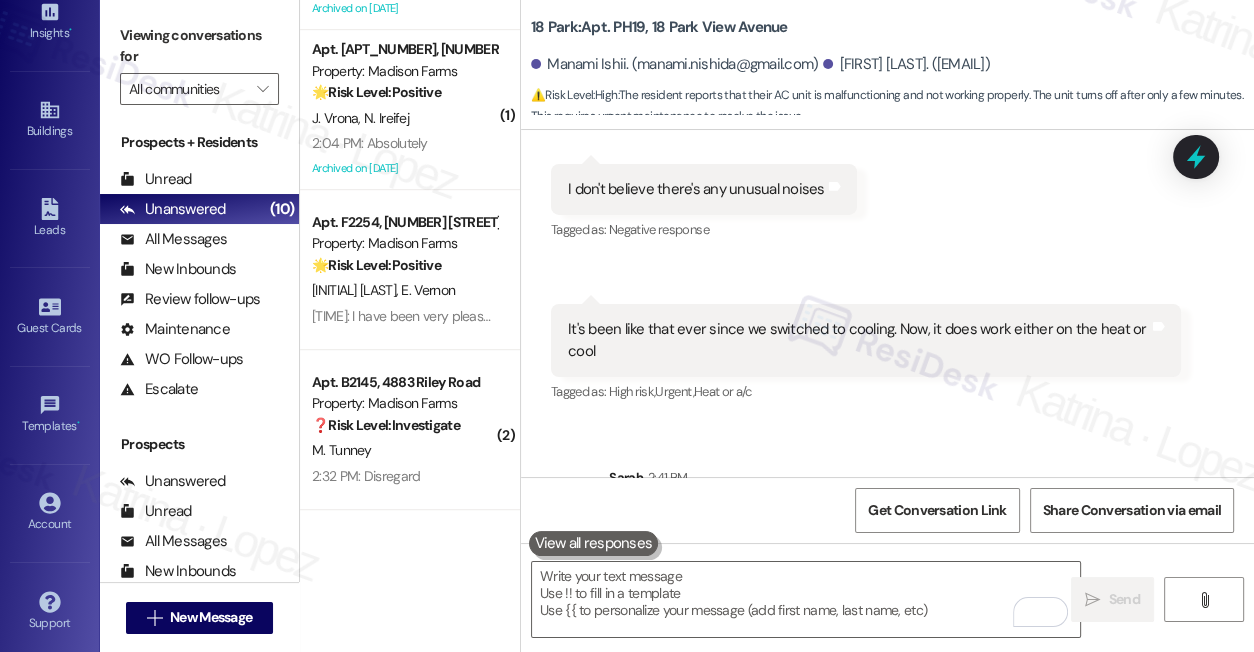 scroll, scrollTop: 6576, scrollLeft: 0, axis: vertical 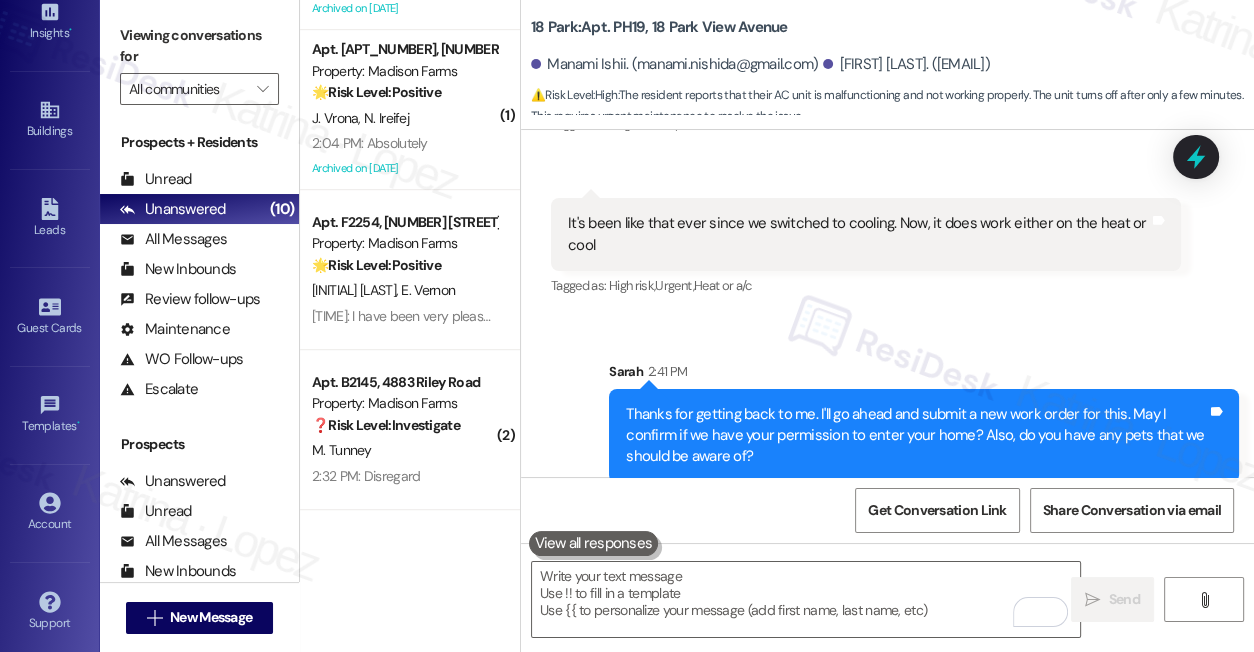 click on "Thanks for getting back to me. I'll go ahead and submit a new work order for this. May I confirm if we have your permission to enter your home? Also, do you have any pets that we should be aware of?" at bounding box center [916, 436] 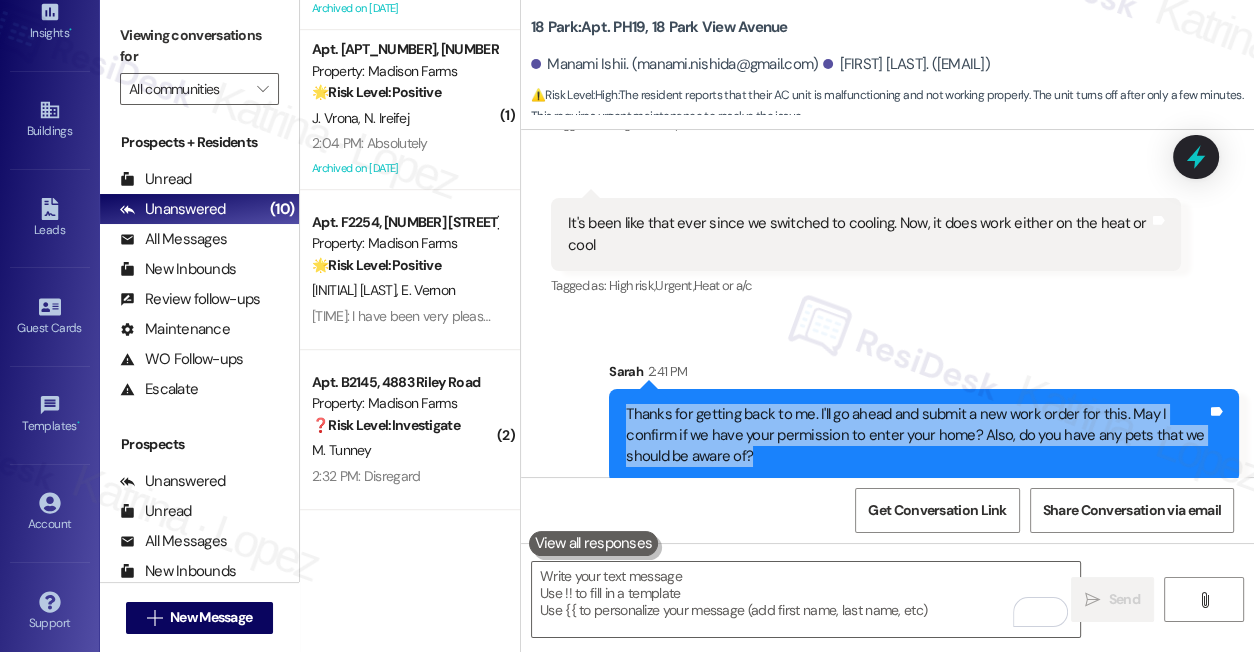 click on "Thanks for getting back to me. I'll go ahead and submit a new work order for this. May I confirm if we have your permission to enter your home? Also, do you have any pets that we should be aware of?" at bounding box center (916, 436) 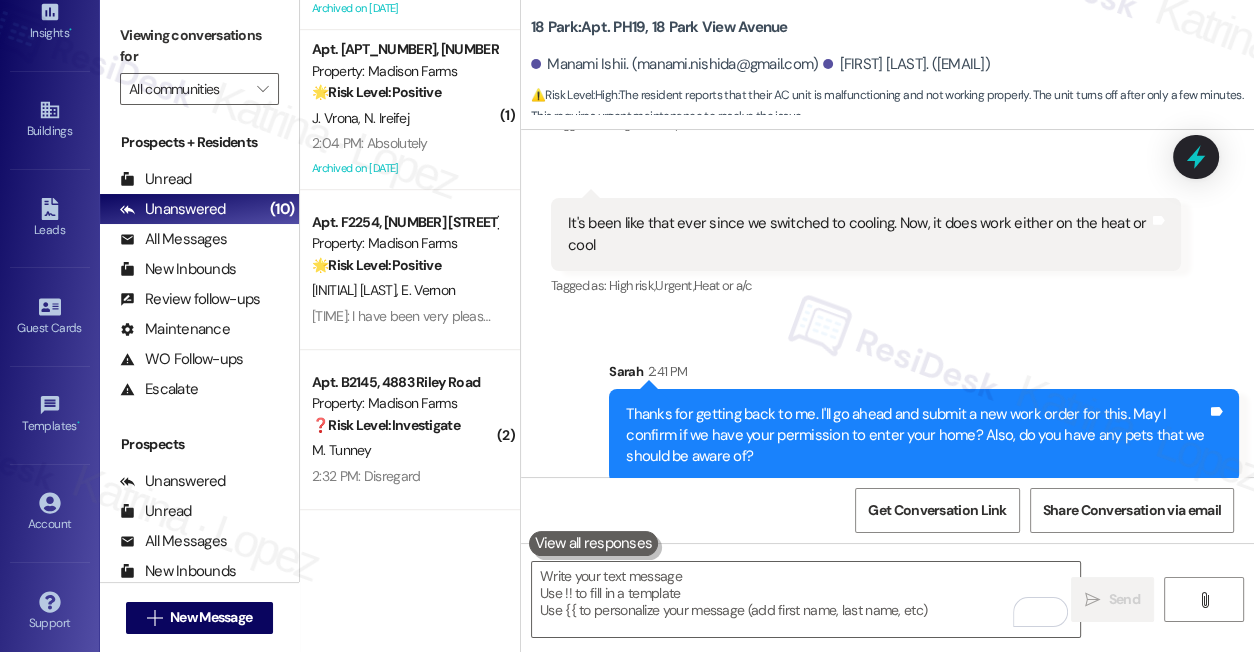 click on "It's been like that ever since we switched to cooling. Now, it does work either on the heat or cool" at bounding box center [858, 234] 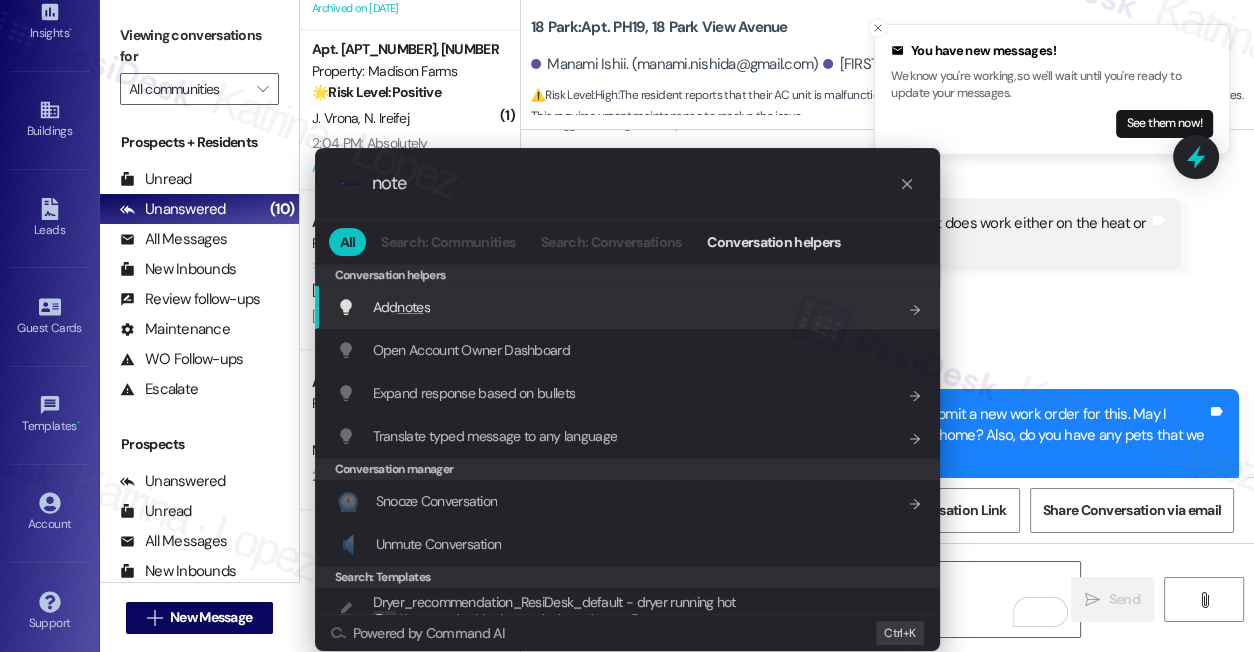 type on "note" 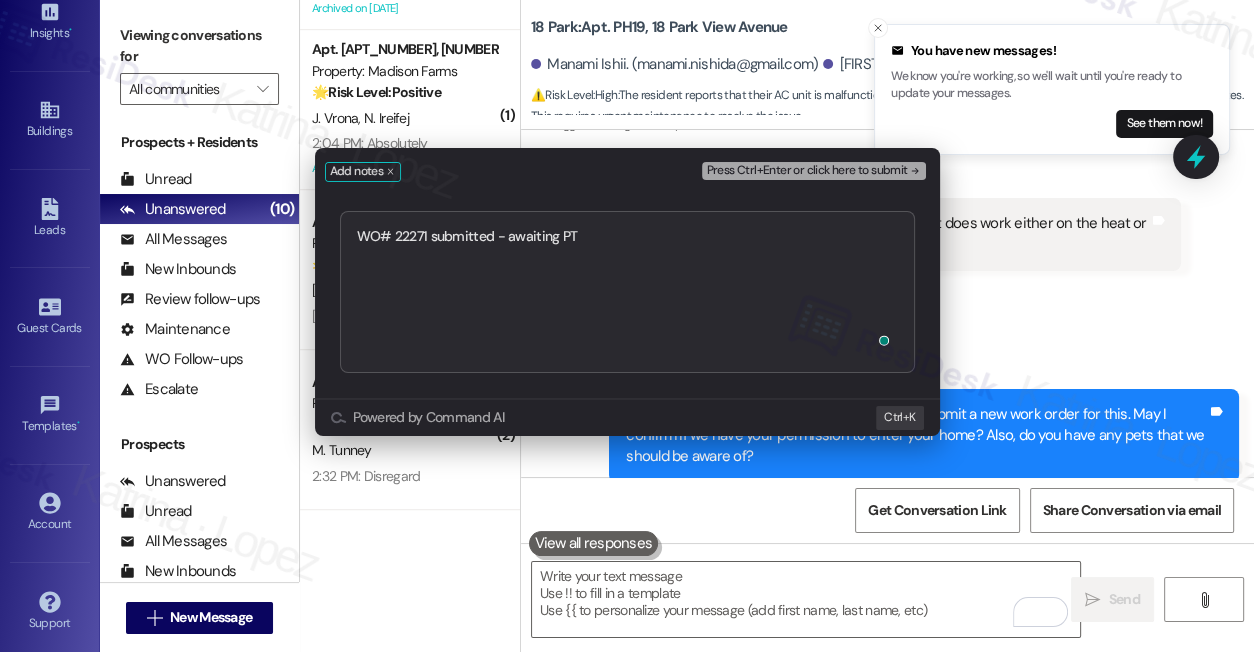 type on "WO# 22271 submitted - awaiting PTE" 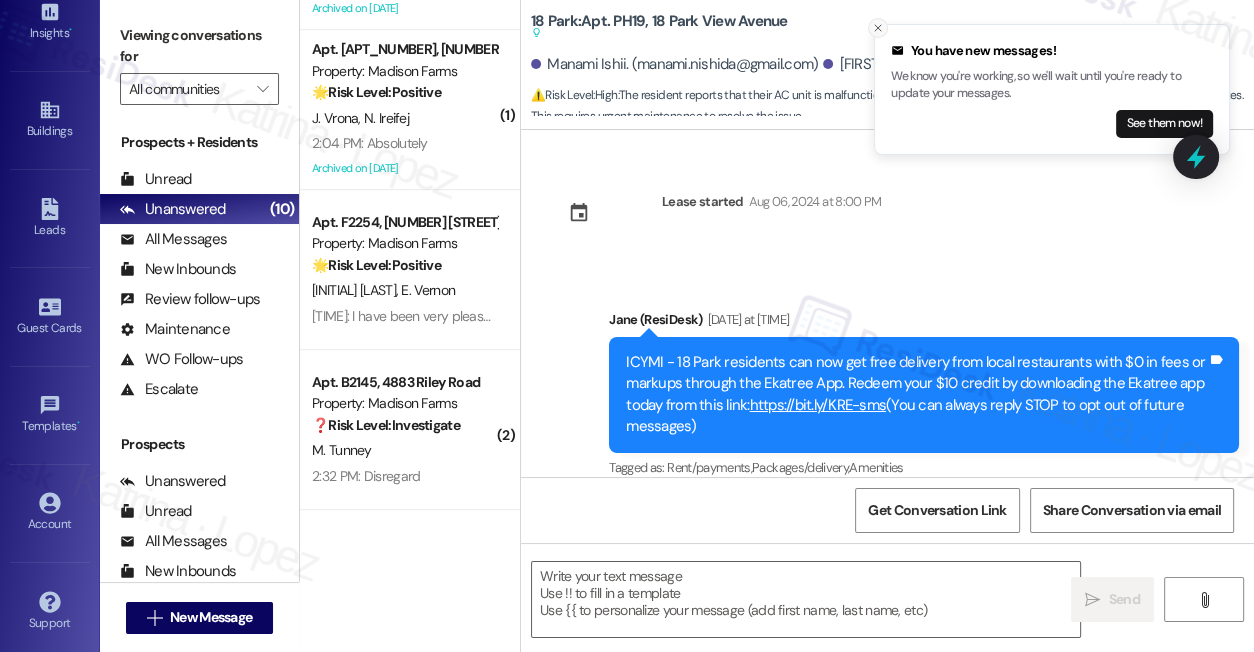 click at bounding box center [878, 28] 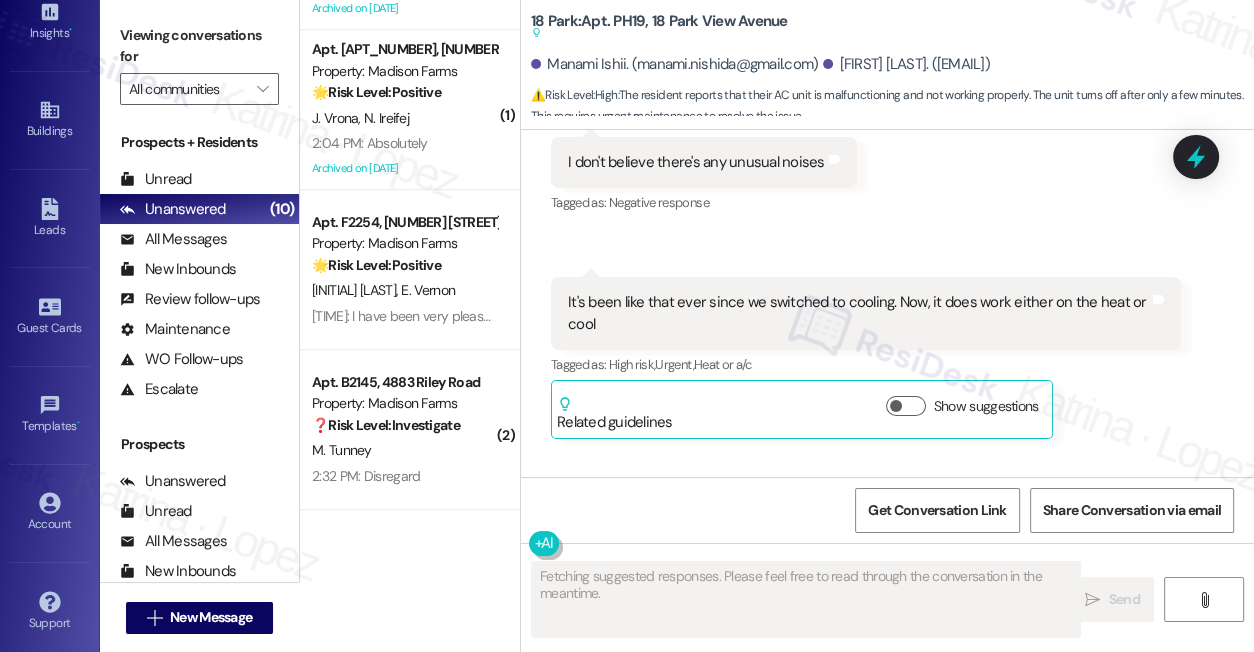 scroll, scrollTop: 6854, scrollLeft: 0, axis: vertical 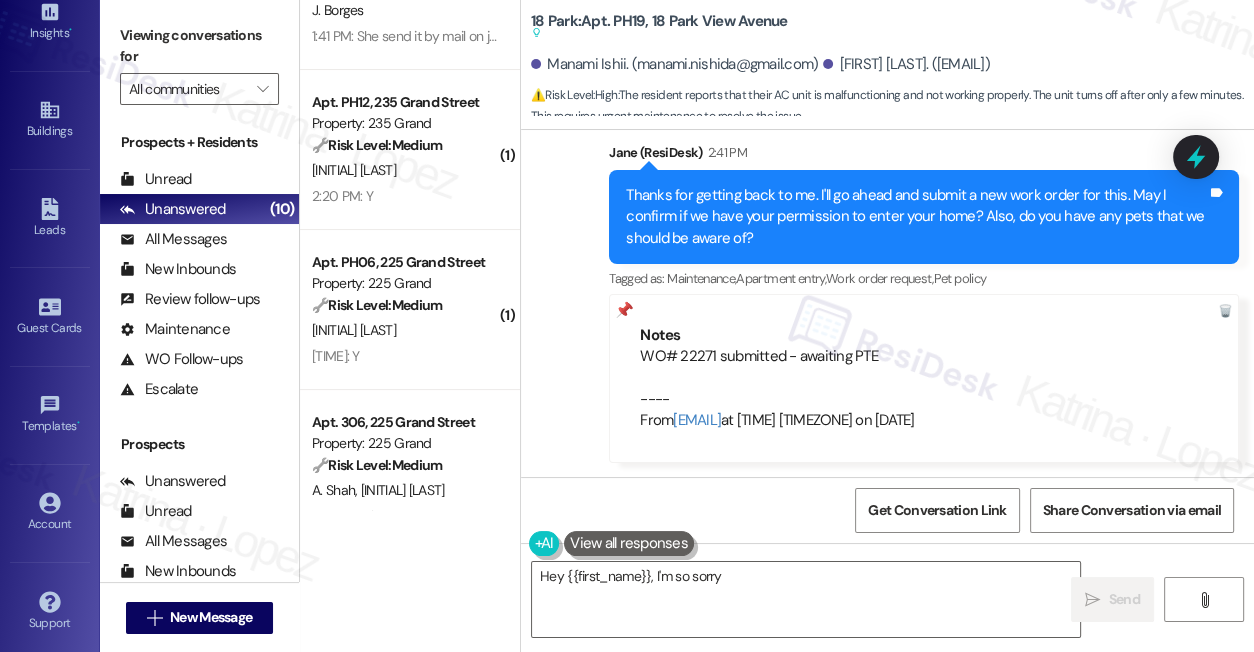 type on "Hey {{first_name}}, I'm so sorry" 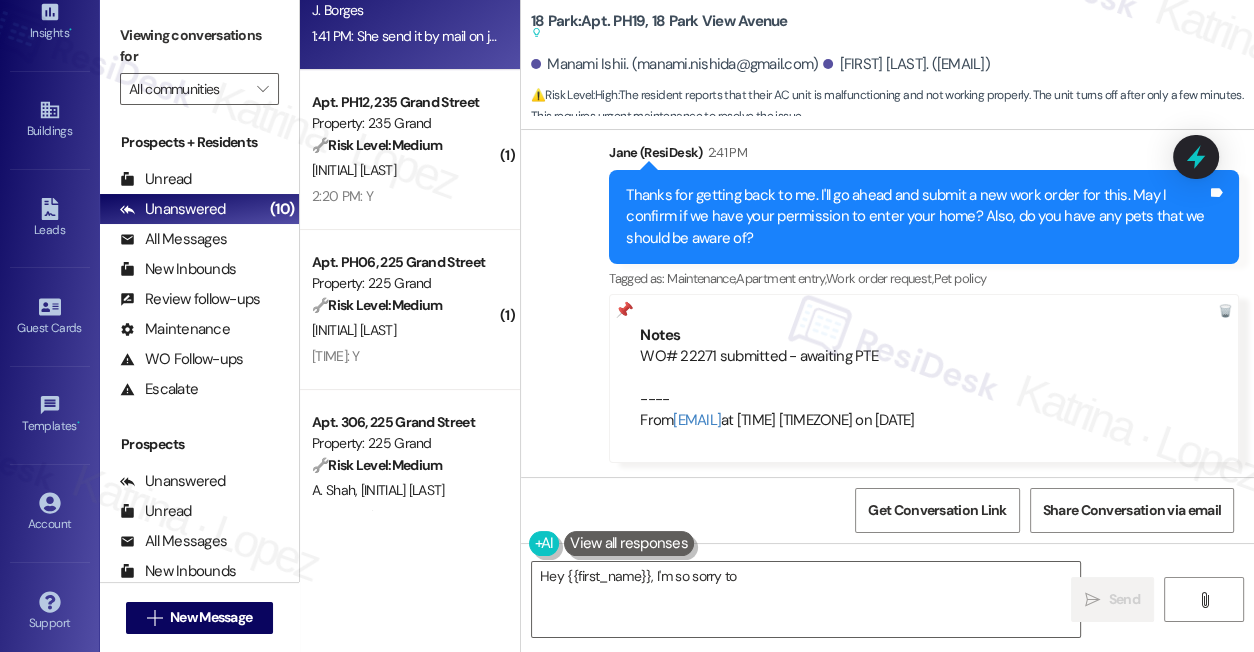 click on "J. Borges" at bounding box center [404, 10] 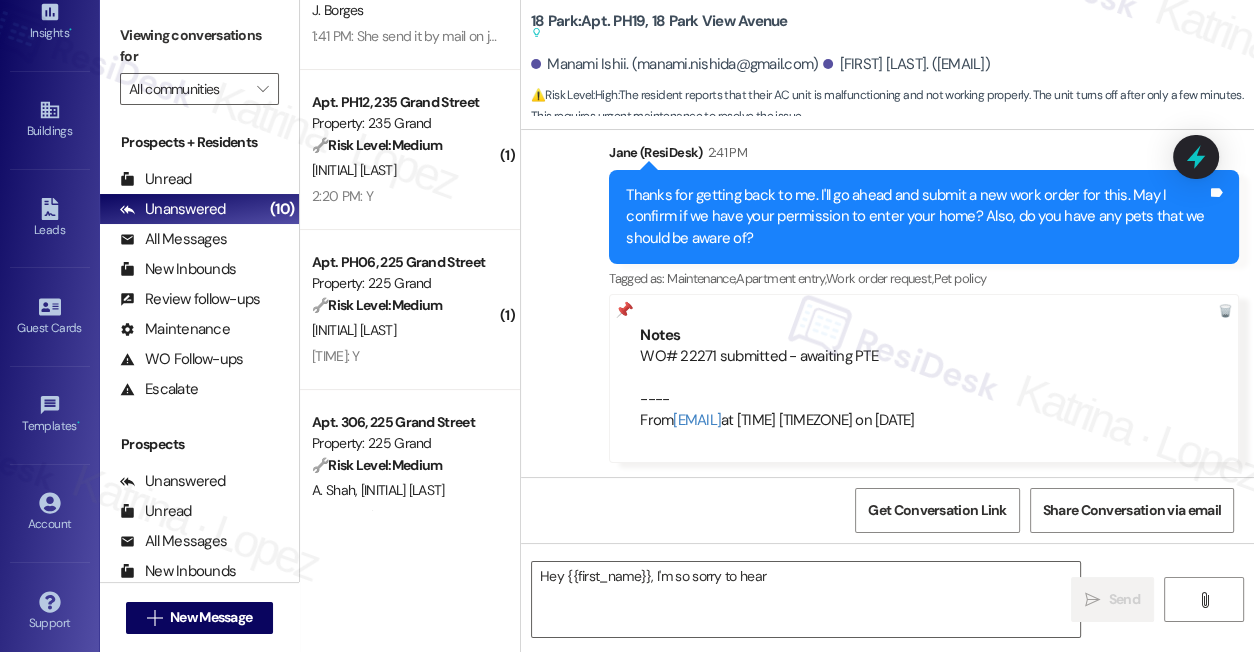 scroll, scrollTop: 0, scrollLeft: 0, axis: both 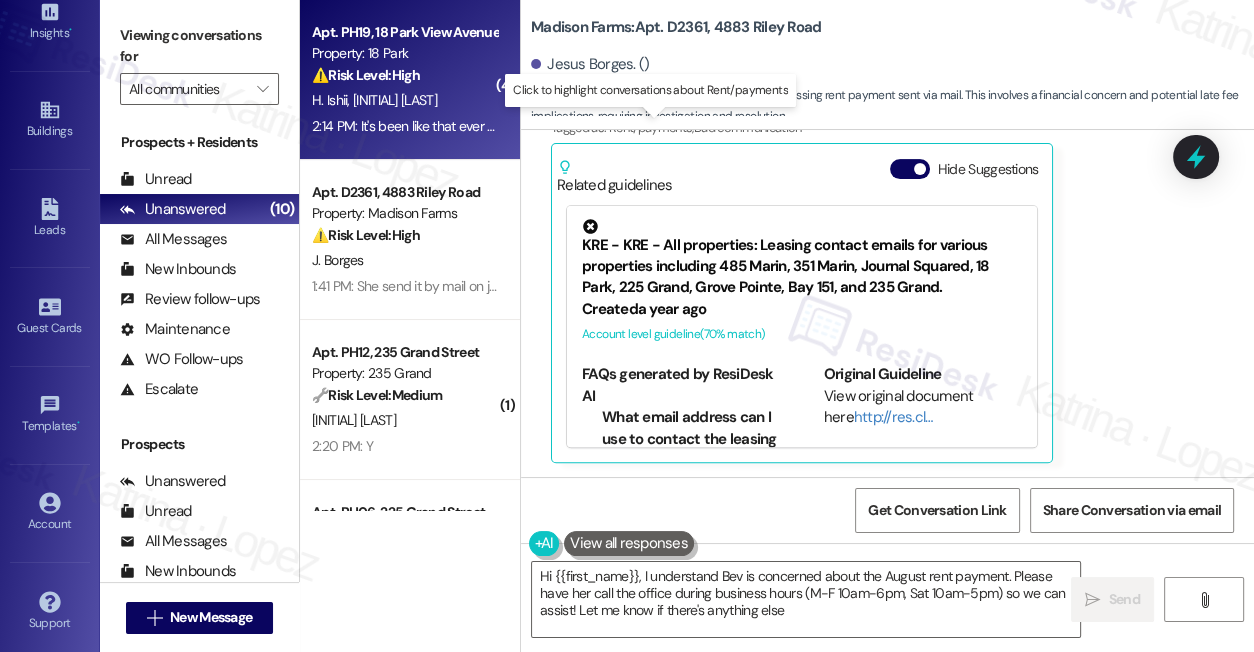 type on "Hi {{first_name}}, I understand Bev is concerned about the August rent payment. Please have her call the office during business hours (M-F 10am-6pm, Sat 10am-5pm) so we can assist! Let me know if there's anything else!" 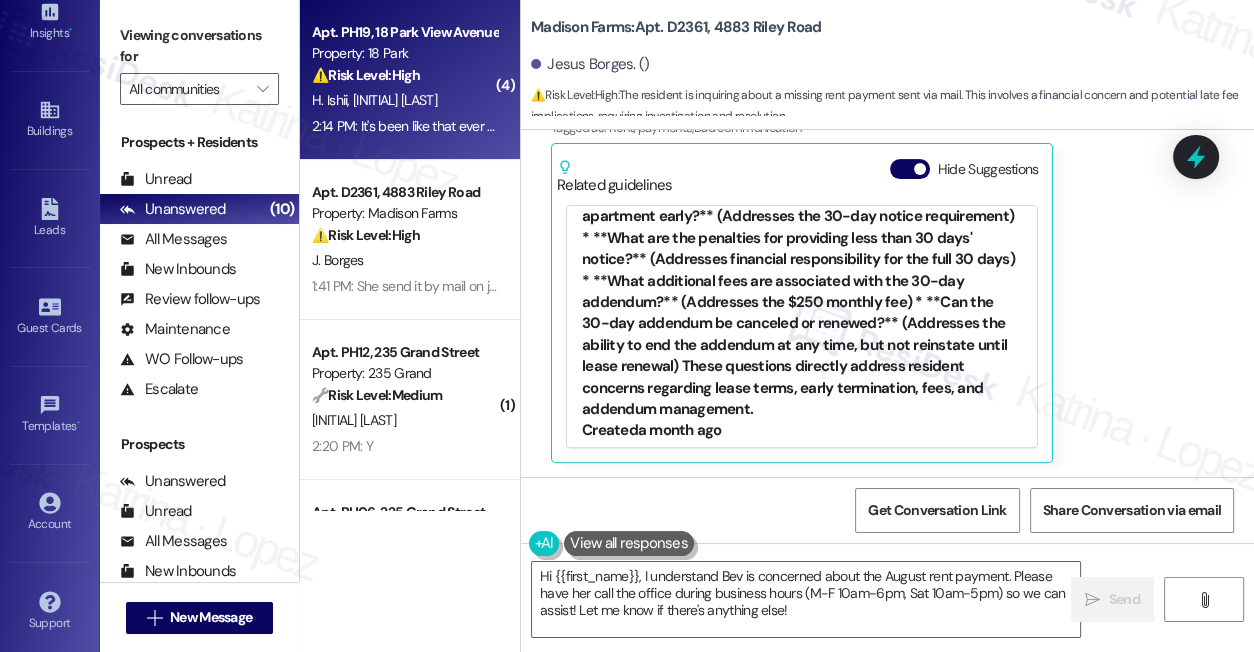 scroll, scrollTop: 636, scrollLeft: 0, axis: vertical 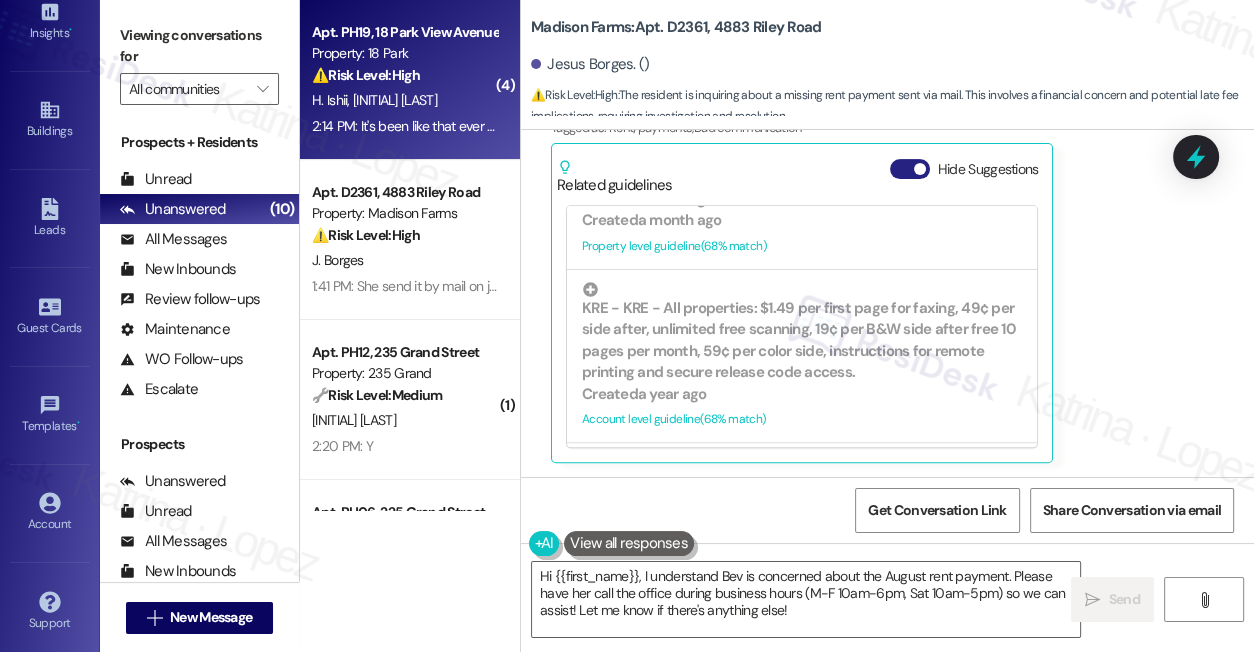 click on "Hide Suggestions" at bounding box center (910, 169) 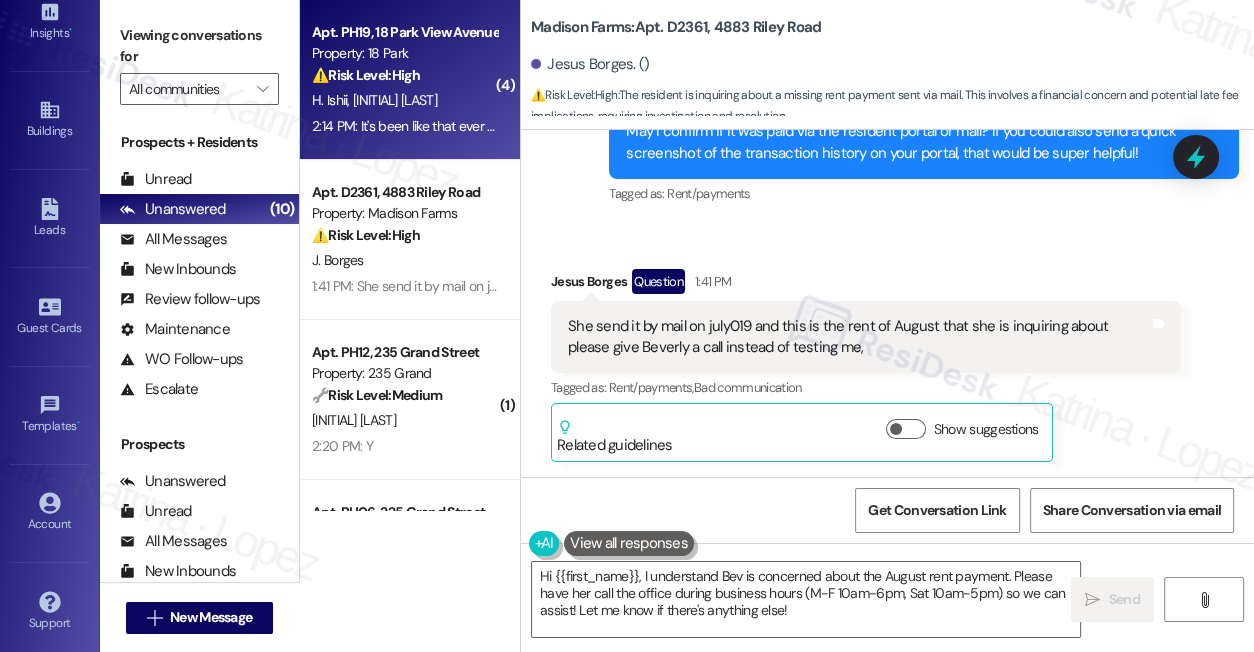 click on "She send it by mail on july019 and this is the rent of August that she is inquiring about please  give Beverly a call instead of testing me," at bounding box center [858, 337] 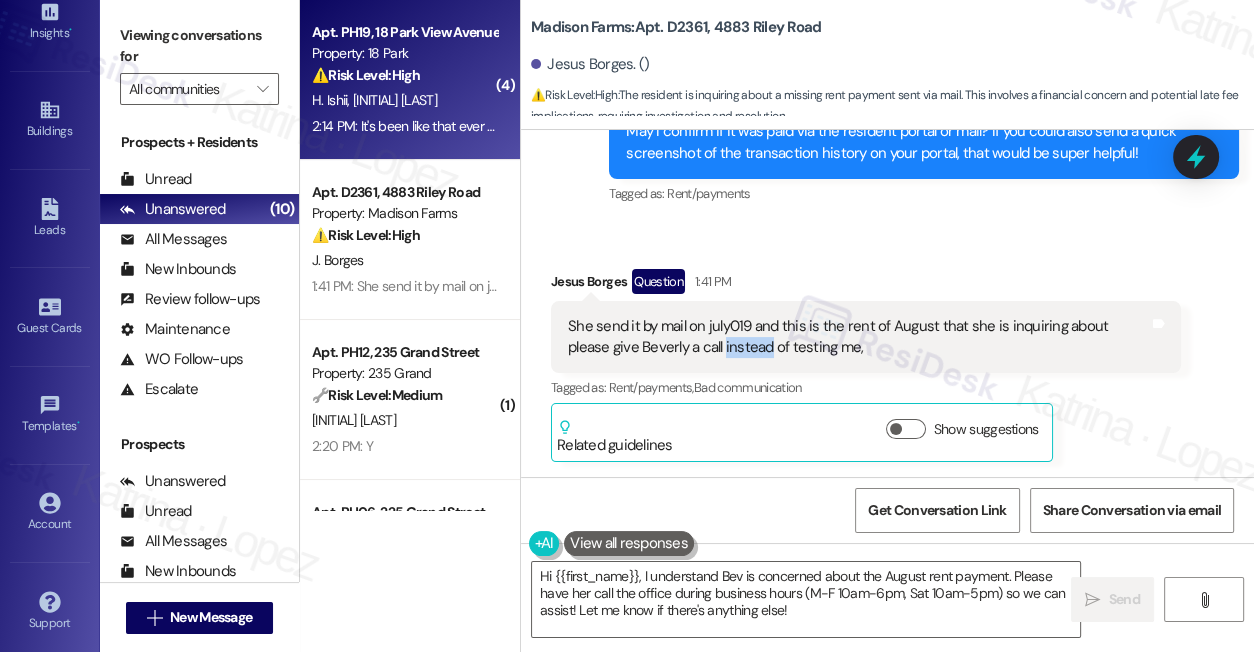 click on "She send it by mail on july019 and this is the rent of August that she is inquiring about please  give Beverly a call instead of testing me," at bounding box center (858, 337) 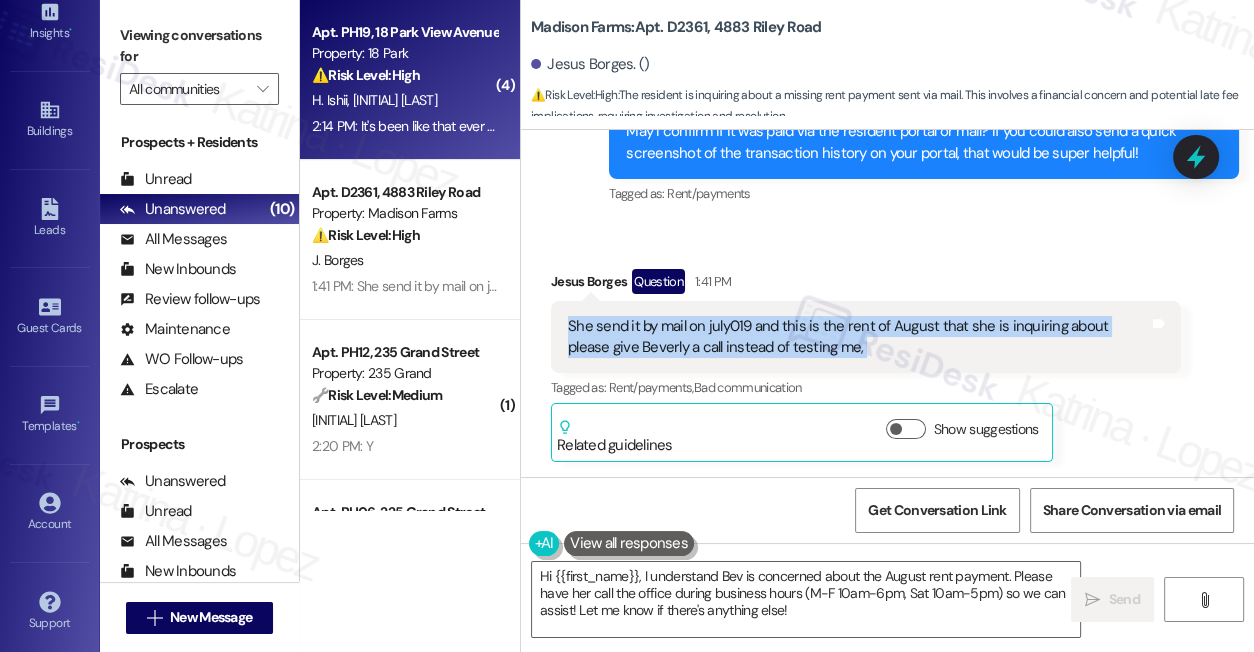 click on "She send it by mail on july019 and this is the rent of August that she is inquiring about please  give Beverly a call instead of testing me," at bounding box center [858, 337] 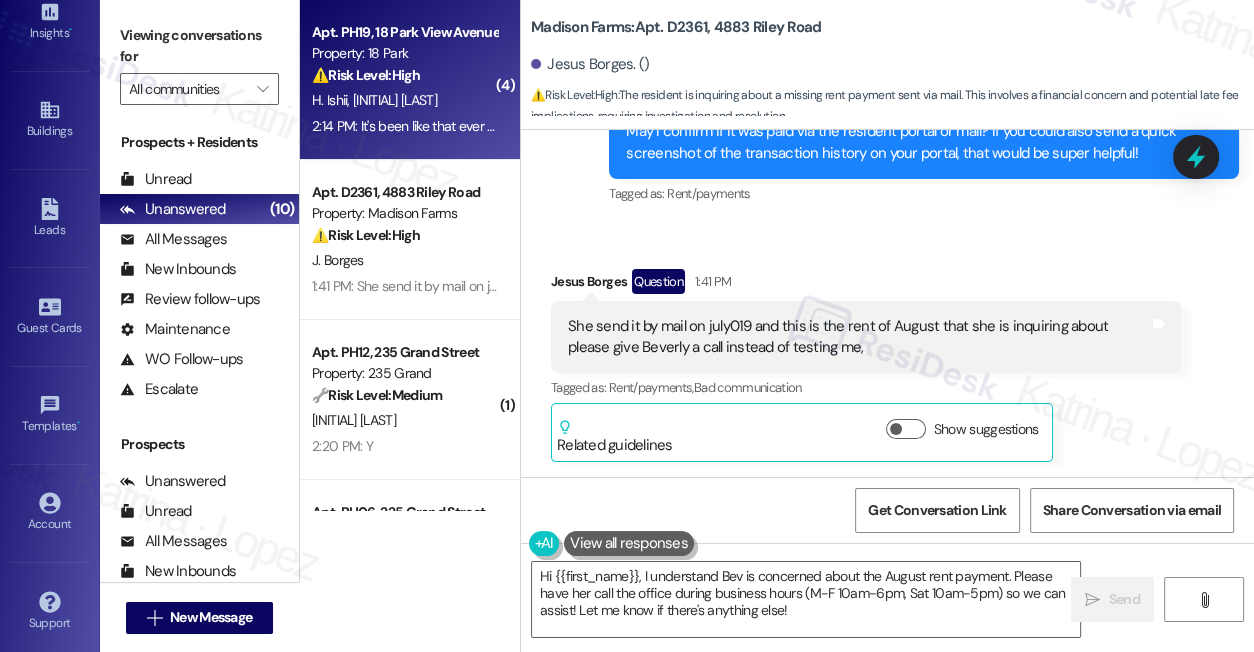 click on "2:14 PM: It's been like that ever since we switched to cooling. Now, it does work either on the heat or cool  2:14 PM: It's been like that ever since we switched to cooling. Now, it does work either on the heat or cool" at bounding box center (611, 126) 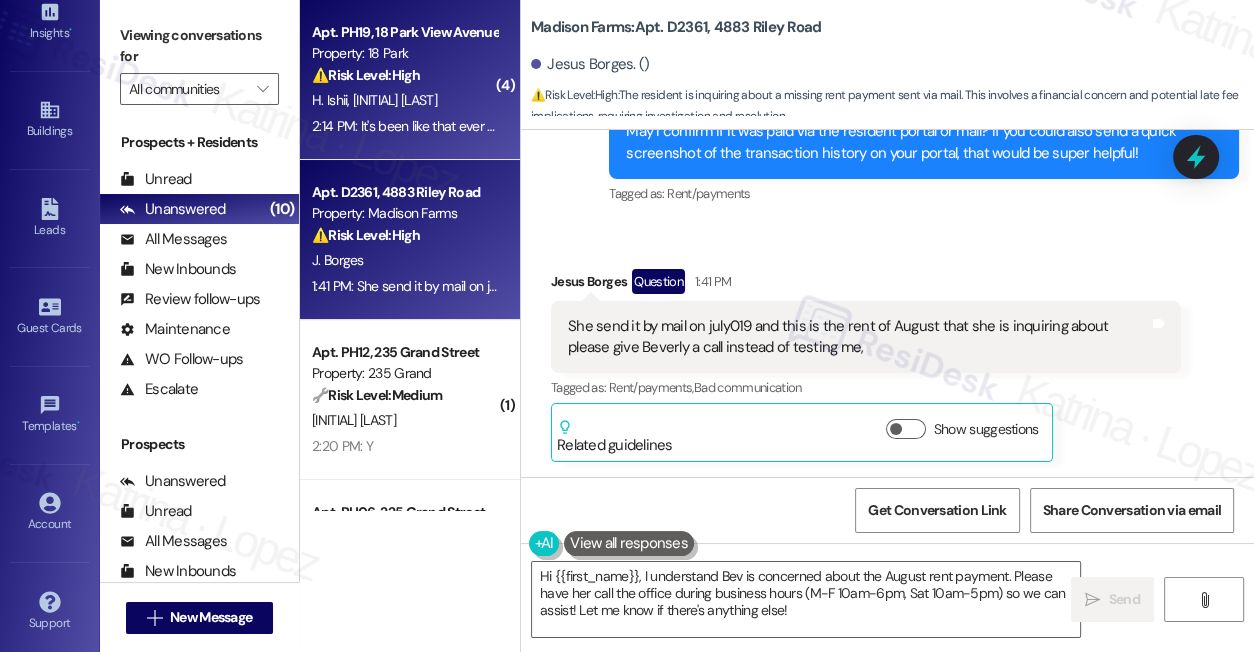 click on "1:41 PM: She send it by mail on july019 and this is the rent of August that she is inquiring about please  give Beverly a call instead of testing me, 1:41 PM: She send it by mail on july019 and this is the rent of August that she is inquiring about please  give Beverly a call instead of testing me," at bounding box center (717, 286) 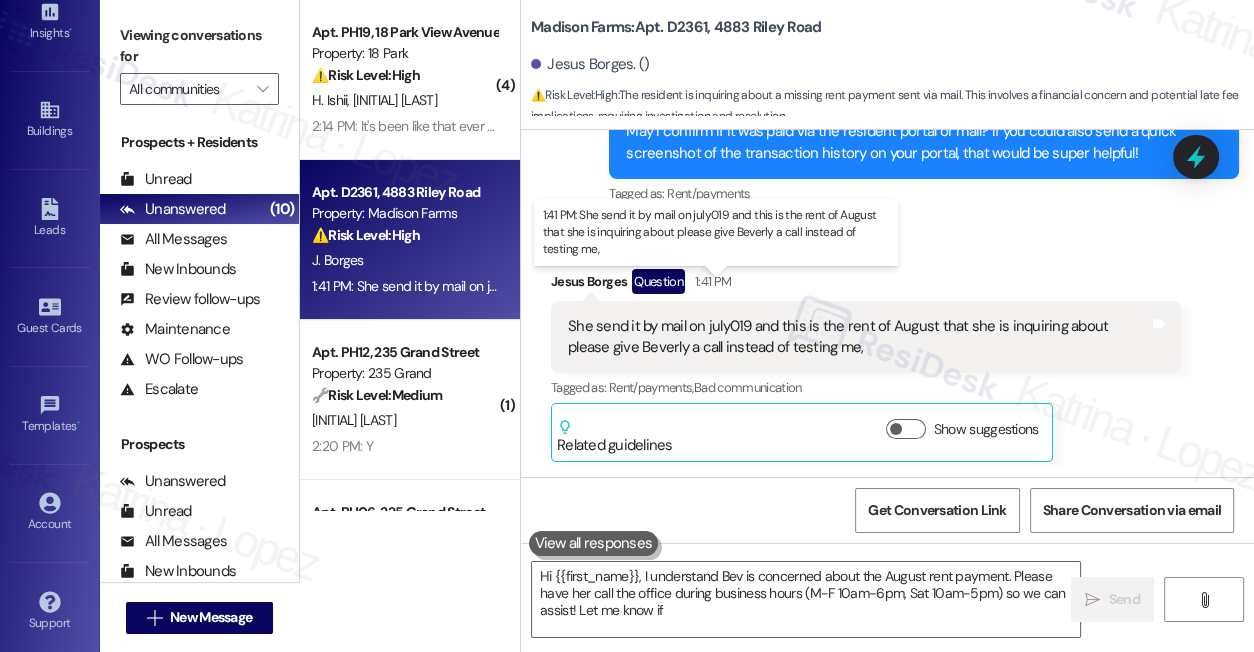 type on "Hi {{first_name}}, I understand Bev is concerned about the August rent payment. Please have her call the office during business hours (M-F 10am-6pm, Sat 10am-5pm) so we can assist! Let me know if" 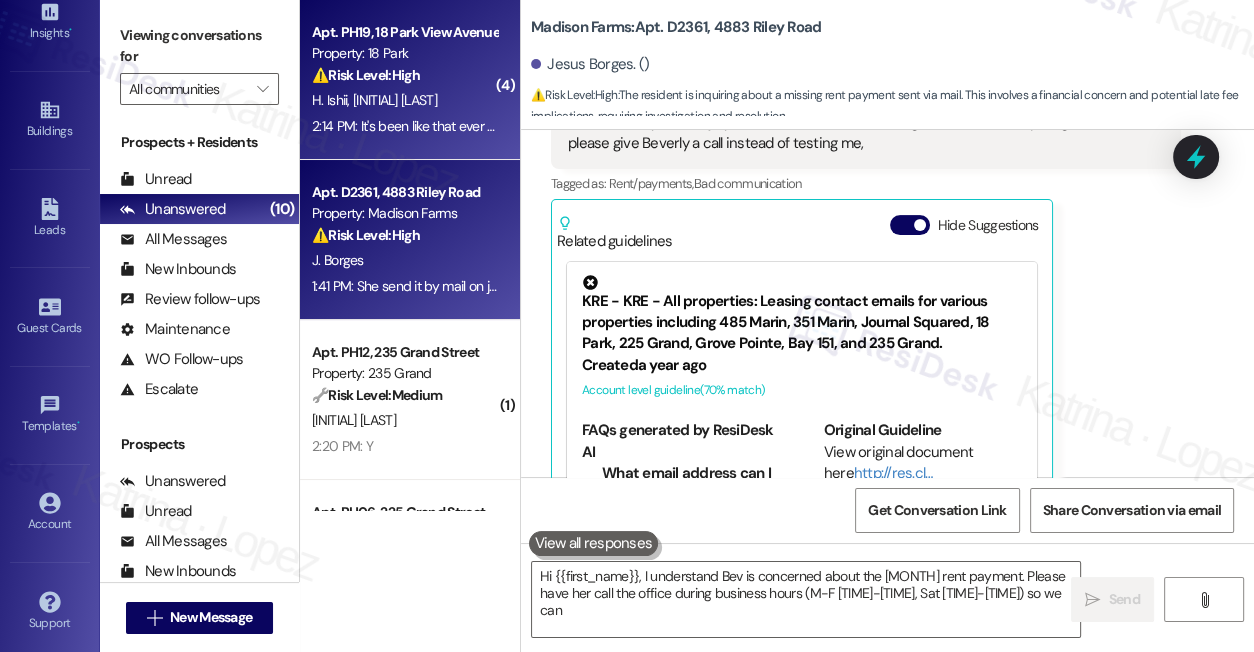 scroll, scrollTop: 706, scrollLeft: 0, axis: vertical 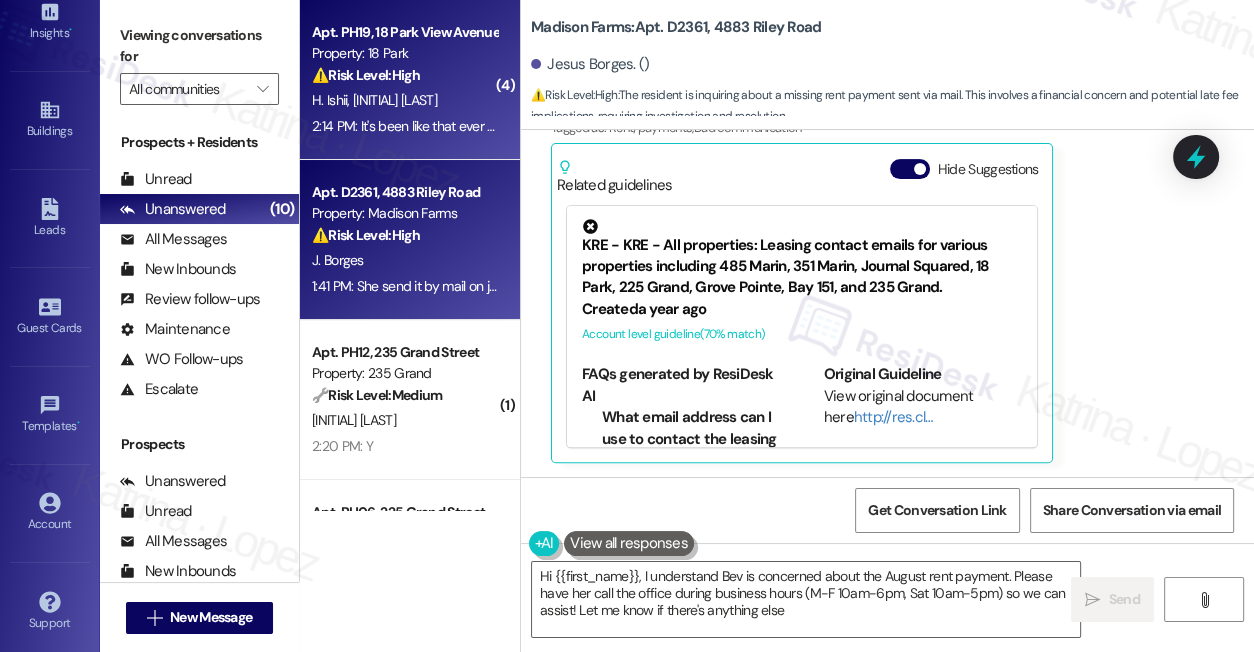 type on "Hi {{first_name}}, I understand Bev is concerned about the August rent payment. Please have her call the office during business hours (M-F 10am-6pm, Sat 10am-5pm) so we can assist! Let me know if there's anything else!" 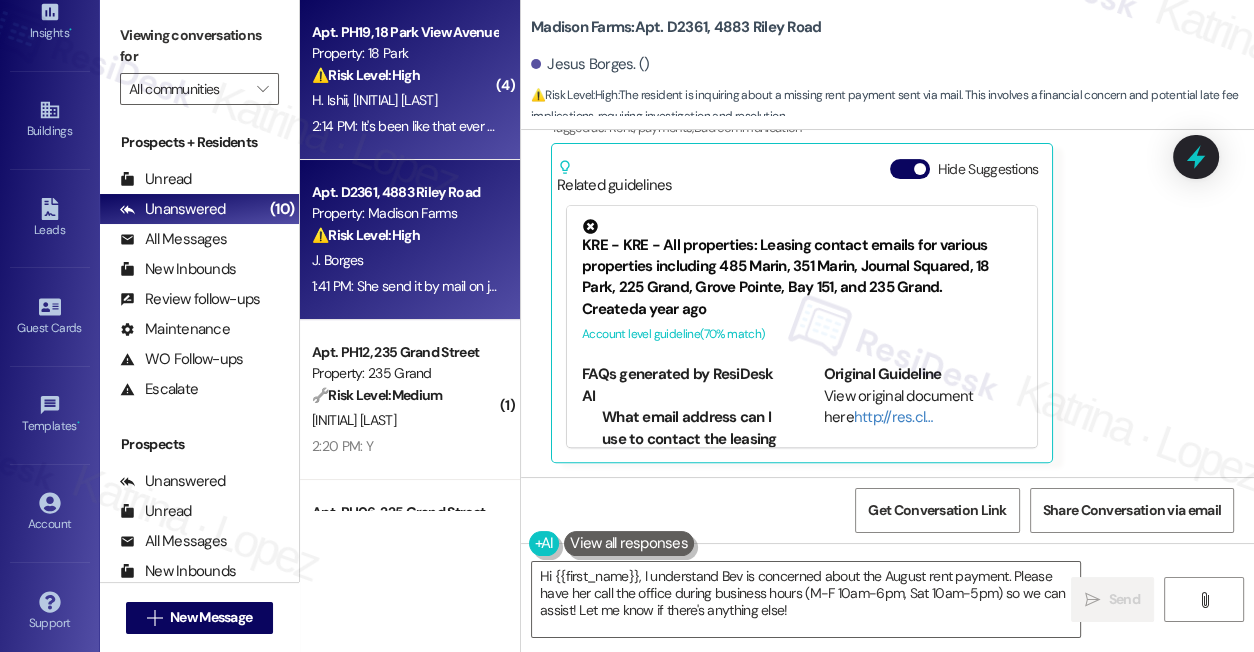 click on "H. Ishii M. Ishii" at bounding box center (404, 100) 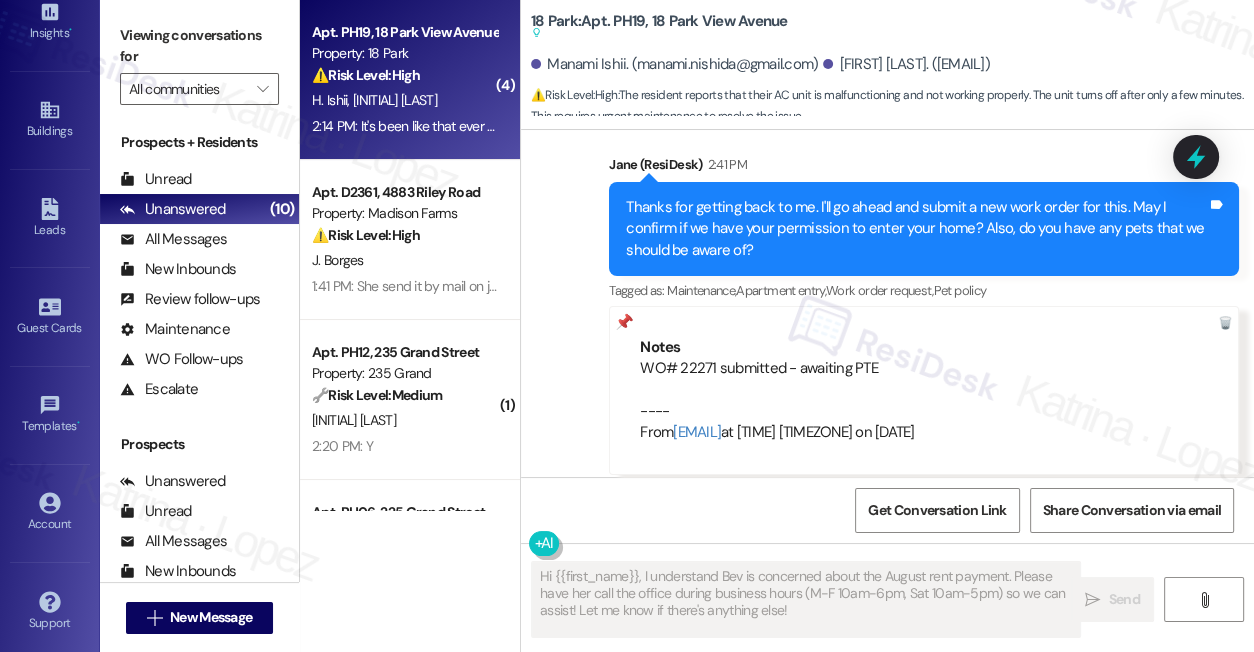 scroll, scrollTop: 6854, scrollLeft: 0, axis: vertical 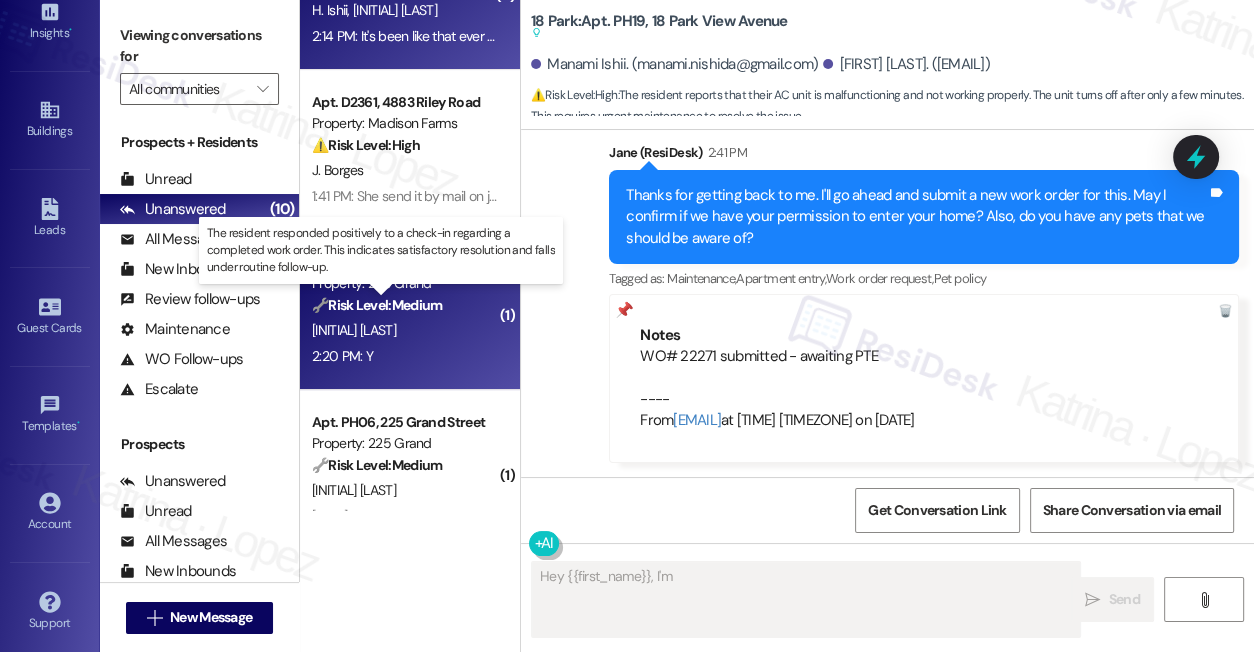 type on "Hey {{first_name}}, I'm so" 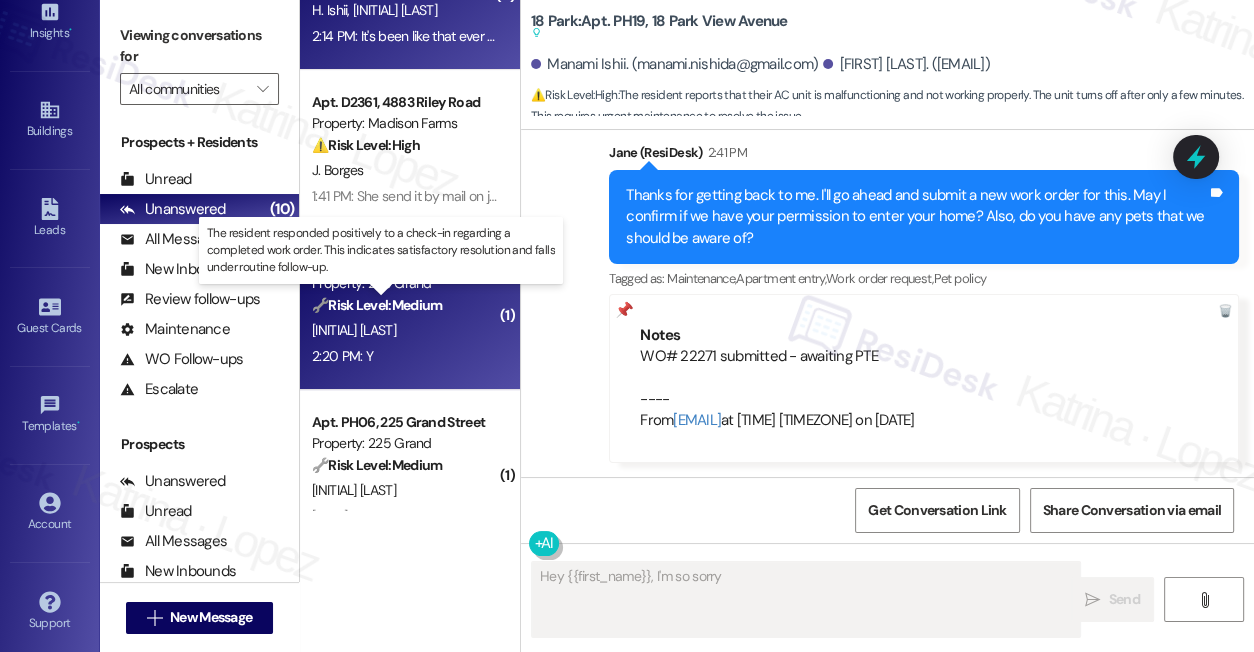 click on "🔧  Risk Level:  Medium" at bounding box center (377, 305) 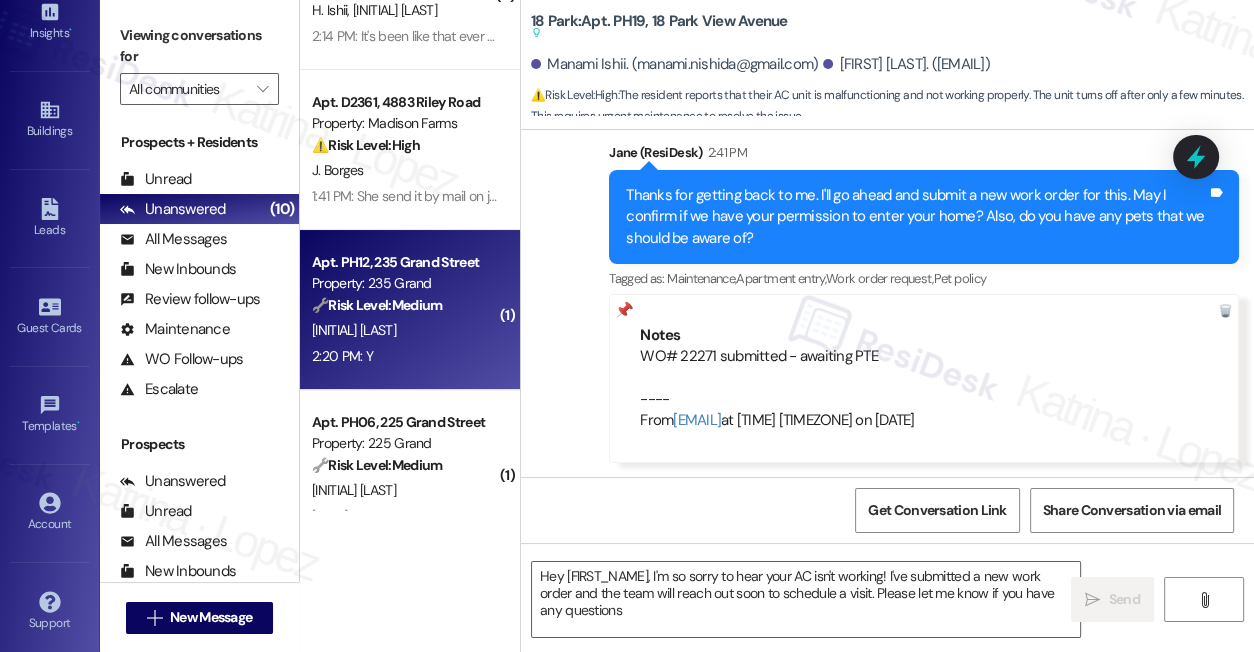 type on "Hey {{first_name}}, I'm so sorry to hear your AC isn't working! I've submitted a new work order and the team will reach out soon to schedule a visit. Please let me know if you have any questions!" 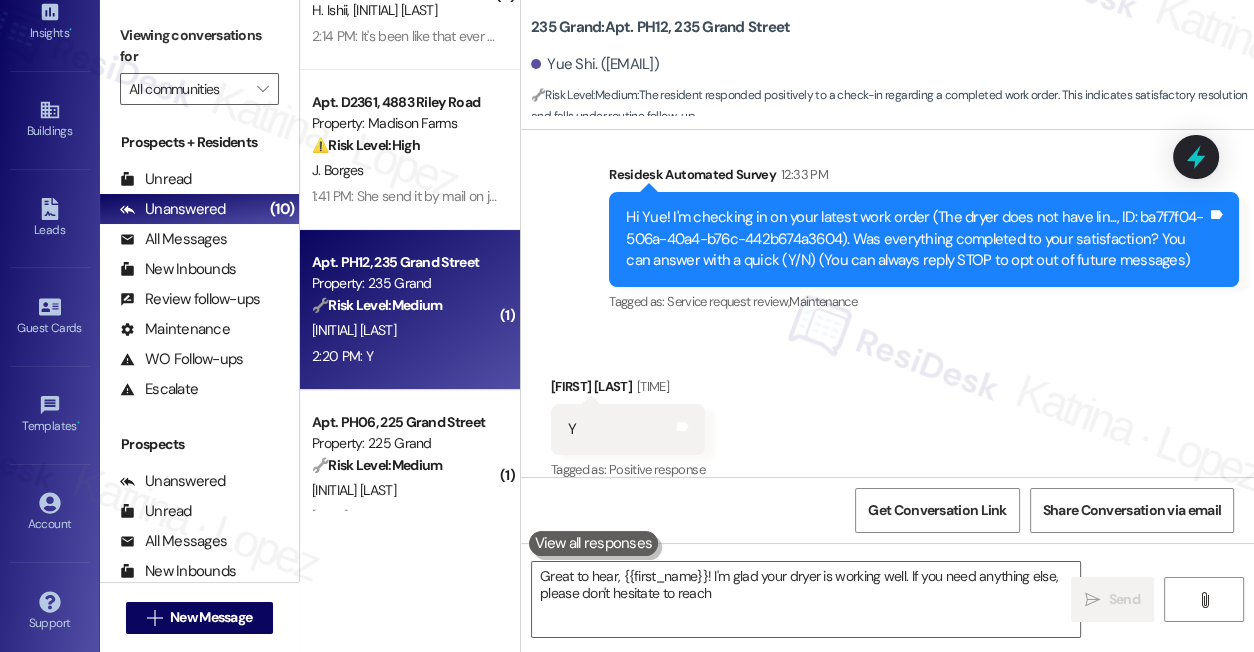 scroll, scrollTop: 206, scrollLeft: 0, axis: vertical 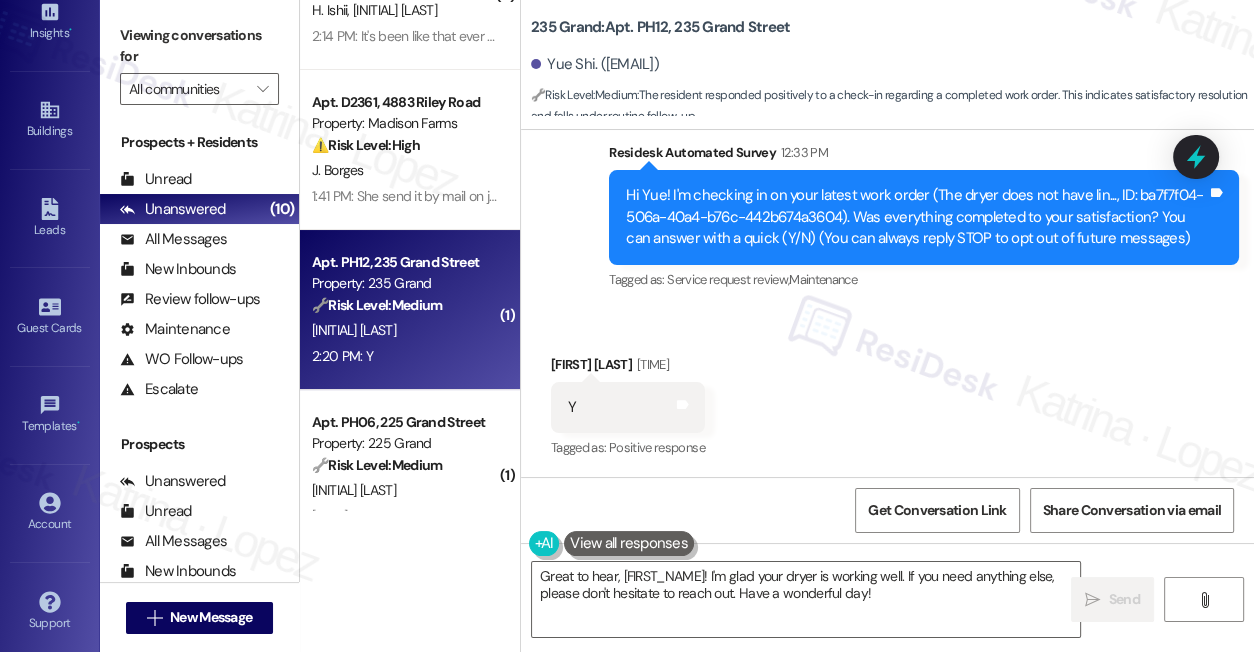 click on "Hi Yue! I'm checking in on your latest work order (The dryer does not have lin..., ID: ba7f7f04-506a-40a4-b76c-442b674a3604). Was everything completed to your satisfaction? You can answer with a quick (Y/N) (You can always reply STOP to opt out of future messages) Tags and notes" at bounding box center [924, 217] 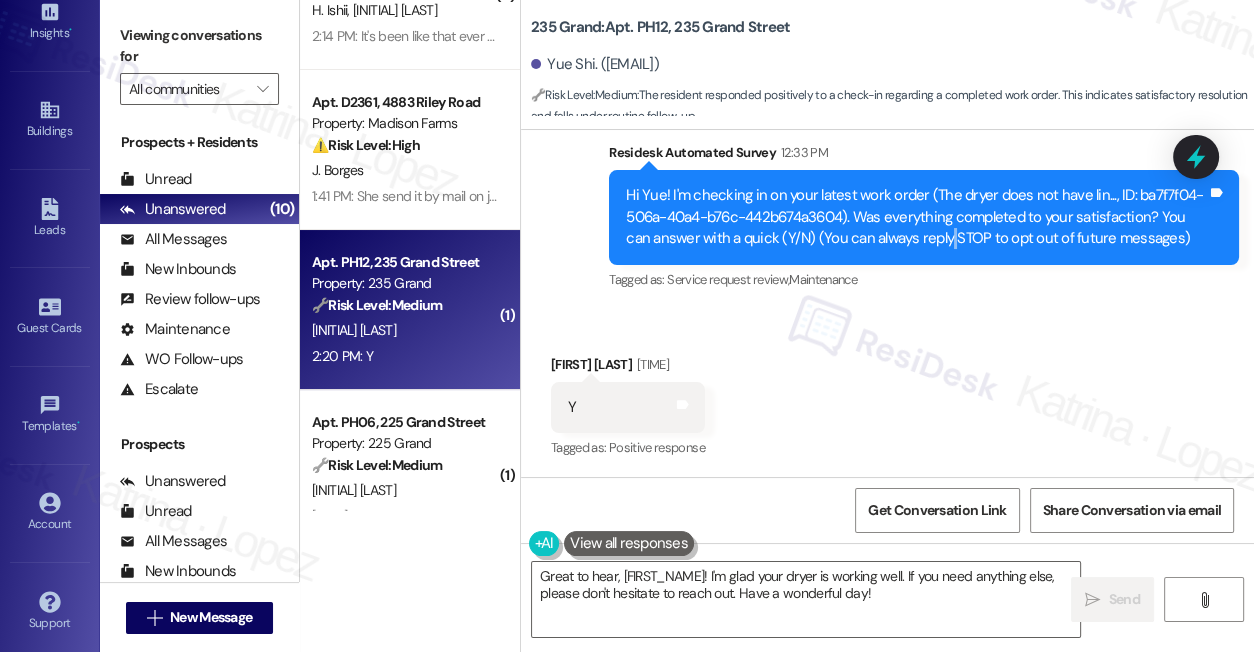 click on "Hi Yue! I'm checking in on your latest work order (The dryer does not have lin..., ID: ba7f7f04-506a-40a4-b76c-442b674a3604). Was everything completed to your satisfaction? You can answer with a quick (Y/N) (You can always reply STOP to opt out of future messages) Tags and notes" at bounding box center (924, 217) 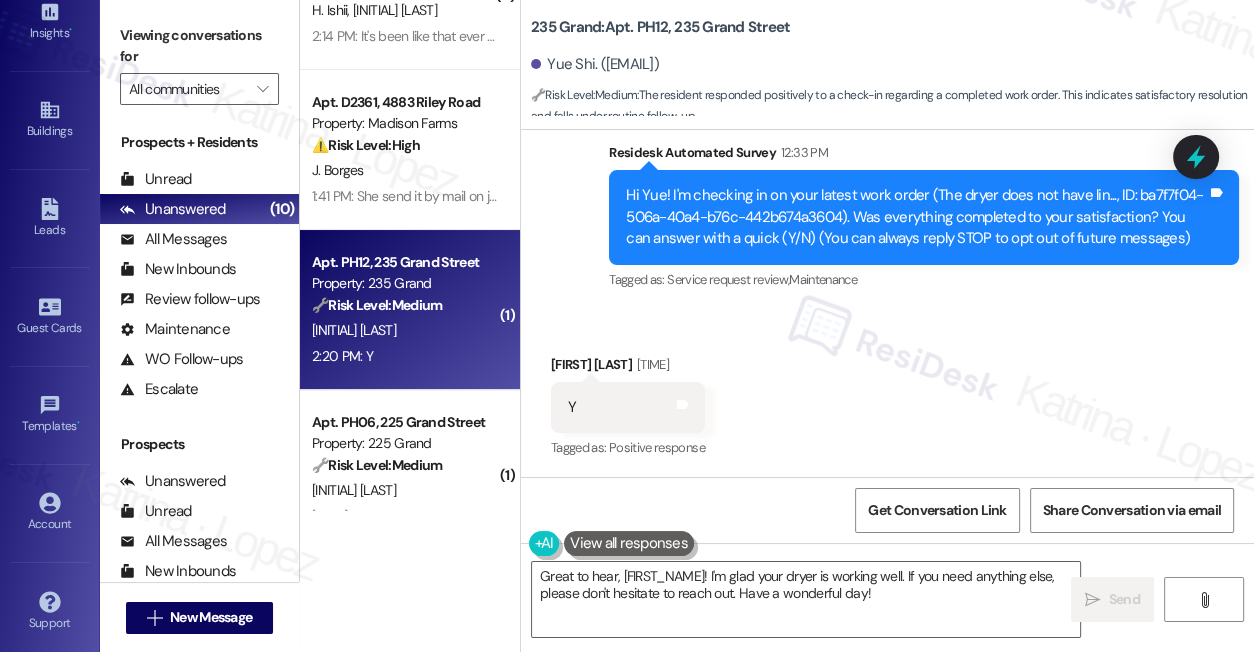 click on "Viewing conversations for" at bounding box center (199, 46) 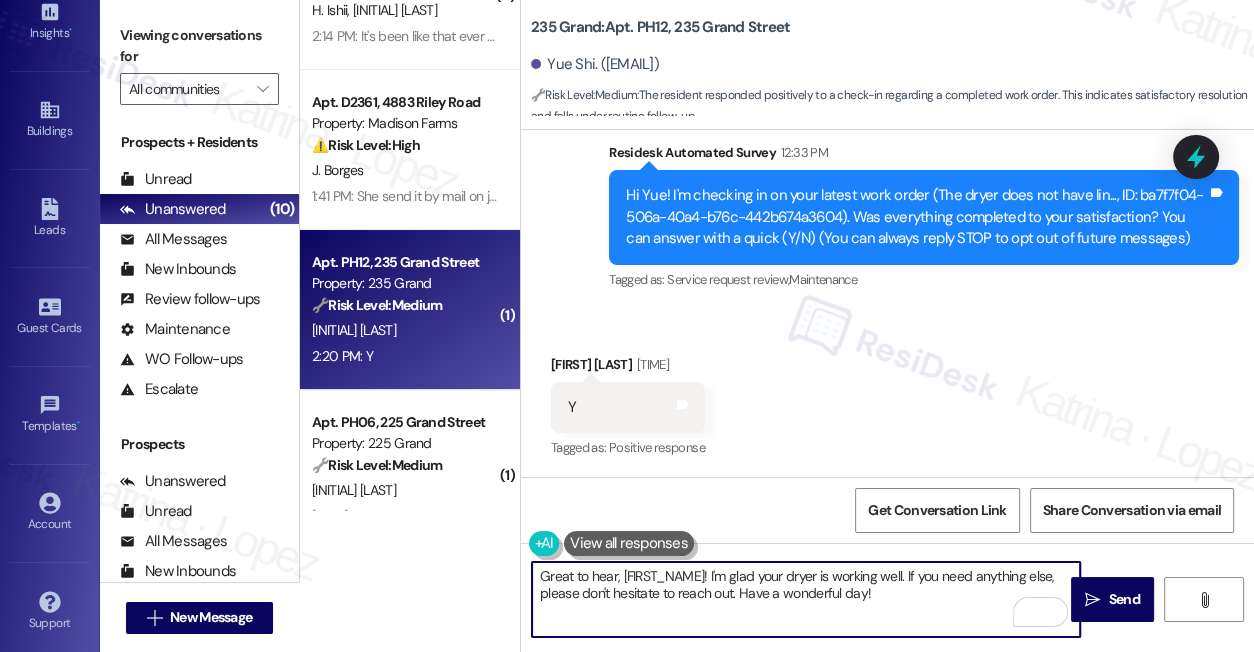 drag, startPoint x: 912, startPoint y: 595, endPoint x: 906, endPoint y: 570, distance: 25.70992 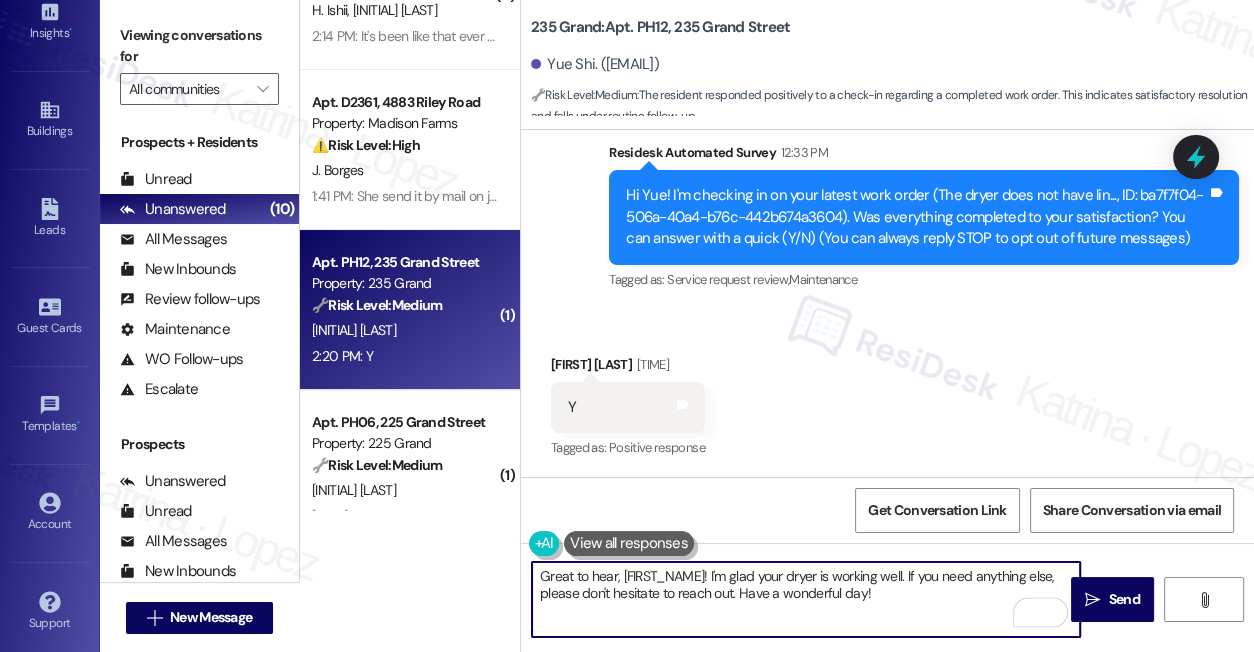 paste on "I may also ask....has {{property}} been living up to your expectations so far?" 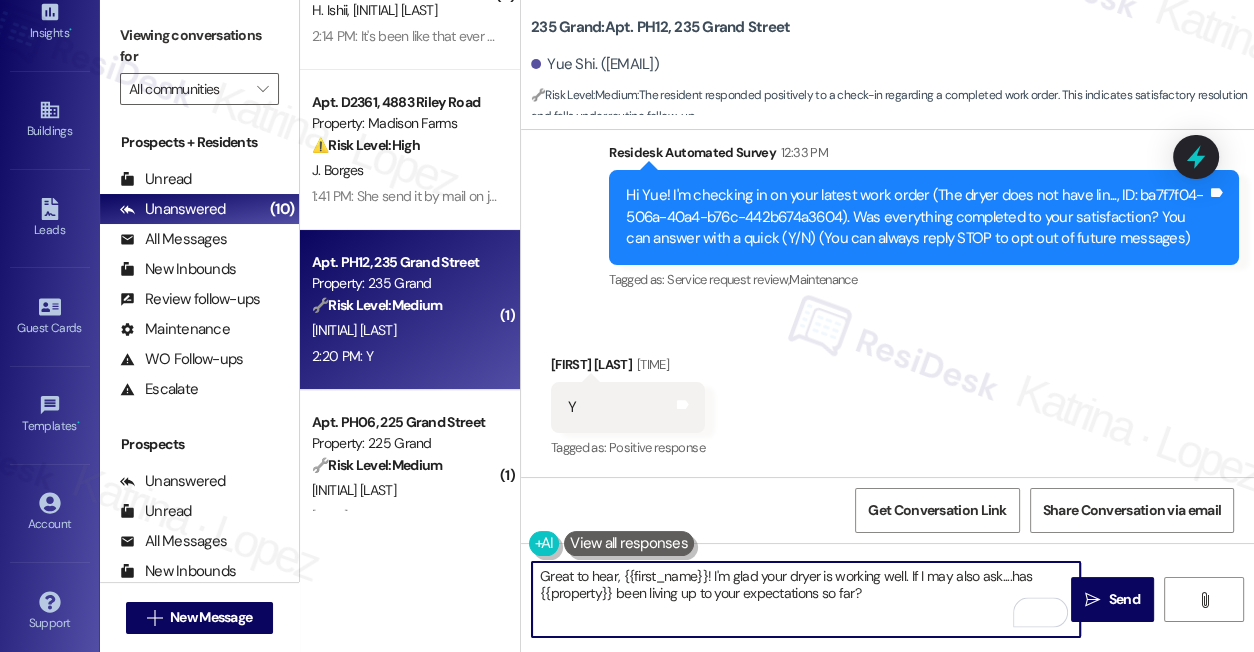 type on "Great to hear, {{first_name}}! I'm glad your dryer is working well. If I may also ask....has {{property}} been living up to your expectations so far?" 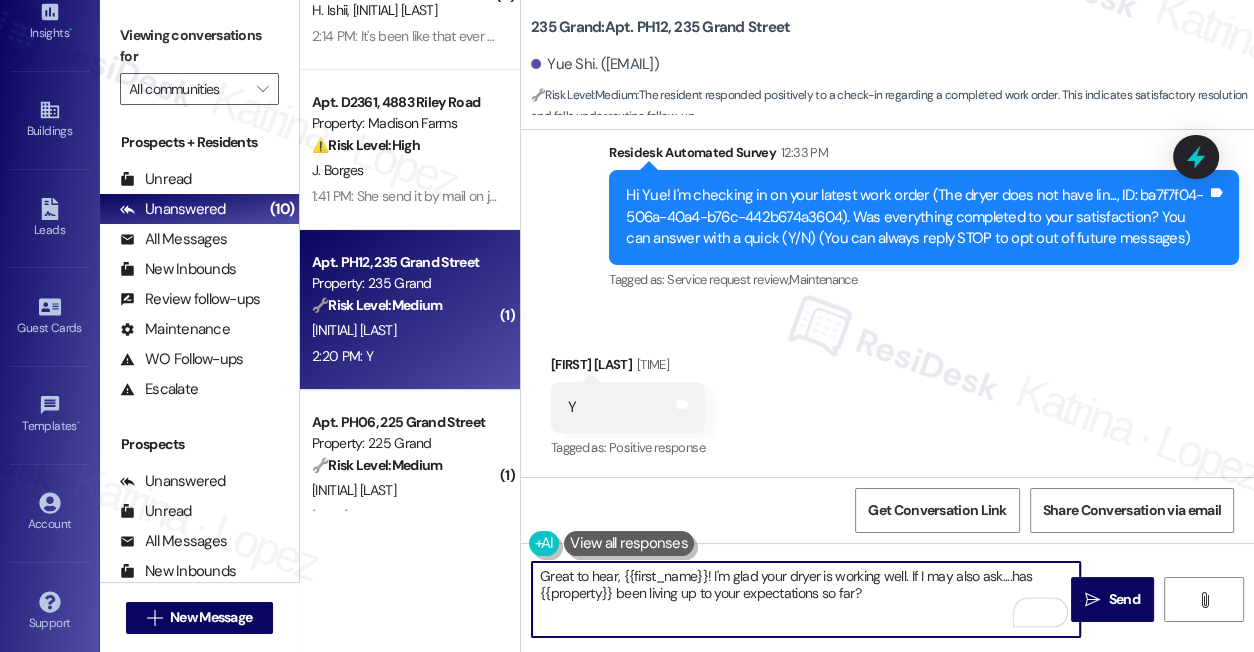 click on "Great to hear, {{first_name}}! I'm glad your dryer is working well. If I may also ask....has {{property}} been living up to your expectations so far?" at bounding box center (806, 599) 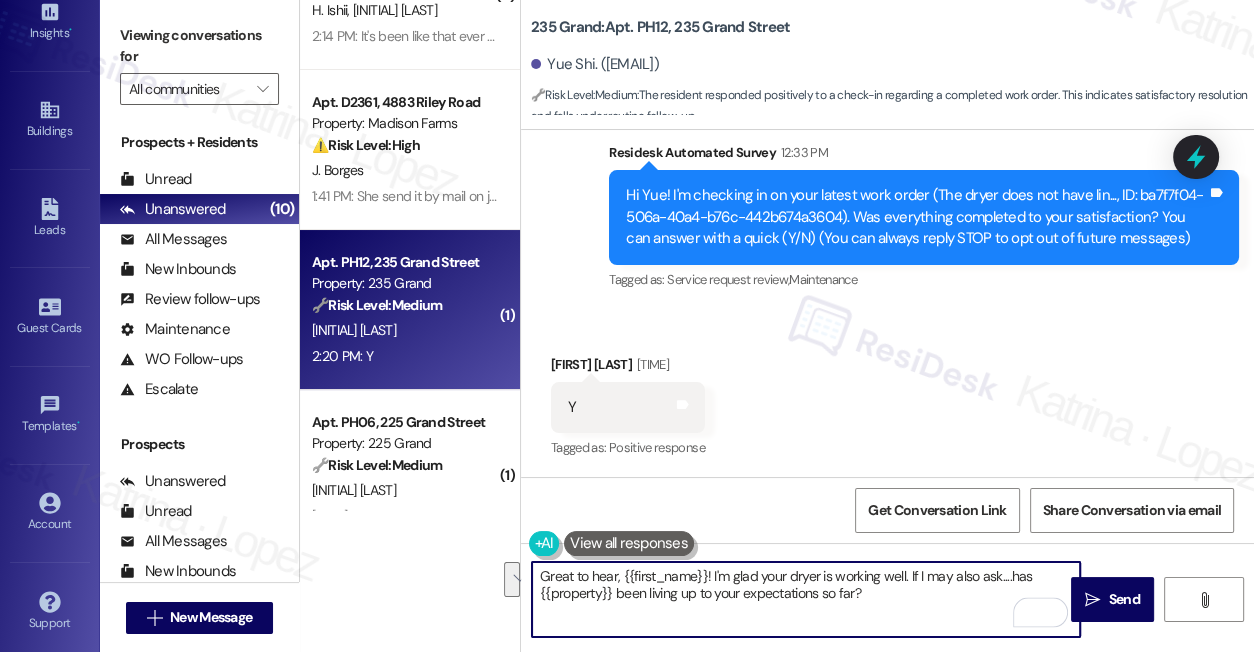 drag, startPoint x: 744, startPoint y: 569, endPoint x: 834, endPoint y: 488, distance: 121.08262 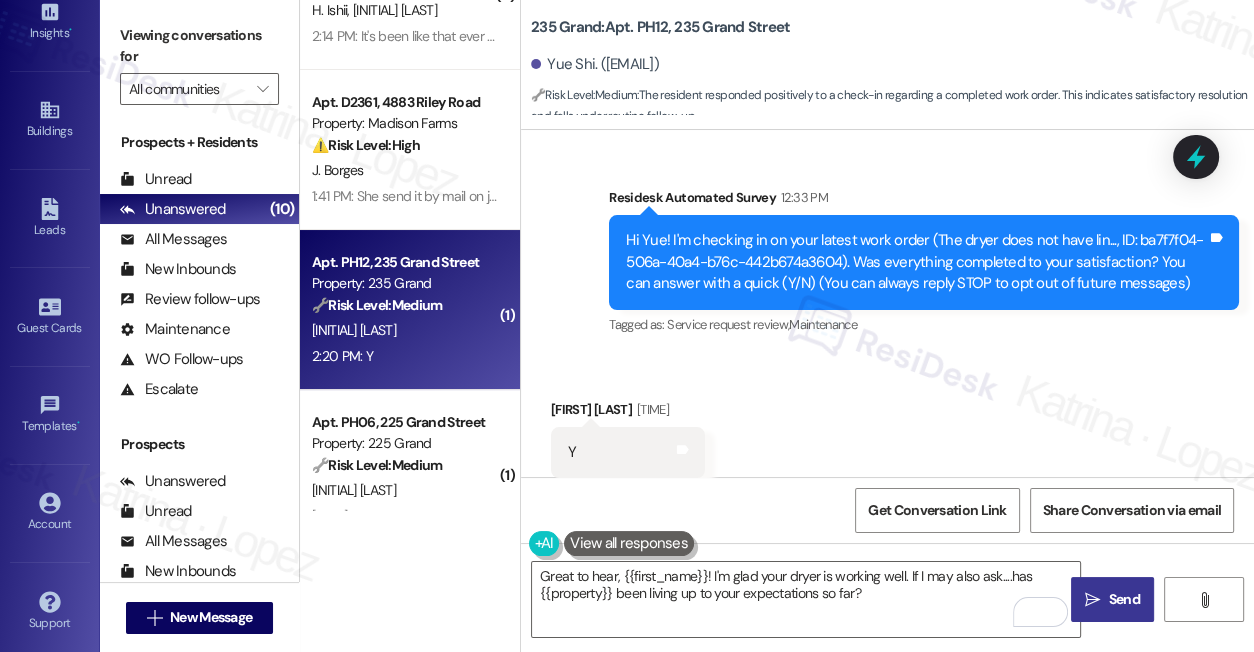 scroll, scrollTop: 207, scrollLeft: 0, axis: vertical 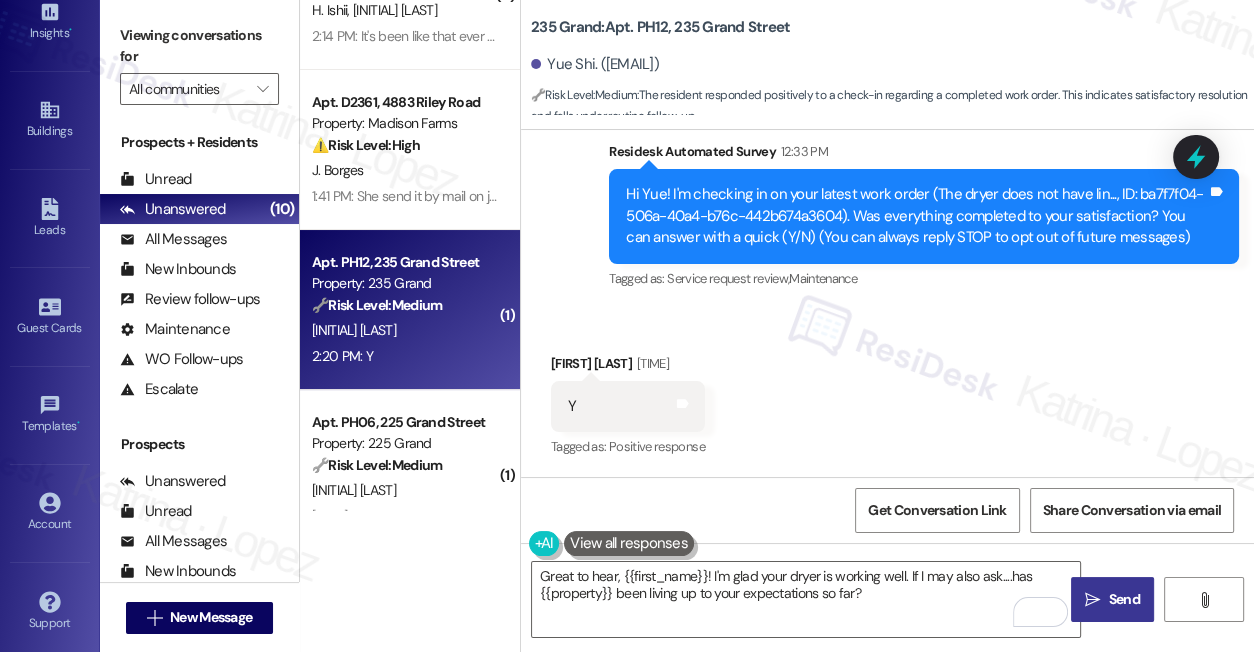 click on "Send" at bounding box center (1123, 599) 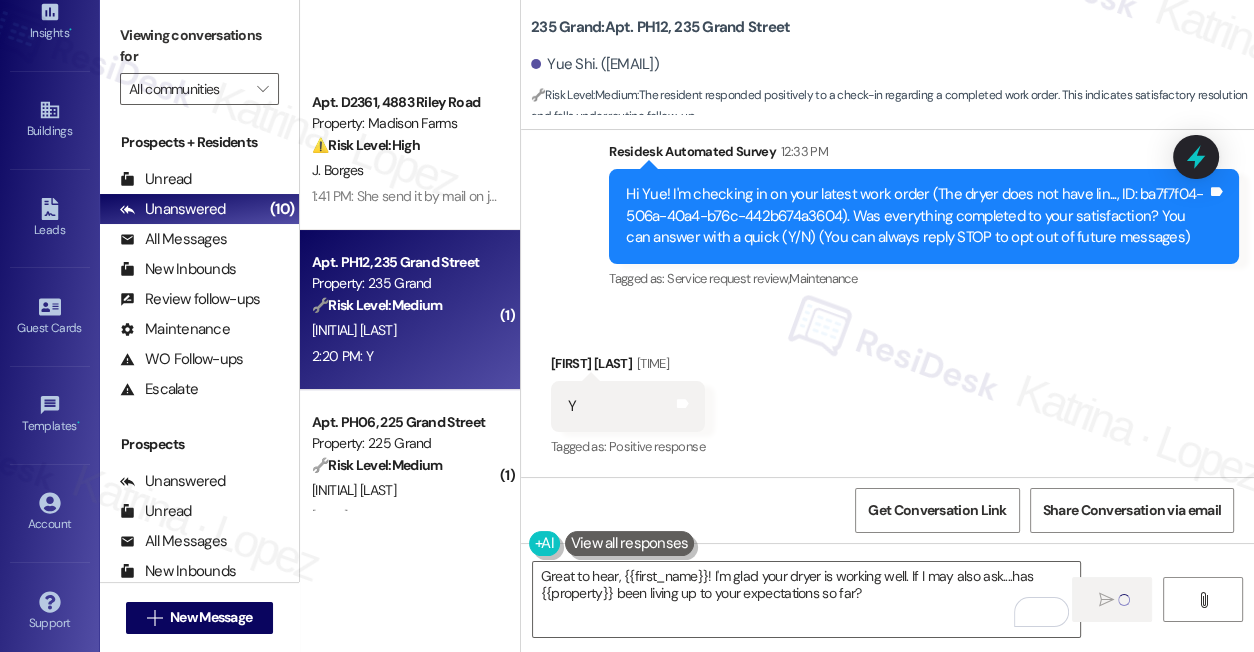scroll, scrollTop: 363, scrollLeft: 0, axis: vertical 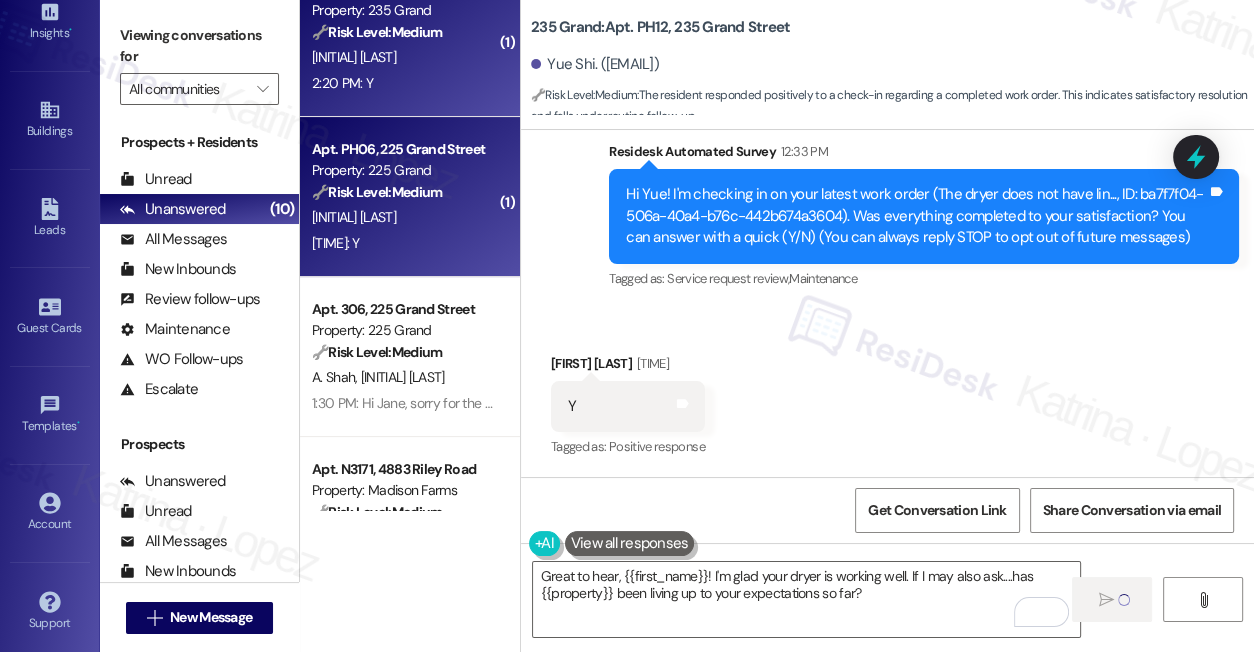 click on "1:54 PM: Y 1:54 PM: Y" at bounding box center (404, 243) 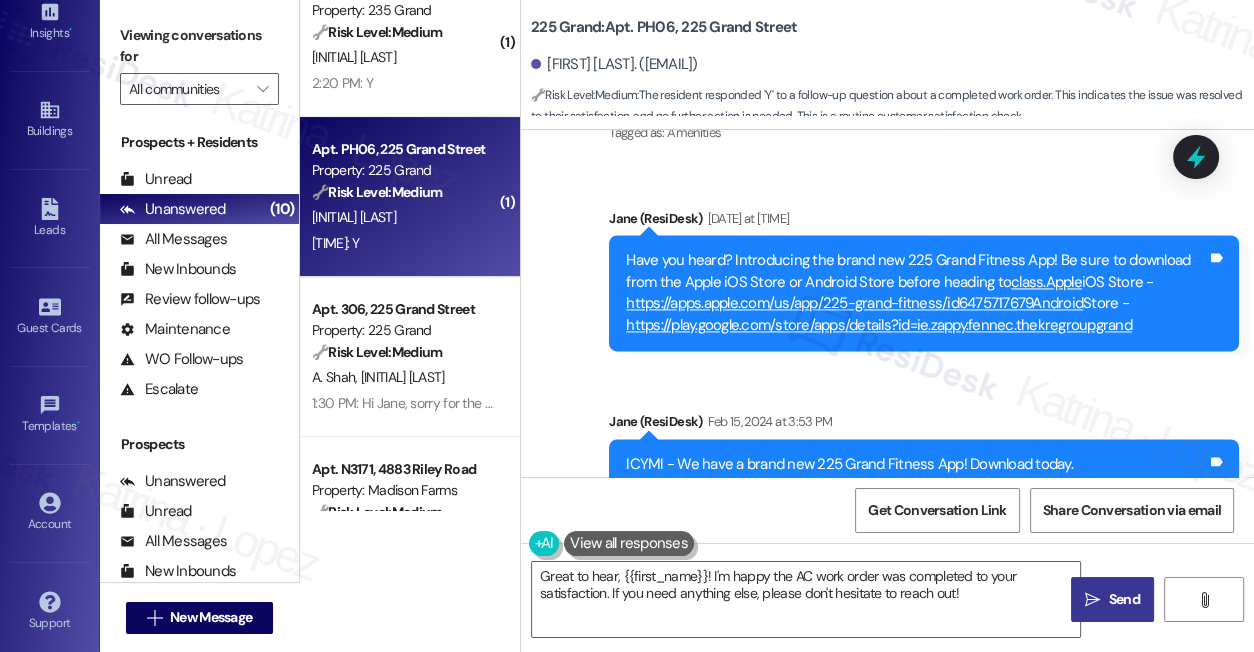 scroll, scrollTop: 2736, scrollLeft: 0, axis: vertical 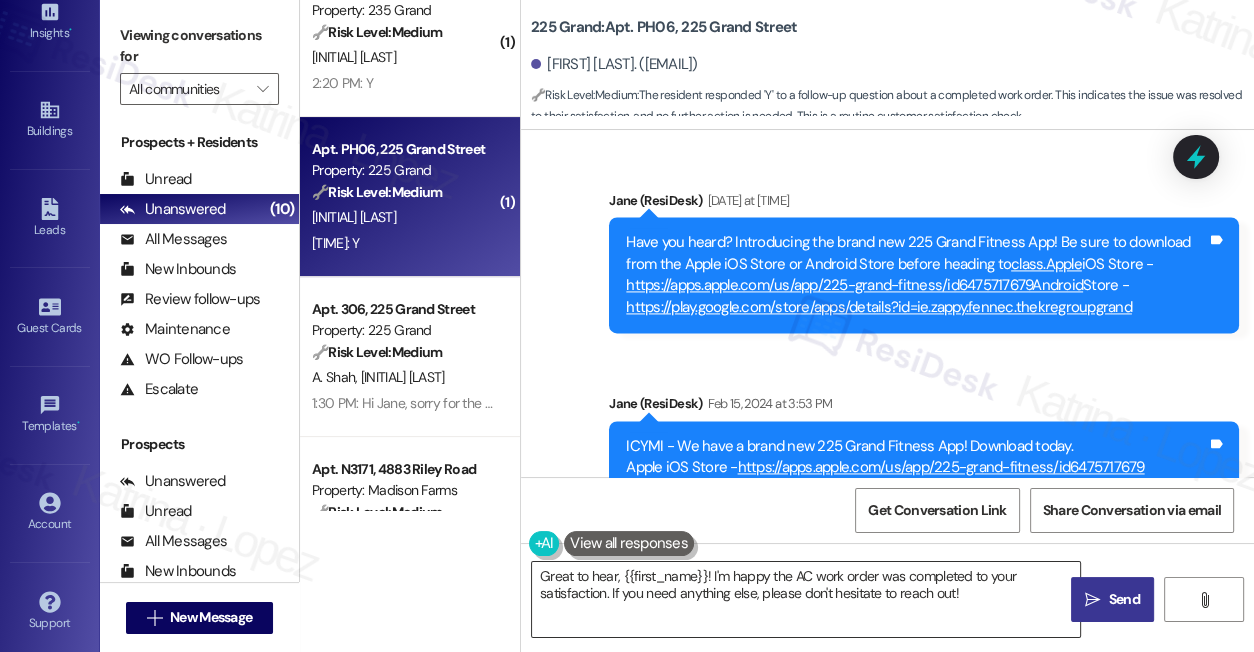 click on "Great to hear, {{first_name}}! I'm happy the AC work order was completed to your satisfaction. If you need anything else, please don't hesitate to reach out!" at bounding box center [806, 599] 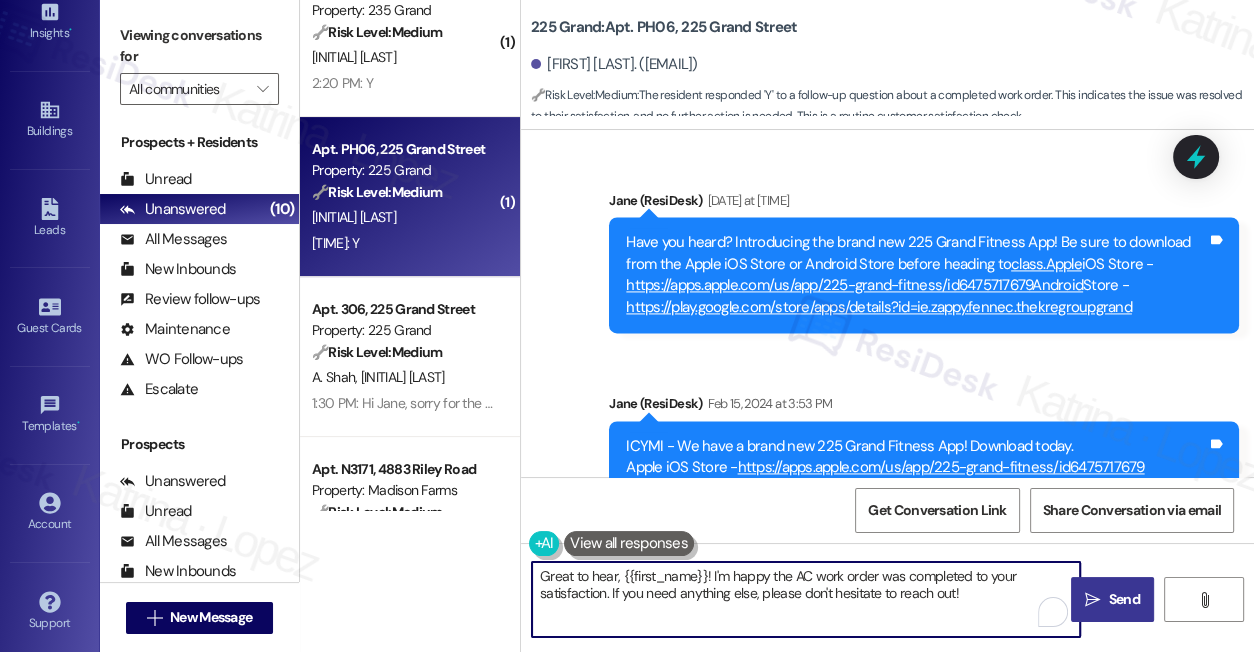 drag, startPoint x: 992, startPoint y: 590, endPoint x: 935, endPoint y: 590, distance: 57 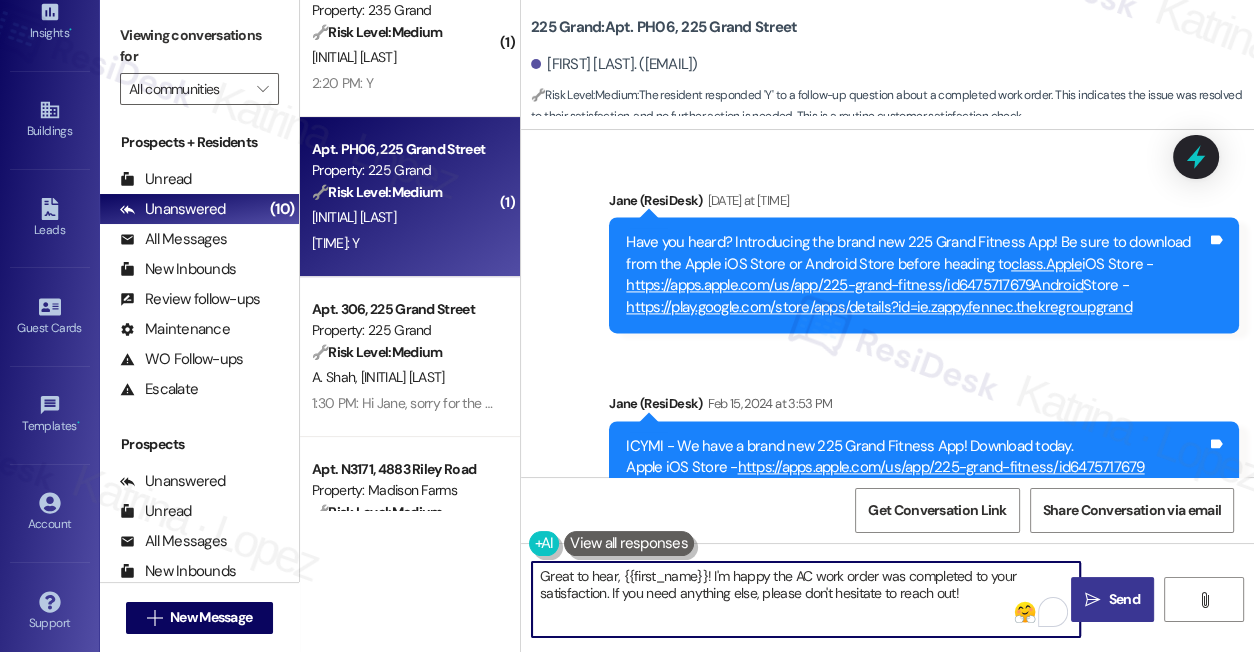 drag, startPoint x: 992, startPoint y: 590, endPoint x: 611, endPoint y: 592, distance: 381.00525 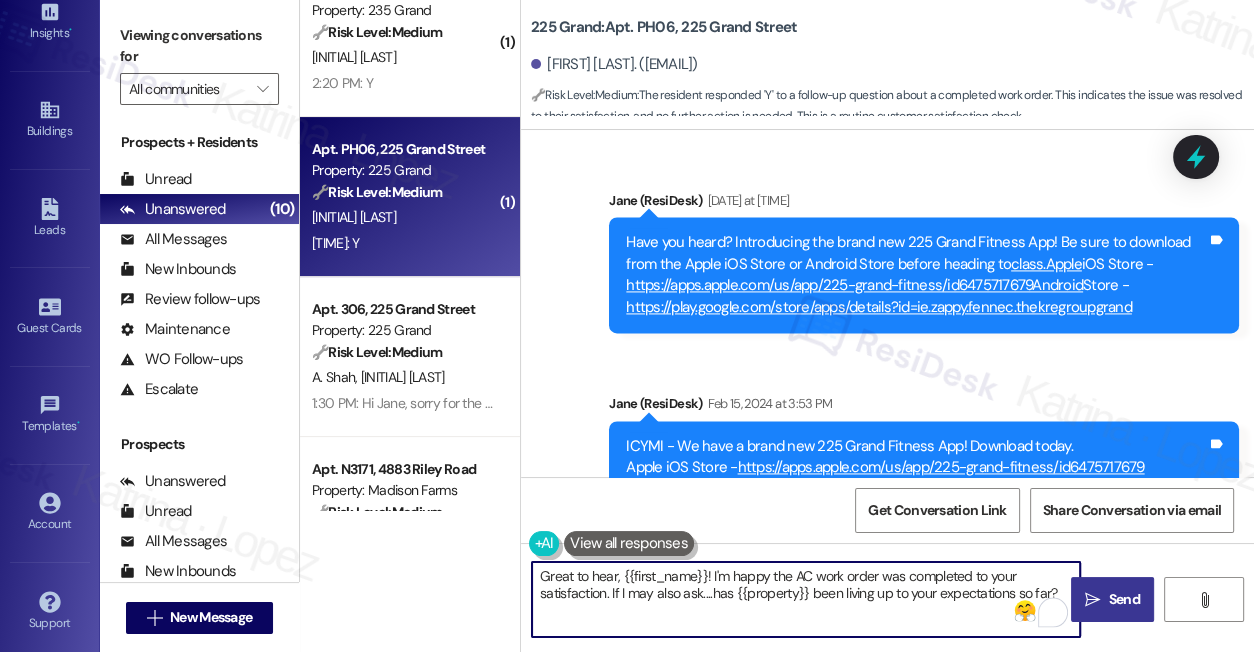 click on "Great to hear, {{first_name}}! I'm happy the AC work order was completed to your satisfaction. If I may also ask....has {{property}} been living up to your expectations so far?" at bounding box center [806, 599] 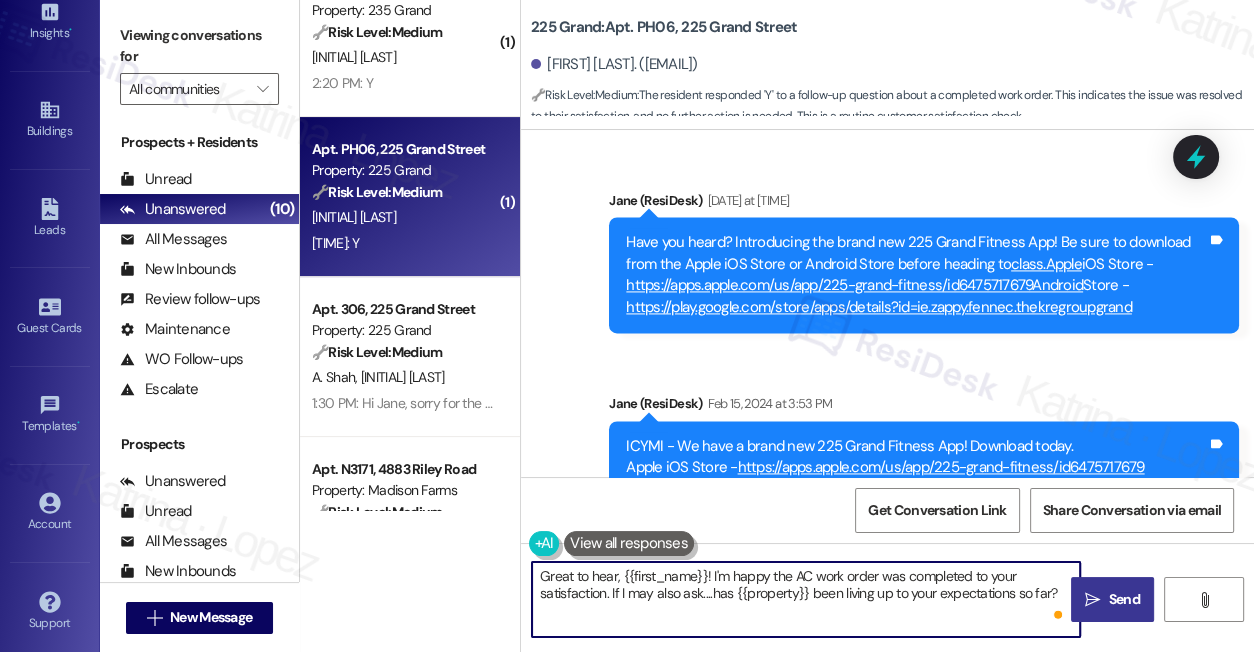 type on "Great to hear, {{first_name}}! I'm happy the AC work order was completed to your satisfaction. If I may also ask....has {{property}} been living up to your expectations so far?" 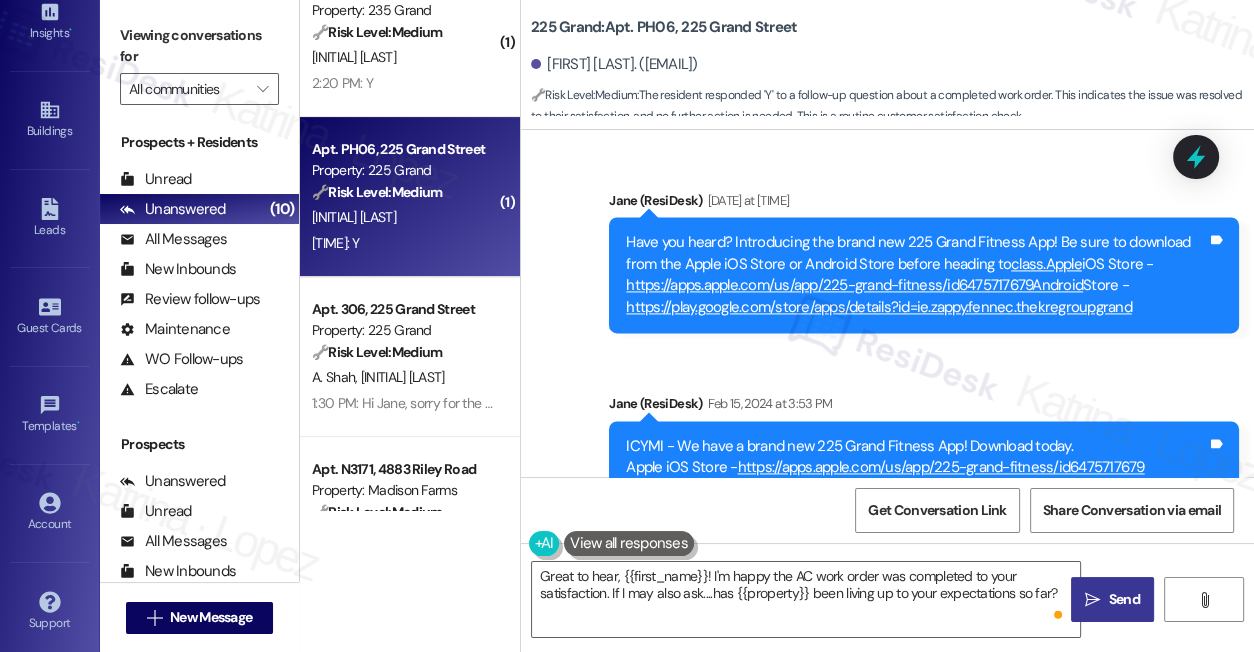 click on "Send" at bounding box center (1123, 599) 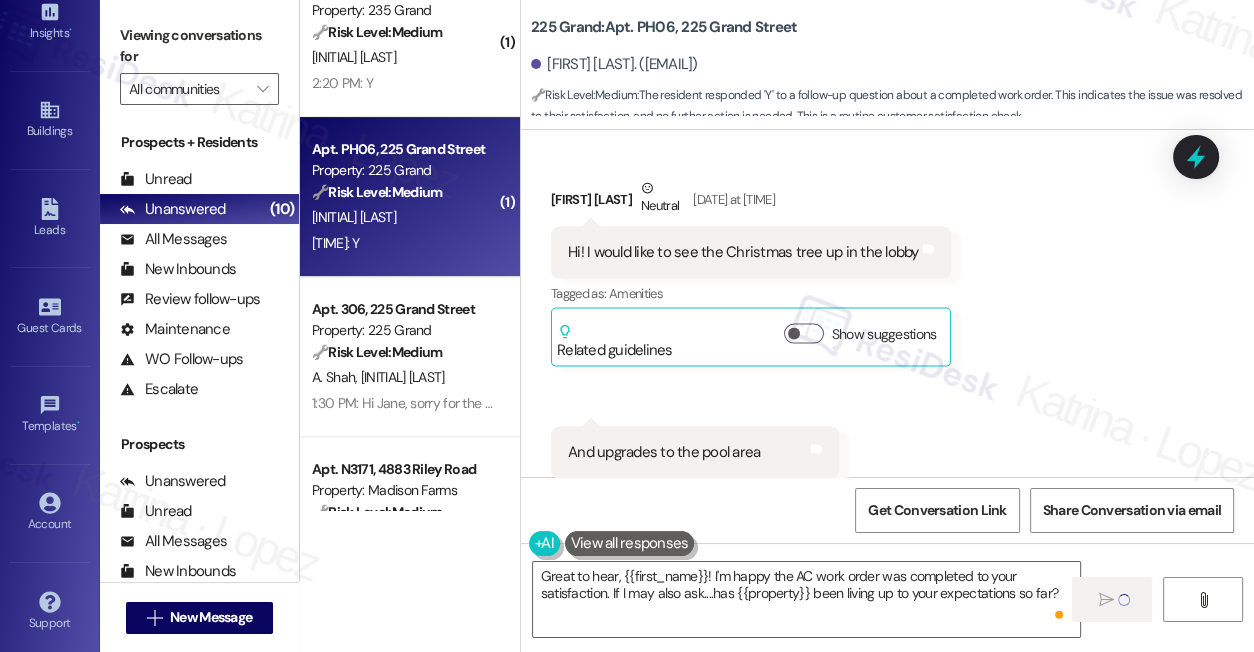 type 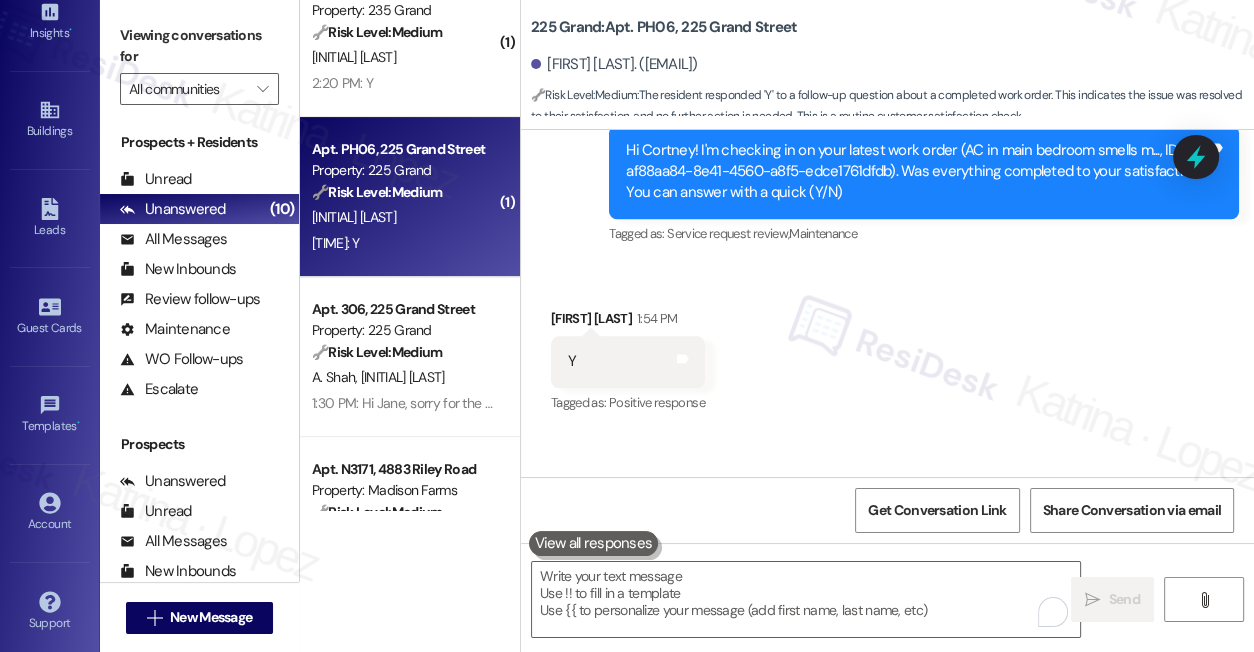 scroll, scrollTop: 9121, scrollLeft: 0, axis: vertical 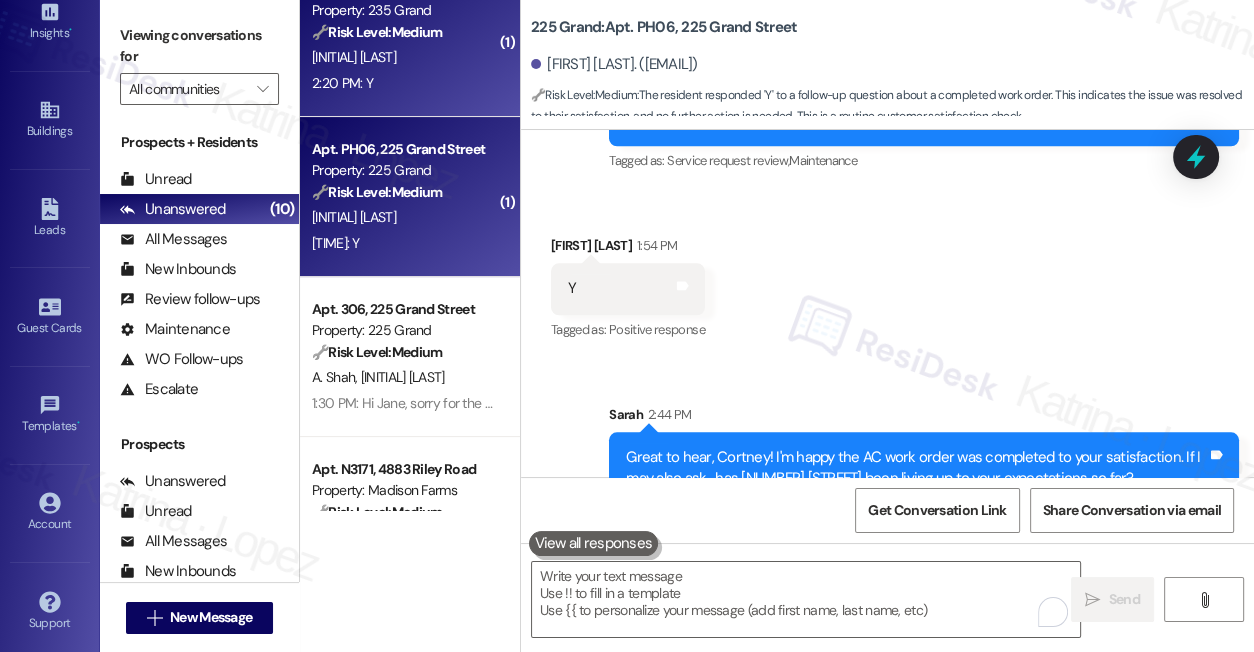 click on "2:20 PM: Y 2:20 PM: Y" at bounding box center (404, 83) 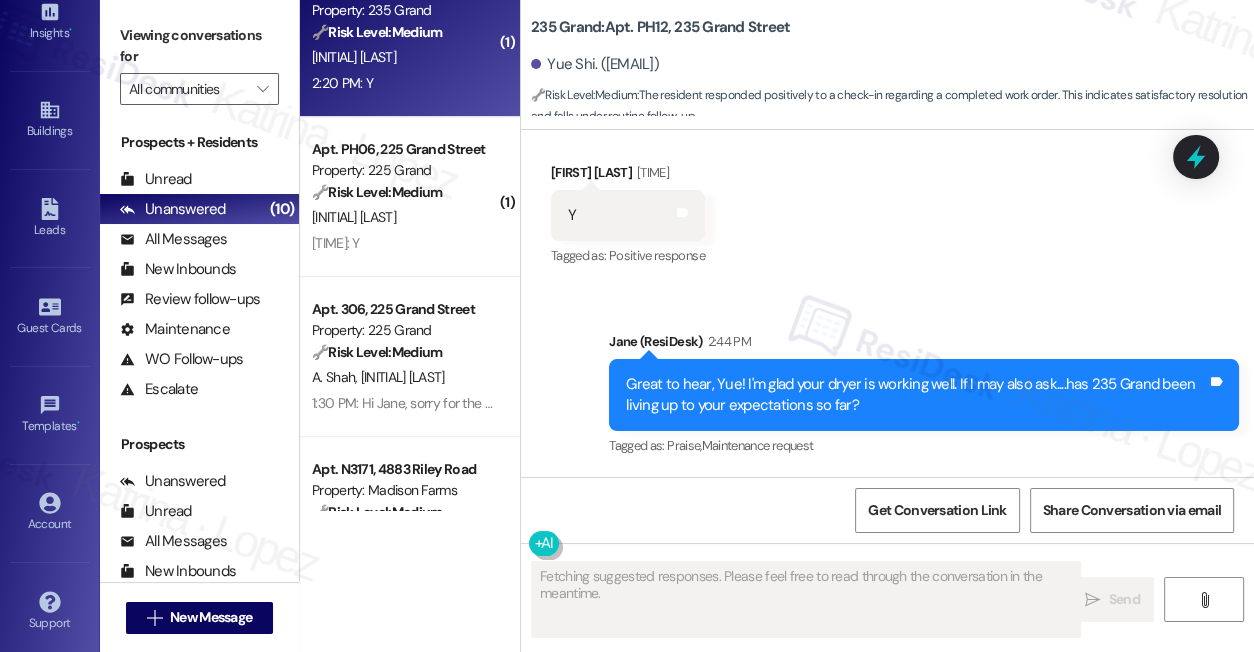 scroll, scrollTop: 397, scrollLeft: 0, axis: vertical 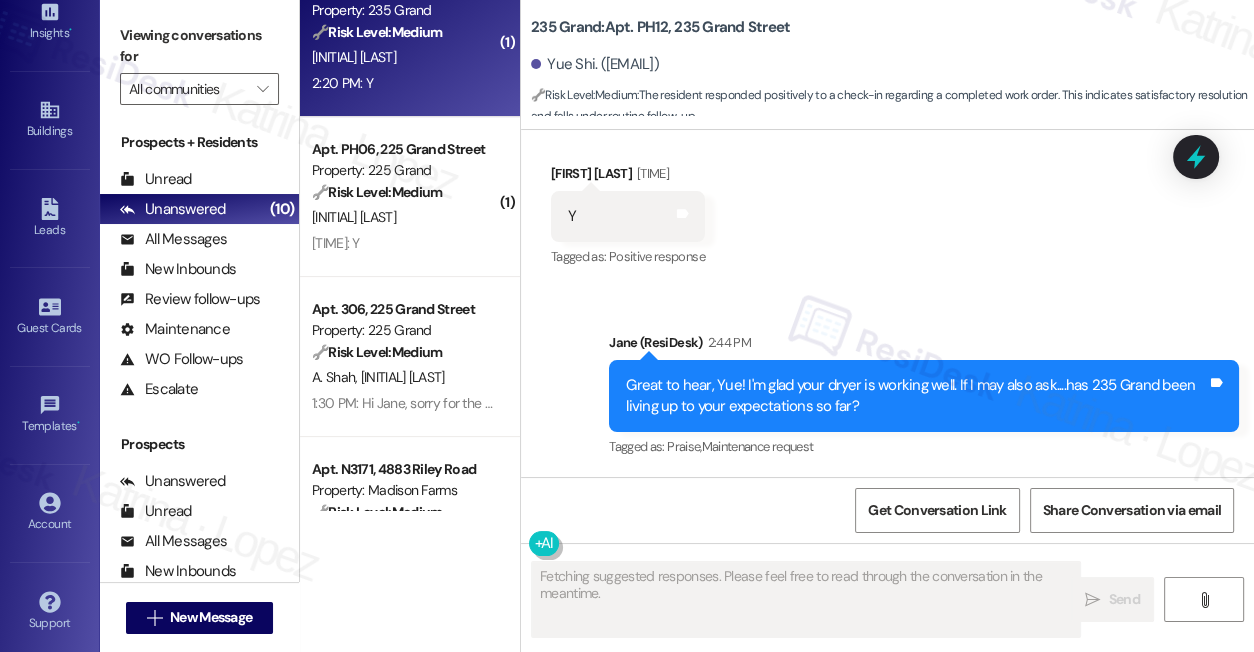 click on "Great to hear, Yue! I'm glad your dryer is working well. If I may also ask....has 235 Grand been living up to your expectations so far?" at bounding box center (916, 396) 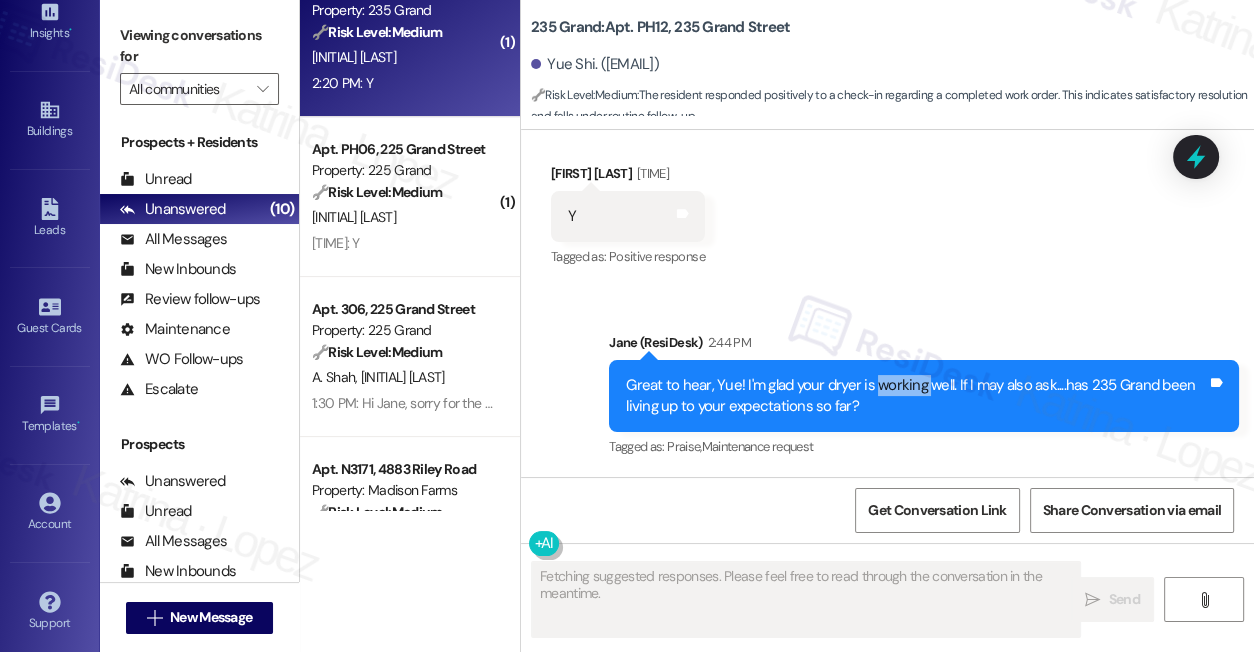 click on "Great to hear, Yue! I'm glad your dryer is working well. If I may also ask....has 235 Grand been living up to your expectations so far?" at bounding box center (916, 396) 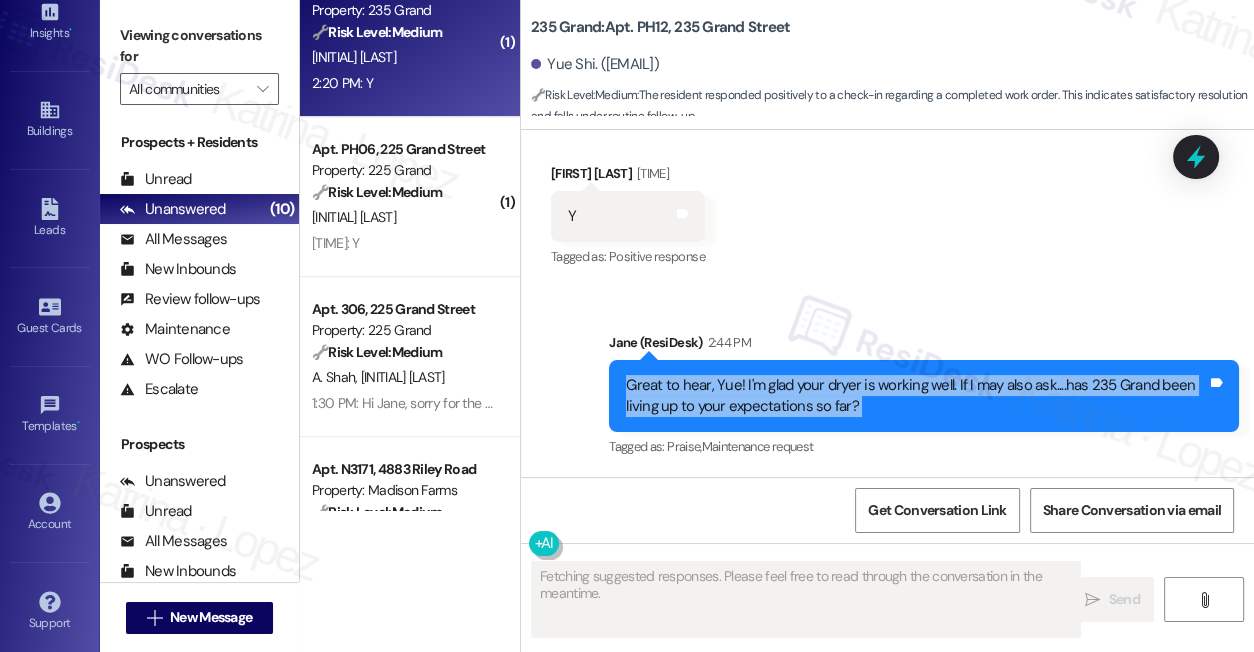 click on "Great to hear, Yue! I'm glad your dryer is working well. If I may also ask....has 235 Grand been living up to your expectations so far?" at bounding box center (916, 396) 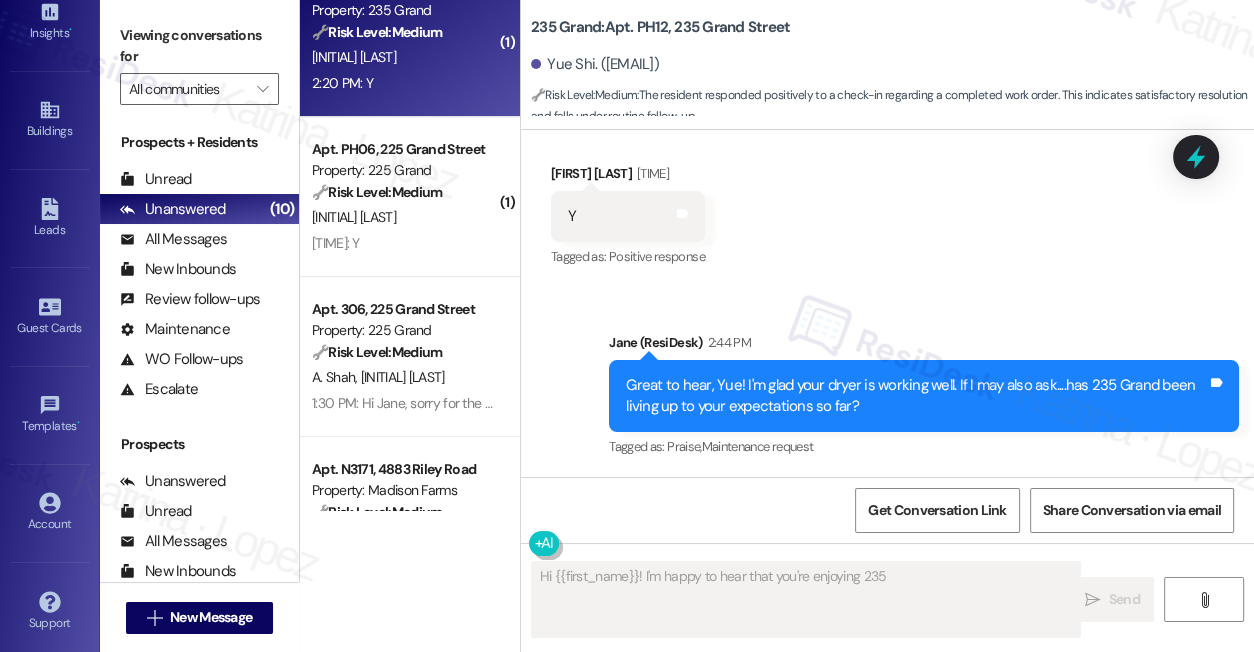 click on "Sent via SMS Jane  (ResiDesk) 2:44 PM Great to hear, Yue! I'm glad your dryer is working well. If I may also ask....has 235 Grand been living up to your expectations so far? Tags and notes Tagged as:   Praise ,  Click to highlight conversations about Praise Maintenance request Click to highlight conversations about Maintenance request" at bounding box center (887, 382) 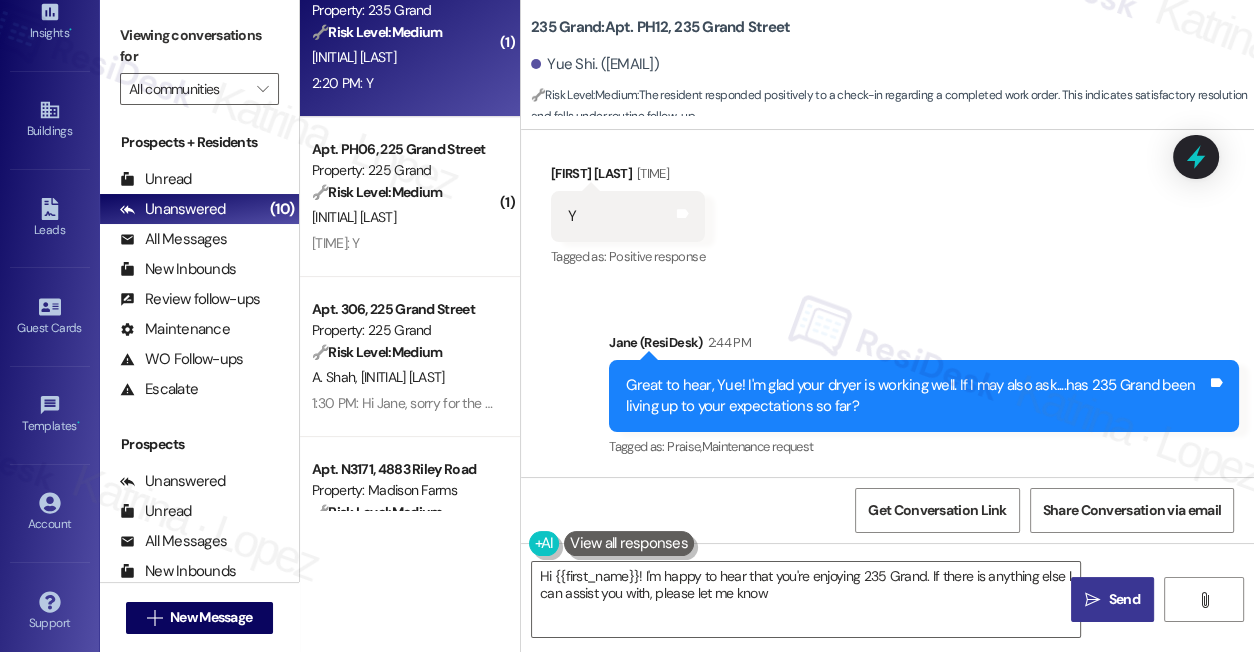 type on "Hi {{first_name}}! I'm happy to hear that you're enjoying 235 Grand. If there is anything else I can assist you with, please let me know!" 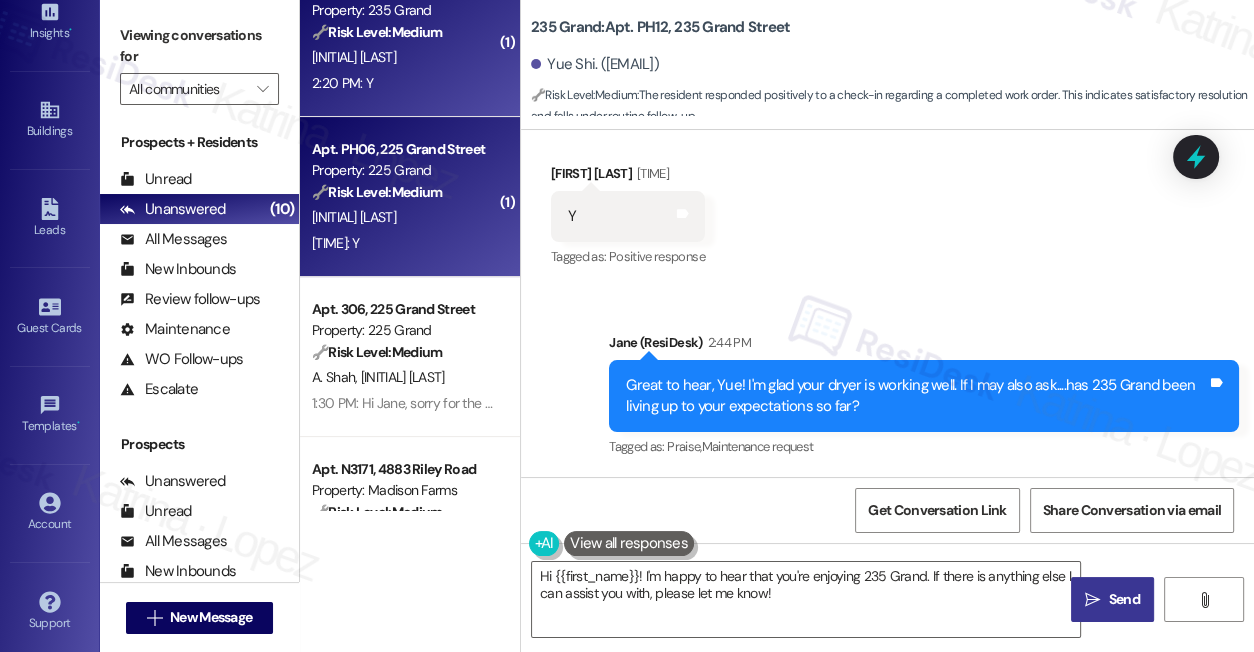 click on "C. Banashek" at bounding box center [404, 217] 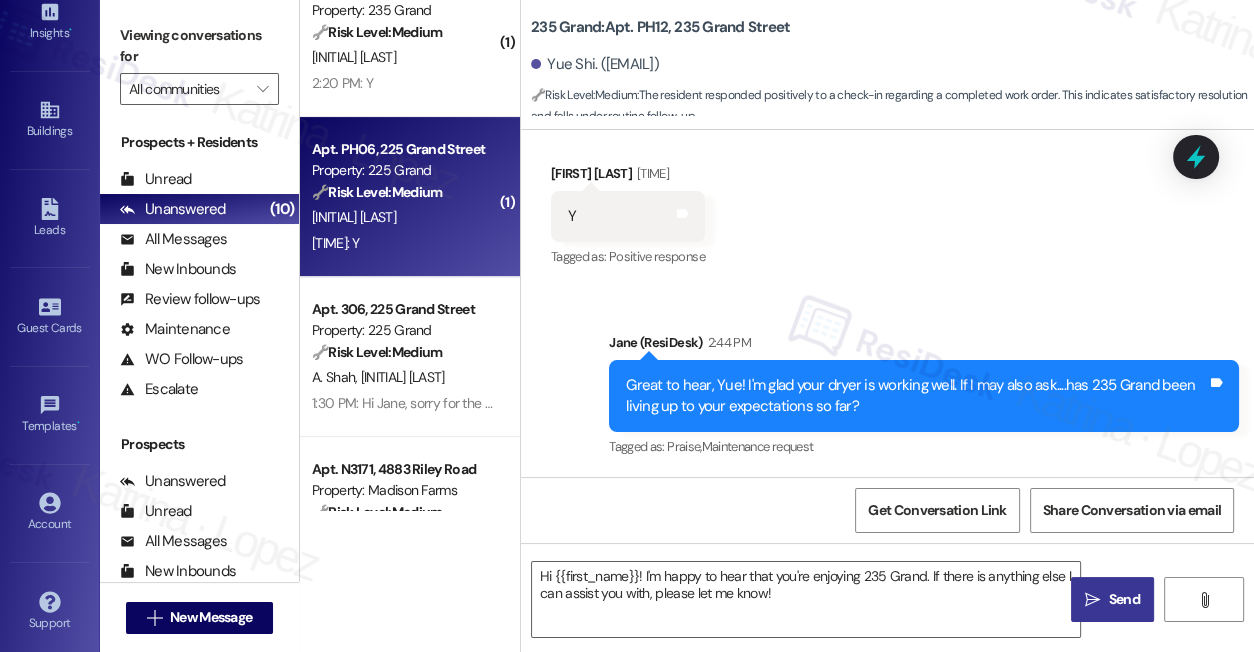 type on "Fetching suggested responses. Please feel free to read through the conversation in the meantime." 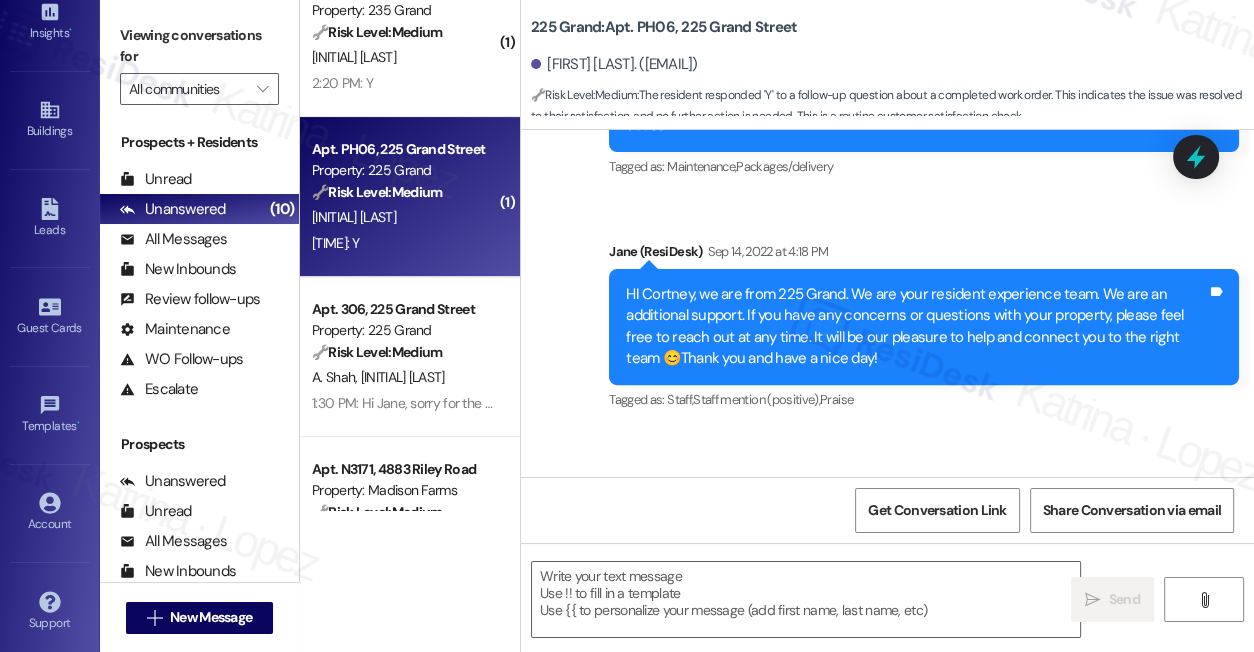 type on "Fetching suggested responses. Please feel free to read through the conversation in the meantime." 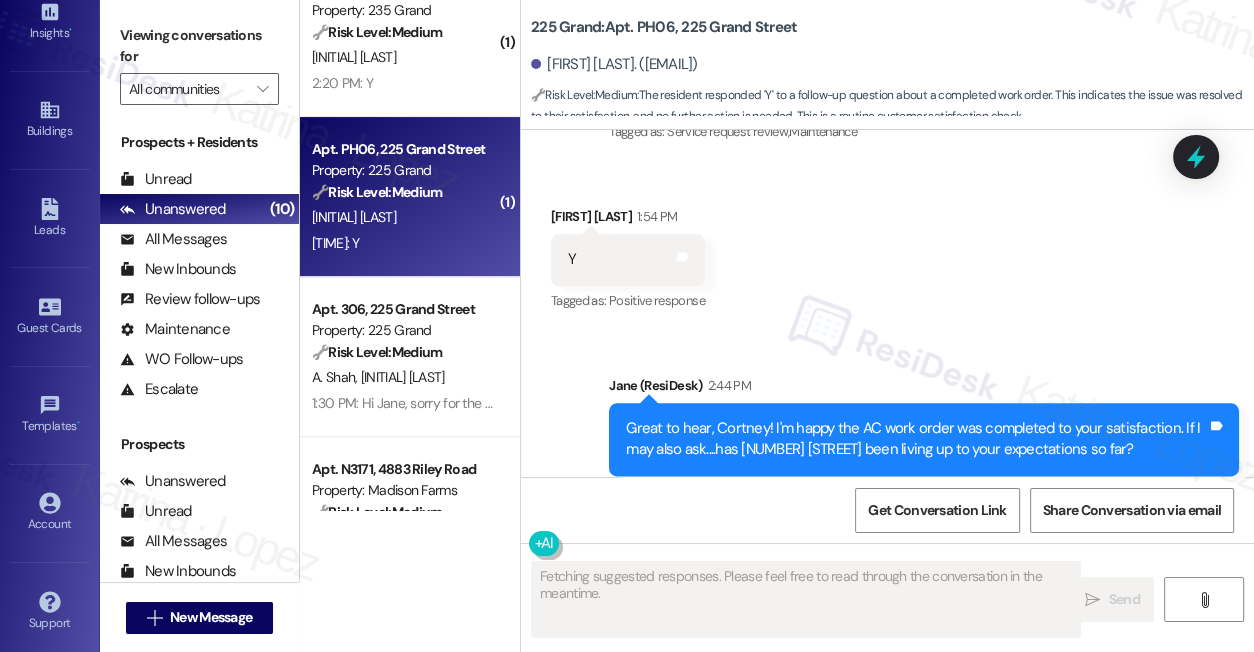 scroll, scrollTop: 9151, scrollLeft: 0, axis: vertical 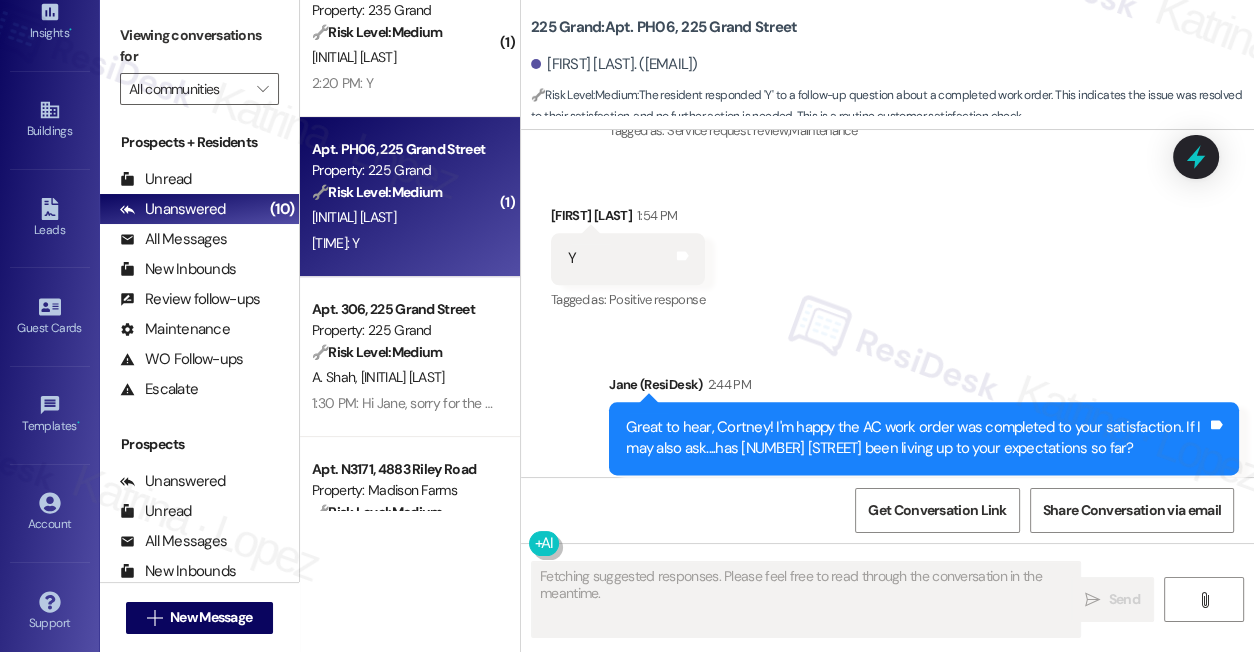 click on "Apt. PH06, 225 Grand Street Property: 225 Grand 🔧  Risk Level:  Medium The resident responded 'Y' to a follow-up question about a completed work order. This indicates the issue was resolved to their satisfaction, and no further action is needed. This is a routine customer satisfaction check. C. Banashek 1:54 PM: Y 1:54 PM: Y" at bounding box center (410, 197) 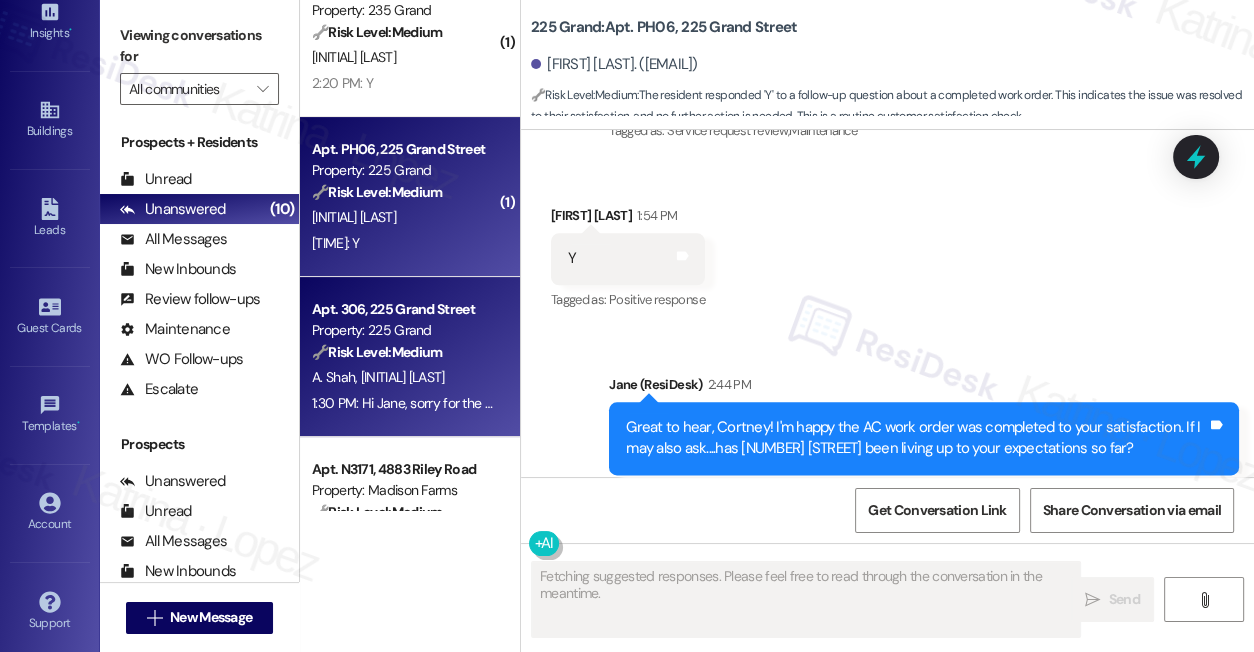 click on "Property: 225 Grand" at bounding box center [404, 330] 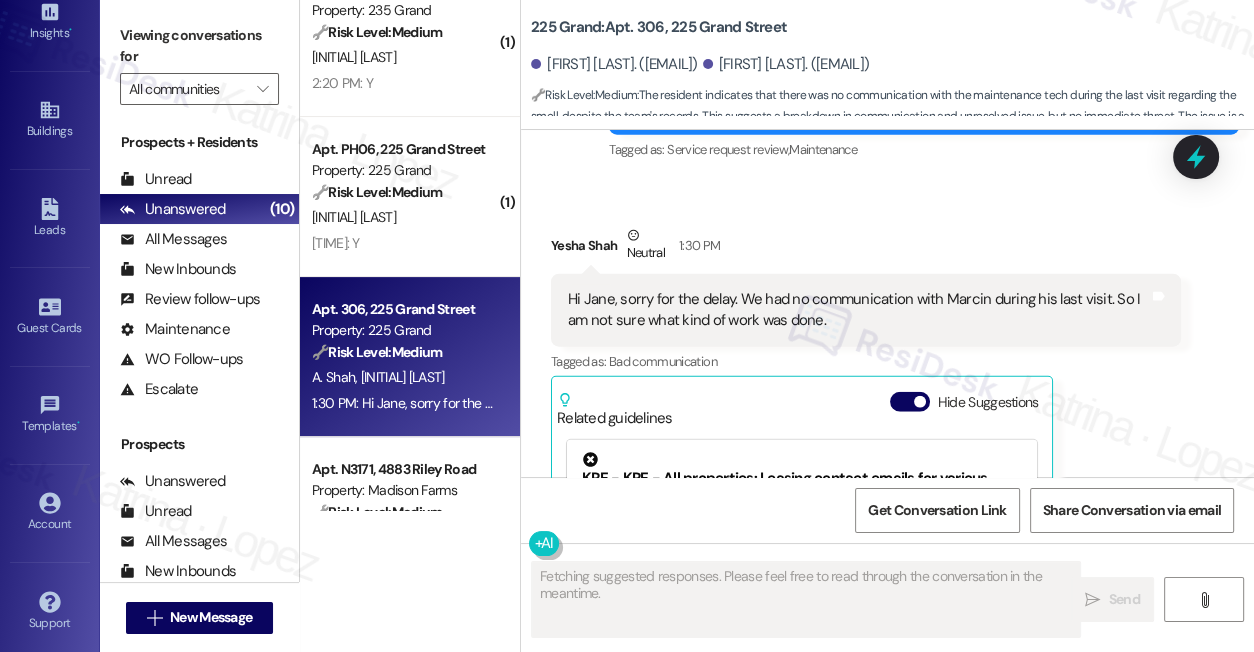 scroll, scrollTop: 18377, scrollLeft: 0, axis: vertical 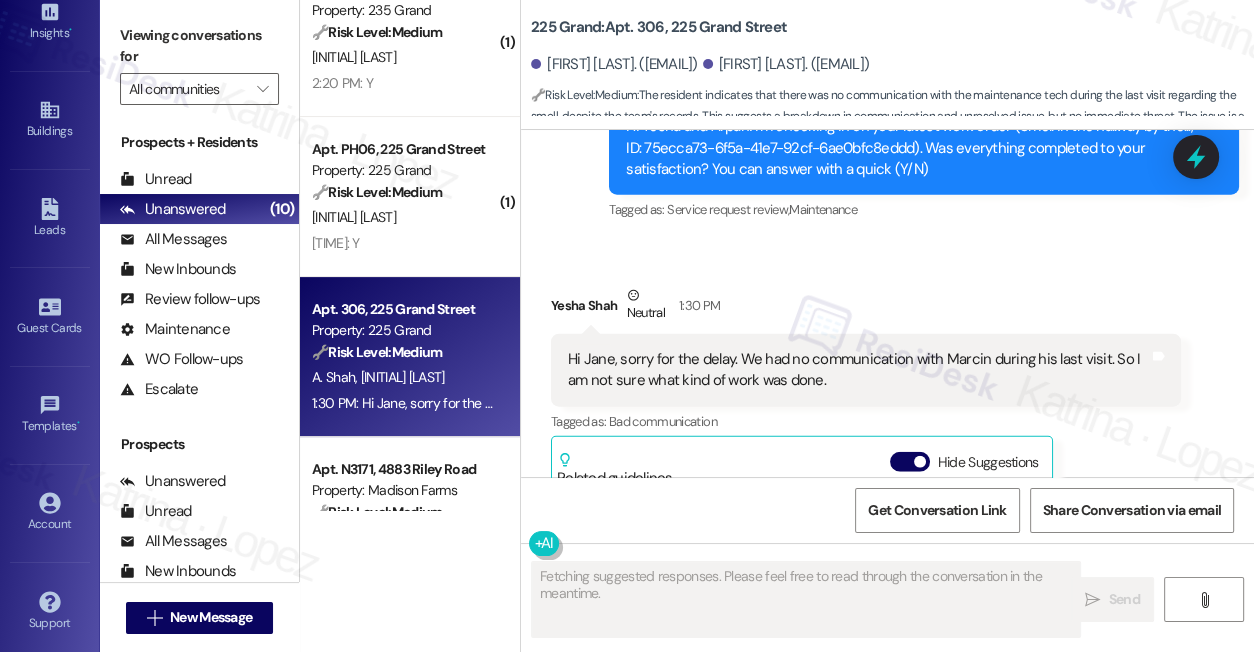 click on "Hi Jane, sorry for the delay. We had no communication with Marcin during his last visit. So I am not sure what kind of work was done.  Tags and notes" at bounding box center (866, 370) 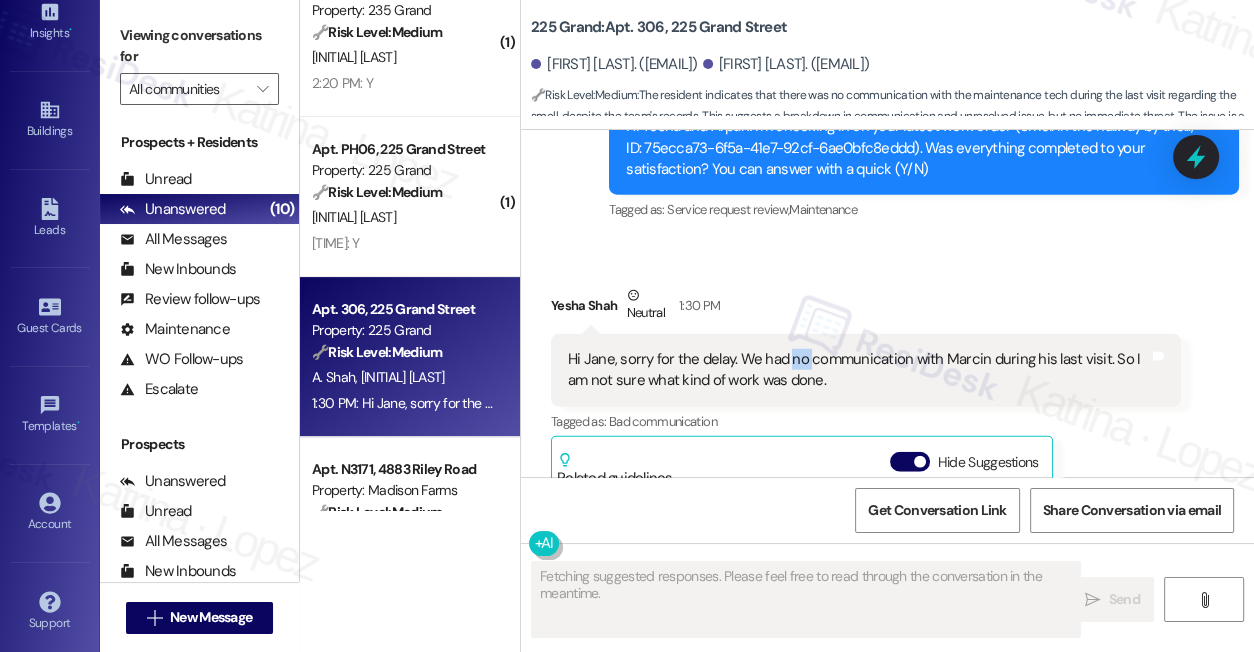 click on "Hi Jane, sorry for the delay. We had no communication with Marcin during his last visit. So I am not sure what kind of work was done.  Tags and notes" at bounding box center (866, 370) 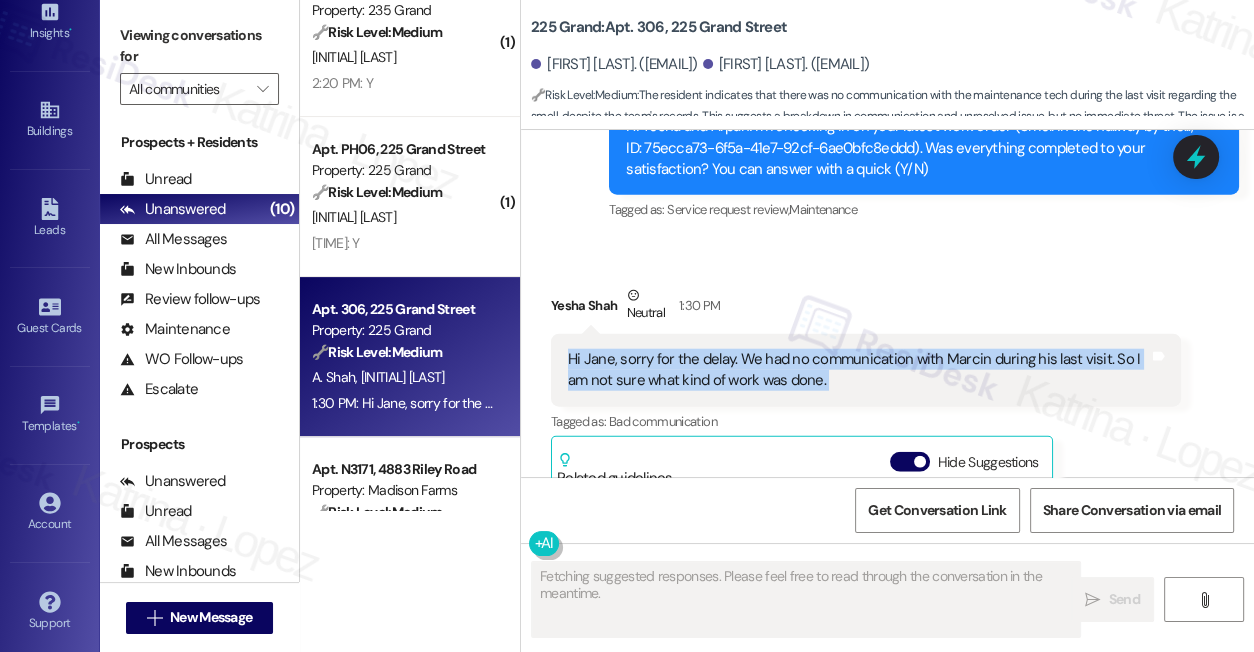 click on "Hi Jane, sorry for the delay. We had no communication with Marcin during his last visit. So I am not sure what kind of work was done.  Tags and notes" at bounding box center [866, 370] 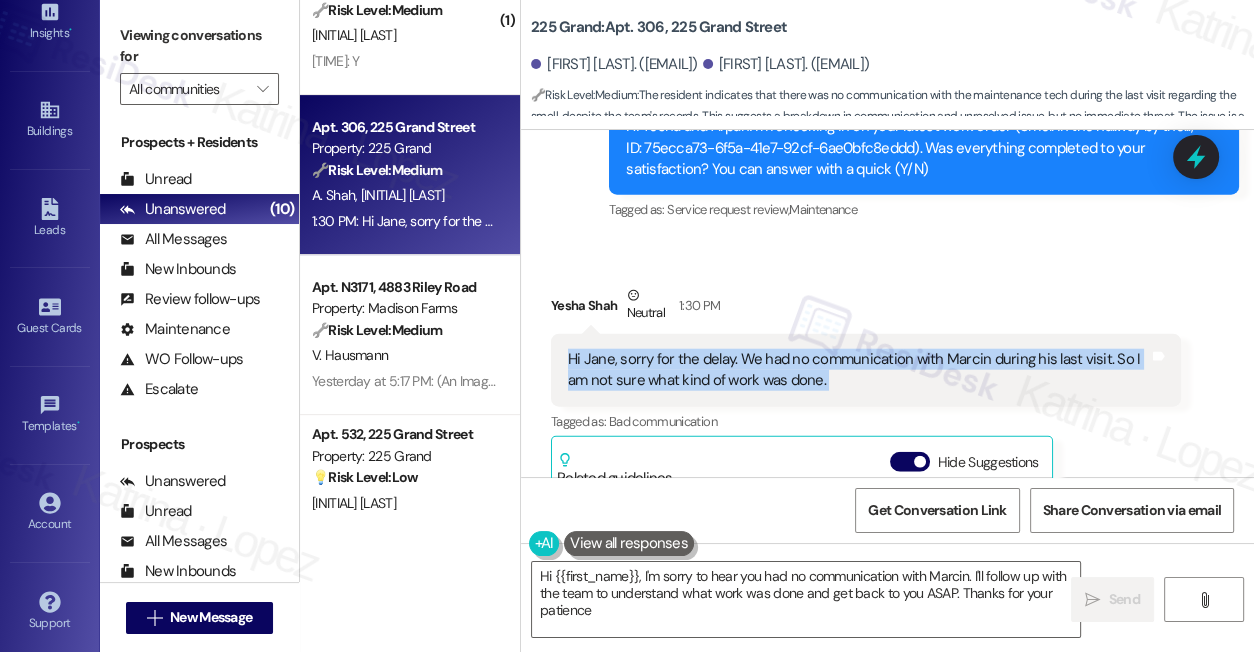 type on "Hi {{first_name}}, I'm sorry to hear you had no communication with Marcin. I'll follow up with the team to understand what work was done and get back to you ASAP. Thanks for your patience!" 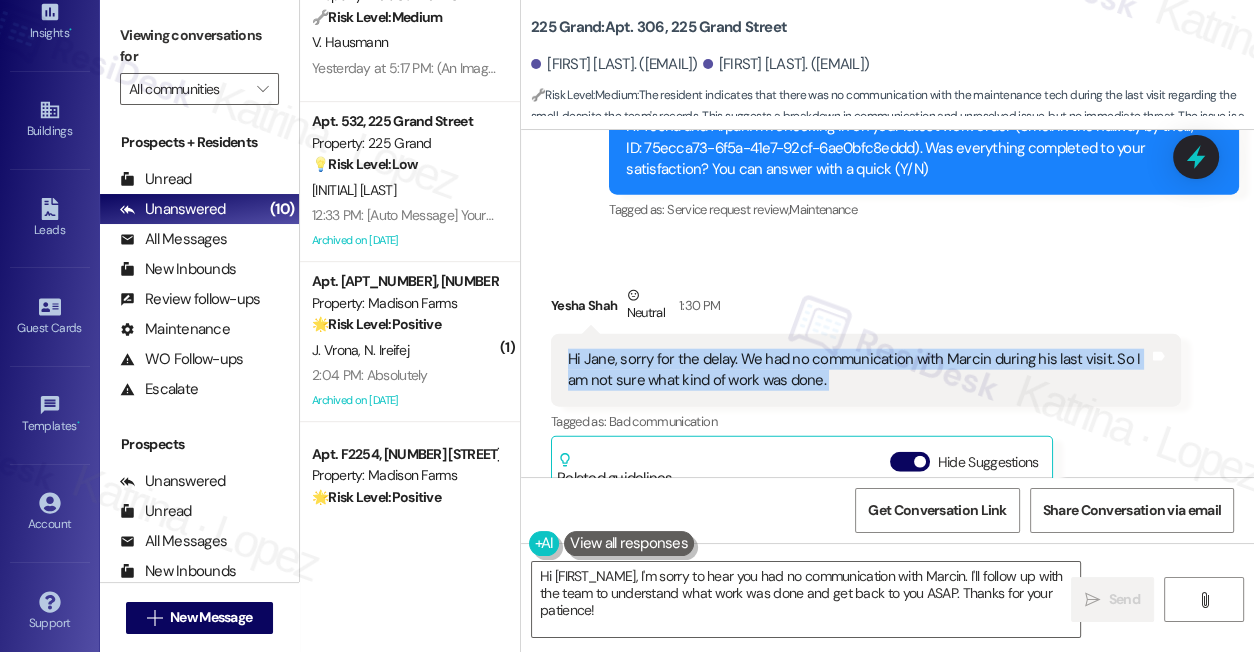 scroll, scrollTop: 909, scrollLeft: 0, axis: vertical 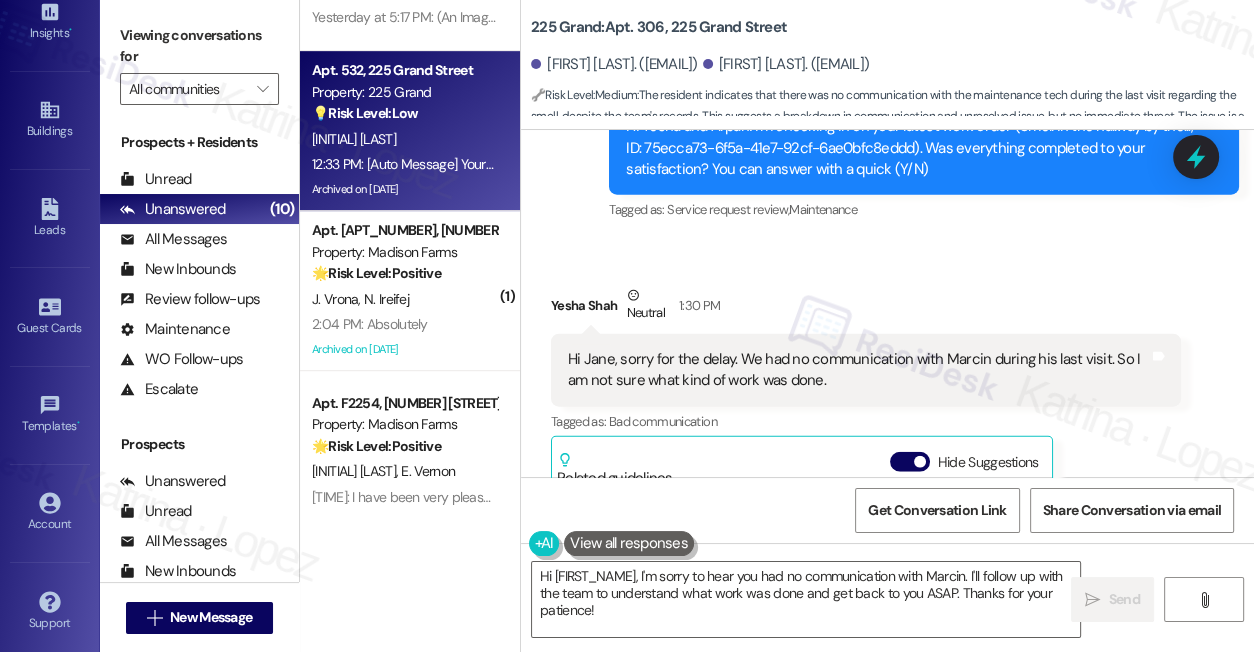 click on "Z. Huang" at bounding box center (404, 139) 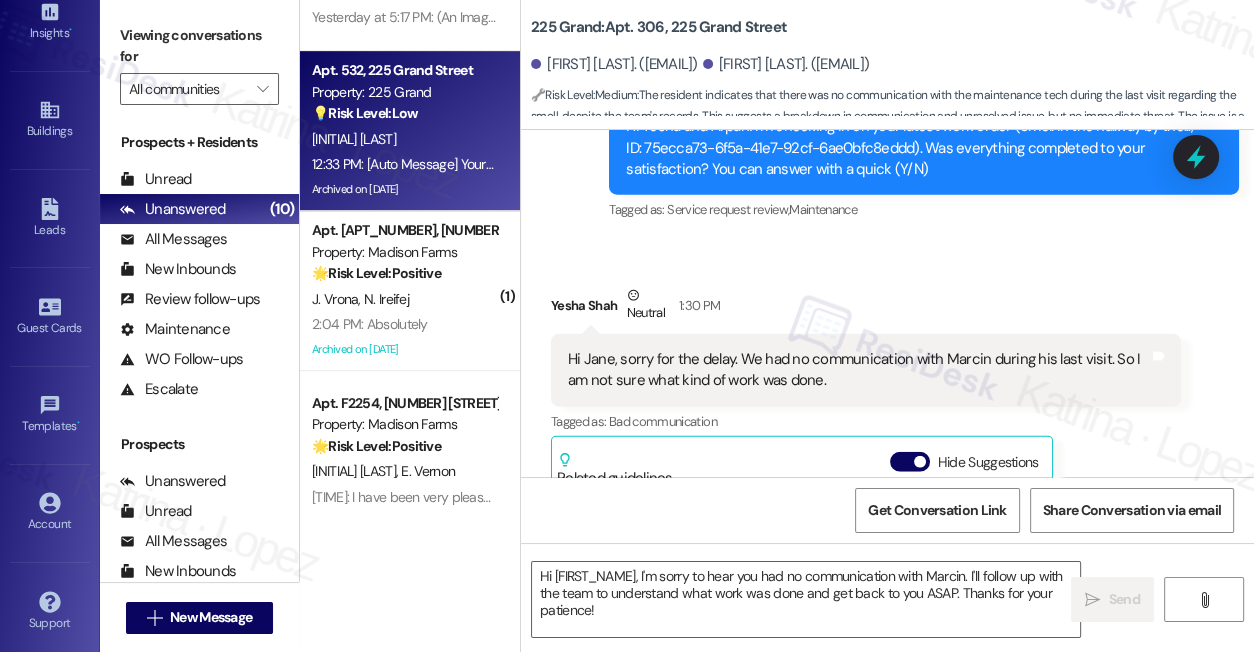 type on "Fetching suggested responses. Please feel free to read through the conversation in the meantime." 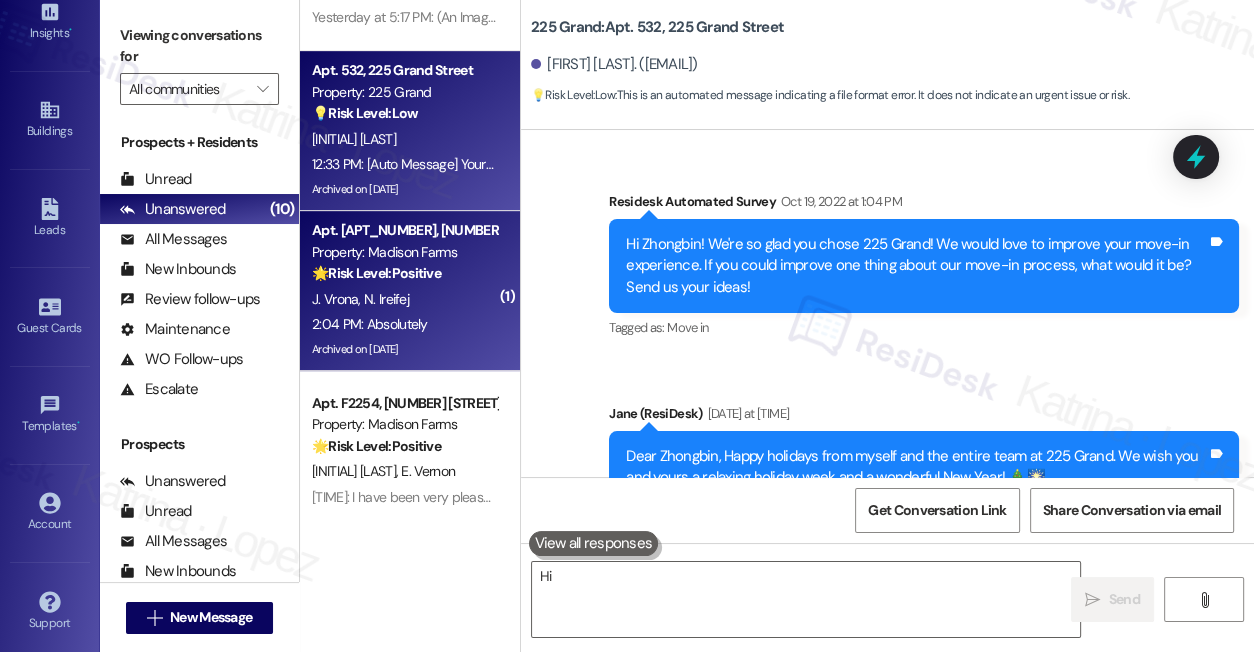 type on "Hi" 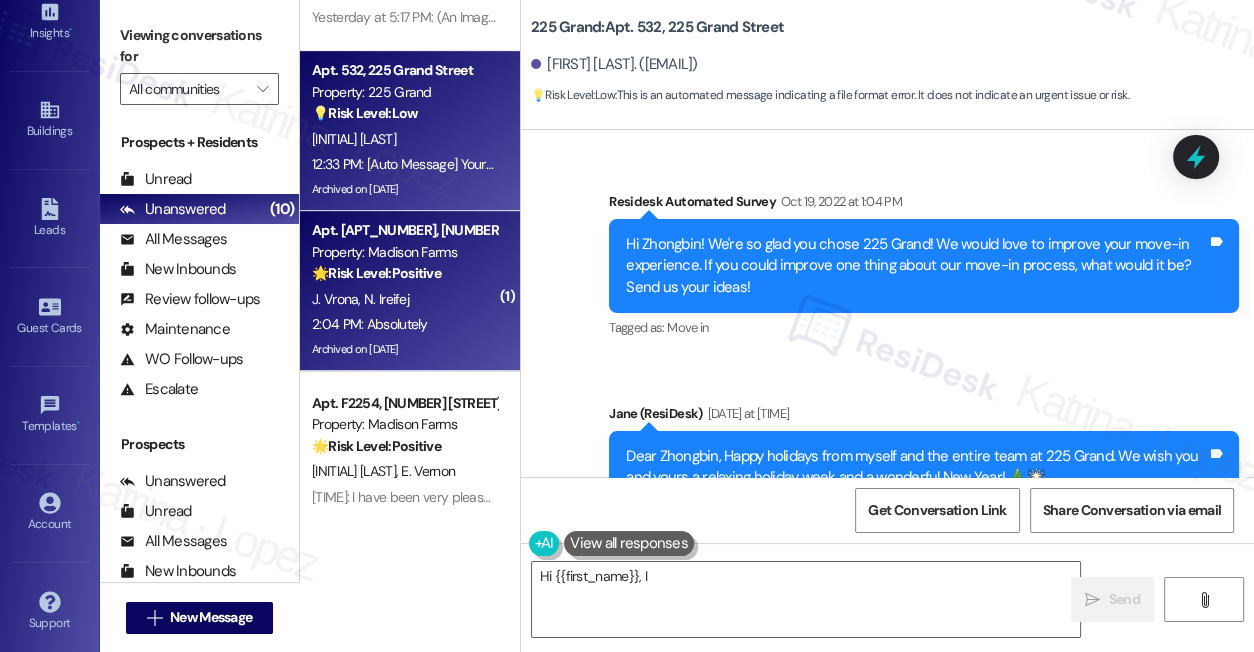 click on "Archived on 07/14/2025" at bounding box center [404, 349] 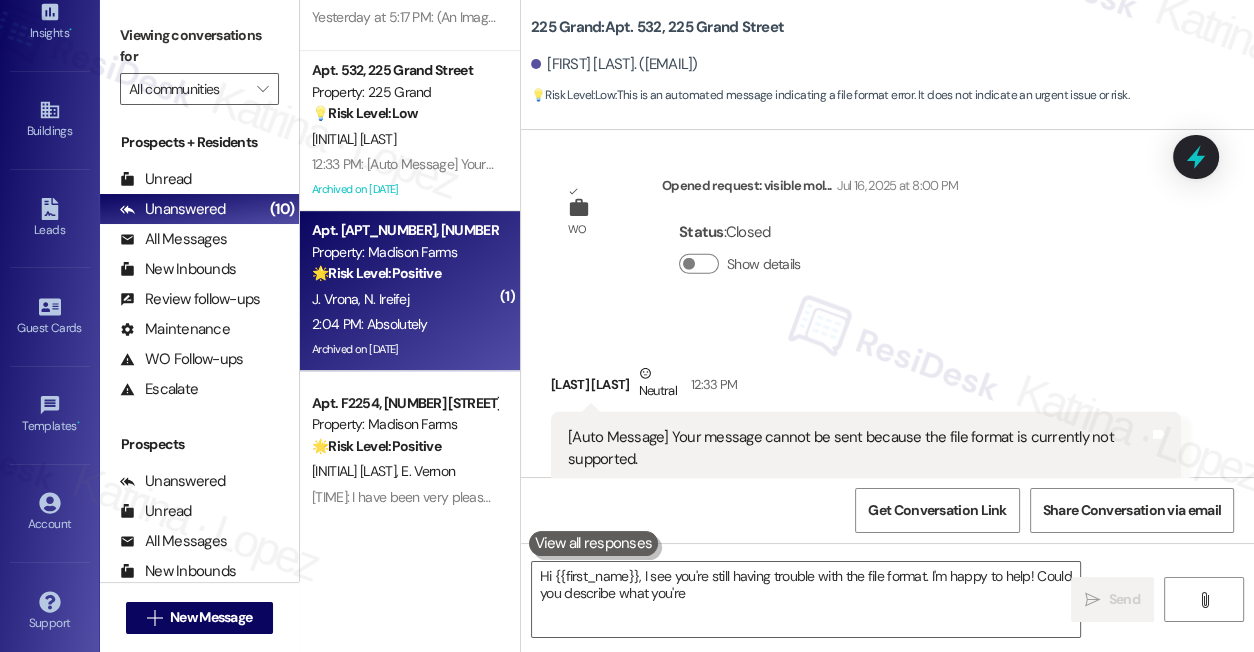 type on "Hi {{first_name}}, I see you're still having trouble with the file format. I'm happy to help! Could you describe" 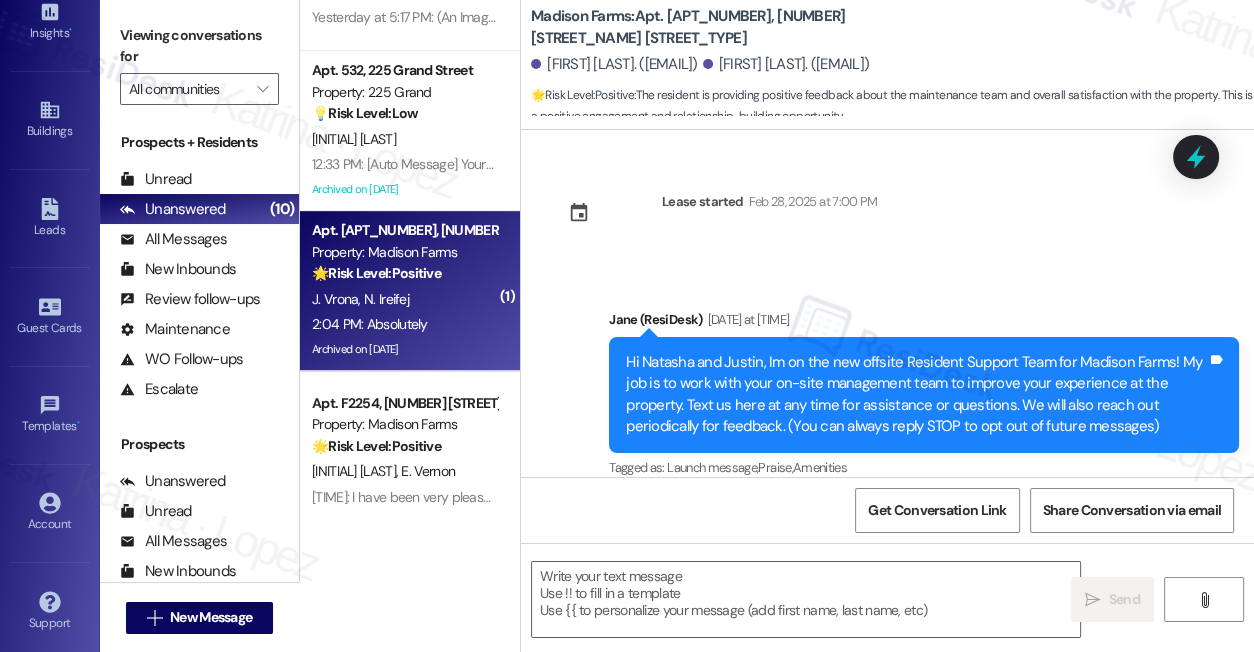 scroll, scrollTop: 5842, scrollLeft: 0, axis: vertical 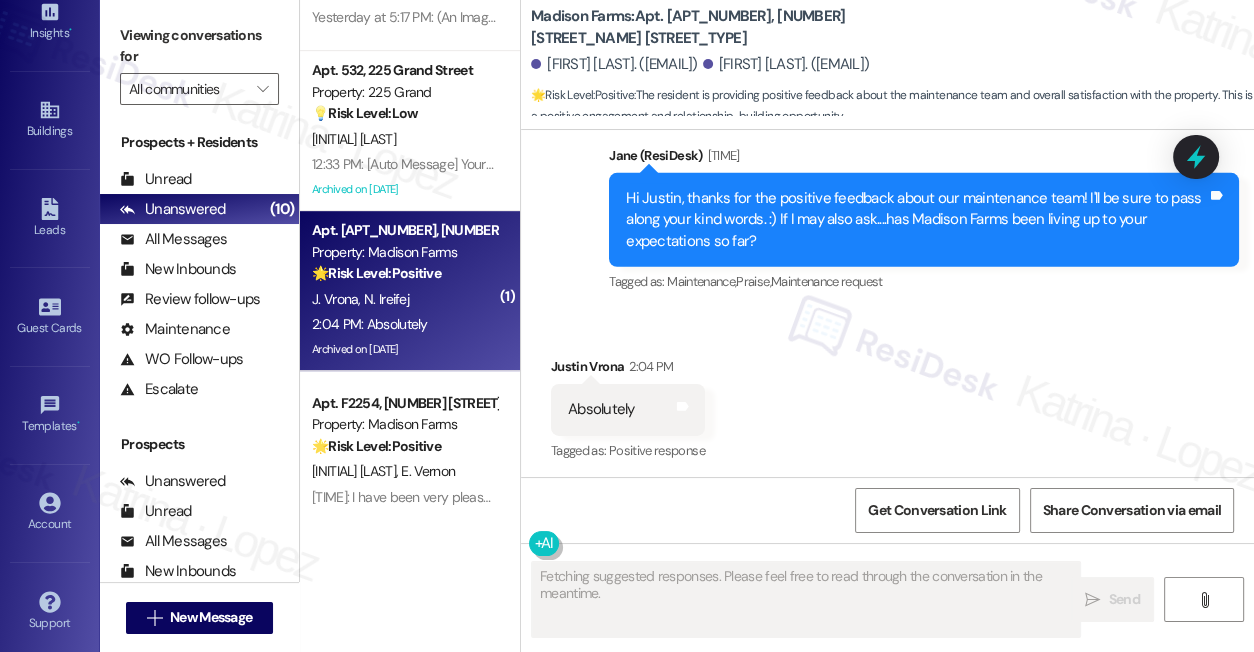 click on "Hi Justin, thanks for the positive feedback about our maintenance team! I'll be sure to pass along your kind words. :) If I may also ask....has Madison Farms been living up to your expectations so far?" at bounding box center [916, 220] 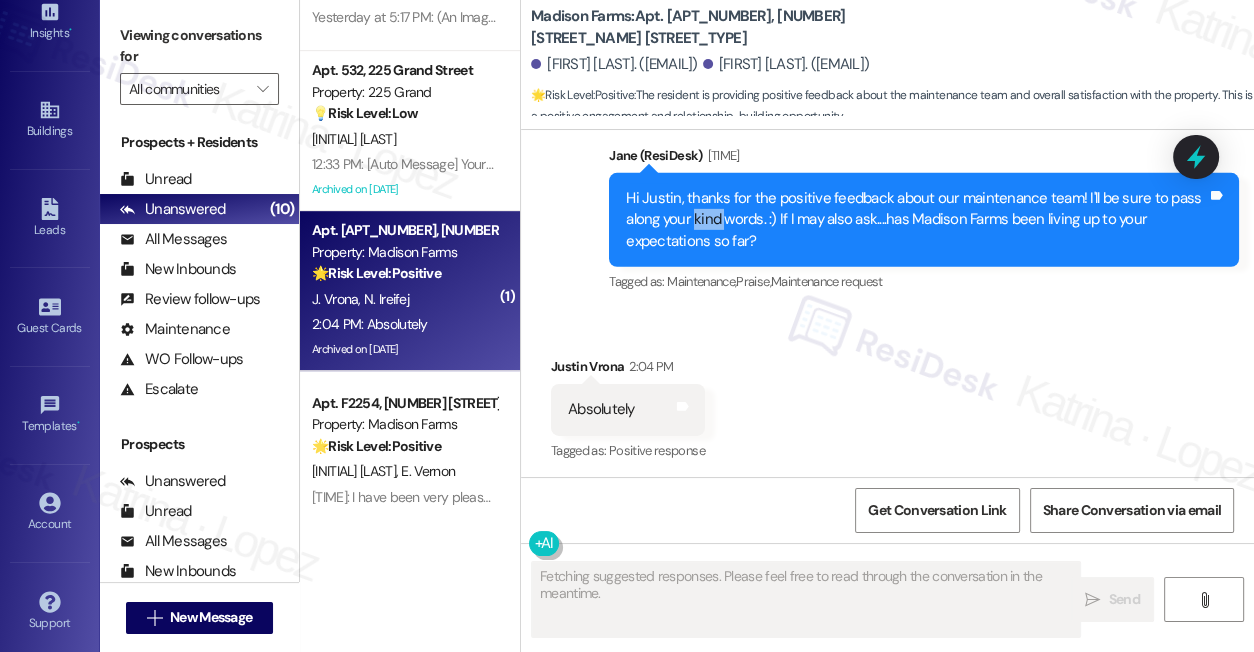click on "Hi Justin, thanks for the positive feedback about our maintenance team! I'll be sure to pass along your kind words. :) If I may also ask....has Madison Farms been living up to your expectations so far?" at bounding box center [916, 220] 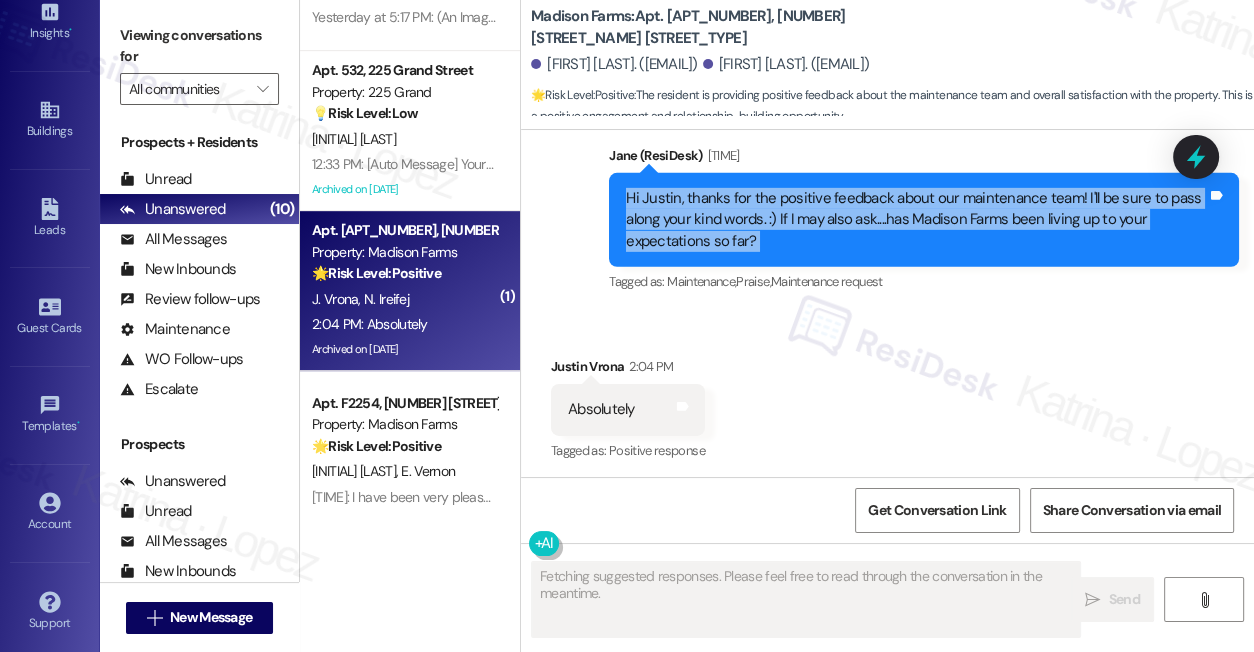 click on "Hi Justin, thanks for the positive feedback about our maintenance team! I'll be sure to pass along your kind words. :) If I may also ask....has Madison Farms been living up to your expectations so far?" at bounding box center [916, 220] 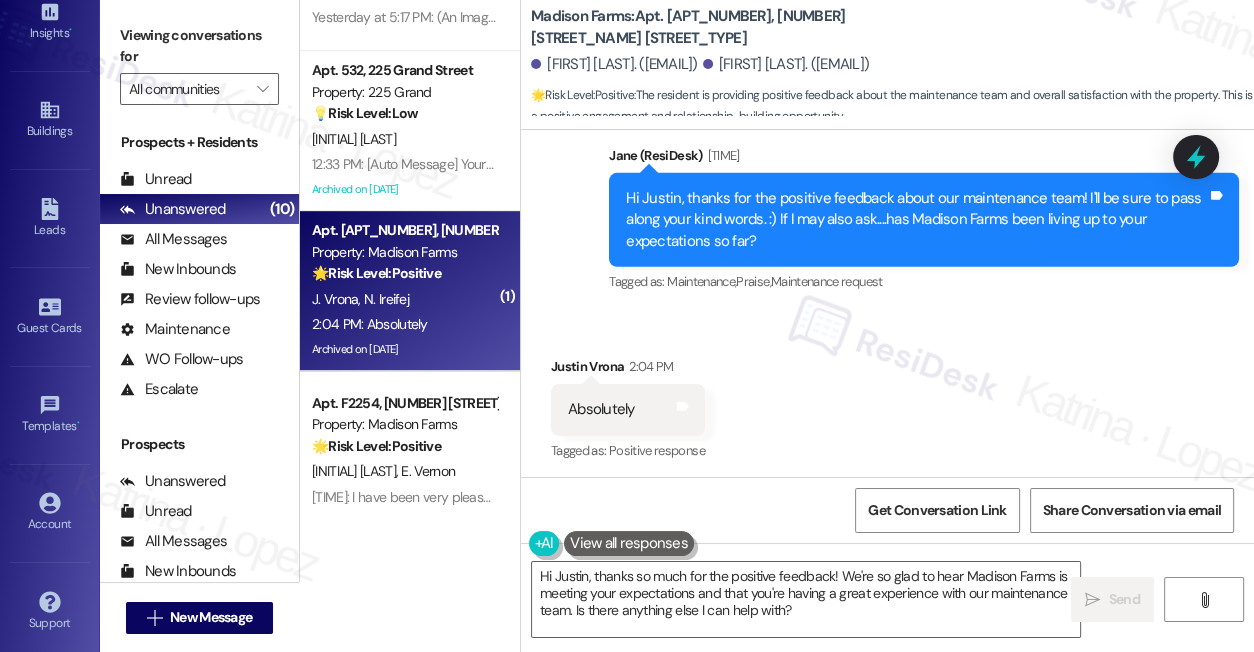 click on "Viewing conversations for All communities " at bounding box center [199, 62] 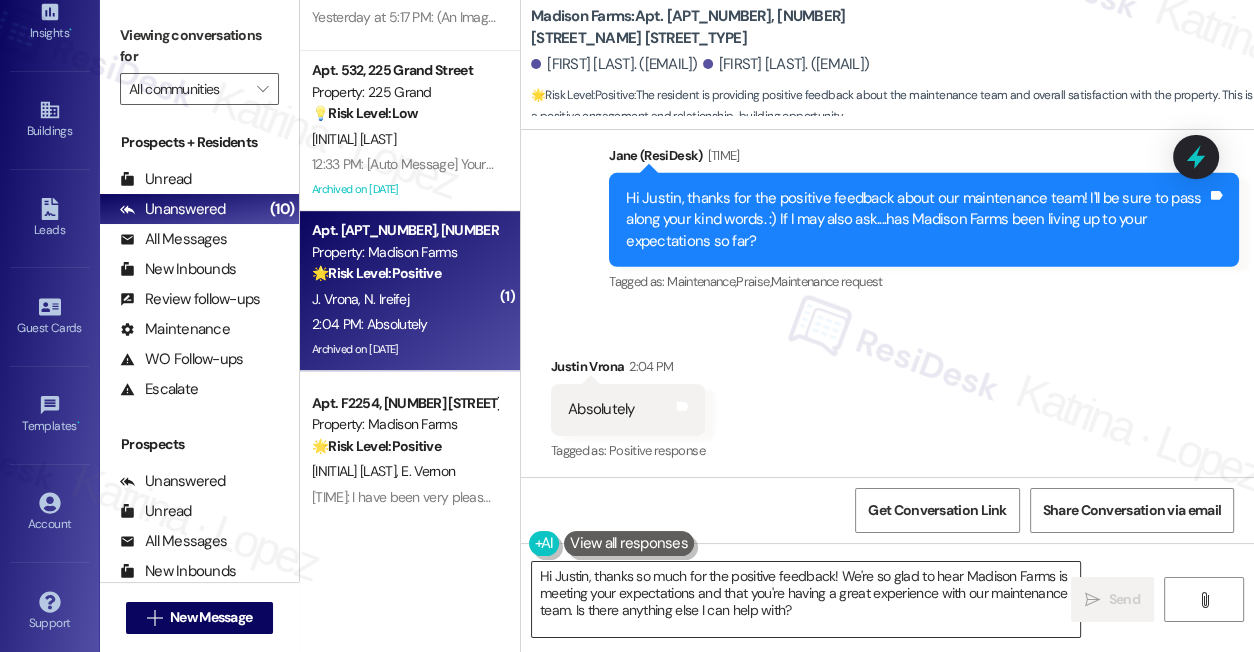 click on "Hi Justin, thanks so much for the positive feedback! We're so glad to hear Madison Farms is meeting your expectations and that you're having a great experience with our maintenance team. Is there anything else I can help with?" at bounding box center [806, 599] 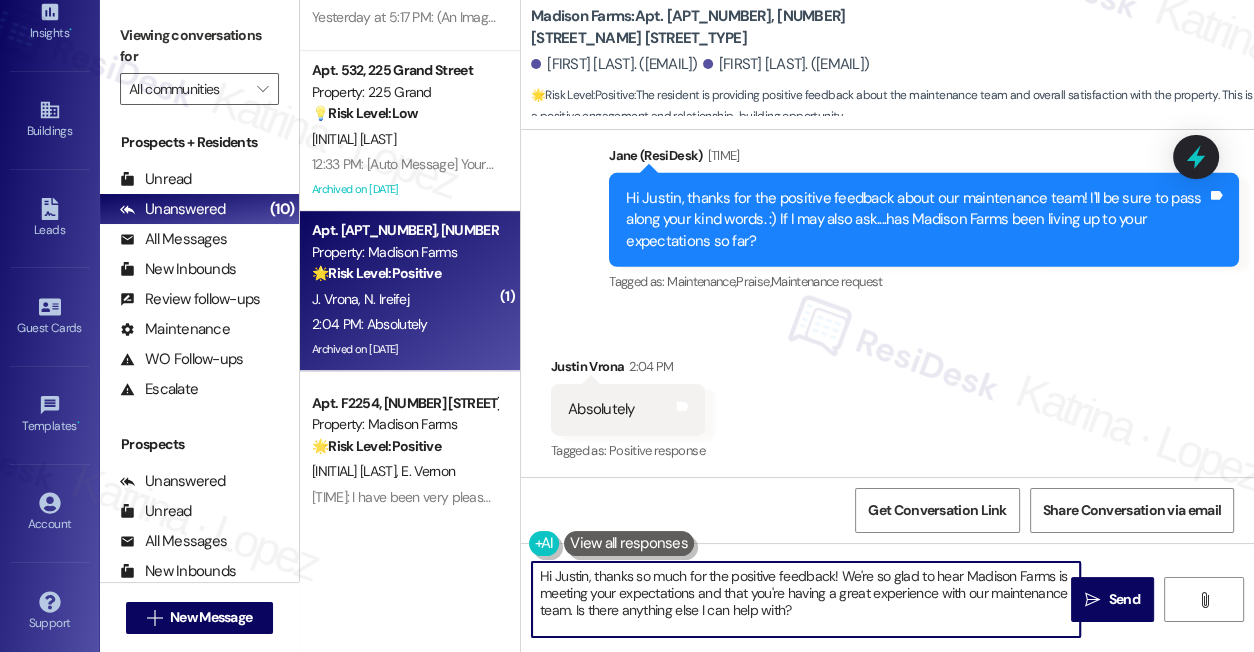 click on "Hi Justin, thanks so much for the positive feedback! We're so glad to hear Madison Farms is meeting your expectations and that you're having a great experience with our maintenance team. Is there anything else I can help with?" at bounding box center (806, 599) 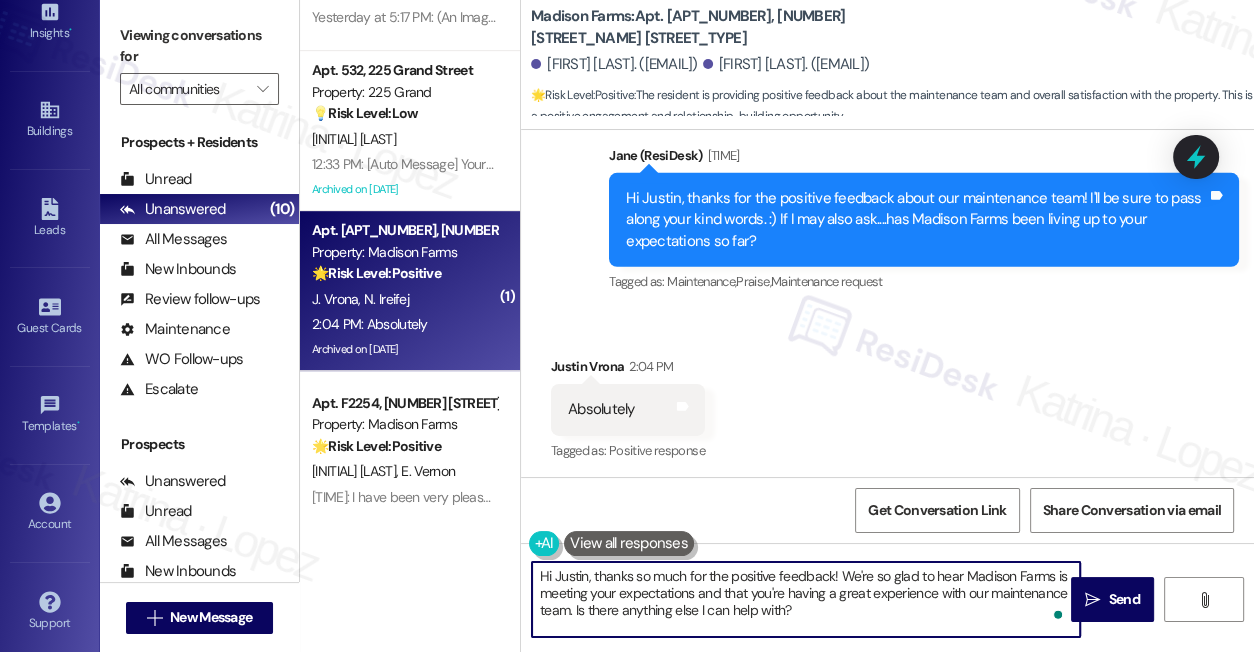 click on "Hi Justin, thanks so much for the positive feedback! We're so glad to hear Madison Farms is meeting your expectations and that you're having a great experience with our maintenance team. Is there anything else I can help with?" at bounding box center (806, 599) 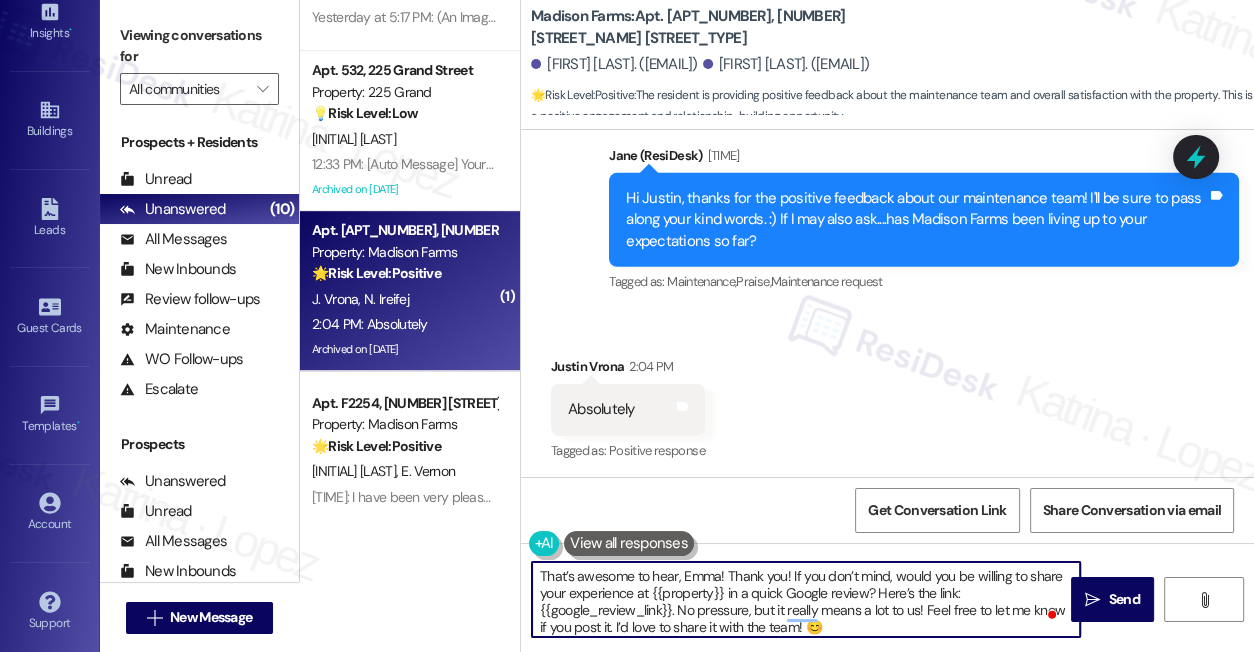 click on "Justin Vrona 2:04 PM" at bounding box center [628, 370] 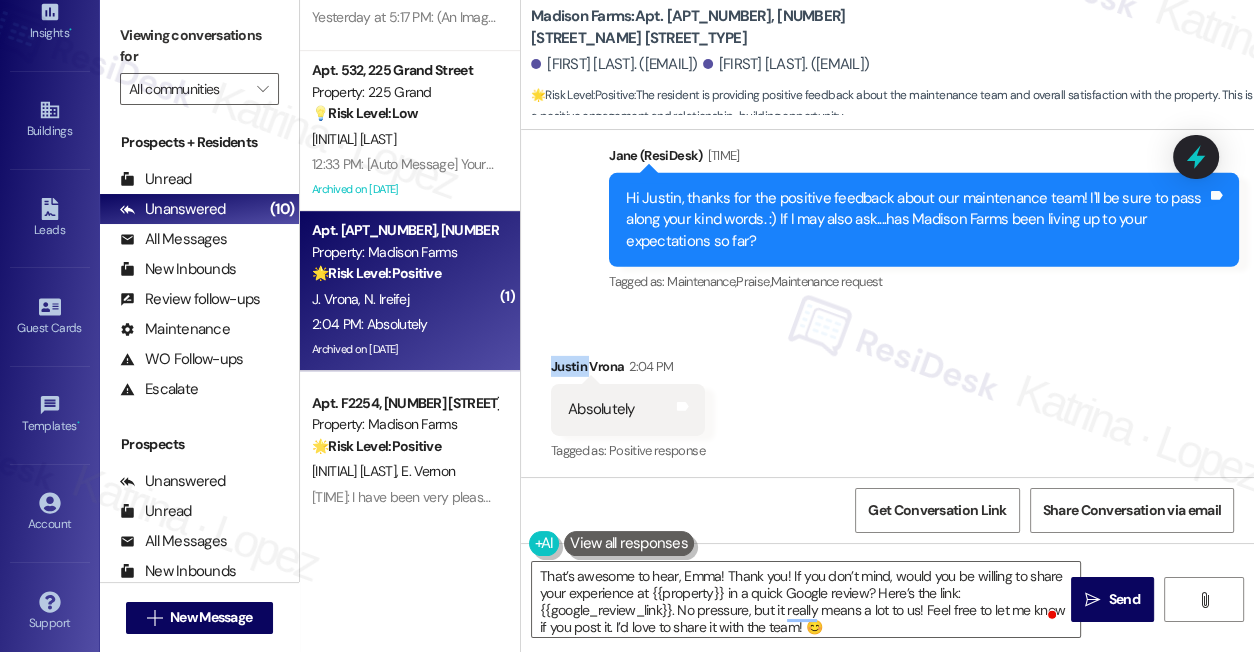 click on "Justin Vrona 2:04 PM" at bounding box center (628, 370) 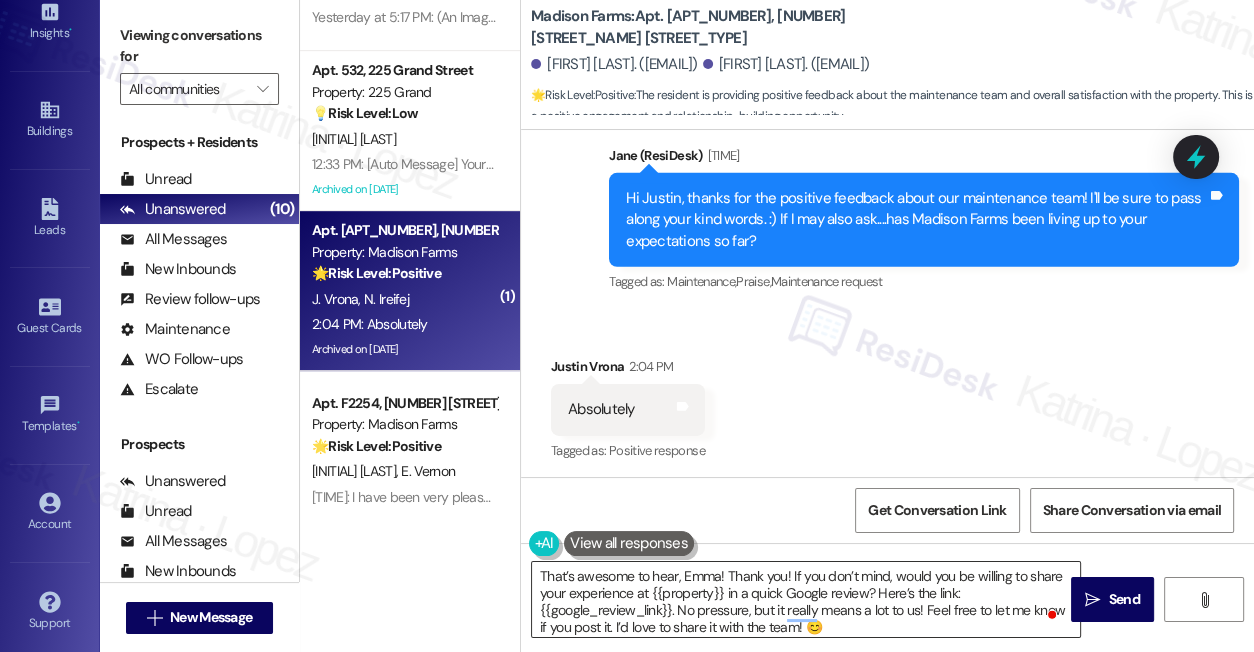 click on "That’s awesome to hear, Emma! Thank you! If you don’t mind, would you be willing to share your experience at {{property}} in a quick Google review? Here’s the link: {{google_review_link}}. No pressure, but it really means a lot to us! Feel free to let me know if you post it. I’d love to share it with the team! 😊" at bounding box center (806, 599) 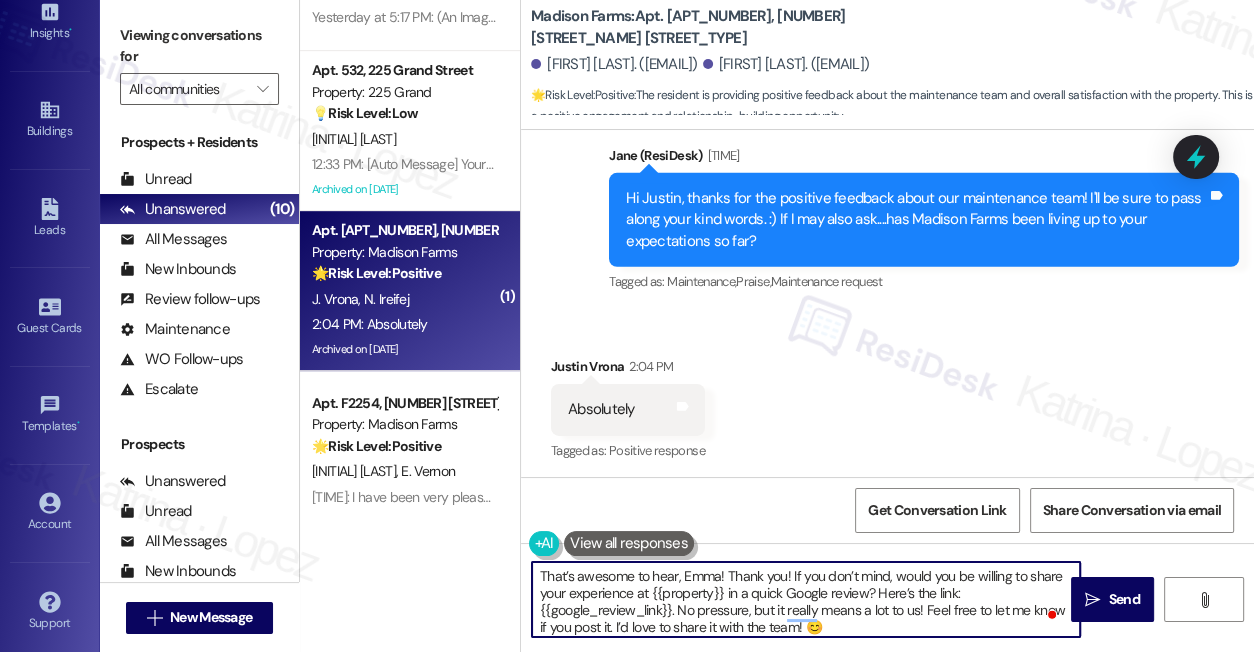 click on "That’s awesome to hear, Emma! Thank you! If you don’t mind, would you be willing to share your experience at {{property}} in a quick Google review? Here’s the link: {{google_review_link}}. No pressure, but it really means a lot to us! Feel free to let me know if you post it. I’d love to share it with the team! 😊" at bounding box center (806, 599) 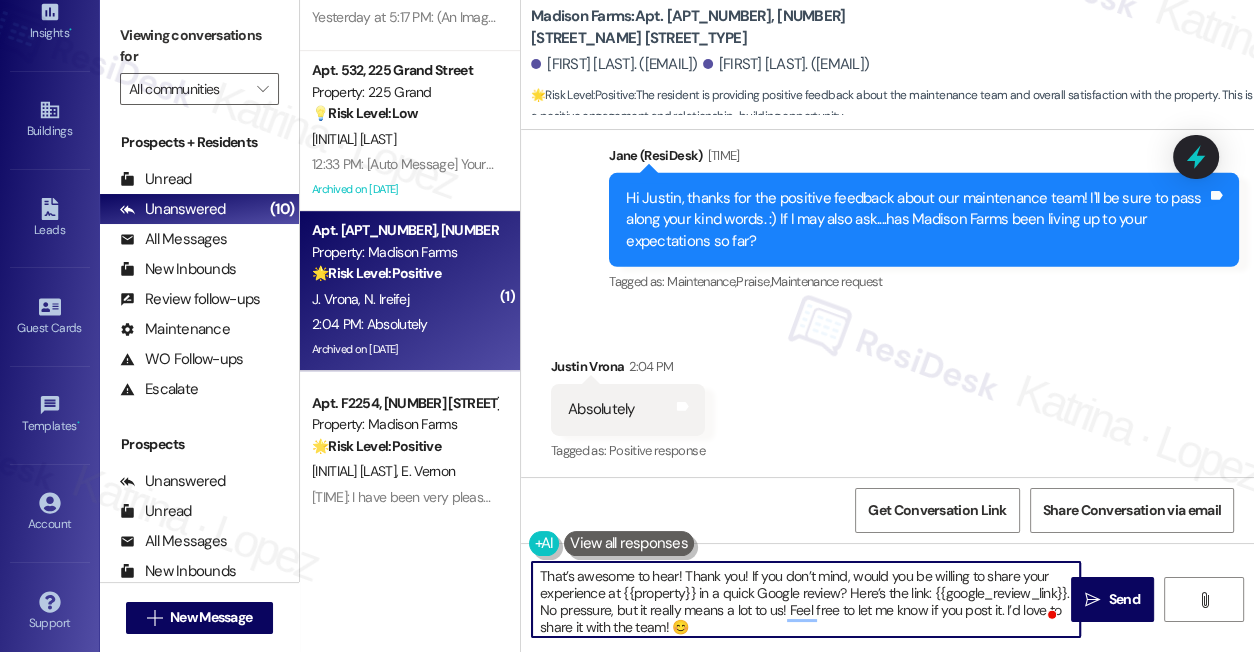 click on "That’s awesome to hear! Thank you! If you don’t mind, would you be willing to share your experience at {{property}} in a quick Google review? Here’s the link: {{google_review_link}}. No pressure, but it really means a lot to us! Feel free to let me know if you post it. I’d love to share it with the team! 😊" at bounding box center [806, 599] 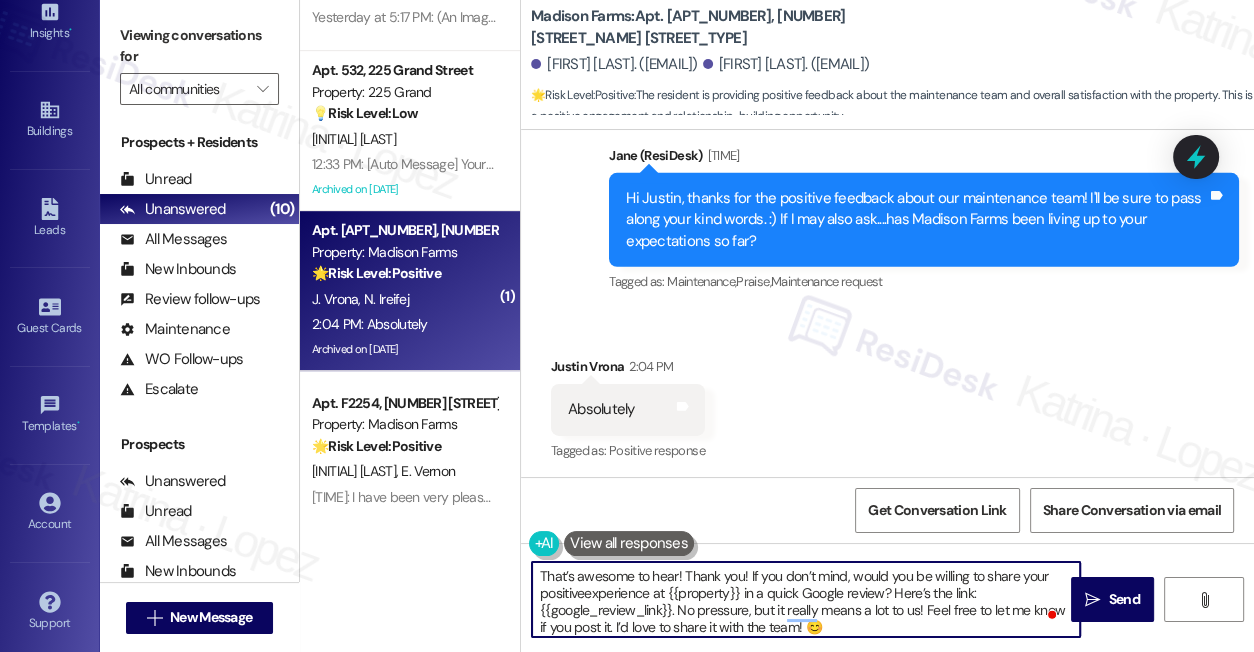 type on "That’s awesome to hear! Thank you! If you don’t mind, would you be willing to share your positive experience at {{property}} in a quick Google review? Here’s the link: {{google_review_link}}. No pressure, but it really means a lot to us! Feel free to let me know if you post it. I’d love to share it with the team! 😊" 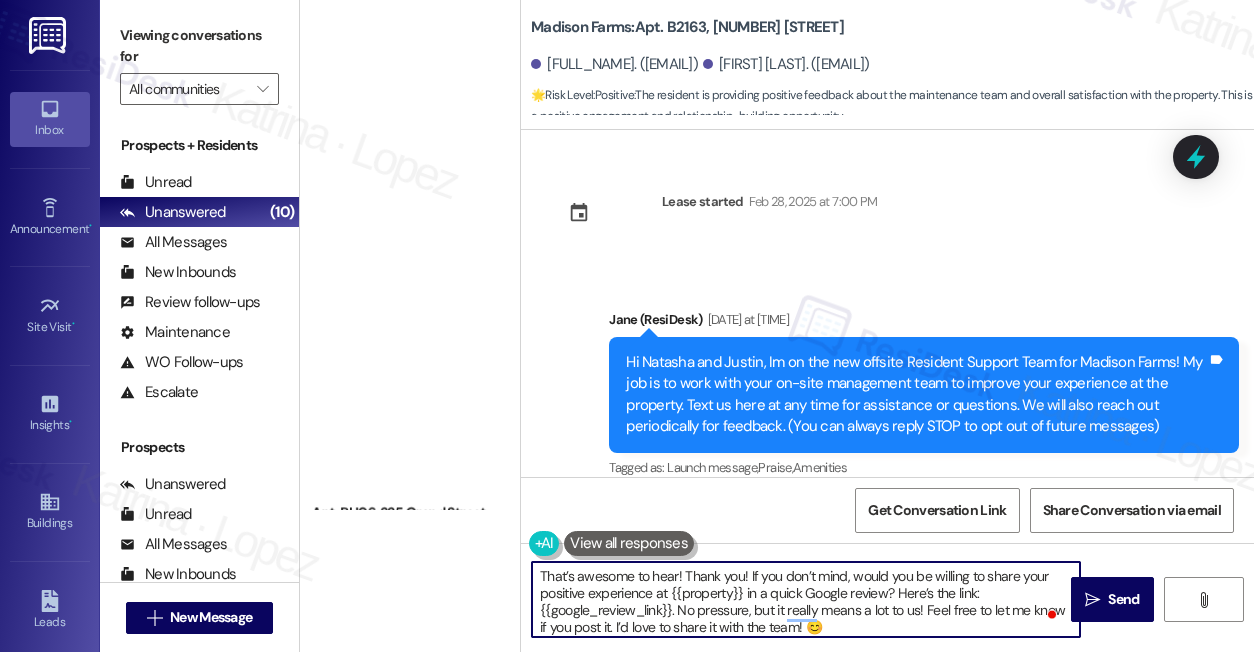 scroll, scrollTop: 0, scrollLeft: 0, axis: both 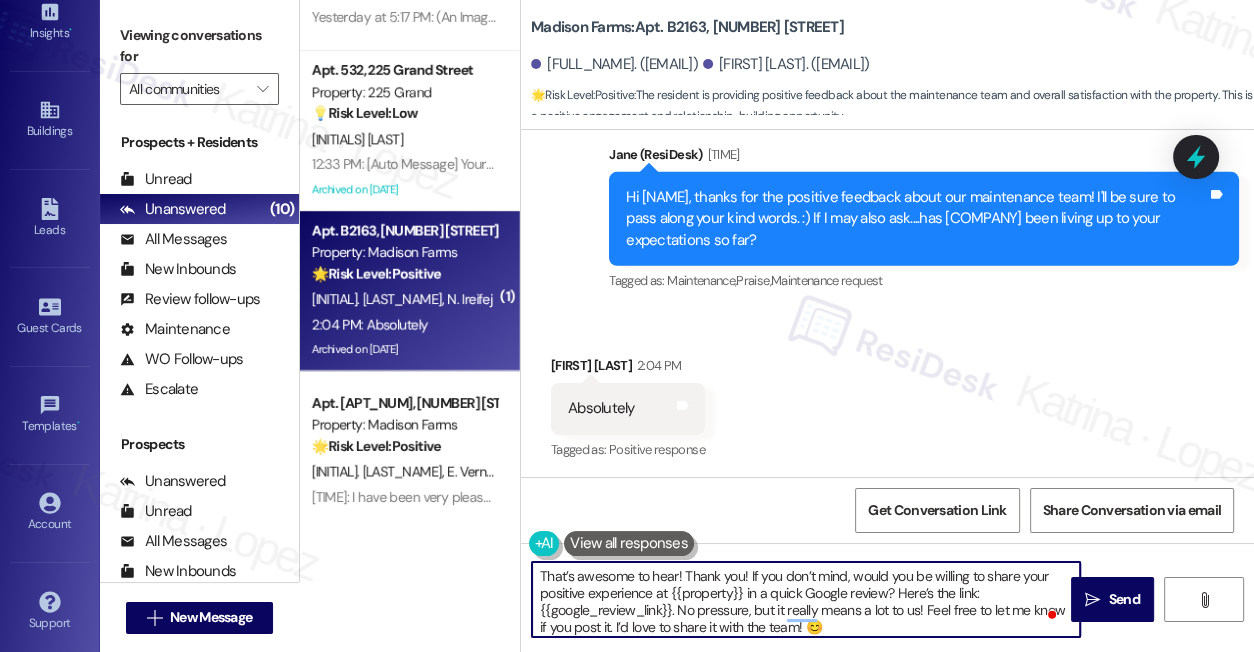 type on "That’s awesome to hear! Thank you! If you don’t mind, would you be willing to share your positive experience at {{property}} in a quick Google review? Here’s the link: {{google_review_link}}. No pressure, but it really means a lot to us! Feel free to let me know if you post it. I’d love to share it with the team! 😊" 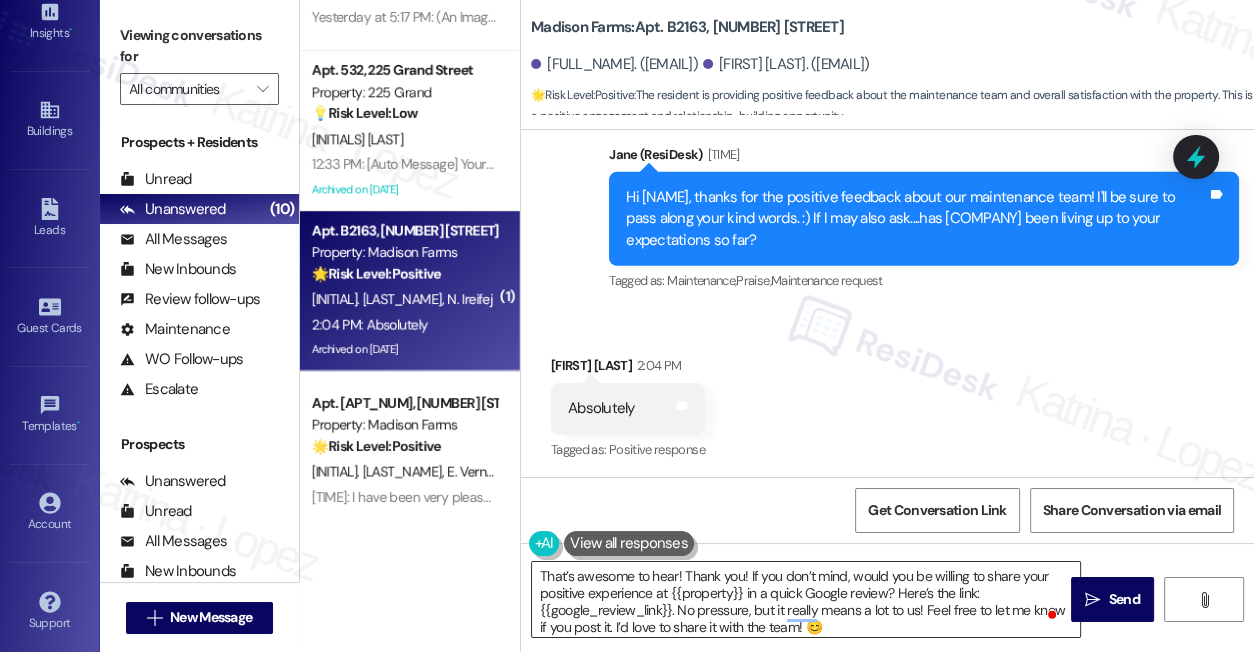 click on "That’s awesome to hear! Thank you! If you don’t mind, would you be willing to share your positive experience at {{property}} in a quick Google review? Here’s the link: {{google_review_link}}. No pressure, but it really means a lot to us! Feel free to let me know if you post it. I’d love to share it with the team! 😊" at bounding box center (806, 599) 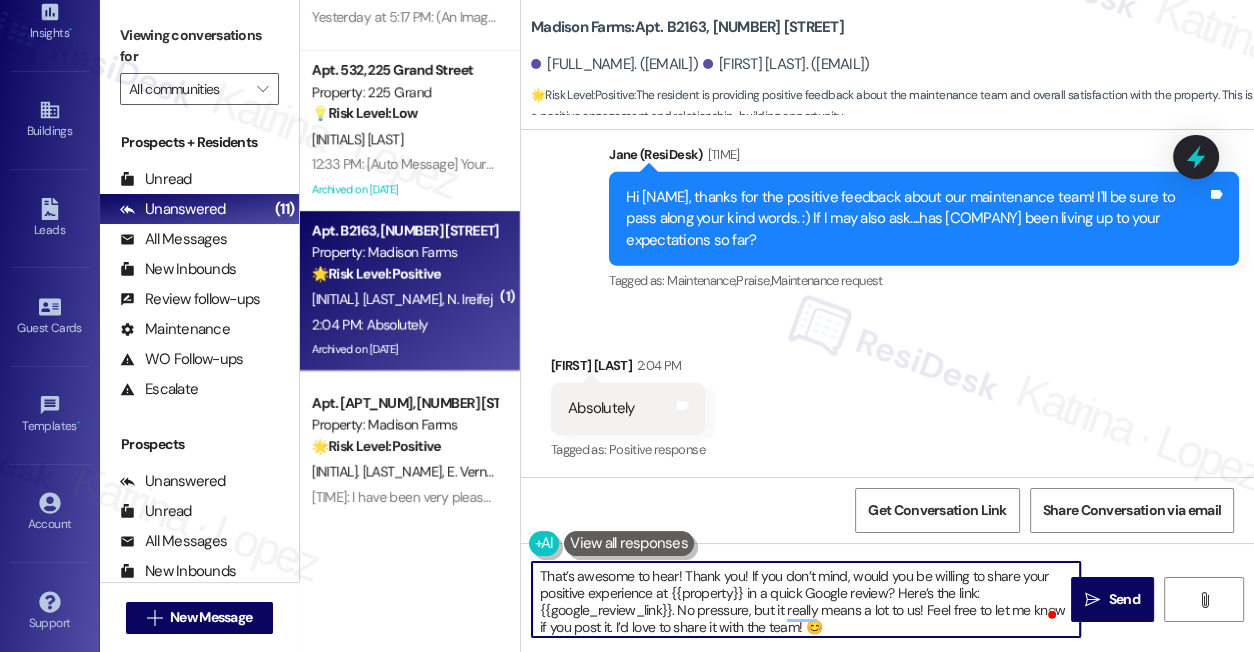 click on "That’s awesome to hear! Thank you! If you don’t mind, would you be willing to share your positive experience at {{property}} in a quick Google review? Here’s the link: {{google_review_link}}. No pressure, but it really means a lot to us! Feel free to let me know if you post it. I’d love to share it with the team! 😊" at bounding box center [806, 599] 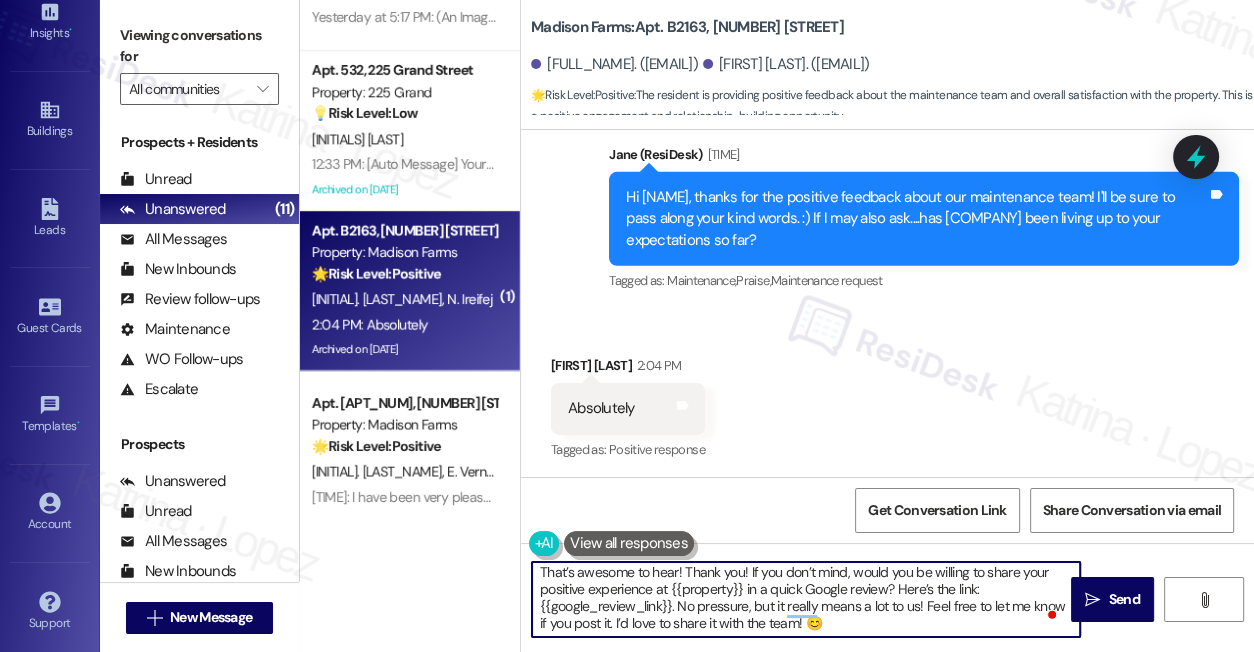 scroll, scrollTop: 5, scrollLeft: 0, axis: vertical 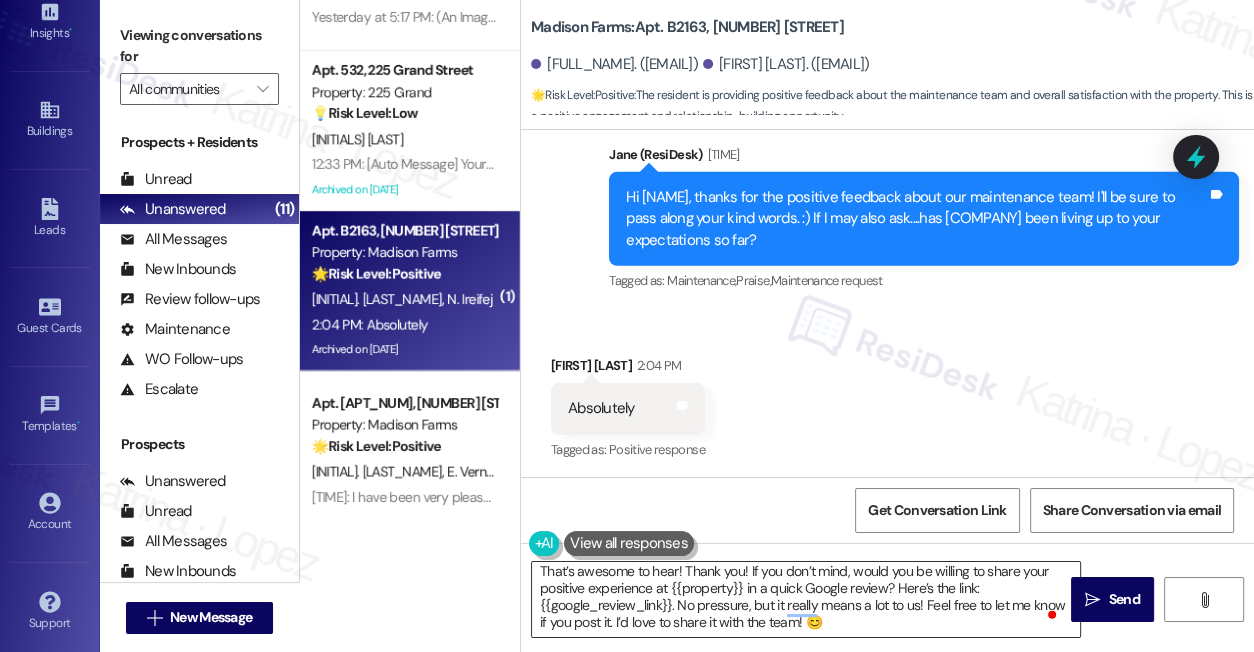 drag, startPoint x: 1136, startPoint y: 592, endPoint x: 930, endPoint y: 594, distance: 206.0097 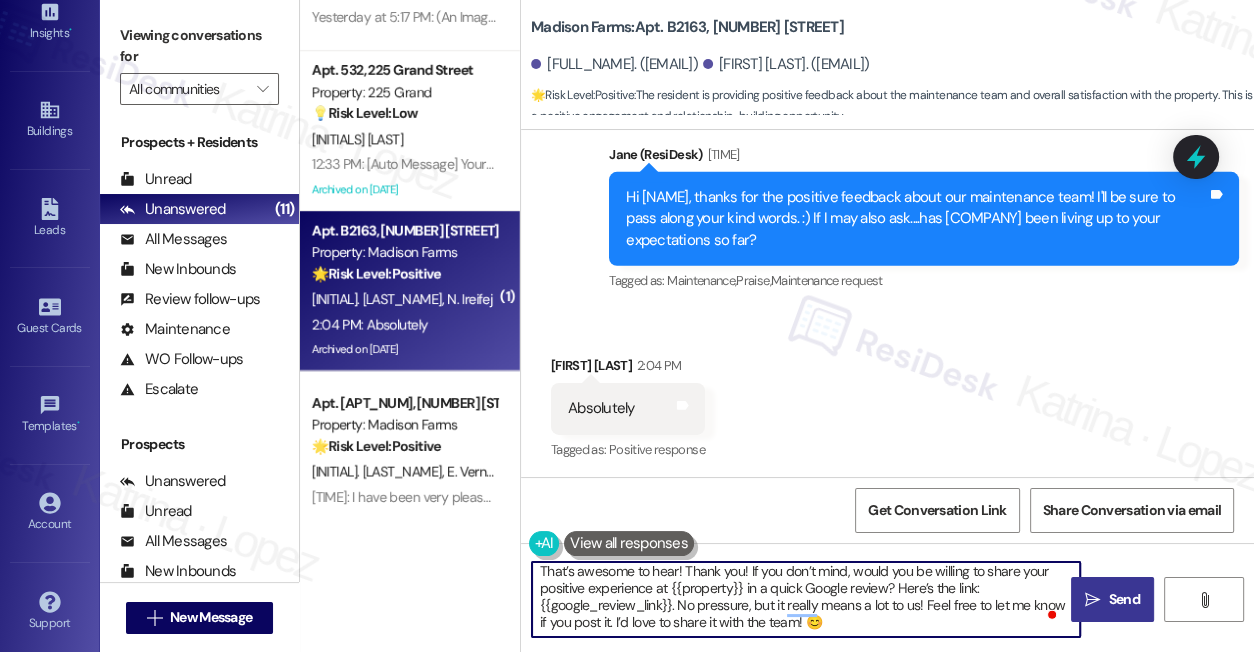drag, startPoint x: 1144, startPoint y: 587, endPoint x: 1133, endPoint y: 584, distance: 11.401754 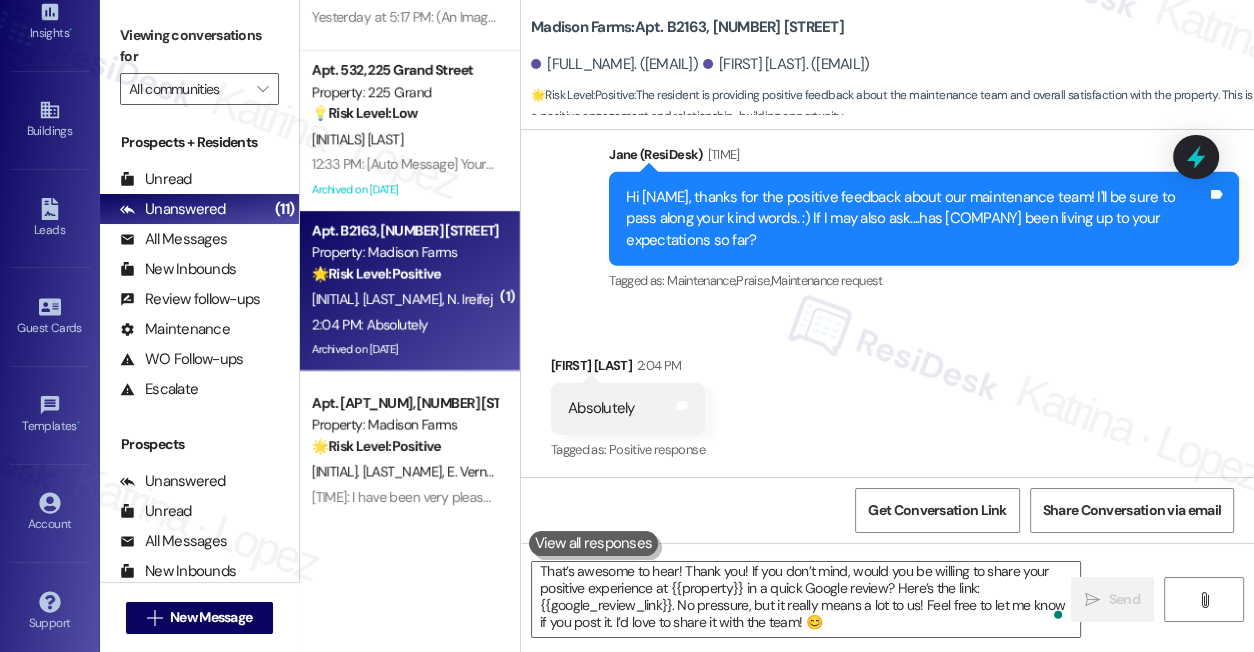 scroll, scrollTop: 0, scrollLeft: 0, axis: both 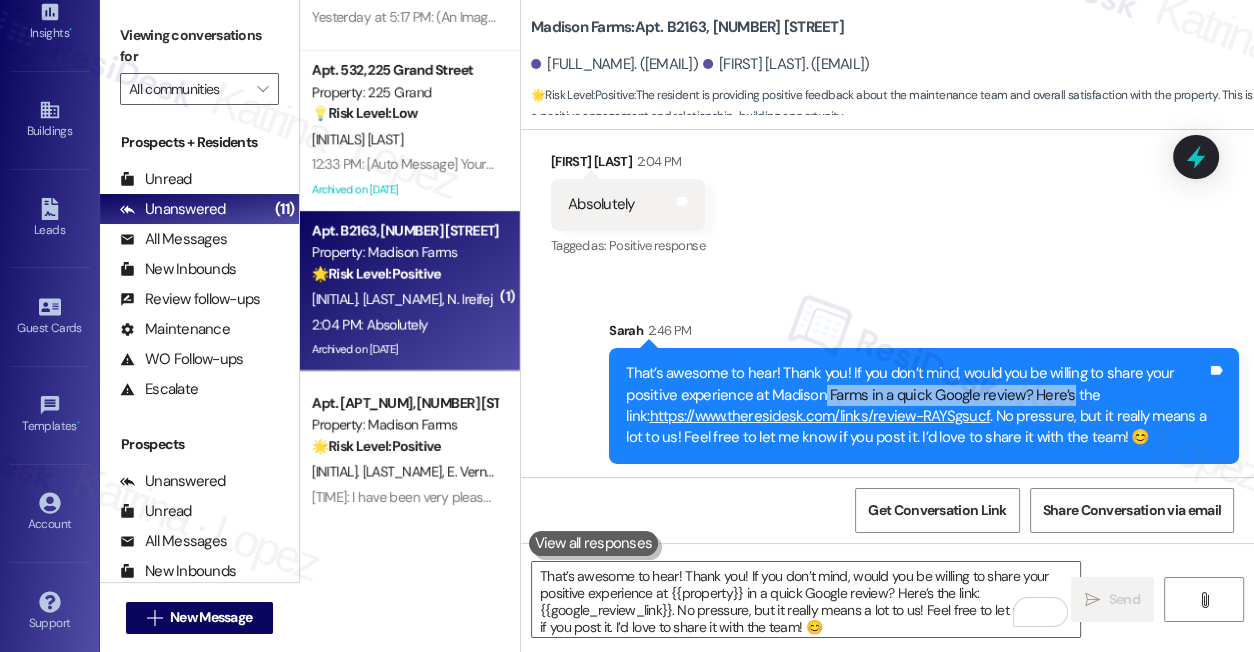 drag, startPoint x: 820, startPoint y: 384, endPoint x: 1059, endPoint y: 384, distance: 239 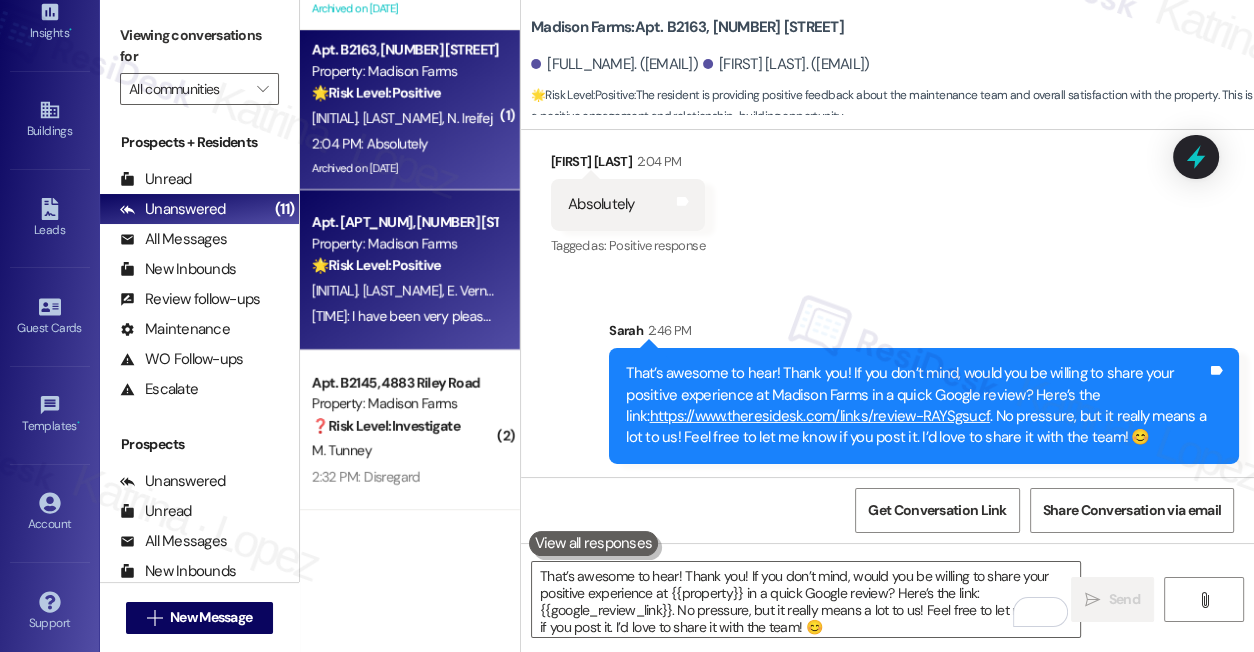 click on "12:50 PM: I have been very pleased.  I have found maintenance to be very quick to respond and very friendly and professional.   12:50 PM: I have been very pleased.  I have found maintenance to be very quick to respond and very friendly and professional." at bounding box center (668, 316) 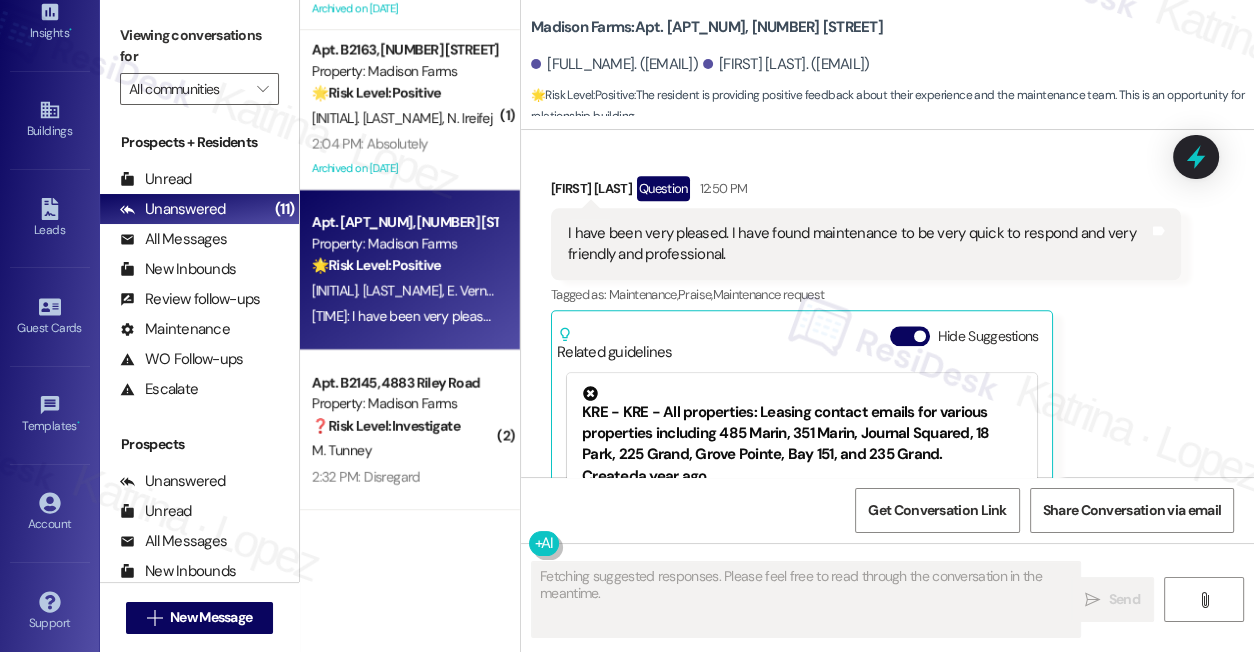 scroll, scrollTop: 2017, scrollLeft: 0, axis: vertical 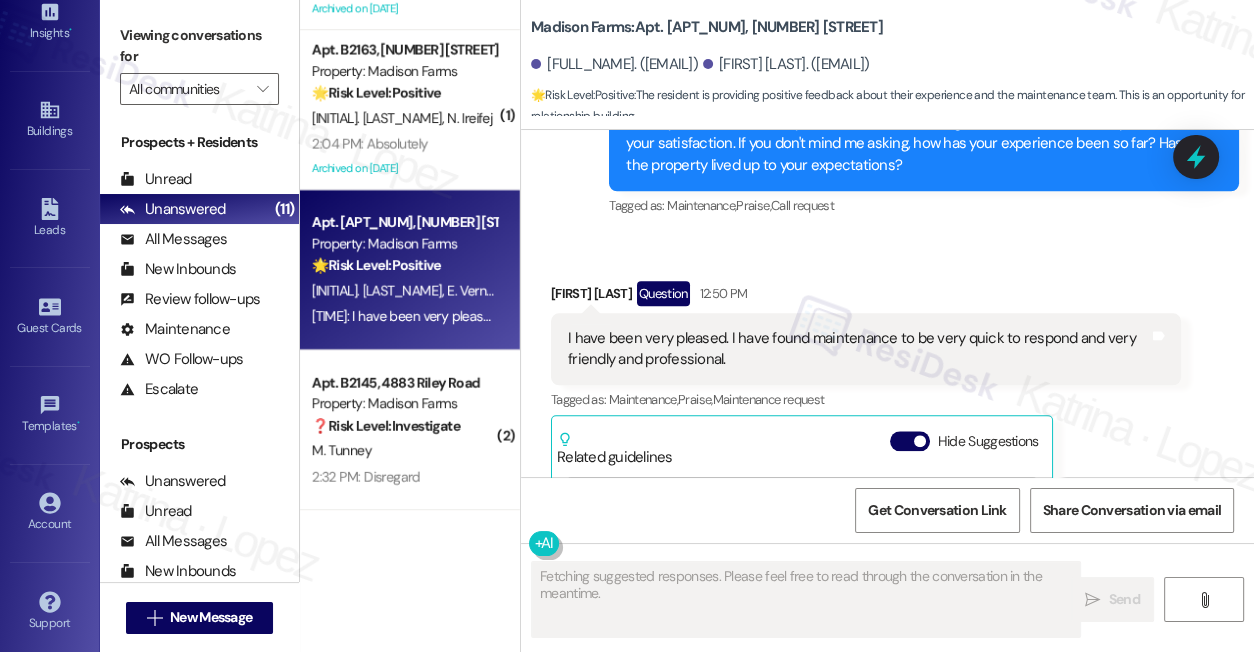 click on "I have been very pleased.  I have found maintenance to be very quick to respond and very friendly and professional." at bounding box center (858, 349) 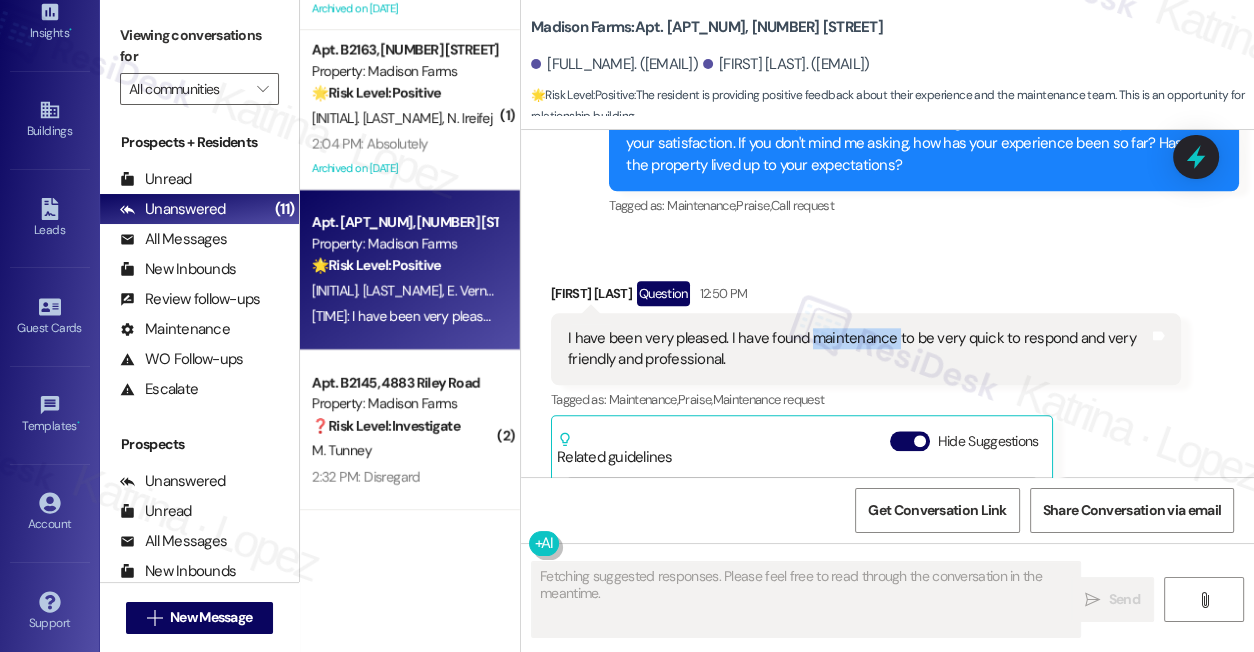 click on "I have been very pleased.  I have found maintenance to be very quick to respond and very friendly and professional." at bounding box center [858, 349] 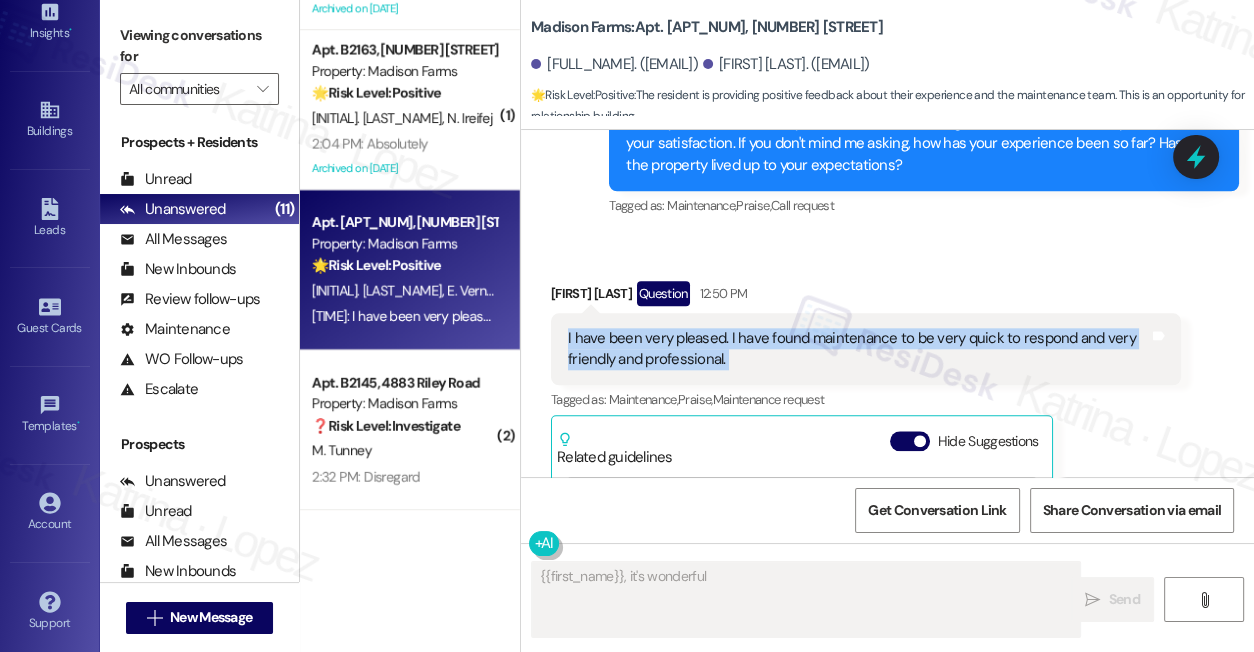 click on "I have been very pleased.  I have found maintenance to be very quick to respond and very friendly and professional." at bounding box center (858, 349) 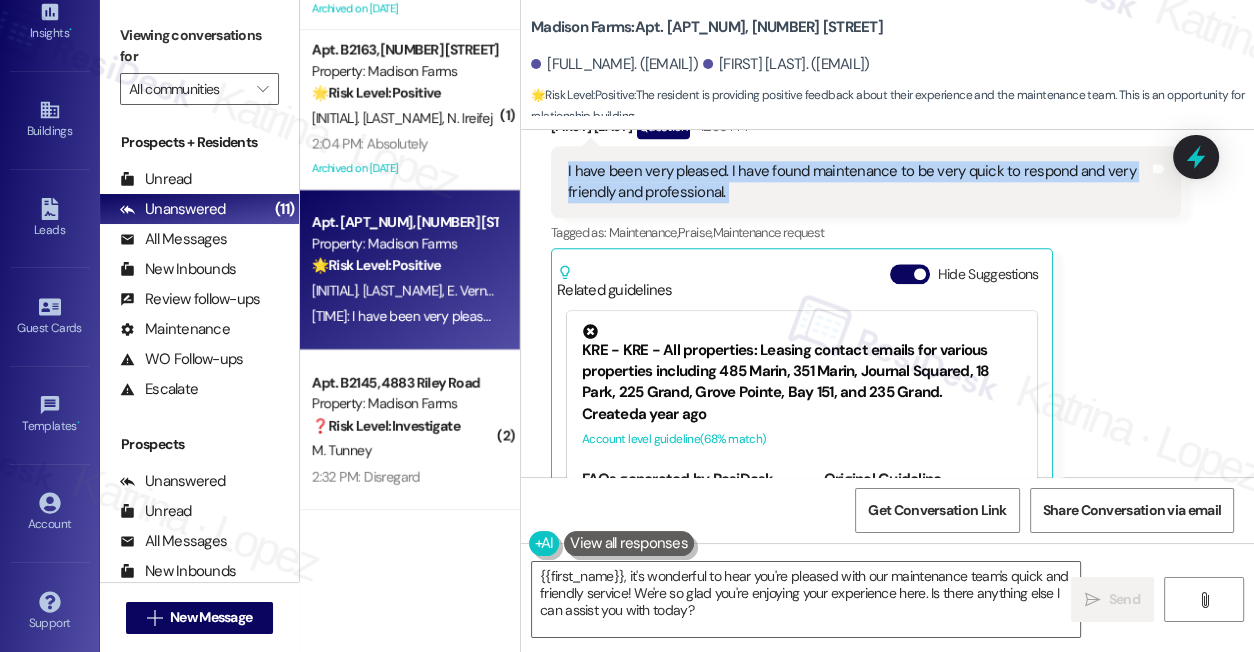 scroll, scrollTop: 2290, scrollLeft: 0, axis: vertical 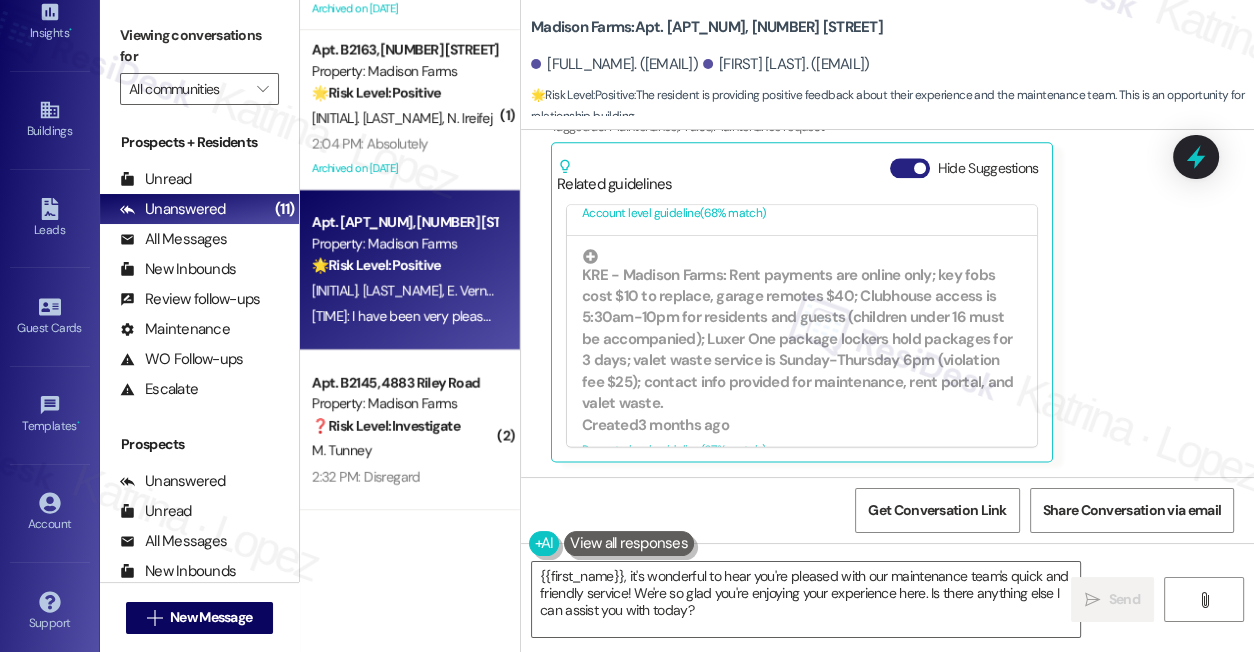 click on "Hide Suggestions" at bounding box center [910, 168] 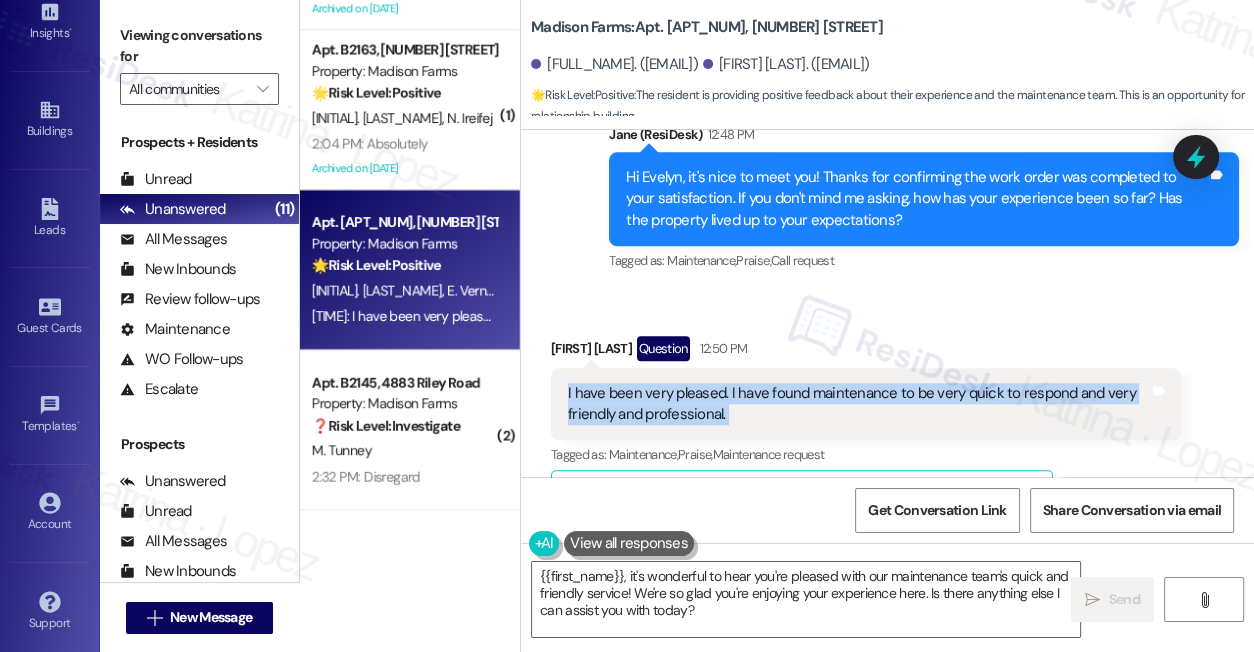 scroll, scrollTop: 2029, scrollLeft: 0, axis: vertical 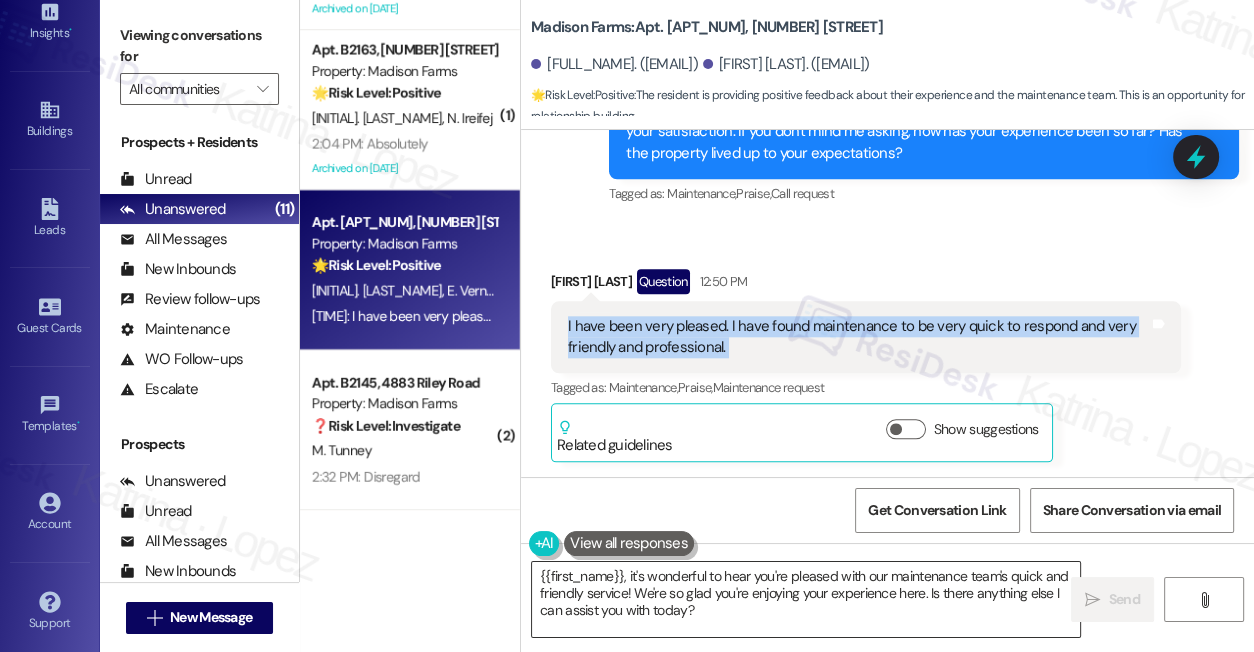 drag, startPoint x: 749, startPoint y: 630, endPoint x: 757, endPoint y: 621, distance: 12.0415945 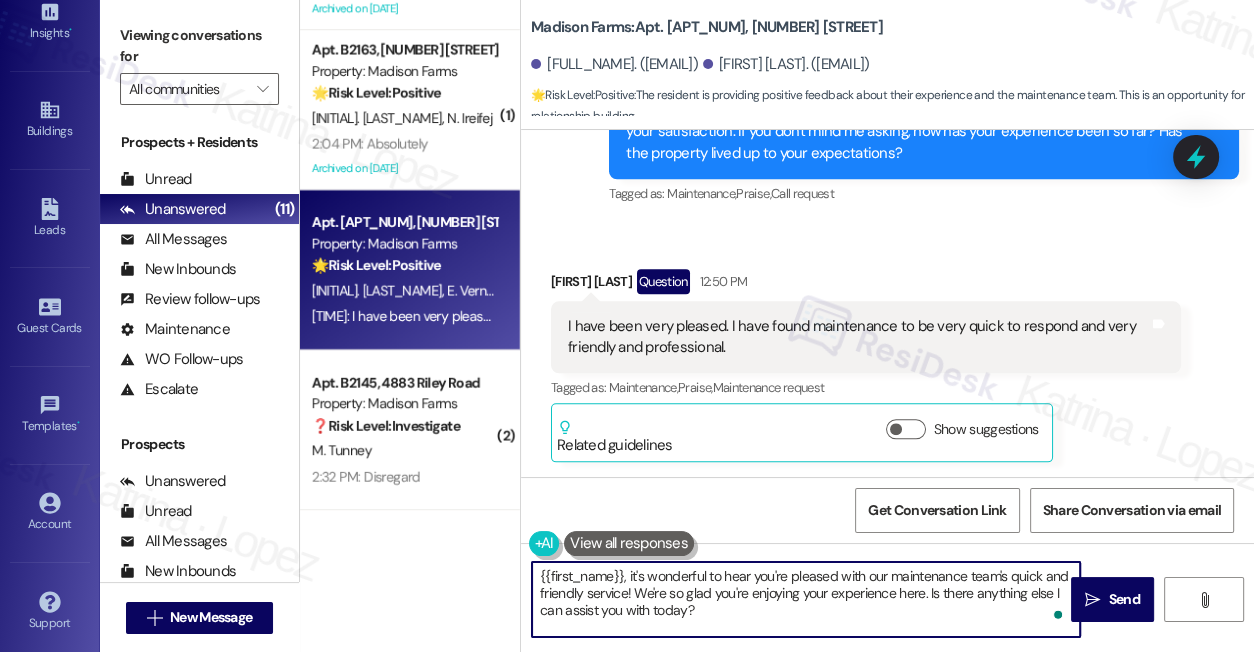 click on "{{first_name}}, it's wonderful to hear you're pleased with our maintenance team's quick and friendly service! We're so glad you're enjoying your experience here. Is there anything else I can assist you with today?" at bounding box center [806, 599] 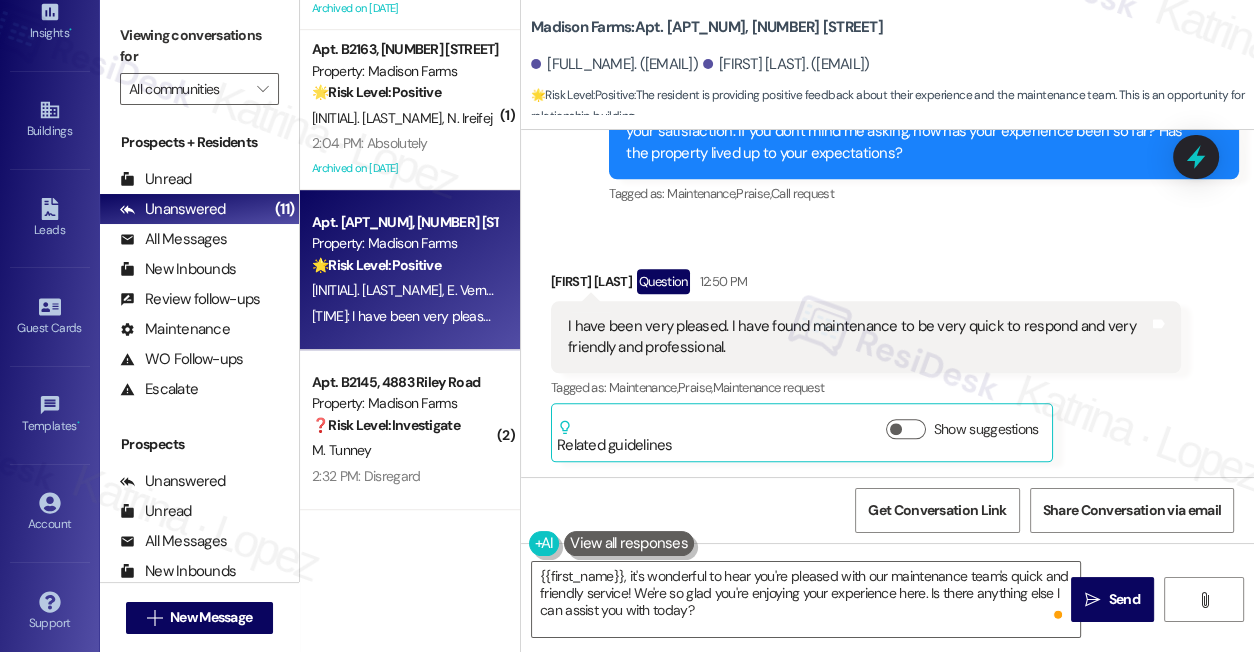 click on "Viewing conversations for" at bounding box center (199, 46) 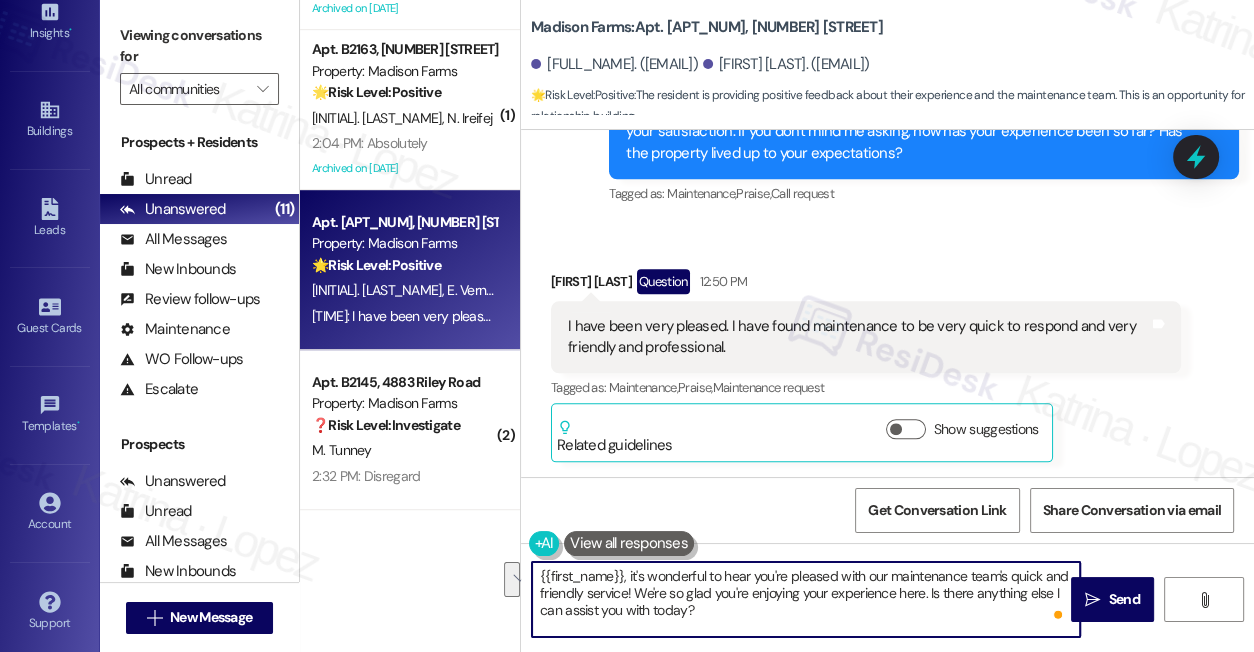 drag, startPoint x: 758, startPoint y: 615, endPoint x: 637, endPoint y: 597, distance: 122.33152 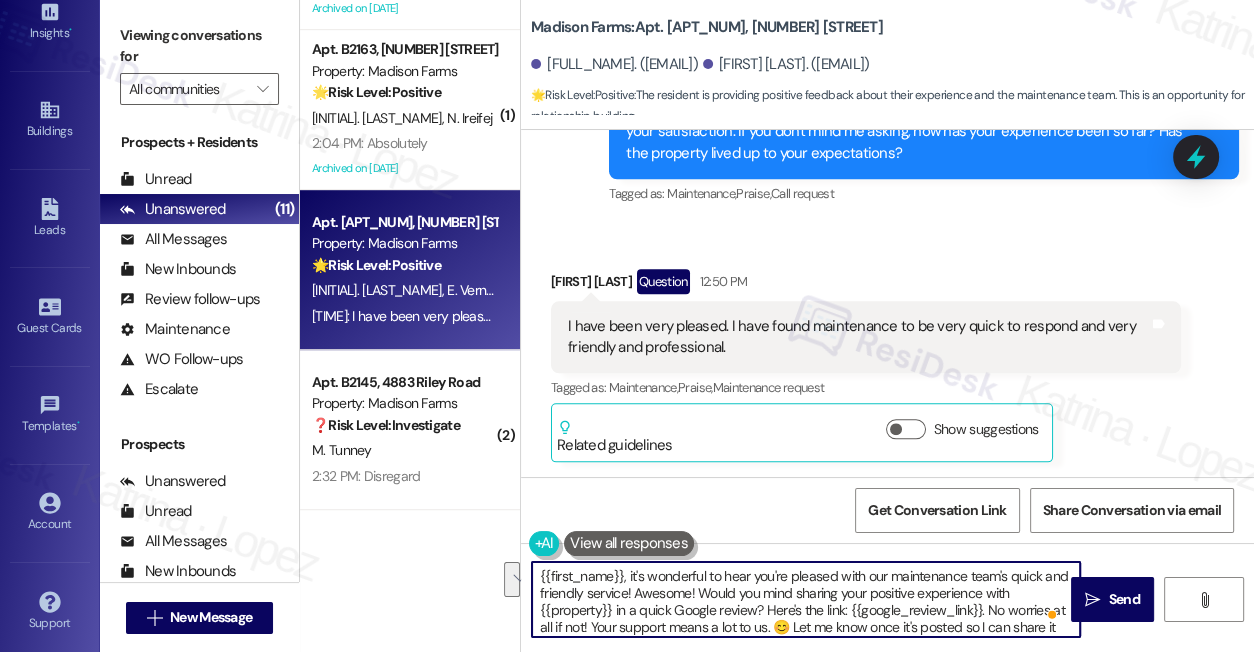 scroll, scrollTop: 16, scrollLeft: 0, axis: vertical 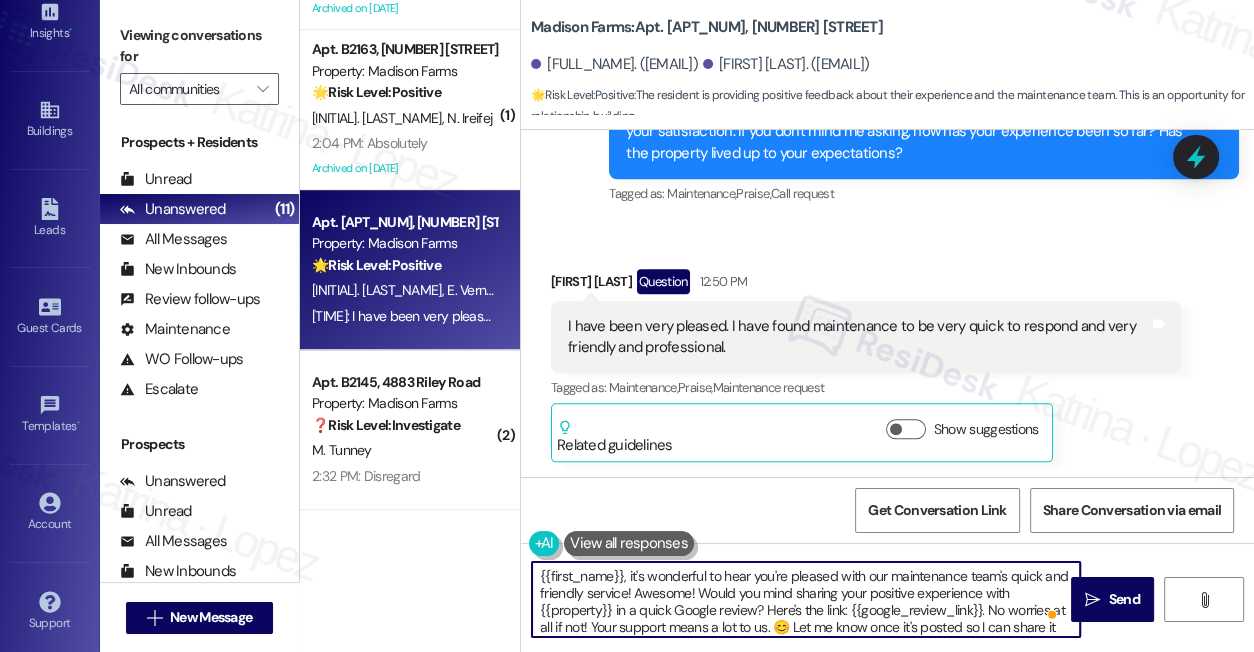 drag, startPoint x: 722, startPoint y: 575, endPoint x: 658, endPoint y: 598, distance: 68.007355 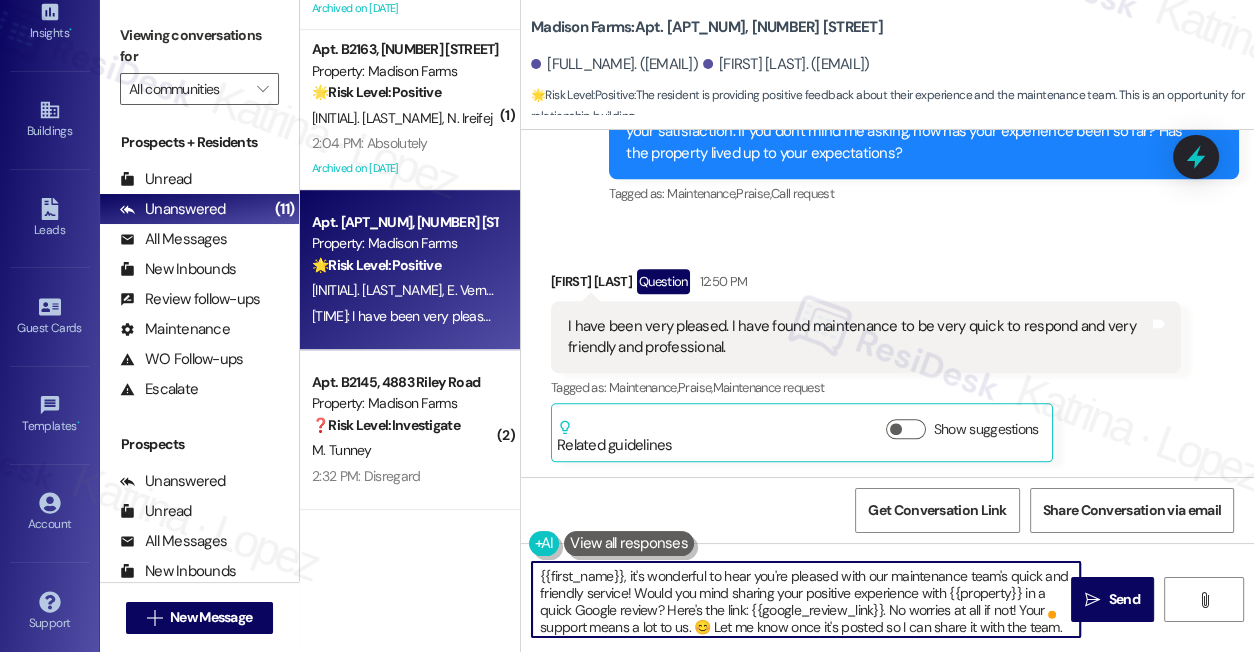 drag, startPoint x: 631, startPoint y: 575, endPoint x: 474, endPoint y: 572, distance: 157.02866 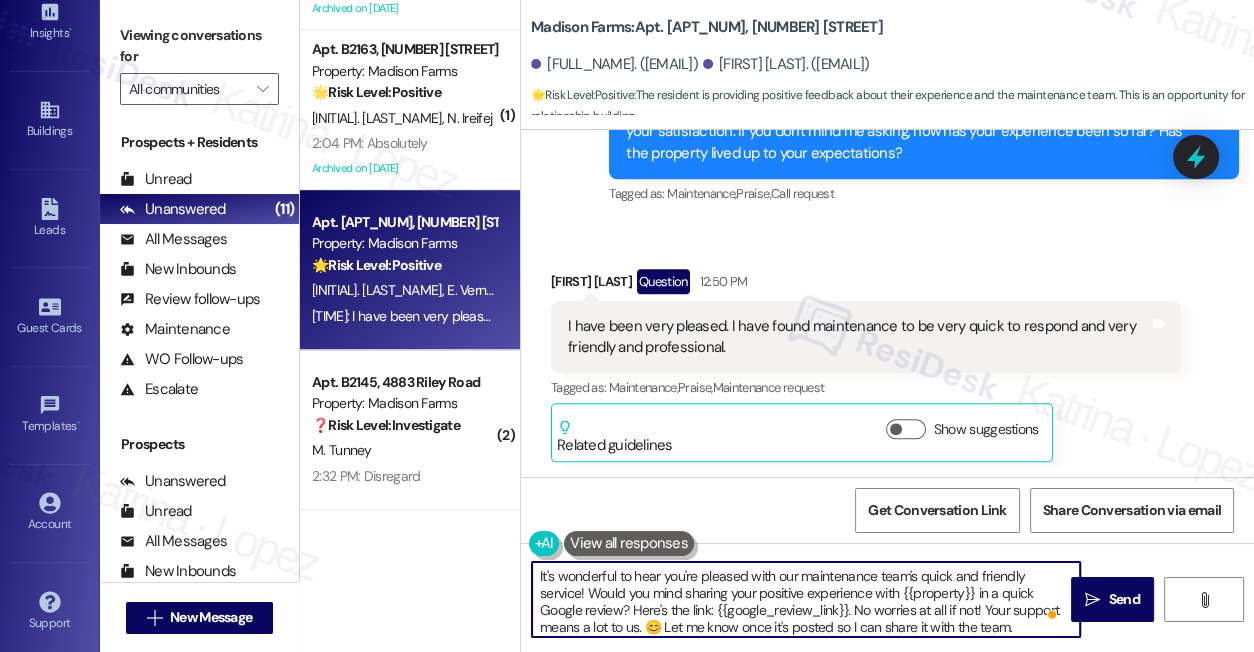 click on "It's wonderful to hear you're pleased with our maintenance team's quick and friendly service! Would you mind sharing your positive experience with {{property}} in a quick Google review? Here's the link: {{google_review_link}}. No worries at all if not! Your support means a lot to us. 😊 Let me know once it's posted so I can share it with the team." at bounding box center [806, 599] 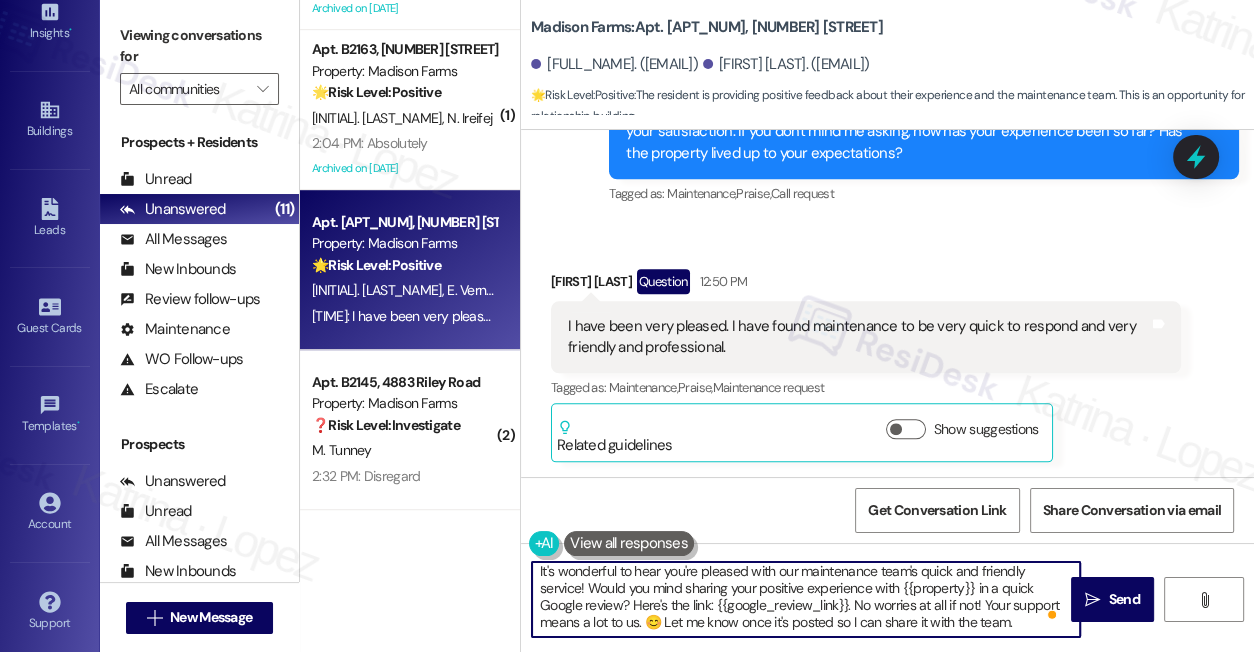 click on "It's wonderful to hear you're pleased with our maintenance team's quick and friendly service! Would you mind sharing your positive experience with {{property}} in a quick Google review? Here's the link: {{google_review_link}}. No worries at all if not! Your support means a lot to us. 😊 Let me know once it's posted so I can share it with the team." at bounding box center (806, 599) 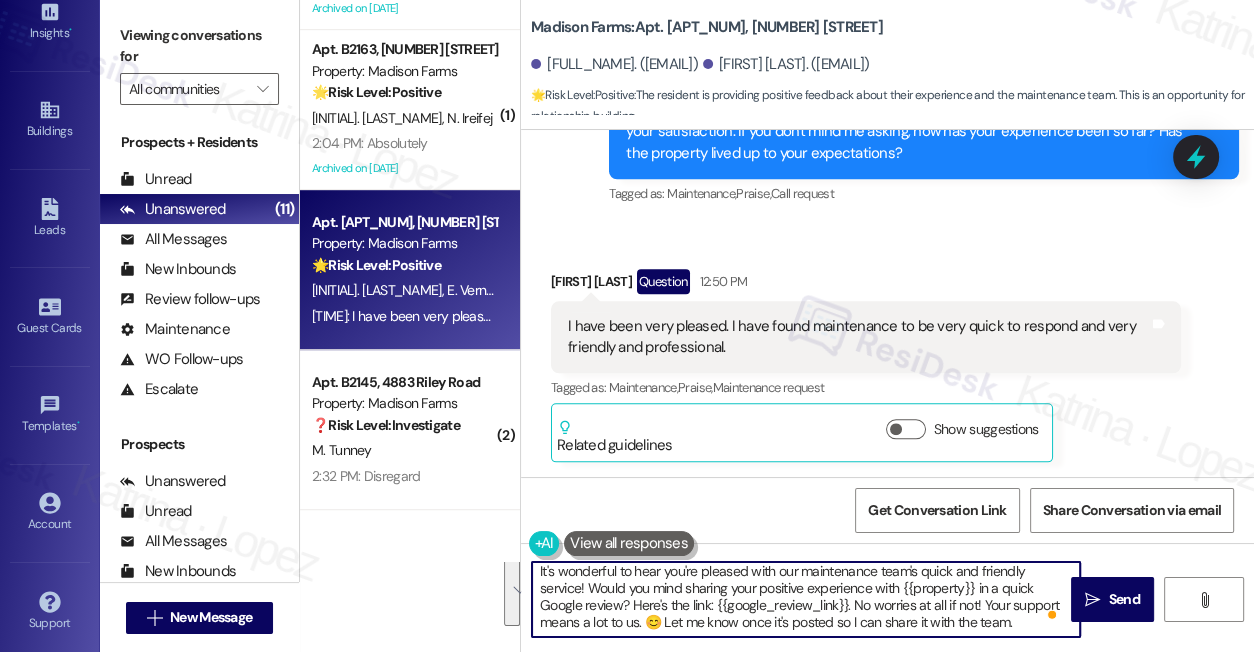 click on "It's wonderful to hear you're pleased with our maintenance team's quick and friendly service! Would you mind sharing your positive experience with {{property}} in a quick Google review? Here's the link: {{google_review_link}}. No worries at all if not! Your support means a lot to us. 😊 Let me know once it's posted so I can share it with the team." at bounding box center (806, 599) 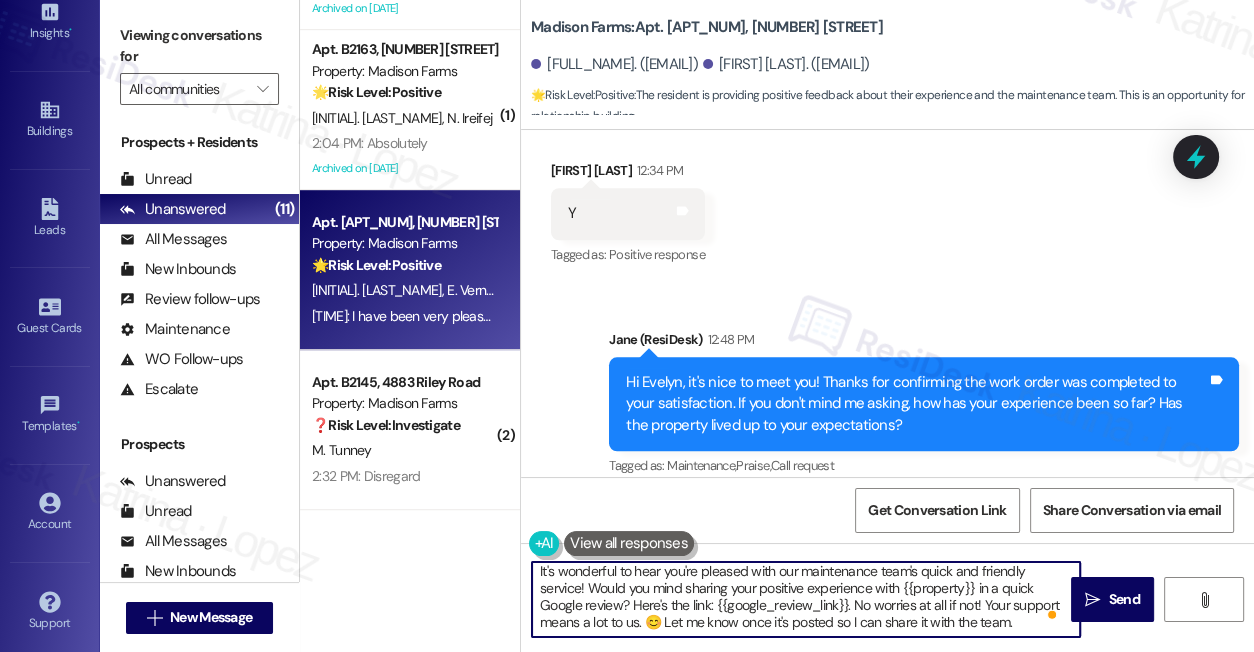 type on "It's wonderful to hear you're pleased with our maintenance team's quick and friendly service! Would you mind sharing your positive experience with {{property}} in a quick Google review? Here's the link: {{google_review_link}}. No worries at all if not! Your support means a lot to us. 😊 Let me know once it's posted so I can share it with the team." 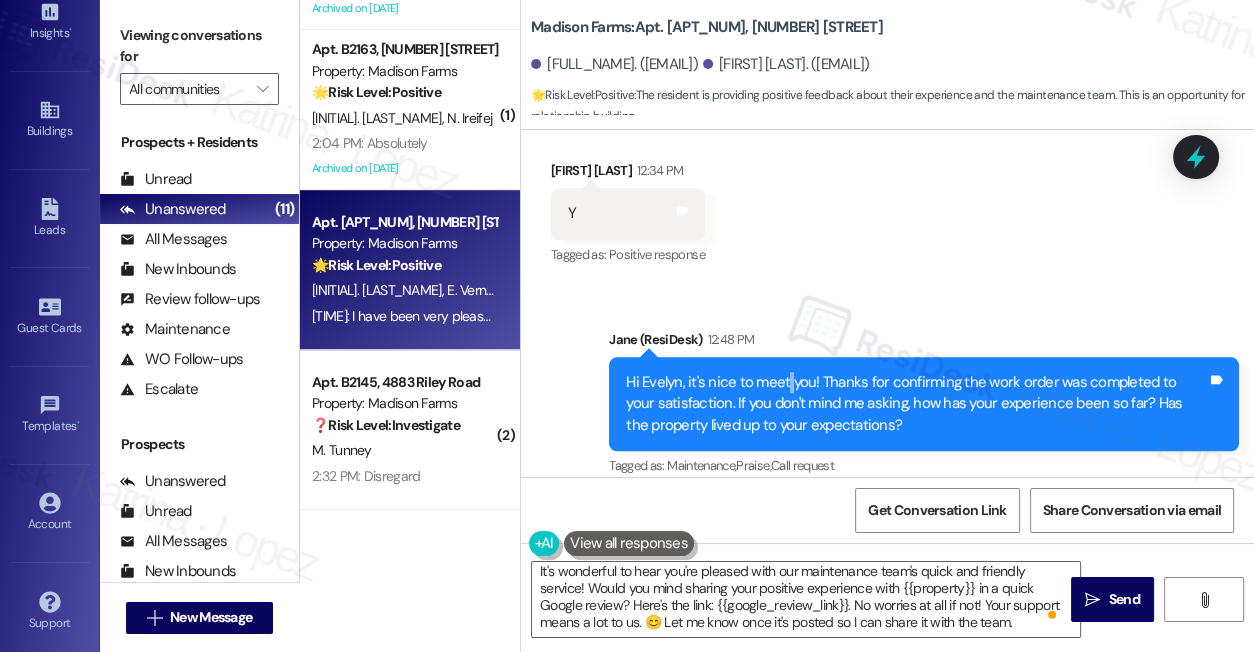 click on "Hi Evelyn, it's nice to meet you! Thanks for confirming the work order was completed to your satisfaction. If you don't mind me asking, how has your experience been so far? Has the property lived up to your expectations?" at bounding box center [916, 404] 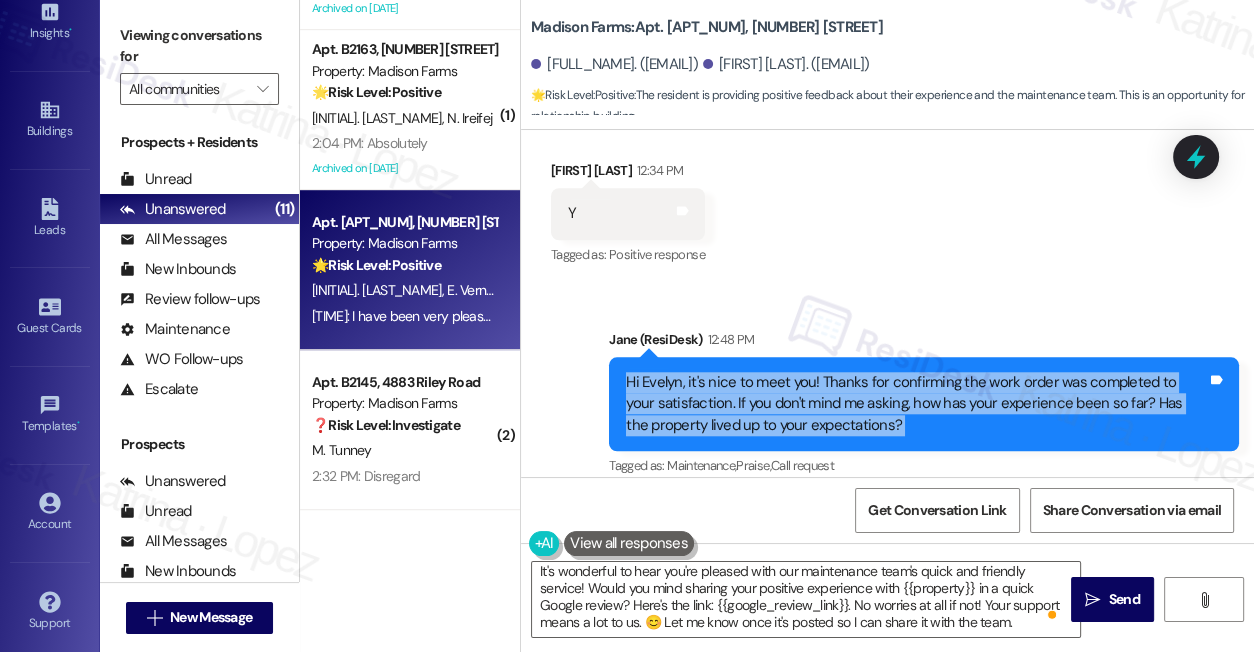 click on "Hi Evelyn, it's nice to meet you! Thanks for confirming the work order was completed to your satisfaction. If you don't mind me asking, how has your experience been so far? Has the property lived up to your expectations?" at bounding box center (916, 404) 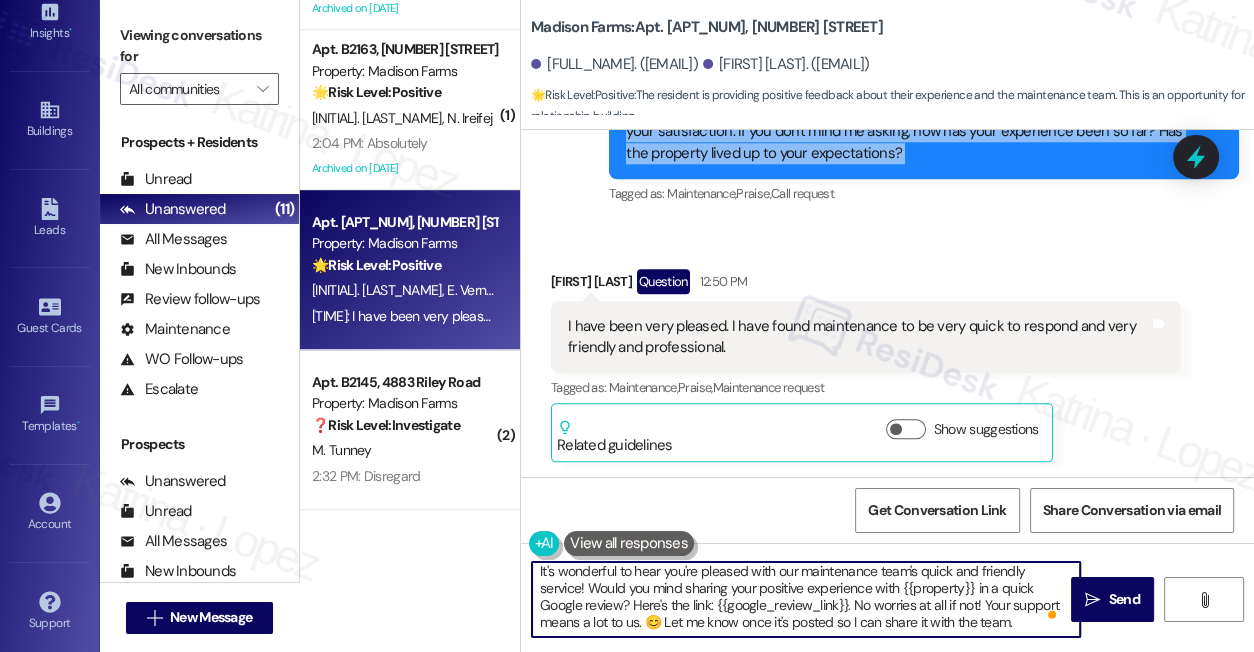 click on "It's wonderful to hear you're pleased with our maintenance team's quick and friendly service! Would you mind sharing your positive experience with {{property}} in a quick Google review? Here's the link: {{google_review_link}}. No worries at all if not! Your support means a lot to us. 😊 Let me know once it's posted so I can share it with the team." at bounding box center (806, 599) 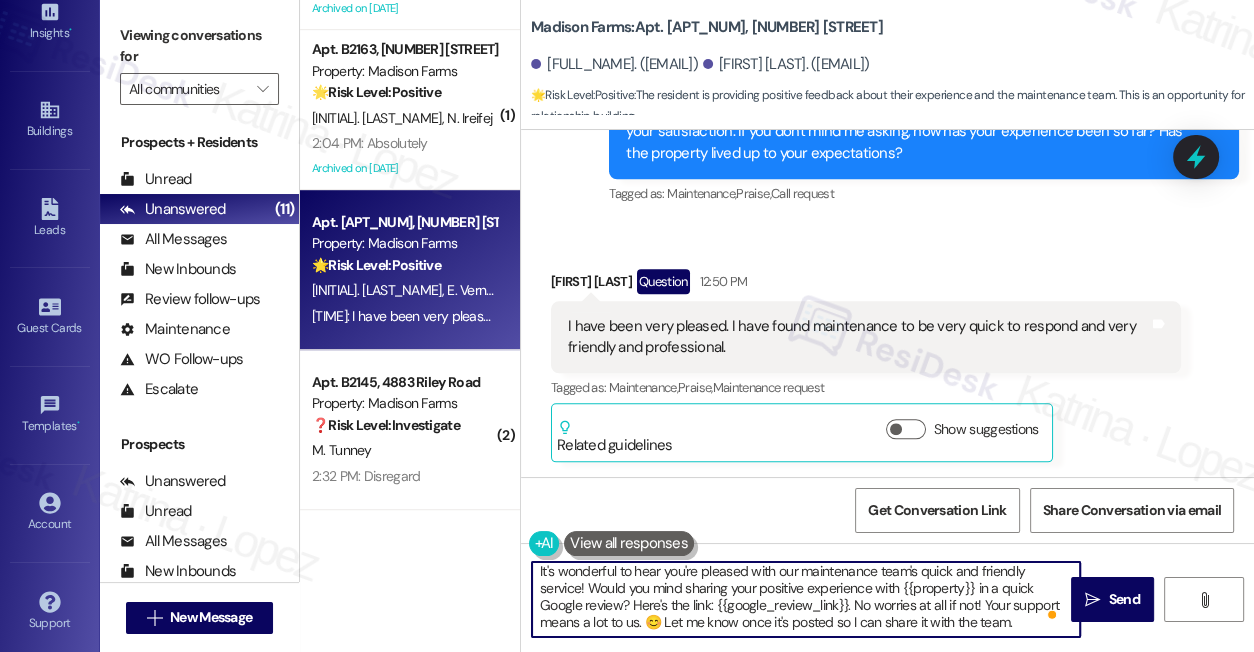 click on "It's wonderful to hear you're pleased with our maintenance team's quick and friendly service! Would you mind sharing your positive experience with {{property}} in a quick Google review? Here's the link: {{google_review_link}}. No worries at all if not! Your support means a lot to us. 😊 Let me know once it's posted so I can share it with the team." at bounding box center (806, 599) 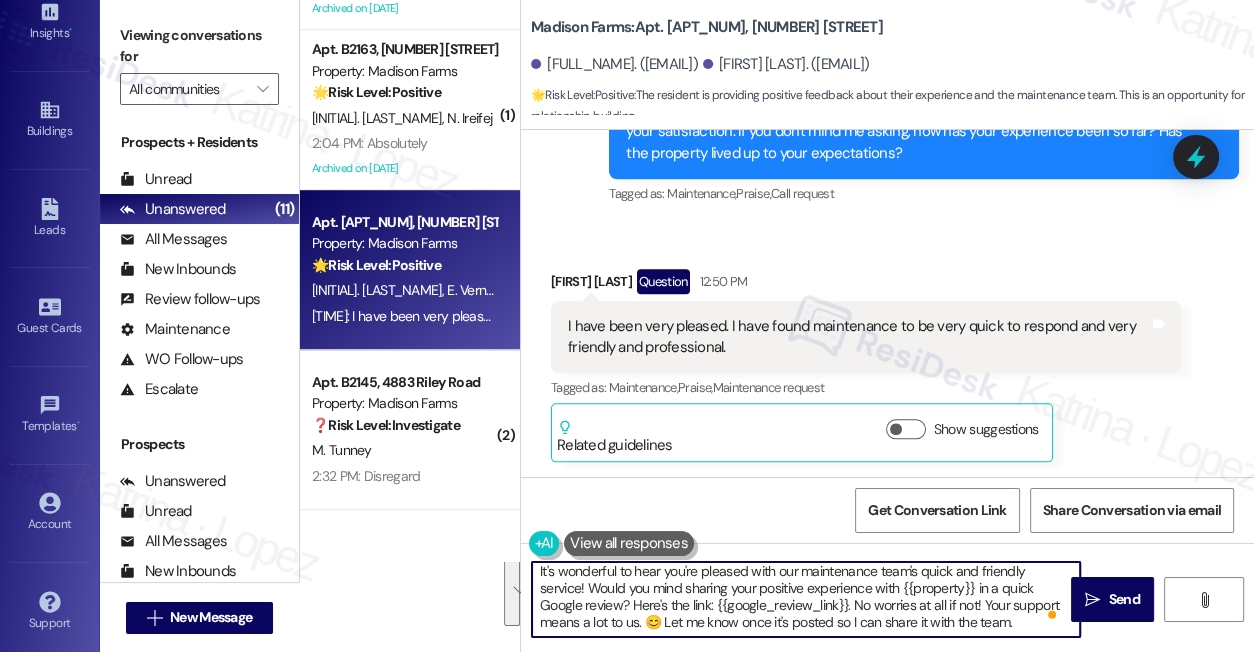 click on "It's wonderful to hear you're pleased with our maintenance team's quick and friendly service! Would you mind sharing your positive experience with {{property}} in a quick Google review? Here's the link: {{google_review_link}}. No worries at all if not! Your support means a lot to us. 😊 Let me know once it's posted so I can share it with the team." at bounding box center [806, 599] 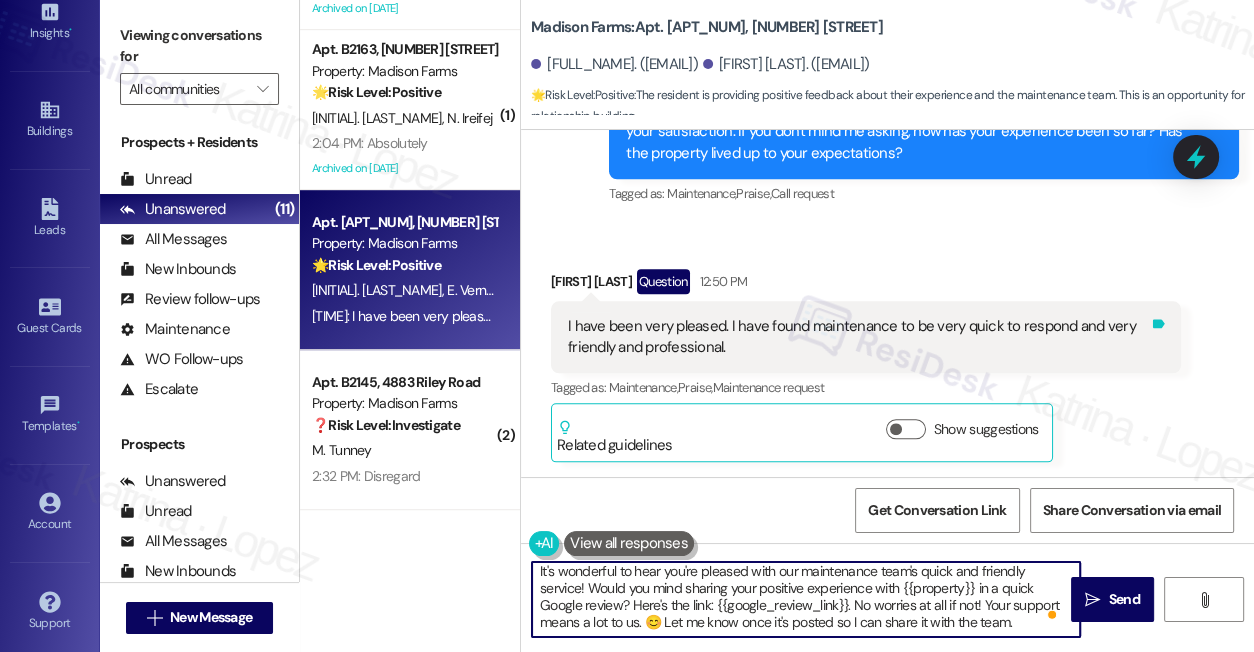 click 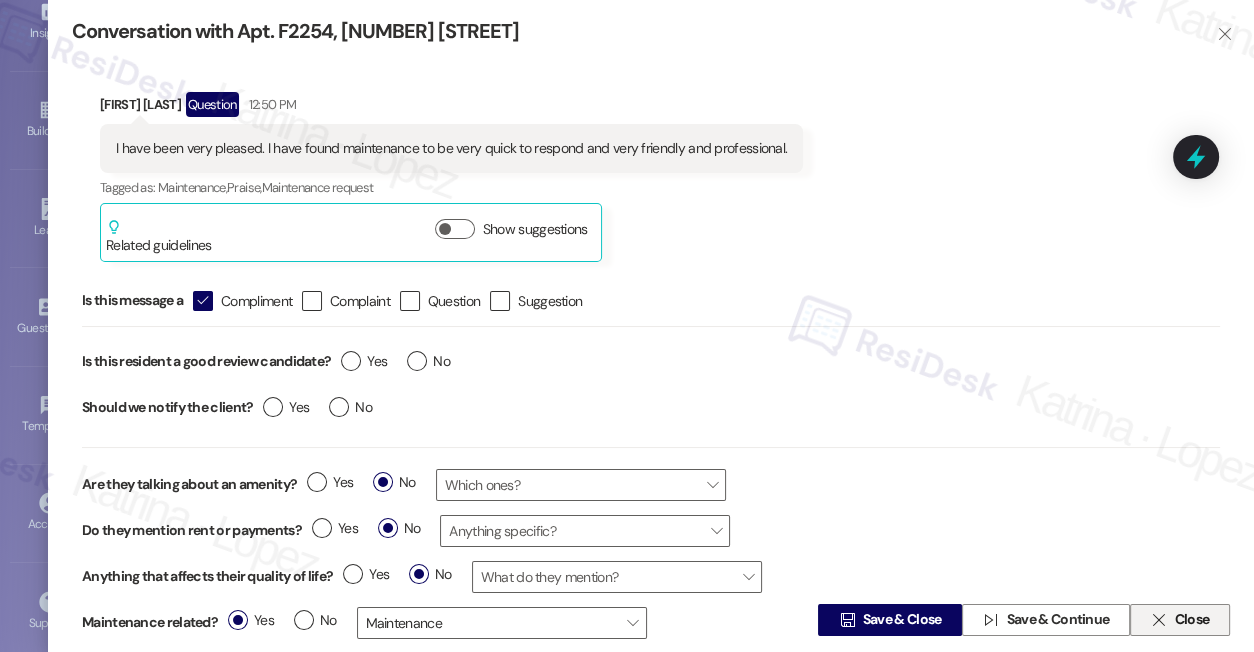 click on "Close" at bounding box center (1191, 620) 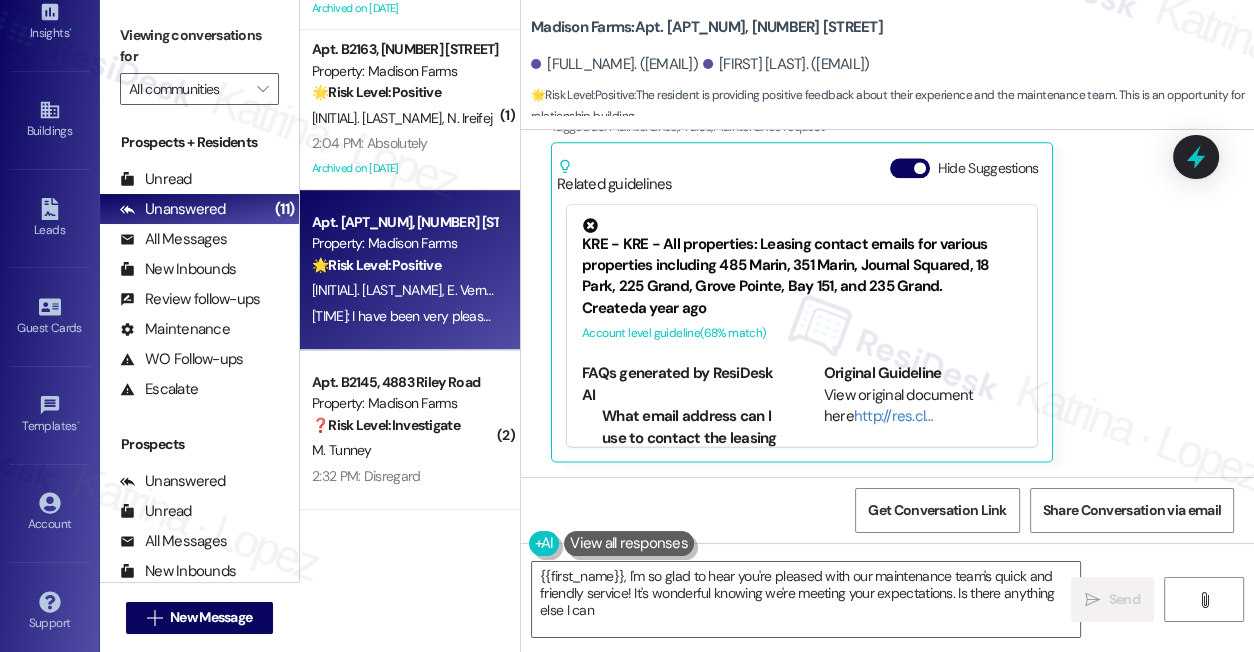 click at bounding box center [920, 168] 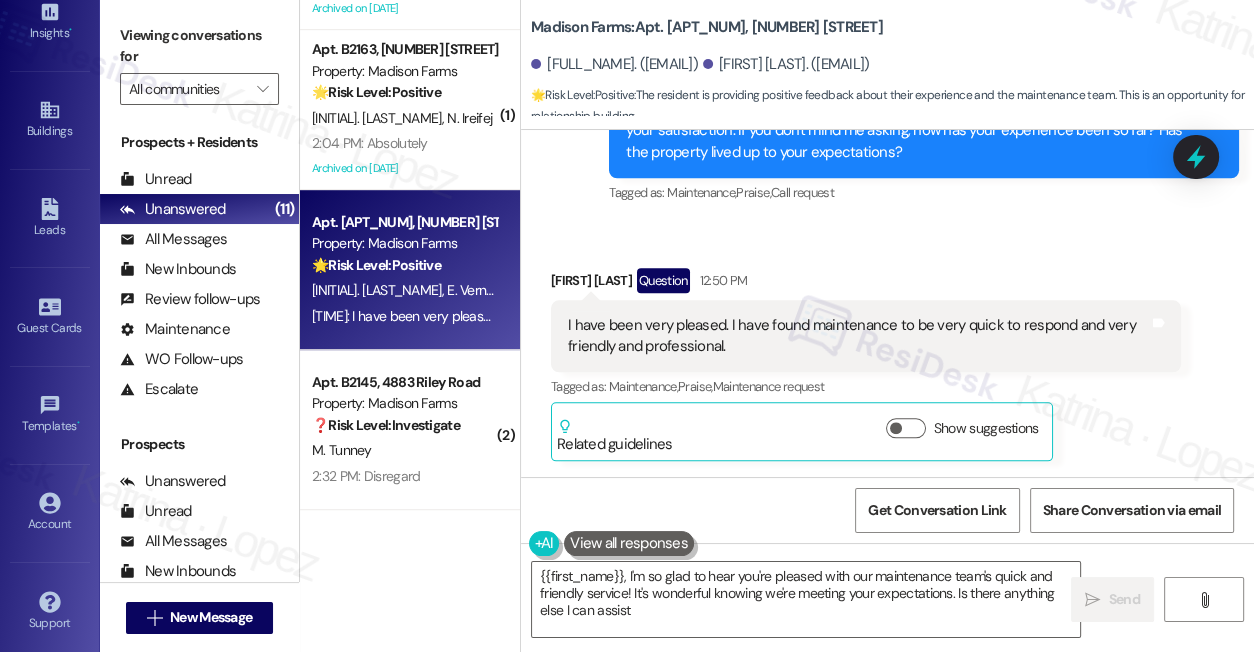 scroll, scrollTop: 2029, scrollLeft: 0, axis: vertical 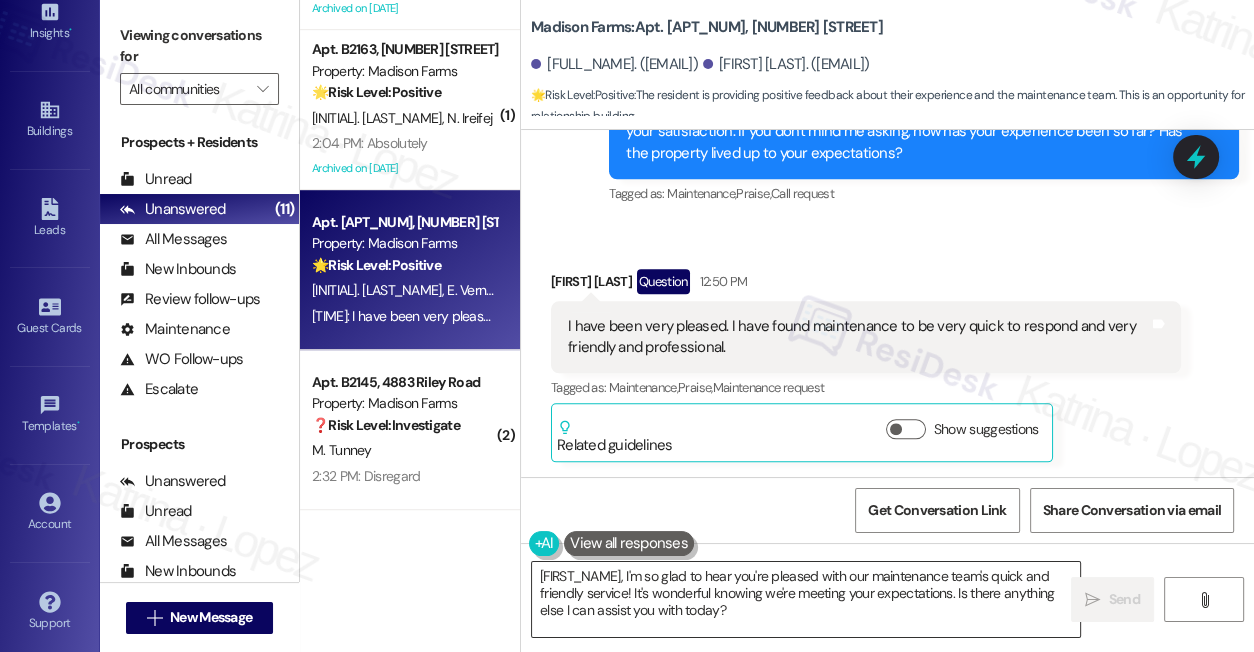 click on "{{first_name}}, I'm so glad to hear you're pleased with our maintenance team's quick and friendly service! It's wonderful knowing we're meeting your expectations. Is there anything else I can assist you with today?" at bounding box center [806, 599] 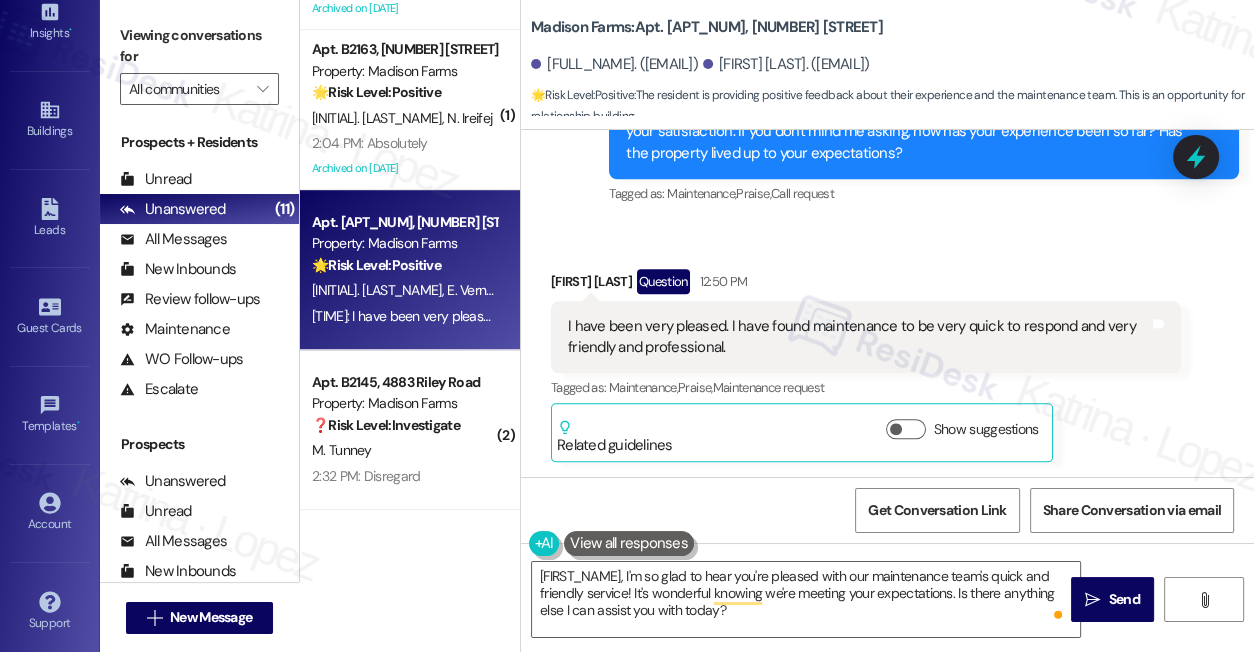 click on "Viewing conversations for All communities " at bounding box center [199, 62] 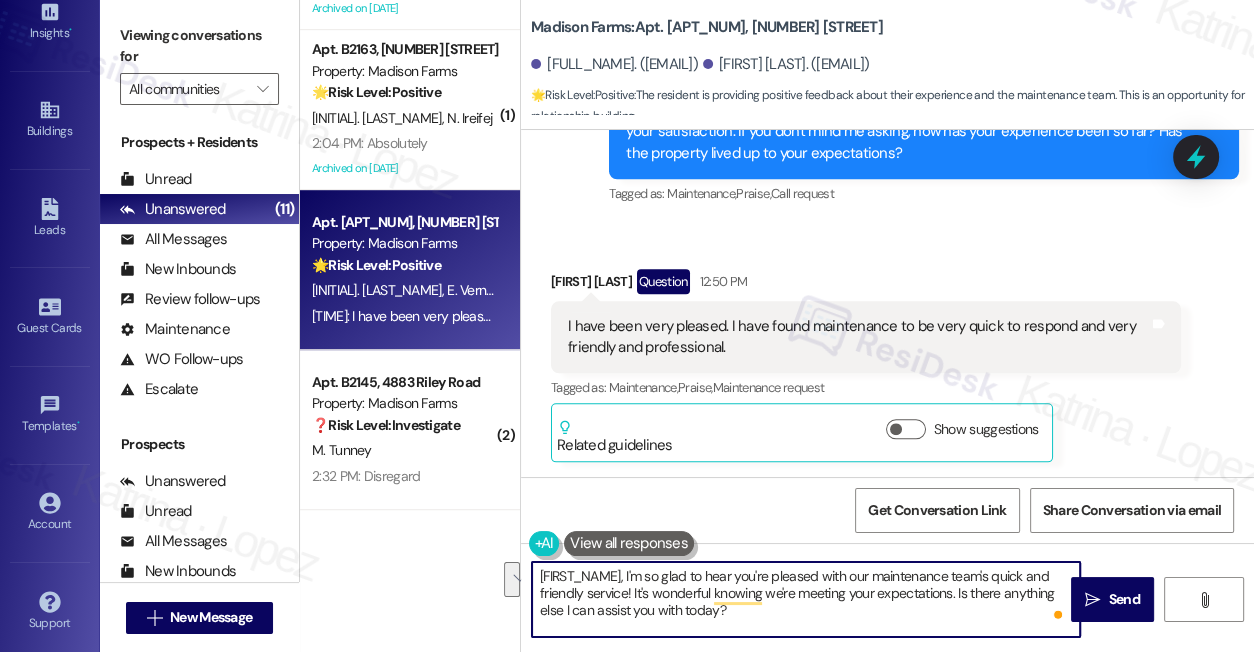 drag, startPoint x: 799, startPoint y: 616, endPoint x: 633, endPoint y: 590, distance: 168.0238 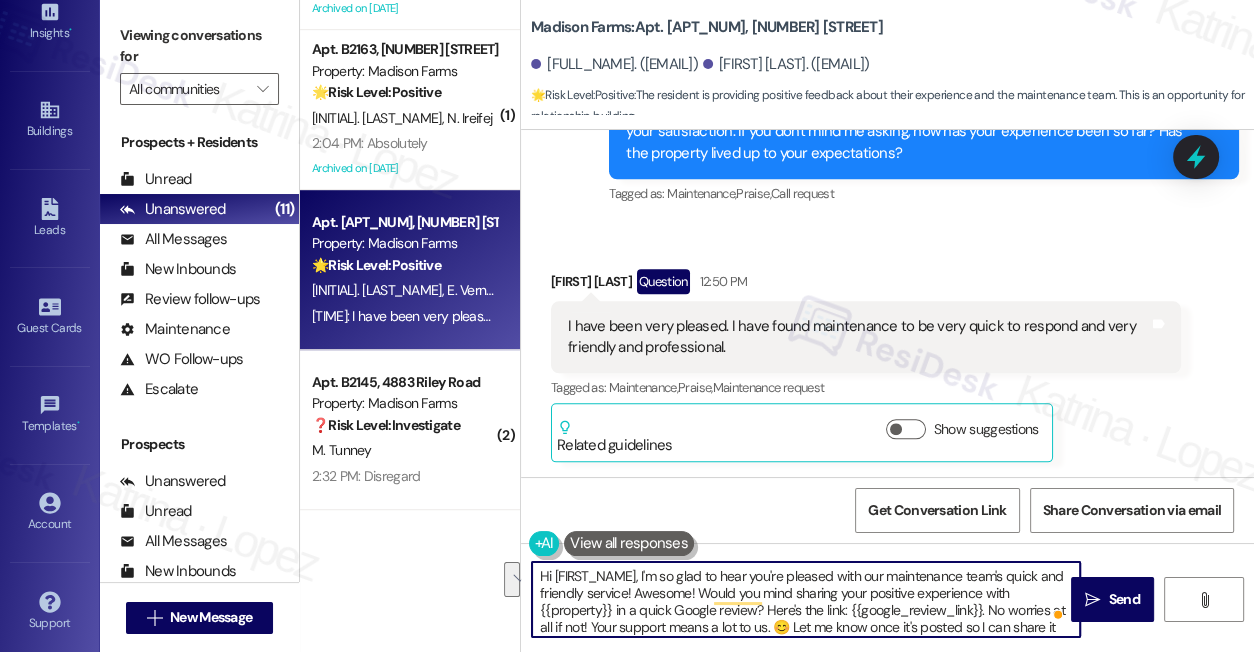 scroll, scrollTop: 16, scrollLeft: 0, axis: vertical 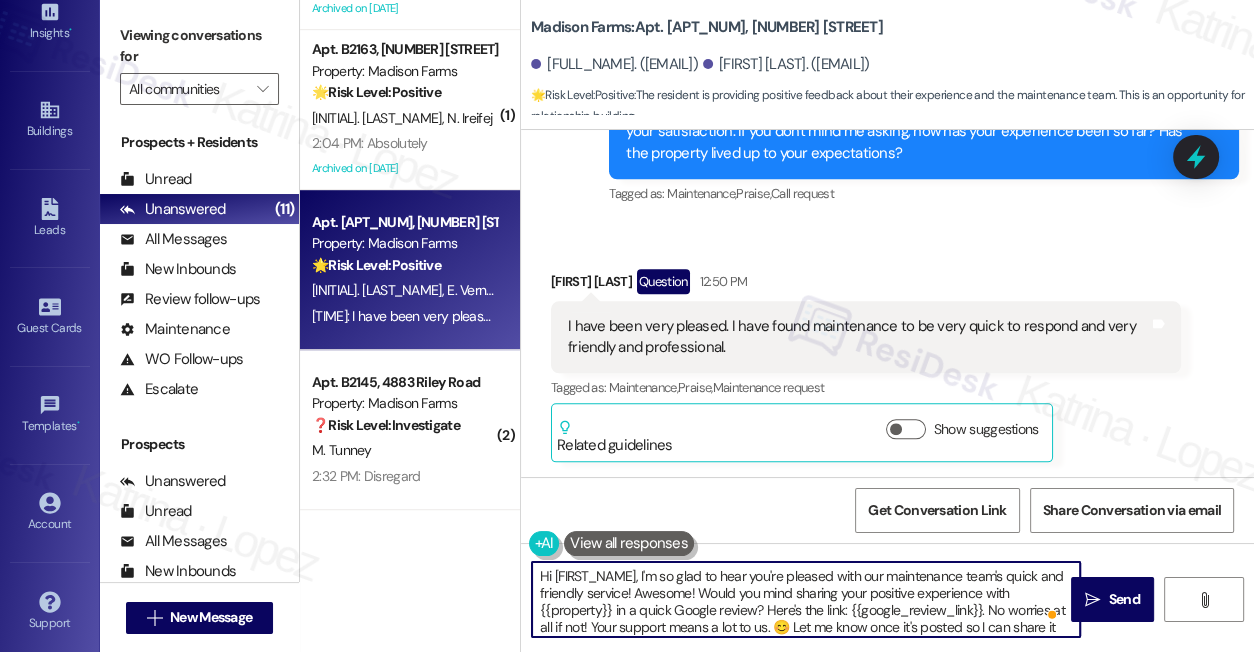 drag, startPoint x: 698, startPoint y: 577, endPoint x: 638, endPoint y: 592, distance: 61.846584 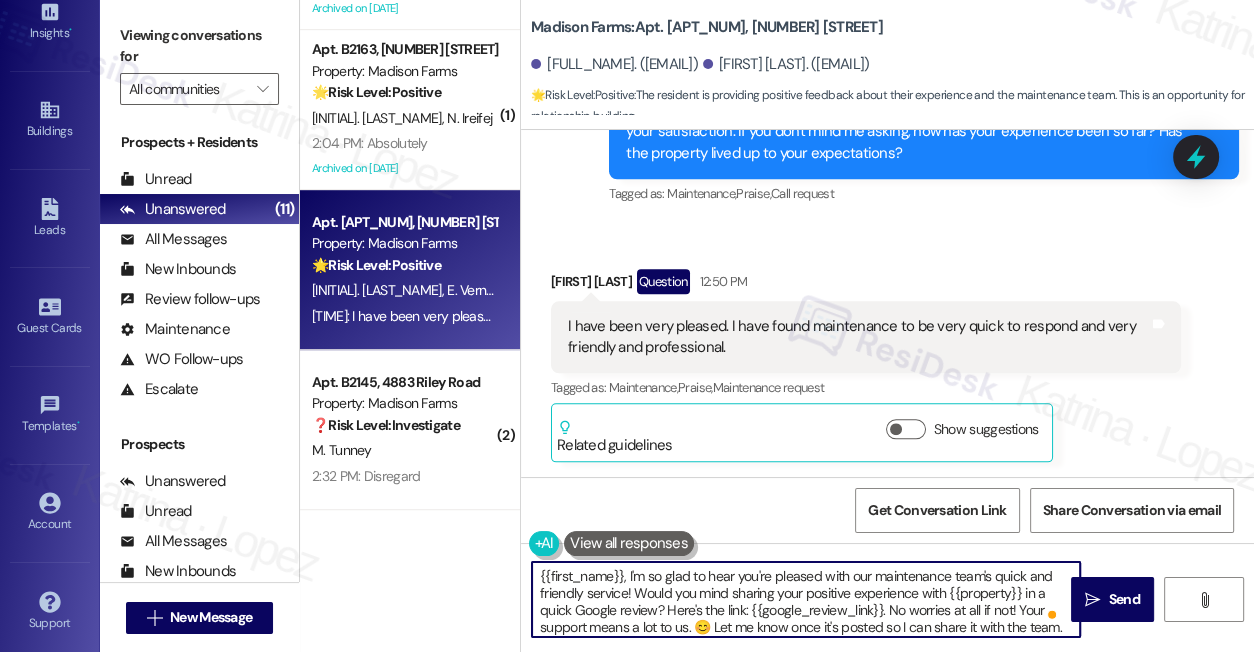 drag, startPoint x: 626, startPoint y: 576, endPoint x: 347, endPoint y: 549, distance: 280.3034 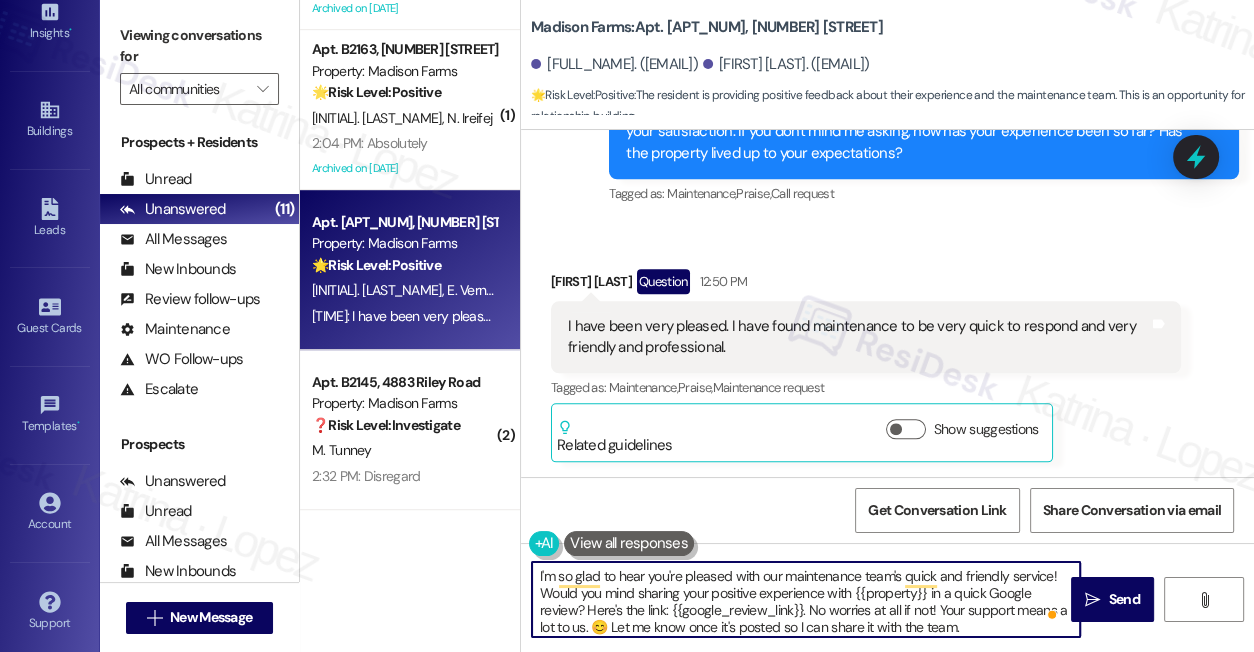 click on "I'm so glad to hear you're pleased with our maintenance team's quick and friendly service! Would you mind sharing your positive experience with {{property}} in a quick Google review? Here's the link: {{google_review_link}}. No worries at all if not! Your support means a lot to us. 😊 Let me know once it's posted so I can share it with the team." at bounding box center [806, 599] 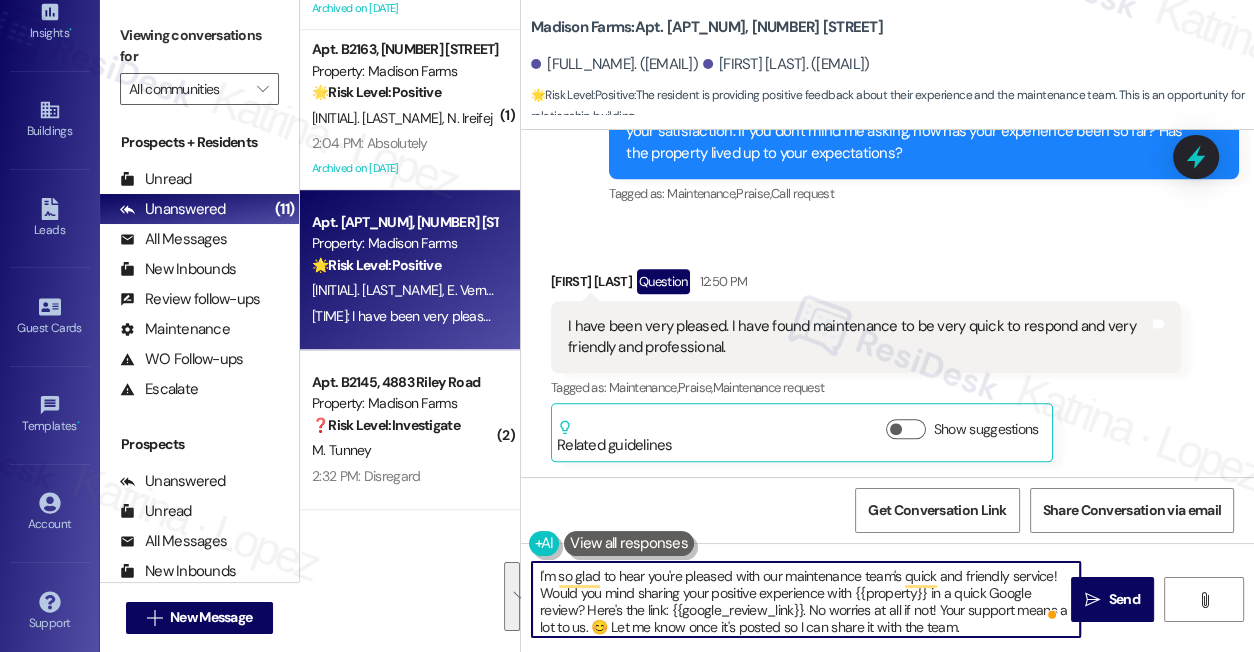 click on "I'm so glad to hear you're pleased with our maintenance team's quick and friendly service! Would you mind sharing your positive experience with {{property}} in a quick Google review? Here's the link: {{google_review_link}}. No worries at all if not! Your support means a lot to us. 😊 Let me know once it's posted so I can share it with the team." at bounding box center [806, 599] 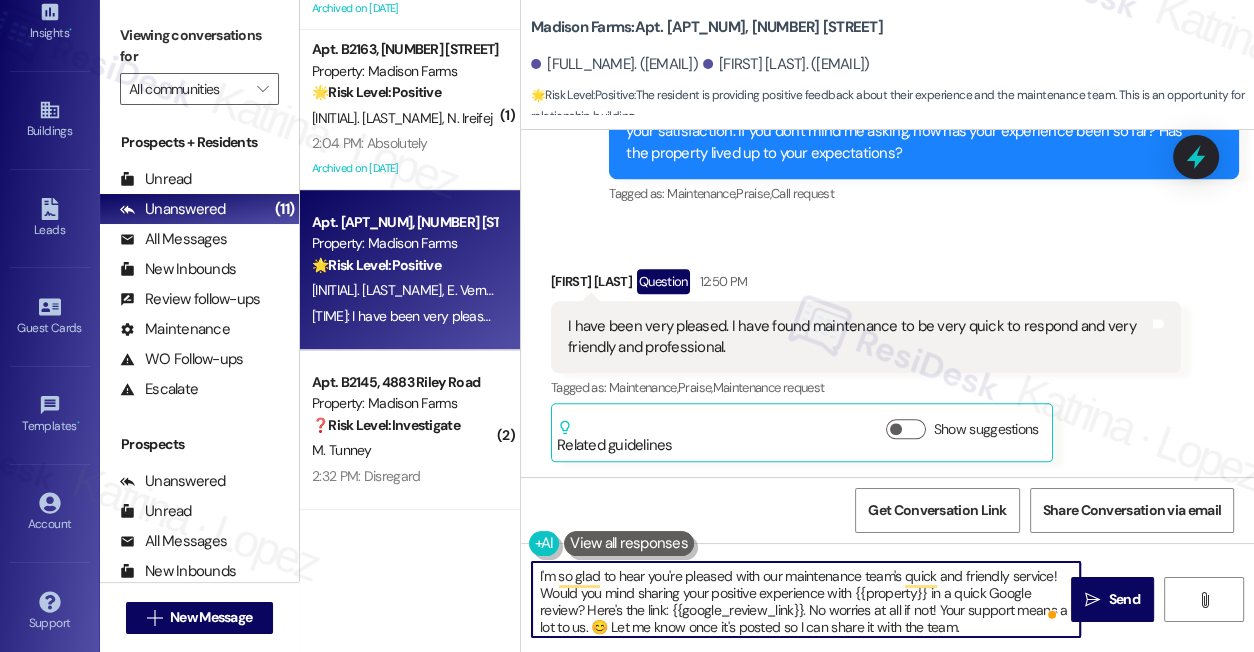 click on "I'm so glad to hear you're pleased with our maintenance team's quick and friendly service! Would you mind sharing your positive experience with {{property}} in a quick Google review? Here's the link: {{google_review_link}}. No worries at all if not! Your support means a lot to us. 😊 Let me know once it's posted so I can share it with the team." at bounding box center (806, 599) 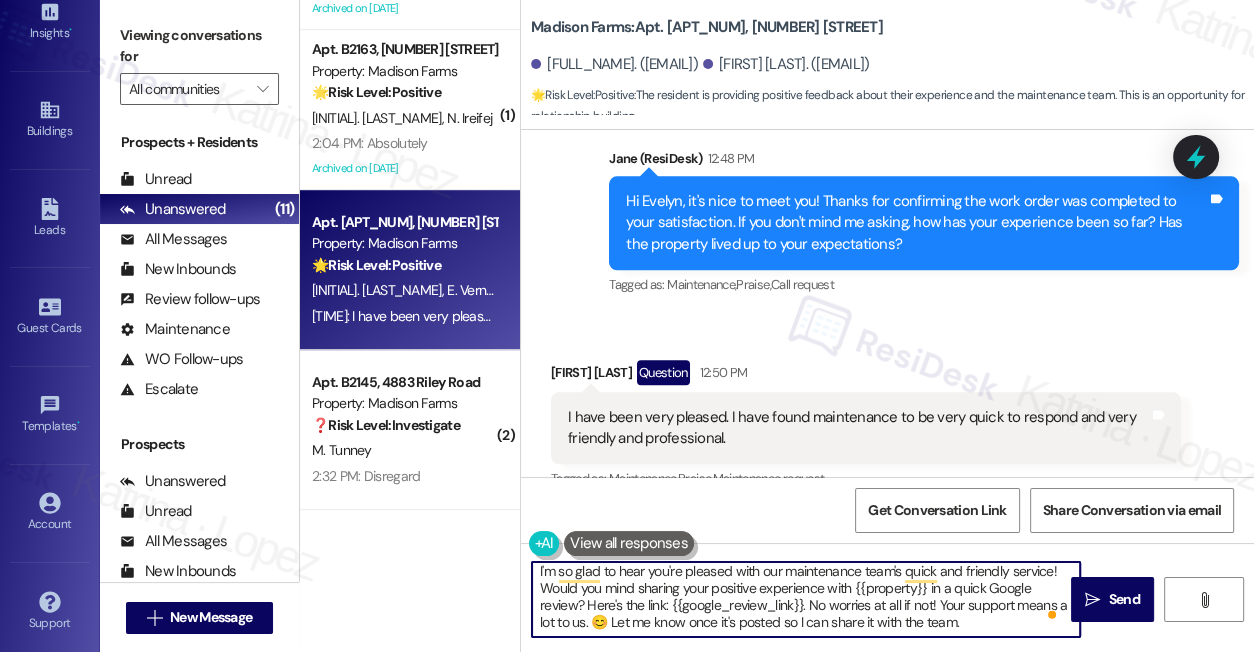 click on "Evelyn Evans Question 12:50 PM" at bounding box center (866, 376) 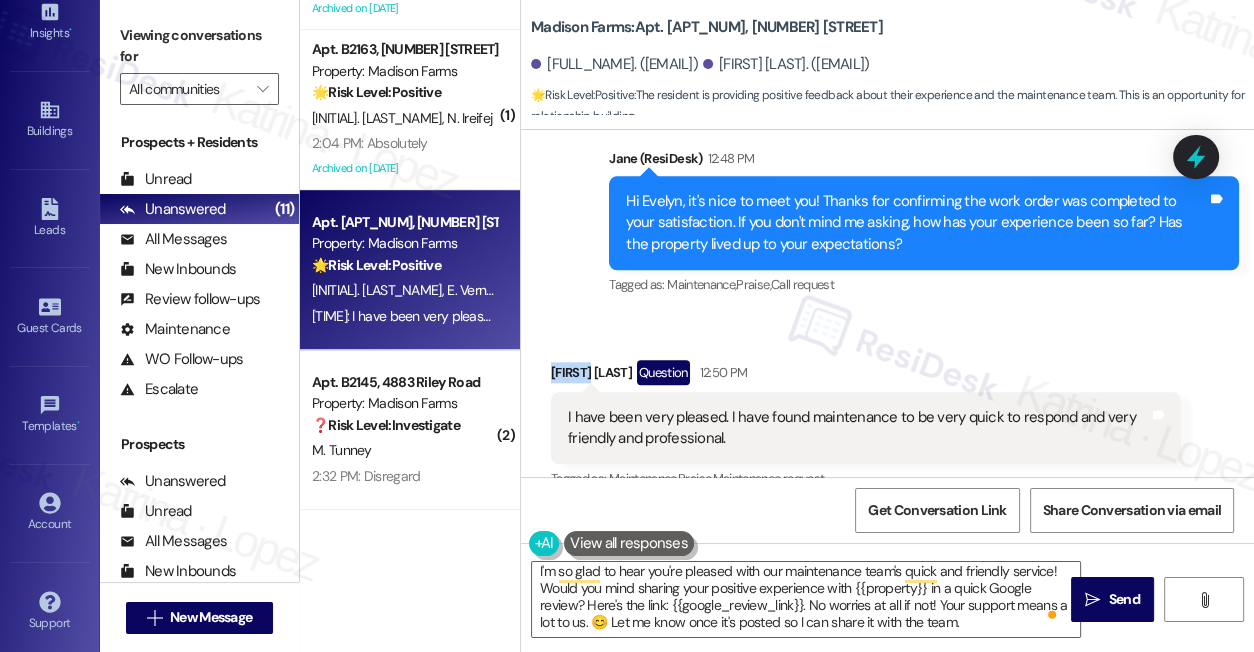 click on "Evelyn Evans Question 12:50 PM" at bounding box center [866, 376] 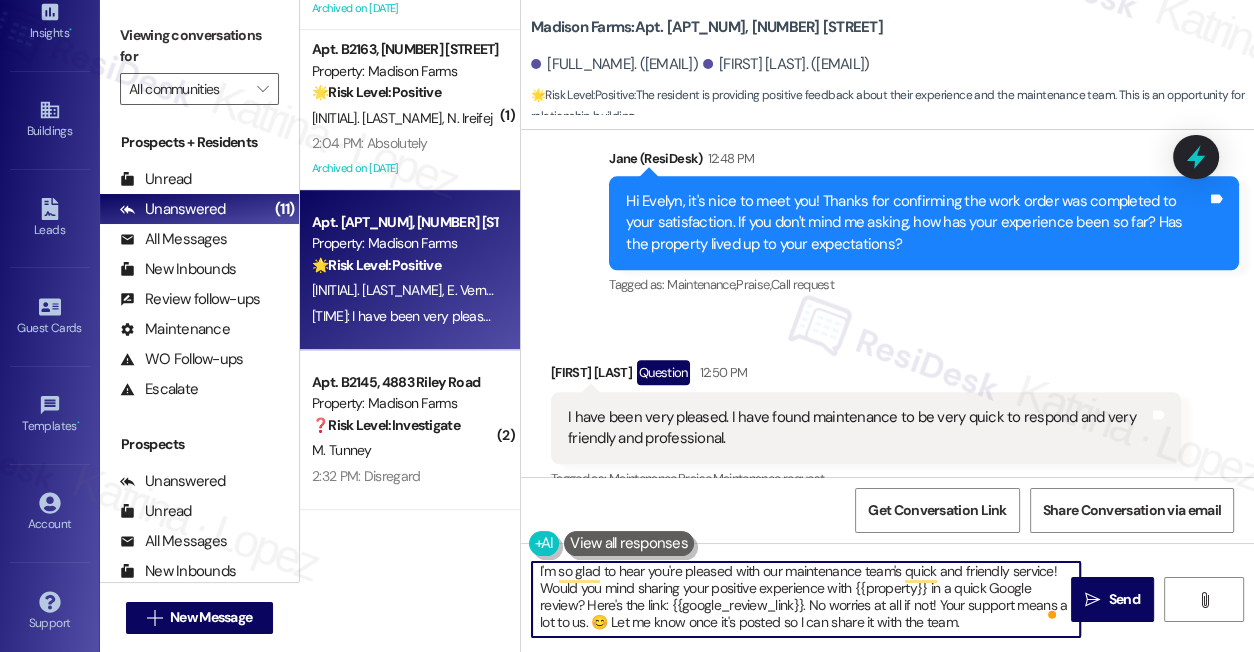 click on "I'm so glad to hear you're pleased with our maintenance team's quick and friendly service! Would you mind sharing your positive experience with {{property}} in a quick Google review? Here's the link: {{google_review_link}}. No worries at all if not! Your support means a lot to us. 😊 Let me know once it's posted so I can share it with the team." at bounding box center (806, 599) 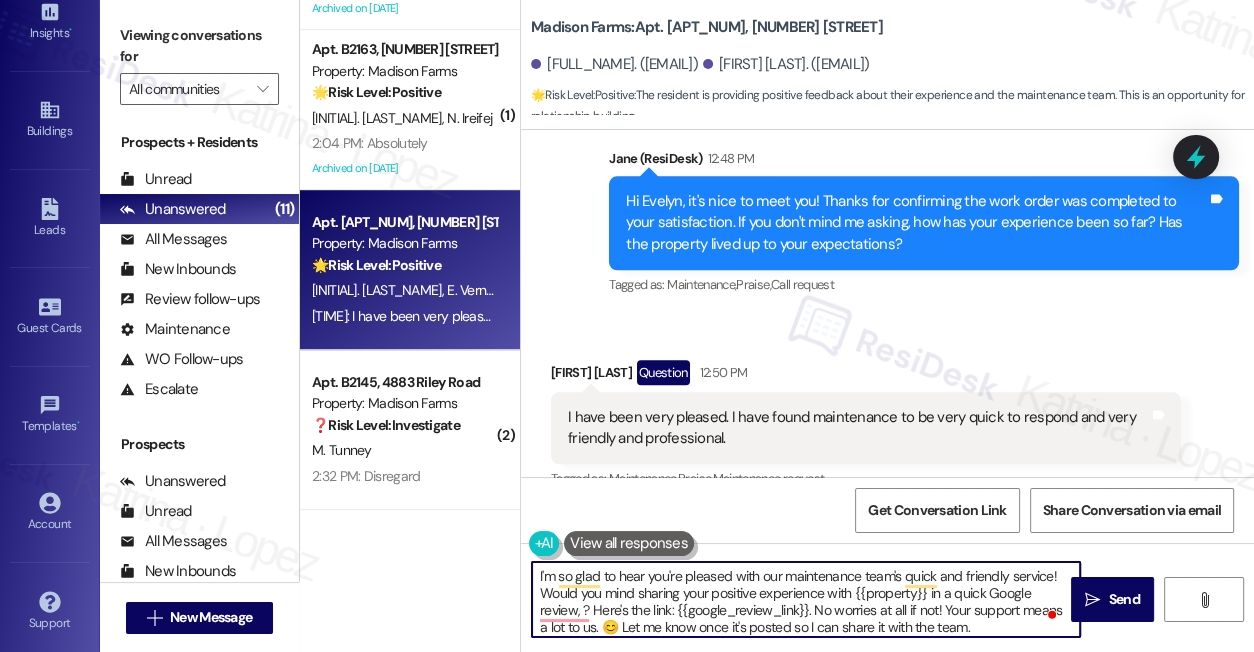 click on "Evelyn Evans Question 12:50 PM" at bounding box center [866, 376] 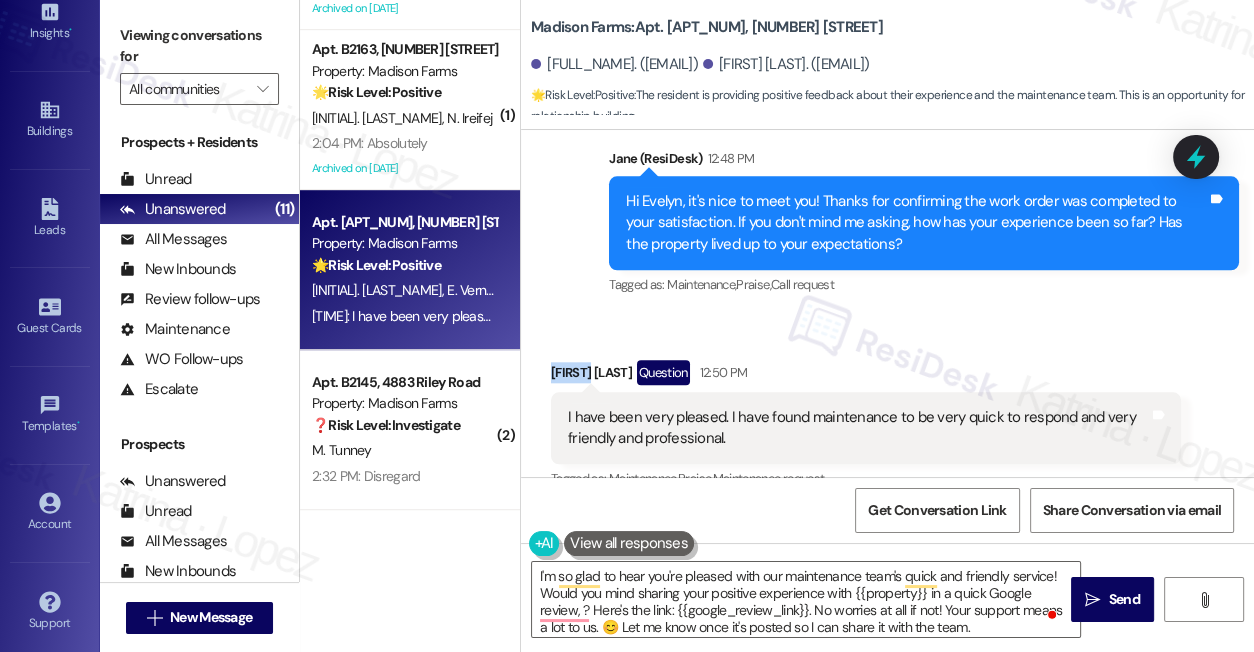 click on "Evelyn Evans Question 12:50 PM" at bounding box center (866, 376) 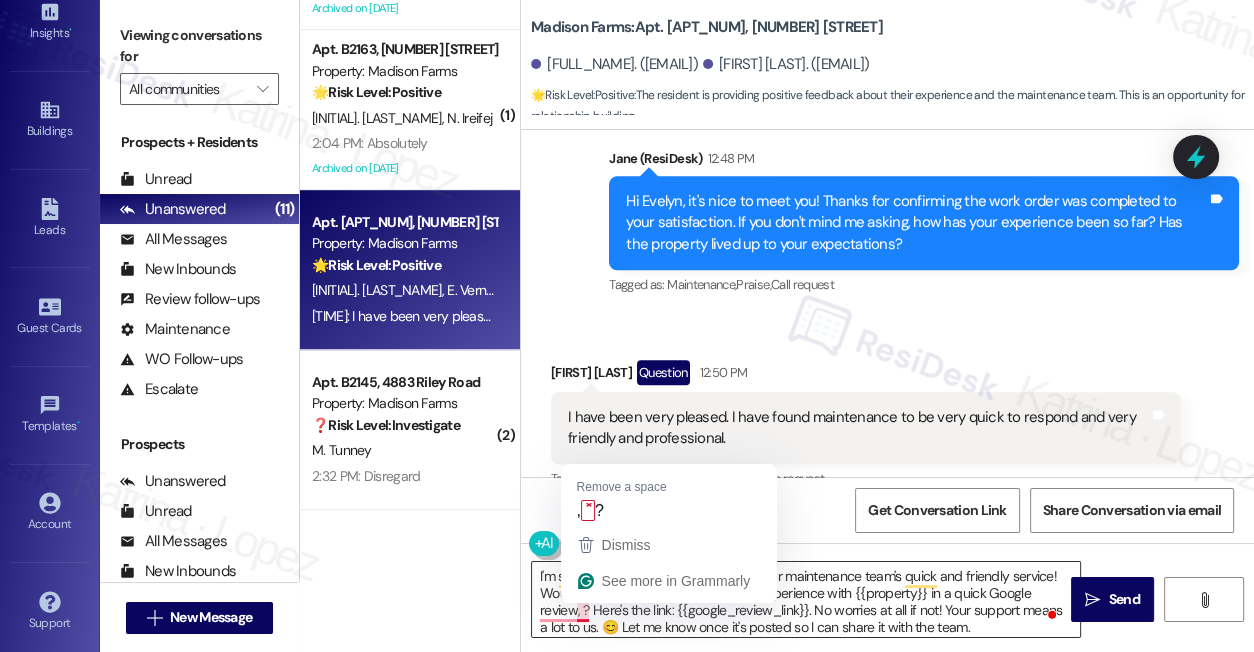 click on "I'm so glad to hear you're pleased with our maintenance team's quick and friendly service! Would you mind sharing your positive experience with {{property}} in a quick Google review, ? Here's the link: {{google_review_link}}. No worries at all if not! Your support means a lot to us. 😊 Let me know once it's posted so I can share it with the team." at bounding box center [806, 599] 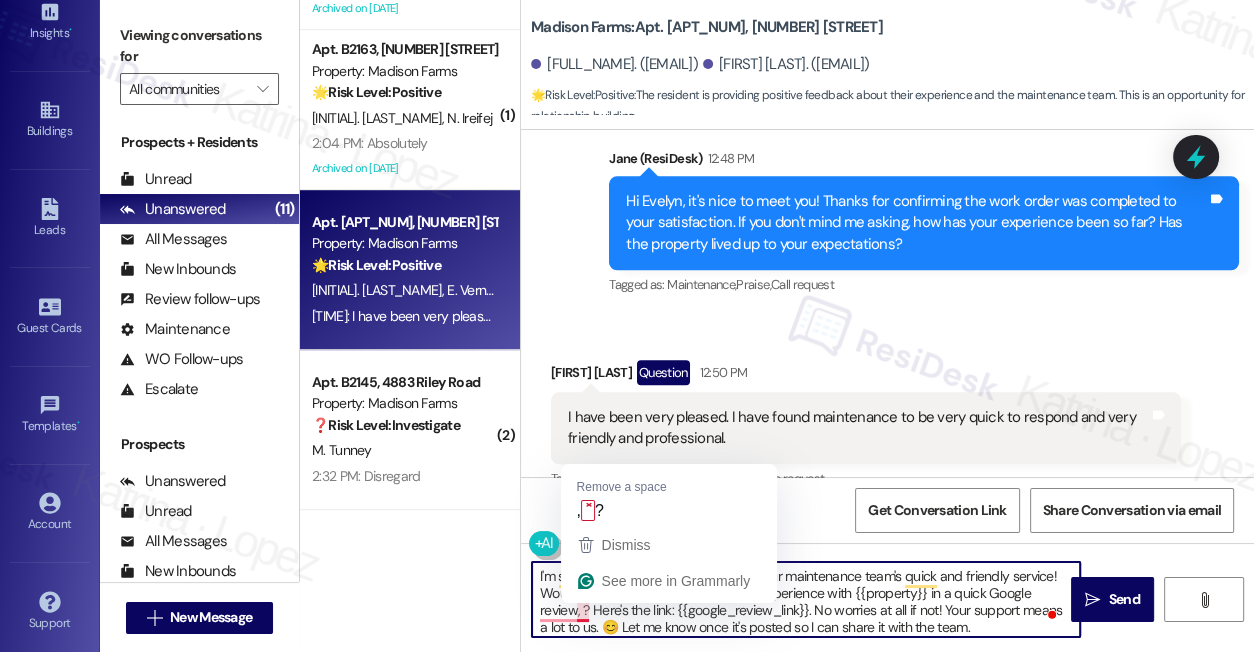 click on "I'm so glad to hear you're pleased with our maintenance team's quick and friendly service! Would you mind sharing your positive experience with {{property}} in a quick Google review, ? Here's the link: {{google_review_link}}. No worries at all if not! Your support means a lot to us. 😊 Let me know once it's posted so I can share it with the team." at bounding box center [806, 599] 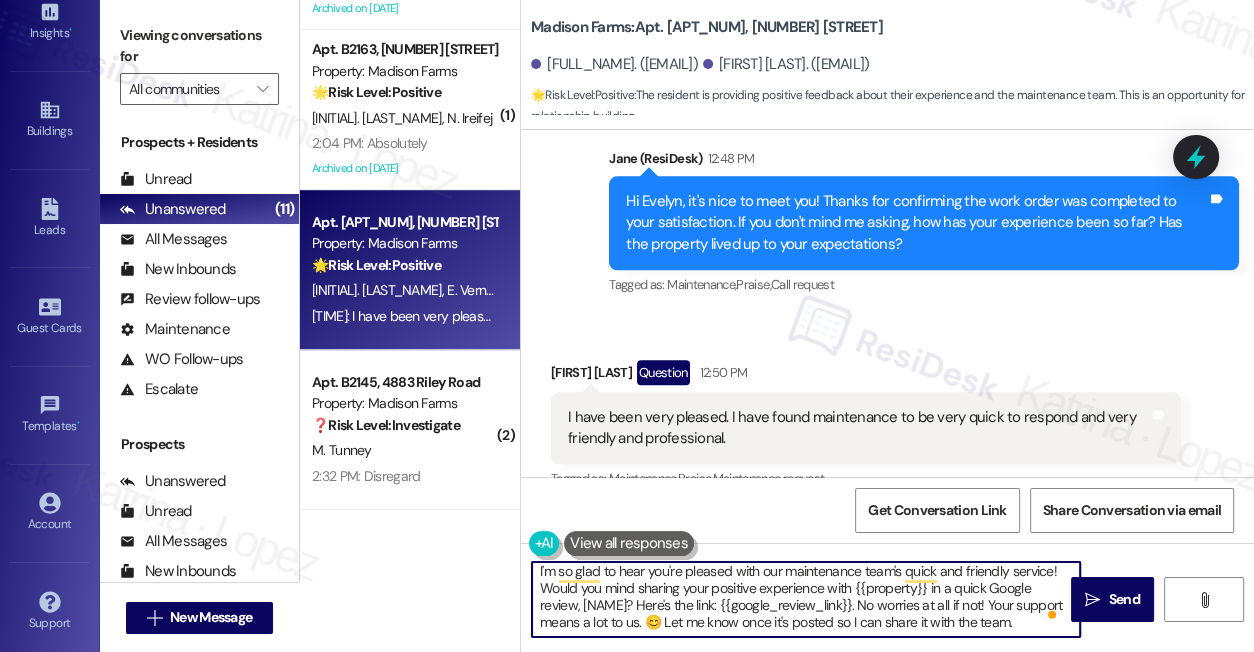 click on "I'm so glad to hear you're pleased with our maintenance team's quick and friendly service! Would you mind sharing your positive experience with {{property}} in a quick Google review, Evelyn? Here's the link: {{google_review_link}}. No worries at all if not! Your support means a lot to us. 😊 Let me know once it's posted so I can share it with the team." at bounding box center [806, 599] 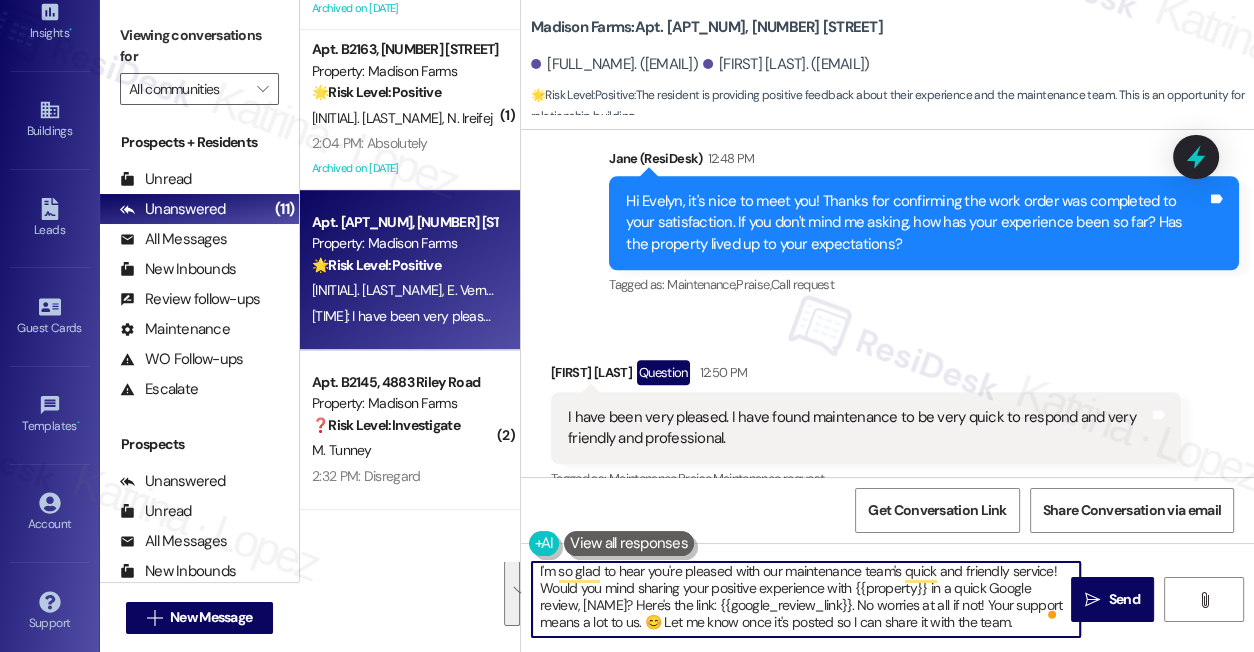 type on "I'm so glad to hear you're pleased with our maintenance team's quick and friendly service! Would you mind sharing your positive experience with {{property}} in a quick Google review, Evelyn? Here's the link: {{google_review_link}}. No worries at all if not! Your support means a lot to us. 😊 Let me know once it's posted so I can share it with the team." 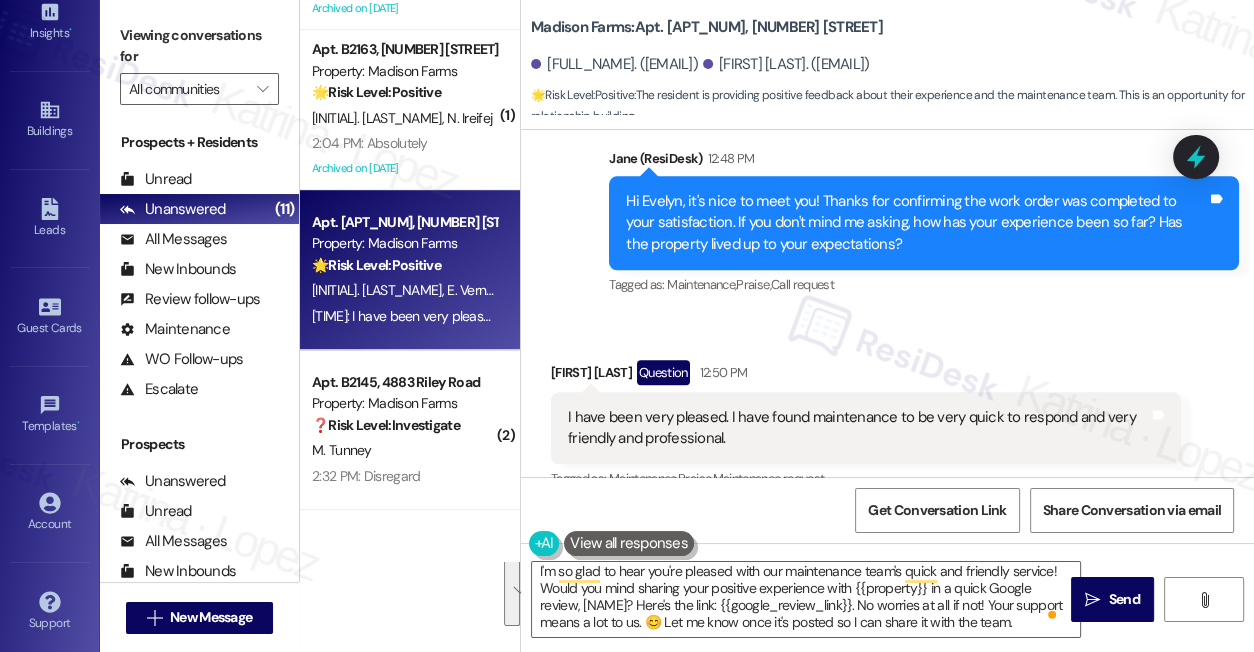 click on "Evelyn Evans Question 12:50 PM" at bounding box center [866, 376] 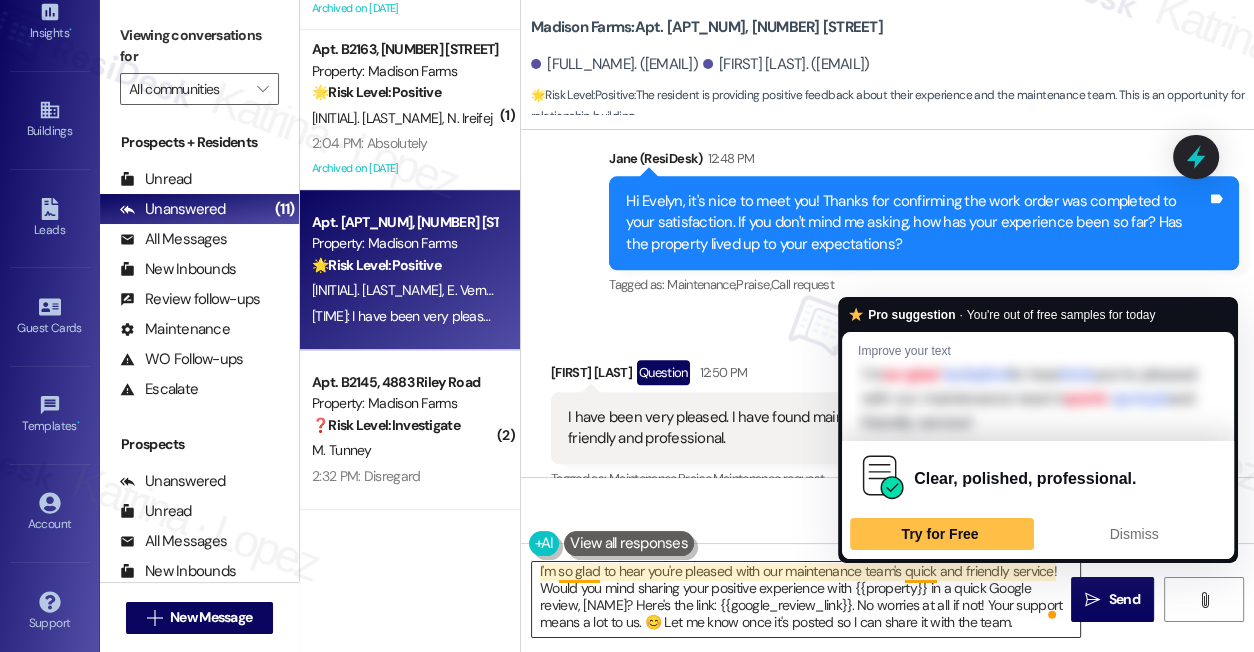 click on "I'm so glad to hear you're pleased with our maintenance team's quick and friendly service! Would you mind sharing your positive experience with {{property}} in a quick Google review, Evelyn? Here's the link: {{google_review_link}}. No worries at all if not! Your support means a lot to us. 😊 Let me know once it's posted so I can share it with the team." at bounding box center [806, 599] 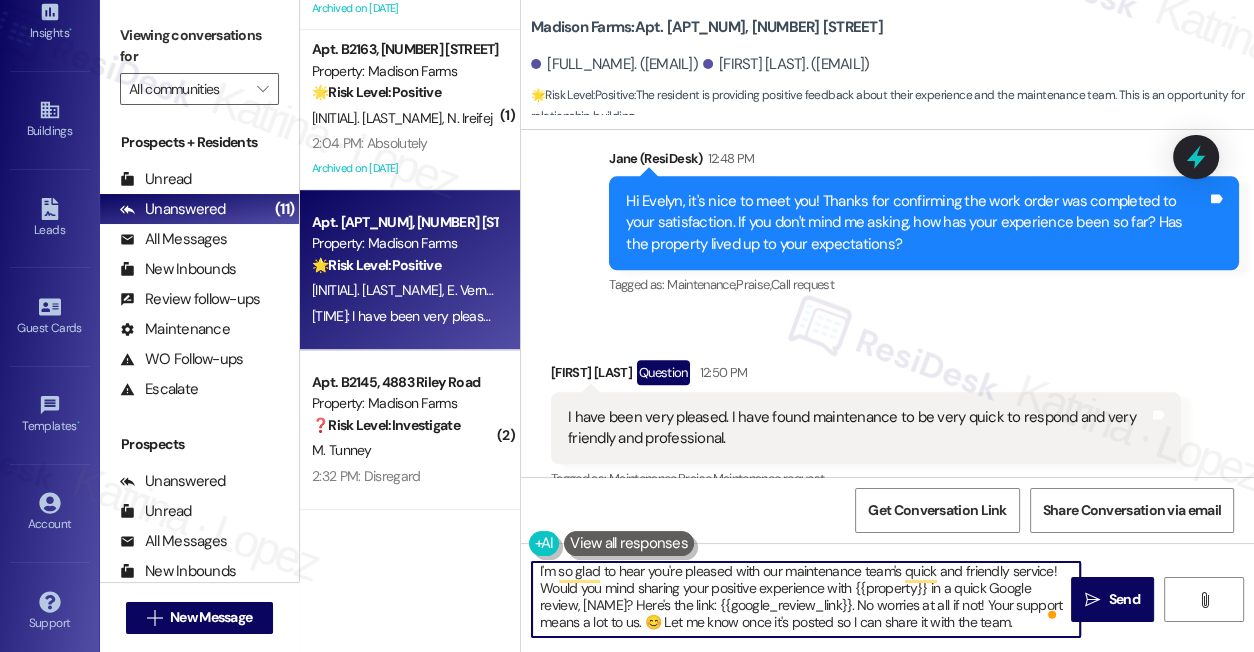 click on "I'm so glad to hear you're pleased with our maintenance team's quick and friendly service! Would you mind sharing your positive experience with {{property}} in a quick Google review, Evelyn? Here's the link: {{google_review_link}}. No worries at all if not! Your support means a lot to us. 😊 Let me know once it's posted so I can share it with the team." at bounding box center (806, 599) 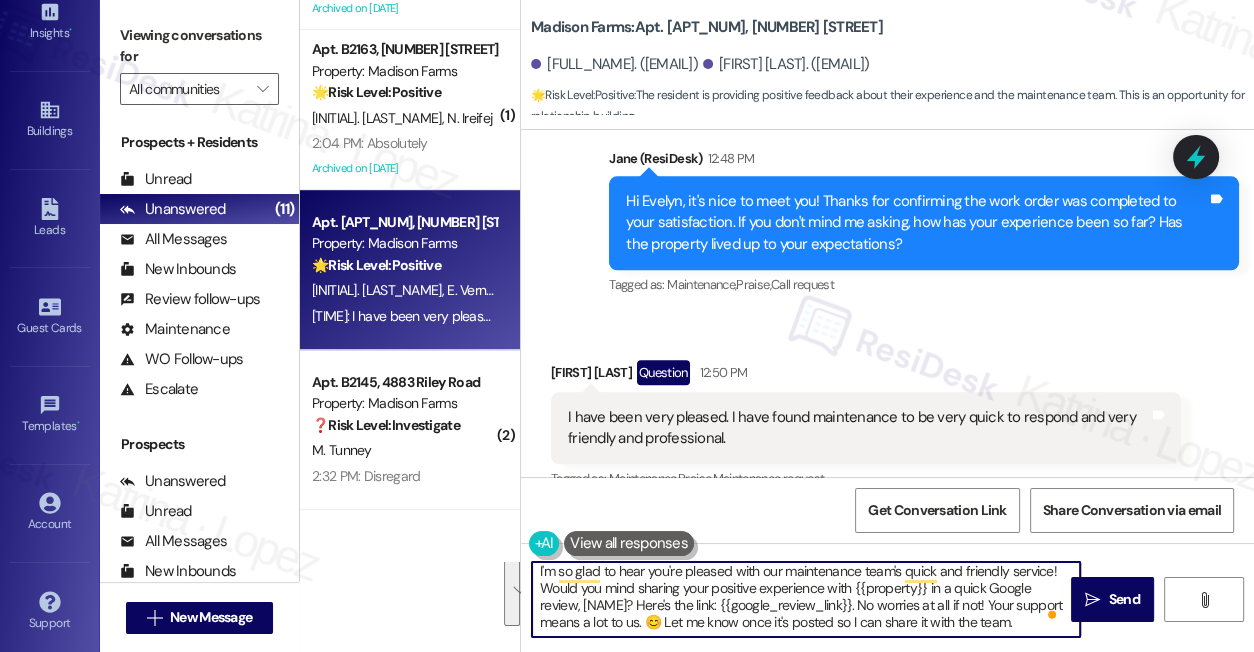 click on "Evelyn Evans Question 12:50 PM" at bounding box center [866, 376] 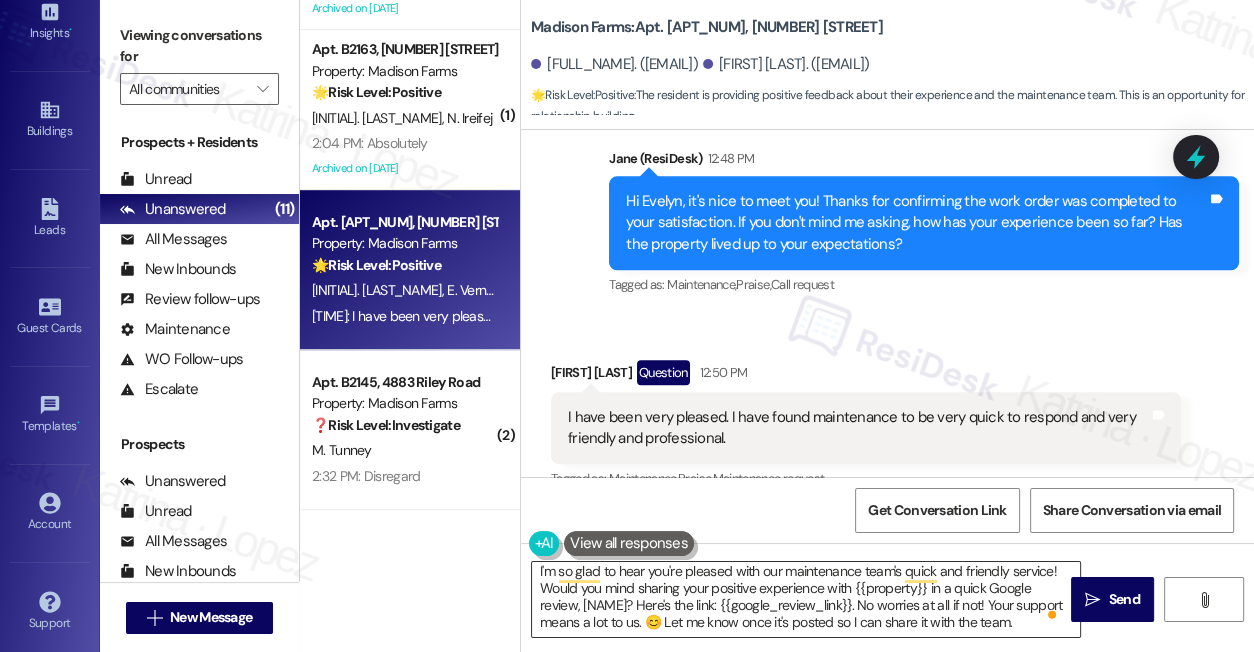 click on "I'm so glad to hear you're pleased with our maintenance team's quick and friendly service! Would you mind sharing your positive experience with {{property}} in a quick Google review, Evelyn? Here's the link: {{google_review_link}}. No worries at all if not! Your support means a lot to us. 😊 Let me know once it's posted so I can share it with the team." at bounding box center (806, 599) 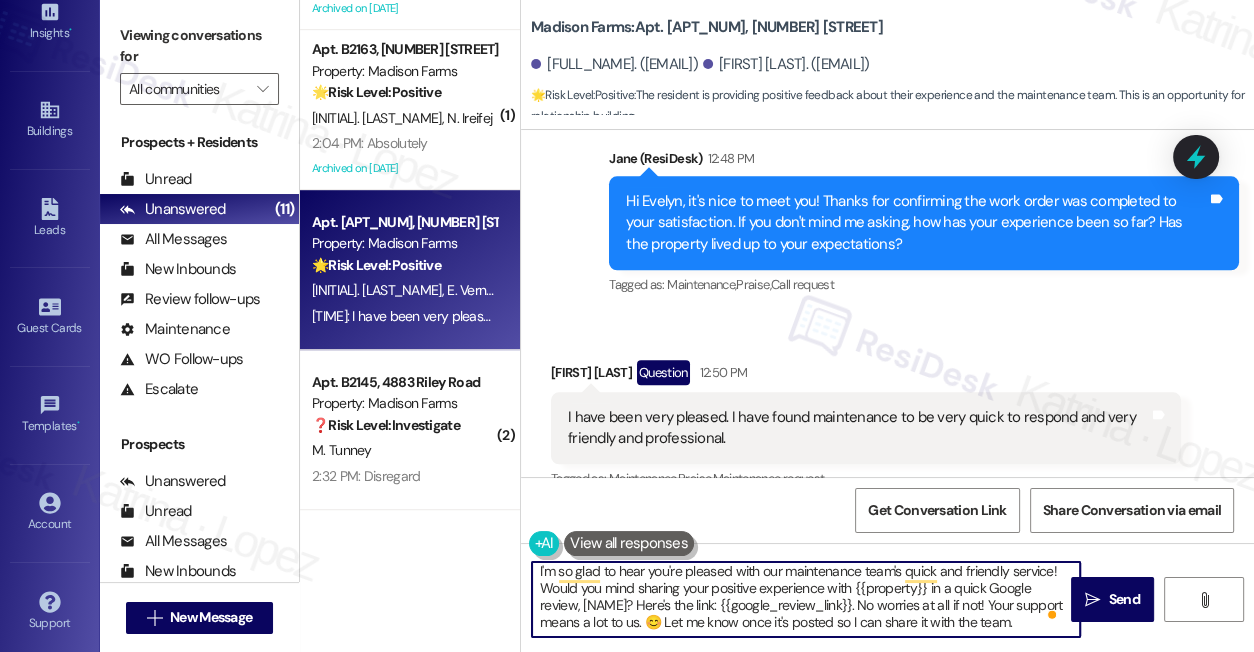 click on "I'm so glad to hear you're pleased with our maintenance team's quick and friendly service! Would you mind sharing your positive experience with {{property}} in a quick Google review, Evelyn? Here's the link: {{google_review_link}}. No worries at all if not! Your support means a lot to us. 😊 Let me know once it's posted so I can share it with the team." at bounding box center (806, 599) 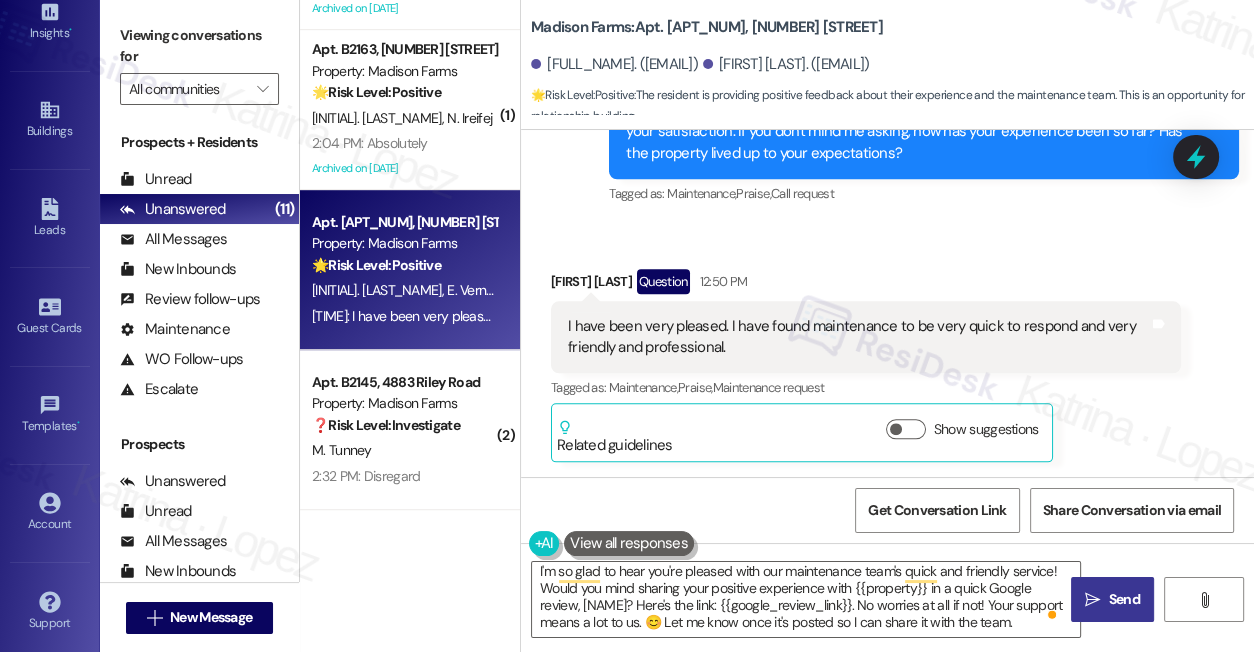 click on "" at bounding box center (1092, 600) 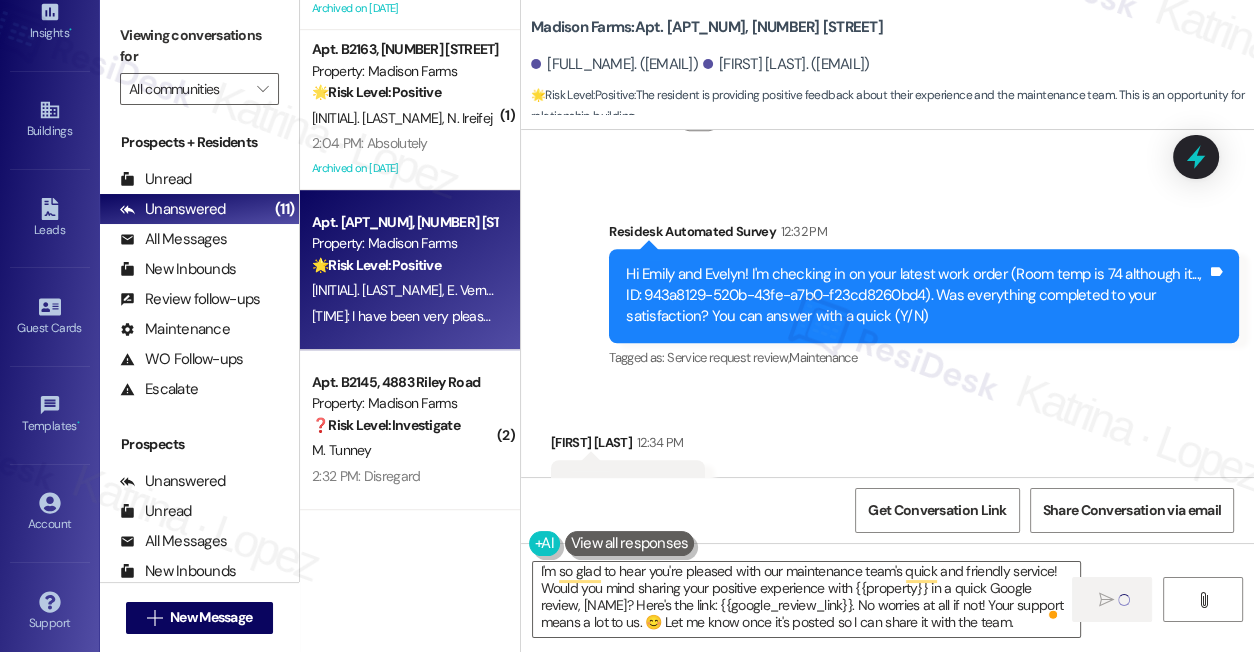 scroll, scrollTop: 2029, scrollLeft: 0, axis: vertical 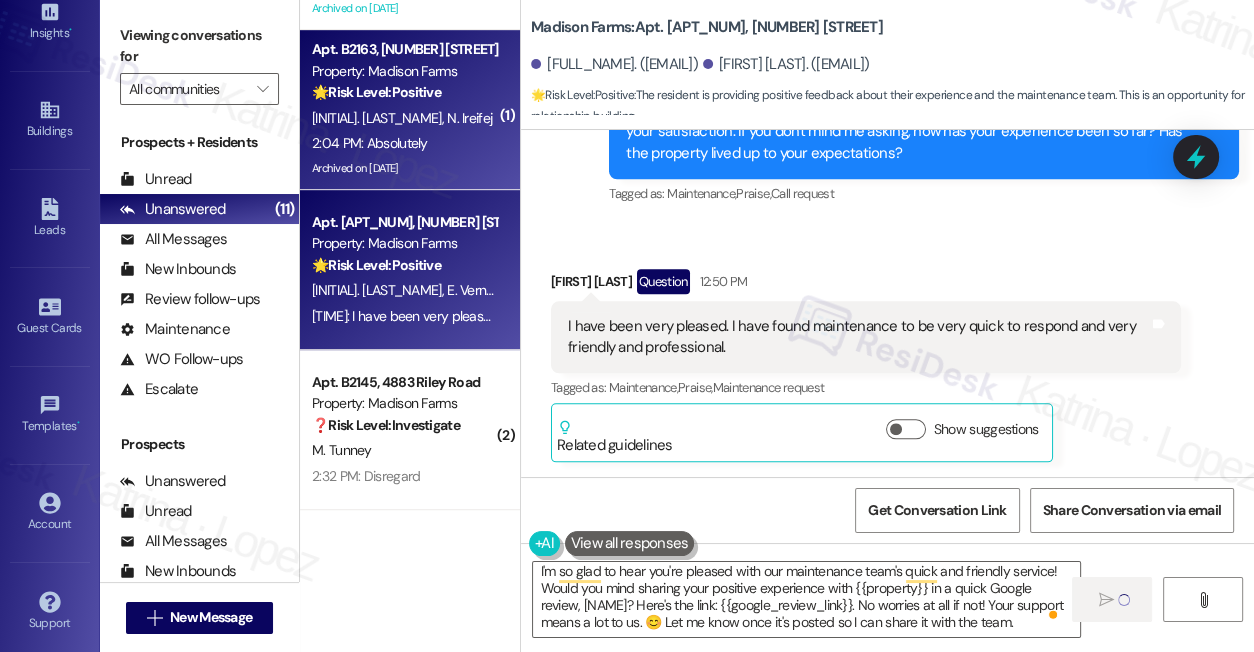click on "🌟  Risk Level:  Positive" at bounding box center [376, 92] 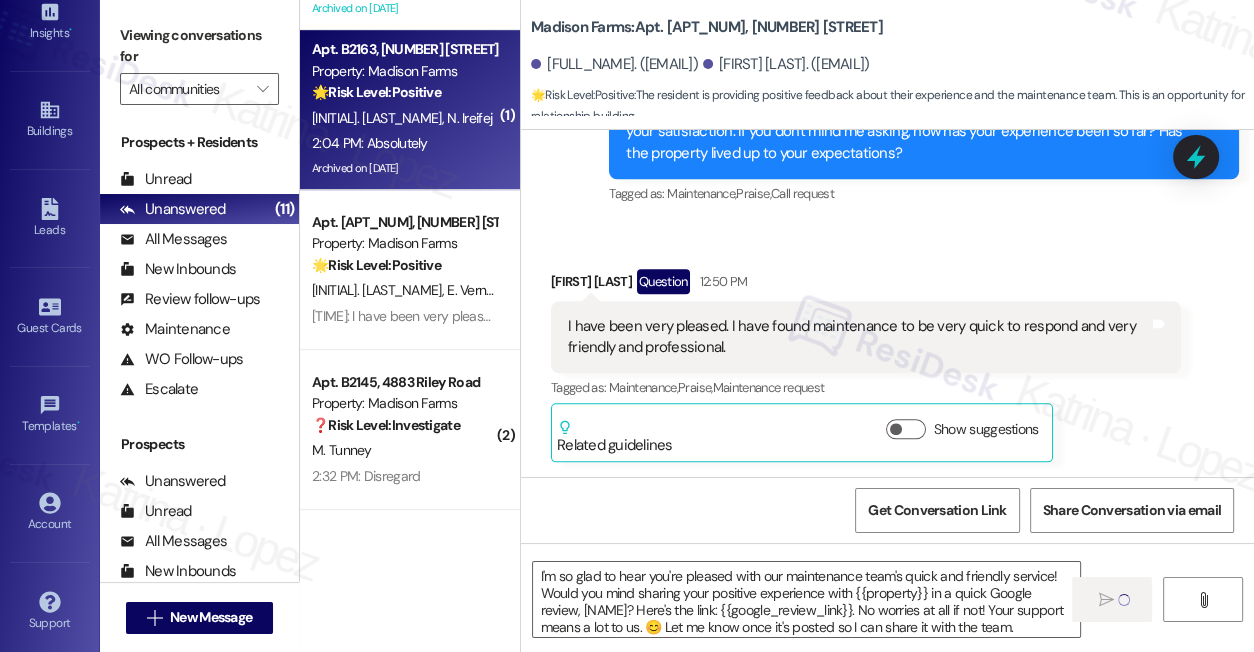 type on "Fetching suggested responses. Please feel free to read through the conversation in the meantime." 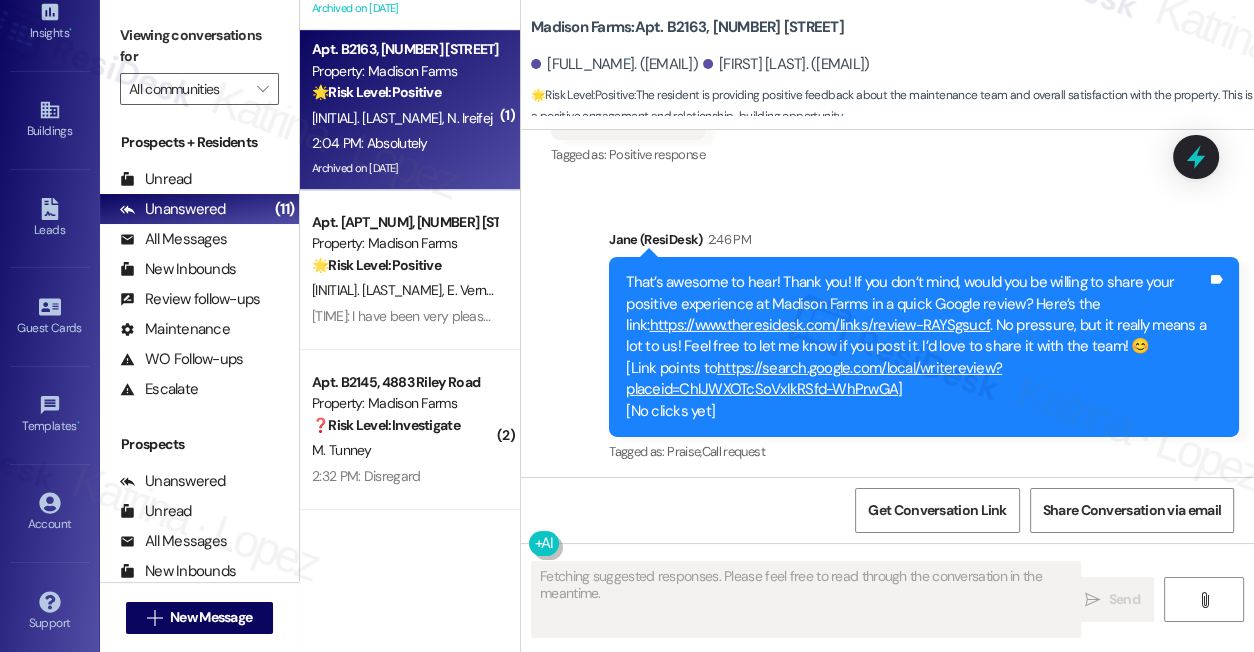 type on "Fetching suggested responses. Please feel free to read through the conversation in the meantime." 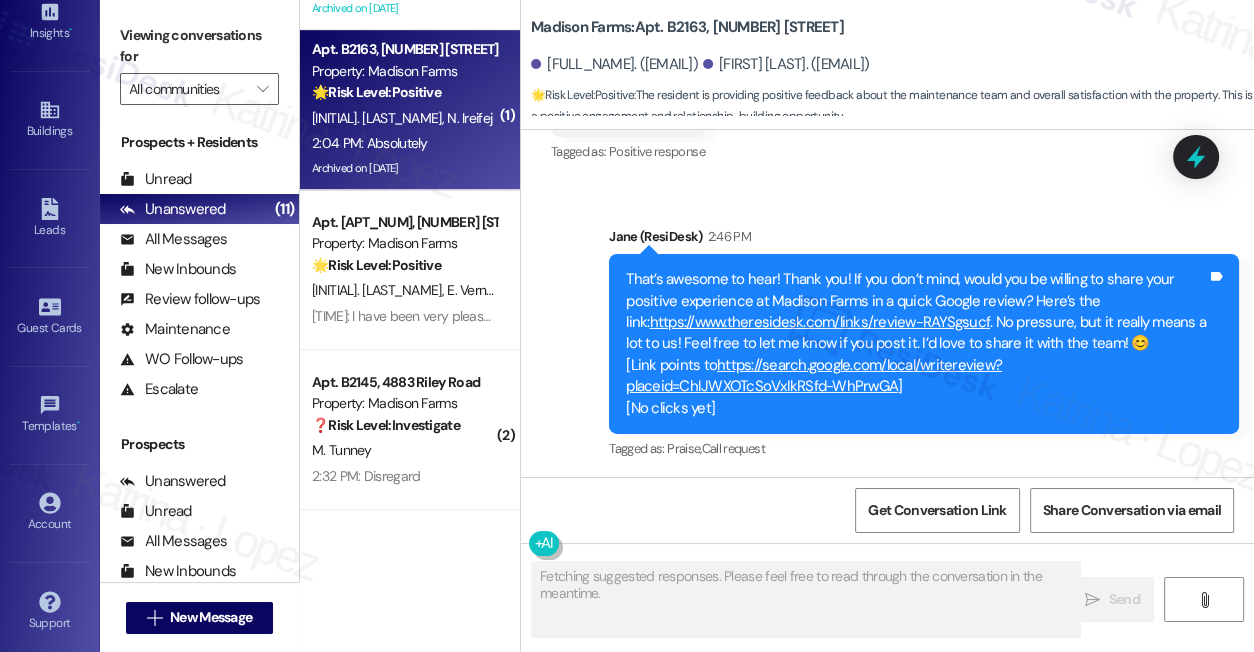 scroll, scrollTop: 5959, scrollLeft: 0, axis: vertical 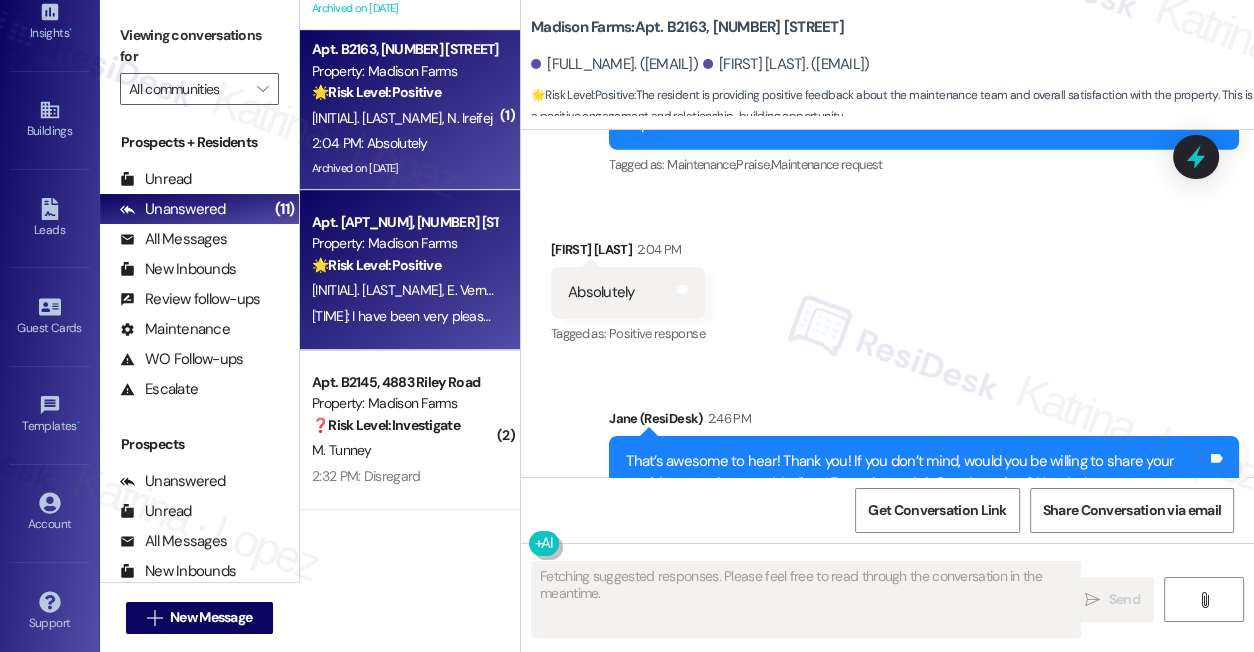 click on "🌟  Risk Level:  Positive The resident is providing positive feedback about their experience and the maintenance team. This is an opportunity for relationship building." at bounding box center [404, 265] 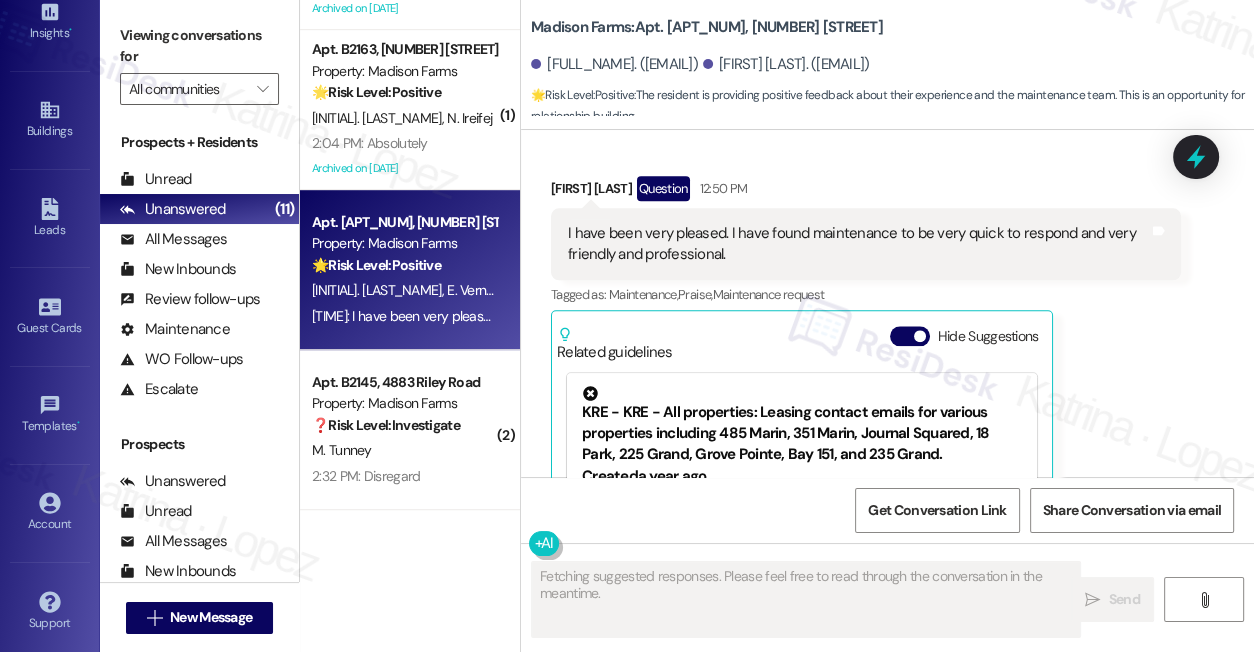 scroll, scrollTop: 1973, scrollLeft: 0, axis: vertical 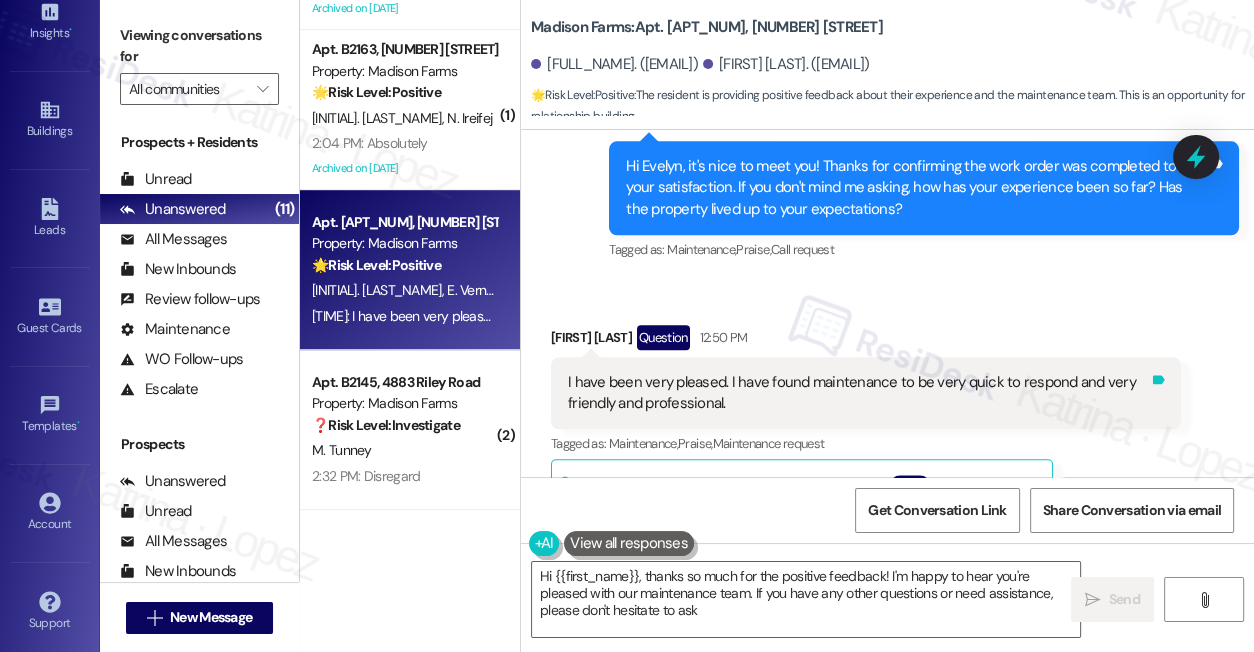 type on "Hi {{first_name}}, thanks so much for the positive feedback! I'm happy to hear you're pleased with our maintenance team. If you have any other questions or need assistance, please don't hesitate to ask!" 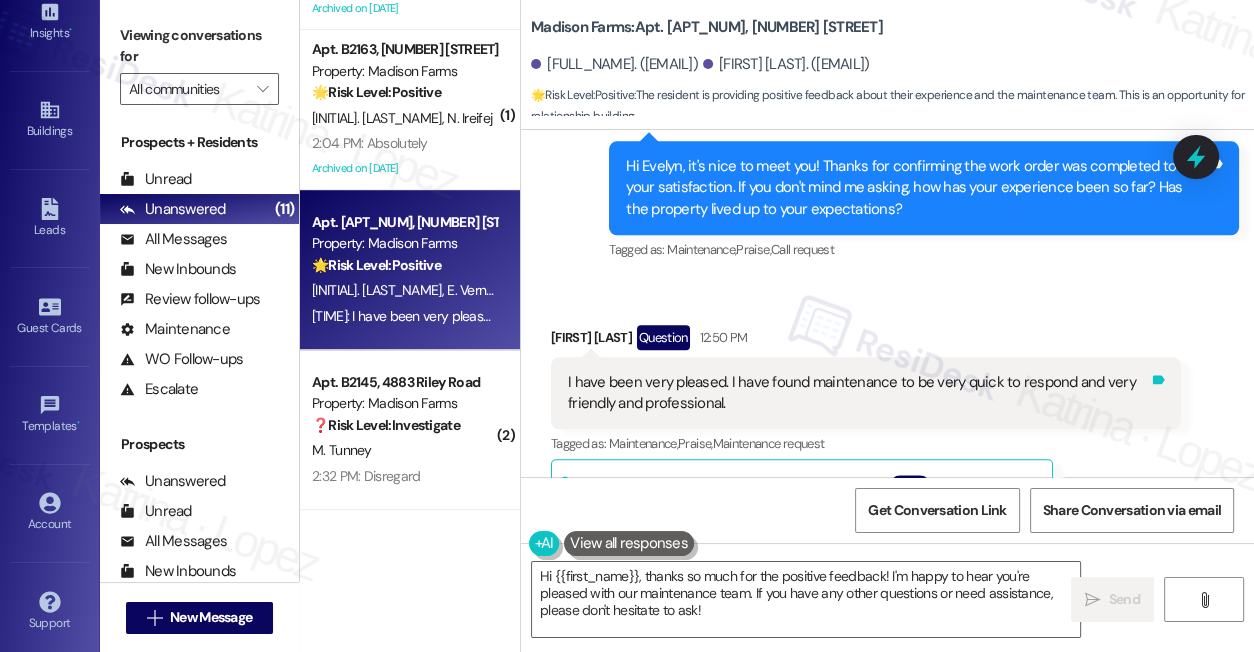 click 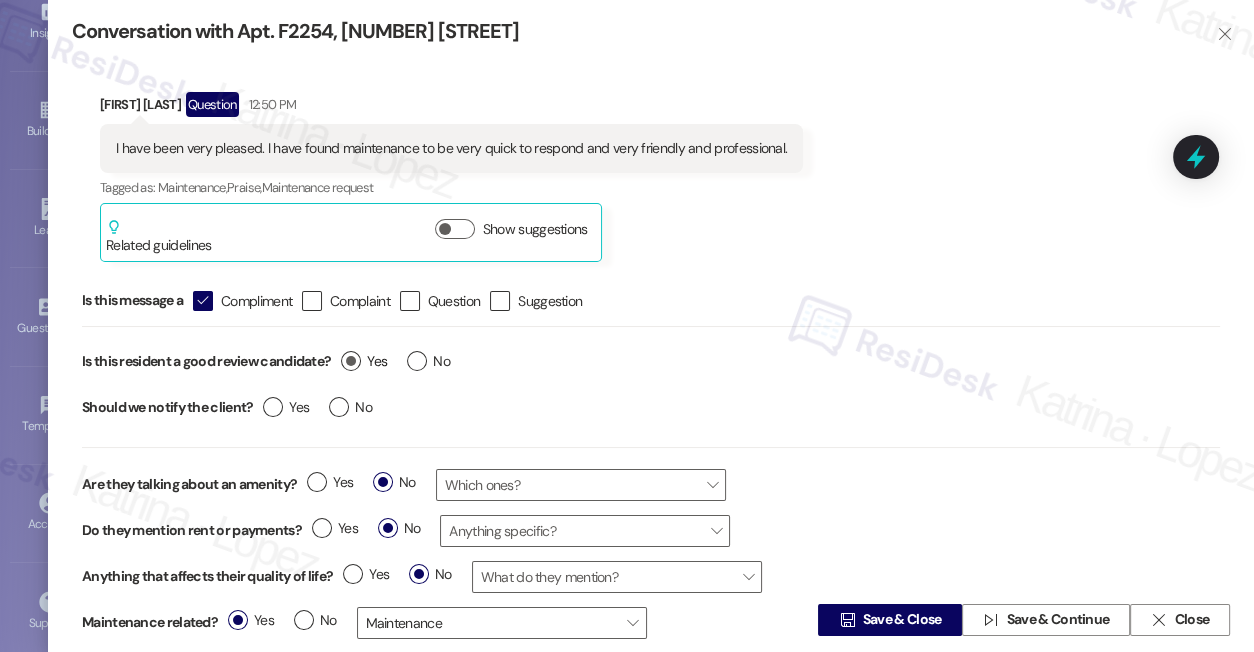 click on "Yes" at bounding box center (364, 361) 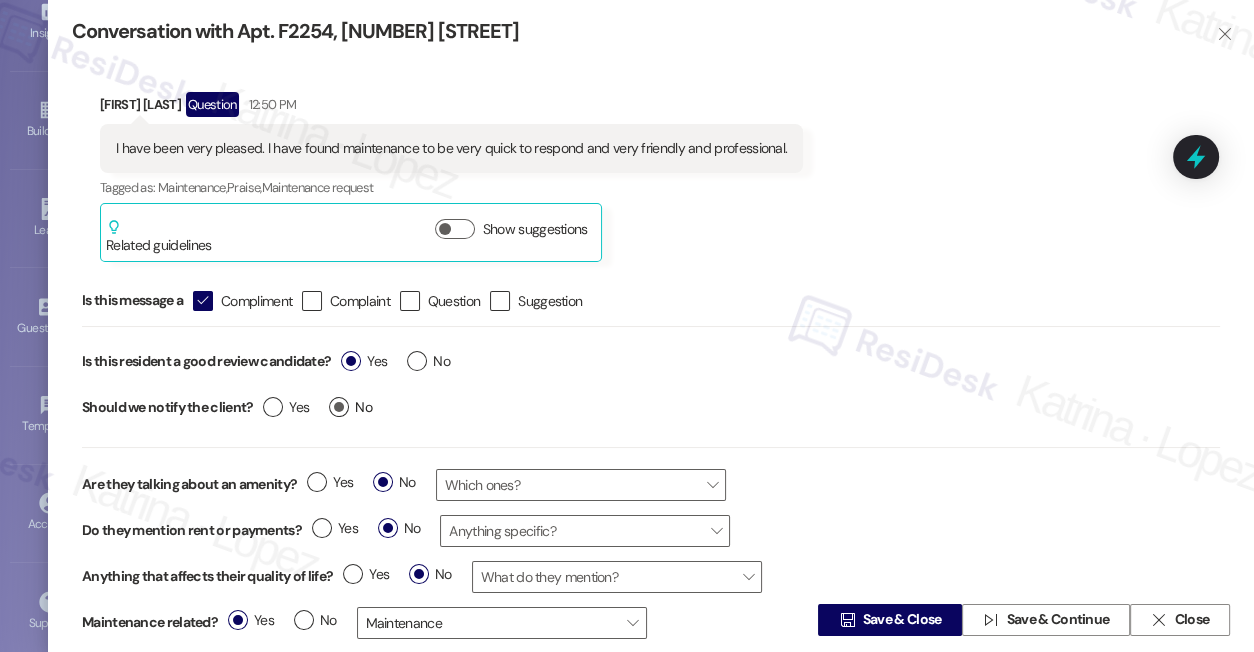 click on "No" at bounding box center [350, 407] 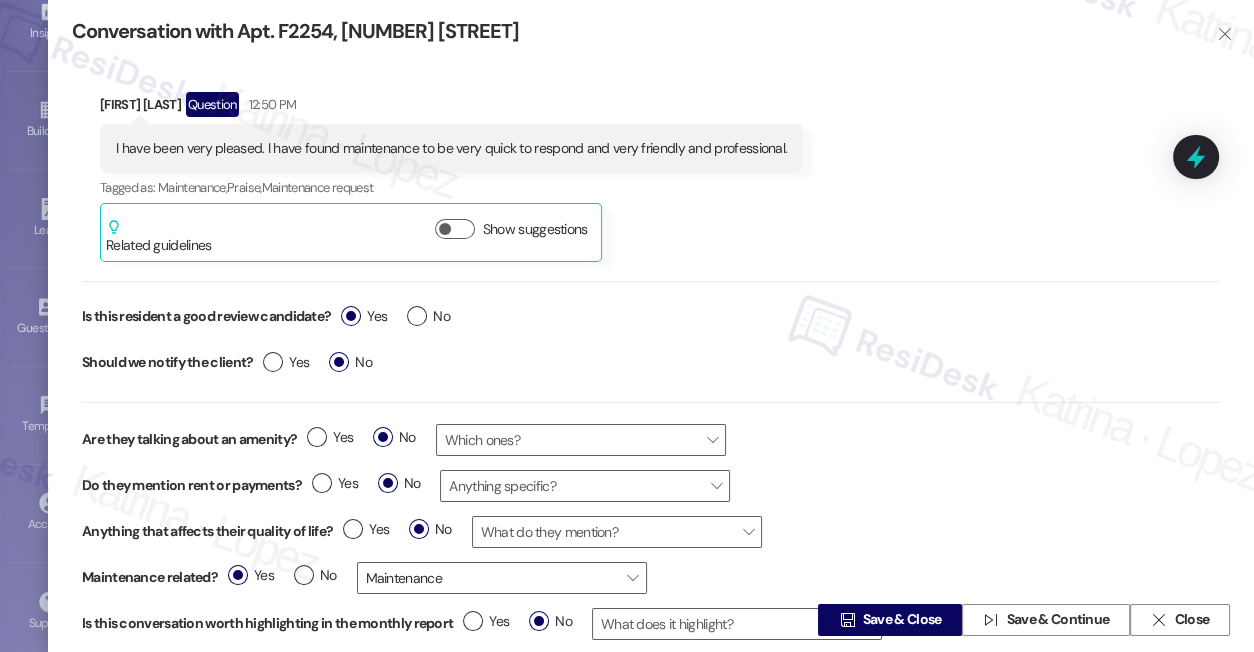 scroll, scrollTop: 58, scrollLeft: 0, axis: vertical 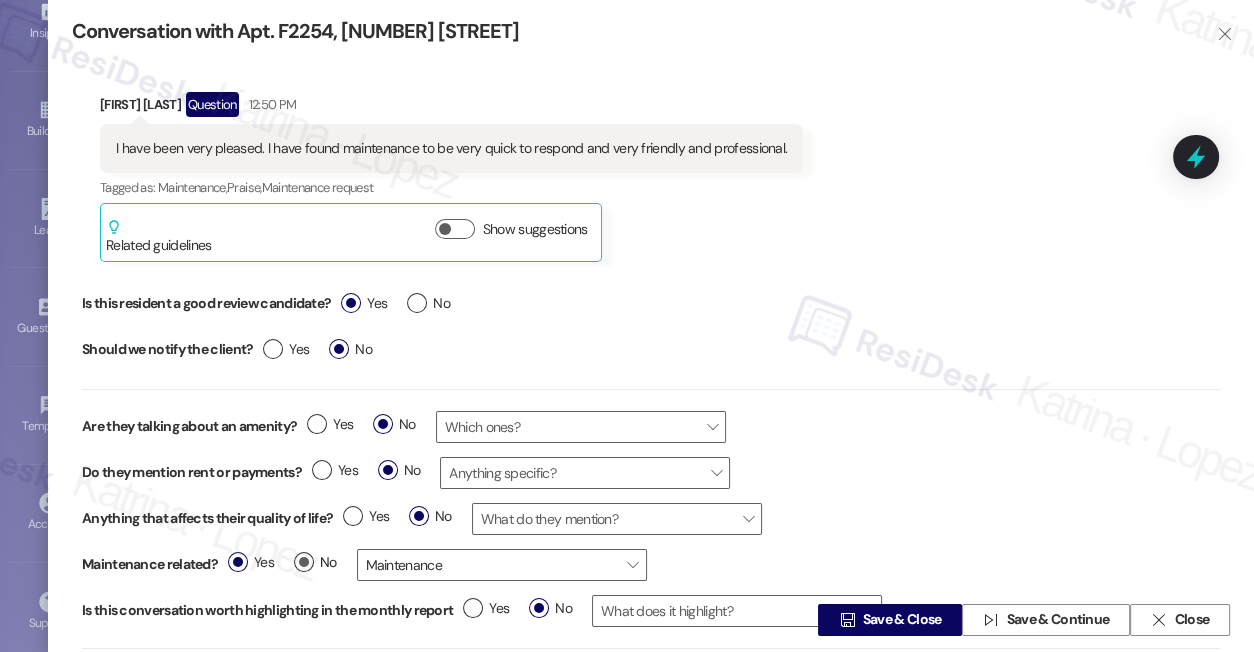 click on "Yes No" at bounding box center (282, 565) 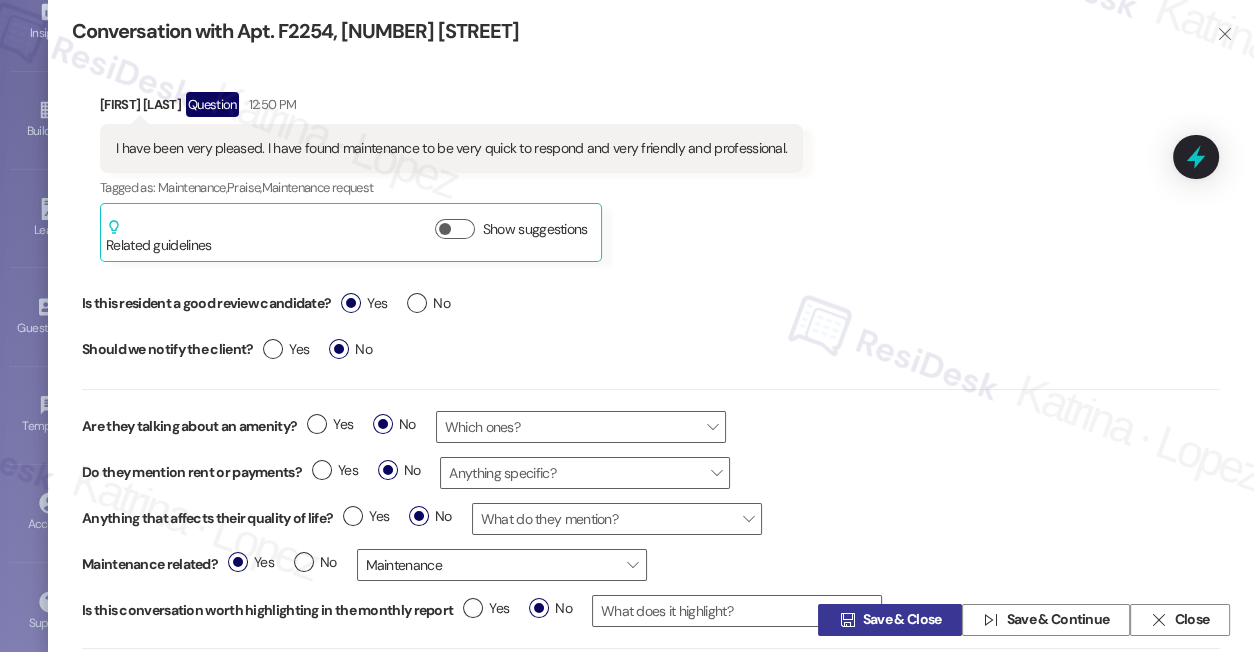 click on "Save & Close" at bounding box center [902, 620] 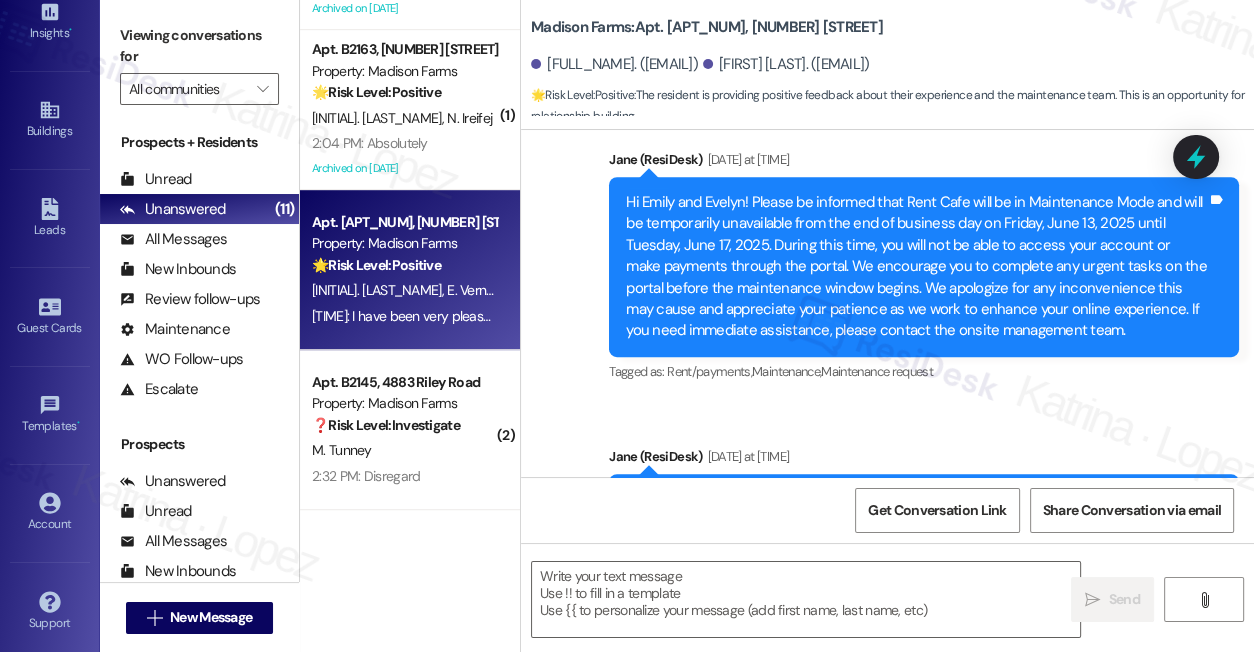 type on "Fetching suggested responses. Please feel free to read through the conversation in the meantime." 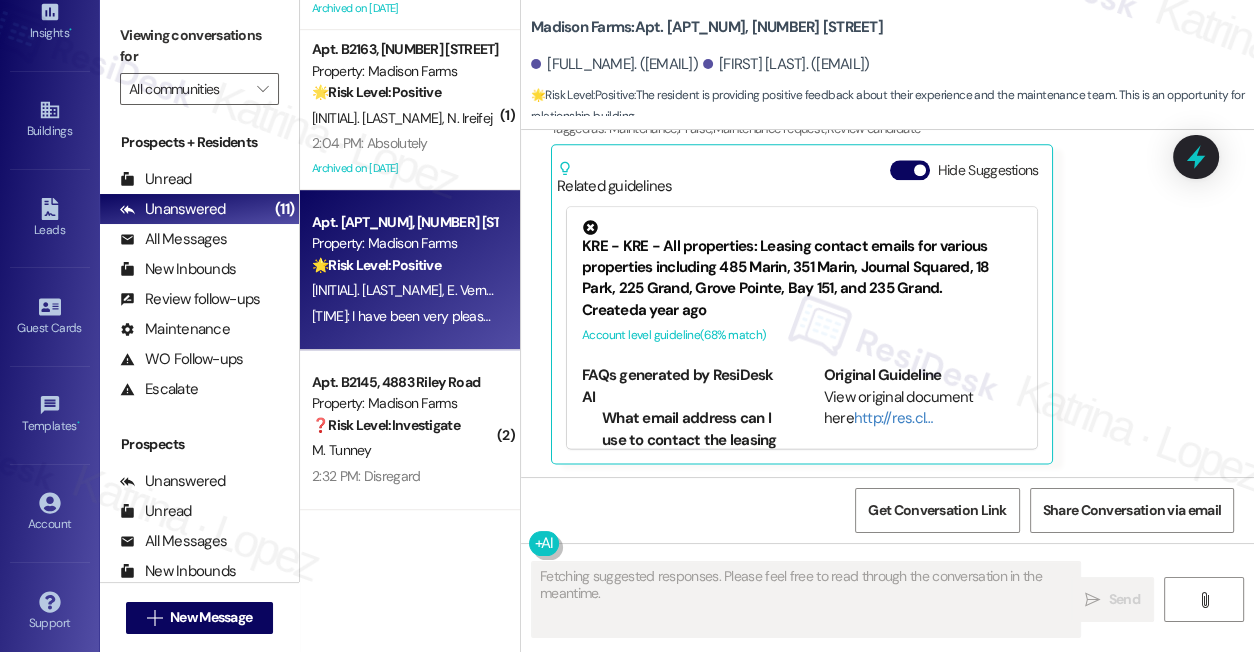 scroll, scrollTop: 2290, scrollLeft: 0, axis: vertical 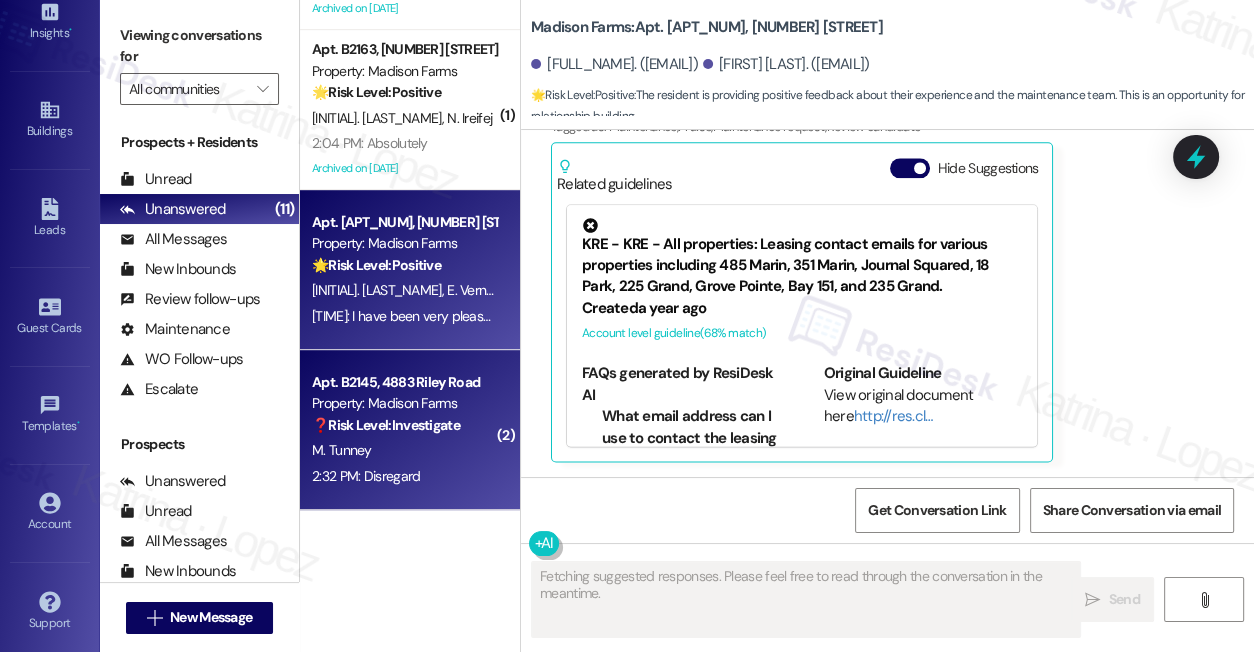 click on "❓  Risk Level:  Investigate" at bounding box center (386, 425) 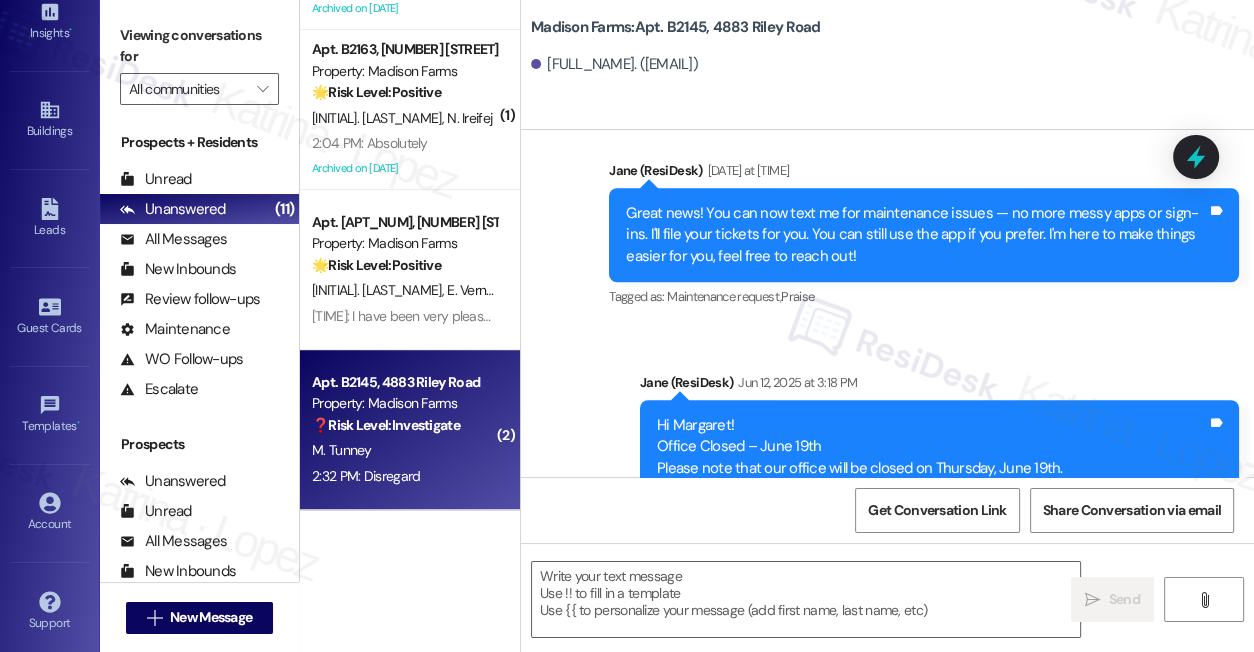 type on "Fetching suggested responses. Please feel free to read through the conversation in the meantime." 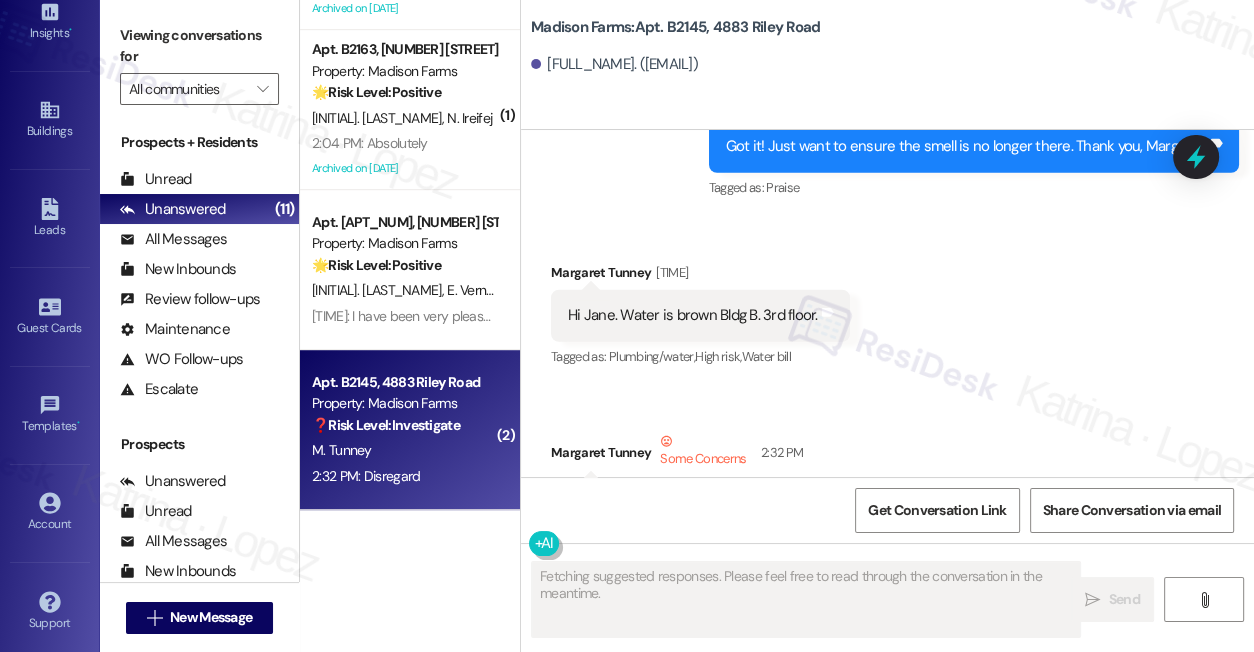 scroll, scrollTop: 5174, scrollLeft: 0, axis: vertical 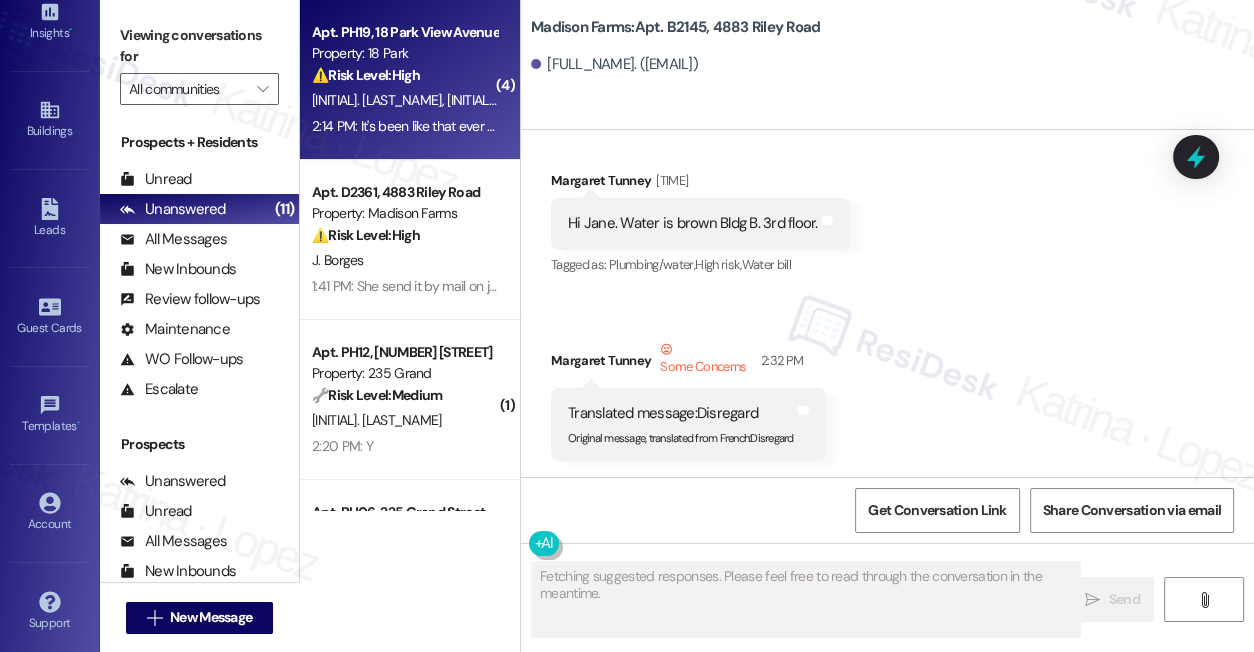 click on "2:14 PM: It's been like that ever since we switched to cooling. Now, it does work either on the heat or cool  2:14 PM: It's been like that ever since we switched to cooling. Now, it does work either on the heat or cool" at bounding box center (404, 126) 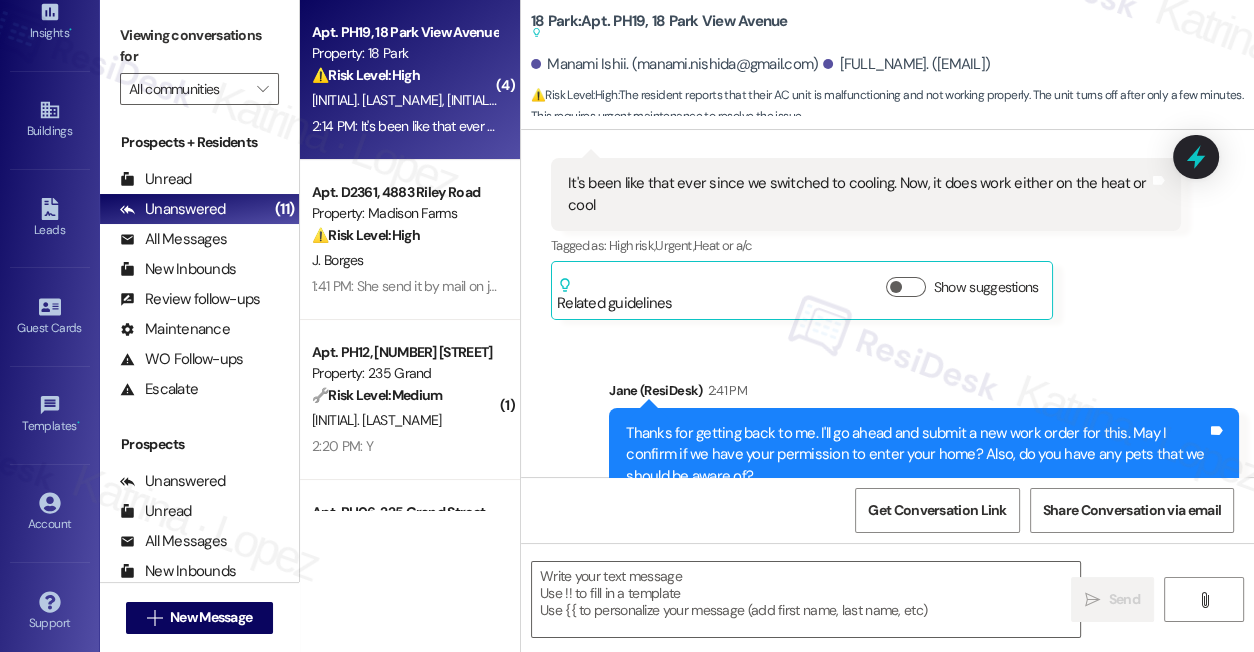 type on "Fetching suggested responses. Please feel free to read through the conversation in the meantime." 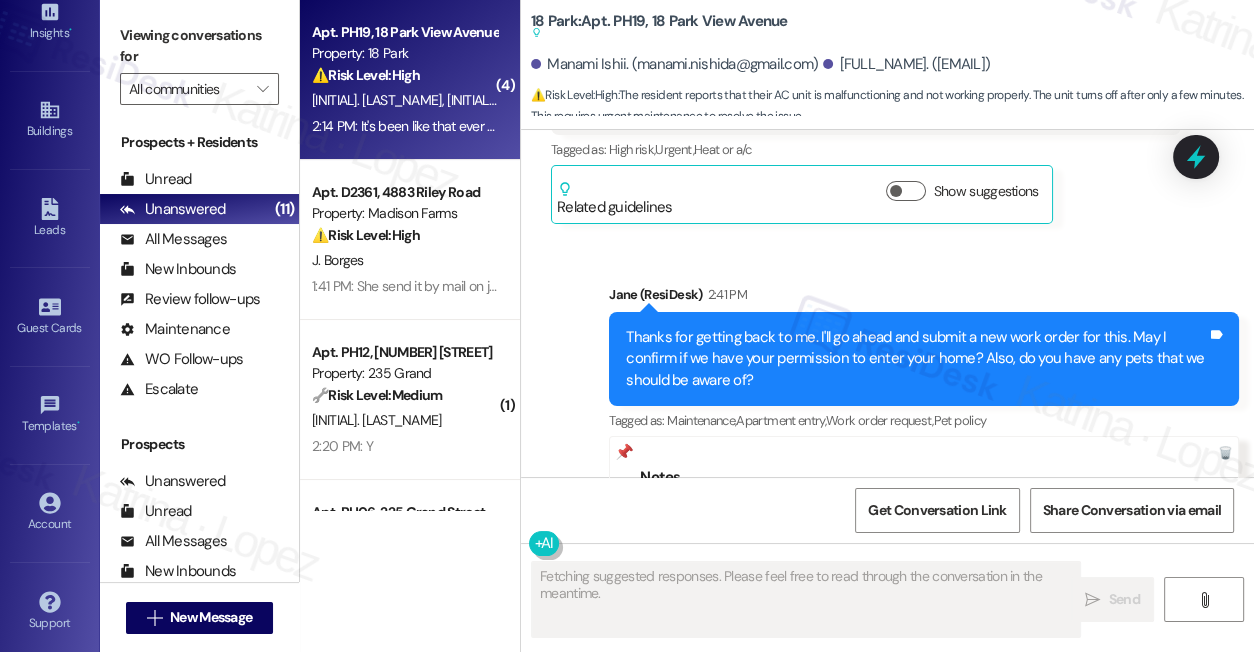 scroll, scrollTop: 6854, scrollLeft: 0, axis: vertical 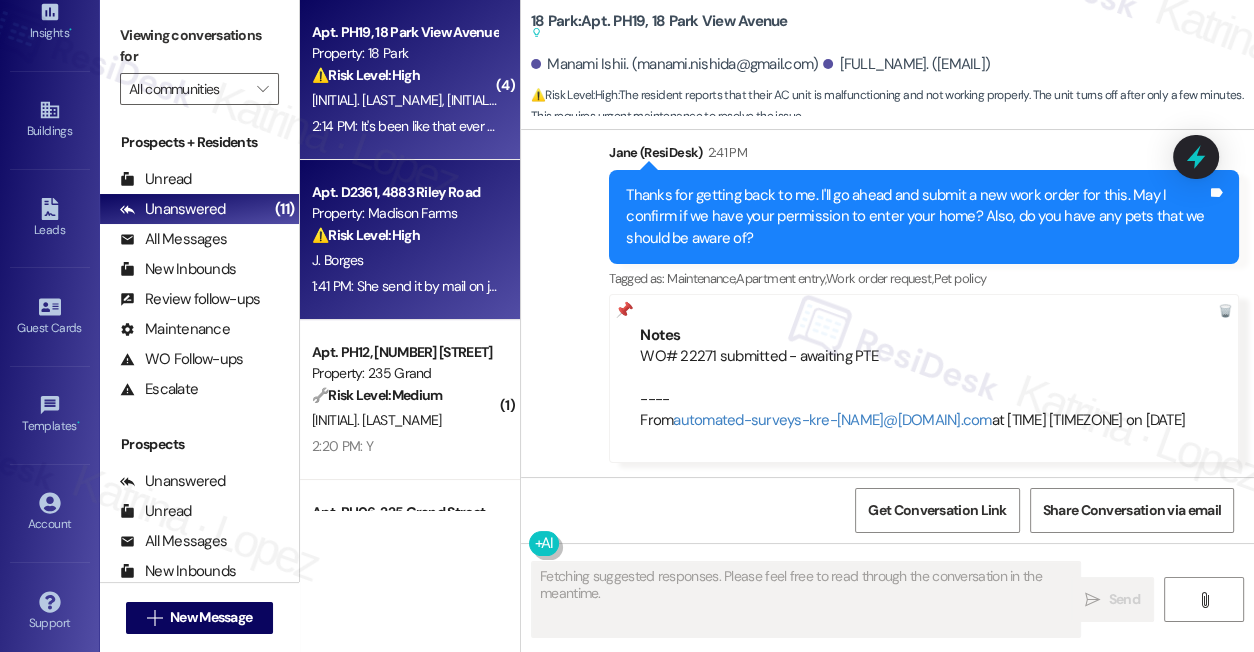 click on "J. Borges" at bounding box center [404, 260] 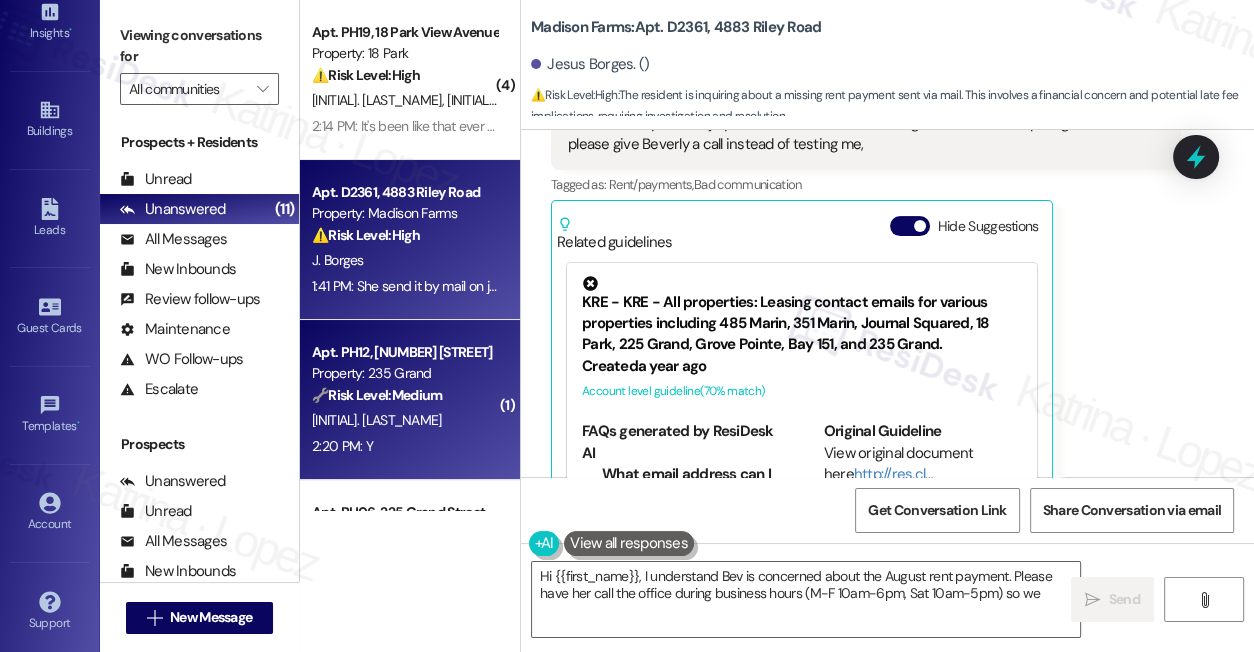 scroll, scrollTop: 706, scrollLeft: 0, axis: vertical 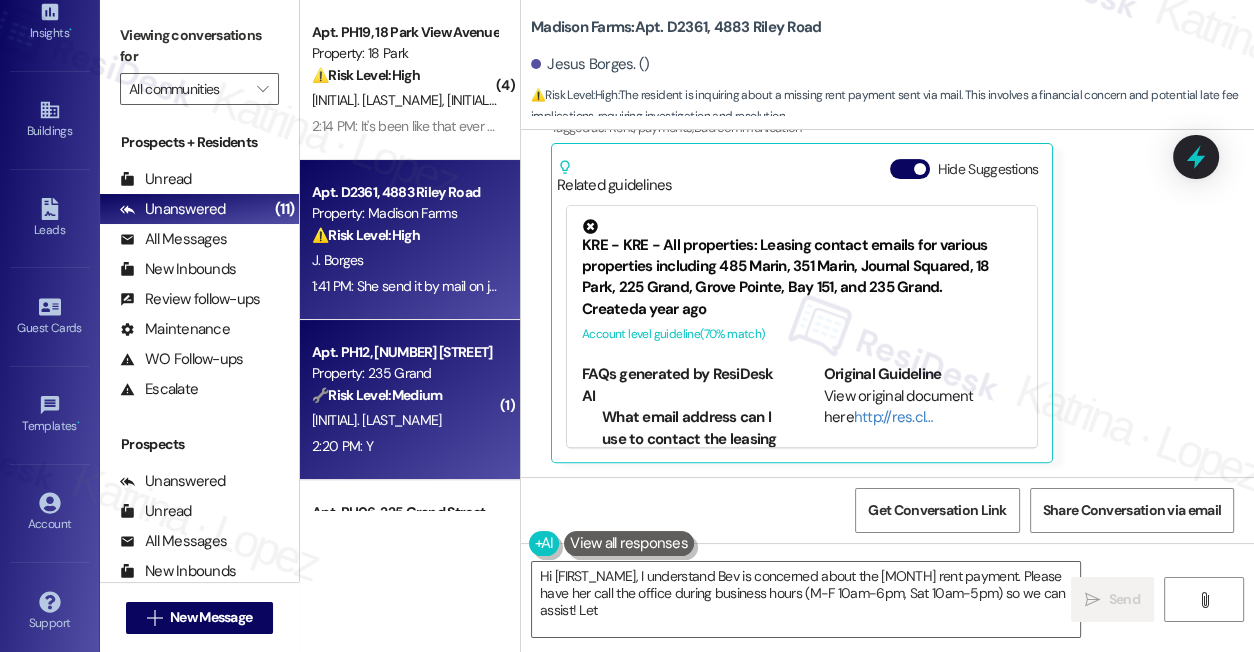 type on "Hi {{first_name}}, I understand Bev is concerned about the August rent payment. Please have her call the office during business hours (M-F 10am-6pm, Sat 10am-5pm) so we can assist! Let" 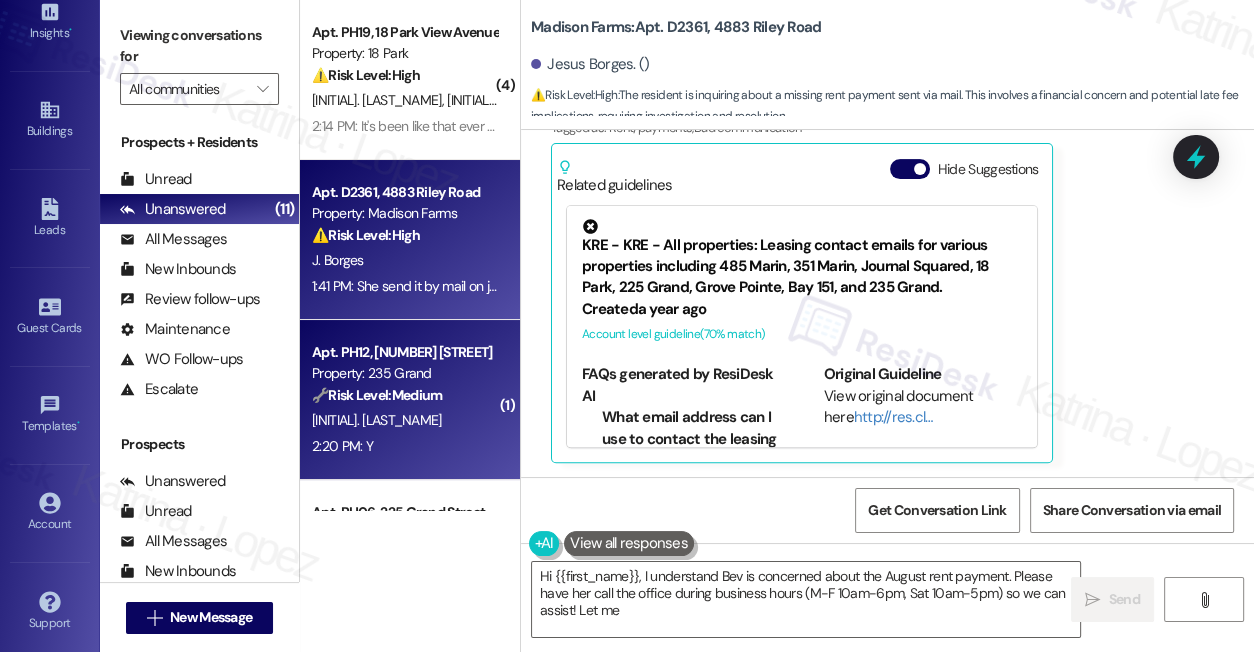 click on "Property: 235 Grand" at bounding box center [404, 373] 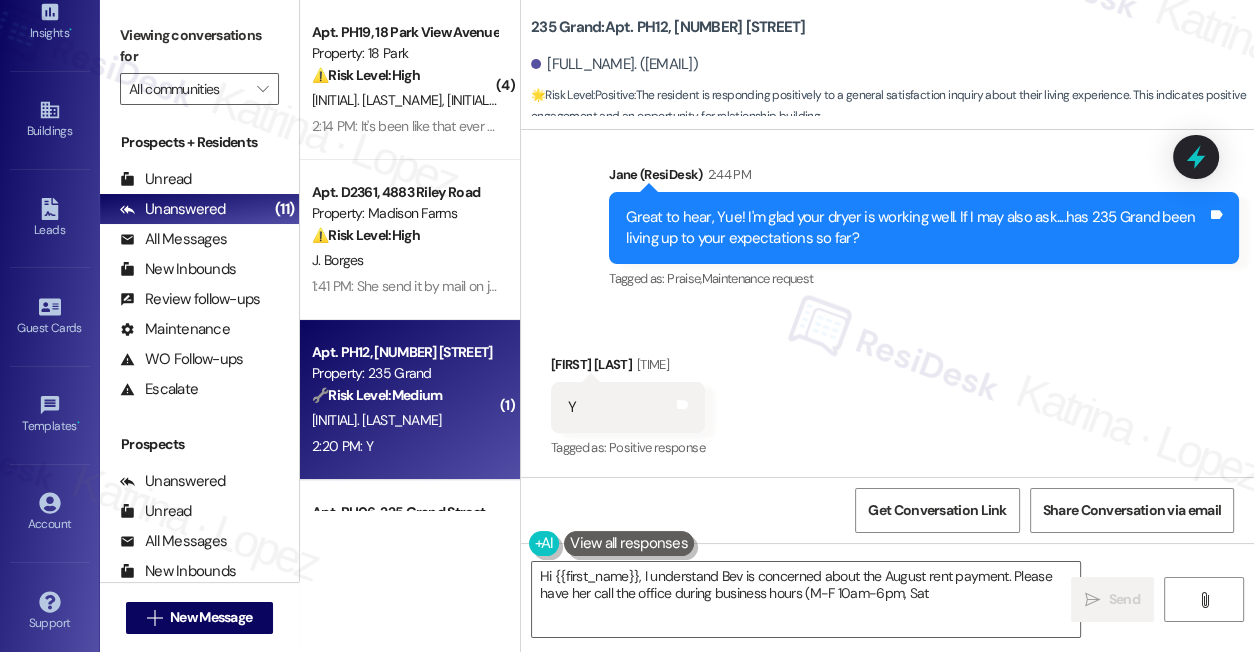 click on "Jane  (ResiDesk) 2:44 PM" at bounding box center [924, 178] 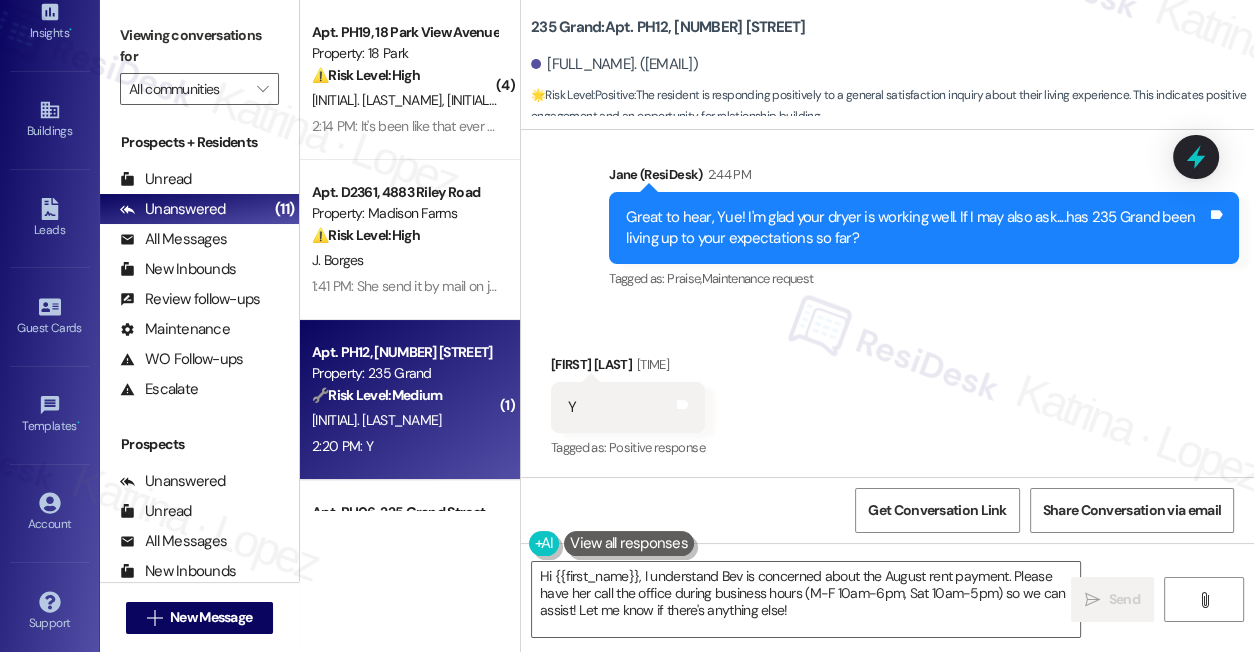scroll, scrollTop: 566, scrollLeft: 0, axis: vertical 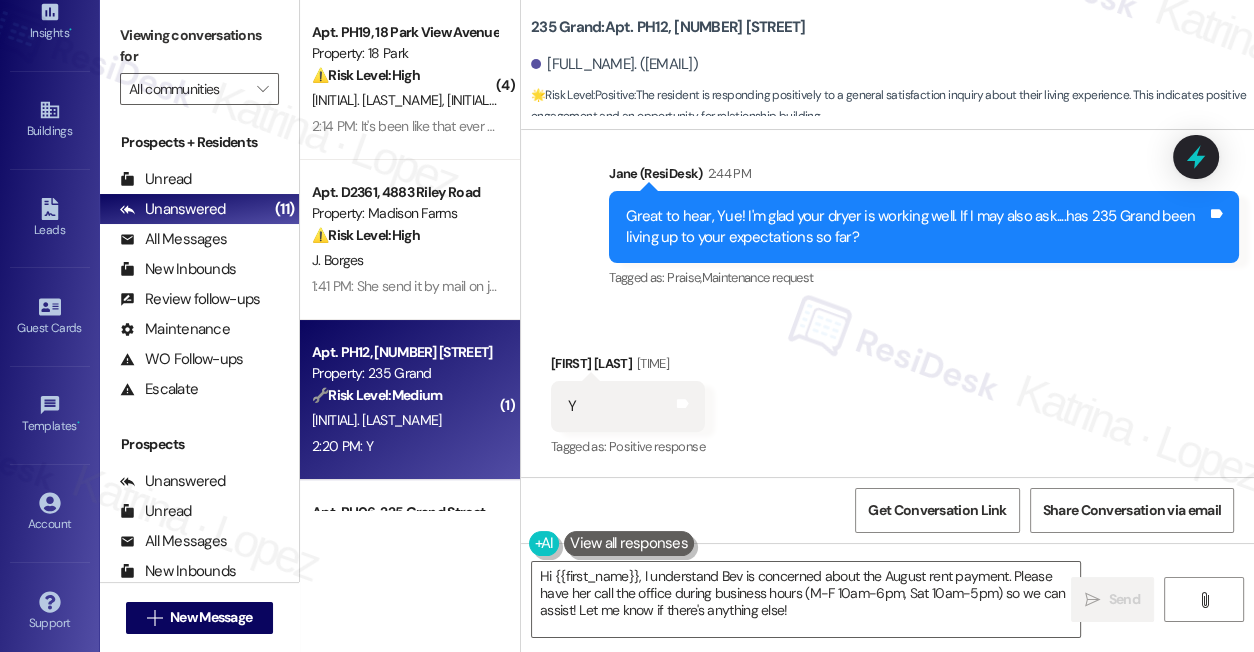 click on "Great to hear, Yue! I'm glad your dryer is working well. If I may also ask....has 235 Grand been living up to your expectations so far?" at bounding box center [916, 227] 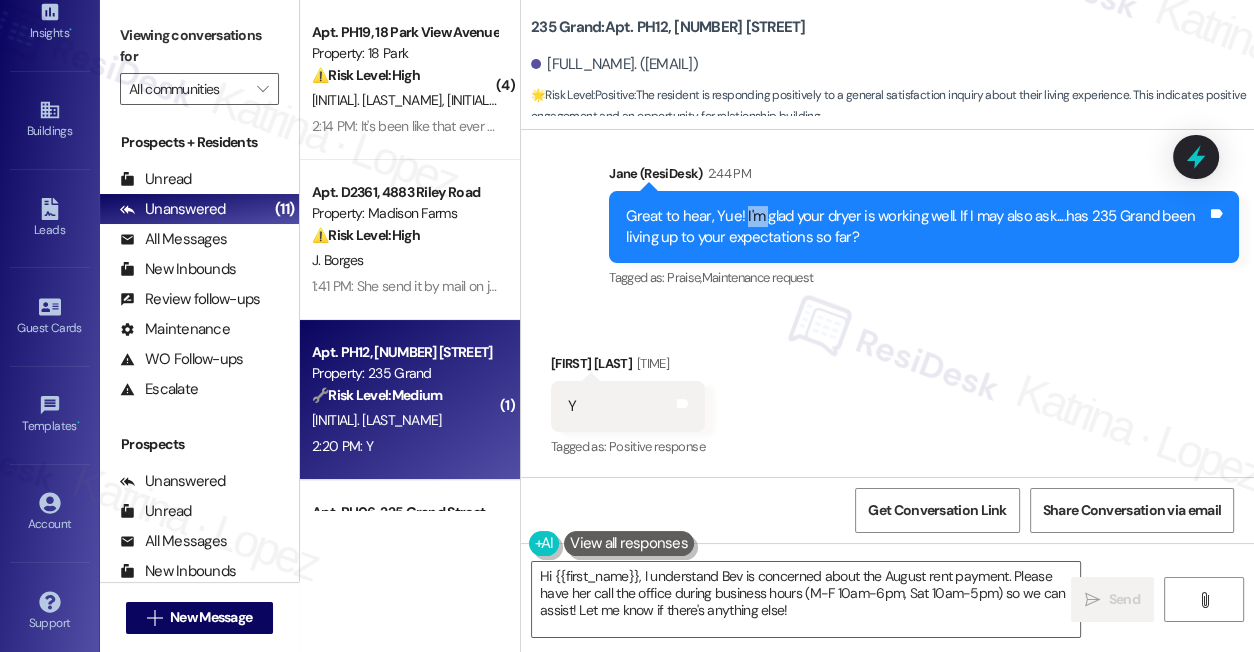 click on "Great to hear, Yue! I'm glad your dryer is working well. If I may also ask....has 235 Grand been living up to your expectations so far?" at bounding box center (916, 227) 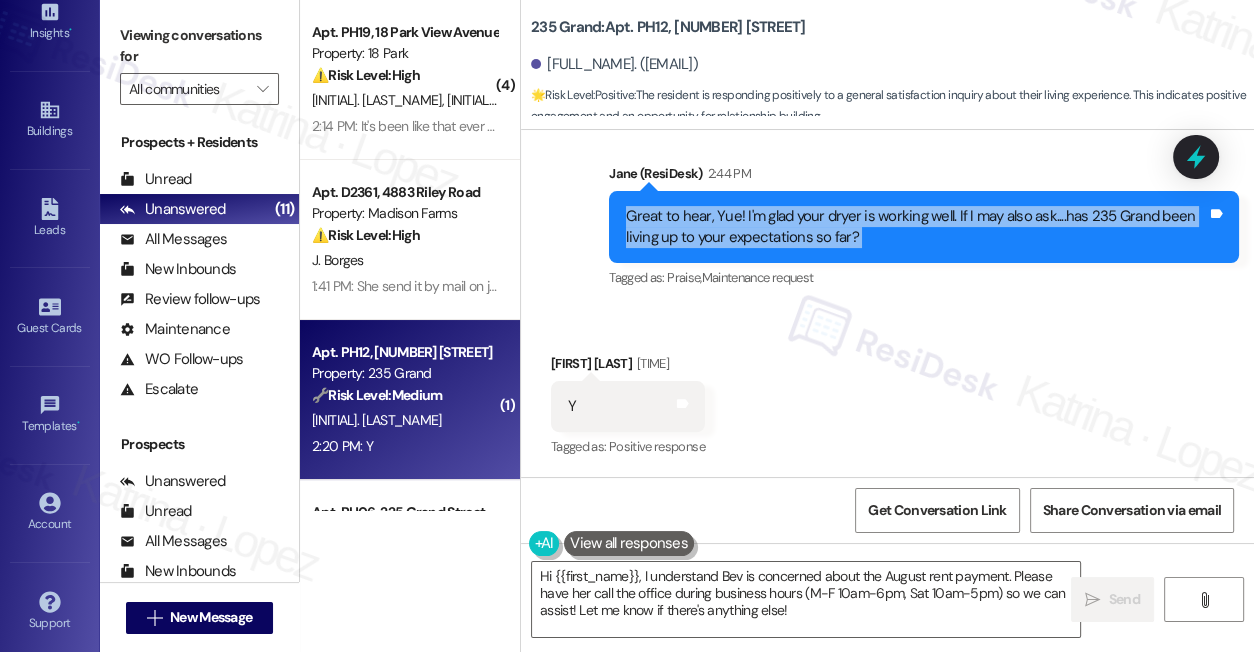 click on "Great to hear, Yue! I'm glad your dryer is working well. If I may also ask....has 235 Grand been living up to your expectations so far?" at bounding box center [916, 227] 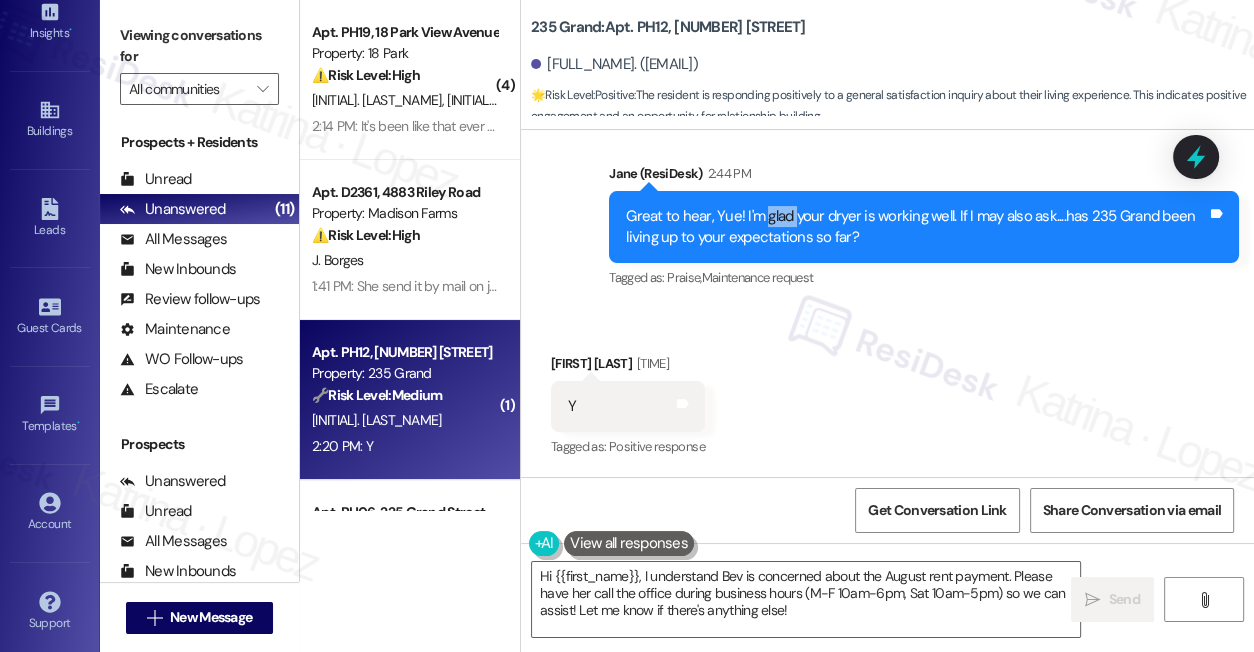 click on "Great to hear, Yue! I'm glad your dryer is working well. If I may also ask....has 235 Grand been living up to your expectations so far?" at bounding box center [916, 227] 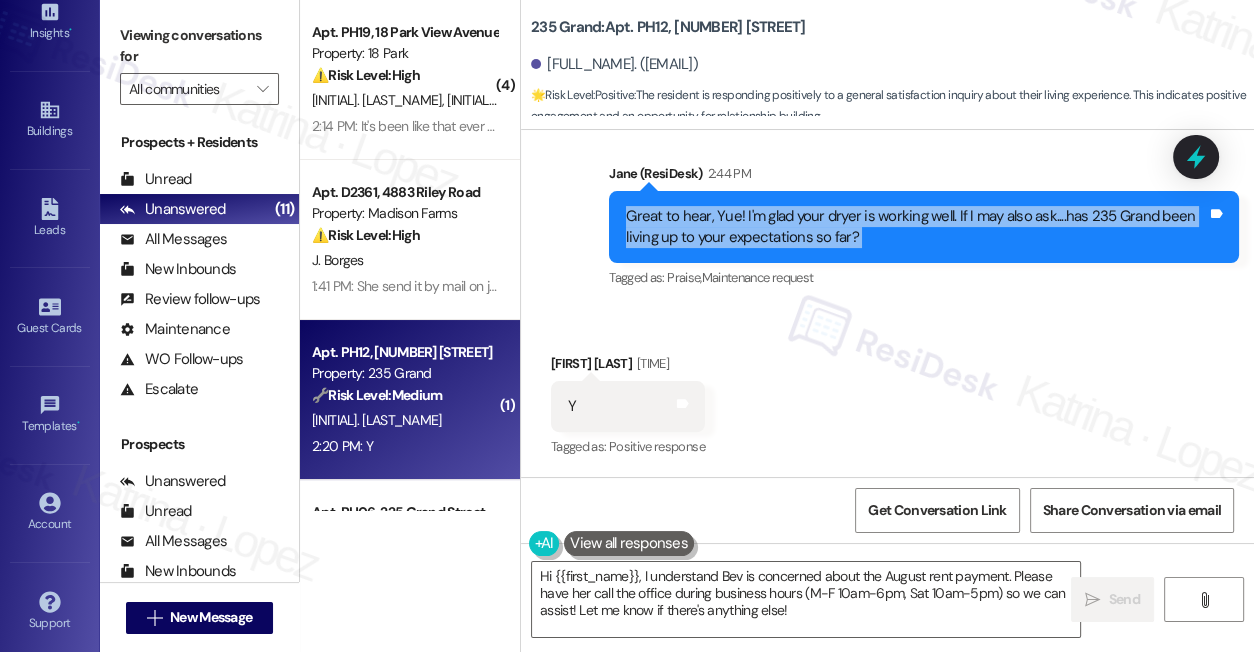 click on "Great to hear, Yue! I'm glad your dryer is working well. If I may also ask....has 235 Grand been living up to your expectations so far?" at bounding box center [916, 227] 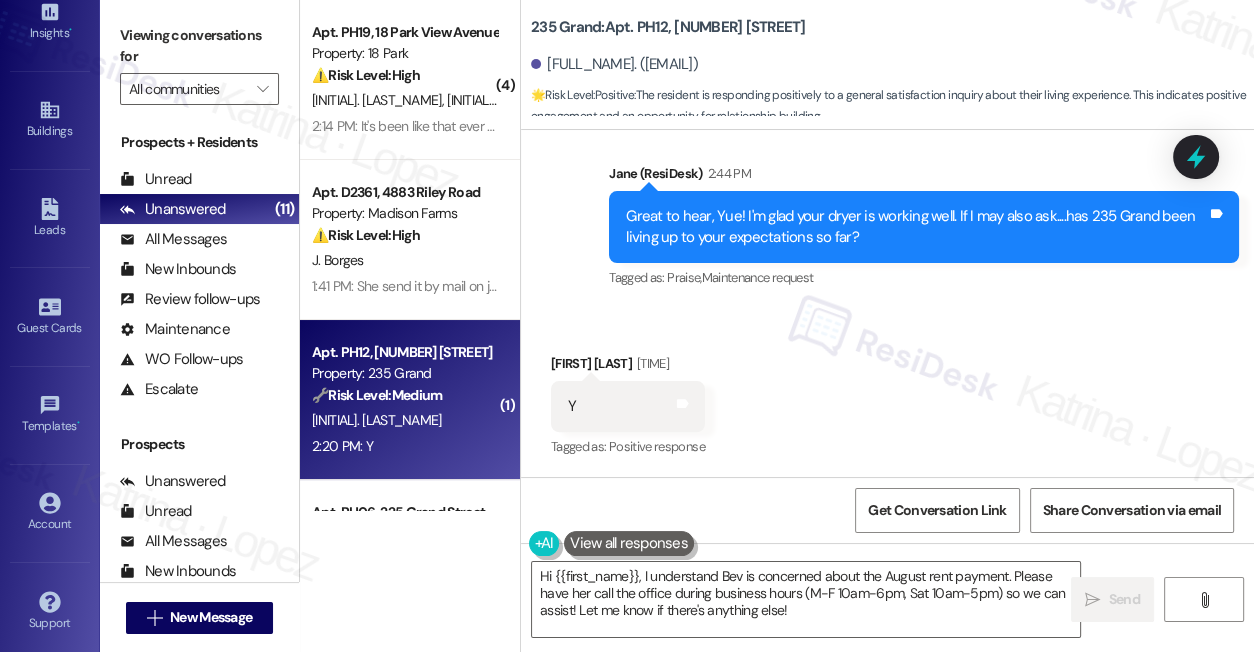 click on "Viewing conversations for" at bounding box center (199, 46) 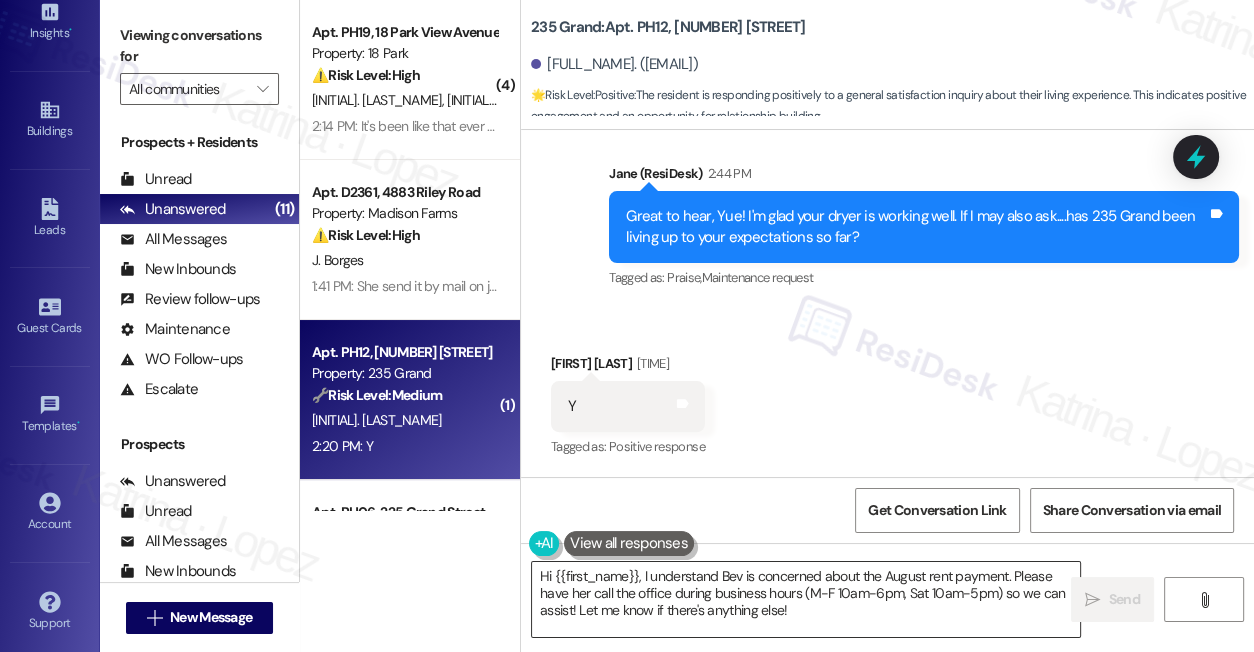 click on "Hi {{first_name}}, I understand Bev is concerned about the August rent payment. Please have her call the office during business hours (M-F 10am-6pm, Sat 10am-5pm) so we can assist! Let me know if there's anything else!" at bounding box center [806, 599] 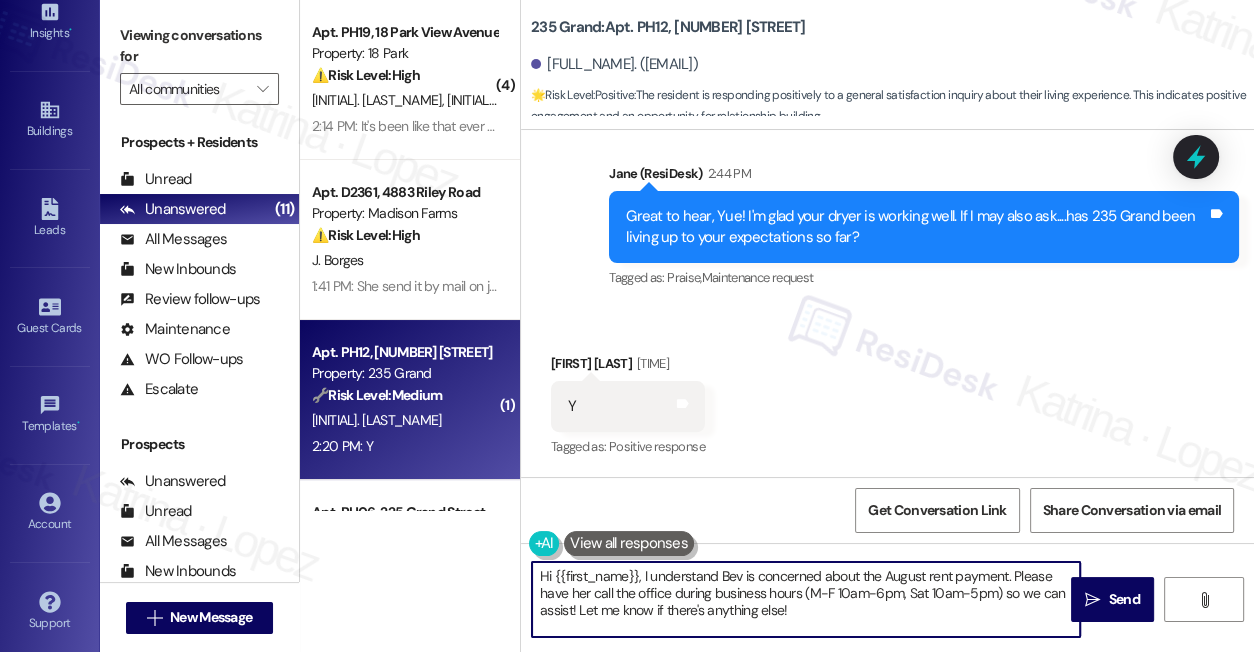 click on "Hi {{first_name}}, I understand Bev is concerned about the August rent payment. Please have her call the office during business hours (M-F 10am-6pm, Sat 10am-5pm) so we can assist! Let me know if there's anything else!" at bounding box center [806, 599] 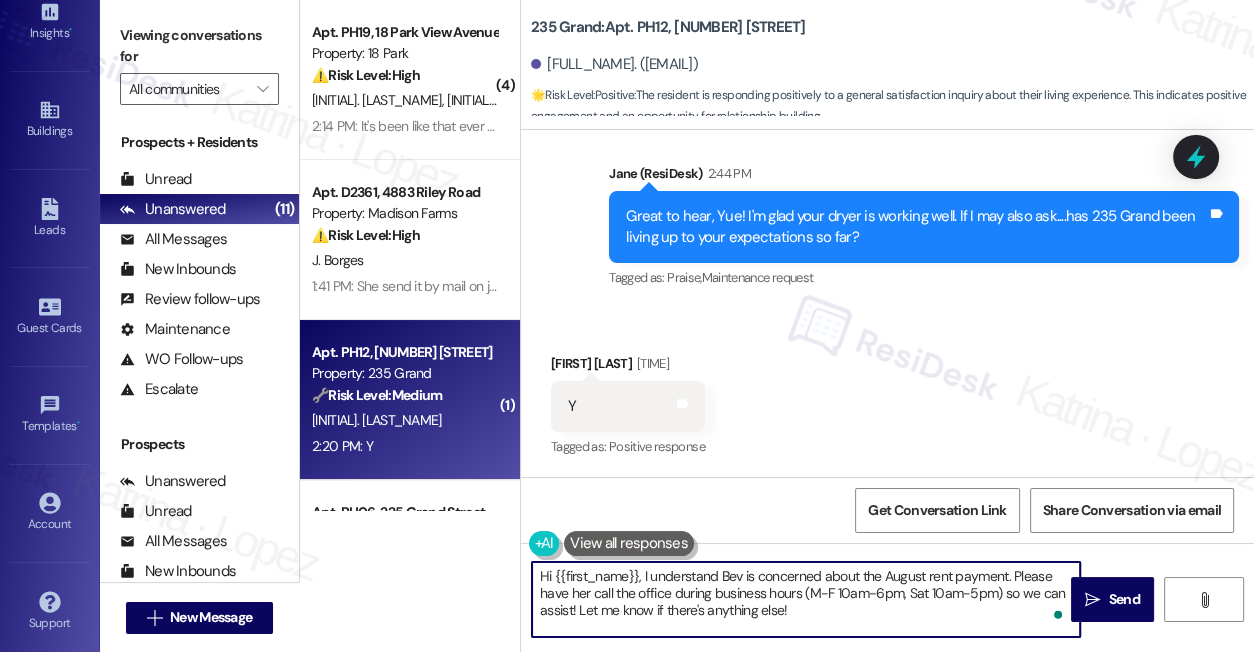 click on "Hi {{first_name}}, I understand Bev is concerned about the August rent payment. Please have her call the office during business hours (M-F 10am-6pm, Sat 10am-5pm) so we can assist! Let me know if there's anything else!" at bounding box center (806, 599) 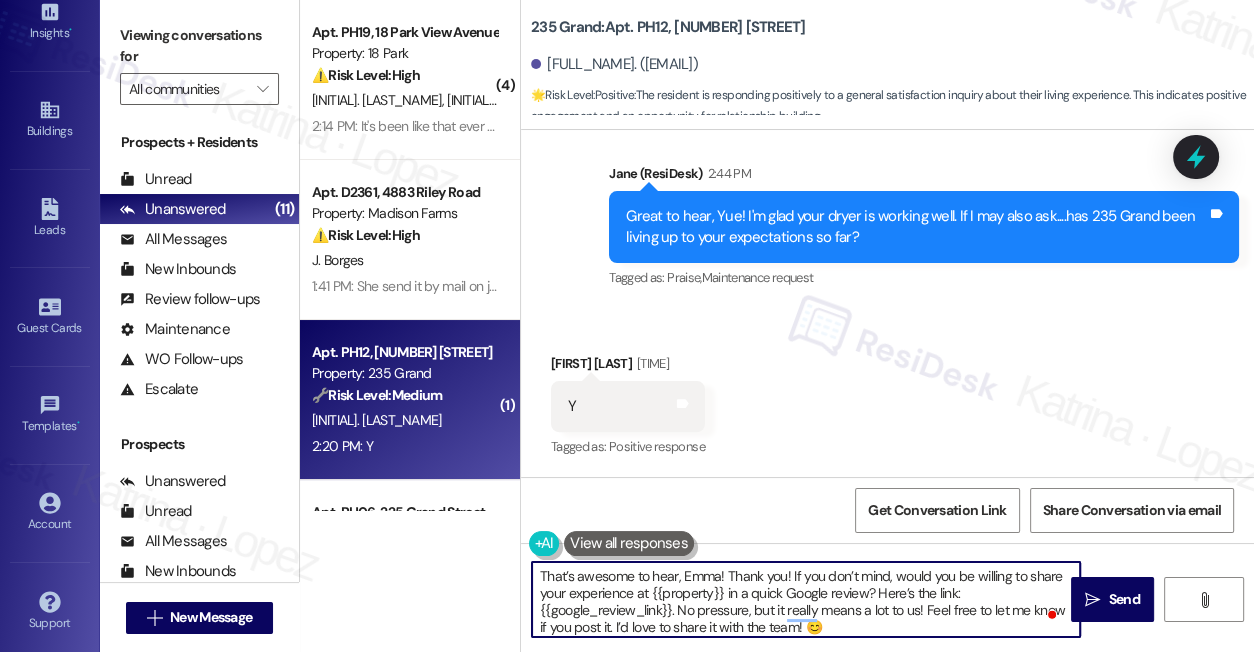 click on "Yue Shi 2:47 PM" at bounding box center (628, 367) 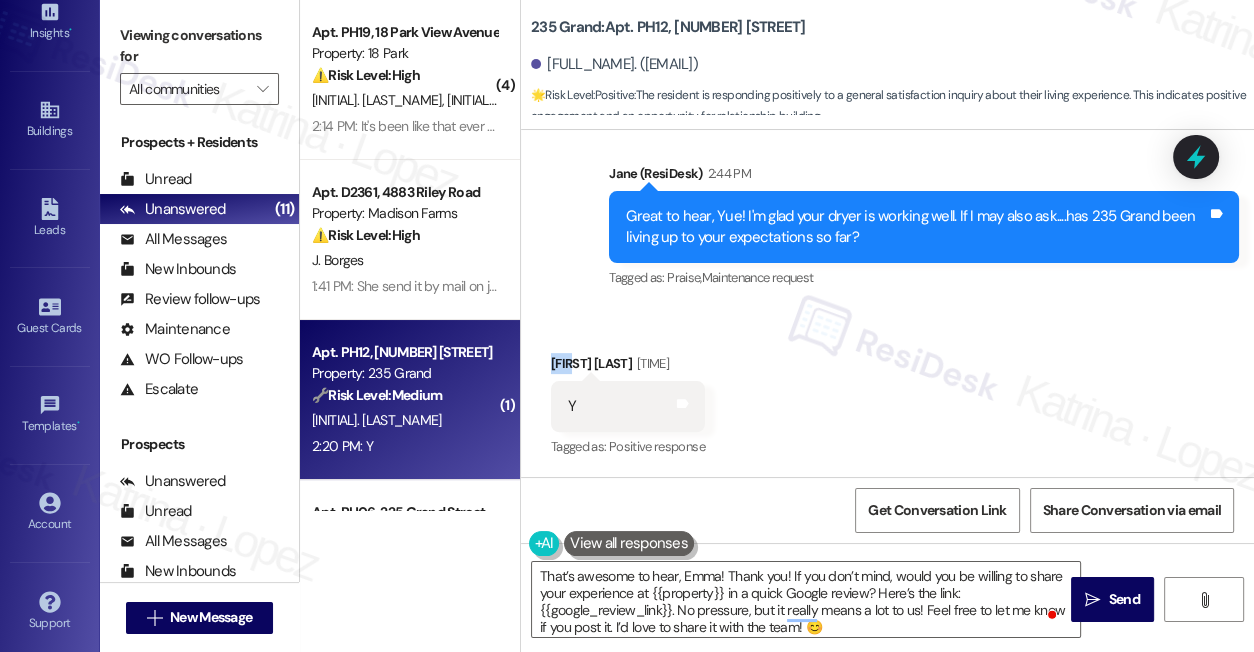 click on "Yue Shi 2:47 PM" at bounding box center [628, 367] 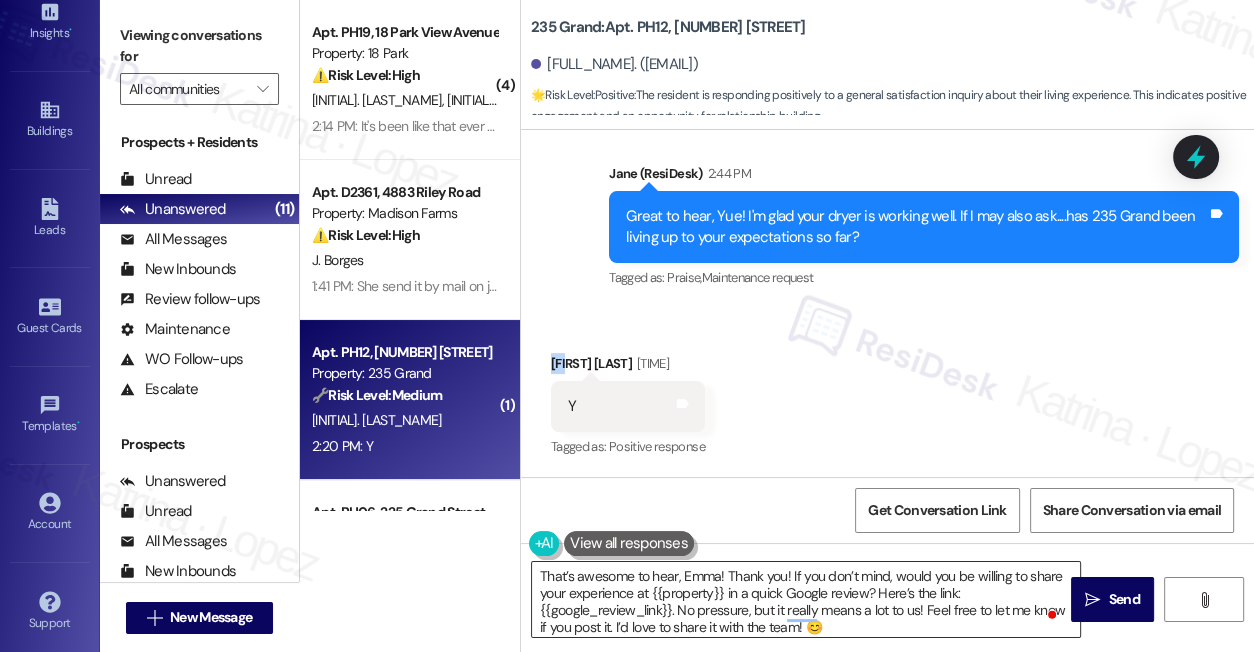 copy on "Yue" 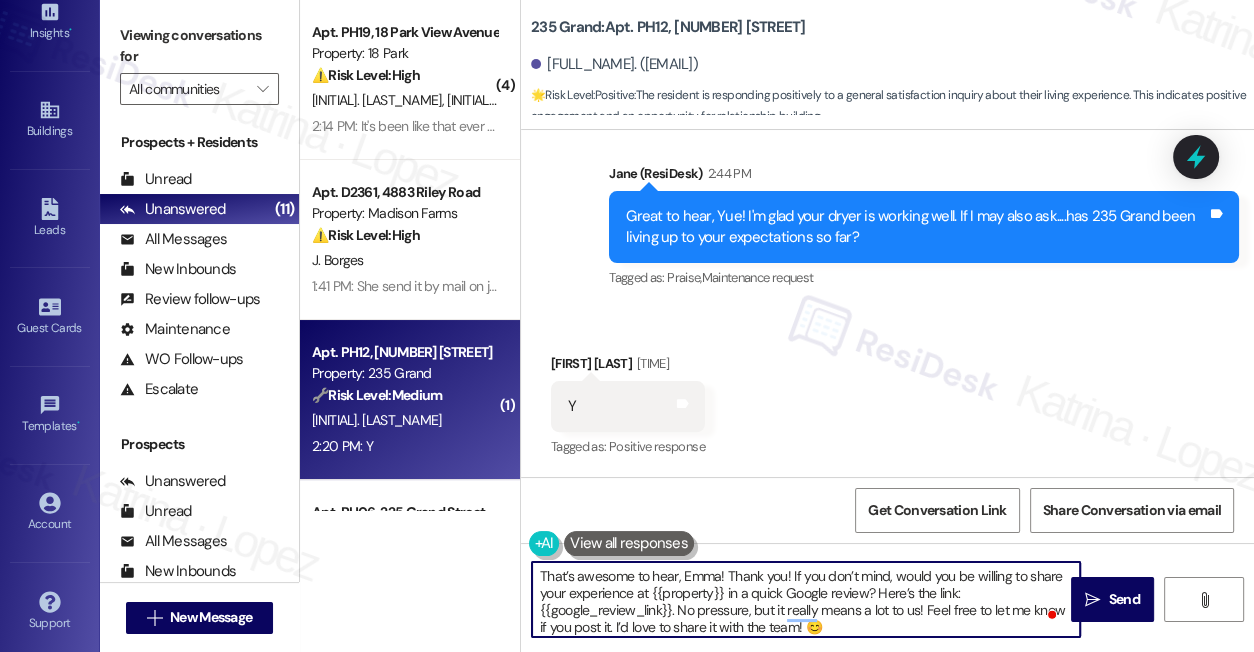 click on "That’s awesome to hear, Emma! Thank you! If you don’t mind, would you be willing to share your experience at {{property}} in a quick Google review? Here’s the link: {{google_review_link}}. No pressure, but it really means a lot to us! Feel free to let me know if you post it. I’d love to share it with the team! 😊" at bounding box center [806, 599] 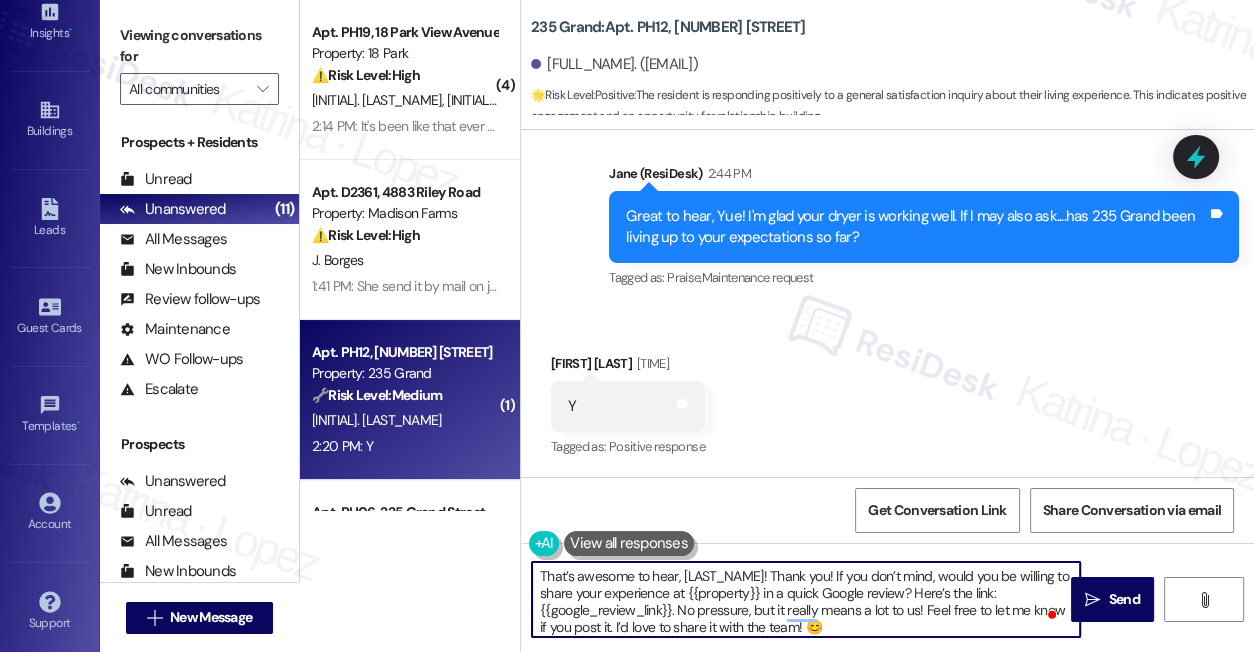 type on "That’s awesome to hear, Yue! Thank you! If you don’t mind, would you be willing to share your experience at {{property}} in a quick Google review? Here’s the link: {{google_review_link}}. No pressure, but it really means a lot to us! Feel free to let me know if you post it. I’d love to share it with the team! 😊" 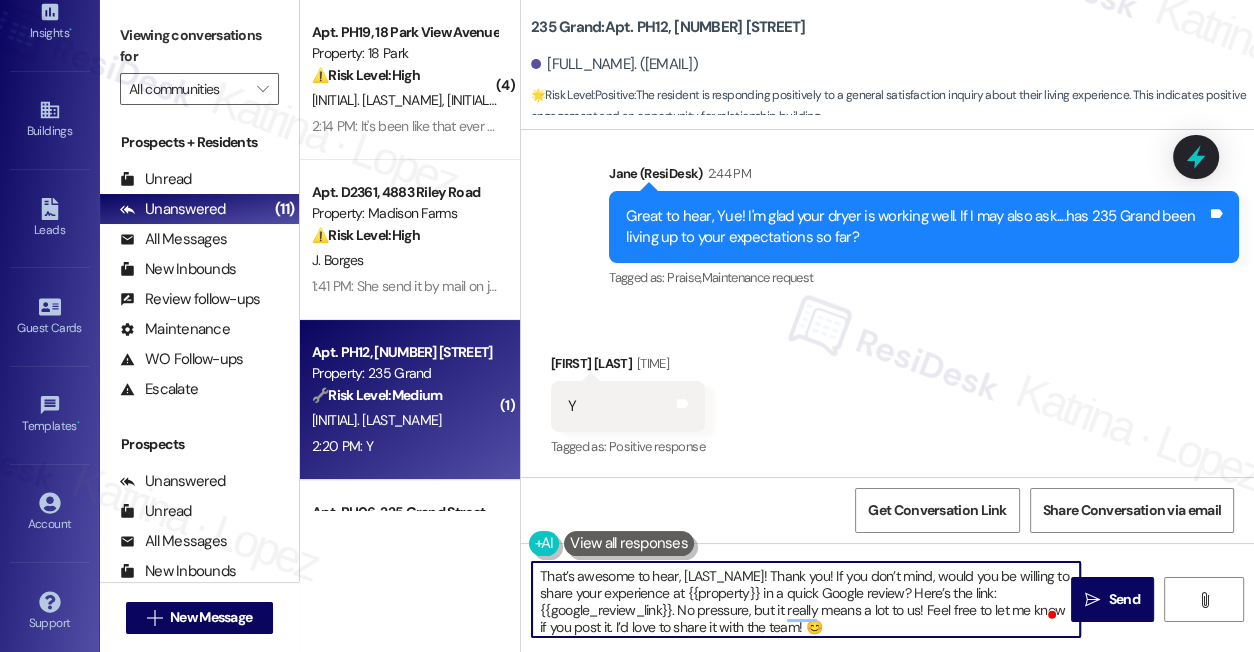 click on "That’s awesome to hear, Yue! Thank you! If you don’t mind, would you be willing to share your experience at {{property}} in a quick Google review? Here’s the link: {{google_review_link}}. No pressure, but it really means a lot to us! Feel free to let me know if you post it. I’d love to share it with the team! 😊" at bounding box center (806, 599) 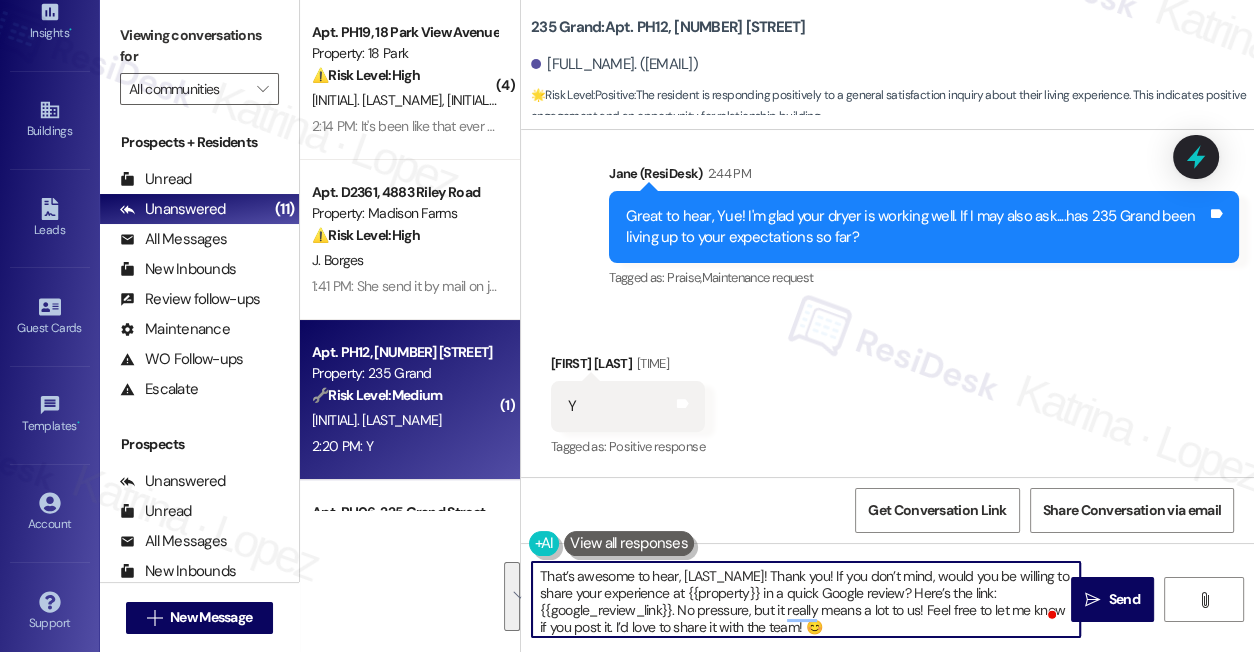 click on "That’s awesome to hear, Yue! Thank you! If you don’t mind, would you be willing to share your experience at {{property}} in a quick Google review? Here’s the link: {{google_review_link}}. No pressure, but it really means a lot to us! Feel free to let me know if you post it. I’d love to share it with the team! 😊" at bounding box center (806, 599) 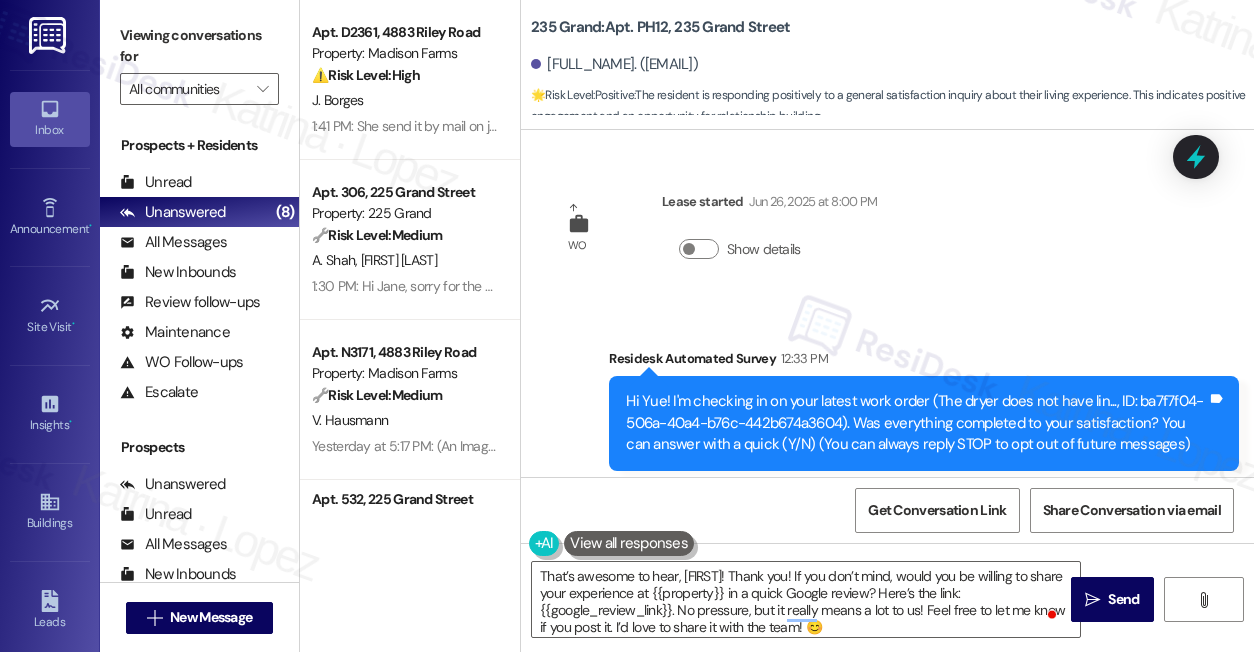 scroll, scrollTop: 0, scrollLeft: 0, axis: both 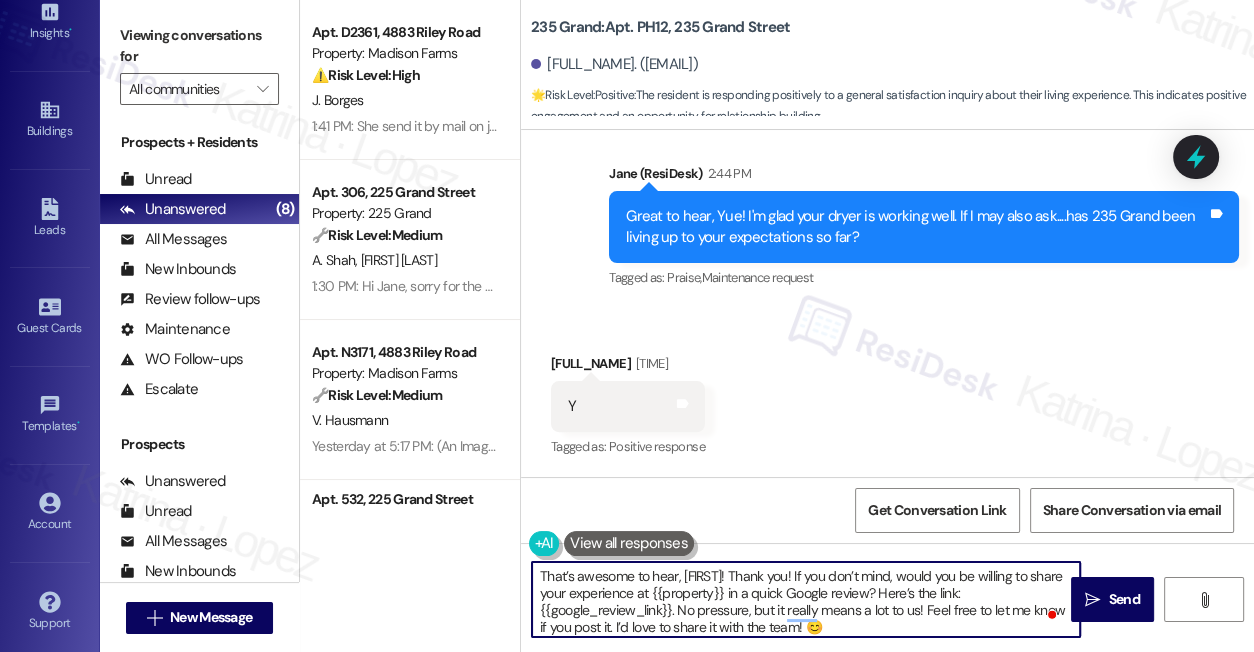 click on "That’s awesome to hear, Yue! Thank you! If you don’t mind, would you be willing to share your experience at {{property}} in a quick Google review? Here’s the link: {{google_review_link}}. No pressure, but it really means a lot to us! Feel free to let me know if you post it. I’d love to share it with the team! 😊" at bounding box center (806, 599) 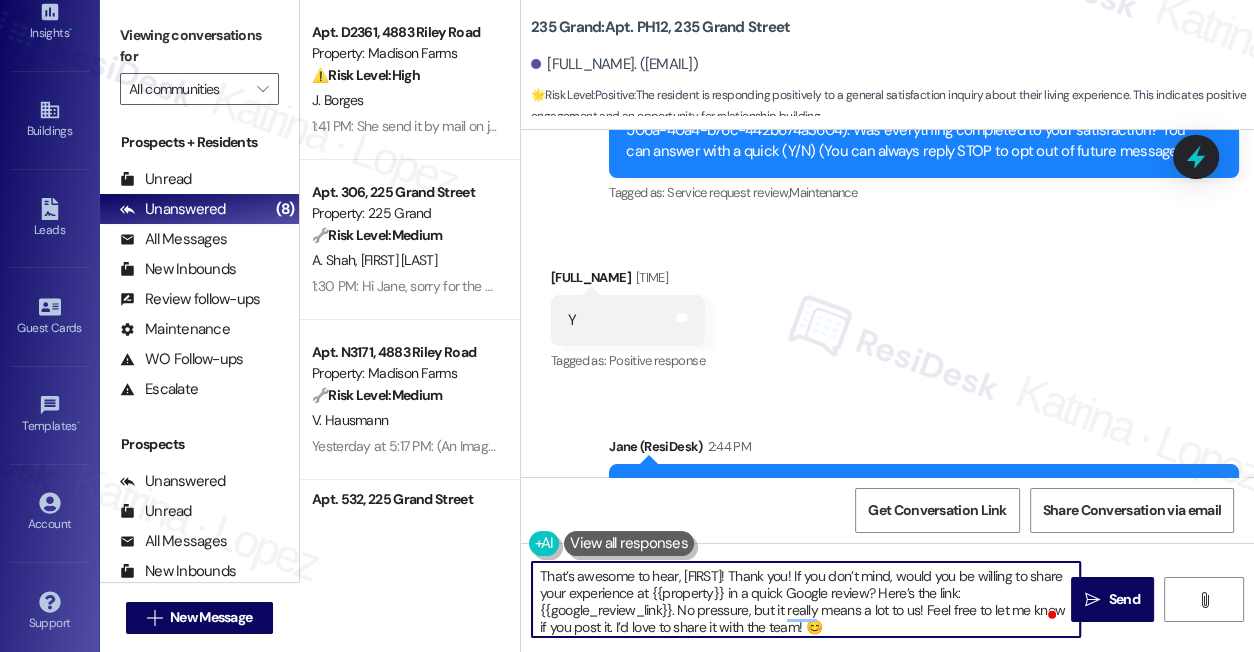 scroll, scrollTop: 566, scrollLeft: 0, axis: vertical 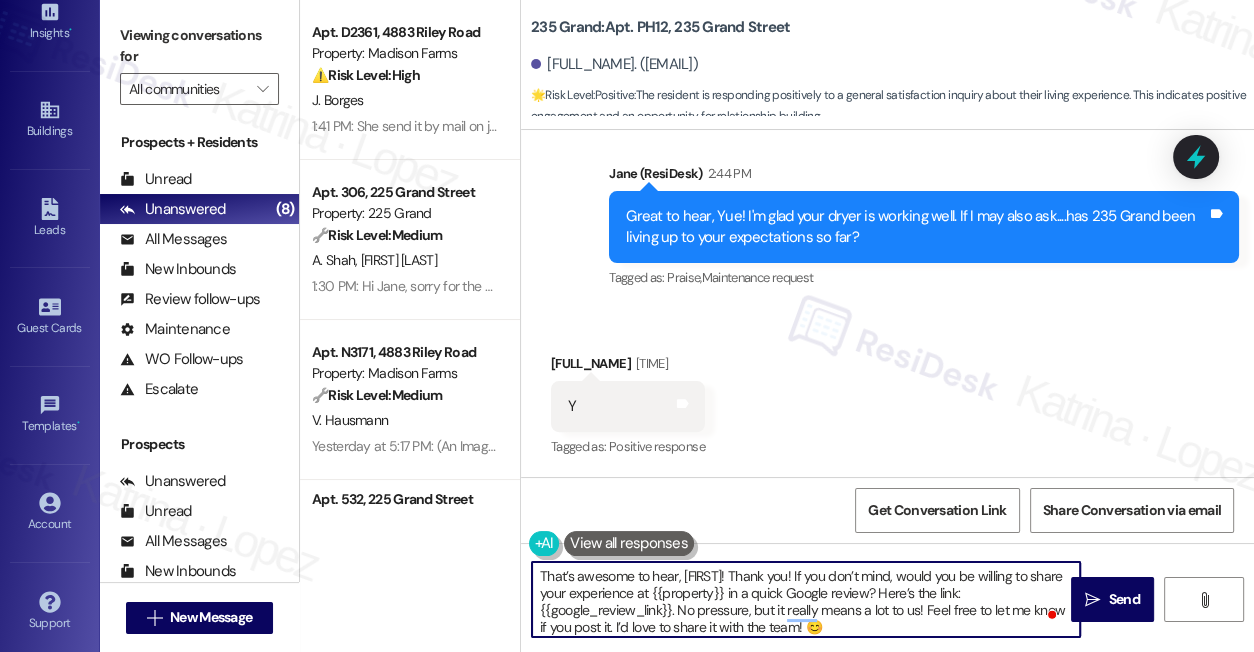 click on "That’s awesome to hear, Yue! Thank you! If you don’t mind, would you be willing to share your experience at {{property}} in a quick Google review? Here’s the link: {{google_review_link}}. No pressure, but it really means a lot to us! Feel free to let me know if you post it. I’d love to share it with the team! 😊" at bounding box center [806, 599] 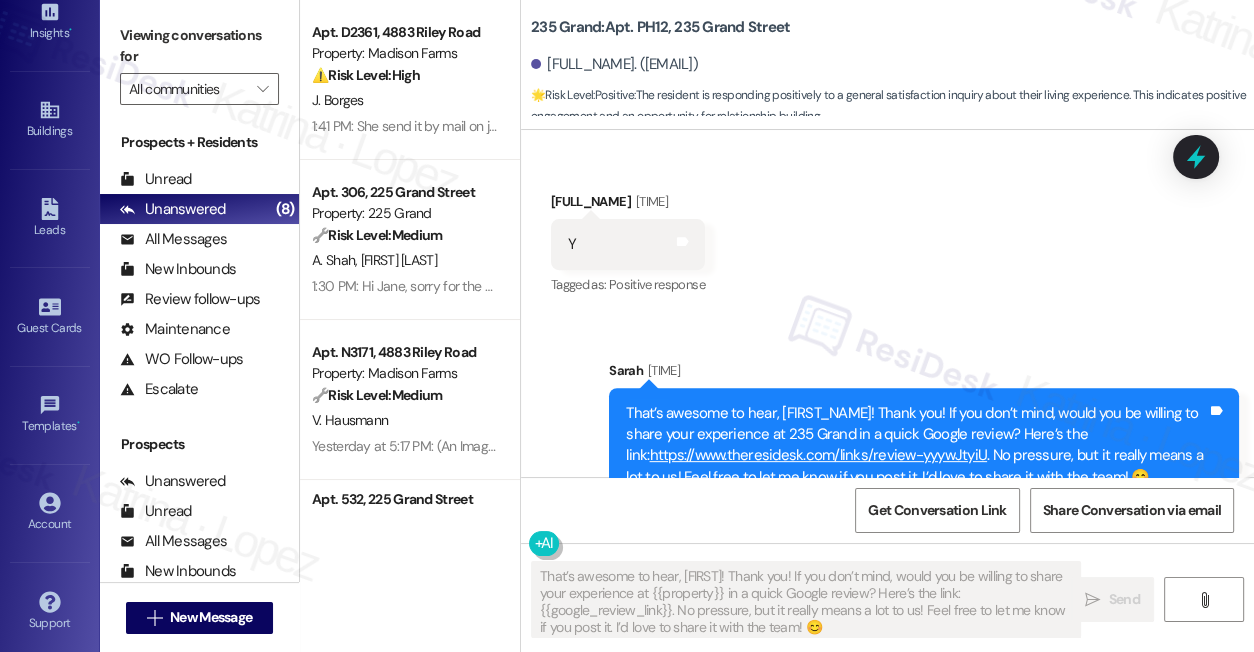 scroll, scrollTop: 770, scrollLeft: 0, axis: vertical 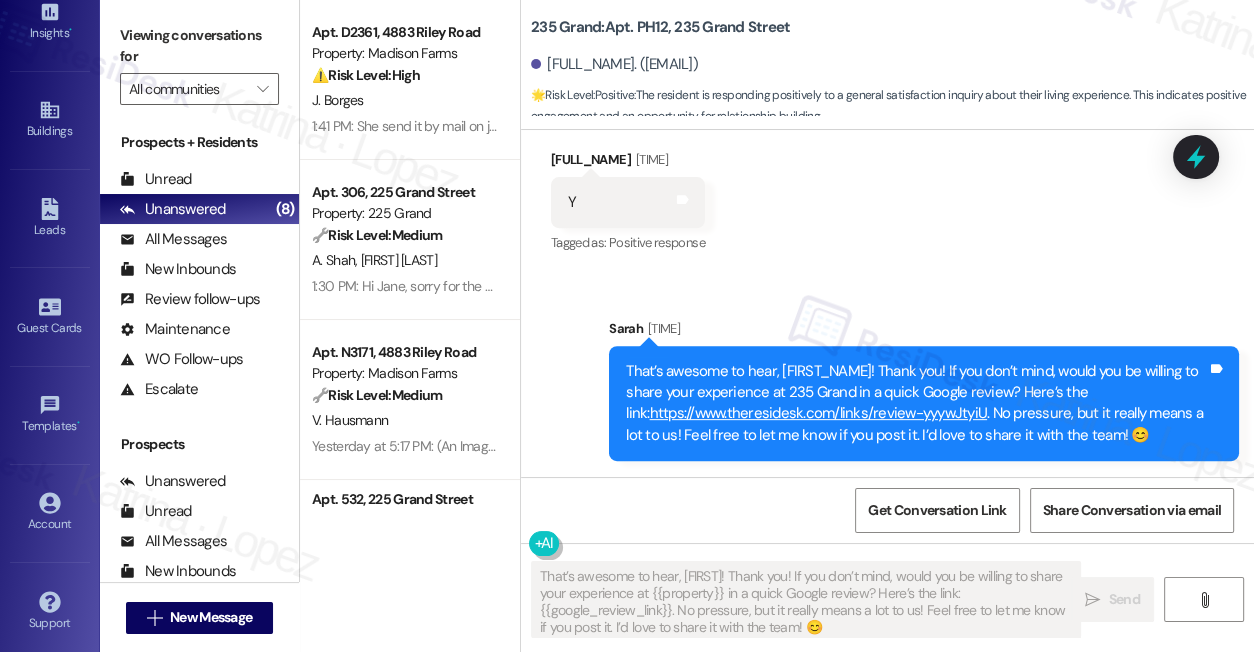 click on "All Messages (undefined)" at bounding box center [199, 239] 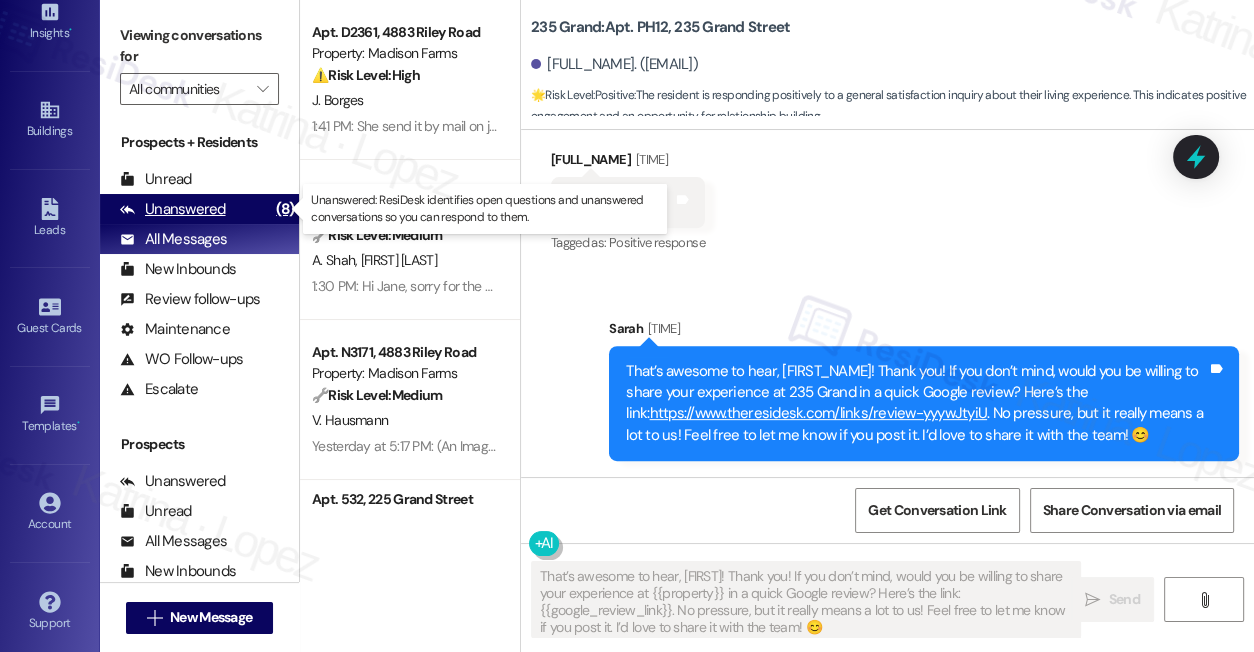 click on "Unanswered" at bounding box center (173, 209) 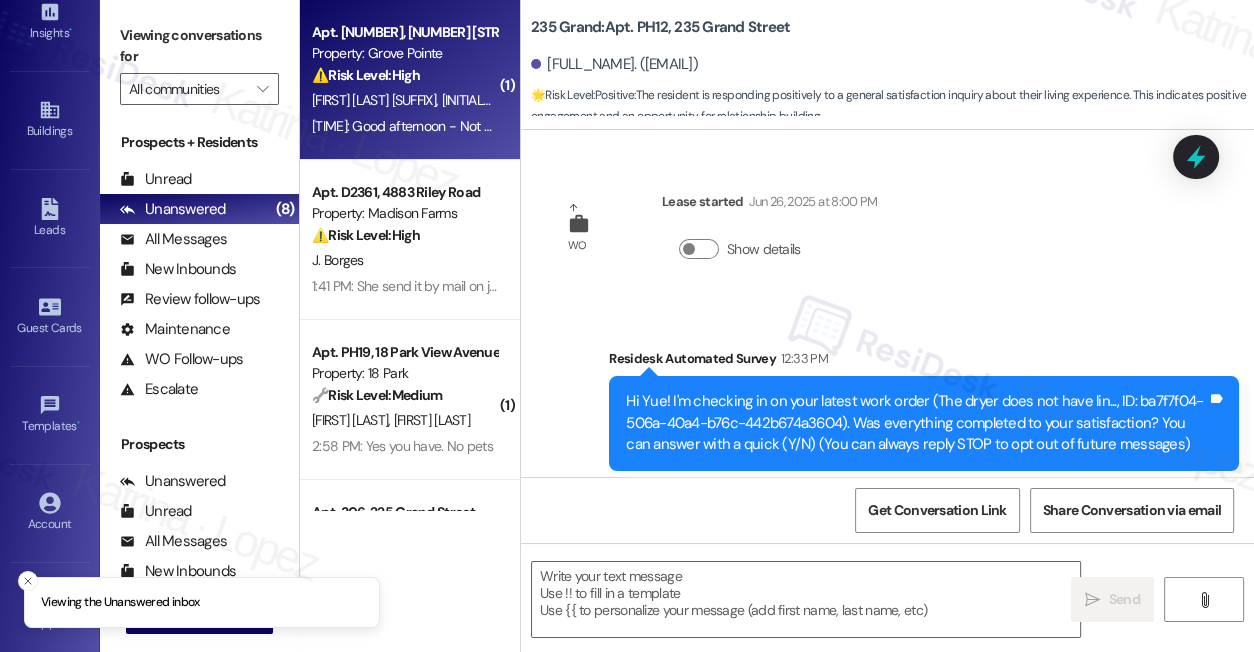 type on "Fetching suggested responses. Please feel free to read through the conversation in the meantime." 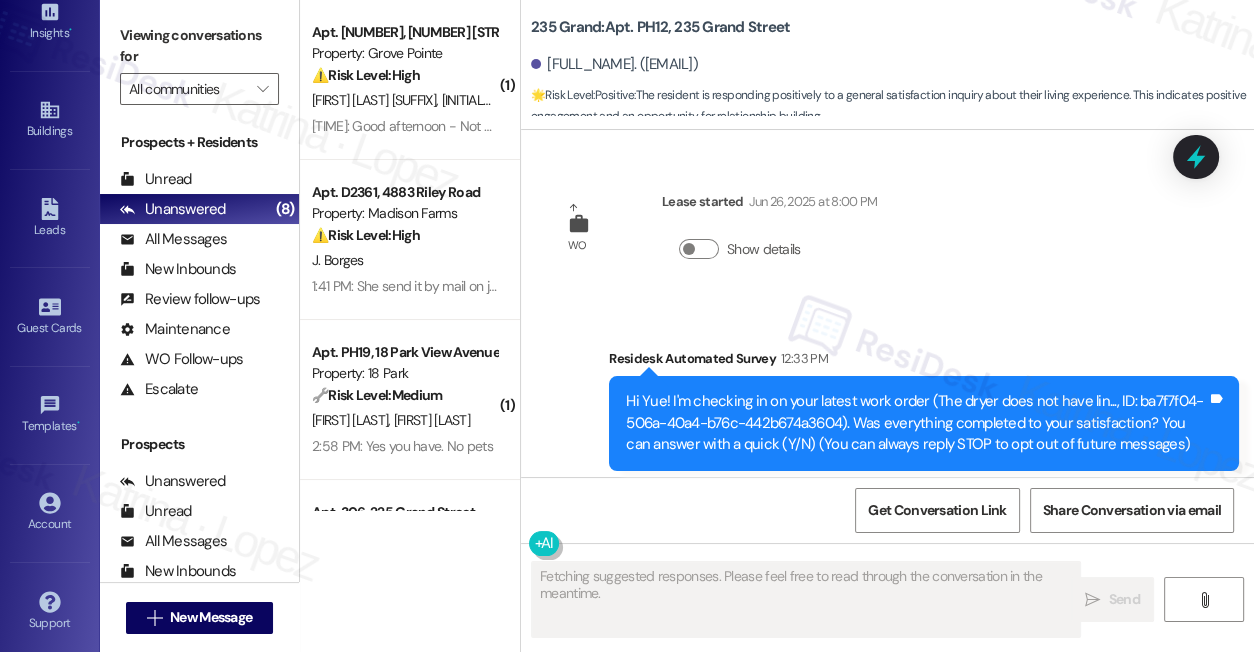 type 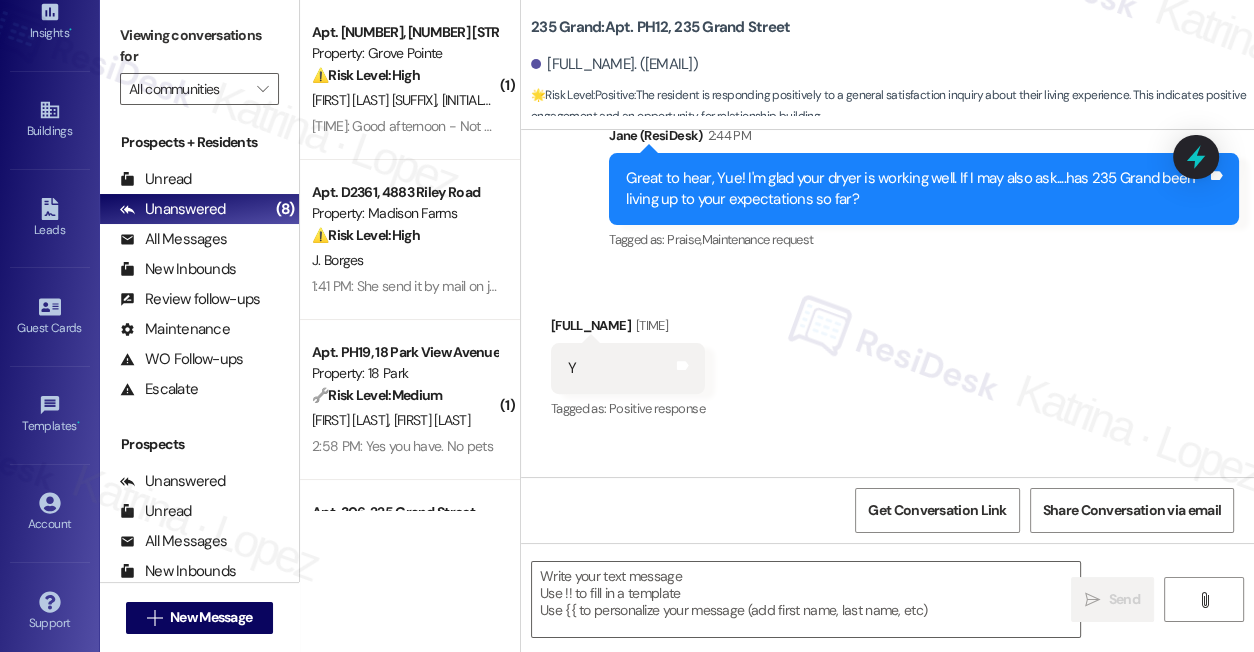 scroll, scrollTop: 590, scrollLeft: 0, axis: vertical 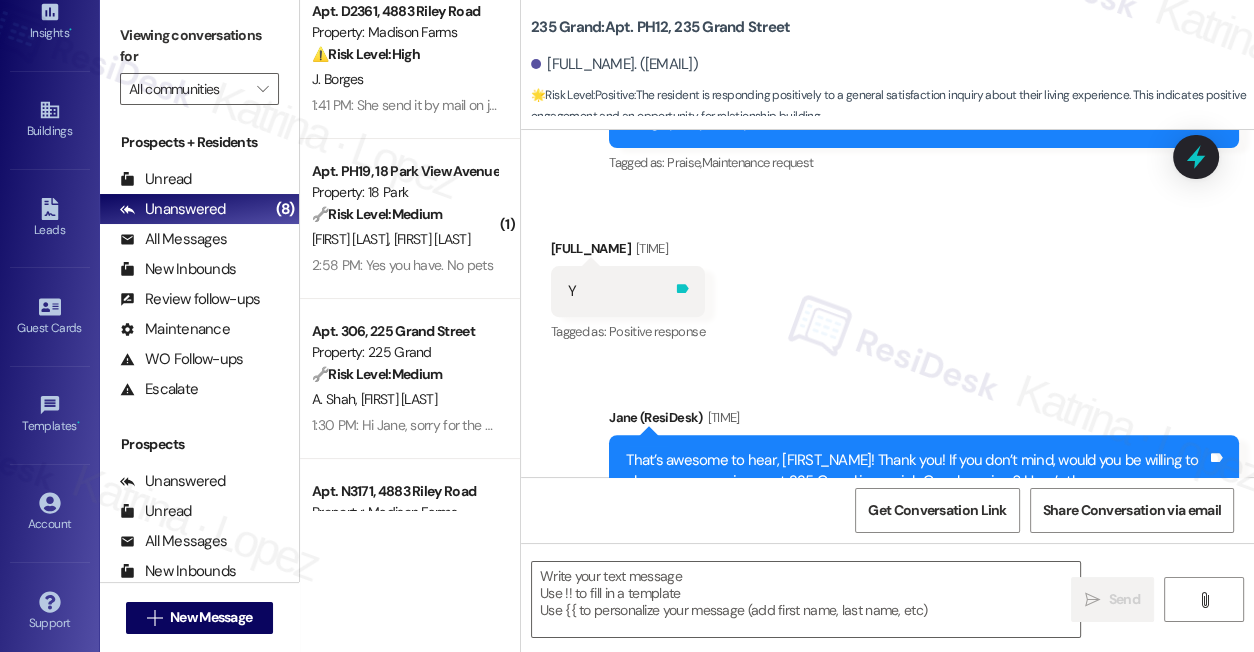 click 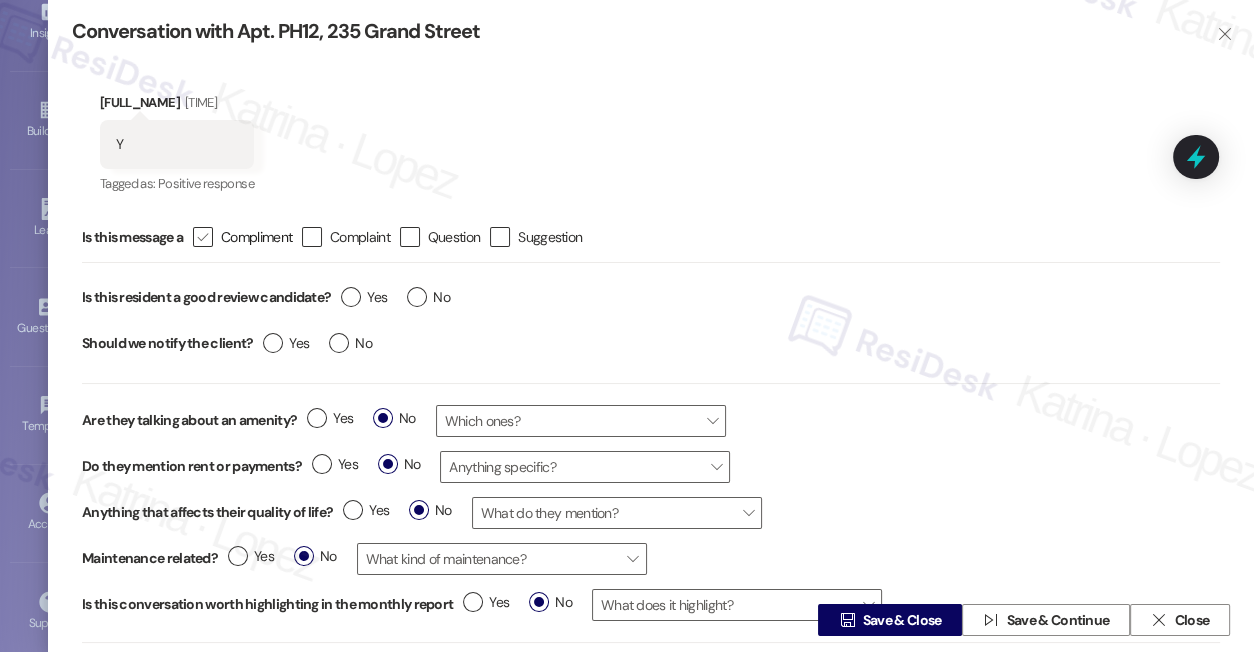 click on " Compliment" at bounding box center (242, 237) 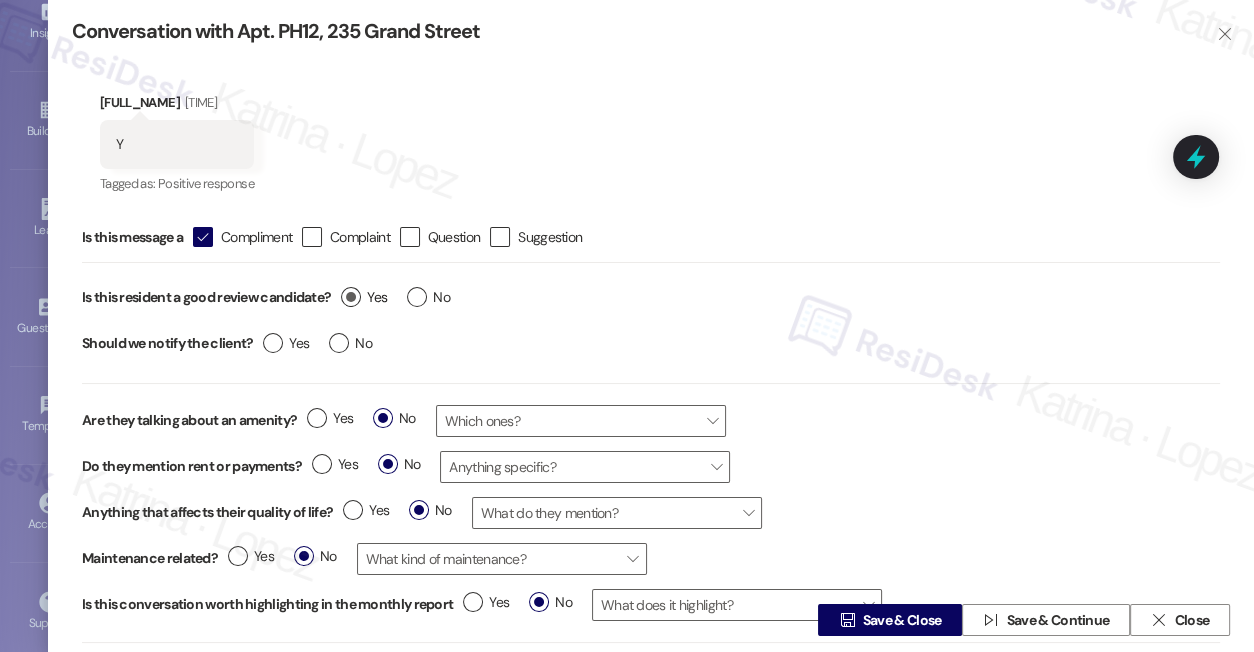click on "Yes" at bounding box center [364, 297] 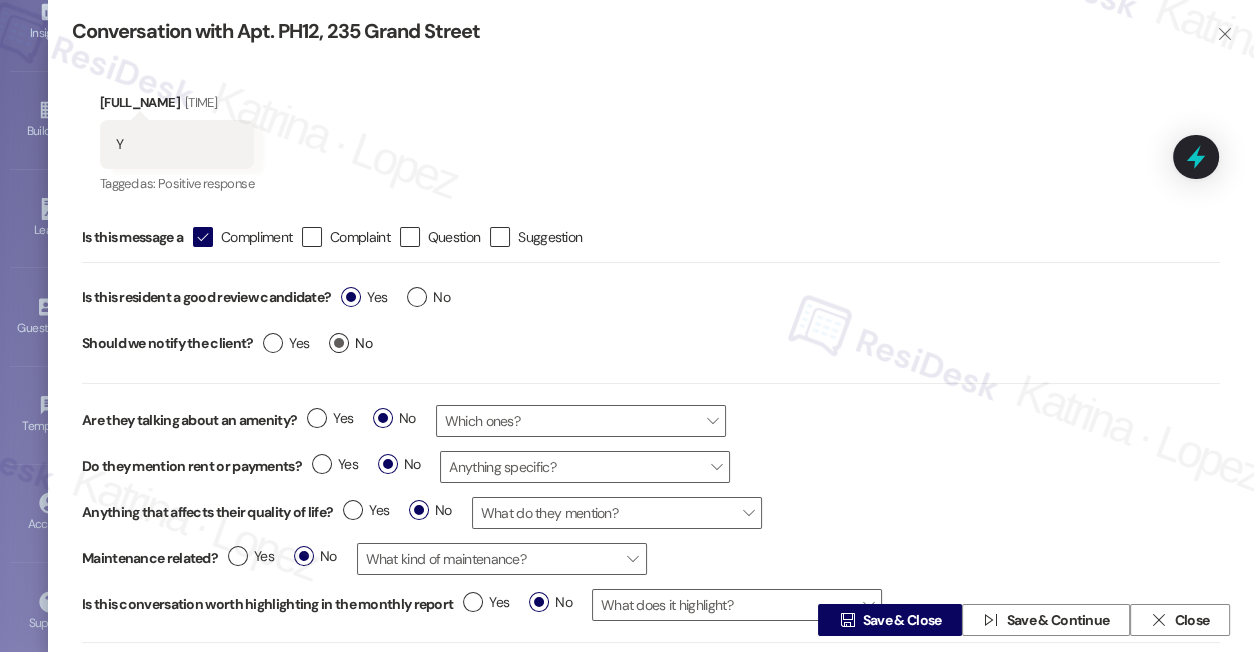 click on "No" at bounding box center [350, 343] 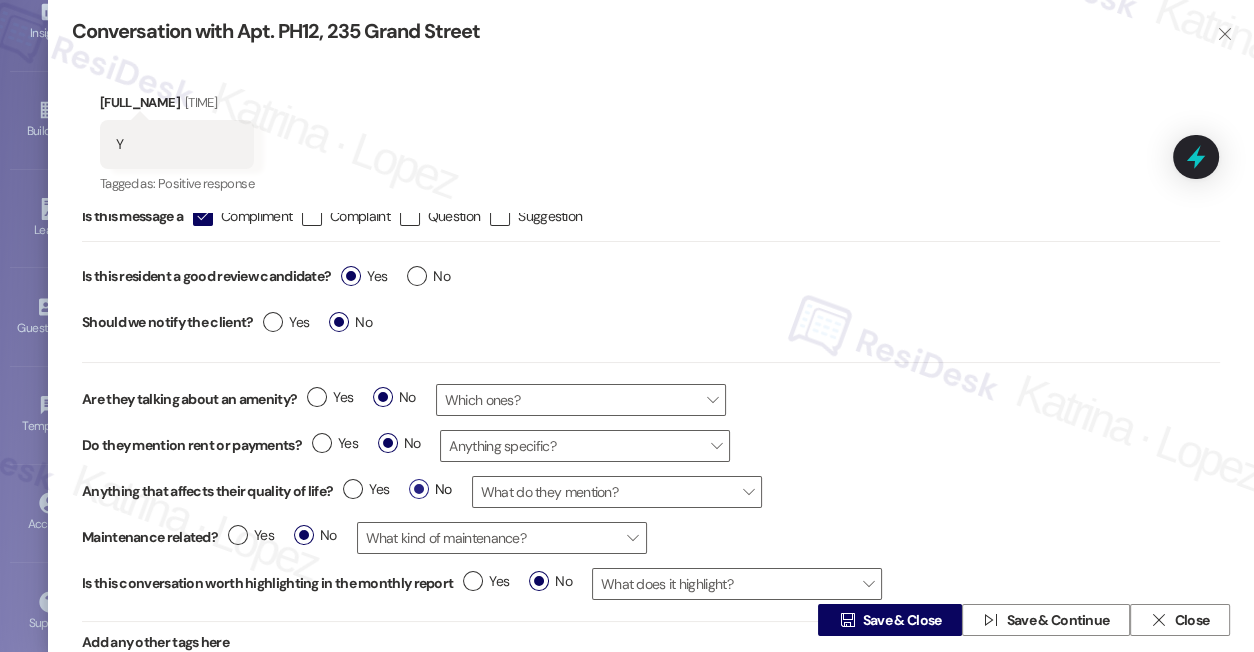 scroll, scrollTop: 58, scrollLeft: 0, axis: vertical 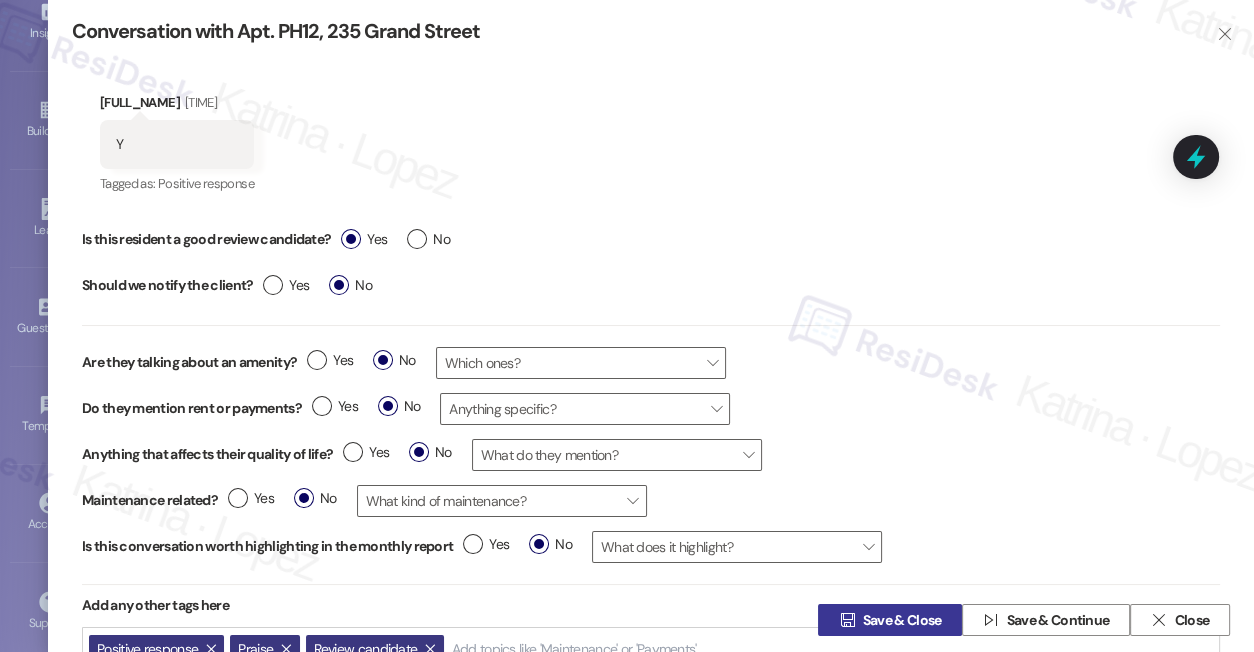 click on " Save & Close" at bounding box center [890, 620] 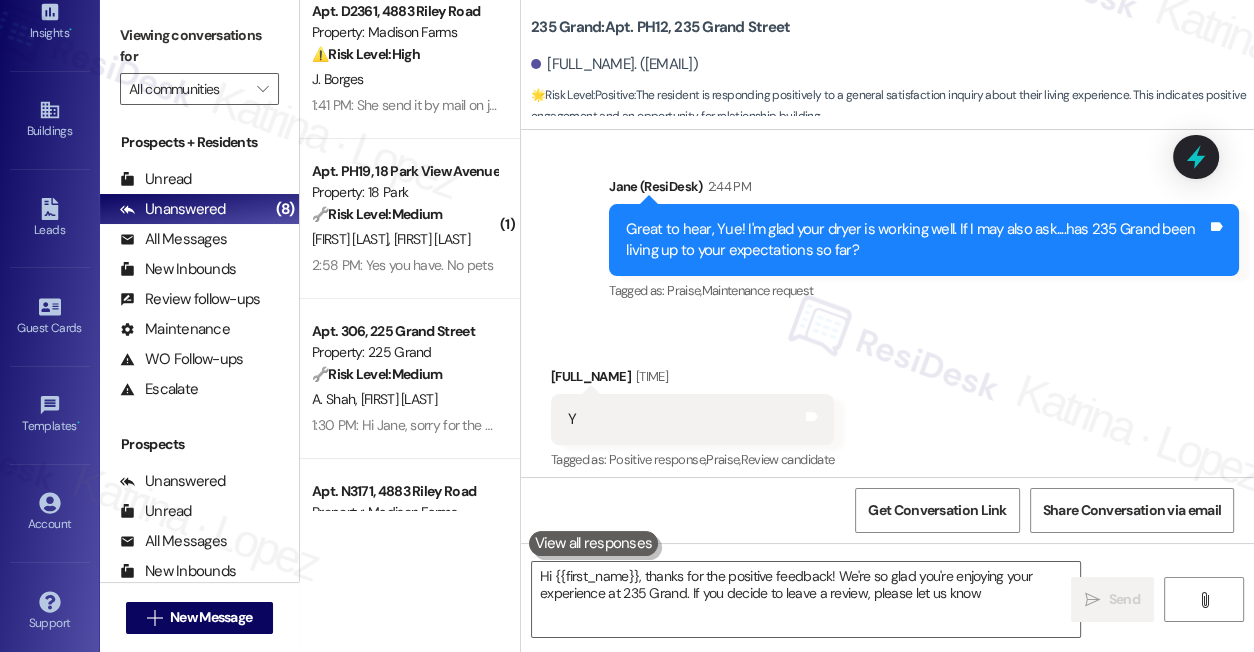 type on "Hi {{first_name}}, thanks for the positive feedback! We're so glad you're enjoying your experience at 235 Grand. If you decide to leave a review, please let us know!" 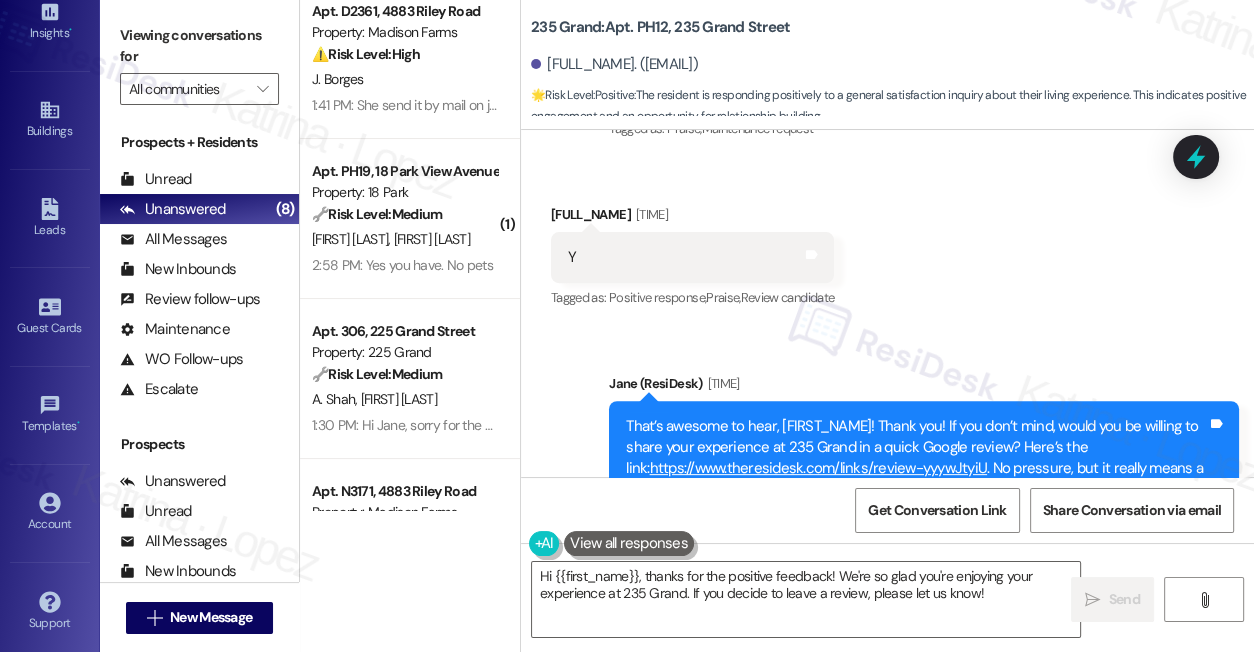 scroll, scrollTop: 863, scrollLeft: 0, axis: vertical 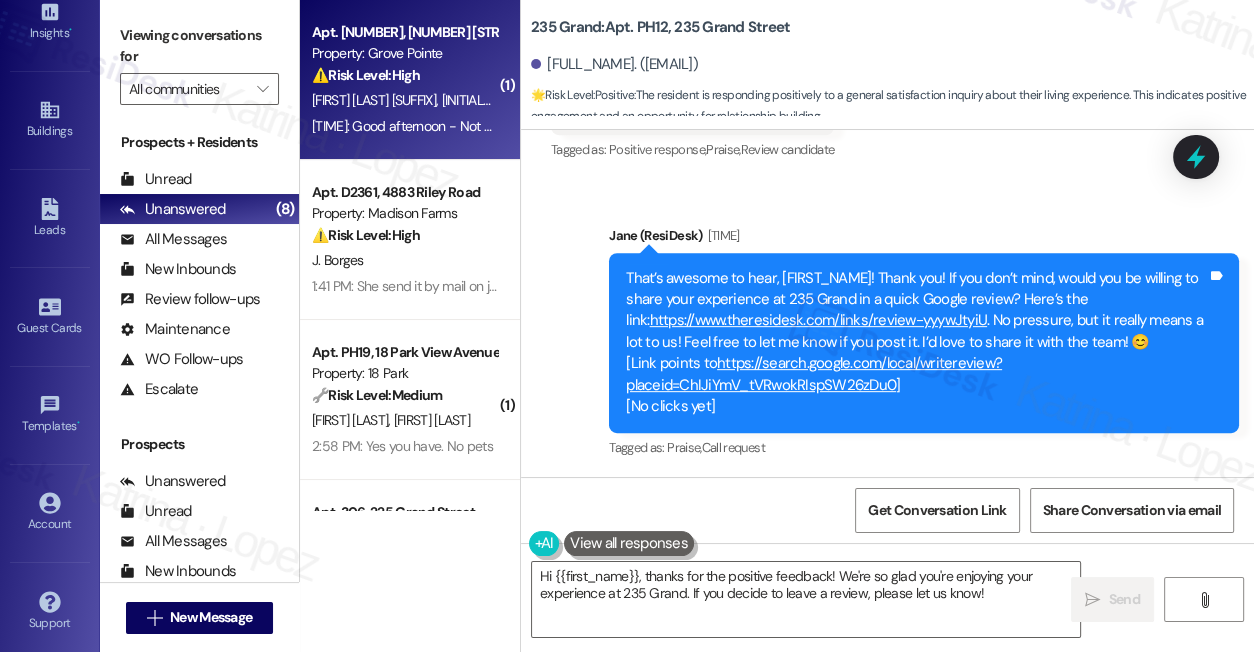 click on "3:04 PM: Good afternoon - Not sure if you can assist with this but for weeks now there have been delays with handling packages. I have been repeatedly told that there is a problem with the system for scanning them and must wait until the problem is fixed. This is certainly understandable if it happens once or twice but this has become the norm. My main concern is that I have medication delivered that must be refrigerated and waiting can be problematic. Is it possible to get an ETA on when this problem will be fixed permanently and also can accommodations be made to expedite medical deliveries? Thank you." at bounding box center [2095, 126] 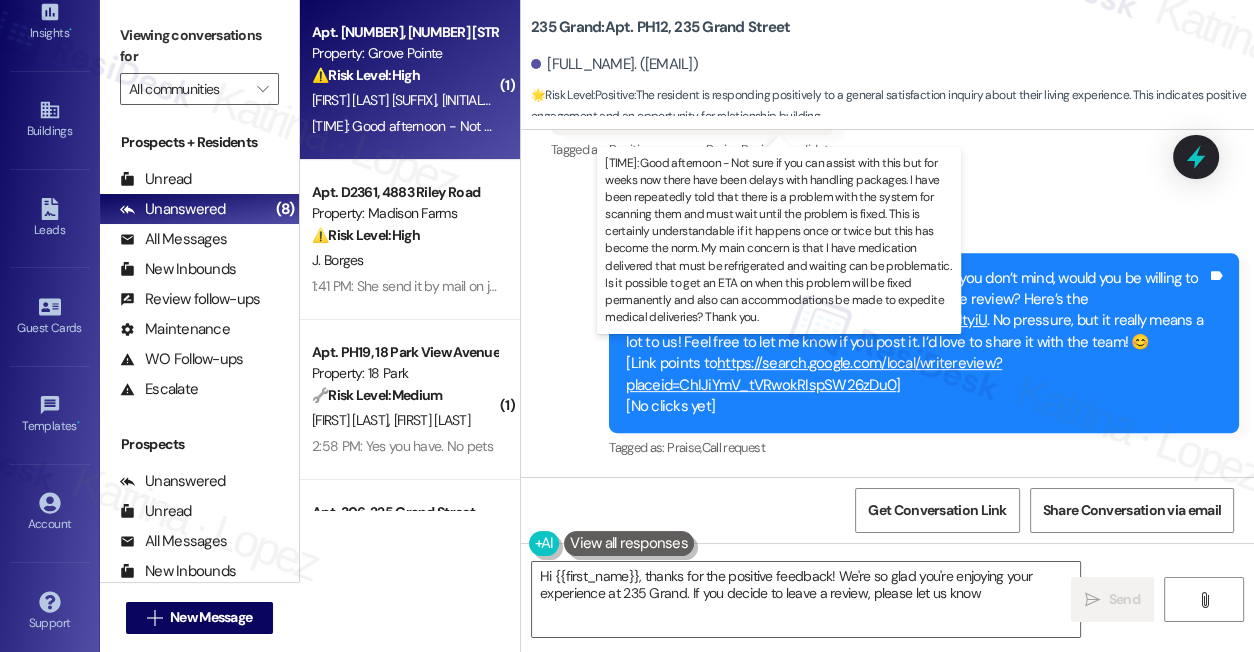 type on "Hi {{first_name}}, thanks for the positive feedback! We're so glad you're enjoying your experience at 235 Grand. If you decide to leave a review, please let us know!" 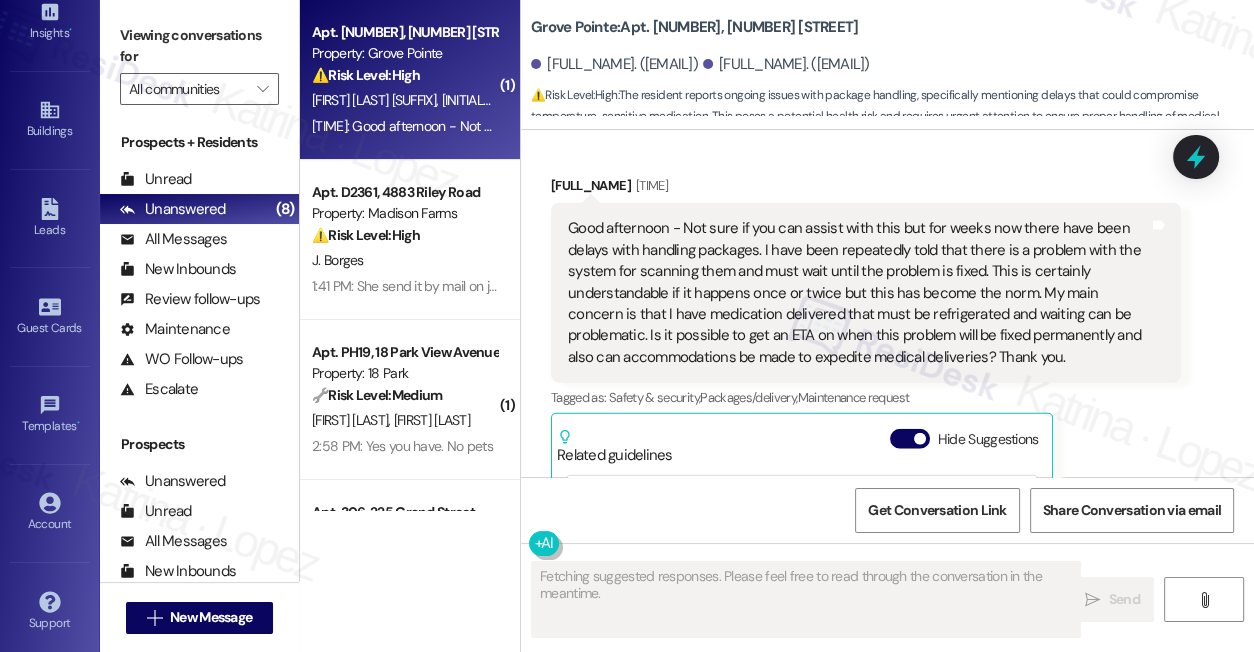 scroll, scrollTop: 11369, scrollLeft: 0, axis: vertical 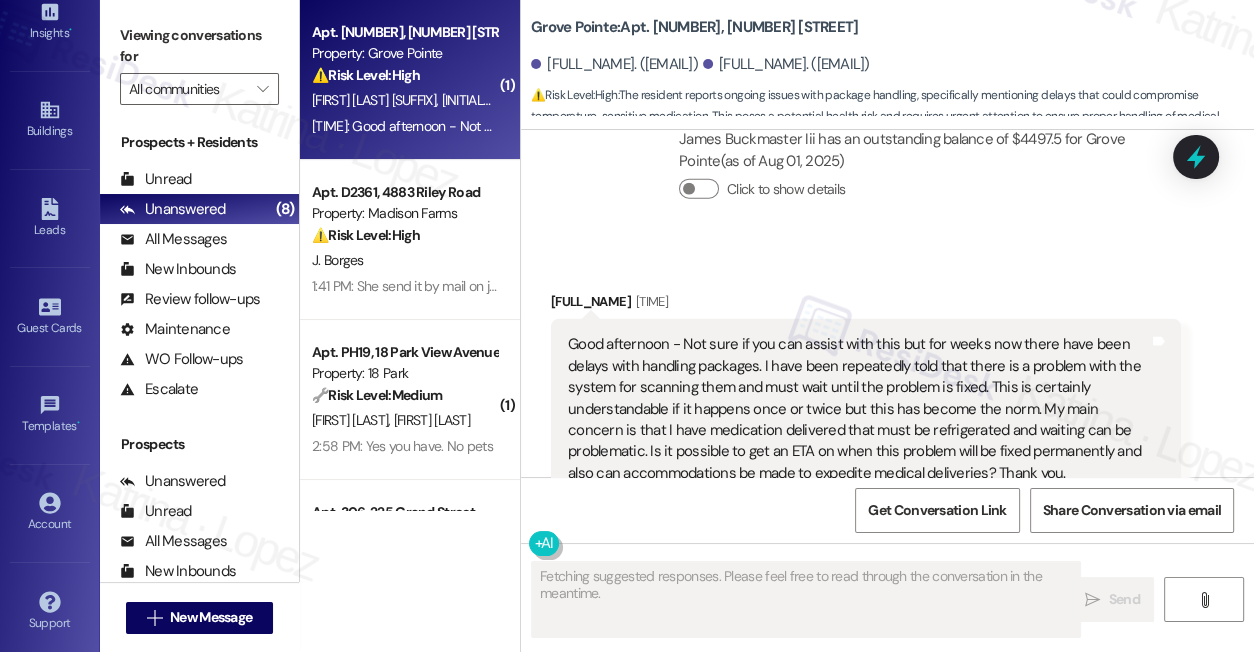 click on "Good afternoon - Not sure if you can assist with this but for weeks now there have been delays with handling packages. I have been repeatedly told that there is a problem with the system for scanning them and must wait until the problem is fixed. This is certainly understandable if it happens once or twice but this has become the norm. My main concern is that I have medication delivered that must be refrigerated and waiting can be problematic. Is it possible to get an ETA on when this problem will be fixed permanently and also can accommodations be made to expedite medical deliveries? Thank you." at bounding box center [858, 409] 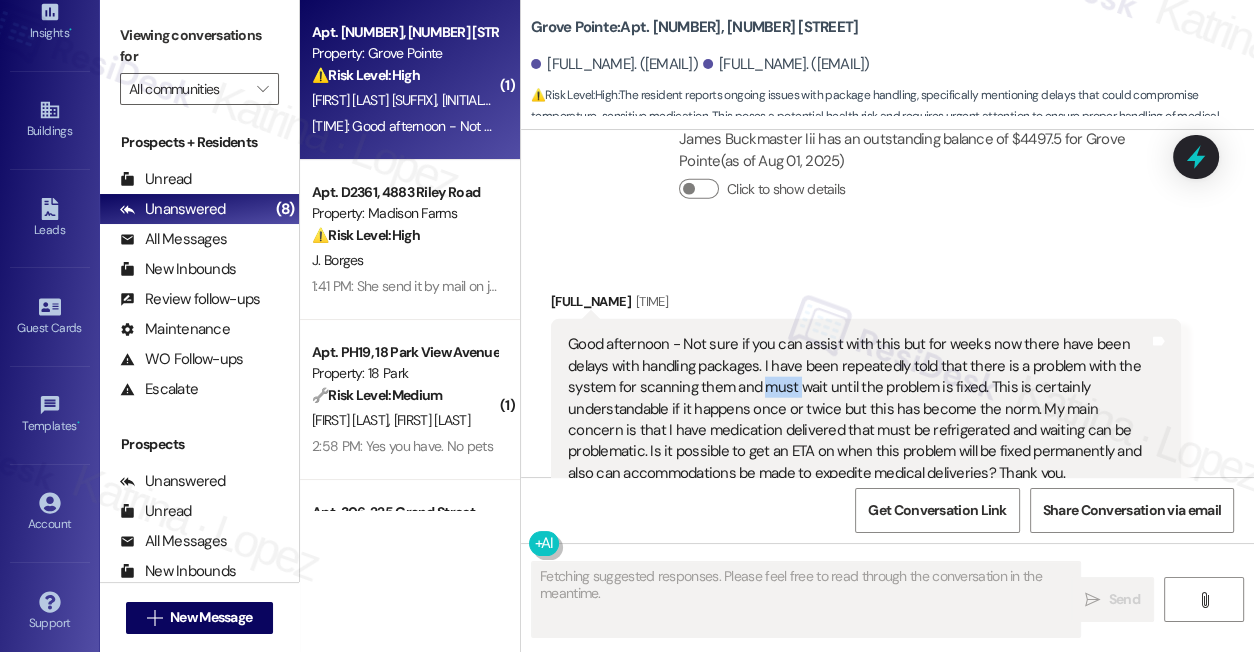 click on "Good afternoon - Not sure if you can assist with this but for weeks now there have been delays with handling packages. I have been repeatedly told that there is a problem with the system for scanning them and must wait until the problem is fixed. This is certainly understandable if it happens once or twice but this has become the norm. My main concern is that I have medication delivered that must be refrigerated and waiting can be problematic. Is it possible to get an ETA on when this problem will be fixed permanently and also can accommodations be made to expedite medical deliveries? Thank you." at bounding box center (858, 409) 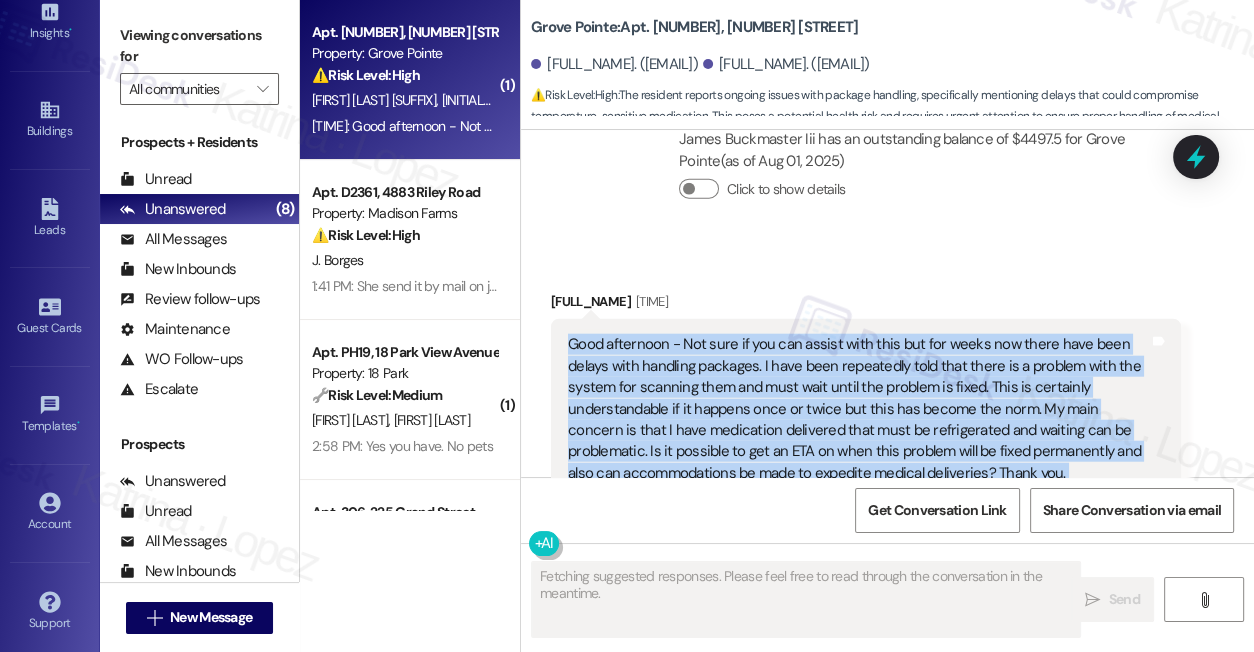 click on "Good afternoon - Not sure if you can assist with this but for weeks now there have been delays with handling packages. I have been repeatedly told that there is a problem with the system for scanning them and must wait until the problem is fixed. This is certainly understandable if it happens once or twice but this has become the norm. My main concern is that I have medication delivered that must be refrigerated and waiting can be problematic. Is it possible to get an ETA on when this problem will be fixed permanently and also can accommodations be made to expedite medical deliveries? Thank you." at bounding box center (858, 409) 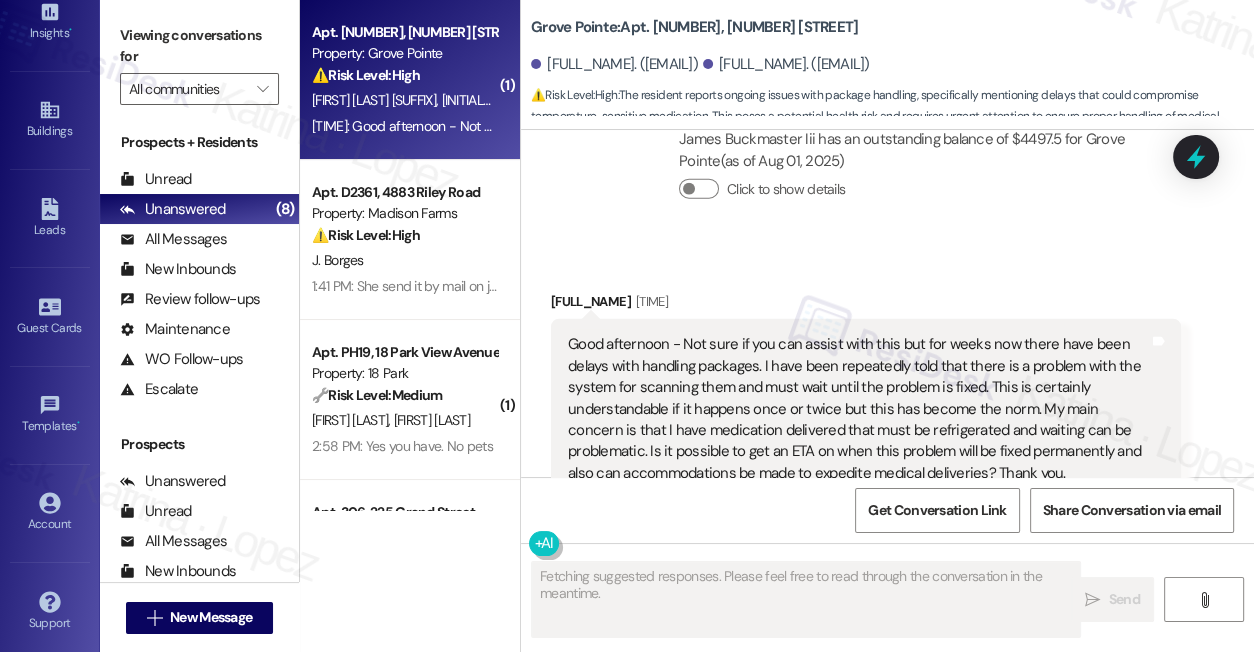 click on "Received via SMS James Buckmaster Iii 3:04 PM Good afternoon - Not sure if you can assist with this but for weeks now there have been delays with handling packages. I have been repeatedly told that there is a problem with the system for scanning them and must wait until the problem is fixed. This is certainly understandable if it happens once or twice but this has become the norm. My main concern is that I have medication delivered that must be refrigerated and waiting can be problematic. Is it possible to get an ETA on when this problem will be fixed permanently and also can accommodations be made to expedite medical deliveries? Thank you.  Tags and notes Tagged as:   Safety & security ,  Click to highlight conversations about Safety & security Packages/delivery ,  Click to highlight conversations about Packages/delivery Maintenance request Click to highlight conversations about Maintenance request  Related guidelines Hide Suggestions Created  a year ago Account level guideline  ( 69 % match) Created   ( 68" at bounding box center (866, 570) 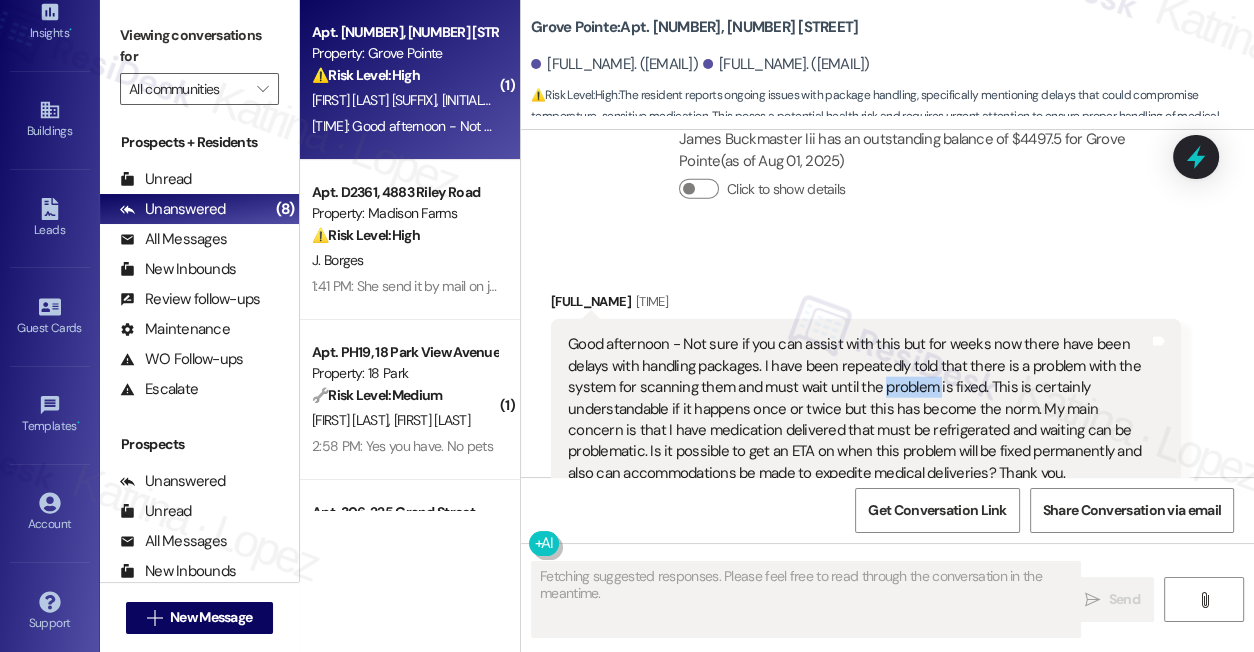 click on "Good afternoon - Not sure if you can assist with this but for weeks now there have been delays with handling packages. I have been repeatedly told that there is a problem with the system for scanning them and must wait until the problem is fixed. This is certainly understandable if it happens once or twice but this has become the norm. My main concern is that I have medication delivered that must be refrigerated and waiting can be problematic. Is it possible to get an ETA on when this problem will be fixed permanently and also can accommodations be made to expedite medical deliveries? Thank you." at bounding box center [858, 409] 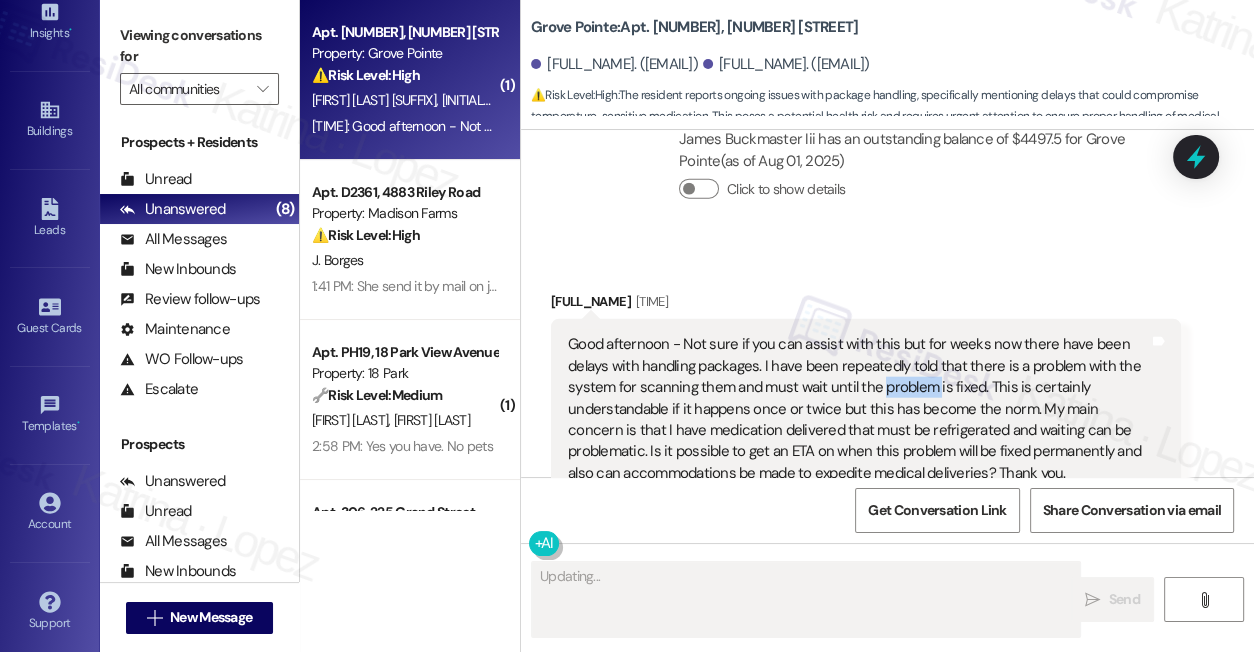 click on "Good afternoon - Not sure if you can assist with this but for weeks now there have been delays with handling packages. I have been repeatedly told that there is a problem with the system for scanning them and must wait until the problem is fixed. This is certainly understandable if it happens once or twice but this has become the norm. My main concern is that I have medication delivered that must be refrigerated and waiting can be problematic. Is it possible to get an ETA on when this problem will be fixed permanently and also can accommodations be made to expedite medical deliveries? Thank you." at bounding box center [858, 409] 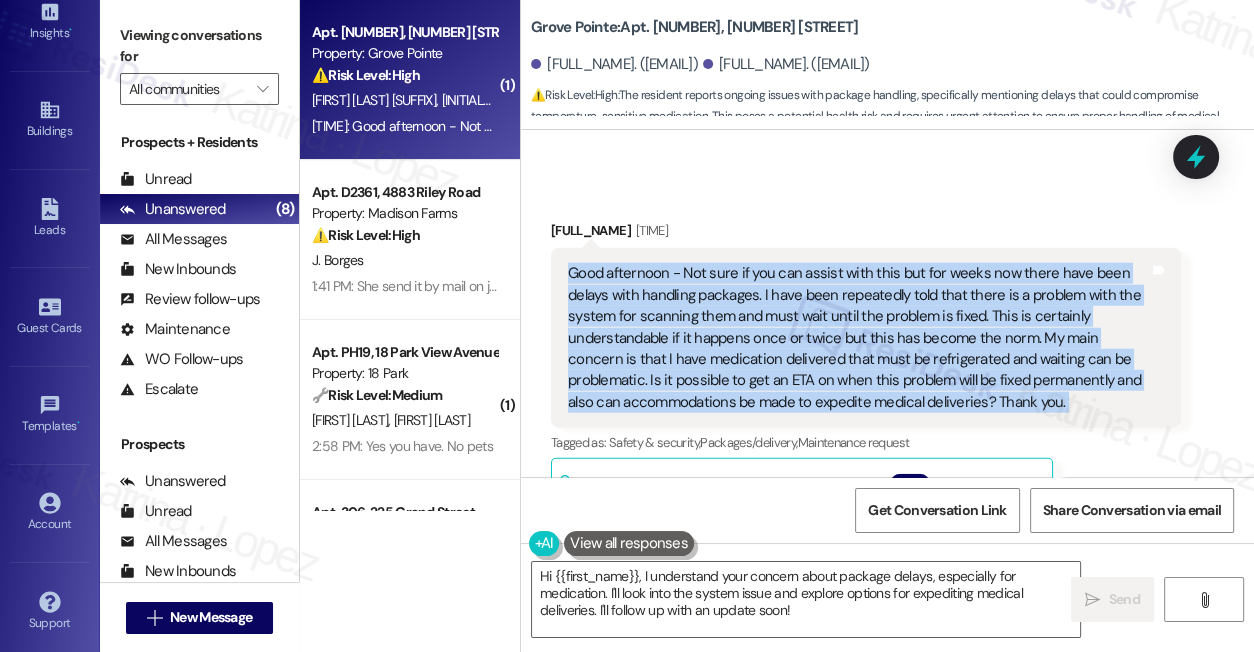 scroll, scrollTop: 11460, scrollLeft: 0, axis: vertical 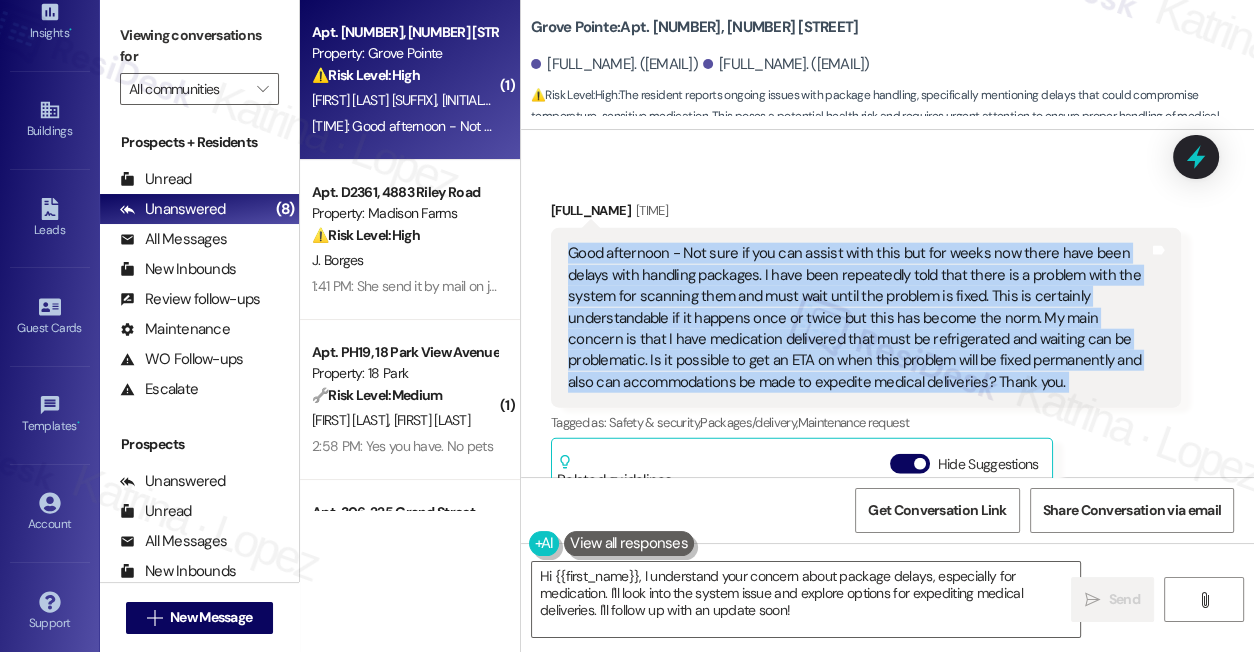 click on "Received via SMS James Buckmaster Iii 3:04 PM Good afternoon - Not sure if you can assist with this but for weeks now there have been delays with handling packages. I have been repeatedly told that there is a problem with the system for scanning them and must wait until the problem is fixed. This is certainly understandable if it happens once or twice but this has become the norm. My main concern is that I have medication delivered that must be refrigerated and waiting can be problematic. Is it possible to get an ETA on when this problem will be fixed permanently and also can accommodations be made to expedite medical deliveries? Thank you.  Tags and notes Tagged as:   Safety & security ,  Click to highlight conversations about Safety & security Packages/delivery ,  Click to highlight conversations about Packages/delivery Maintenance request Click to highlight conversations about Maintenance request  Related guidelines Hide Suggestions Created  a year ago Account level guideline  ( 69 % match) Created   ( 68" at bounding box center (887, 464) 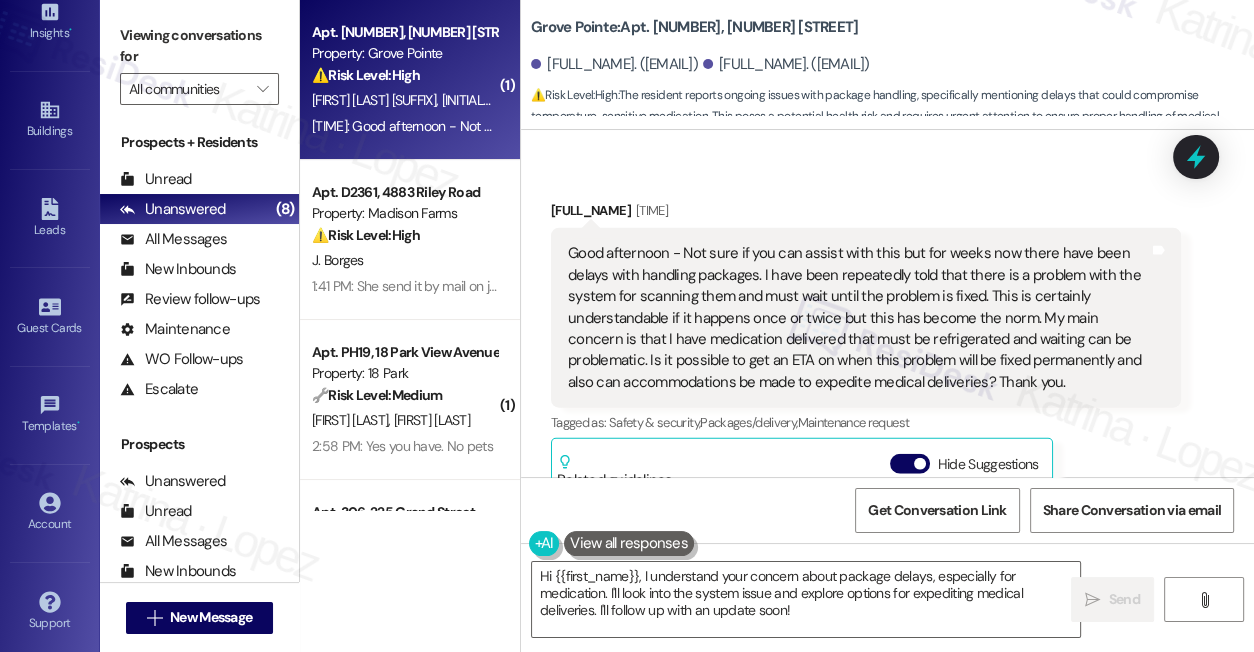 click on "Good afternoon - Not sure if you can assist with this but for weeks now there have been delays with handling packages. I have been repeatedly told that there is a problem with the system for scanning them and must wait until the problem is fixed. This is certainly understandable if it happens once or twice but this has become the norm. My main concern is that I have medication delivered that must be refrigerated and waiting can be problematic. Is it possible to get an ETA on when this problem will be fixed permanently and also can accommodations be made to expedite medical deliveries? Thank you." at bounding box center [858, 318] 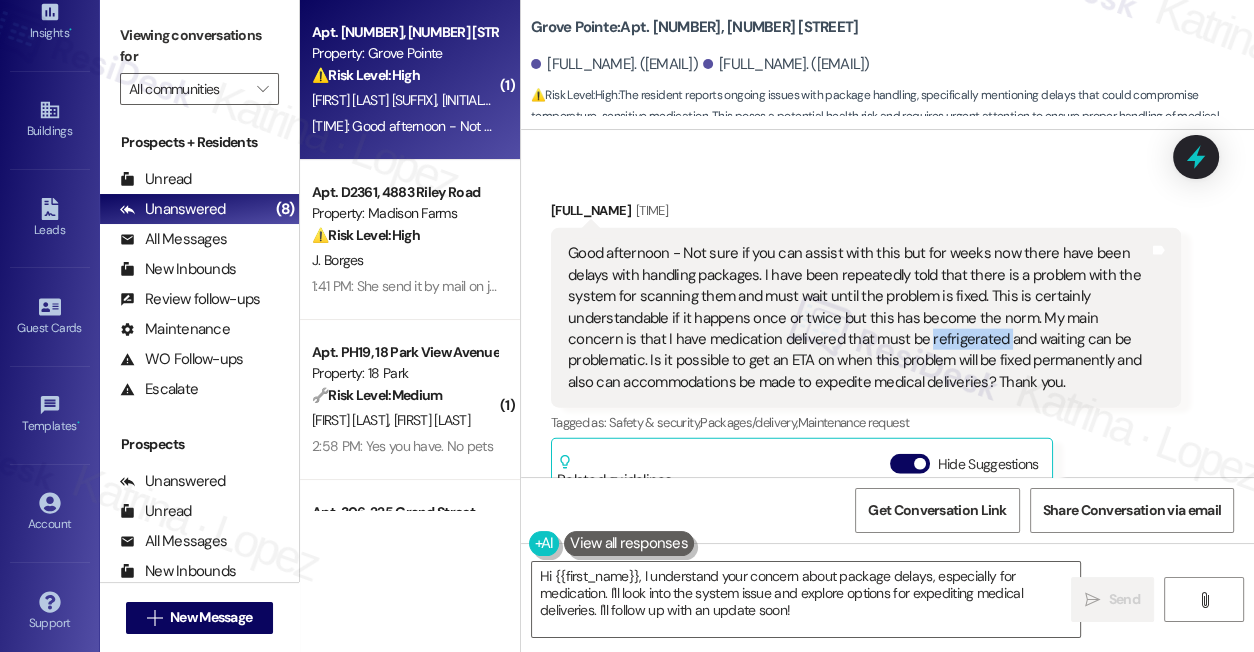 click on "Good afternoon - Not sure if you can assist with this but for weeks now there have been delays with handling packages. I have been repeatedly told that there is a problem with the system for scanning them and must wait until the problem is fixed. This is certainly understandable if it happens once or twice but this has become the norm. My main concern is that I have medication delivered that must be refrigerated and waiting can be problematic. Is it possible to get an ETA on when this problem will be fixed permanently and also can accommodations be made to expedite medical deliveries? Thank you." at bounding box center [858, 318] 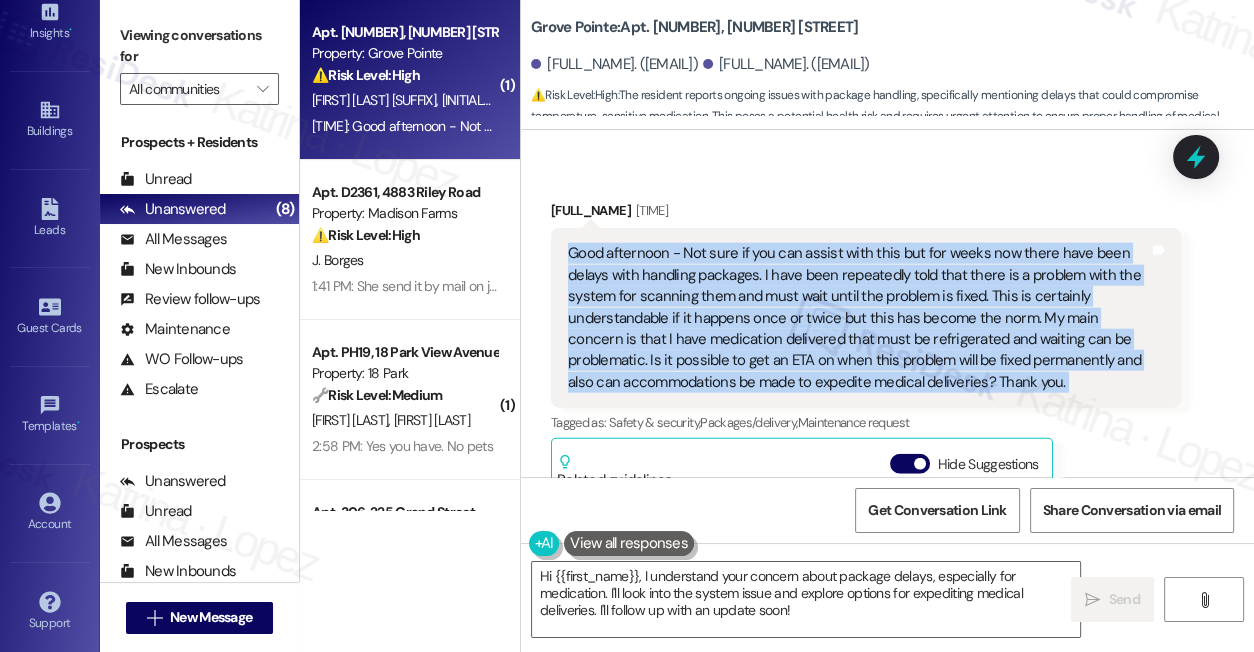 click on "Good afternoon - Not sure if you can assist with this but for weeks now there have been delays with handling packages. I have been repeatedly told that there is a problem with the system for scanning them and must wait until the problem is fixed. This is certainly understandable if it happens once or twice but this has become the norm. My main concern is that I have medication delivered that must be refrigerated and waiting can be problematic. Is it possible to get an ETA on when this problem will be fixed permanently and also can accommodations be made to expedite medical deliveries? Thank you." at bounding box center [858, 318] 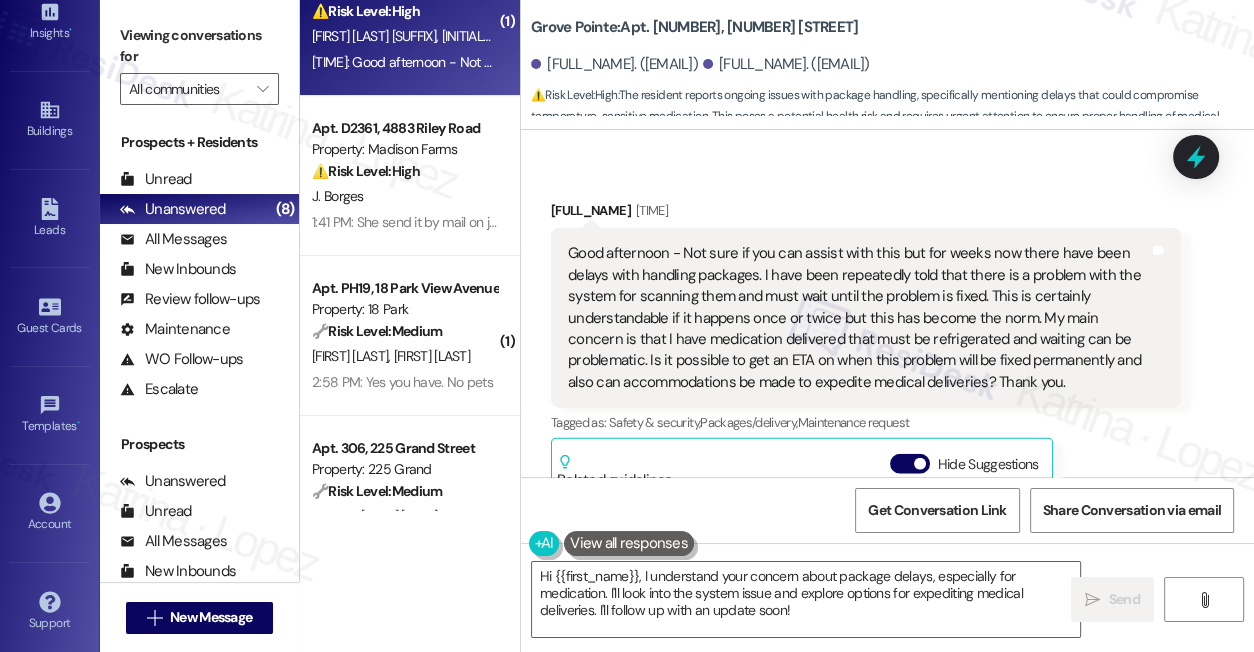 scroll, scrollTop: 181, scrollLeft: 0, axis: vertical 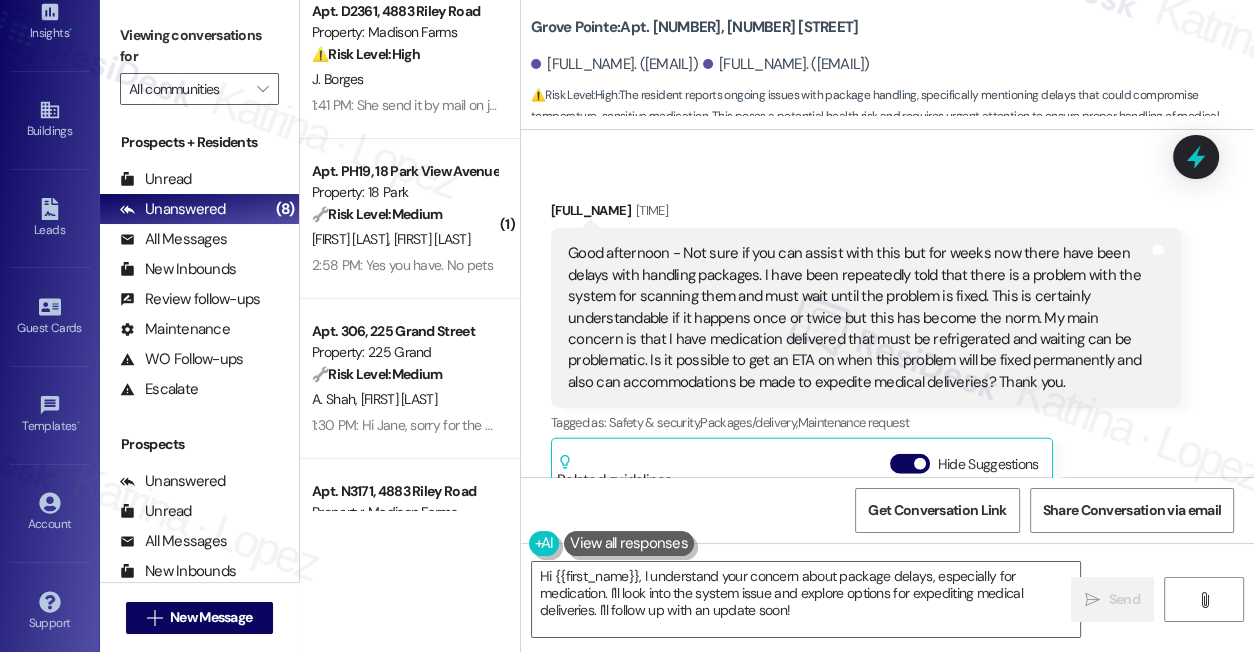 click on "Viewing conversations for" at bounding box center (199, 46) 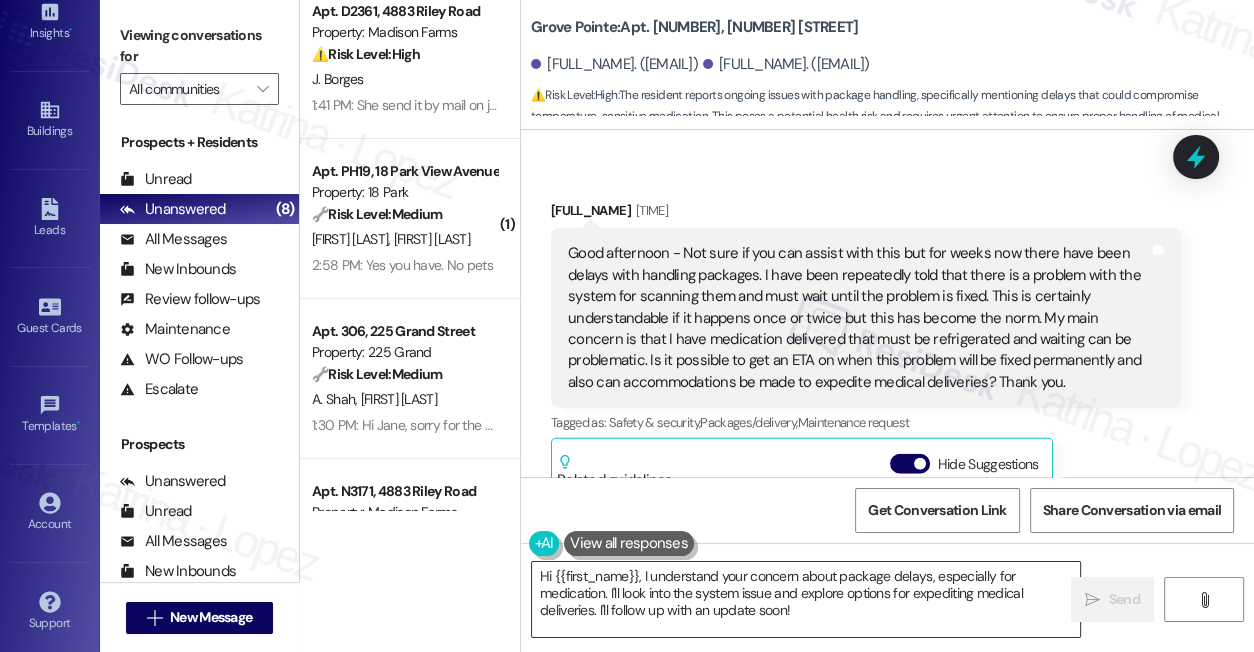 click on "Hi {{first_name}}, I understand your concern about package delays, especially for medication. I'll look into the system issue and explore options for expediting medical deliveries. I'll follow up with an update soon!" at bounding box center [806, 599] 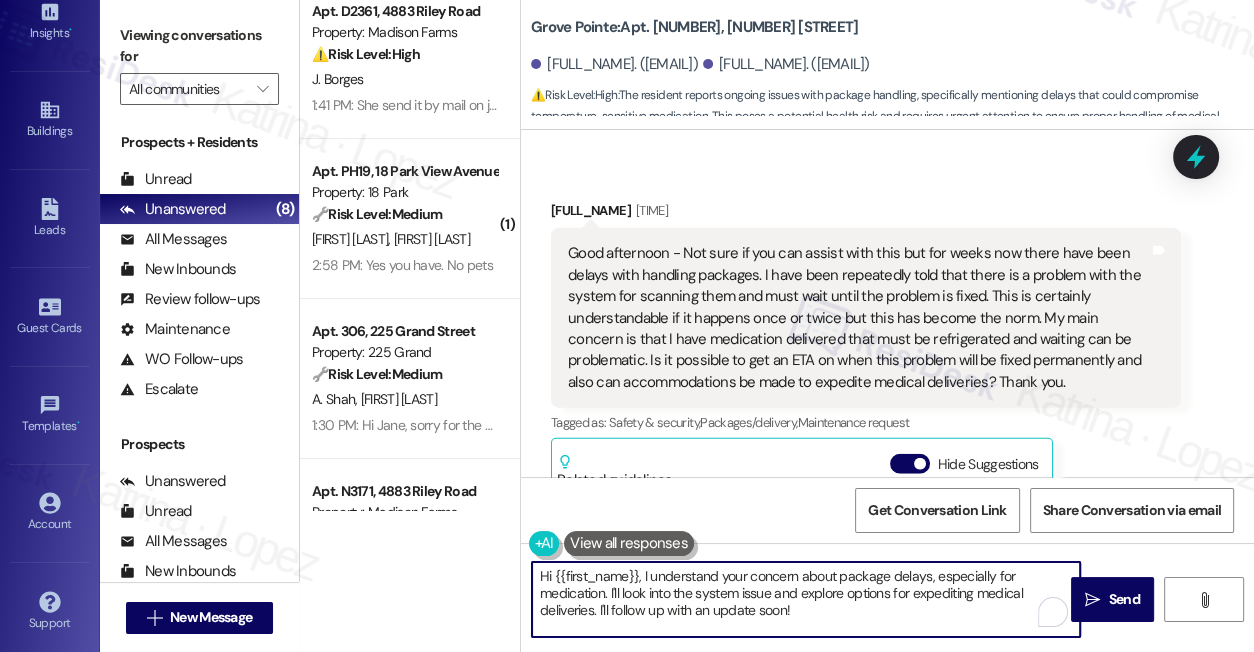 click on "Hi {{first_name}}, I understand your concern about package delays, especially for medication. I'll look into the system issue and explore options for expediting medical deliveries. I'll follow up with an update soon!" at bounding box center (806, 599) 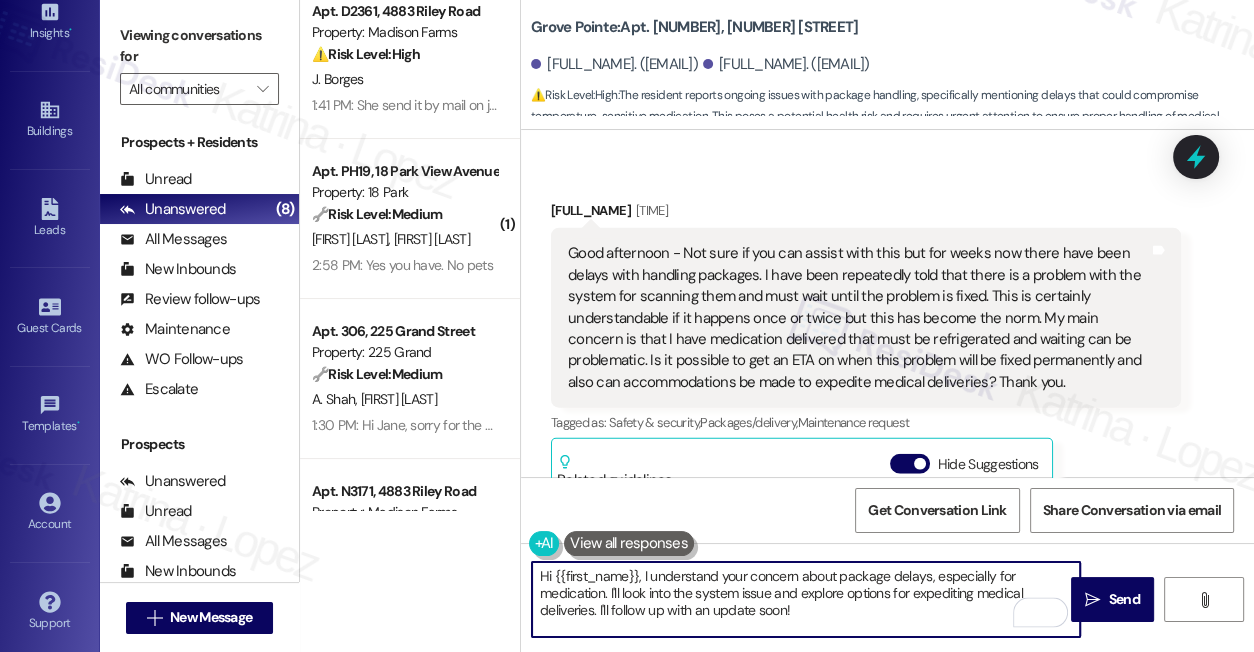 paste on "thank you for sharing this — I completely understand how concerning it must be to deal with repeated package delays, especially when it involves medication that needs refrigeration. I’ll check in with the site team about the ETA for resolving the scanning system issue and whether accommodations can be made for urgent medical deliveries. I’ll update you as soon as I have more info." 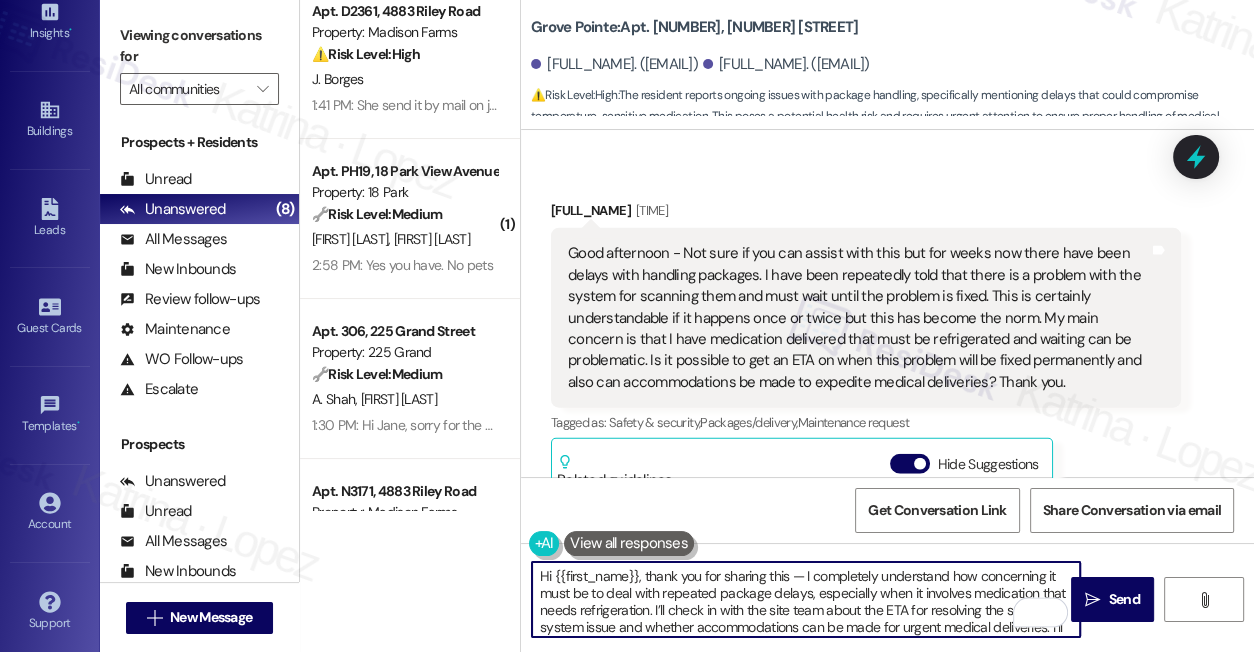scroll, scrollTop: 16, scrollLeft: 0, axis: vertical 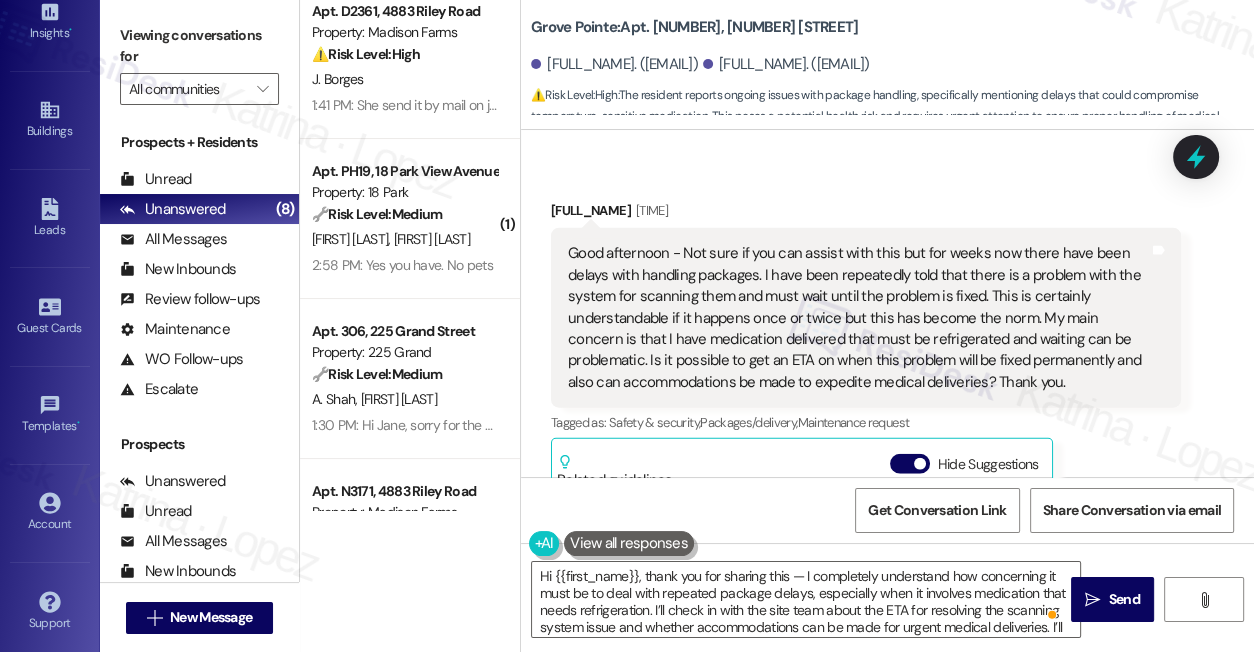 click on "James Buckmaster Iii 3:04 PM" at bounding box center (866, 214) 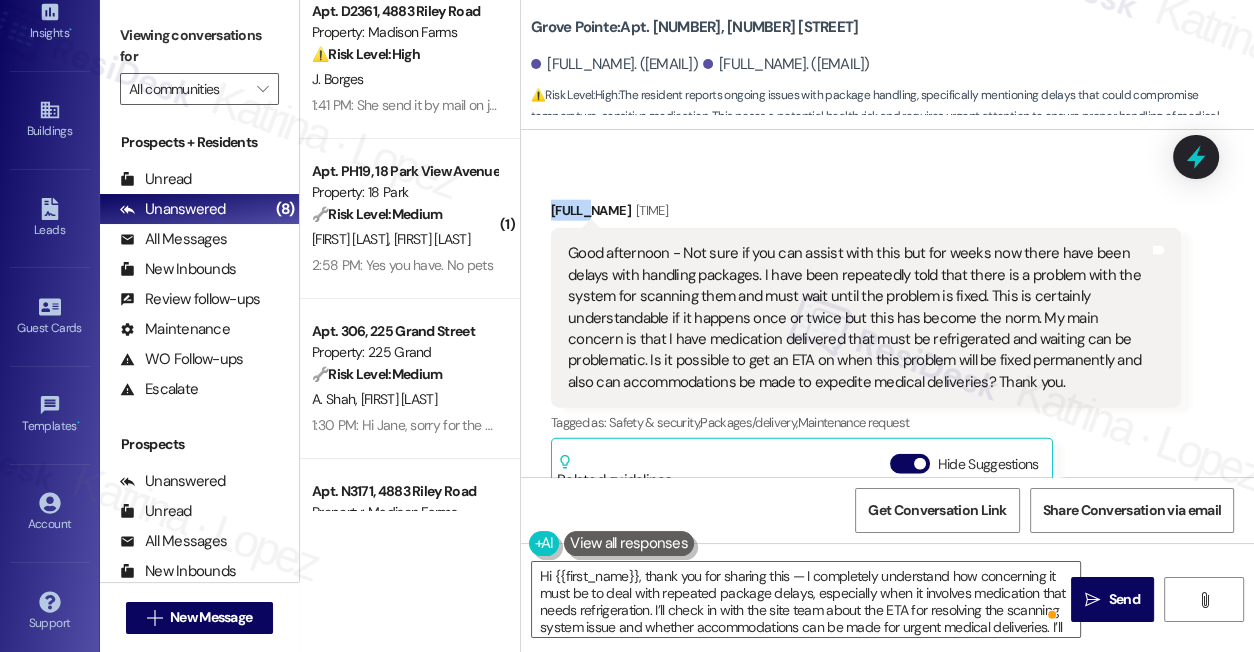 click on "James Buckmaster Iii 3:04 PM" at bounding box center (866, 214) 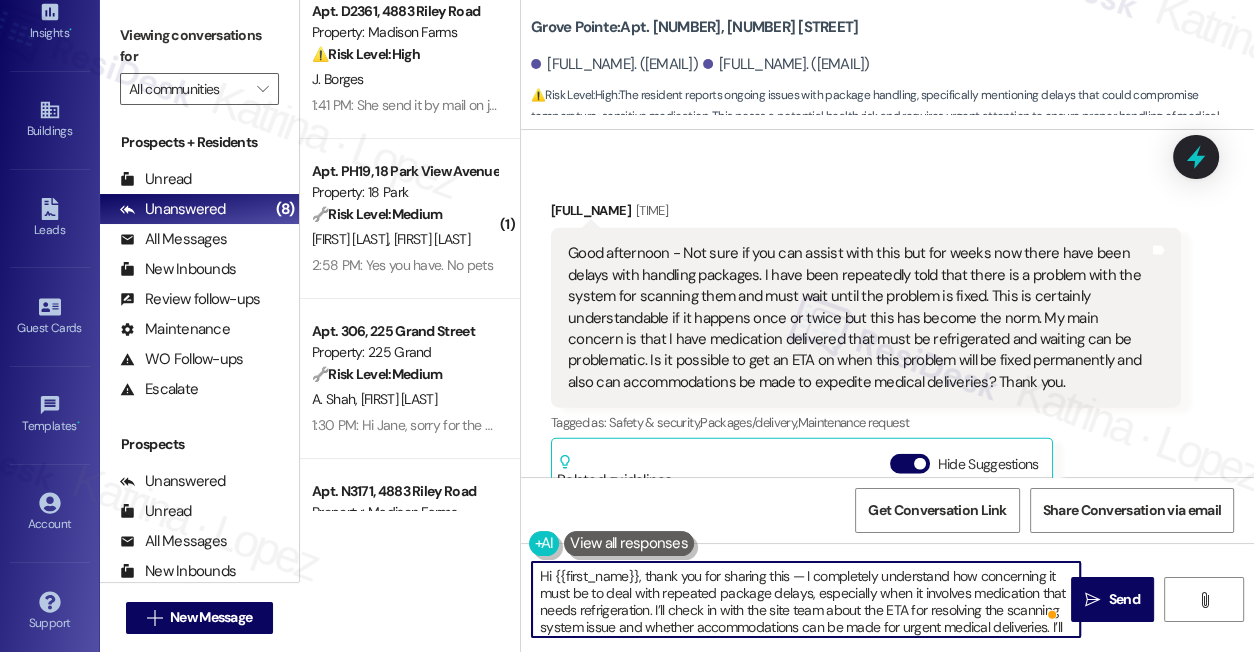drag, startPoint x: 553, startPoint y: 576, endPoint x: 638, endPoint y: 557, distance: 87.09765 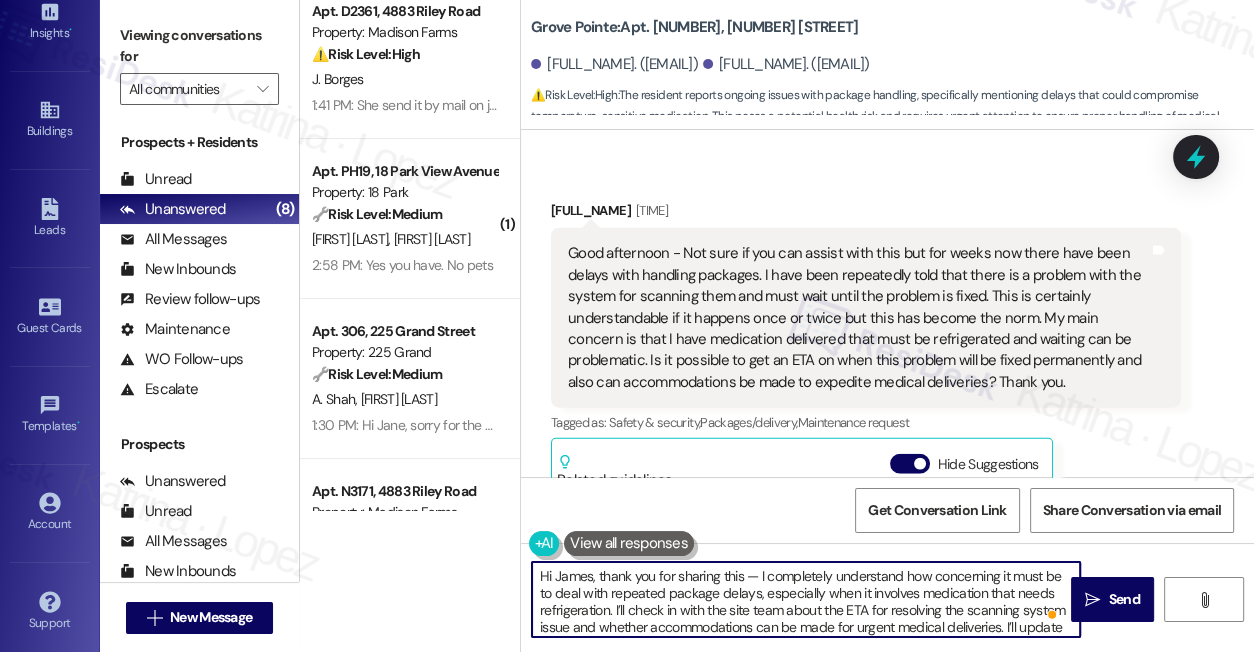 drag, startPoint x: 758, startPoint y: 568, endPoint x: 744, endPoint y: 569, distance: 14.035668 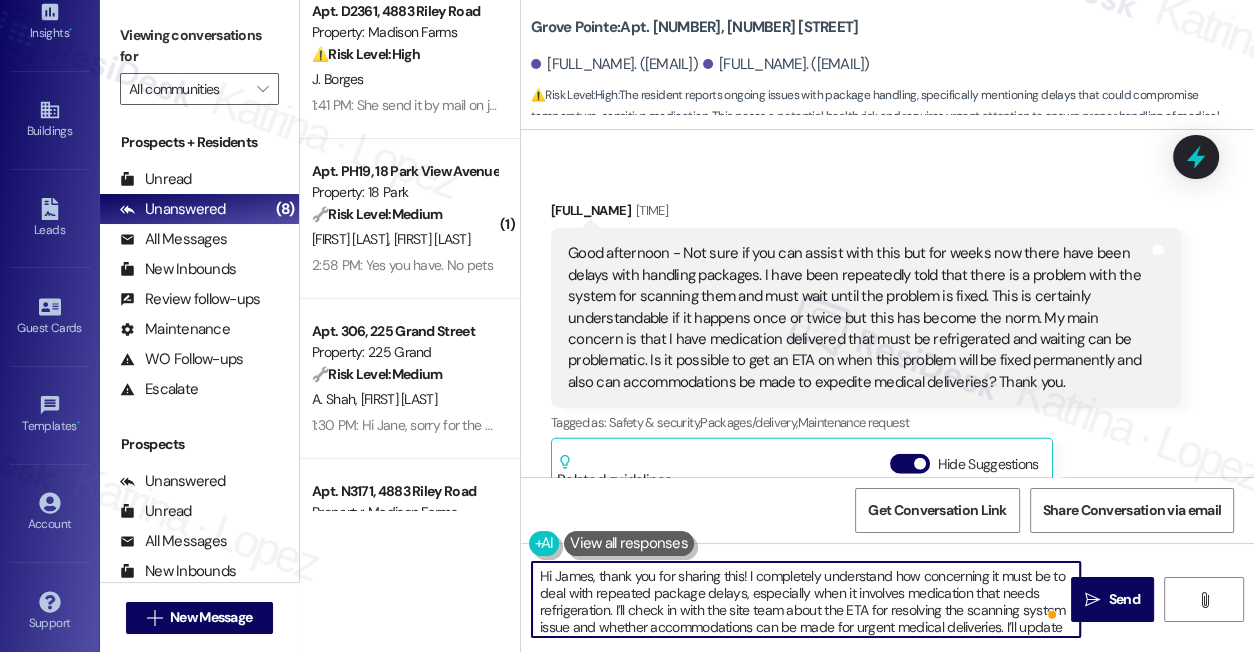 click on "Hi James, thank you for sharing this! I completely understand how concerning it must be to deal with repeated package delays, especially when it involves medication that needs refrigeration. I’ll check in with the site team about the ETA for resolving the scanning system issue and whether accommodations can be made for urgent medical deliveries. I’ll update you as soon as I have more info." at bounding box center [806, 599] 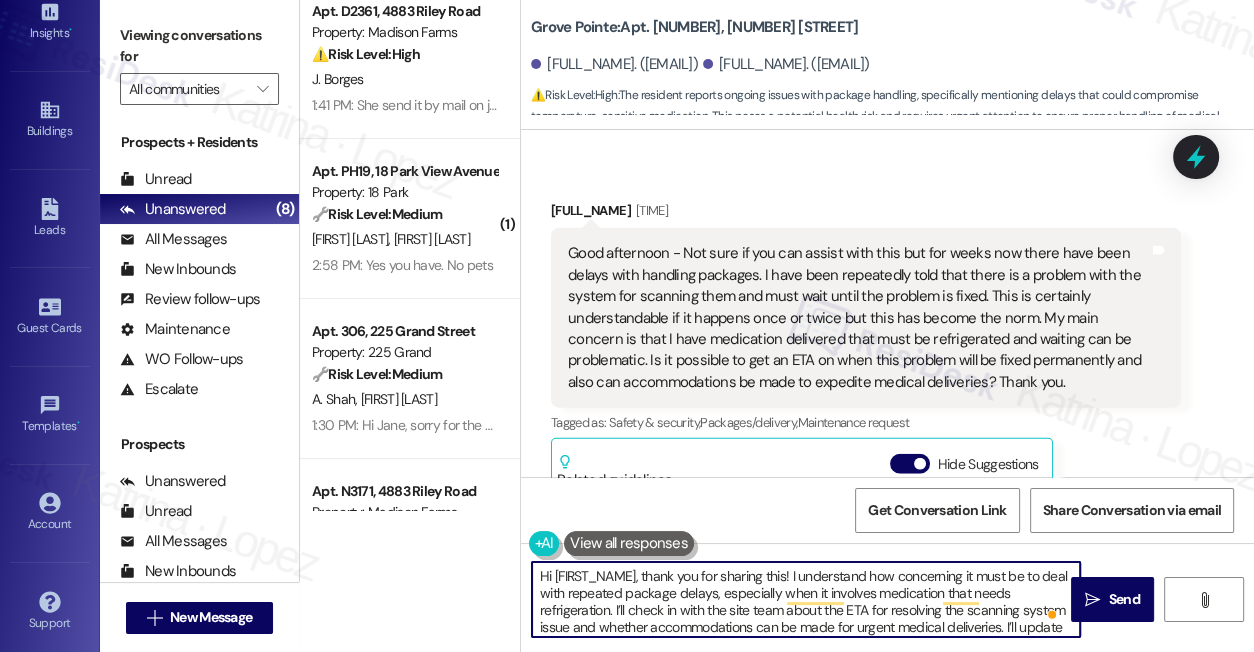 click on "Hi James, thank you for sharing this! I understand how concerning it must be to deal with repeated package delays, especially when it involves medication that needs refrigeration. I’ll check in with the site team about the ETA for resolving the scanning system issue and whether accommodations can be made for urgent medical deliveries. I’ll update you as soon as I have more info." at bounding box center [806, 599] 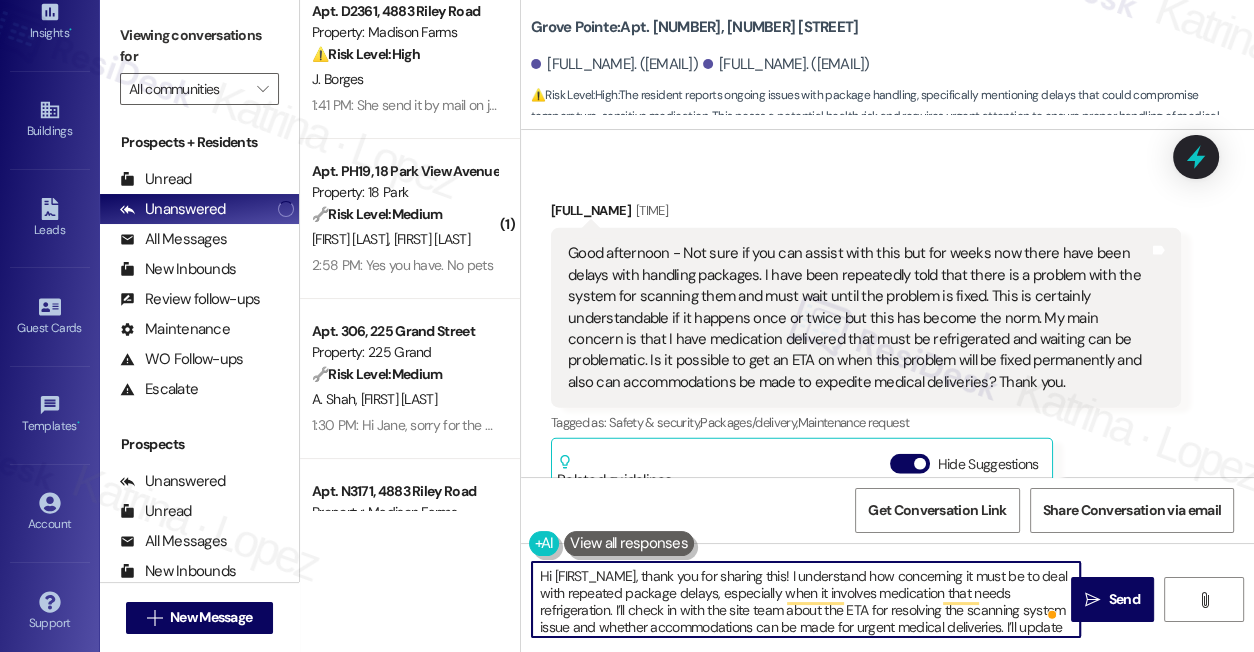 scroll, scrollTop: 21, scrollLeft: 0, axis: vertical 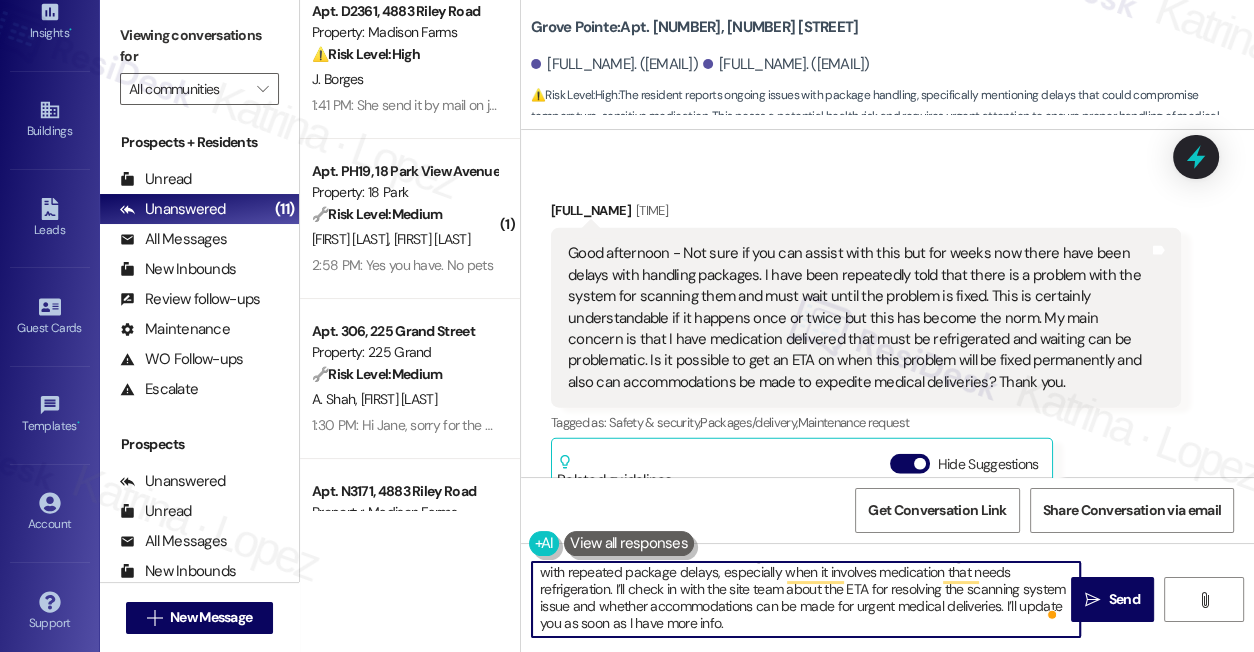 drag, startPoint x: 960, startPoint y: 606, endPoint x: 957, endPoint y: 619, distance: 13.341664 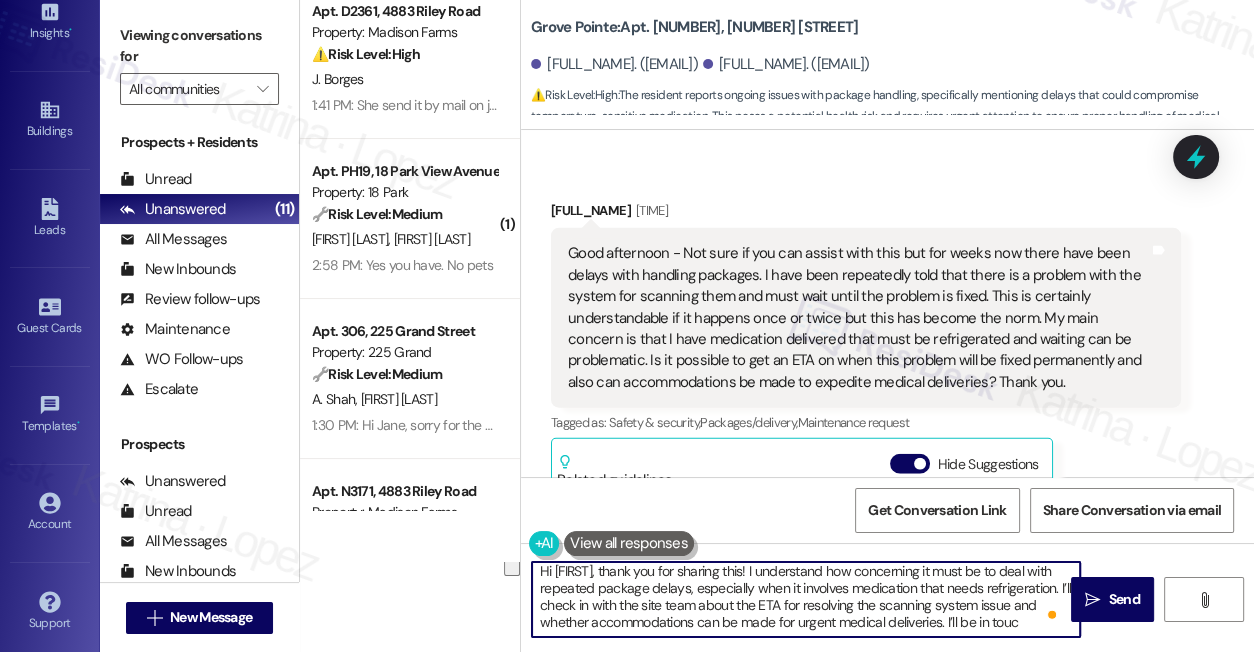 scroll, scrollTop: 5, scrollLeft: 0, axis: vertical 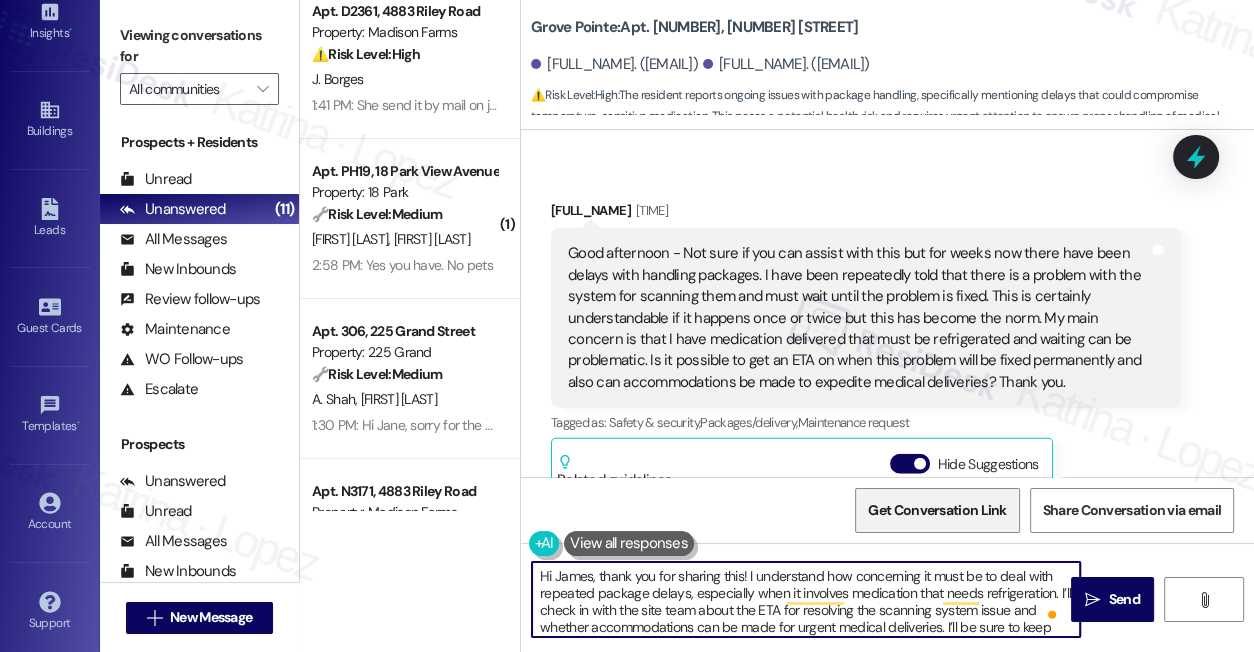 type on "Hi James, thank you for sharing this! I understand how concerning it must be to deal with repeated package delays, especially when it involves medication that needs refrigeration. I’ll check in with the site team about the ETA for resolving the scanning system issue and whether accommodations can be made for urgent medical deliveries. I’ll be sure to keep you posted once I hear back from the team." 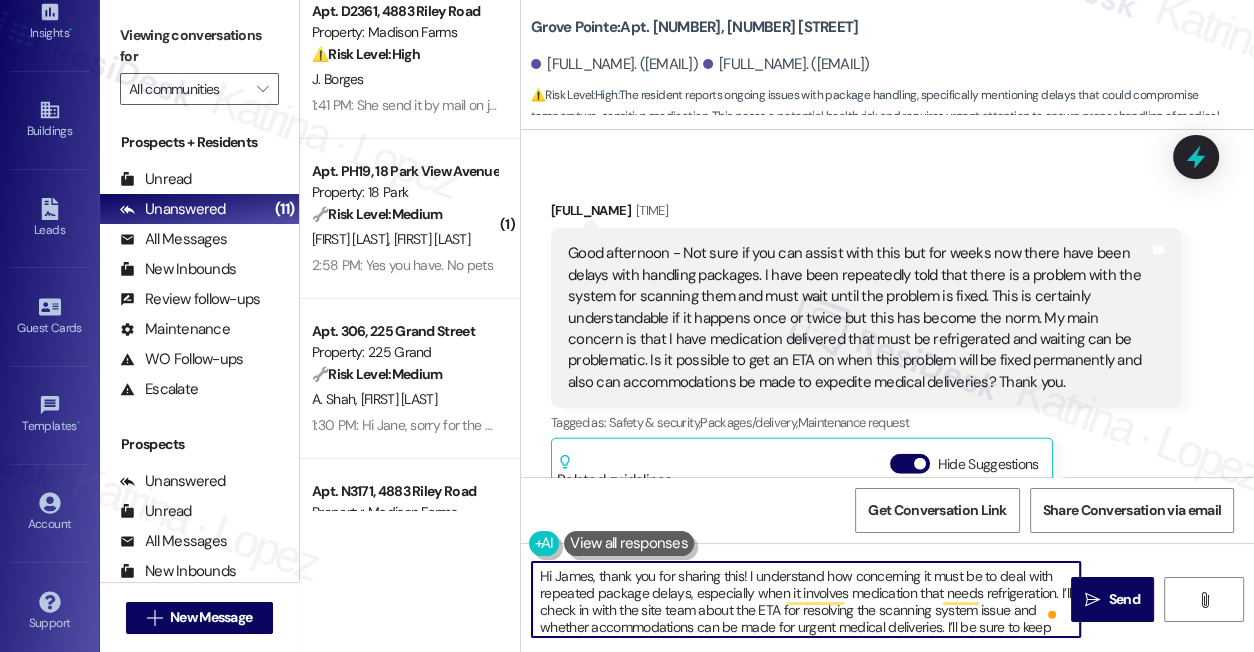 click on "Hi James, thank you for sharing this! I understand how concerning it must be to deal with repeated package delays, especially when it involves medication that needs refrigeration. I’ll check in with the site team about the ETA for resolving the scanning system issue and whether accommodations can be made for urgent medical deliveries. I’ll be sure to keep you posted once I hear back from the team." at bounding box center [806, 599] 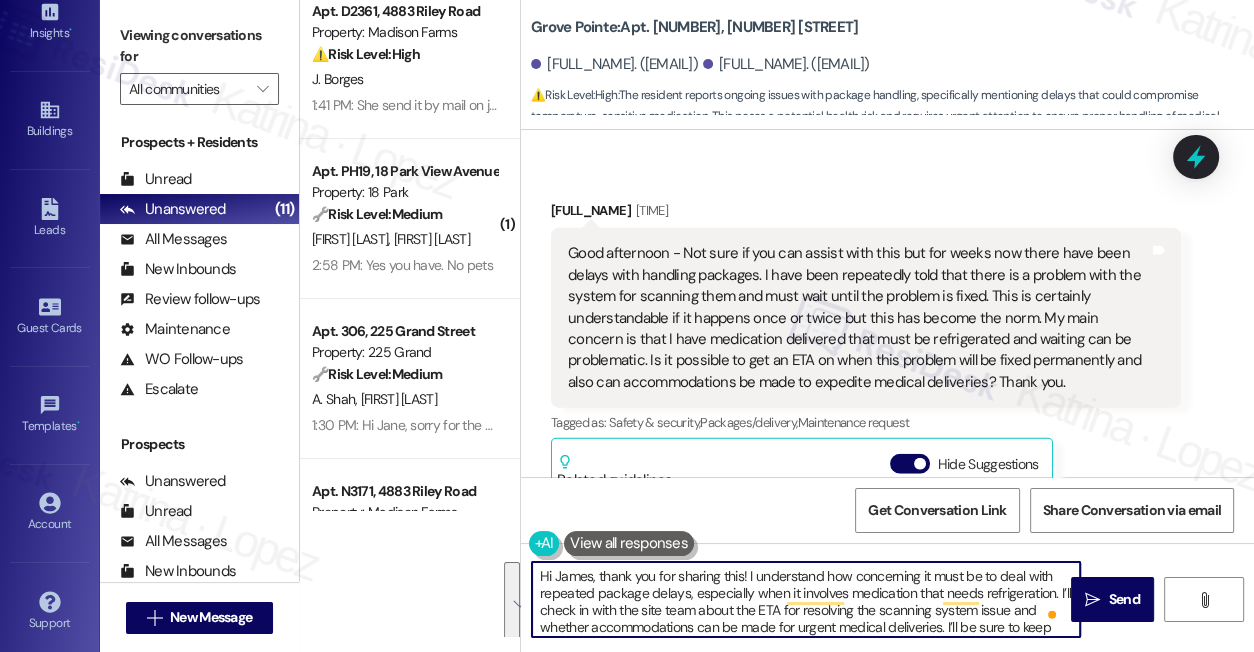 click on "Hi James, thank you for sharing this! I understand how concerning it must be to deal with repeated package delays, especially when it involves medication that needs refrigeration. I’ll check in with the site team about the ETA for resolving the scanning system issue and whether accommodations can be made for urgent medical deliveries. I’ll be sure to keep you posted once I hear back from the team." at bounding box center (806, 599) 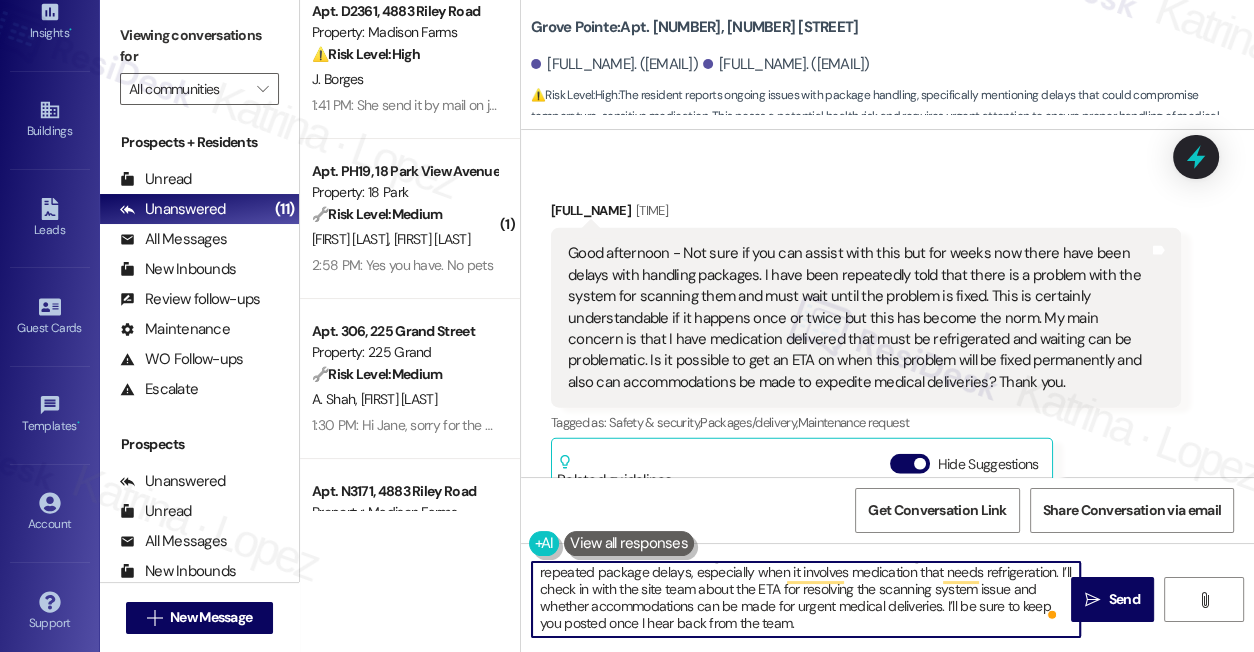 click on "Hi James, thank you for sharing this! I understand how concerning it must be to deal with repeated package delays, especially when it involves medication that needs refrigeration. I’ll check in with the site team about the ETA for resolving the scanning system issue and whether accommodations can be made for urgent medical deliveries. I’ll be sure to keep you posted once I hear back from the team." at bounding box center (806, 599) 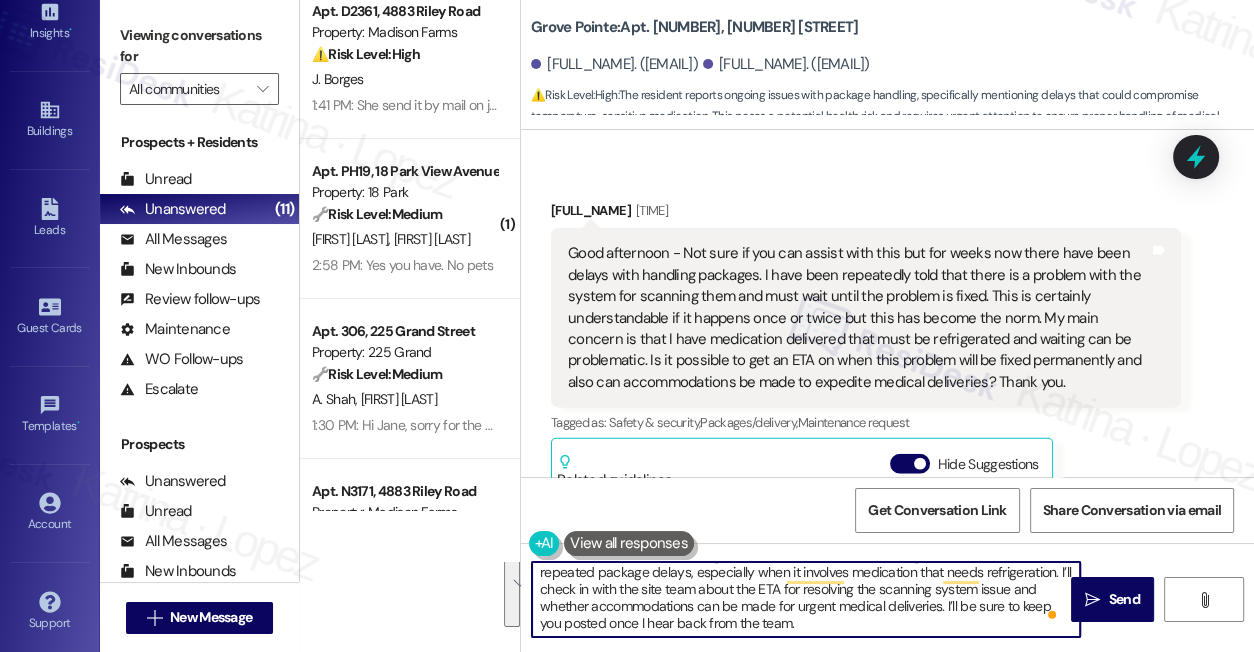 click on "Hi James, thank you for sharing this! I understand how concerning it must be to deal with repeated package delays, especially when it involves medication that needs refrigeration. I’ll check in with the site team about the ETA for resolving the scanning system issue and whether accommodations can be made for urgent medical deliveries. I’ll be sure to keep you posted once I hear back from the team." at bounding box center [806, 599] 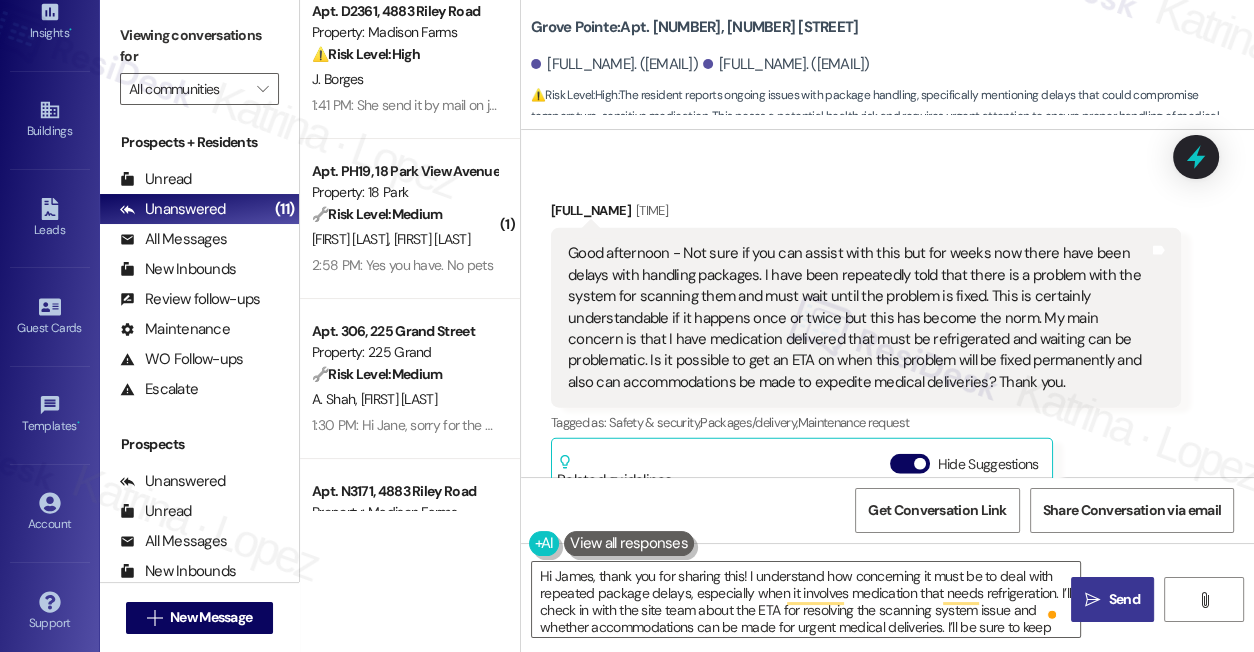 click on "" at bounding box center (1092, 600) 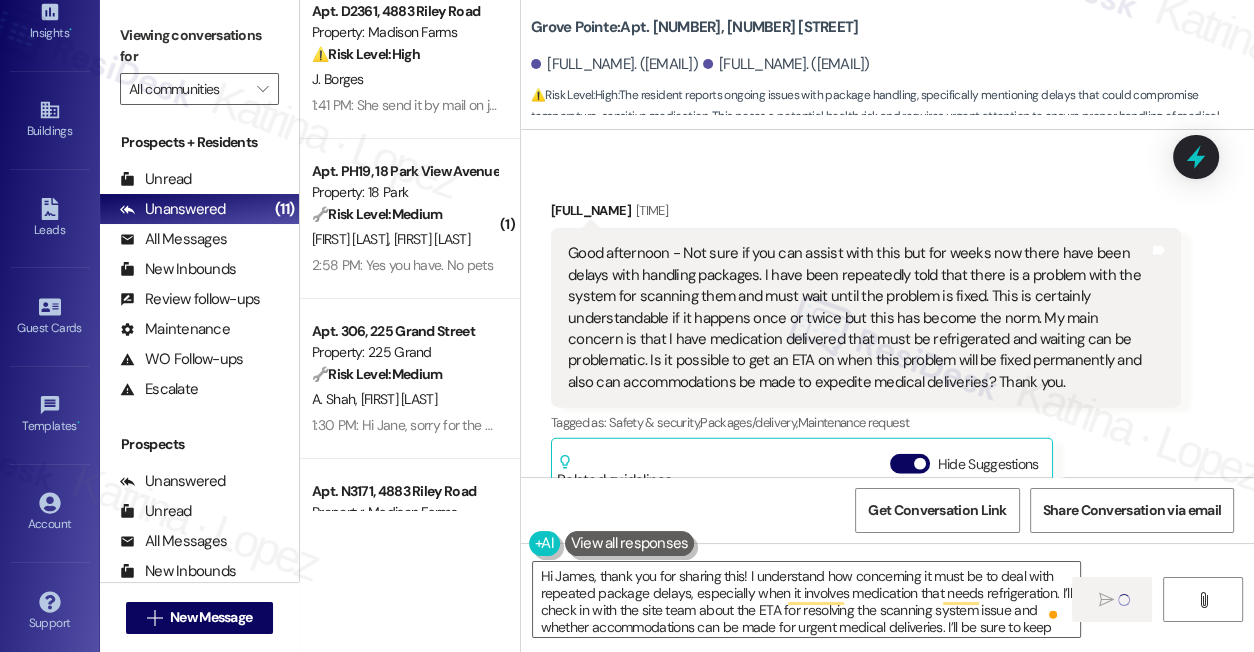 type 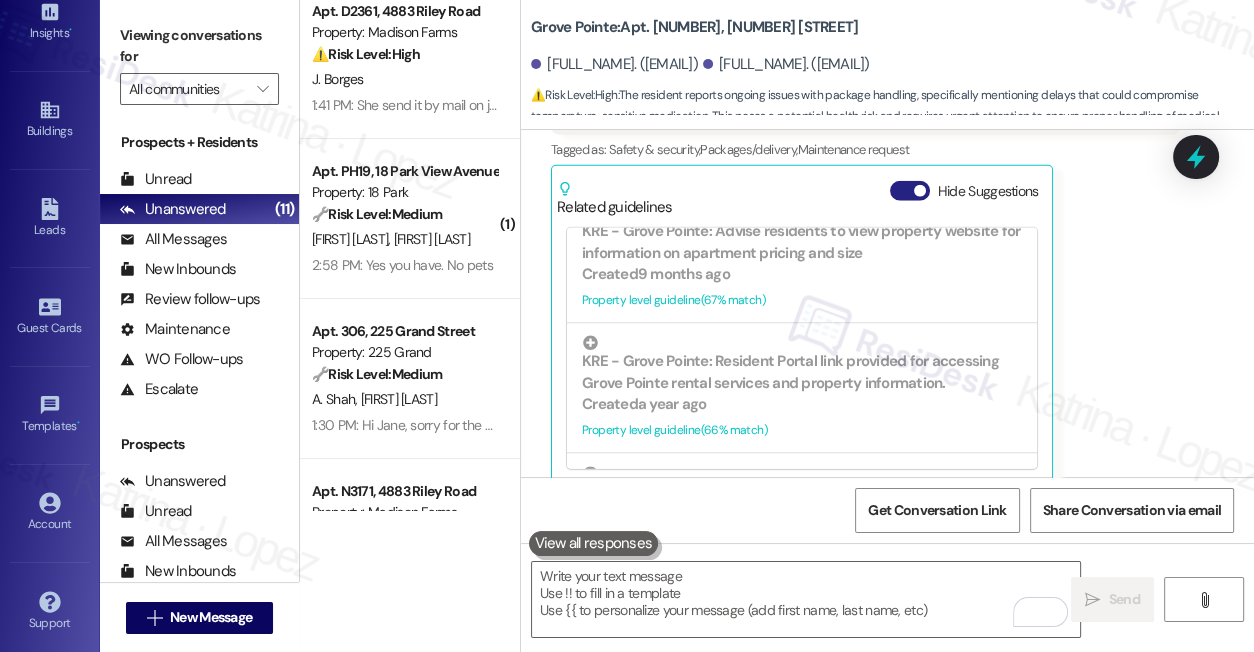 click at bounding box center [920, 191] 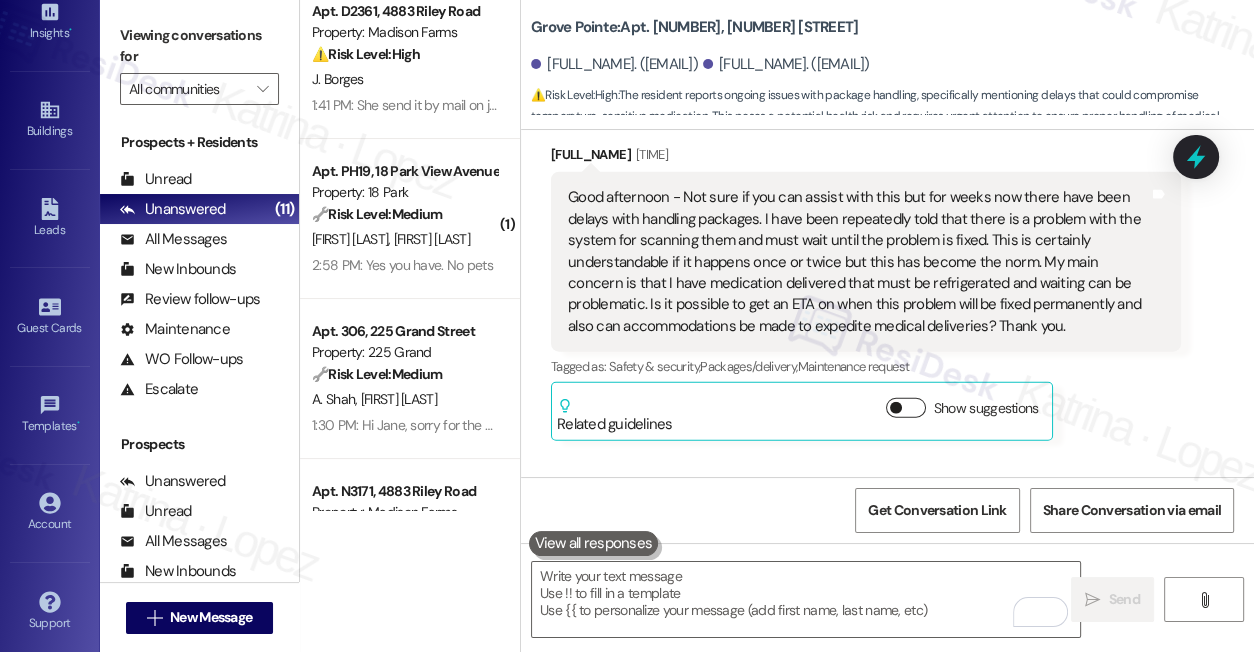 click on "Show suggestions" at bounding box center [906, 408] 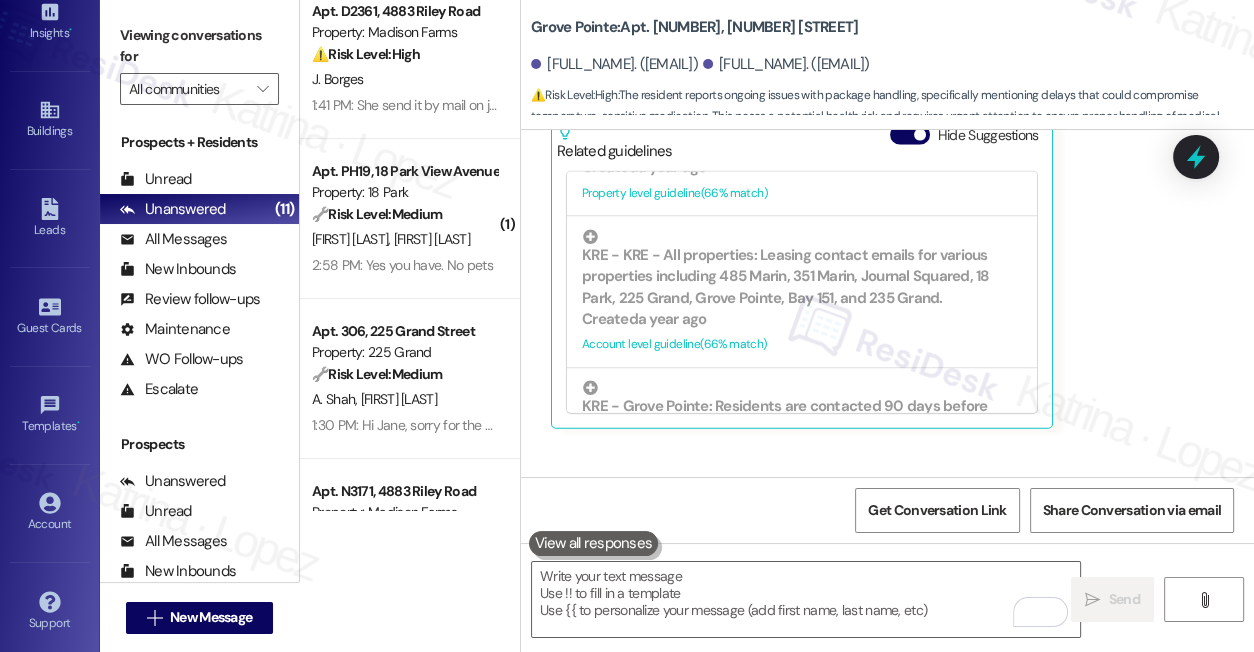 drag, startPoint x: 145, startPoint y: 43, endPoint x: 267, endPoint y: 103, distance: 135.95587 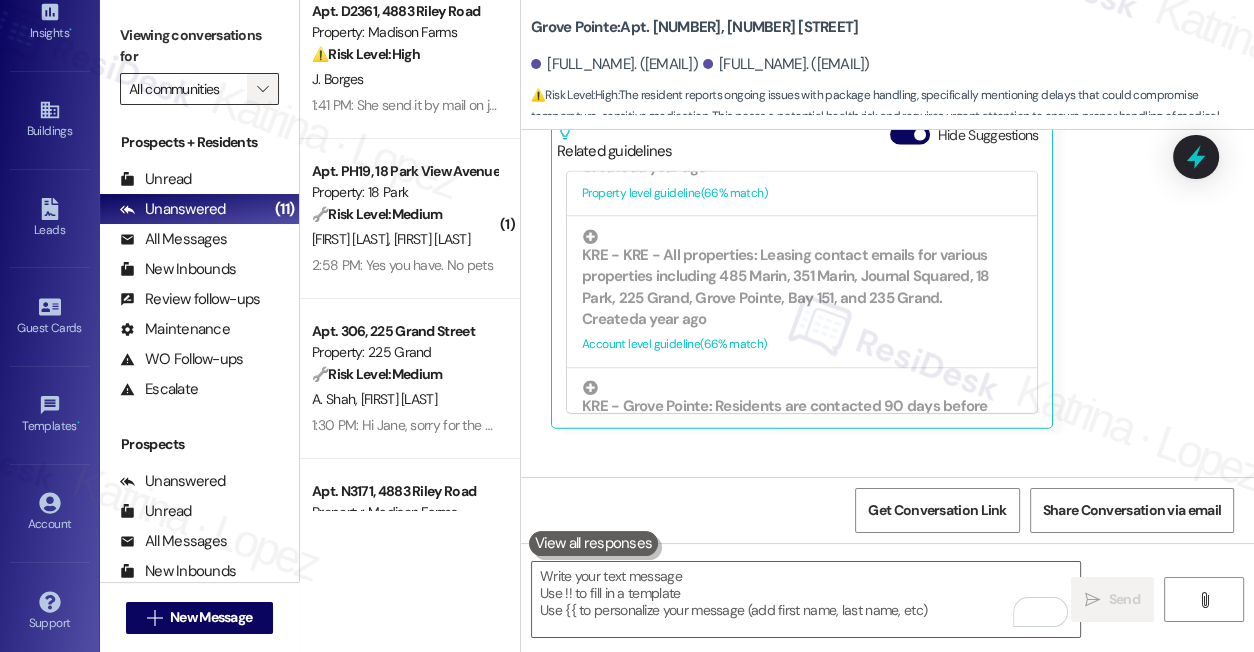 click on "Viewing conversations for" at bounding box center (199, 46) 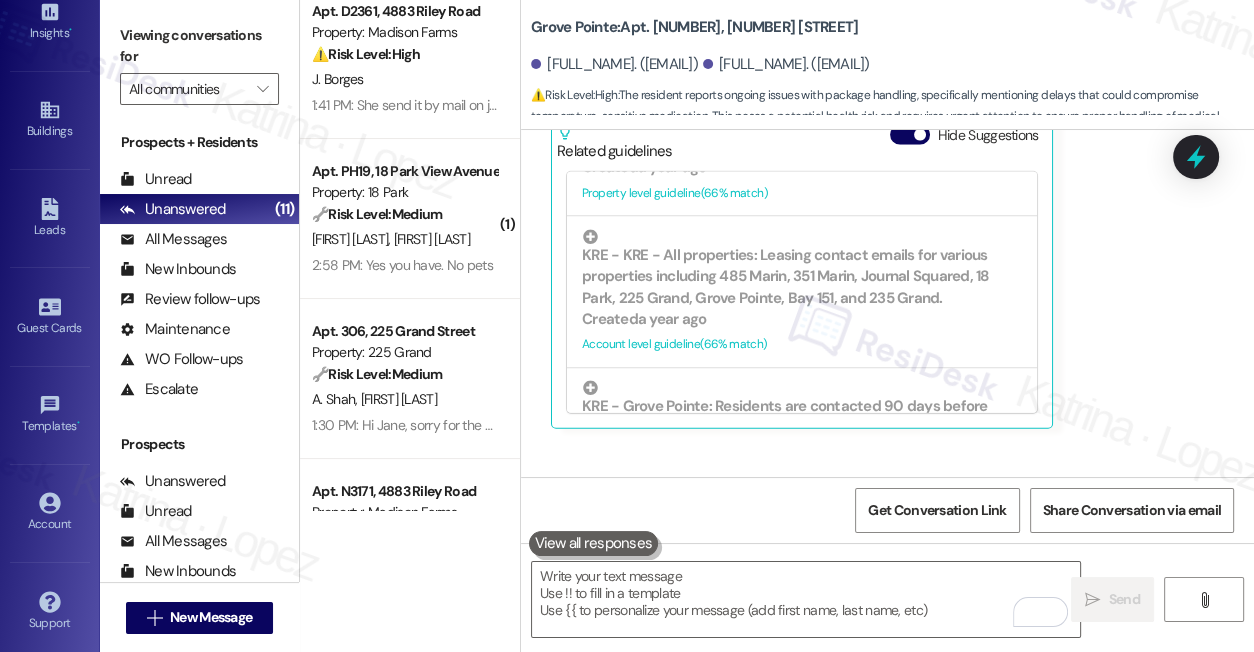 click on "James Buckmaster Iii 3:04 PM Good afternoon - Not sure if you can assist with this but for weeks now there have been delays with handling packages. I have been repeatedly told that there is a problem with the system for scanning them and must wait until the problem is fixed. This is certainly understandable if it happens once or twice but this has become the norm. My main concern is that I have medication delivered that must be refrigerated and waiting can be problematic. Is it possible to get an ETA on when this problem will be fixed permanently and also can accommodations be made to expedite medical deliveries? Thank you.  Tags and notes Tagged as:   Safety & security ,  Click to highlight conversations about Safety & security Packages/delivery ,  Click to highlight conversations about Packages/delivery Maintenance request Click to highlight conversations about Maintenance request  Related guidelines Hide Suggestions Created  a year ago Account level guideline  ( 69 % match) FAQs generated by ResiDesk AI  (" at bounding box center [866, 150] 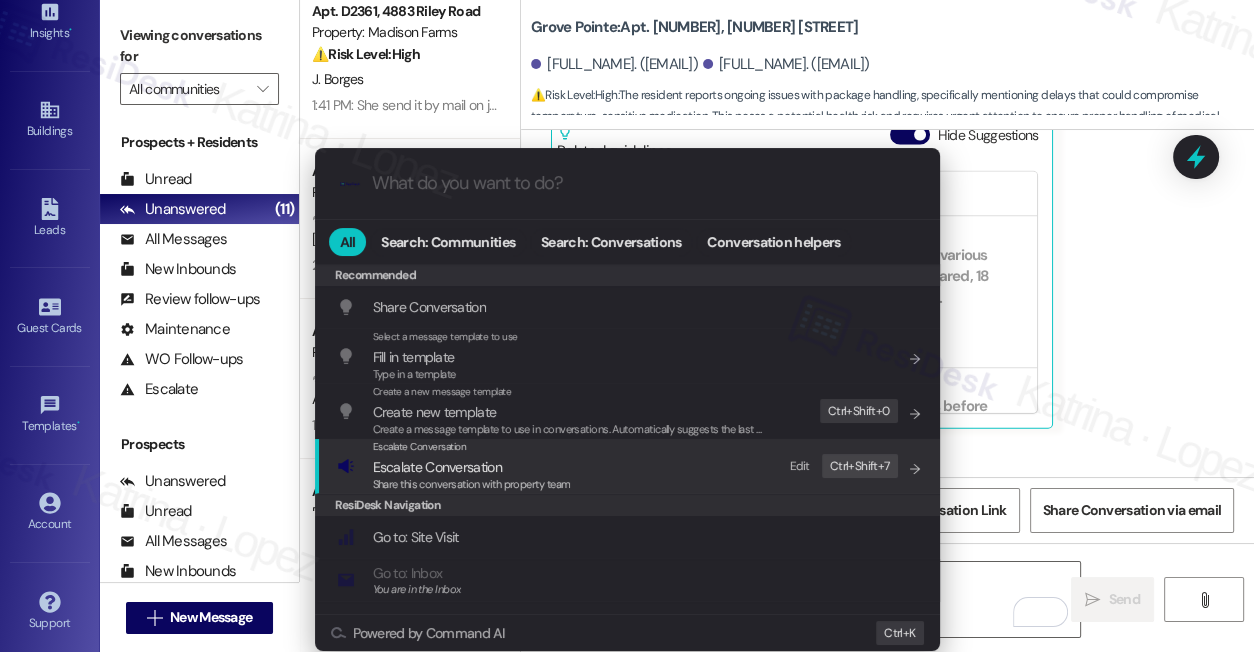 click on "Share this conversation with property team" at bounding box center [472, 484] 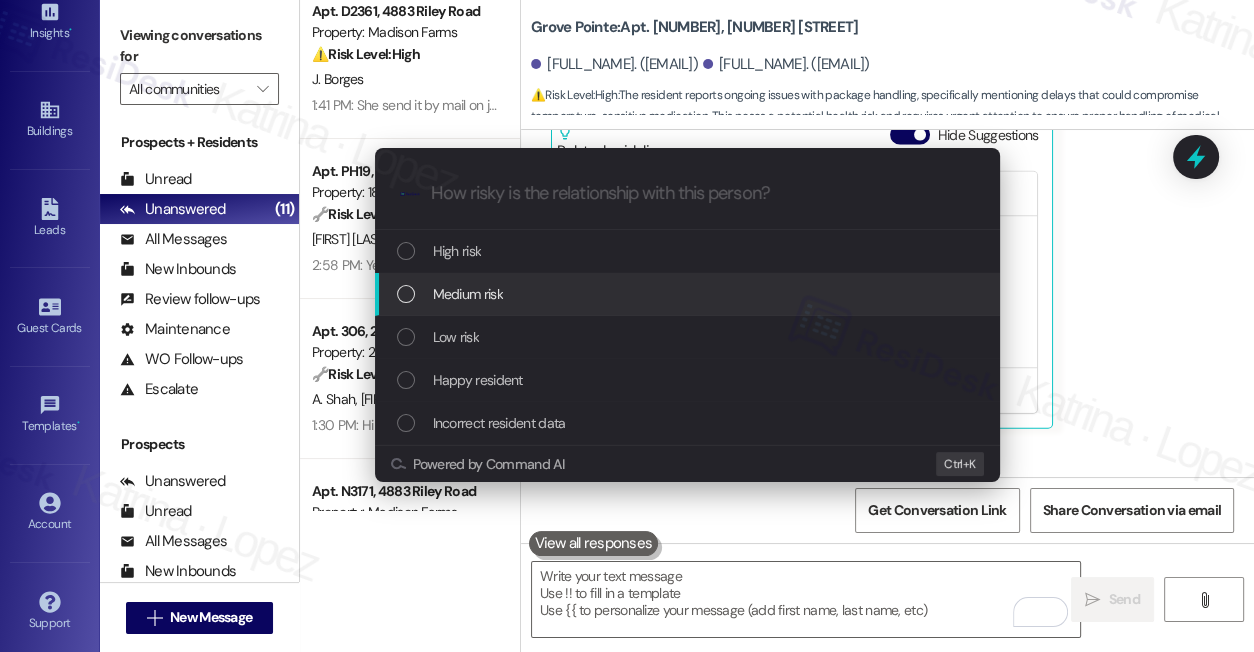 click on "Medium risk" at bounding box center [689, 294] 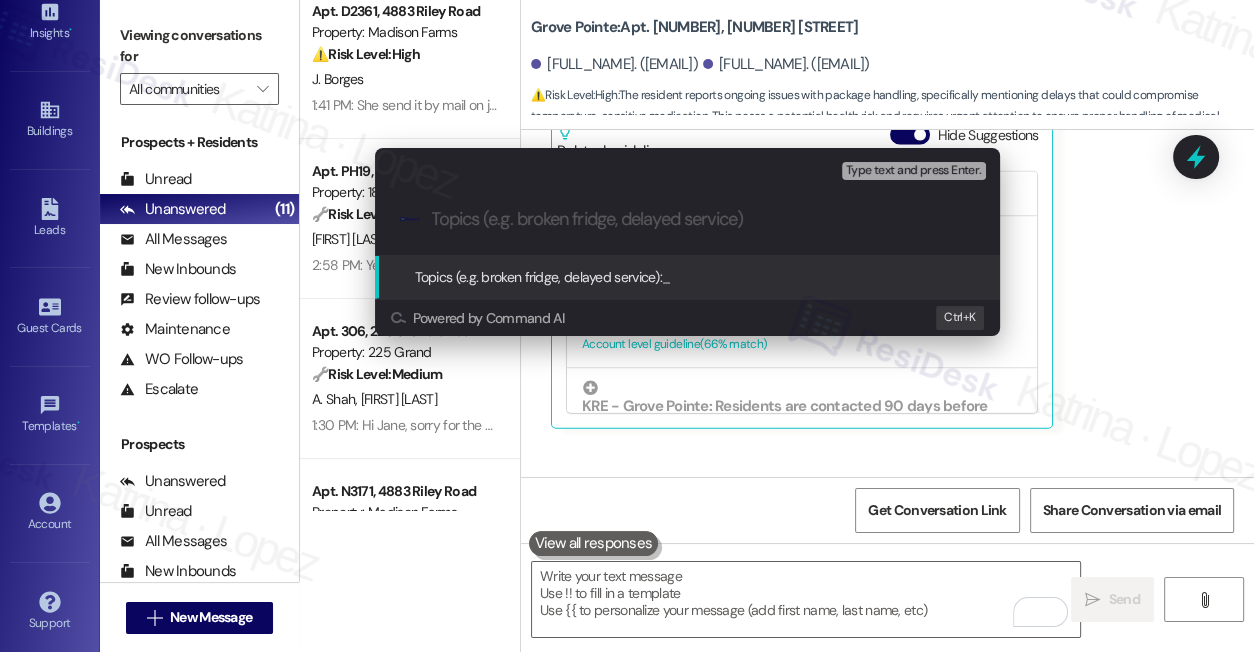 paste on "Ongoing Package Delays & Request for Medical Delivery" 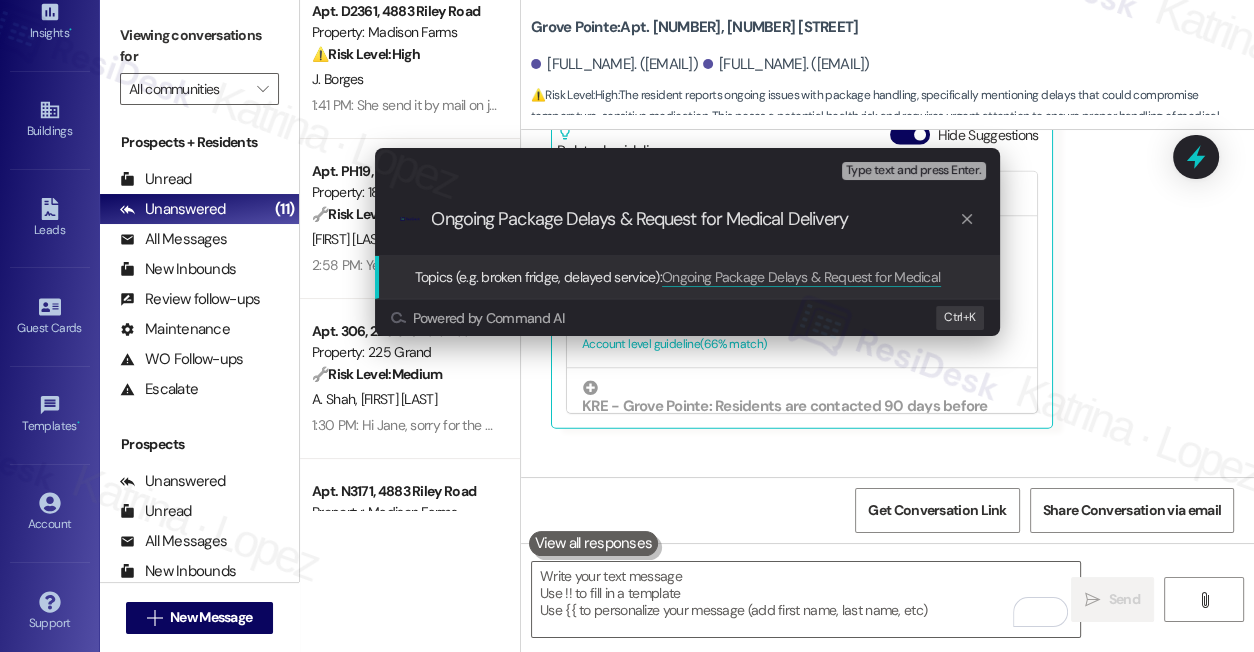 drag, startPoint x: 501, startPoint y: 216, endPoint x: 386, endPoint y: 217, distance: 115.00435 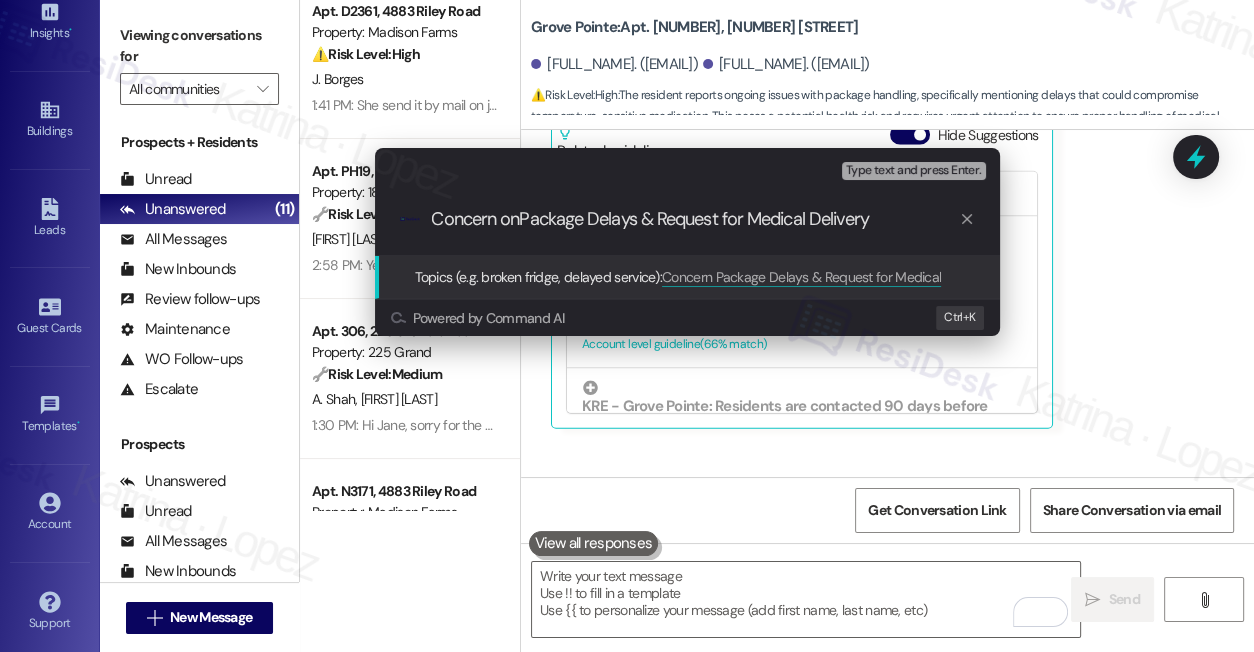 type on "Concern on Package Delays & Request for Medical Delivery" 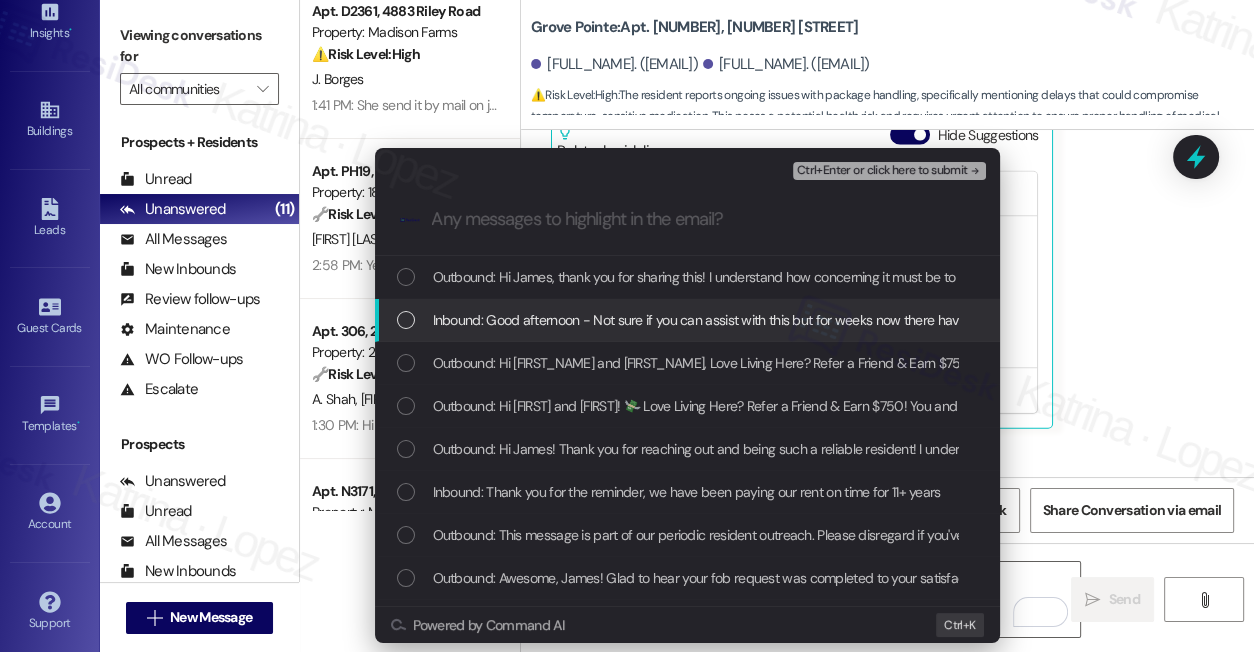 click on "Inbound: Good afternoon - Not sure if you can assist with this but for weeks now there have been delays with handling packages. I have been repeatedly told that there is a problem with the system for scanning them and must wait until the problem is fixed. This is certainly understandable if it happens once or twice but this has become the norm. My main concern is that I have medication delivered that must be refrigerated and waiting can be problematic. Is it possible to get an ETA on when this problem will be fixed permanently and also can accommodations be made to expedite medical deliveries? Thank you." at bounding box center (2223, 320) 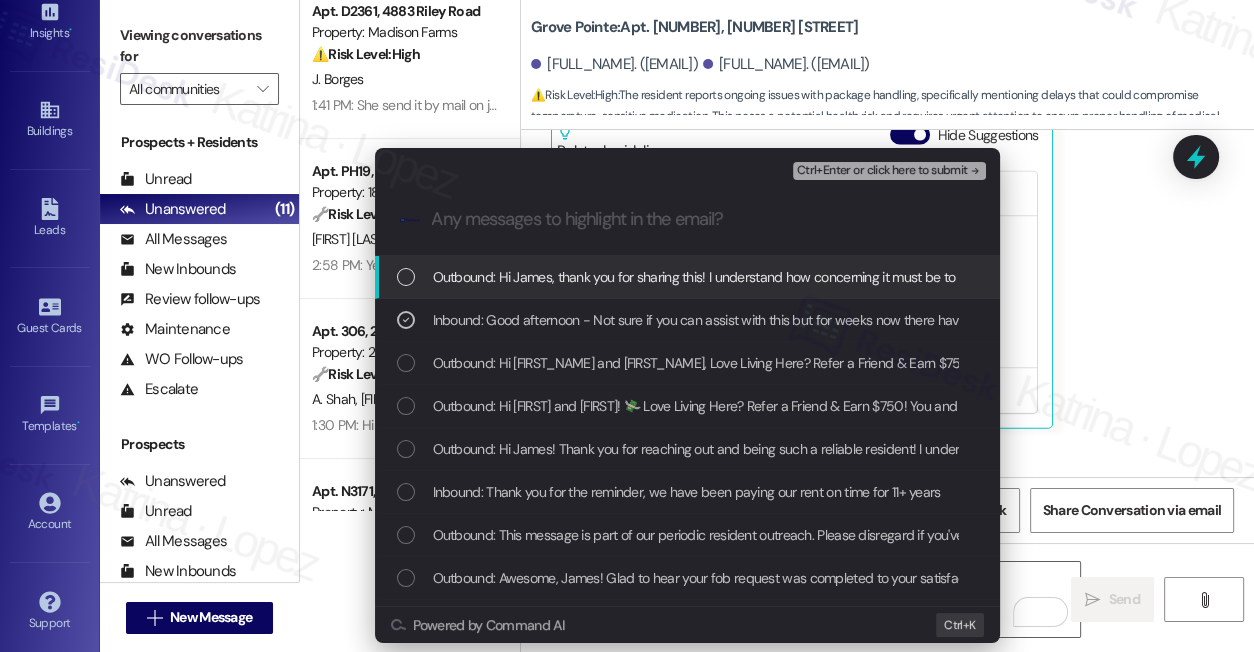click on "Ctrl+Enter or click here to submit" at bounding box center (882, 171) 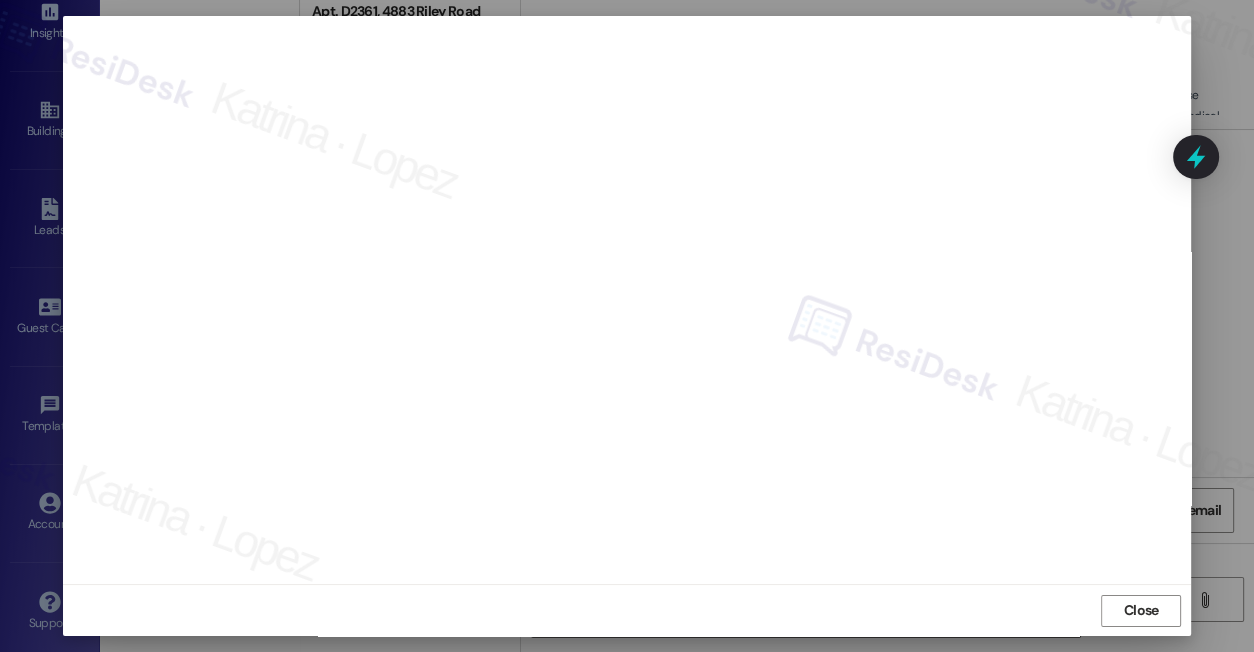 scroll, scrollTop: 0, scrollLeft: 0, axis: both 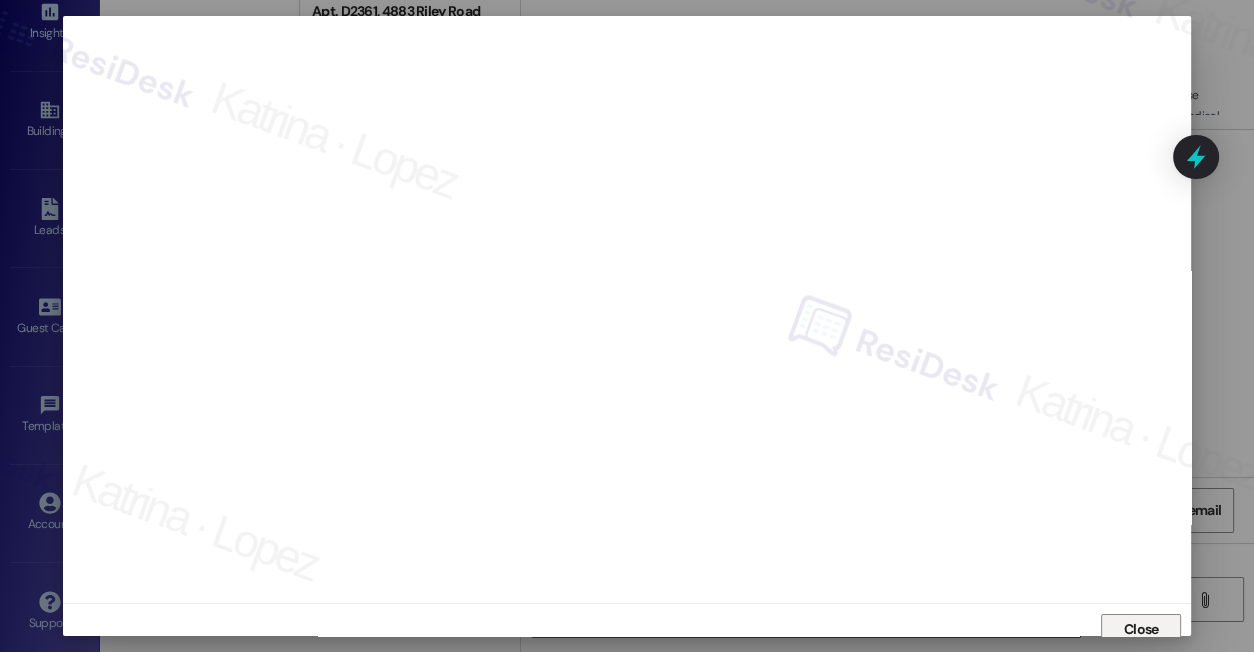 click on "Close" at bounding box center (1141, 630) 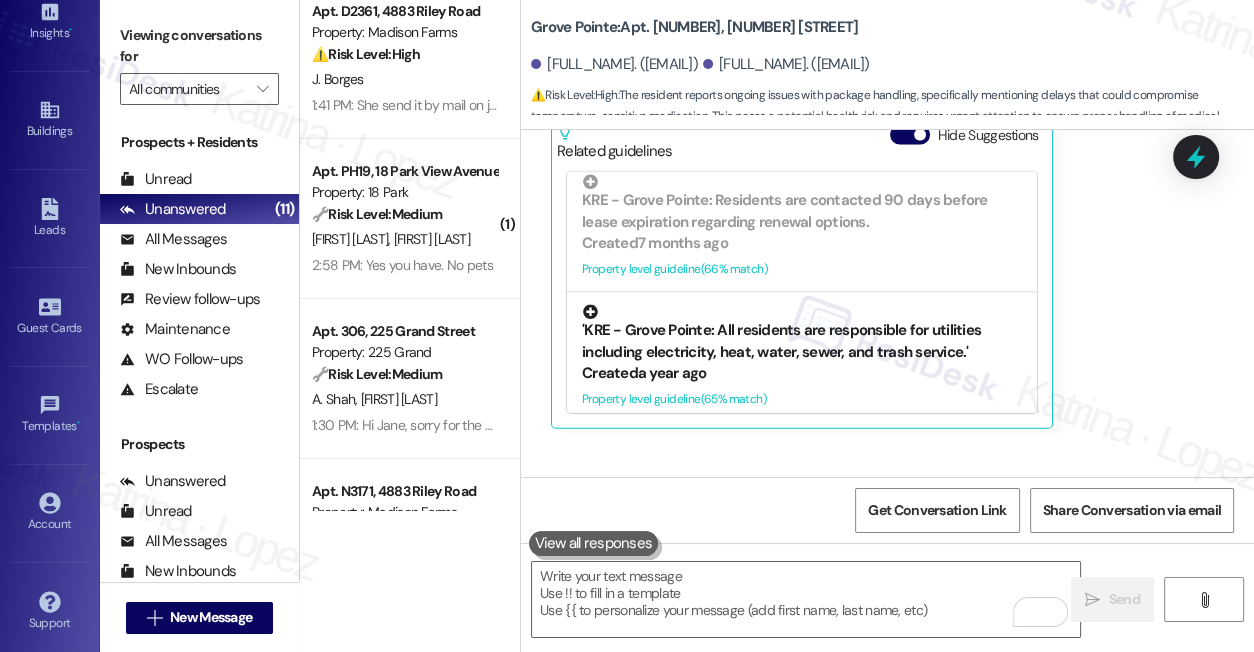 scroll, scrollTop: 1302, scrollLeft: 0, axis: vertical 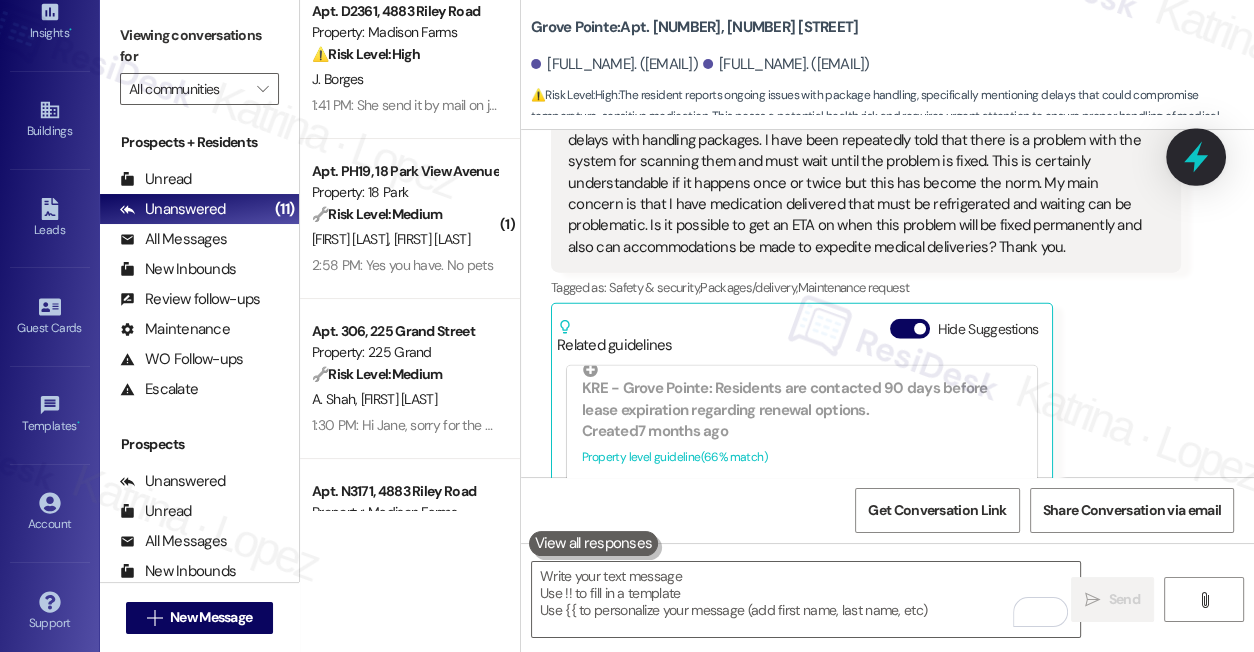 click at bounding box center [1196, 156] 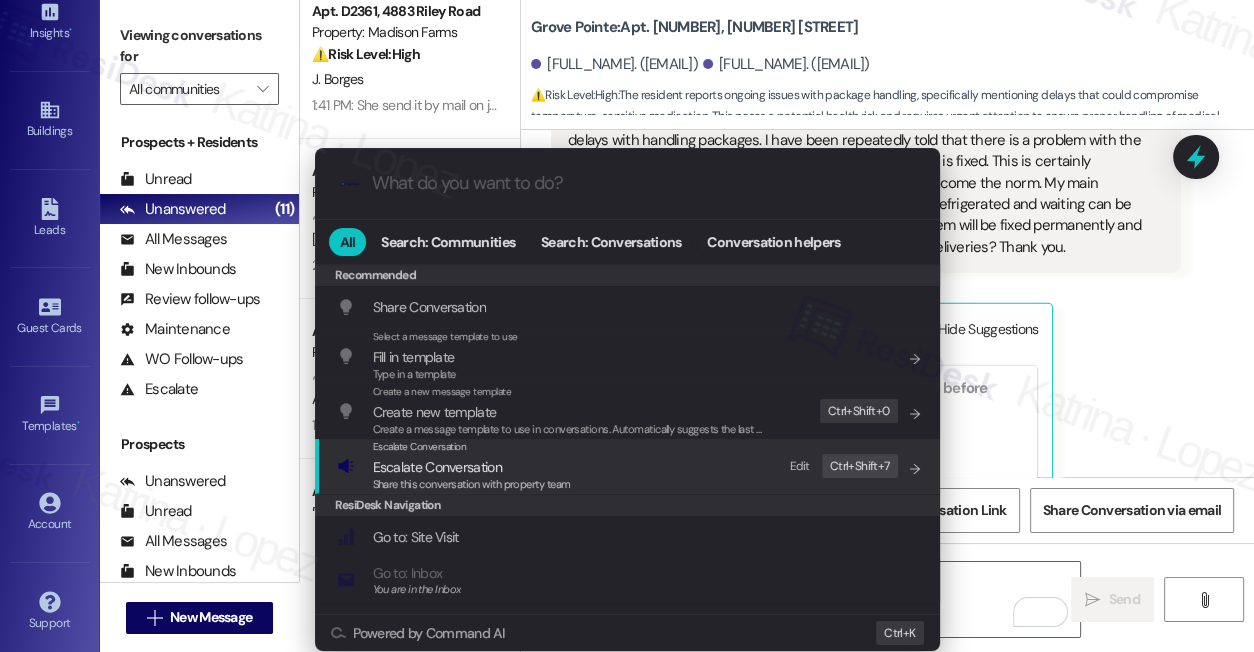 click on "Escalate Conversation Escalate Conversation Share this conversation with property team Edit Ctrl+ Shift+ 7" at bounding box center (629, 466) 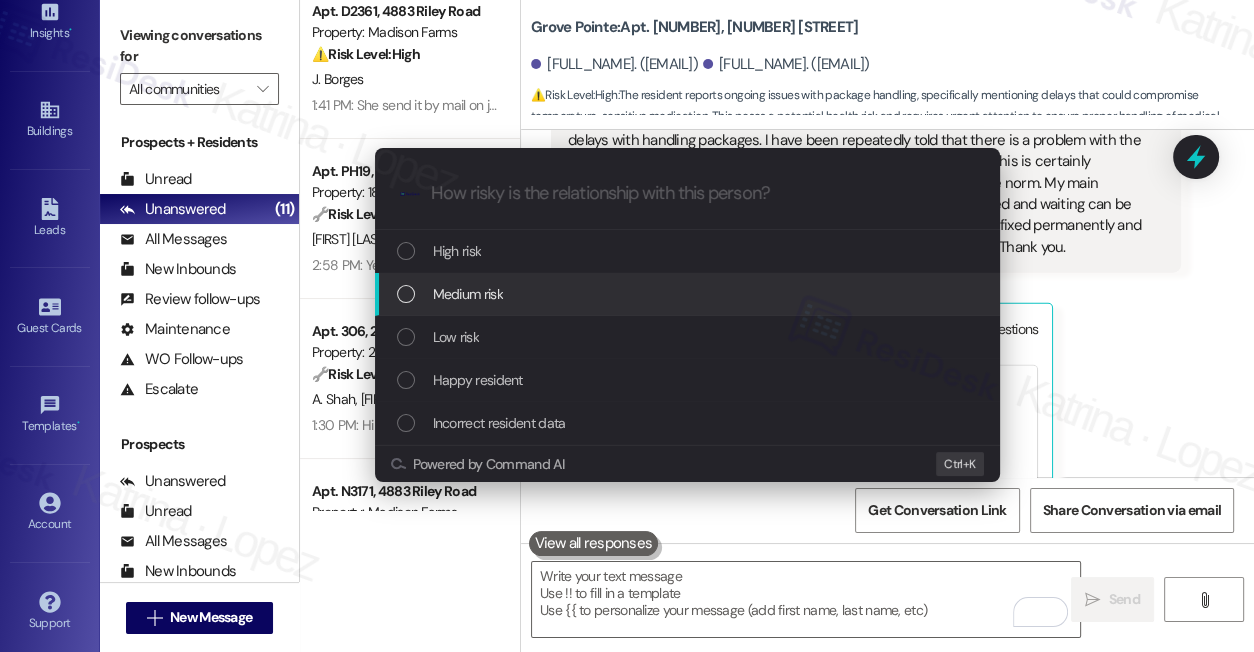 click on "Medium risk" at bounding box center (468, 294) 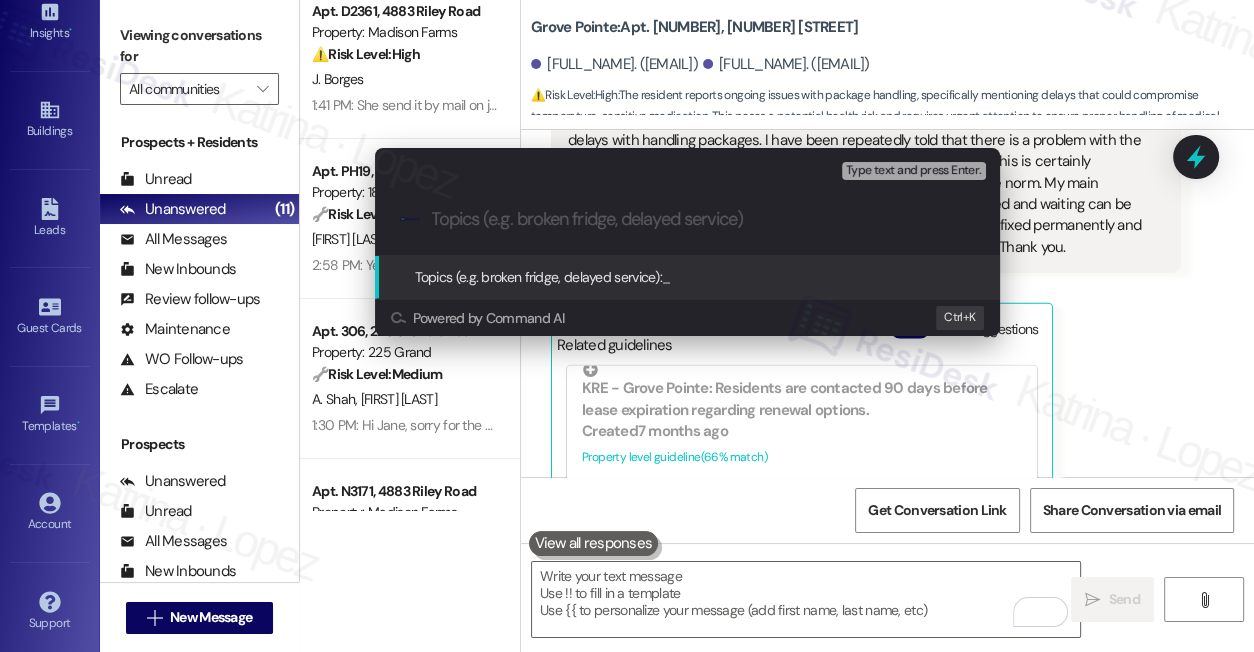 paste on "Ongoing Package Delays & Request for Medical Delivery" 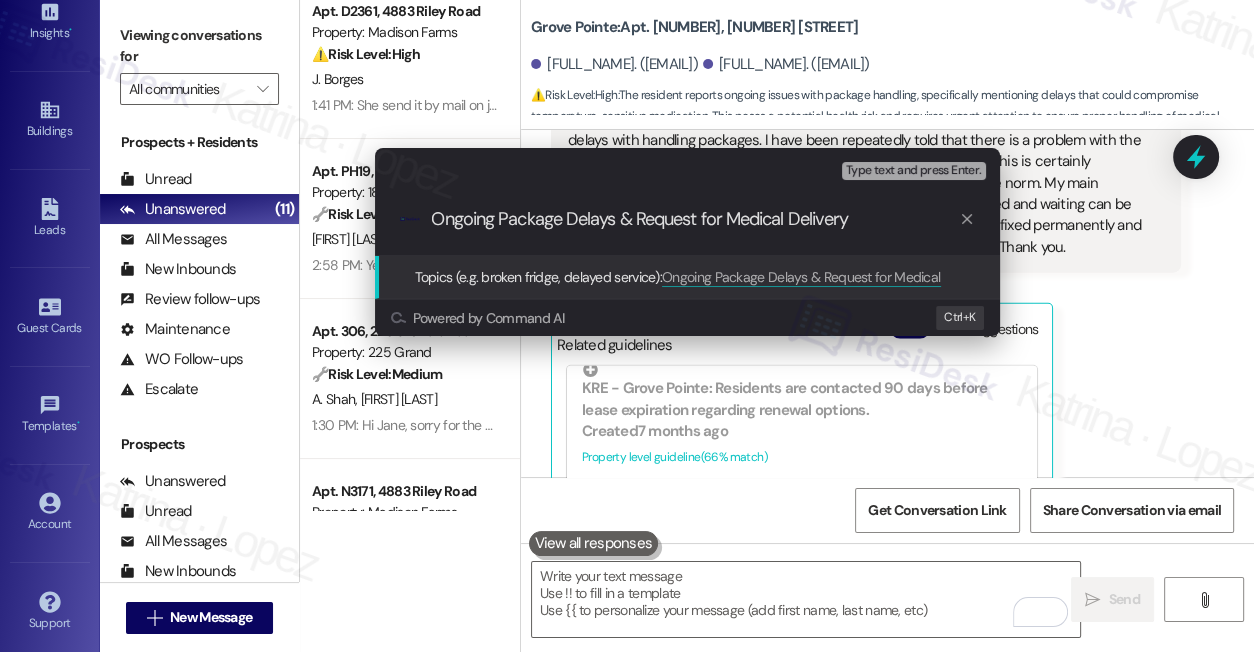 drag, startPoint x: 498, startPoint y: 215, endPoint x: 384, endPoint y: 209, distance: 114.15778 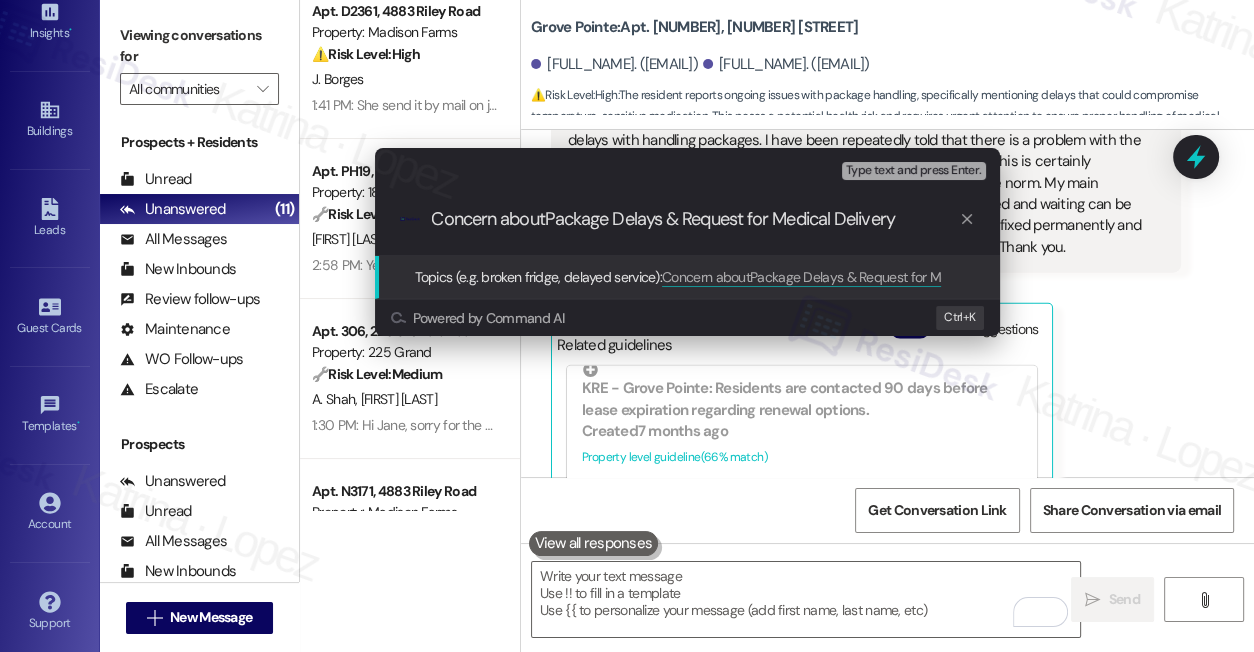 type on "Concern about Package Delays & Request for Medical Delivery" 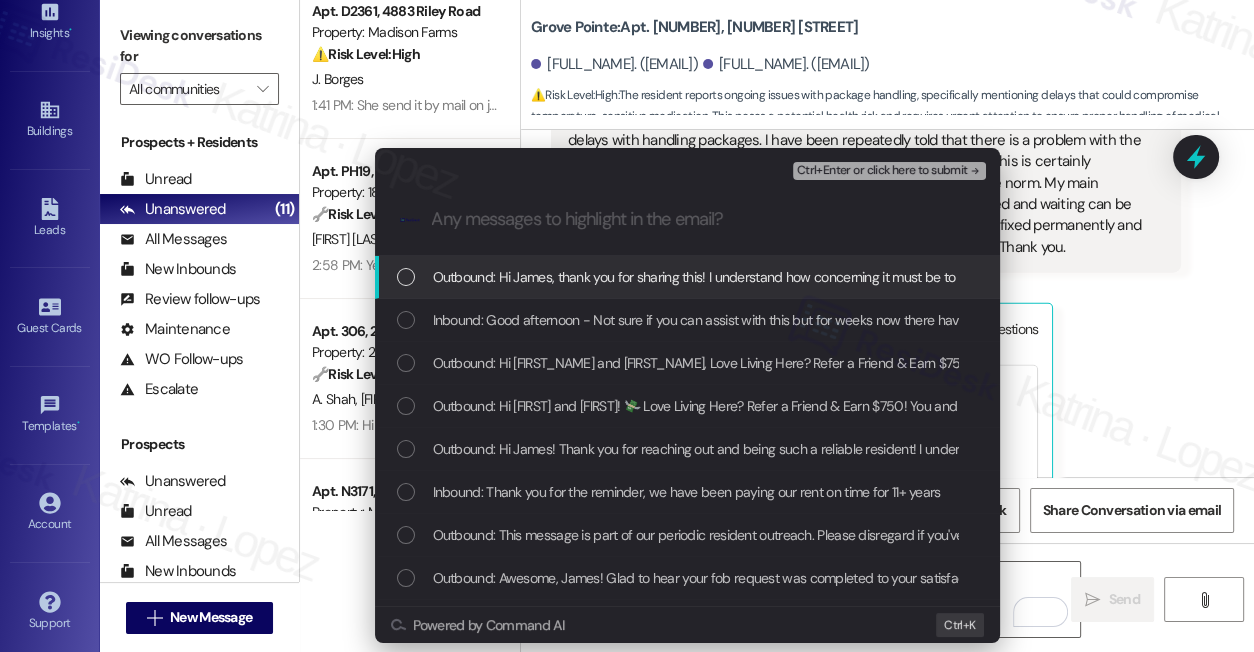 click on "Inbound: Good afternoon - Not sure if you can assist with this but for weeks now there have been delays with handling packages. I have been repeatedly told that there is a problem with the system for scanning them and must wait until the problem is fixed. This is certainly understandable if it happens once or twice but this has become the norm. My main concern is that I have medication delivered that must be refrigerated and waiting can be problematic. Is it possible to get an ETA on when this problem will be fixed permanently and also can accommodations be made to expedite medical deliveries? Thank you." at bounding box center (2223, 320) 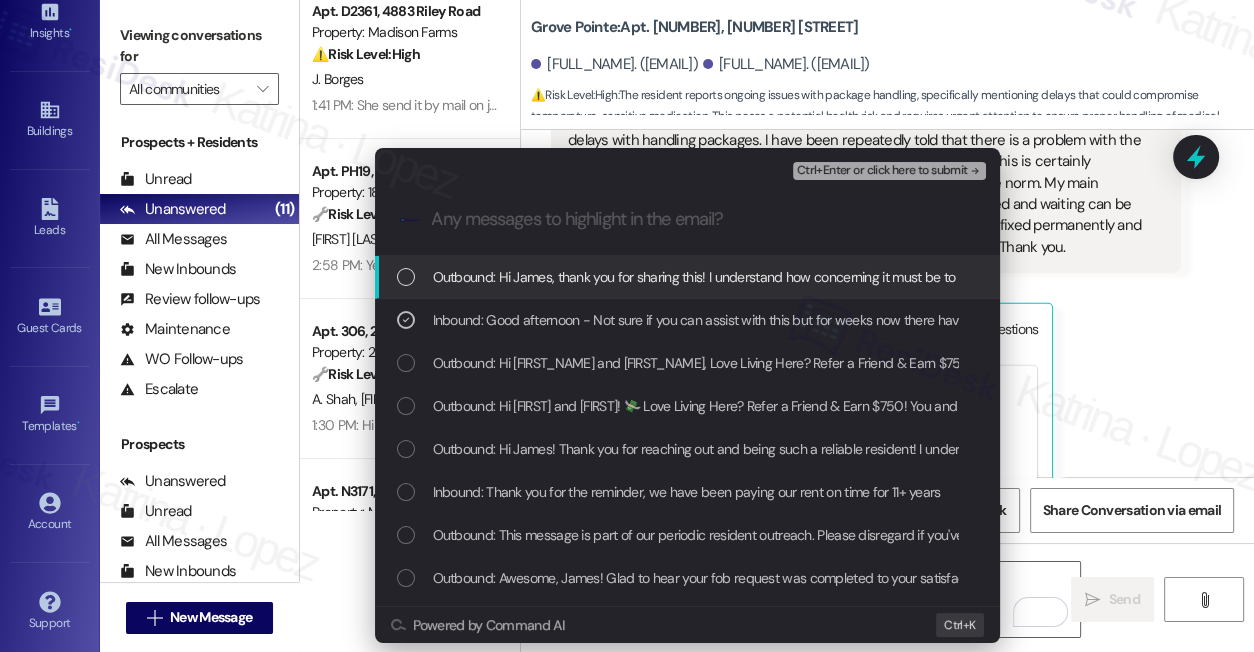 click on "Ctrl+Enter or click here to submit" at bounding box center (882, 171) 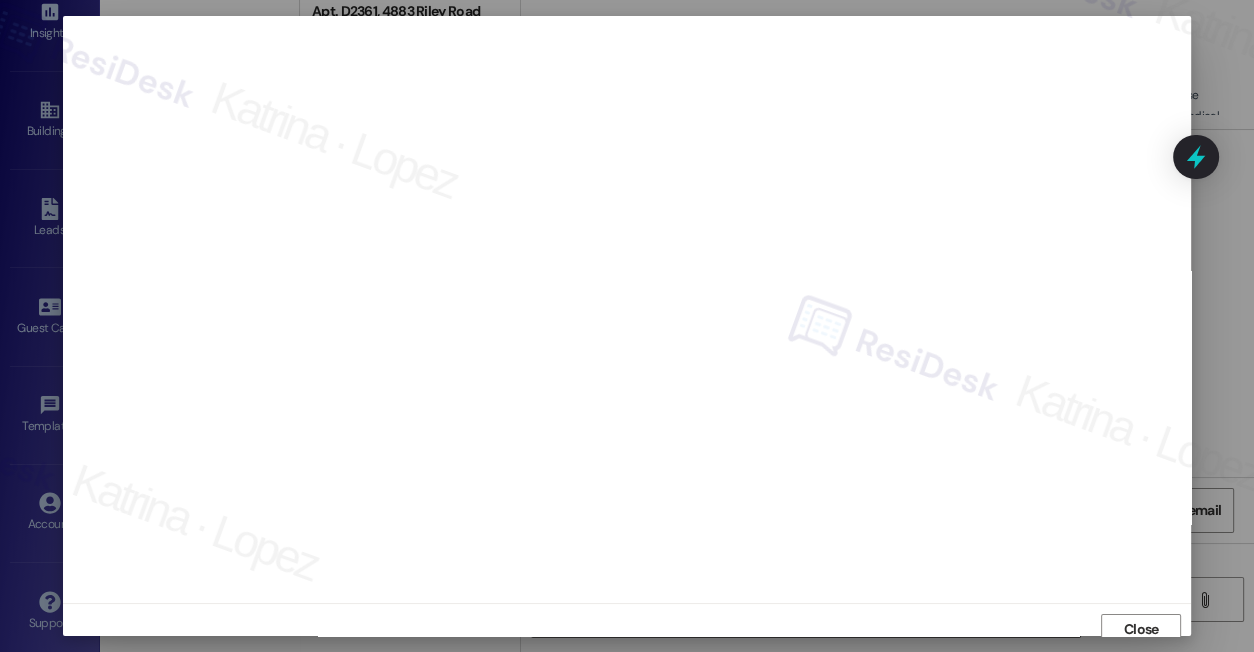 scroll, scrollTop: 9, scrollLeft: 0, axis: vertical 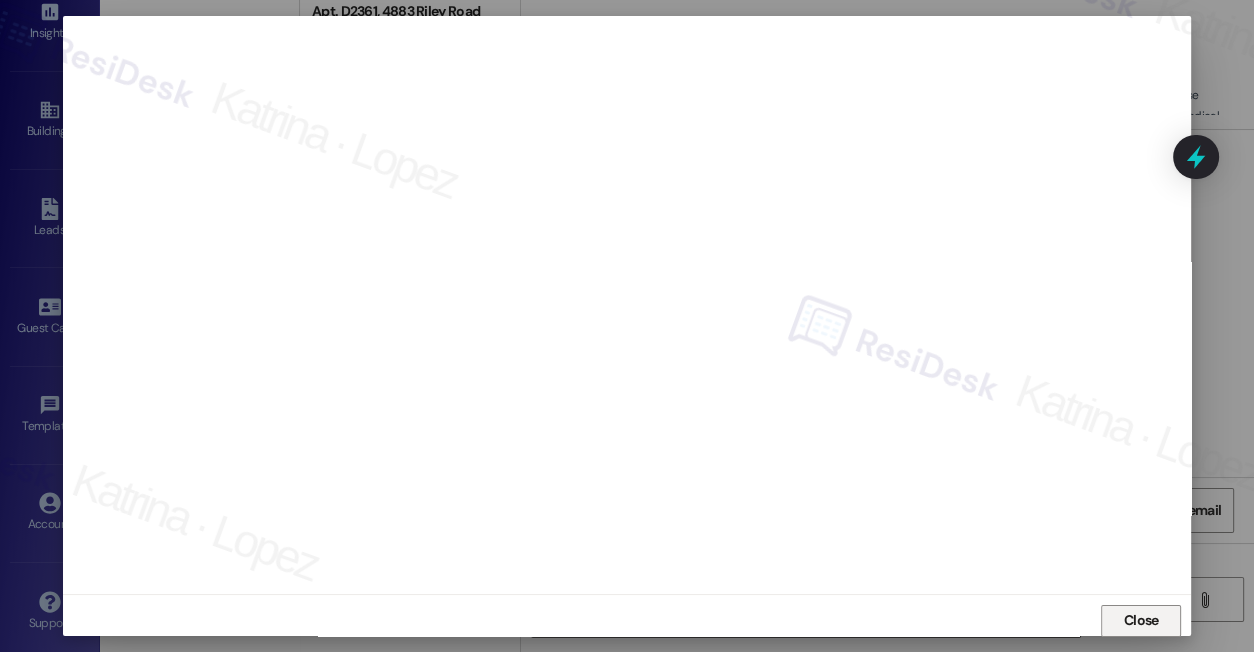 click on "Close" at bounding box center [1141, 621] 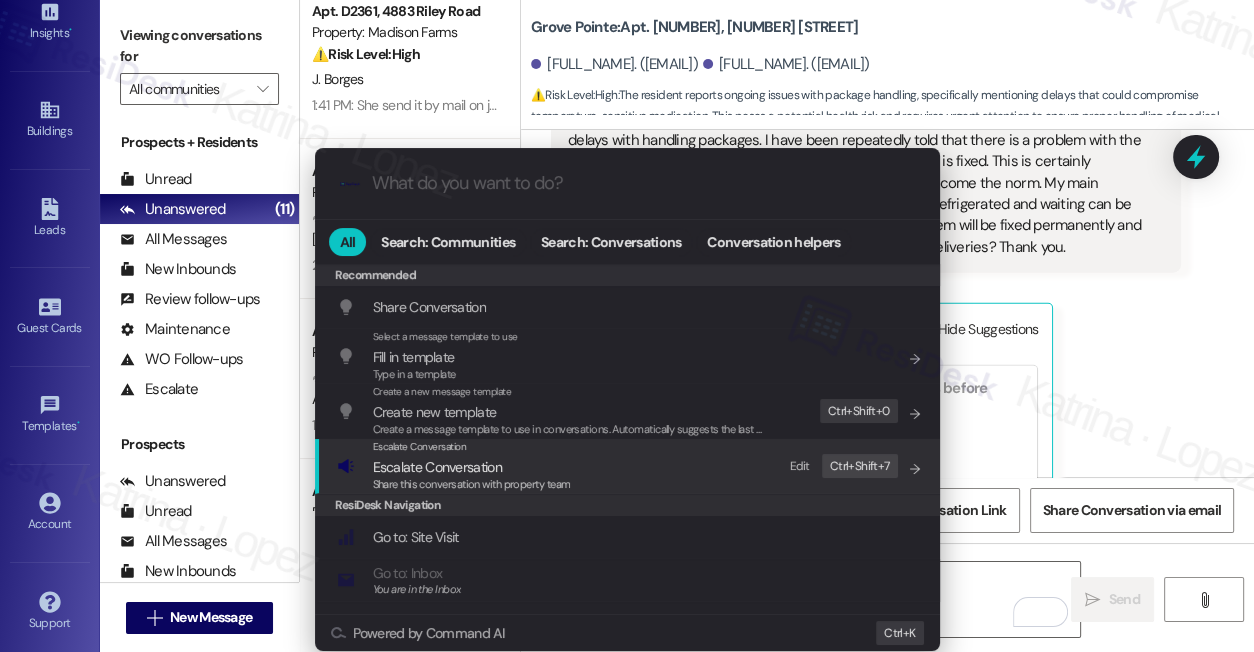 click on "Escalate Conversation Escalate Conversation Share this conversation with property team" at bounding box center (472, 466) 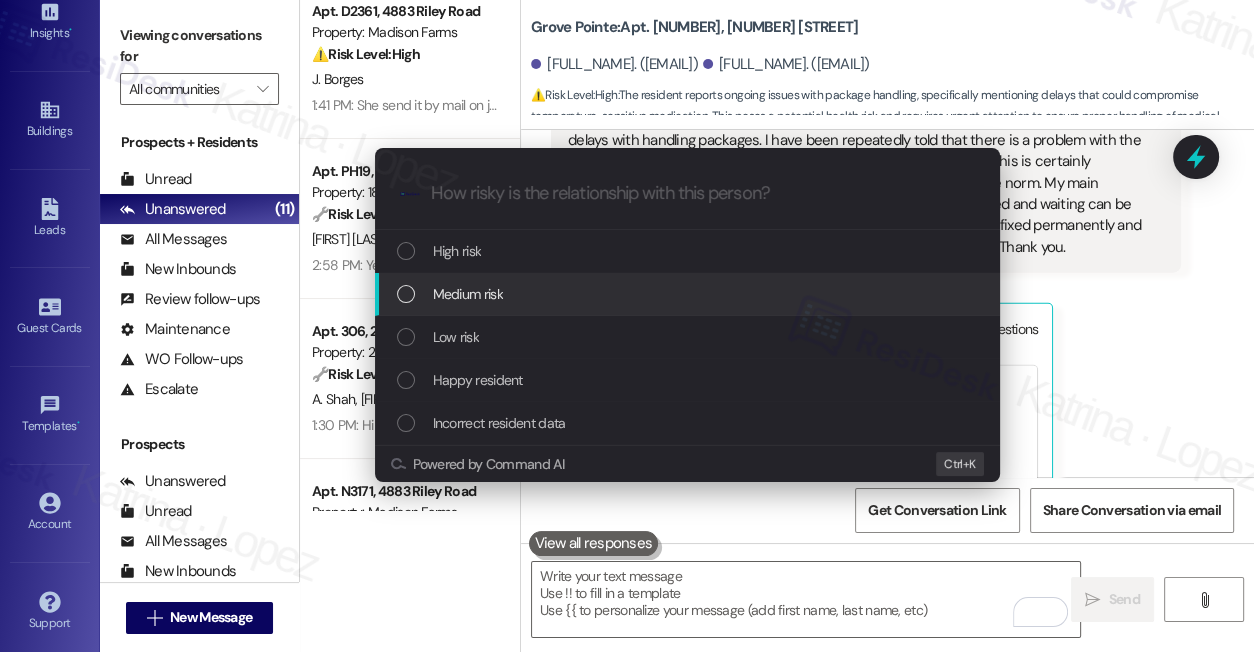 click on "Medium risk" at bounding box center (468, 294) 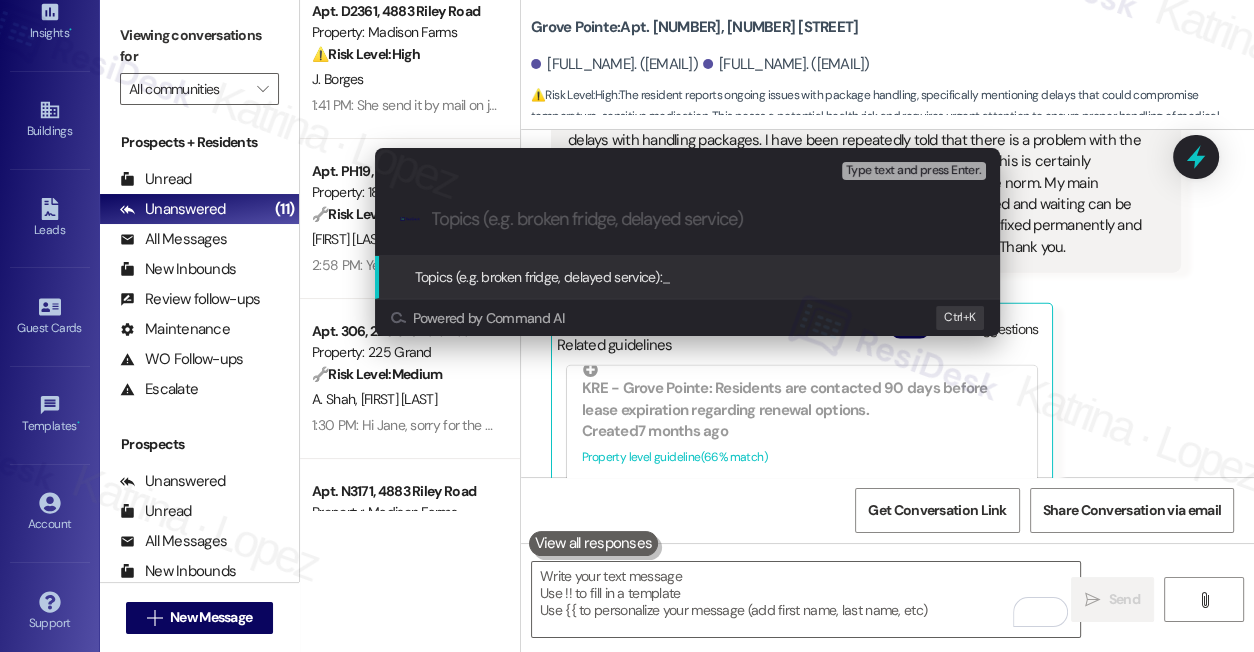 paste on "Concern about Package Delays & Request for Medical Delivery" 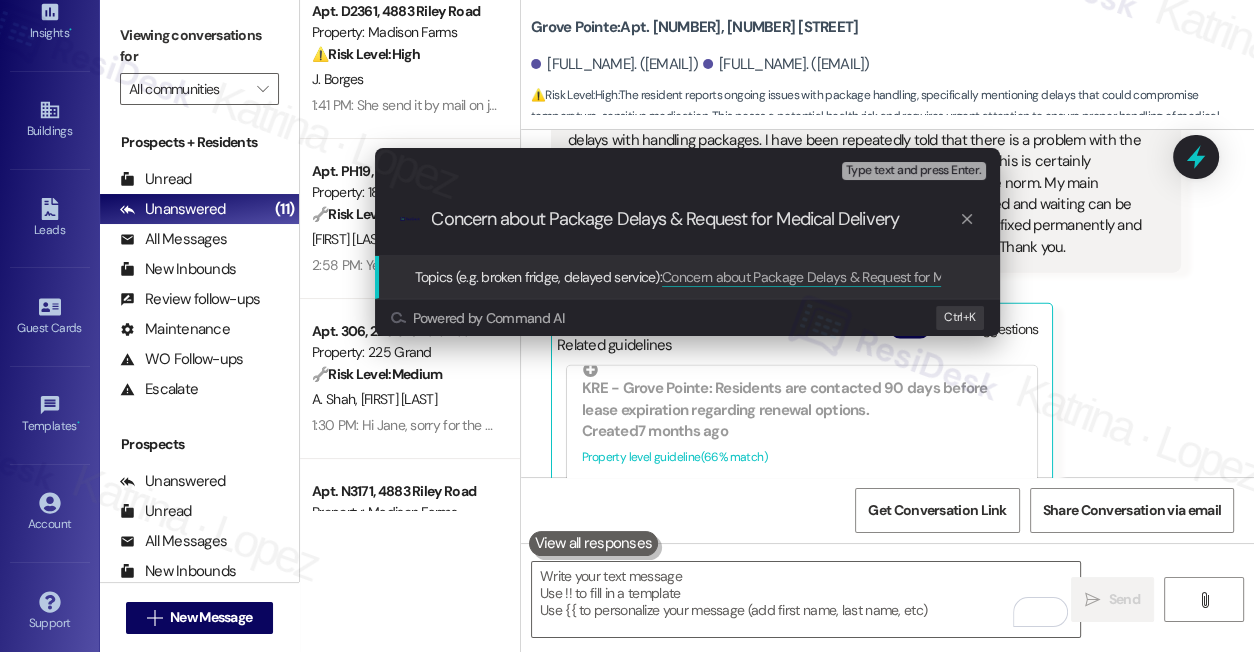click on "Concern about Package Delays & Request for Medical Delivery" at bounding box center (695, 219) 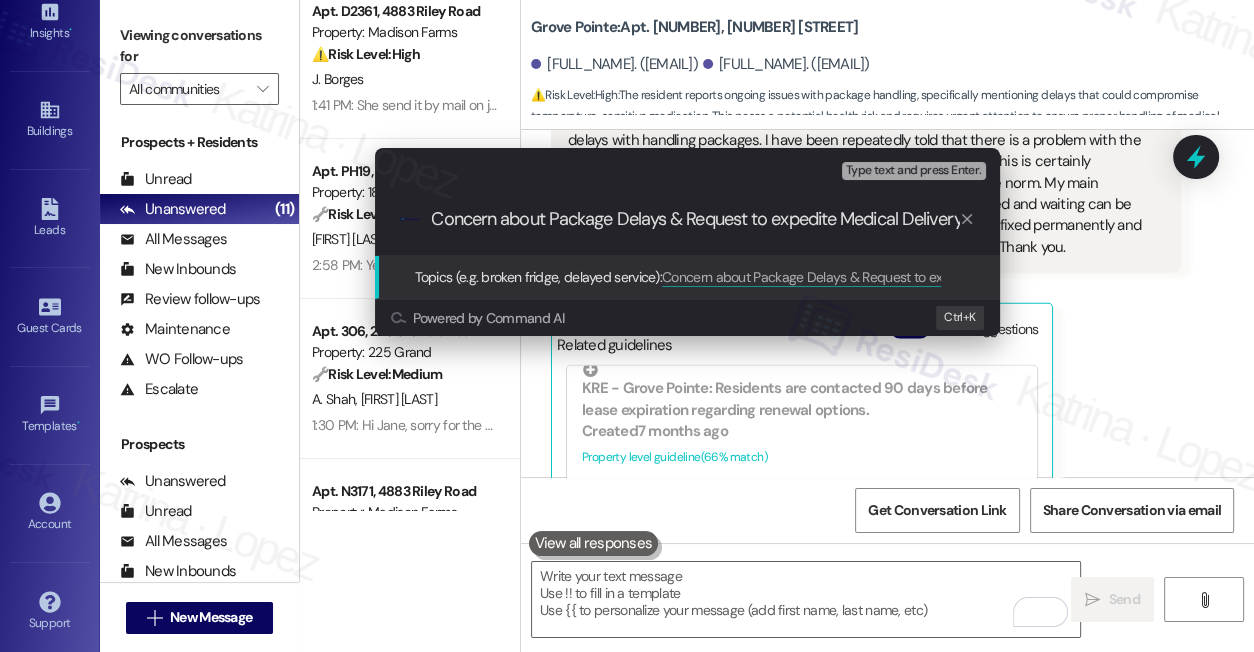 click on "Concern about Package Delays & Request to expedite Medical Delivery" at bounding box center [695, 219] 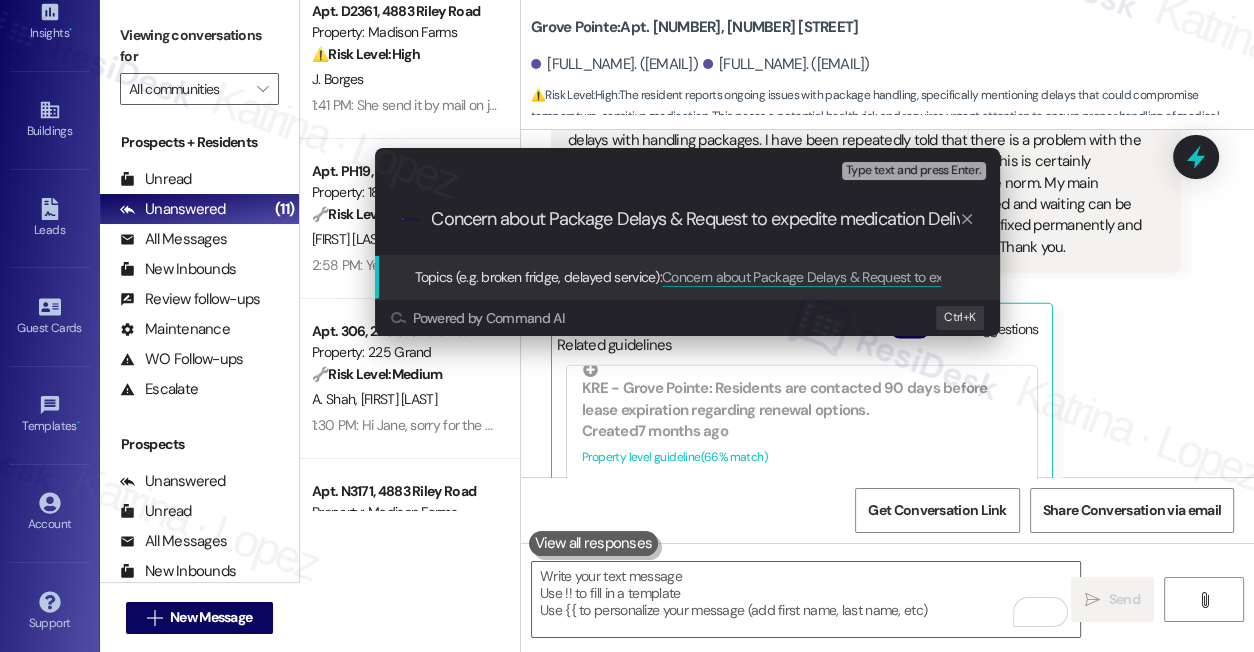 click on "Concern about Package Delays & Request to expedite medication Delivery" at bounding box center [695, 219] 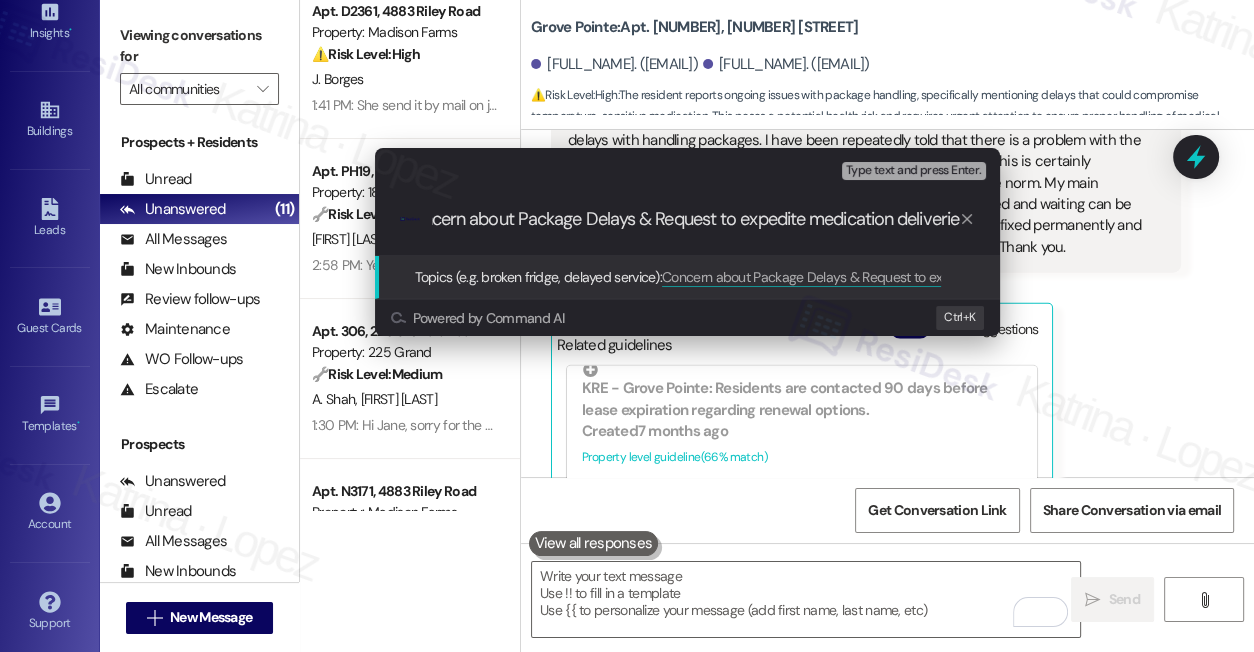 type on "Concern about Package Delays & Request to expedite medication deliveries" 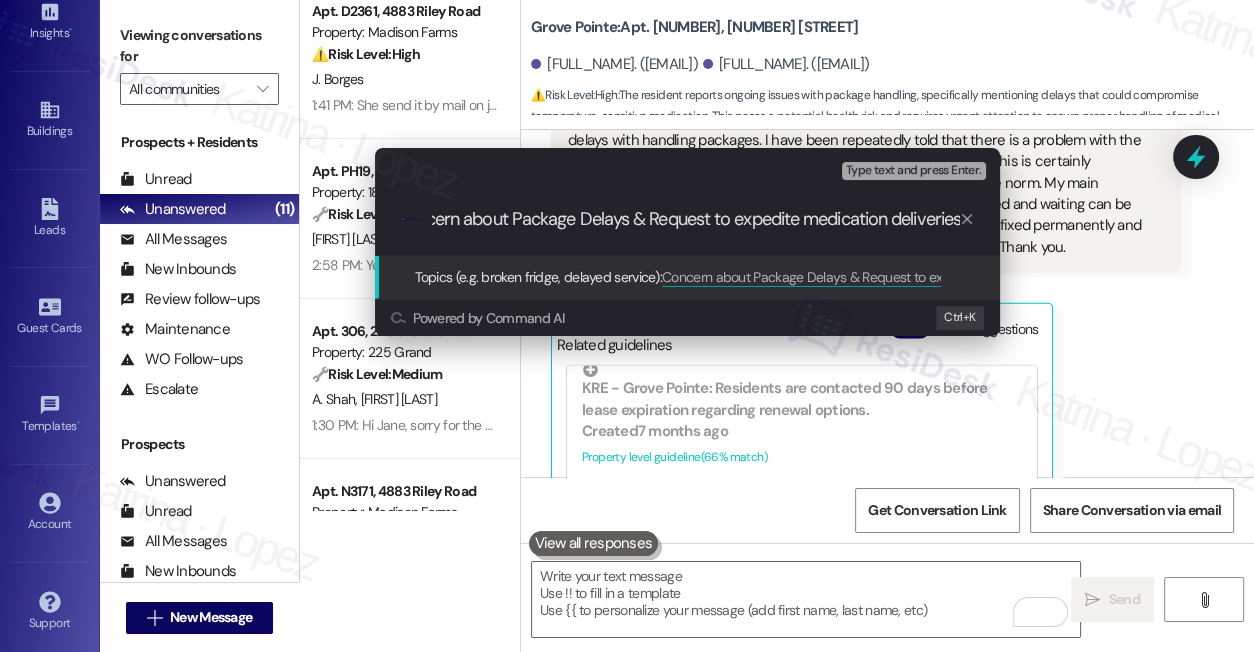 scroll, scrollTop: 0, scrollLeft: 45, axis: horizontal 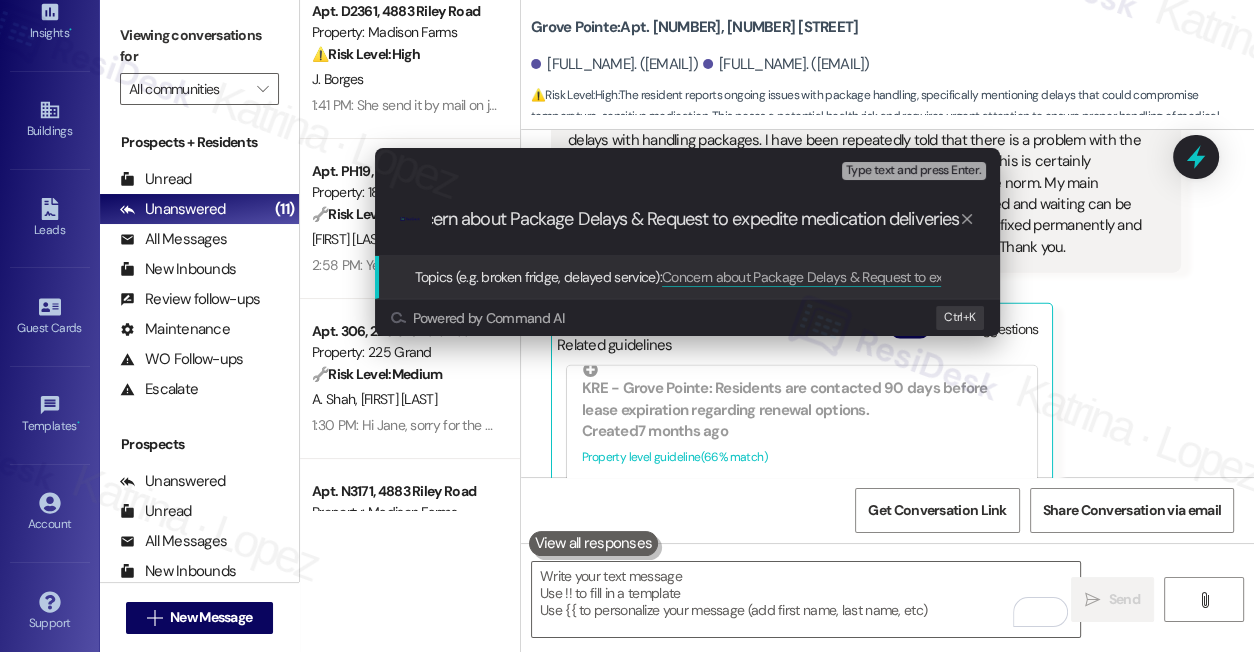 type 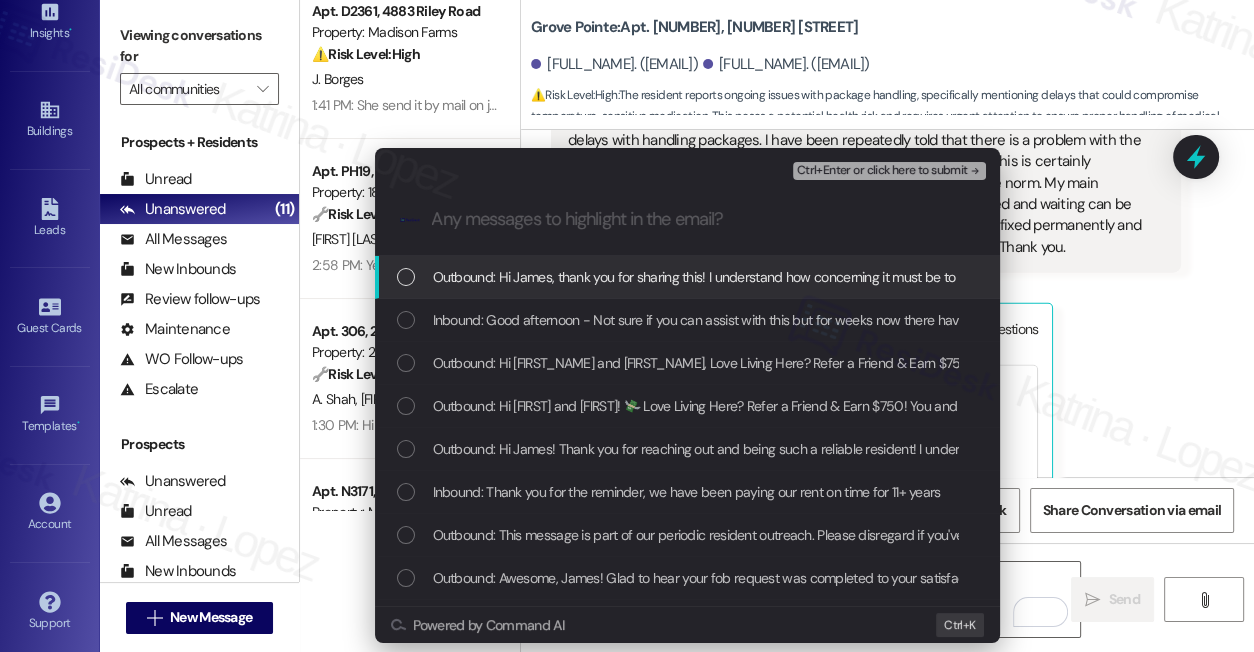 scroll, scrollTop: 0, scrollLeft: 0, axis: both 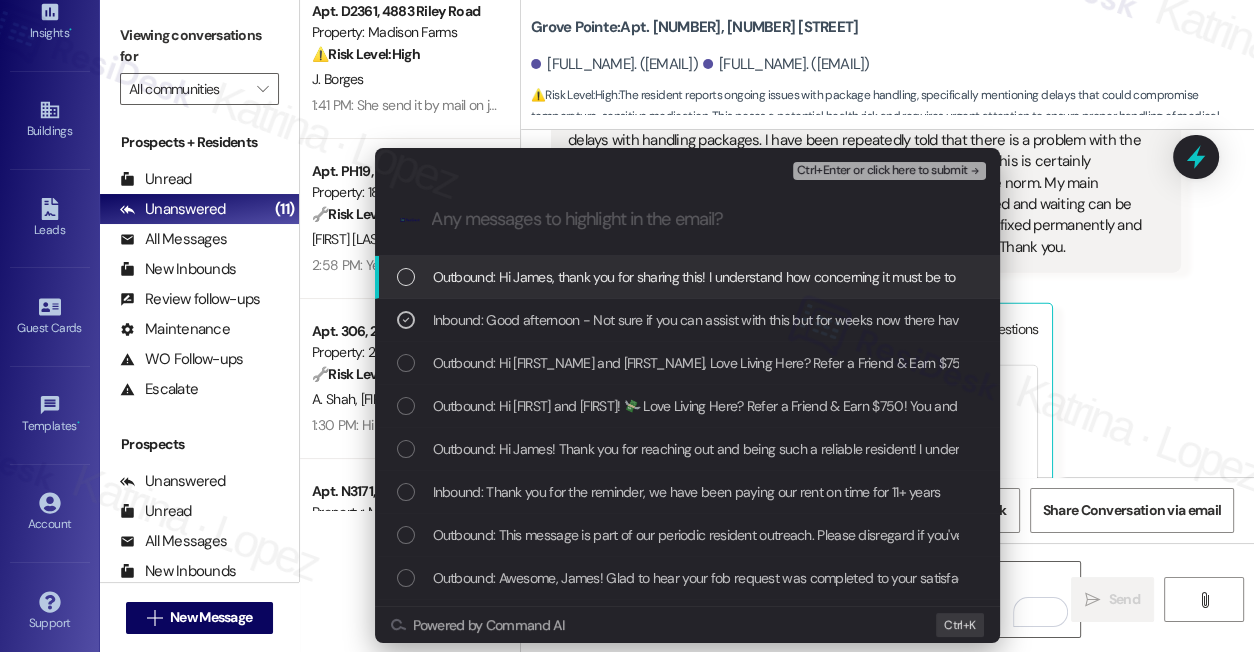 click on "Ctrl+Enter or click here to submit" at bounding box center (882, 171) 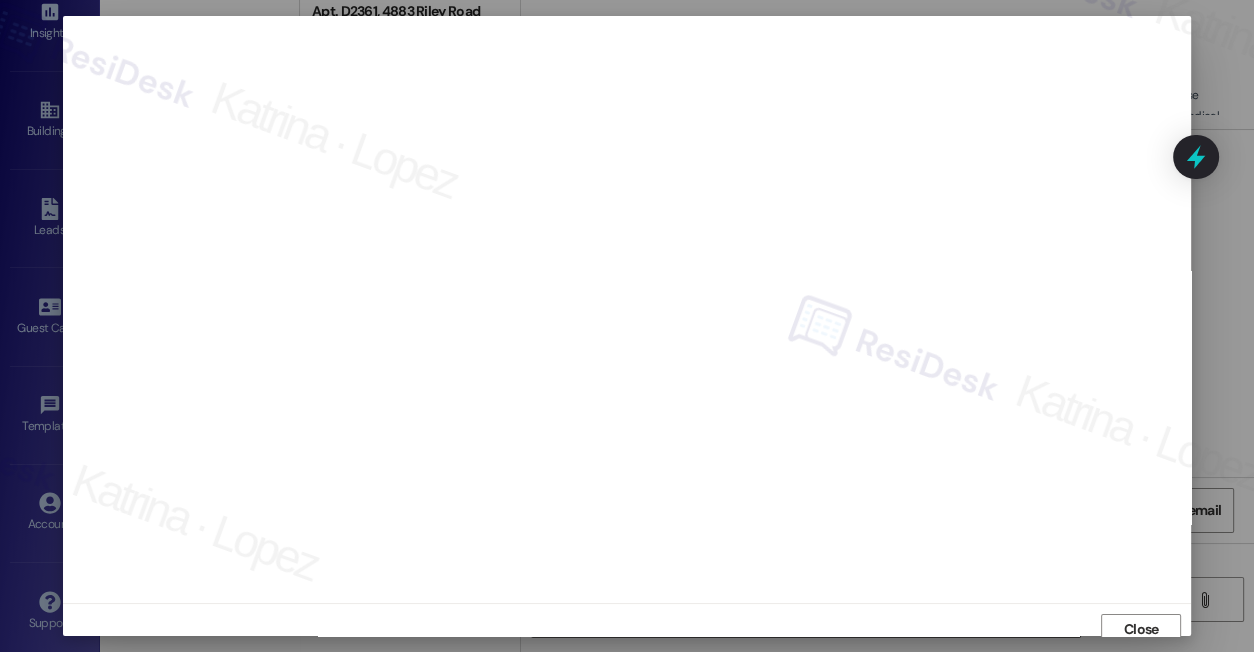 scroll, scrollTop: 9, scrollLeft: 0, axis: vertical 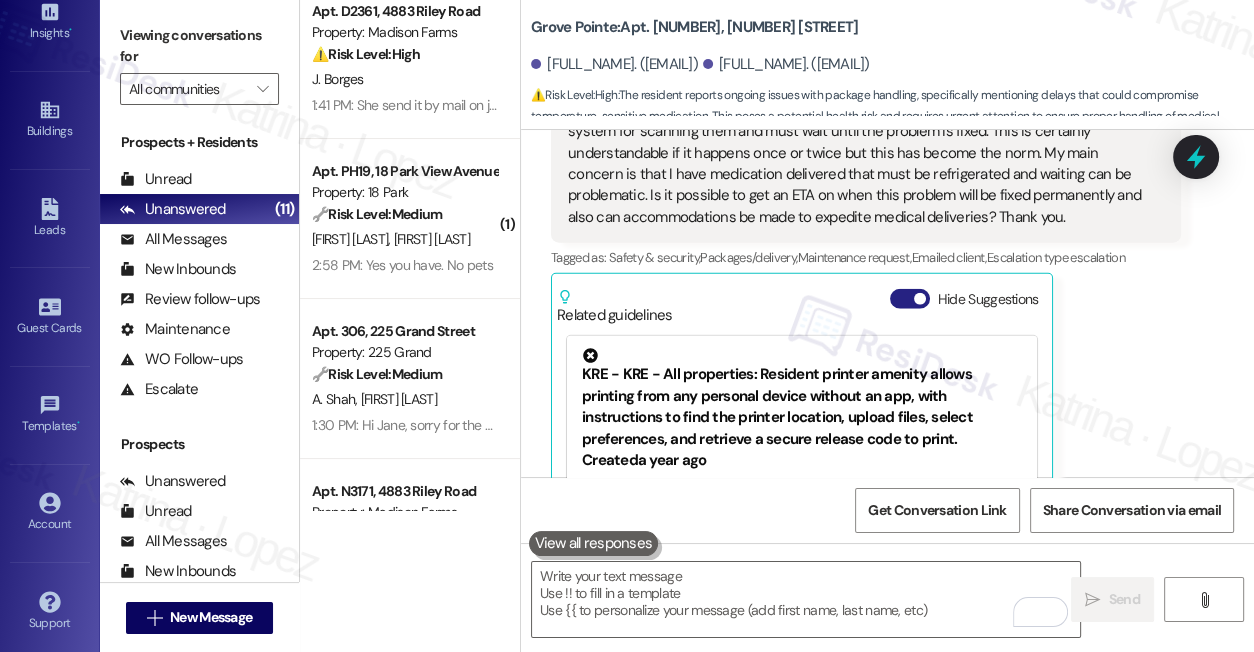 click on "Hide Suggestions" at bounding box center (910, 299) 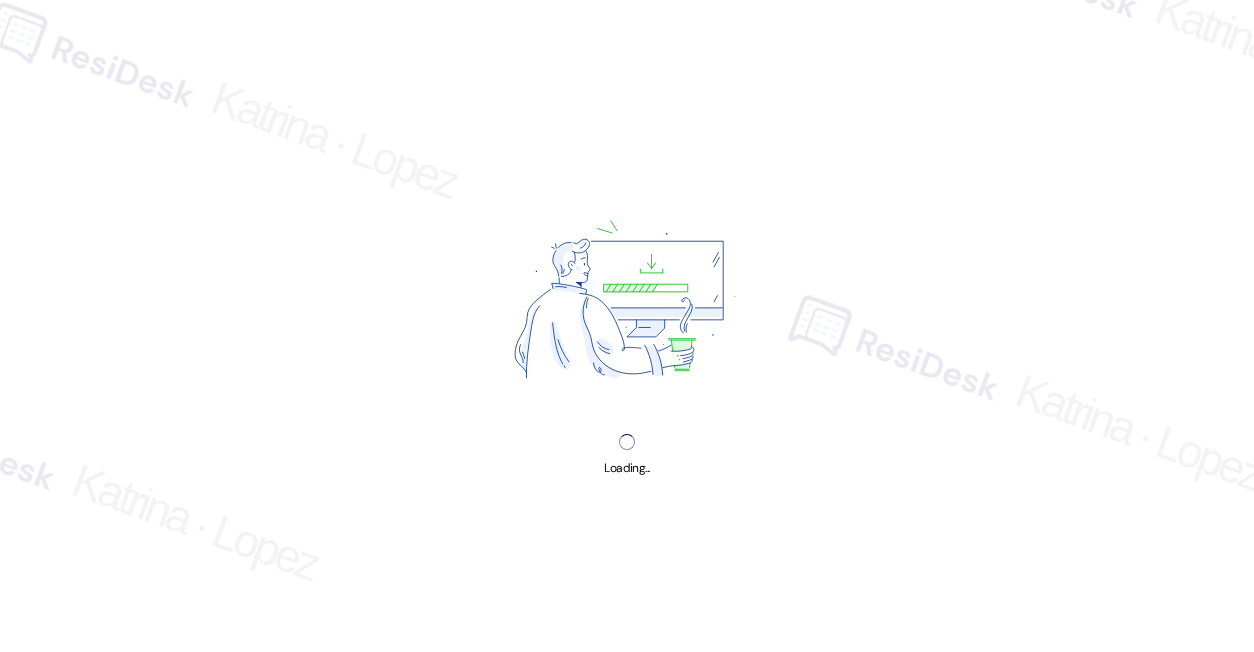 scroll, scrollTop: 0, scrollLeft: 0, axis: both 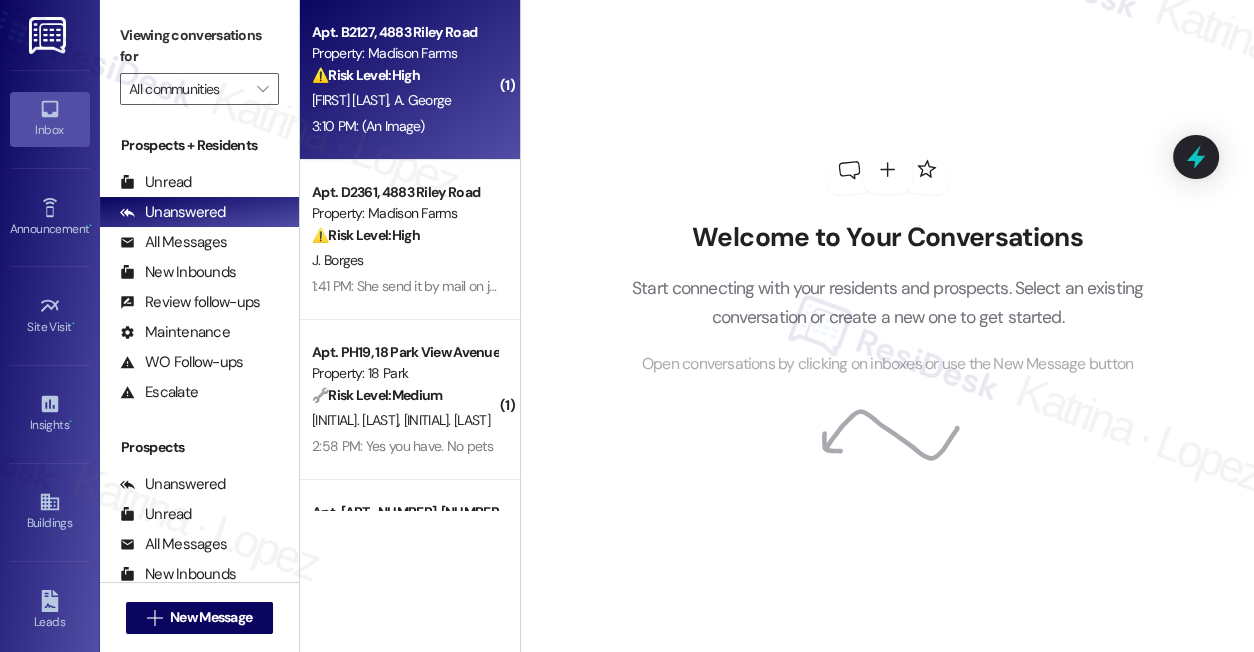 click on "3:10 PM: (An Image) 3:10 PM: (An Image)" at bounding box center (404, 126) 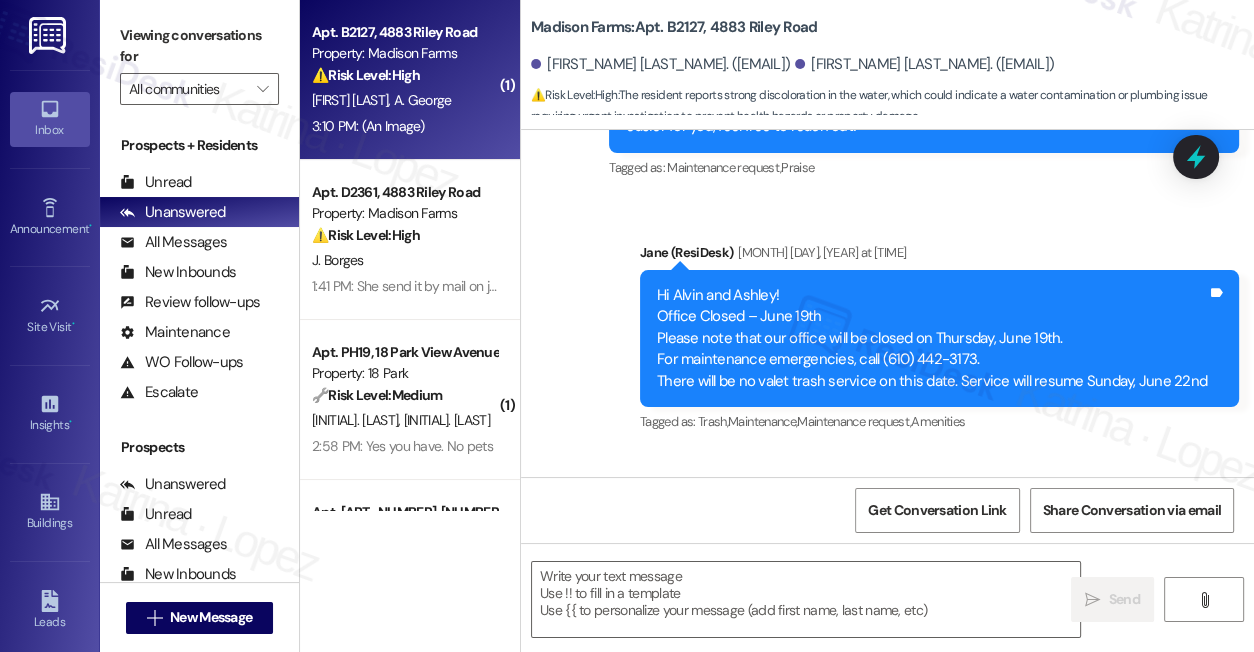 type on "Fetching suggested responses. Please feel free to read through the conversation in the meantime." 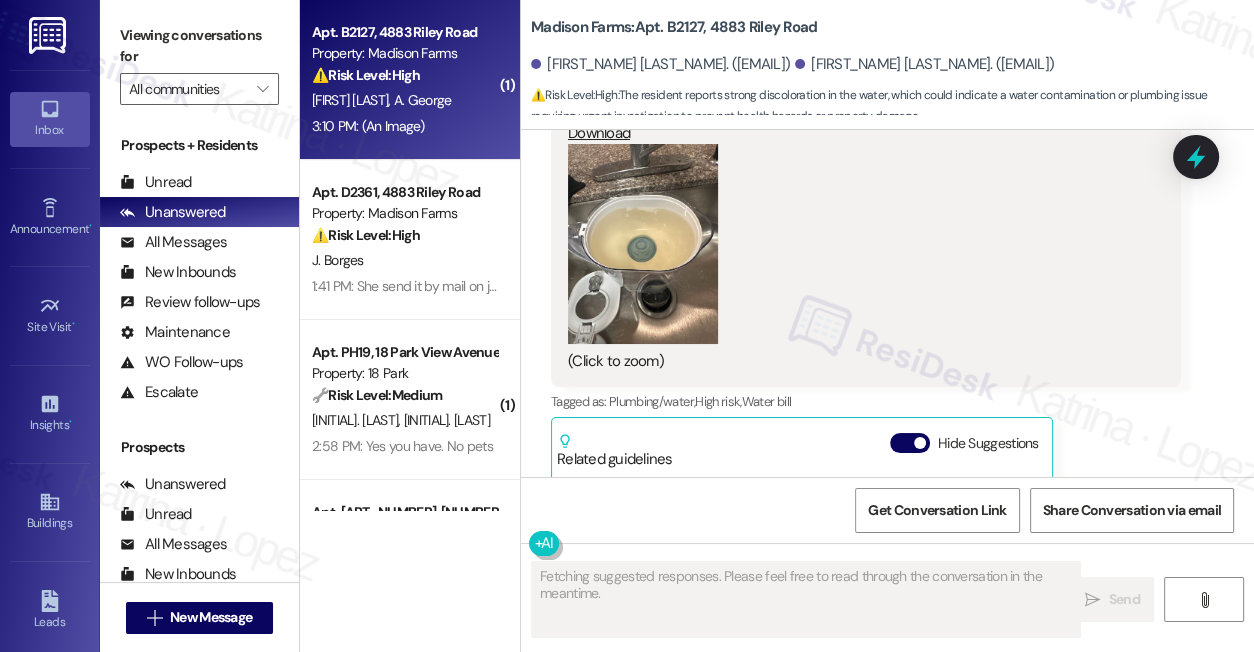 scroll, scrollTop: 3755, scrollLeft: 0, axis: vertical 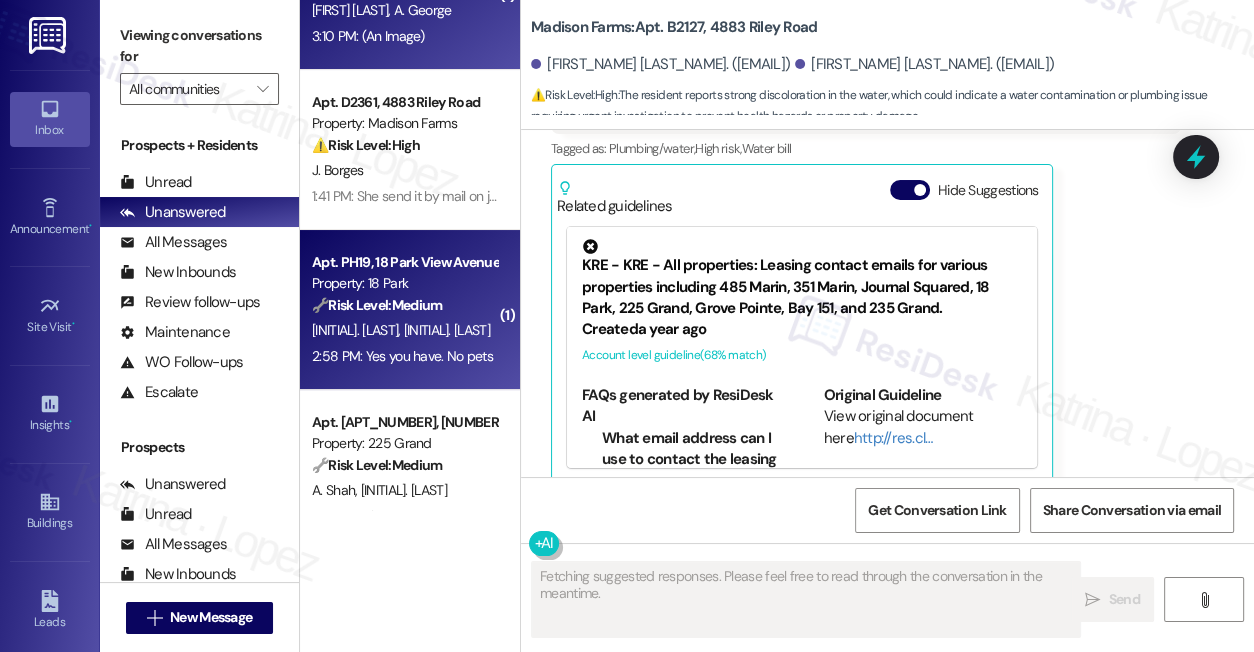 click on "[TIME]: Yes you have. No pets [TIME]: Yes you have. No pets" at bounding box center (402, 356) 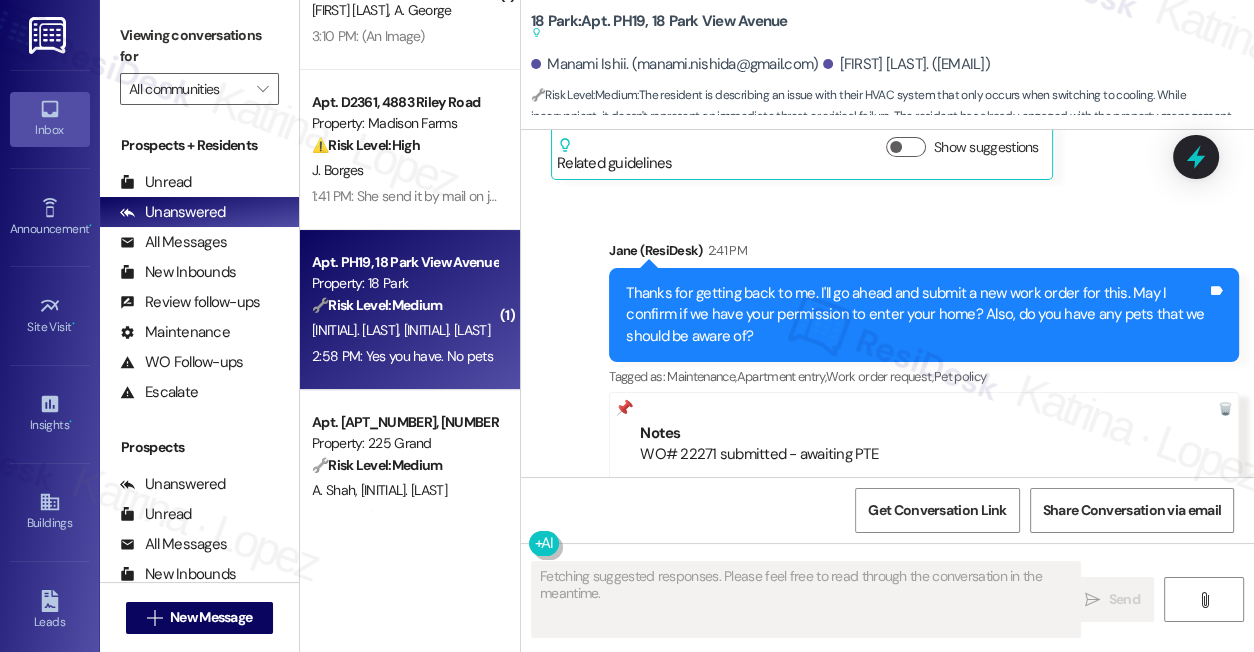 scroll, scrollTop: 6750, scrollLeft: 0, axis: vertical 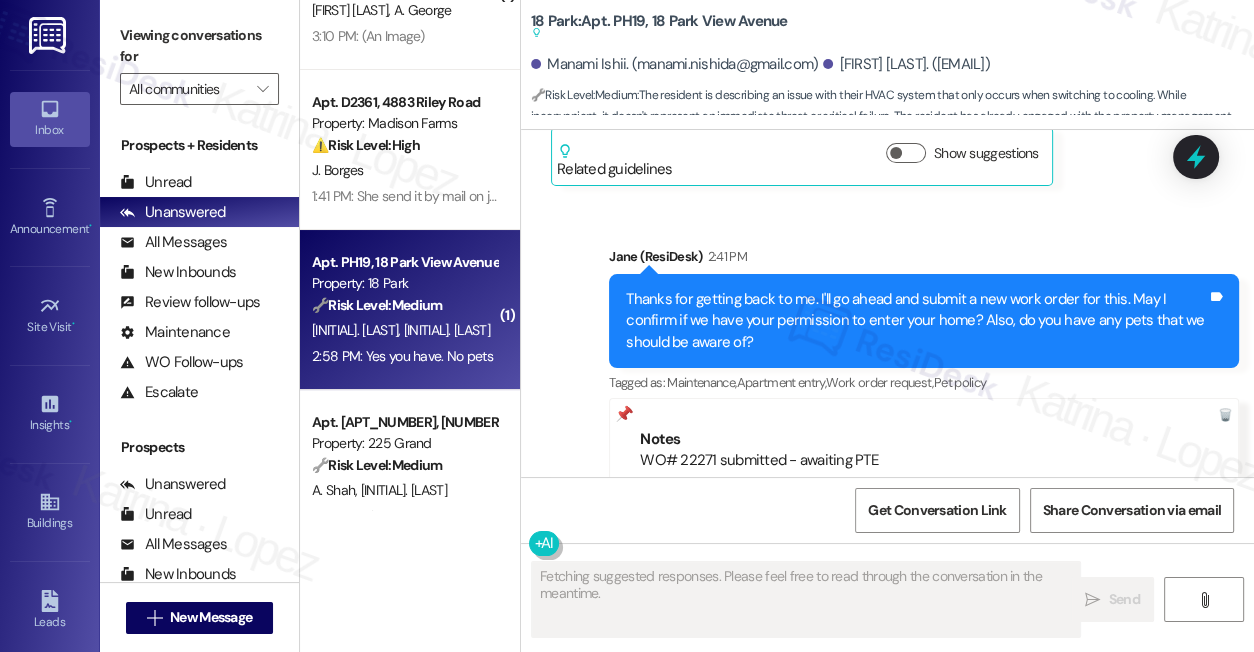 click on "Thanks for getting back to me. I'll go ahead and submit a new work order for this. May I confirm if we have your permission to enter your home? Also, do you have any pets that we should be aware of?" at bounding box center [916, 321] 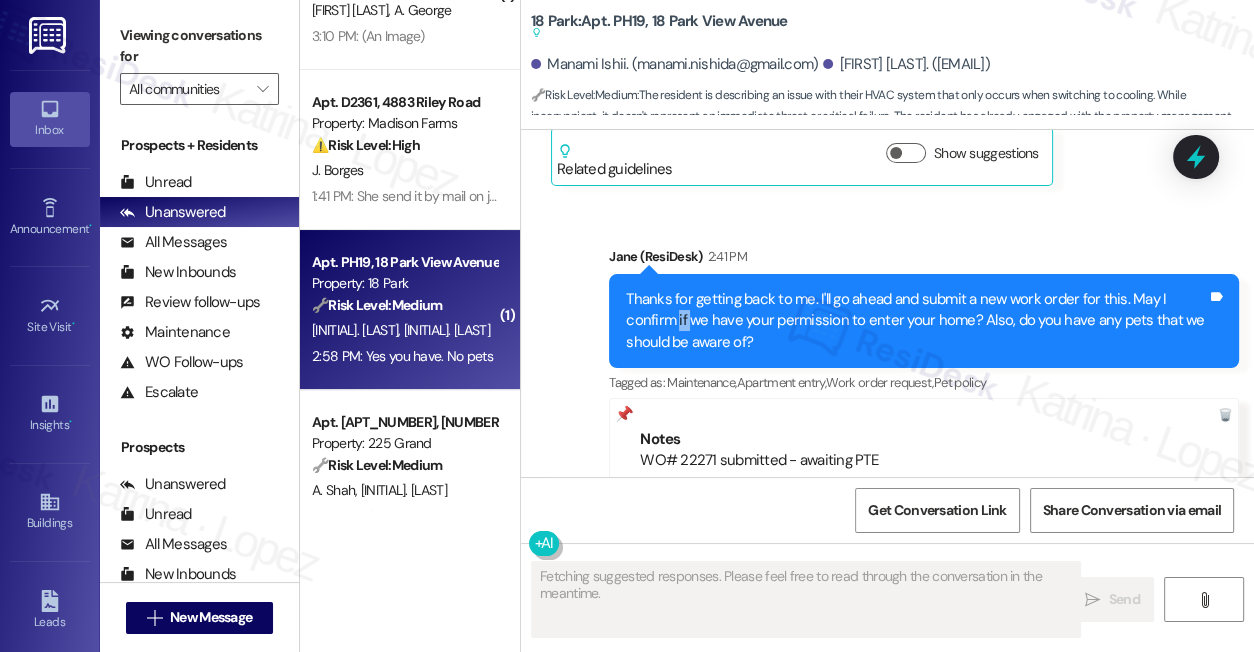 click on "Thanks for getting back to me. I'll go ahead and submit a new work order for this. May I confirm if we have your permission to enter your home? Also, do you have any pets that we should be aware of?" at bounding box center [916, 321] 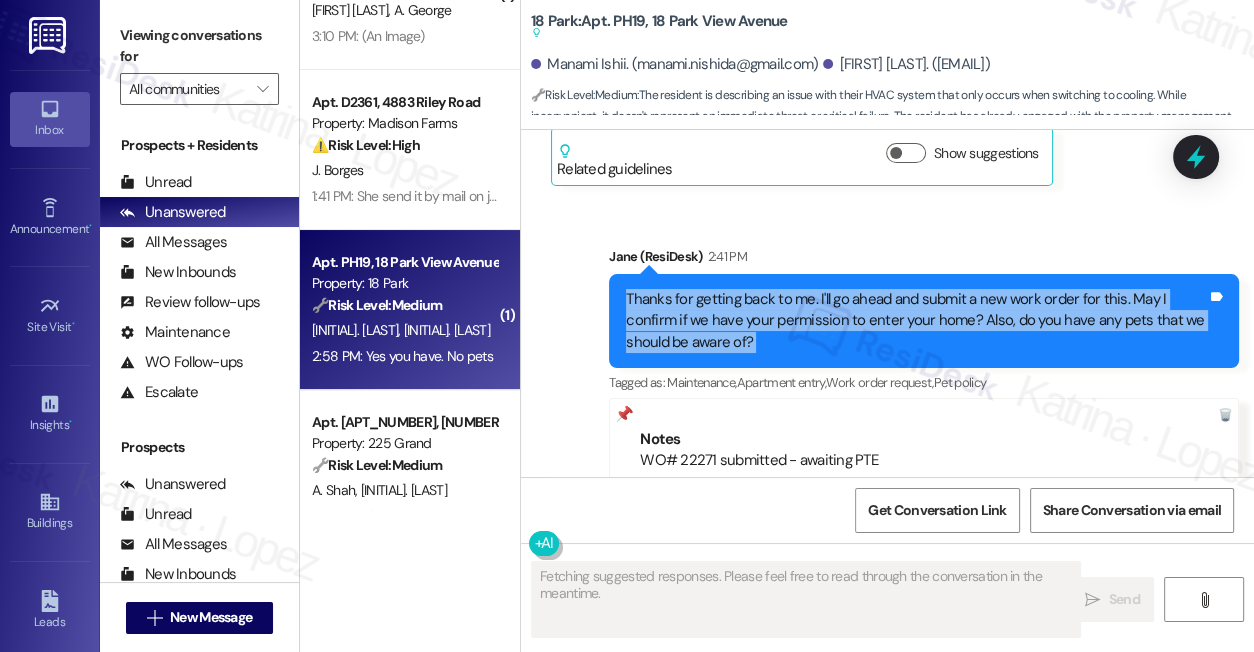click on "Thanks for getting back to me. I'll go ahead and submit a new work order for this. May I confirm if we have your permission to enter your home? Also, do you have any pets that we should be aware of?" at bounding box center (916, 321) 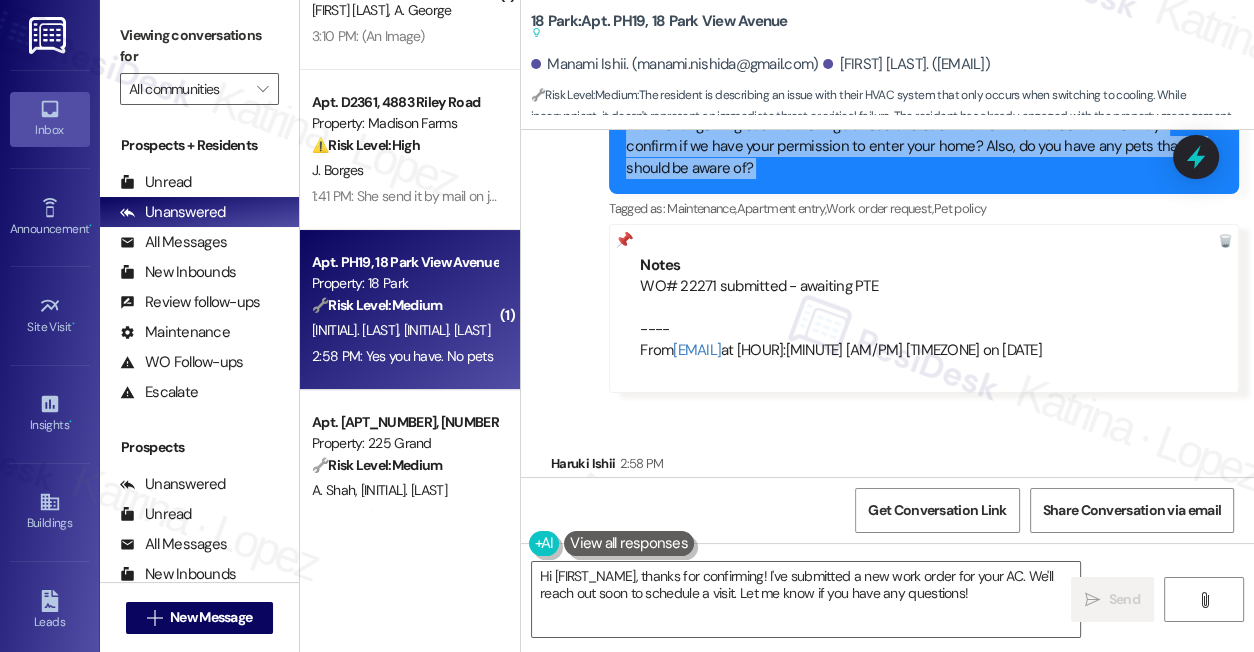 scroll, scrollTop: 7023, scrollLeft: 0, axis: vertical 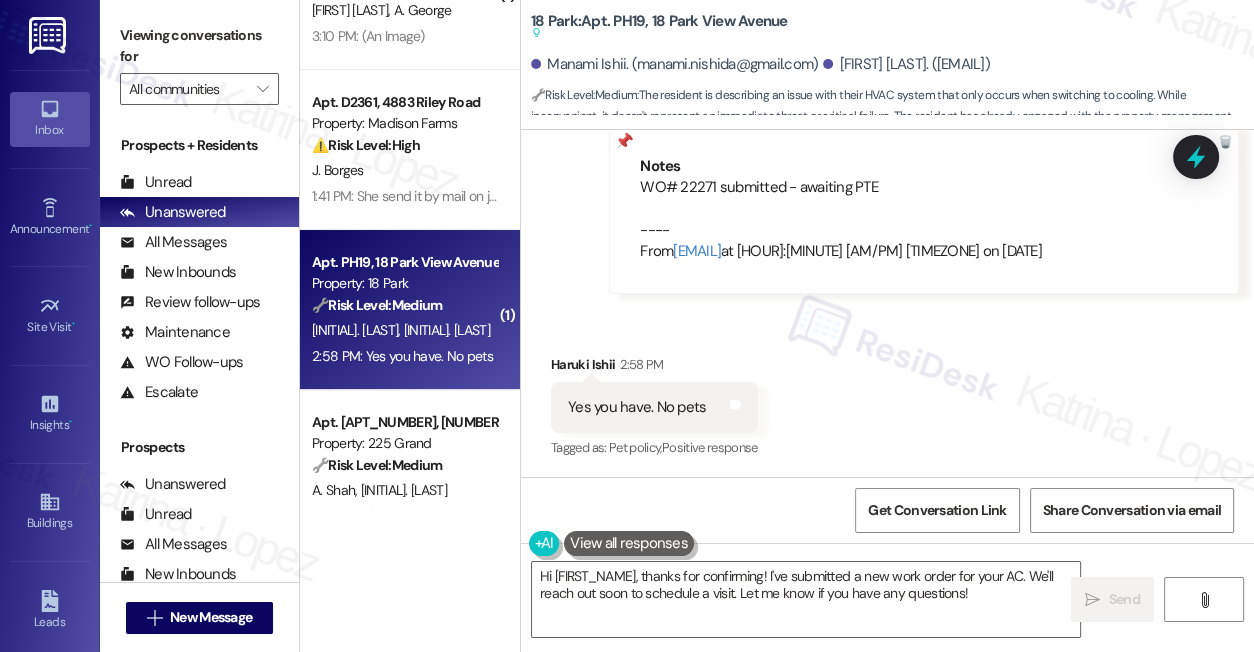 click on "Yes you have. No pets" at bounding box center [637, 407] 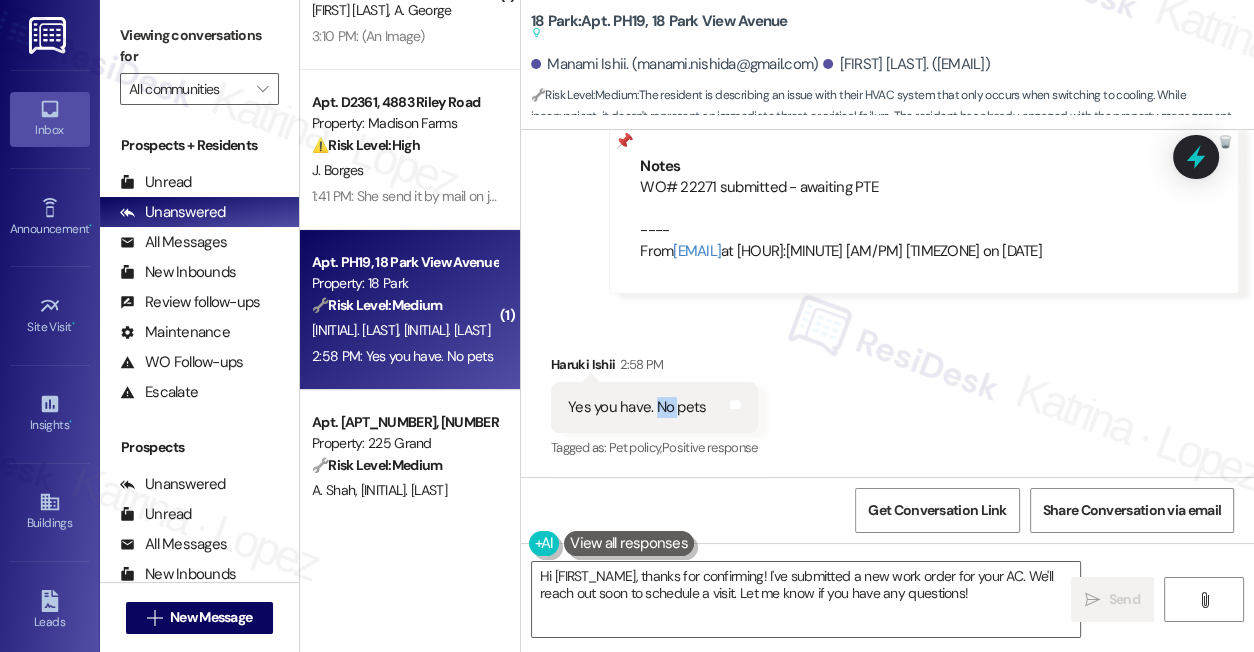 click on "Yes you have. No pets" at bounding box center [637, 407] 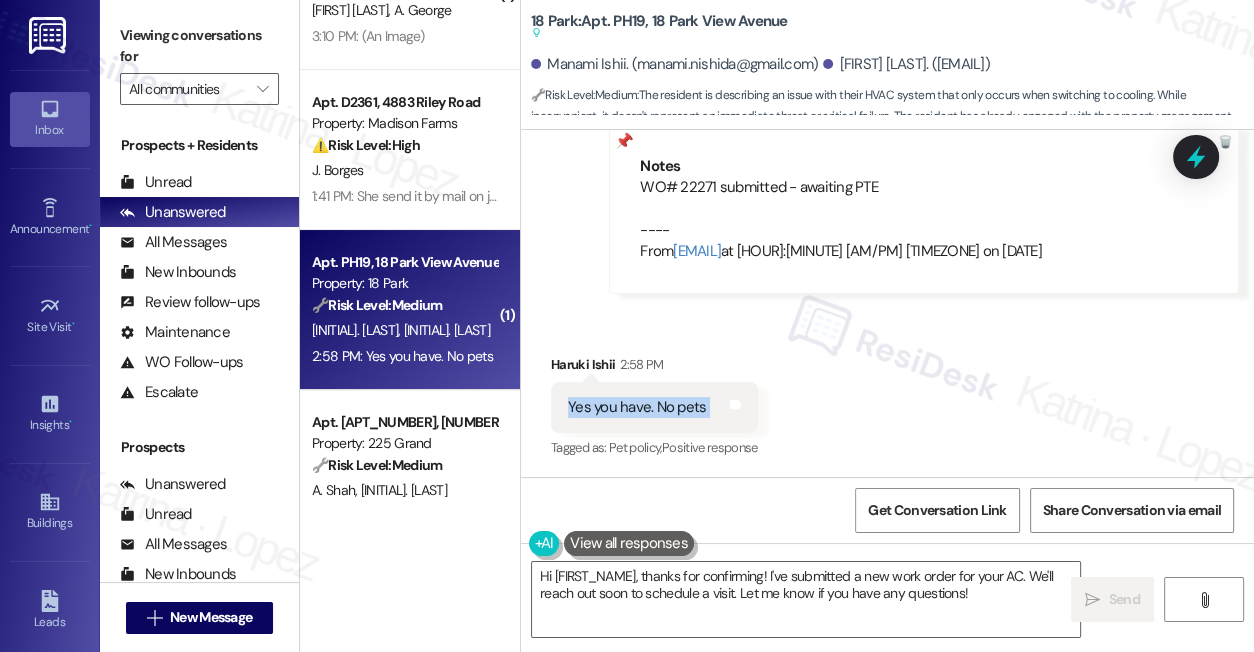 click on "Yes you have. No pets" at bounding box center [637, 407] 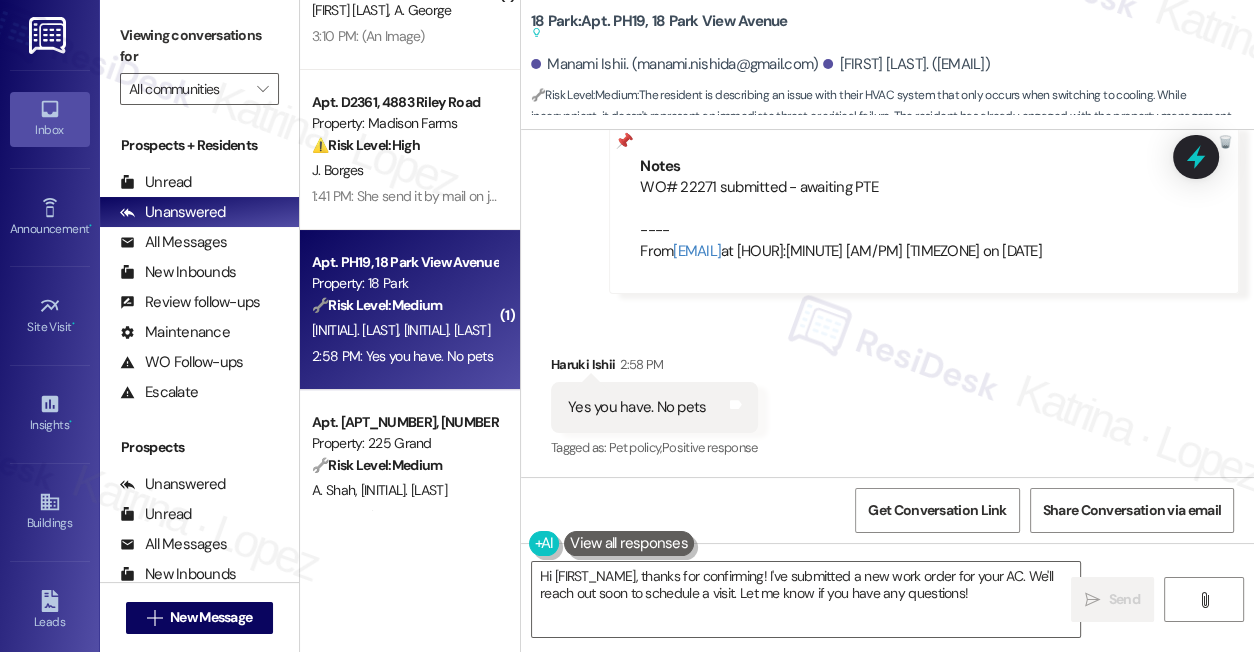 click on "Received via SMS [FIRST_NAME] [LAST_NAME] [TIME] Yes you have. No pets Tags and notes Tagged as:   Pet policy ,  Click to highlight conversations about Pet policy Positive response Click to highlight conversations about Positive response" at bounding box center (887, 393) 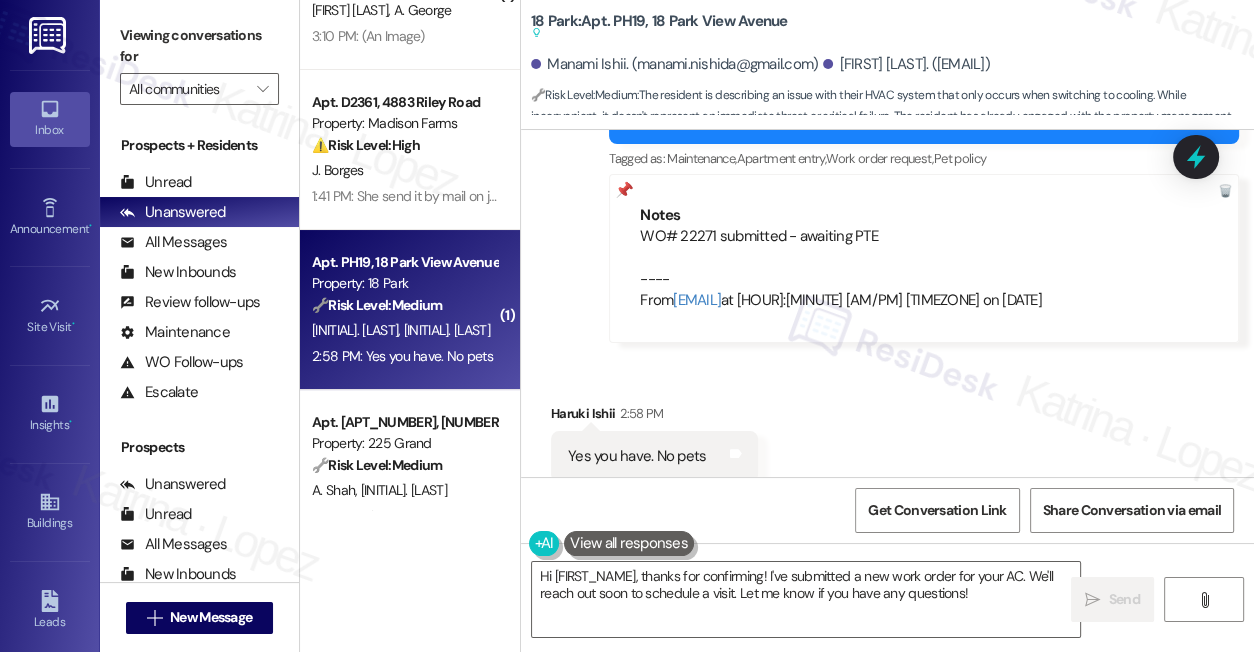 scroll, scrollTop: 6932, scrollLeft: 0, axis: vertical 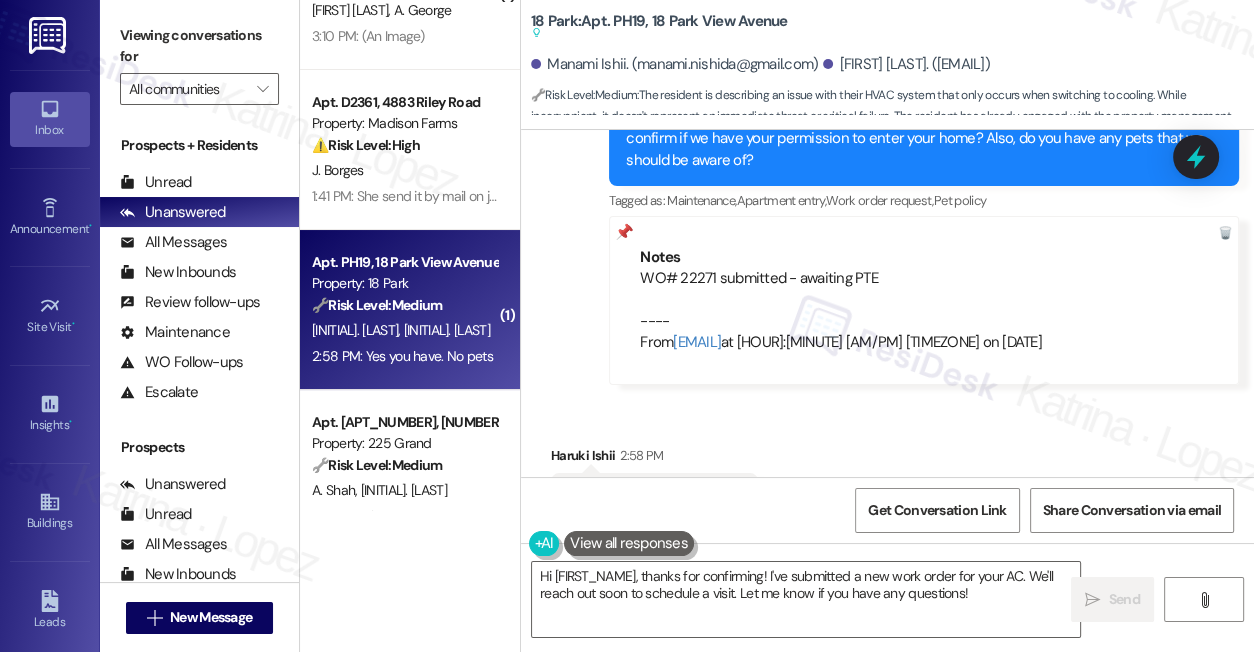 click on "Viewing conversations for All communities " at bounding box center (199, 62) 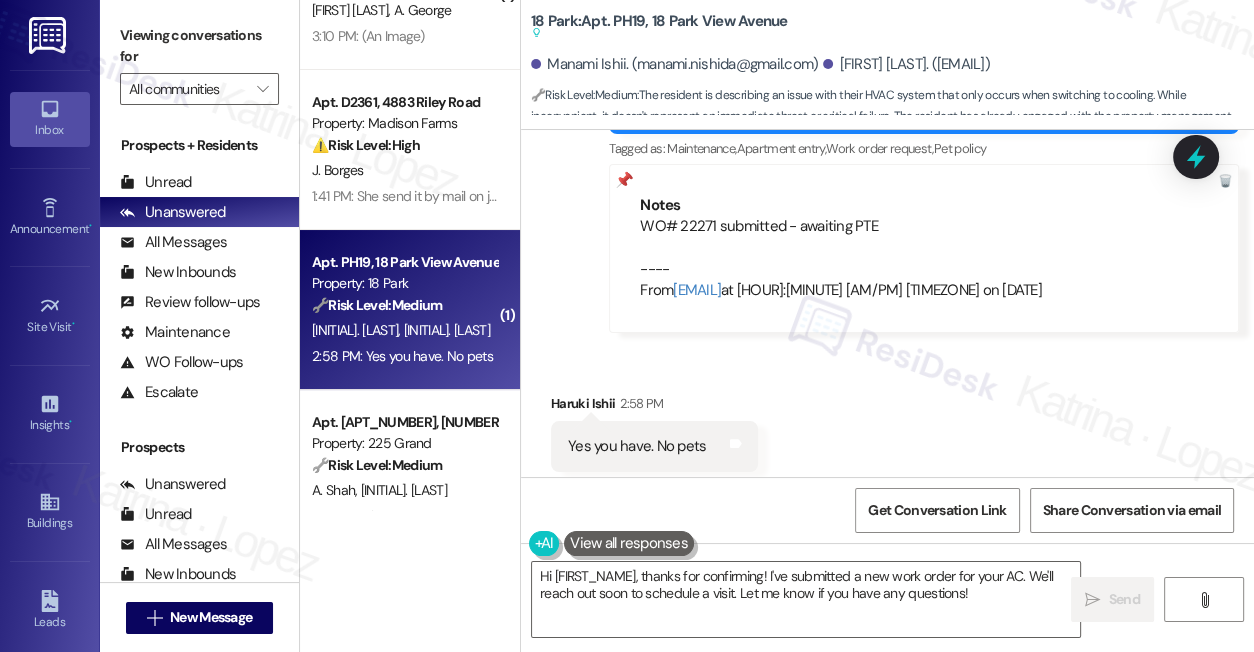 scroll, scrollTop: 7023, scrollLeft: 0, axis: vertical 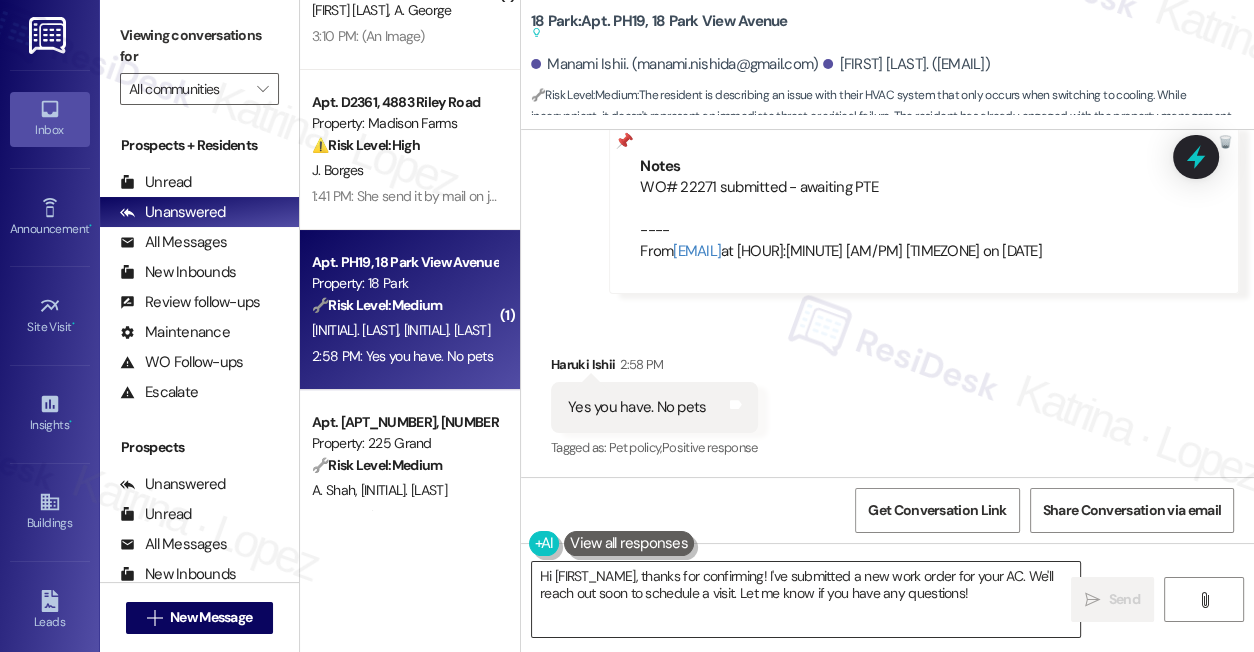 click on "Hi [FIRST_NAME], thanks for confirming! I've submitted a new work order for your AC. We'll reach out soon to schedule a visit. Let me know if you have any questions!" at bounding box center (806, 599) 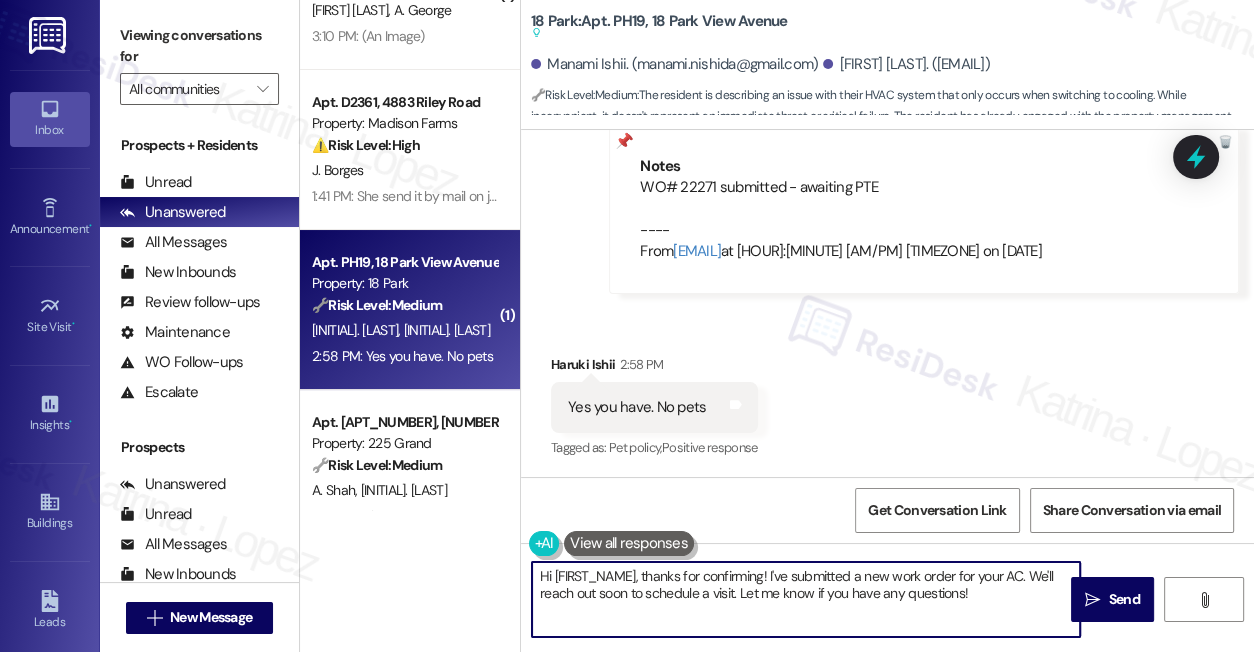 click on "Hi [FIRST_NAME], thanks for confirming! I've submitted a new work order for your AC. We'll reach out soon to schedule a visit. Let me know if you have any questions!" at bounding box center (806, 599) 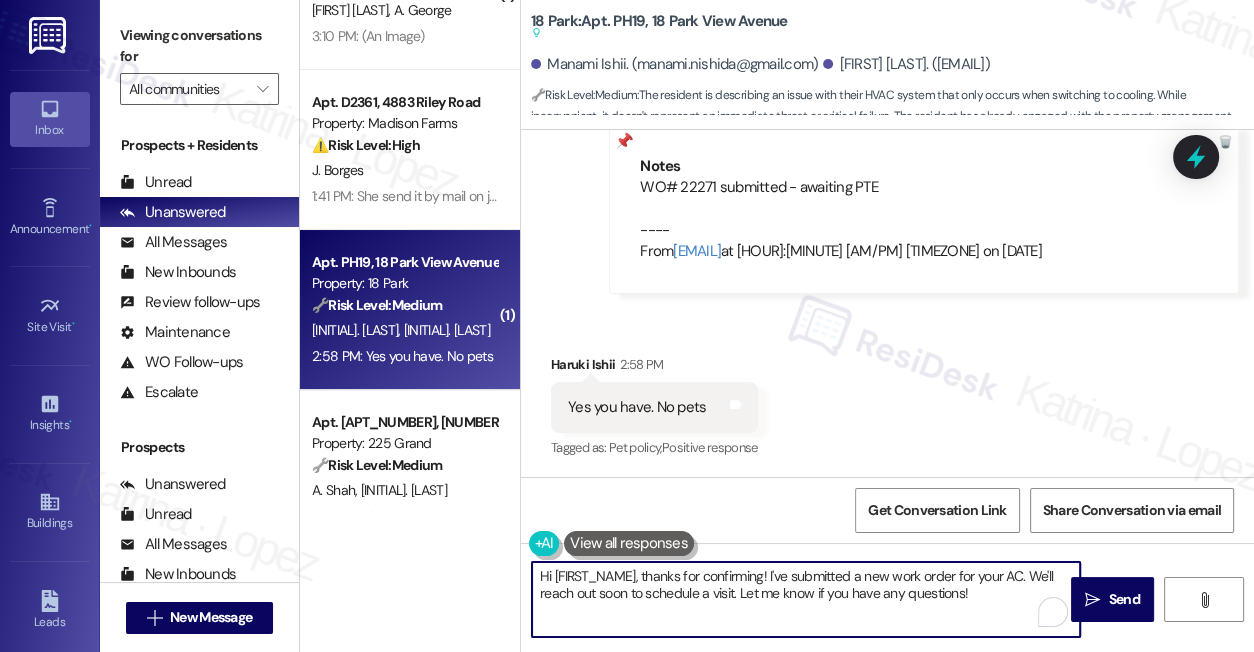 click on "Hi [FIRST_NAME], thanks for confirming! I've submitted a new work order for your AC. We'll reach out soon to schedule a visit. Let me know if you have any questions!" at bounding box center [806, 599] 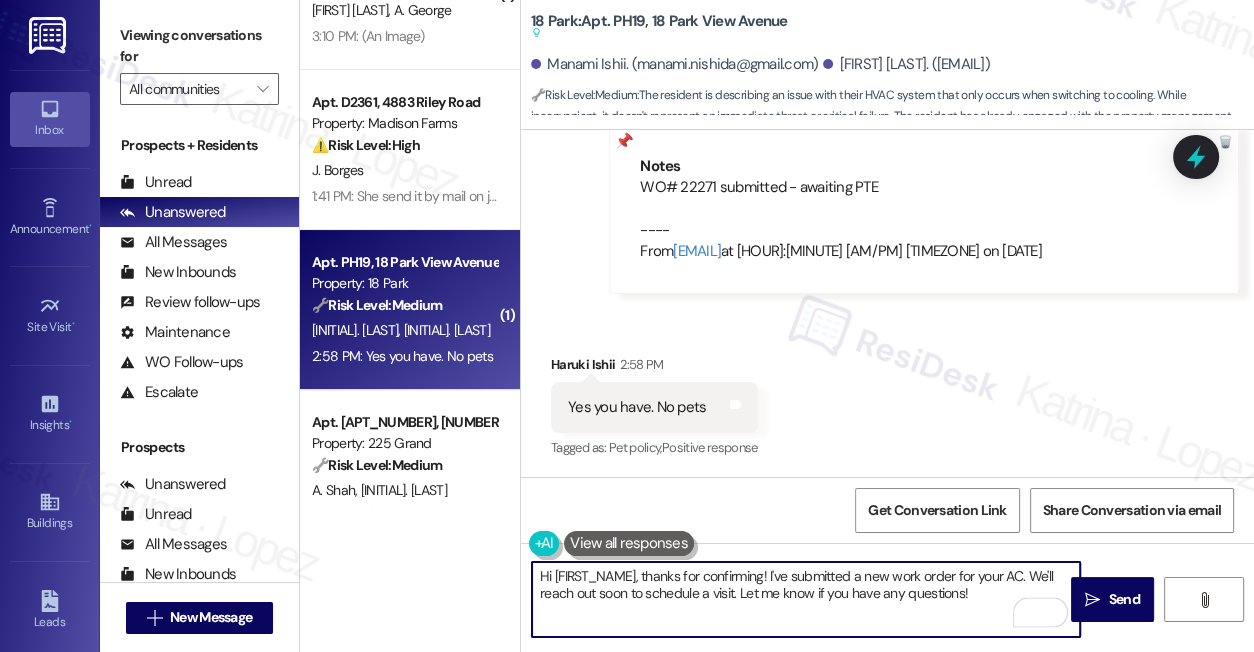 drag, startPoint x: 647, startPoint y: 576, endPoint x: 456, endPoint y: 548, distance: 193.04144 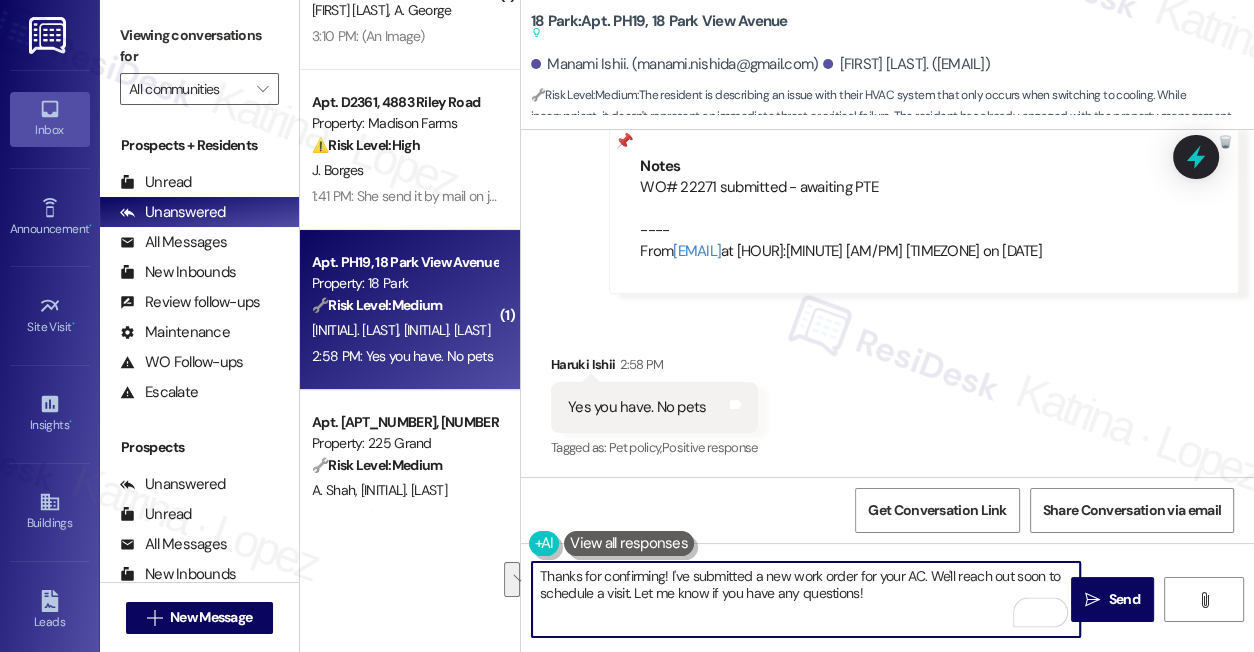 drag, startPoint x: 921, startPoint y: 598, endPoint x: 915, endPoint y: 581, distance: 18.027756 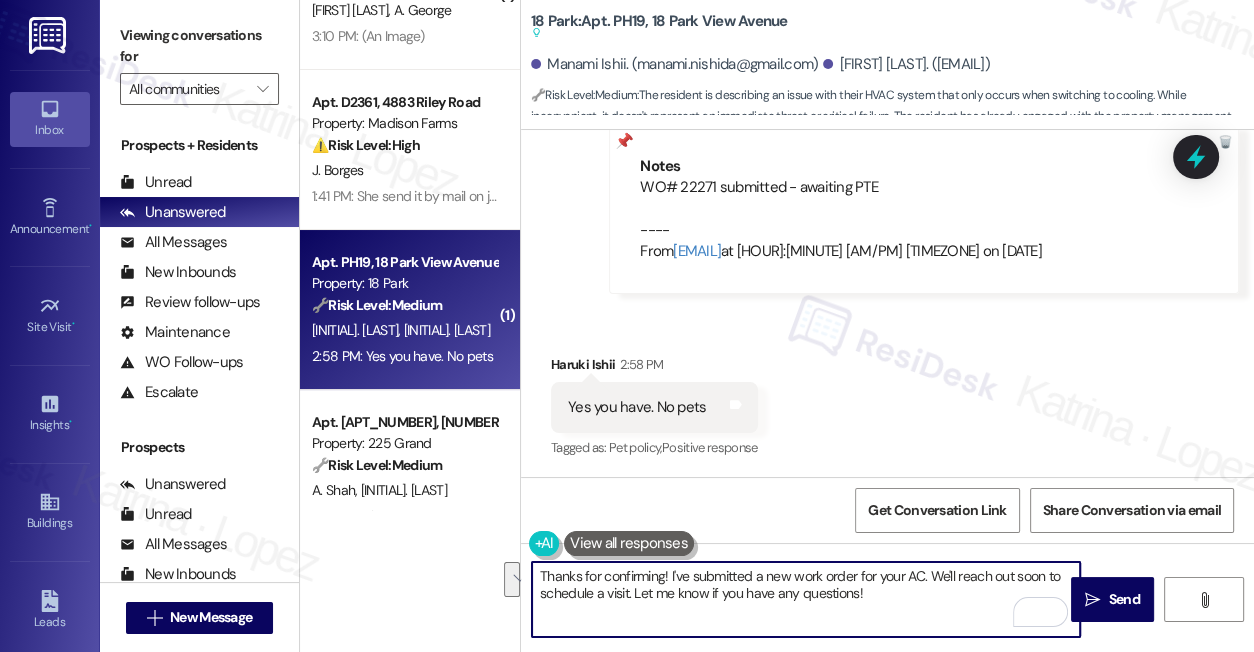 drag, startPoint x: 922, startPoint y: 574, endPoint x: 630, endPoint y: 603, distance: 293.43652 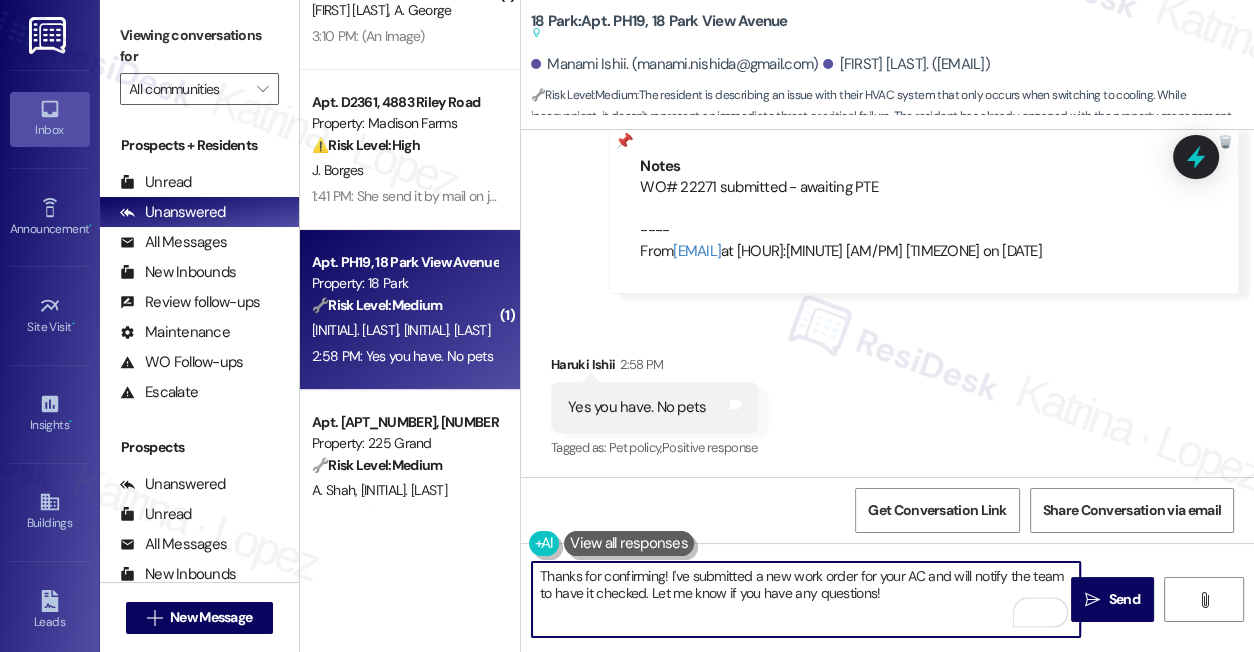 drag, startPoint x: 904, startPoint y: 589, endPoint x: 819, endPoint y: 598, distance: 85.47514 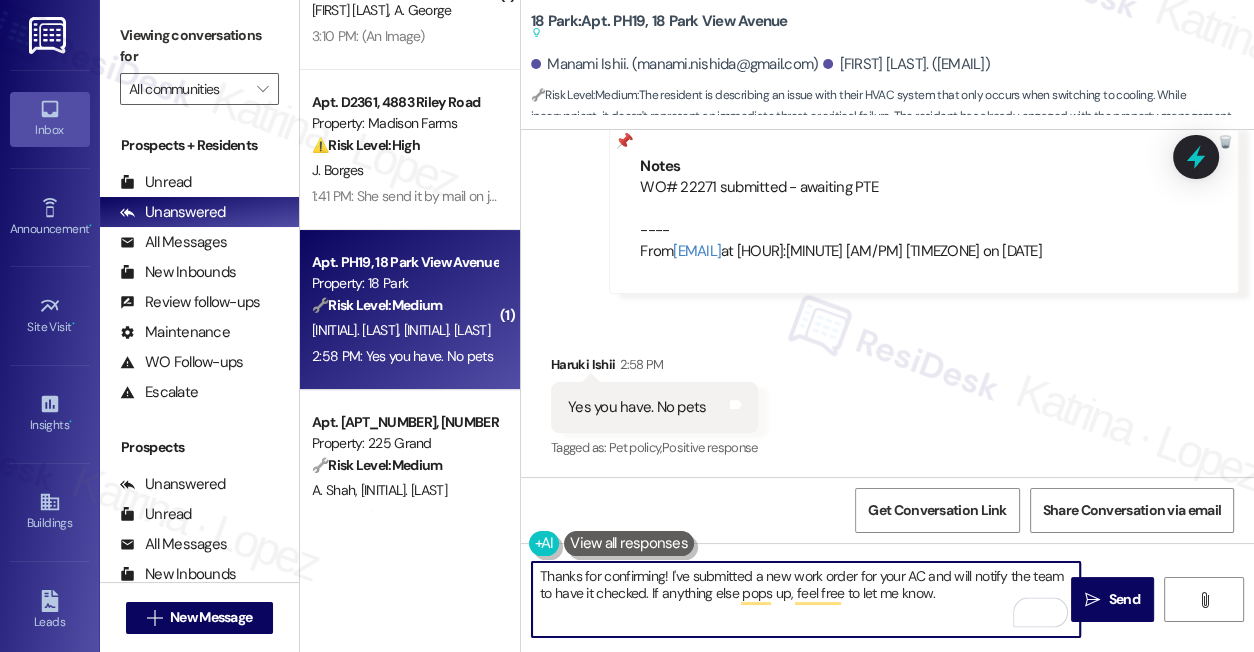 type on "Thanks for confirming! I've submitted a new work order for your AC and will notify the team to have it checked. If anything else pops up, feel free to let me know." 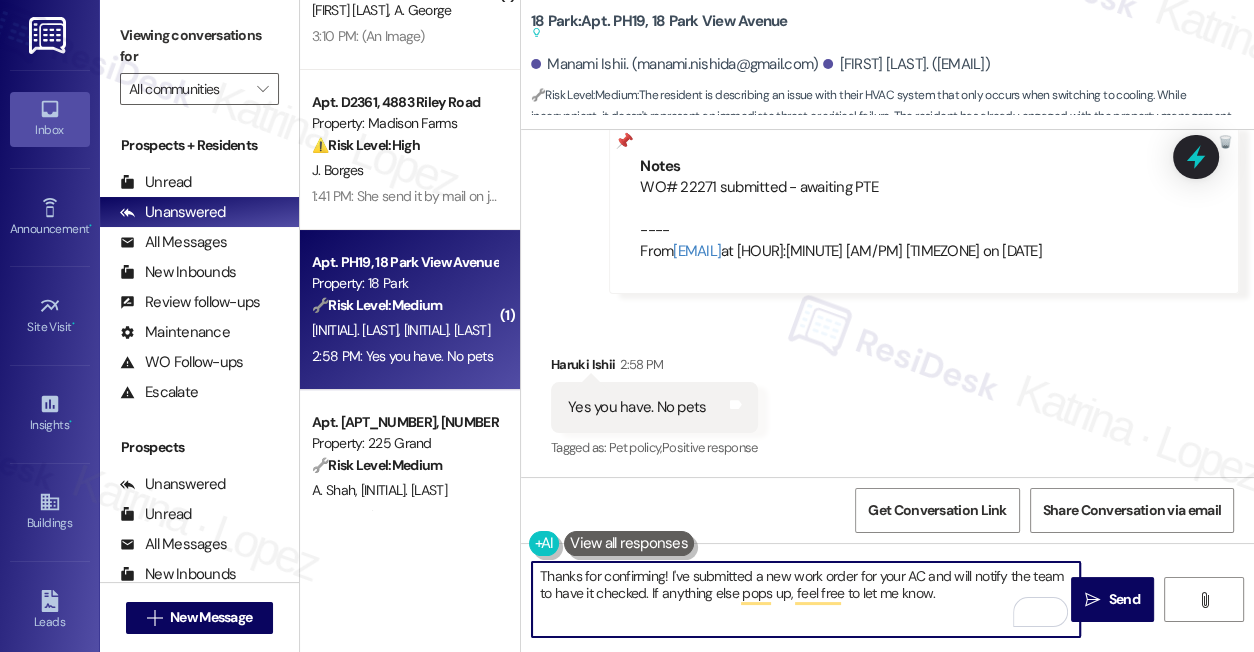click on "Thanks for confirming! I've submitted a new work order for your AC and will notify the team to have it checked. If anything else pops up, feel free to let me know." at bounding box center [806, 599] 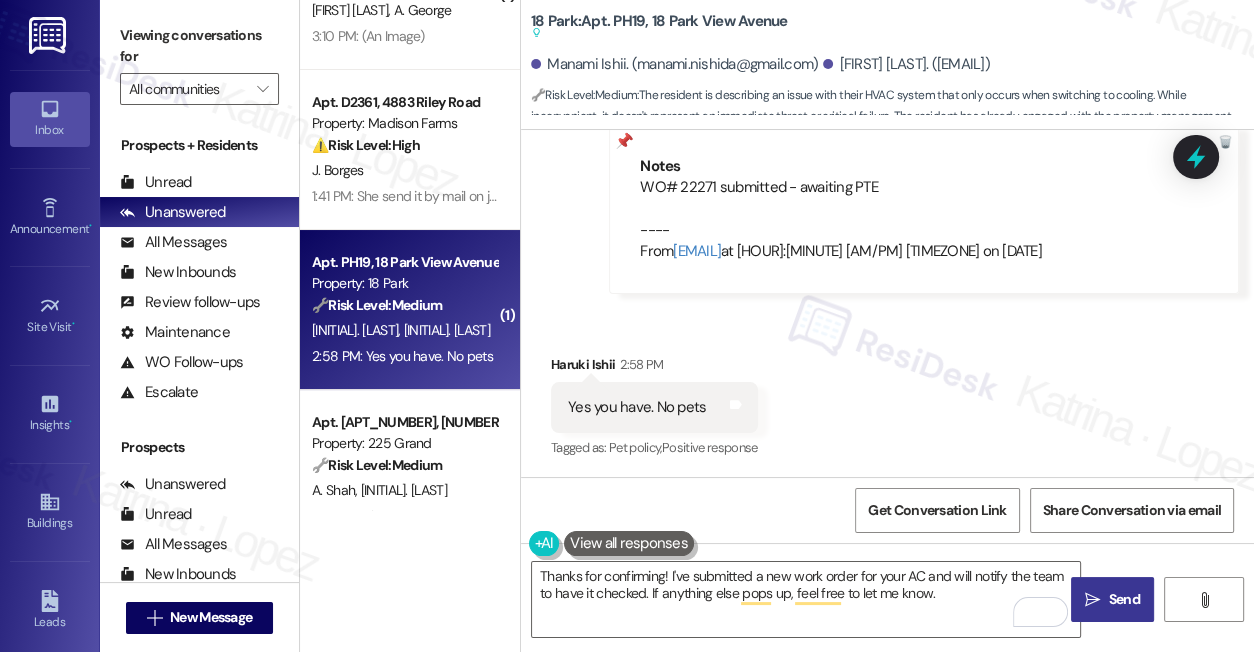 click on " Send" at bounding box center [1112, 599] 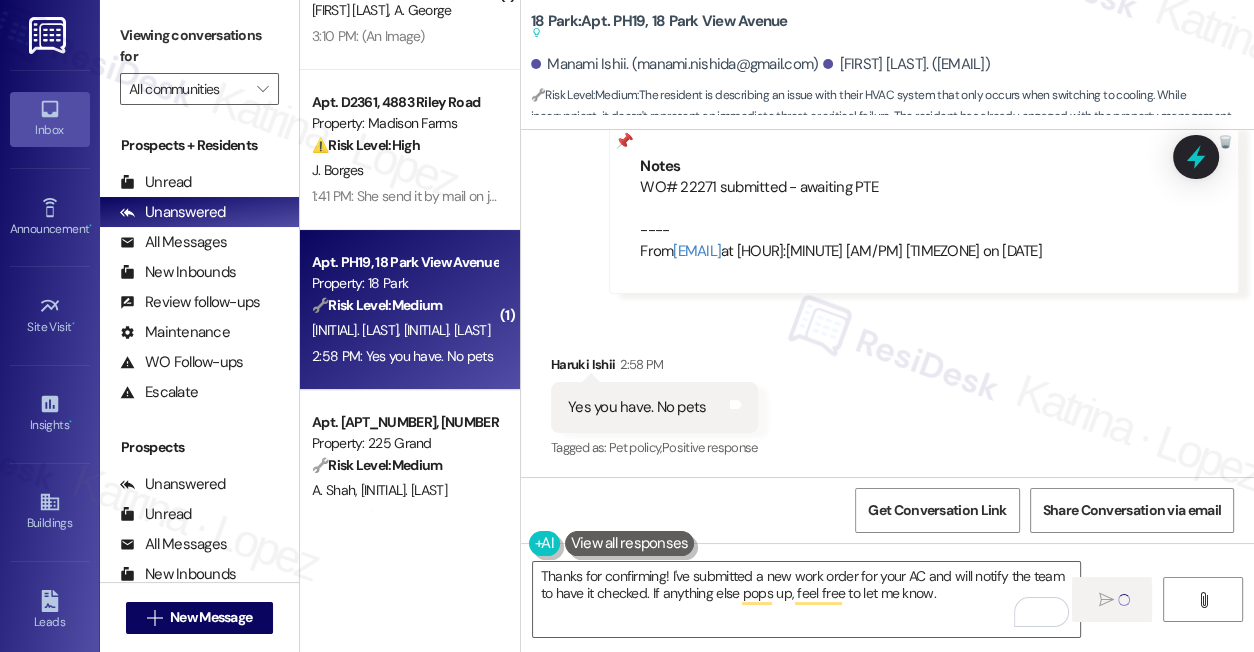 click on "Received via SMS [FIRST_NAME] [LAST_NAME] [TIME] Yes you have. No pets Tags and notes Tagged as:   Pet policy ,  Click to highlight conversations about Pet policy Positive response Click to highlight conversations about Positive response" at bounding box center (887, 393) 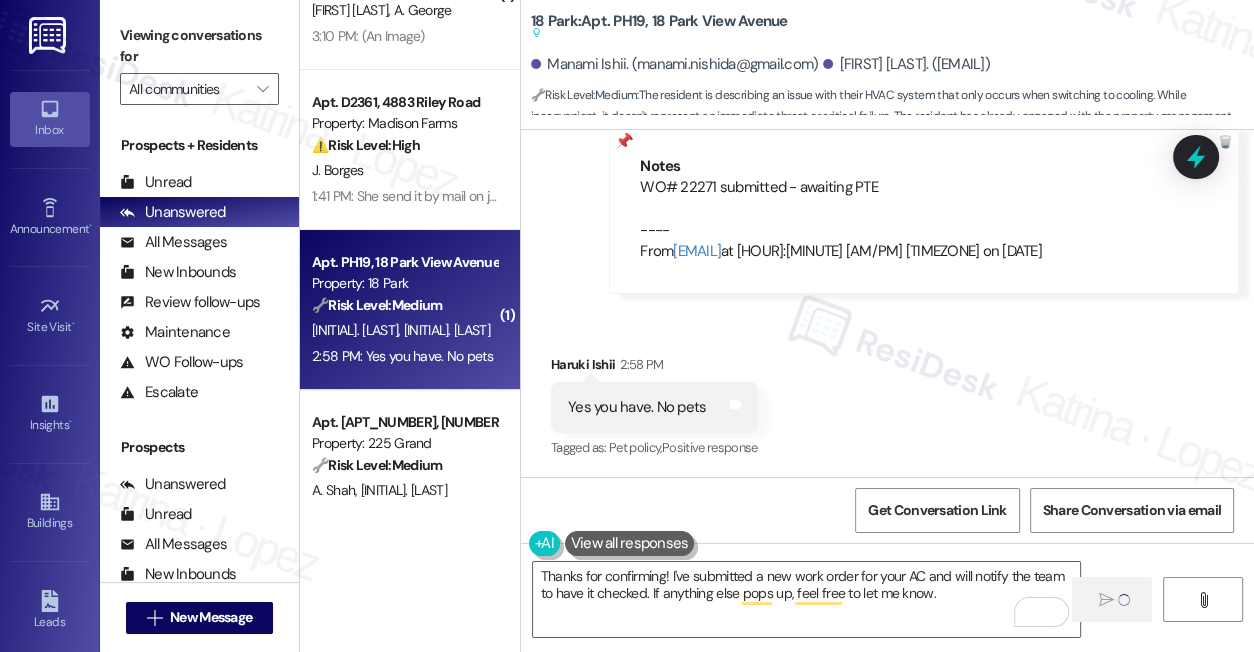 type 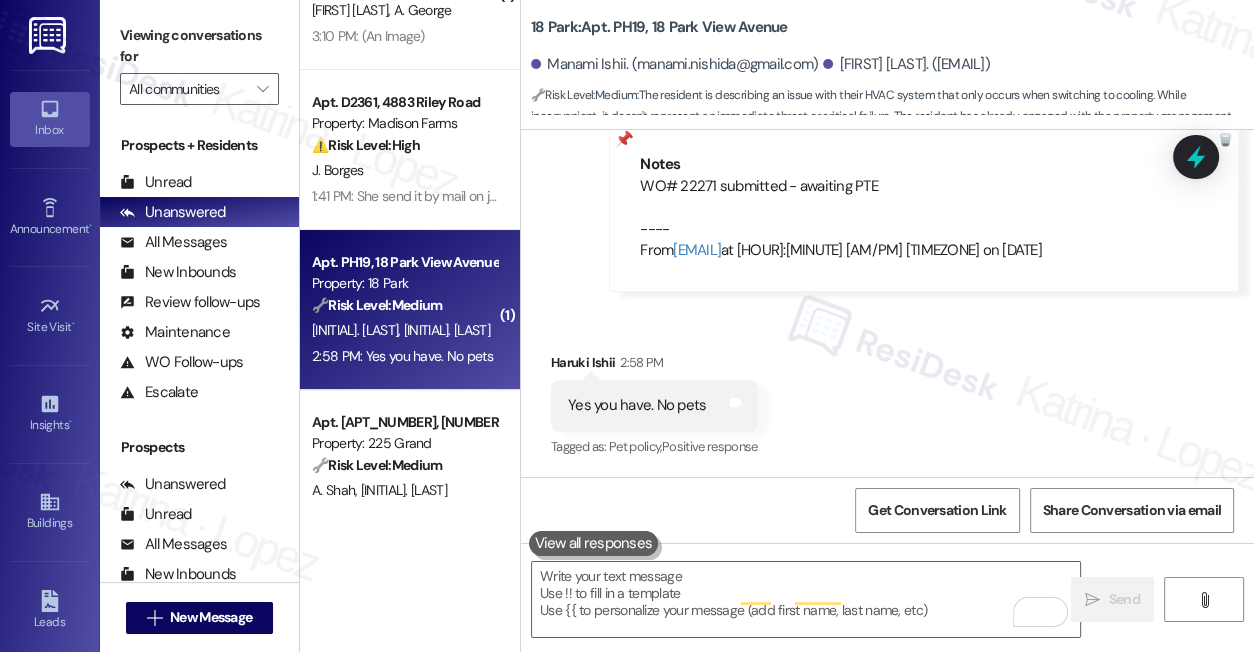 scroll, scrollTop: 6963, scrollLeft: 0, axis: vertical 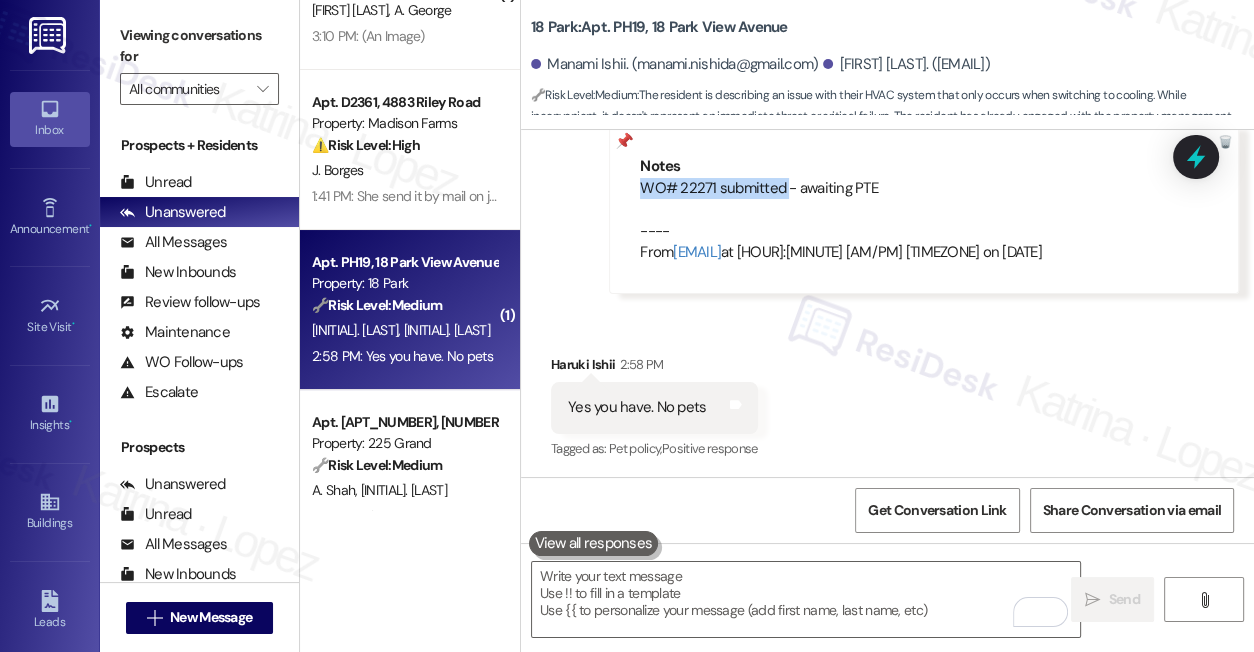 drag, startPoint x: 634, startPoint y: 165, endPoint x: 787, endPoint y: 172, distance: 153.16005 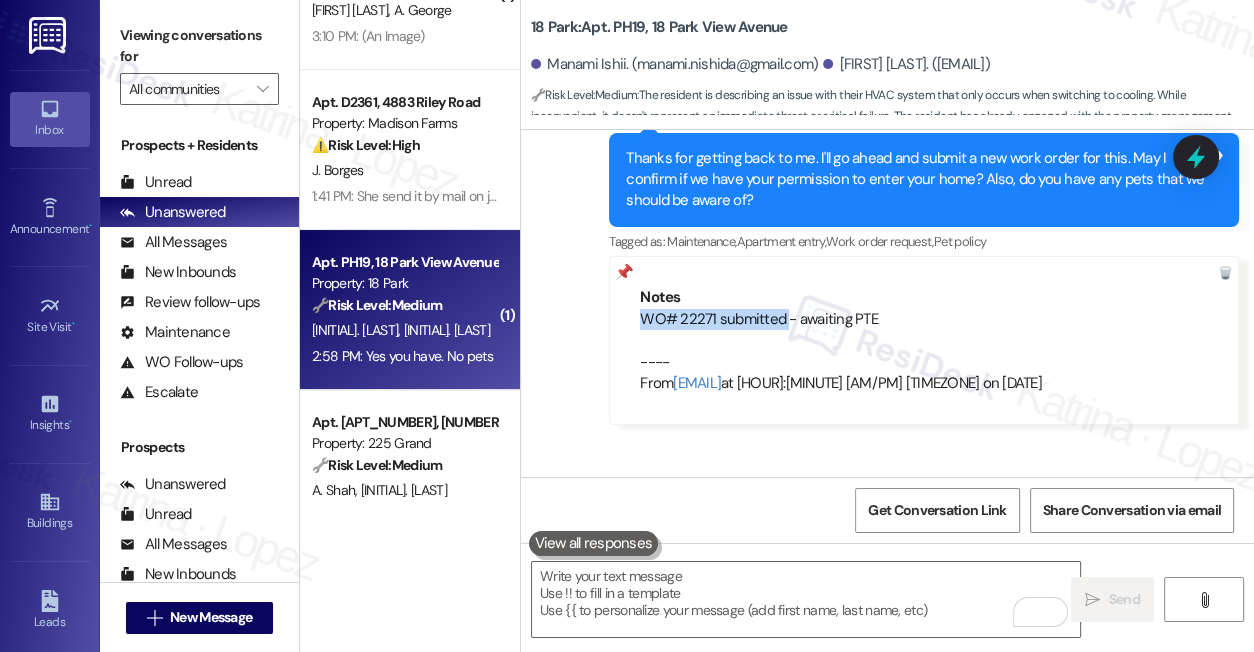 scroll, scrollTop: 6781, scrollLeft: 0, axis: vertical 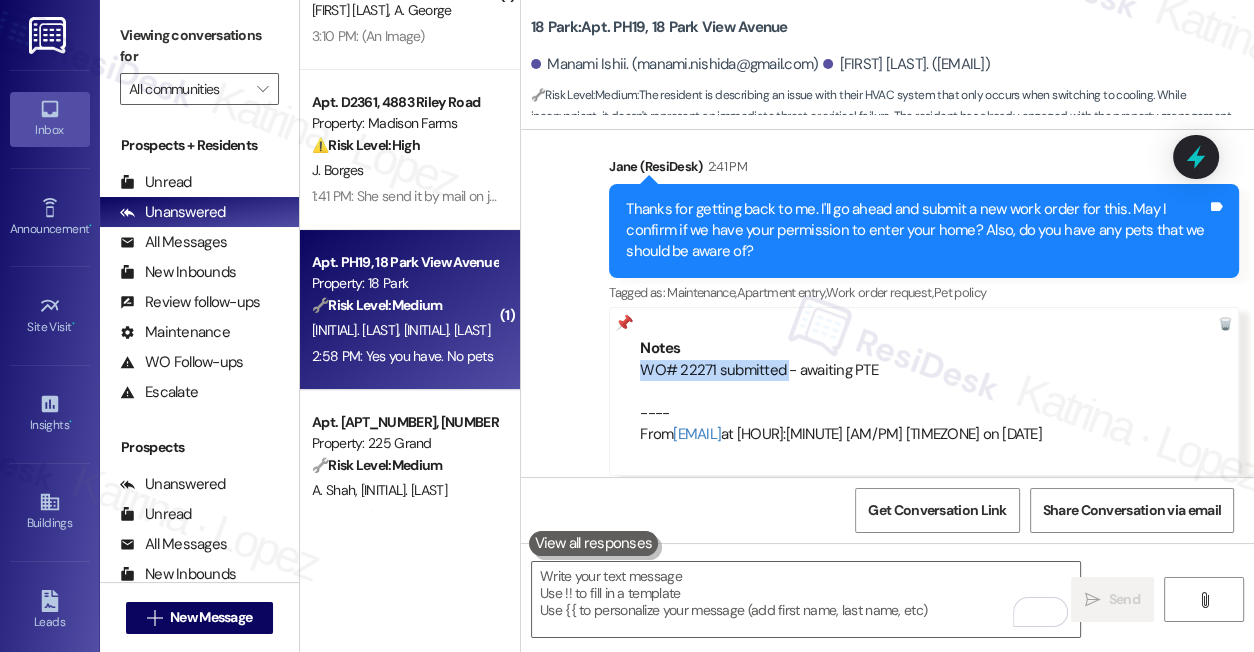 click on "WO# [NUMBER] submitted - awaiting PTE
----
From  [EMAIL]  at [TIME] Eastern time on [DATE]" at bounding box center [924, 403] 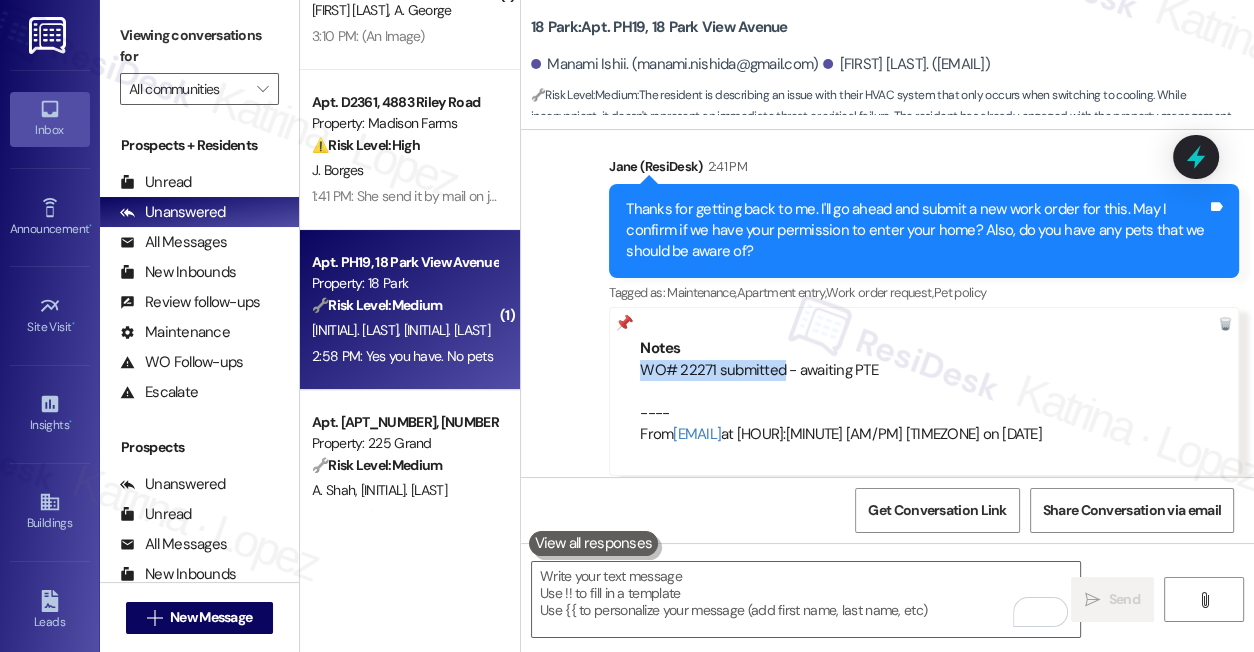 drag, startPoint x: 782, startPoint y: 347, endPoint x: 640, endPoint y: 350, distance: 142.0317 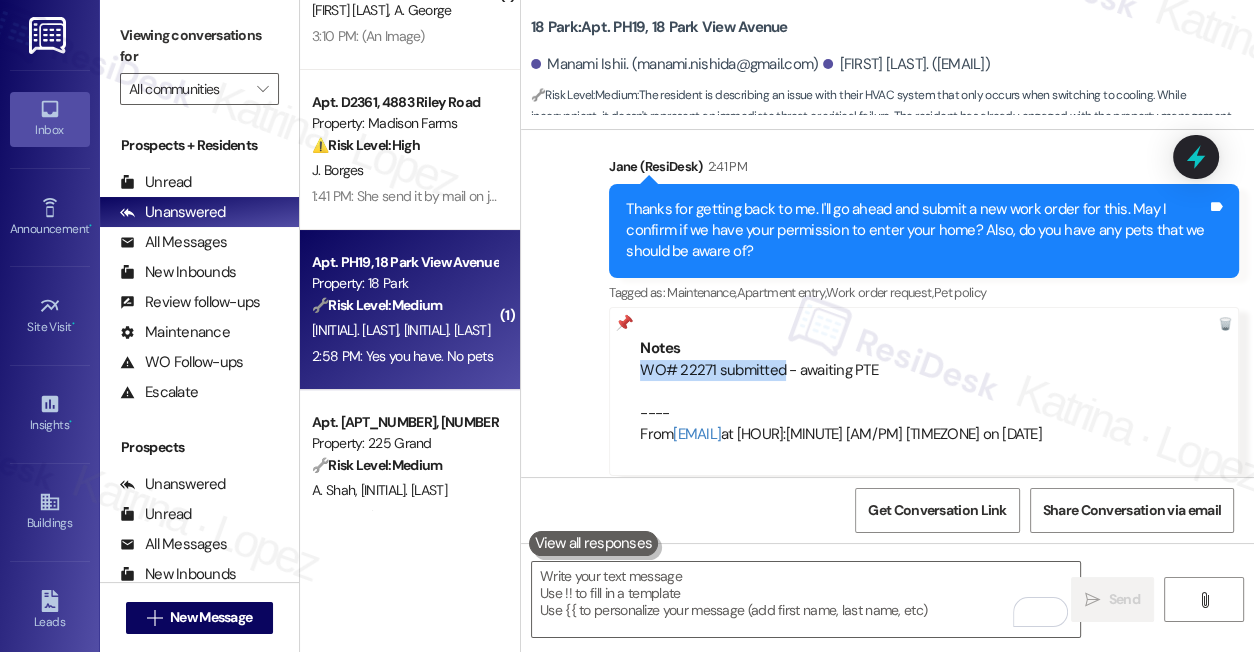 copy on "WO# 22271 submitted" 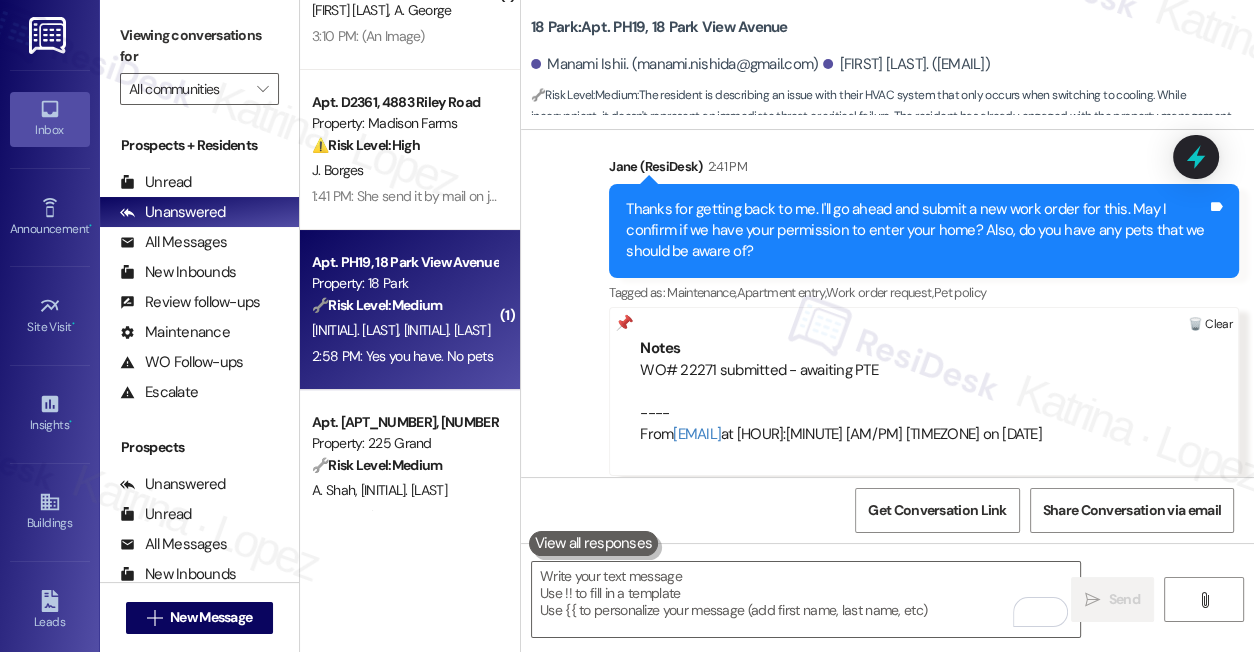 click at bounding box center (1210, 324) 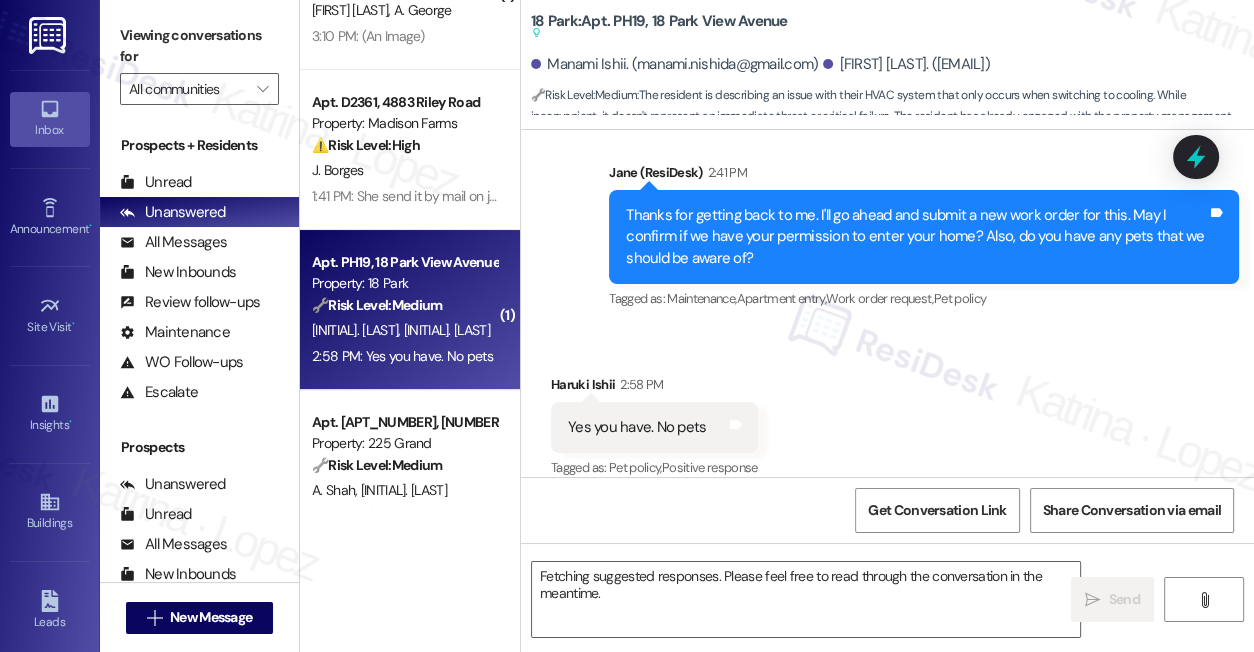 scroll, scrollTop: 7023, scrollLeft: 0, axis: vertical 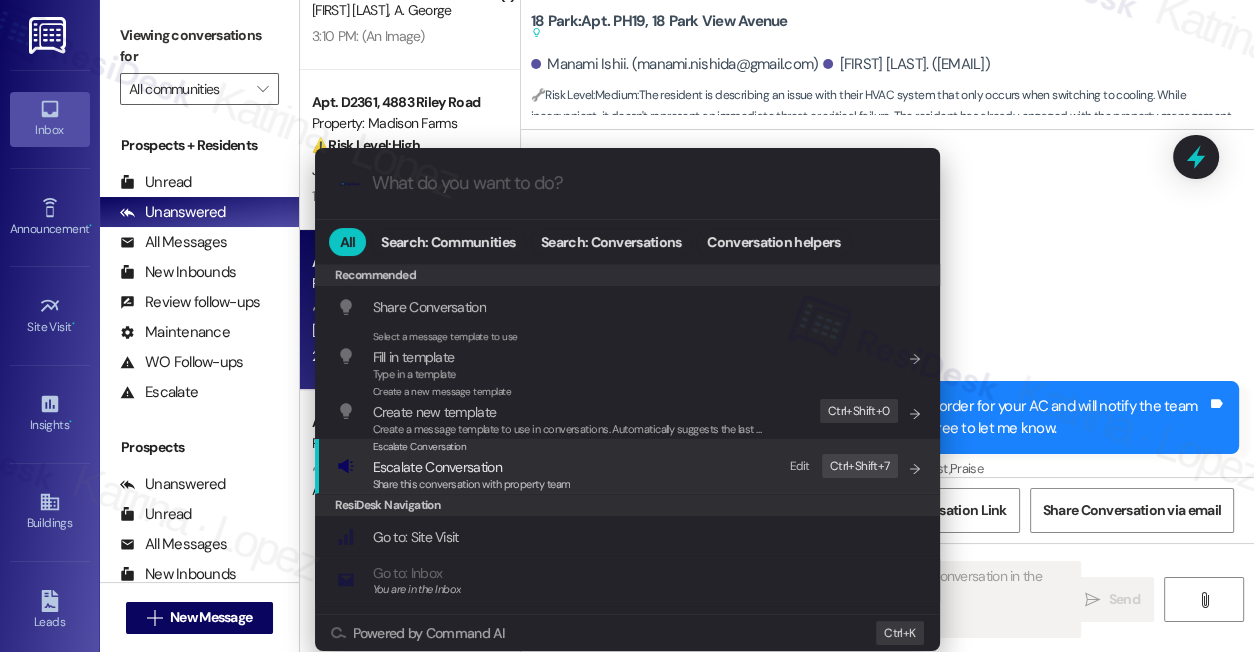 click on "Escalate Conversation" at bounding box center (472, 467) 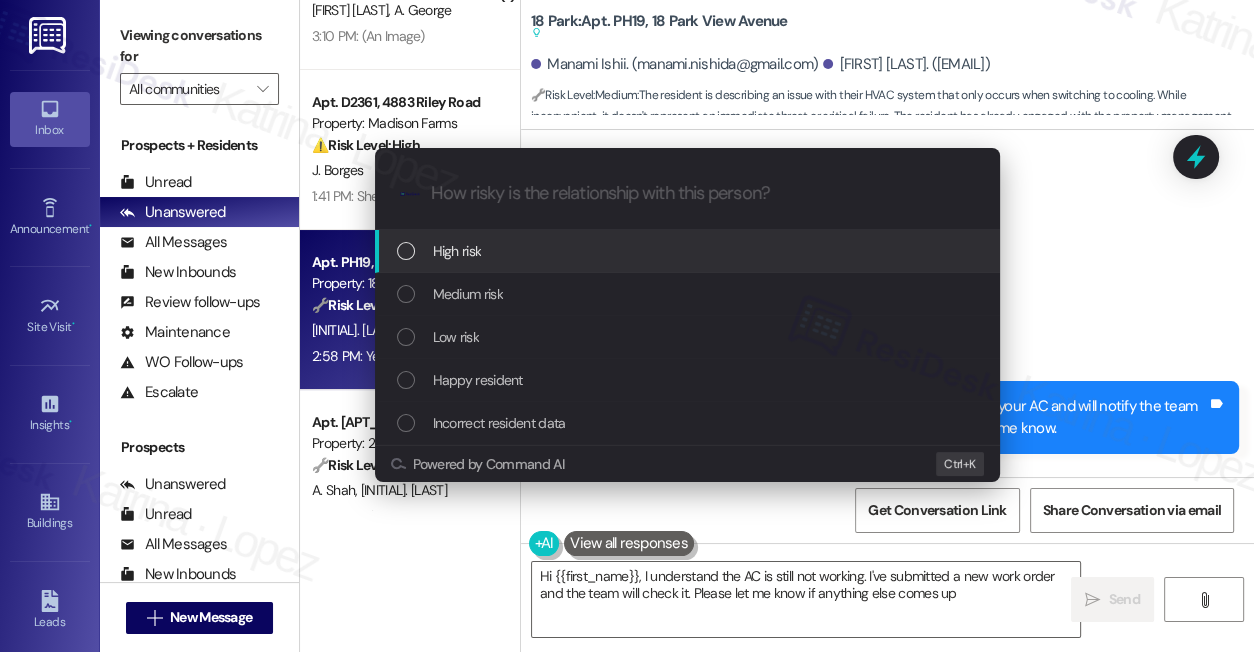 type on "Hi {{first_name}}, I understand the AC is still not working. I've submitted a new work order and the team will check it. Please let me know if anything else comes up!" 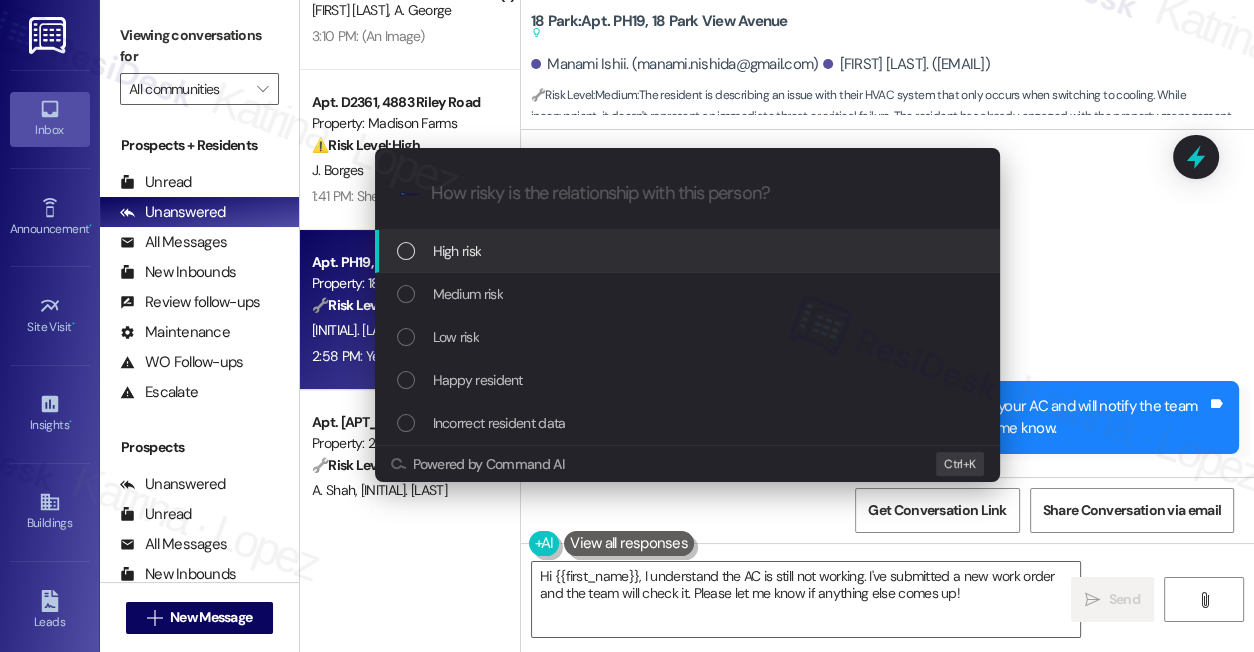 click on "Escalate Conversation How risky is the relationship with this person? Topics (e.g. broken fridge, delayed service) Any messages to highlight in the email? .cls-1{fill:#0a055f;}.cls-2{fill:#0cc4c4;} resideskLogoBlueOrange High risk Medium risk Low risk Happy resident Incorrect resident data Powered by Command AI Ctrl+ K" at bounding box center (687, 315) 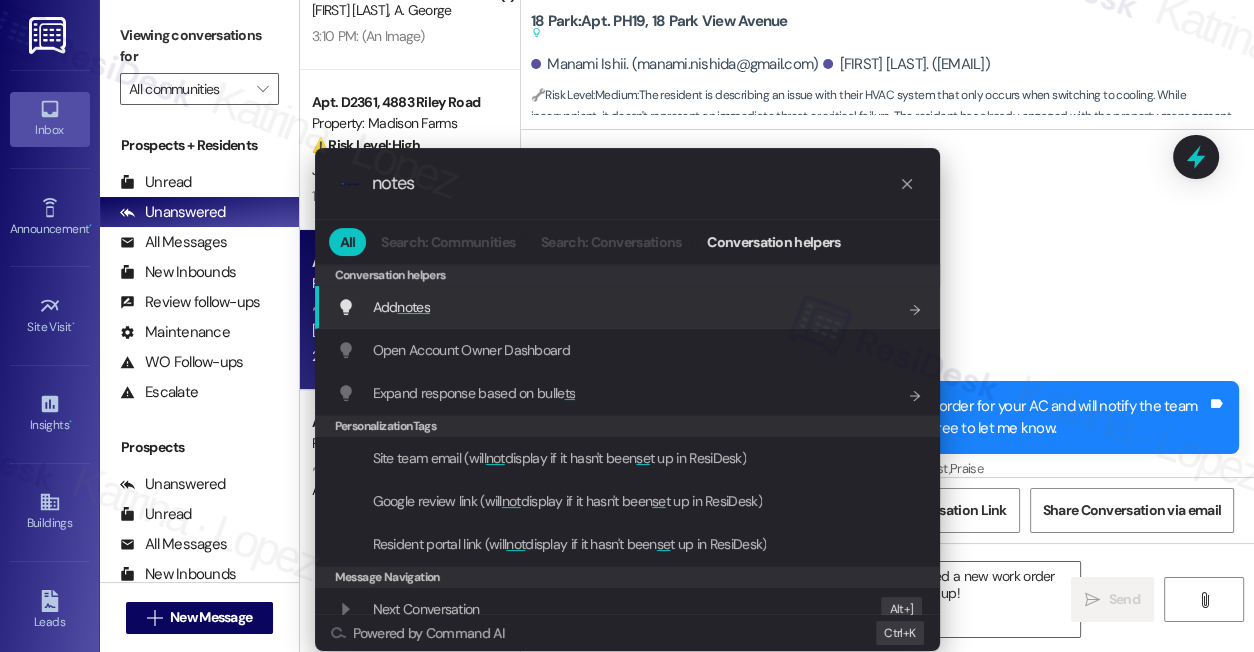 type on "notes" 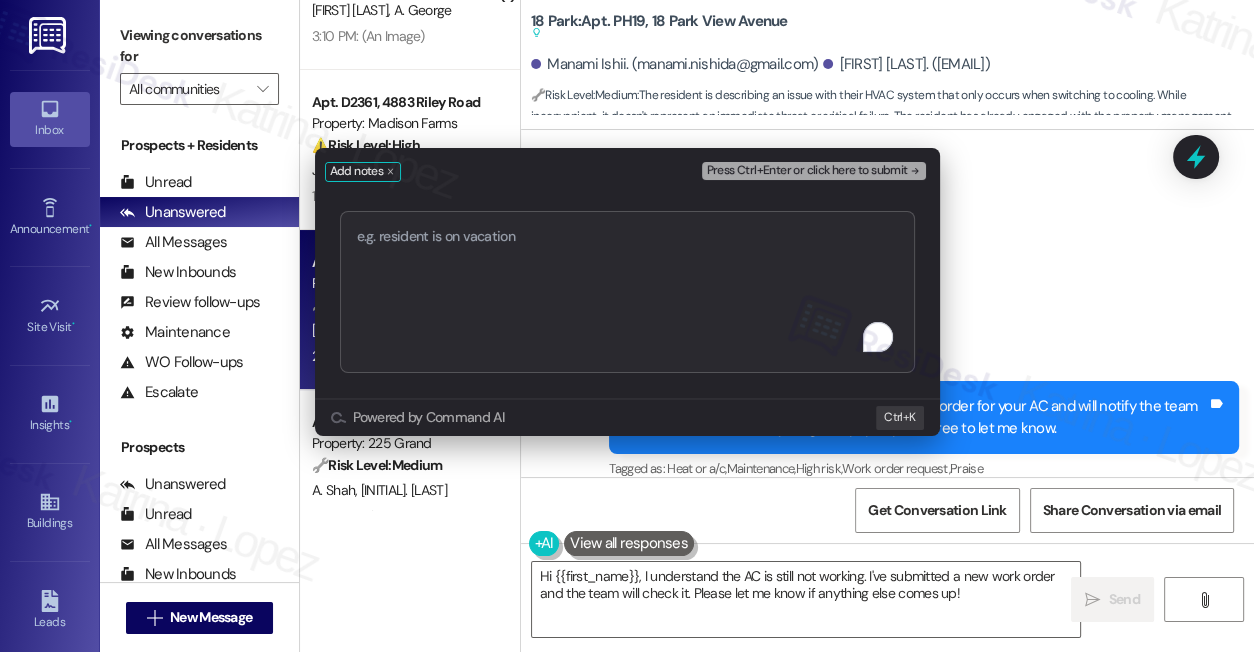 type on "WO# 22271 submitted" 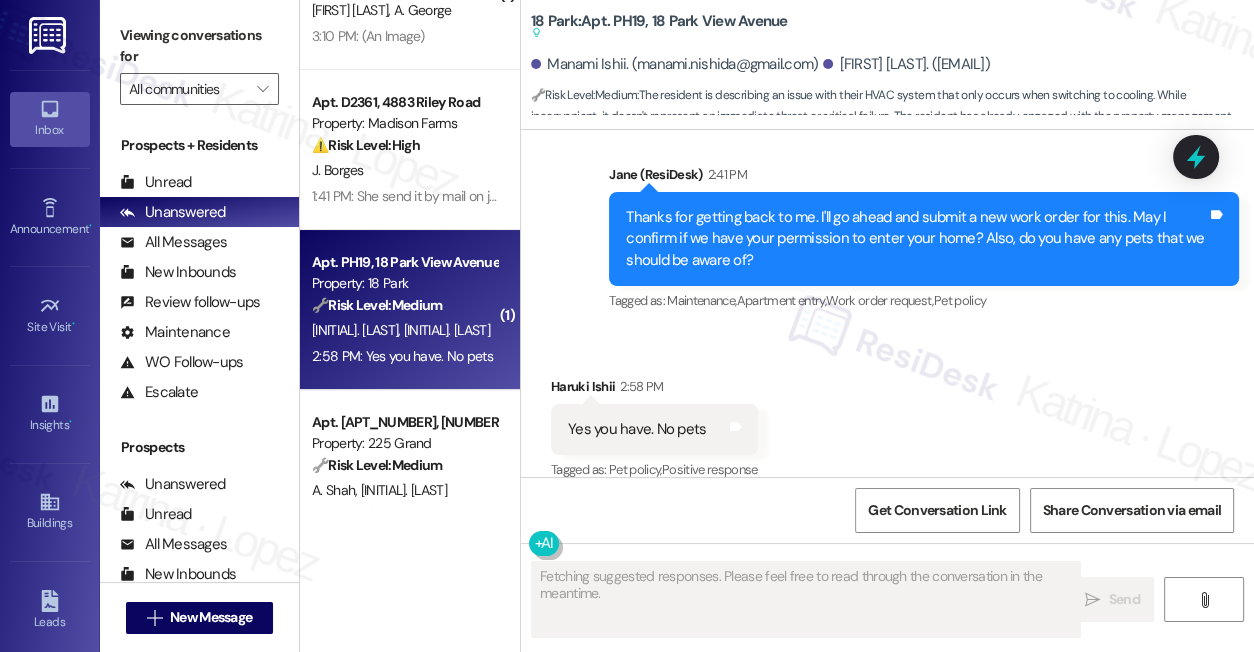 scroll, scrollTop: 7213, scrollLeft: 0, axis: vertical 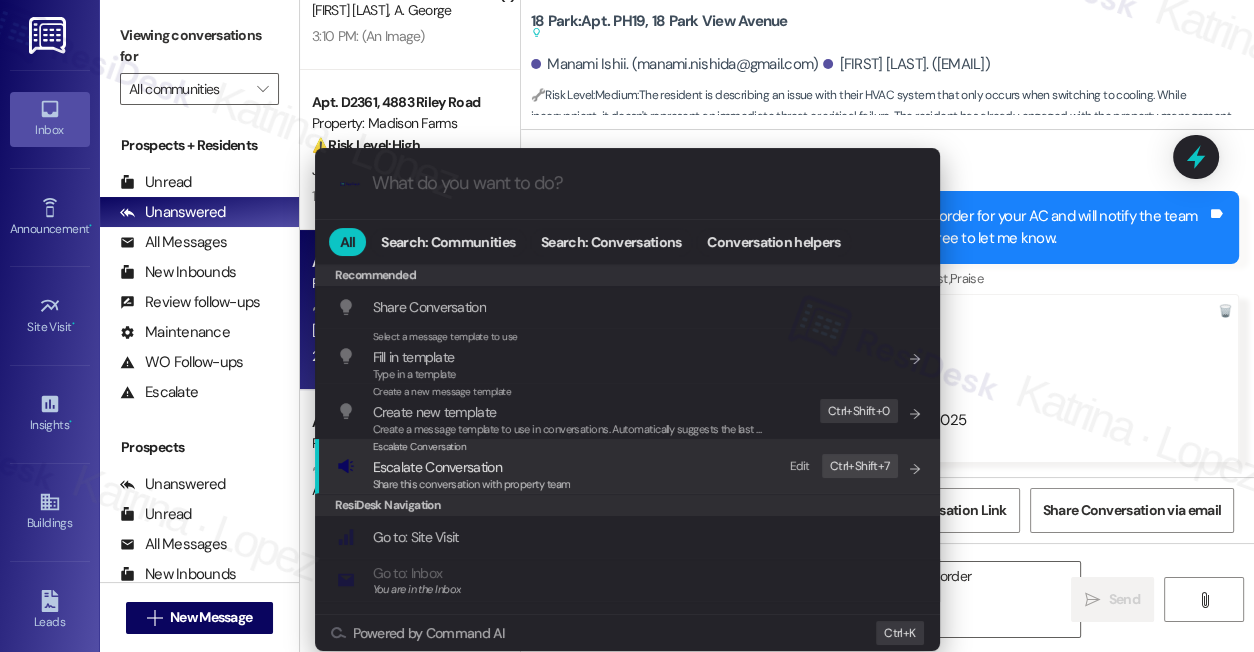 click on "Escalate Conversation" at bounding box center [437, 467] 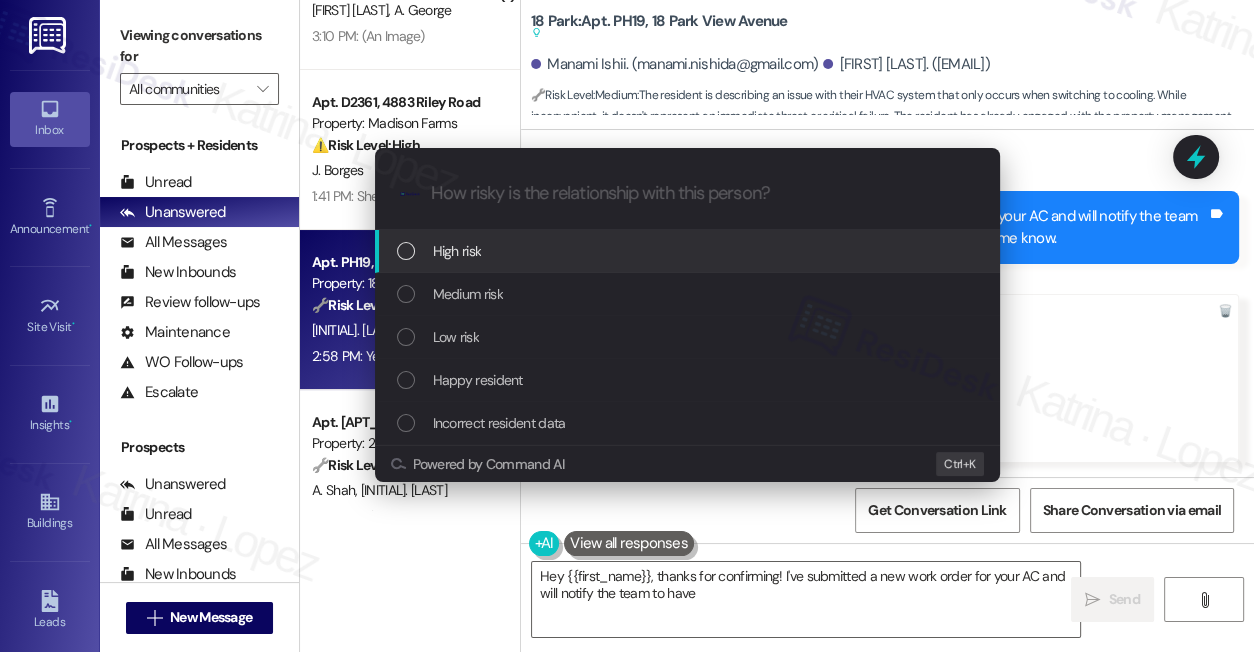 click on "Medium risk" at bounding box center [689, 294] 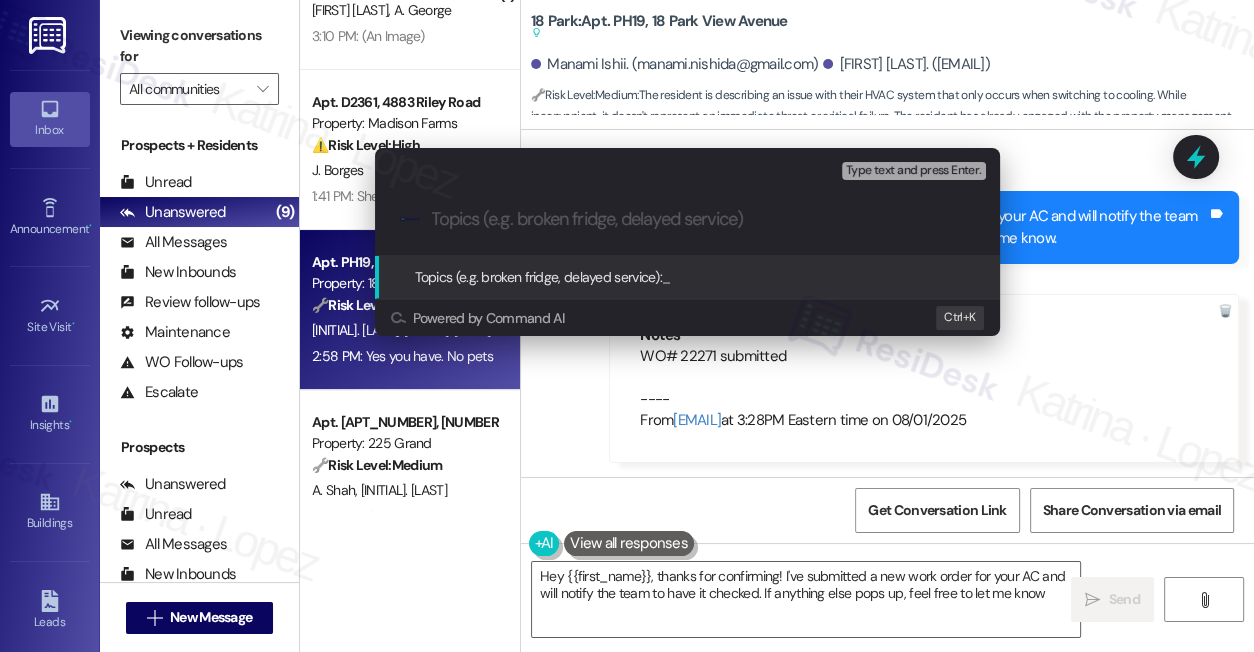 type on "Hey [FIRST_NAME], thanks for confirming! I've submitted a new work order for your AC and will notify the team to have it checked. If anything else pops up, feel free to let me know!" 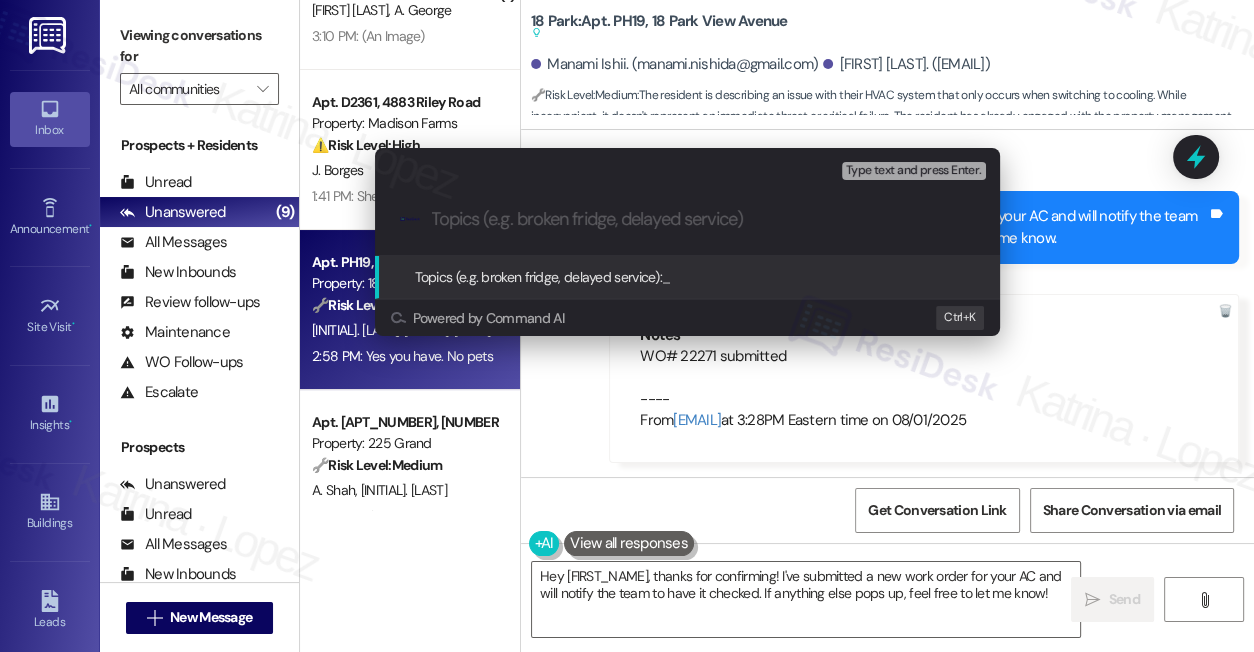 click on "Escalate Conversation Medium risk Topics (e.g. broken fridge, delayed service) Any messages to highlight in the email? Type text and press Enter. .cls-1{fill:#0a055f;}.cls-2{fill:#0cc4c4;} resideskLogoBlueOrange Topics (e.g. broken fridge, delayed service):  _ Powered by Command AI Ctrl+ K" at bounding box center [627, 326] 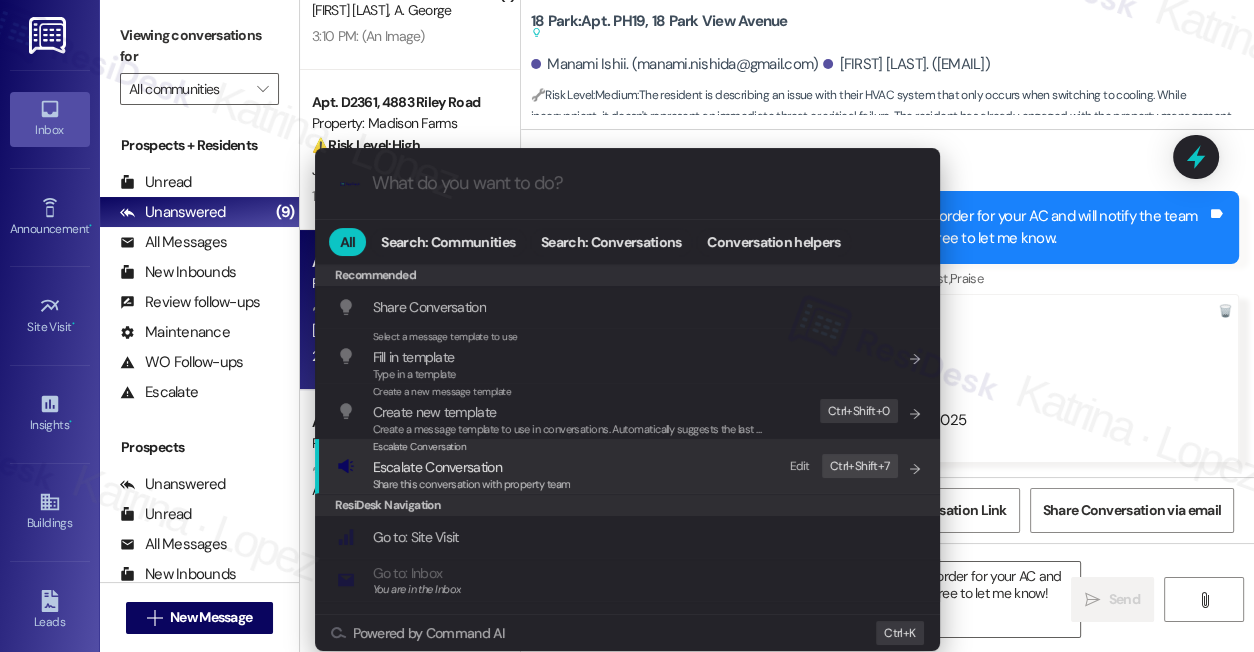 click on "Escalate Conversation Escalate Conversation Share this conversation with property team Edit Ctrl+ Shift+ 7" at bounding box center (629, 466) 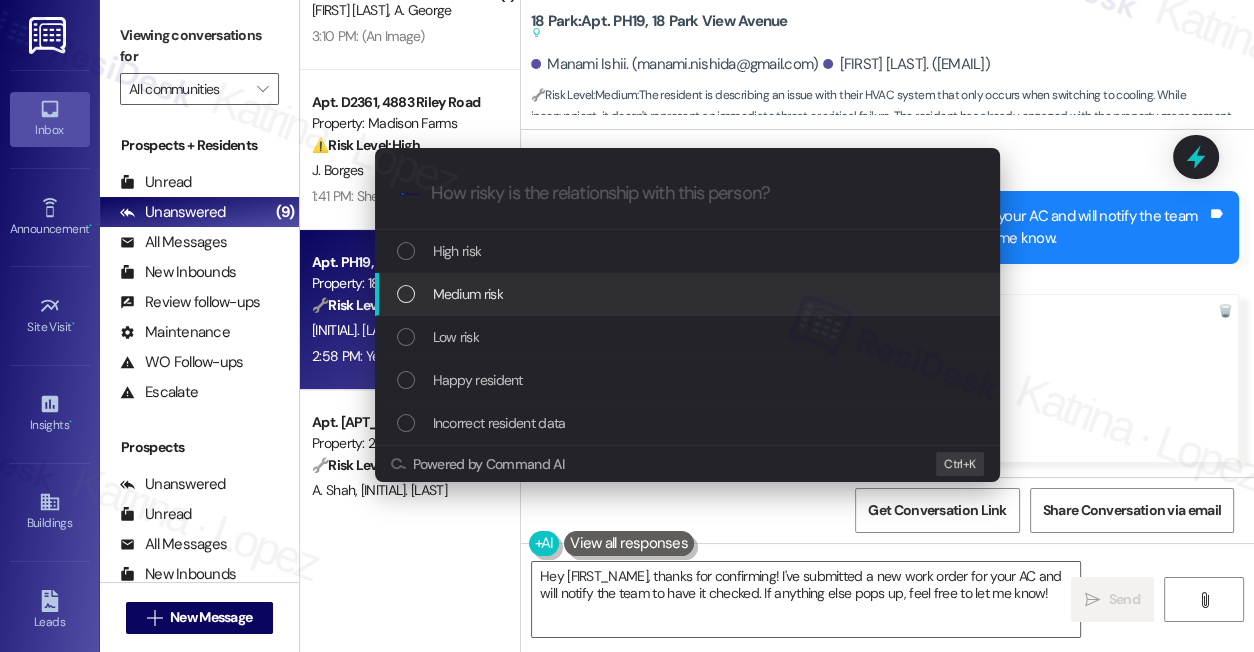 click on "Medium risk" at bounding box center [689, 294] 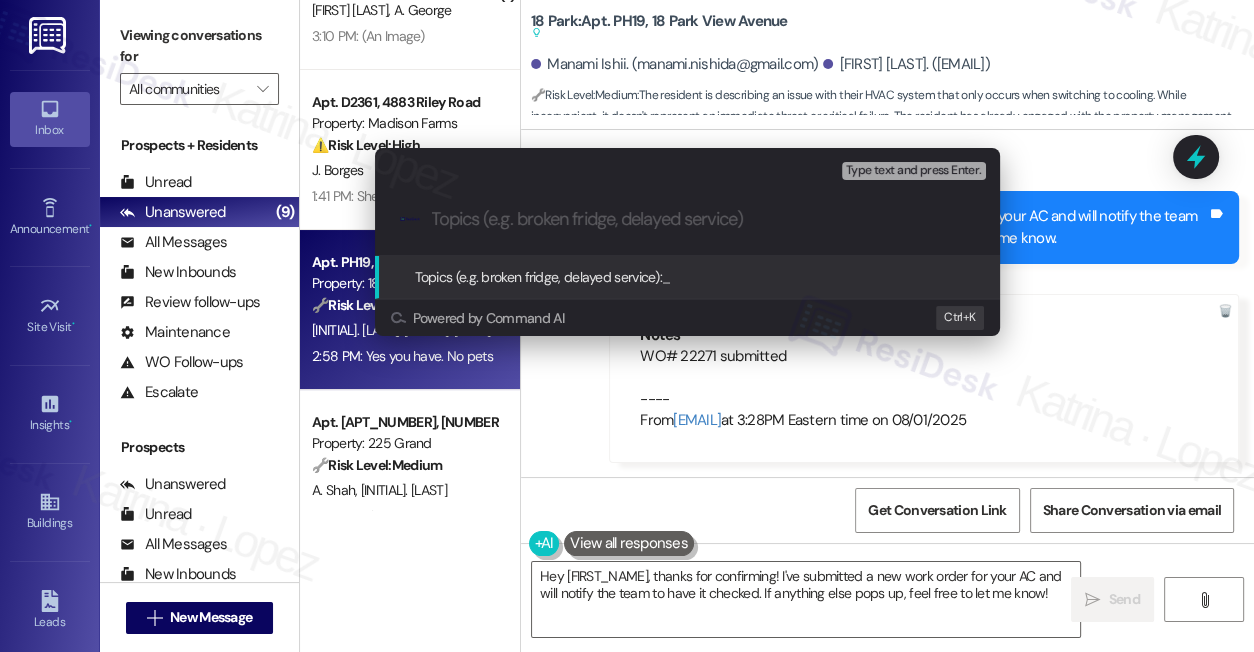 paste on "WO# 22271 submitted" 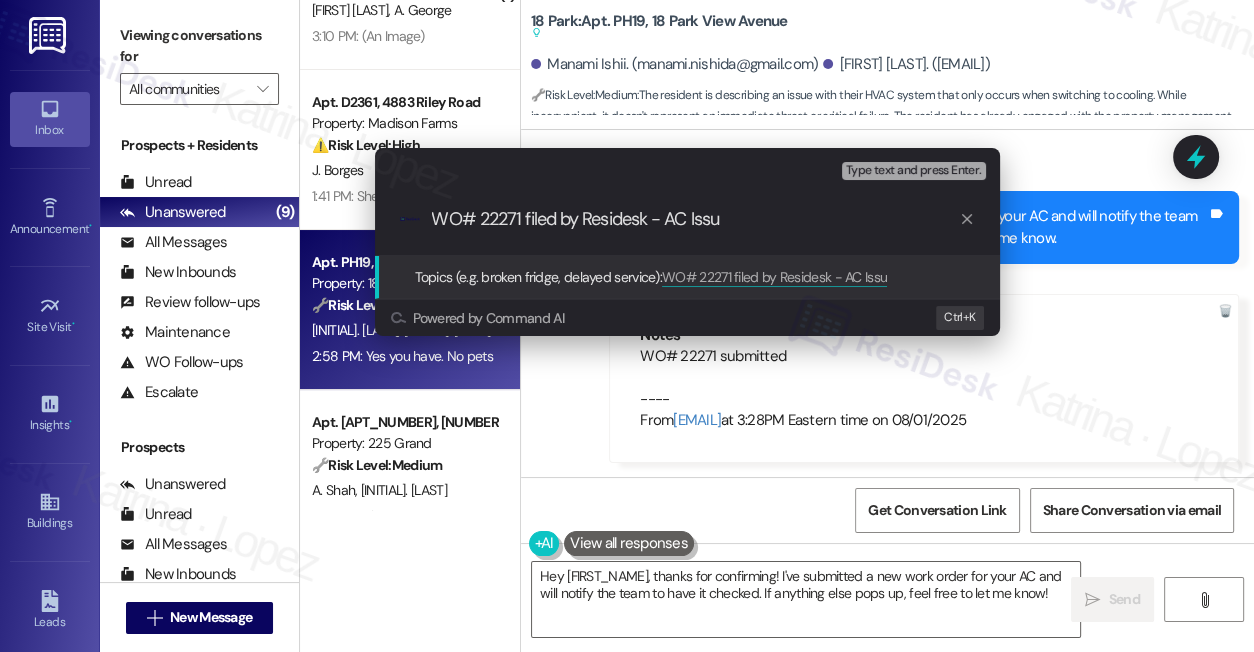 type on "WO# 22271 filed by Residesk - AC Issue" 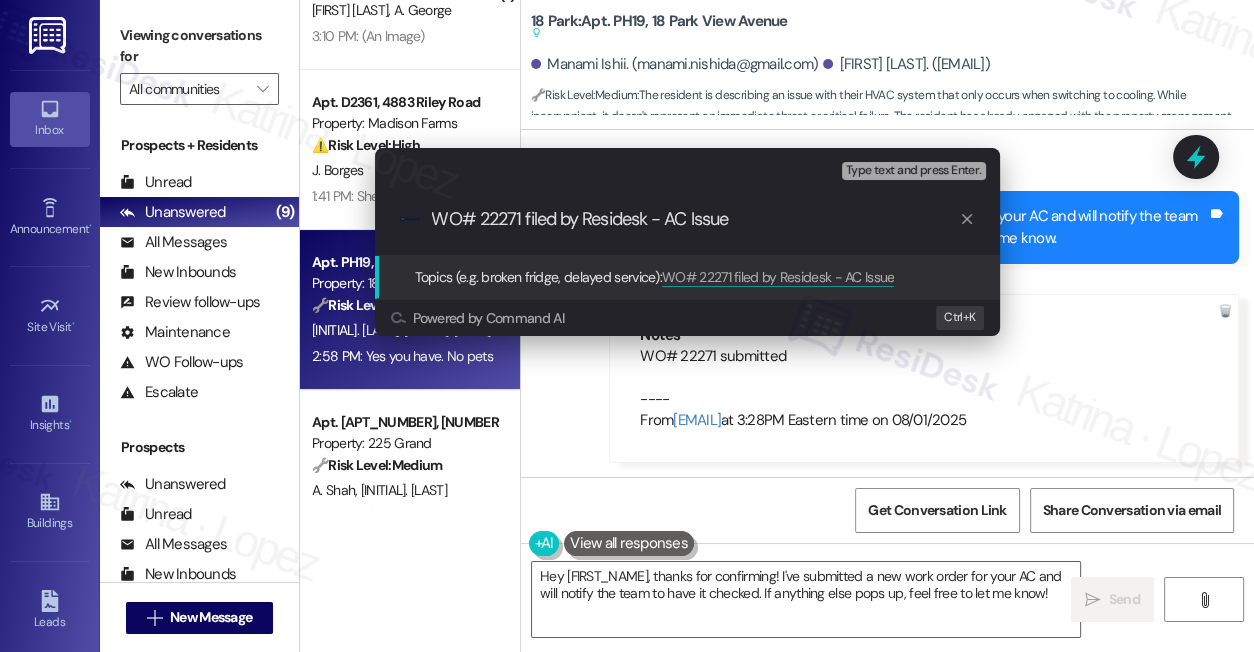 type 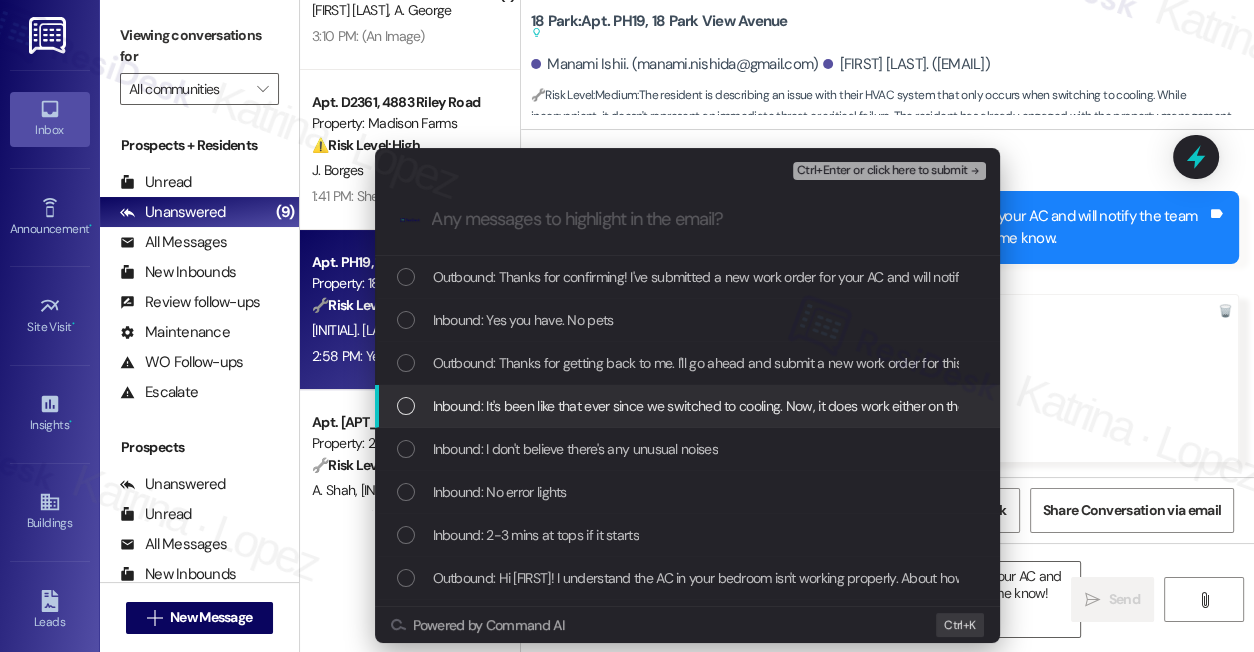 click on "Inbound: It's been like that ever since we switched to cooling. Now, it does work either on the heat or cool" at bounding box center [735, 406] 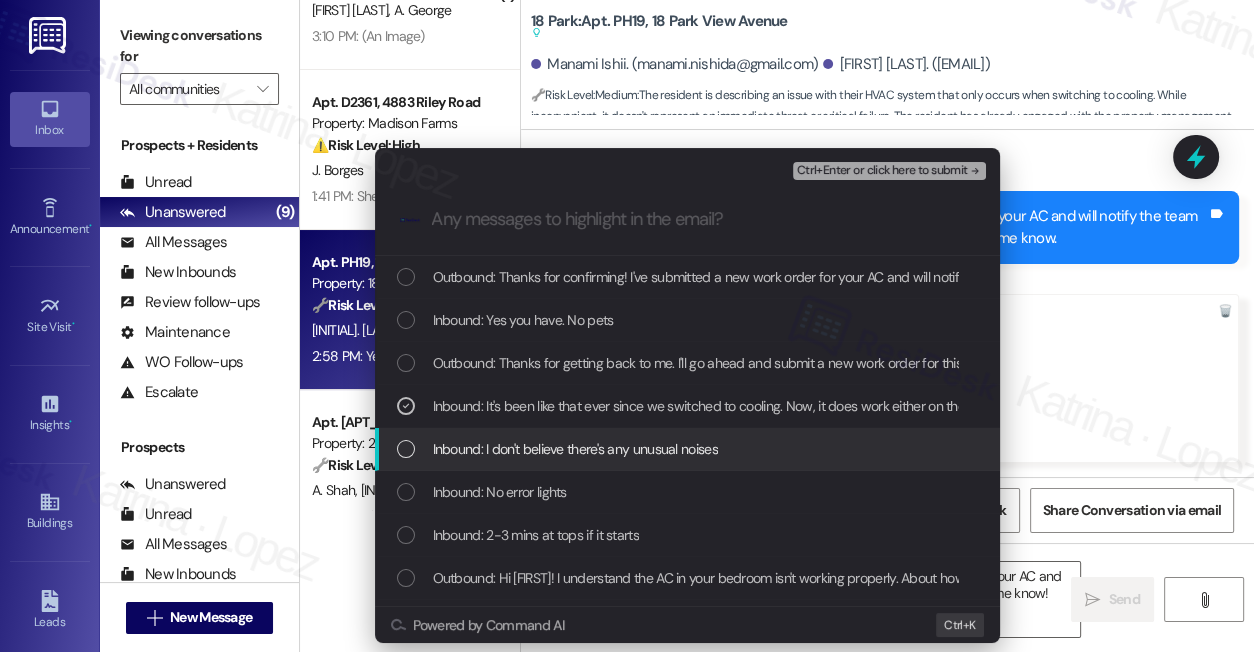 click on "Inbound: I don't believe there's any unusual noises" at bounding box center (575, 449) 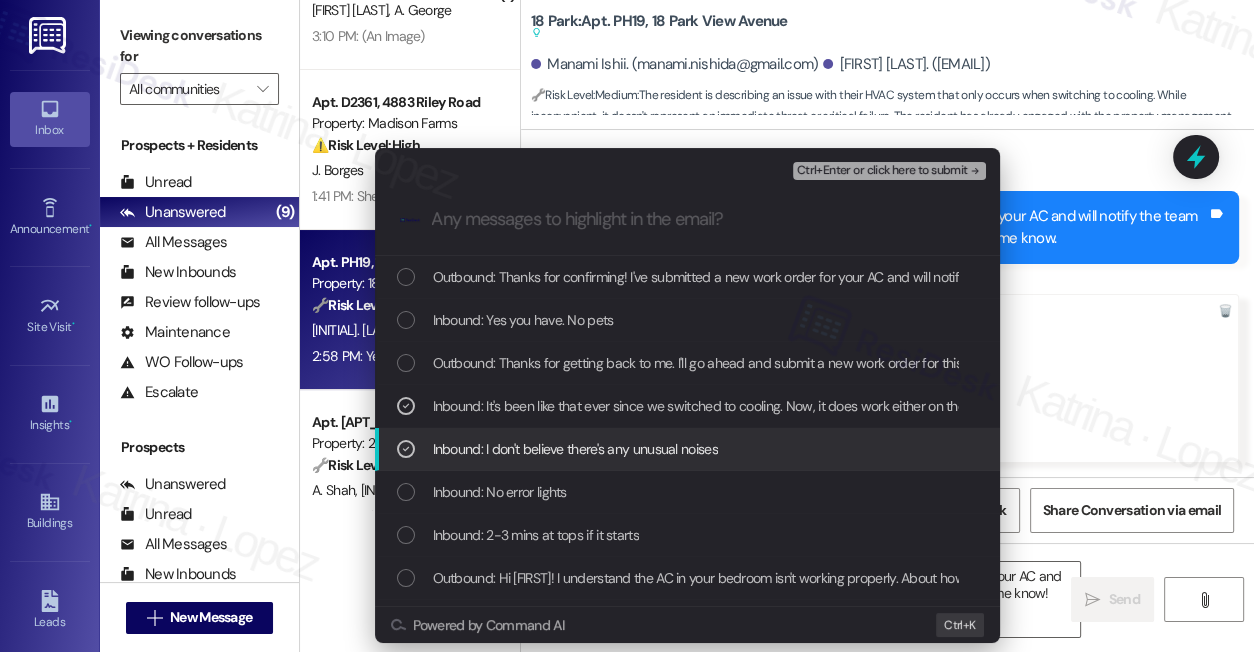 click on "Inbound: I don't believe there's any unusual noises" at bounding box center (575, 449) 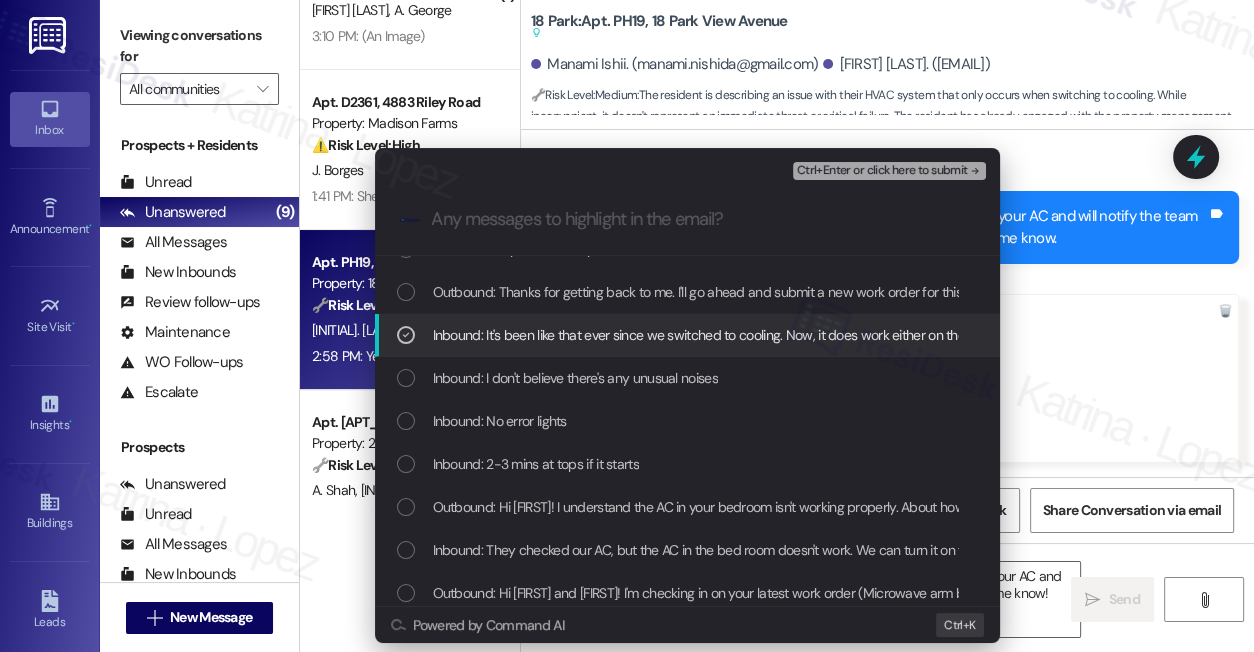 scroll, scrollTop: 90, scrollLeft: 0, axis: vertical 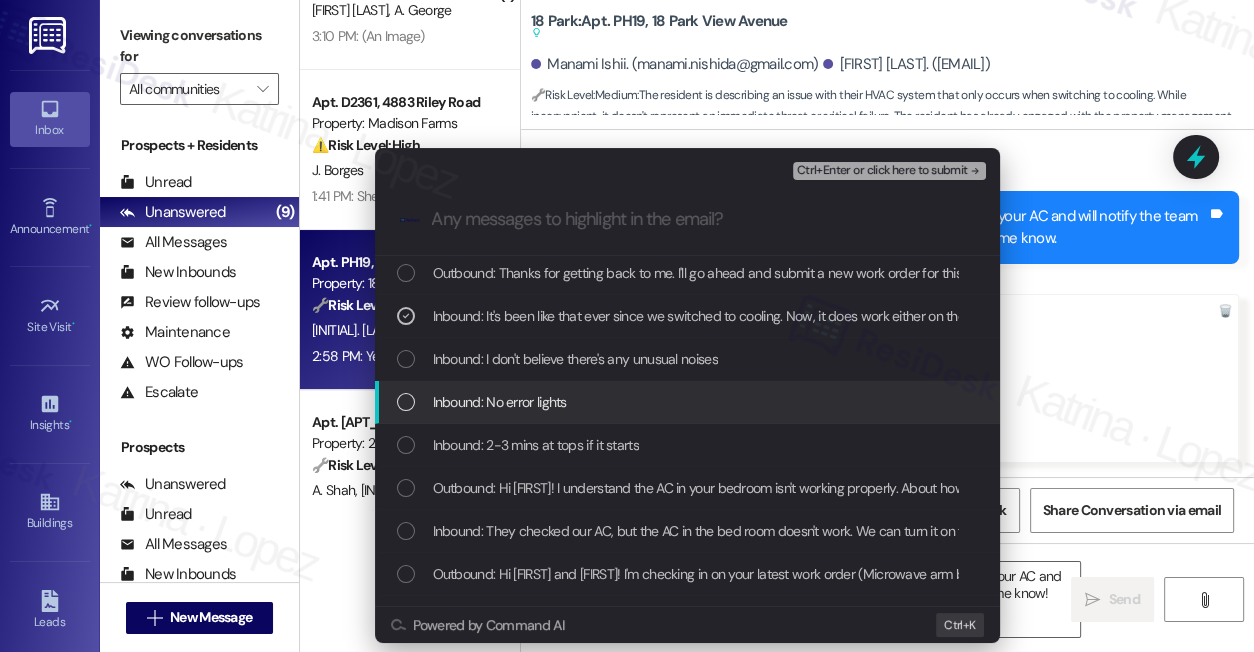 click on "Inbound: No error lights" at bounding box center [689, 402] 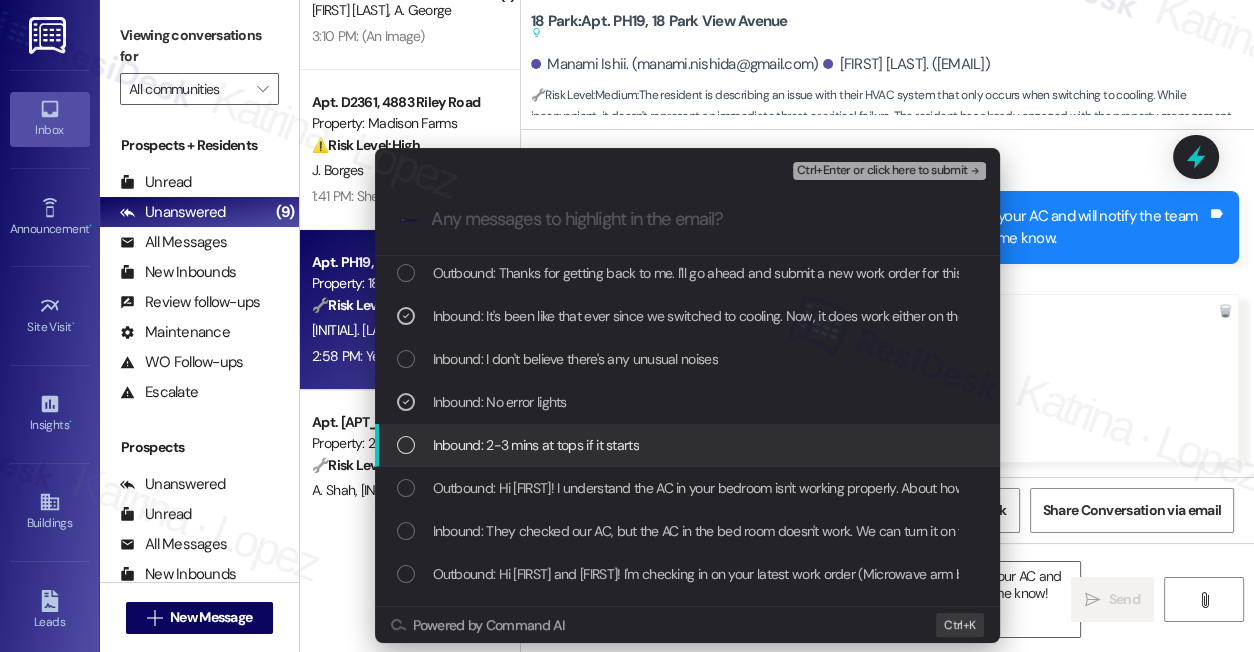click on "Inbound: 2-3 mins at tops if it starts" at bounding box center (536, 445) 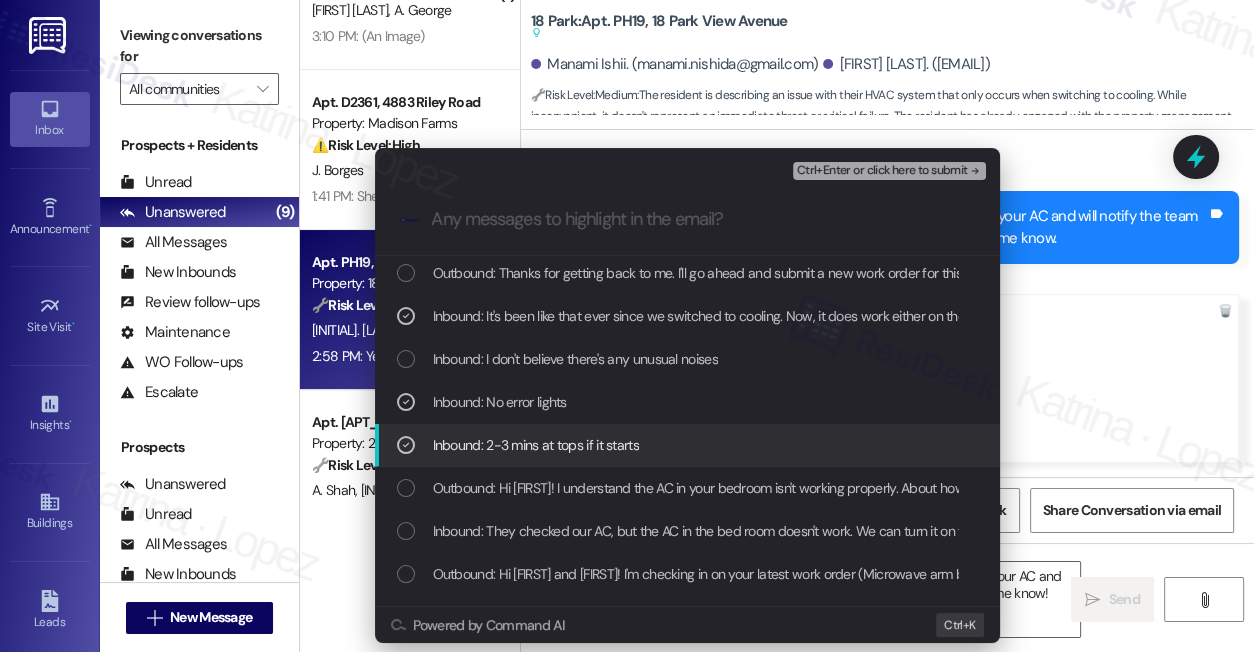 scroll, scrollTop: 272, scrollLeft: 0, axis: vertical 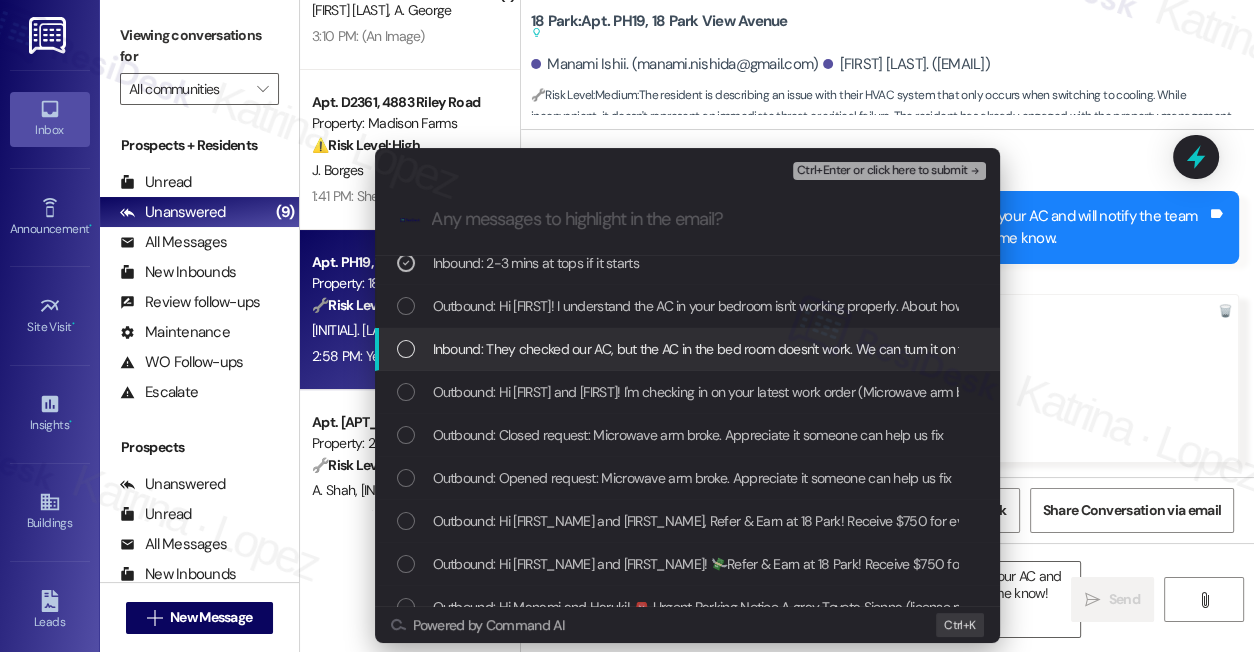click on "Inbound: They checked our AC, but the AC in the bed room doesn't work. We can turn it on for a few minutes but it just shuts off and doesn't matter what temperature we put" at bounding box center [934, 349] 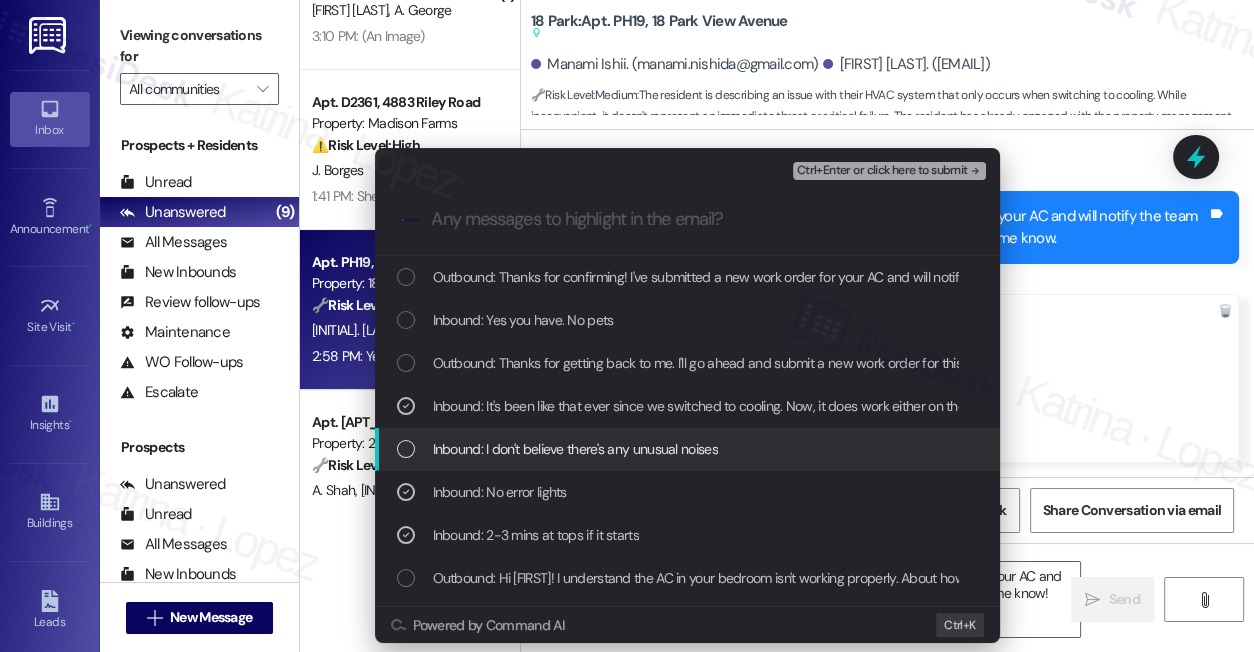 scroll, scrollTop: 181, scrollLeft: 0, axis: vertical 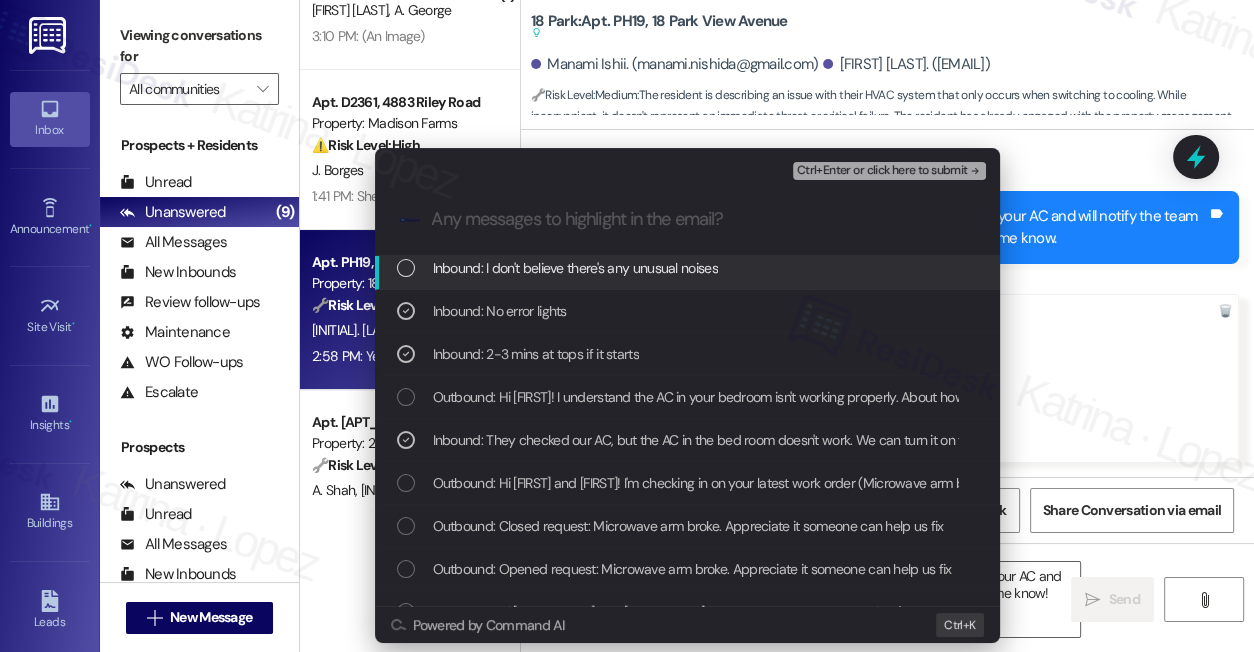 click on "Ctrl+Enter or click here to submit" at bounding box center [882, 171] 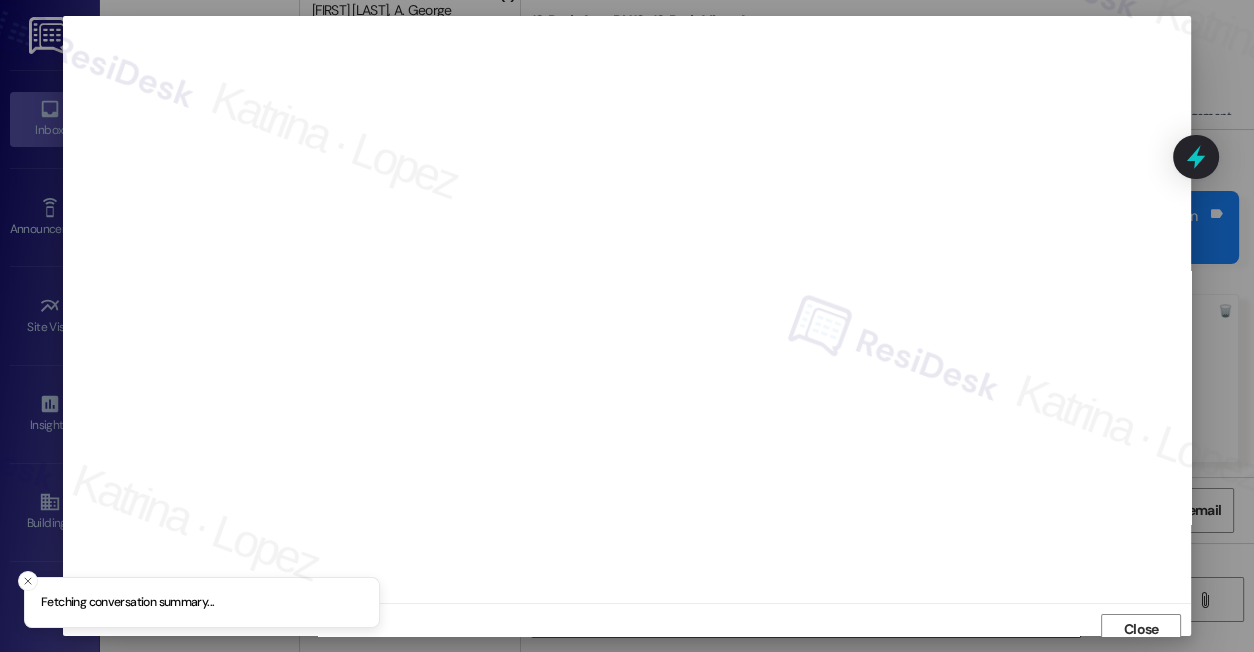 scroll, scrollTop: 9, scrollLeft: 0, axis: vertical 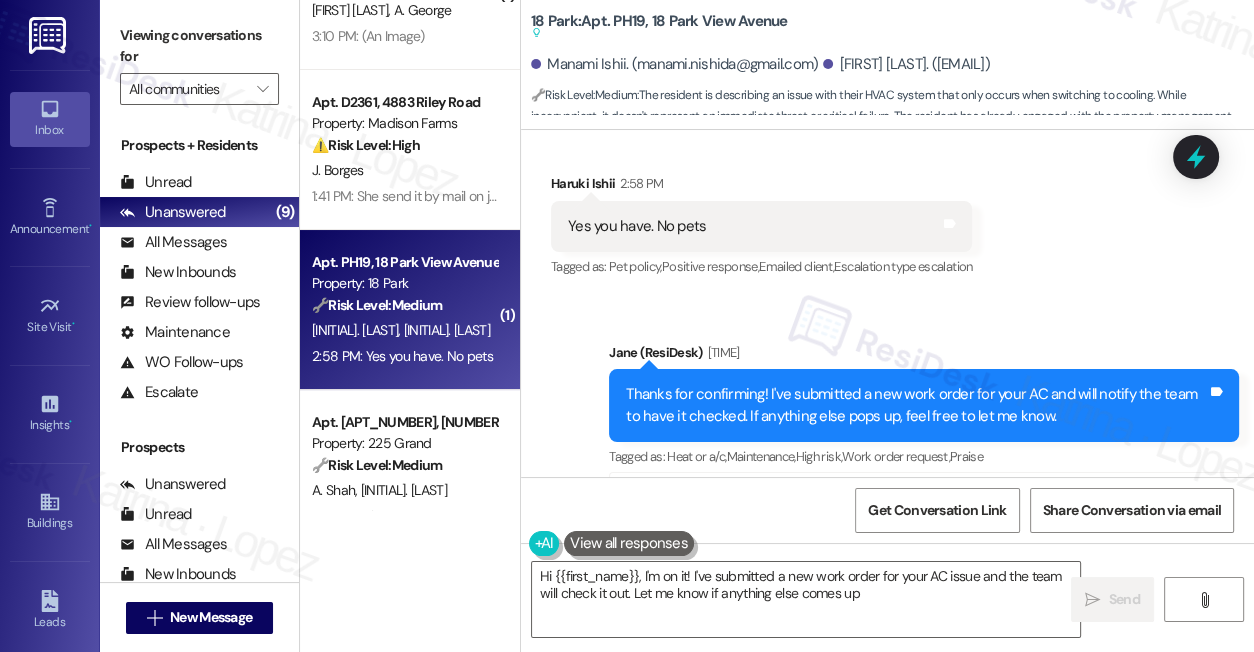 type on "Hi {{first_name}}, I'm on it! I've submitted a new work order for your AC issue and the team will check it out. Let me know if anything else comes up!" 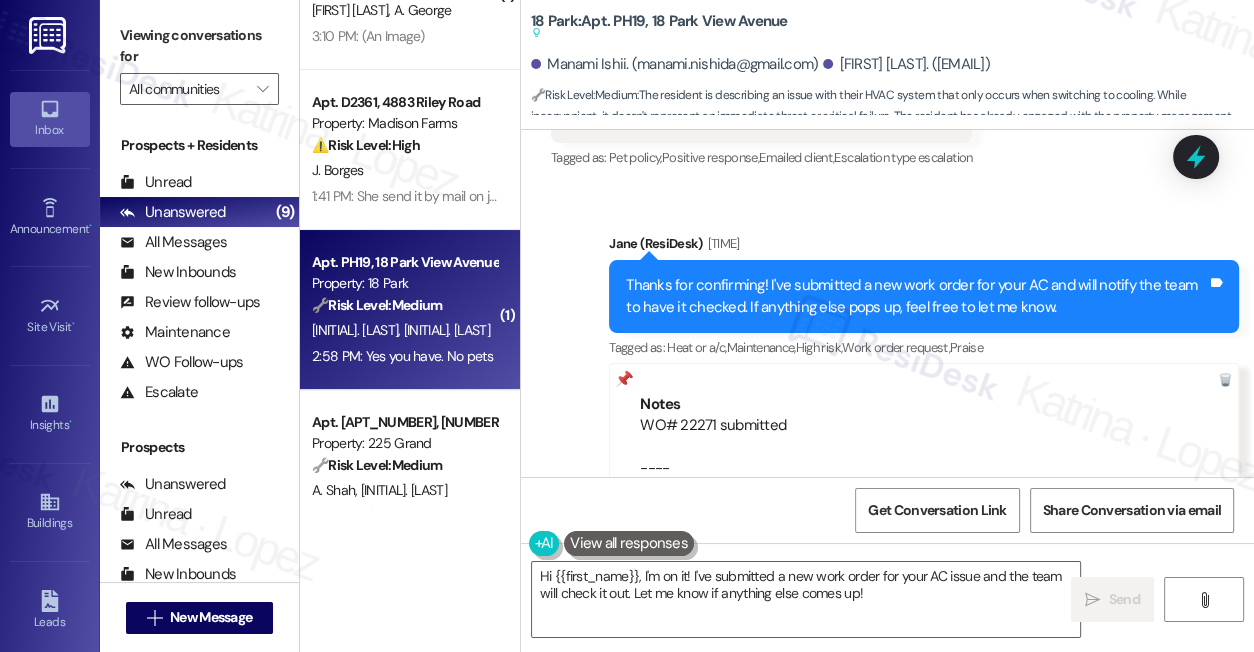 scroll, scrollTop: 7213, scrollLeft: 0, axis: vertical 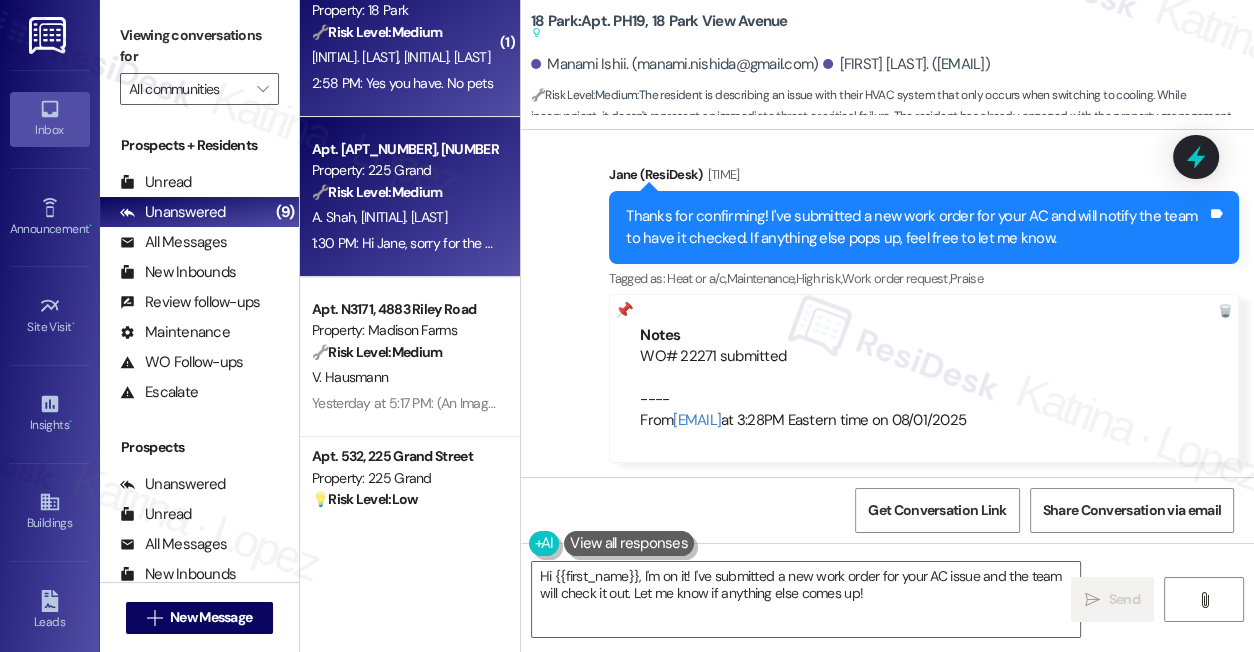 click on "[INITIAL]. [LAST] [INITIAL]. [LAST]" at bounding box center [404, 217] 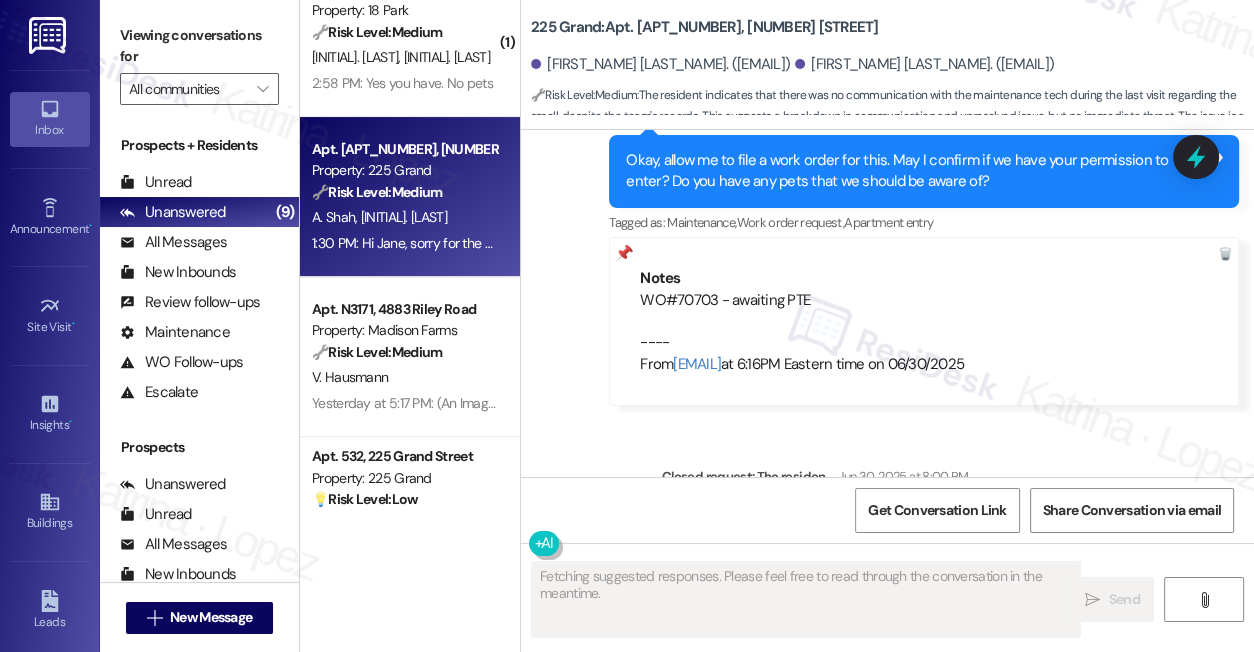 scroll, scrollTop: 15484, scrollLeft: 0, axis: vertical 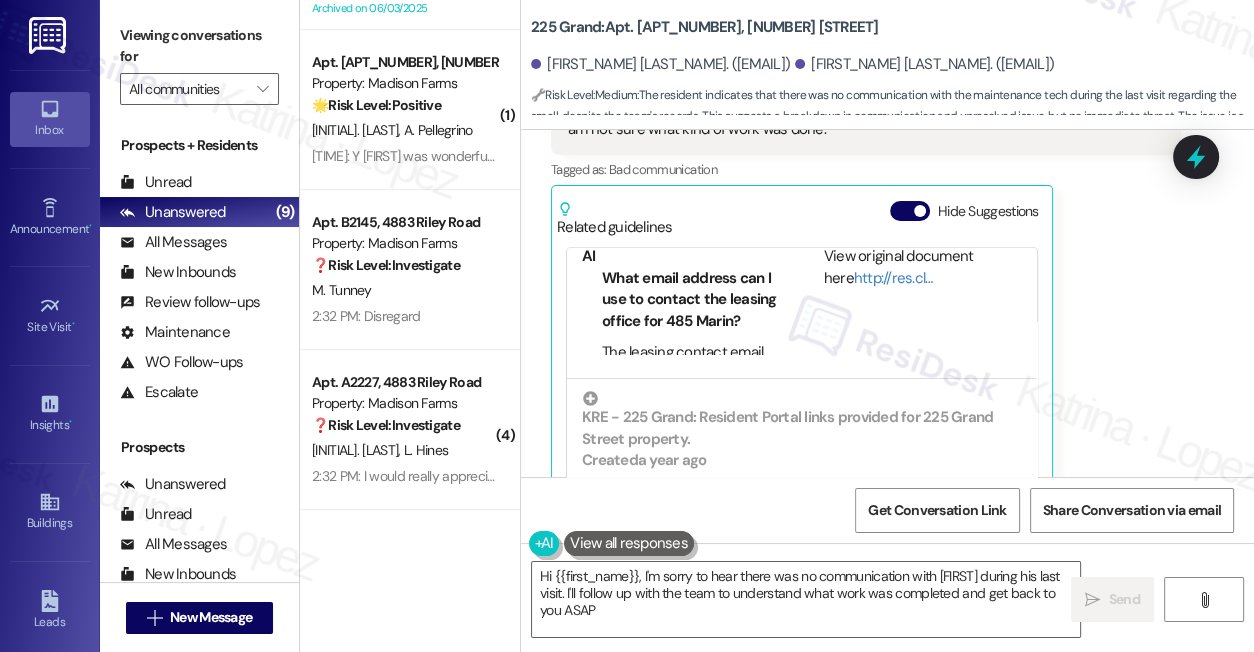 type on "Hi {{first_name}}, I'm sorry to hear there was no communication with Marcin during his last visit. I'll follow up with the team to understand what work was completed and get back to you ASAP." 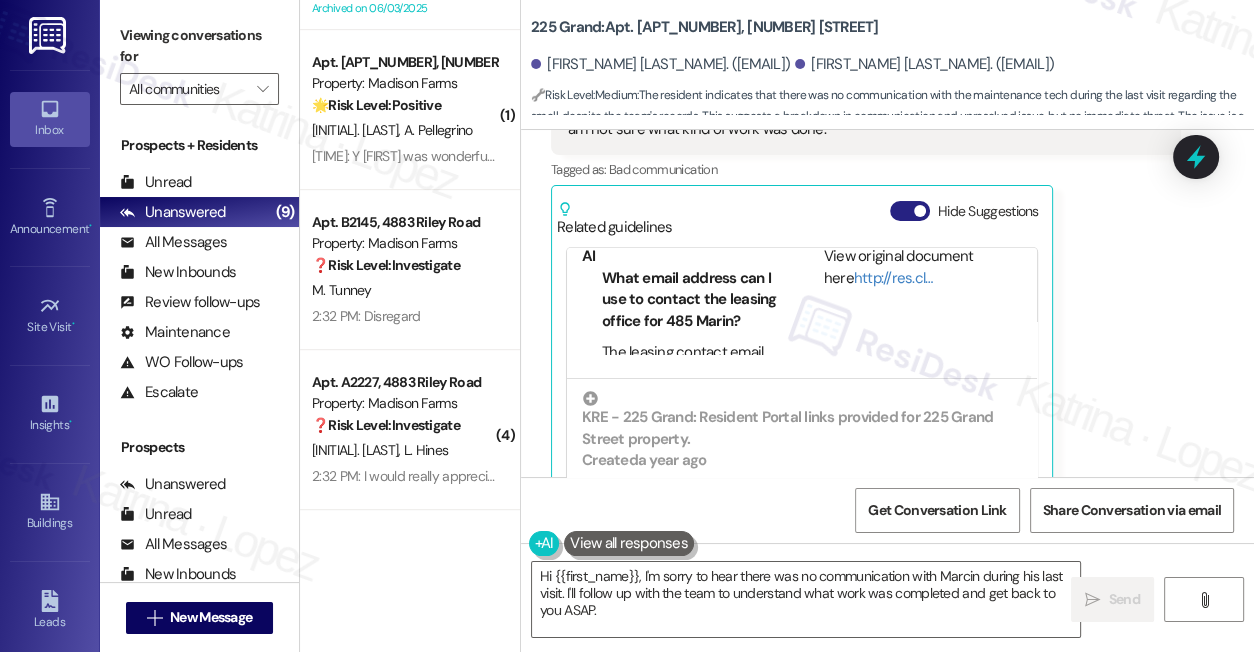 click on "Hide Suggestions" at bounding box center (910, 211) 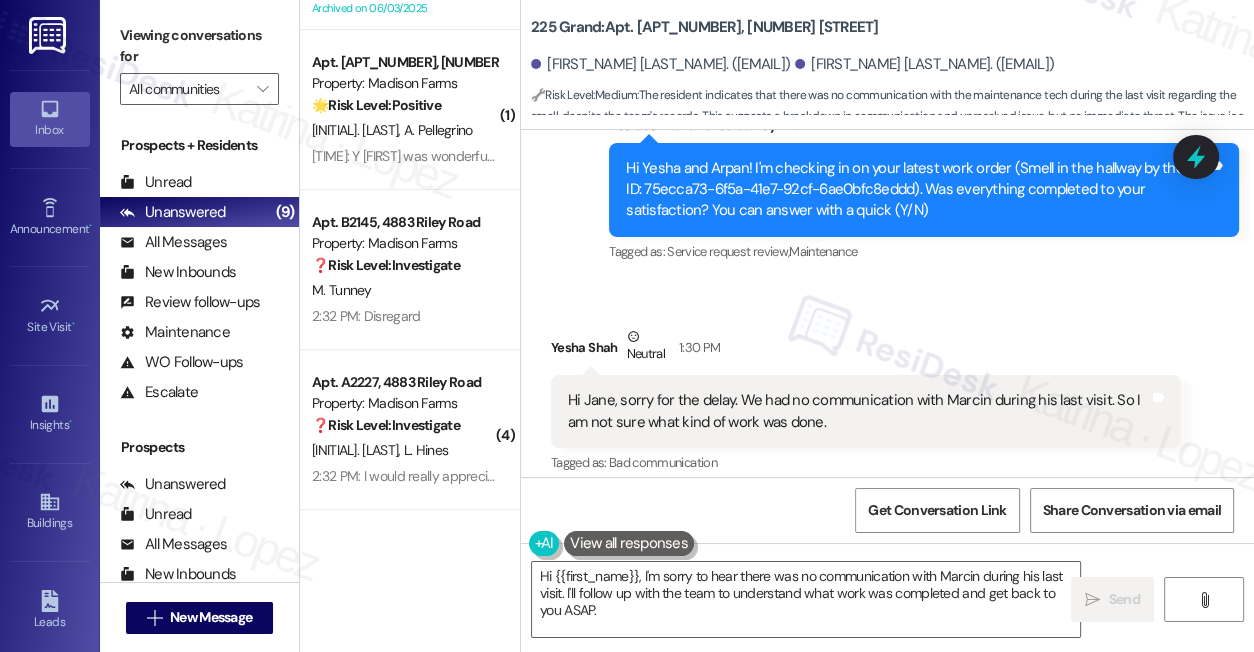 scroll, scrollTop: 18390, scrollLeft: 0, axis: vertical 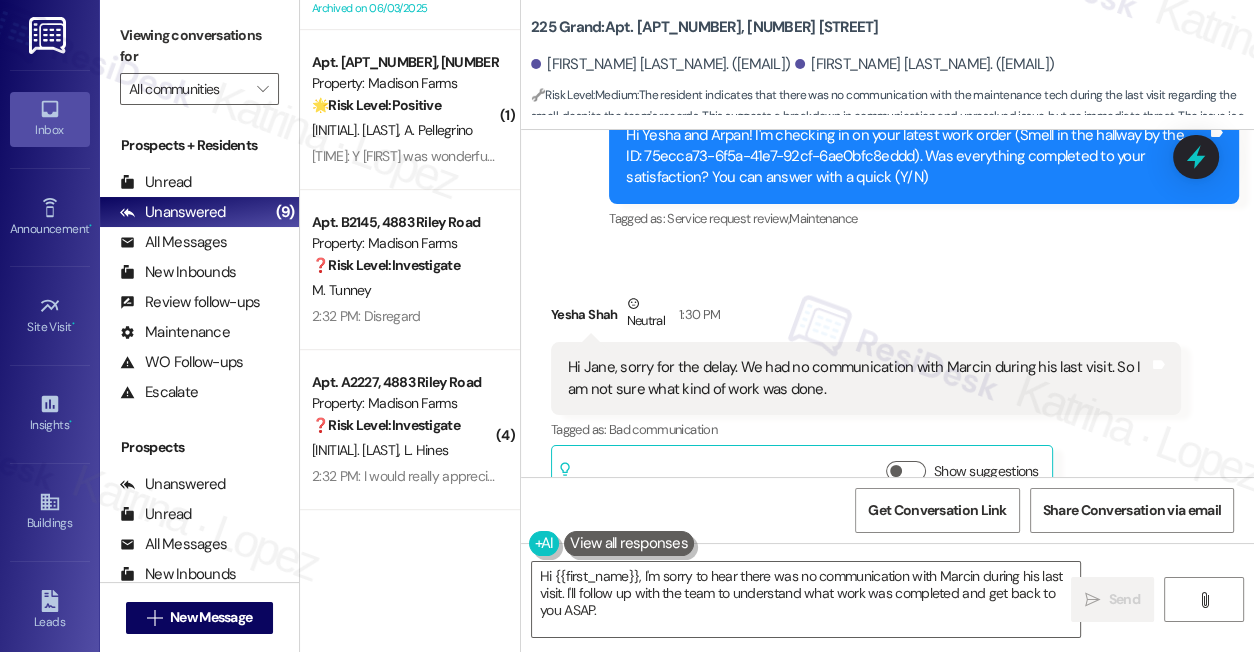 click on "Hi Jane, sorry for the delay. We had no communication with Marcin during his last visit. So I am not sure what kind of work was done." at bounding box center [858, 378] 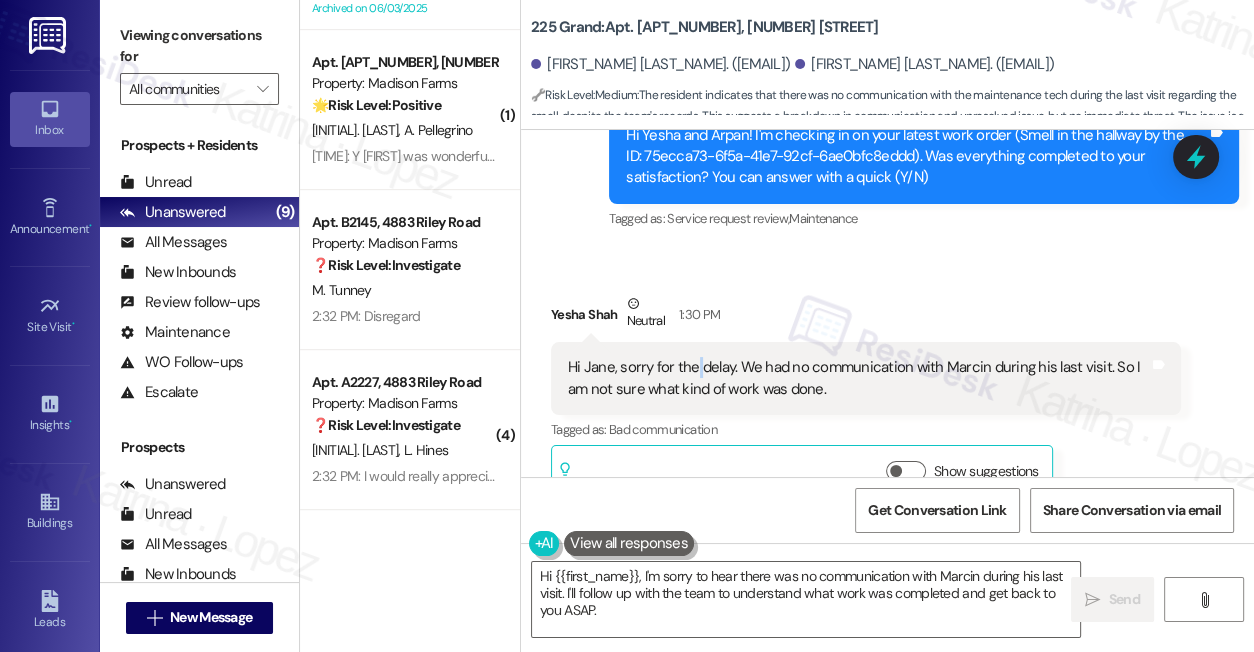 click on "Hi Jane, sorry for the delay. We had no communication with Marcin during his last visit. So I am not sure what kind of work was done." at bounding box center [858, 378] 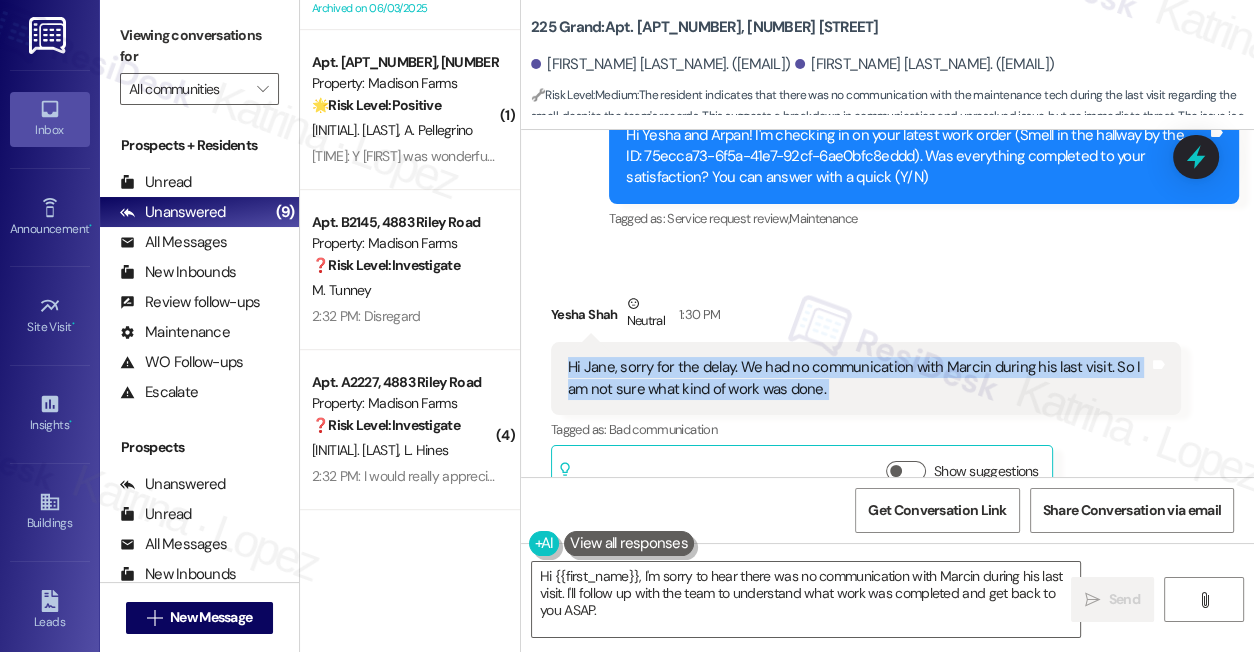 click on "Hi Jane, sorry for the delay. We had no communication with Marcin during his last visit. So I am not sure what kind of work was done." at bounding box center (858, 378) 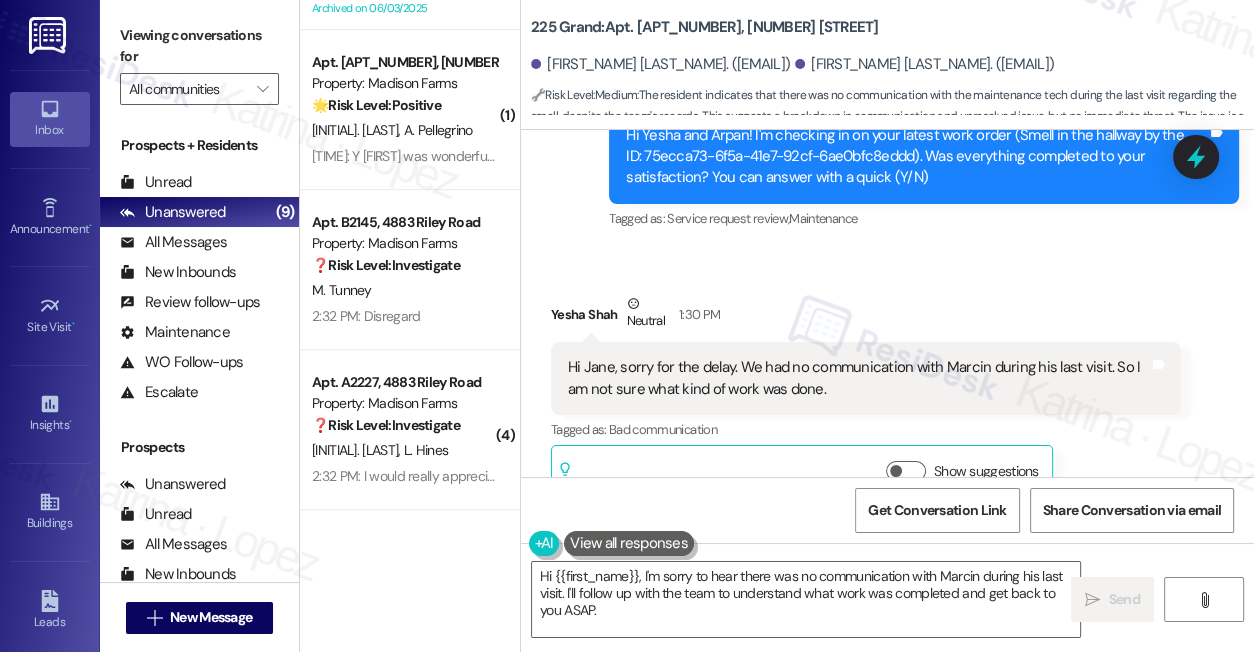 click on "225 Grand:  Apt. 306, 225 Grand Street" at bounding box center [705, 27] 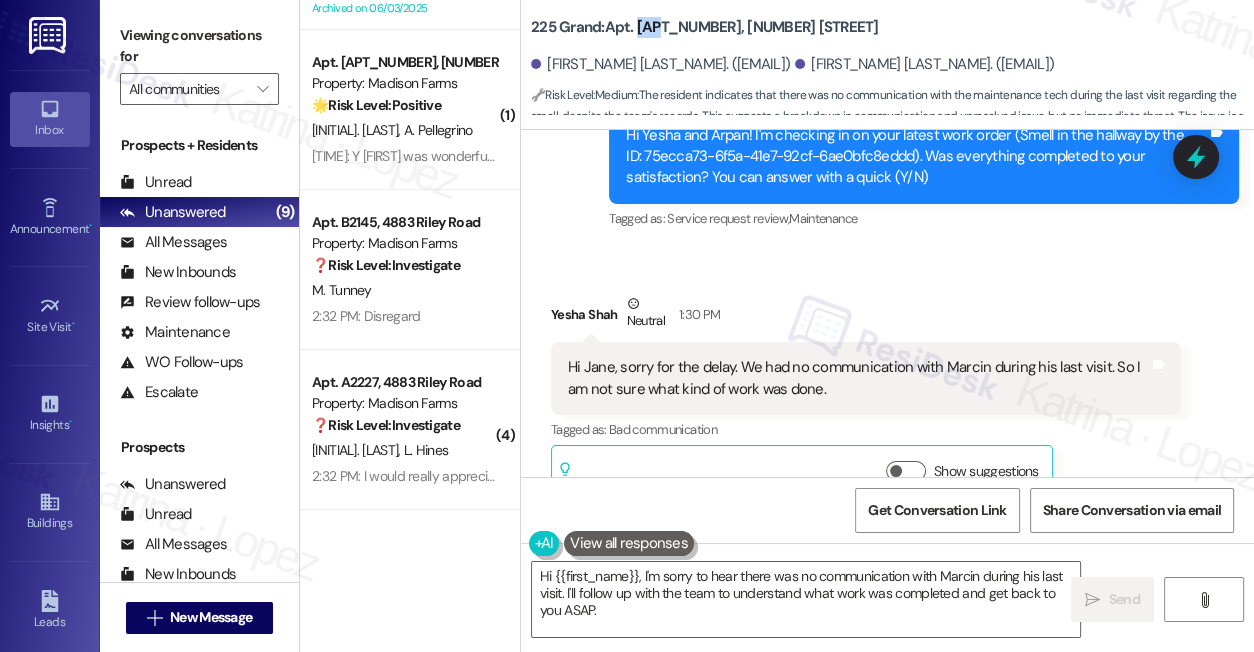 click on "225 Grand:  Apt. 306, 225 Grand Street" at bounding box center [705, 27] 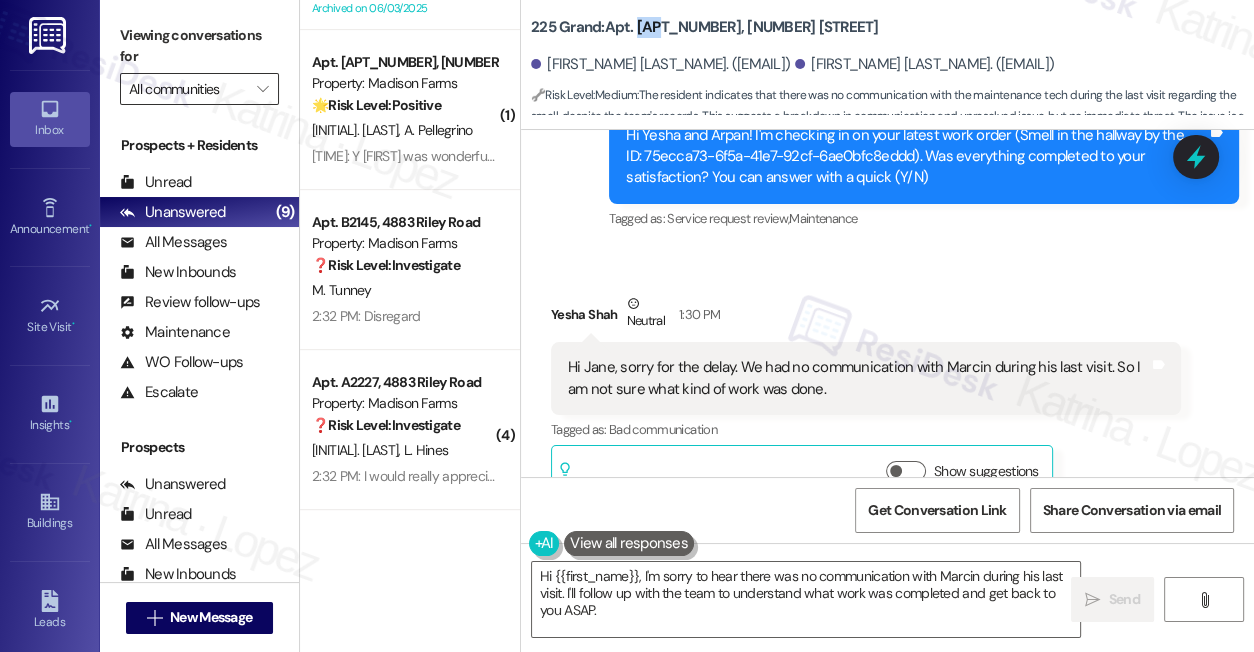 scroll, scrollTop: 770, scrollLeft: 0, axis: vertical 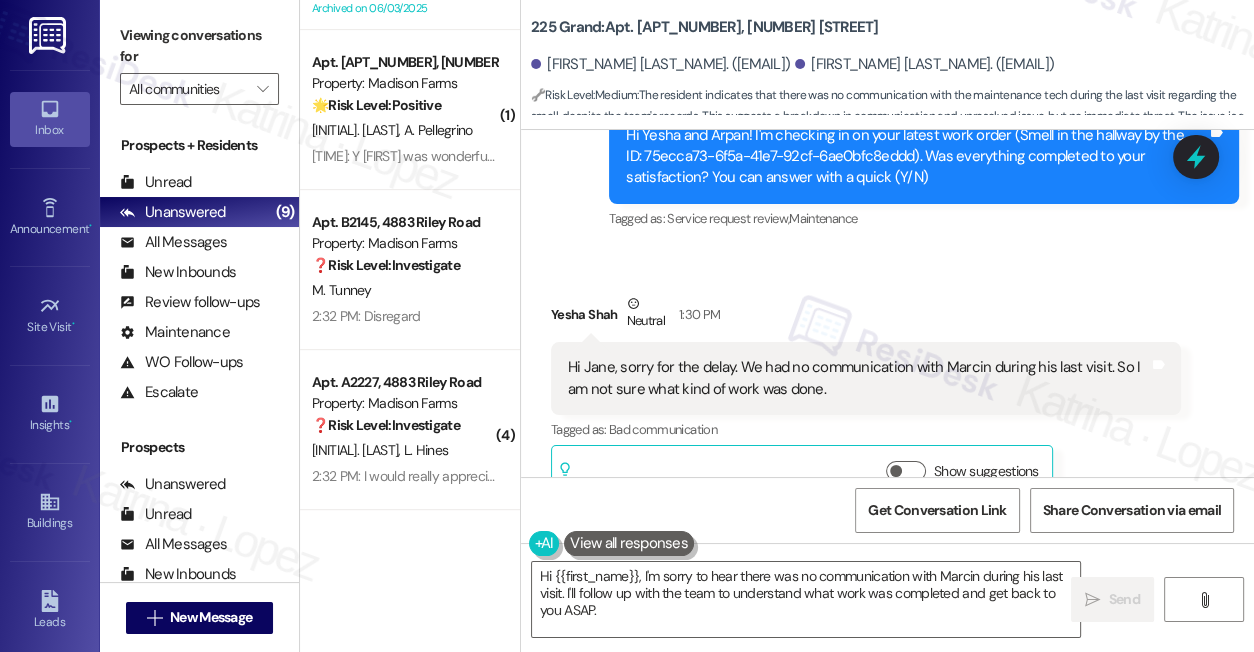 click on "Hi Jane, sorry for the delay. We had no communication with Marcin during his last visit. So I am not sure what kind of work was done." at bounding box center [858, 378] 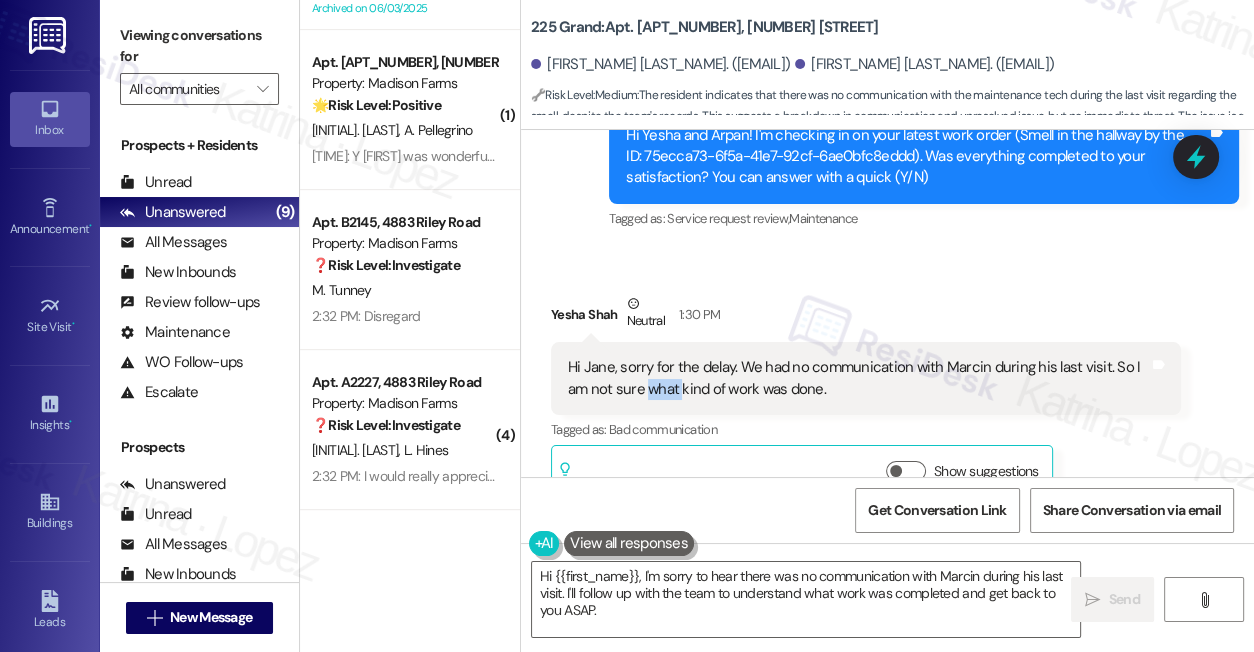 click on "Hi Jane, sorry for the delay. We had no communication with Marcin during his last visit. So I am not sure what kind of work was done." at bounding box center (858, 378) 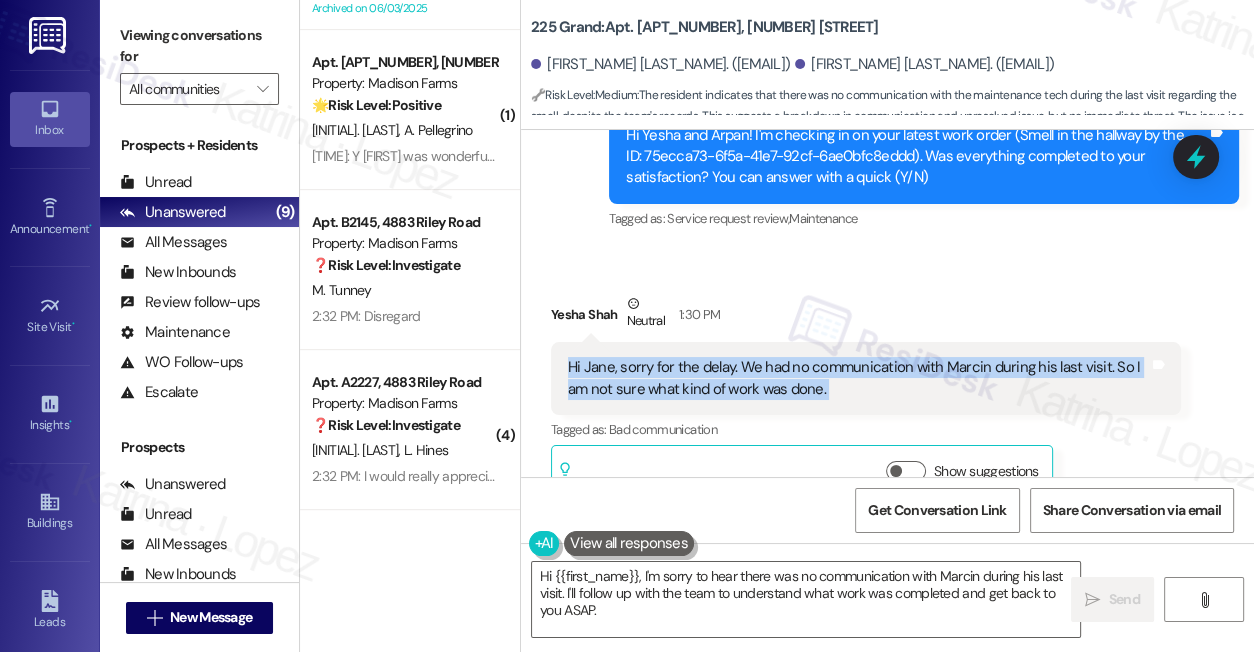 click on "Hi Jane, sorry for the delay. We had no communication with Marcin during his last visit. So I am not sure what kind of work was done." at bounding box center (858, 378) 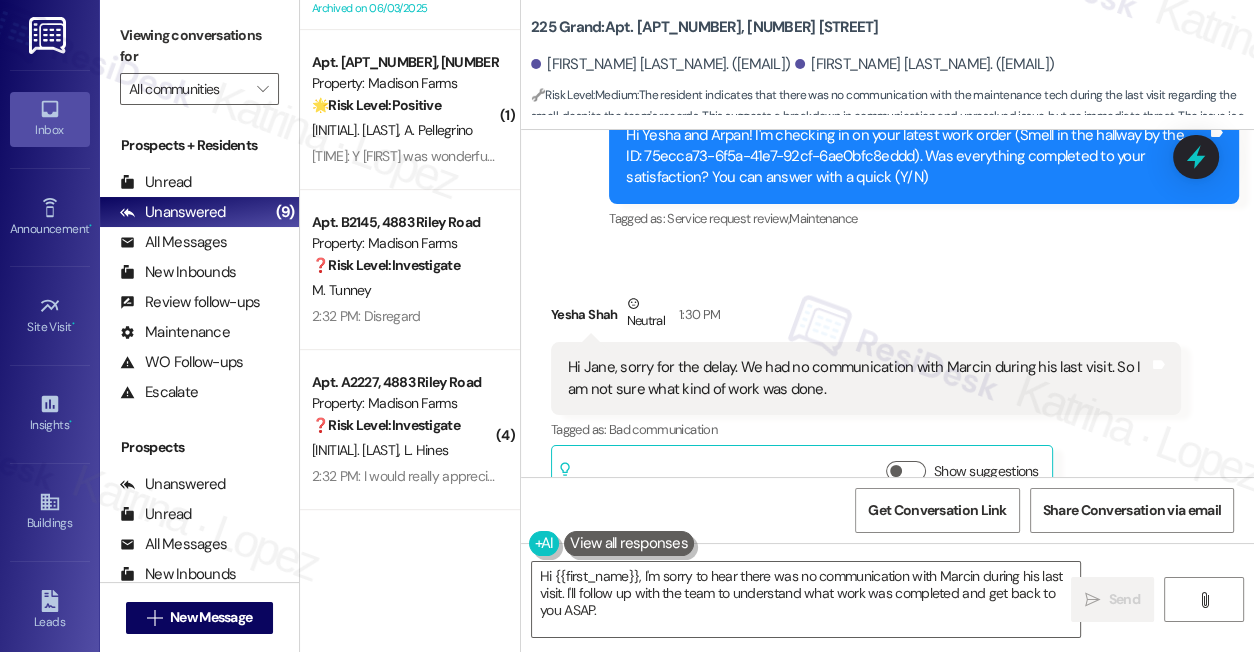 click on "Viewing conversations for" at bounding box center [199, 46] 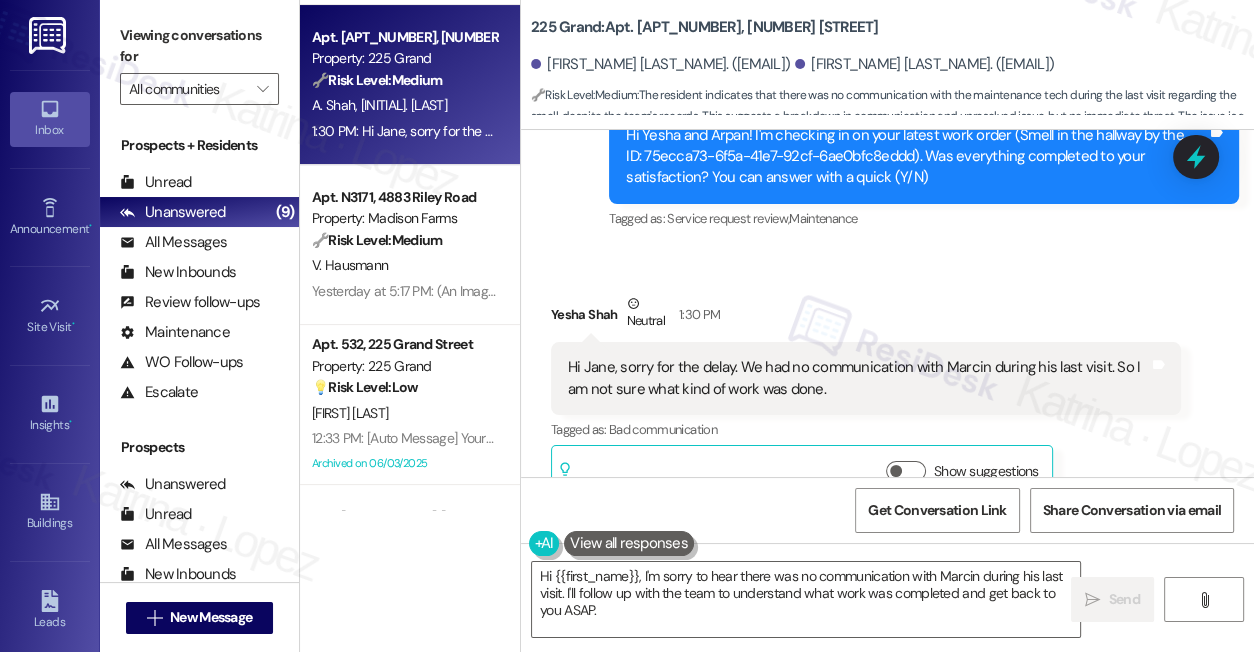 scroll, scrollTop: 0, scrollLeft: 0, axis: both 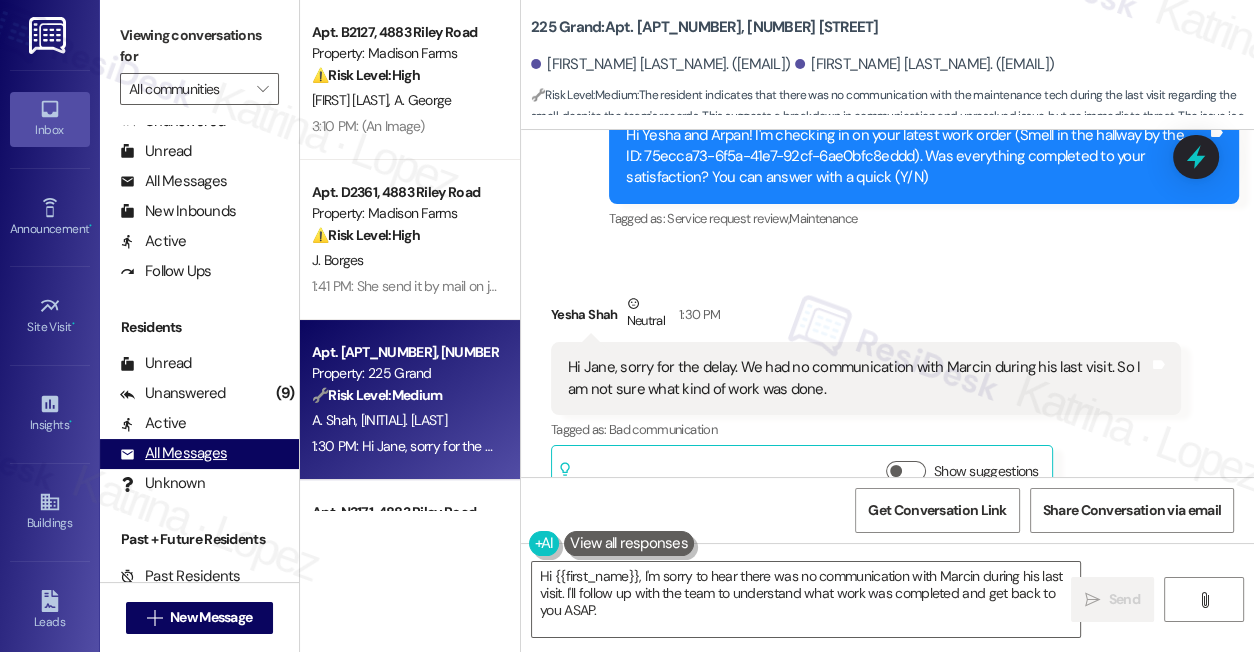 click on "All Messages" at bounding box center [173, 453] 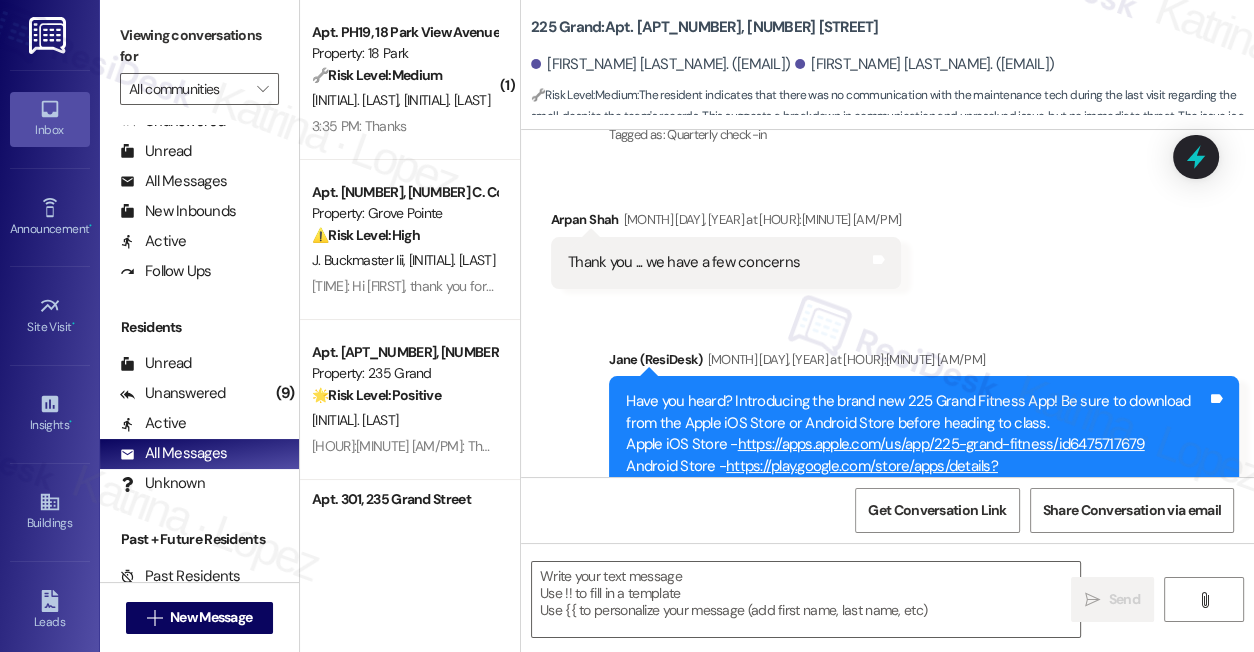 type on "Fetching suggested responses. Please feel free to read through the conversation in the meantime." 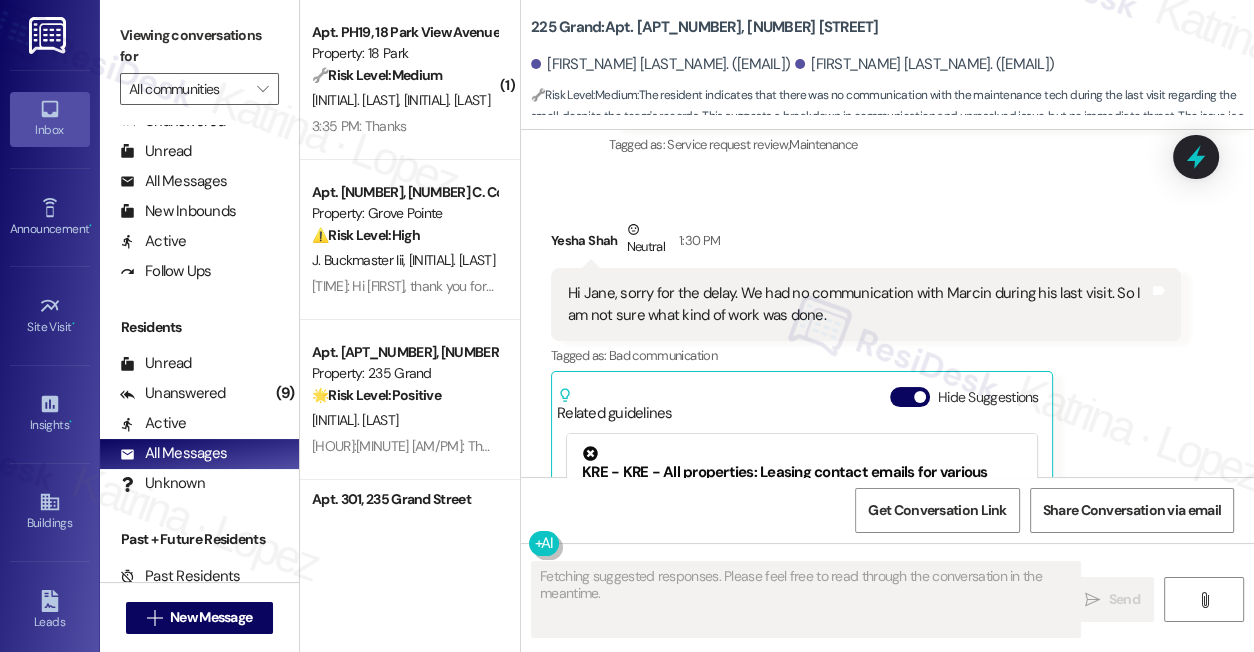 scroll, scrollTop: 18650, scrollLeft: 0, axis: vertical 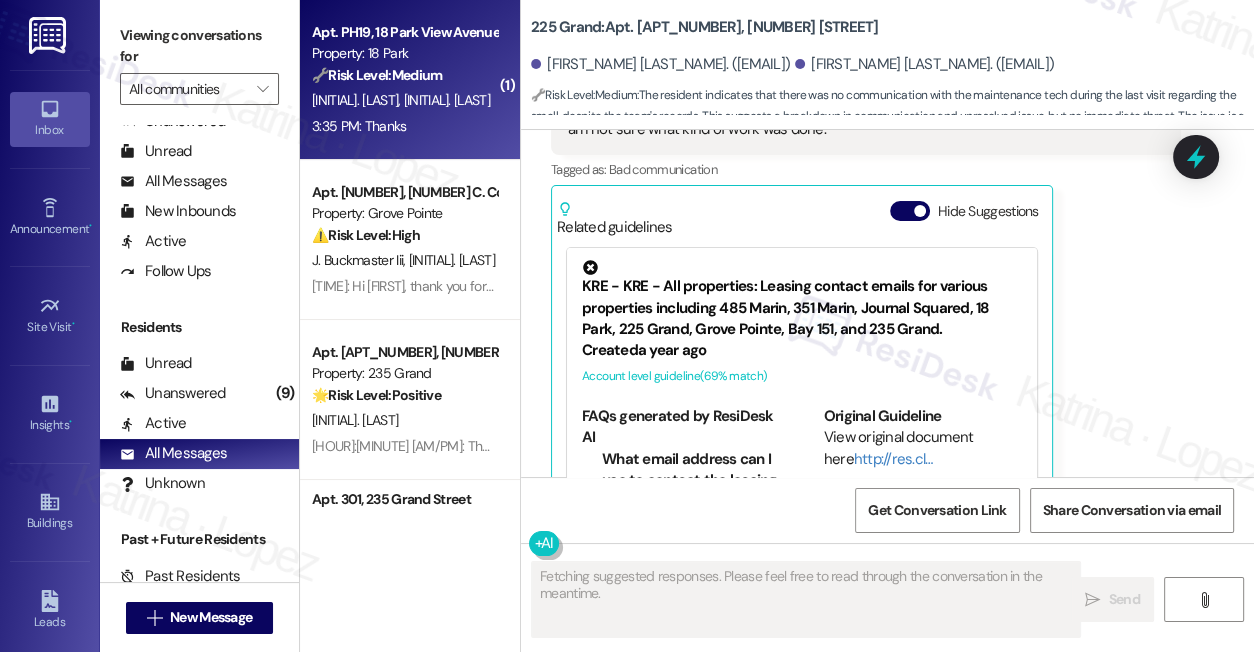 click on "Property: 18 Park" at bounding box center [404, 53] 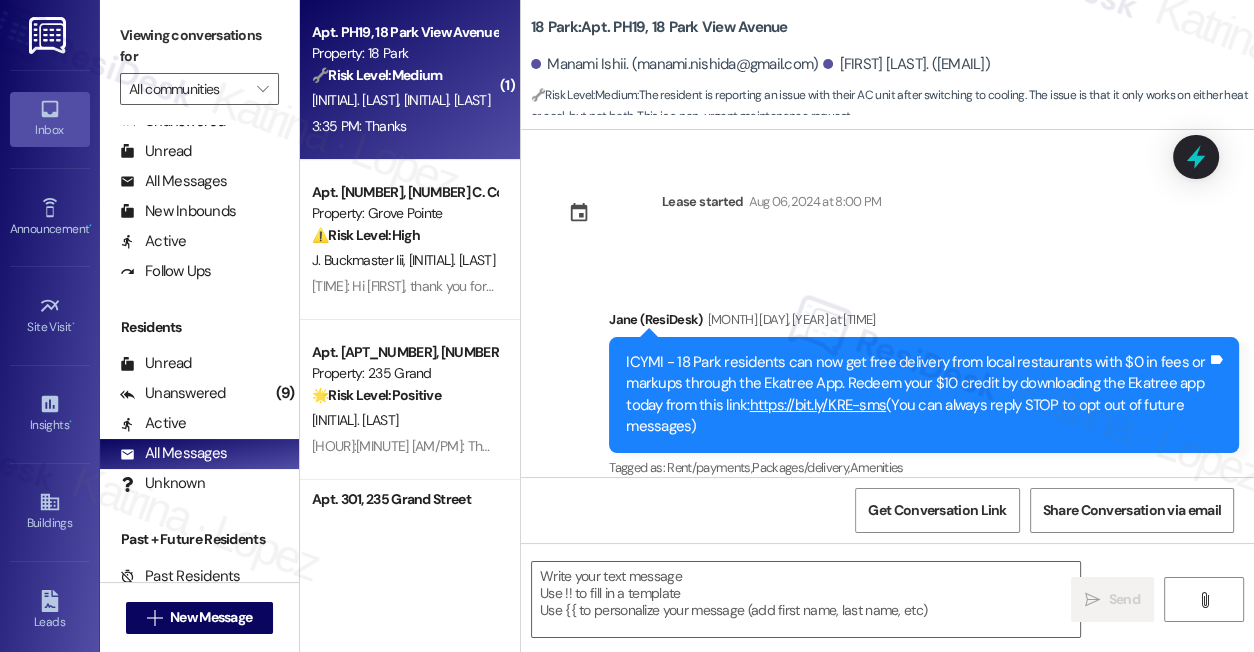 scroll, scrollTop: 7590, scrollLeft: 0, axis: vertical 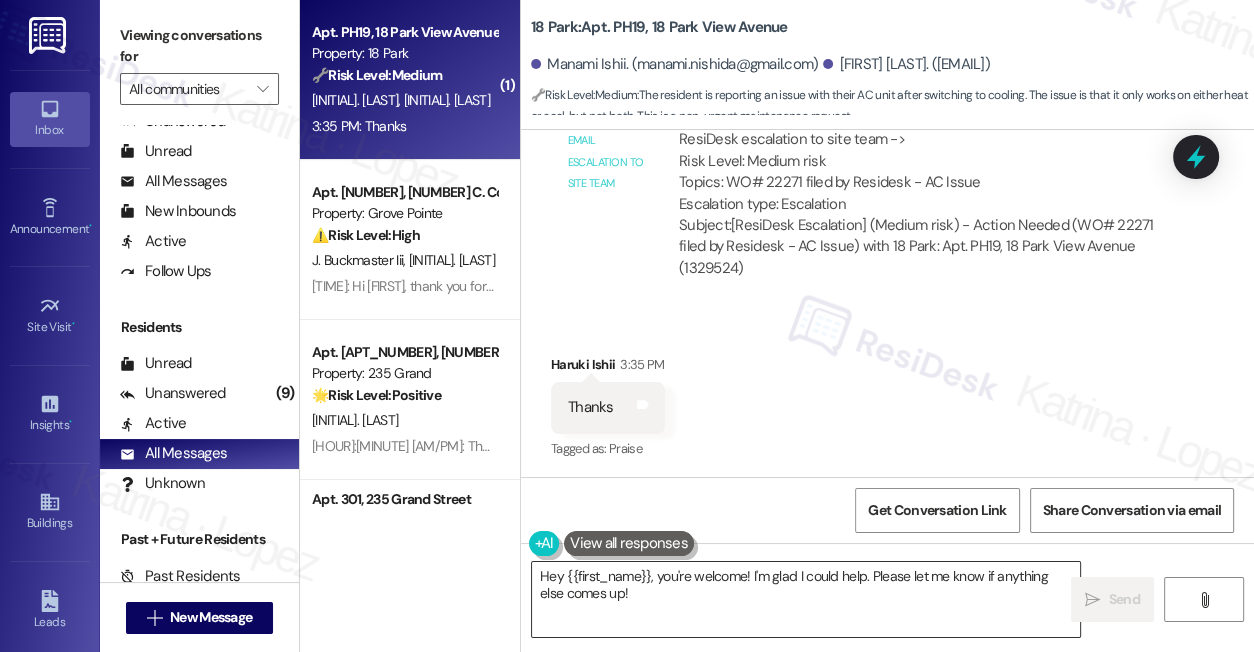 click on "Hey {{first_name}}, you're welcome! I'm glad I could help. Please let me know if" at bounding box center (806, 599) 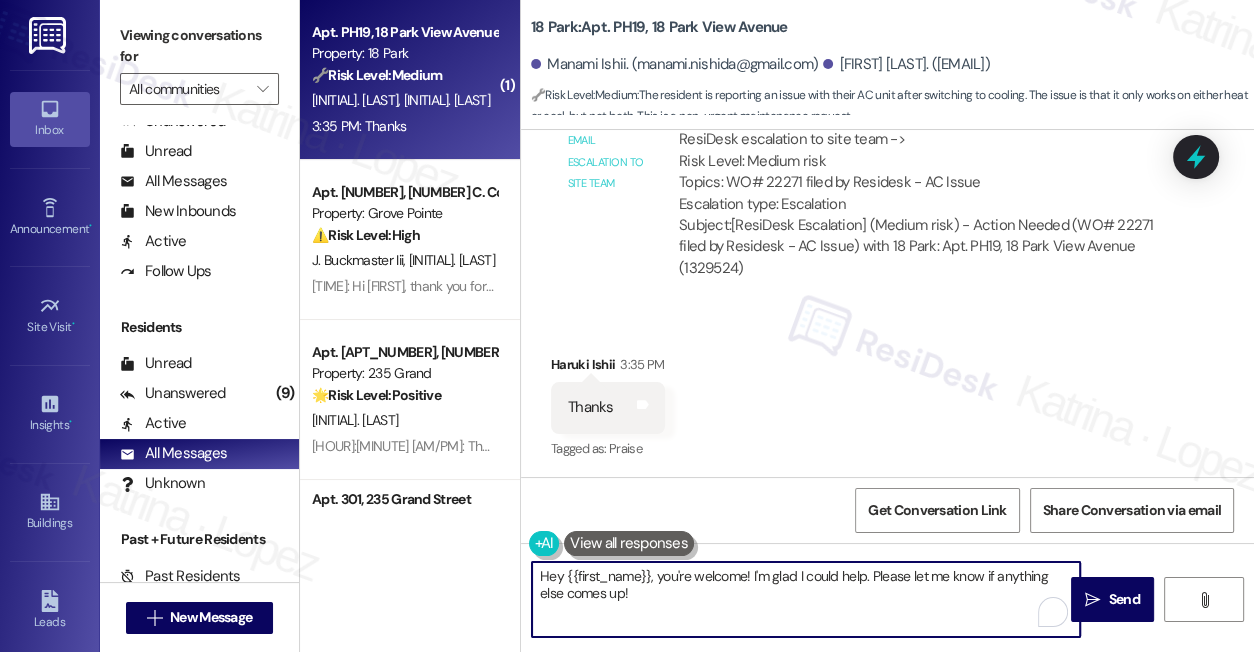 click on "Hey {{first_name}}, you're welcome! I'm glad I could help. Please let me know if anything else comes up!" at bounding box center [806, 599] 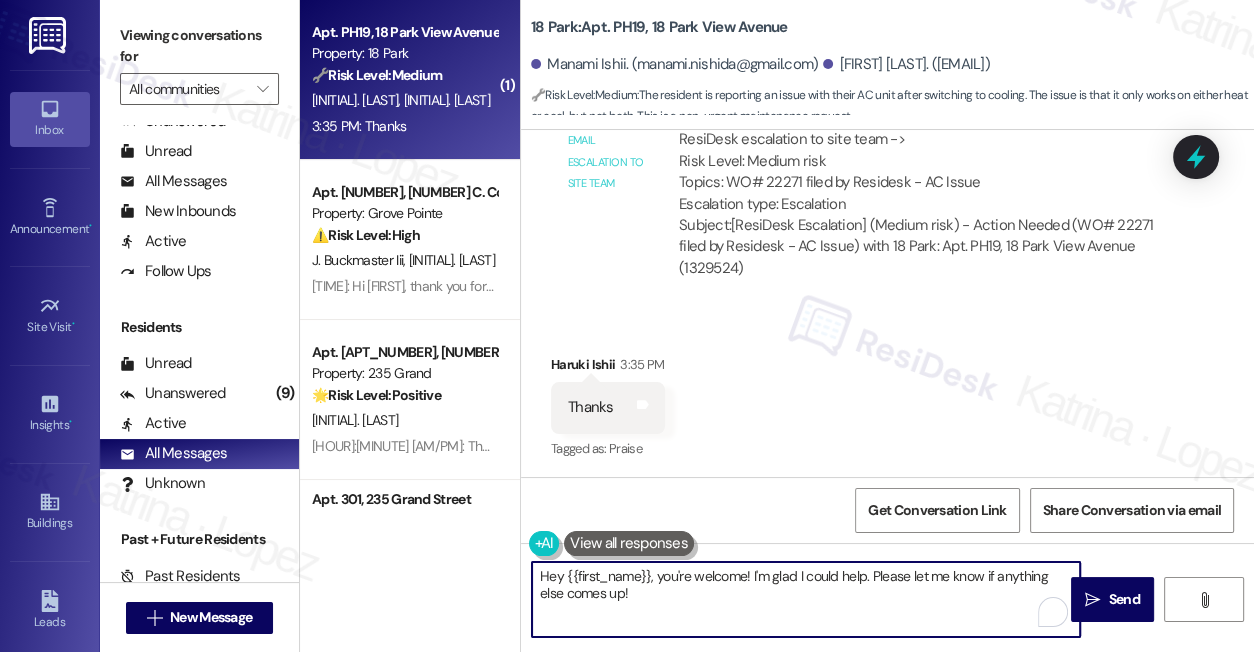 click on "Hey {{first_name}}, you're welcome! I'm glad I could help. Please let me know if anything else comes up!" at bounding box center [806, 599] 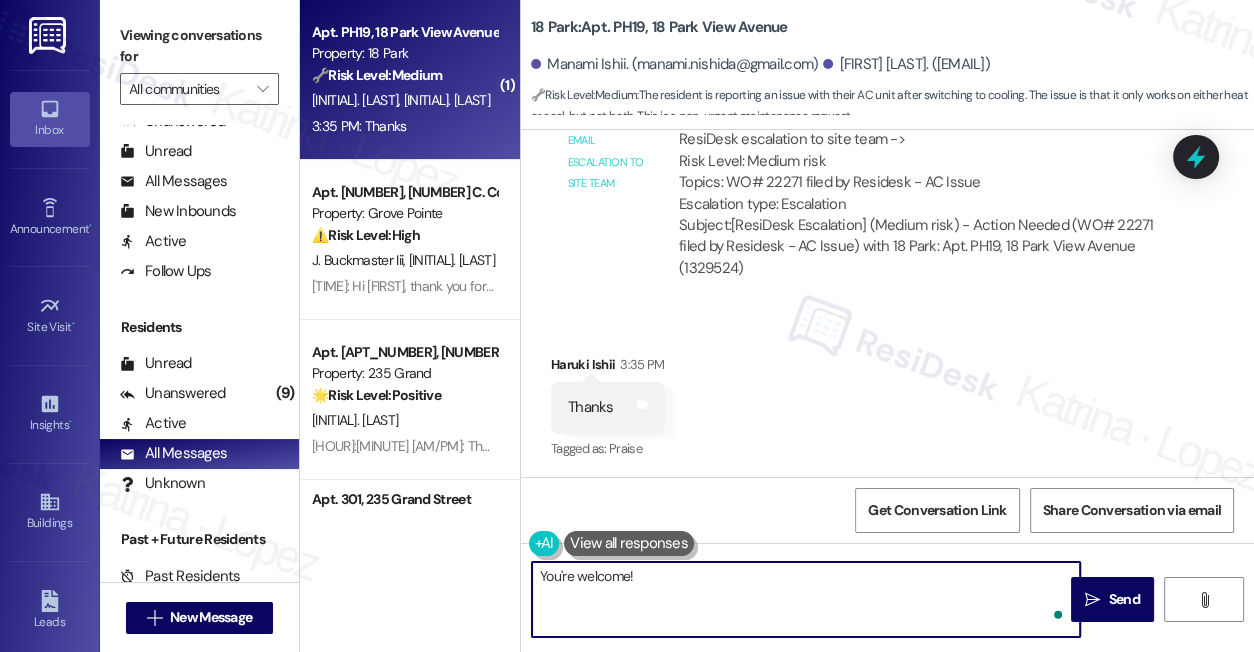 type on "You're welcome!" 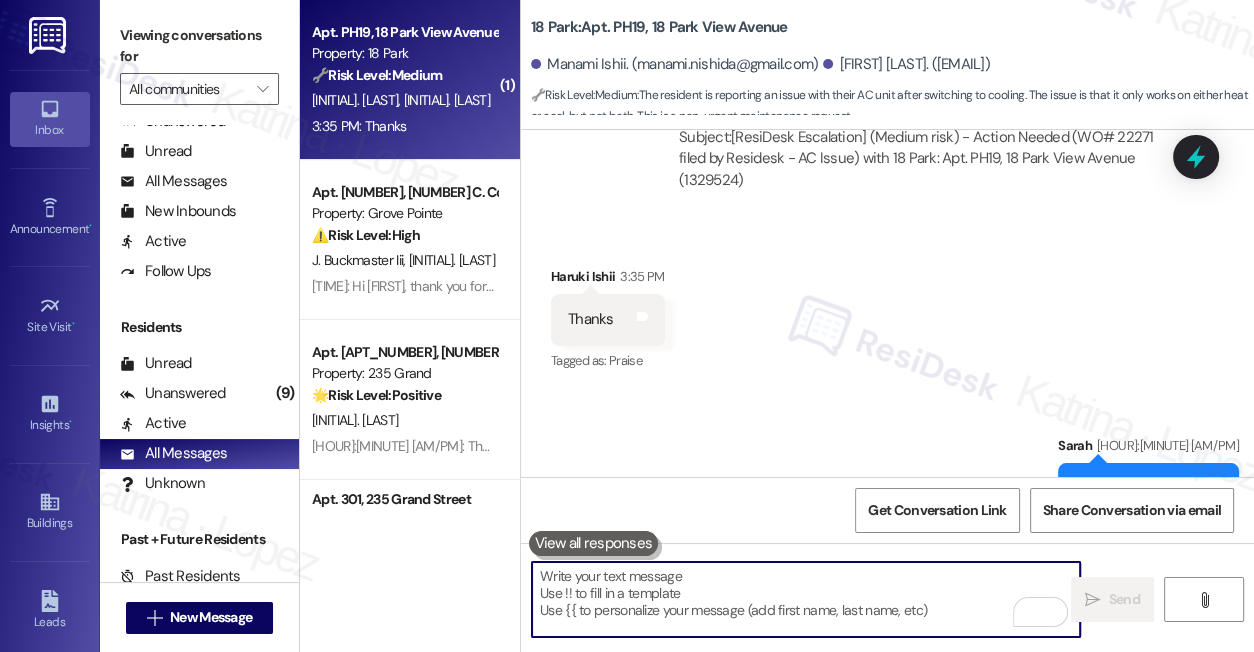 scroll, scrollTop: 7730, scrollLeft: 0, axis: vertical 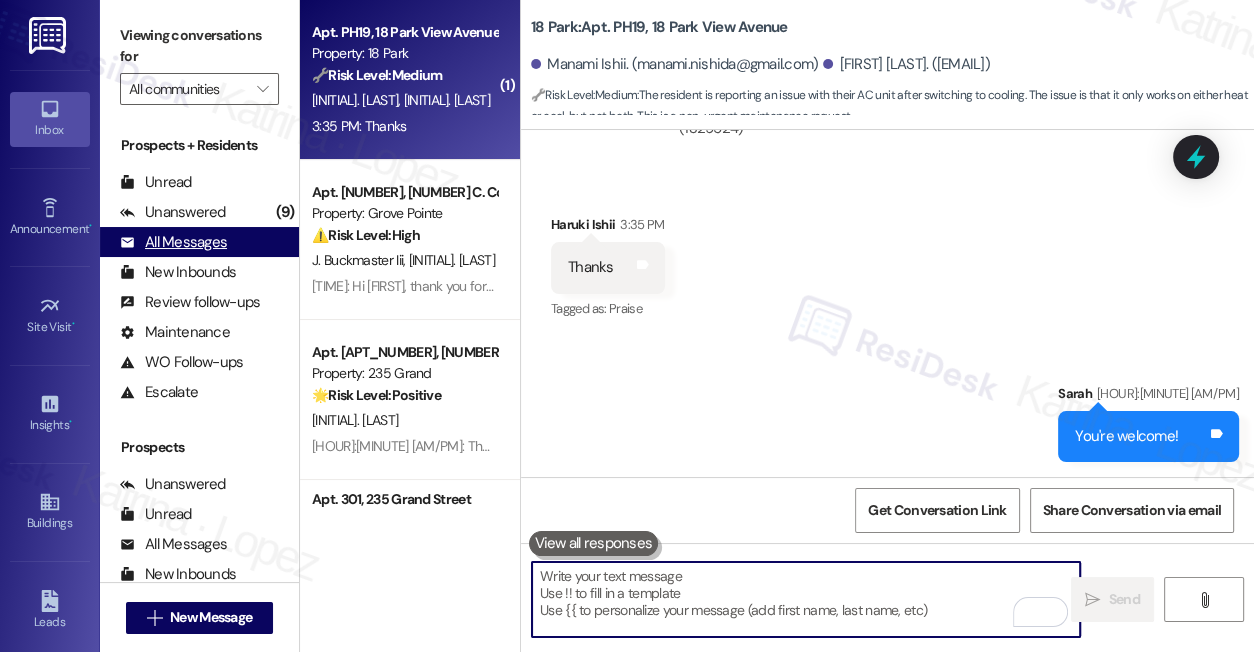 type 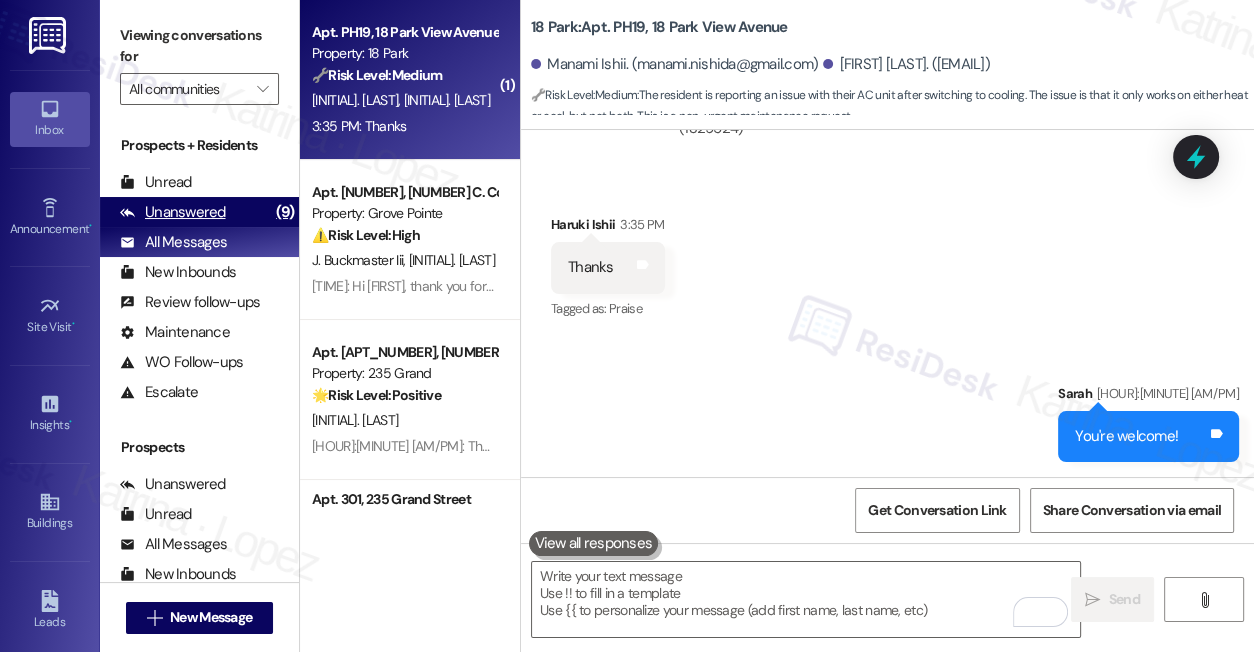 click on "Unanswered" at bounding box center [173, 212] 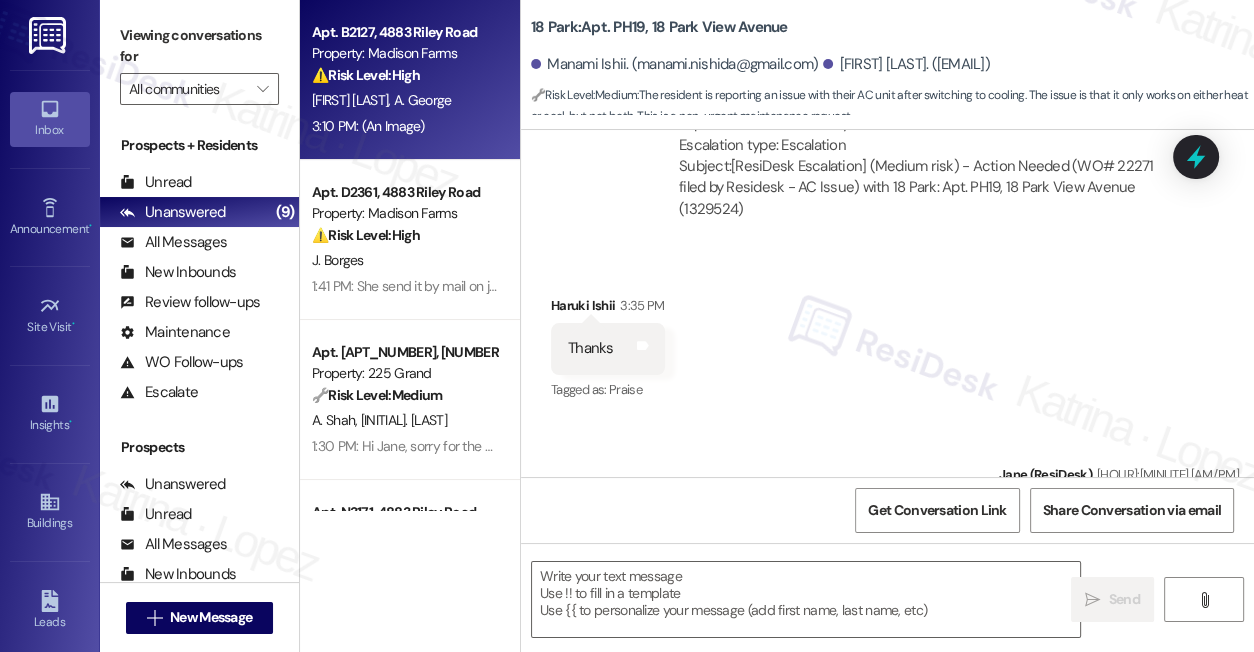 scroll, scrollTop: 7590, scrollLeft: 0, axis: vertical 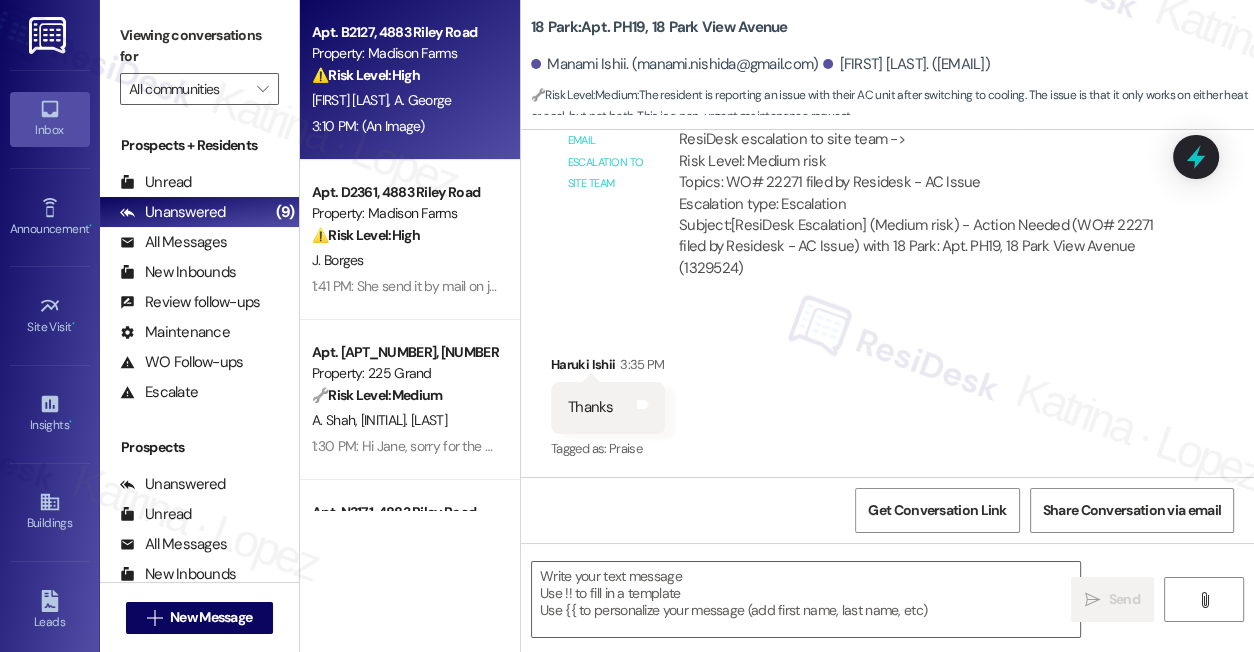 type on "Fetching suggested responses. Please feel free to read through the conversation in the meantime." 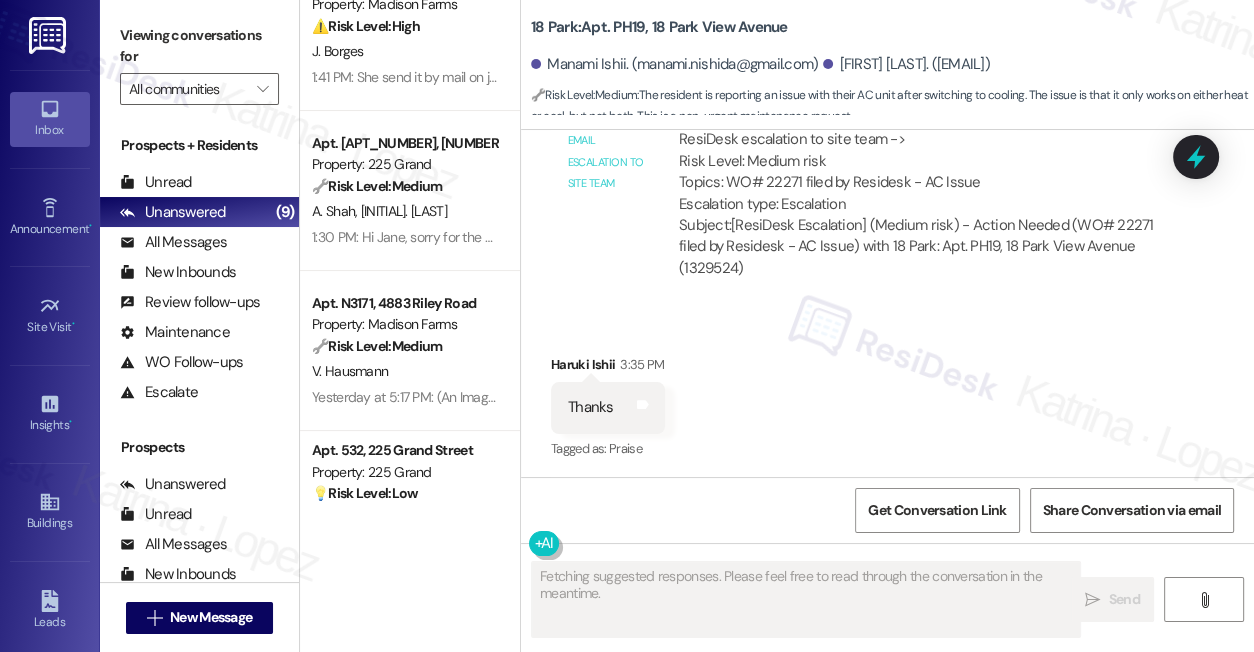 scroll, scrollTop: 272, scrollLeft: 0, axis: vertical 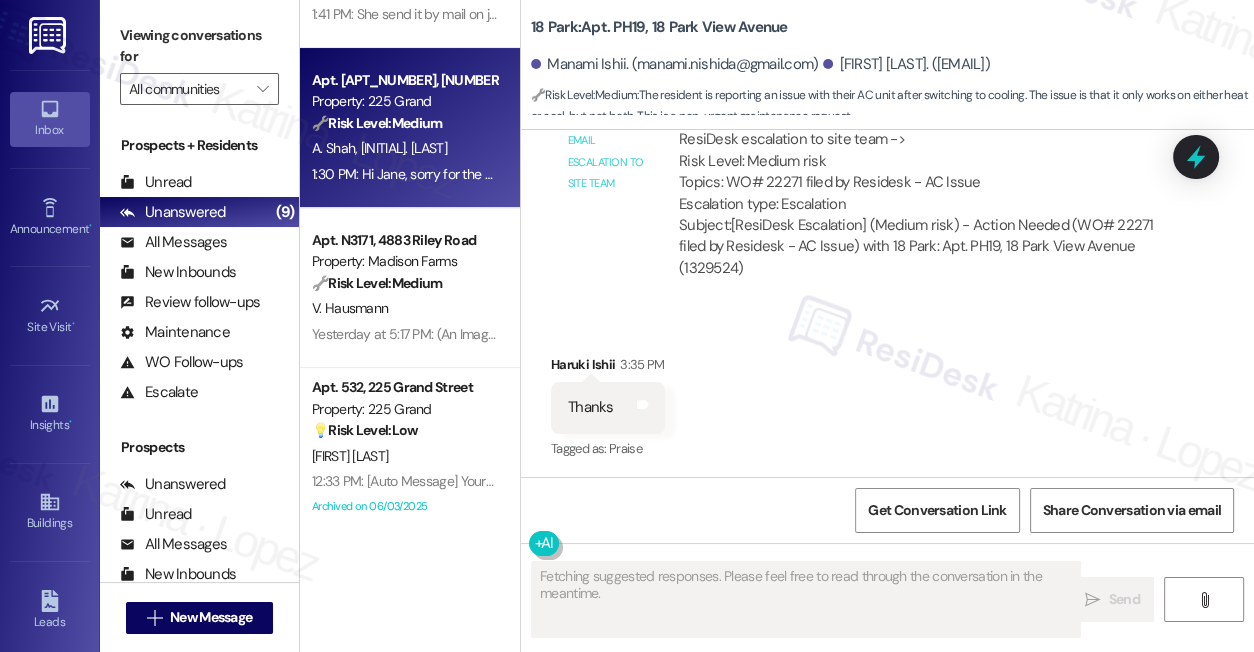 click on "1:30 PM: Hi Jane, sorry for the delay. We had no communication with Marcin during his last visit. So I am not sure what kind of work was done.  1:30 PM: Hi Jane, sorry for the delay. We had no communication with Marcin during his last visit. So I am not sure what kind of work was done." at bounding box center (718, 174) 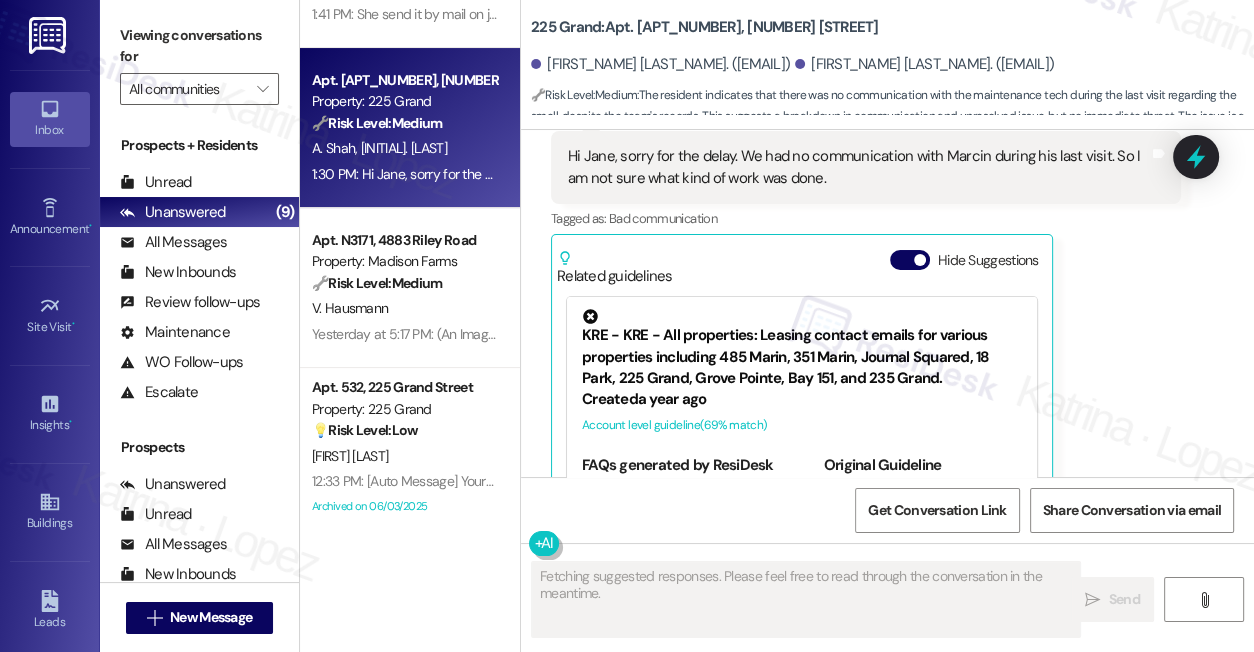 scroll, scrollTop: 18650, scrollLeft: 0, axis: vertical 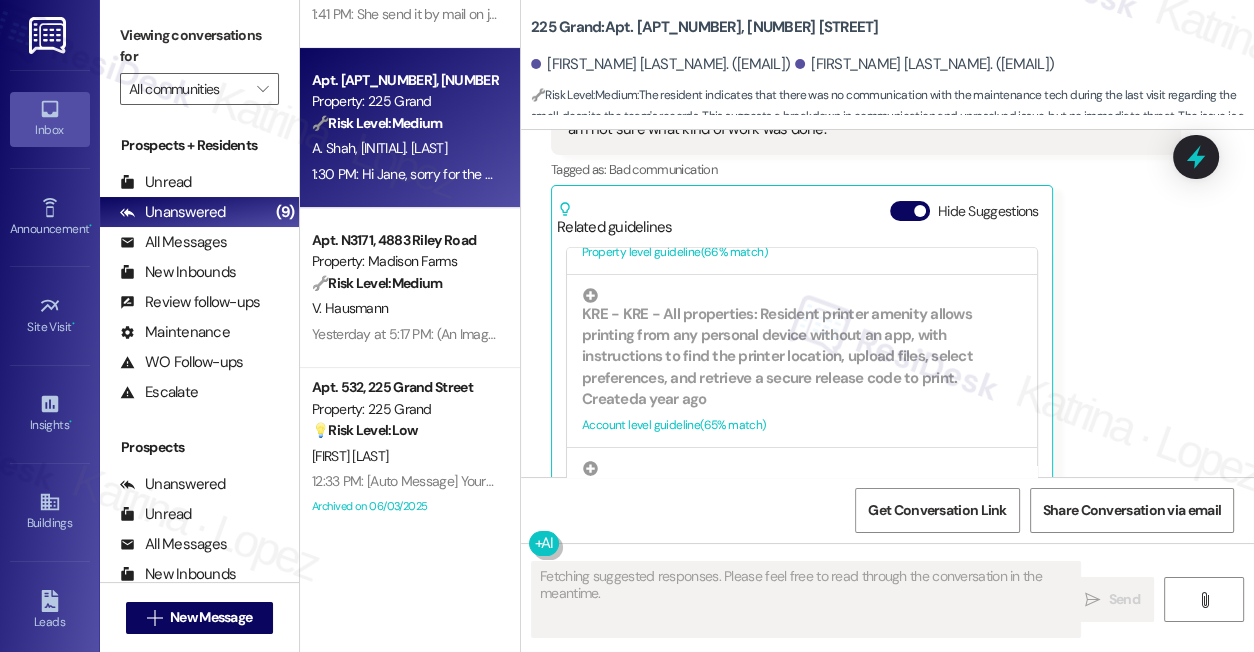 click on "Hide Suggestions" at bounding box center [968, 211] 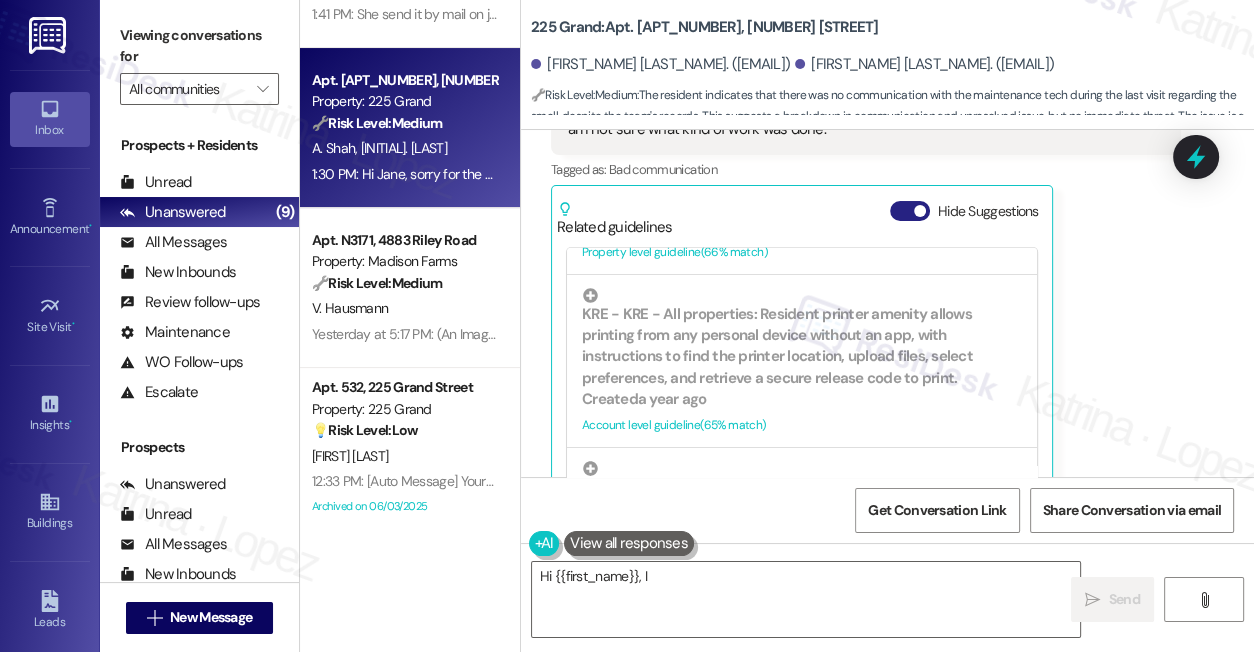 click at bounding box center [920, 211] 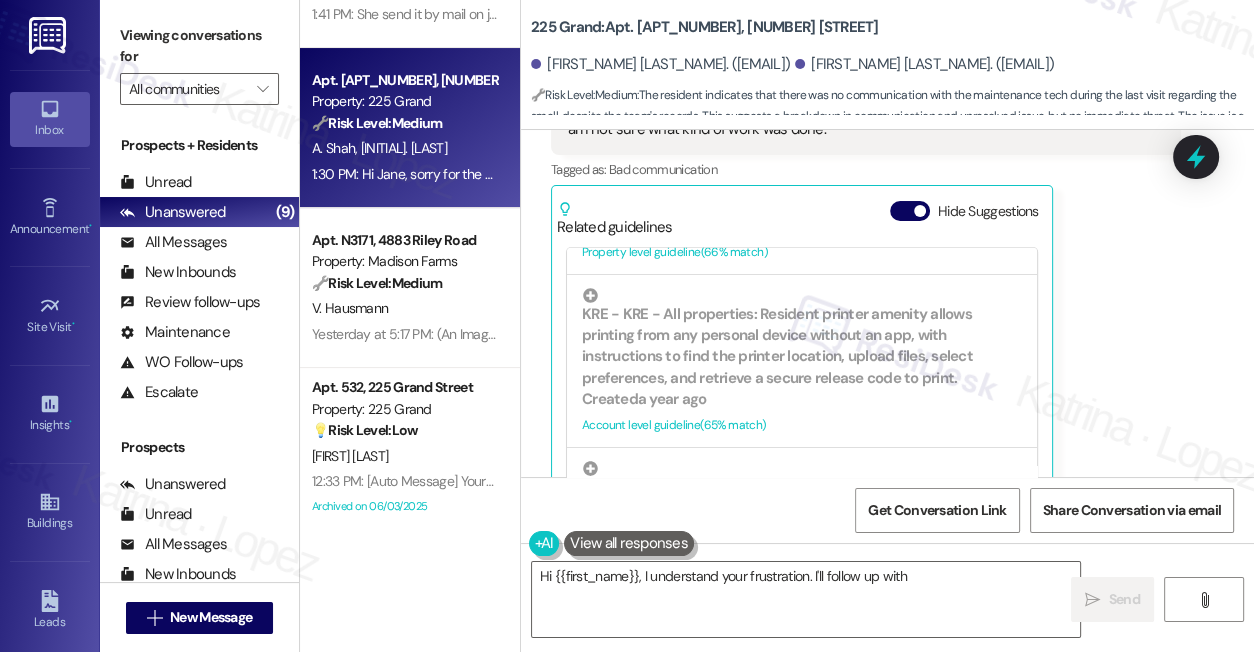 scroll, scrollTop: 18390, scrollLeft: 0, axis: vertical 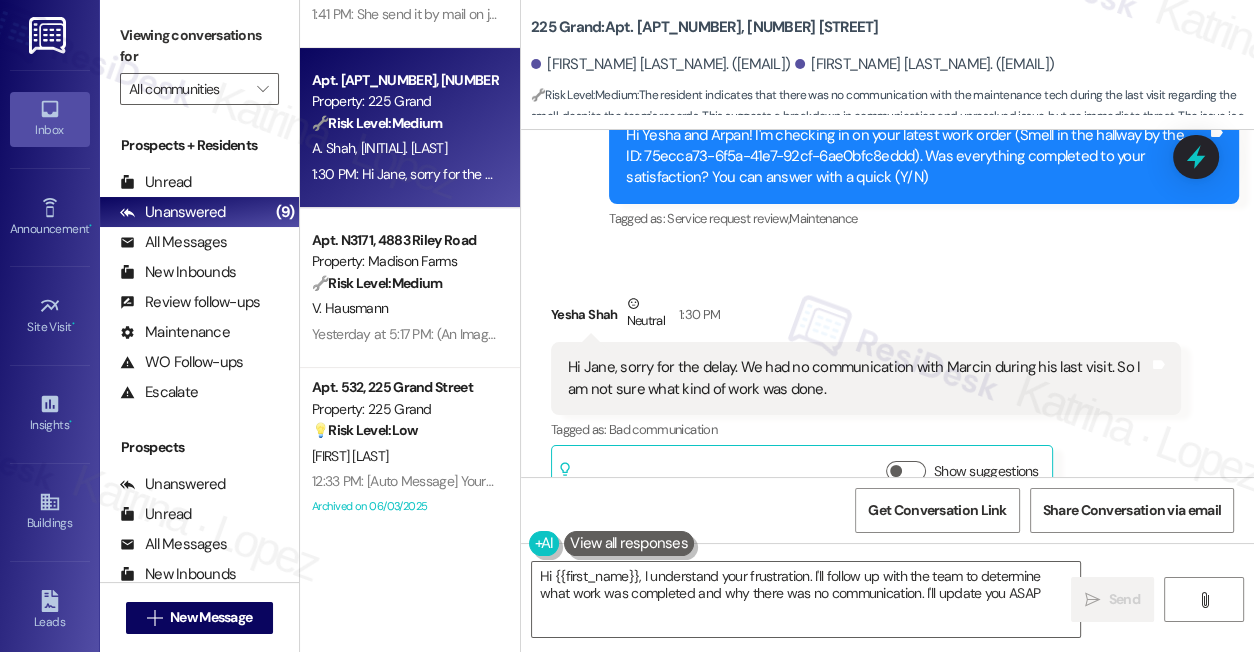 type on "Hi {{first_name}}, I understand your frustration. I'll follow up with the team to determine what work was completed and why there was no communication. I'll update you ASAP!" 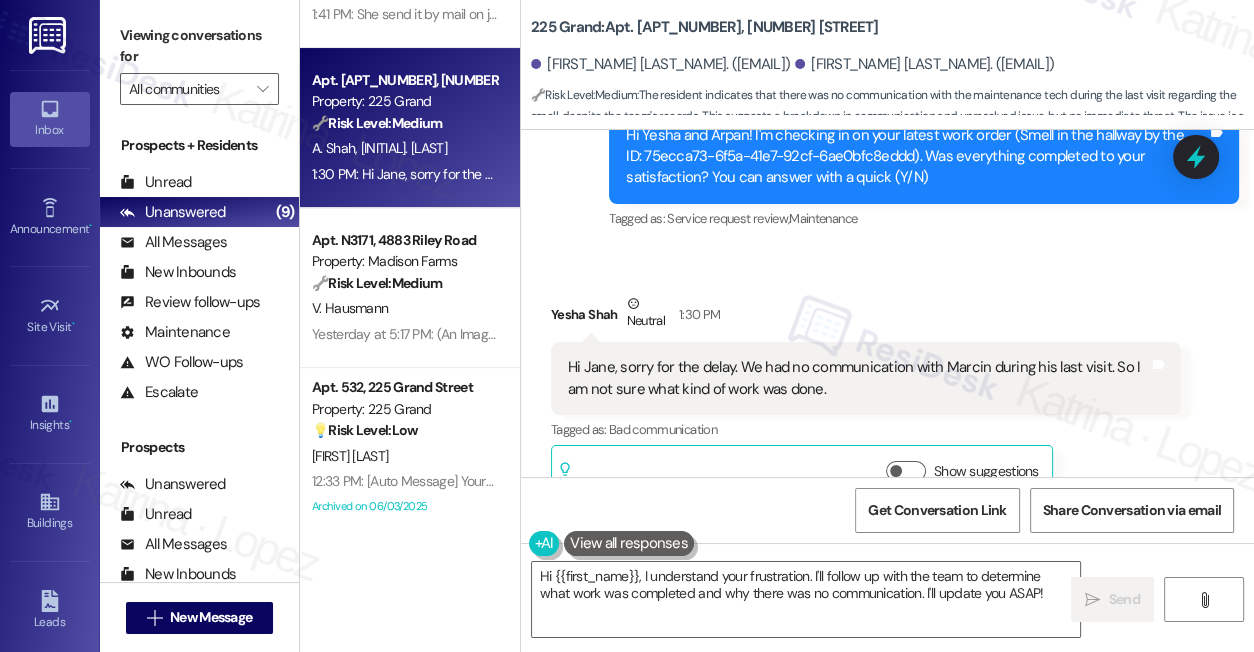 click on "Tagged as:   Bad communication Click to highlight conversations about Bad communication" at bounding box center [866, 429] 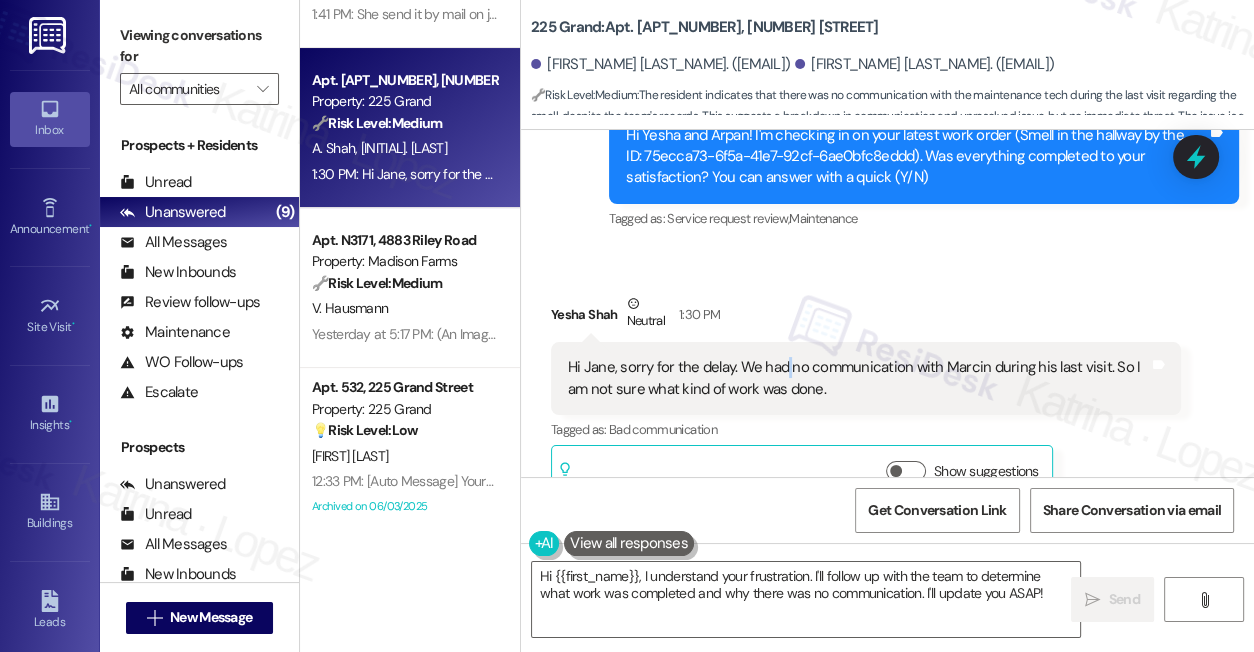 click on "Hi Jane, sorry for the delay. We had no communication with Marcin during his last visit. So I am not sure what kind of work was done." at bounding box center [858, 378] 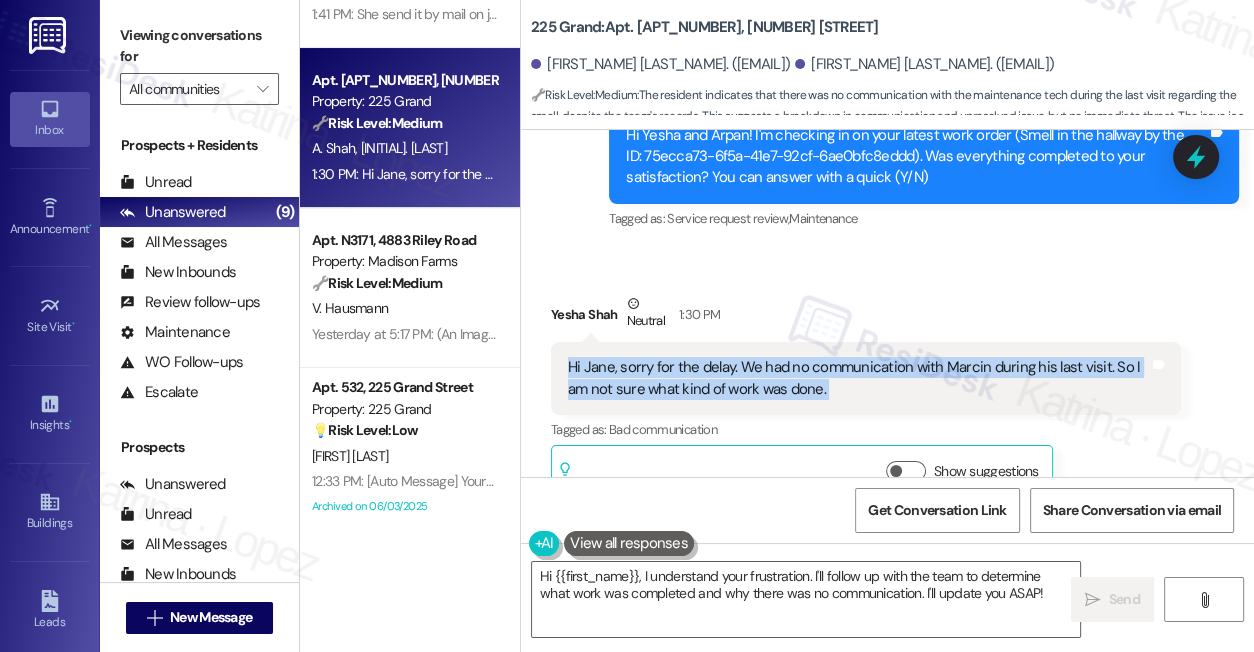click on "Hi Jane, sorry for the delay. We had no communication with Marcin during his last visit. So I am not sure what kind of work was done." at bounding box center [858, 378] 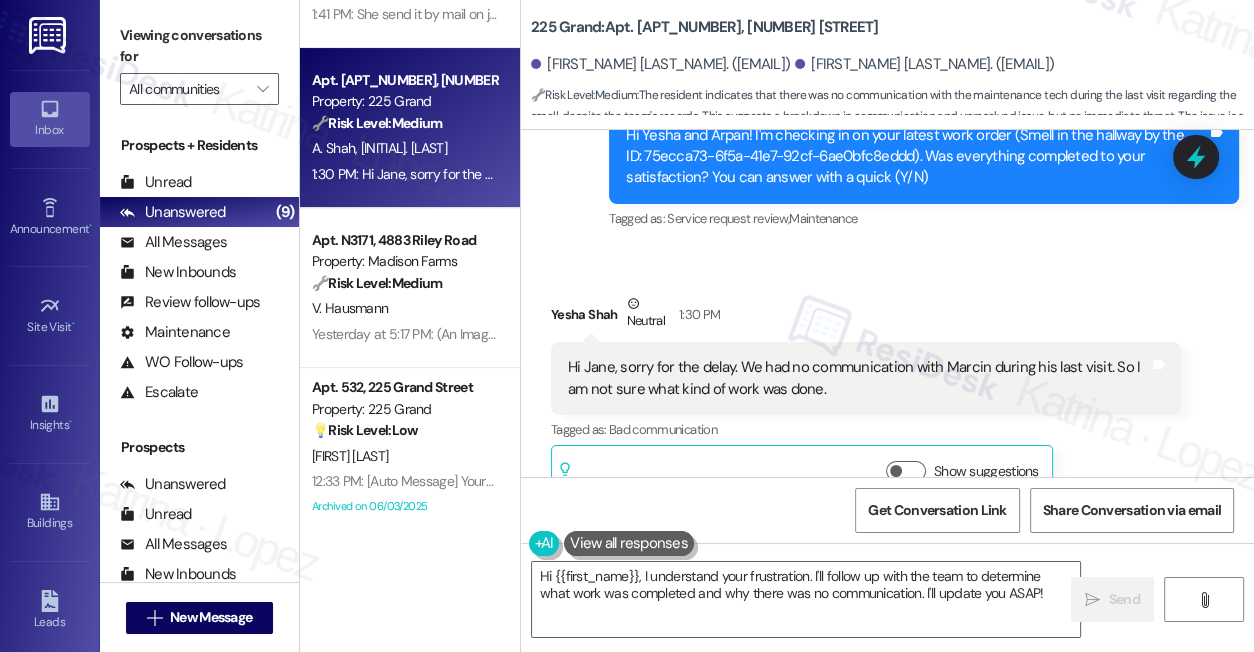 click on "225 Grand:  Apt. 306, 225 Grand Street" at bounding box center (731, 27) 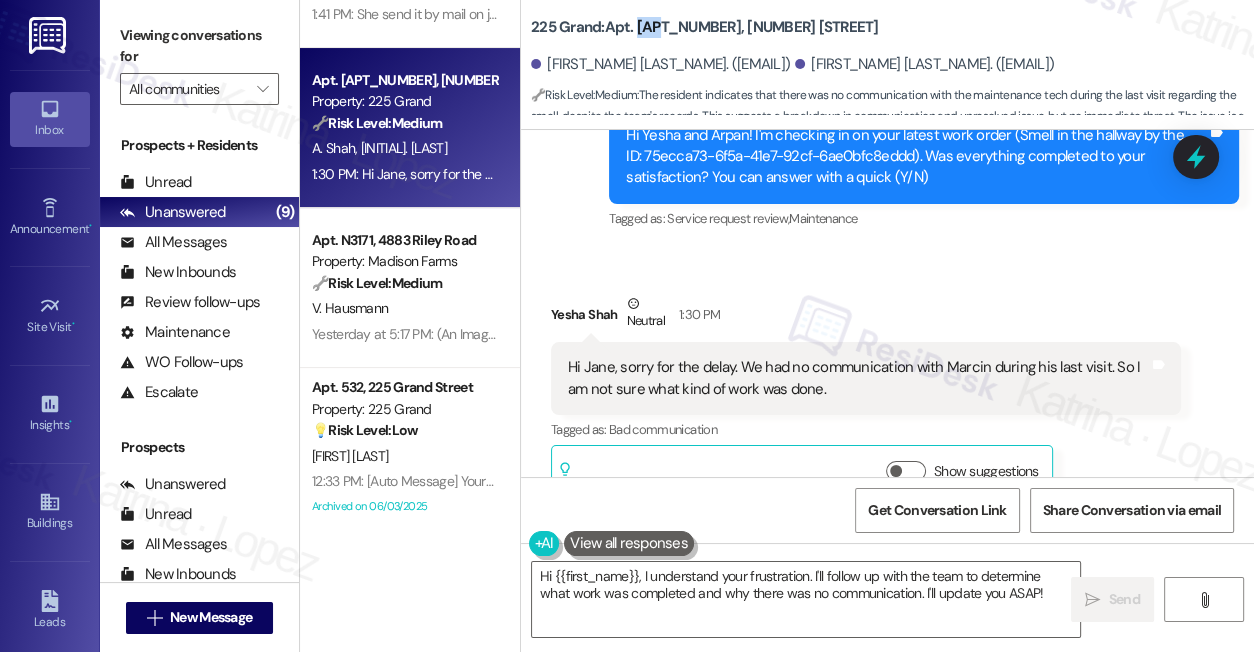 click on "225 Grand:  Apt. 306, 225 Grand Street" at bounding box center (731, 27) 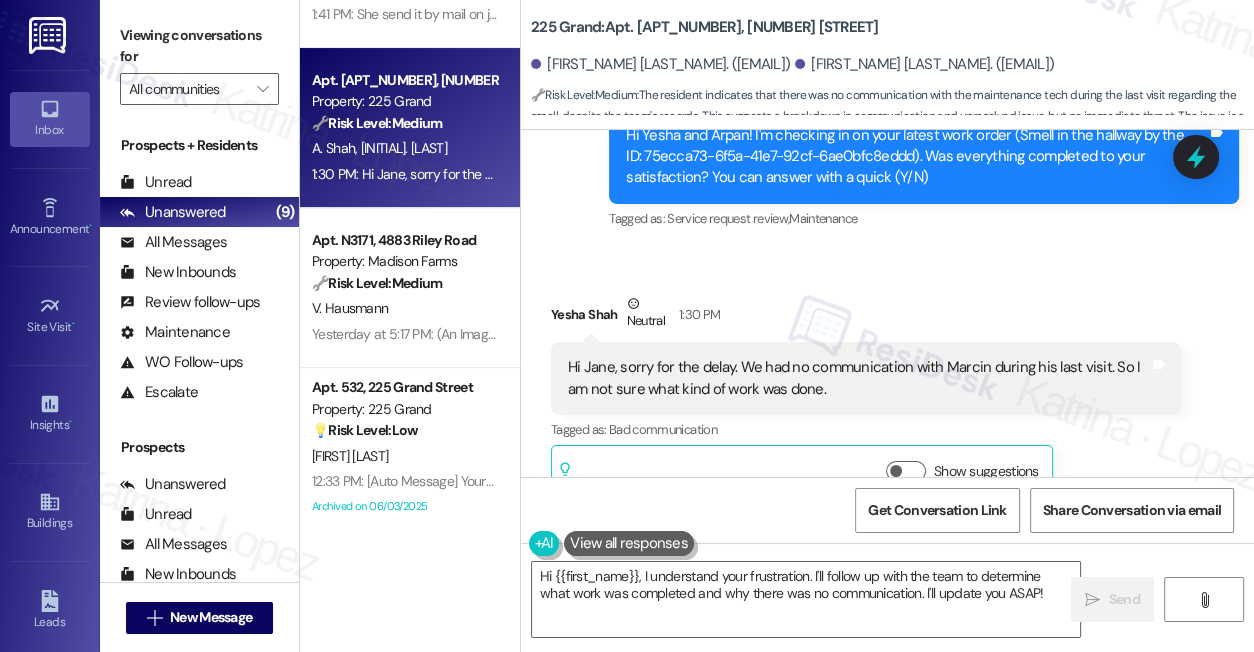 click on "Viewing conversations for" at bounding box center (199, 46) 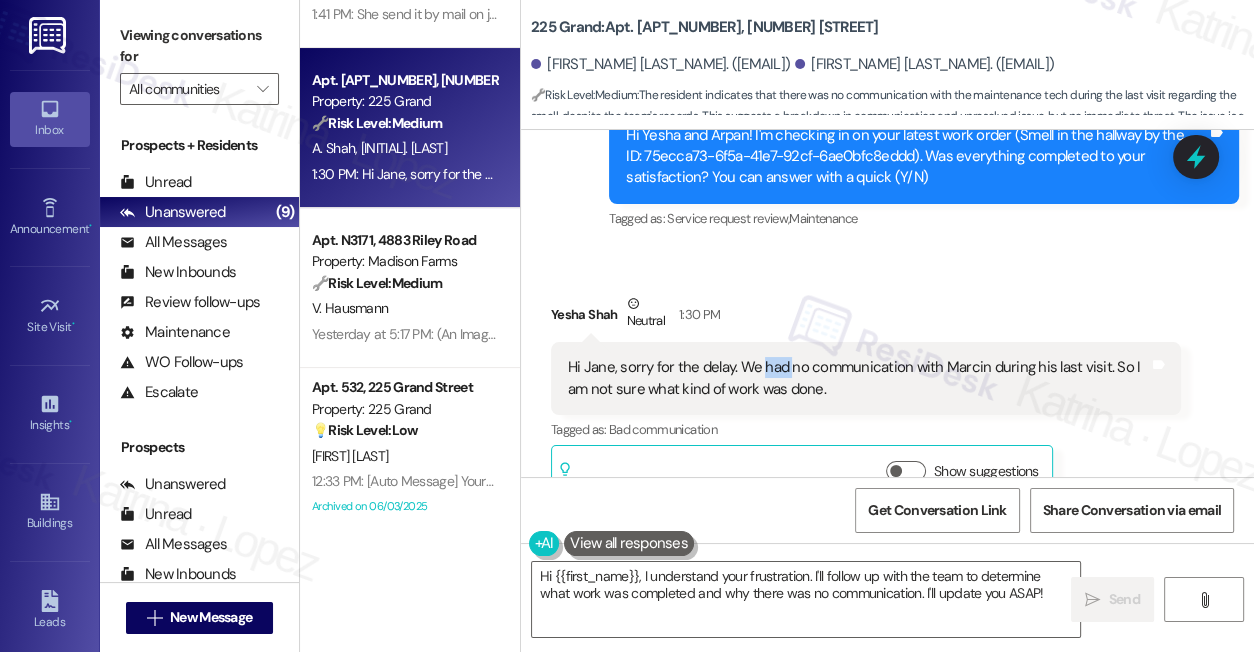 click on "Hi Jane, sorry for the delay. We had no communication with Marcin during his last visit. So I am not sure what kind of work was done." at bounding box center [858, 378] 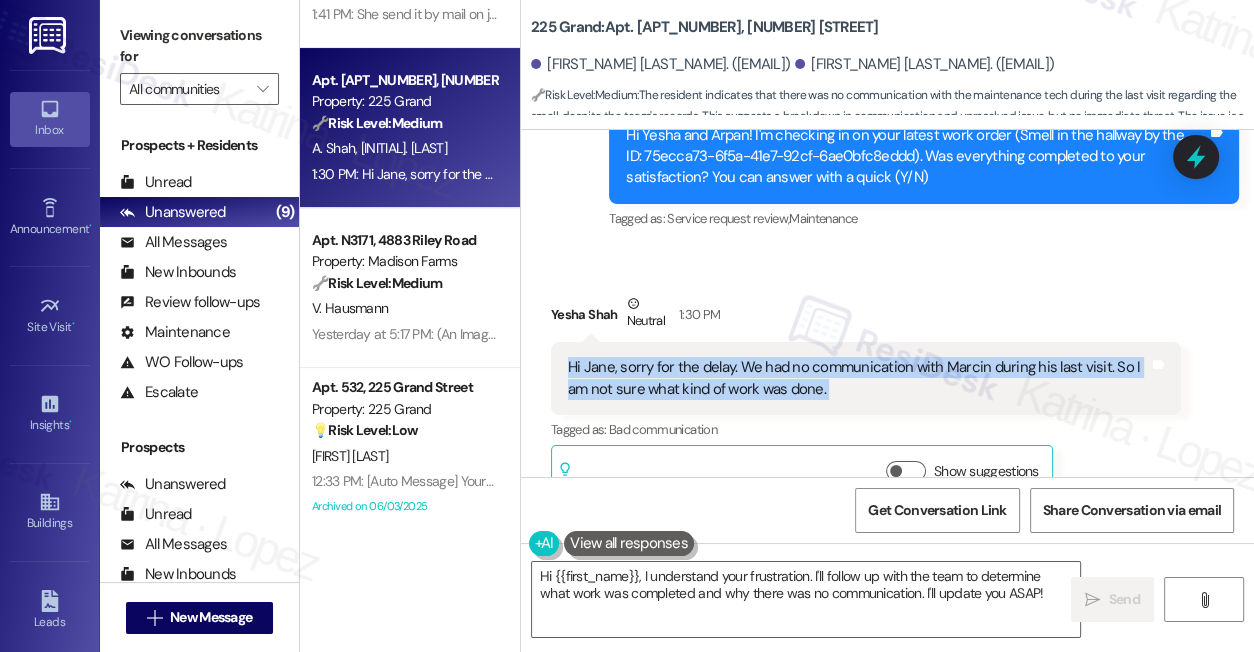 click on "Hi Jane, sorry for the delay. We had no communication with Marcin during his last visit. So I am not sure what kind of work was done." at bounding box center (858, 378) 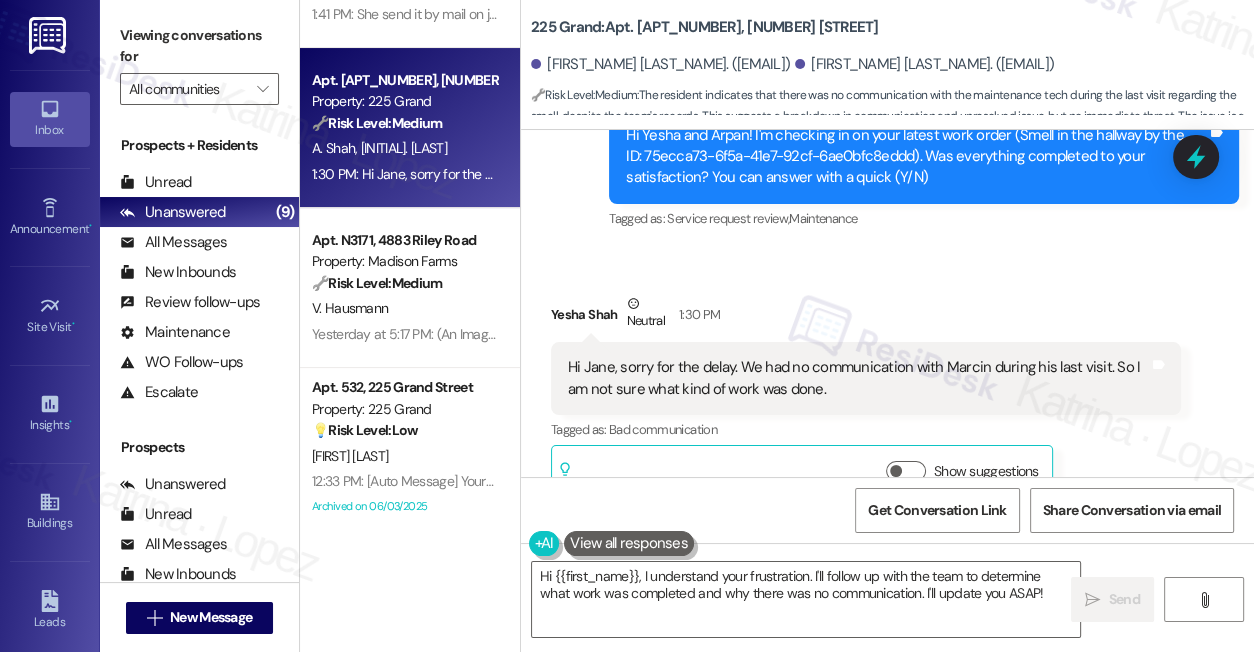 click on "Viewing conversations for" at bounding box center (199, 46) 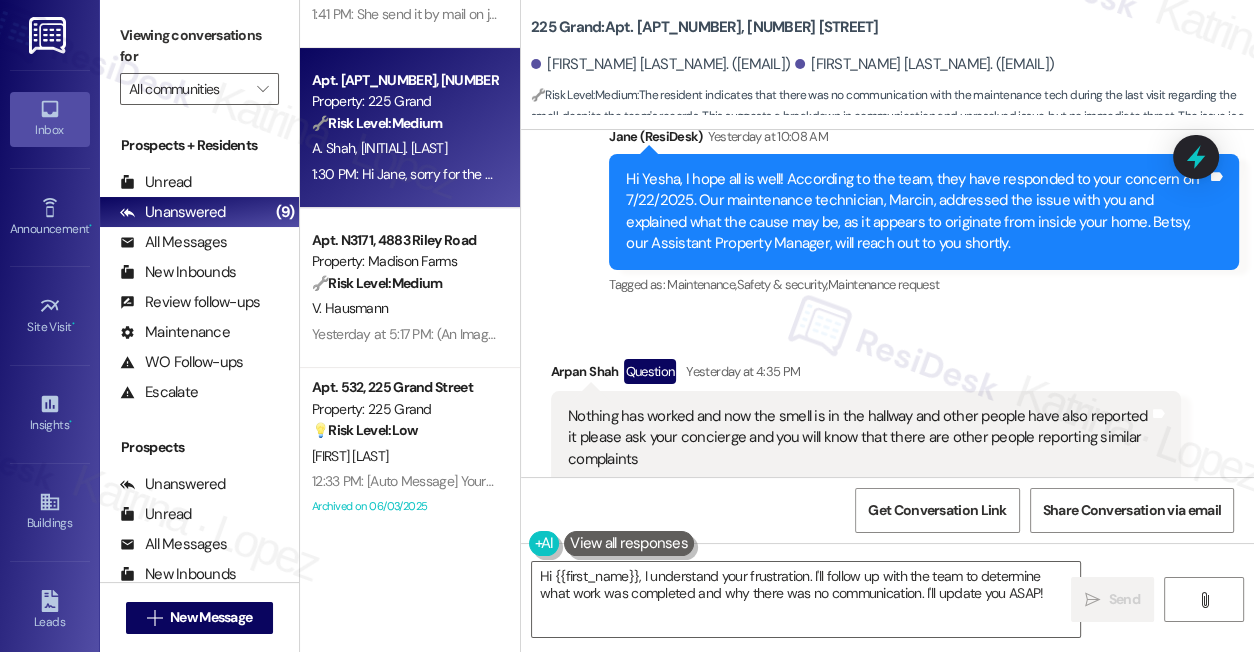 scroll, scrollTop: 17754, scrollLeft: 0, axis: vertical 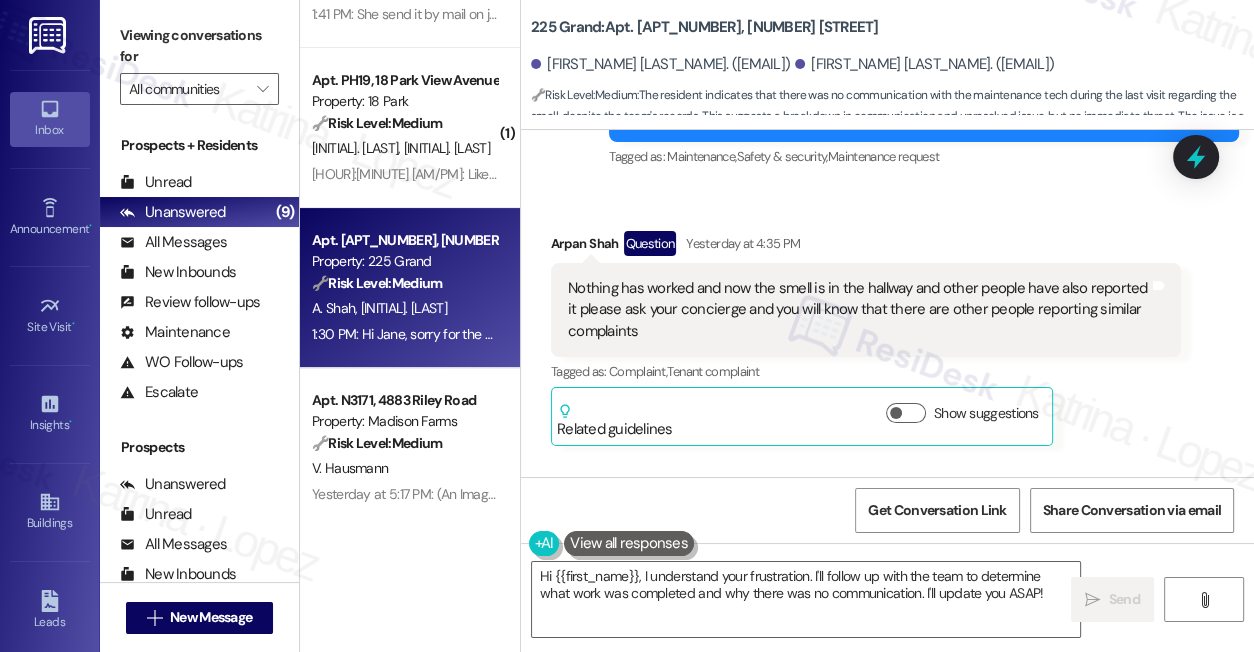 click on "Viewing conversations for" at bounding box center (199, 46) 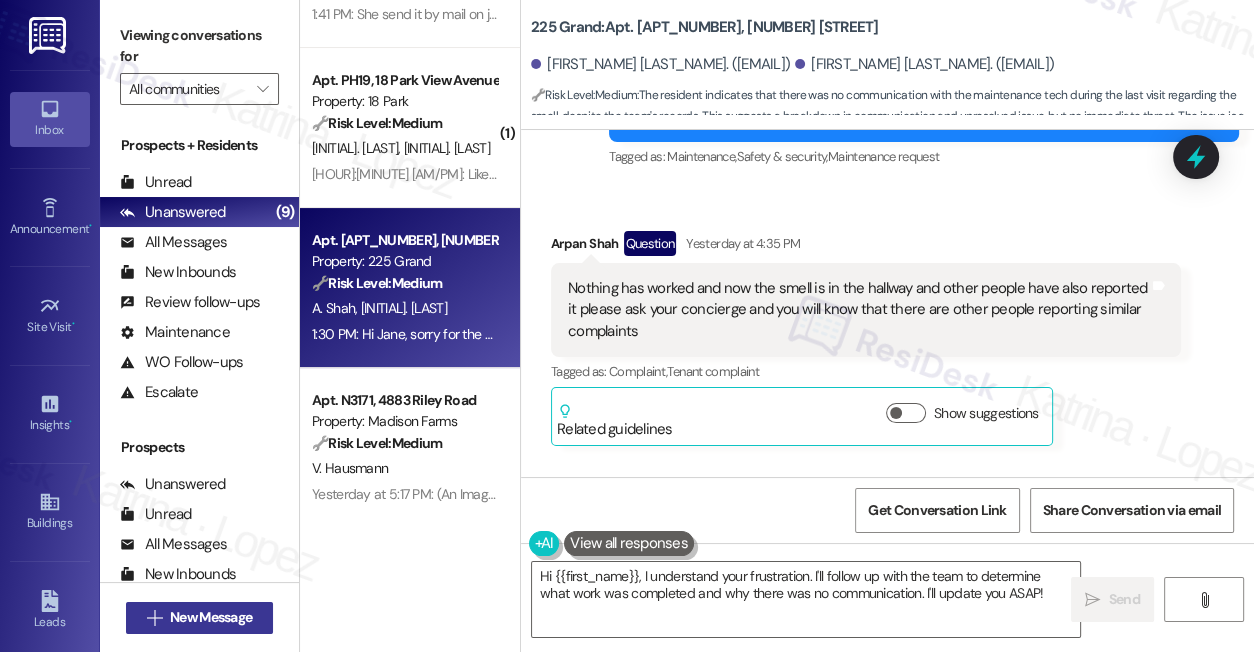 click on "New Message" at bounding box center (211, 617) 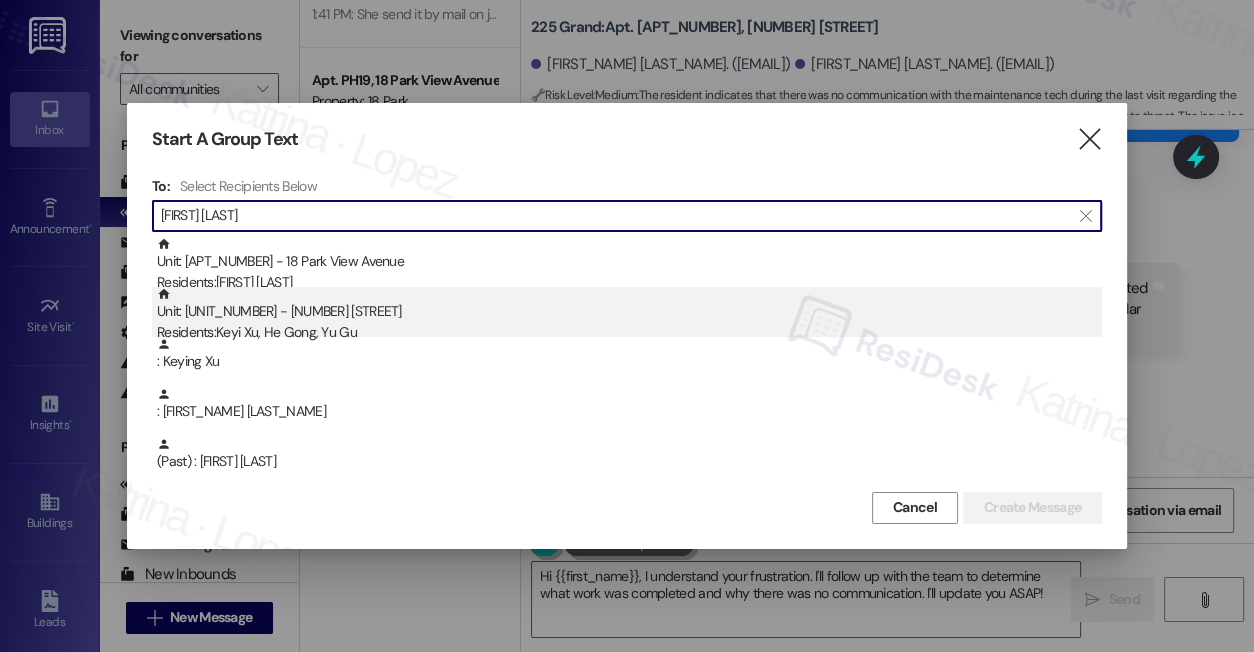type on "Keyi Xu" 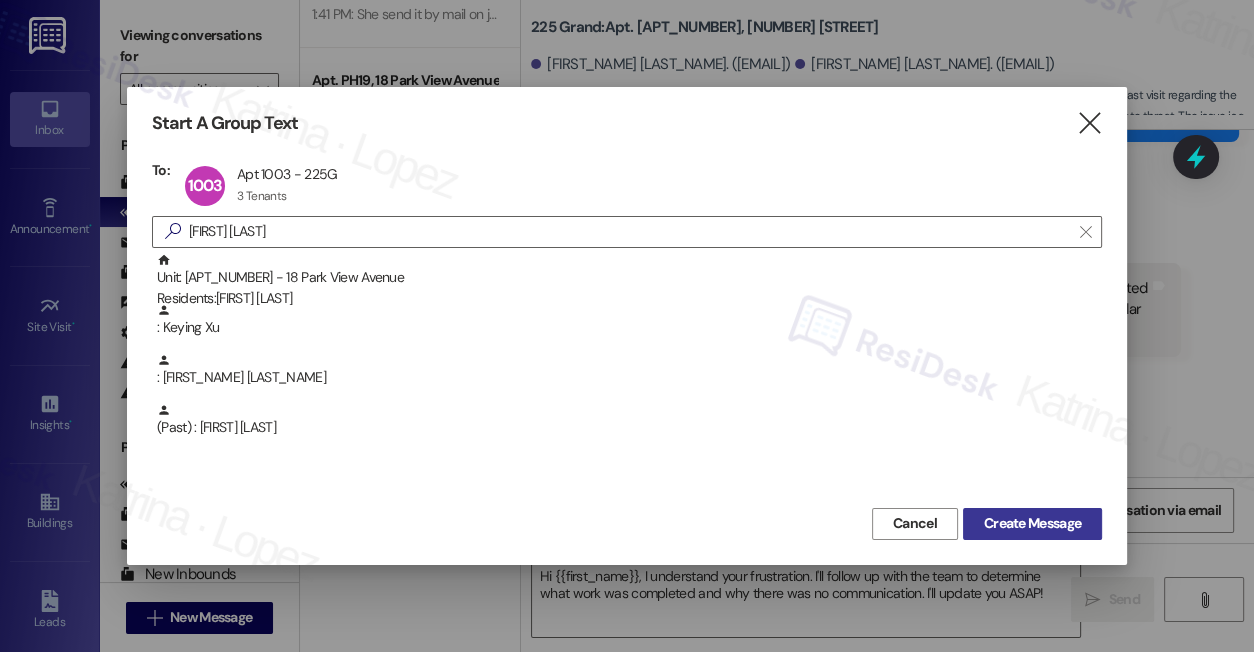 click on "Create Message" at bounding box center (1032, 523) 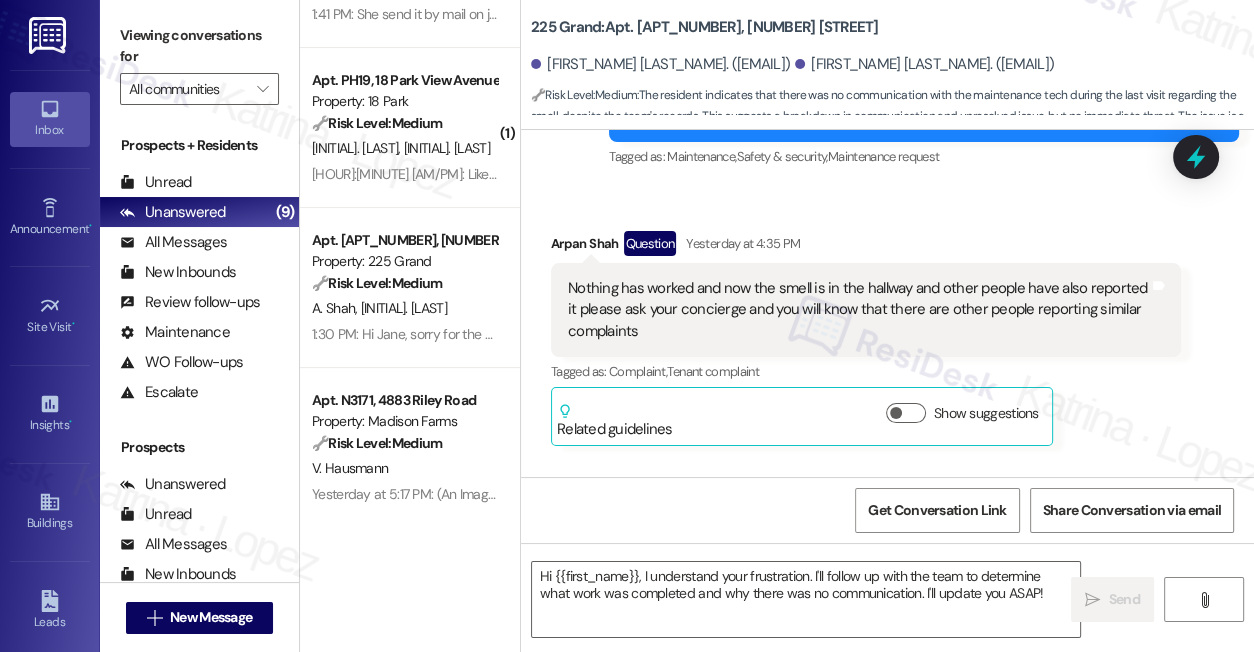type on "Fetching suggested responses. Please feel free to read through the conversation in the meantime." 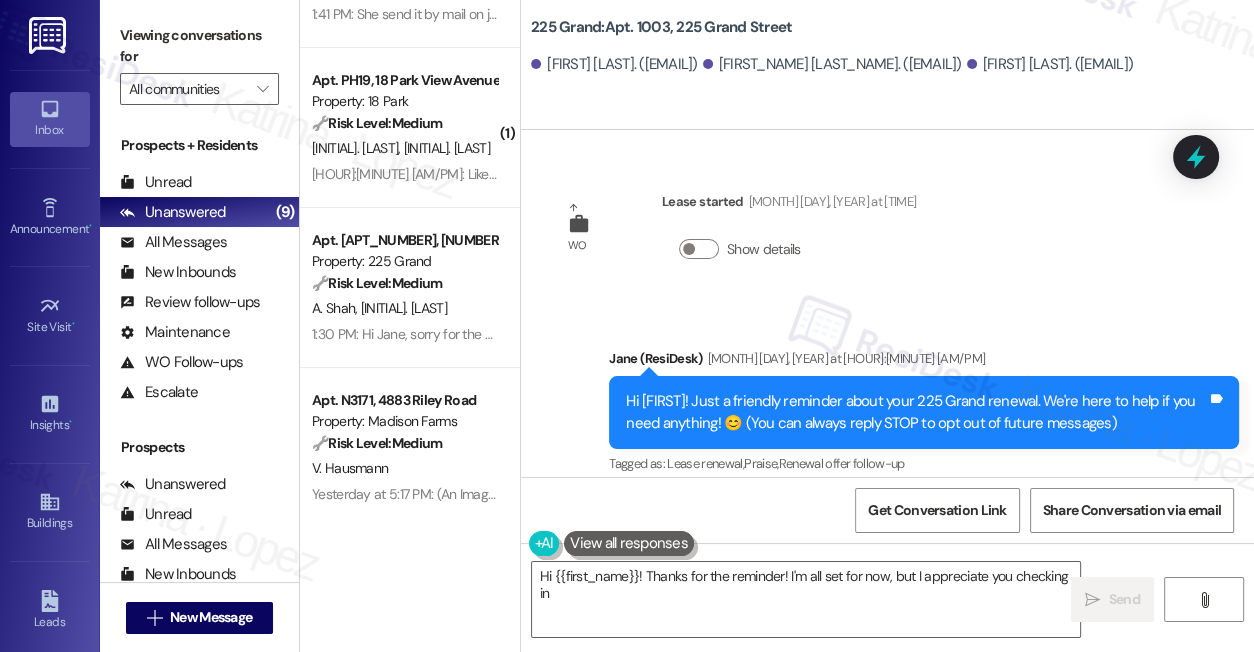 type on "Hi {{first_name}}! Thanks for the reminder! I'm all set for now, but I appreciate you checking in!" 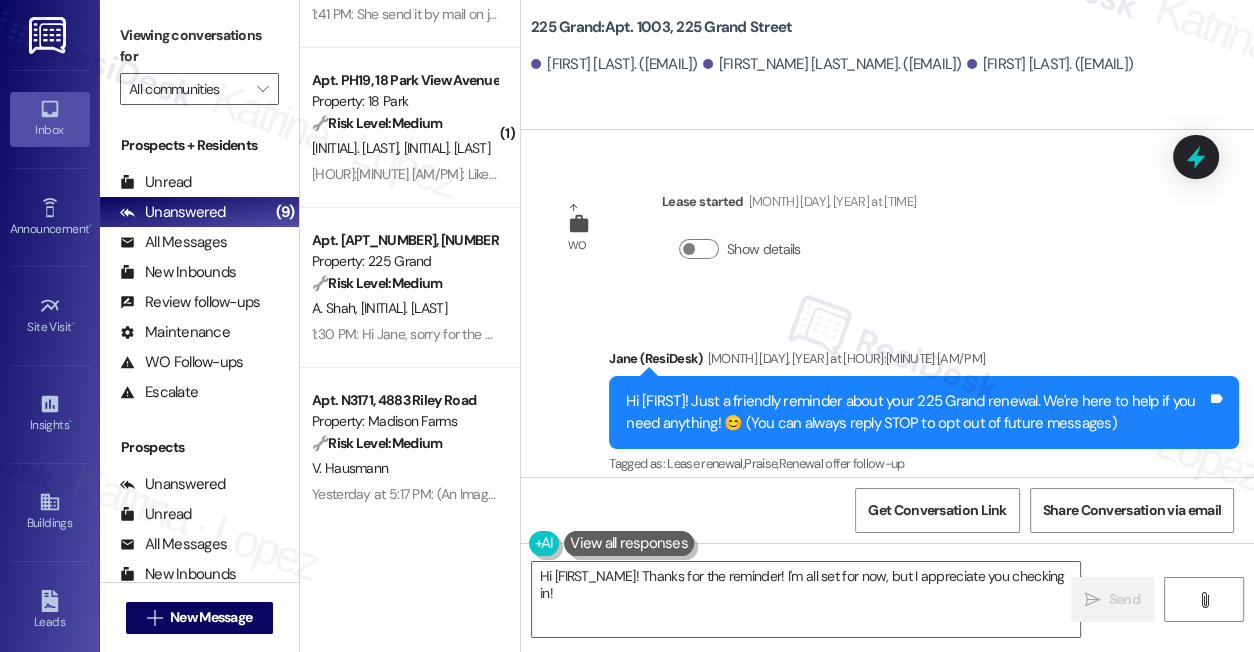 click on "Viewing conversations for" at bounding box center [199, 46] 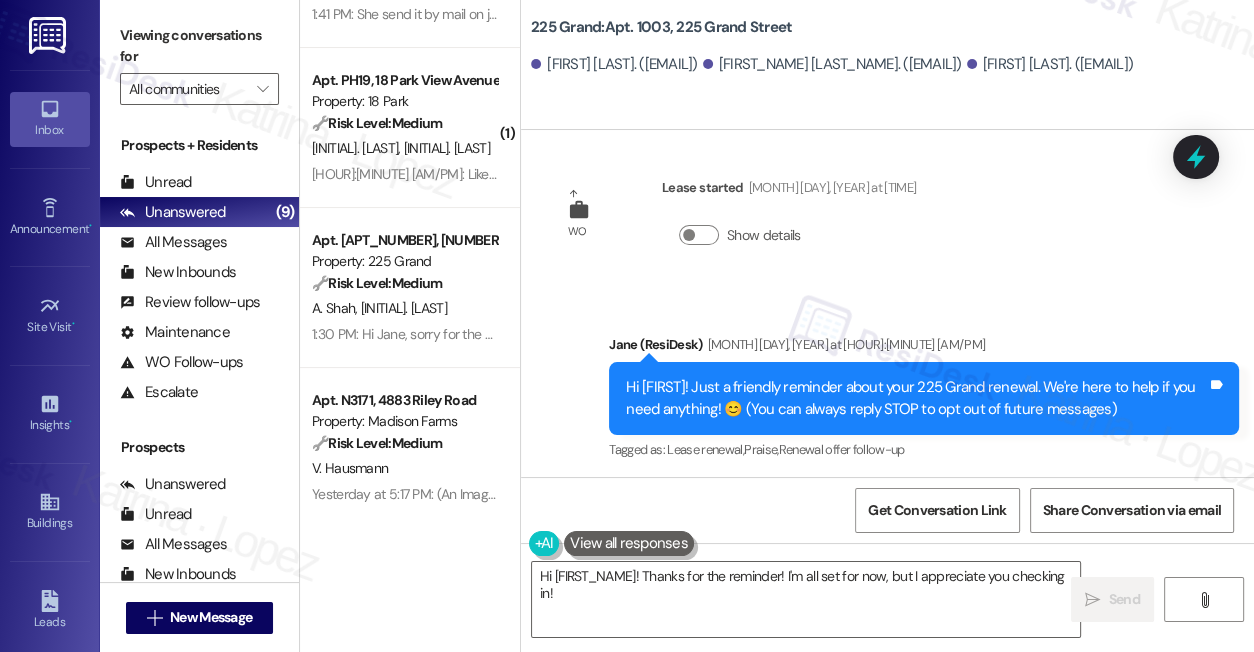 scroll, scrollTop: 16, scrollLeft: 0, axis: vertical 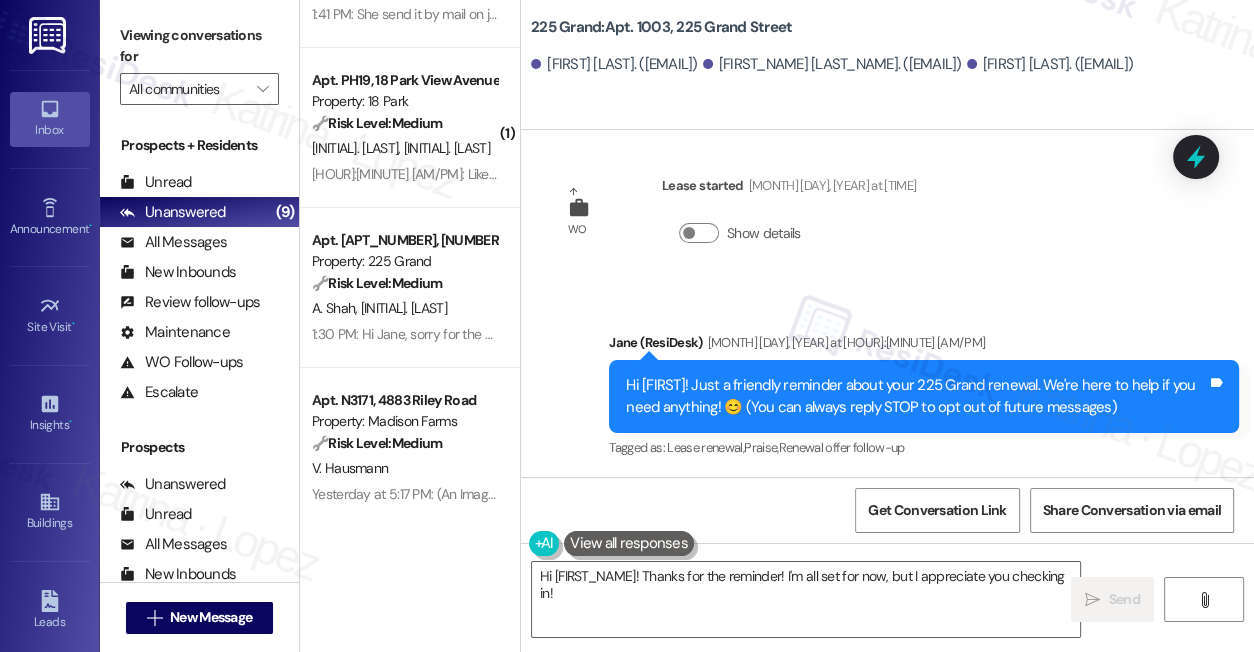 click on "Viewing conversations for" at bounding box center [199, 46] 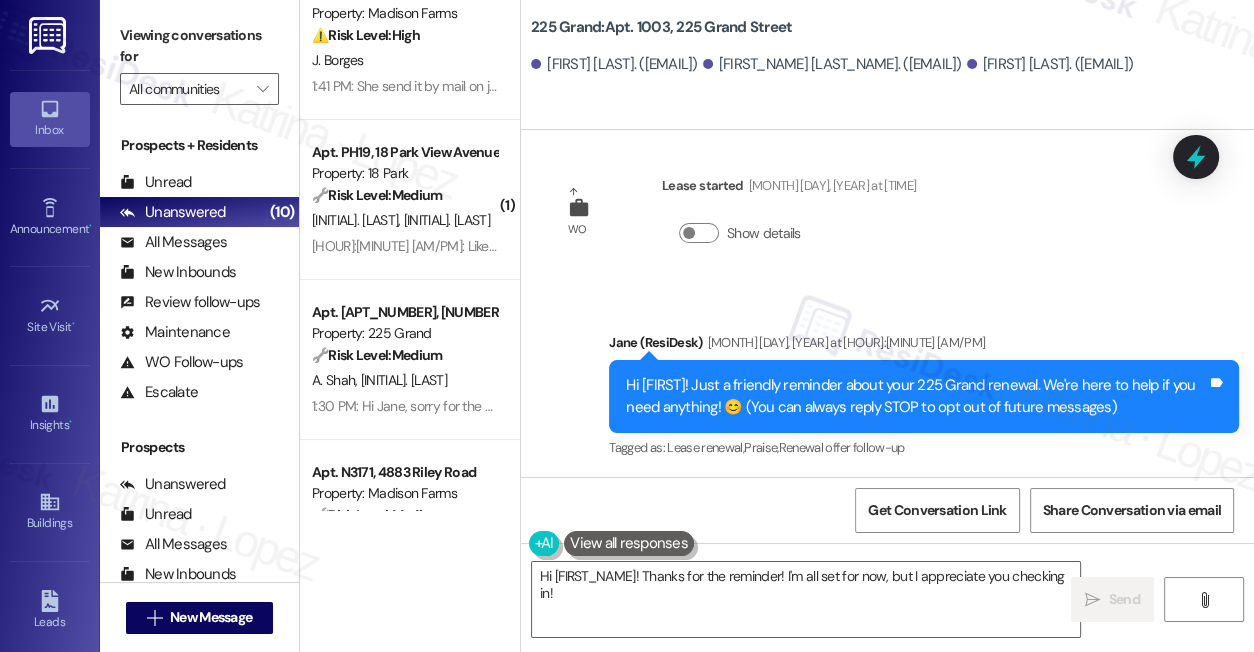 scroll, scrollTop: 0, scrollLeft: 0, axis: both 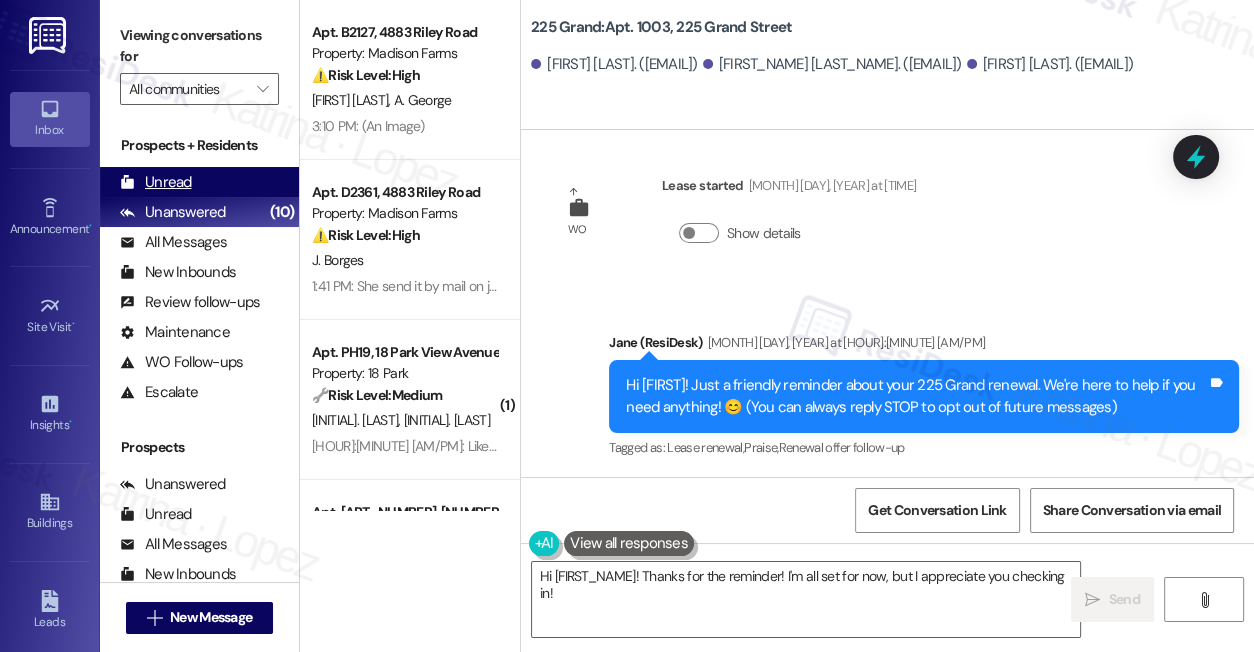 click on "Unread (0)" at bounding box center (199, 182) 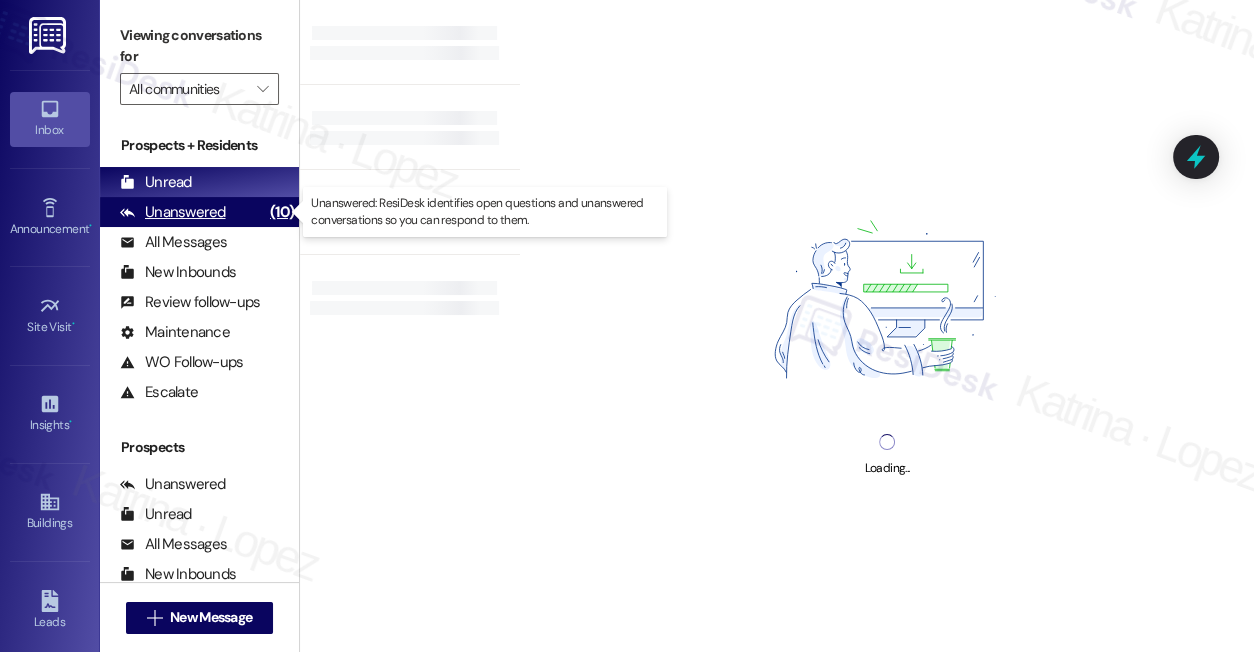 click on "Unanswered" at bounding box center (173, 212) 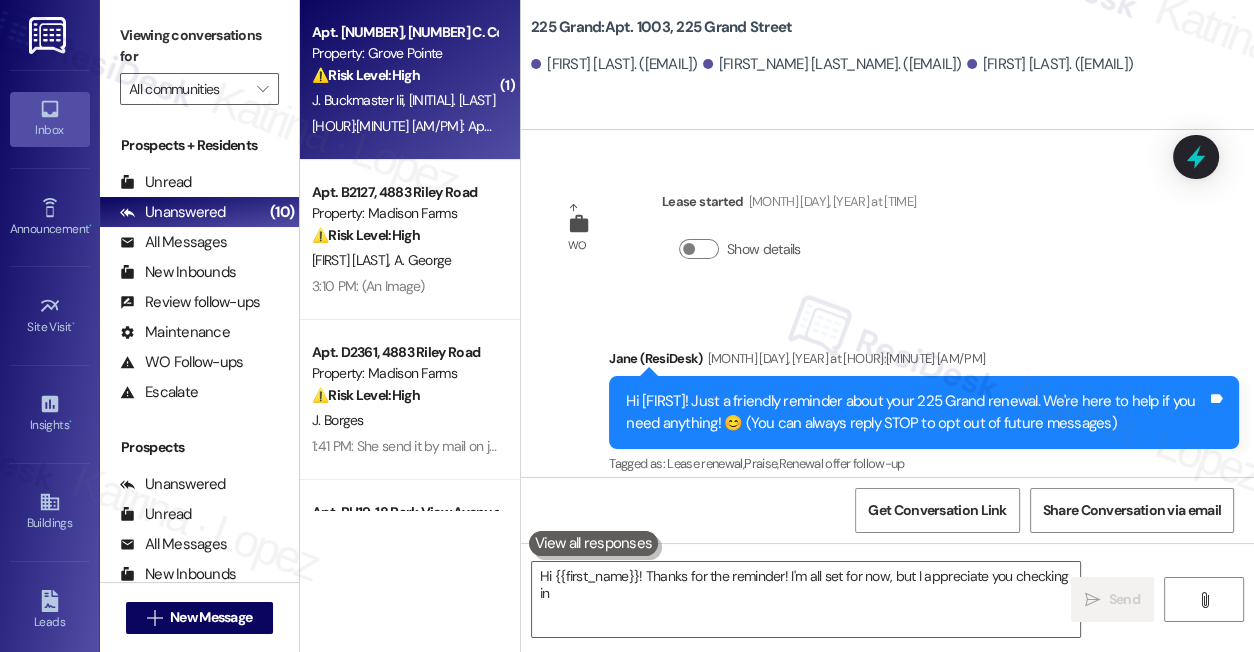 type on "Hi {{first_name}}! Thanks for the reminder! I'm all set for now, but I appreciate you checking in!" 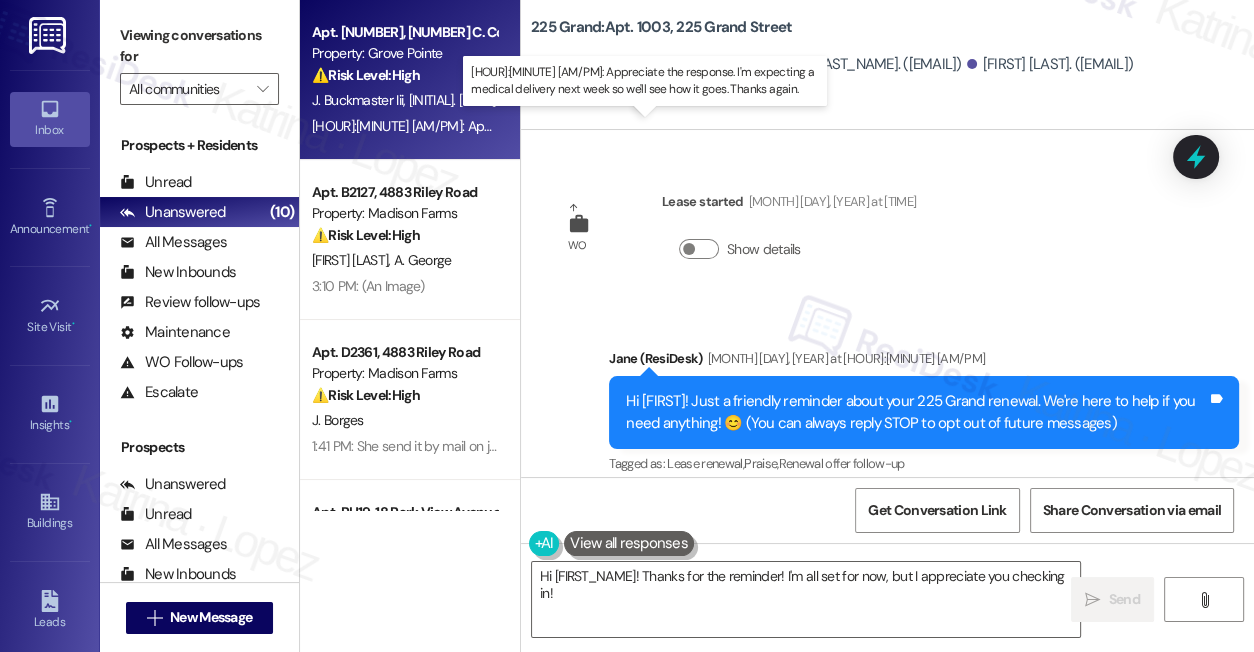 click on "3:53 PM: Appreciate the response. I'm expecting a medical delivery next week so we'll see how it goes. Thanks again.  3:53 PM: Appreciate the response. I'm expecting a medical delivery next week so we'll see how it goes. Thanks again." at bounding box center [699, 126] 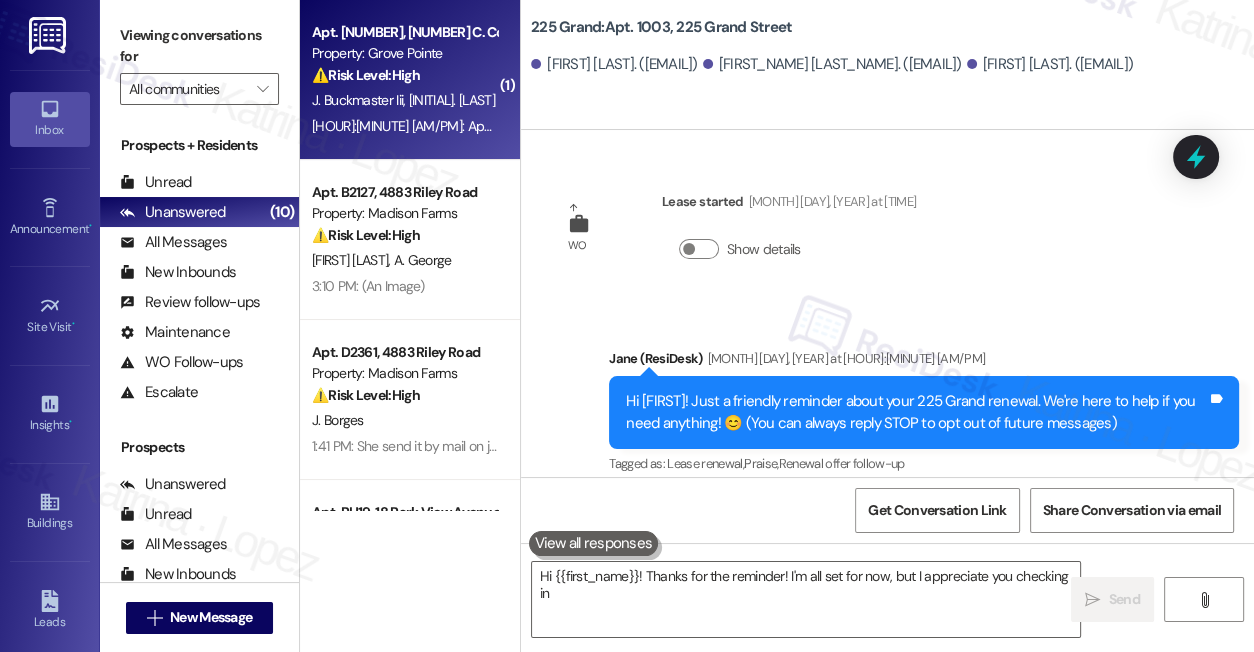 type on "Hi {{first_name}}! Thanks for the reminder! I'm all set for now, but I appreciate you checking in!" 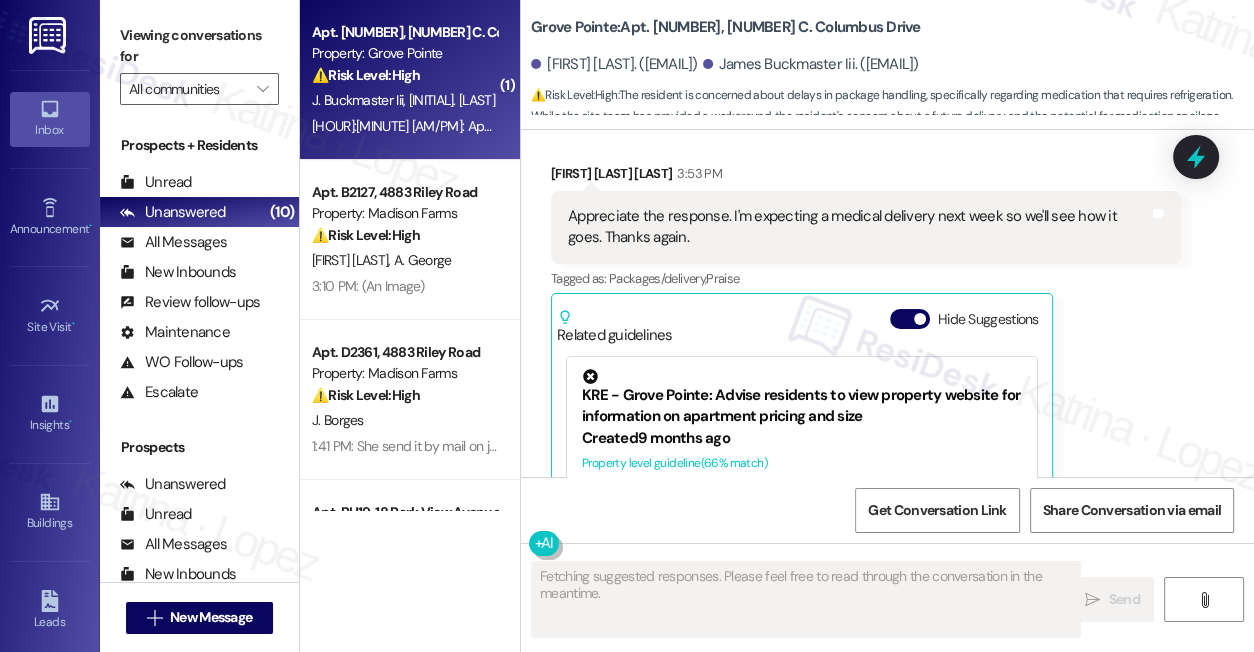 scroll, scrollTop: 12711, scrollLeft: 0, axis: vertical 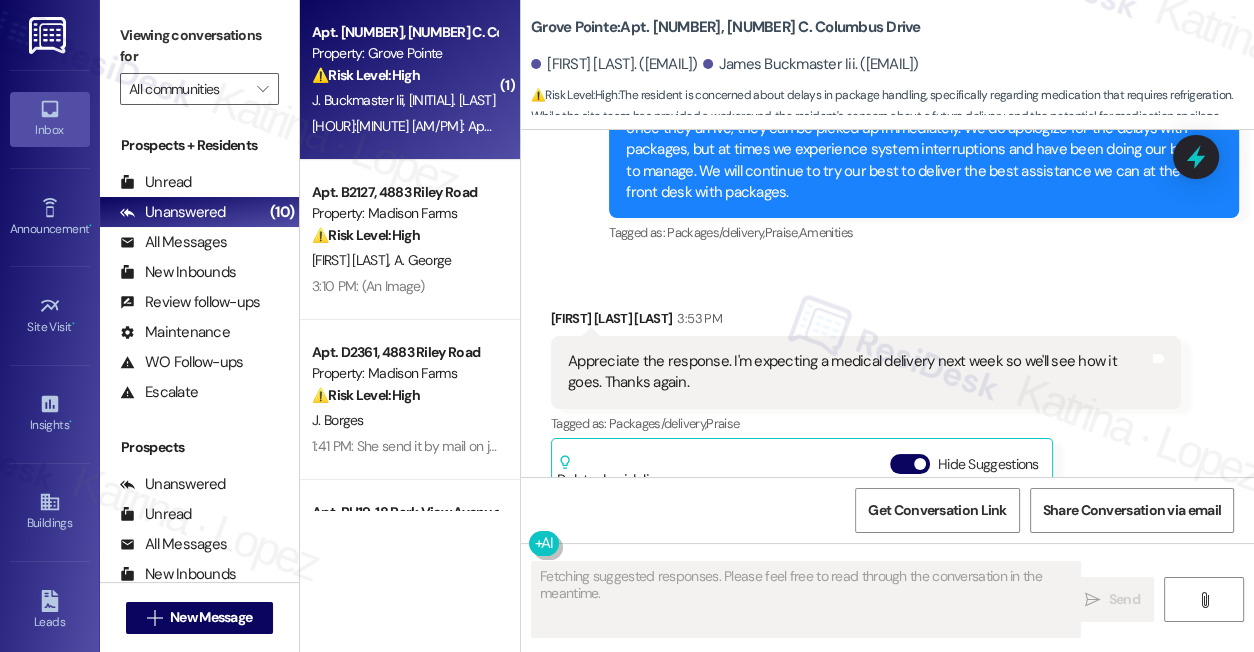 click on "Hide Suggestions" at bounding box center (910, 464) 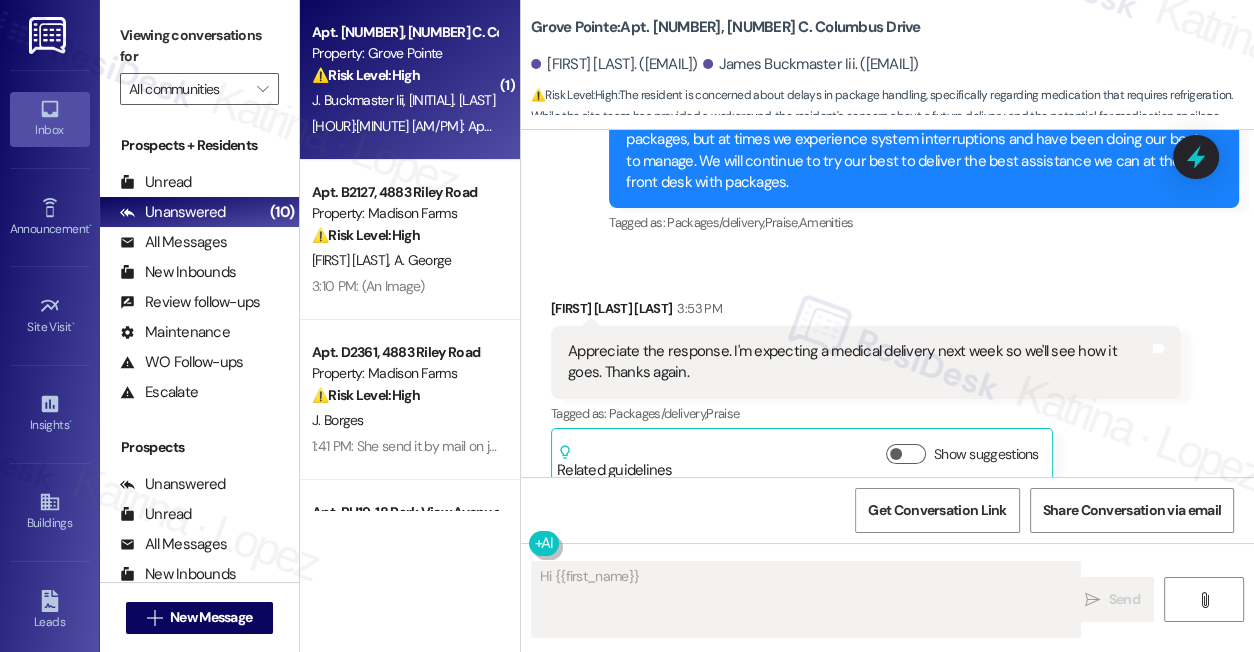 scroll, scrollTop: 12724, scrollLeft: 0, axis: vertical 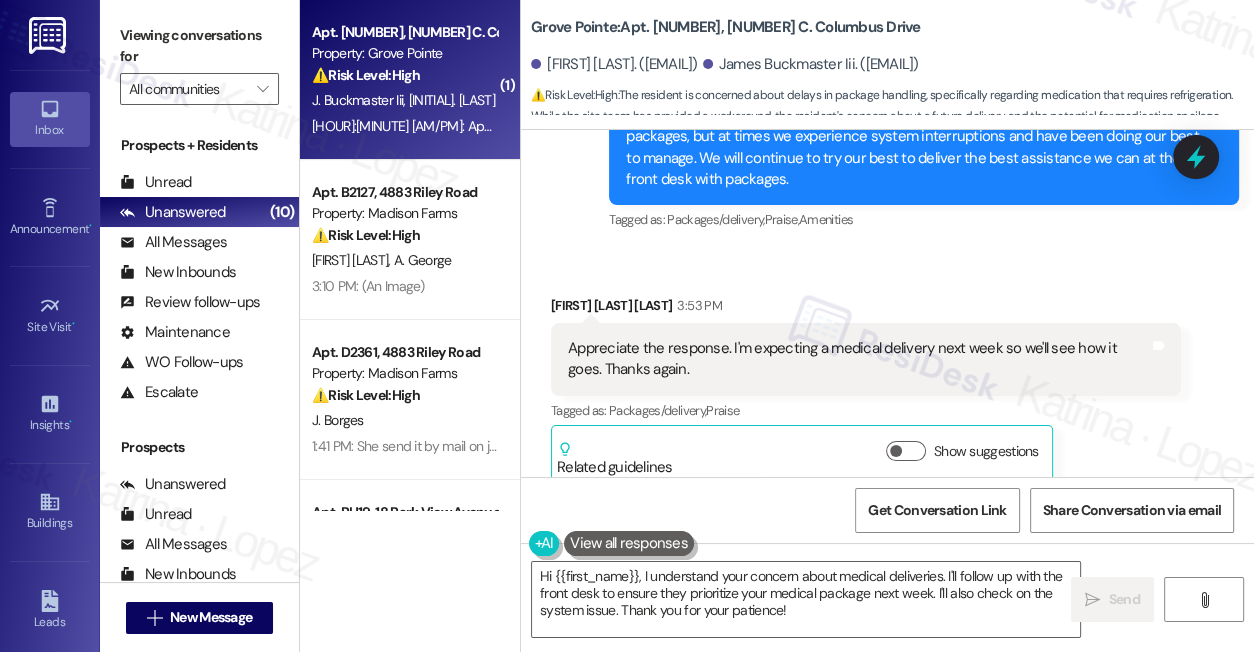 click on "Appreciate the response. I'm expecting a medical delivery next week so we'll see how it goes. Thanks again." at bounding box center [858, 359] 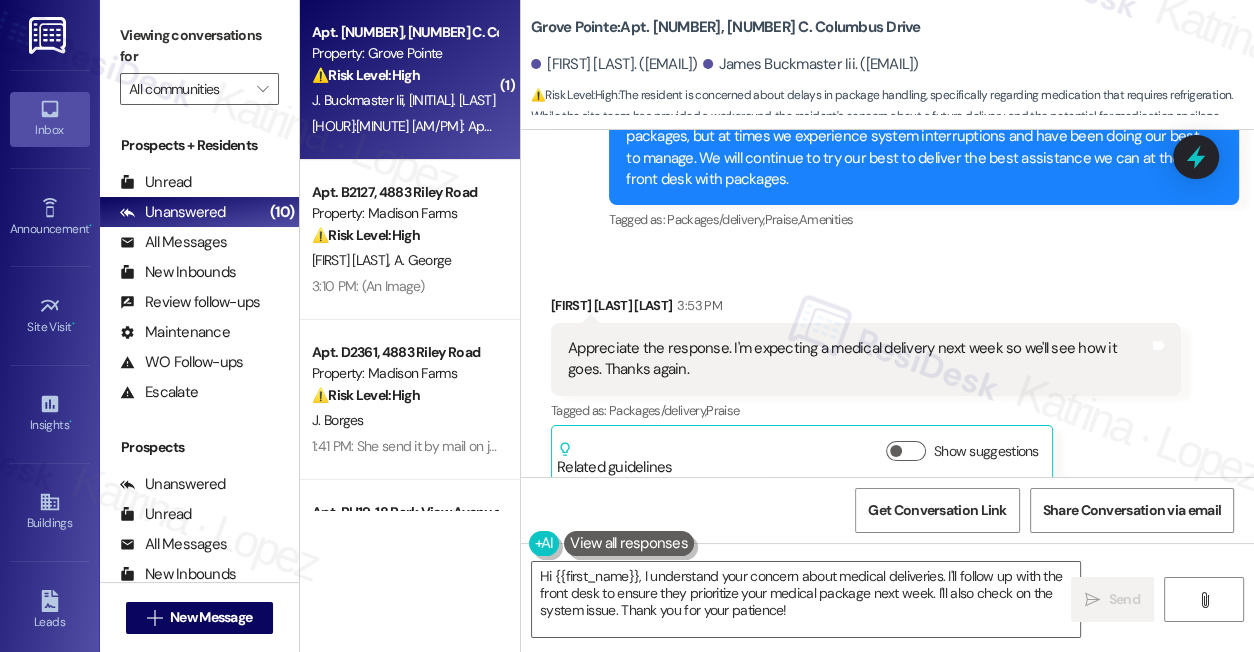 click on "Appreciate the response. I'm expecting a medical delivery next week so we'll see how it goes. Thanks again." at bounding box center [858, 359] 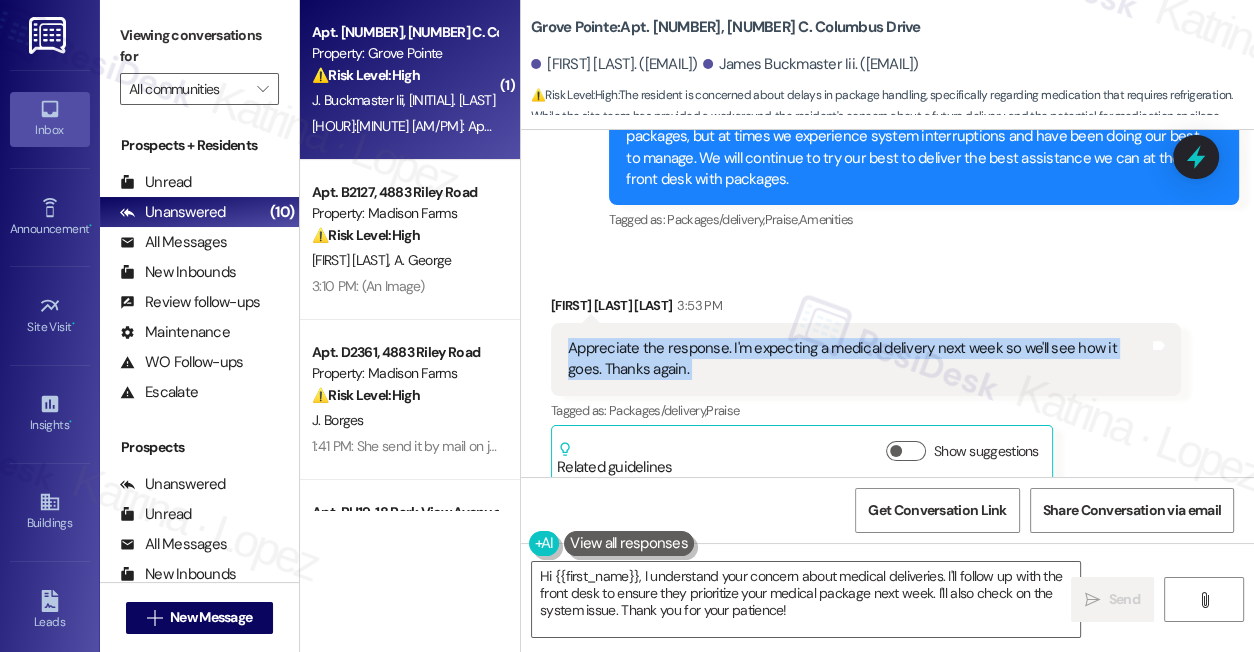 click on "Appreciate the response. I'm expecting a medical delivery next week so we'll see how it goes. Thanks again." at bounding box center [858, 359] 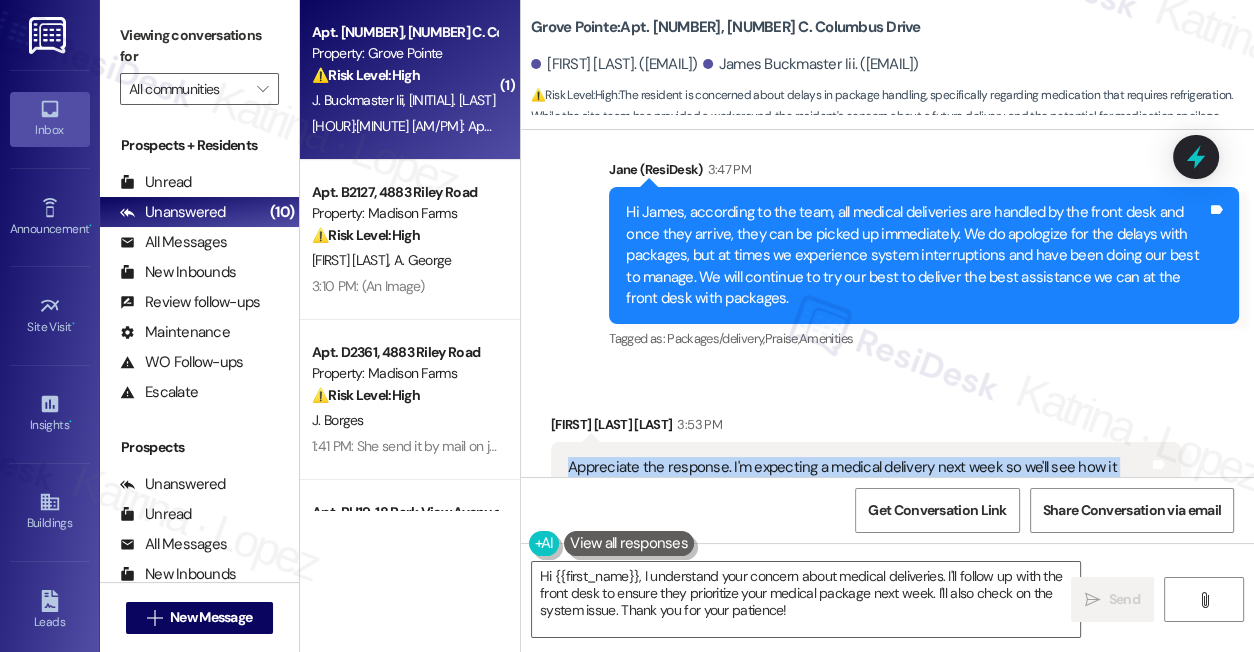 scroll, scrollTop: 12542, scrollLeft: 0, axis: vertical 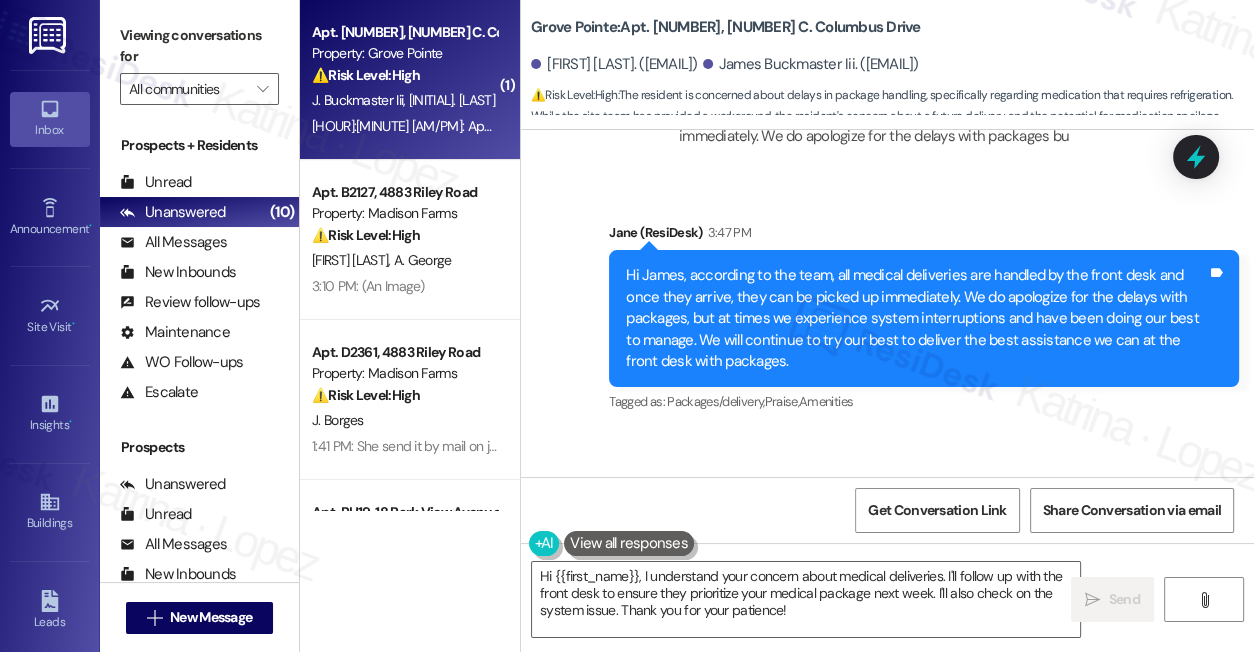 click on "Hi James, according to the team, all medical deliveries are handled by the front desk and once they arrive, they can be picked up immediately. We do apologize for the delays with packages, but at times we experience system interruptions and have been doing our best to manage. We will continue to try our best to deliver the best assistance we can at the front desk with packages." at bounding box center (916, 318) 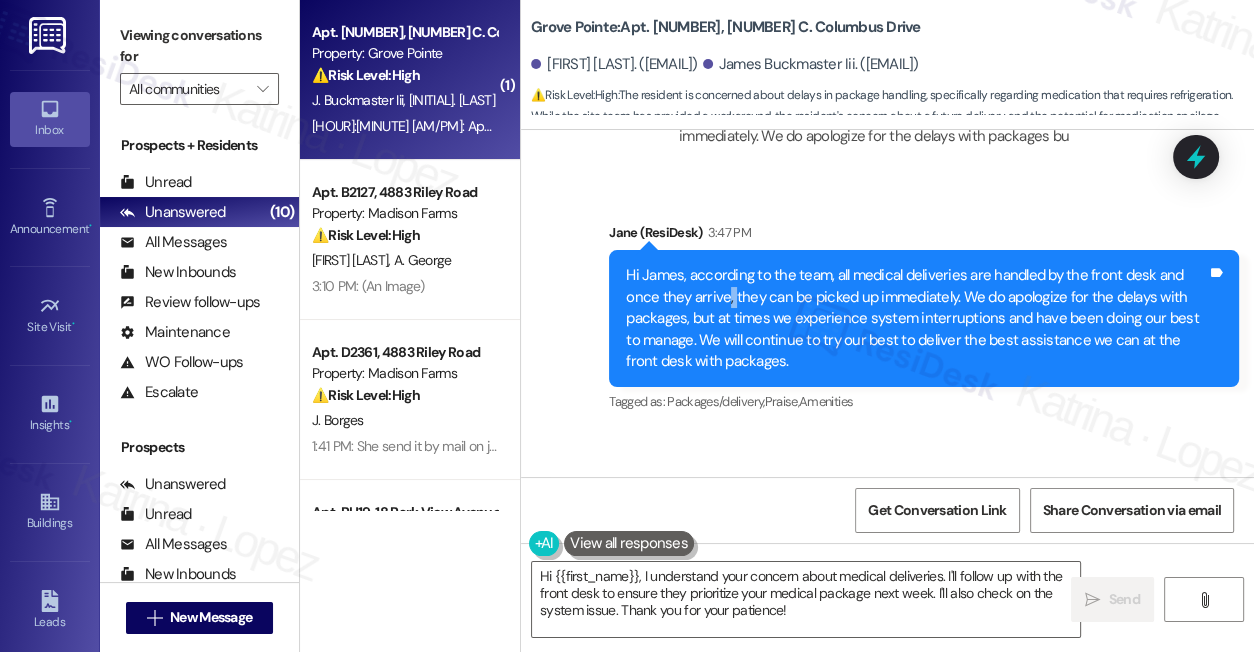 click on "Hi James, according to the team, all medical deliveries are handled by the front desk and once they arrive, they can be picked up immediately. We do apologize for the delays with packages, but at times we experience system interruptions and have been doing our best to manage. We will continue to try our best to deliver the best assistance we can at the front desk with packages." at bounding box center (916, 318) 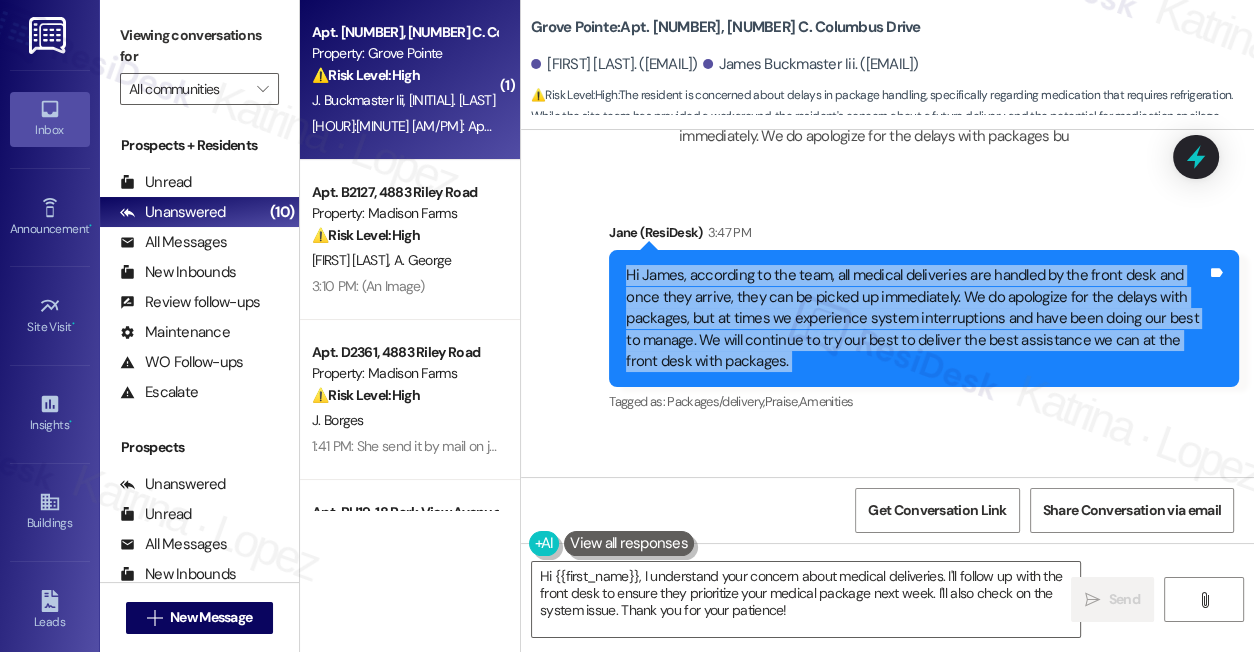 click on "Hi James, according to the team, all medical deliveries are handled by the front desk and once they arrive, they can be picked up immediately. We do apologize for the delays with packages, but at times we experience system interruptions and have been doing our best to manage. We will continue to try our best to deliver the best assistance we can at the front desk with packages." at bounding box center [916, 318] 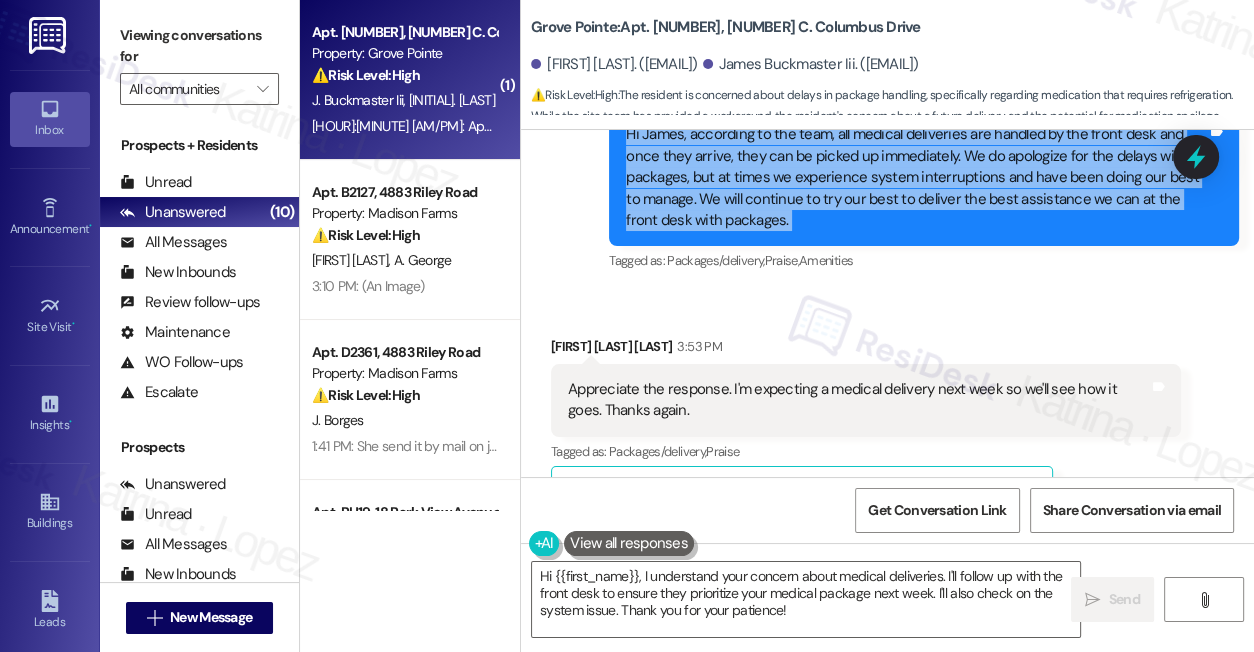 scroll, scrollTop: 12724, scrollLeft: 0, axis: vertical 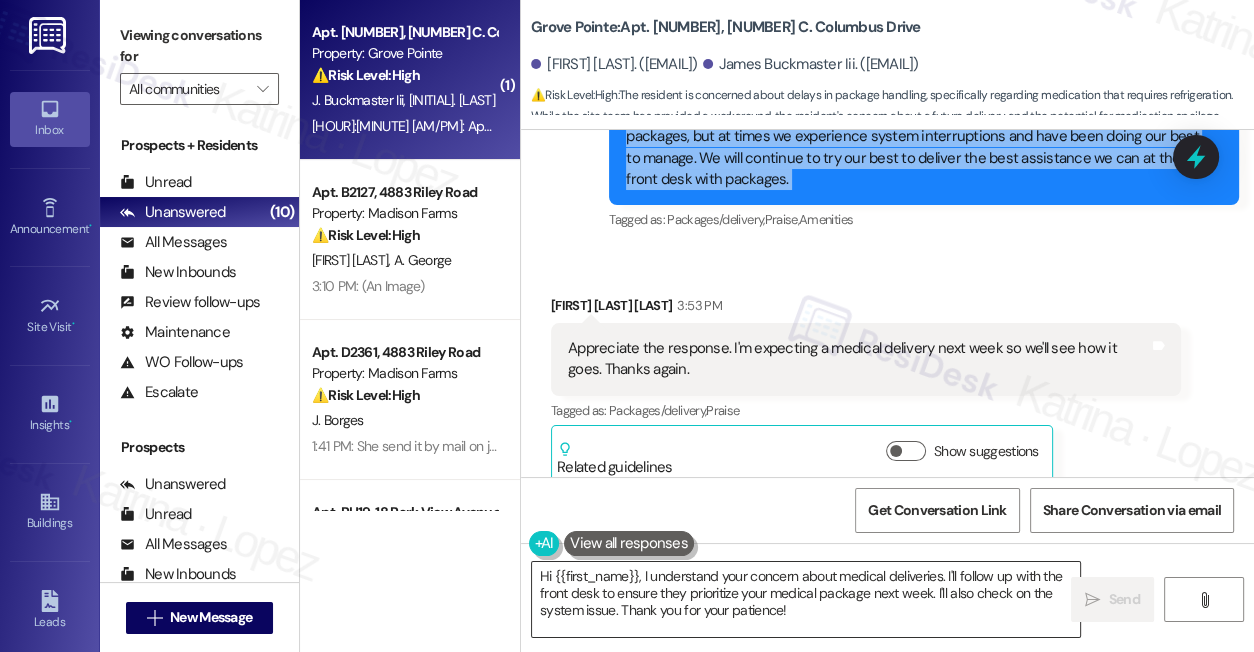 click on "Hi {{first_name}}, I understand your concern about medical deliveries. I'll follow up with the front desk to ensure they prioritize your medical package next week. I'll also check on the system issue. Thank you for your patience!" at bounding box center (806, 599) 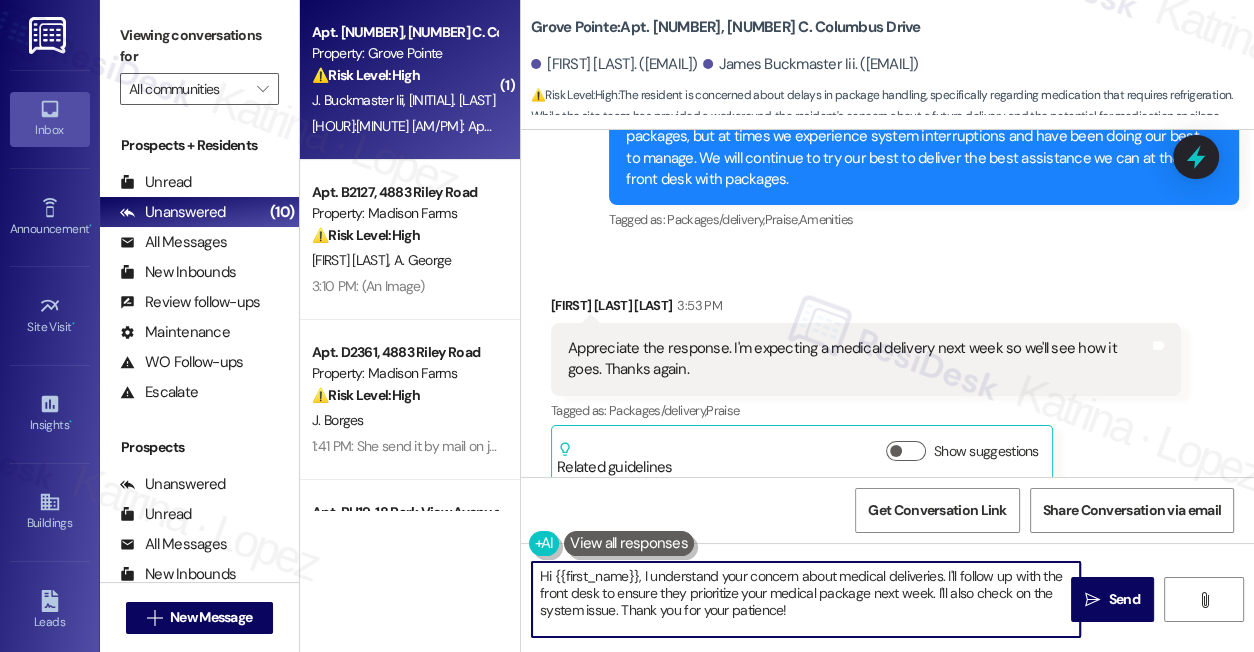 click on "Hi {{first_name}}, I understand your concern about medical deliveries. I'll follow up with the front desk to ensure they prioritize your medical package next week. I'll also check on the system issue. Thank you for your patience!" at bounding box center [806, 599] 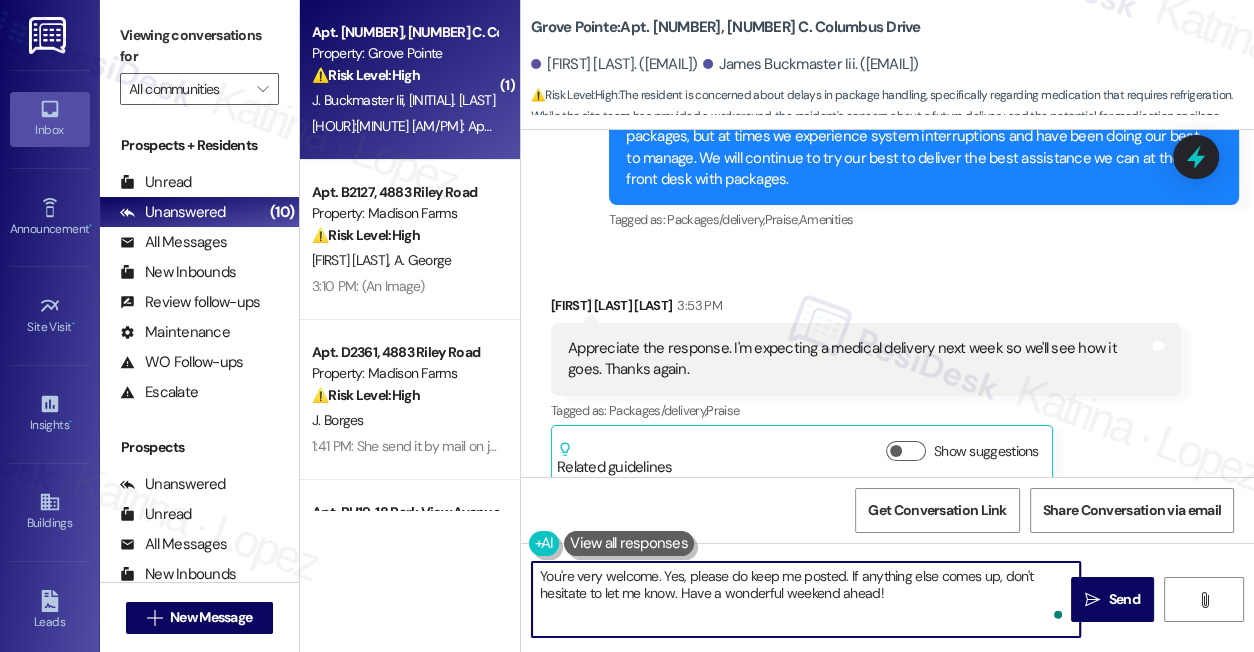 click on "You're very welcome. Yes, please do keep me posted. If anything else comes up, don't hesitate to let me know. Have a wonderful weekend ahead!" at bounding box center (806, 599) 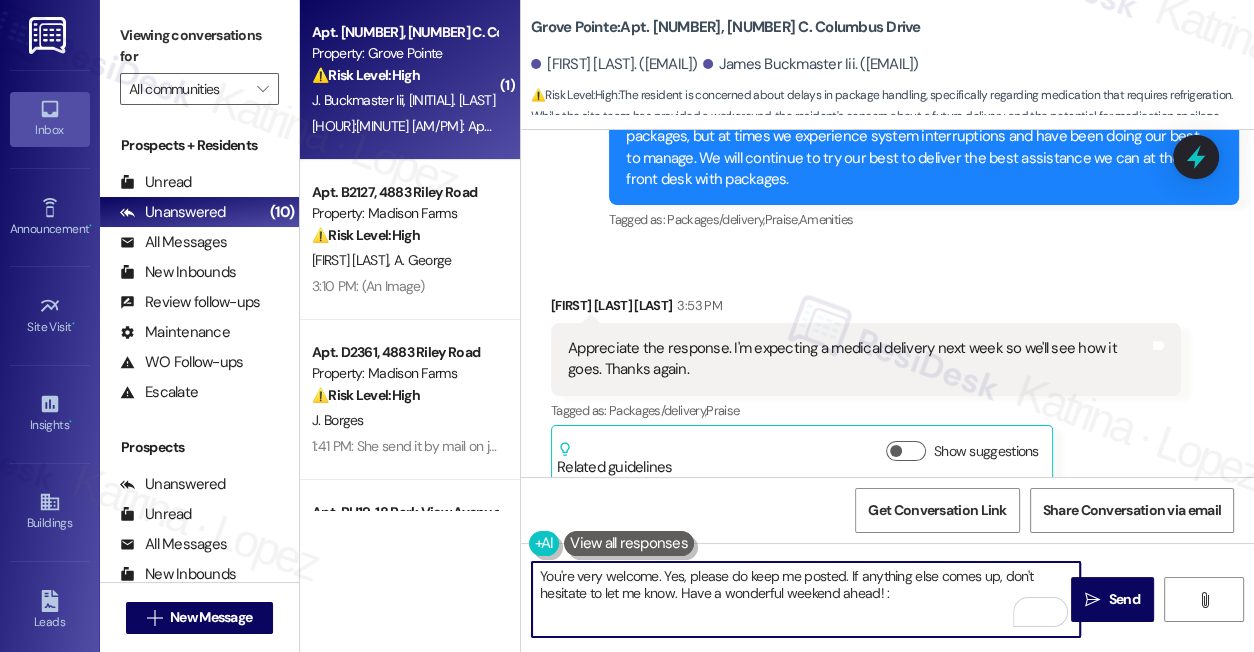 type on "You're very welcome. Yes, please do keep me posted. If anything else comes up, don't hesitate to let me know. Have a wonderful weekend ahead! :)" 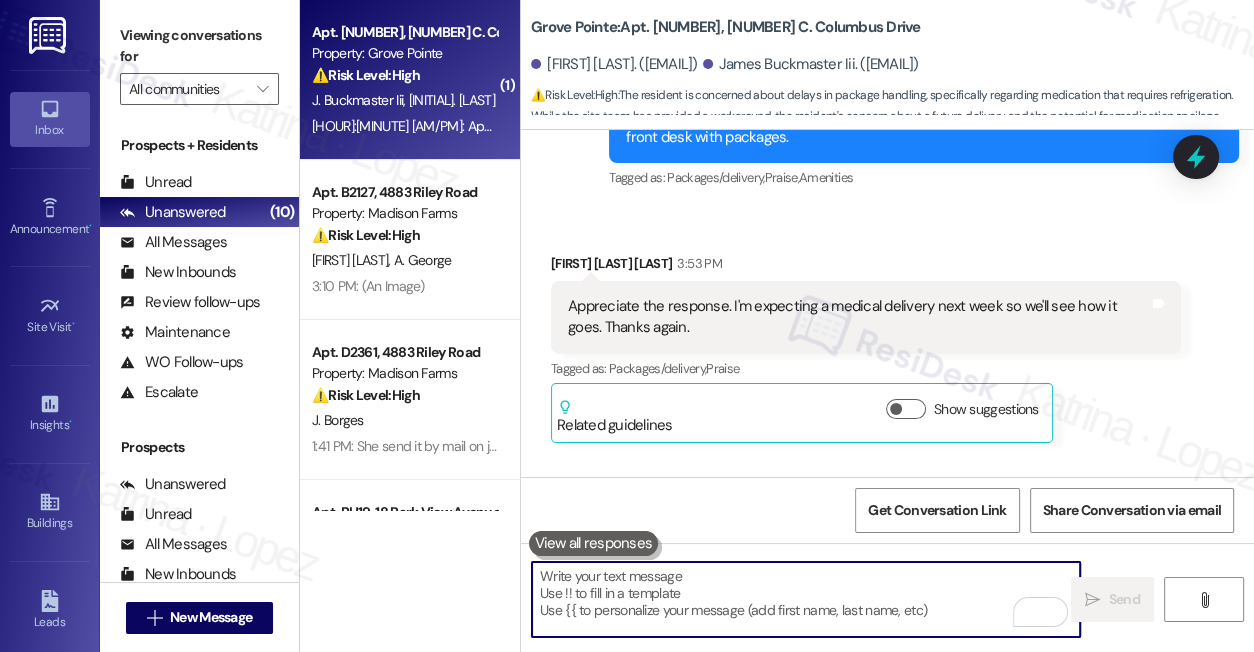 scroll, scrollTop: 12885, scrollLeft: 0, axis: vertical 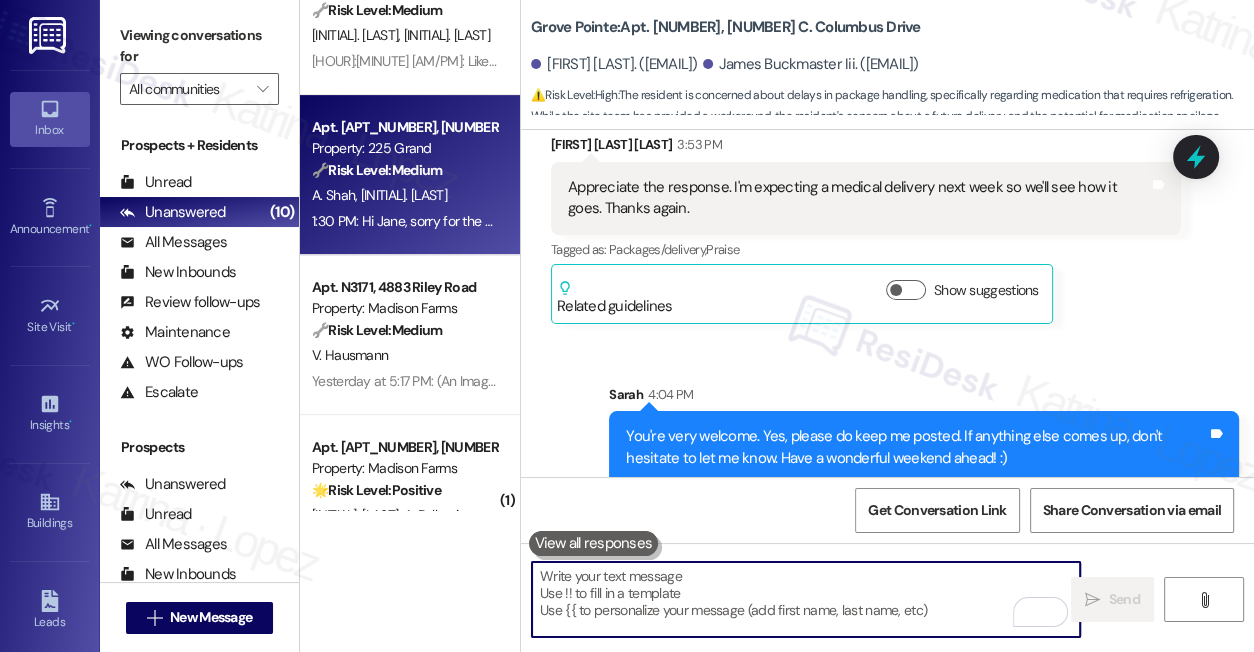 type 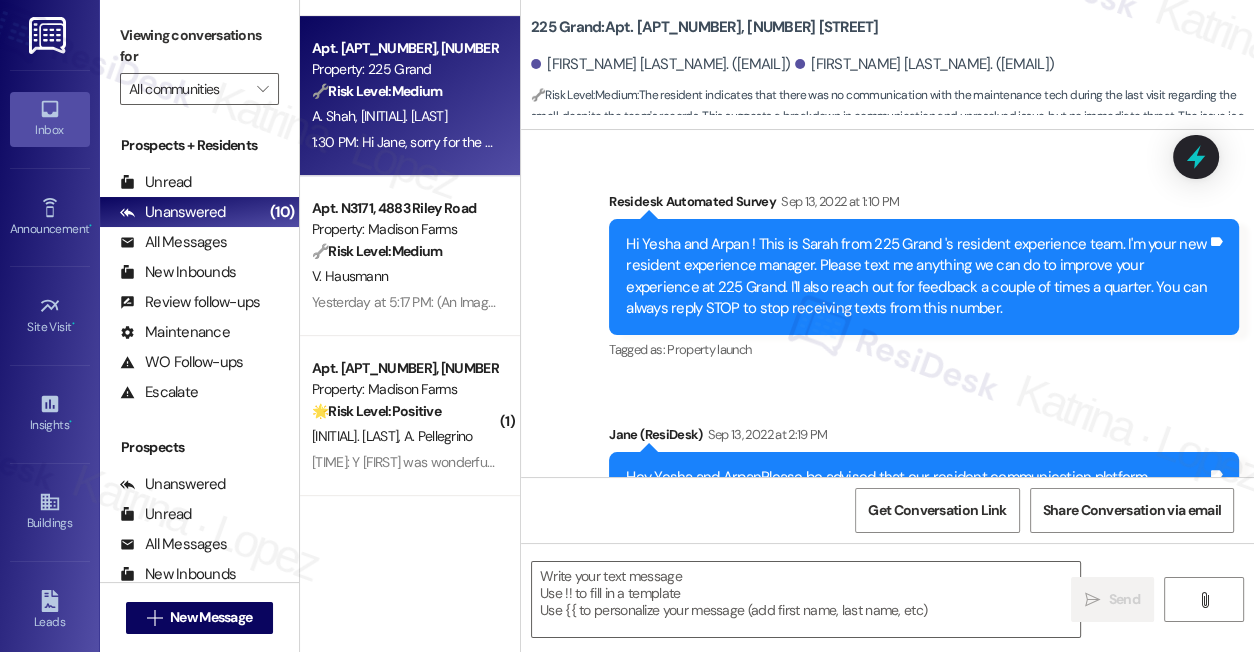 scroll, scrollTop: 727, scrollLeft: 0, axis: vertical 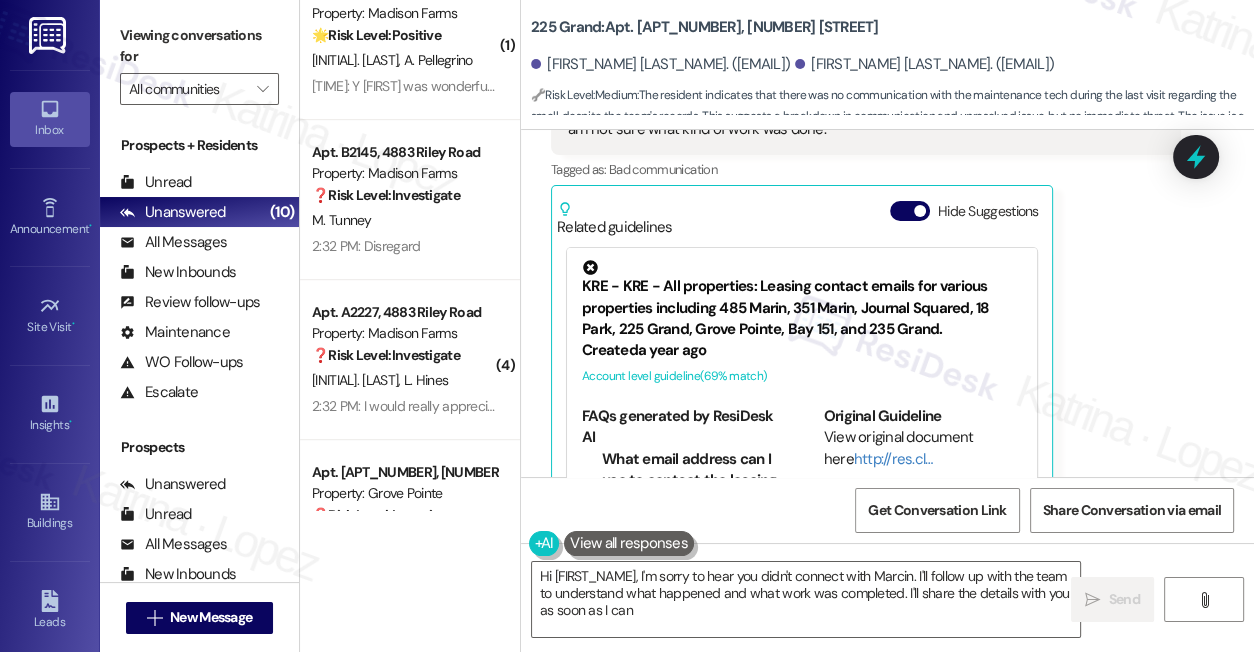 type on "Hi {{first_name}}, I'm sorry to hear you didn't connect with Marcin. I'll follow up with the team to understand what happened and what work was completed. I'll share the details with you as soon as I can!" 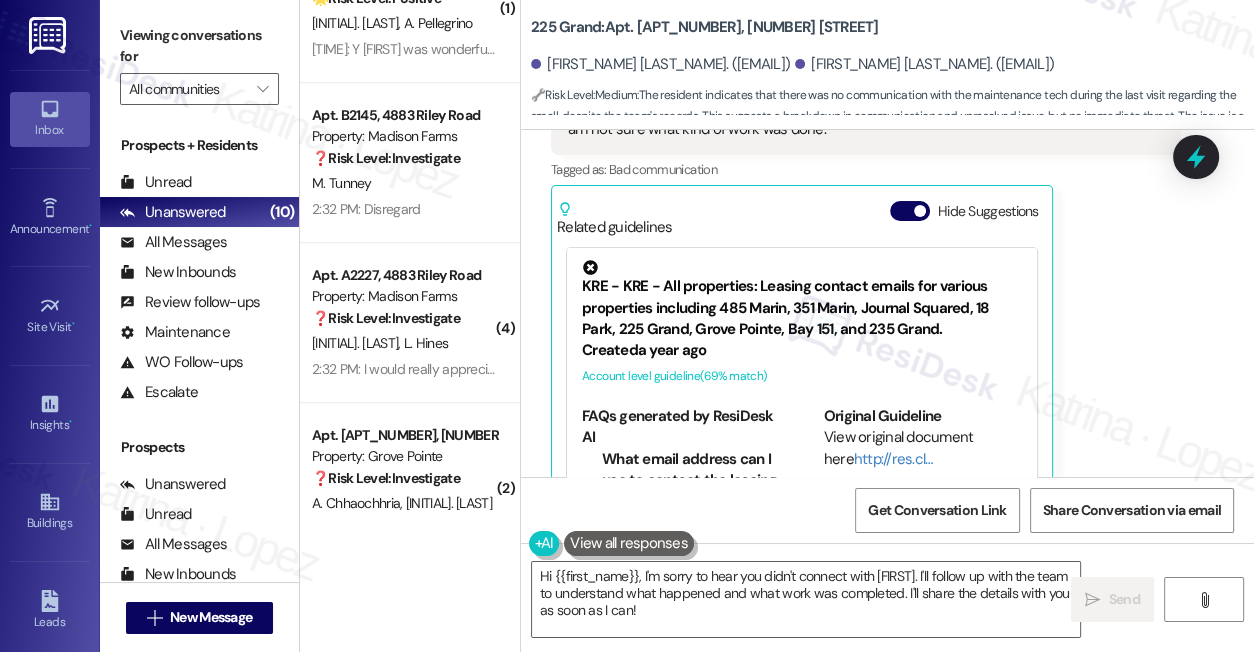 scroll, scrollTop: 1090, scrollLeft: 0, axis: vertical 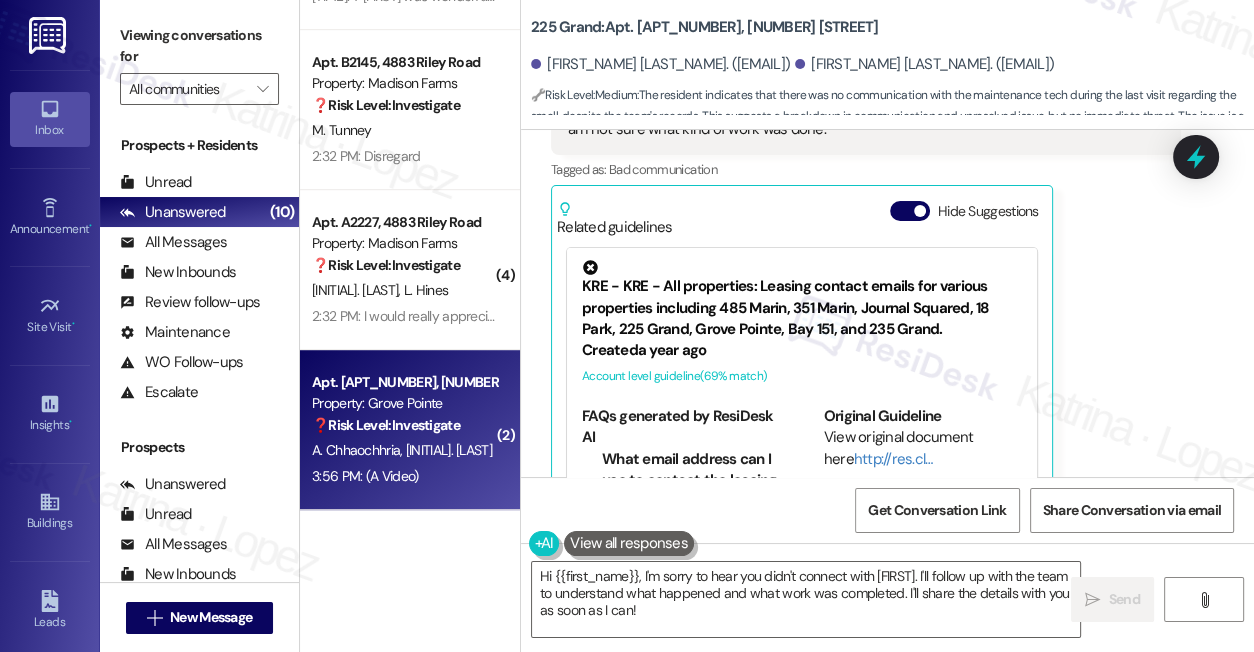 click on "P. Chhaochhria" at bounding box center [449, 450] 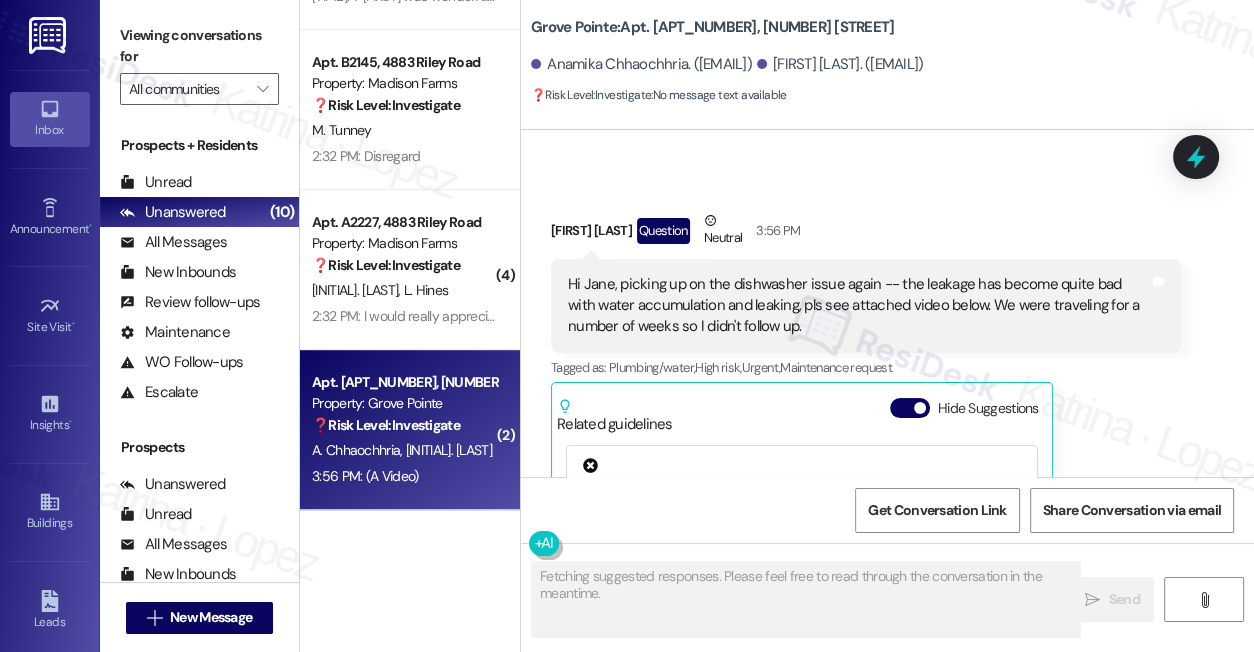 scroll, scrollTop: 22292, scrollLeft: 0, axis: vertical 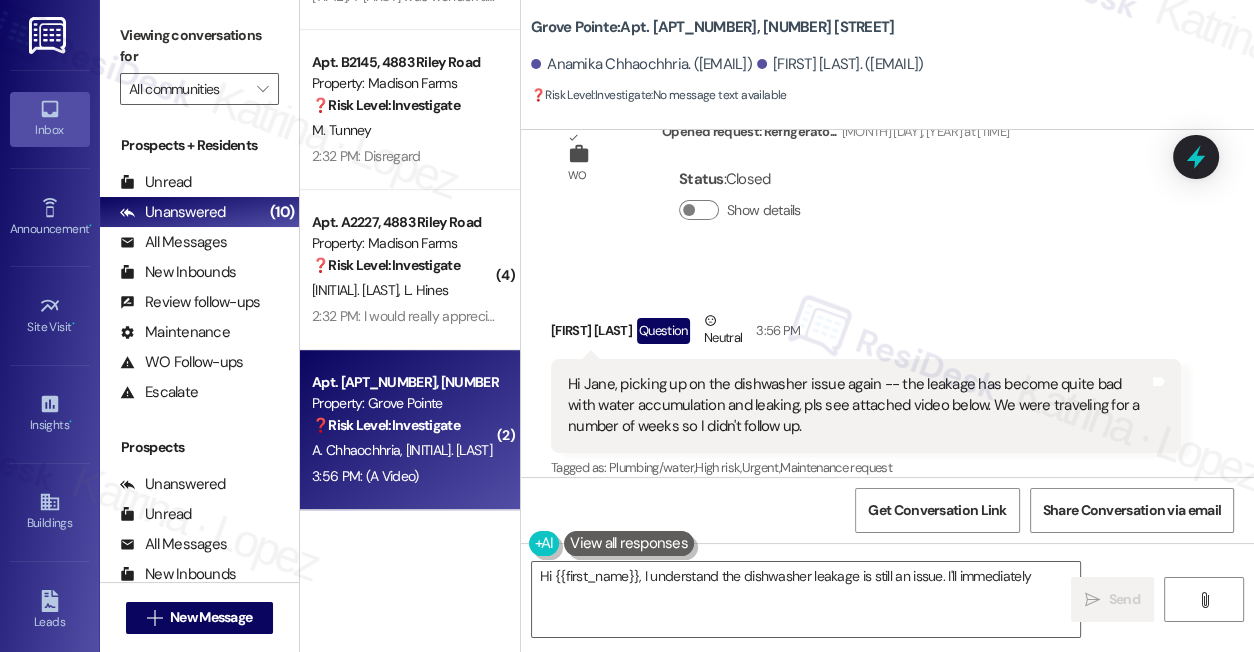 click on "Hi Jane, picking up on the dishwasher issue again -- the leakage has become quite bad with water accumulation and leaking, pls see attached video below. We were traveling for a number of weeks so I didn't follow up." at bounding box center [858, 406] 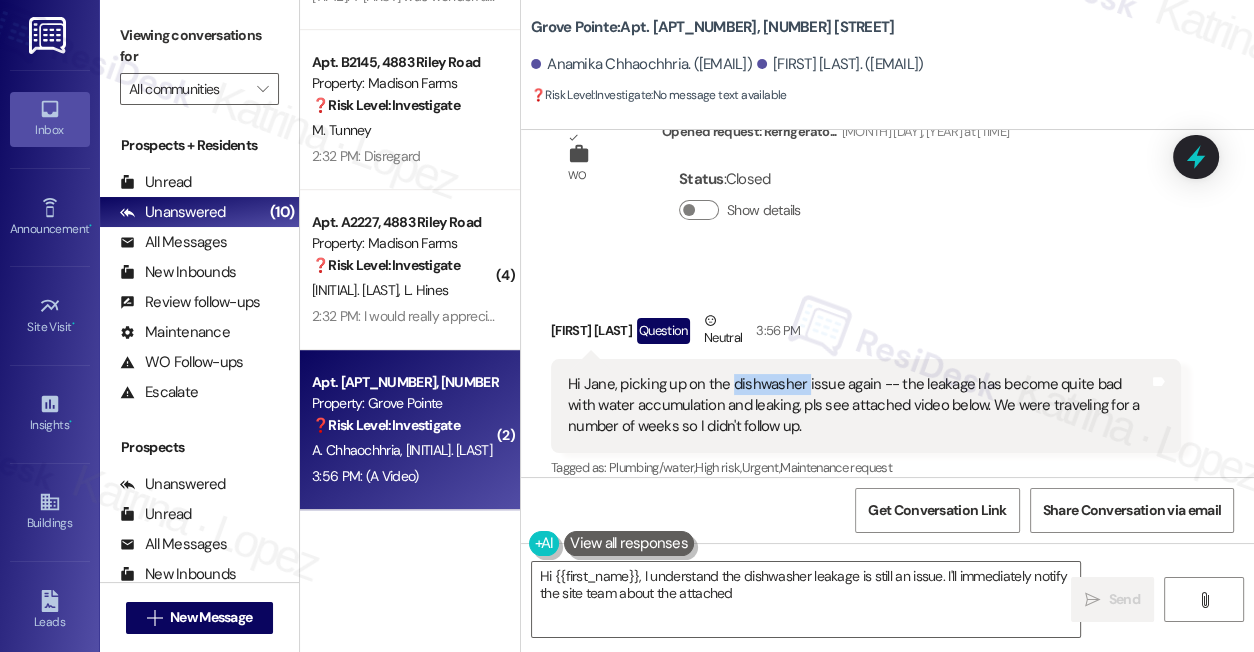 click on "Hi Jane, picking up on the dishwasher issue again -- the leakage has become quite bad with water accumulation and leaking, pls see attached video below. We were traveling for a number of weeks so I didn't follow up." at bounding box center [858, 406] 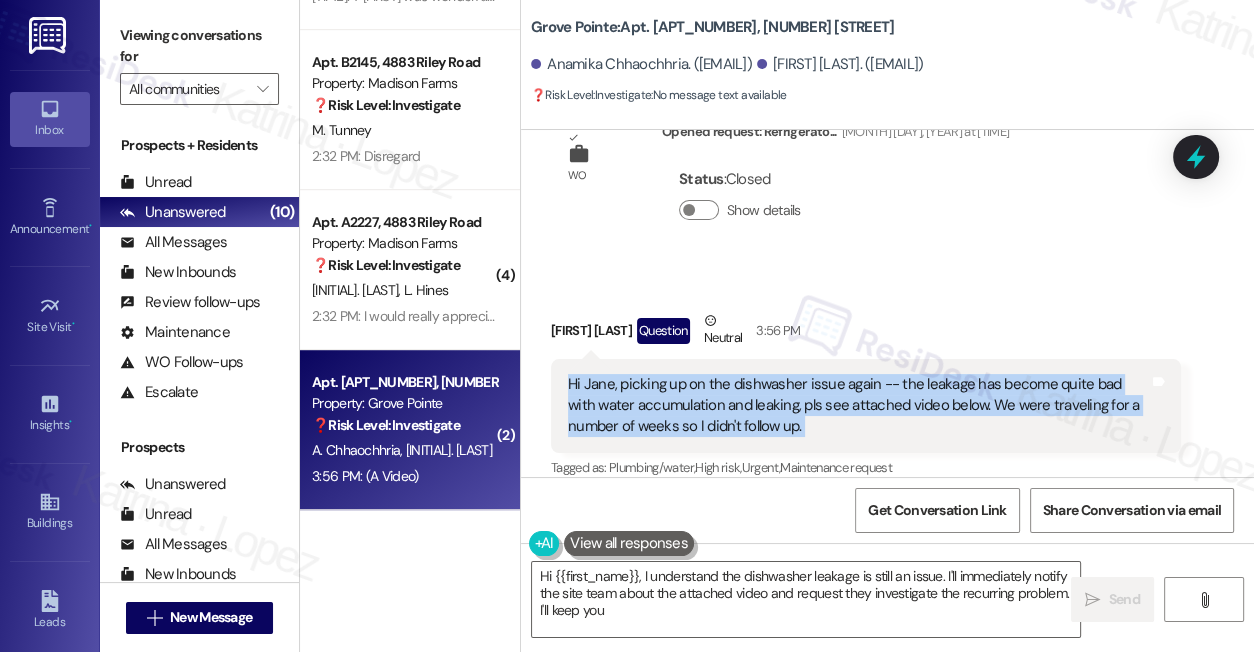 click on "Hi Jane, picking up on the dishwasher issue again -- the leakage has become quite bad with water accumulation and leaking, pls see attached video below. We were traveling for a number of weeks so I didn't follow up." at bounding box center [858, 406] 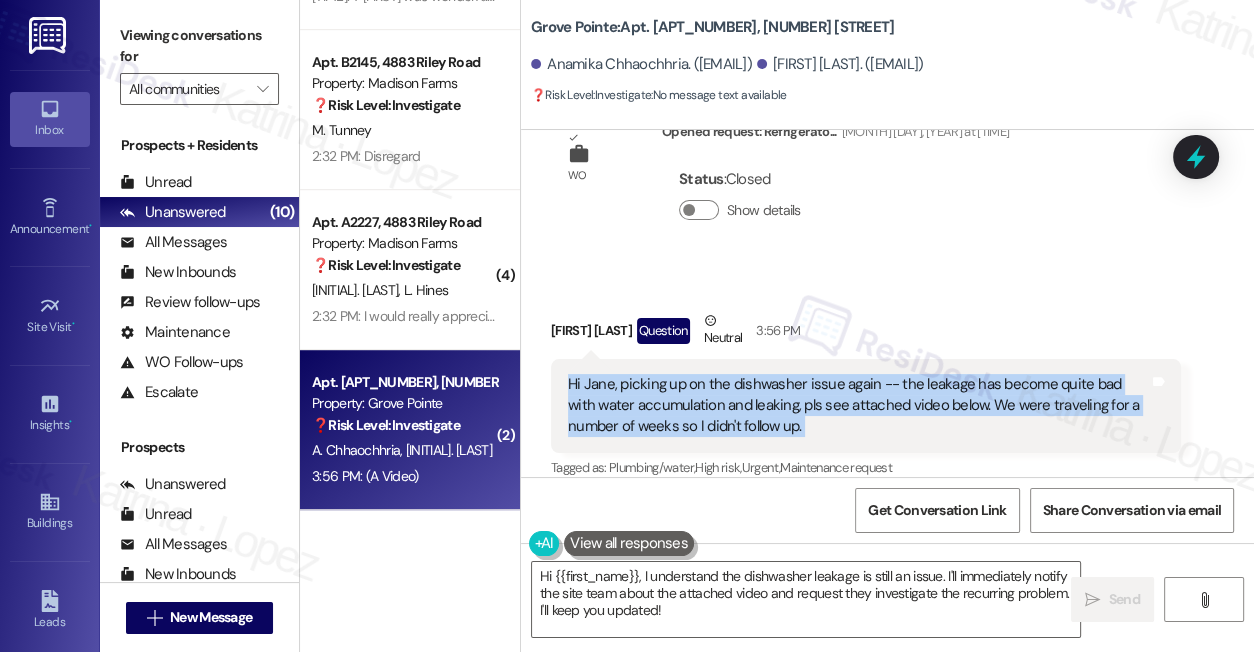 click on "Hi Jane, picking up on the dishwasher issue again -- the leakage has become quite bad with water accumulation and leaking, pls see attached video below. We were traveling for a number of weeks so I didn't follow up." at bounding box center (858, 406) 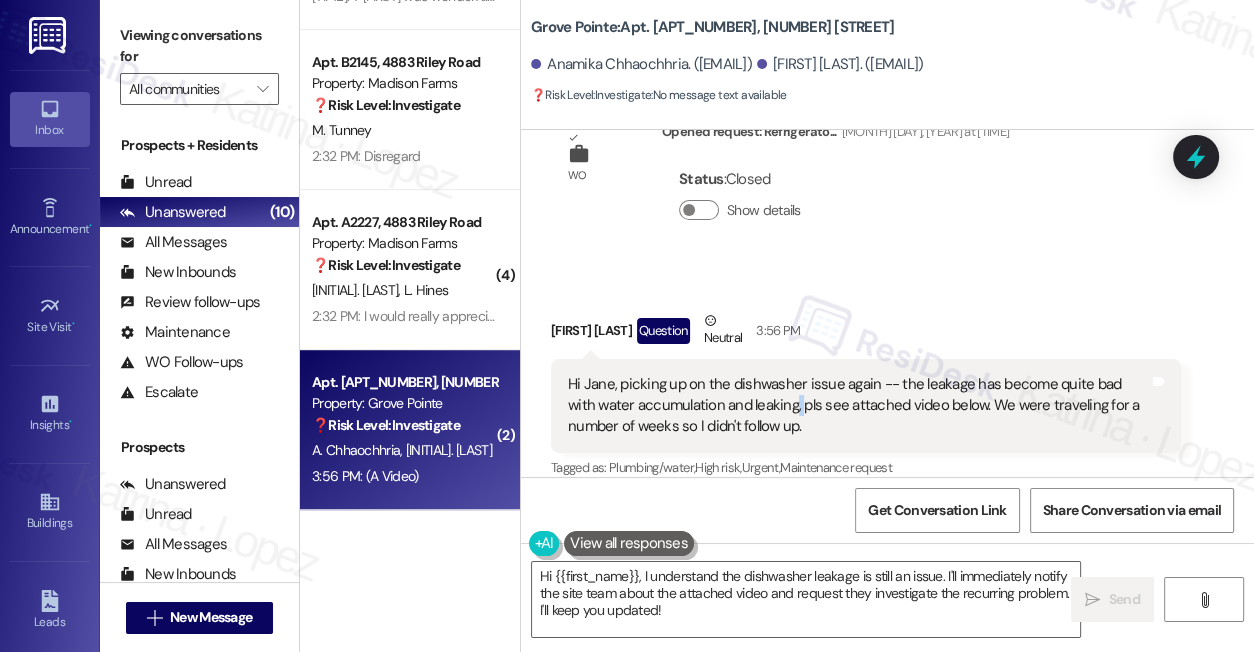 click on "Hi Jane, picking up on the dishwasher issue again -- the leakage has become quite bad with water accumulation and leaking, pls see attached video below. We were traveling for a number of weeks so I didn't follow up." at bounding box center [858, 406] 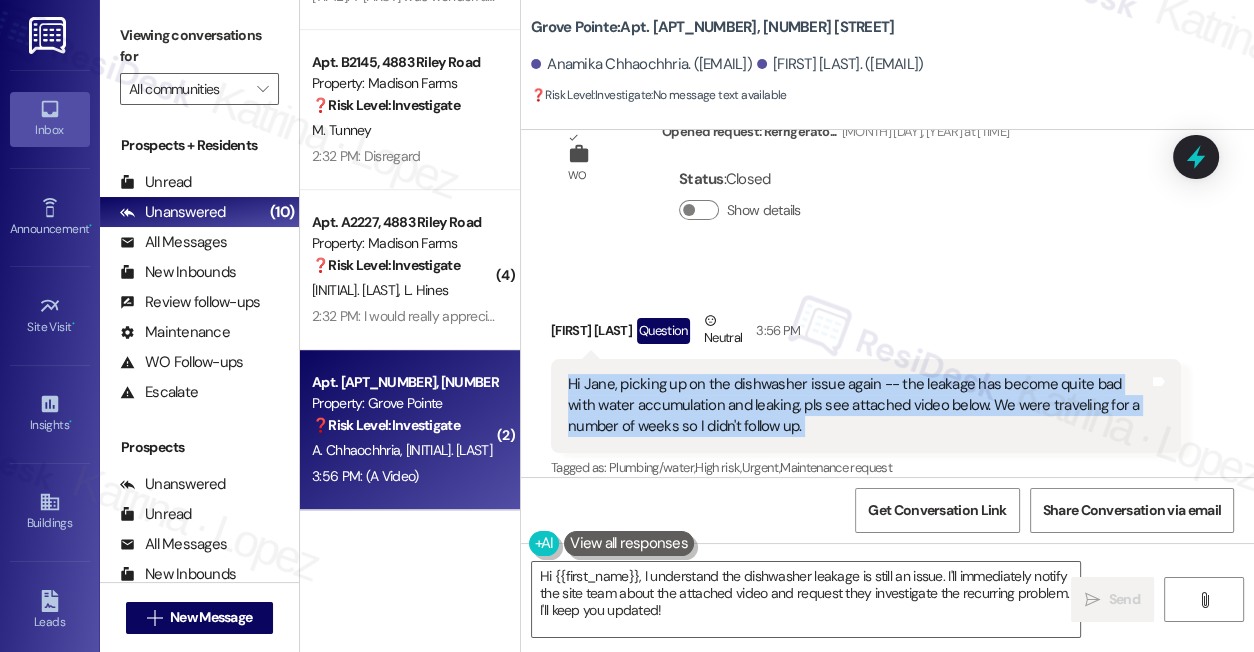 click on "Hi Jane, picking up on the dishwasher issue again -- the leakage has become quite bad with water accumulation and leaking, pls see attached video below. We were traveling for a number of weeks so I didn't follow up." at bounding box center (858, 406) 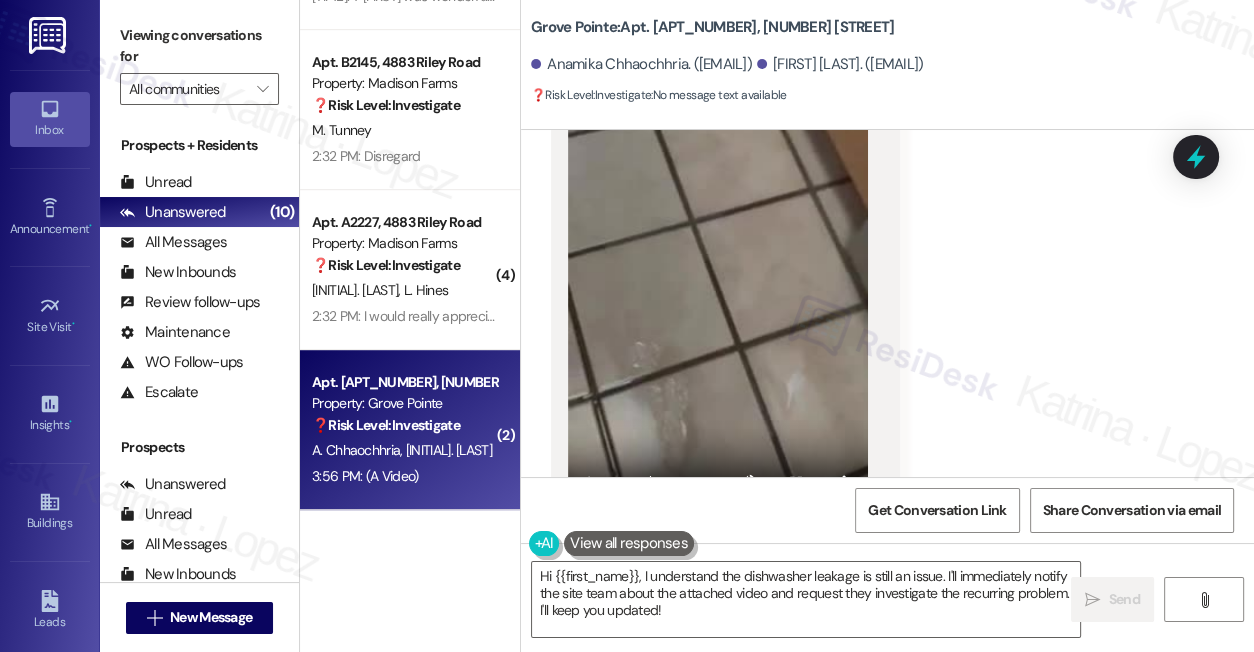 scroll, scrollTop: 23292, scrollLeft: 0, axis: vertical 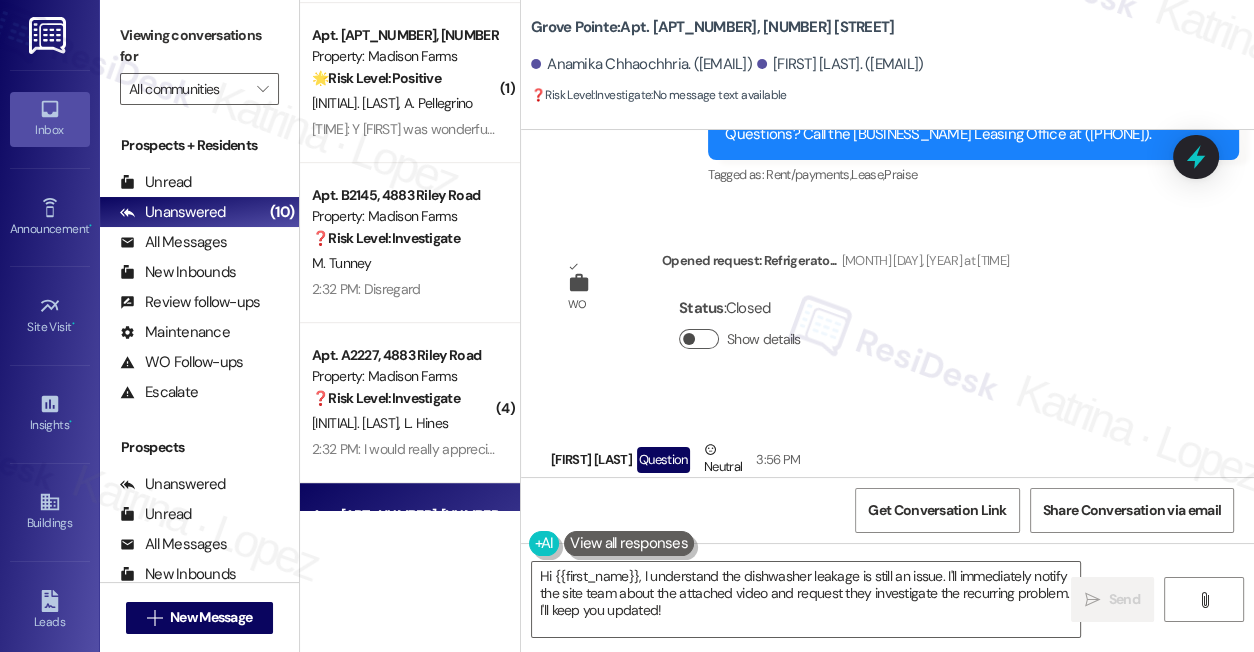 click on "Show details" at bounding box center [699, 339] 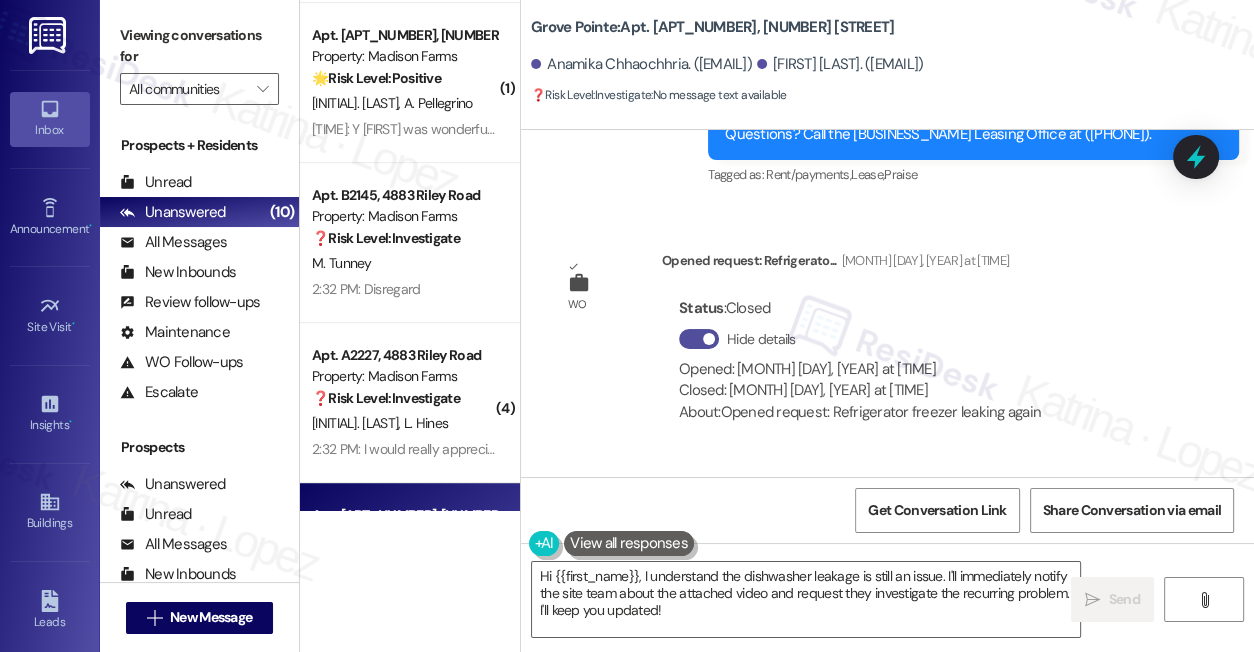 click on "Hide details" at bounding box center (699, 339) 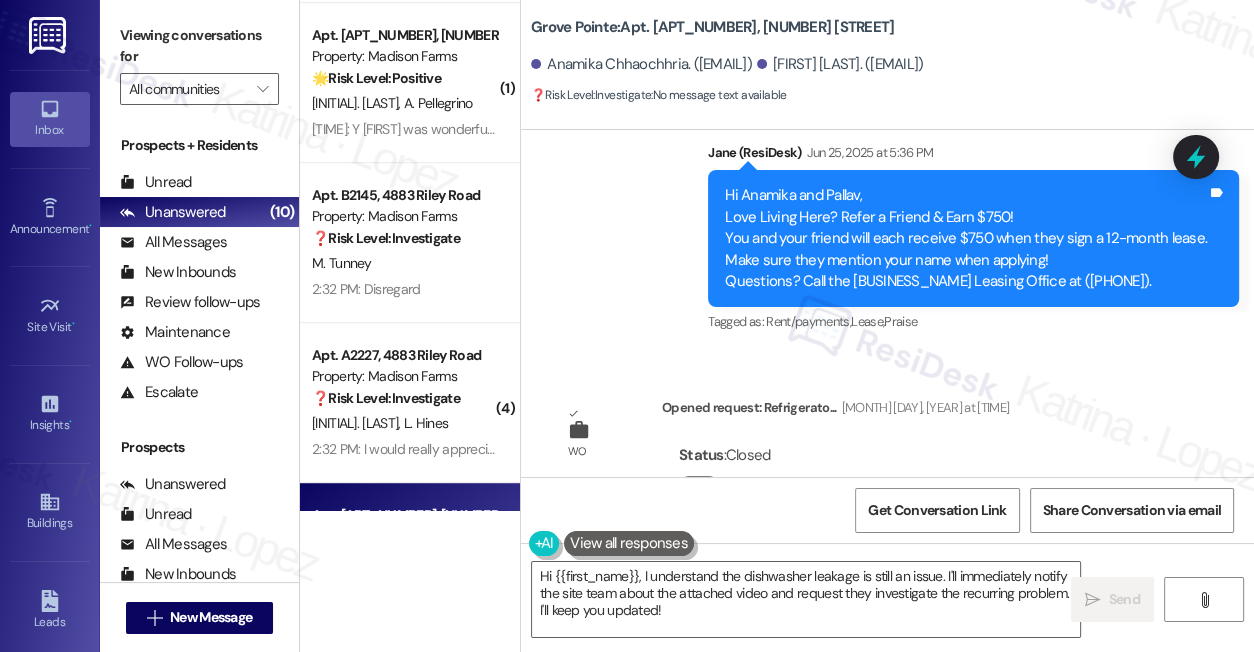 scroll, scrollTop: 21890, scrollLeft: 0, axis: vertical 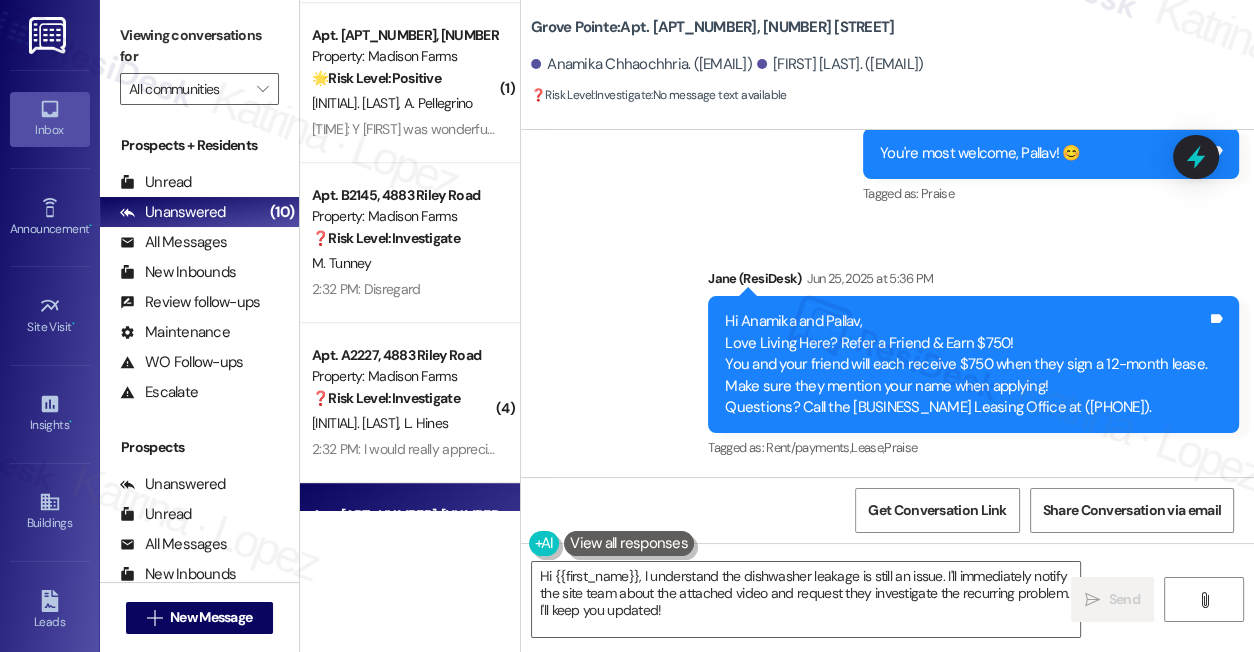 click on "Hi Anamika and Pallav,
Love Living Here? Refer a Friend & Earn $750!
You and your friend will each receive $750 when they sign a 12-month lease.
Make sure they mention your name when applying!
Questions? Call the Grove Pointe Leasing Office at (201) 333-8880." at bounding box center (966, 364) 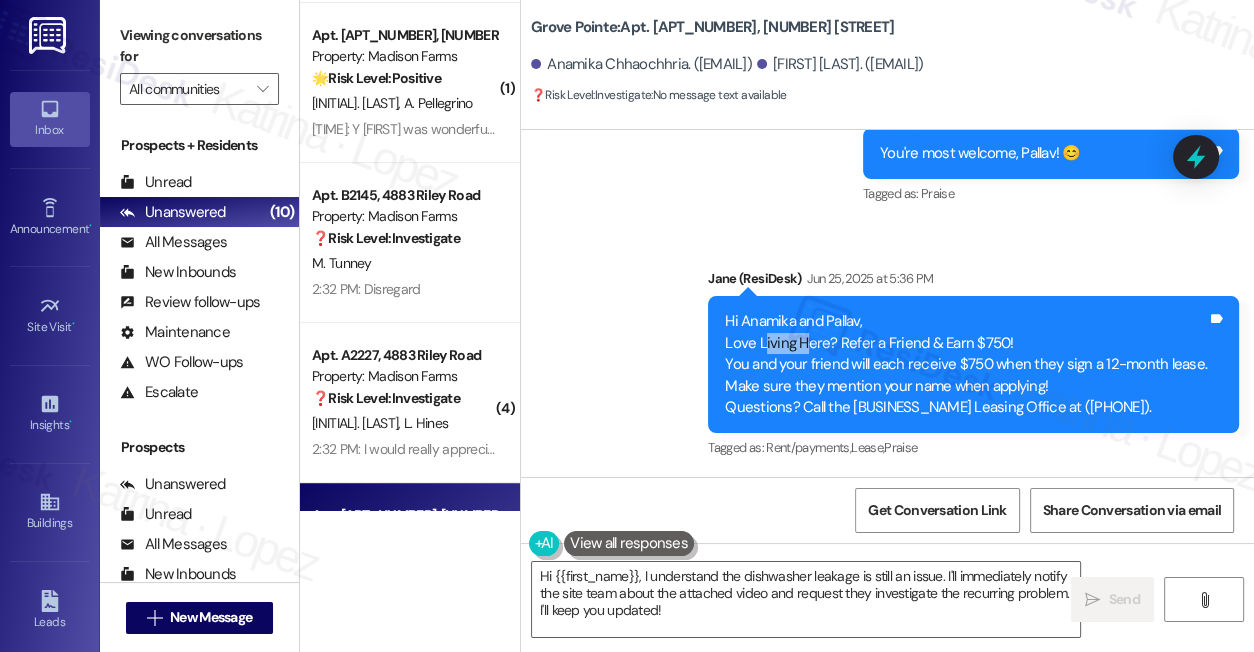 click on "Hi Anamika and Pallav,
Love Living Here? Refer a Friend & Earn $750!
You and your friend will each receive $750 when they sign a 12-month lease.
Make sure they mention your name when applying!
Questions? Call the Grove Pointe Leasing Office at (201) 333-8880." at bounding box center [966, 364] 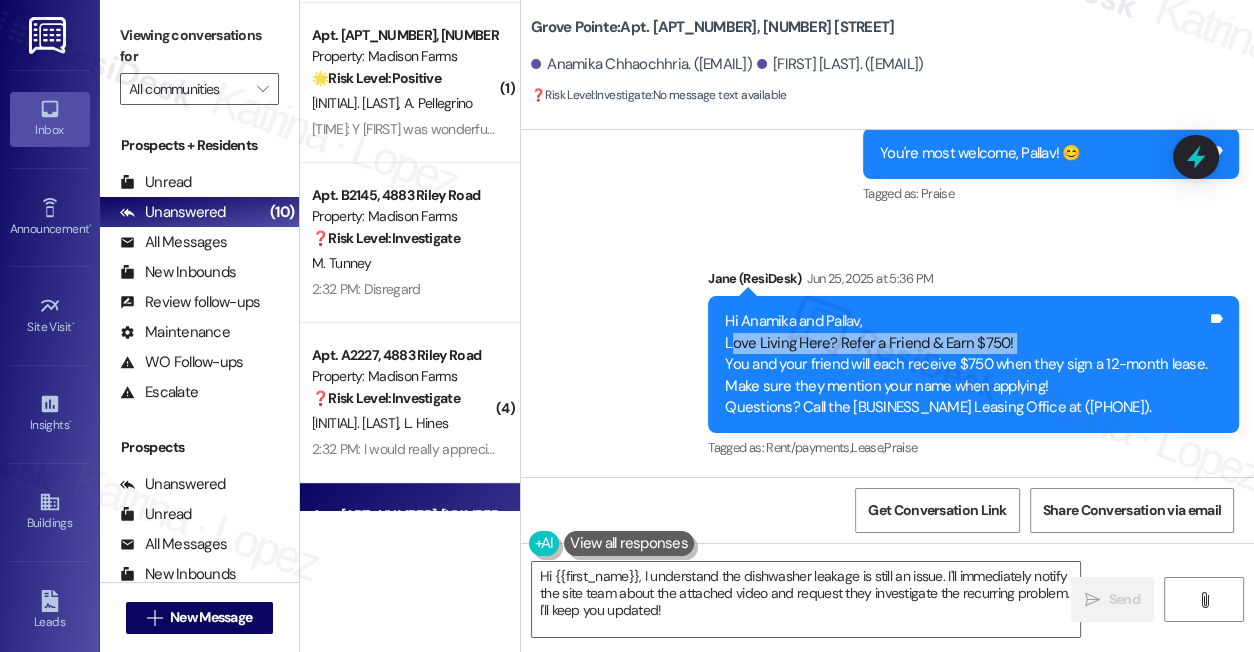 click on "Hi Anamika and Pallav,
Love Living Here? Refer a Friend & Earn $750!
You and your friend will each receive $750 when they sign a 12-month lease.
Make sure they mention your name when applying!
Questions? Call the Grove Pointe Leasing Office at (201) 333-8880." at bounding box center (966, 364) 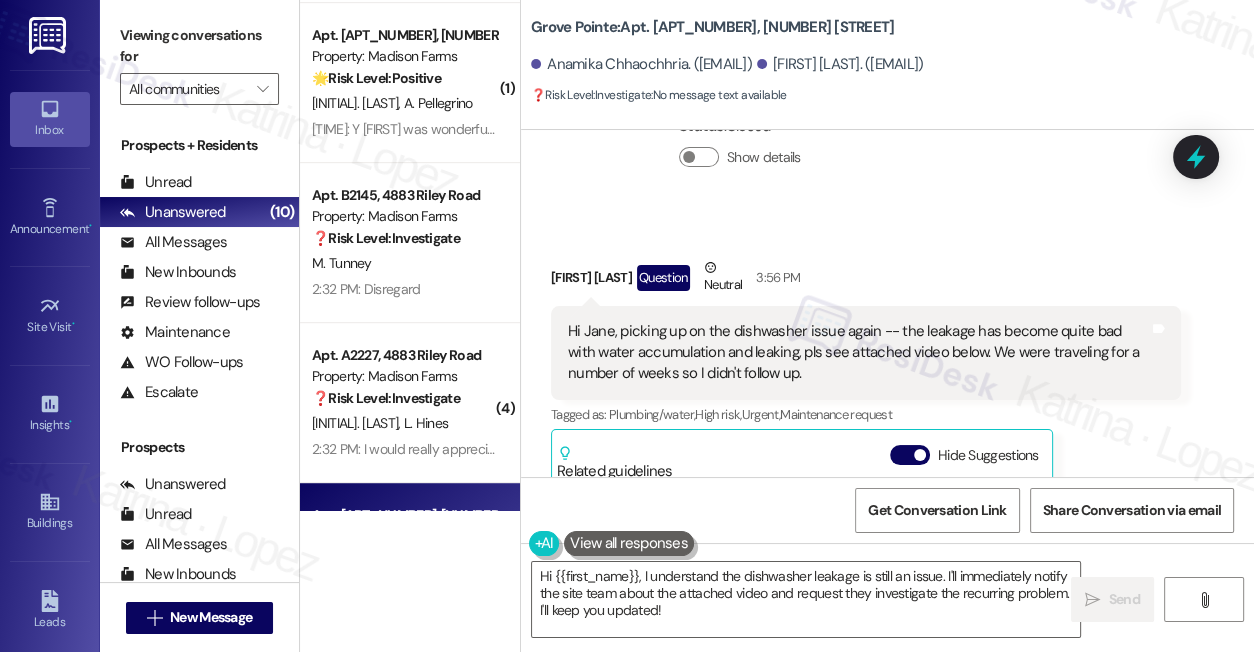 click on "Hi Jane, picking up on the dishwasher issue again -- the leakage has become quite bad with water accumulation and leaking, pls see attached video below. We were traveling for a number of weeks so I didn't follow up." at bounding box center (858, 353) 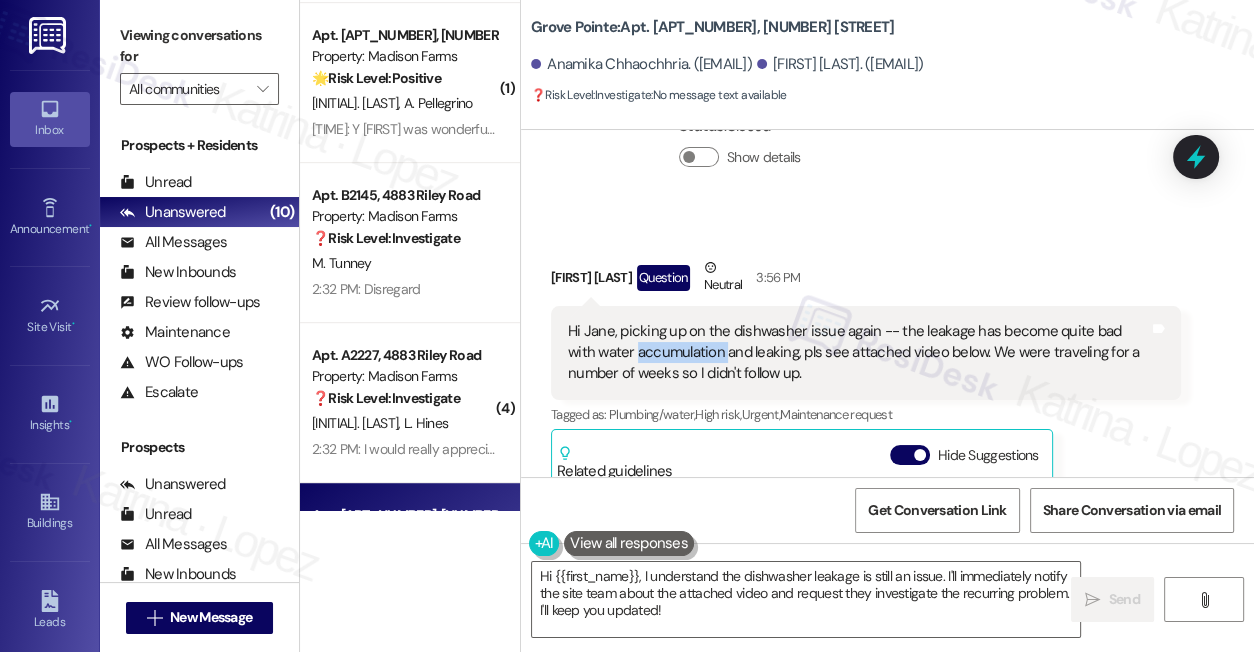 click on "Hi Jane, picking up on the dishwasher issue again -- the leakage has become quite bad with water accumulation and leaking, pls see attached video below. We were traveling for a number of weeks so I didn't follow up." at bounding box center [858, 353] 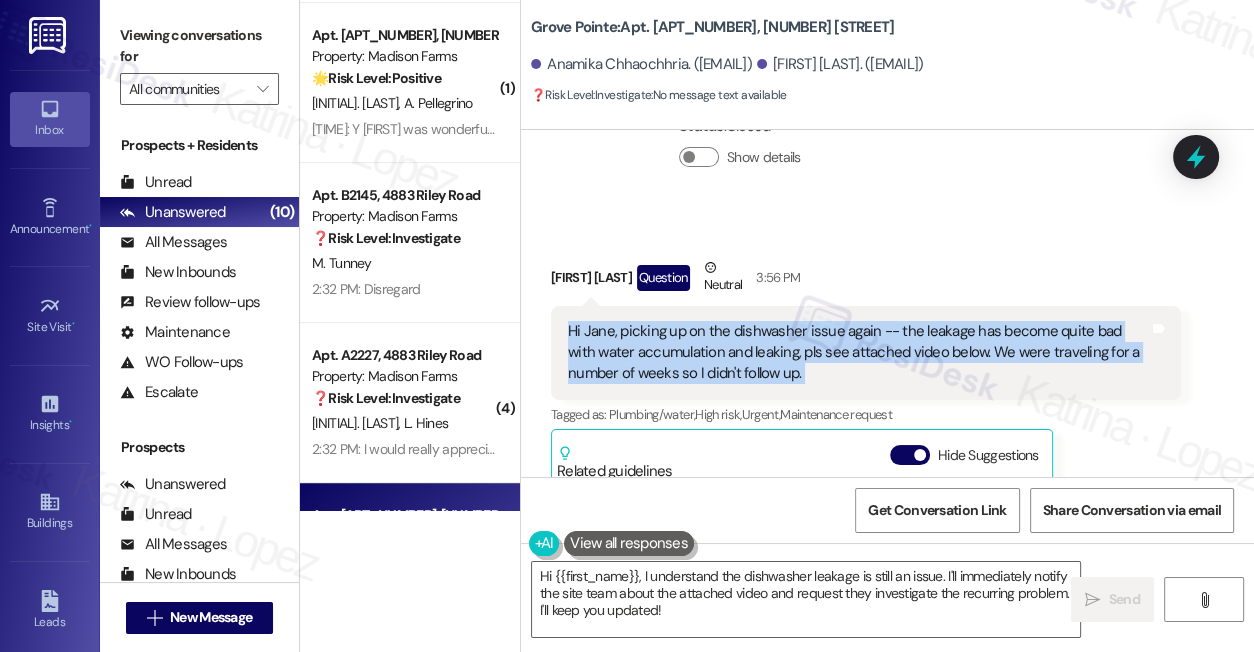 click on "Hi Jane, picking up on the dishwasher issue again -- the leakage has become quite bad with water accumulation and leaking, pls see attached video below. We were traveling for a number of weeks so I didn't follow up." at bounding box center [858, 353] 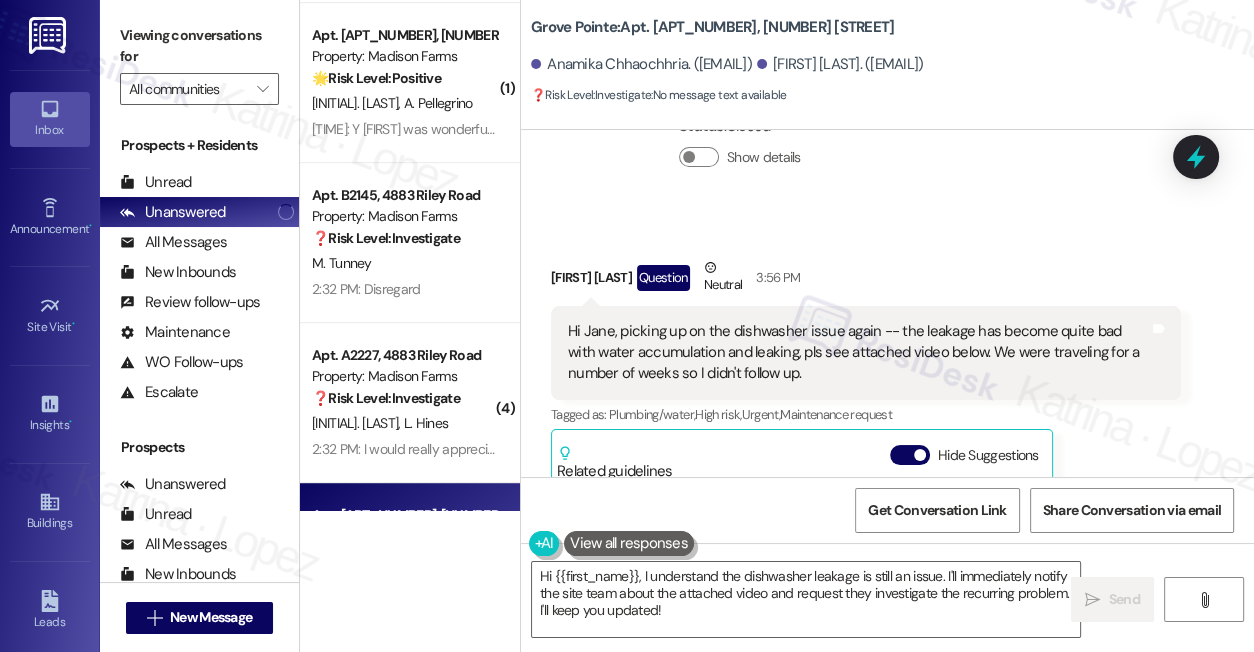 click on "Pallav Chhaochhria Question   Neutral 3:56 PM" at bounding box center [866, 281] 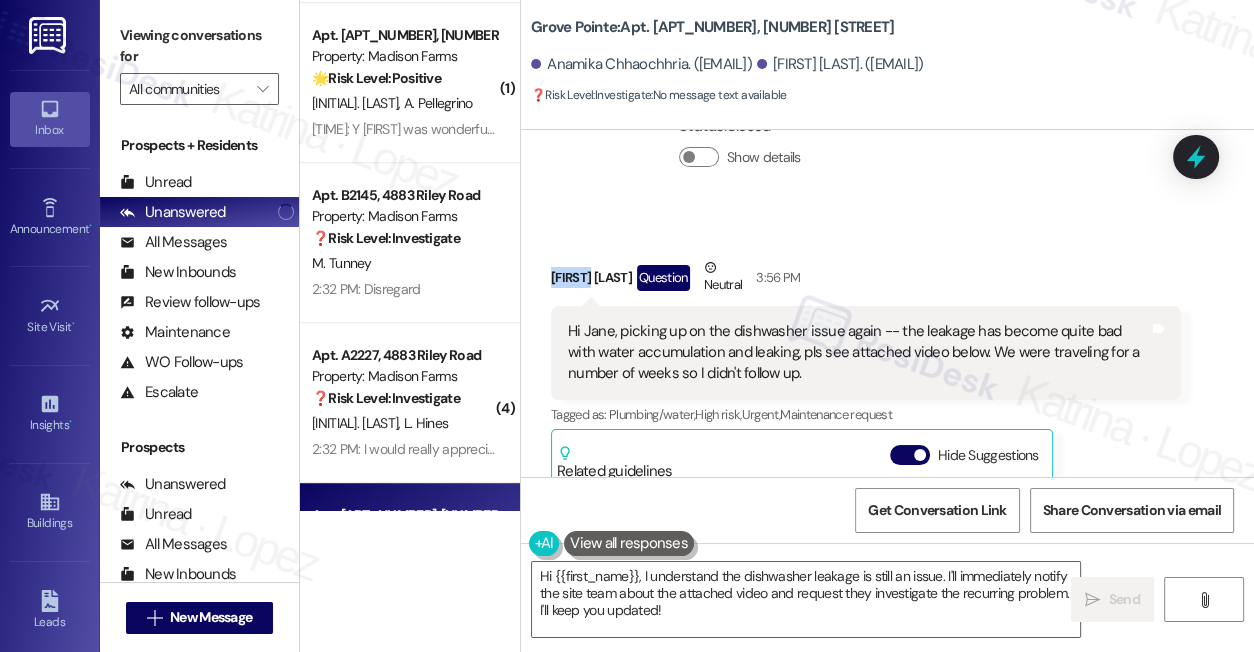 click on "Pallav Chhaochhria Question   Neutral 3:56 PM" at bounding box center [866, 281] 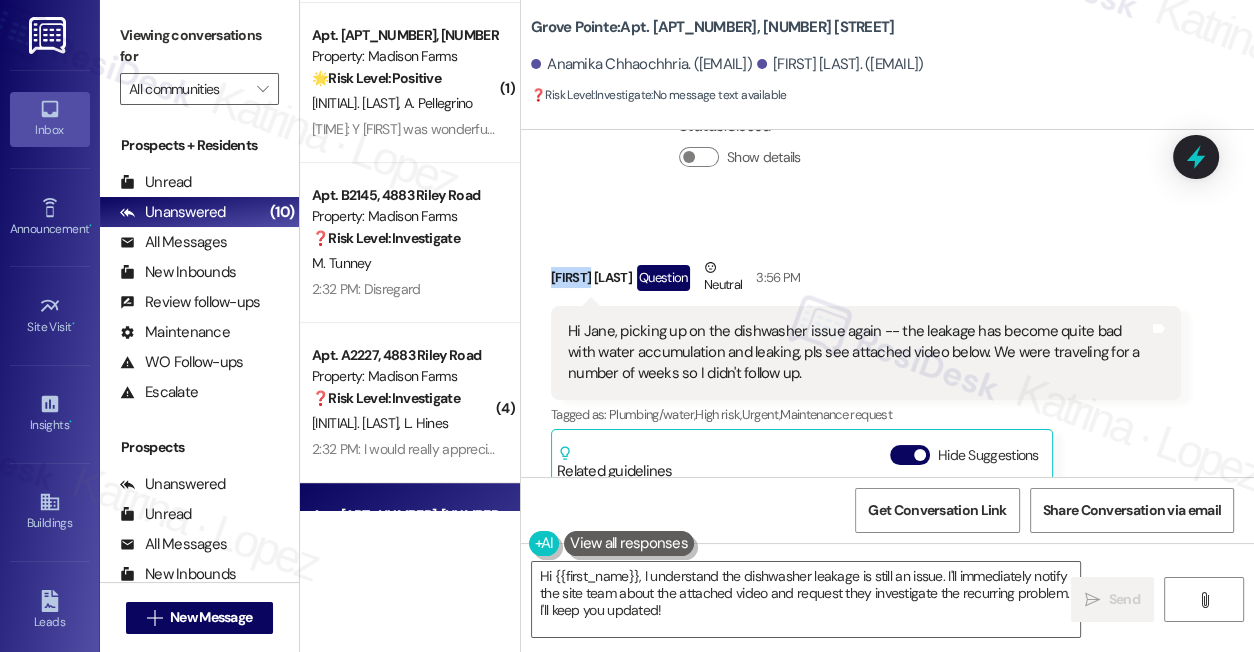 copy on "Pallav" 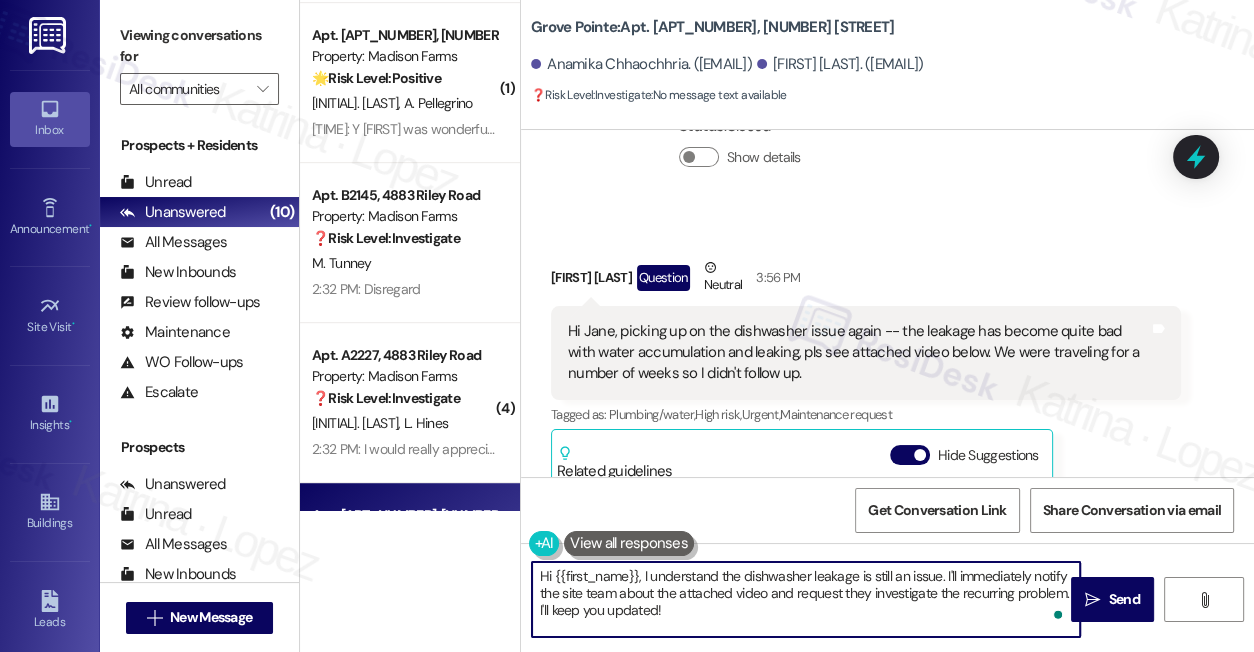 drag, startPoint x: 639, startPoint y: 572, endPoint x: 554, endPoint y: 571, distance: 85.00588 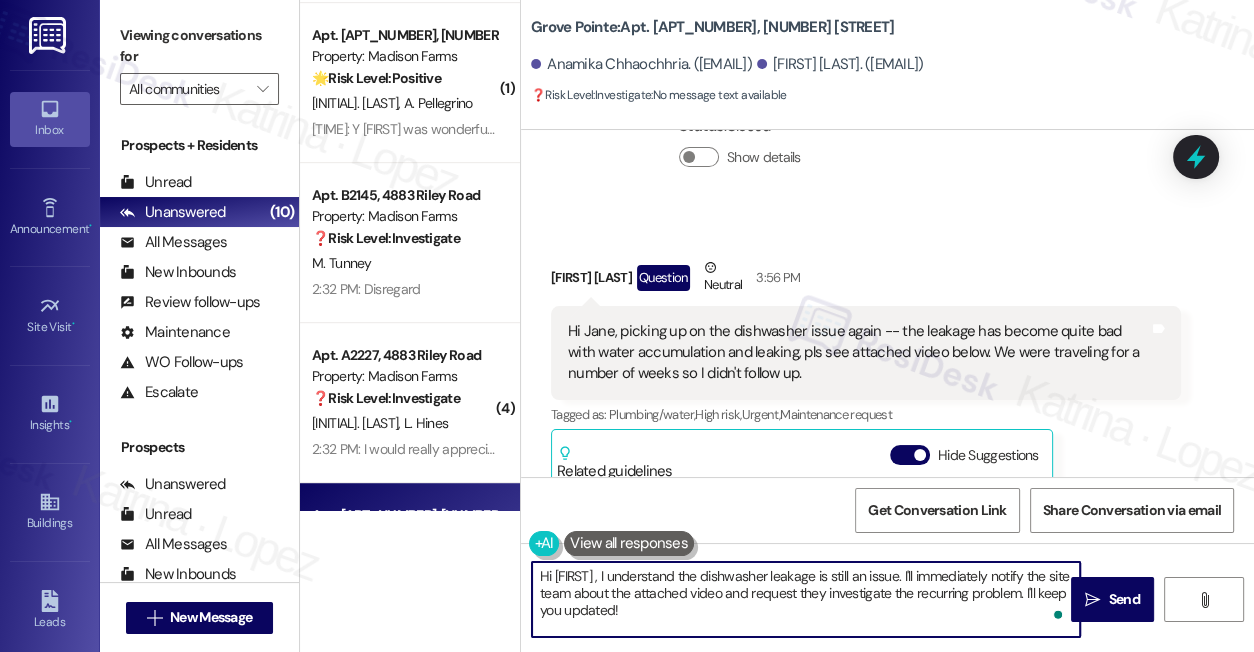 click on "Hi Jane, picking up on the dishwasher issue again -- the leakage has become quite bad with water accumulation and leaking, pls see attached video below. We were traveling for a number of weeks so I didn't follow up." at bounding box center (858, 353) 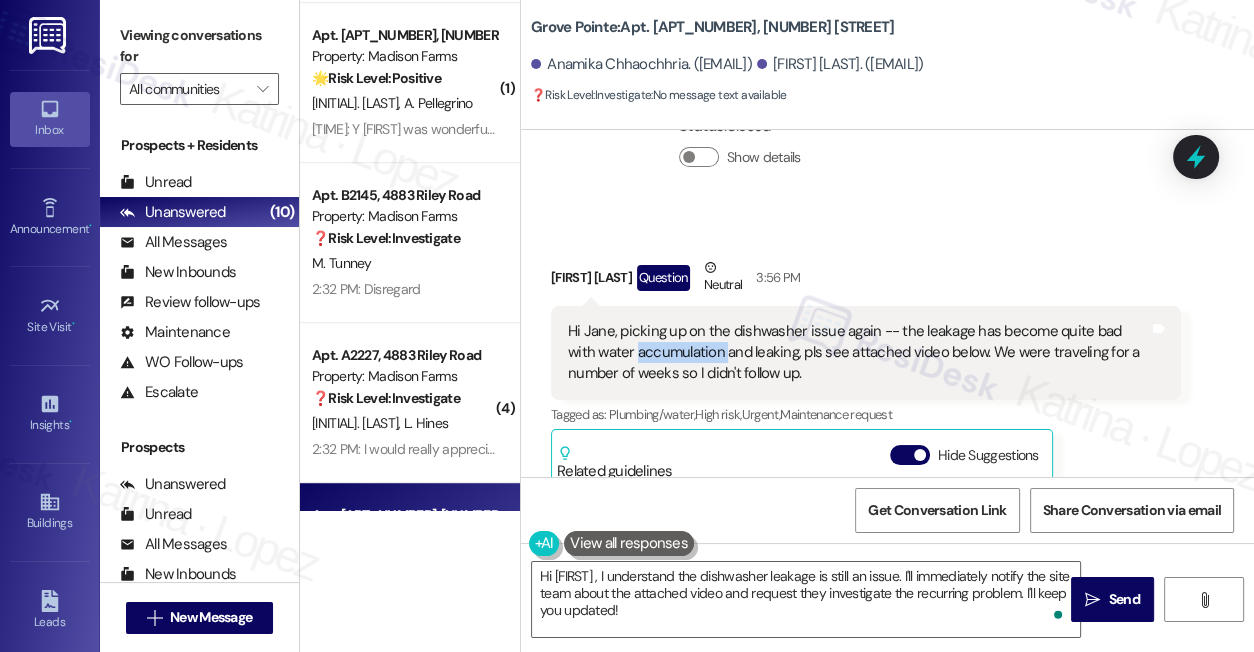 click on "Hi Jane, picking up on the dishwasher issue again -- the leakage has become quite bad with water accumulation and leaking, pls see attached video below. We were traveling for a number of weeks so I didn't follow up." at bounding box center (858, 353) 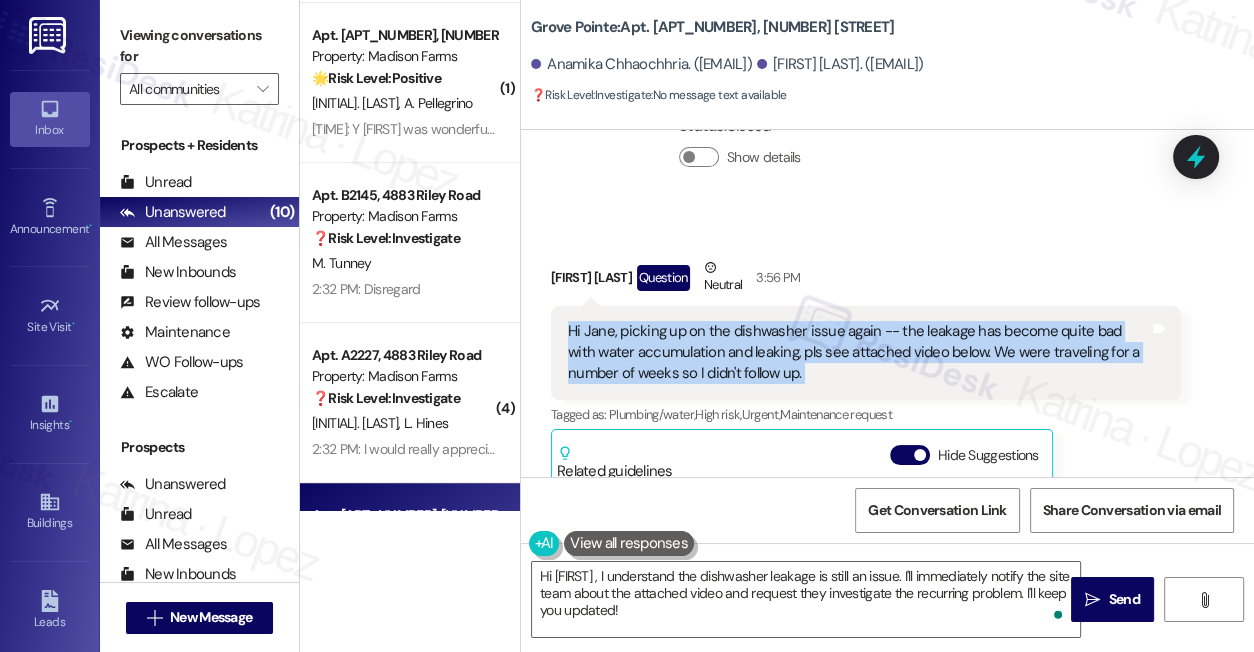 click on "Hi Jane, picking up on the dishwasher issue again -- the leakage has become quite bad with water accumulation and leaking, pls see attached video below. We were traveling for a number of weeks so I didn't follow up." at bounding box center (858, 353) 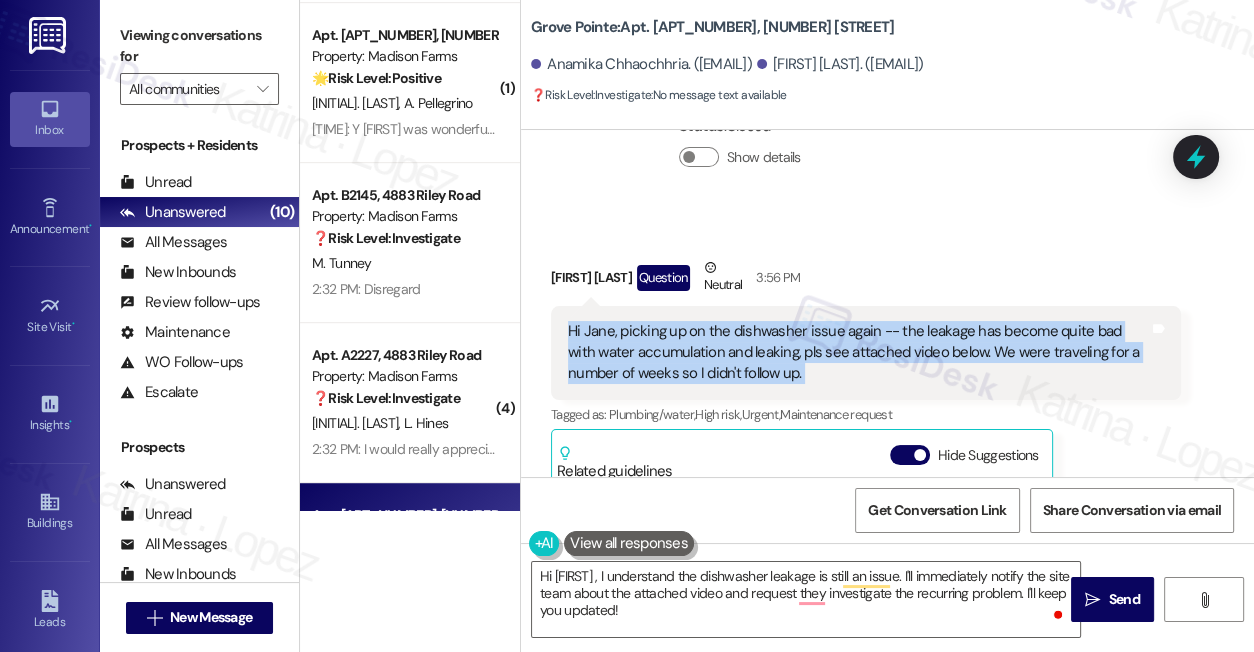 copy on "Hi Jane, picking up on the dishwasher issue again -- the leakage has become quite bad with water accumulation and leaking, pls see attached video below. We were traveling for a number of weeks so I didn't follow up. Tags and notes" 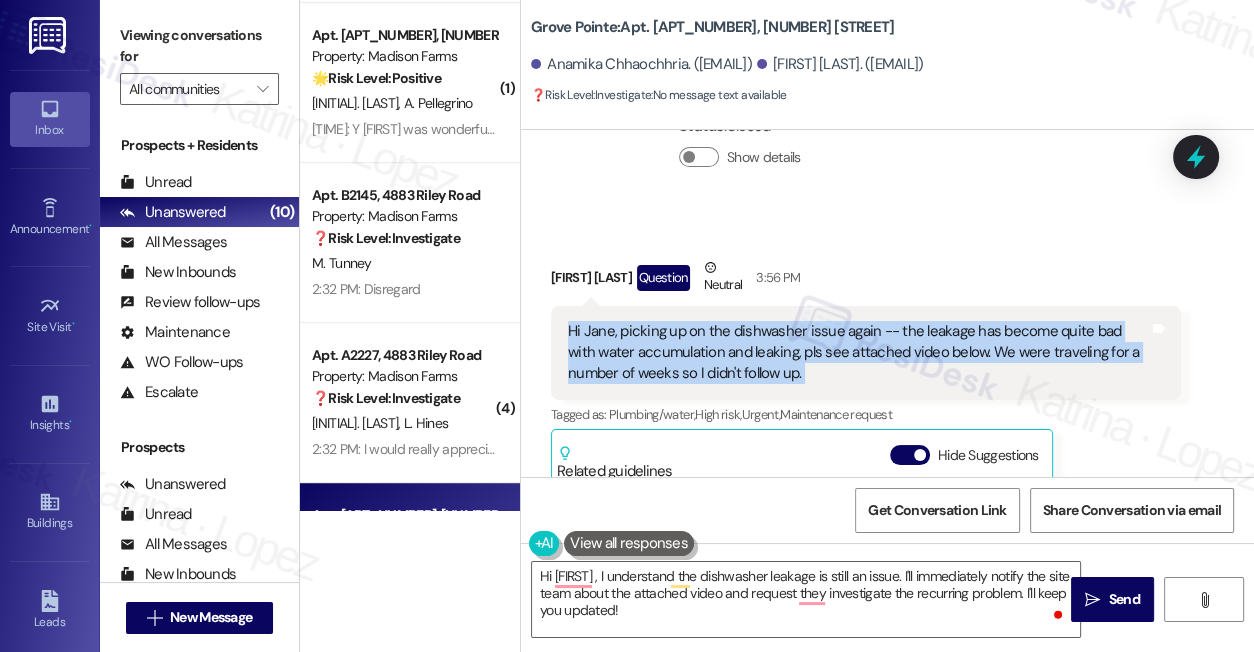 click on "Viewing conversations for" at bounding box center (199, 46) 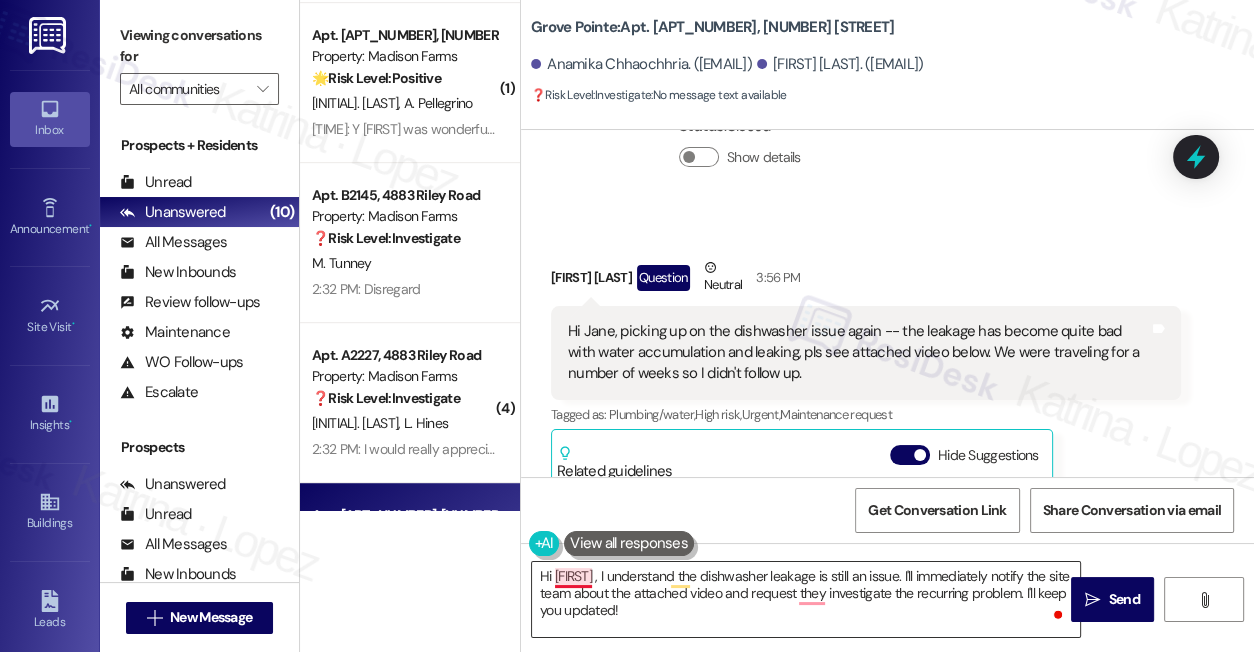 click on "Hi Pallav , I understand the dishwasher leakage is still an issue. I'll immediately notify the site team about the attached video and request they investigate the recurring problem. I'll keep you updated!" at bounding box center (806, 599) 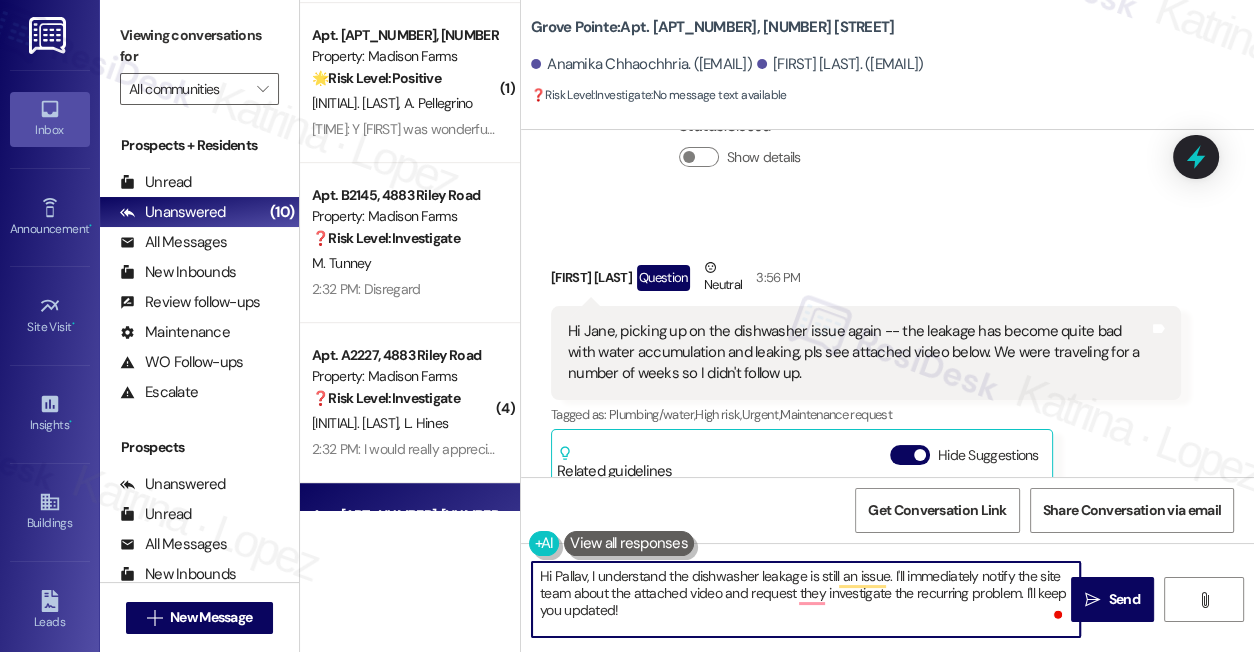 click on "Hi Pallav, I understand the dishwasher leakage is still an issue. I'll immediately notify the site team about the attached video and request they investigate the recurring problem. I'll keep you updated!" at bounding box center (806, 599) 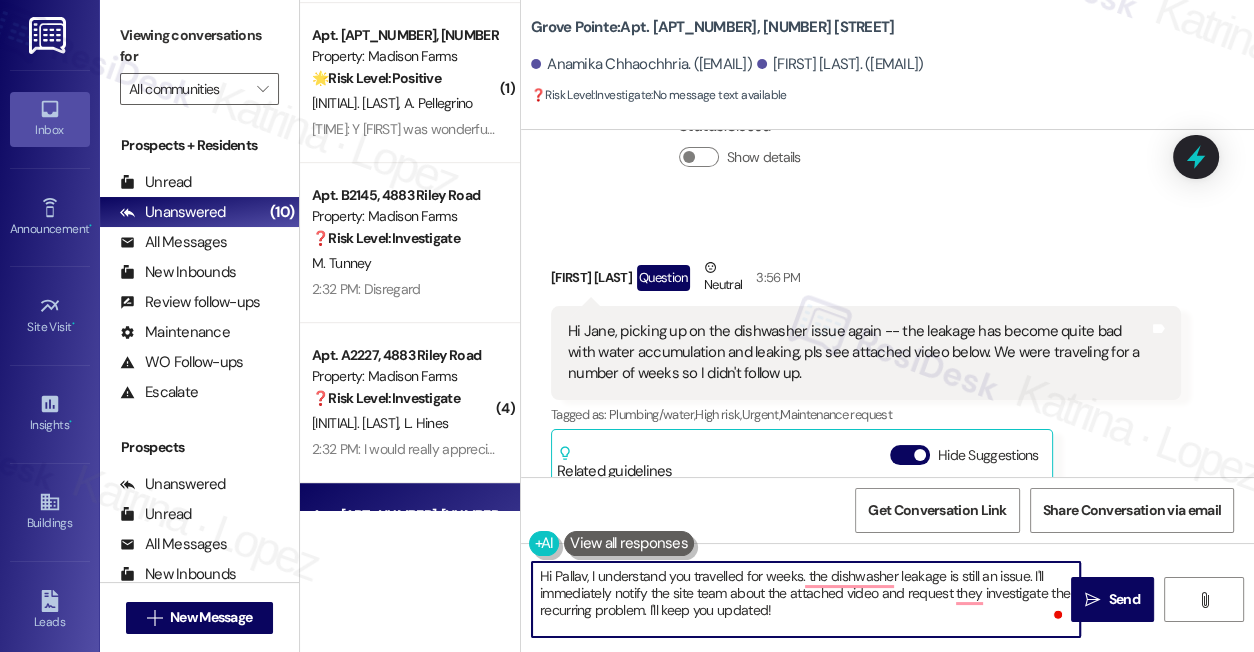 paste on "Has the dishwasher been used since you returned from traveling, or did the leak appear right away?" 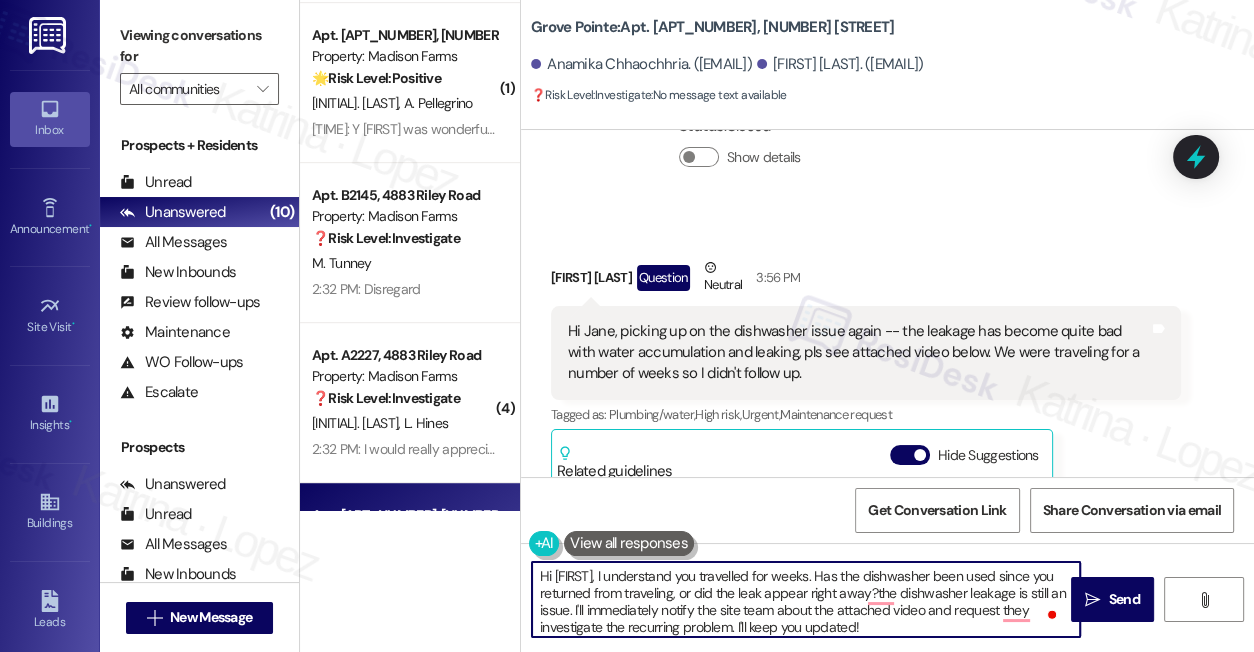 scroll, scrollTop: 4, scrollLeft: 0, axis: vertical 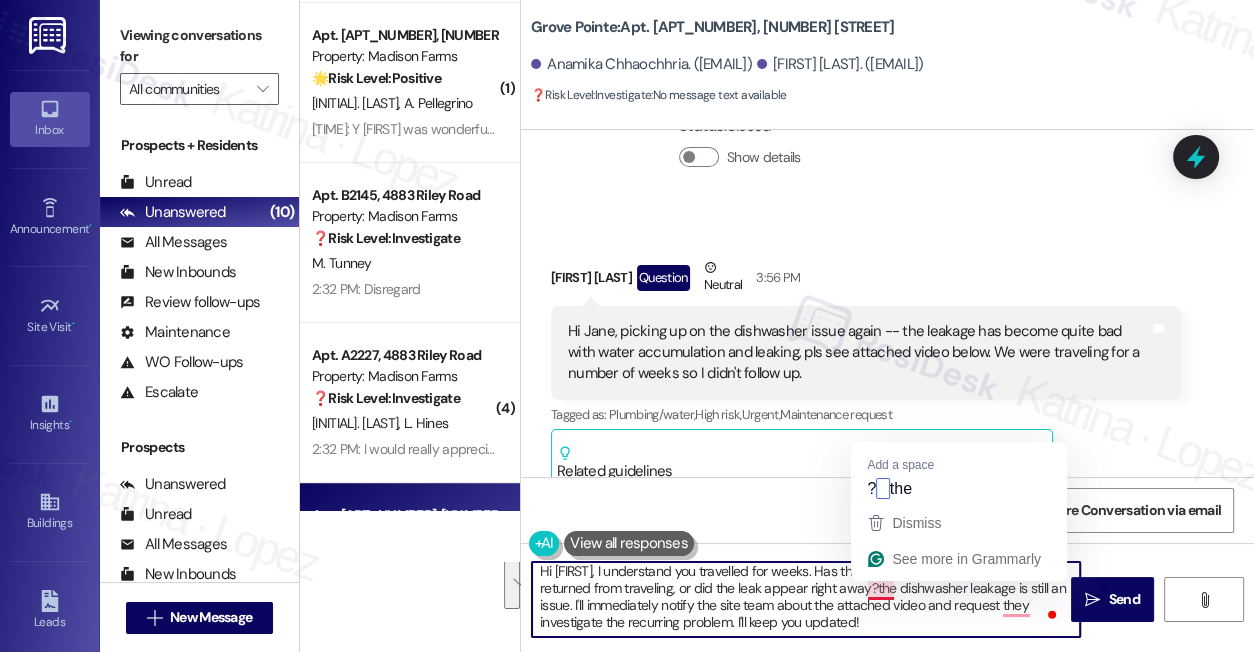 drag, startPoint x: 878, startPoint y: 620, endPoint x: 879, endPoint y: 587, distance: 33.01515 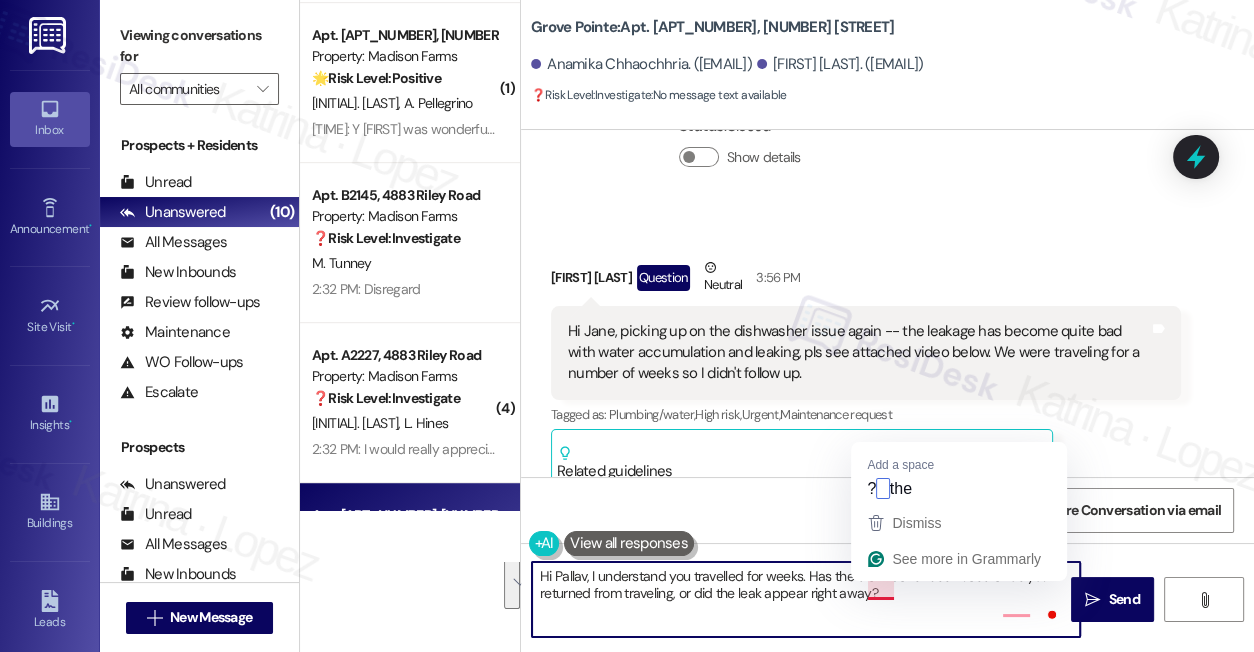 scroll, scrollTop: 0, scrollLeft: 0, axis: both 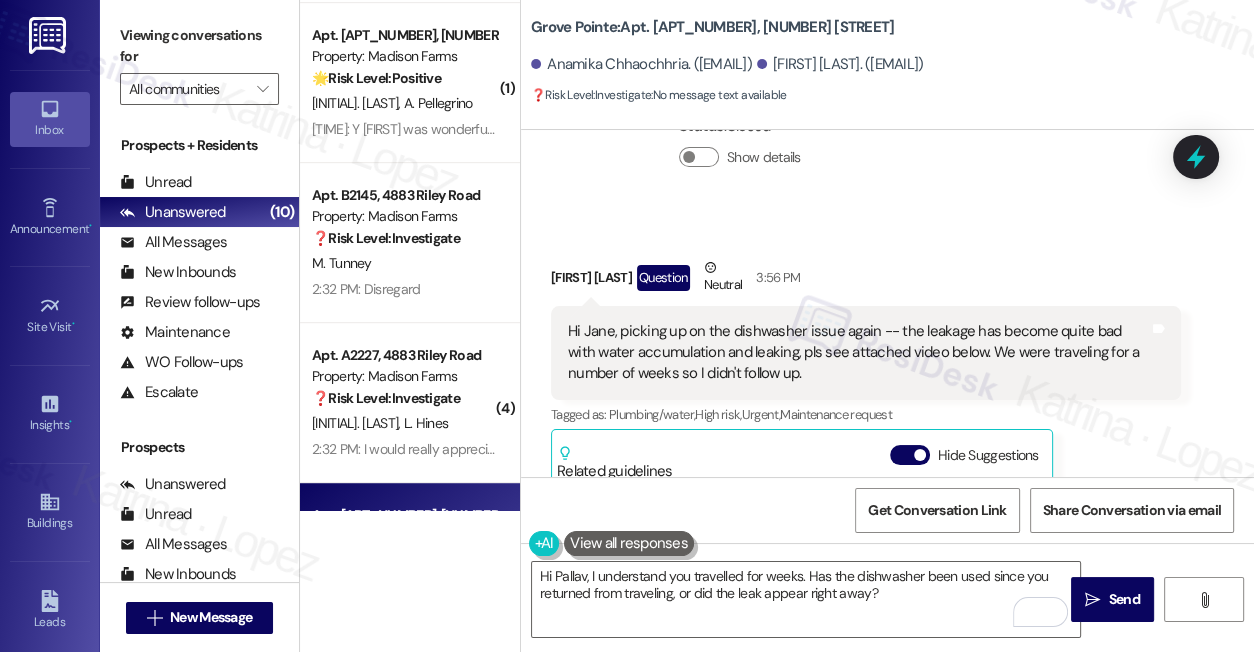drag, startPoint x: 162, startPoint y: 28, endPoint x: 176, endPoint y: 36, distance: 16.124516 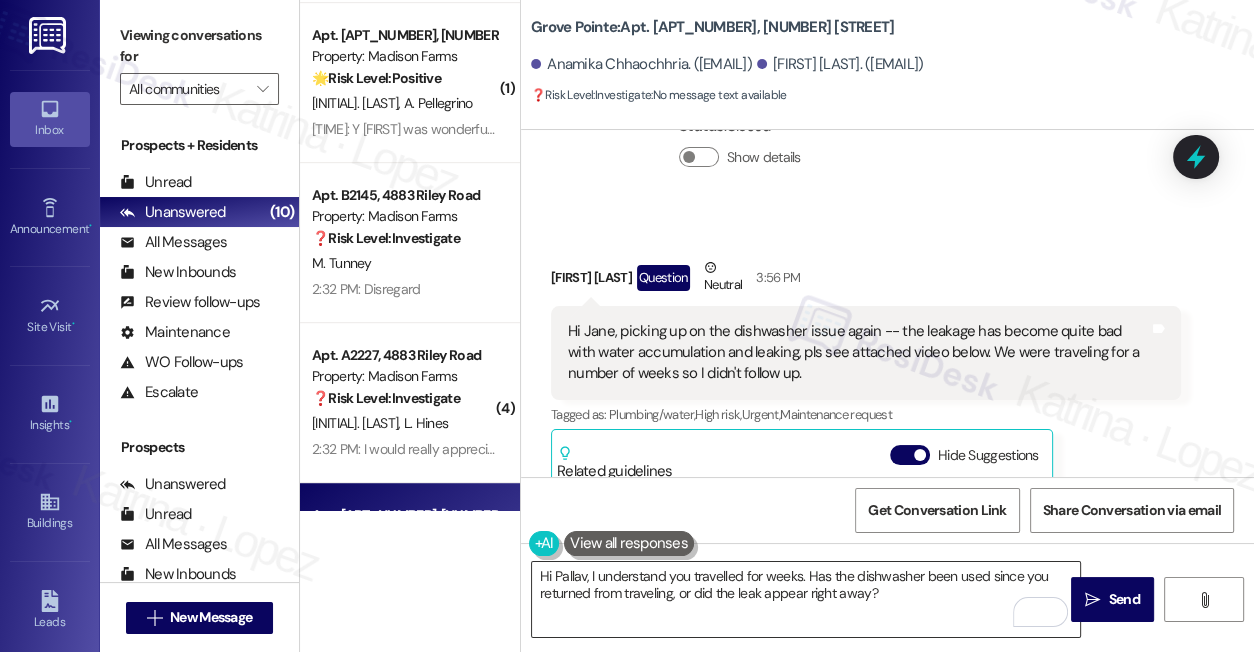 click on "Hi Pallav, I understand you travelled for weeks. Has the dishwasher been used since you returned from traveling, or did the leak appear right away?" at bounding box center (806, 599) 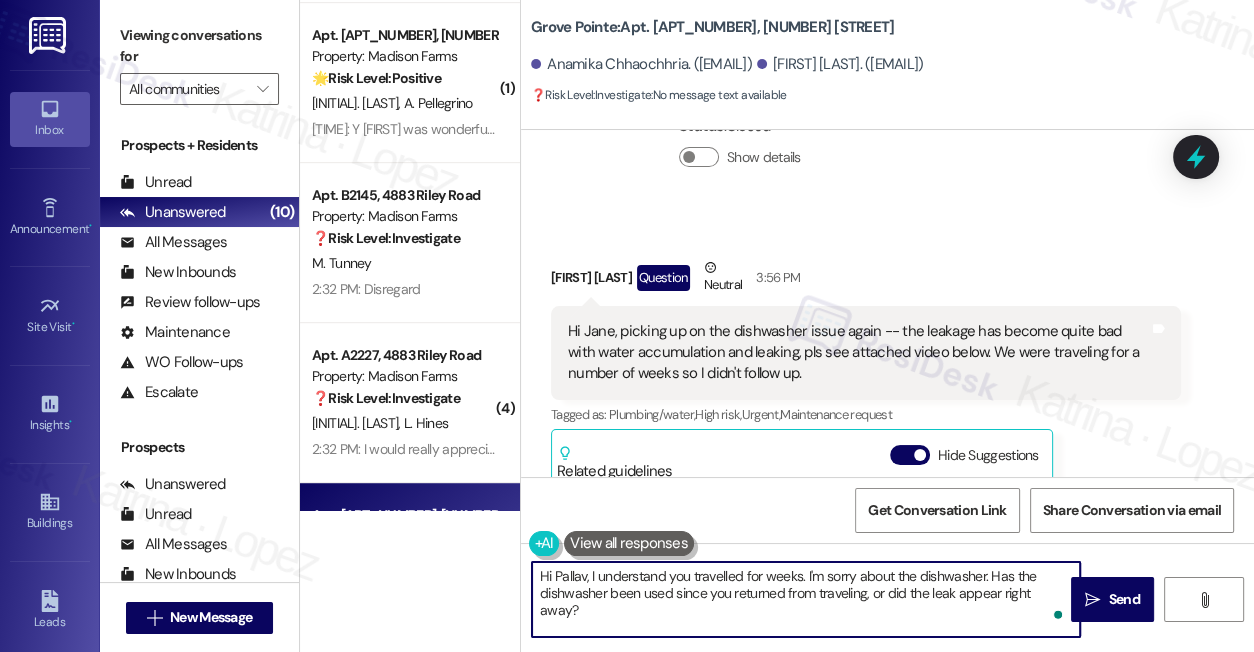 click on "Hi Pallav, I understand you travelled for weeks. I'm sorry about the dishwasher. Has the dishwasher been used since you returned from traveling, or did the leak appear right away?" at bounding box center (806, 599) 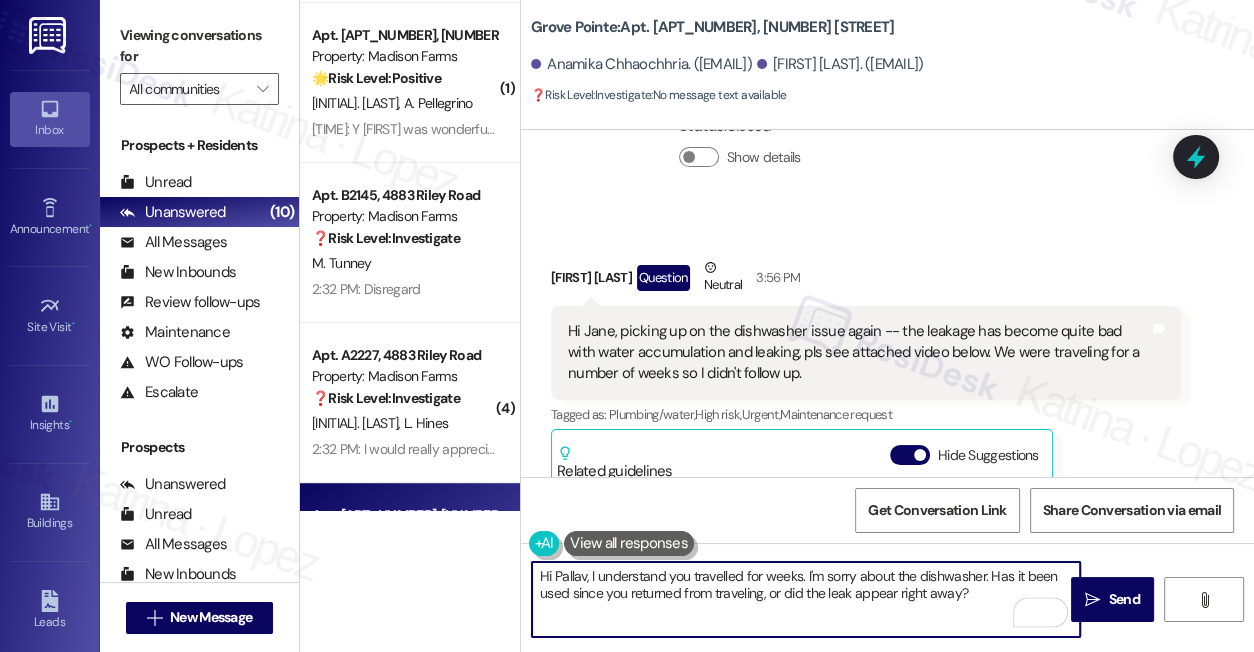 click on "Hi Pallav, I understand you travelled for weeks. I'm sorry about the dishwasher. Has it been used since you returned from traveling, or did the leak appear right away?" at bounding box center [806, 599] 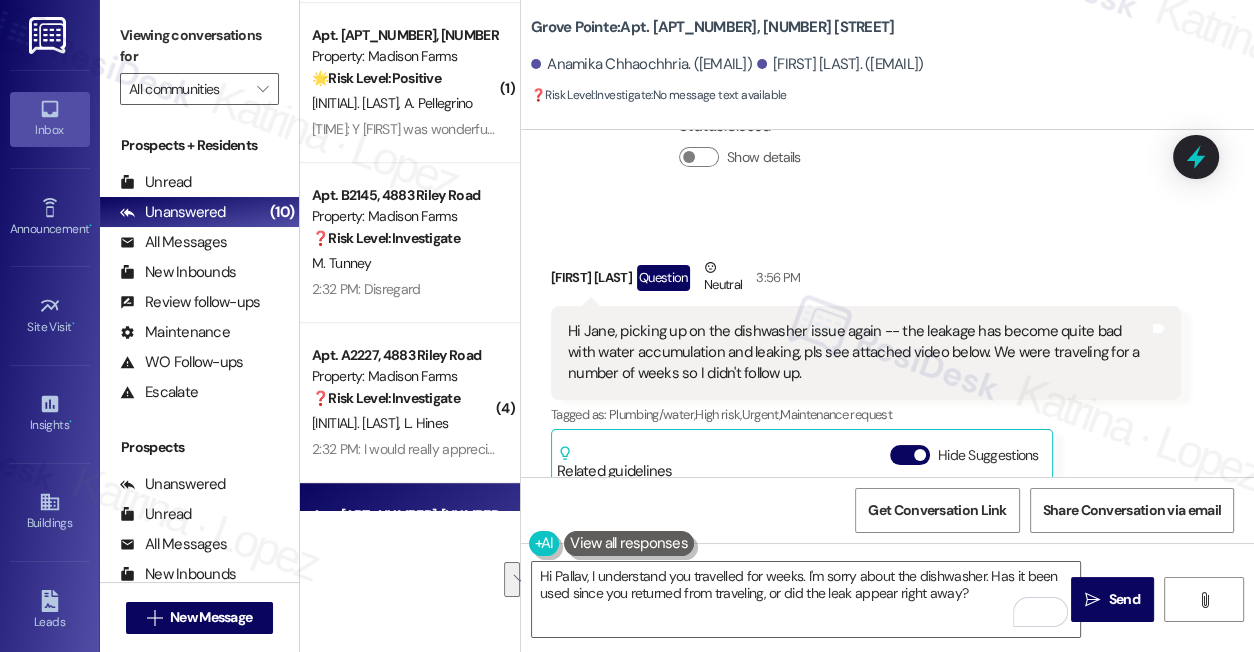 click on "Viewing conversations for" at bounding box center (199, 46) 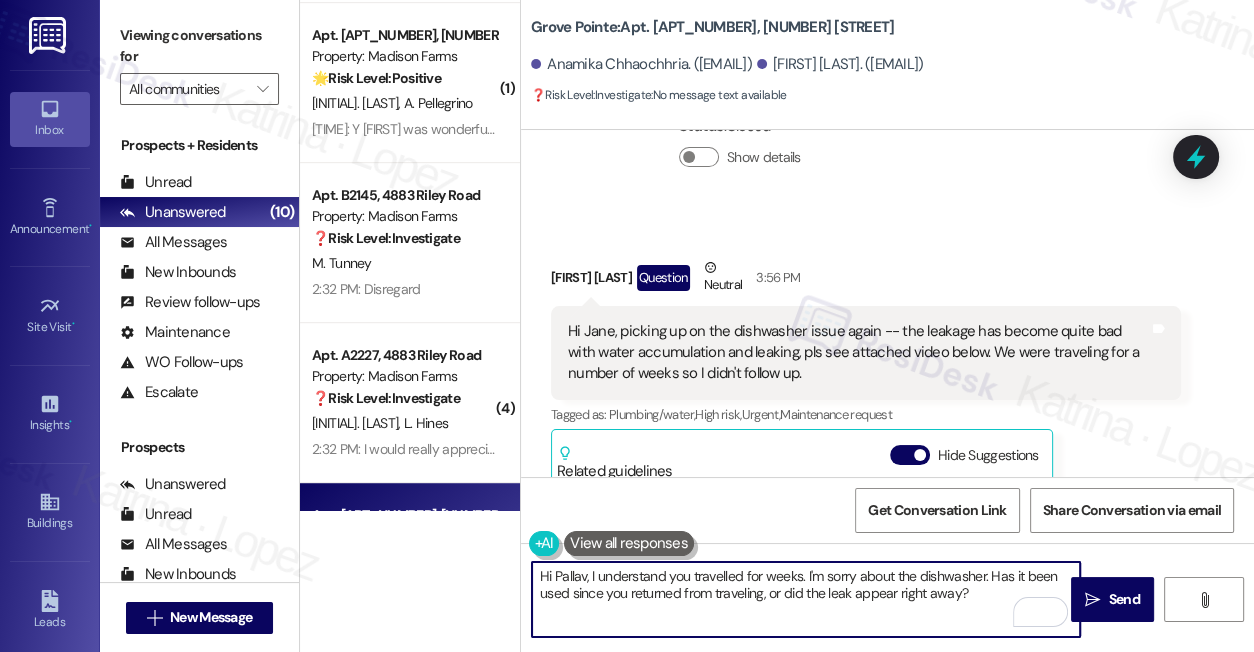click on "Hi Pallav, I understand you travelled for weeks. I'm sorry about the dishwasher. Has it been used since you returned from traveling, or did the leak appear right away?" at bounding box center [806, 599] 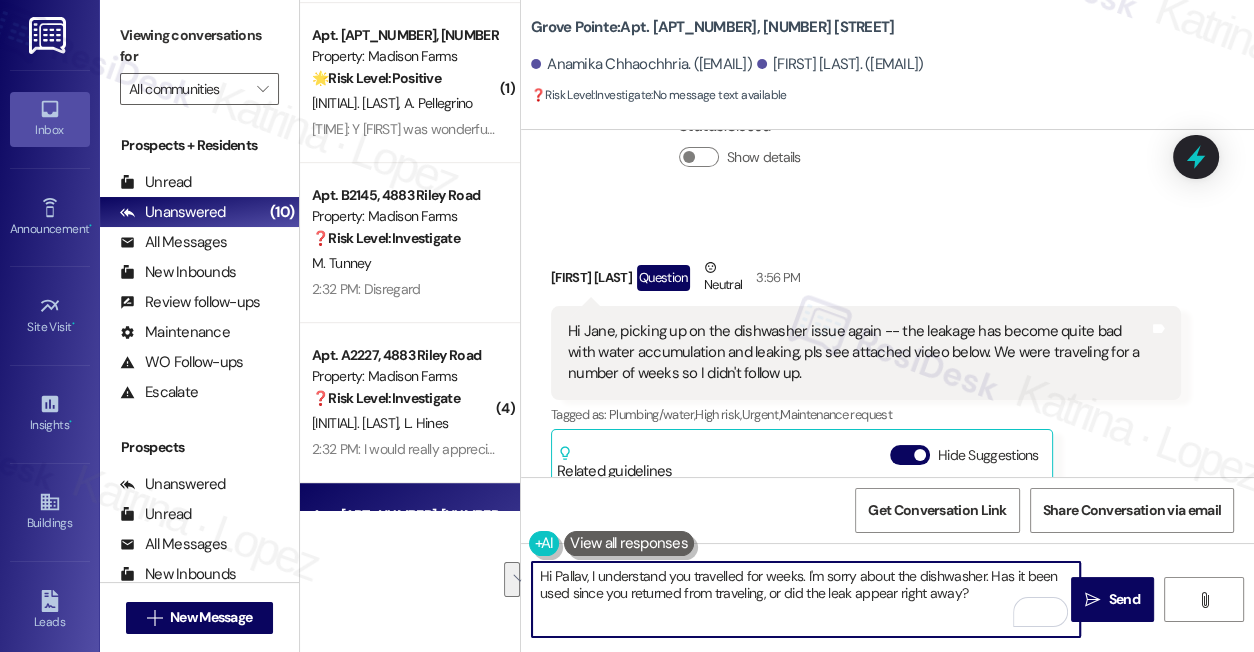 click on "Hi Pallav, I understand you travelled for weeks. I'm sorry about the dishwasher. Has it been used since you returned from traveling, or did the leak appear right away?" at bounding box center (806, 599) 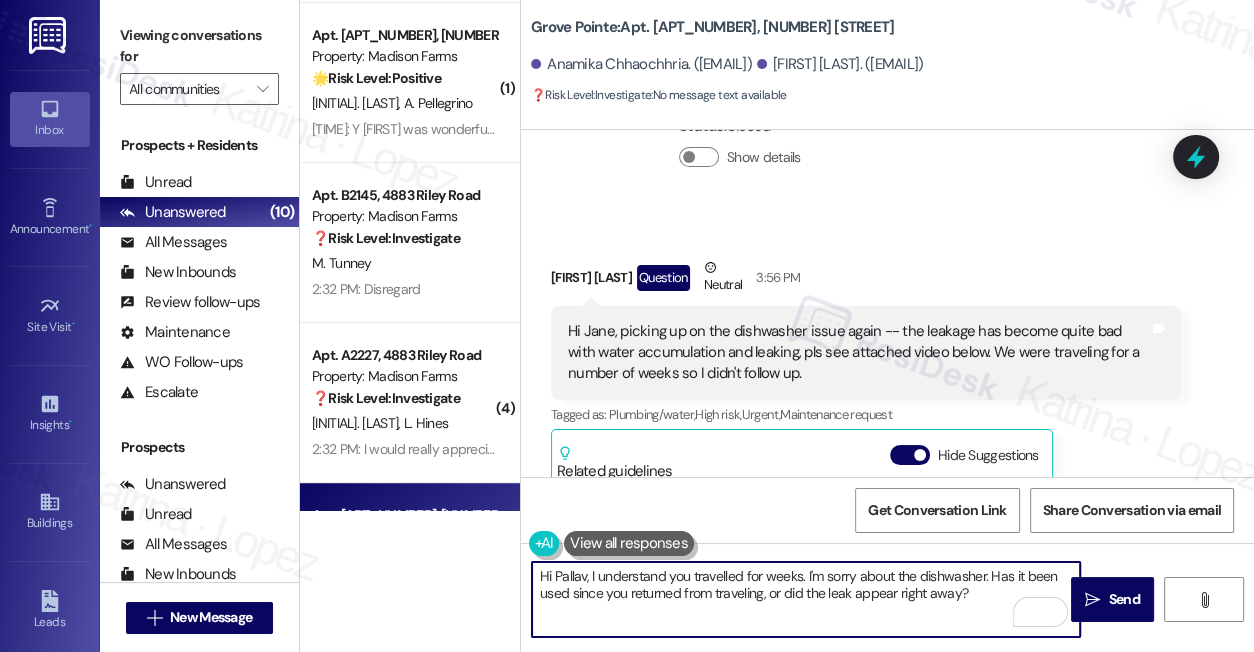 click on "Hi Pallav, I understand you travelled for weeks. I'm sorry about the dishwasher. Has it been used since you returned from traveling, or did the leak appear right away?" at bounding box center [806, 599] 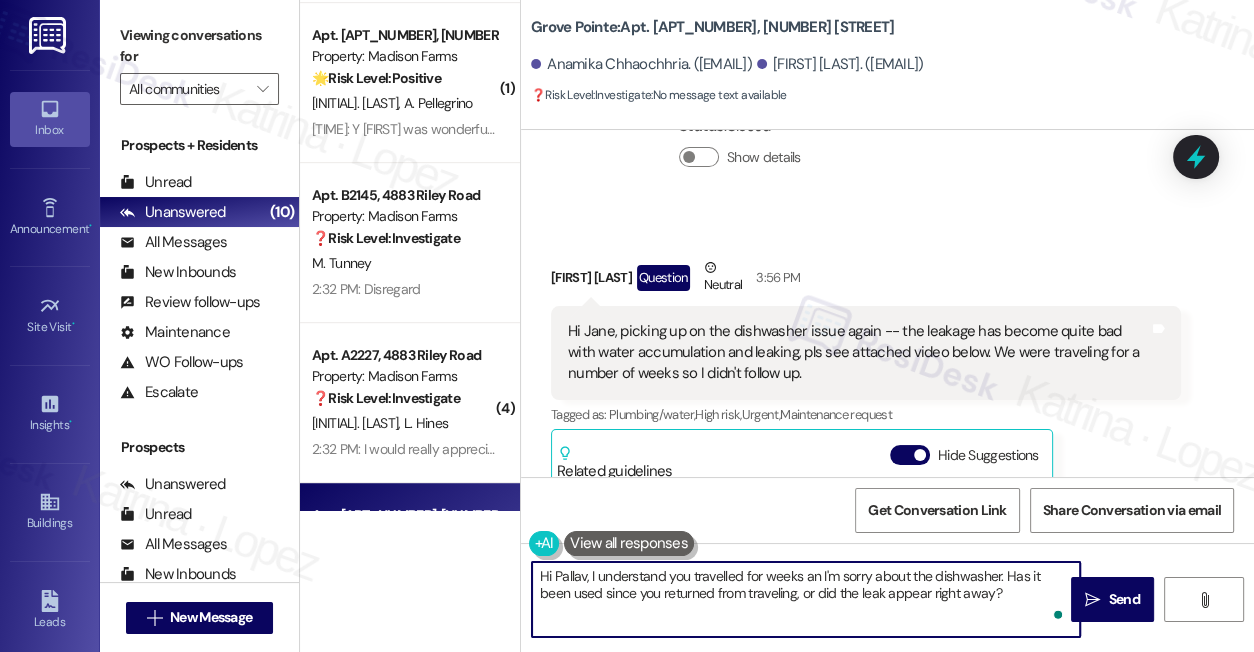 type on "Hi Pallav, I understand you travelled for weeks and I'm sorry about the dishwasher. Has it been used since you returned from traveling, or did the leak appear right away?" 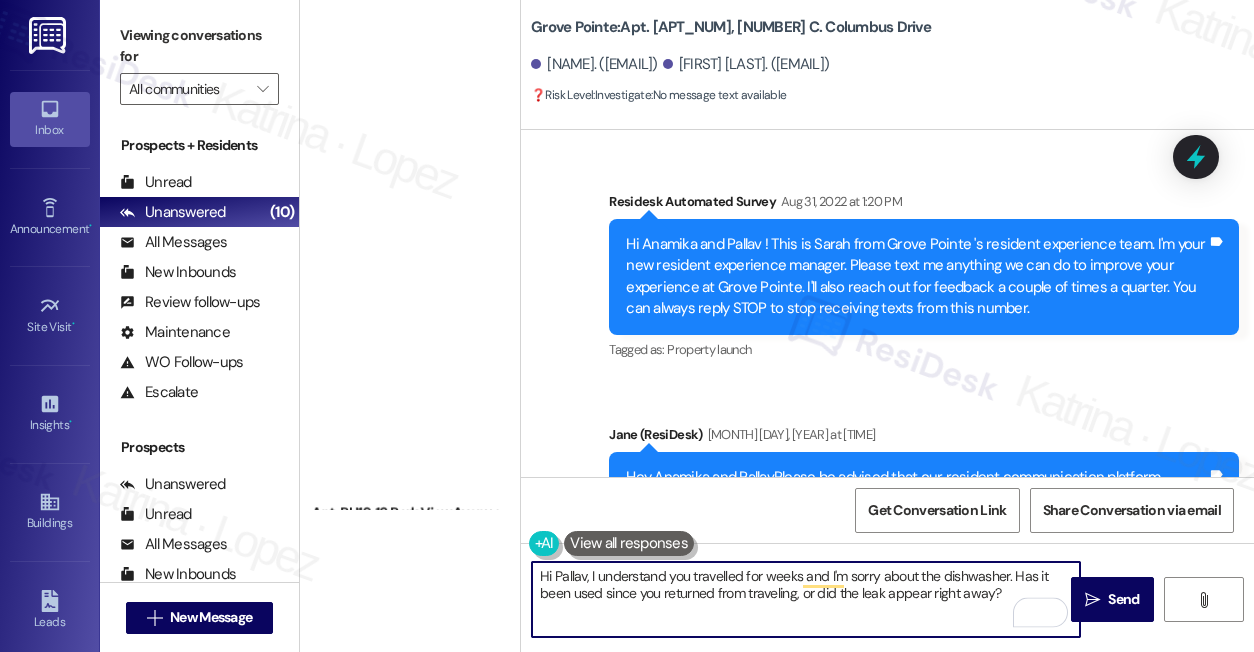scroll, scrollTop: 0, scrollLeft: 0, axis: both 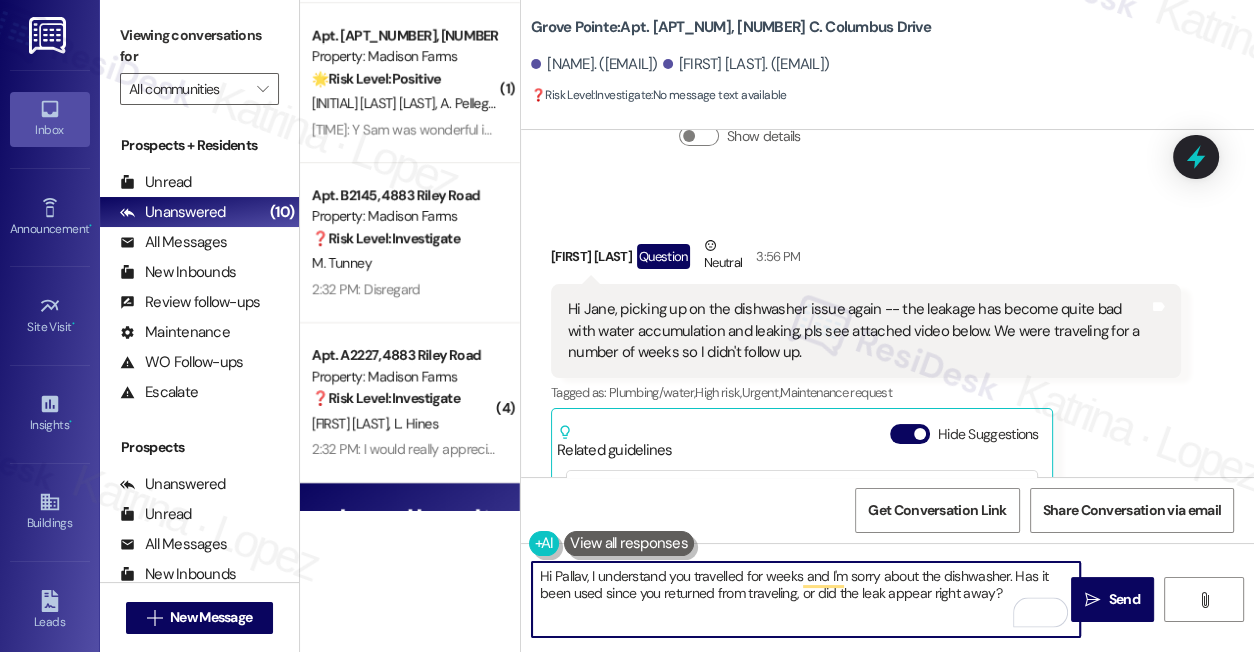 click on "Hi Pallav, I understand you travelled for weeks and I'm sorry about the dishwasher. Has it been used since you returned from traveling, or did the leak appear right away?" at bounding box center [806, 599] 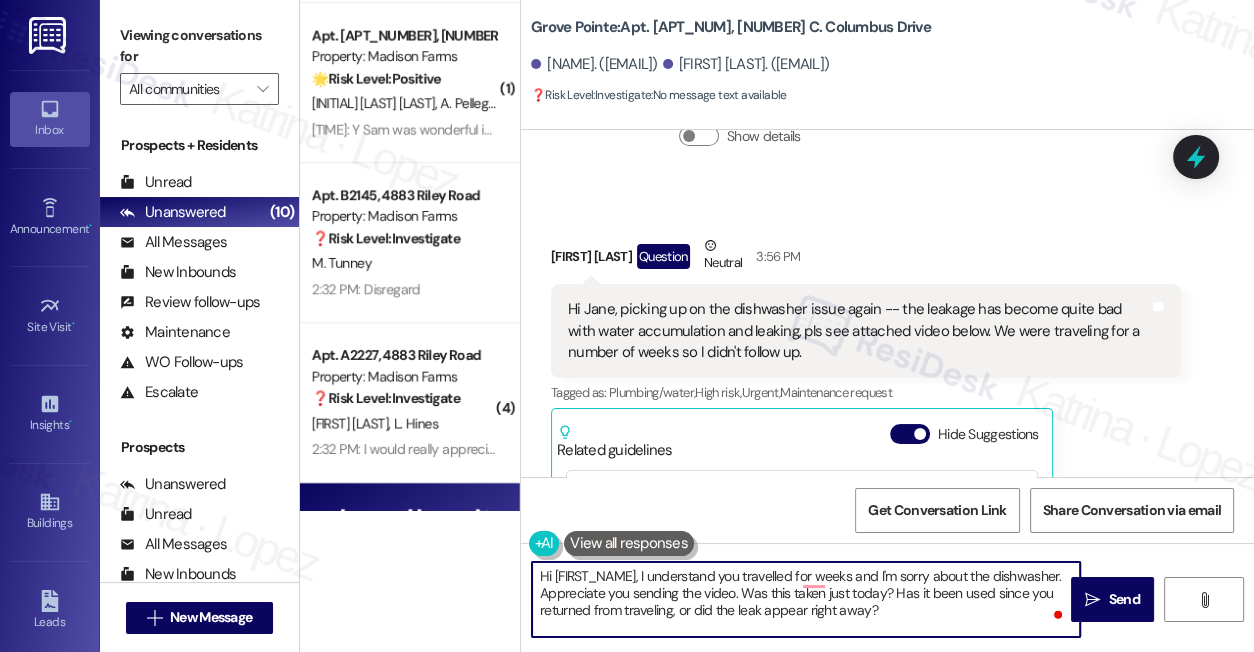 click on "Hi [FIRST_NAME], I understand you travelled for weeks and I'm sorry about the dishwasher. Appreciate you sending the video. Was this taken just today? Has it been used since you returned from traveling, or did the leak appear right away?" at bounding box center [806, 599] 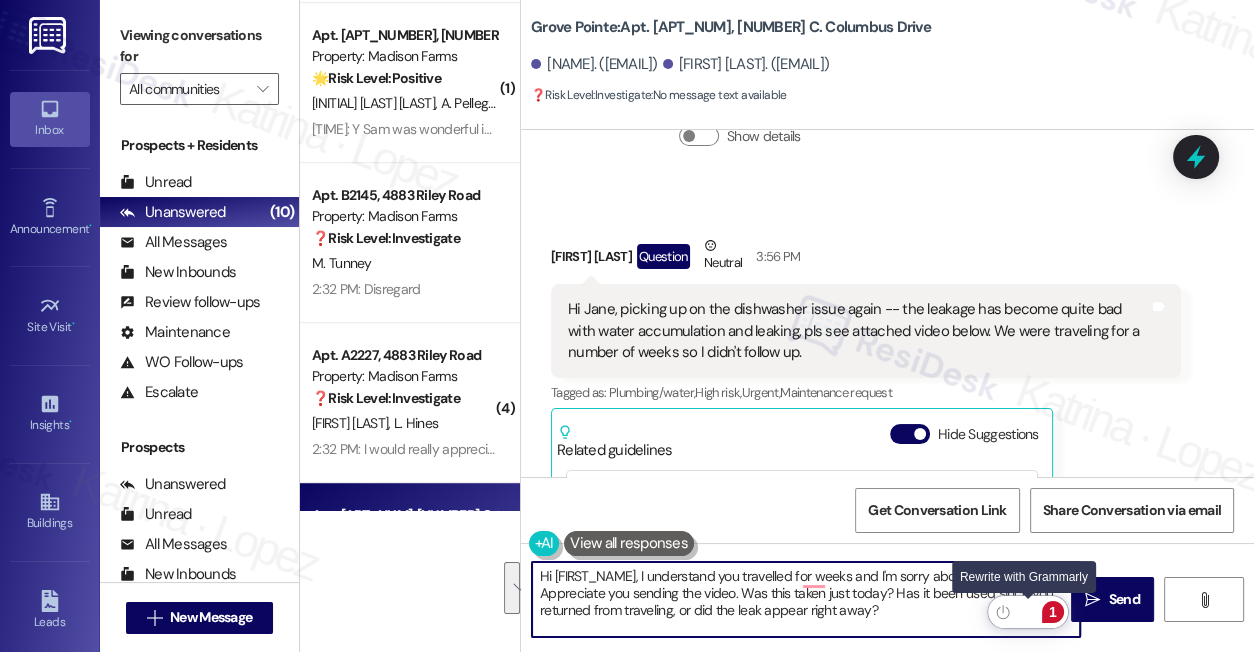 click 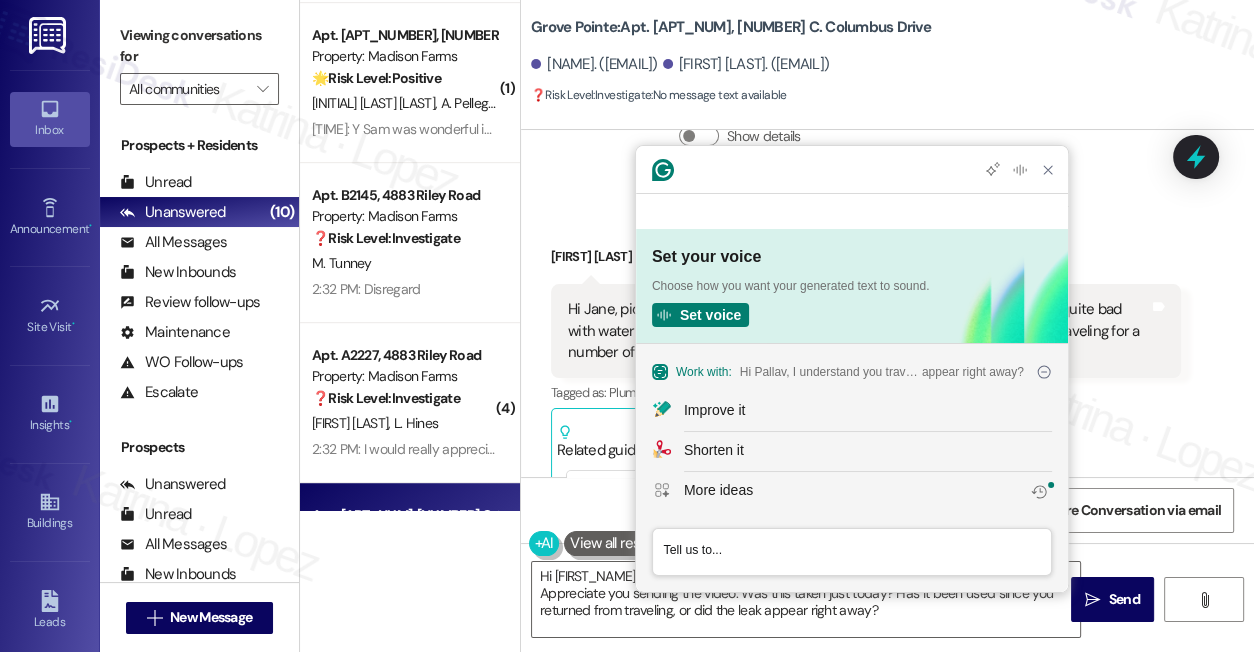 scroll, scrollTop: 0, scrollLeft: 0, axis: both 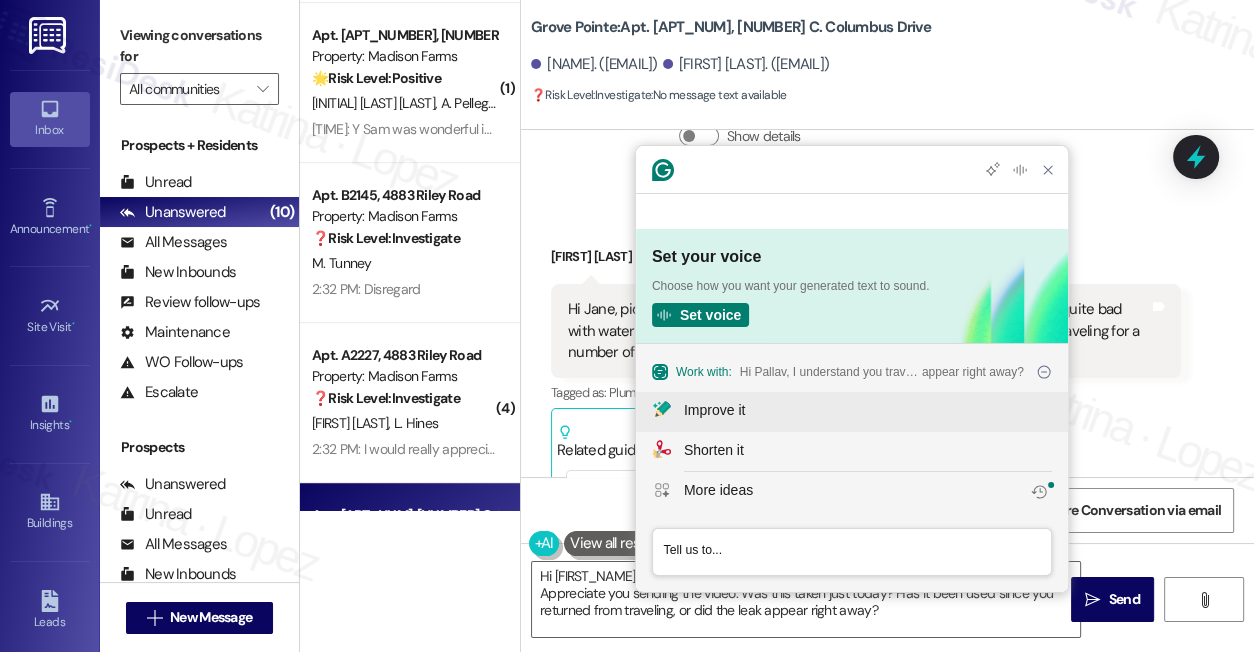 click on "Improve it" 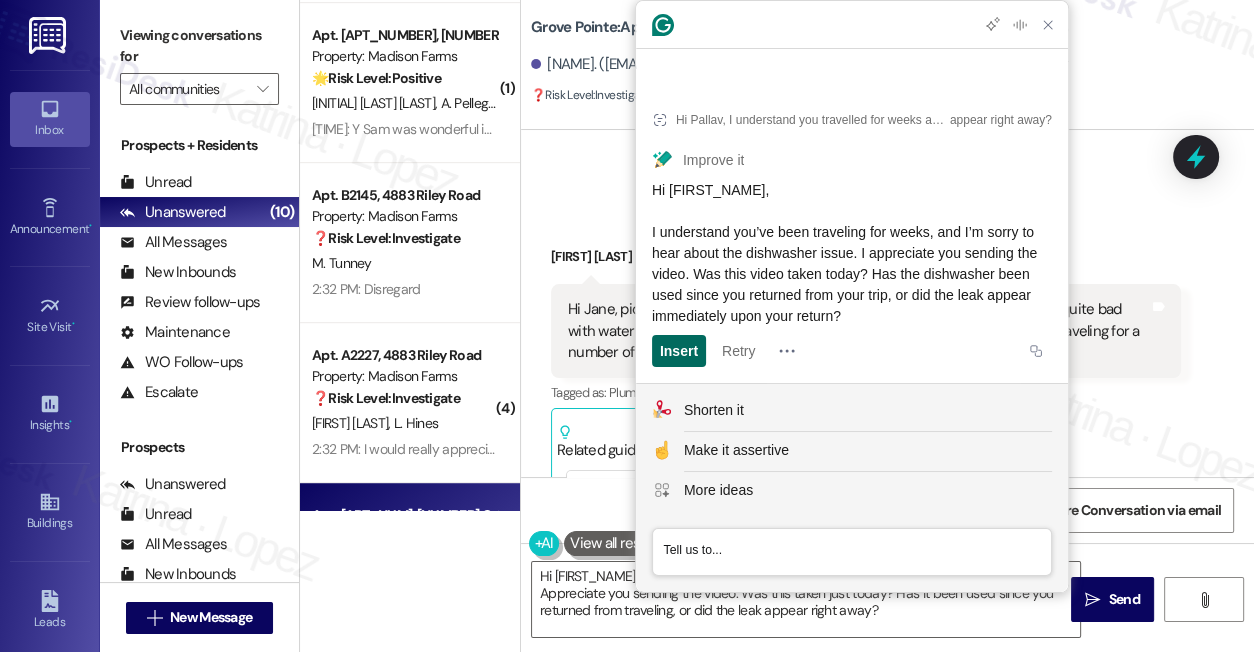 click on "Insert" 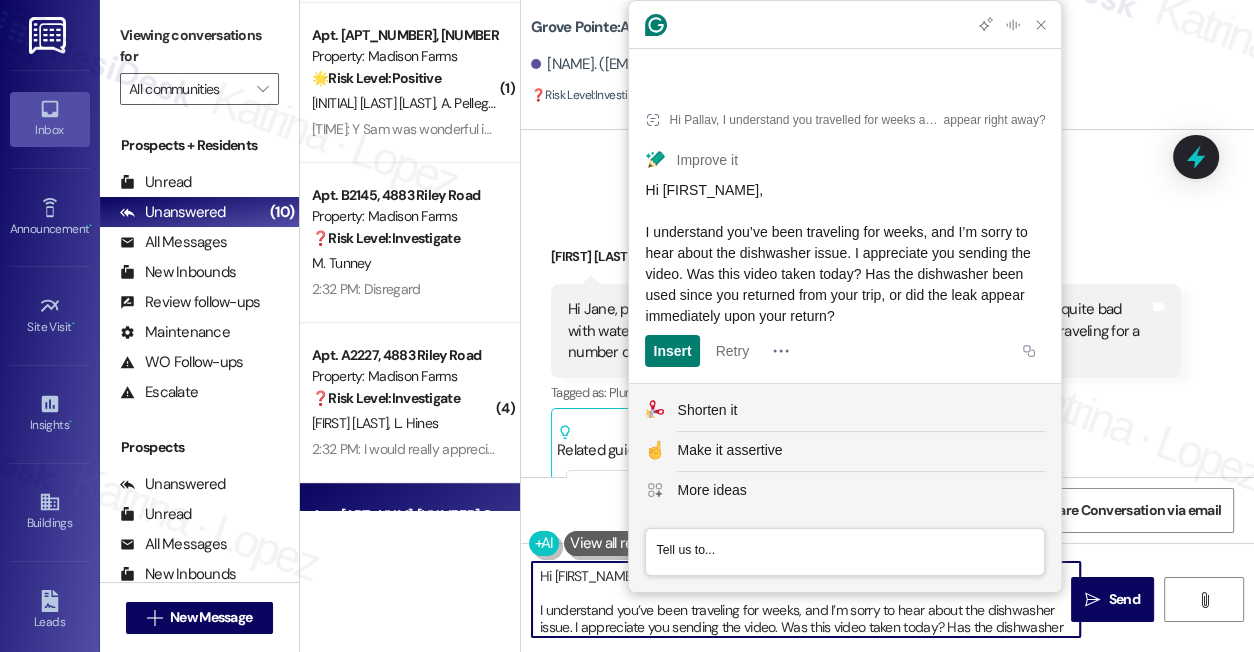 click on "Hi Pallav,
I understand you’ve been traveling for weeks, and I’m sorry to hear about the dishwasher issue. I appreciate you sending the video. Was this video taken today? Has the dishwasher been used since you returned from your trip, or did the leak appear immediately upon your return?" at bounding box center [806, 599] 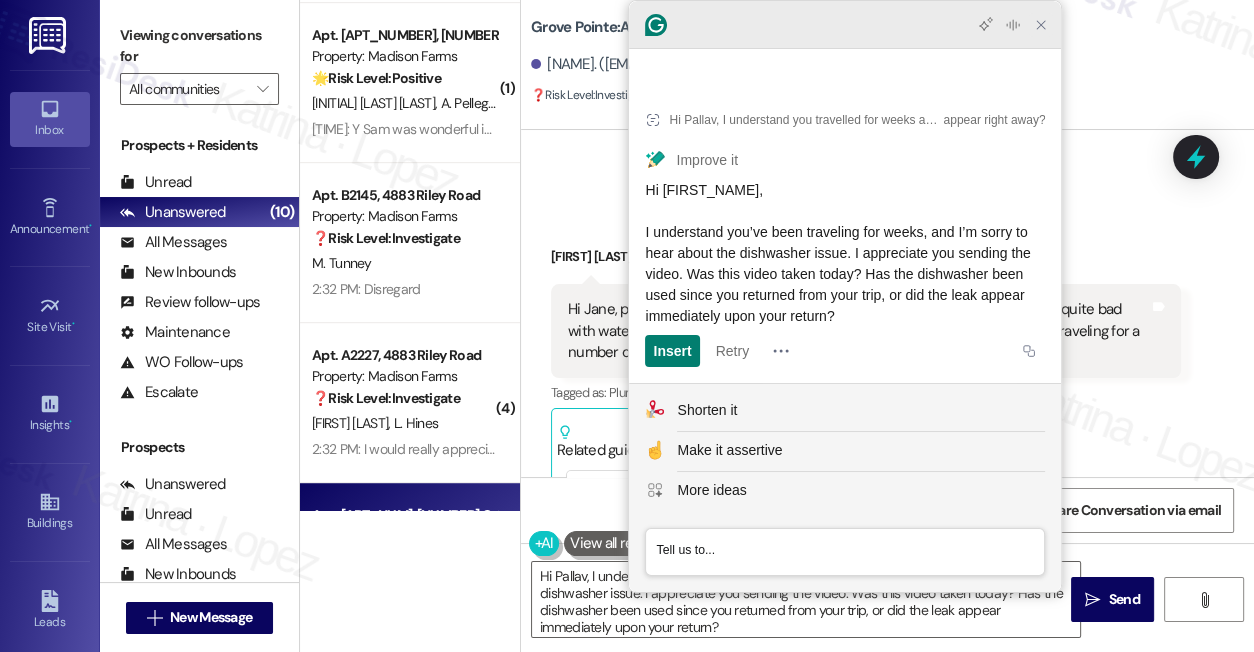 click 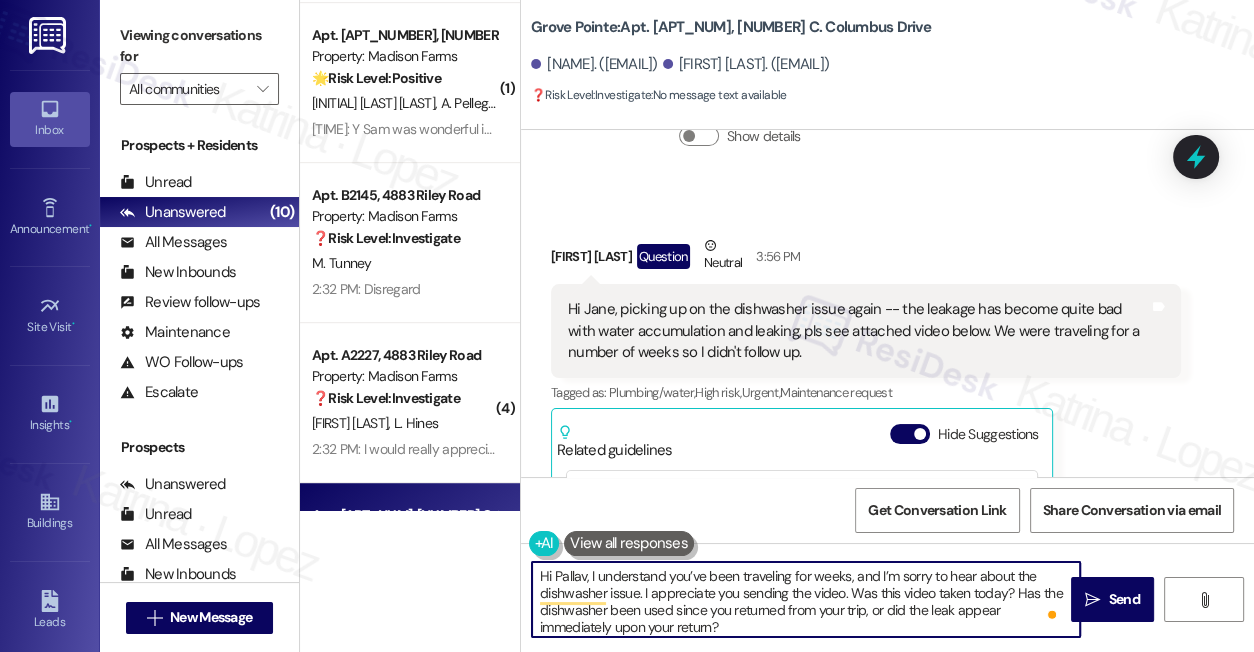 click on "Hi Pallav, I understand you’ve been traveling for weeks, and I’m sorry to hear about the dishwasher issue. I appreciate you sending the video. Was this video taken today? Has the dishwasher been used since you returned from your trip, or did the leak appear immediately upon your return?" at bounding box center [806, 599] 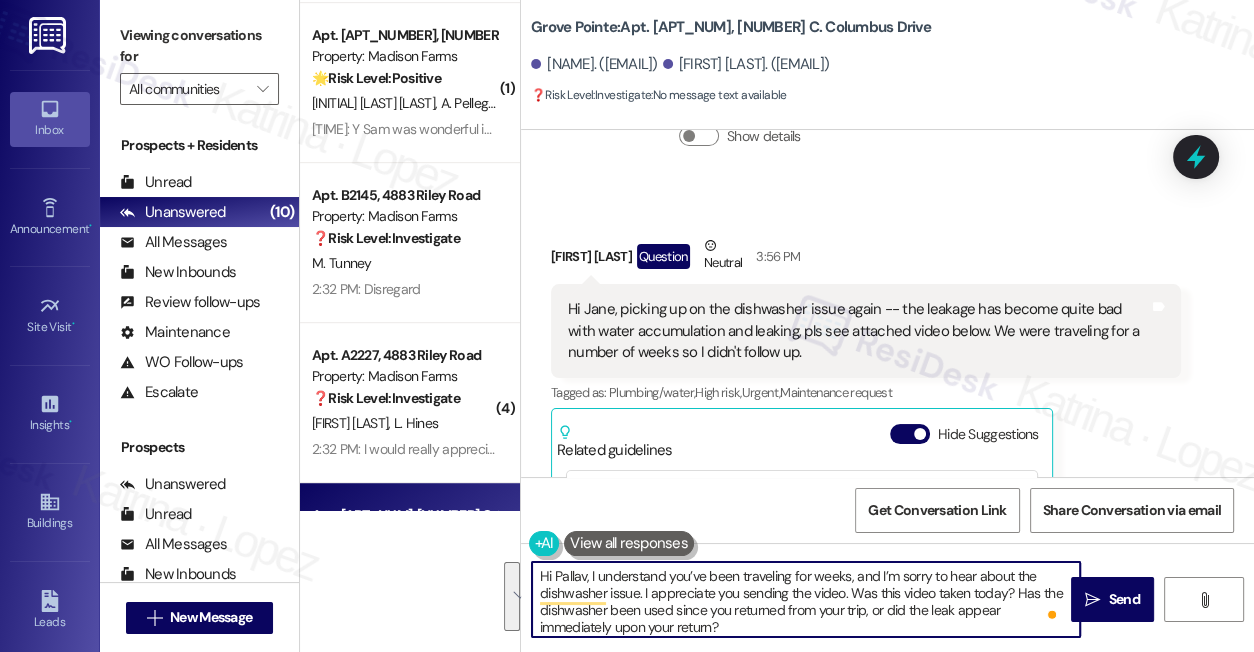 click on "Hi Pallav, I understand you’ve been traveling for weeks, and I’m sorry to hear about the dishwasher issue. I appreciate you sending the video. Was this video taken today? Has the dishwasher been used since you returned from your trip, or did the leak appear immediately upon your return?" at bounding box center (806, 599) 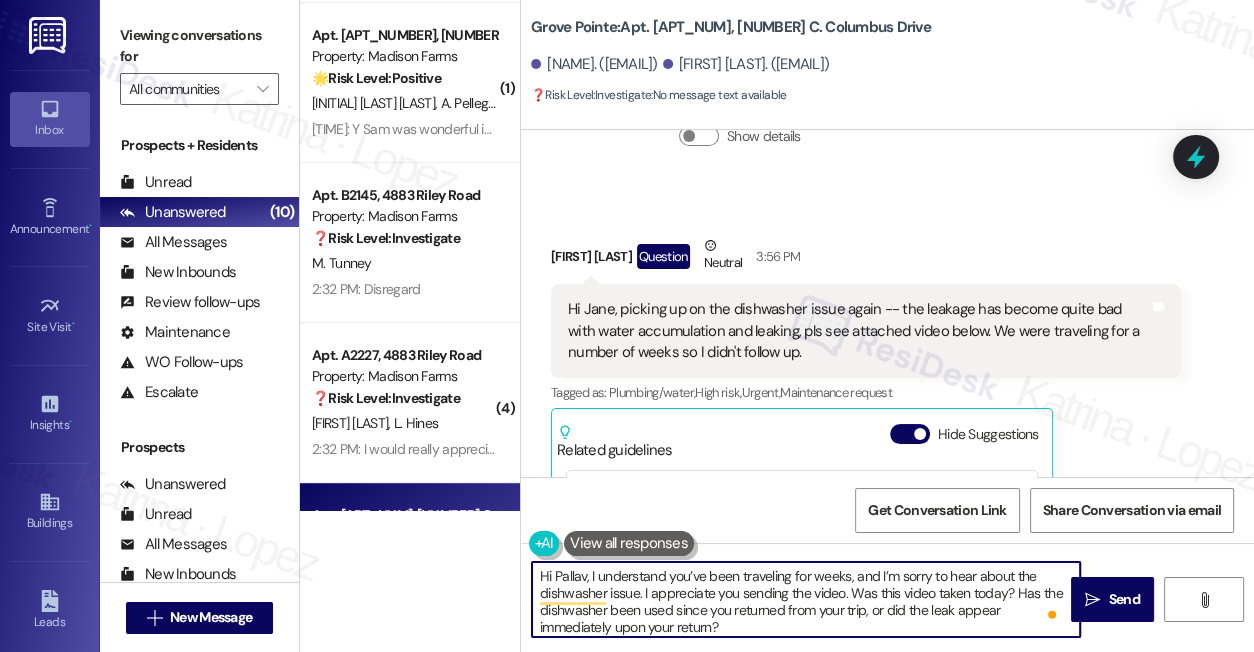 click on "Hi Pallav, I understand you’ve been traveling for weeks, and I’m sorry to hear about the dishwasher issue. I appreciate you sending the video. Was this video taken today? Has the dishwasher been used since you returned from your trip, or did the leak appear immediately upon your return?" at bounding box center (806, 599) 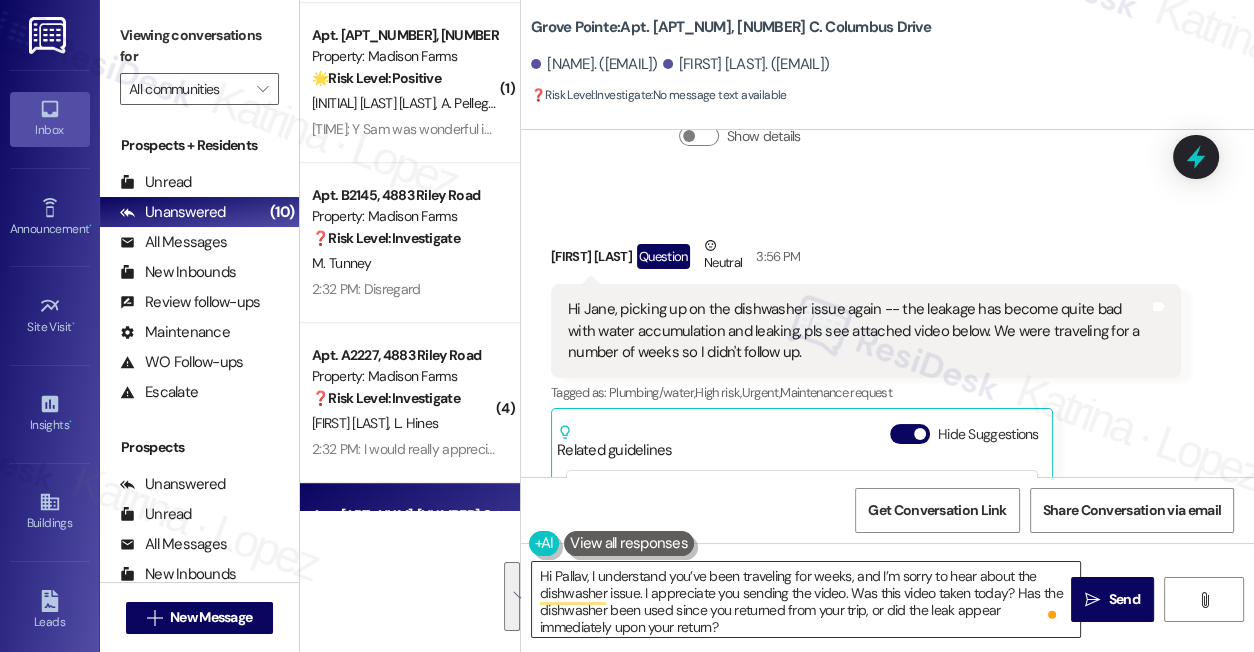click on "Hi Pallav, I understand you’ve been traveling for weeks, and I’m sorry to hear about the dishwasher issue. I appreciate you sending the video. Was this video taken today? Has the dishwasher been used since you returned from your trip, or did the leak appear immediately upon your return?" at bounding box center [806, 599] 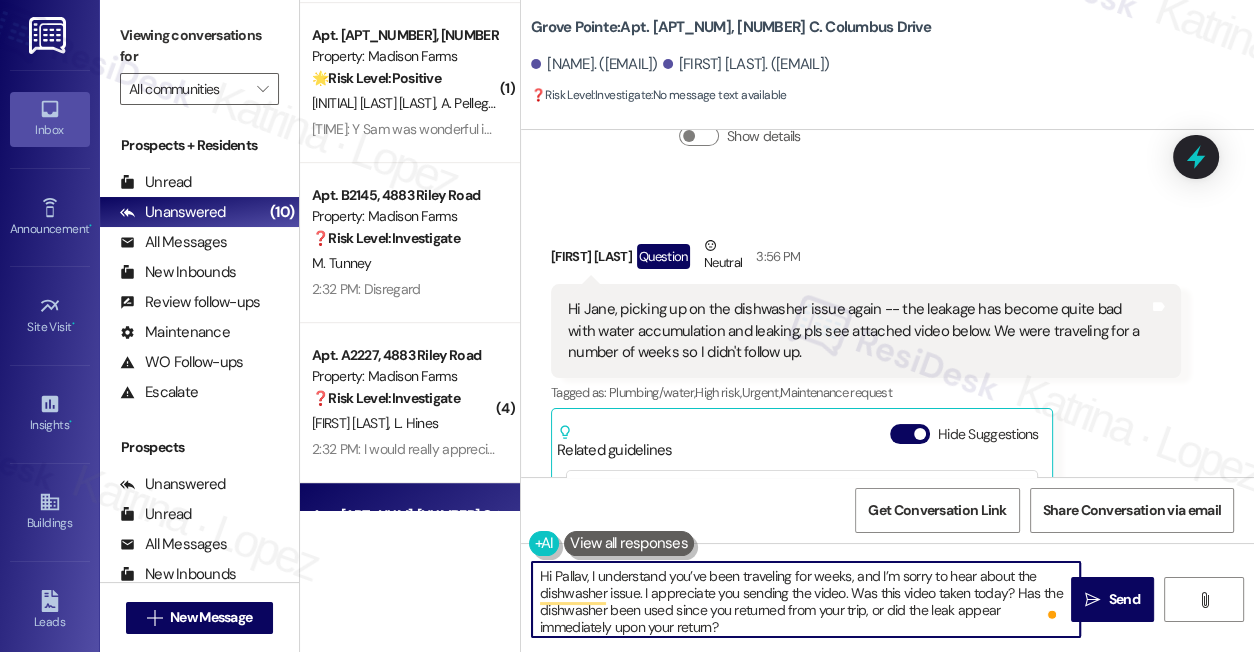 click on "Hi Pallav, I understand you’ve been traveling for weeks, and I’m sorry to hear about the dishwasher issue. I appreciate you sending the video. Was this video taken today? Has the dishwasher been used since you returned from your trip, or did the leak appear immediately upon your return?" at bounding box center [806, 599] 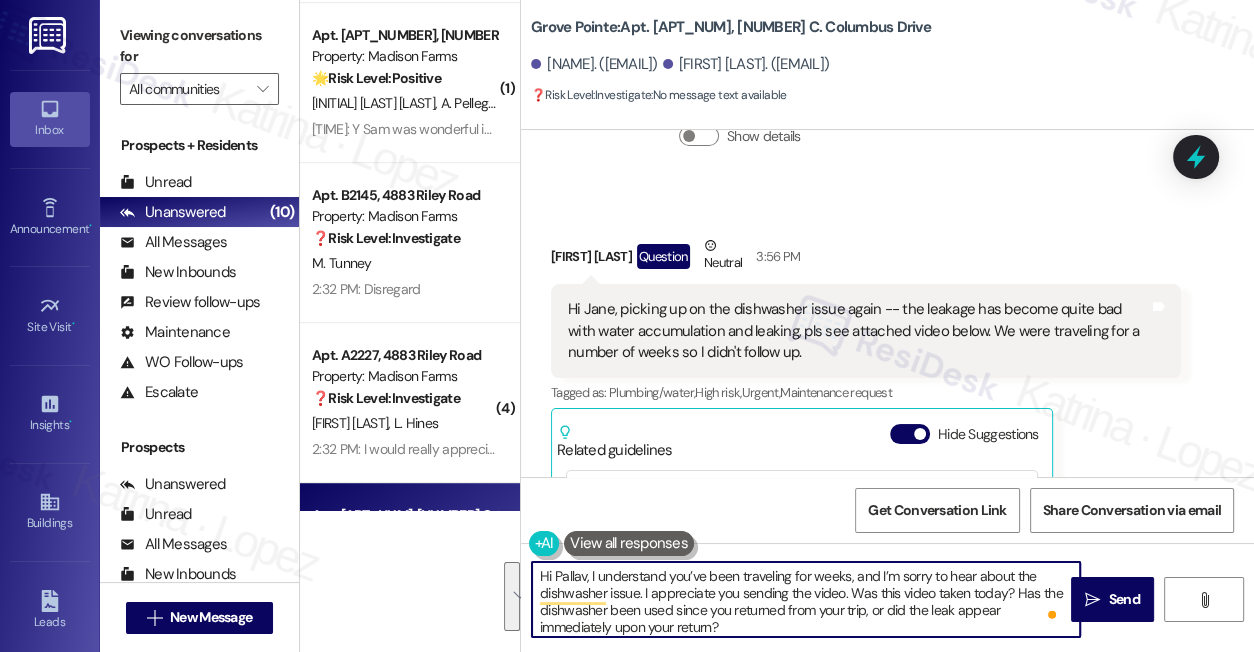 click on "Hi Pallav, I understand you’ve been traveling for weeks, and I’m sorry to hear about the dishwasher issue. I appreciate you sending the video. Was this video taken today? Has the dishwasher been used since you returned from your trip, or did the leak appear immediately upon your return?" at bounding box center [806, 599] 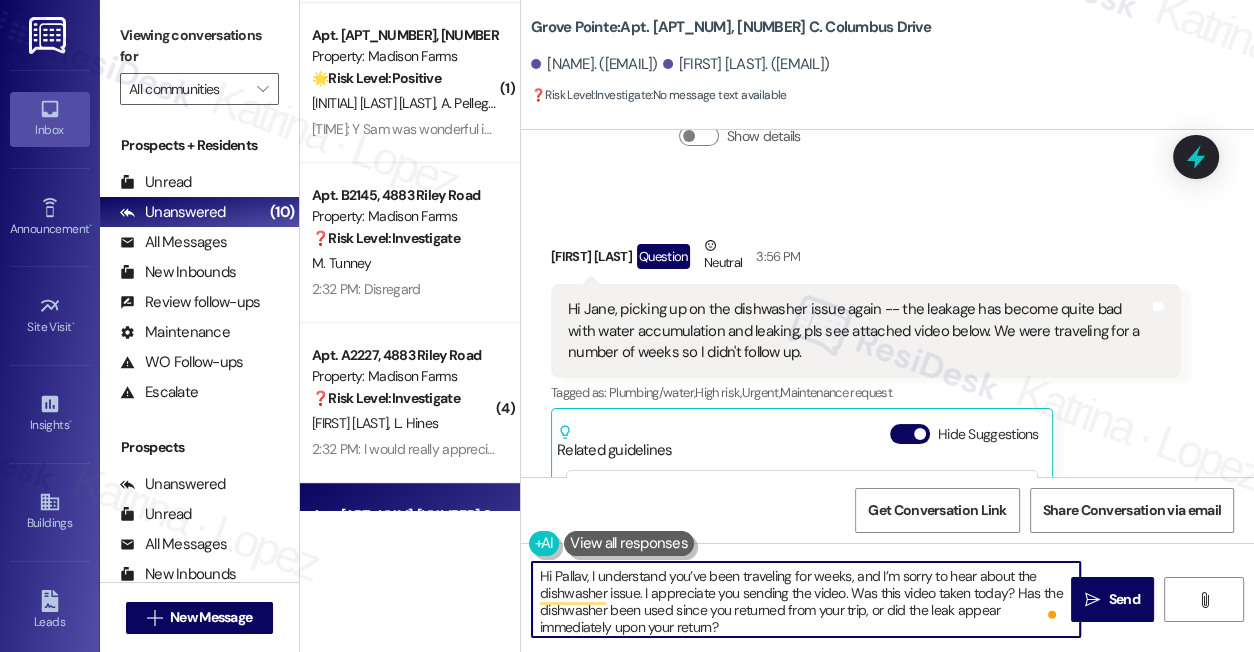click on "Hi Pallav, I understand you’ve been traveling for weeks, and I’m sorry to hear about the dishwasher issue. I appreciate you sending the video. Was this video taken today? Has the dishwasher been used since you returned from your trip, or did the leak appear immediately upon your return?" at bounding box center [806, 599] 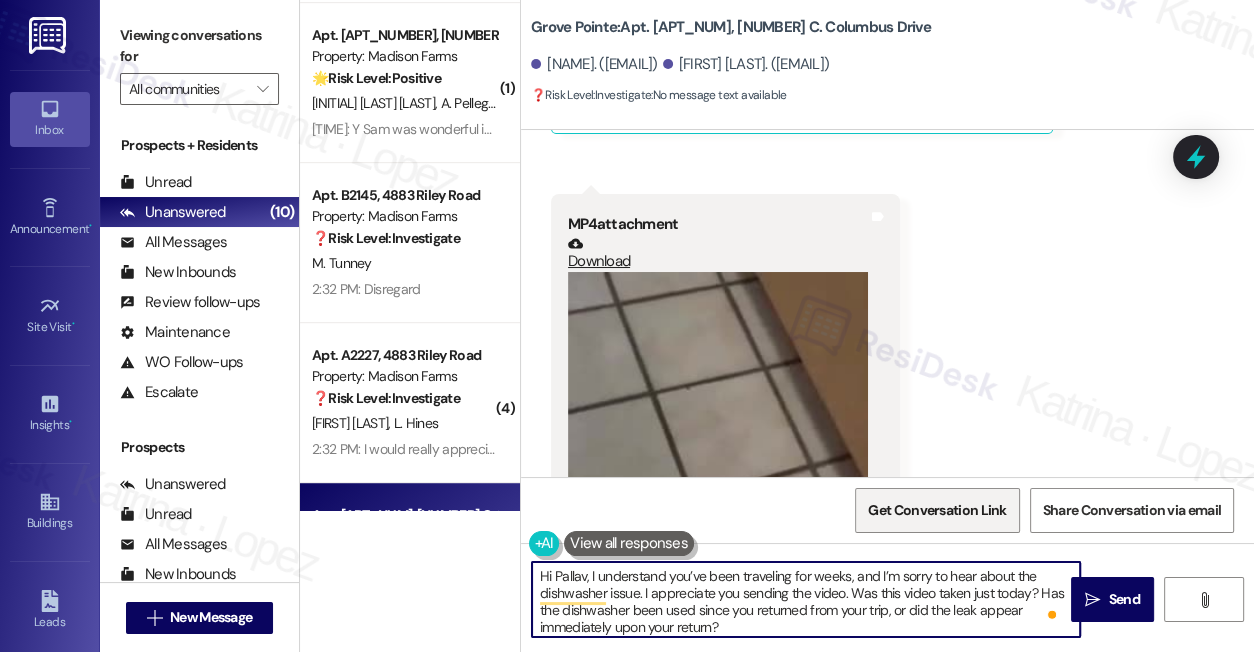 scroll, scrollTop: 22981, scrollLeft: 0, axis: vertical 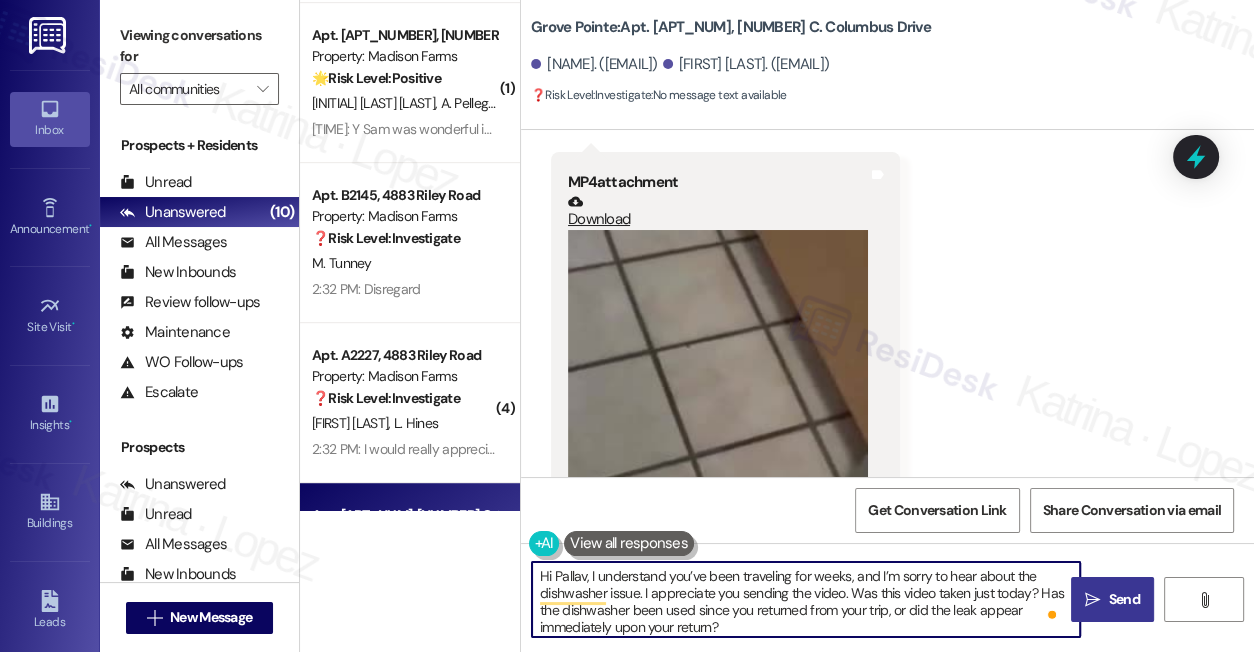 type on "Hi Pallav, I understand you’ve been traveling for weeks, and I’m sorry to hear about the dishwasher issue. I appreciate you sending the video. Was this video taken just today? Has the dishwasher been used since you returned from your trip, or did the leak appear immediately upon your return?" 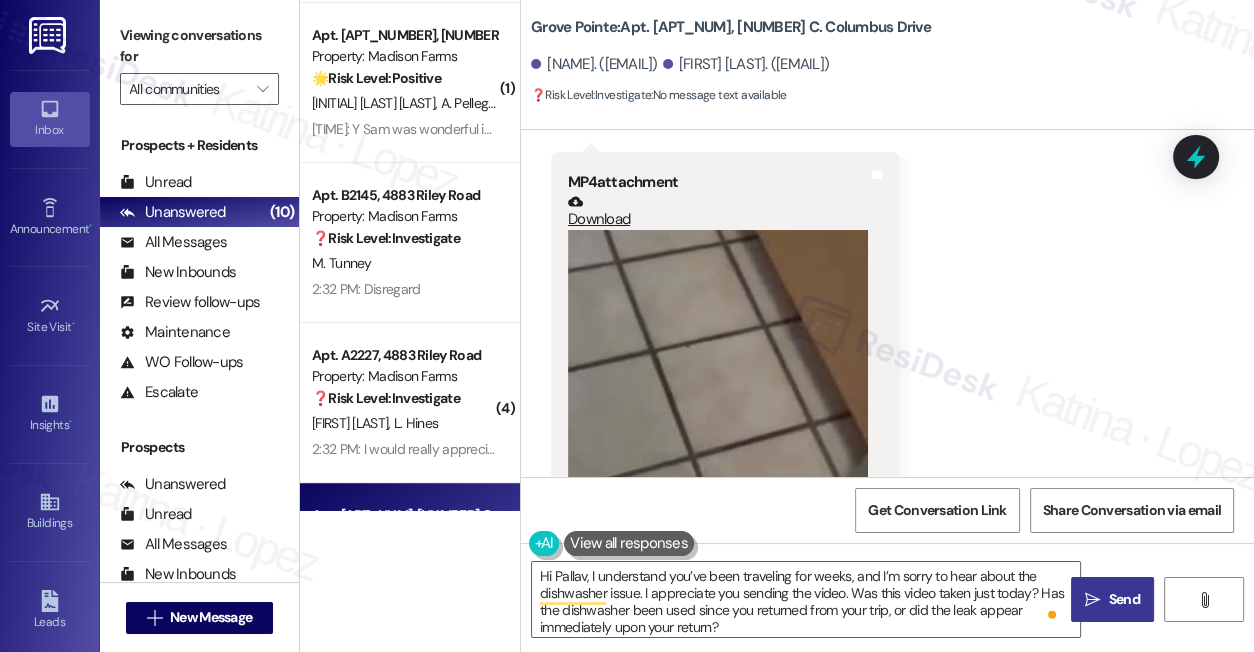 click on "" at bounding box center (1092, 600) 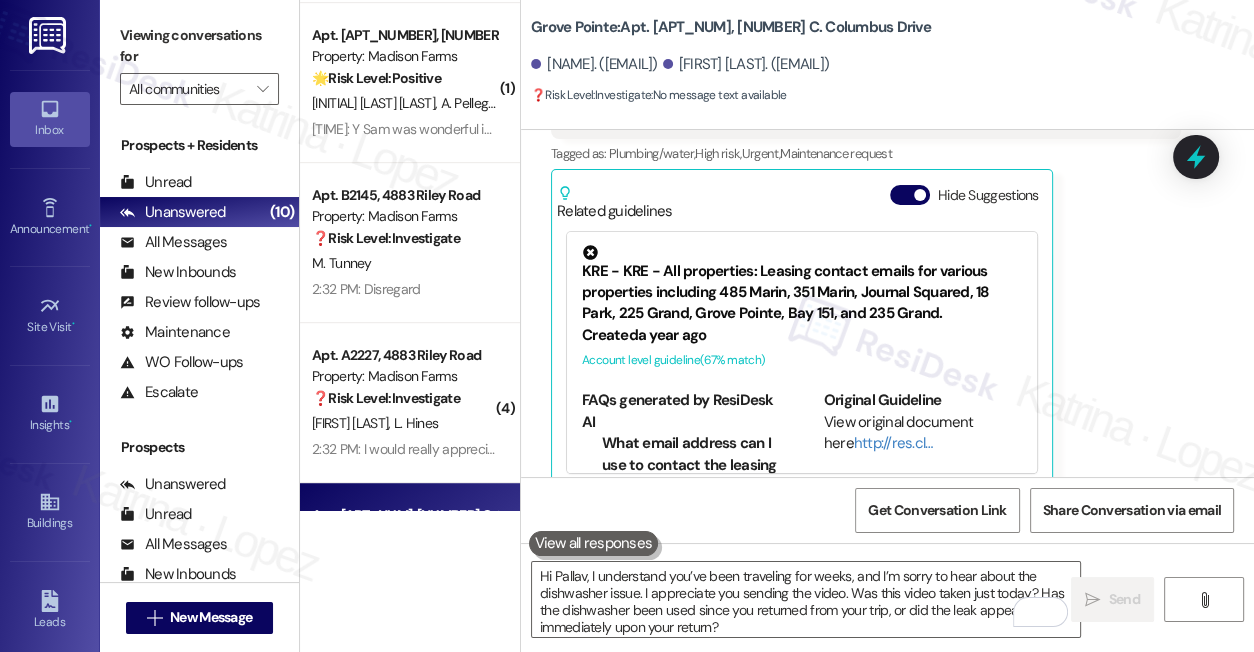scroll, scrollTop: 22473, scrollLeft: 0, axis: vertical 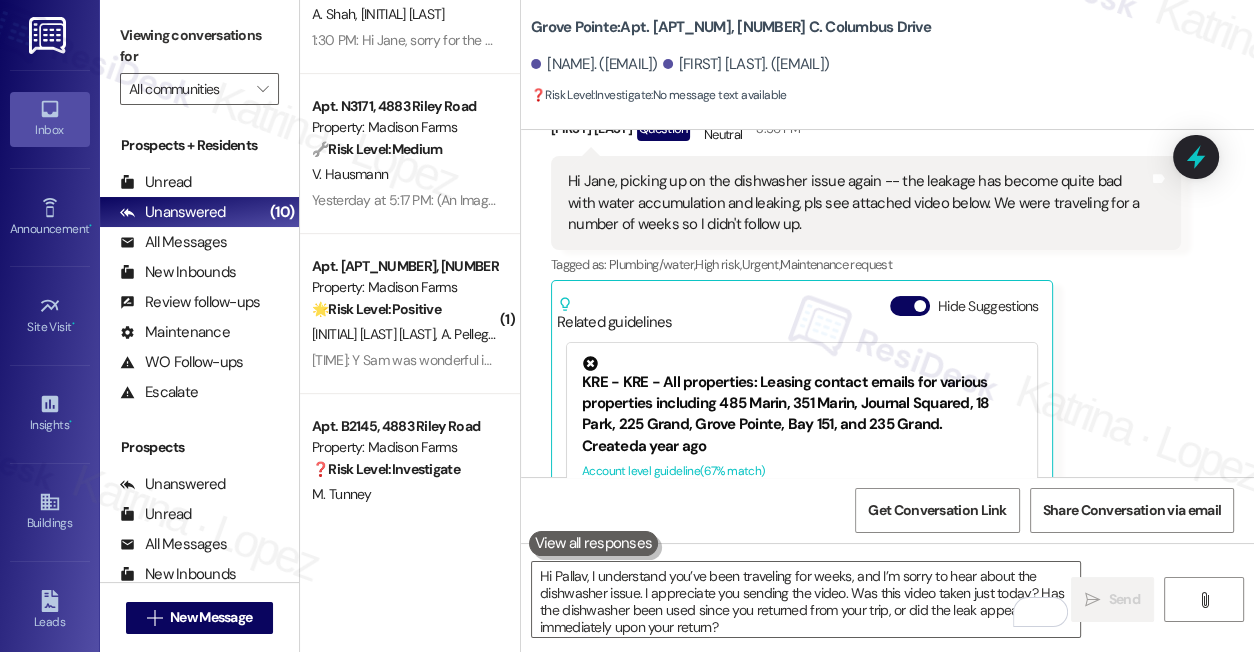 click on "2:43 PM: Y
Sam was wonderful in assisting with the work order.   2:43 PM: Y
Sam was wonderful in assisting with the work order." at bounding box center (486, 360) 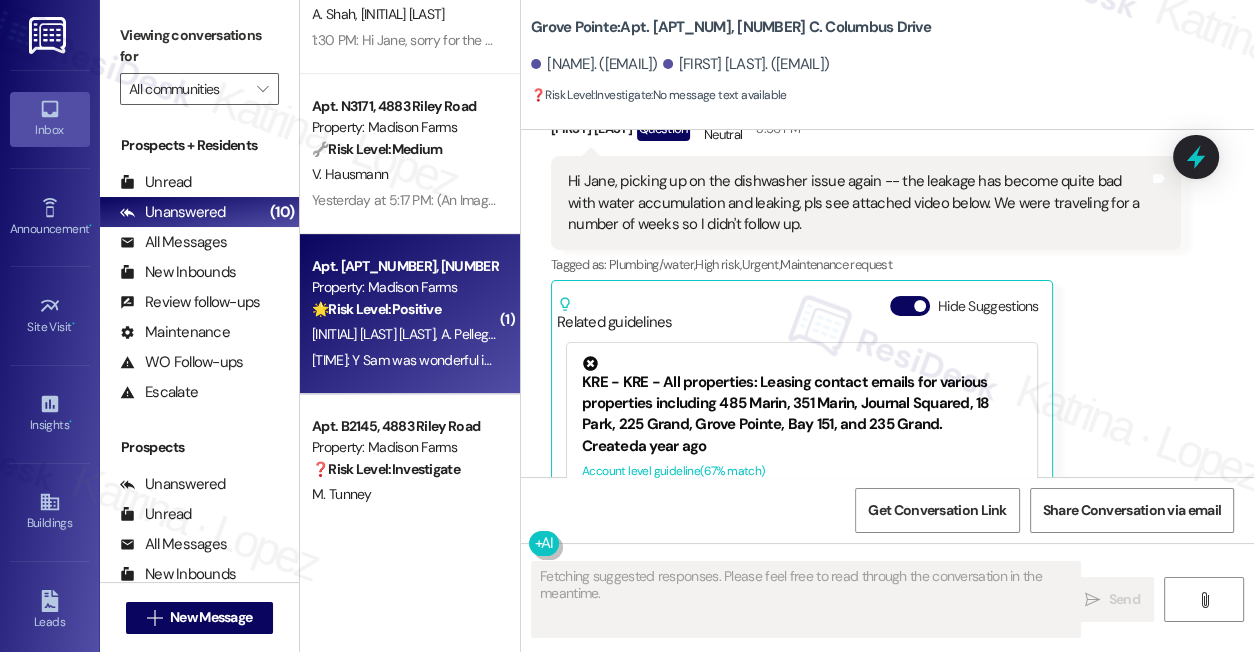 type on "Fetching suggested responses. Please feel free to read through the conversation in the meantime." 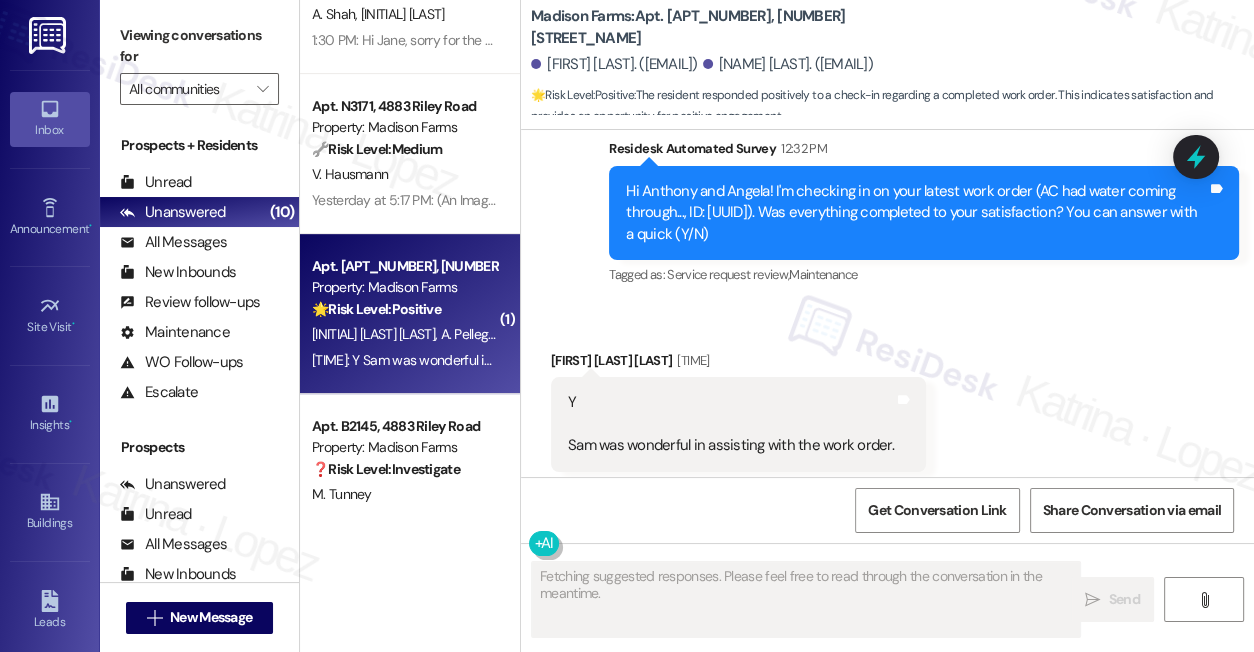 scroll, scrollTop: 3956, scrollLeft: 0, axis: vertical 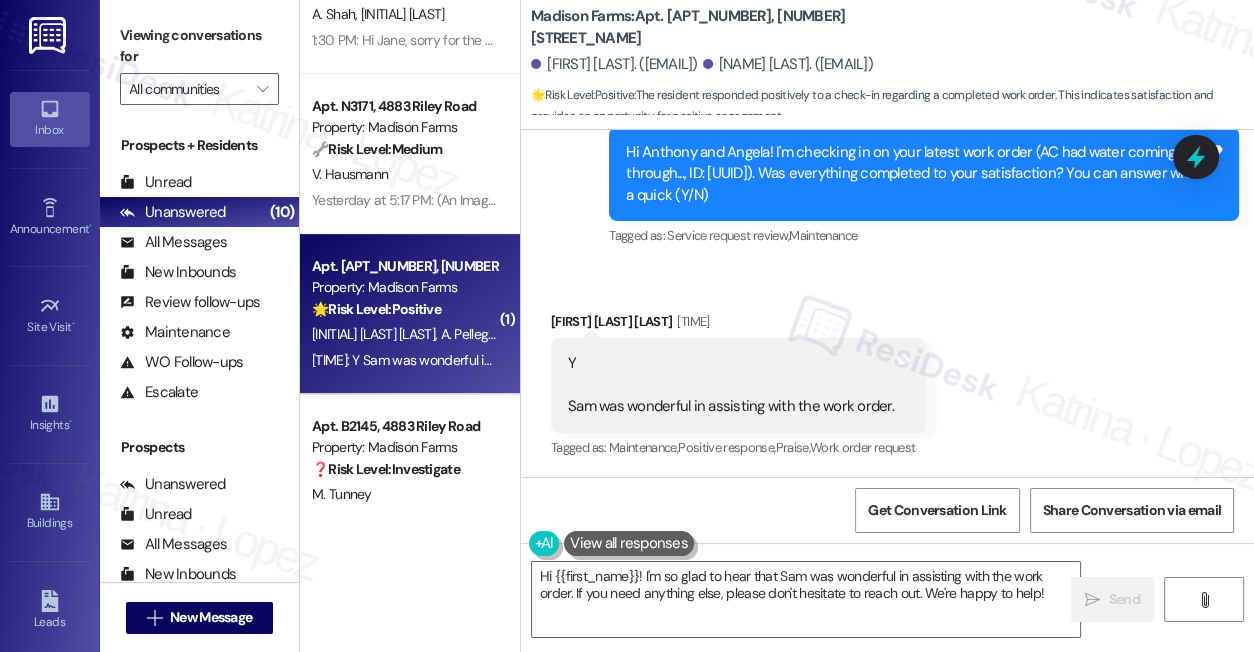 click on "Viewing conversations for All communities " at bounding box center [199, 62] 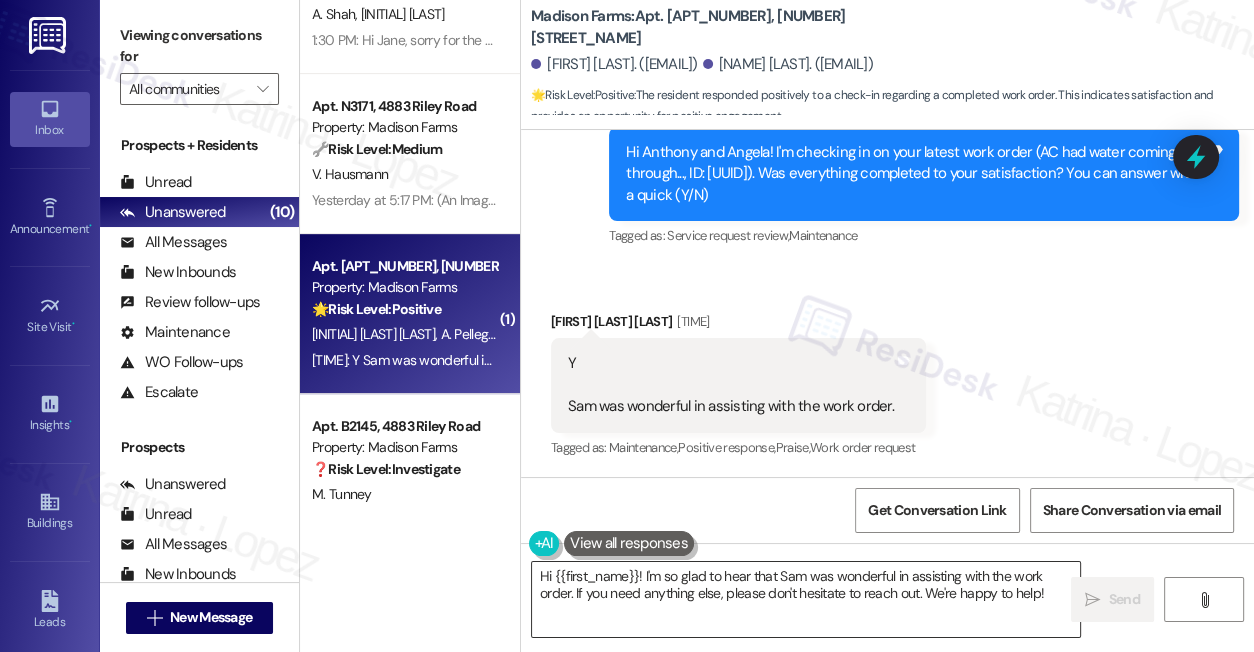 click on "Hi {{first_name}}! I'm so glad to hear that Sam was wonderful in assisting with the work order. If you need anything else, please don't hesitate to reach out. We're happy to help!" at bounding box center [806, 599] 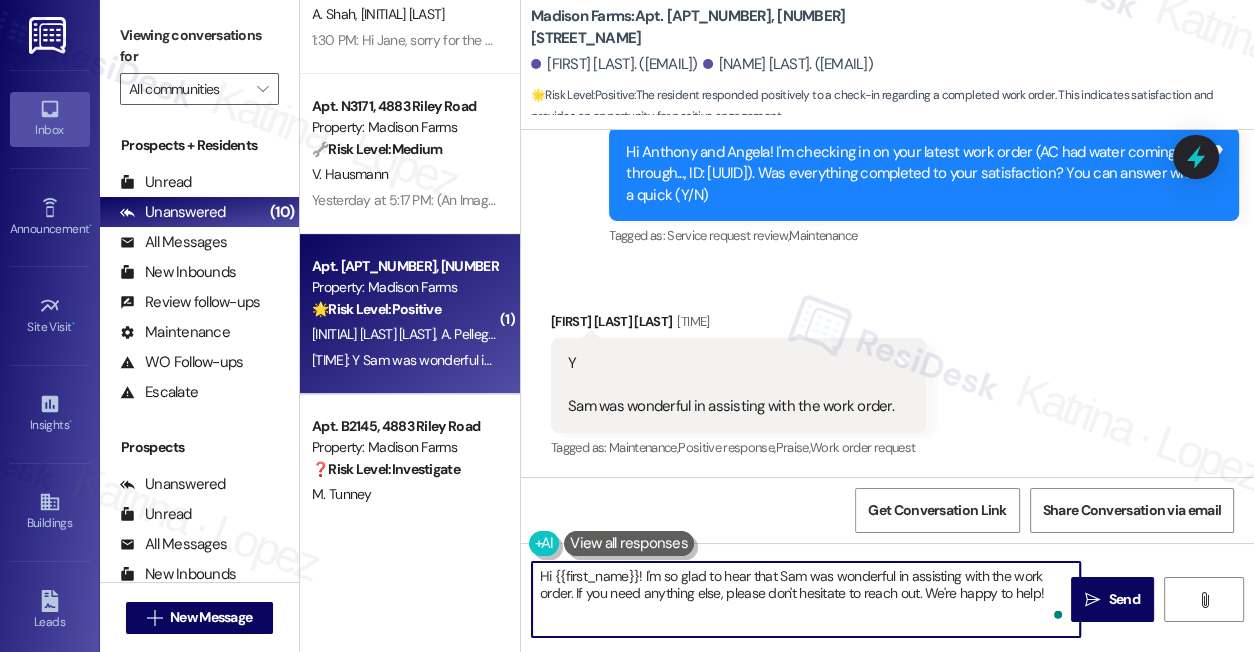 drag, startPoint x: 1045, startPoint y: 595, endPoint x: 576, endPoint y: 591, distance: 469.01706 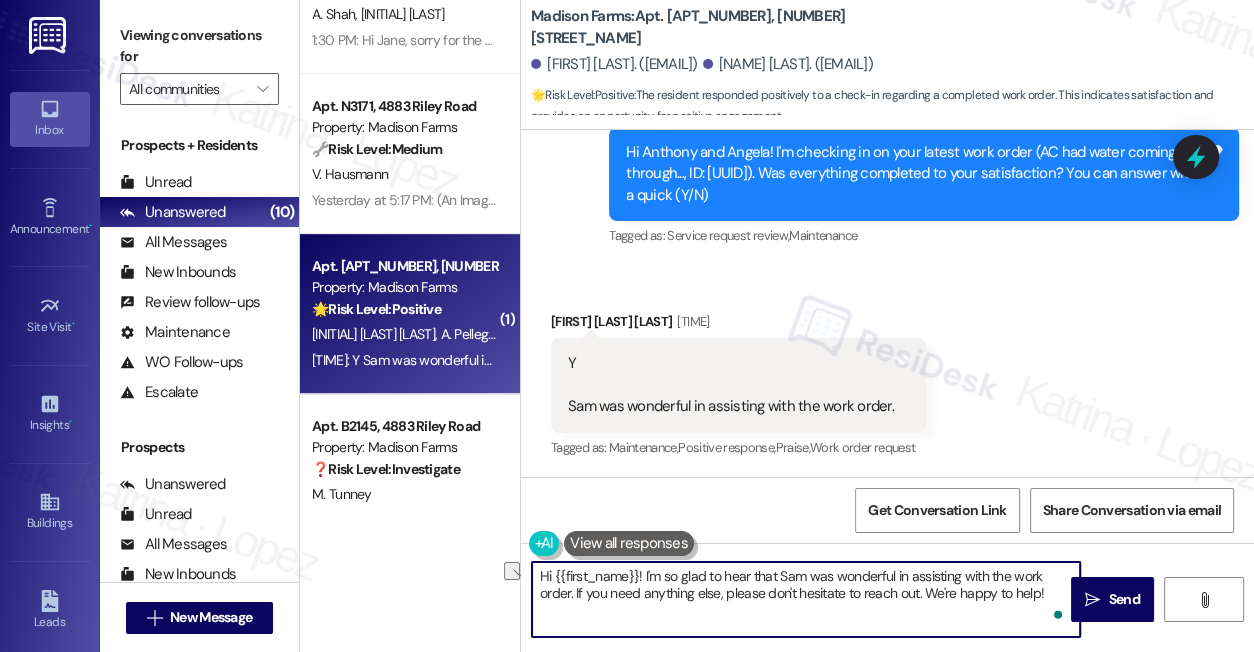 paste on "I may also ask....has {{property}} been living up to your expectations so far?" 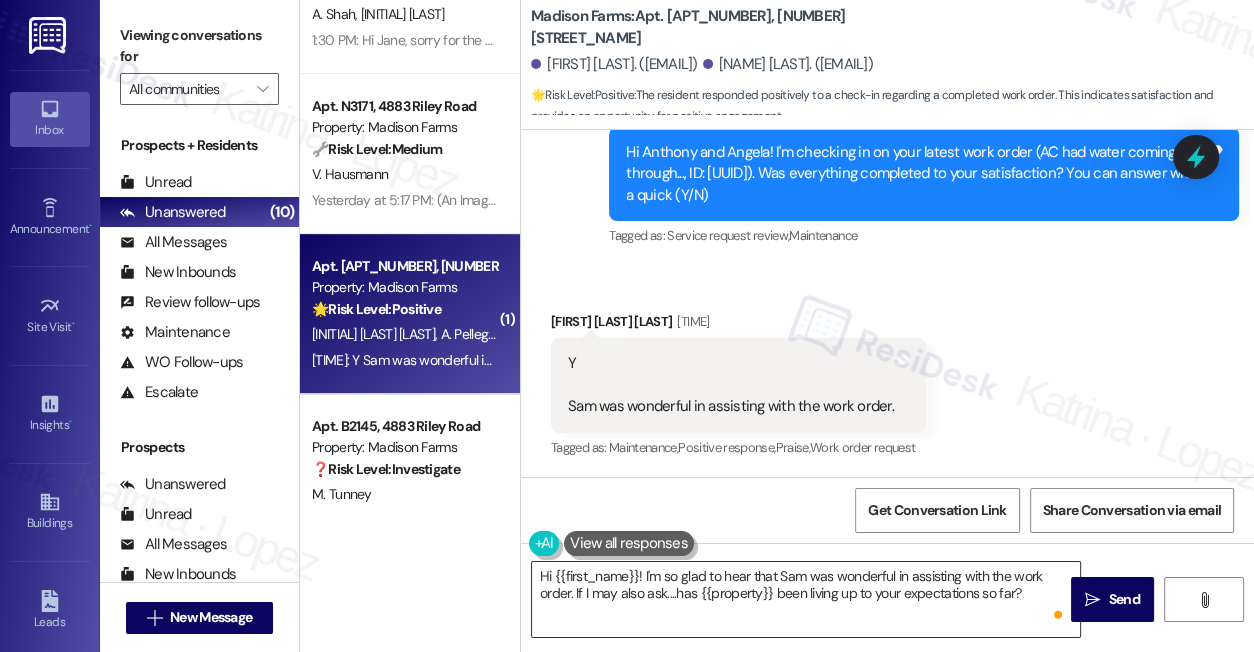click on "Hi {{first_name}}! I'm so glad to hear that Sam was wonderful in assisting with the work order. If I may also ask....has {{property}} been living up to your expectations so far?" at bounding box center (806, 599) 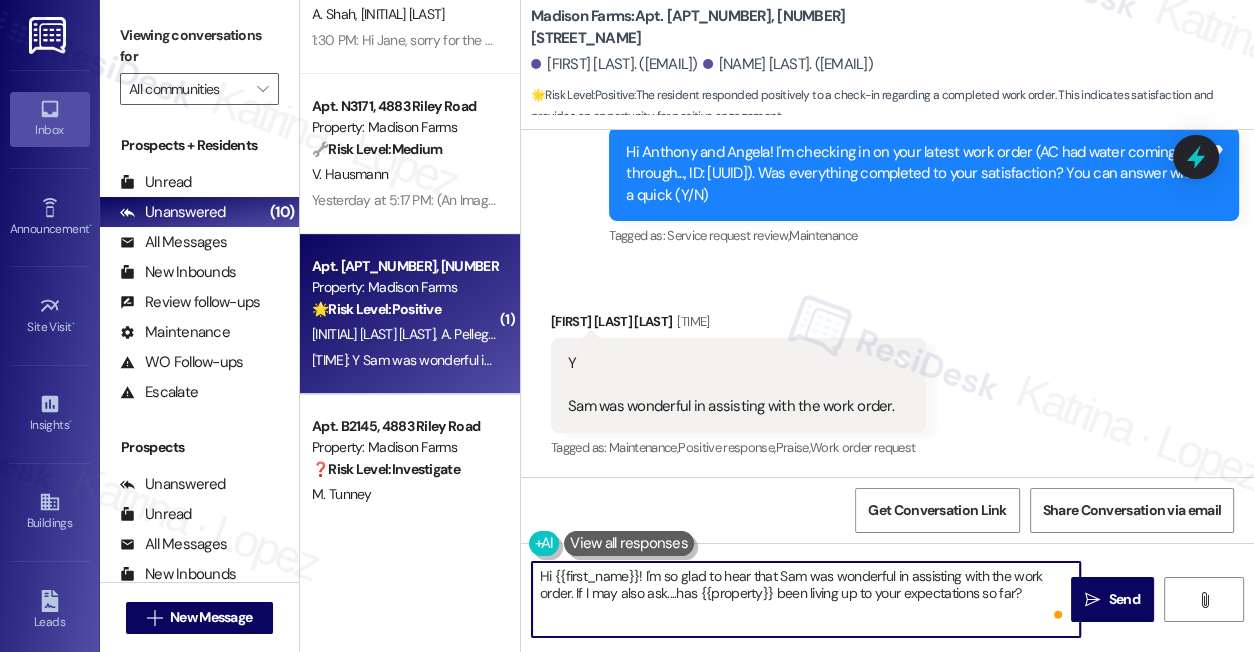 click on "Angela Merkel Pellegrino 2:43 PM" at bounding box center (738, 325) 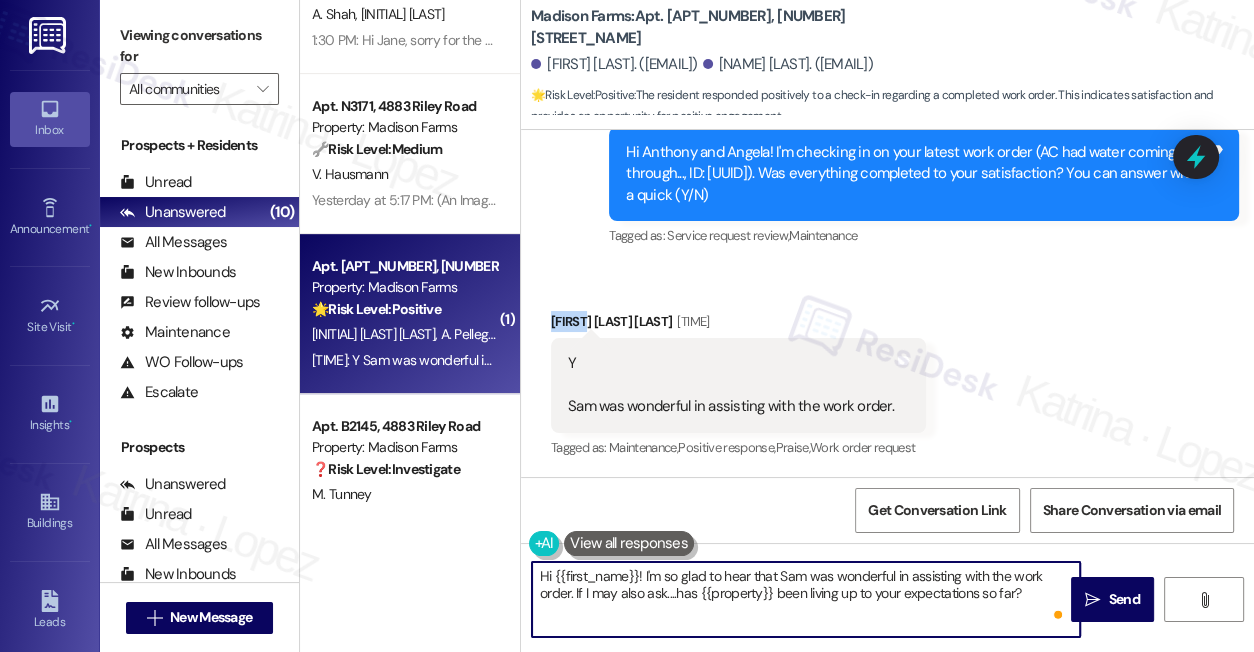 click on "Angela Merkel Pellegrino 2:43 PM" at bounding box center [738, 325] 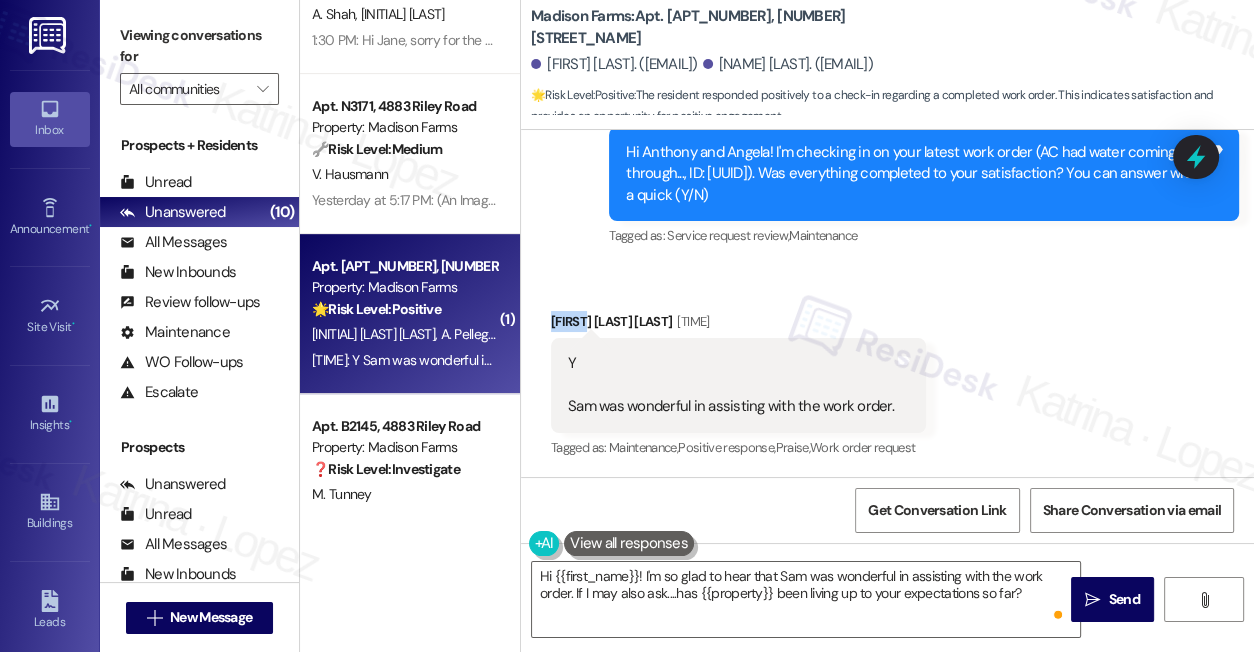 copy on "Angela" 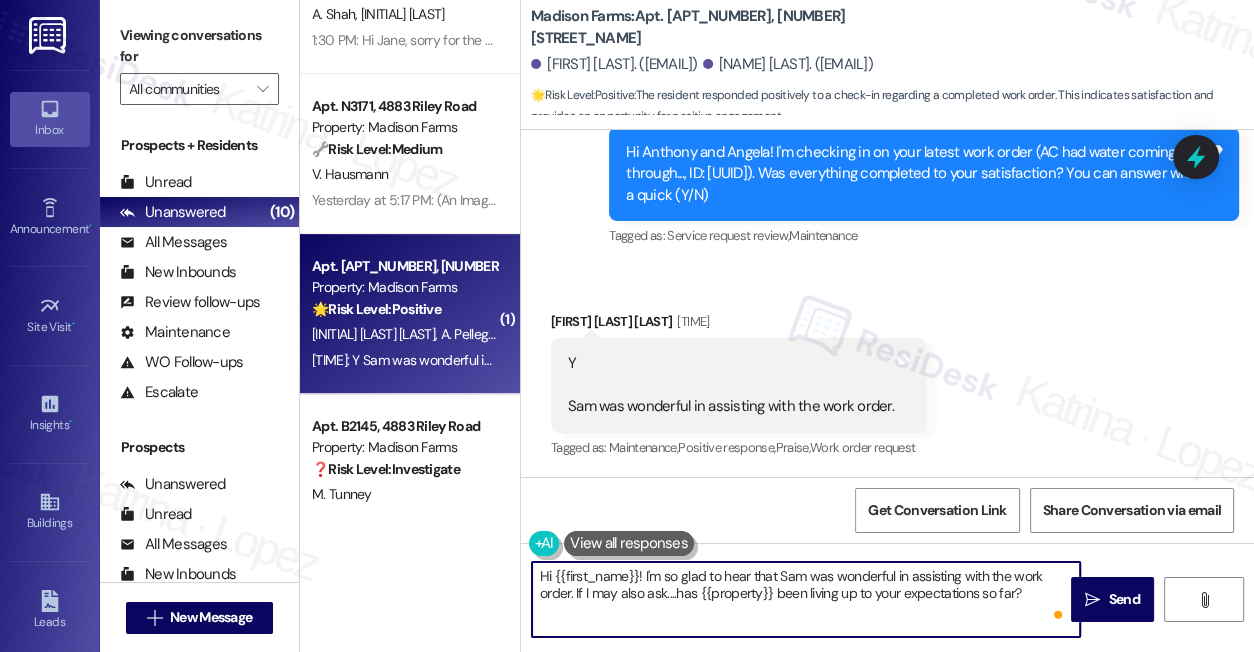 drag, startPoint x: 554, startPoint y: 567, endPoint x: 639, endPoint y: 552, distance: 86.313385 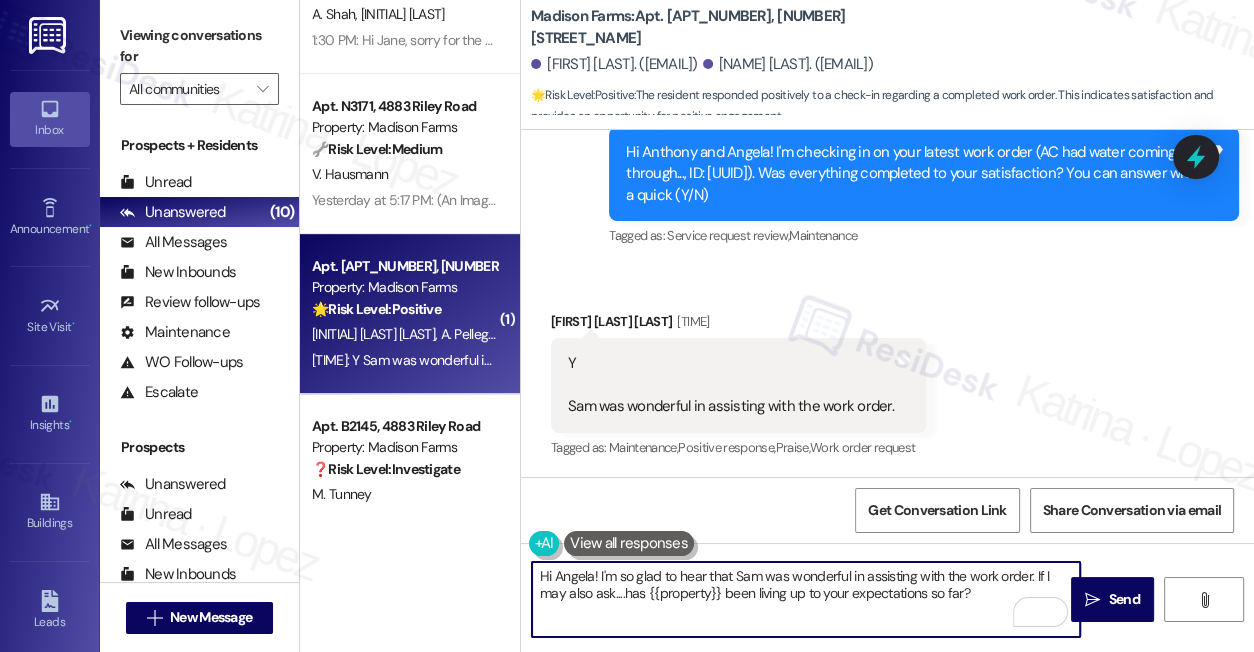 click on "Hi Angela! I'm so glad to hear that Sam was wonderful in assisting with the work order. If I may also ask....has {{property}} been living up to your expectations so far?" at bounding box center (806, 599) 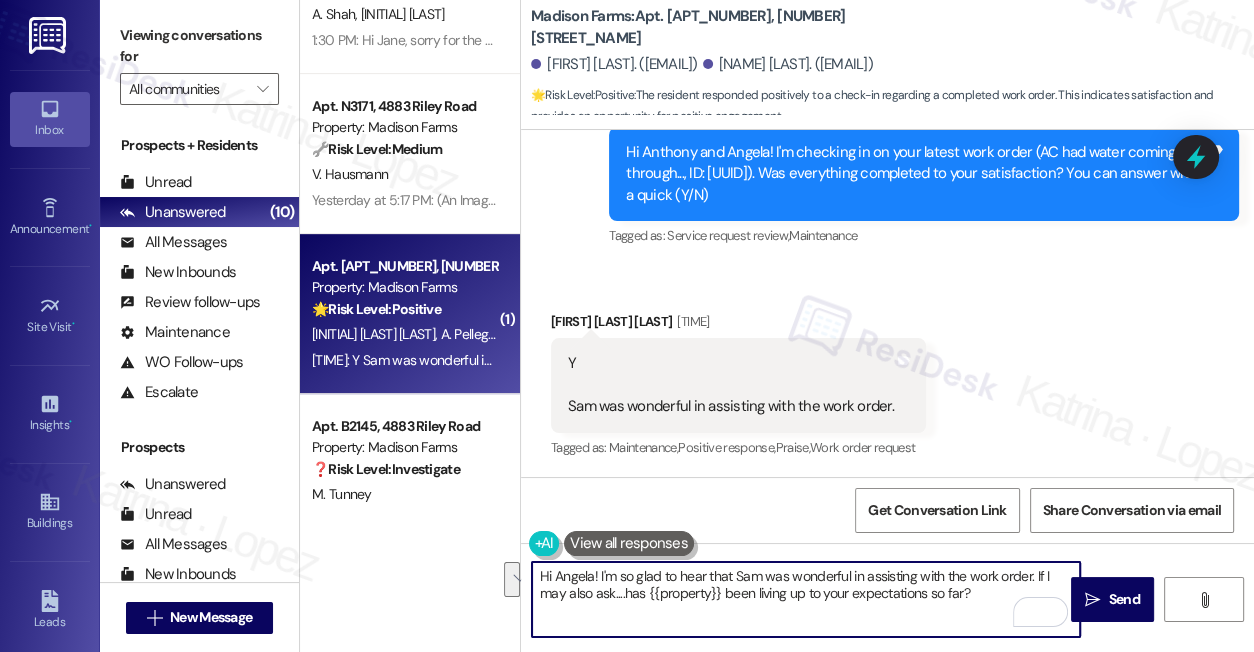type on "Hi Angela! I'm so glad to hear that Sam was wonderful in assisting with the work order. If I may also ask....has {{property}} been living up to your expectations so far?" 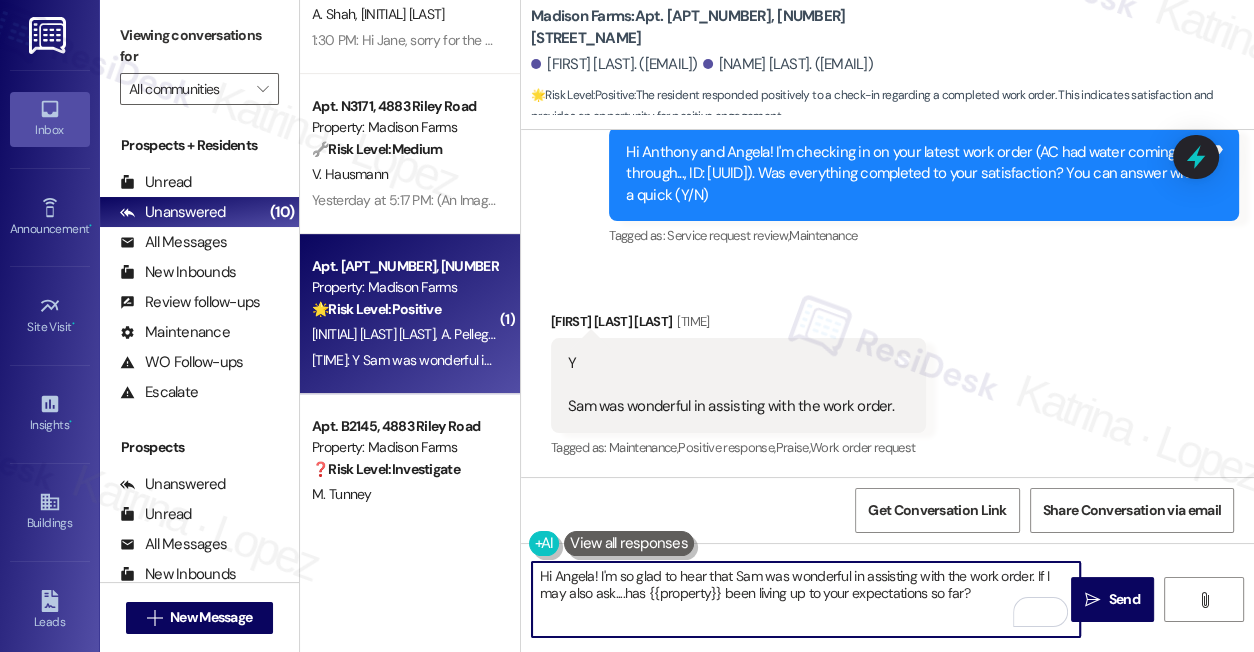 drag, startPoint x: 1001, startPoint y: 598, endPoint x: 1018, endPoint y: 596, distance: 17.117243 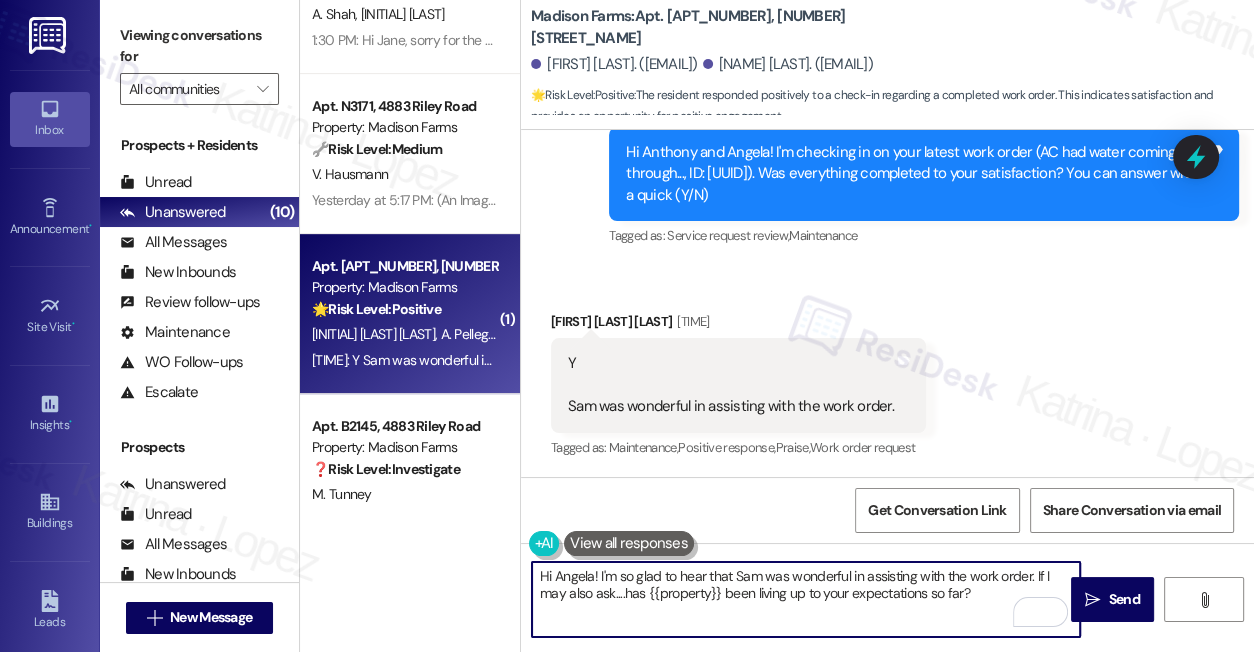click on "Hi Angela! I'm so glad to hear that Sam was wonderful in assisting with the work order. If I may also ask....has {{property}} been living up to your expectations so far?" at bounding box center [806, 599] 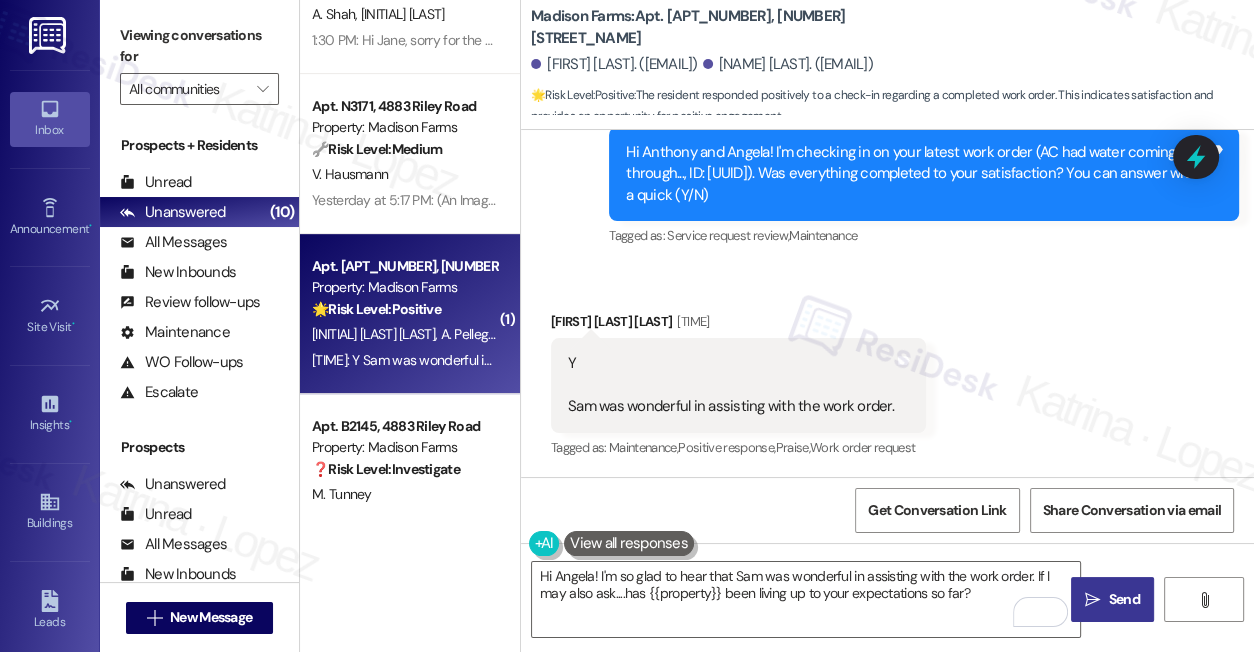 click on " Send" at bounding box center (1112, 599) 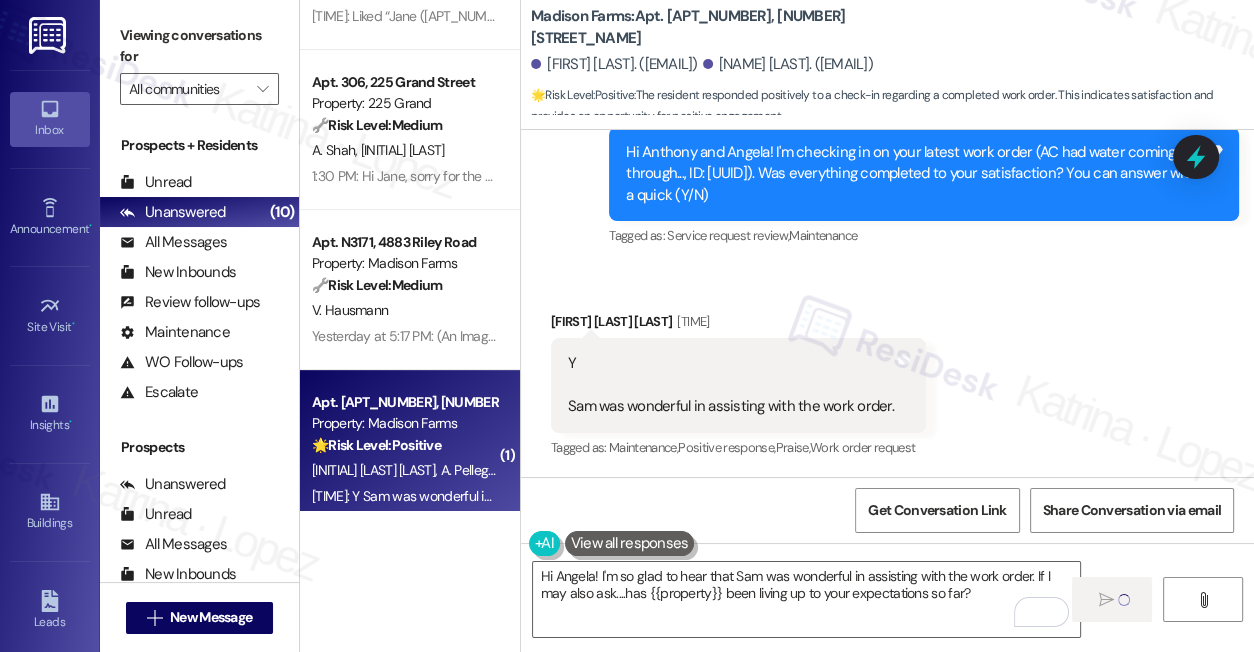 scroll, scrollTop: 453, scrollLeft: 0, axis: vertical 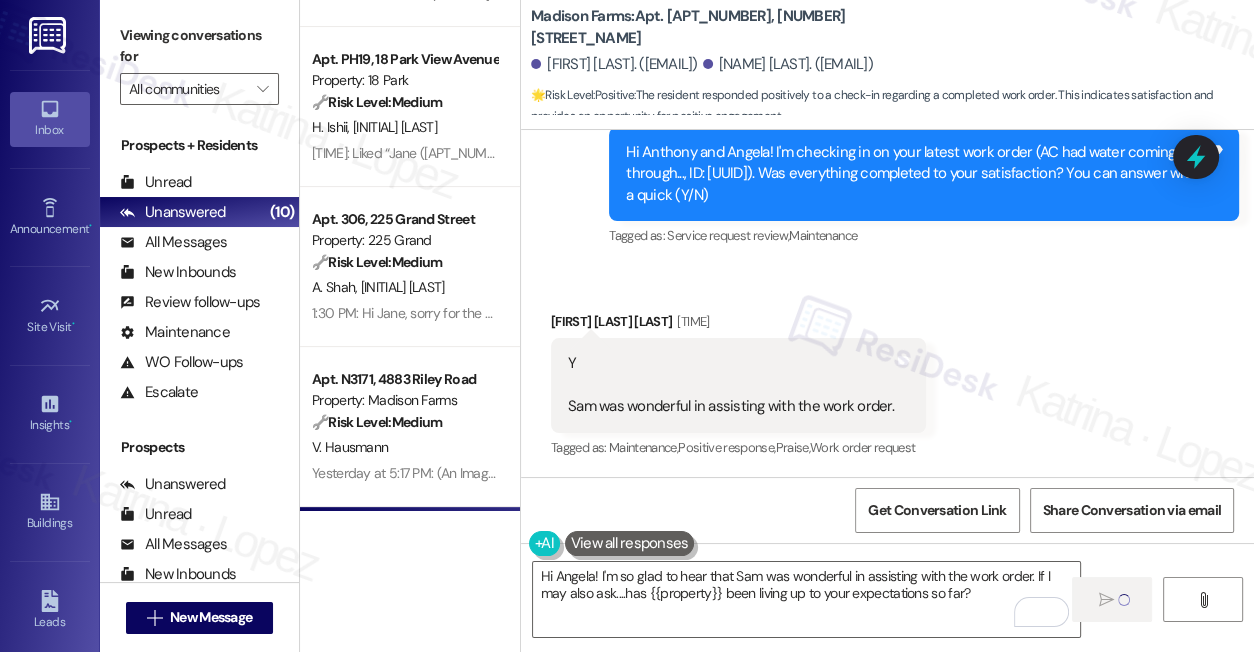 type 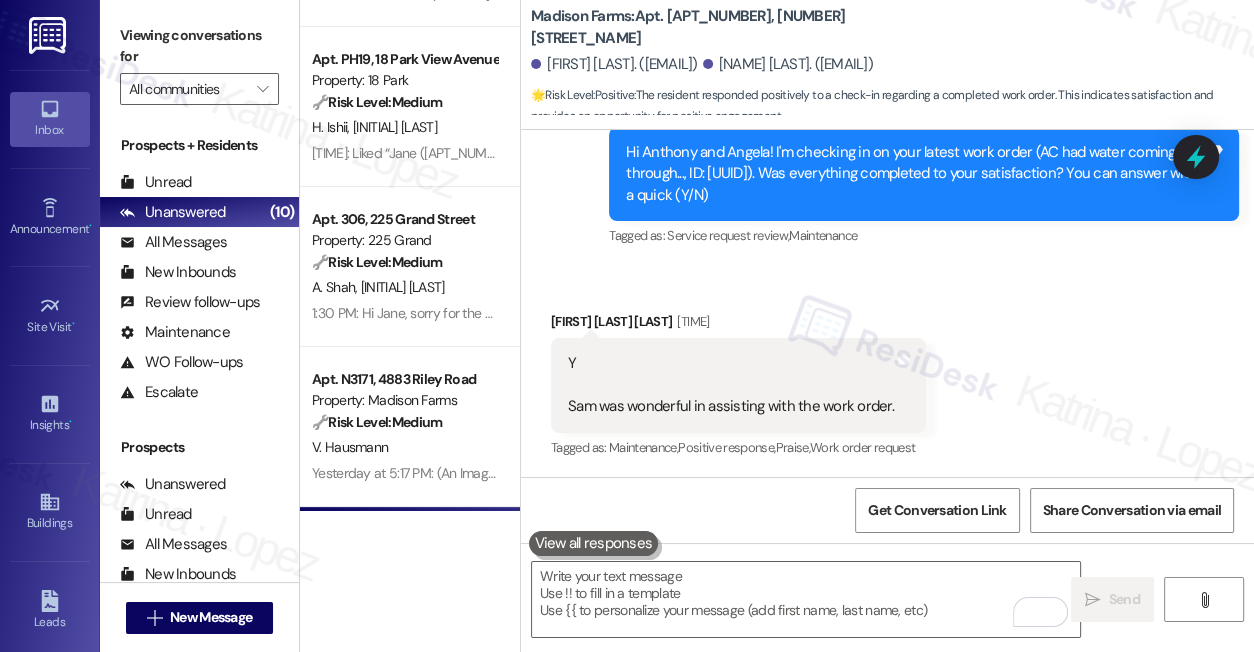 scroll, scrollTop: 3955, scrollLeft: 0, axis: vertical 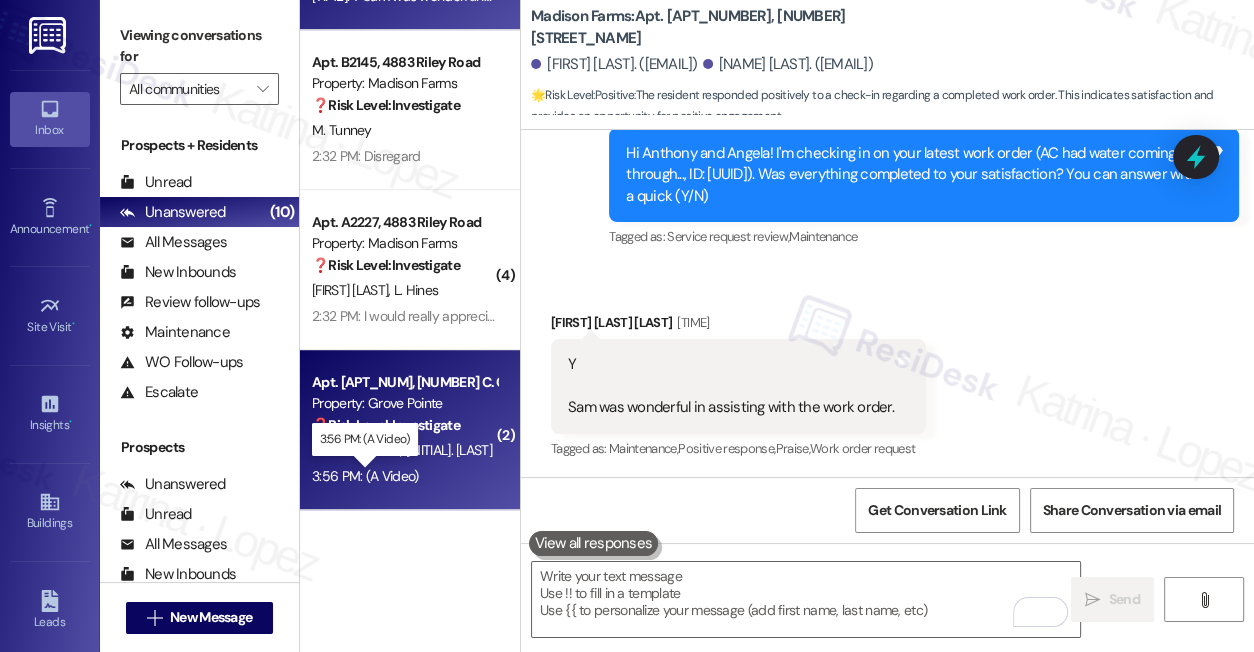 click on "3:56 PM: (A Video) 3:56 PM: (A Video)" at bounding box center (365, 476) 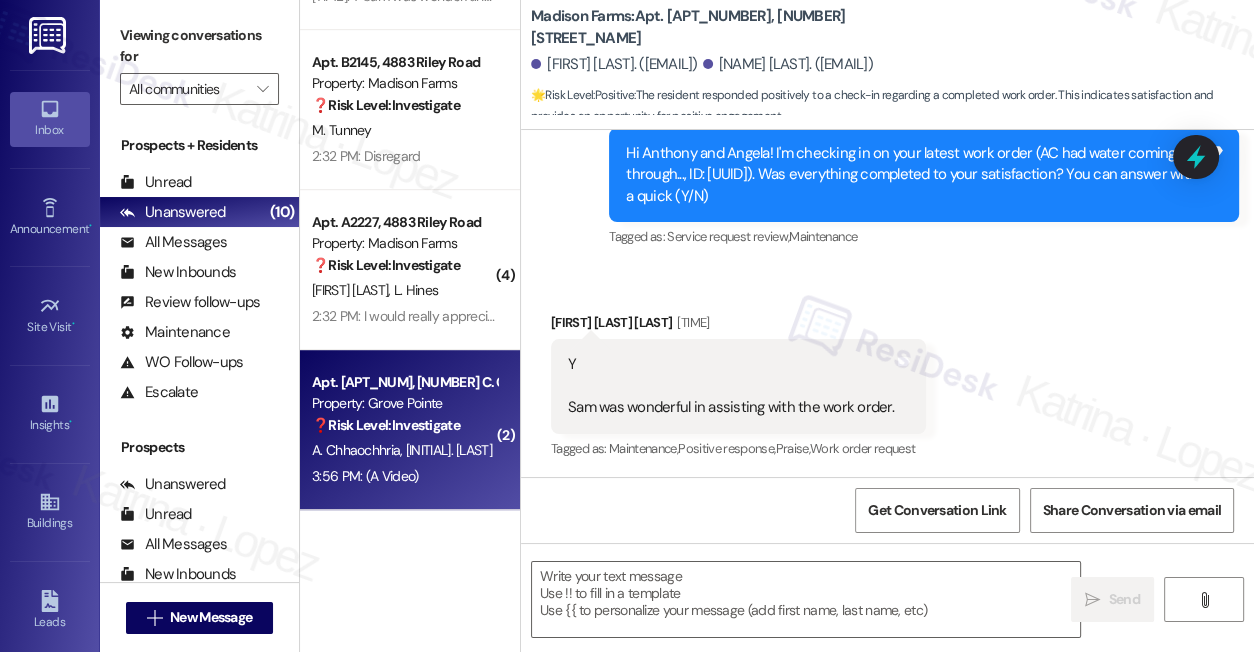 type on "Fetching suggested responses. Please feel free to read through the conversation in the meantime." 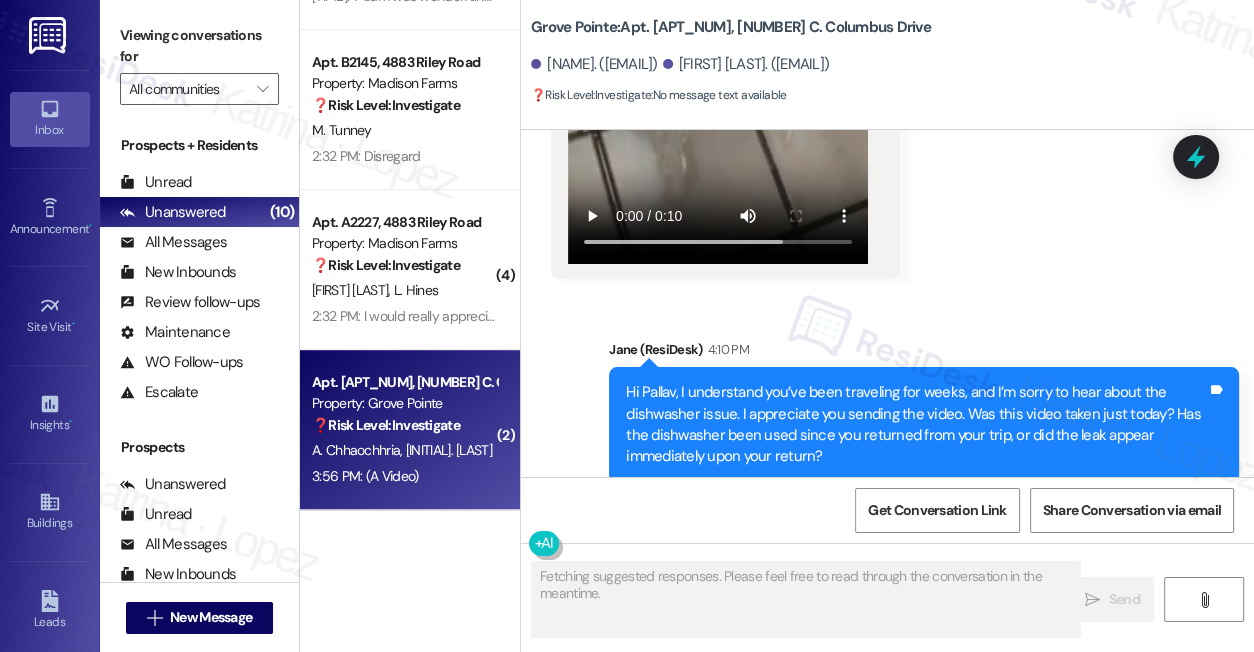 scroll, scrollTop: 23525, scrollLeft: 0, axis: vertical 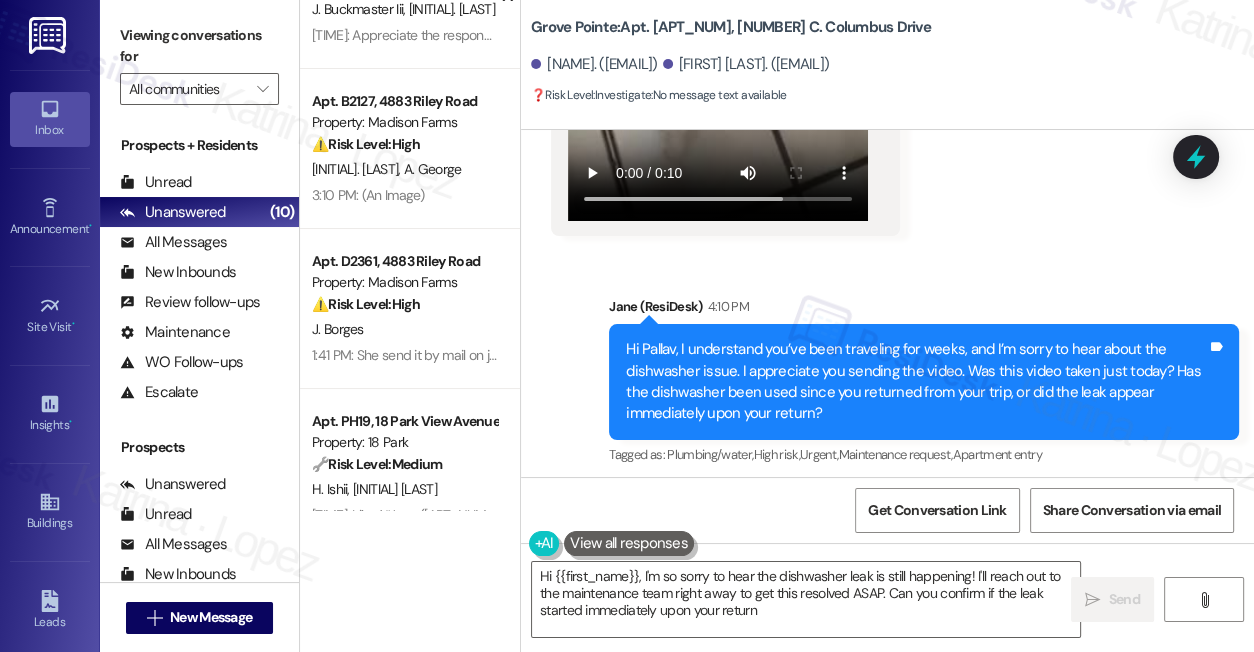 type on "Hi {{first_name}}, I'm so sorry to hear the dishwasher leak is still happening! I'll reach out to the maintenance team right away to get this resolved ASAP. Can you confirm if the leak started immediately upon your return?" 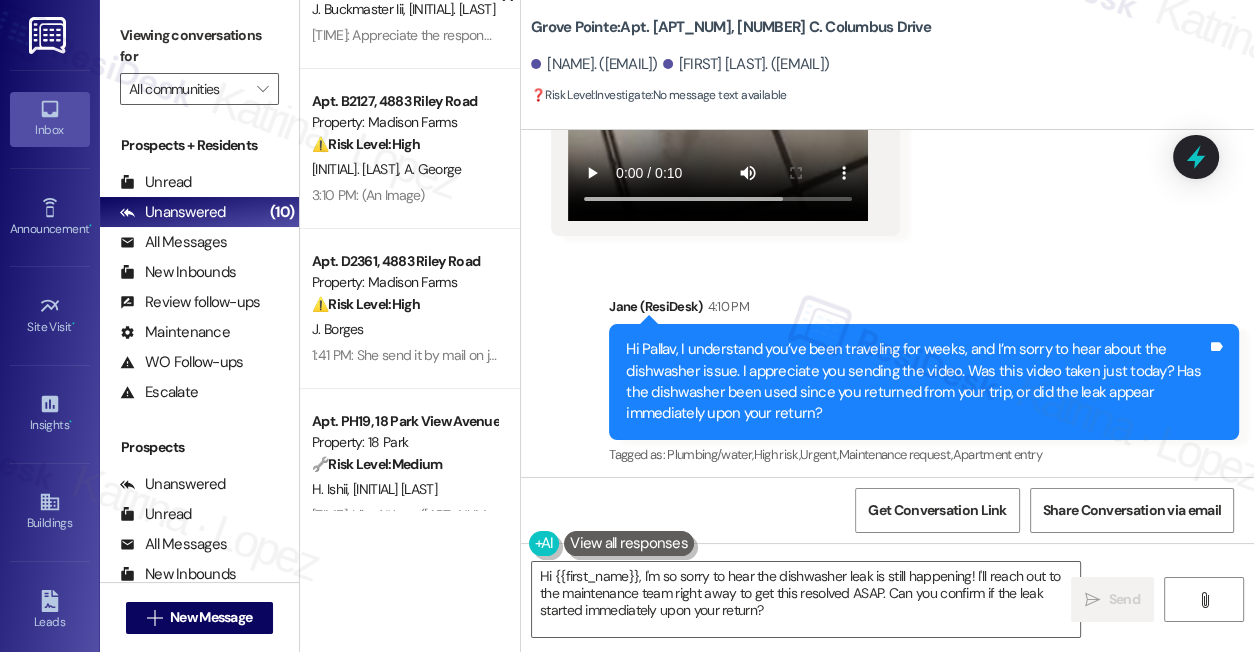 scroll, scrollTop: 0, scrollLeft: 0, axis: both 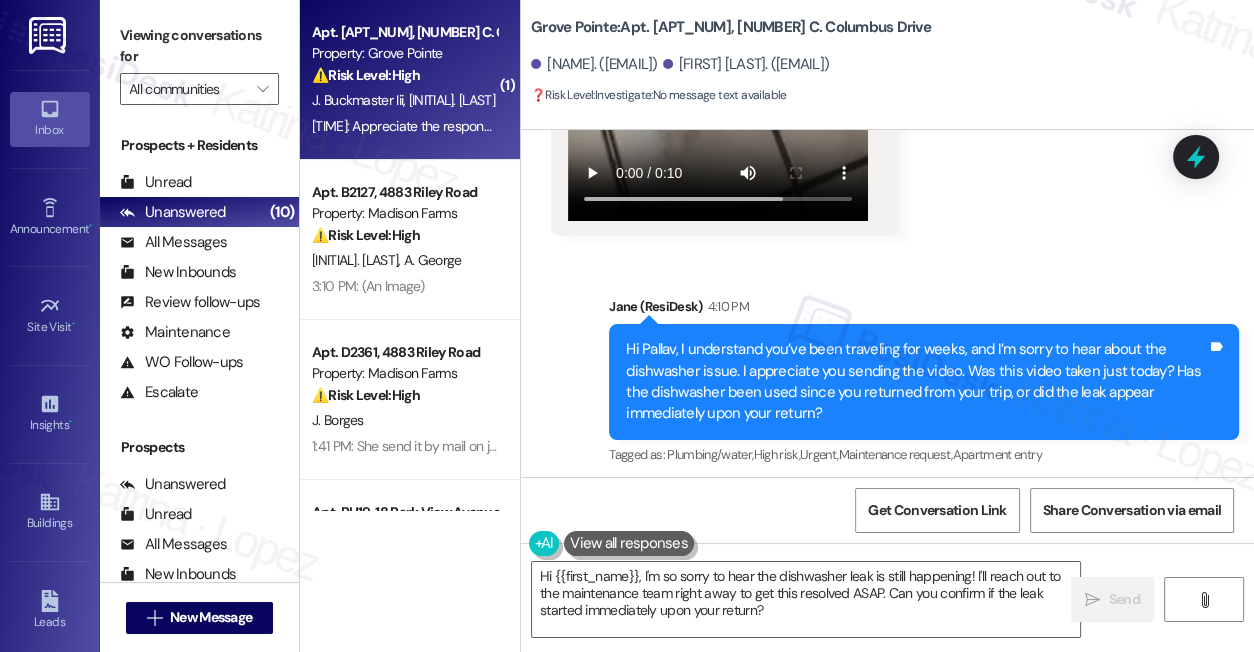click on "3:53 PM: Appreciate the response. I'm expecting a medical delivery next week so we'll see how it goes. Thanks again.  3:53 PM: Appreciate the response. I'm expecting a medical delivery next week so we'll see how it goes. Thanks again." at bounding box center [404, 126] 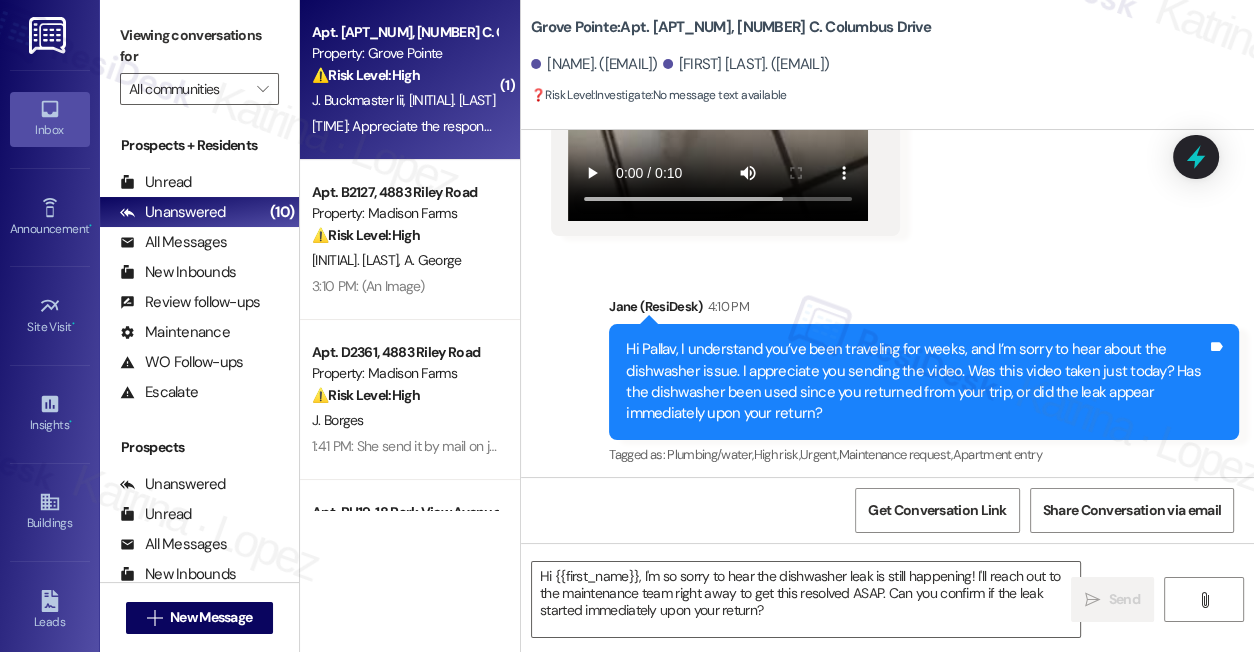 type on "Fetching suggested responses. Please feel free to read through the conversation in the meantime." 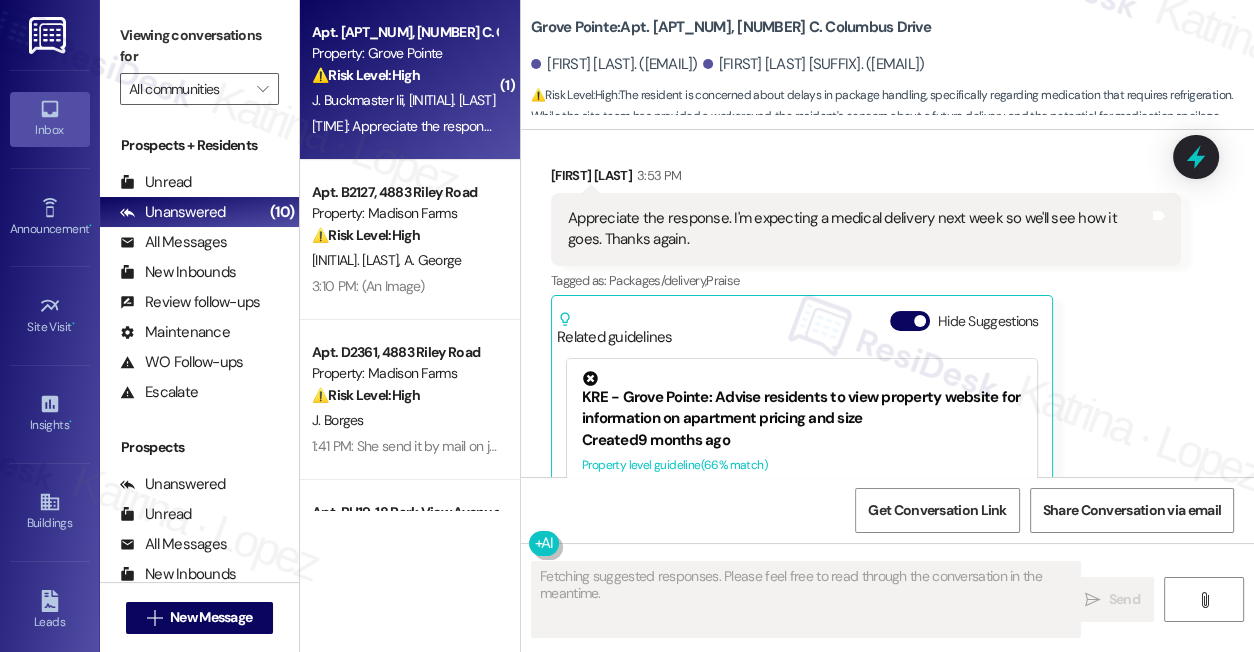 scroll, scrollTop: 12984, scrollLeft: 0, axis: vertical 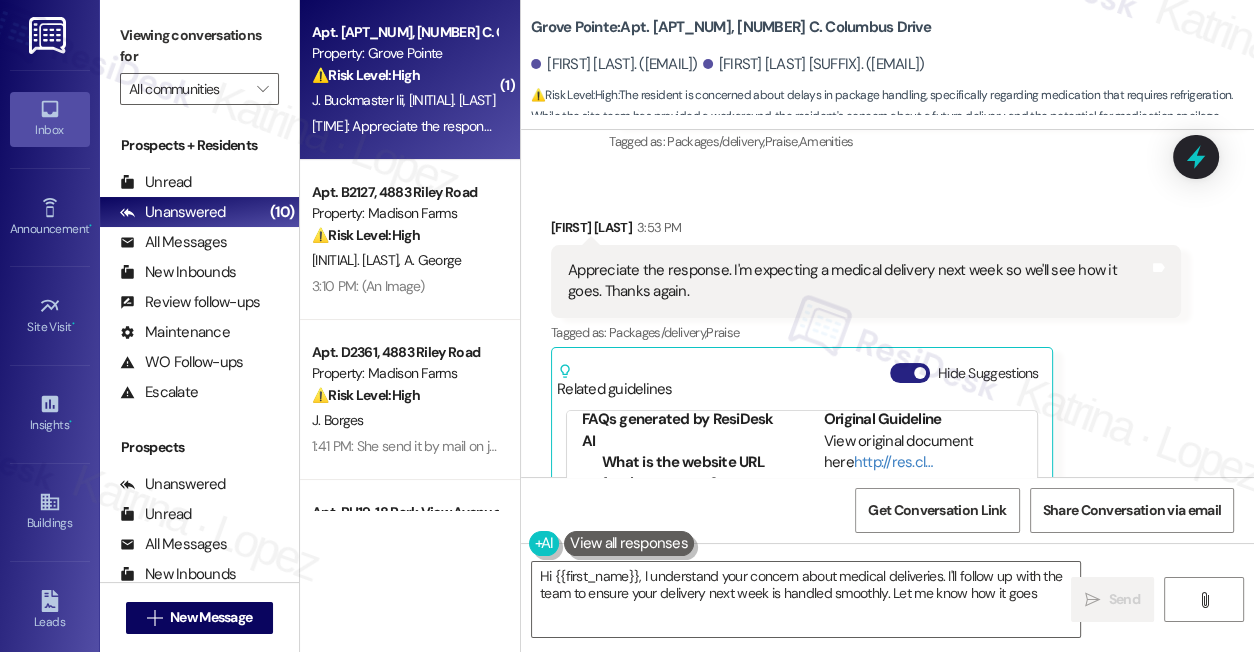type on "Hi {{first_name}}, I understand your concern about medical deliveries. I'll follow up with the team to ensure your delivery next week is handled smoothly. Let me know how it goes!" 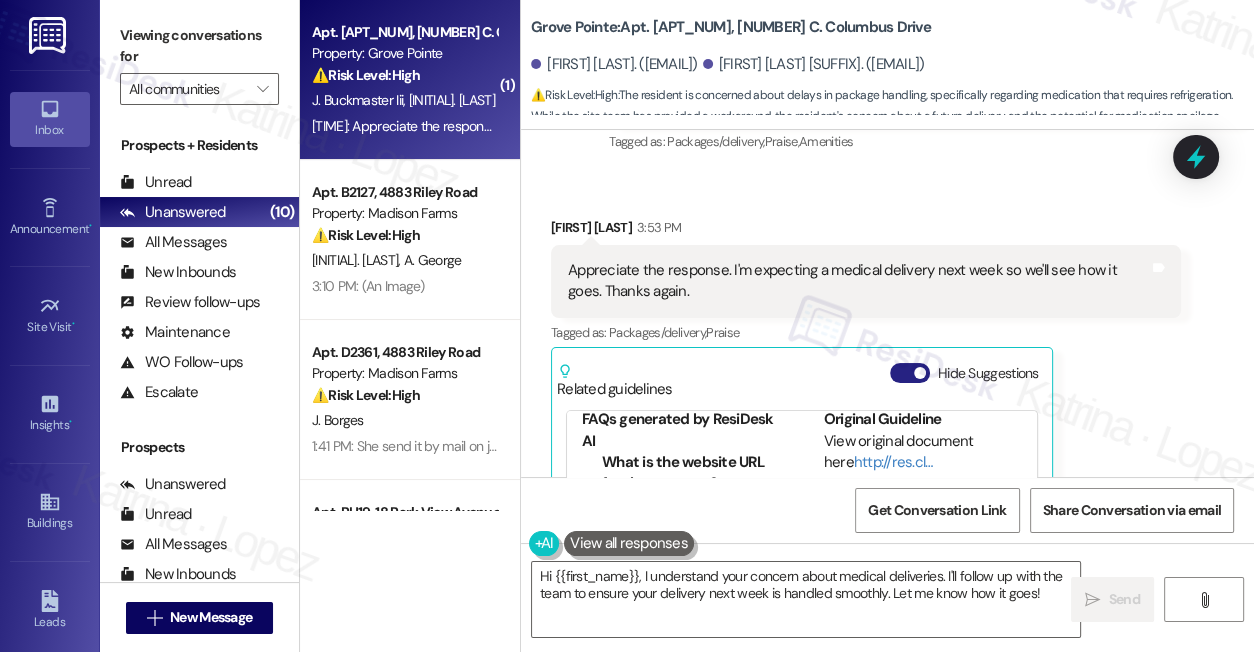 click on "Hide Suggestions" at bounding box center (910, 373) 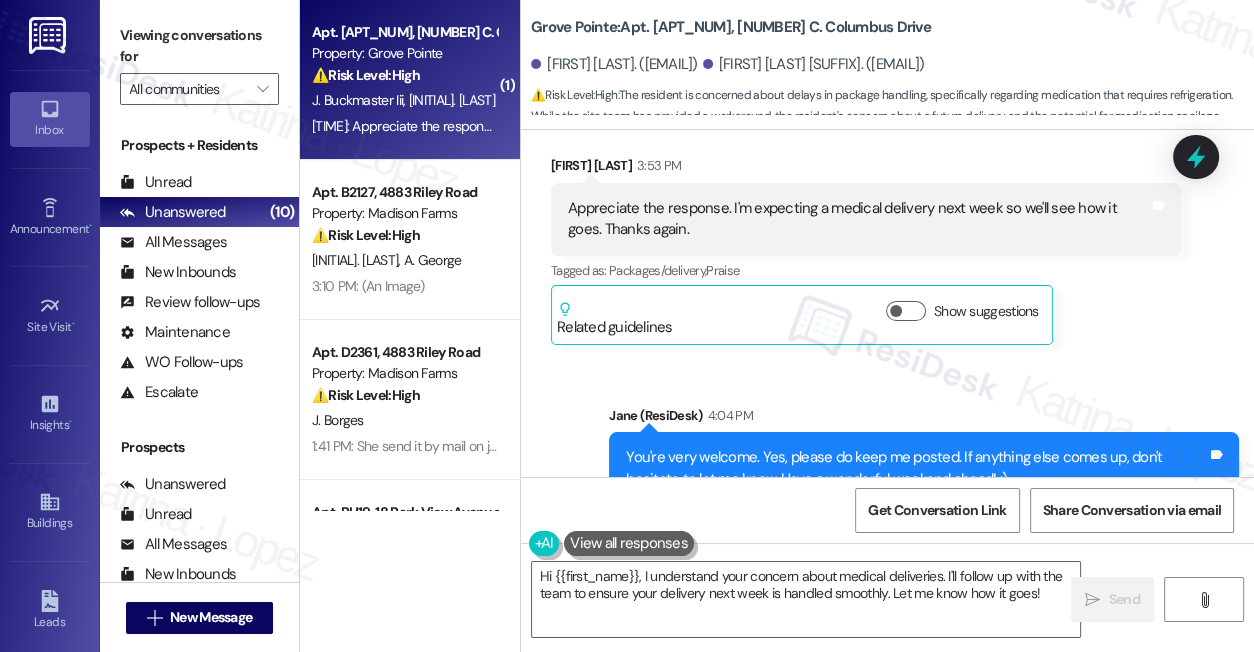 scroll, scrollTop: 12914, scrollLeft: 0, axis: vertical 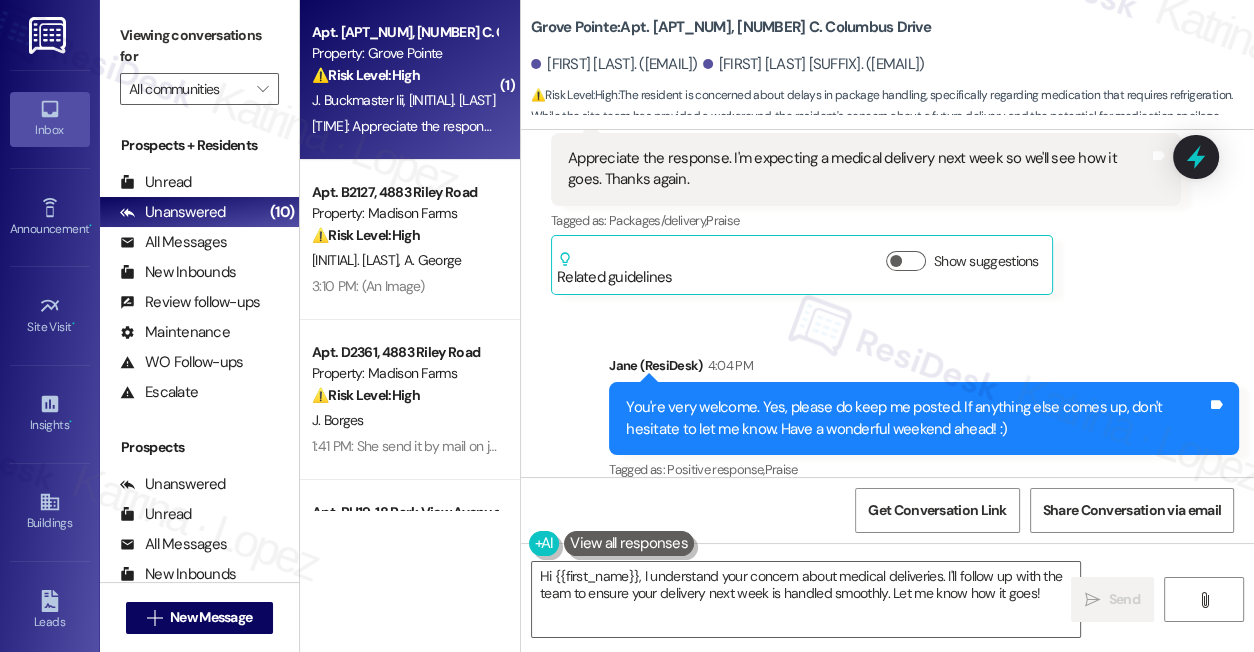 click on "You're very welcome. Yes, please do keep me posted. If anything else comes up, don't hesitate to let me know. Have a wonderful weekend ahead! :)" at bounding box center (916, 418) 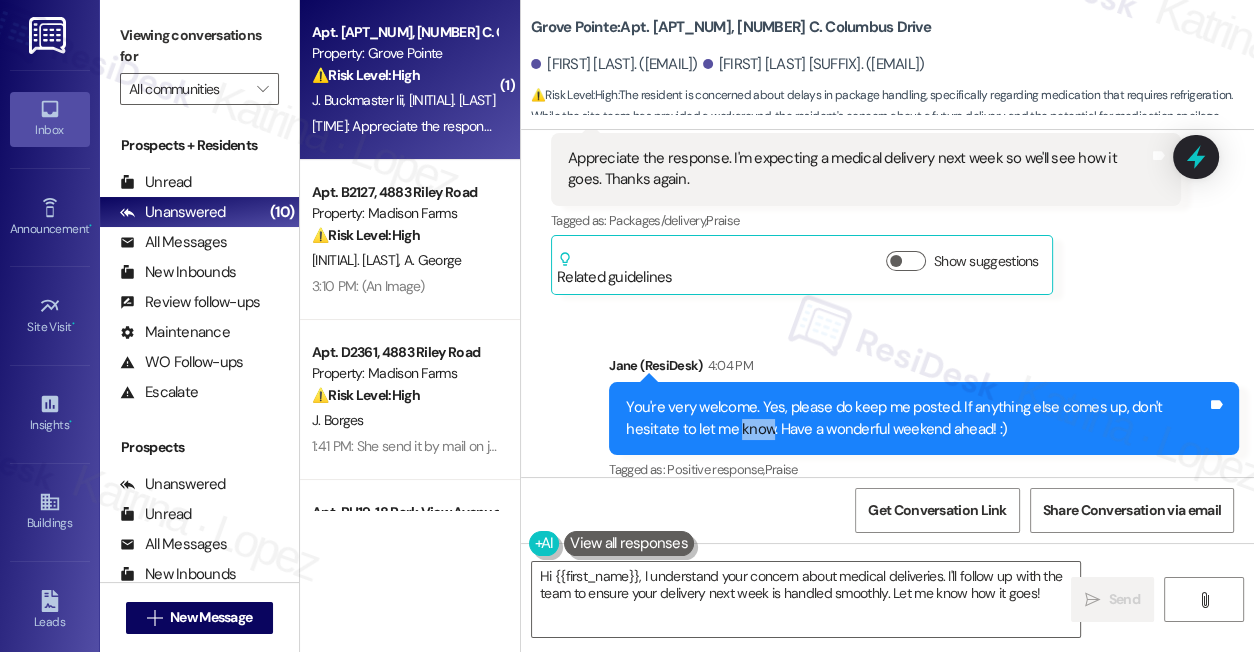 click on "You're very welcome. Yes, please do keep me posted. If anything else comes up, don't hesitate to let me know. Have a wonderful weekend ahead! :)" at bounding box center (916, 418) 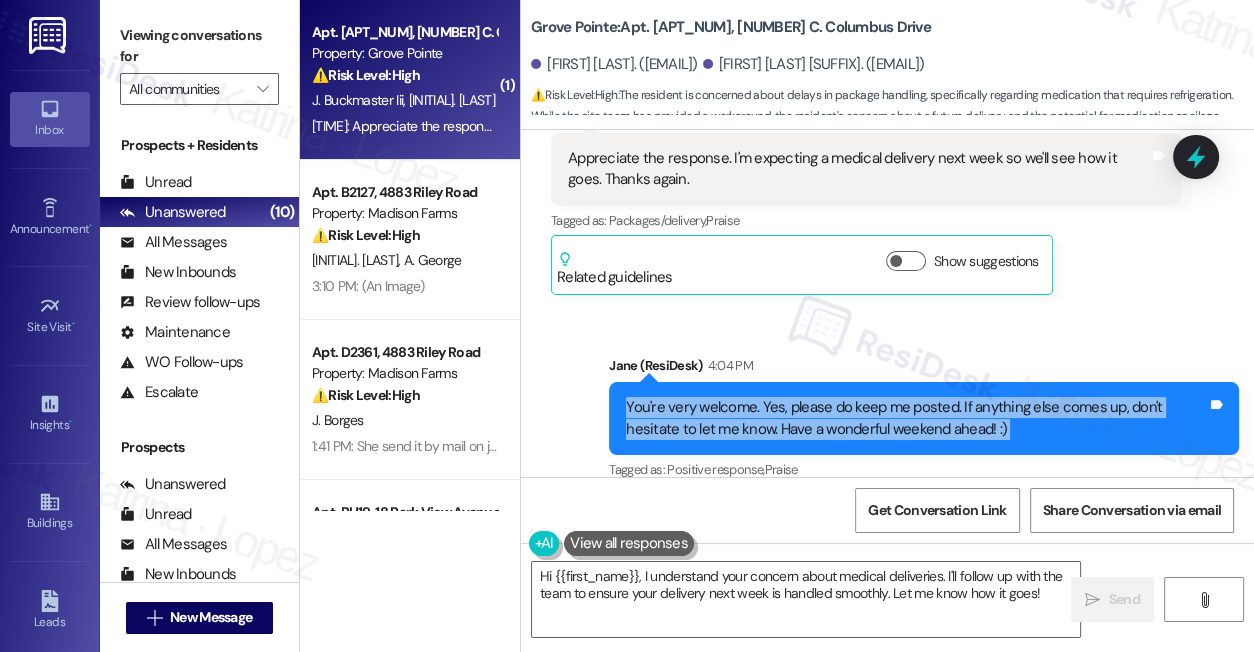 click on "You're very welcome. Yes, please do keep me posted. If anything else comes up, don't hesitate to let me know. Have a wonderful weekend ahead! :)" at bounding box center (916, 418) 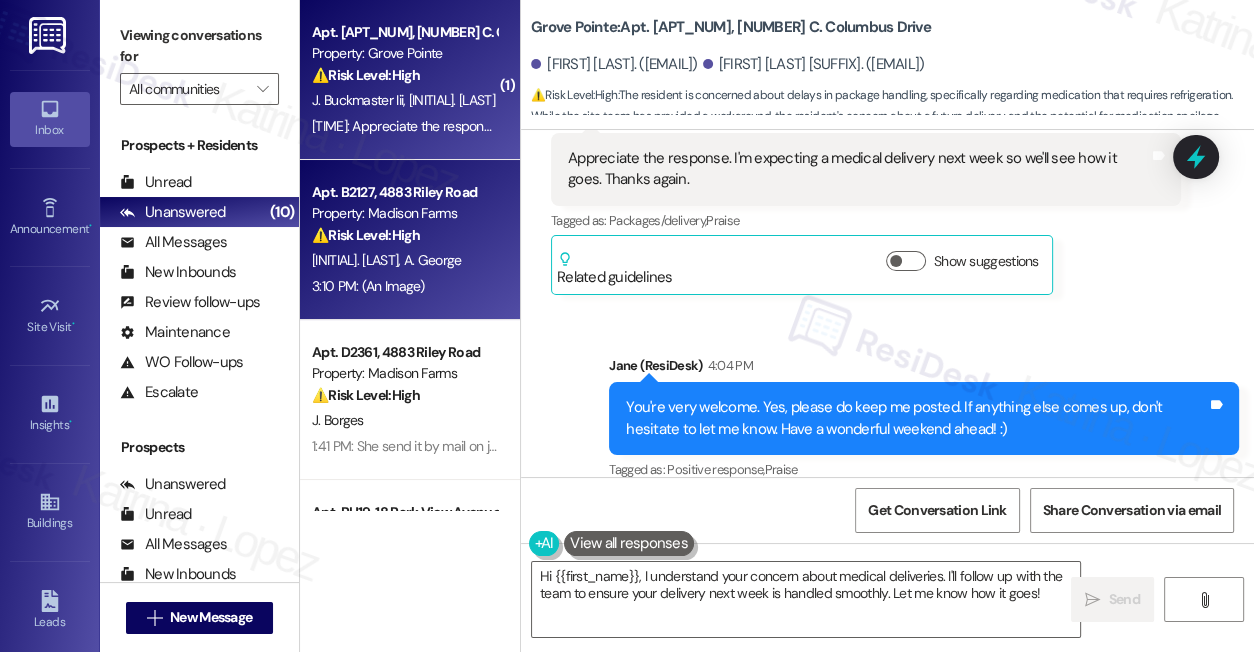 click on "A. George" at bounding box center (433, 260) 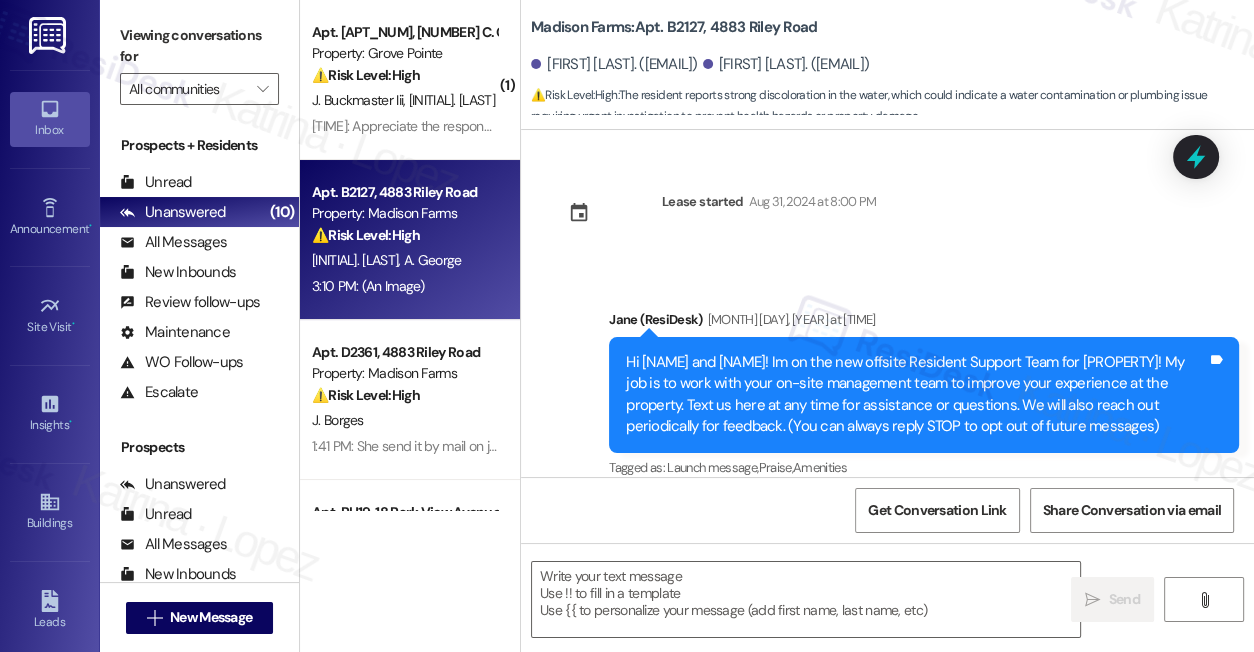 scroll, scrollTop: 3941, scrollLeft: 0, axis: vertical 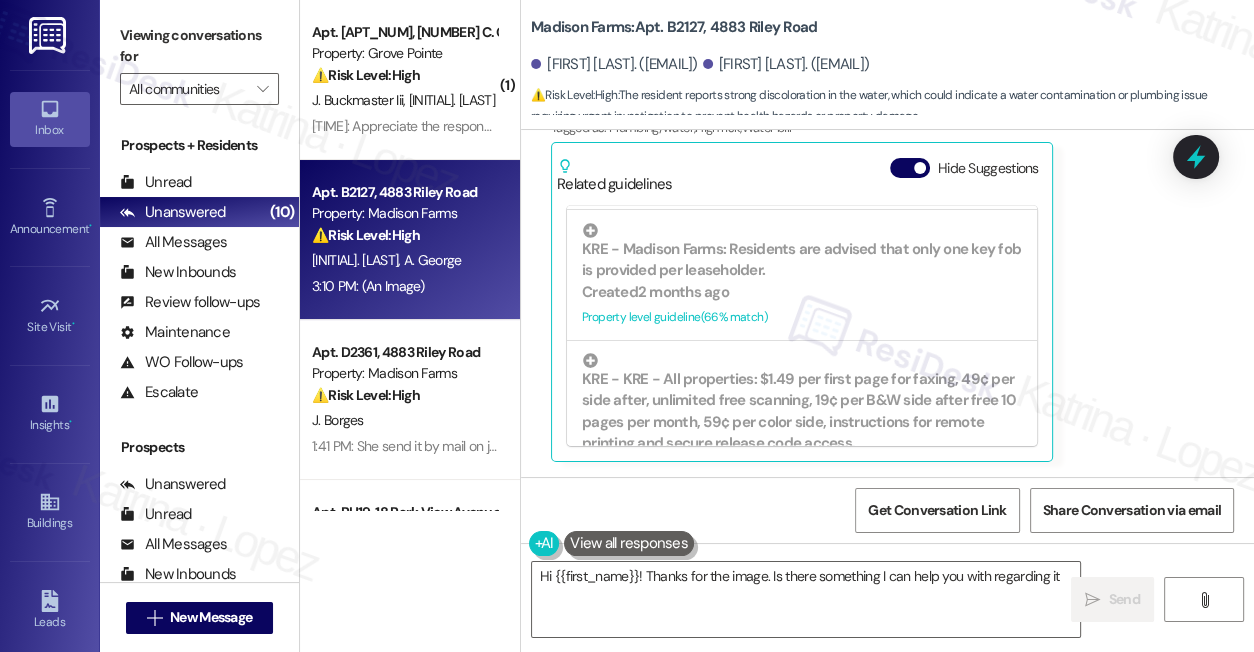 type on "Hi {{first_name}}! Thanks for the image. Is there something I can help you with regarding it?" 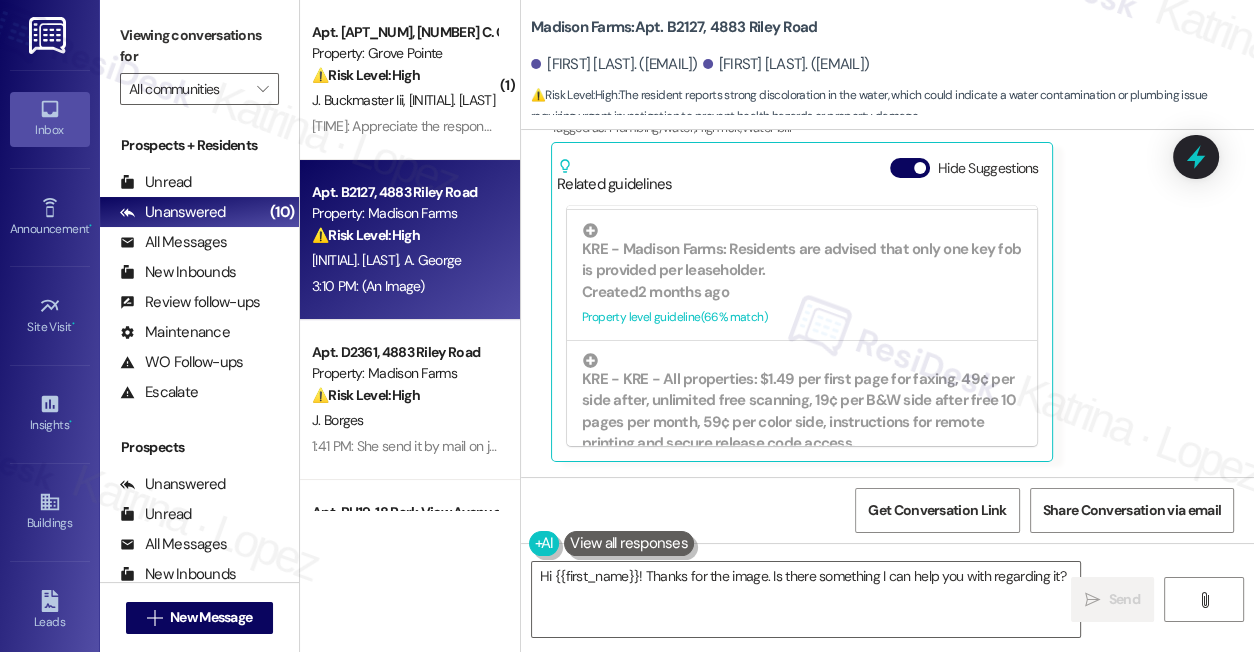 scroll, scrollTop: 1000, scrollLeft: 0, axis: vertical 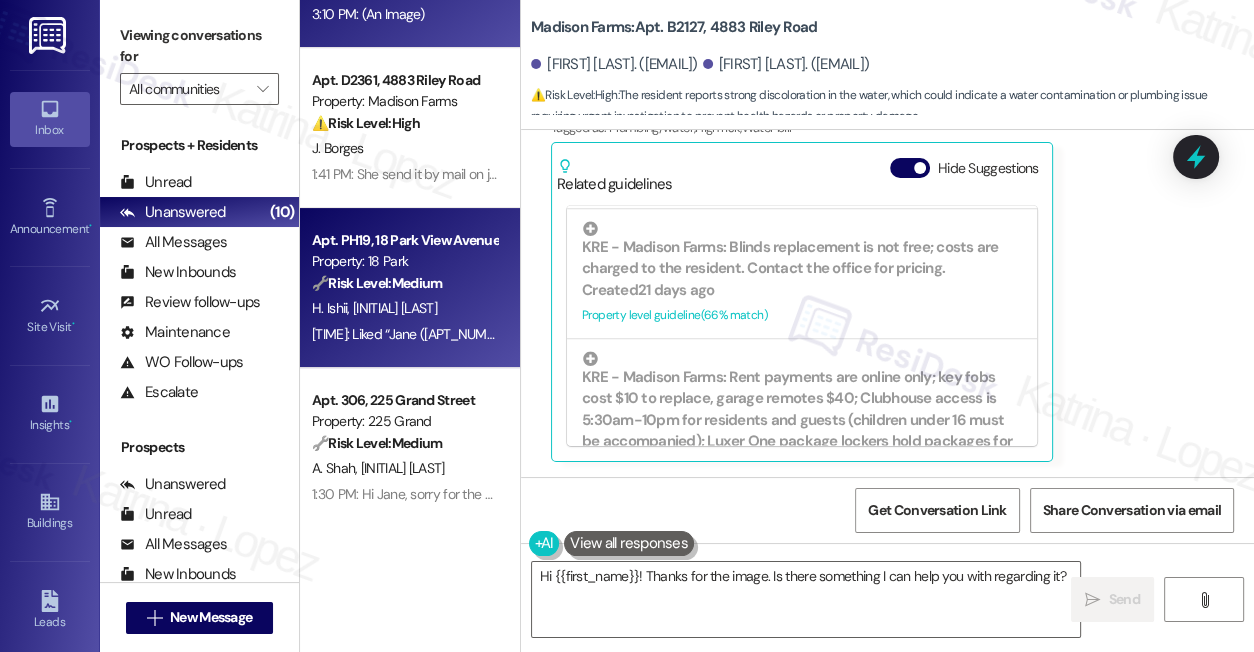 click on "H. Ishii M. Ishii" at bounding box center [404, 308] 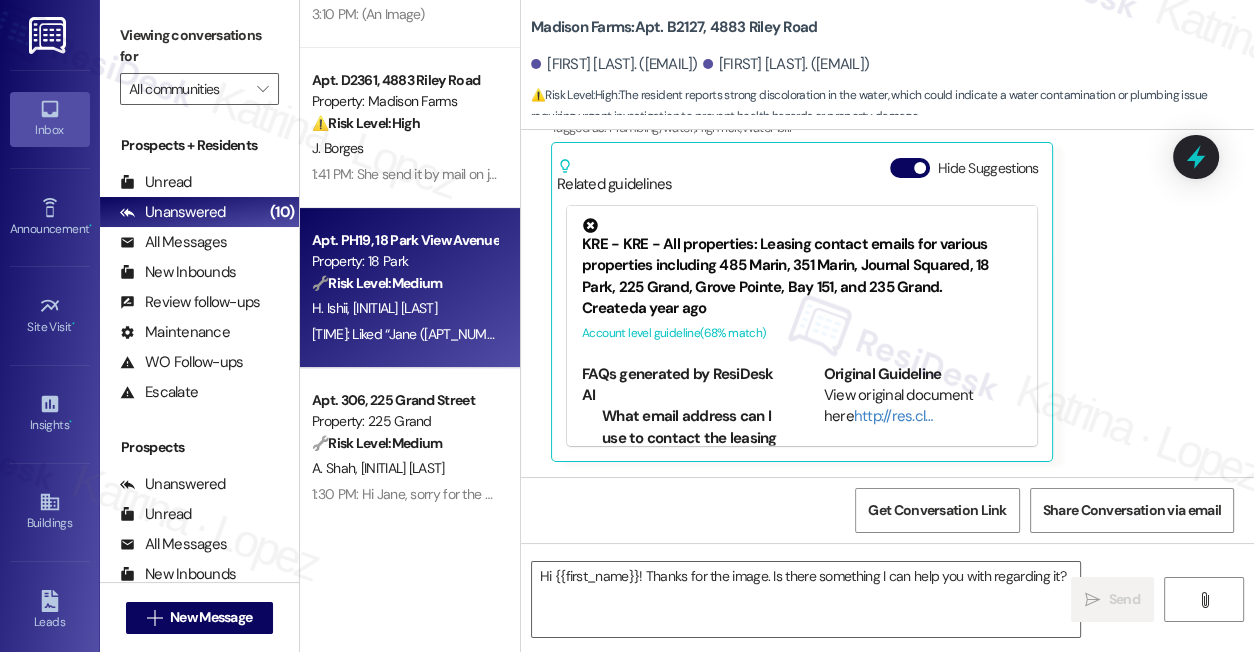 type on "Fetching suggested responses. Please feel free to read through the conversation in the meantime." 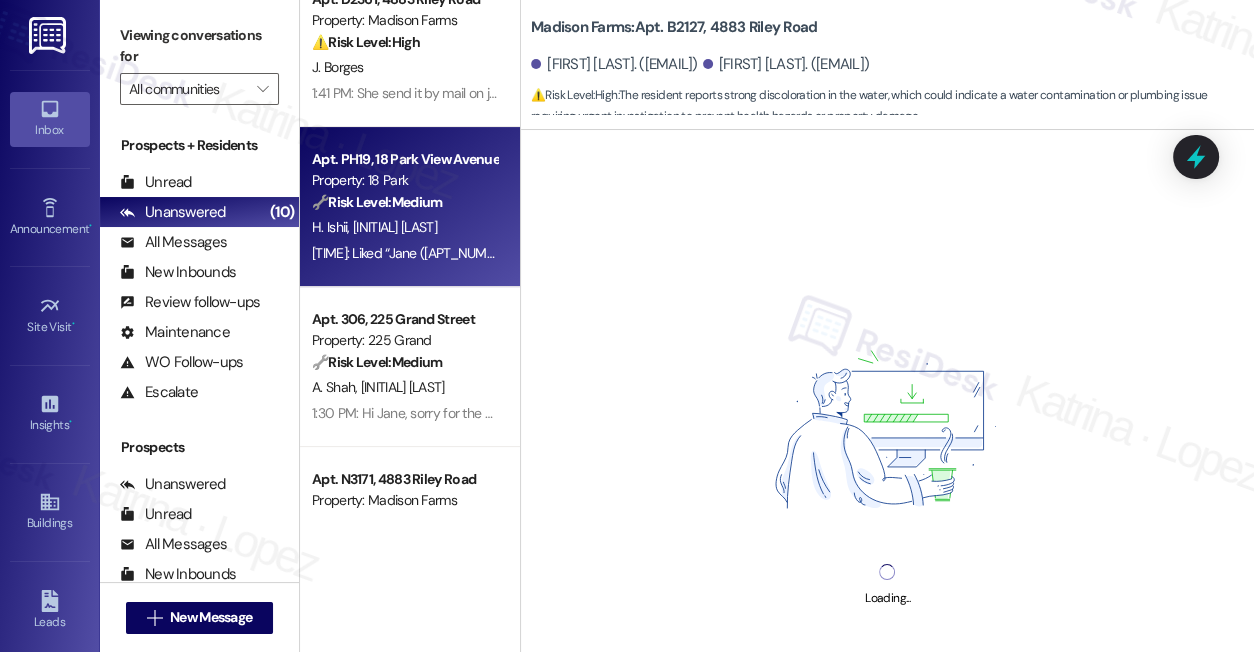 scroll, scrollTop: 545, scrollLeft: 0, axis: vertical 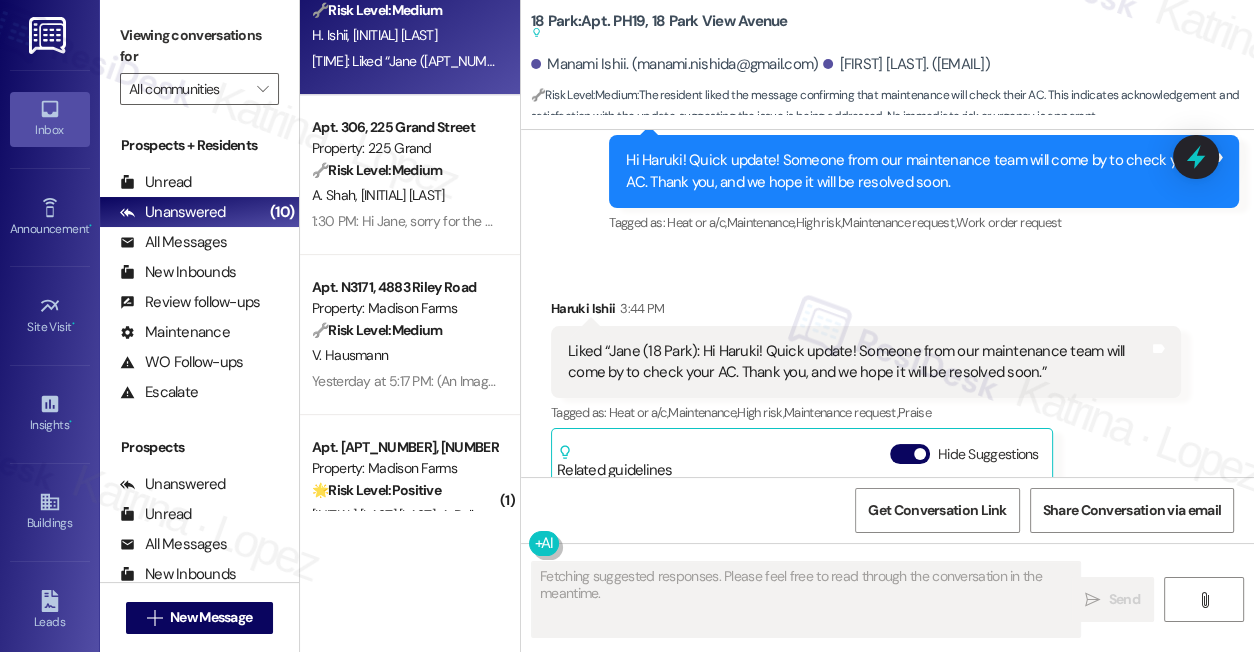 click on "Liked “Jane (18 Park): Hi Haruki! Quick update! Someone from our maintenance team will come by to check your AC. Thank you, and we hope it will be resolved soon.”" at bounding box center (858, 362) 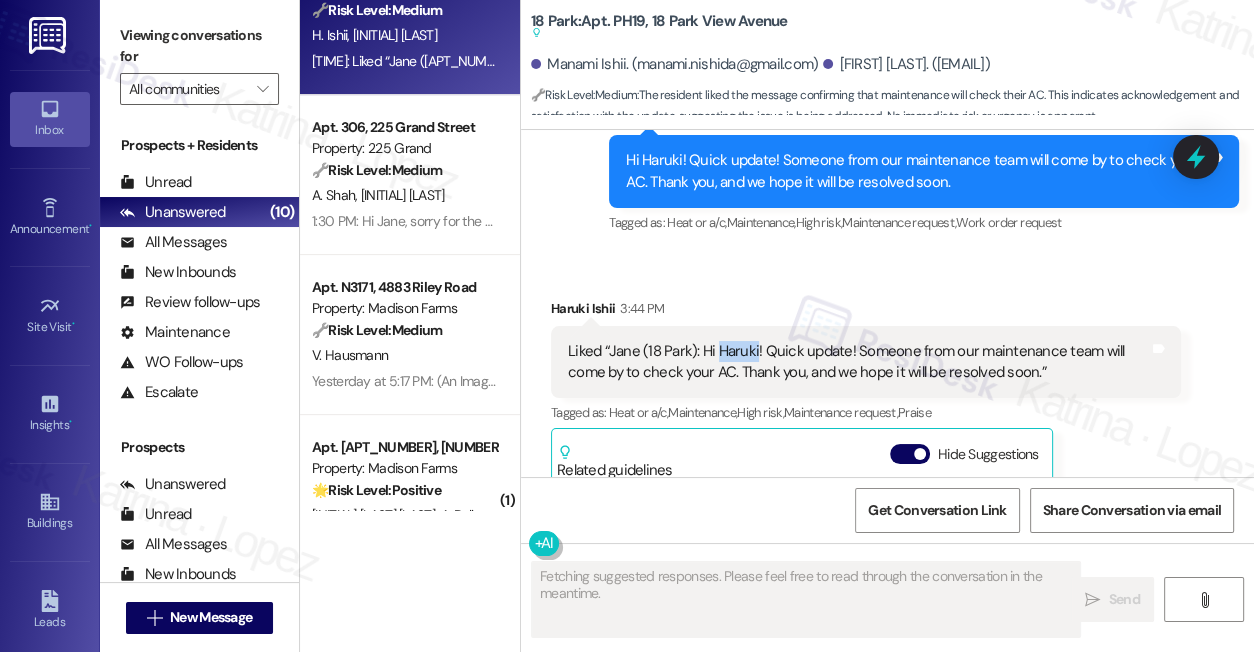 click on "Liked “Jane (18 Park): Hi Haruki! Quick update! Someone from our maintenance team will come by to check your AC. Thank you, and we hope it will be resolved soon.”" at bounding box center (858, 362) 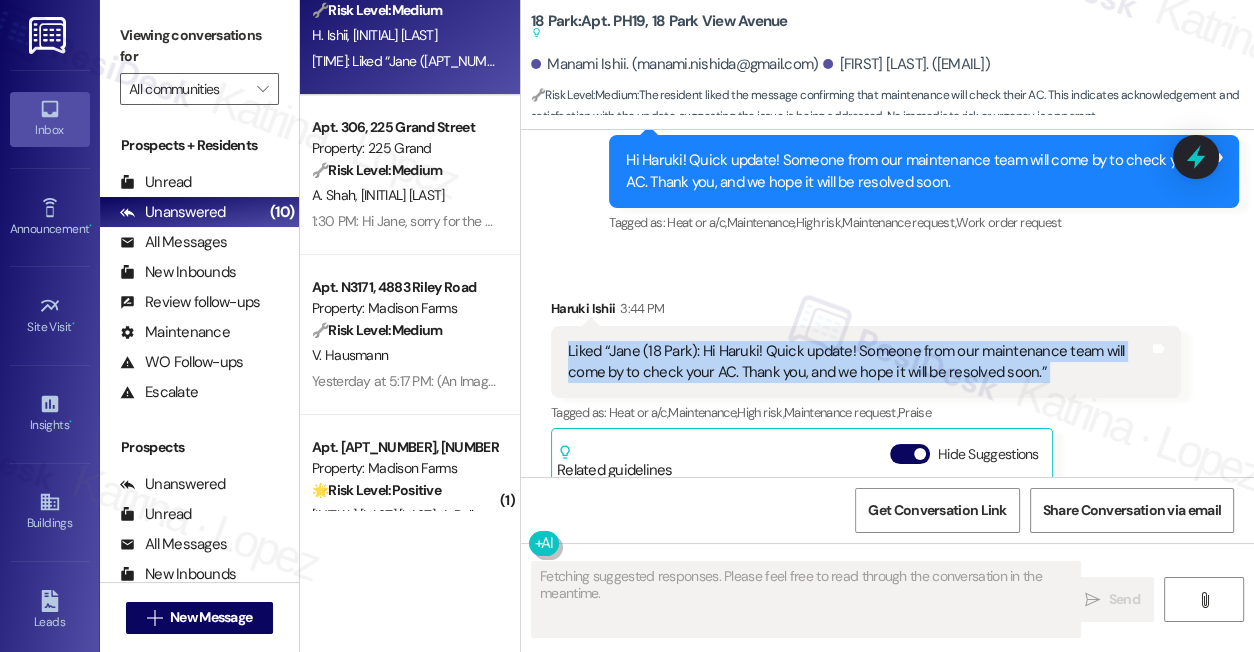 click on "Liked “Jane (18 Park): Hi Haruki! Quick update! Someone from our maintenance team will come by to check your AC. Thank you, and we hope it will be resolved soon.”" at bounding box center [858, 362] 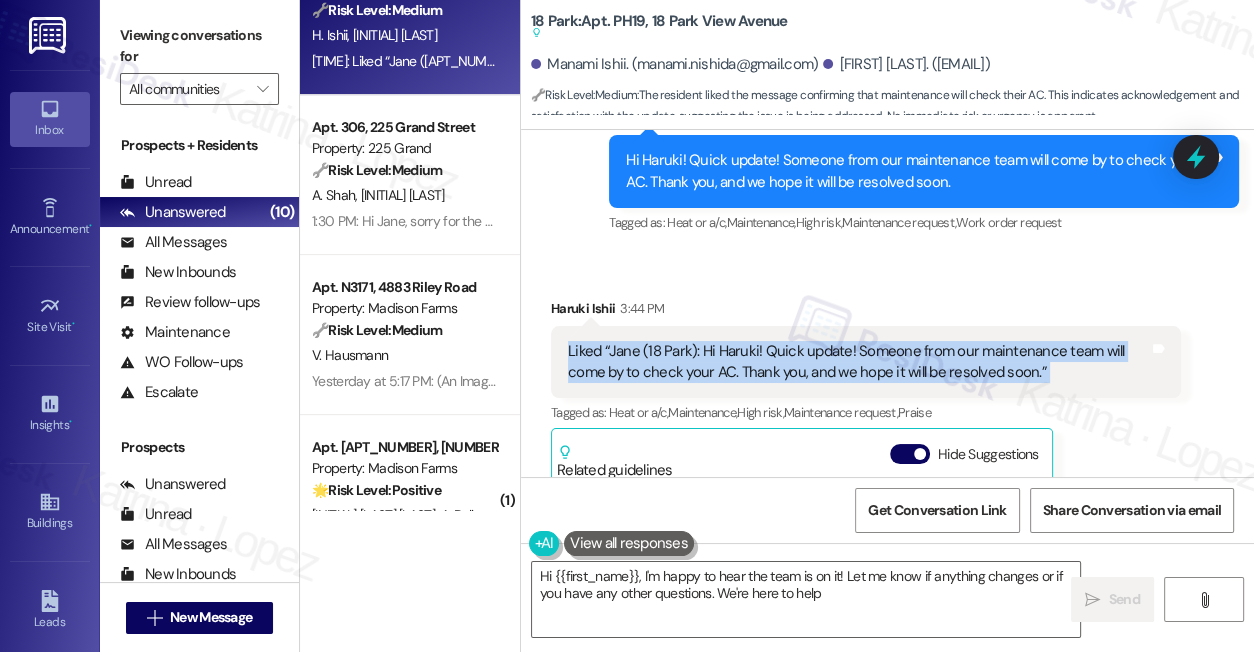 type on "Hi {{first_name}}, I'm happy to hear the team is on it! Let me know if anything changes or if you have any other questions. We're here to help!" 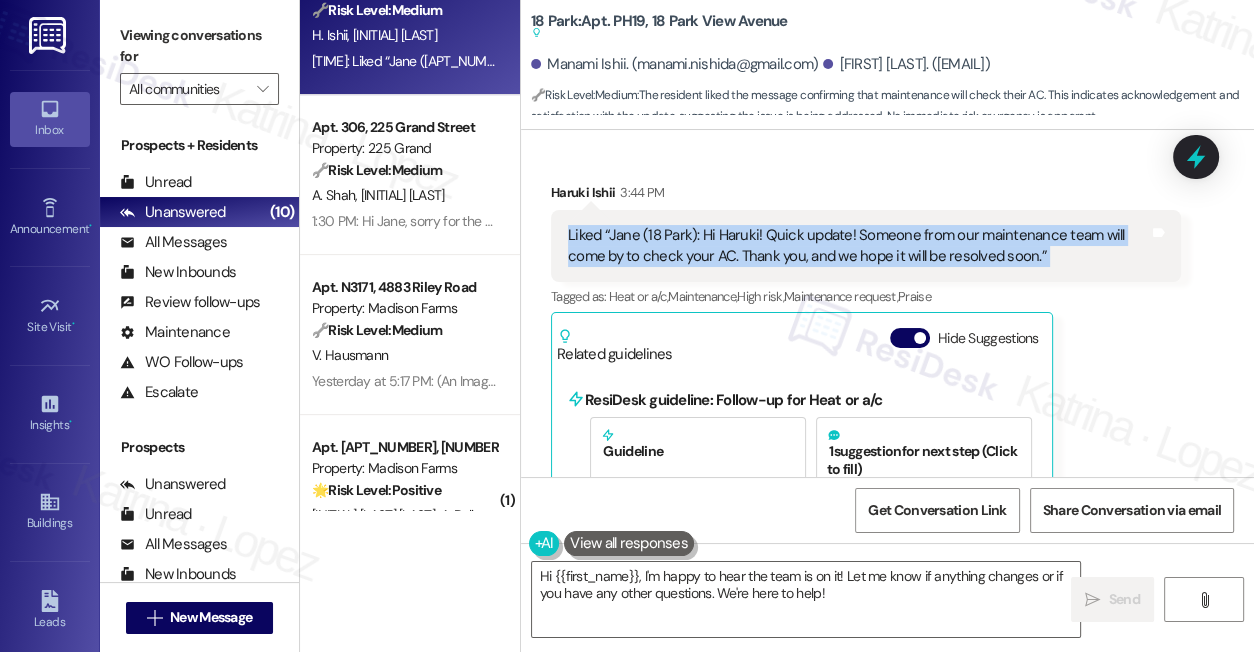 scroll, scrollTop: 8532, scrollLeft: 0, axis: vertical 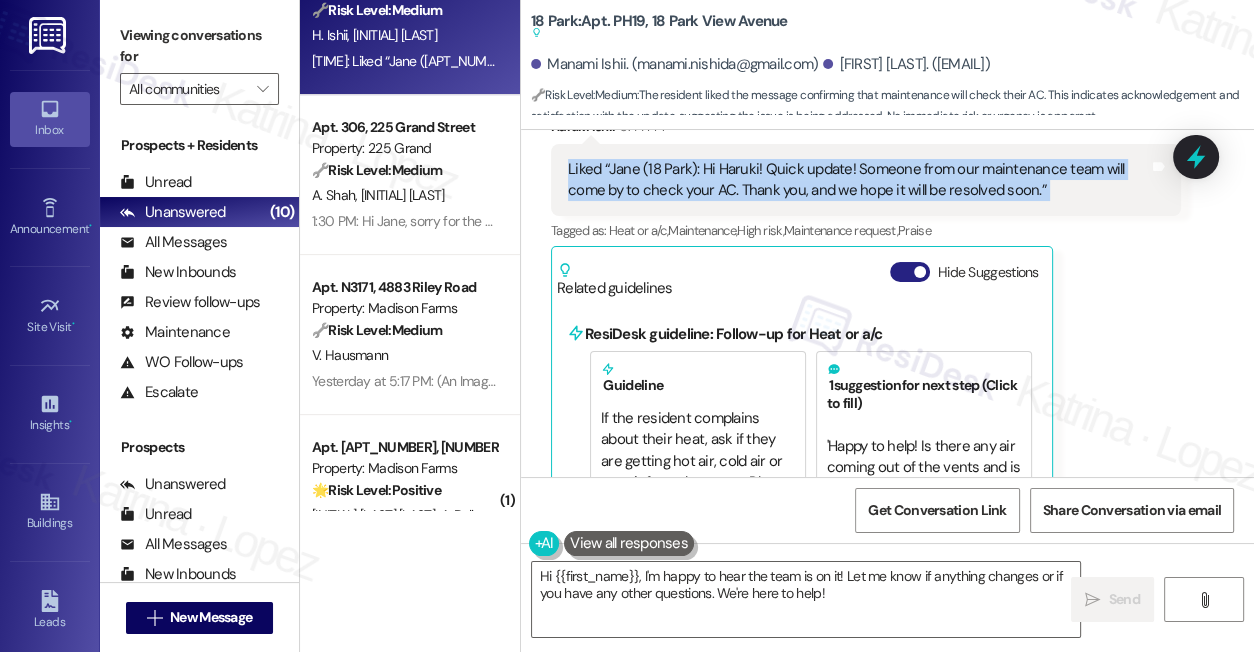 click on "Hide Suggestions" at bounding box center [910, 272] 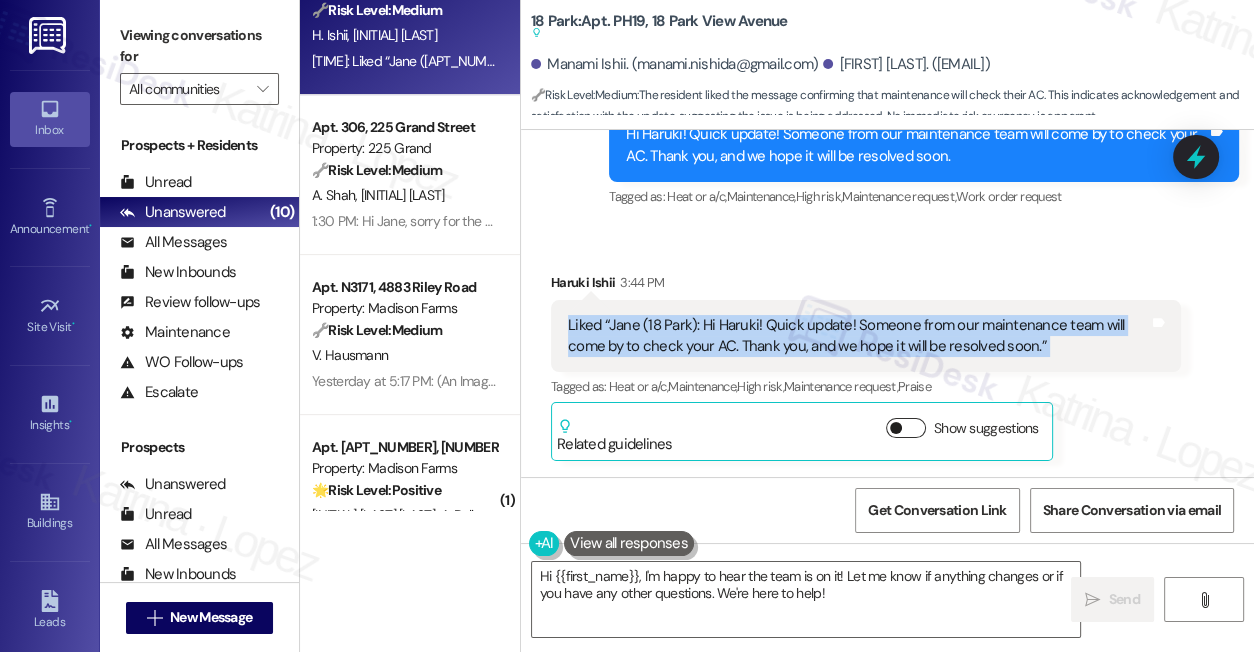 scroll, scrollTop: 8375, scrollLeft: 0, axis: vertical 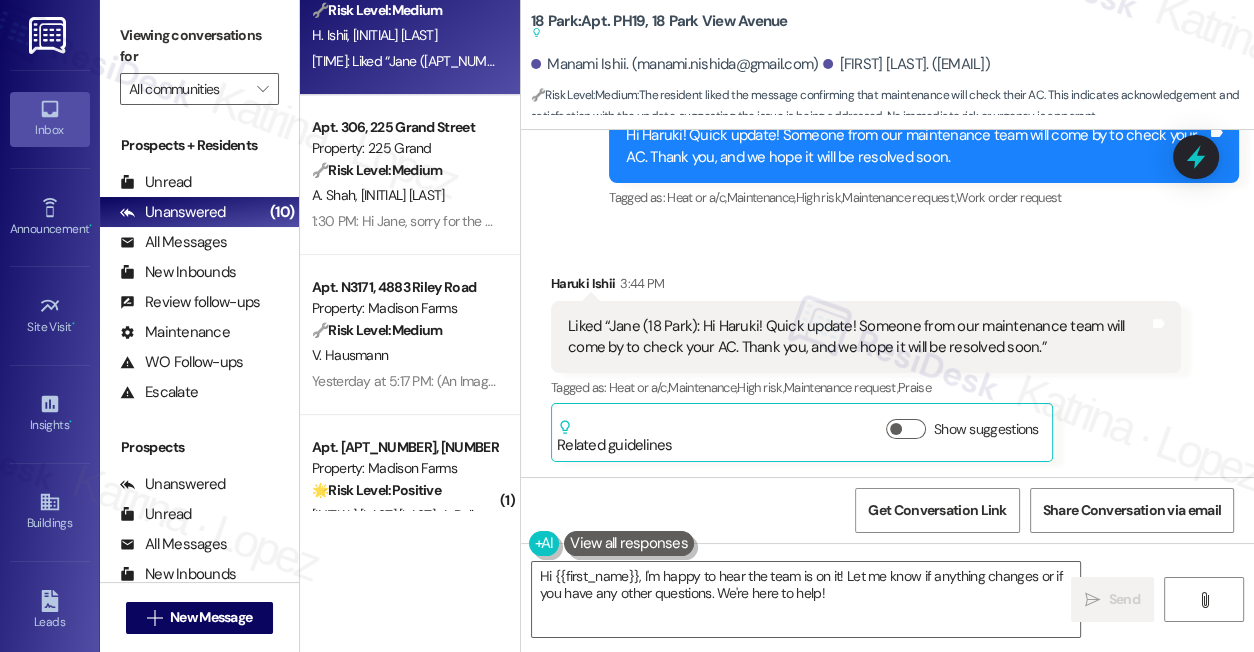 click on "Hi {{first_name}}, I'm happy to hear the team is on it! Let me know if anything changes or if you have any other questions. We're here to help!  Send " at bounding box center [887, 618] 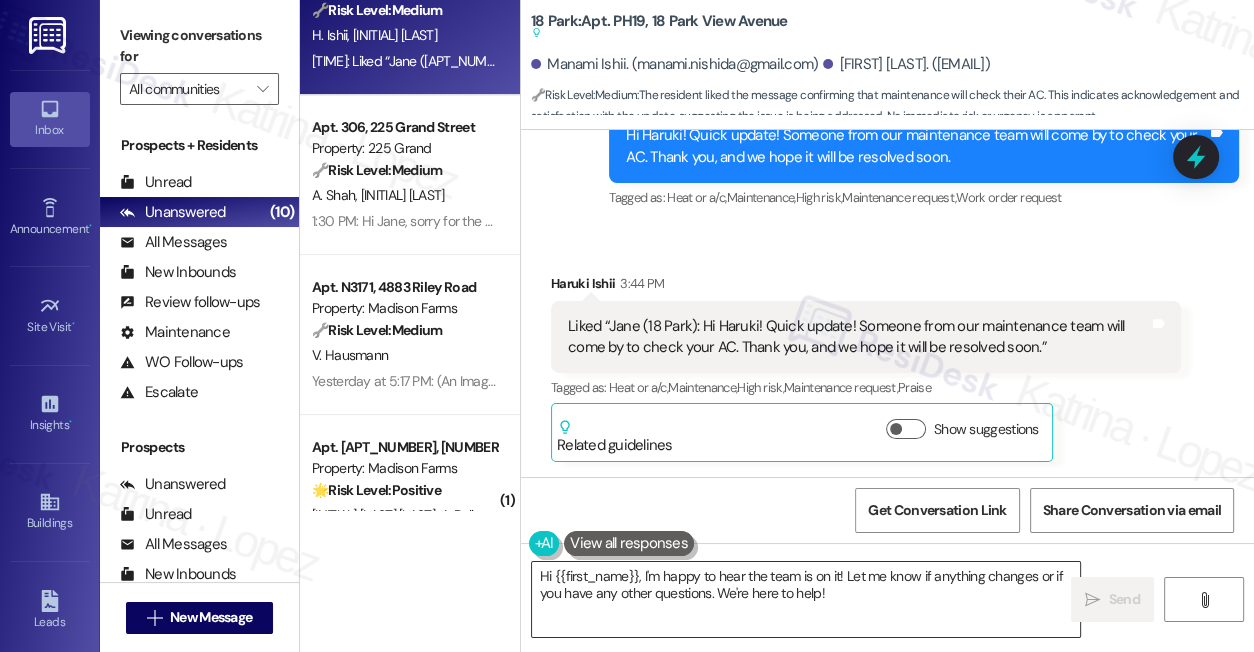 click on "Hi {{first_name}}, I'm happy to hear the team is on it! Let me know if anything changes or if you have any other questions. We're here to help!" at bounding box center [806, 599] 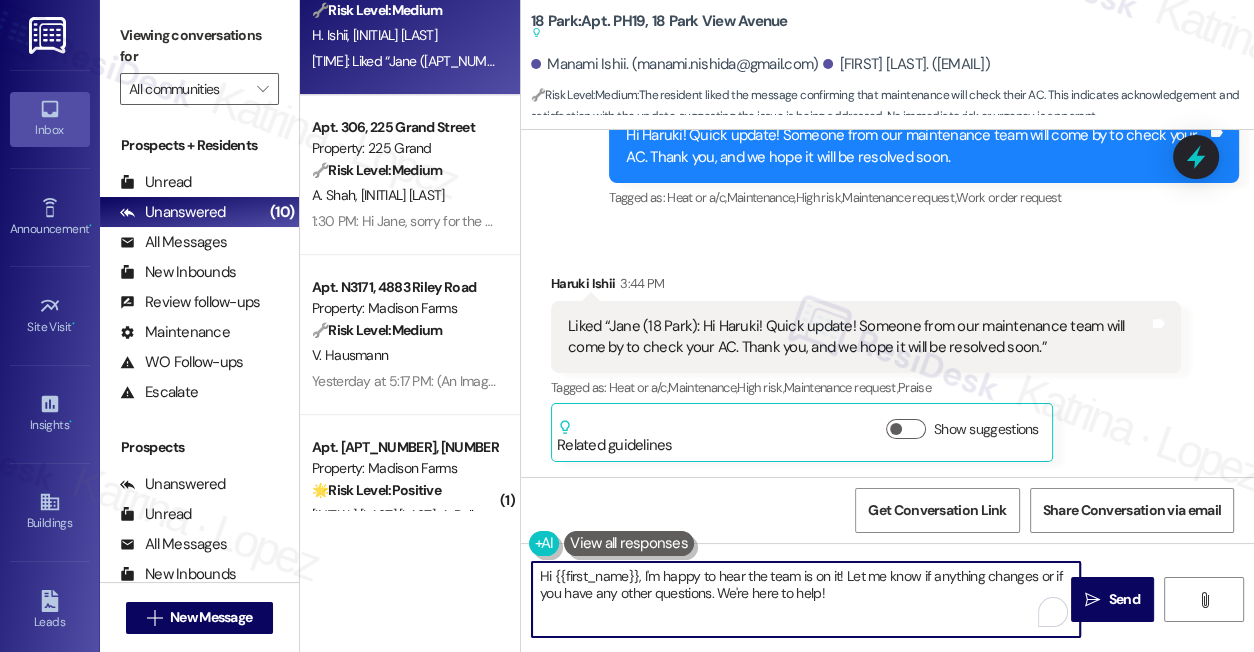 click on "Hi {{first_name}}, I'm happy to hear the team is on it! Let me know if anything changes or if you have any other questions. We're here to help!" at bounding box center (806, 599) 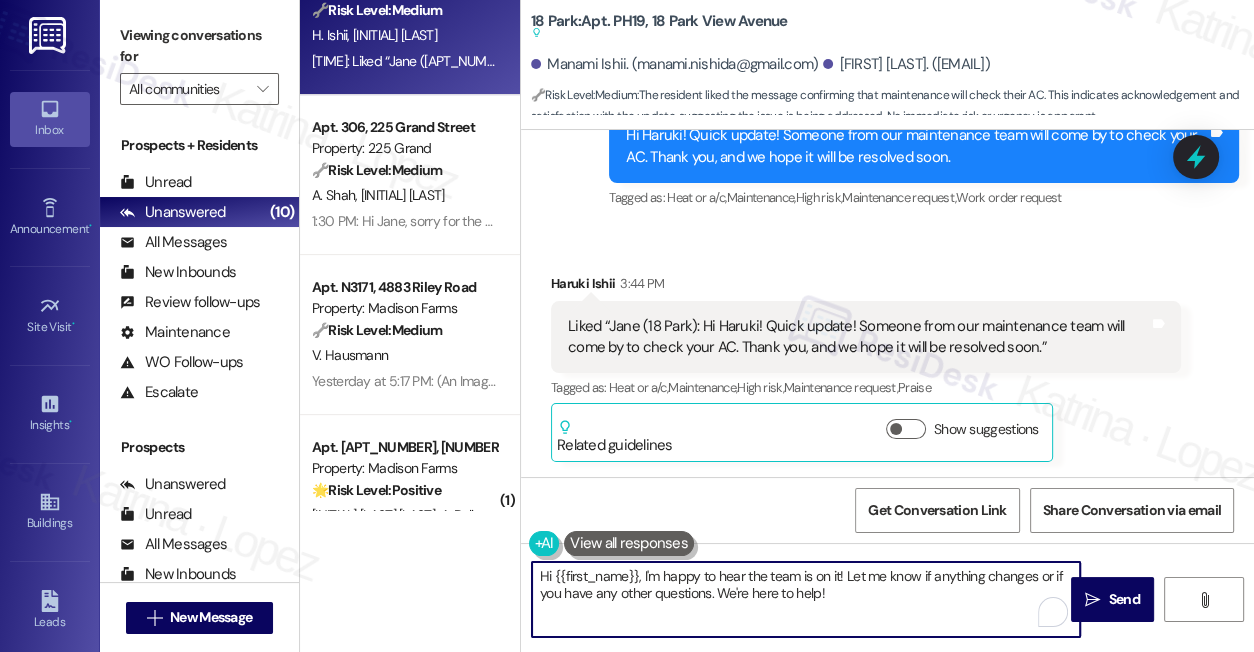 click on "Hi {{first_name}}, I'm happy to hear the team is on it! Let me know if anything changes or if you have any other questions. We're here to help!" at bounding box center (806, 599) 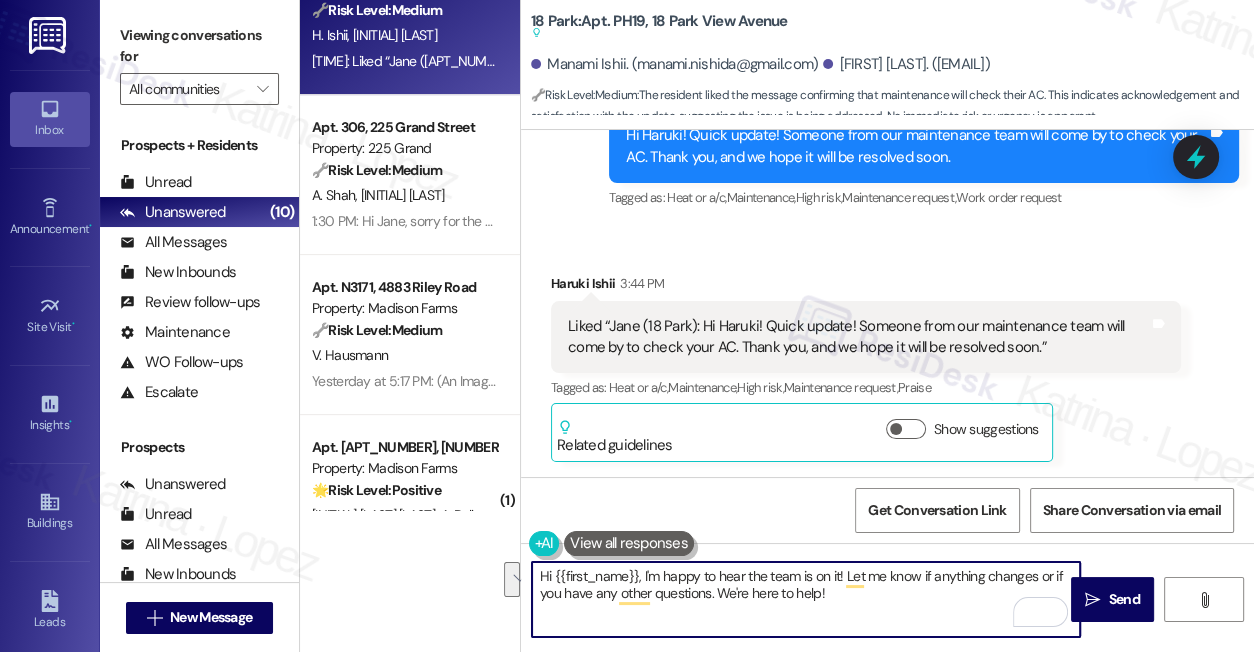 click on "Liked “Jane (18 Park): Hi Haruki! Quick update! Someone from our maintenance team will come by to check your AC. Thank you, and we hope it will be resolved soon.”" at bounding box center [858, 337] 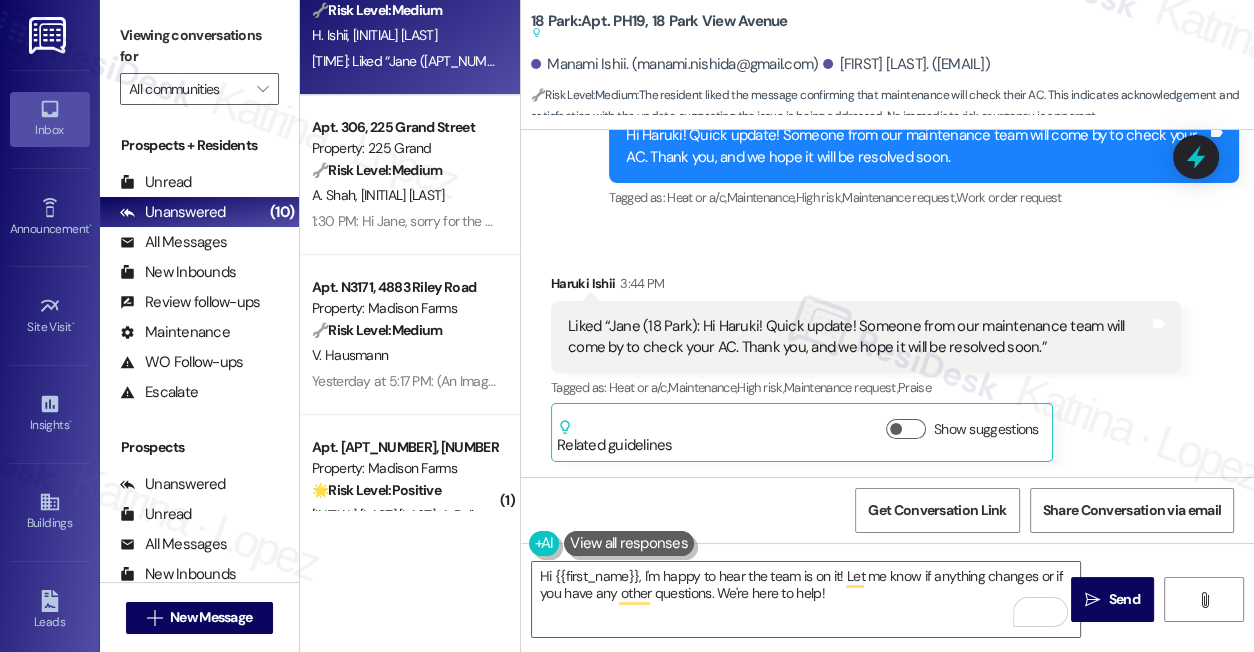 click on "Liked “Jane (18 Park): Hi Haruki! Quick update! Someone from our maintenance team will come by to check your AC. Thank you, and we hope it will be resolved soon.” Tags and notes" at bounding box center (866, 337) 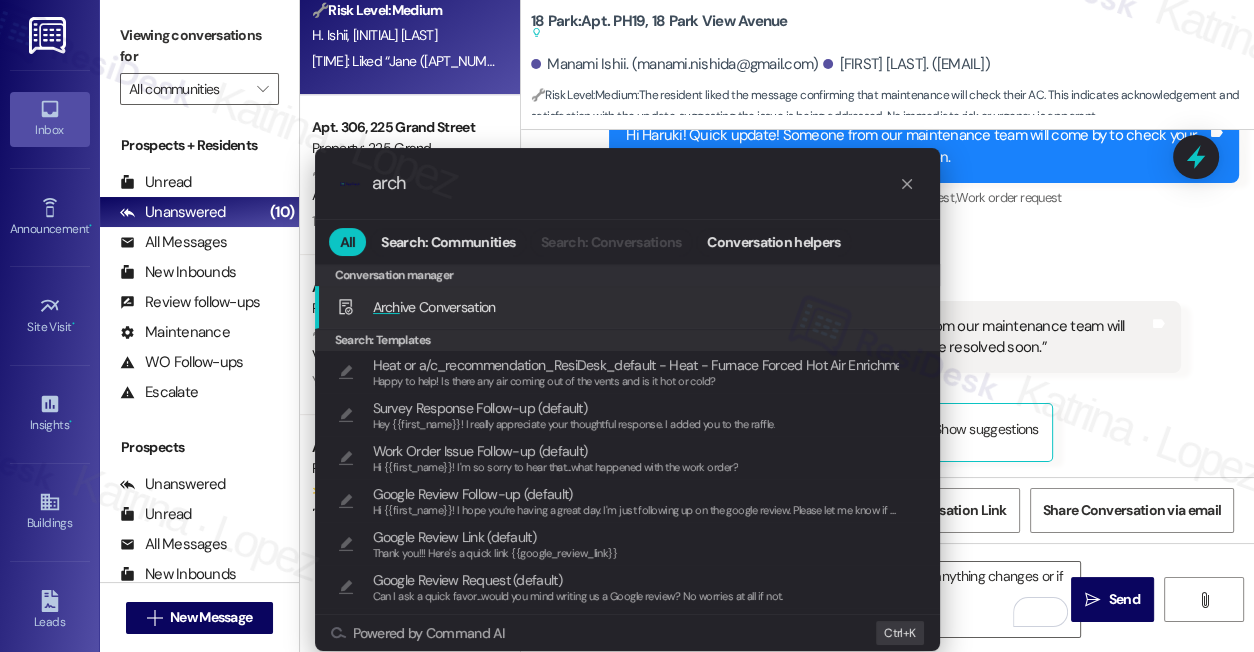 type on "arch" 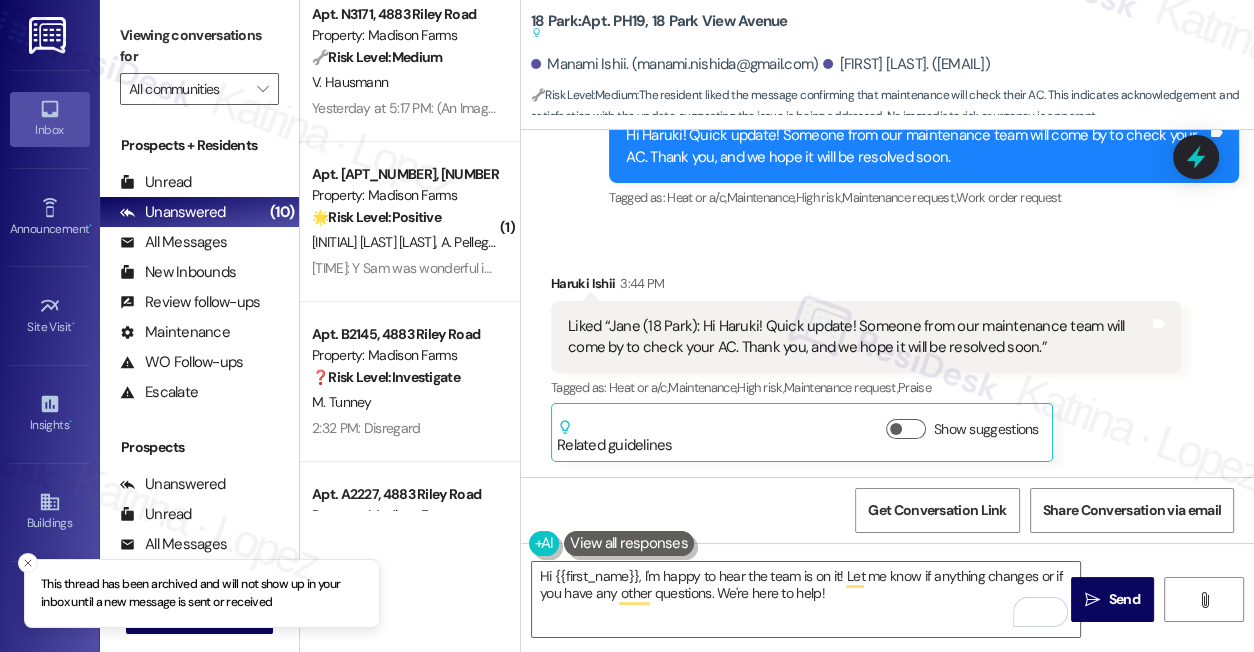 scroll, scrollTop: 1090, scrollLeft: 0, axis: vertical 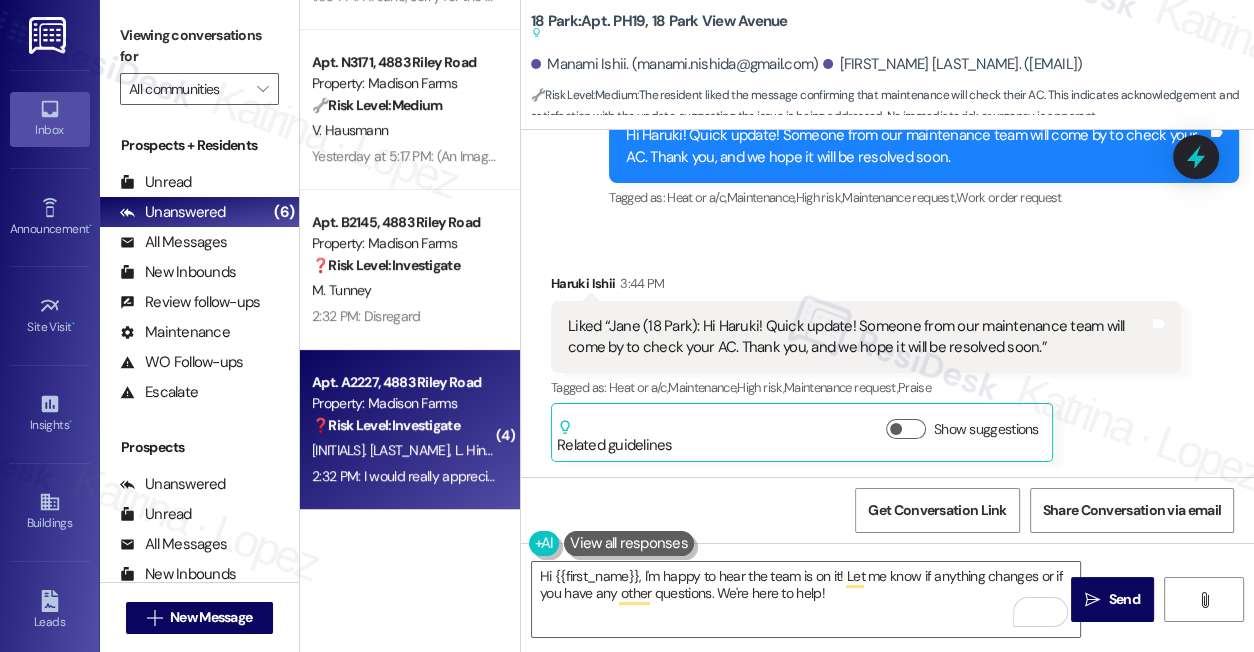 click on "❓  Risk Level:  Investigate" at bounding box center [386, 425] 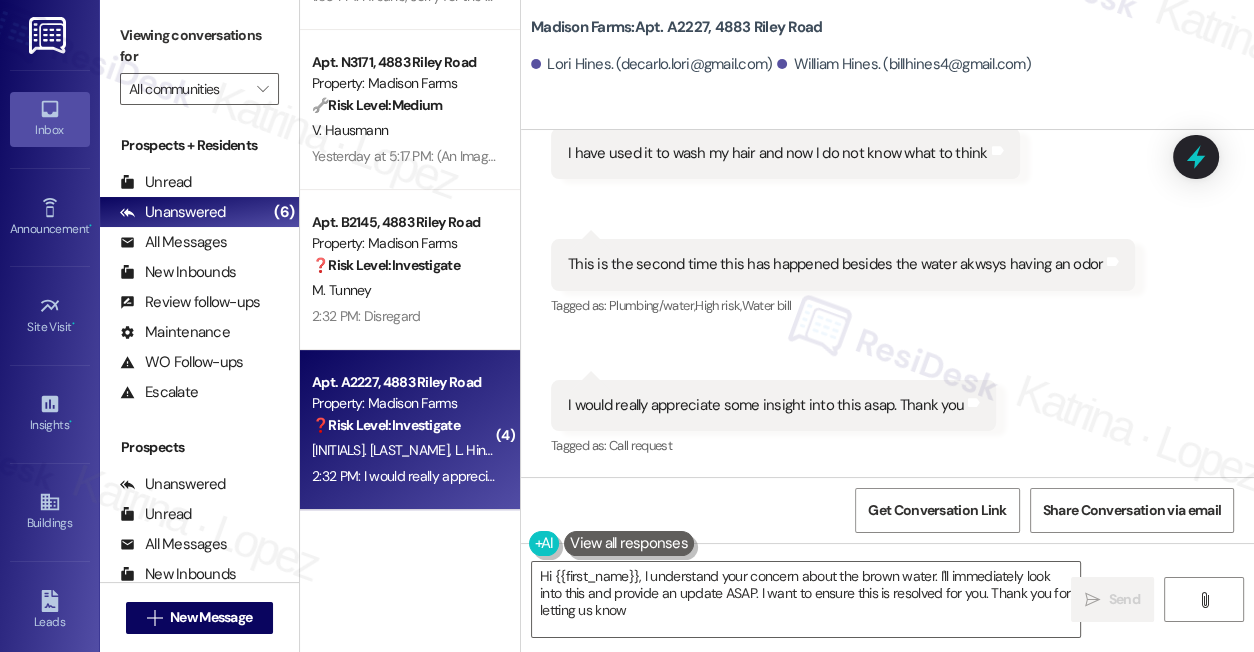 type on "Hi {{first_name}}, I understand your concern about the brown water. I'll immediately look into this and provide an update ASAP. I want to ensure this is resolved for you. Thank you for letting us know!" 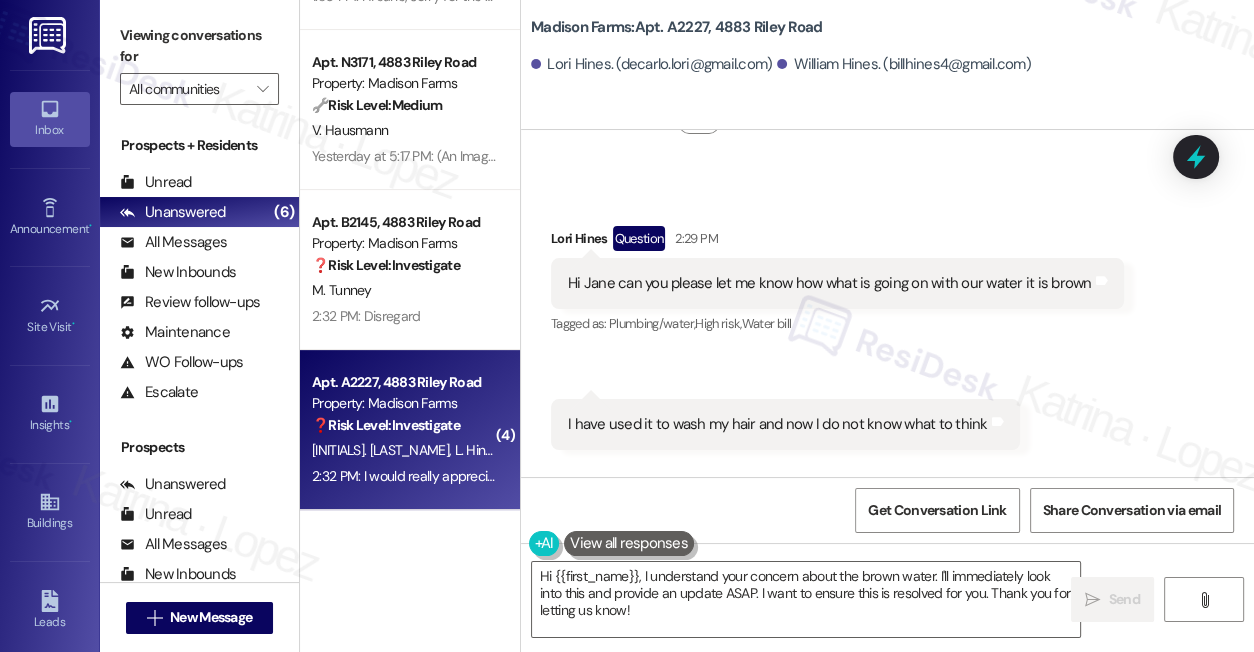 scroll, scrollTop: 12357, scrollLeft: 0, axis: vertical 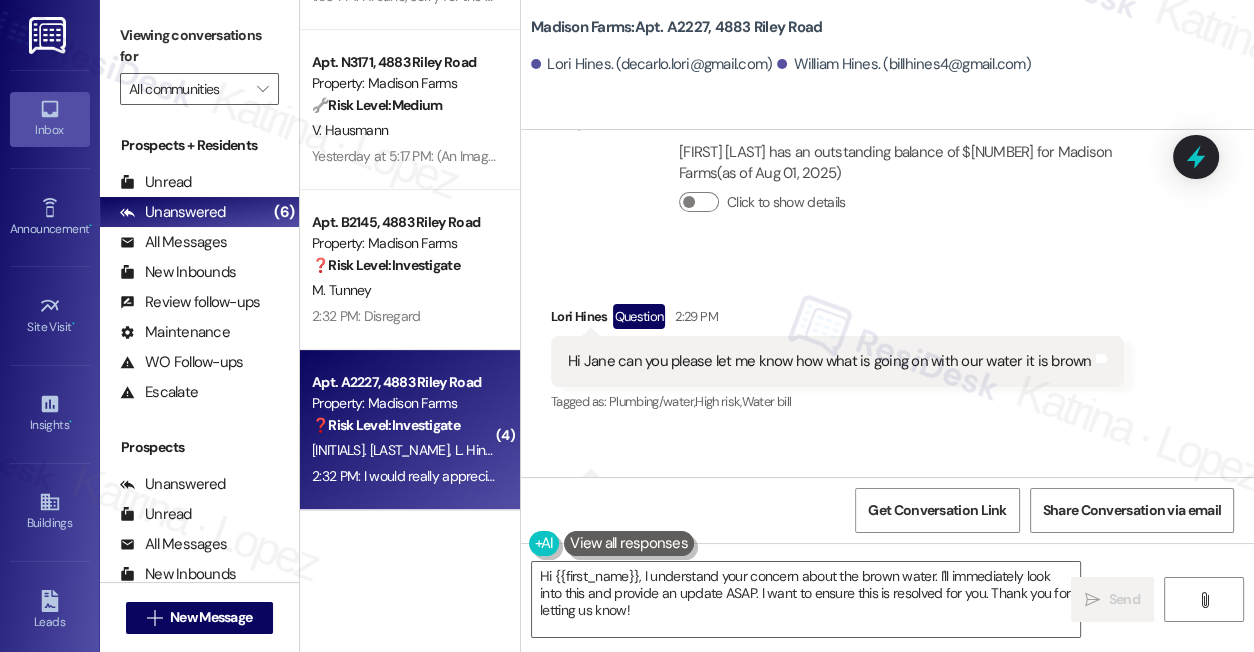 click on "Hi Jane can you please let me know how what is going on with our water it is brown" at bounding box center [830, 361] 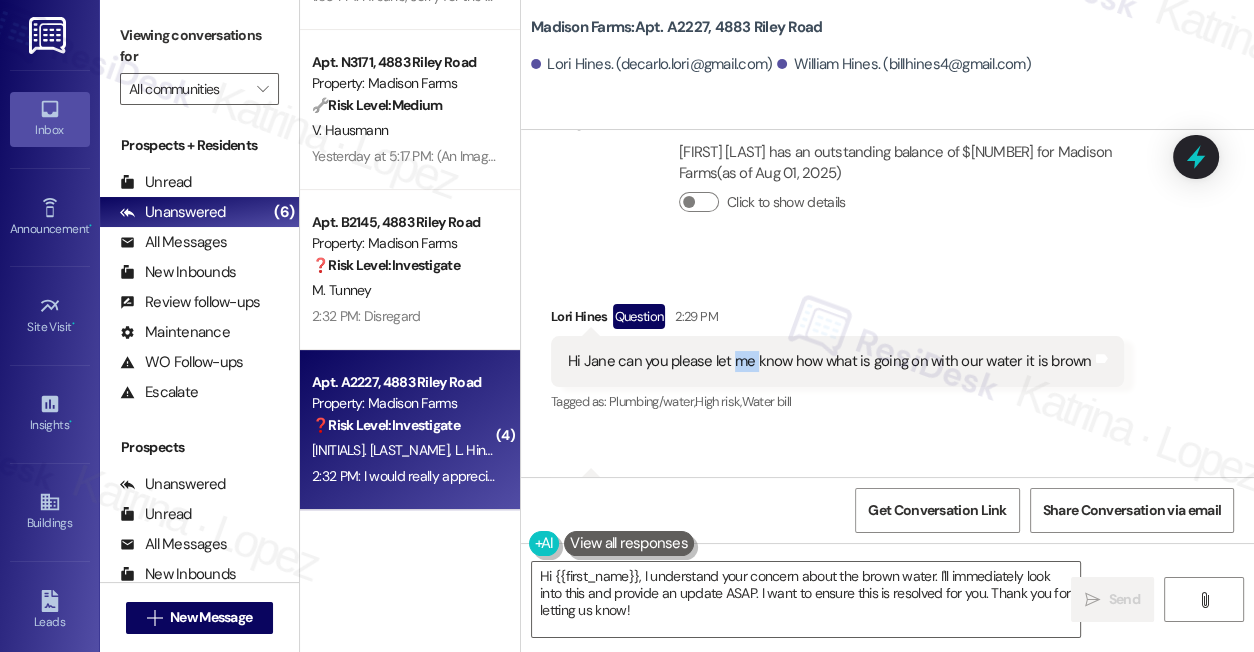 click on "Hi Jane can you please let me know how what is going on with our water it is brown" at bounding box center (830, 361) 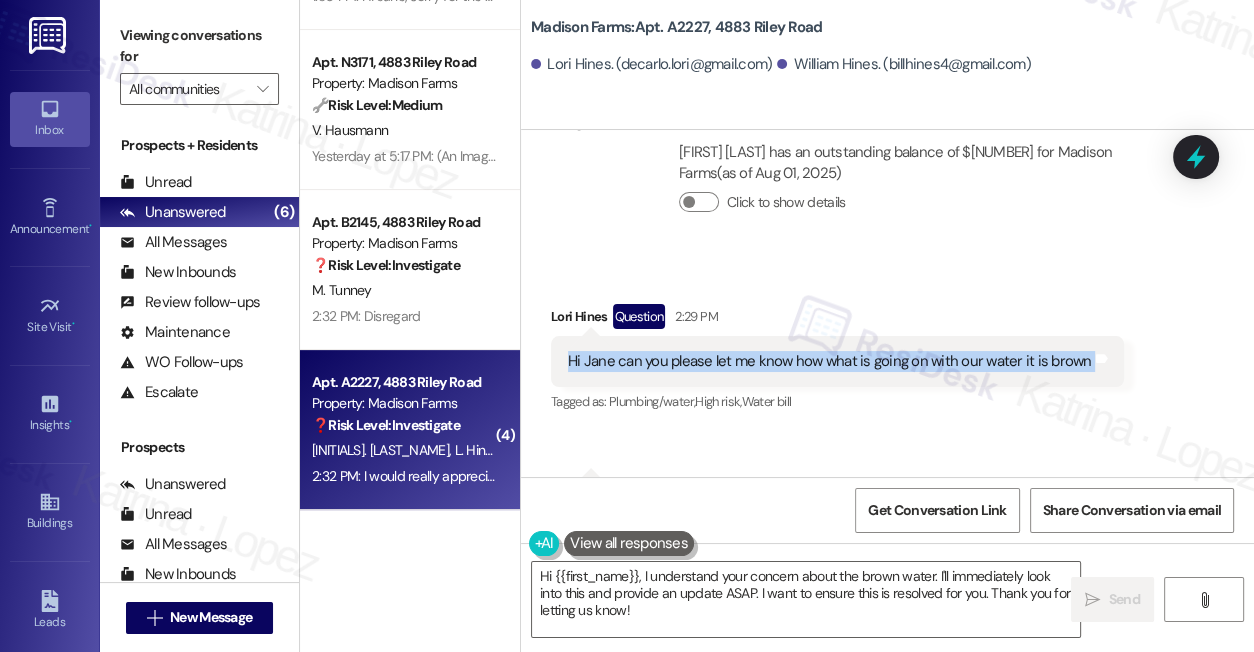 click on "Hi Jane can you please let me know how what is going on with our water it is brown" at bounding box center (830, 361) 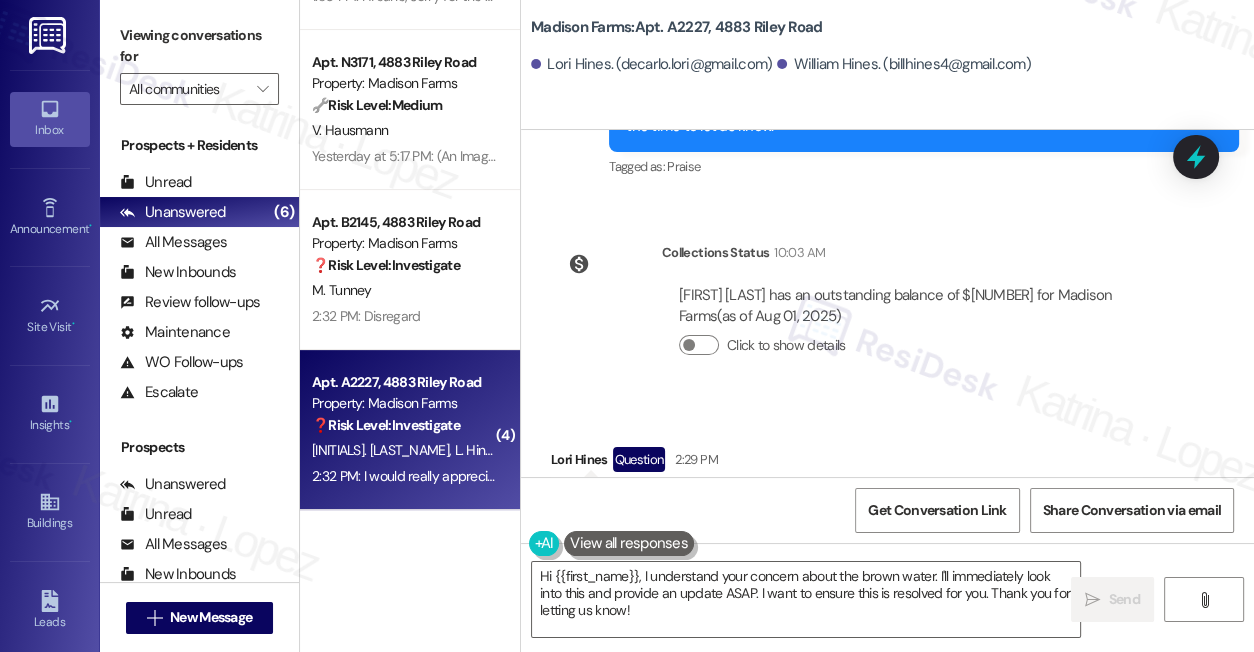 scroll, scrollTop: 12084, scrollLeft: 0, axis: vertical 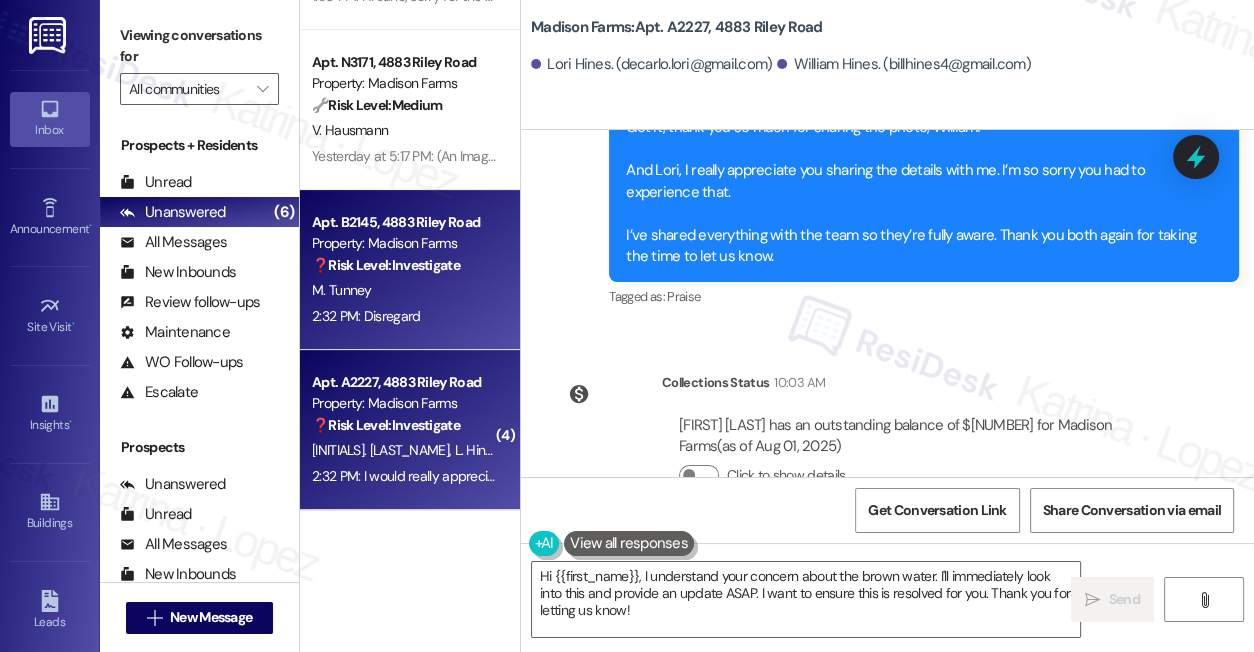 click on "[TIME]: Disregard [TIME]: Disregard" at bounding box center [366, 316] 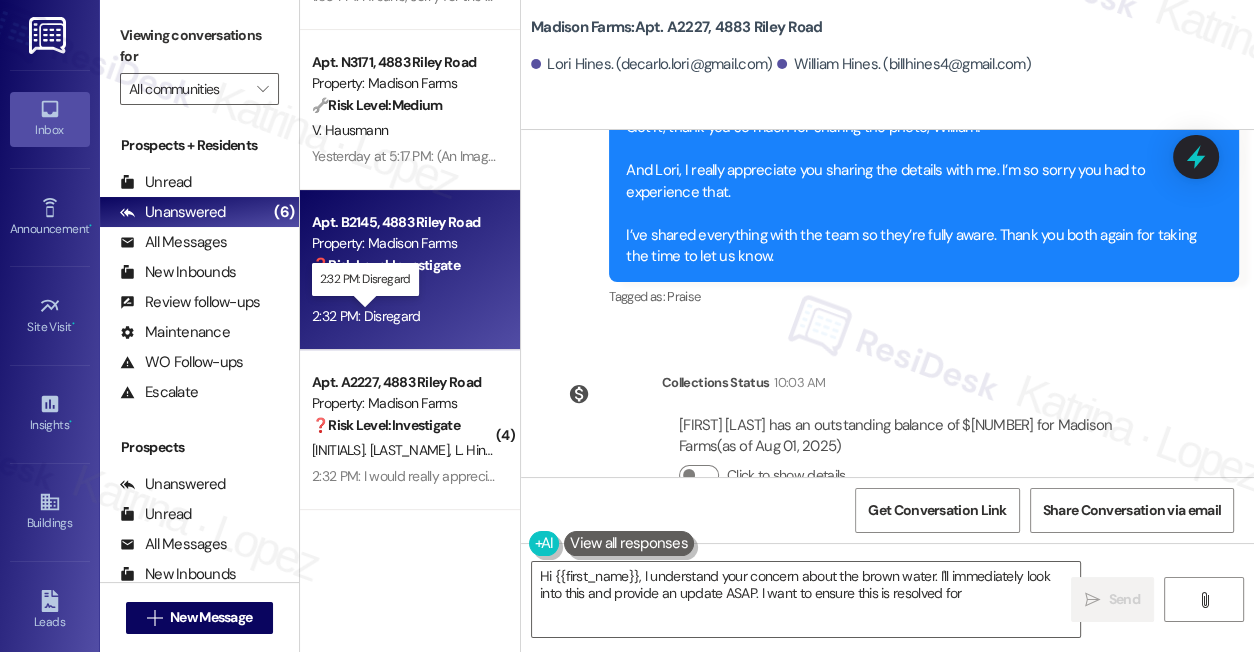 type on "Hi {{first_name}}, I understand your concern about the brown water. I'll immediately look into this and provide an update ASAP. I want to ensure this is resolved for you" 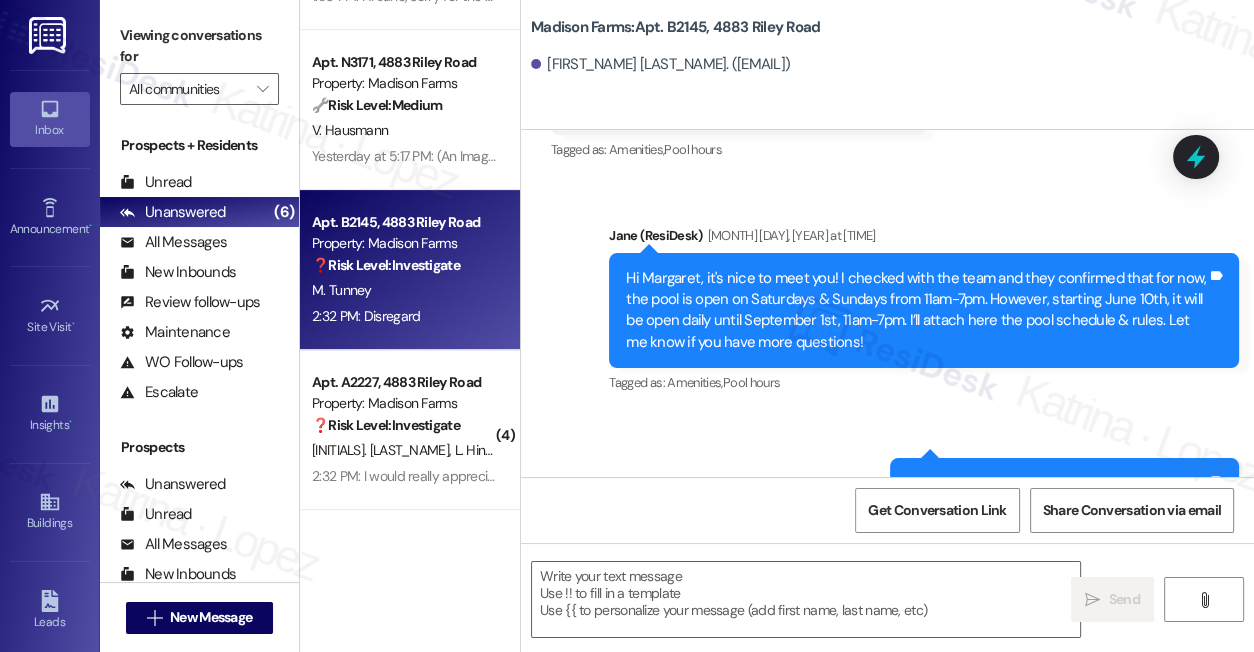 type on "Fetching suggested responses. Please feel free to read through the conversation in the meantime." 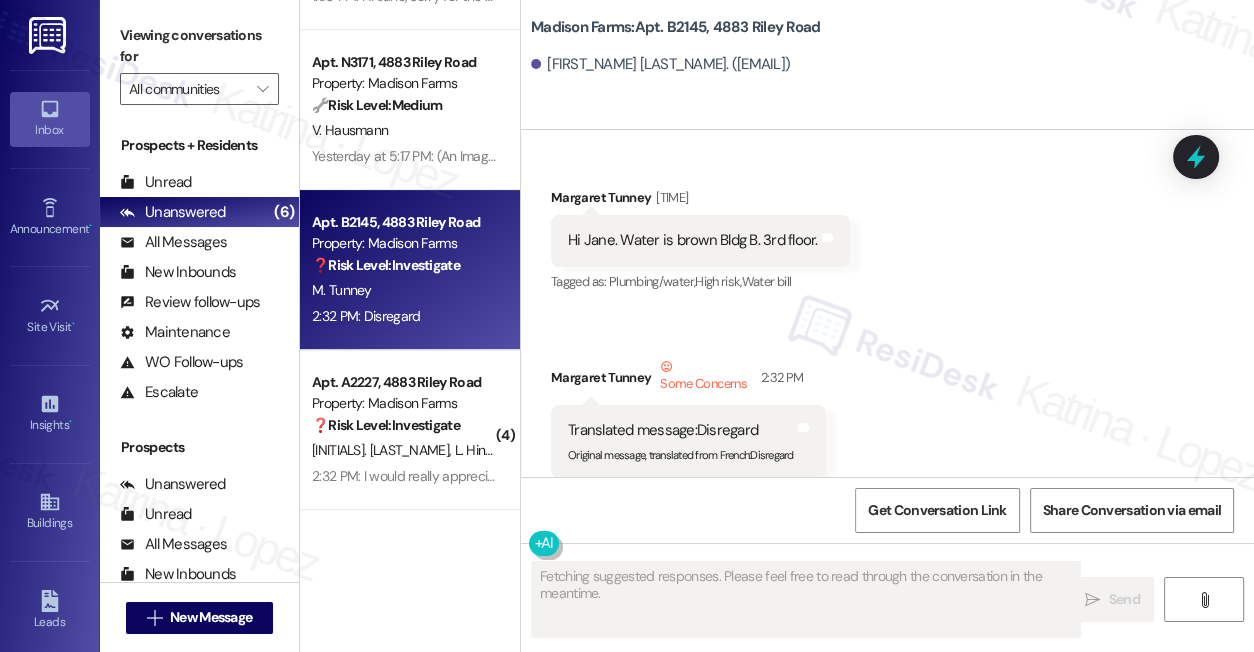 scroll, scrollTop: 5174, scrollLeft: 0, axis: vertical 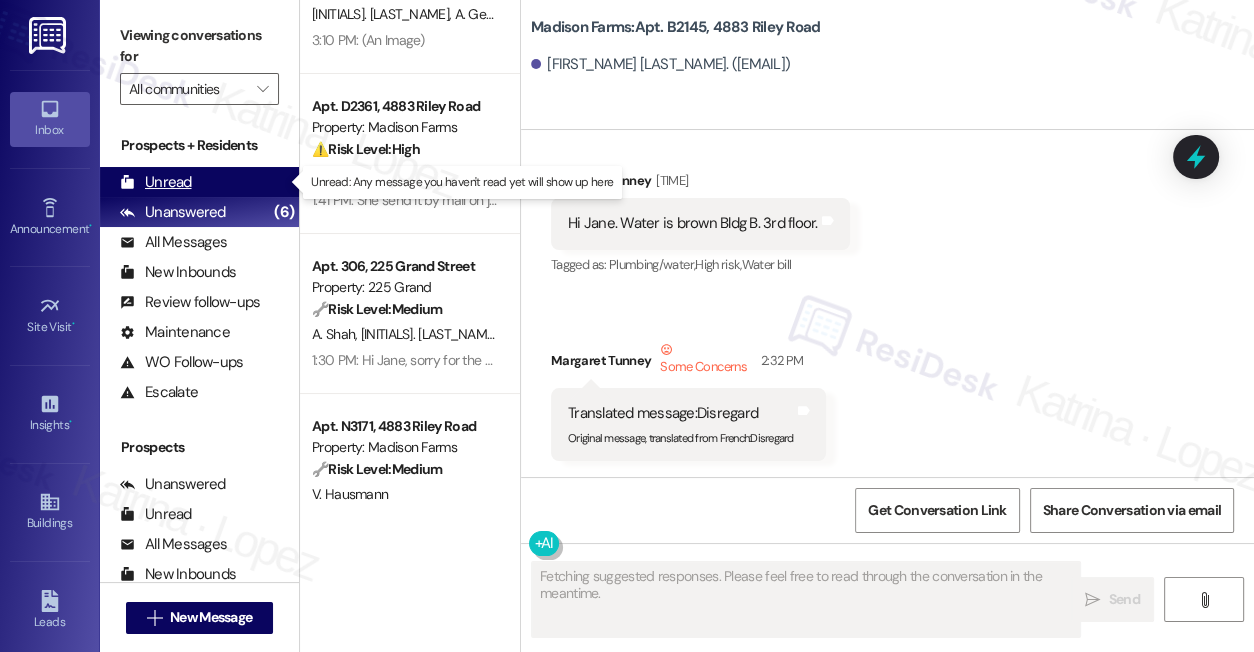 click on "Unread (0)" at bounding box center (199, 182) 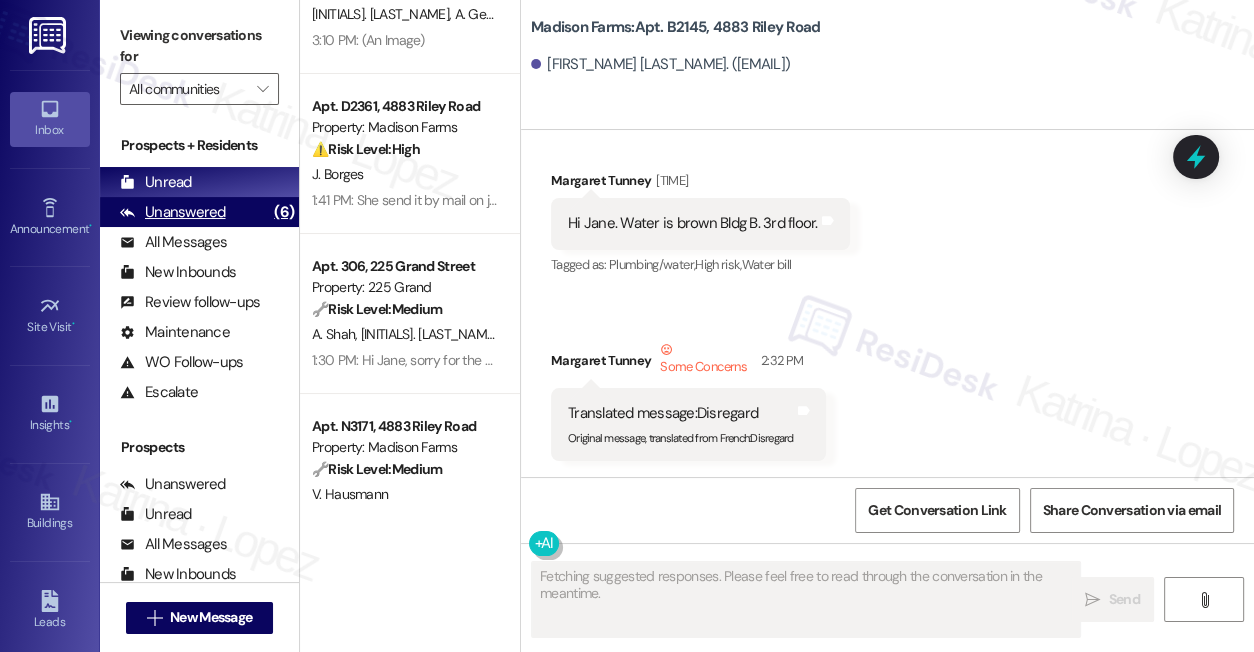 click on "Unanswered (6)" at bounding box center (199, 212) 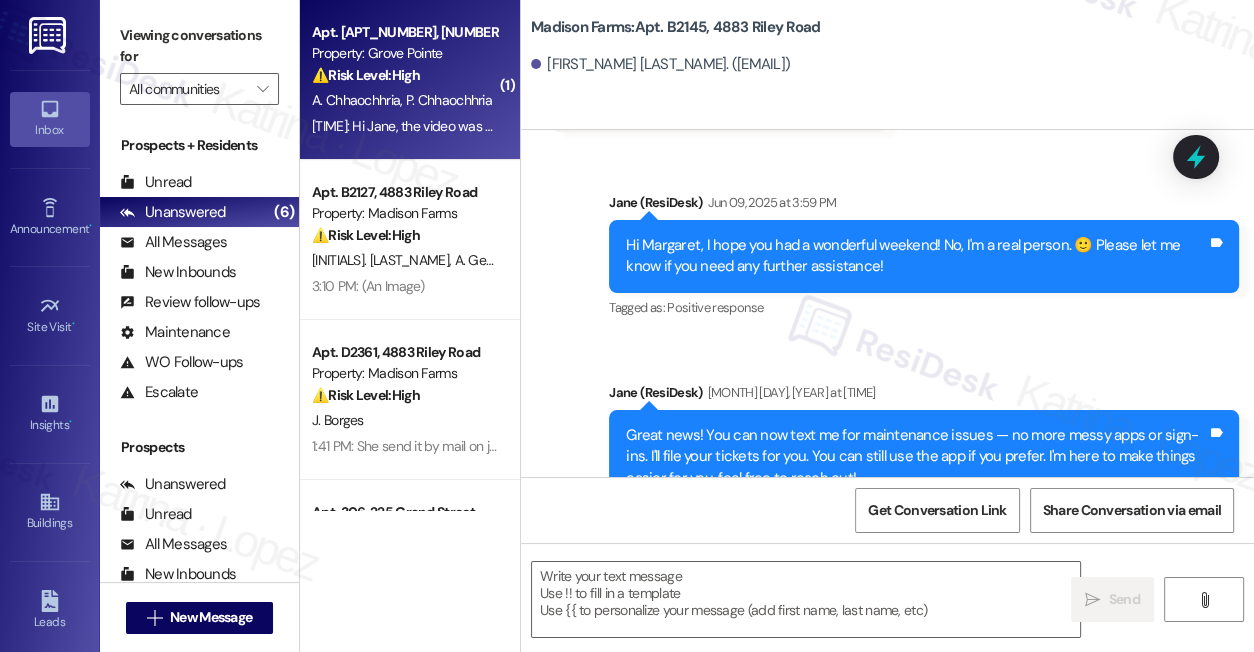 type on "Fetching suggested responses. Please feel free to read through the conversation in the meantime." 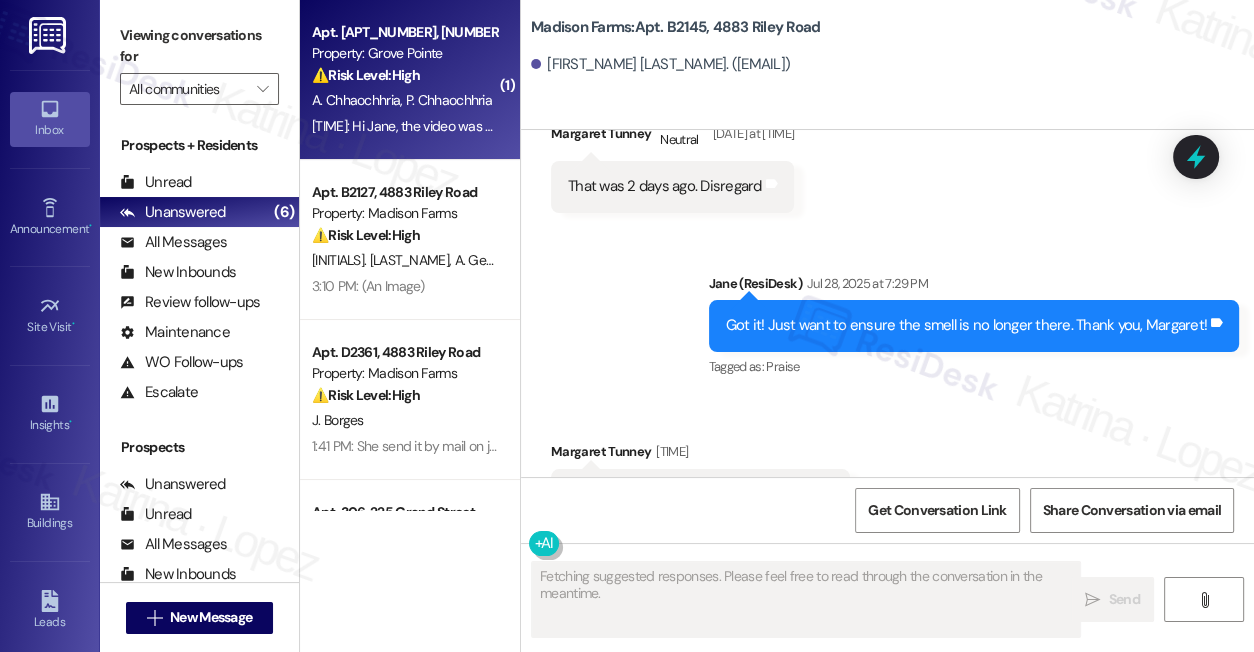 scroll, scrollTop: 5173, scrollLeft: 0, axis: vertical 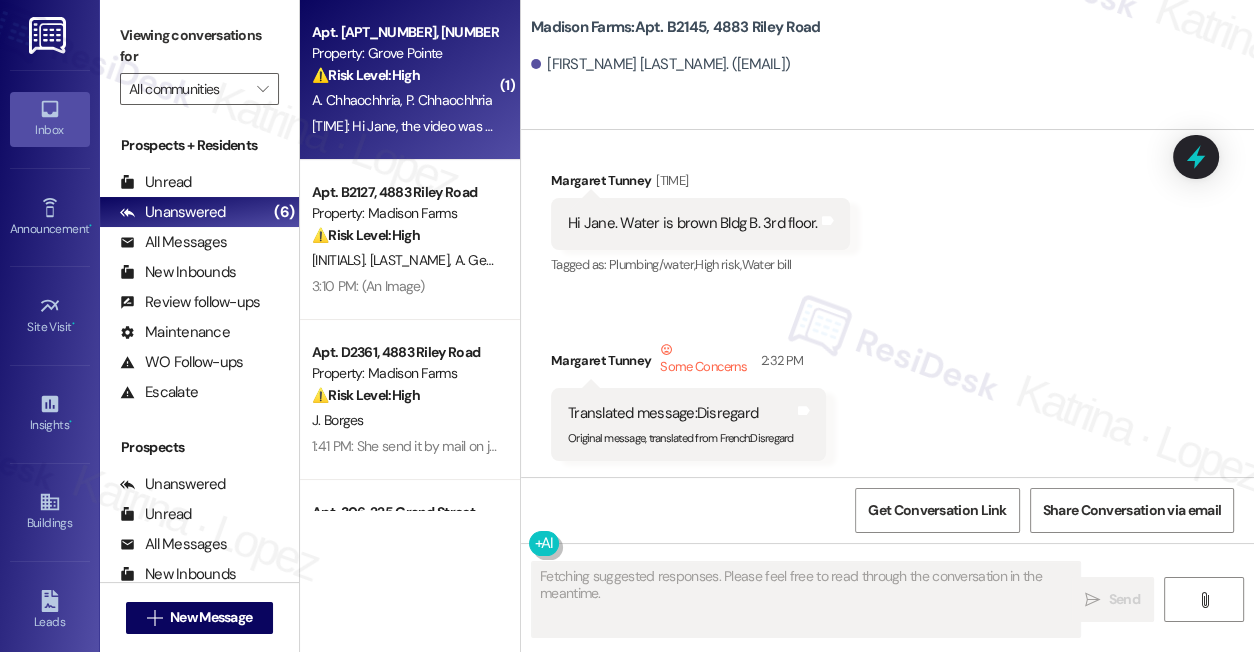 click on "[INITIALS]. [LAST_NAME] [INITIALS]. [LAST_NAME]" at bounding box center [404, 100] 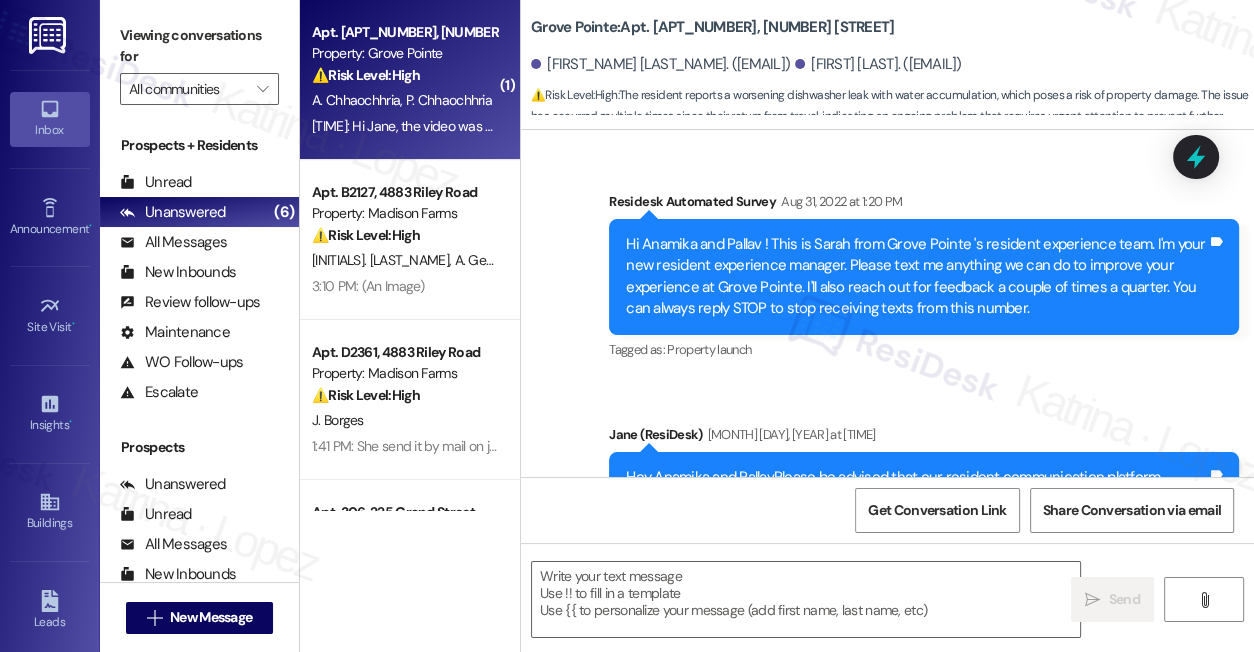 scroll, scrollTop: 23794, scrollLeft: 0, axis: vertical 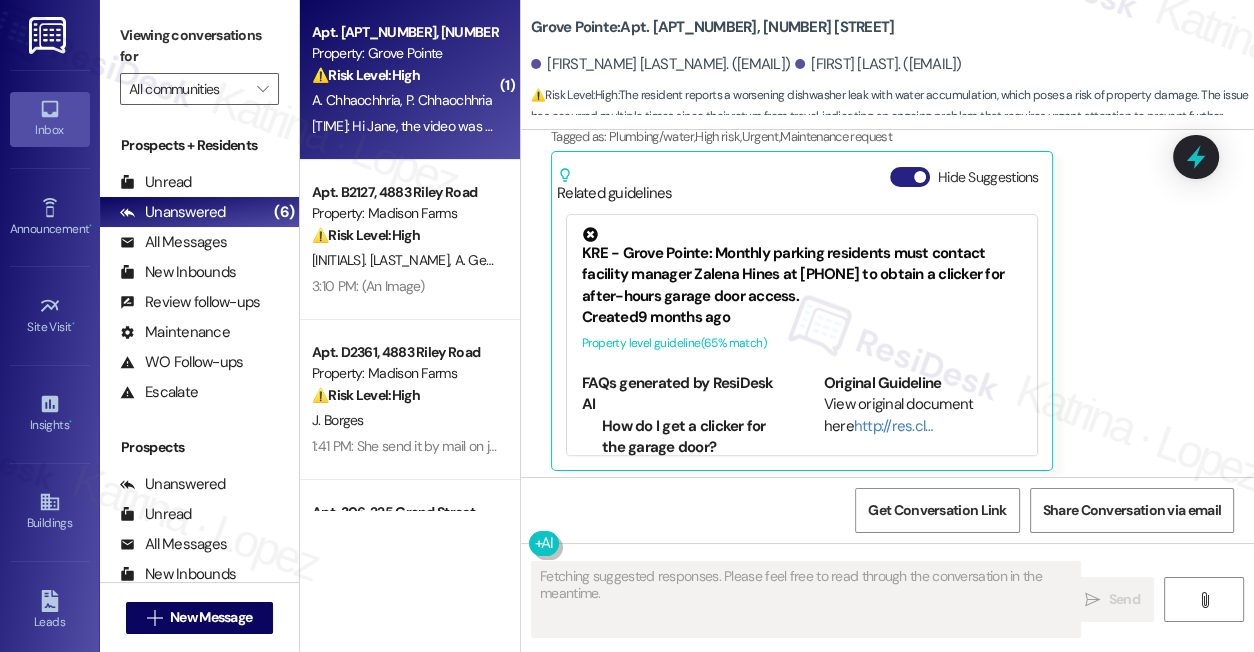 click at bounding box center [920, 177] 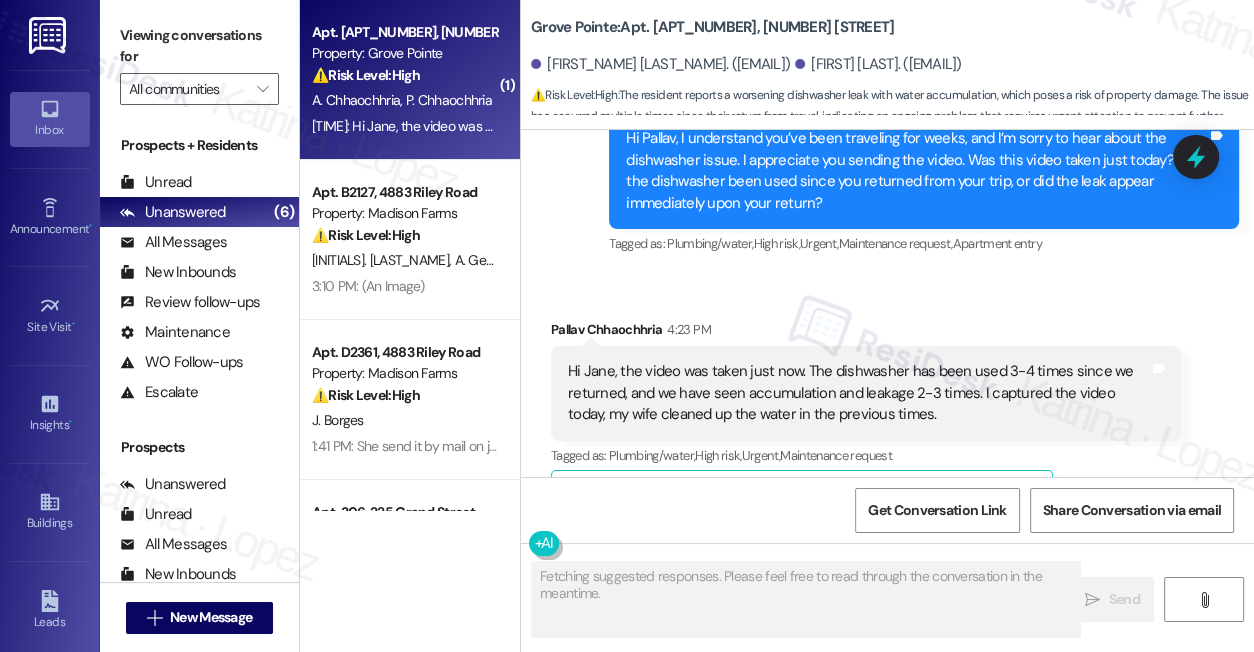 scroll, scrollTop: 23443, scrollLeft: 0, axis: vertical 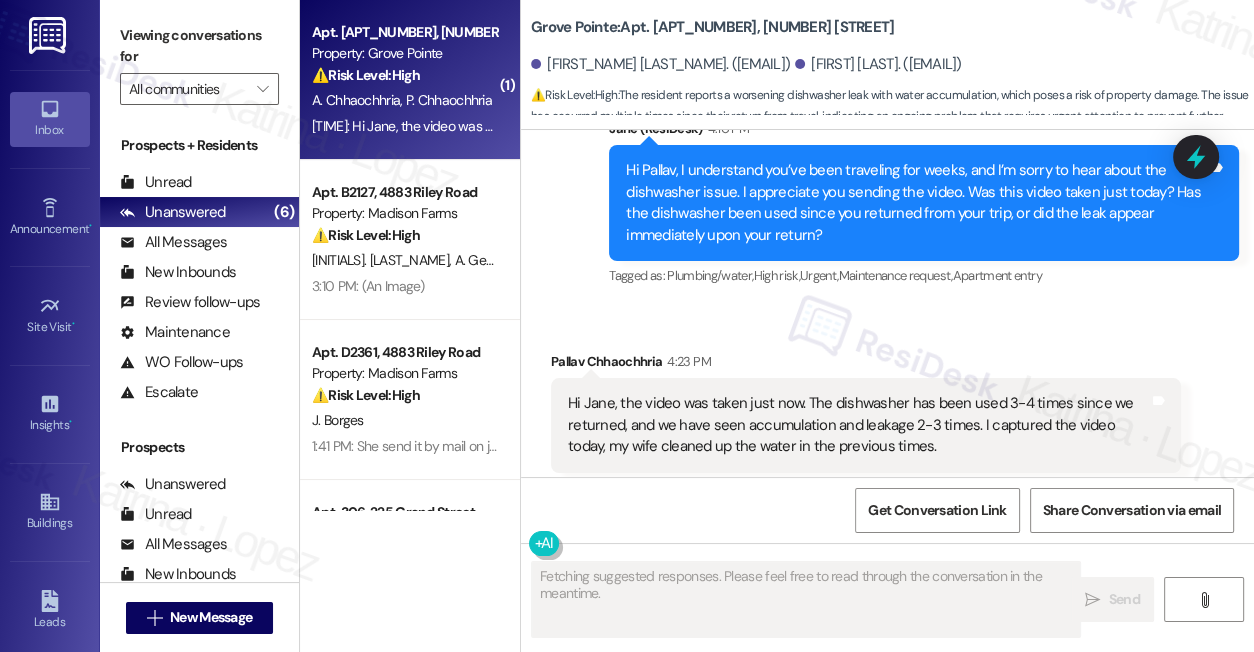 click on "Hi Jane, the video was taken just now. The dishwasher has been used 3-4 times since we returned, and we have seen accumulation and leakage 2-3 times. I captured the video today, my wife cleaned up the water in the previous times." at bounding box center (858, 425) 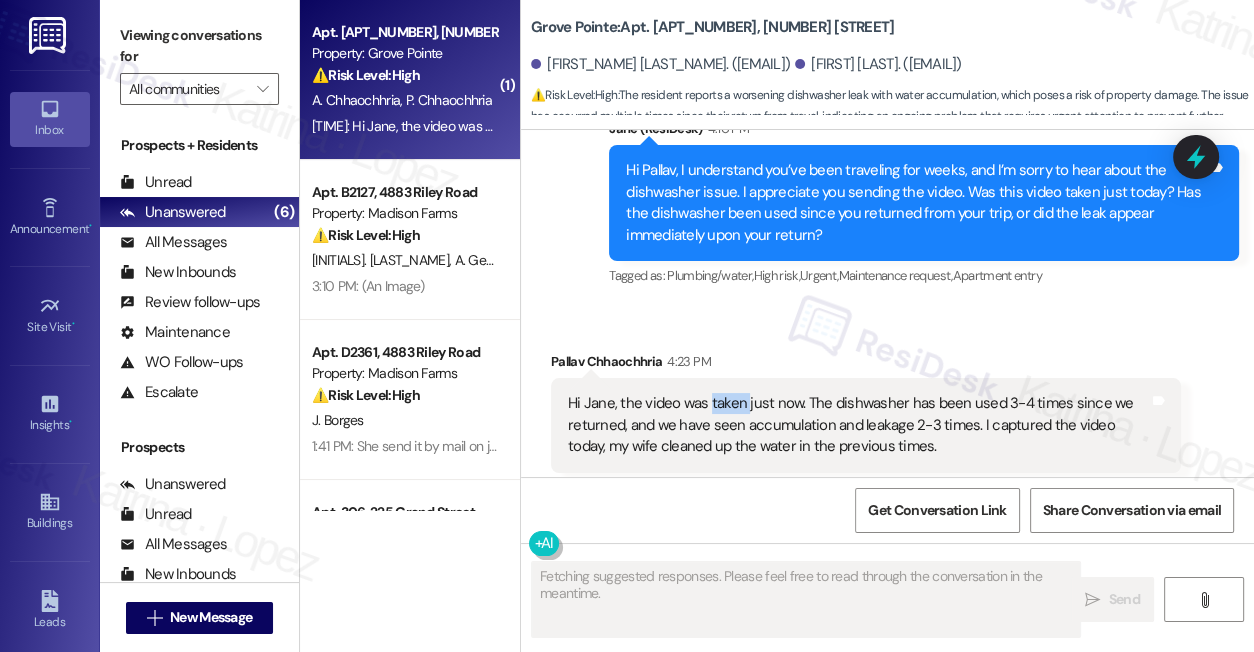 click on "Hi Jane, the video was taken just now. The dishwasher has been used 3-4 times since we returned, and we have seen accumulation and leakage 2-3 times. I captured the video today, my wife cleaned up the water in the previous times." at bounding box center (858, 425) 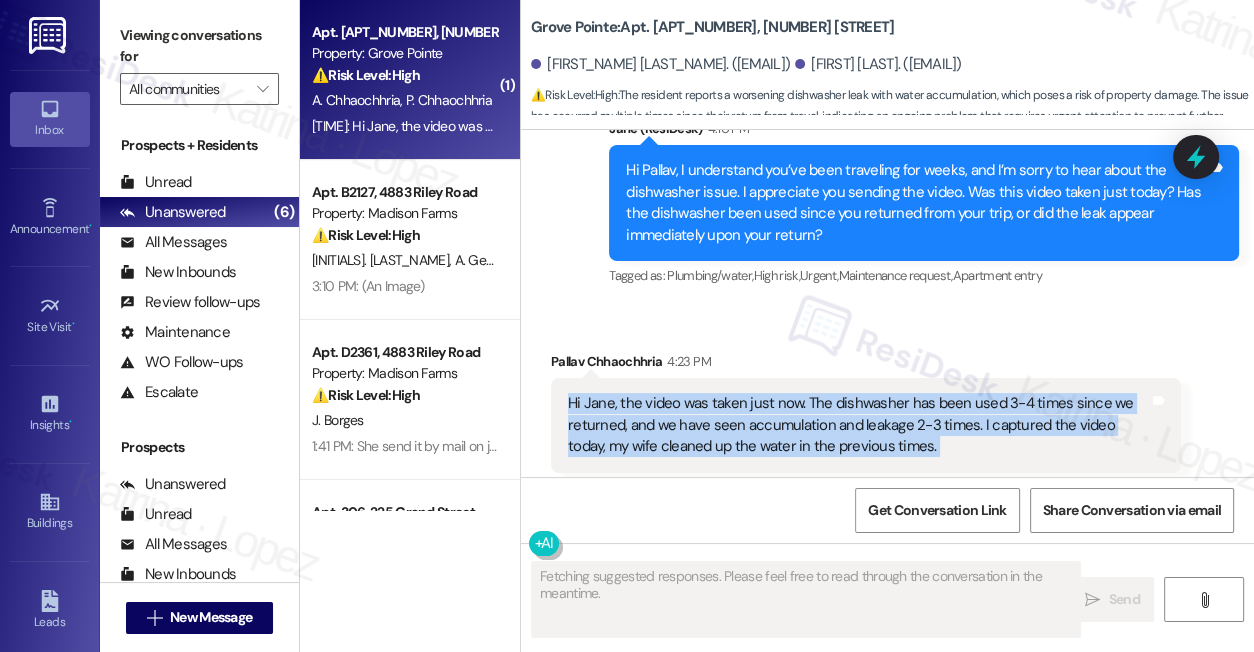 click on "Hi Jane, the video was taken just now. The dishwasher has been used 3-4 times since we returned, and we have seen accumulation and leakage 2-3 times. I captured the video today, my wife cleaned up the water in the previous times." at bounding box center [858, 425] 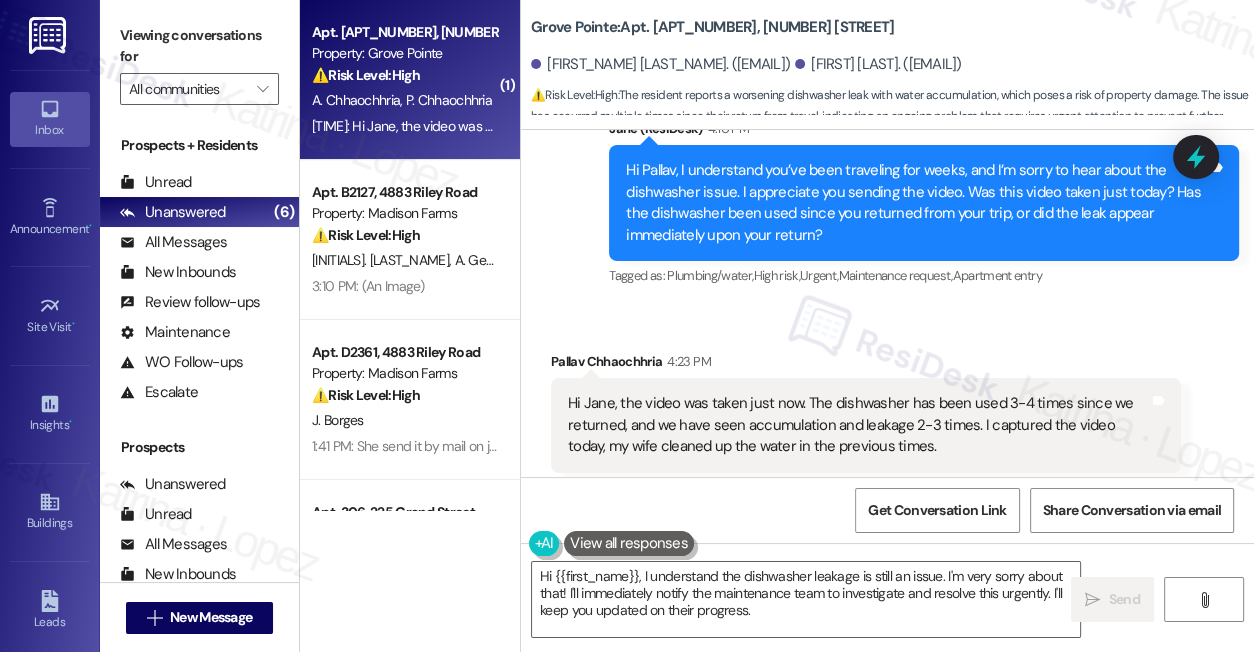 click on "Received via SMS Pallav Chhaochhria 4:23 PM Hi Jane, the video was taken just now. The dishwasher has been used 3-4 times since we returned, and we have seen accumulation and leakage 2-3 times. I captured the video today, my wife cleaned up the water in the previous times. Tags and notes Tagged as:   Plumbing/water ,  Click to highlight conversations about Plumbing/water High risk ,  Click to highlight conversations about High risk Urgent ,  Click to highlight conversations about Urgent Maintenance request Click to highlight conversations about Maintenance request  Related guidelines Show suggestions" at bounding box center [866, 456] 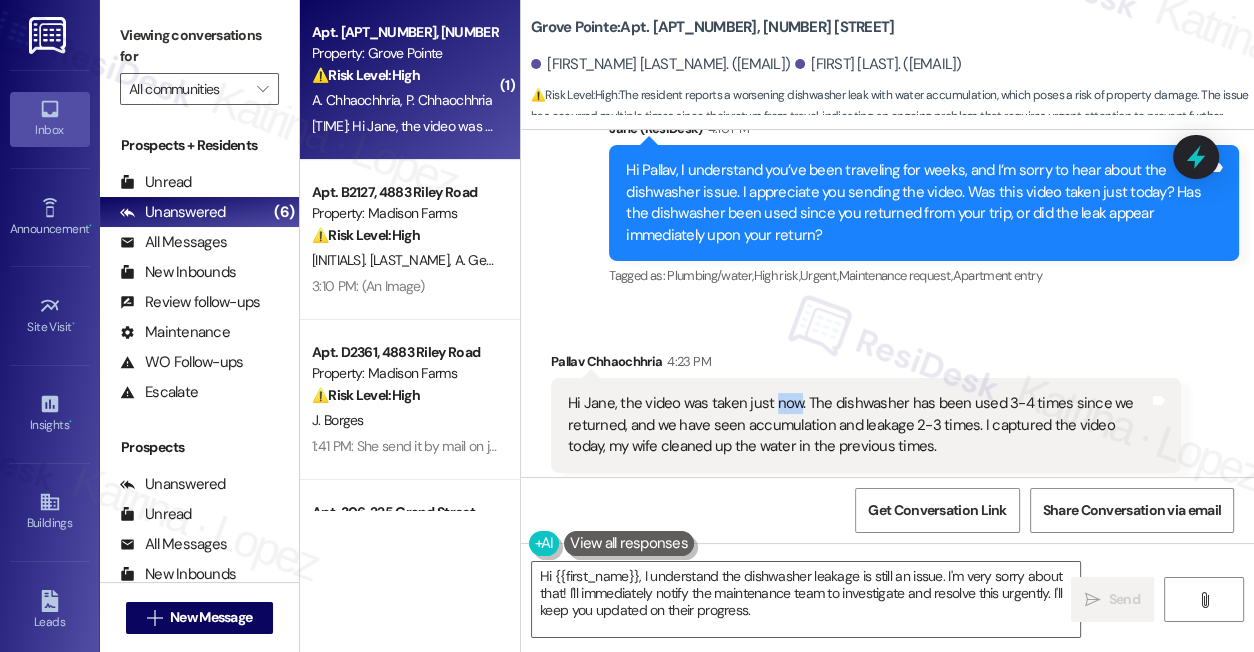 click on "Hi Jane, the video was taken just now. The dishwasher has been used 3-4 times since we returned, and we have seen accumulation and leakage 2-3 times. I captured the video today, my wife cleaned up the water in the previous times." at bounding box center (858, 425) 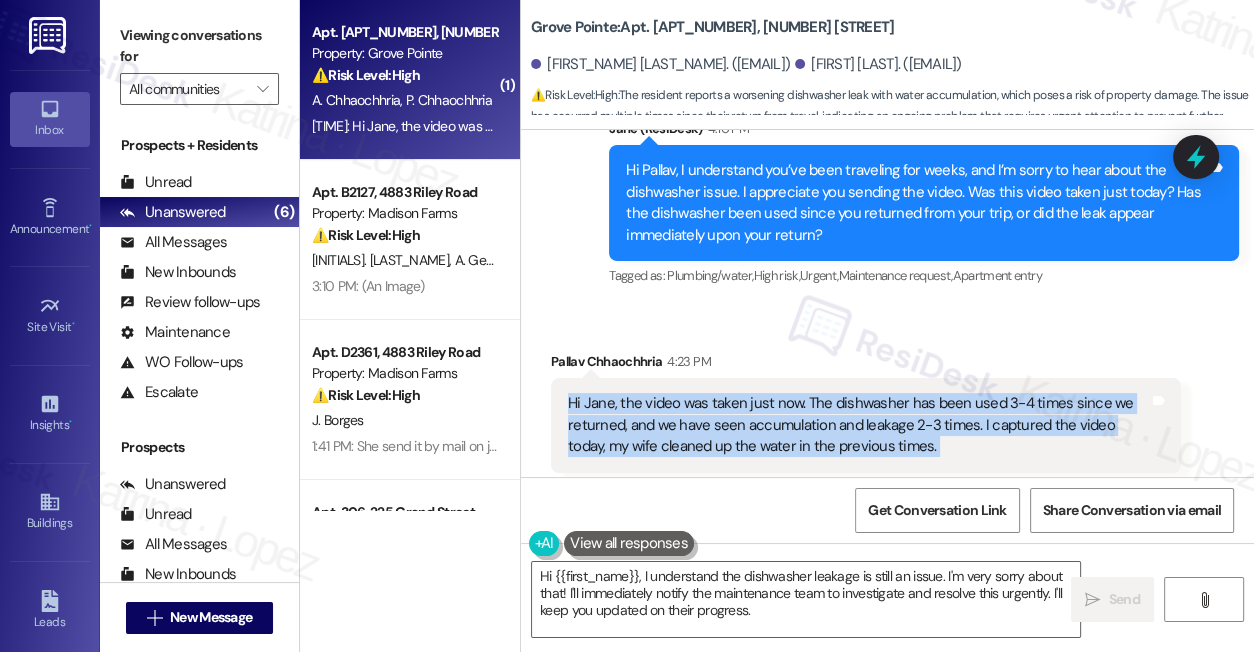 click on "Hi Jane, the video was taken just now. The dishwasher has been used 3-4 times since we returned, and we have seen accumulation and leakage 2-3 times. I captured the video today, my wife cleaned up the water in the previous times." at bounding box center (858, 425) 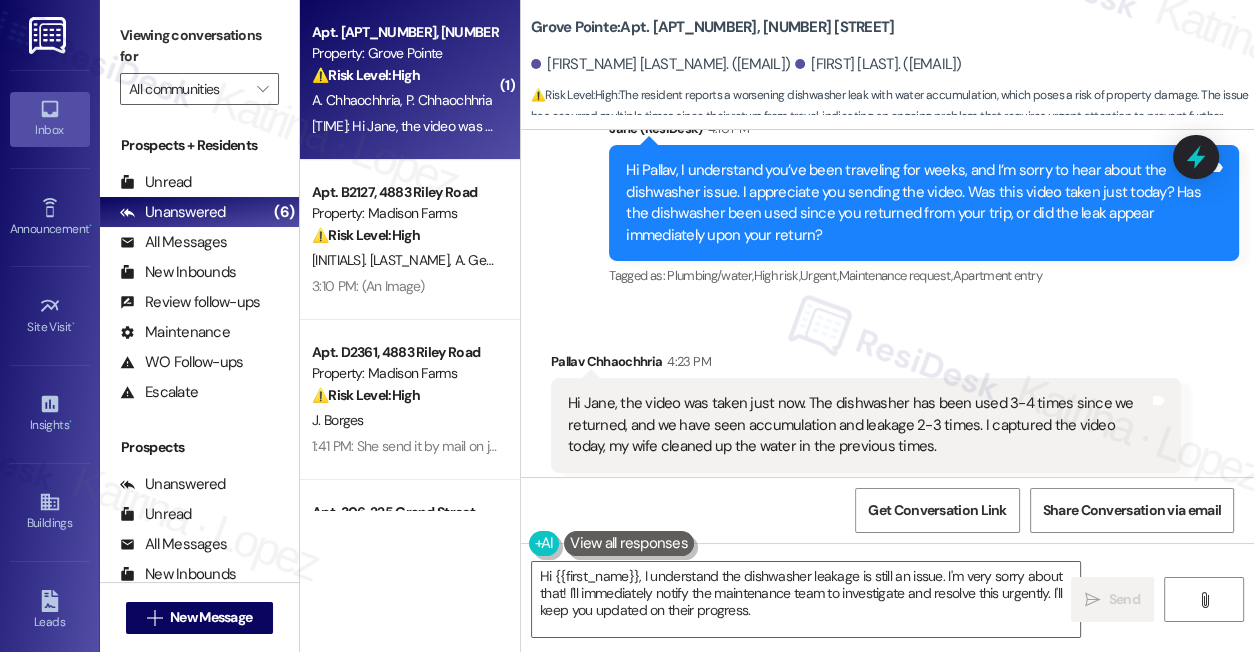 click on "Hi Pallav, I understand you’ve been traveling for weeks, and I’m sorry to hear about the dishwasher issue. I appreciate you sending the video. Was this video taken just today? Has the dishwasher been used since you returned from your trip, or did the leak appear immediately upon your return?" at bounding box center [916, 203] 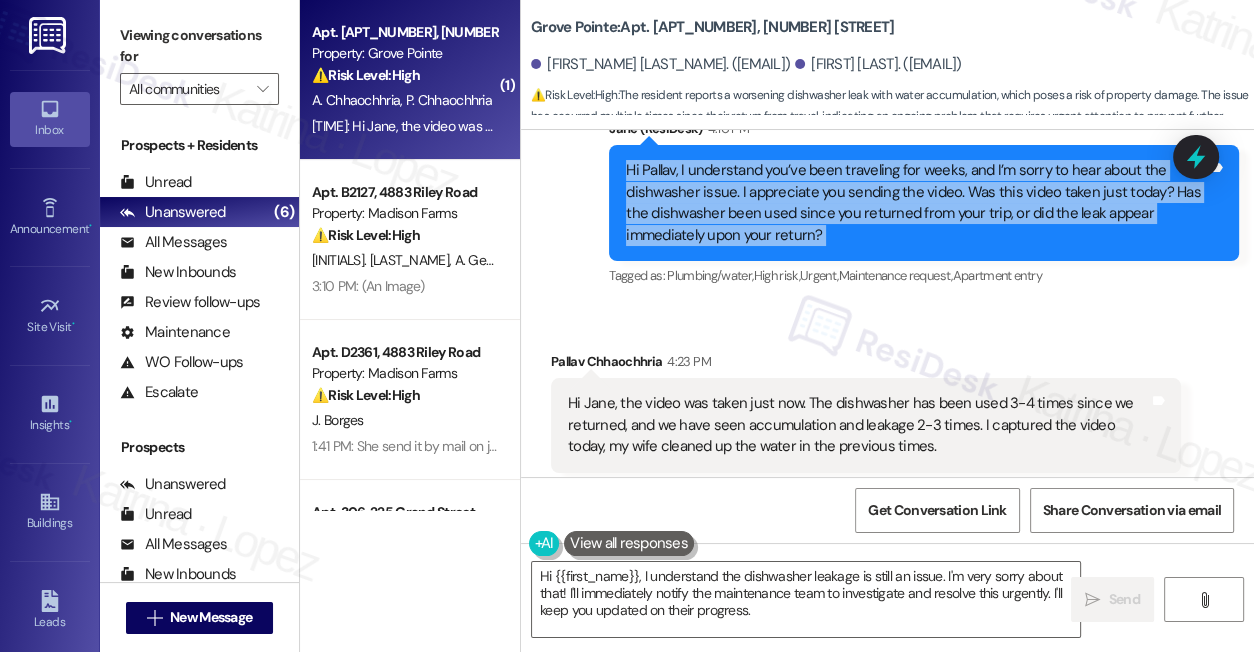 click on "Hi Pallav, I understand you’ve been traveling for weeks, and I’m sorry to hear about the dishwasher issue. I appreciate you sending the video. Was this video taken just today? Has the dishwasher been used since you returned from your trip, or did the leak appear immediately upon your return?" at bounding box center (916, 203) 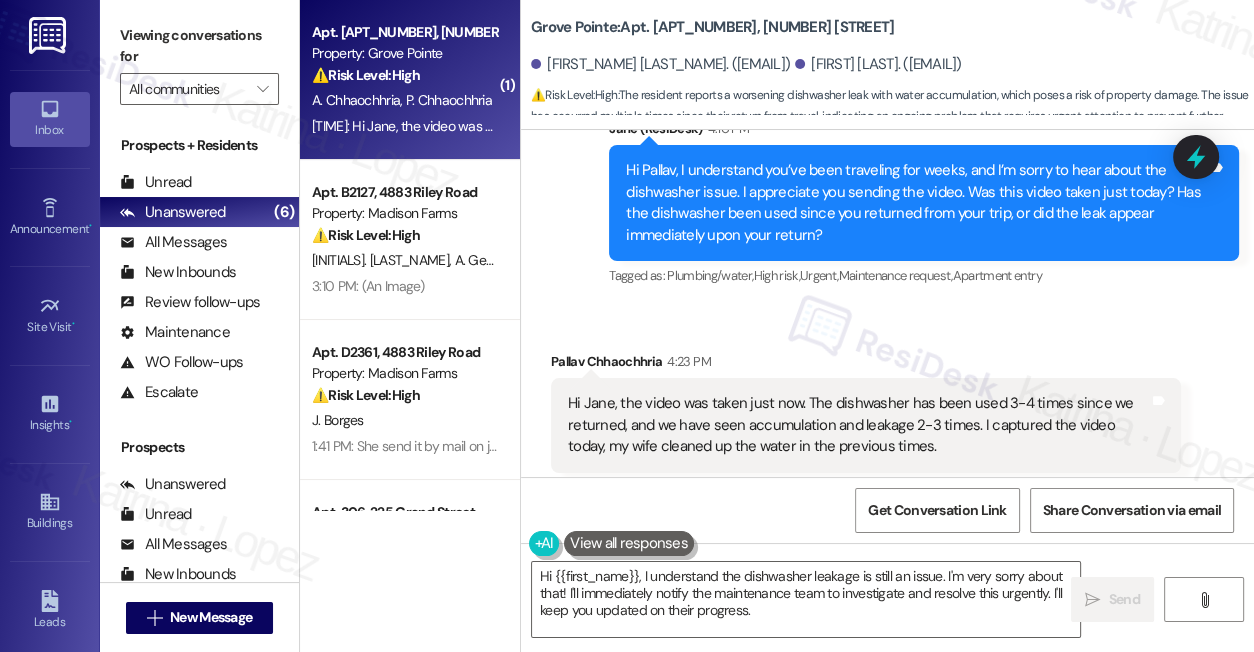 click on "Hi Jane, the video was taken just now. The dishwasher has been used 3-4 times since we returned, and we have seen accumulation and leakage 2-3 times. I captured the video today, my wife cleaned up the water in the previous times." at bounding box center [858, 425] 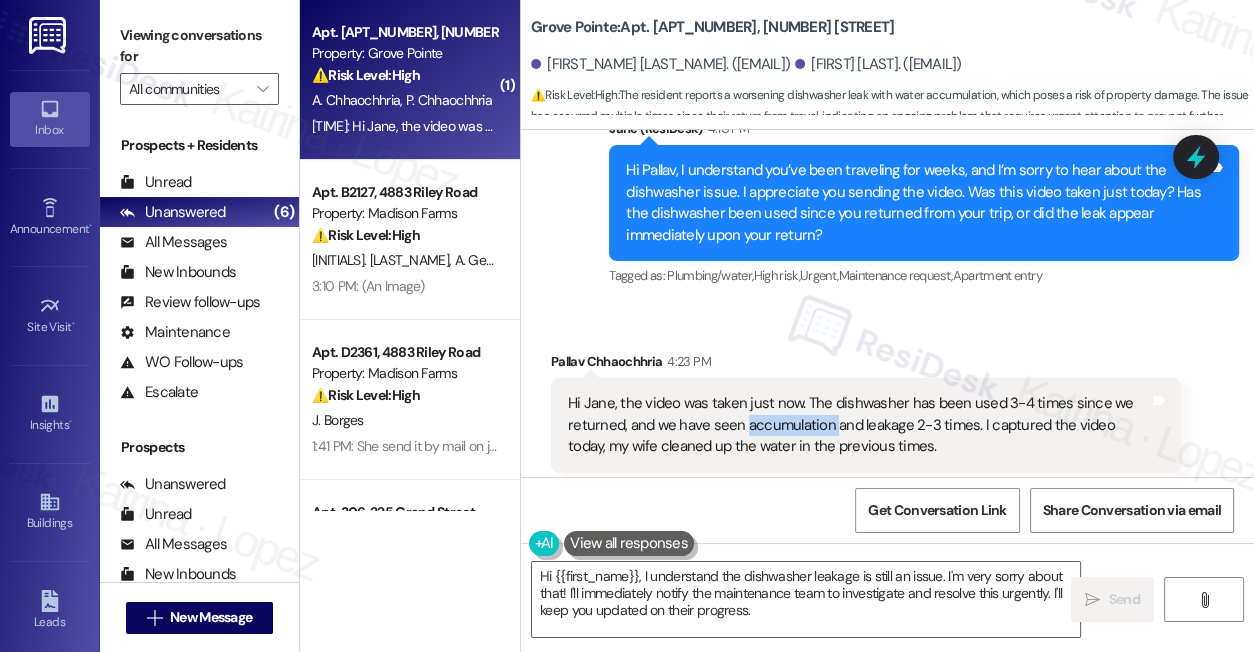 click on "Hi Jane, the video was taken just now. The dishwasher has been used 3-4 times since we returned, and we have seen accumulation and leakage 2-3 times. I captured the video today, my wife cleaned up the water in the previous times." at bounding box center (858, 425) 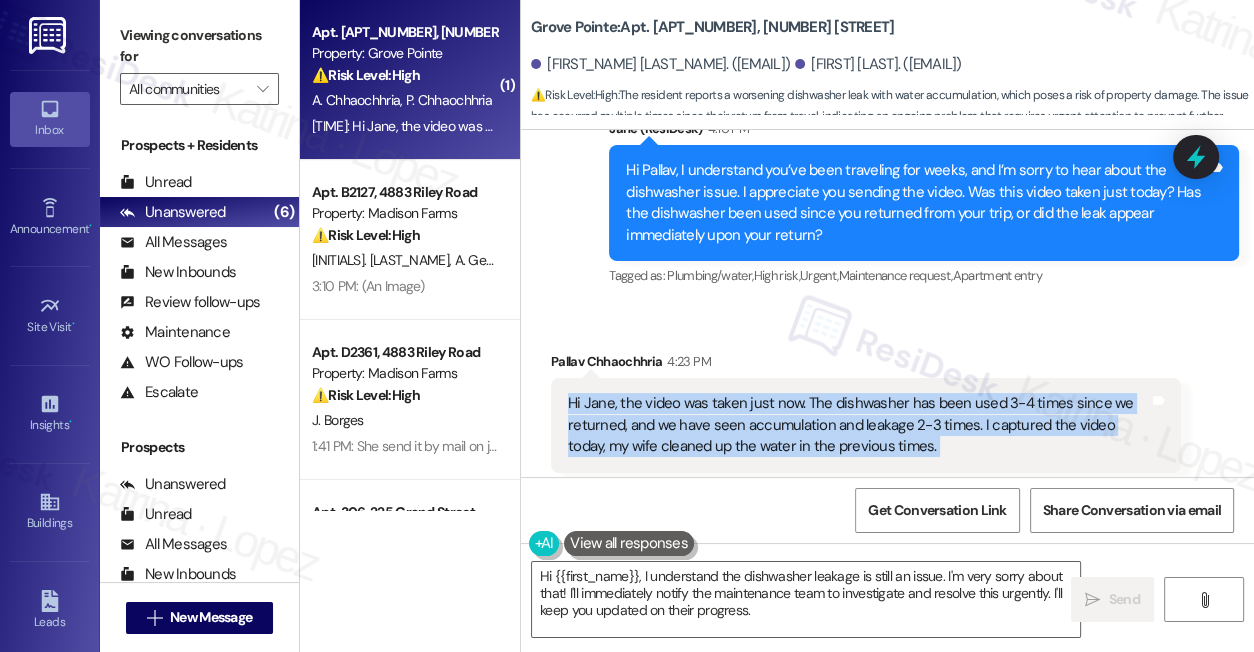 click on "Hi Jane, the video was taken just now. The dishwasher has been used 3-4 times since we returned, and we have seen accumulation and leakage 2-3 times. I captured the video today, my wife cleaned up the water in the previous times." at bounding box center [858, 425] 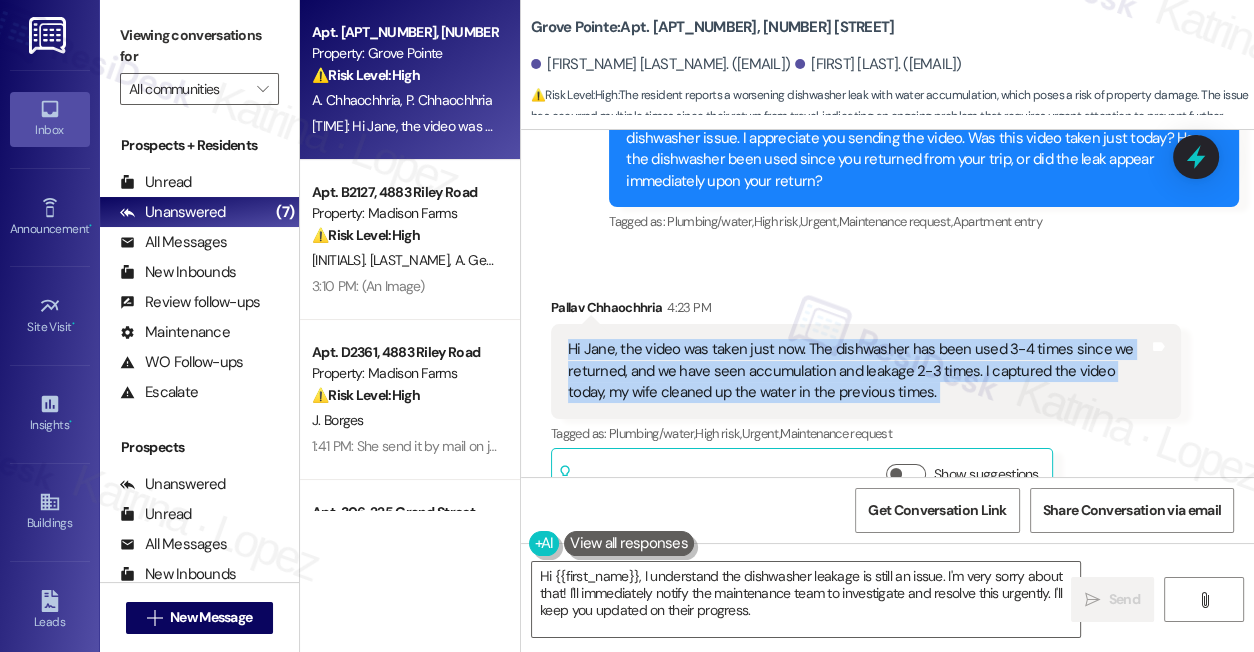 scroll, scrollTop: 23534, scrollLeft: 0, axis: vertical 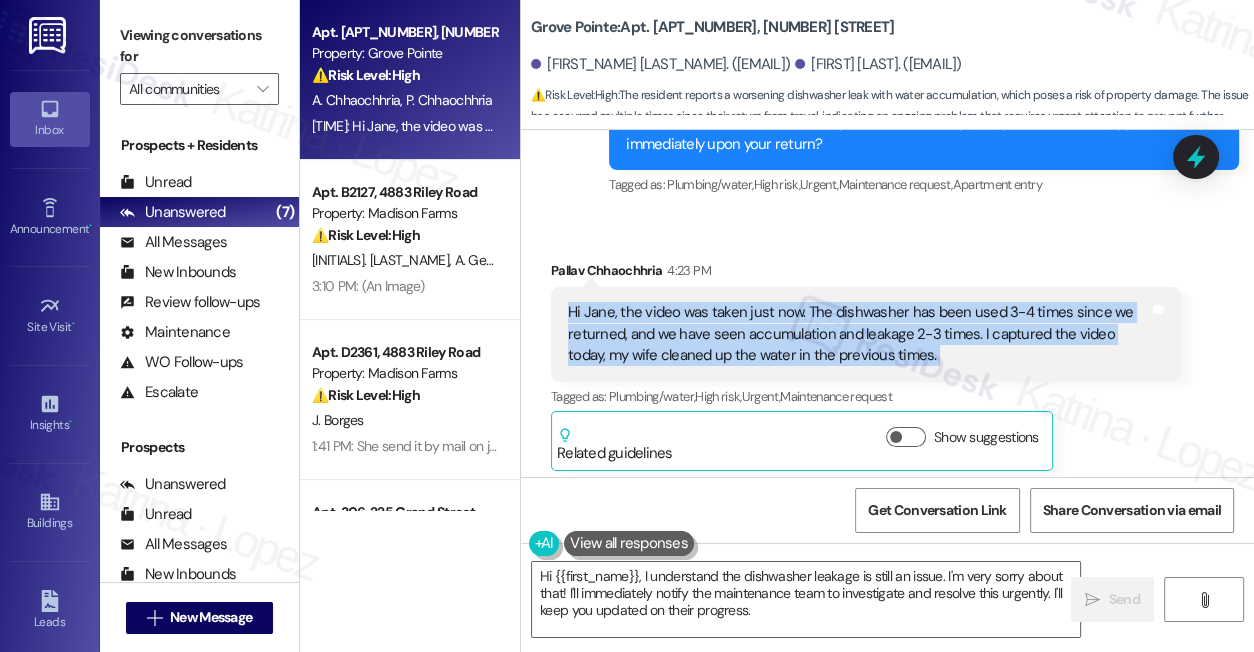 click on "Hi Jane, the video was taken just now. The dishwasher has been used 3-4 times since we returned, and we have seen accumulation and leakage 2-3 times. I captured the video today, my wife cleaned up the water in the previous times." at bounding box center (858, 334) 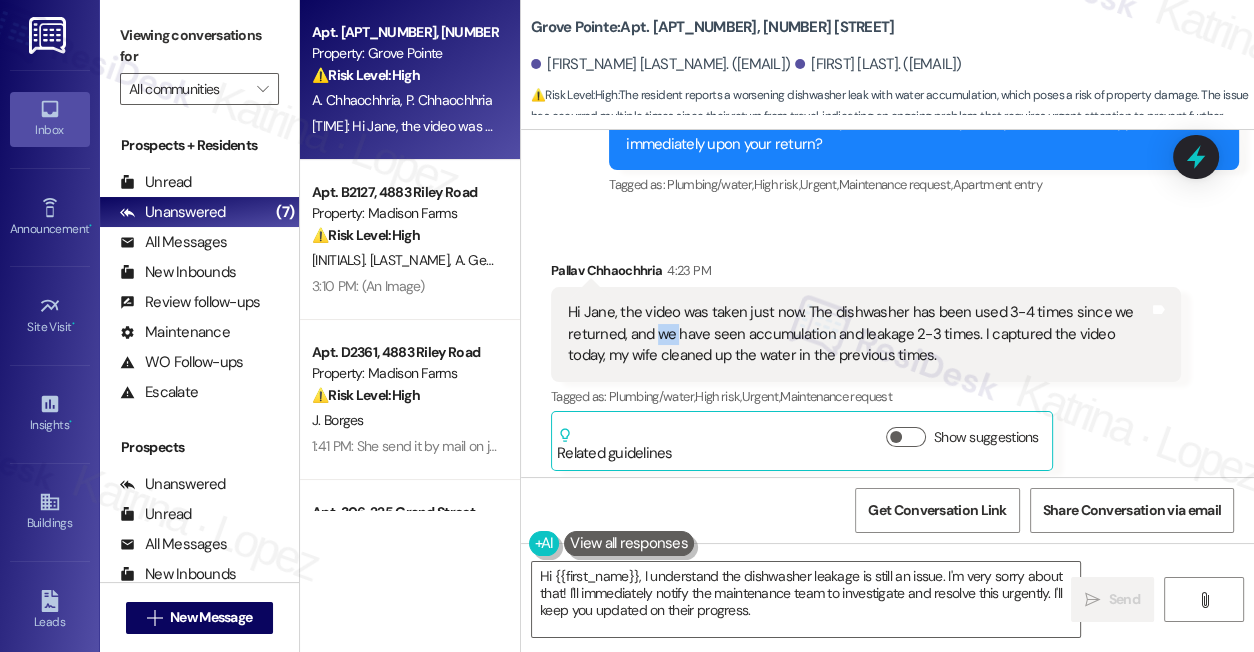 click on "Hi Jane, the video was taken just now. The dishwasher has been used 3-4 times since we returned, and we have seen accumulation and leakage 2-3 times. I captured the video today, my wife cleaned up the water in the previous times." at bounding box center (858, 334) 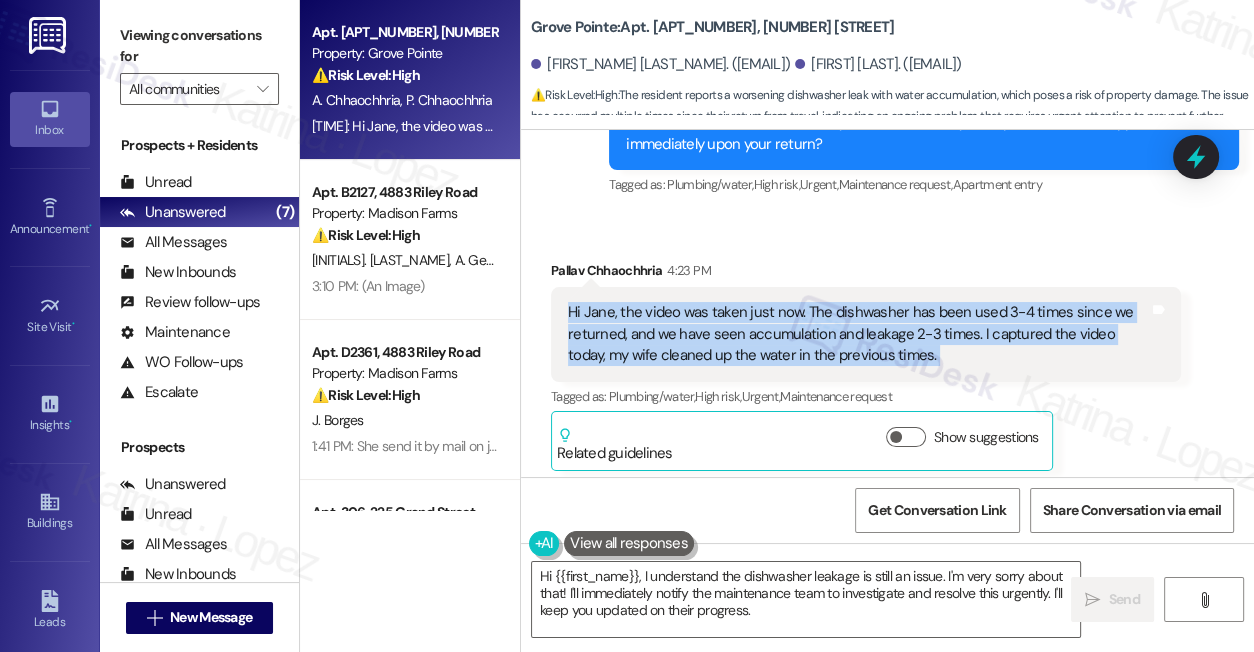 click on "Hi Jane, the video was taken just now. The dishwasher has been used 3-4 times since we returned, and we have seen accumulation and leakage 2-3 times. I captured the video today, my wife cleaned up the water in the previous times." at bounding box center [858, 334] 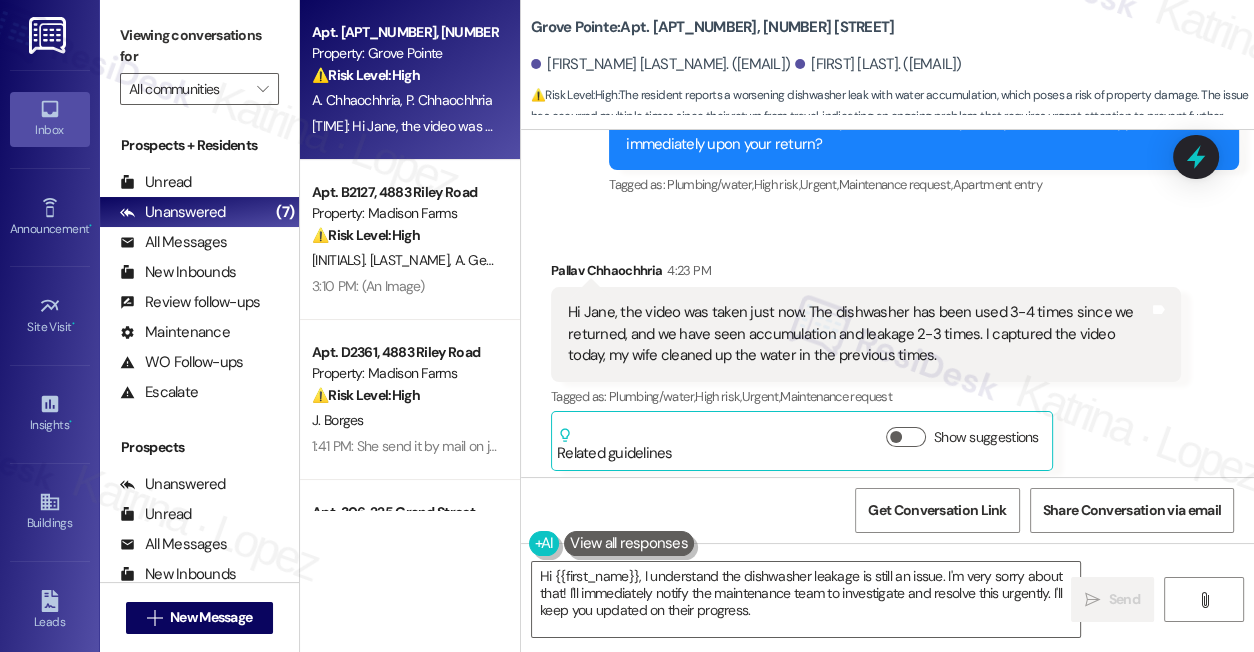 click on "Grove Pointe: Apt. [APT_NUMBER], [NUMBER] [STREET]" at bounding box center (712, 27) 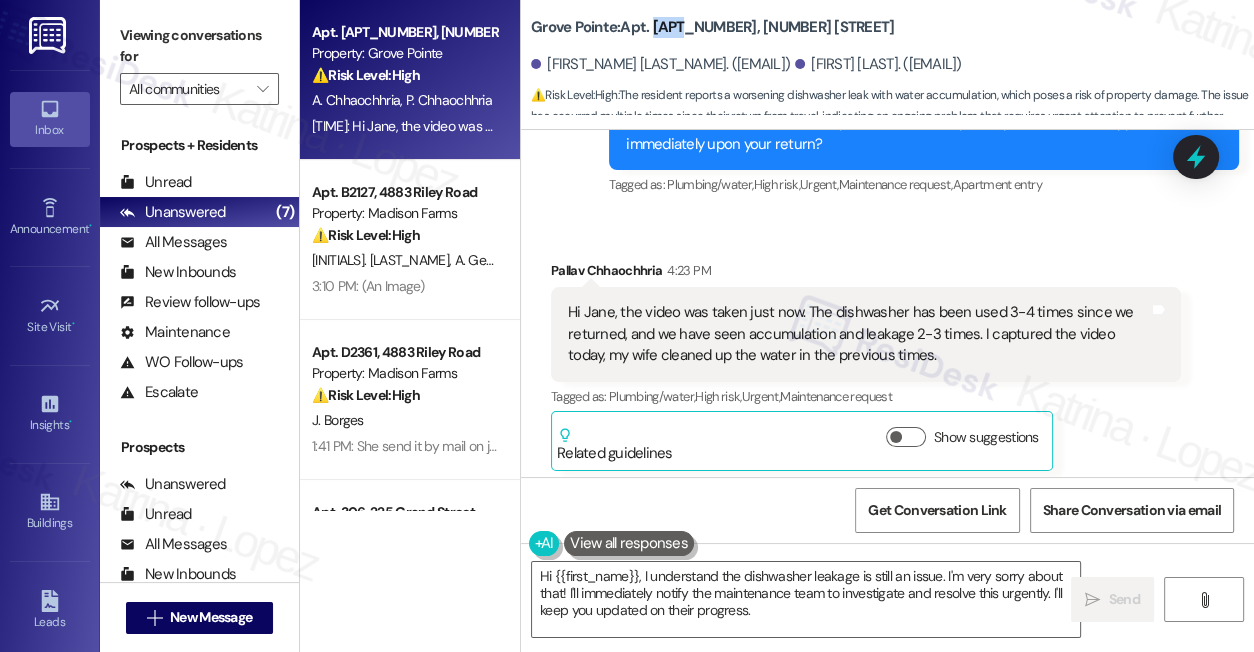 click on "Grove Pointe: Apt. [APT_NUMBER], [NUMBER] [STREET]" at bounding box center [712, 27] 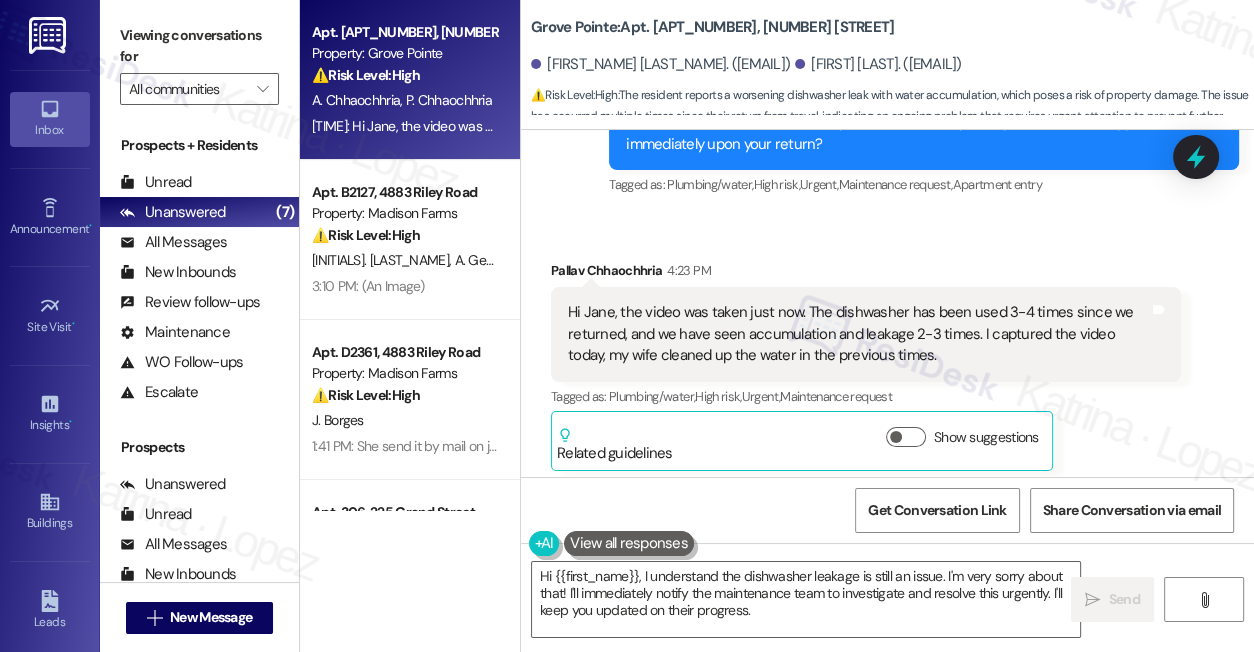 click on "Viewing conversations for" at bounding box center (199, 46) 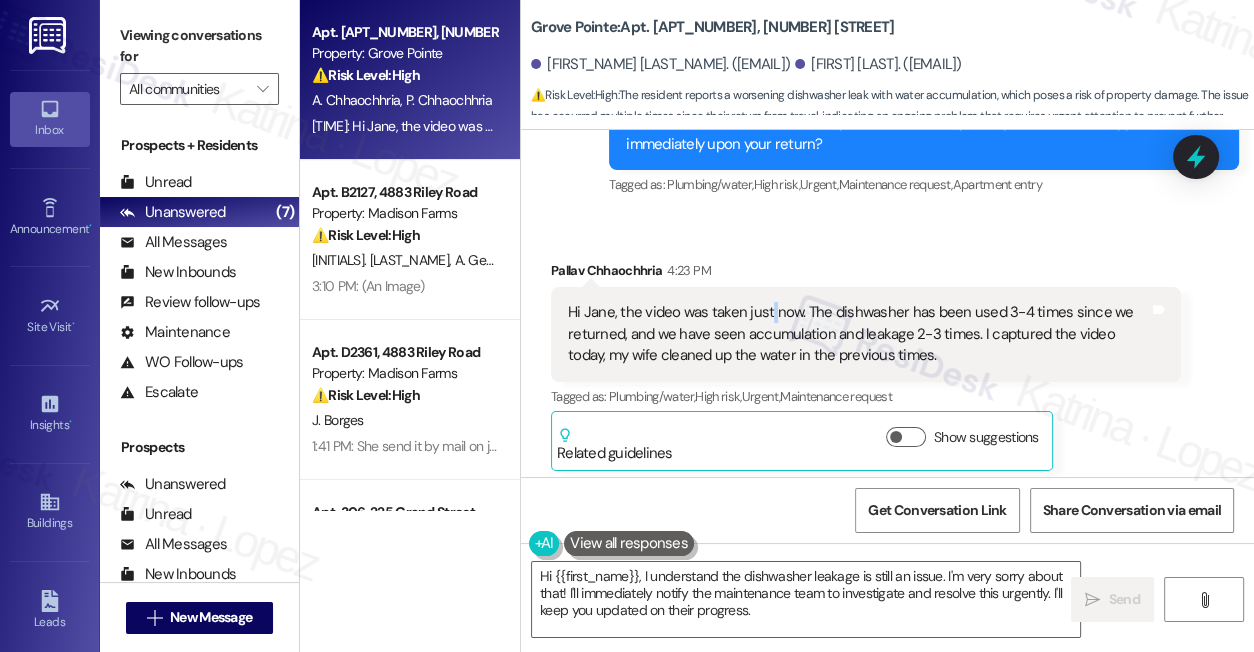 click on "Hi Jane, the video was taken just now. The dishwasher has been used 3-4 times since we returned, and we have seen accumulation and leakage 2-3 times. I captured the video today, my wife cleaned up the water in the previous times." at bounding box center [858, 334] 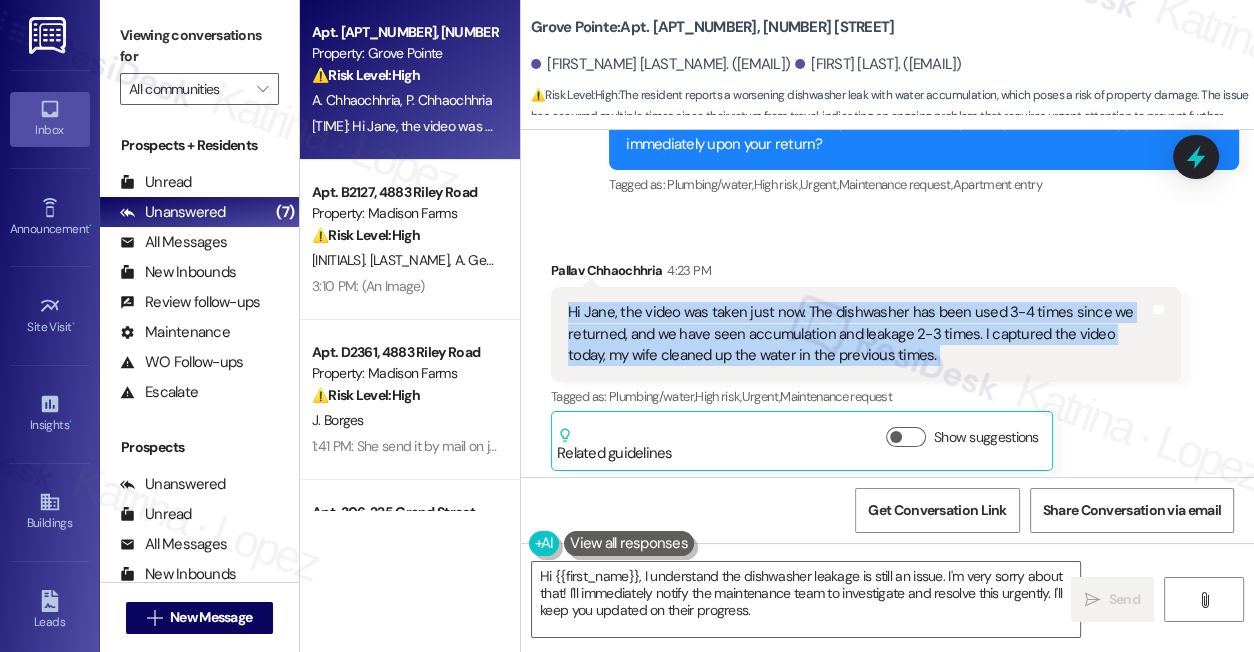 click on "Hi Jane, the video was taken just now. The dishwasher has been used 3-4 times since we returned, and we have seen accumulation and leakage 2-3 times. I captured the video today, my wife cleaned up the water in the previous times." at bounding box center [858, 334] 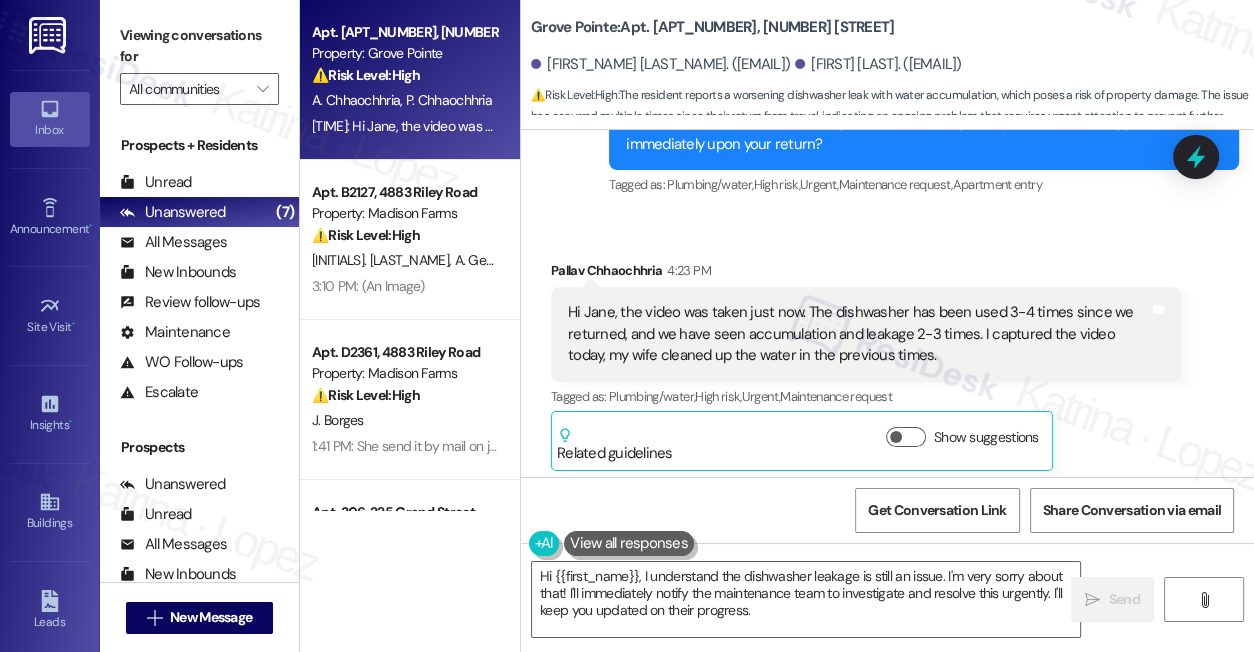 click on "Received via SMS Pallav Chhaochhria 4:23 PM Hi Jane, the video was taken just now. The dishwasher has been used 3-4 times since we returned, and we have seen accumulation and leakage 2-3 times. I captured the video today, my wife cleaned up the water in the previous times. Tags and notes Tagged as:   Plumbing/water ,  Click to highlight conversations about Plumbing/water High risk ,  Click to highlight conversations about High risk Urgent ,  Click to highlight conversations about Urgent Maintenance request Click to highlight conversations about Maintenance request  Related guidelines Show suggestions" at bounding box center [887, 350] 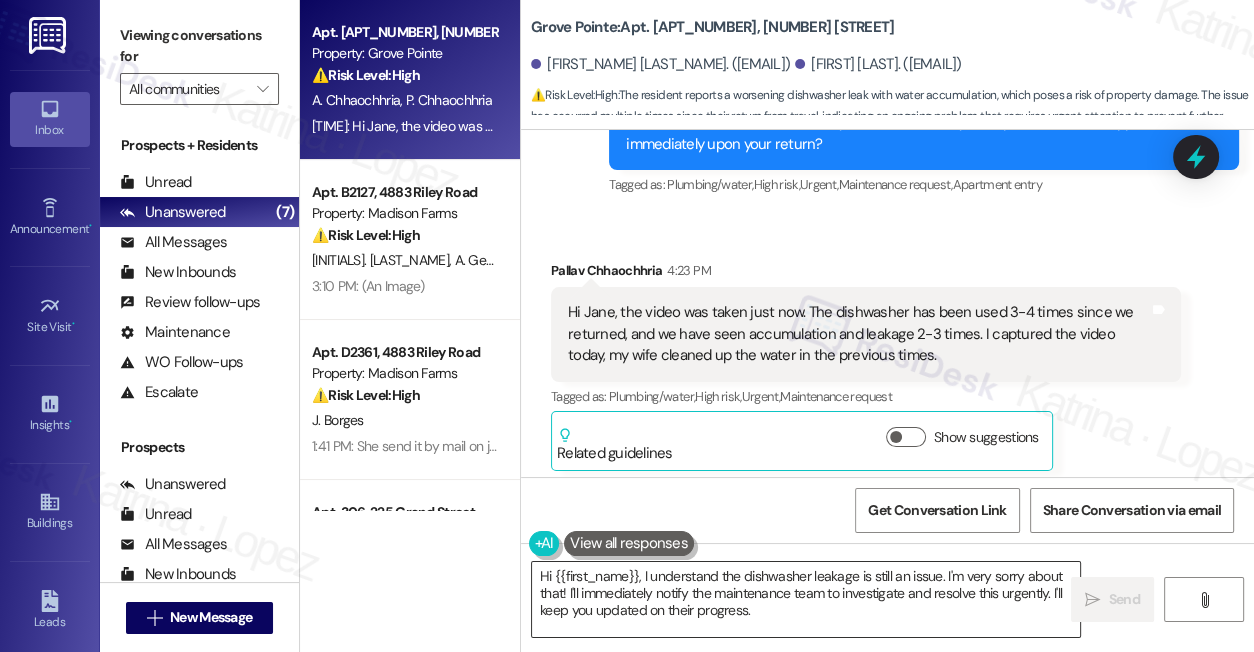 click on "Hi {{first_name}}, I understand the dishwasher leakage is still an issue. I'm very sorry about that! I'll immediately notify the maintenance team to investigate and resolve this urgently. I'll keep you updated on their progress." at bounding box center [806, 599] 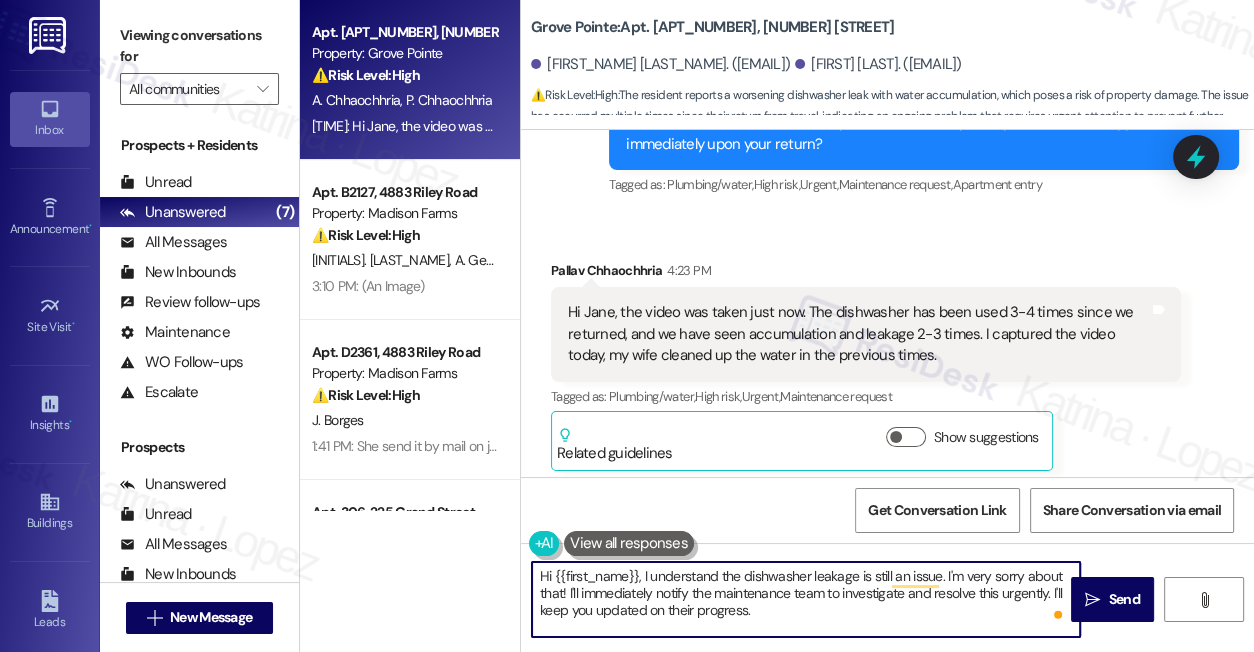 drag, startPoint x: 787, startPoint y: 619, endPoint x: 541, endPoint y: 574, distance: 250.08199 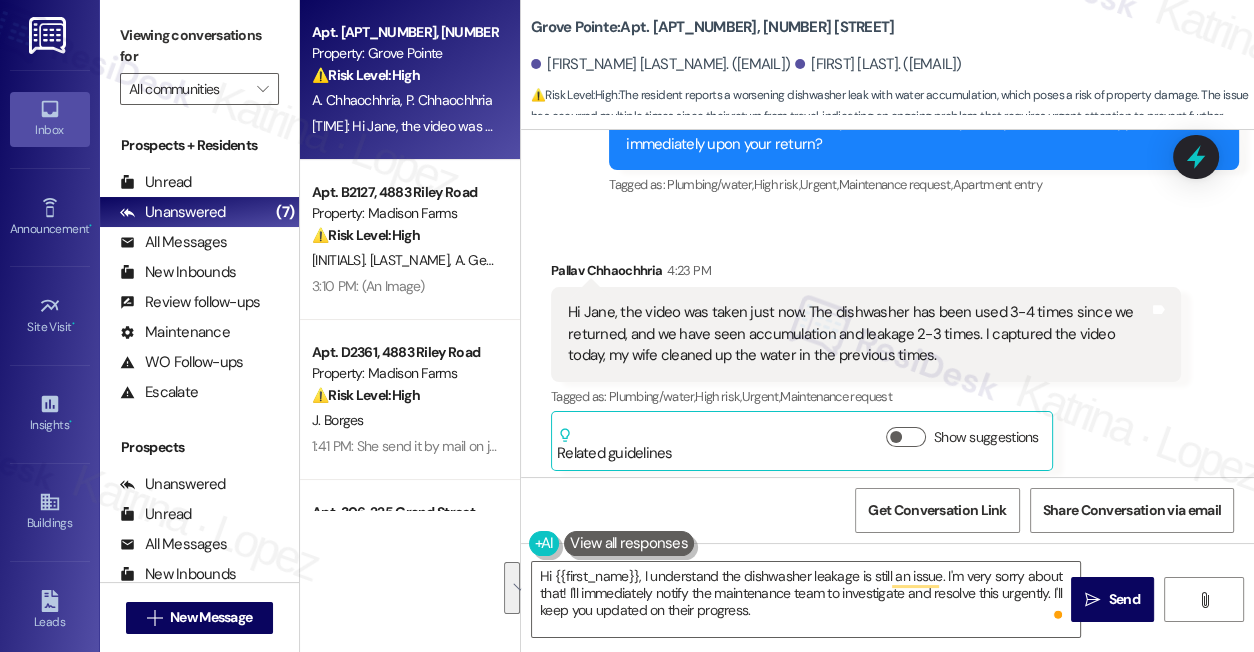 click on "Viewing conversations for All communities " at bounding box center (199, 62) 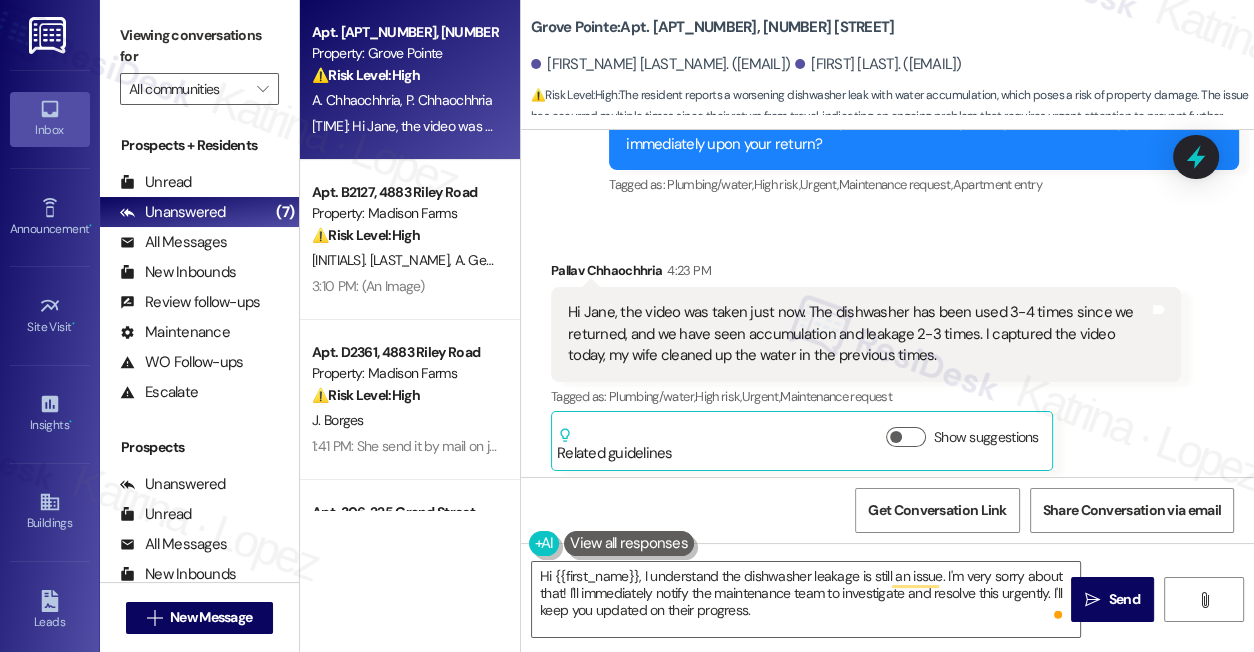 click on "Grove Pointe: Apt. [APT_NUMBER], [NUMBER] [STREET]" at bounding box center [712, 27] 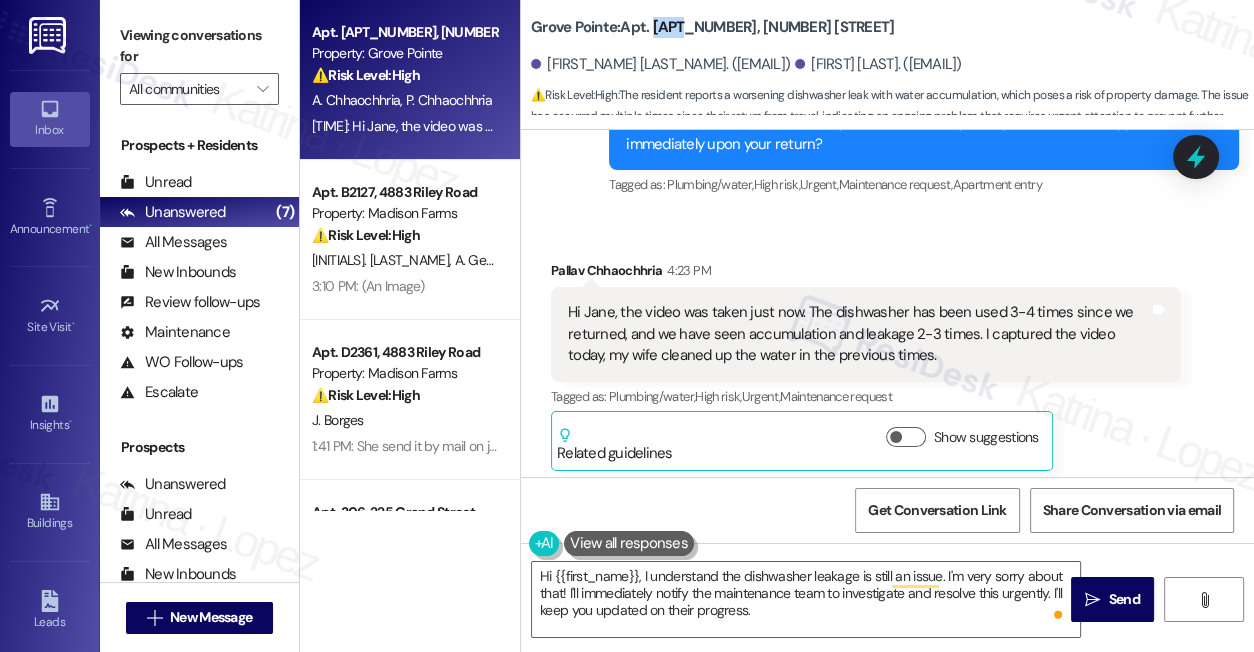click on "Grove Pointe: Apt. [APT_NUMBER], [NUMBER] [STREET]" at bounding box center [712, 27] 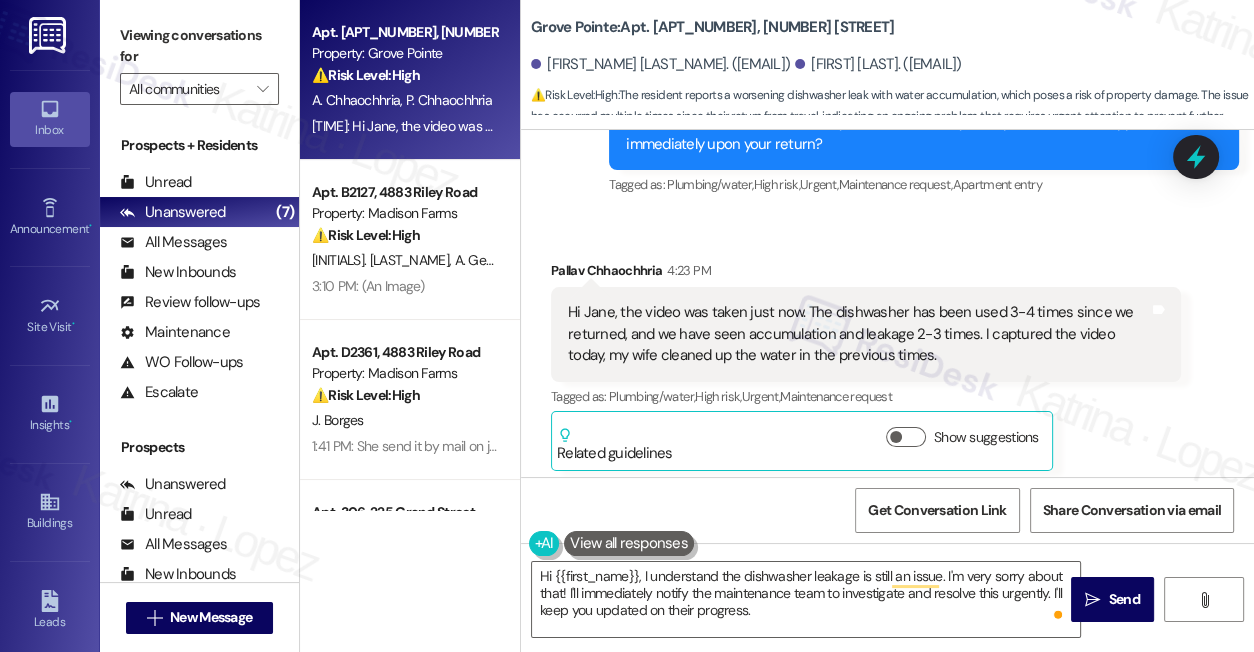 click on "Viewing conversations for" at bounding box center (199, 46) 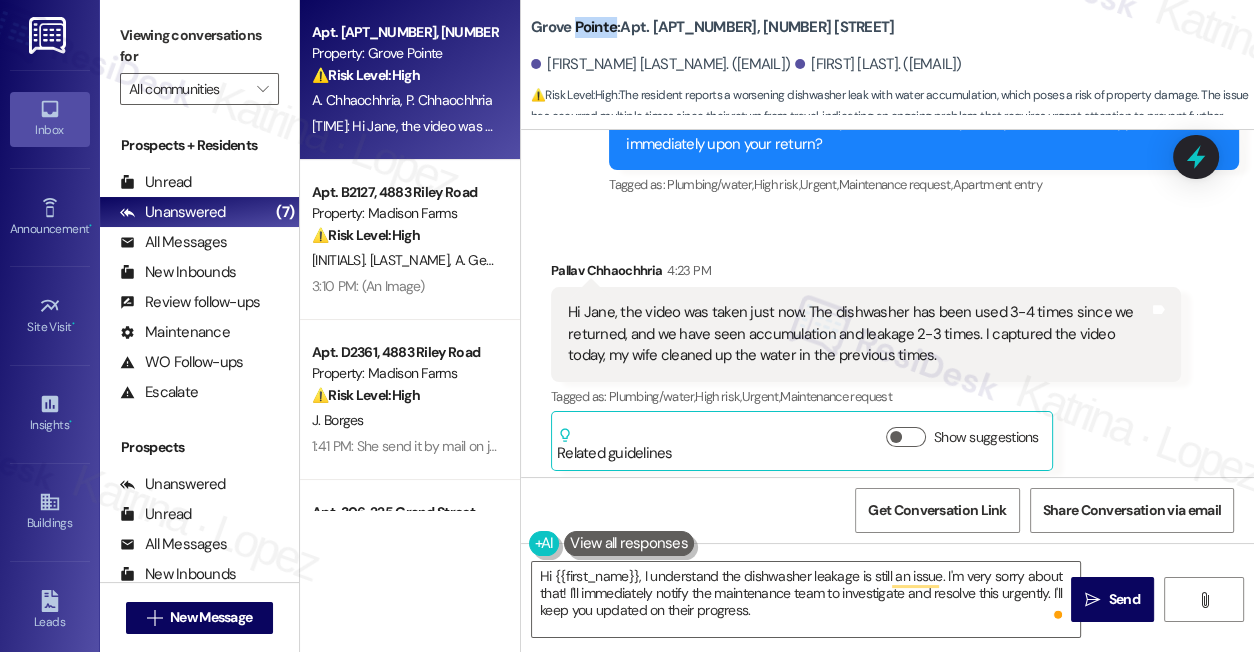 click on "Grove Pointe: Apt. [APT_NUMBER], [NUMBER] [STREET]" at bounding box center (712, 27) 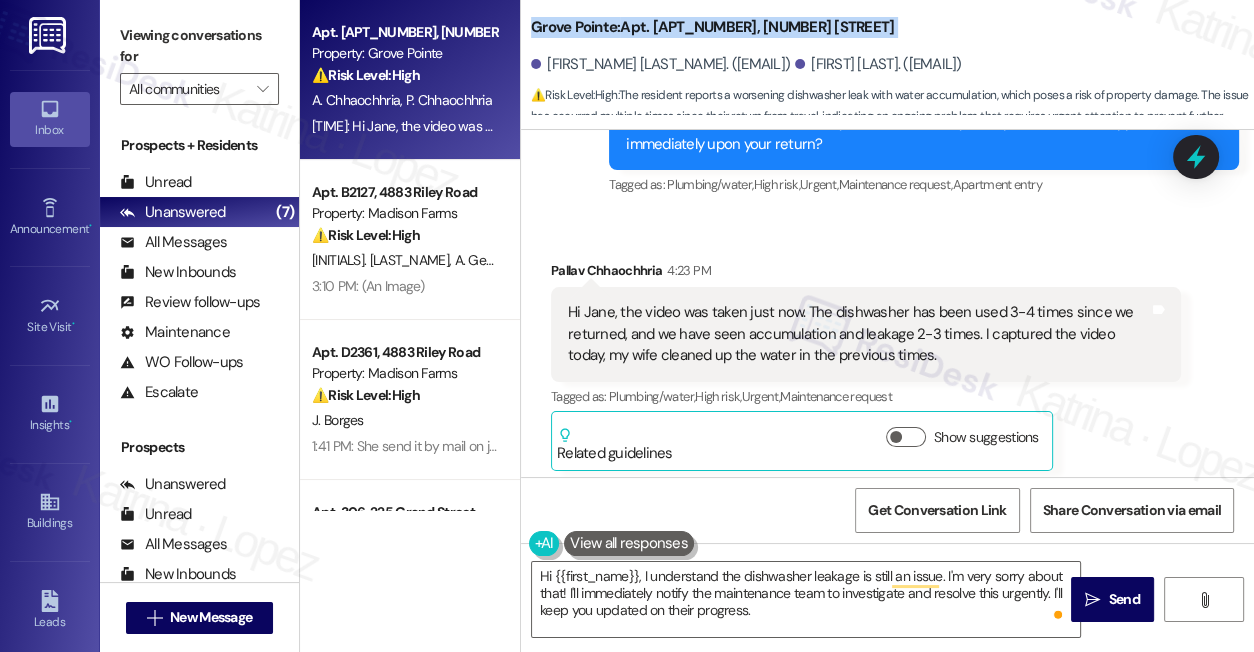 click on "Grove Pointe: Apt. [APT_NUMBER], [NUMBER] [STREET]" at bounding box center [712, 27] 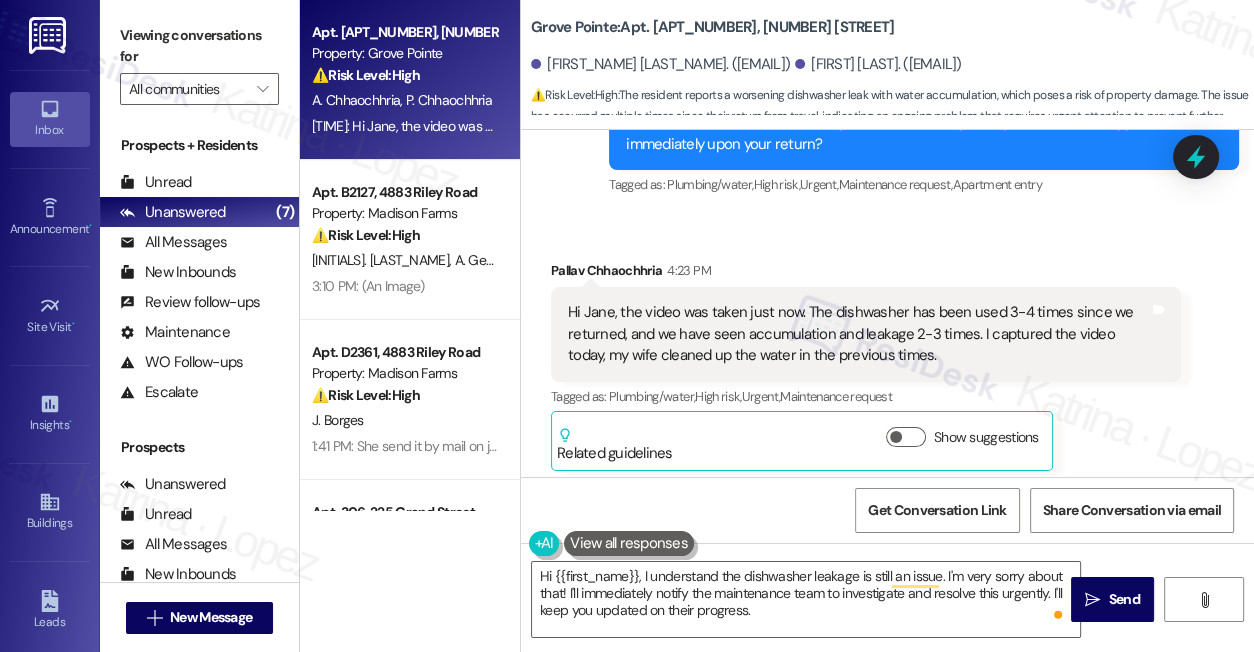 click on "Hi Jane, the video was taken just now. The dishwasher has been used 3-4 times since we returned, and we have seen accumulation and leakage 2-3 times. I captured the video today, my wife cleaned up the water in the previous times." at bounding box center [858, 334] 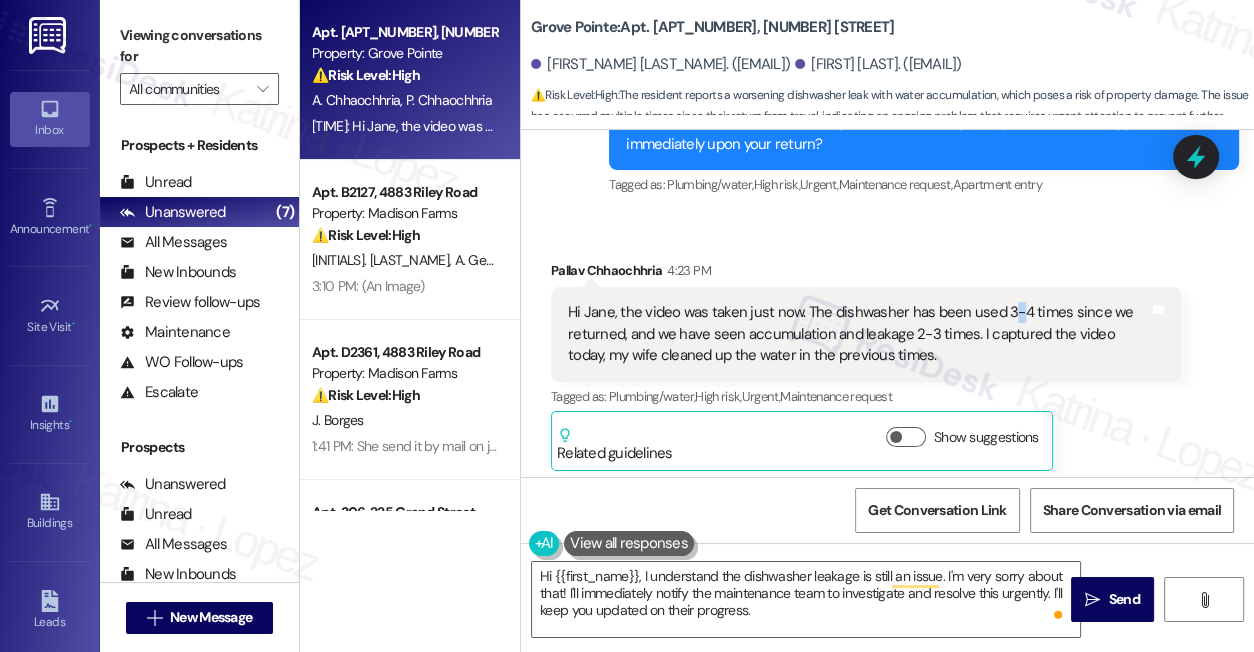 click on "Hi Jane, the video was taken just now. The dishwasher has been used 3-4 times since we returned, and we have seen accumulation and leakage 2-3 times. I captured the video today, my wife cleaned up the water in the previous times." at bounding box center [858, 334] 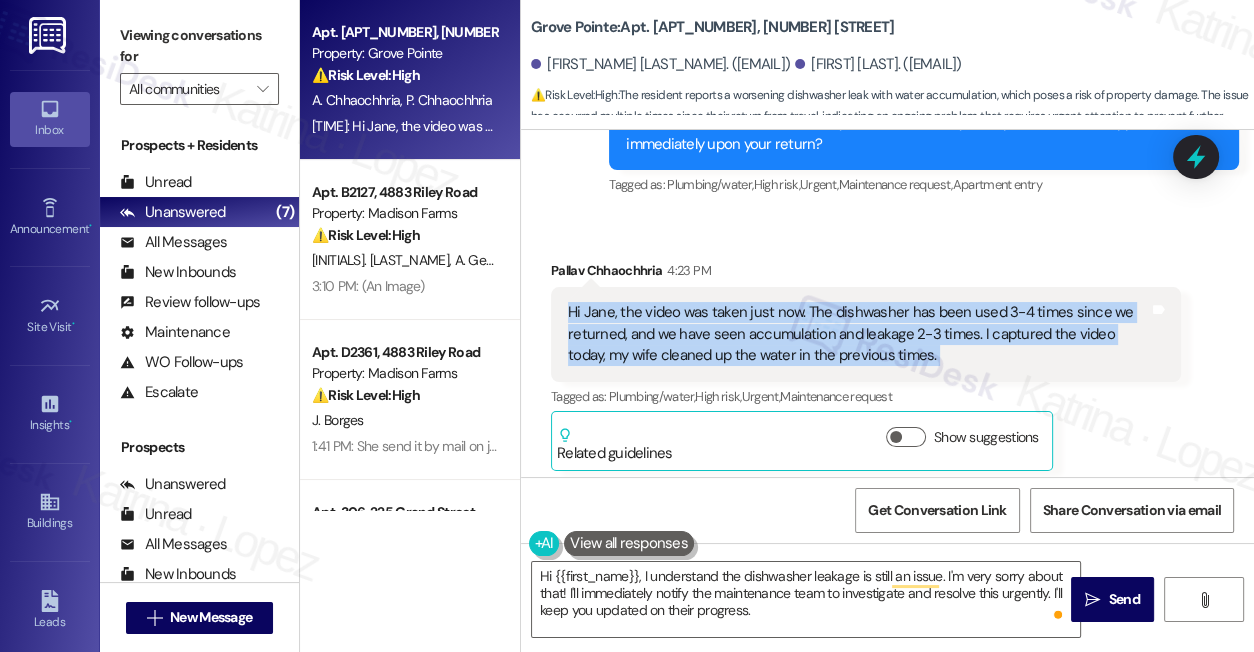 click on "Hi Jane, the video was taken just now. The dishwasher has been used 3-4 times since we returned, and we have seen accumulation and leakage 2-3 times. I captured the video today, my wife cleaned up the water in the previous times." at bounding box center [858, 334] 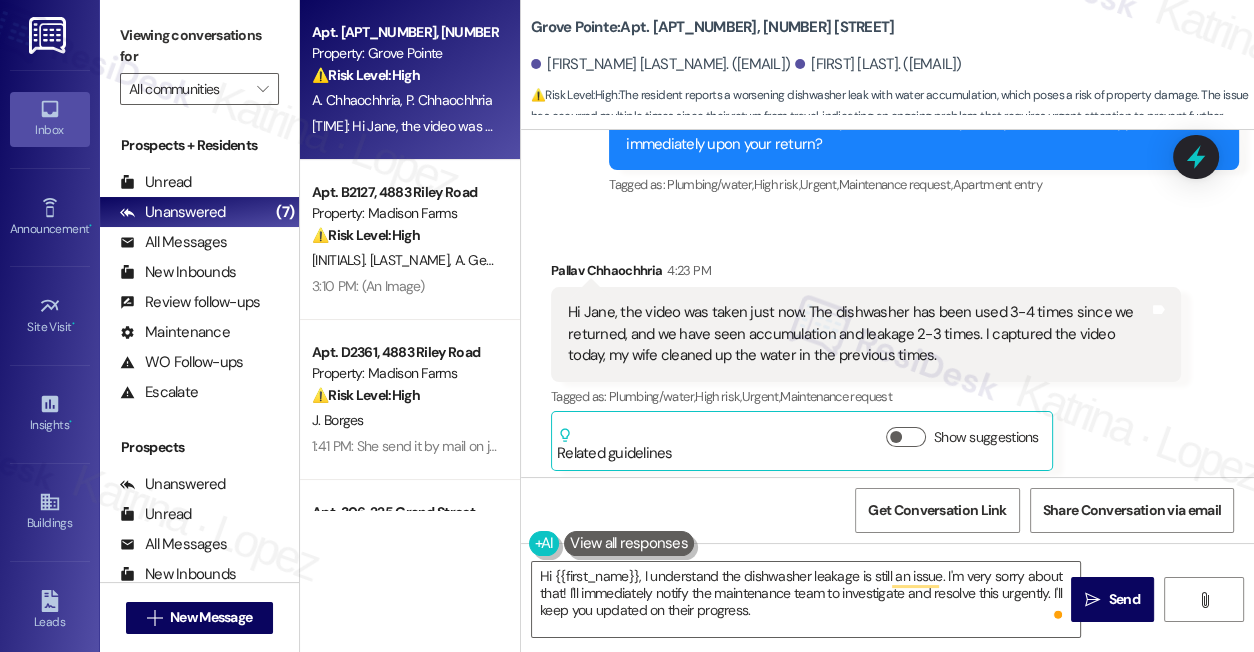click on "Received via SMS Pallav Chhaochhria 4:23 PM Hi Jane, the video was taken just now. The dishwasher has been used 3-4 times since we returned, and we have seen accumulation and leakage 2-3 times. I captured the video today, my wife cleaned up the water in the previous times. Tags and notes Tagged as:   Plumbing/water ,  Click to highlight conversations about Plumbing/water High risk ,  Click to highlight conversations about High risk Urgent ,  Click to highlight conversations about Urgent Maintenance request Click to highlight conversations about Maintenance request  Related guidelines Show suggestions" at bounding box center [866, 365] 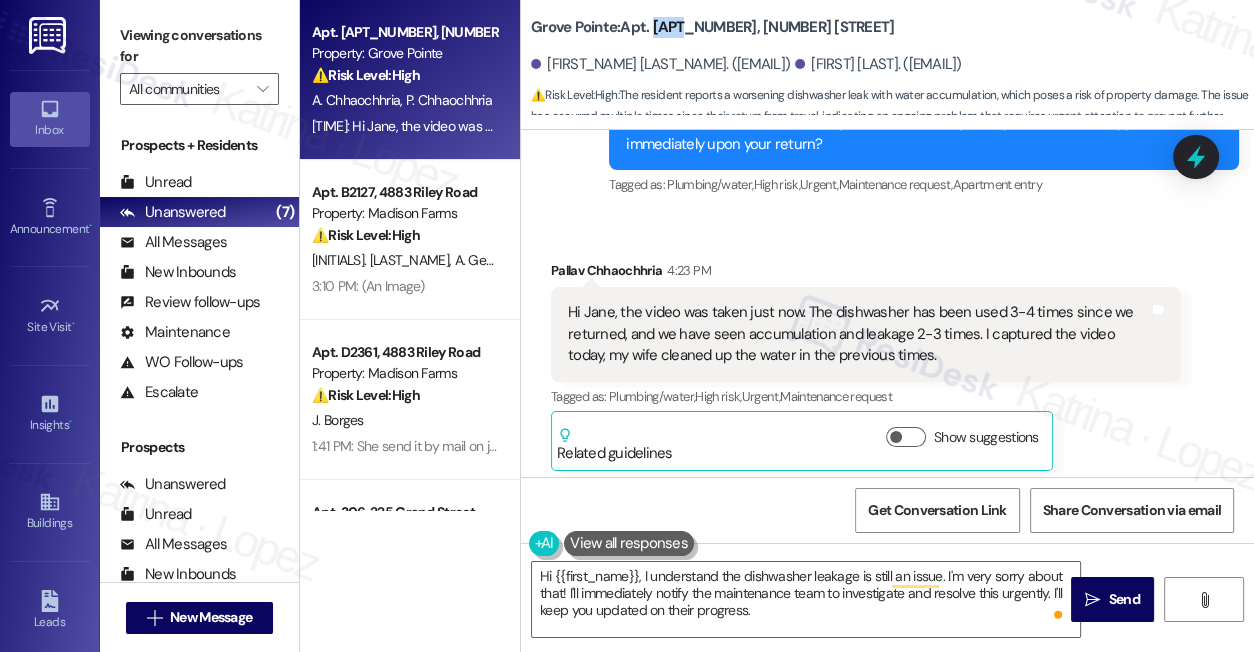 click on "Grove Pointe: Apt. [APT_NUMBER], [NUMBER] [STREET]" at bounding box center [712, 27] 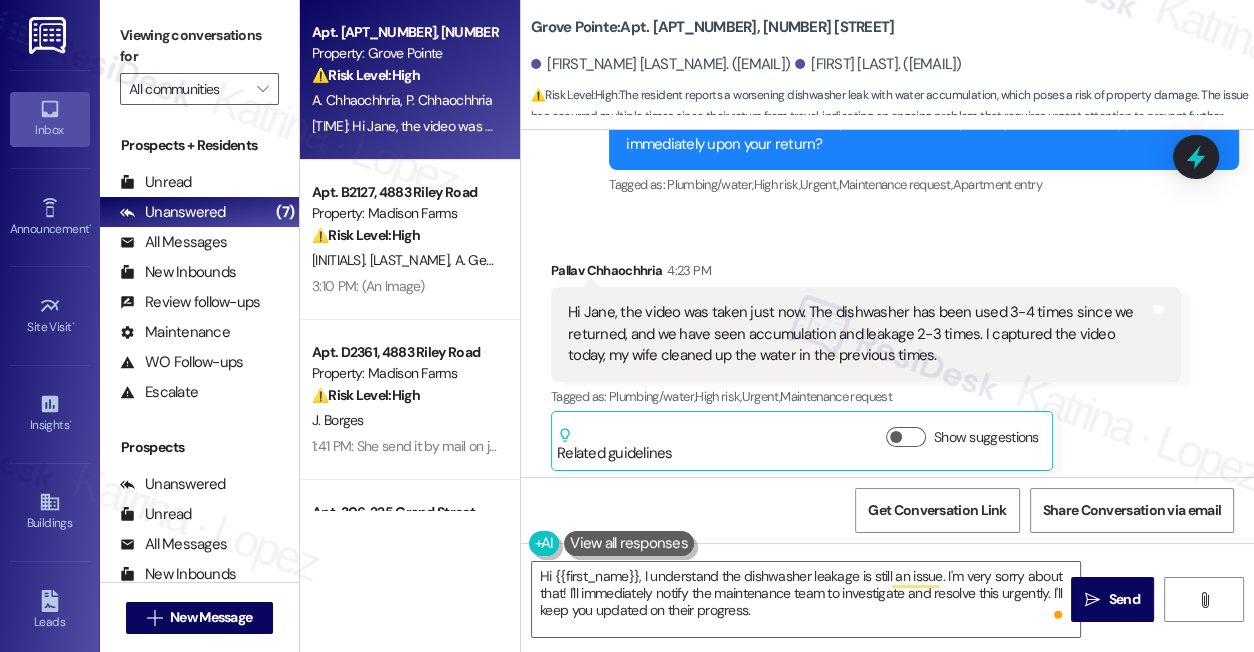 click on "Viewing conversations for" at bounding box center (199, 46) 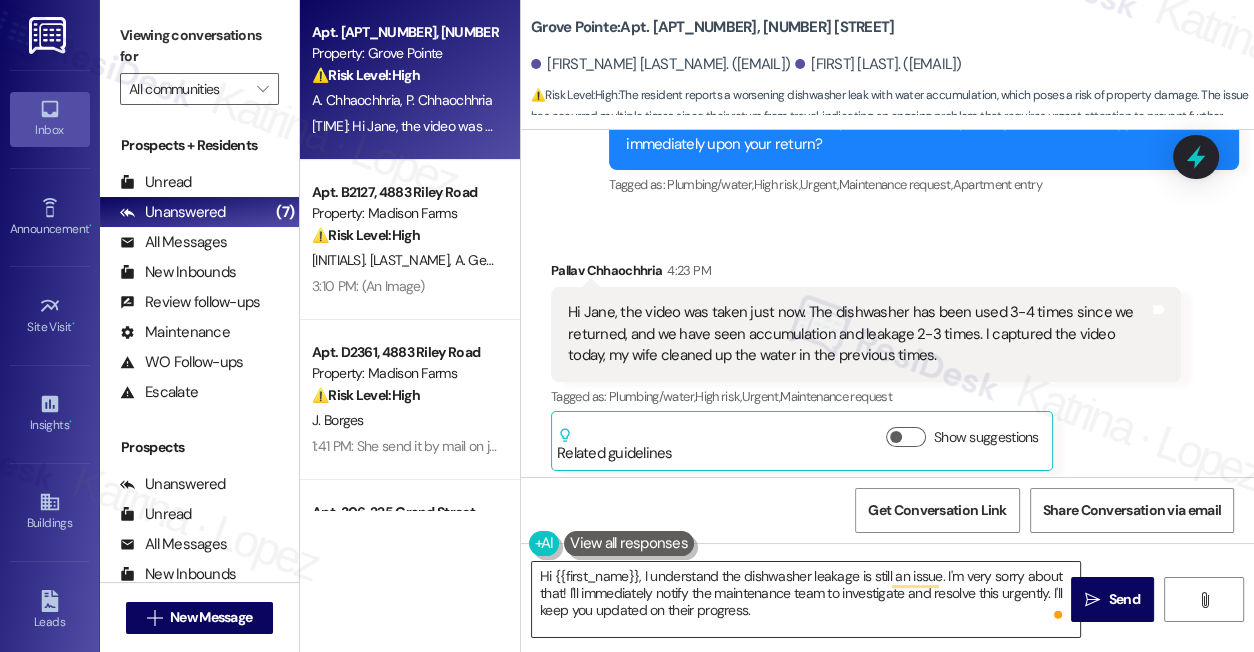 click on "Hi {{first_name}}, I understand the dishwasher leakage is still an issue. I'm very sorry about that! I'll immediately notify the maintenance team to investigate and resolve this urgently. I'll keep you updated on their progress." at bounding box center (806, 599) 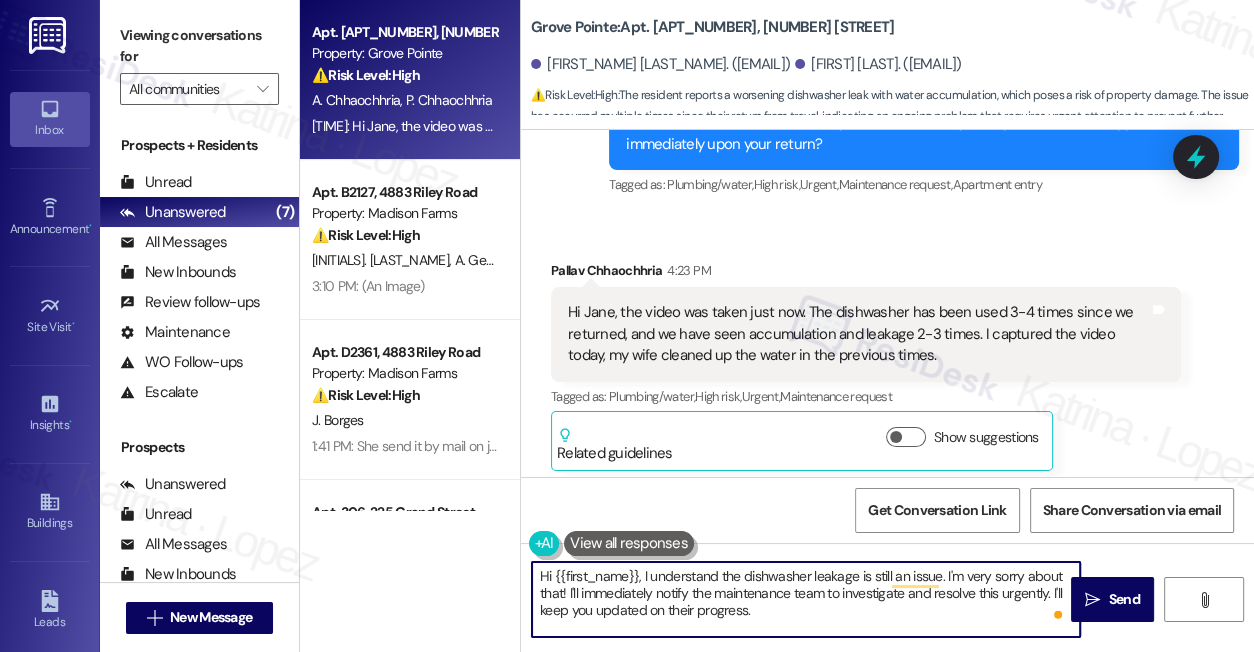 click on "Hi Jane, the video was taken just now. The dishwasher has been used 3-4 times since we returned, and we have seen accumulation and leakage 2-3 times. I captured the video today, my wife cleaned up the water in the previous times." at bounding box center [858, 334] 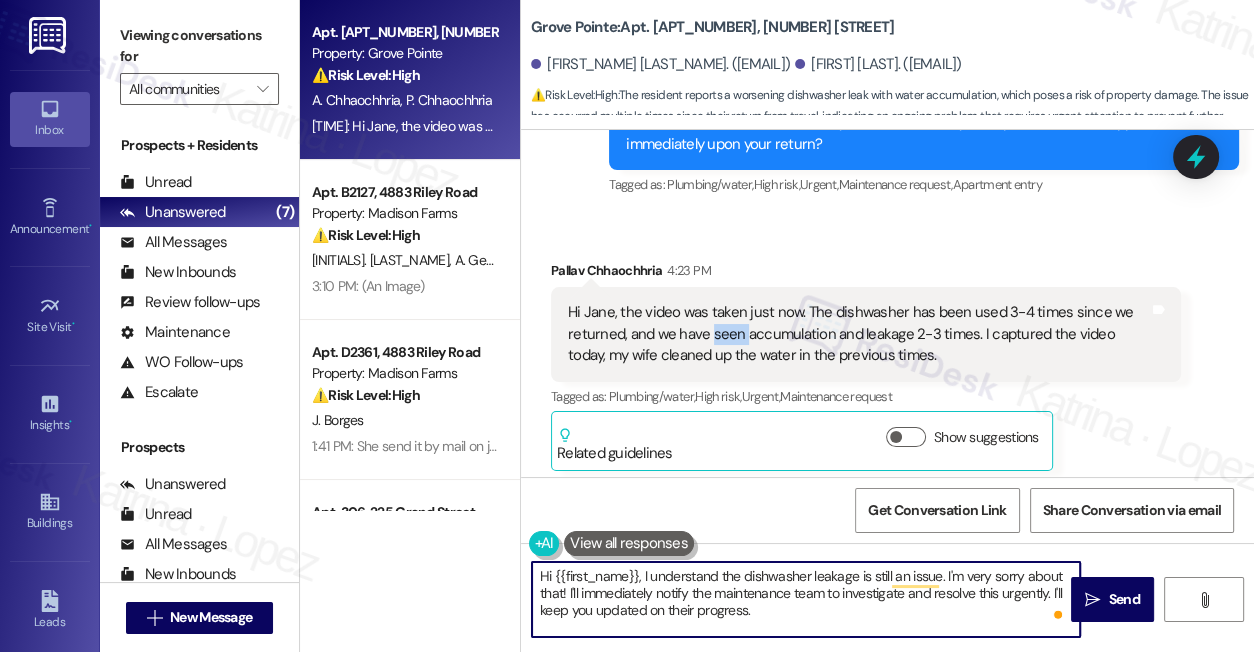 click on "Hi Jane, the video was taken just now. The dishwasher has been used 3-4 times since we returned, and we have seen accumulation and leakage 2-3 times. I captured the video today, my wife cleaned up the water in the previous times." at bounding box center [858, 334] 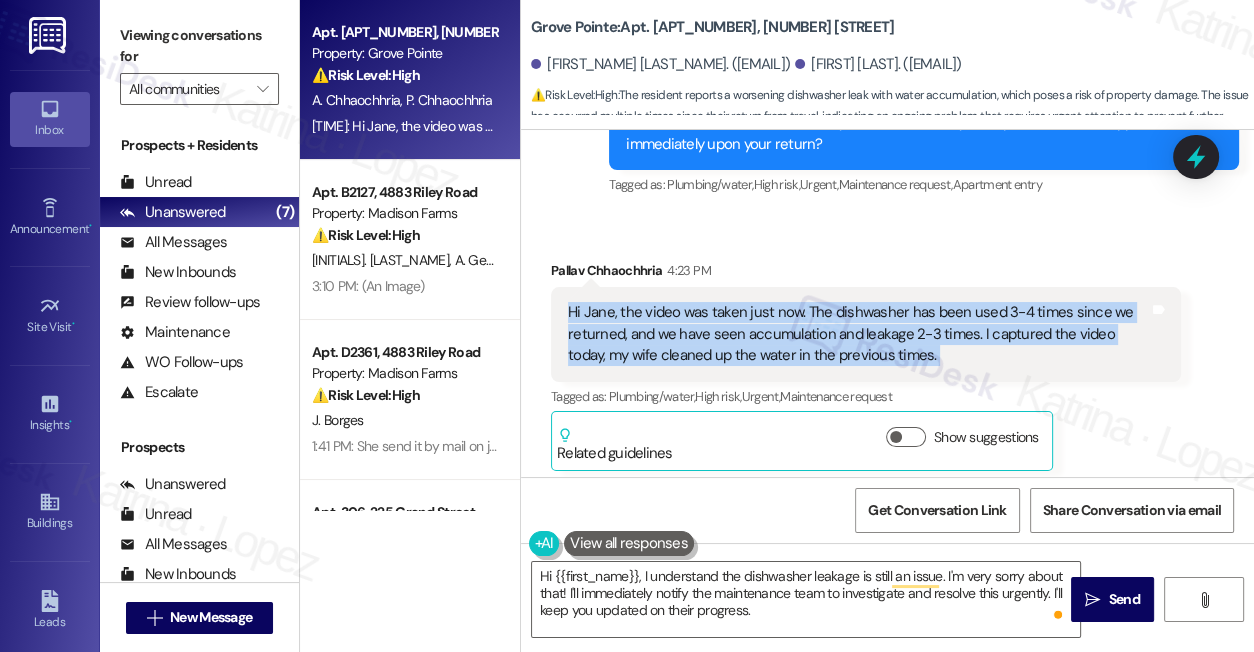 click on "Hi Jane, the video was taken just now. The dishwasher has been used 3-4 times since we returned, and we have seen accumulation and leakage 2-3 times. I captured the video today, my wife cleaned up the water in the previous times." at bounding box center (858, 334) 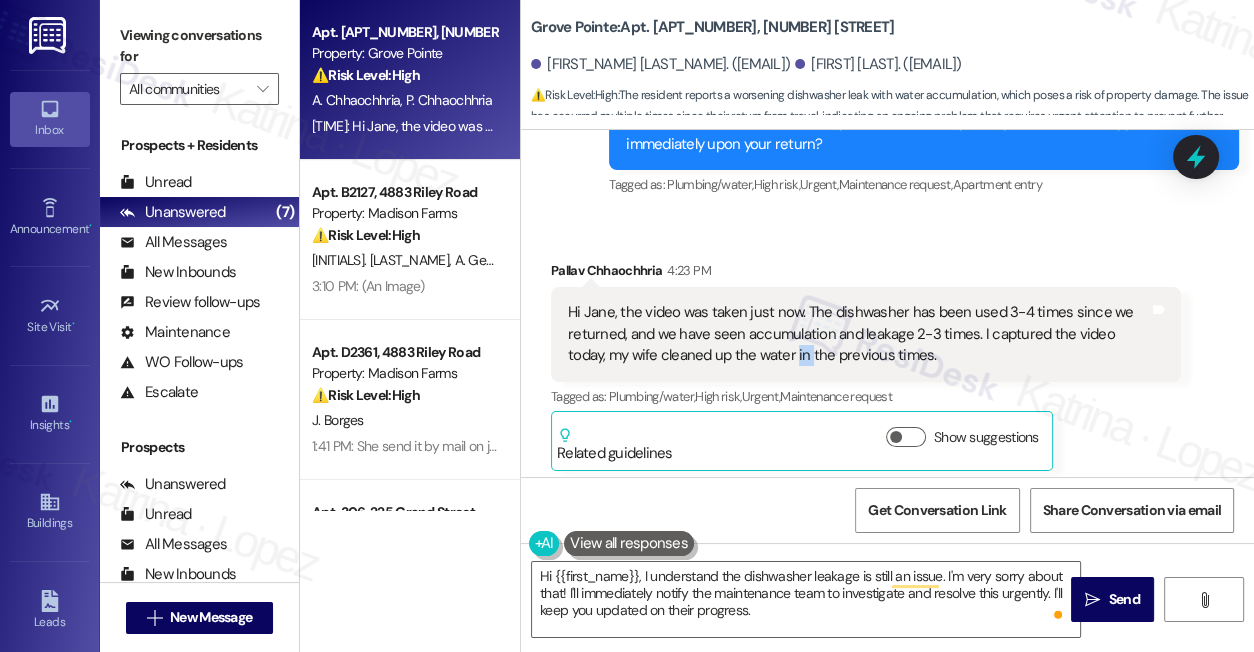 click on "Hi Jane, the video was taken just now. The dishwasher has been used 3-4 times since we returned, and we have seen accumulation and leakage 2-3 times. I captured the video today, my wife cleaned up the water in the previous times." at bounding box center (858, 334) 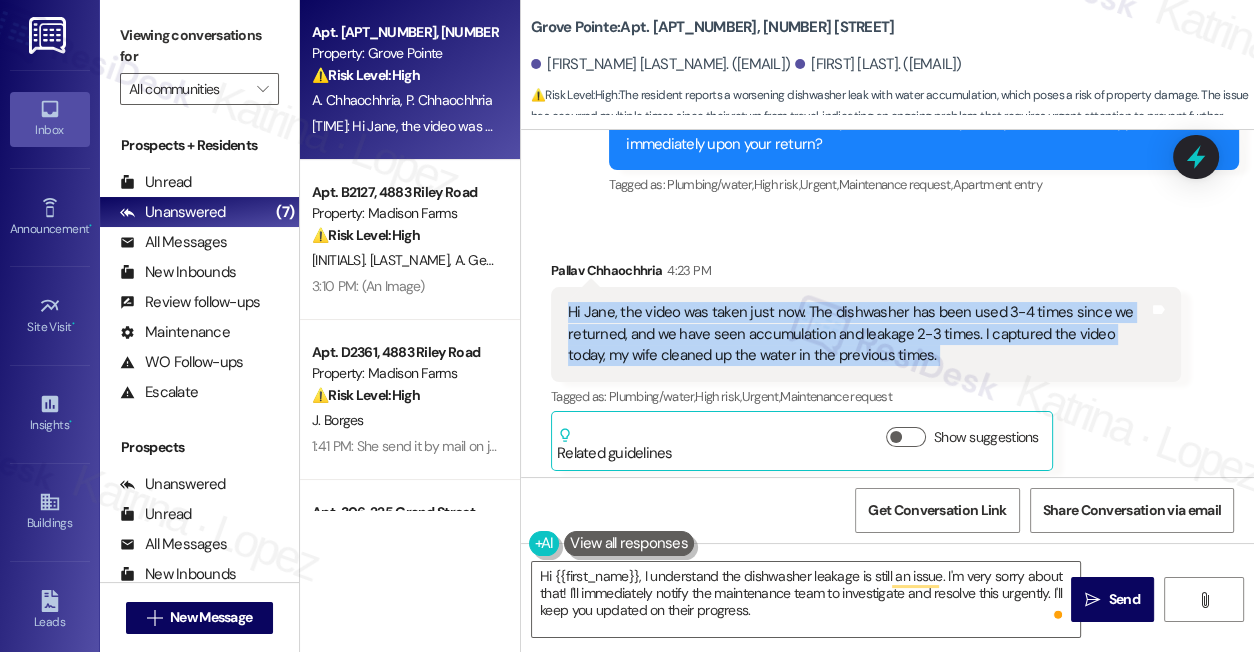 click on "Hi Jane, the video was taken just now. The dishwasher has been used 3-4 times since we returned, and we have seen accumulation and leakage 2-3 times. I captured the video today, my wife cleaned up the water in the previous times." at bounding box center (858, 334) 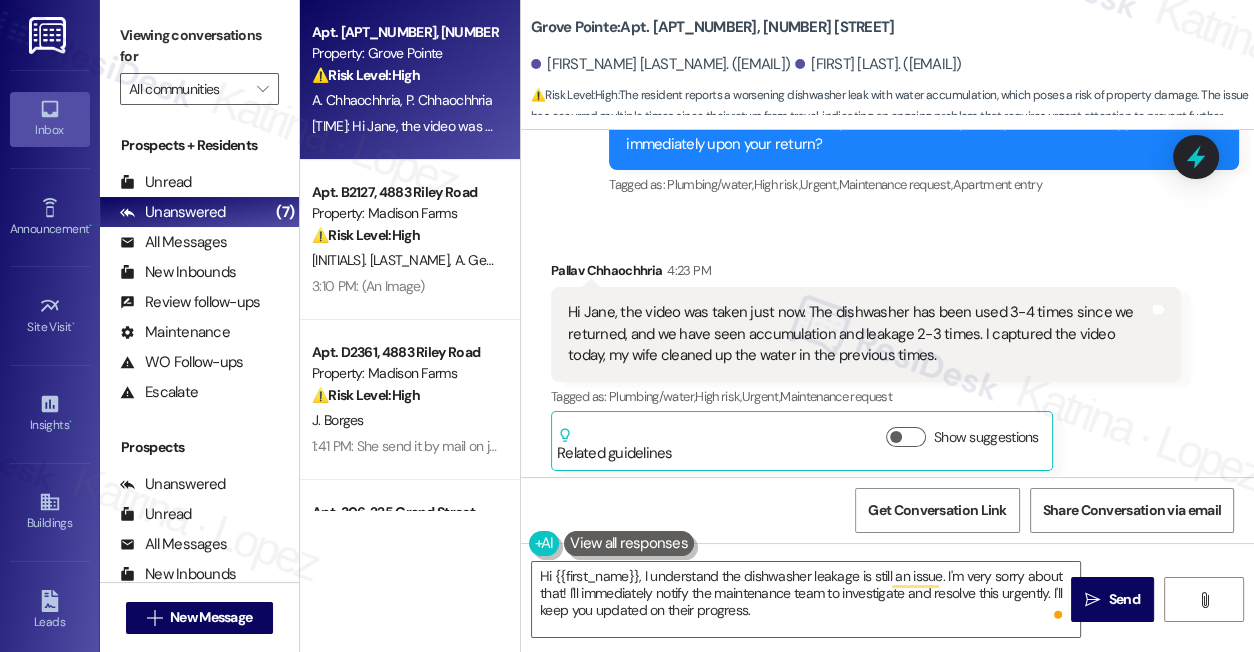 click on "Viewing conversations for All communities " at bounding box center (199, 62) 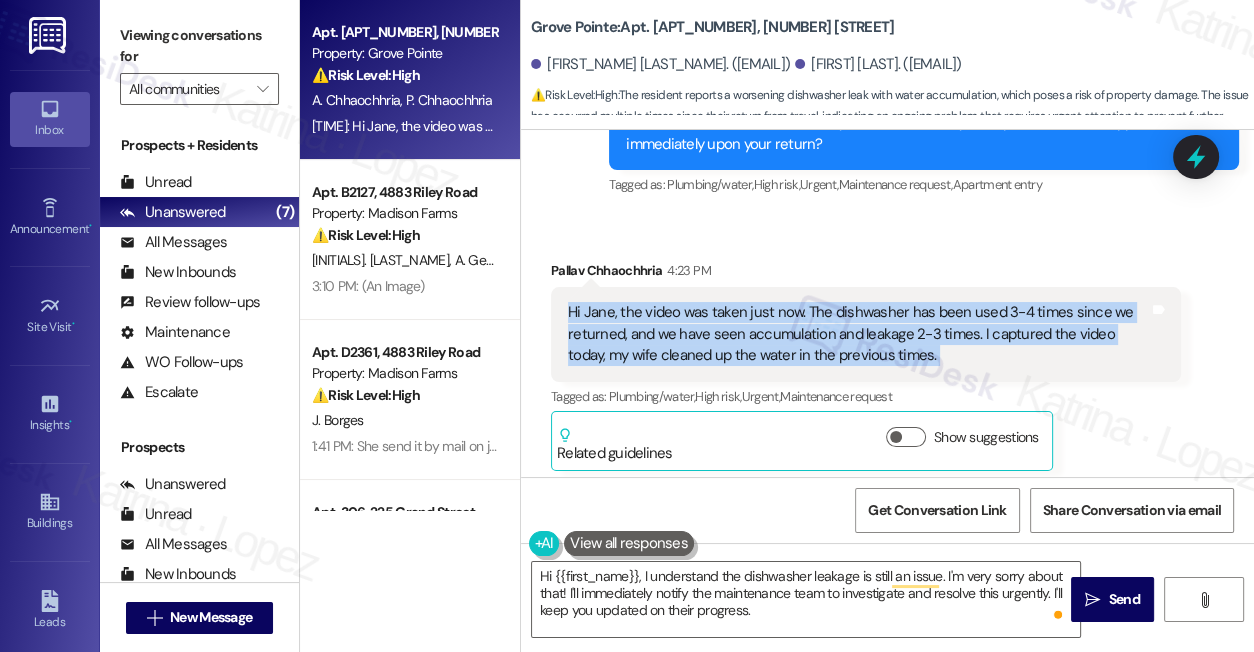 click on "Hi Jane, the video was taken just now. The dishwasher has been used 3-4 times since we returned, and we have seen accumulation and leakage 2-3 times. I captured the video today, my wife cleaned up the water in the previous times." at bounding box center [858, 334] 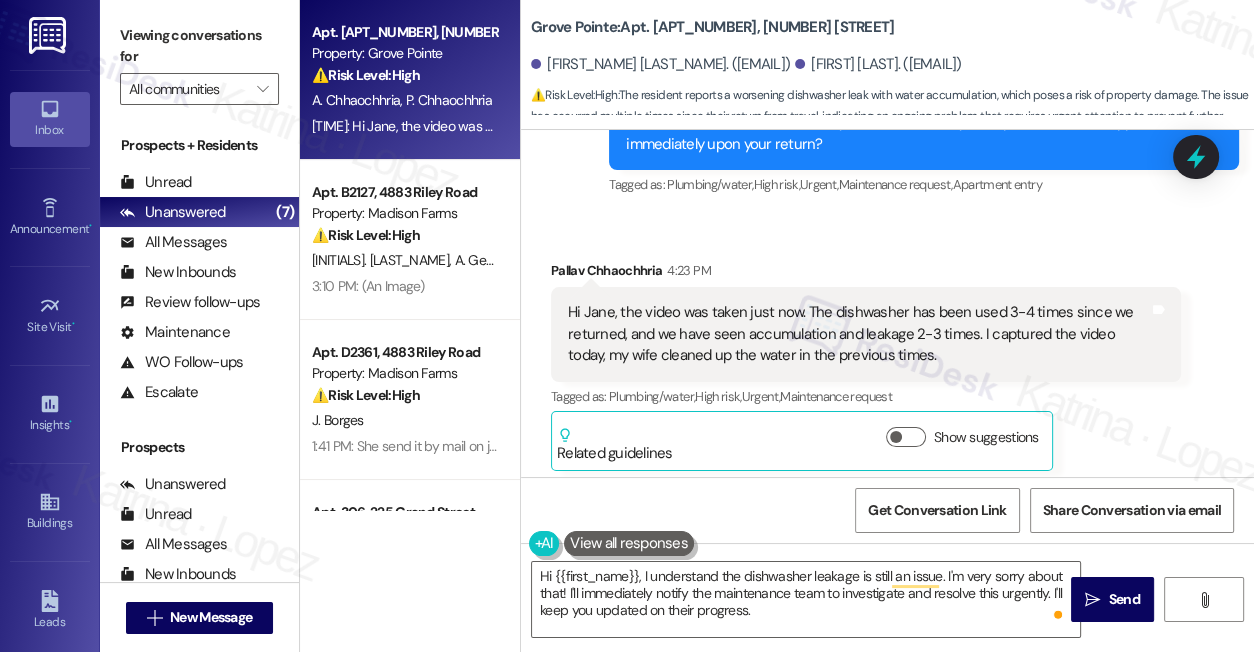 click on "Viewing conversations for All communities " at bounding box center (199, 62) 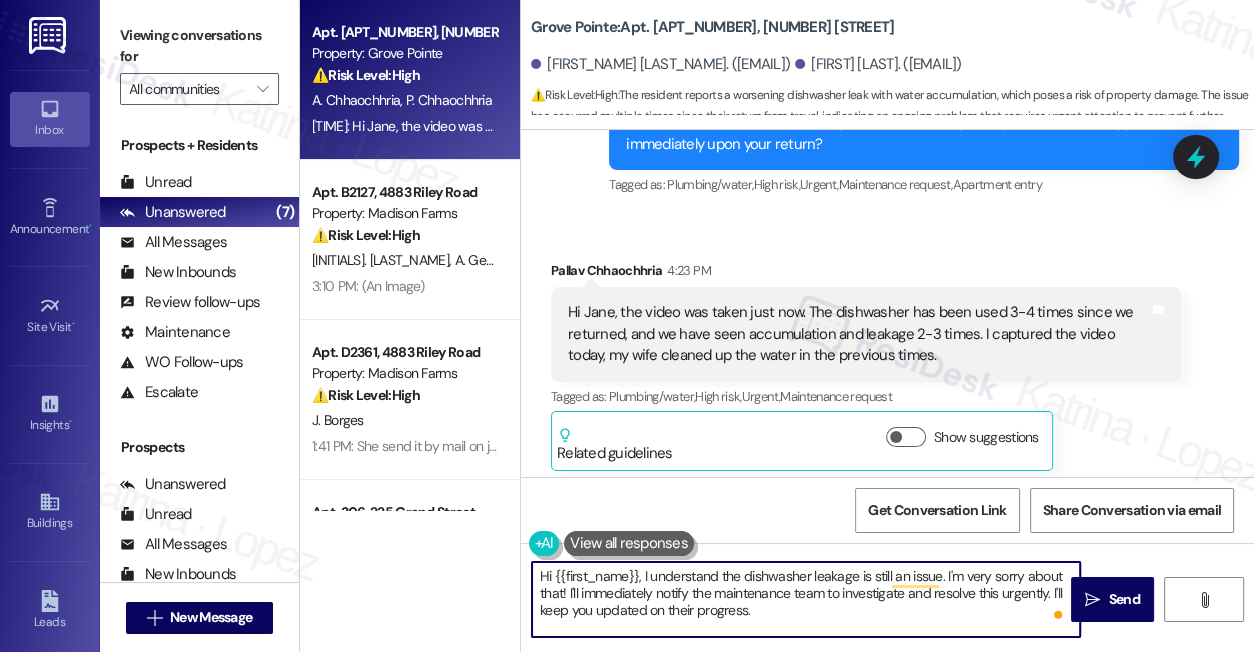 click on "Hi {{first_name}}, I understand the dishwasher leakage is still an issue. I'm very sorry about that! I'll immediately notify the maintenance team to investigate and resolve this urgently. I'll keep you updated on their progress." at bounding box center [806, 599] 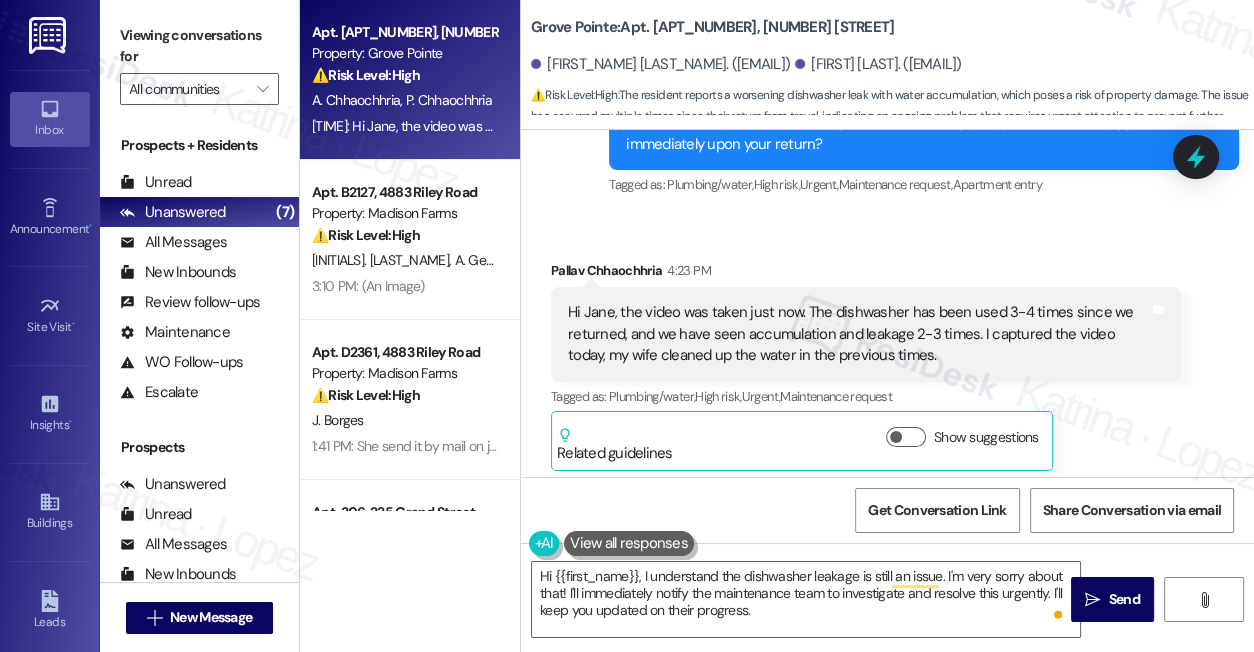 click on "Viewing conversations for" at bounding box center [199, 46] 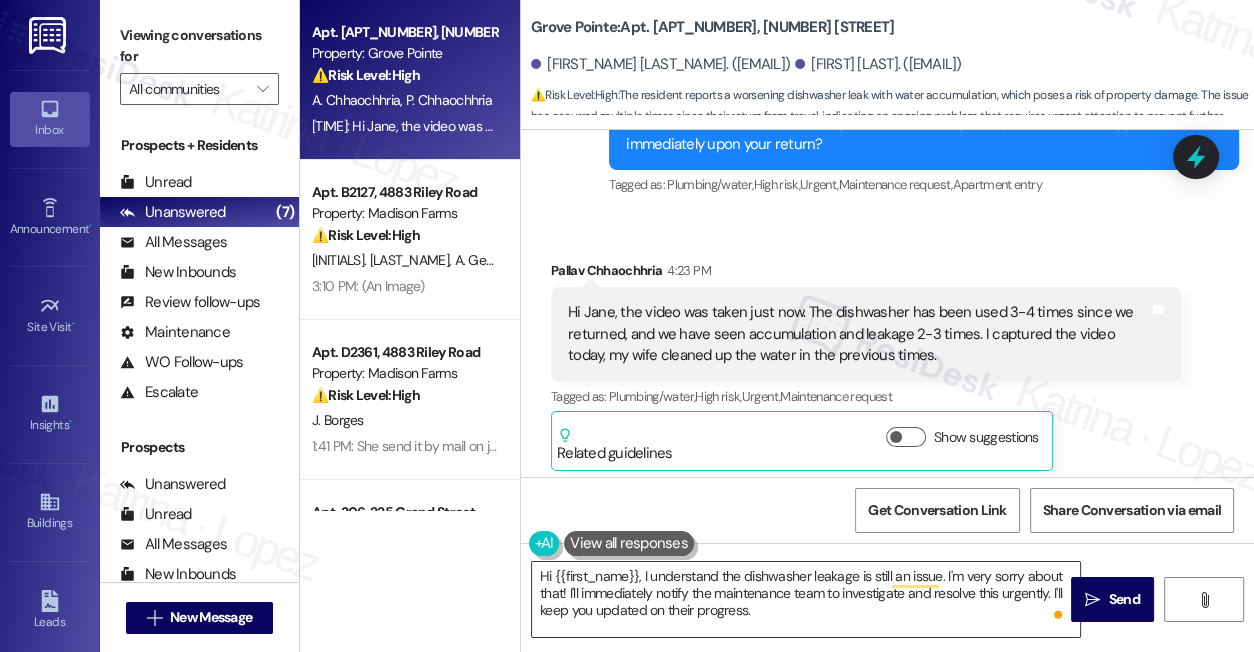 click on "Hi {{first_name}}, I understand the dishwasher leakage is still an issue. I'm very sorry about that! I'll immediately notify the maintenance team to investigate and resolve this urgently. I'll keep you updated on their progress." at bounding box center [806, 599] 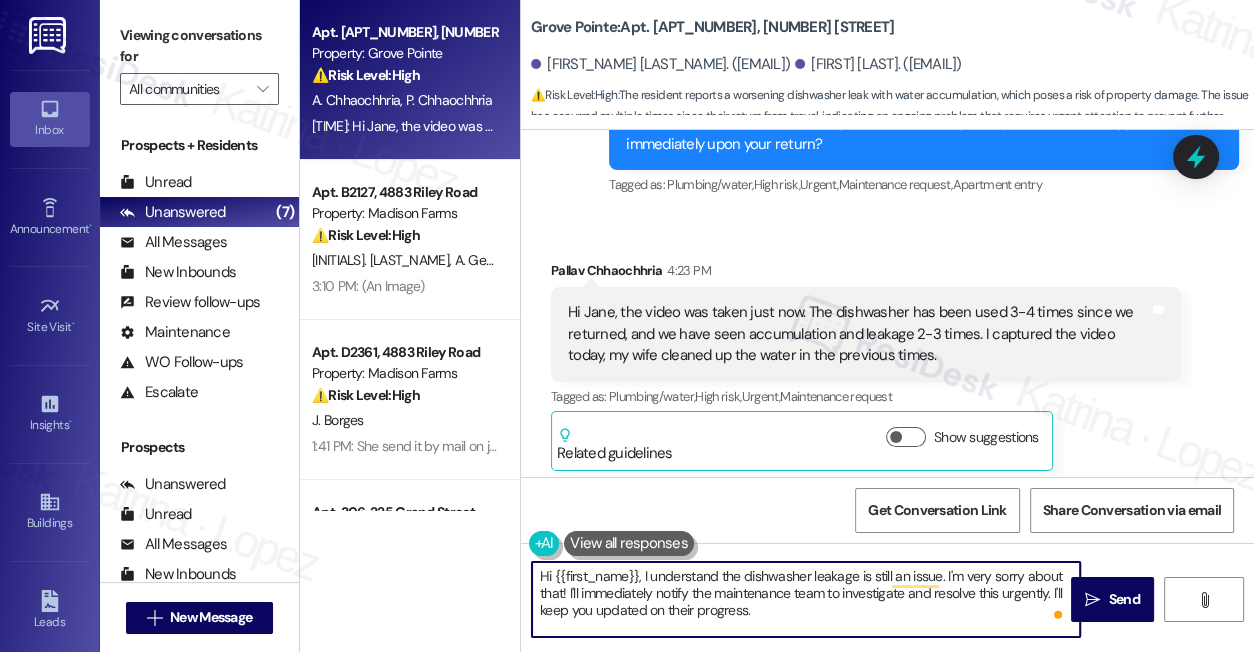 click on "Hi {{first_name}}, I understand the dishwasher leakage is still an issue. I'm very sorry about that! I'll immediately notify the maintenance team to investigate and resolve this urgently. I'll keep you updated on their progress." at bounding box center [806, 599] 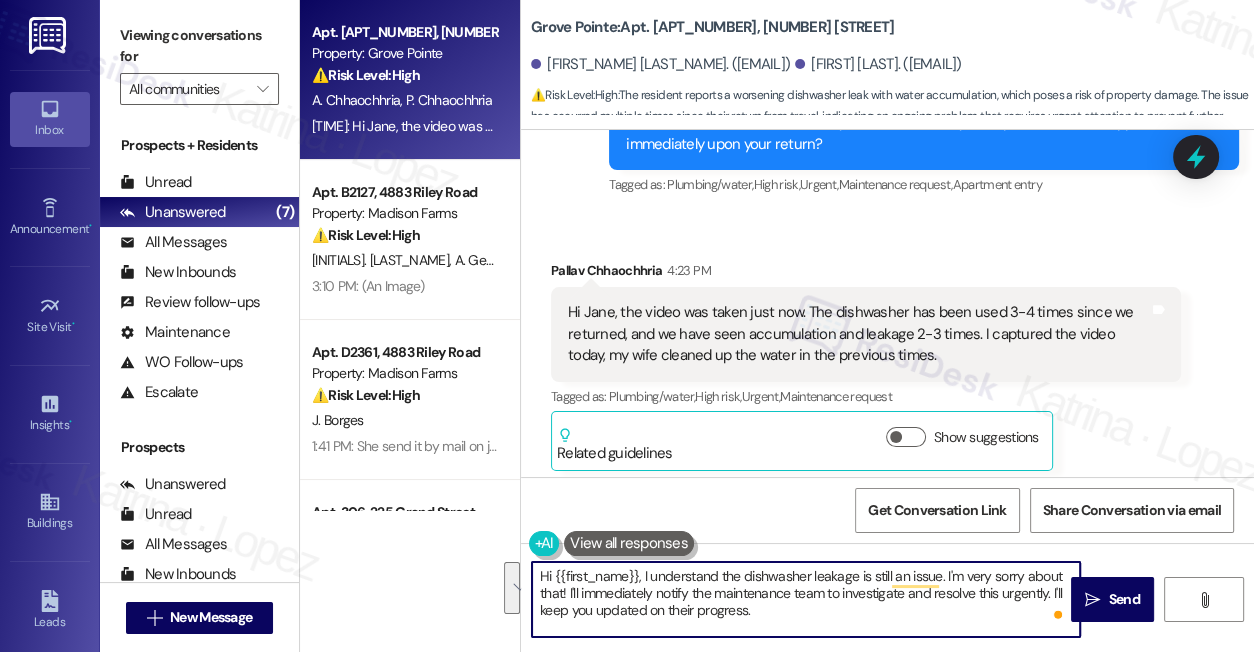 paste on "Thanks for clarifying, Jane—that’s really helpful. When the leak happens, does the water seem to come from underneath the dishwasher door, the sides, or the back? And about how long after starting a cycle do you usually notice the water?" 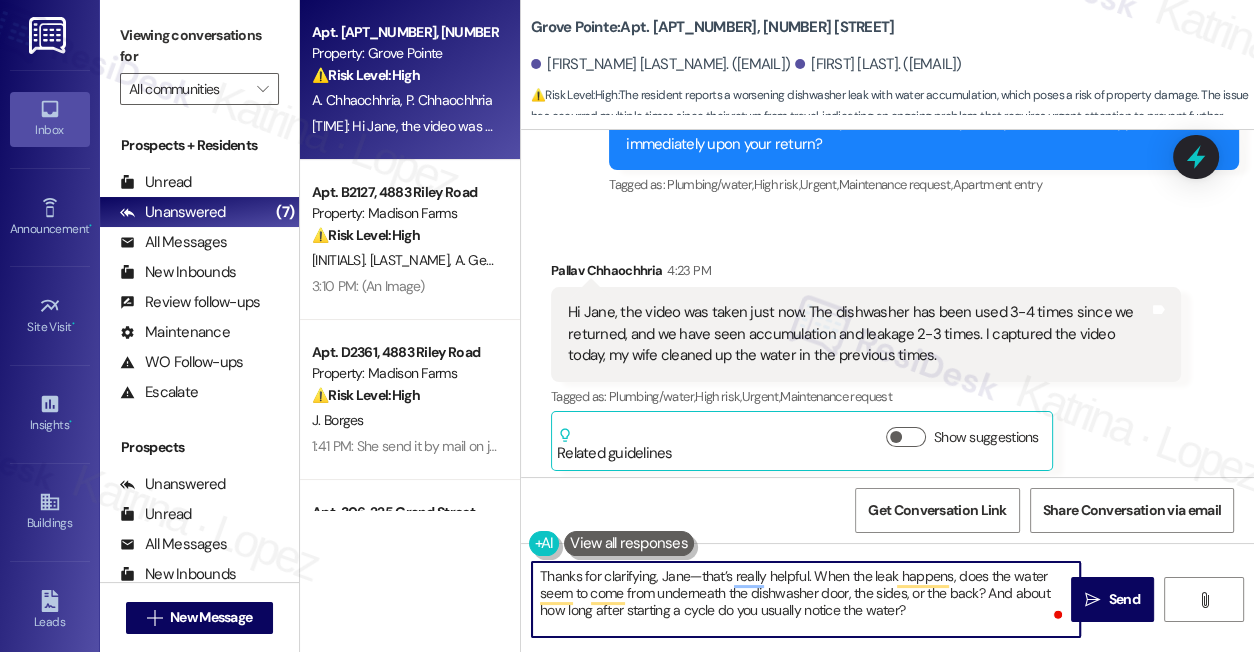 drag, startPoint x: 697, startPoint y: 574, endPoint x: 663, endPoint y: 581, distance: 34.713108 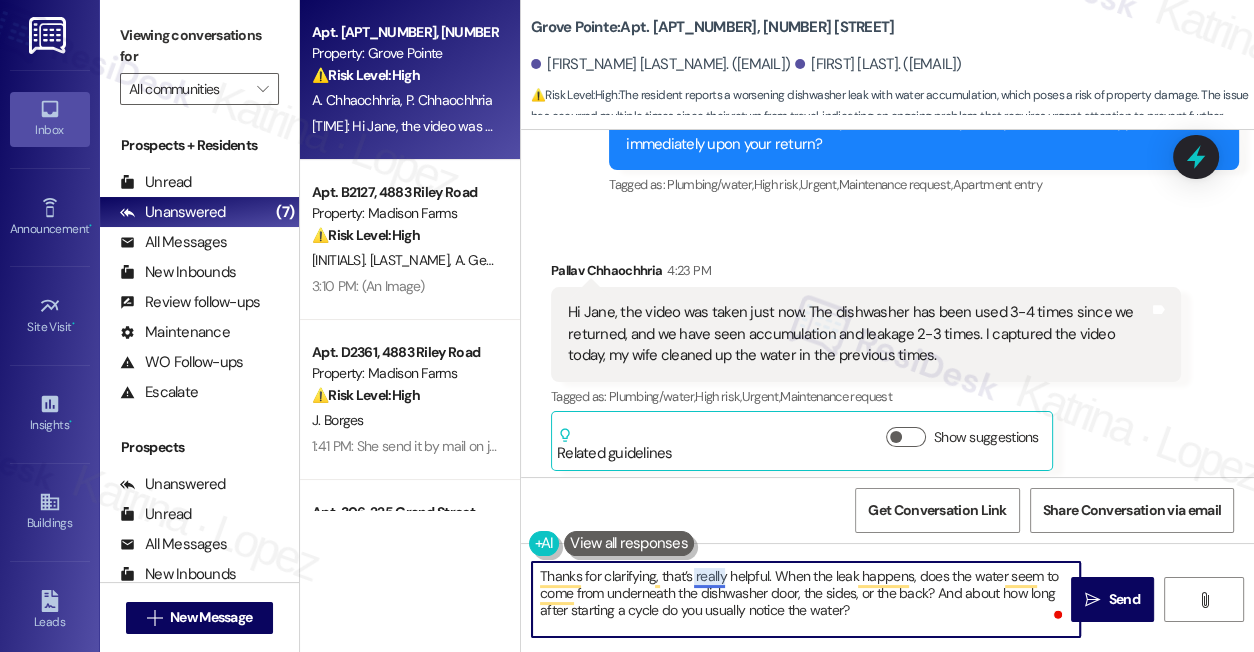 click on "Thanks for clarifying, that’s really helpful. When the leak happens, does the water seem to come from underneath the dishwasher door, the sides, or the back? And about how long after starting a cycle do you usually notice the water?" at bounding box center (806, 599) 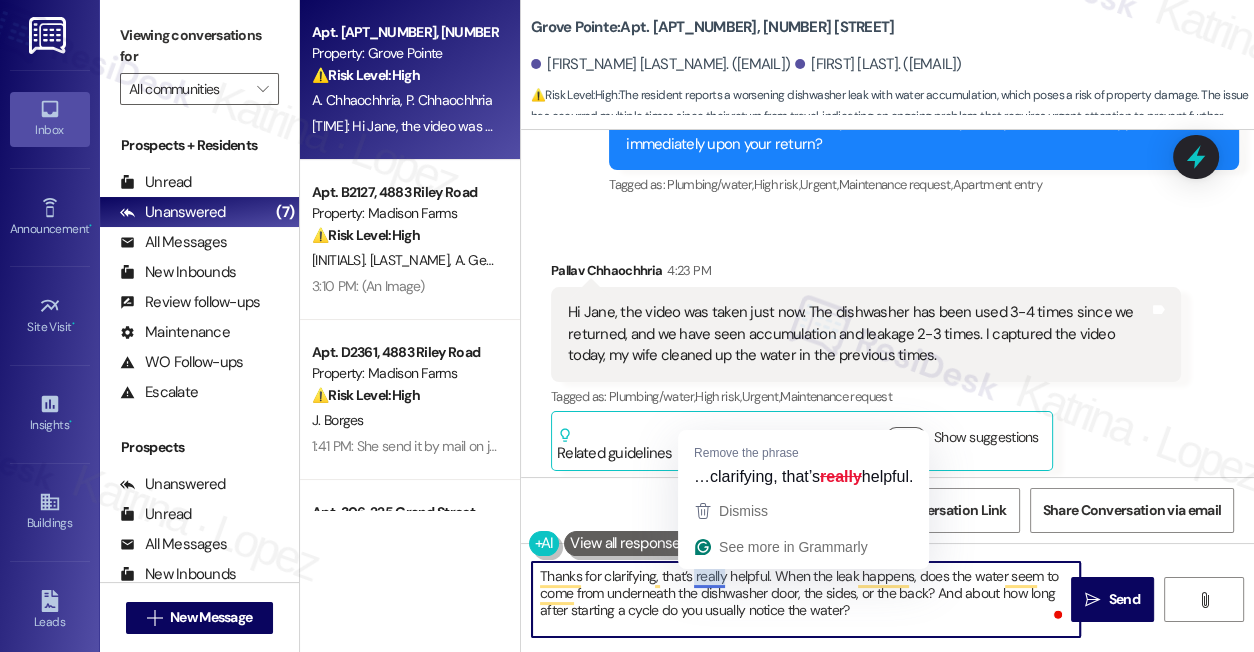 click on "Thanks for clarifying, that’s really helpful. When the leak happens, does the water seem to come from underneath the dishwasher door, the sides, or the back? And about how long after starting a cycle do you usually notice the water?" at bounding box center [806, 599] 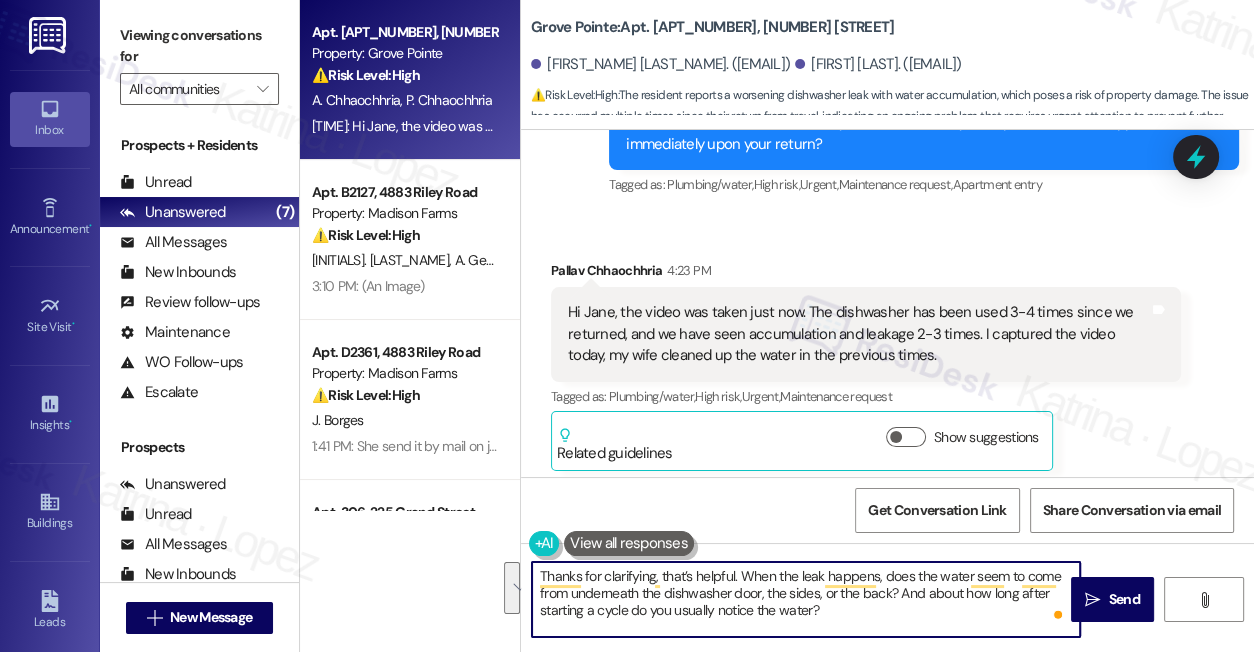 drag, startPoint x: 897, startPoint y: 614, endPoint x: 904, endPoint y: 584, distance: 30.805843 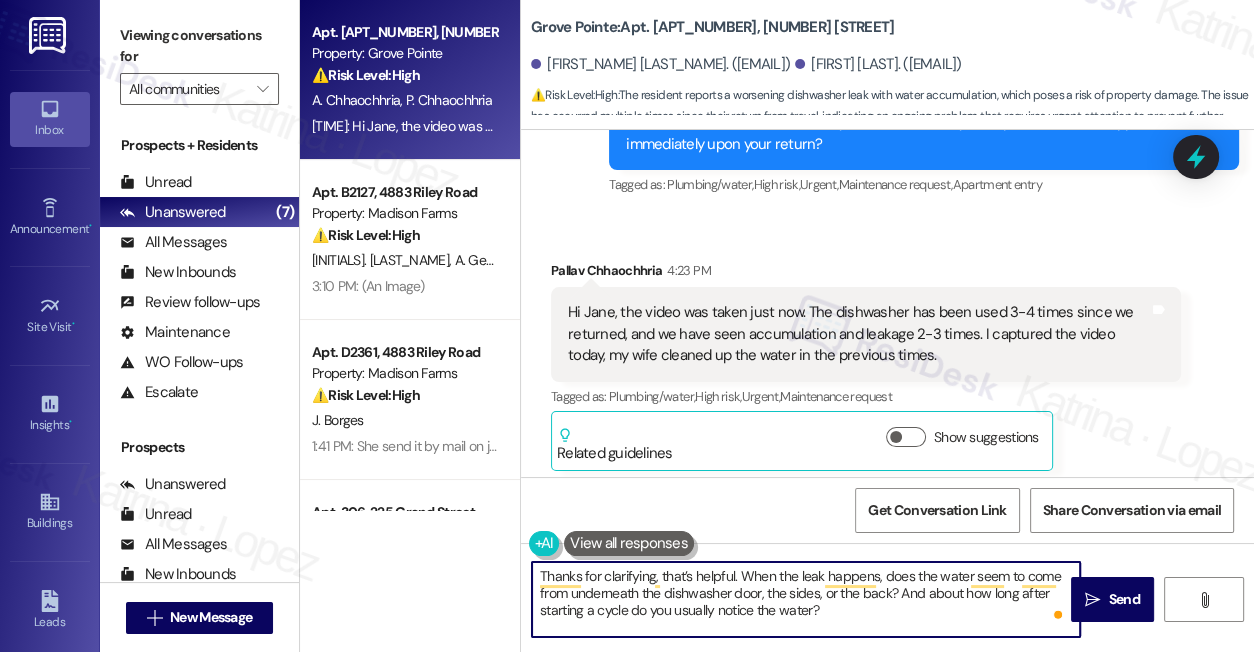drag, startPoint x: 899, startPoint y: 596, endPoint x: 915, endPoint y: 603, distance: 17.464249 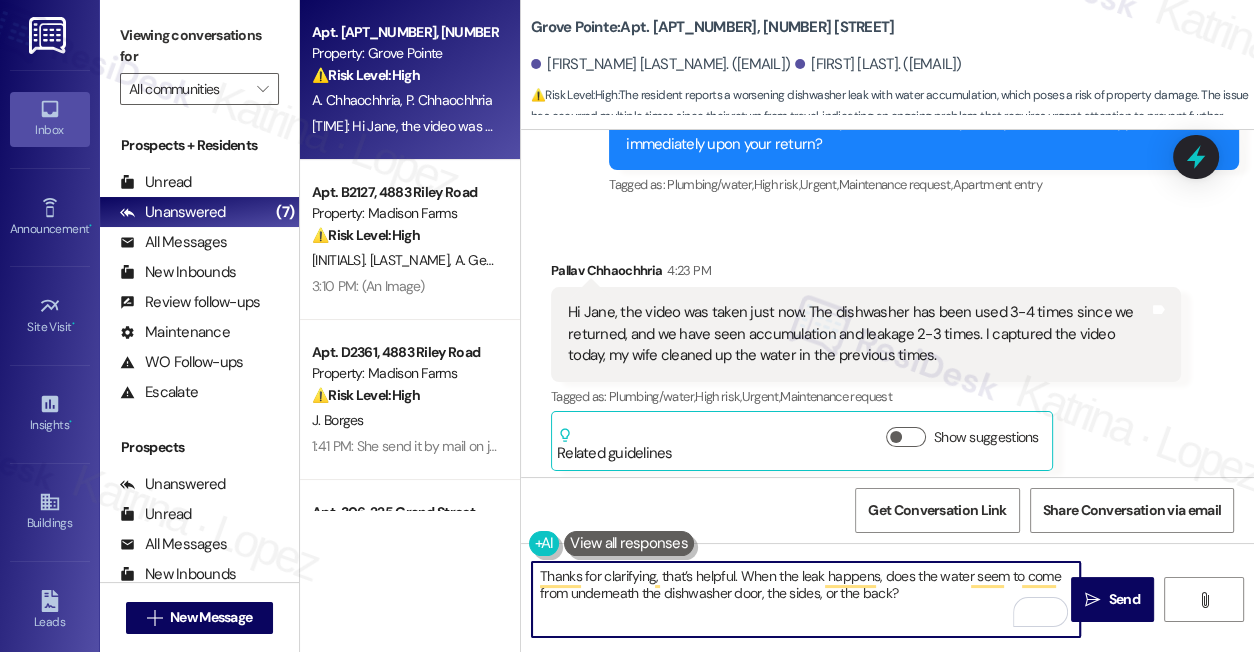 click on "Thanks for clarifying, that’s helpful. When the leak happens, does the water seem to come from underneath the dishwasher door, the sides, or the back?" at bounding box center [806, 599] 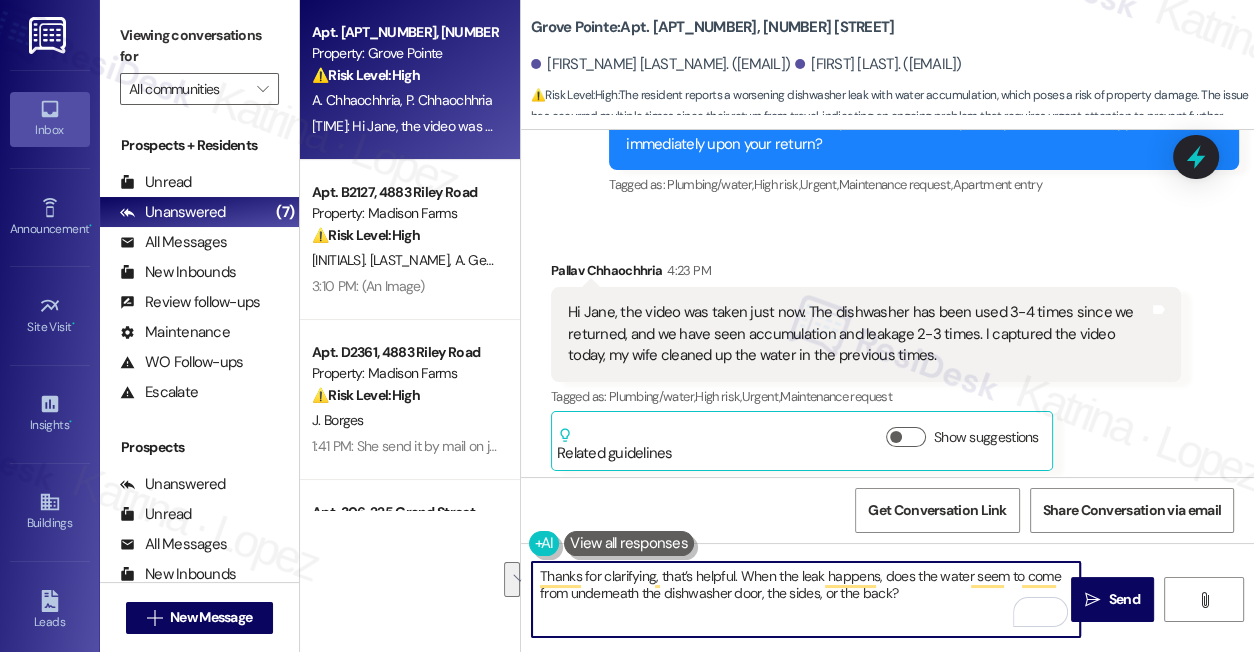 click on "Thanks for clarifying, that’s helpful. When the leak happens, does the water seem to come from underneath the dishwasher door, the sides, or the back?" at bounding box center (806, 599) 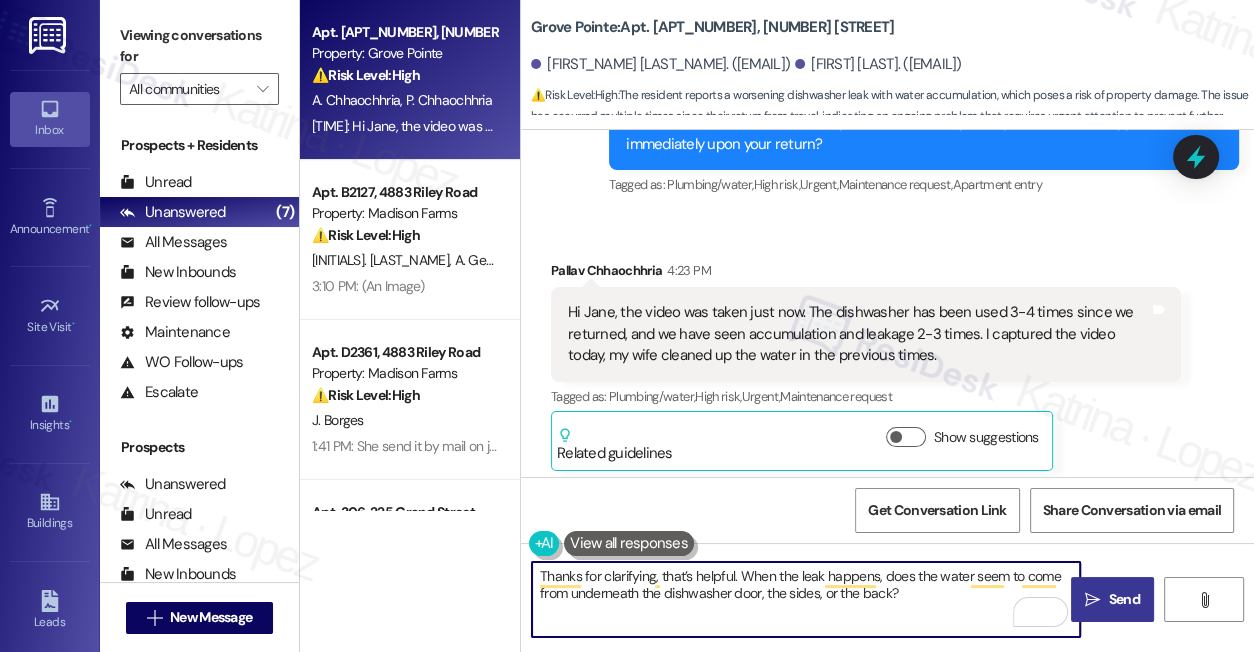 type on "Thanks for clarifying, that’s helpful. When the leak happens, does the water seem to come from underneath the dishwasher door, the sides, or the back?" 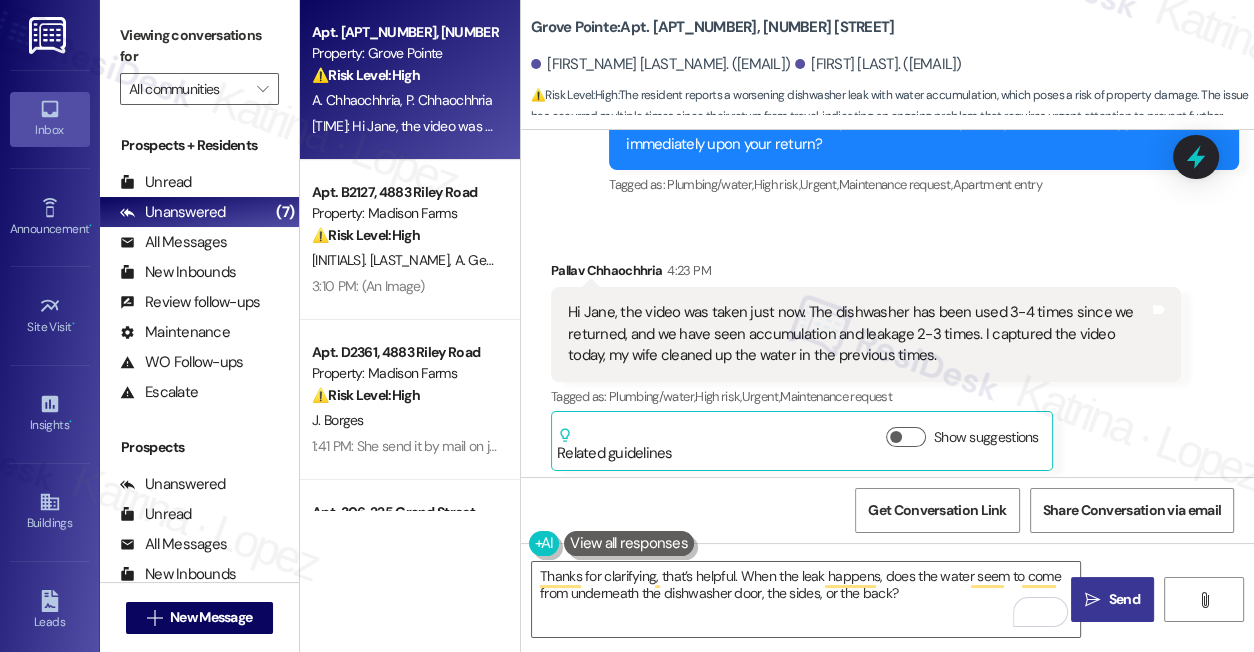 click on "Send" at bounding box center (1123, 599) 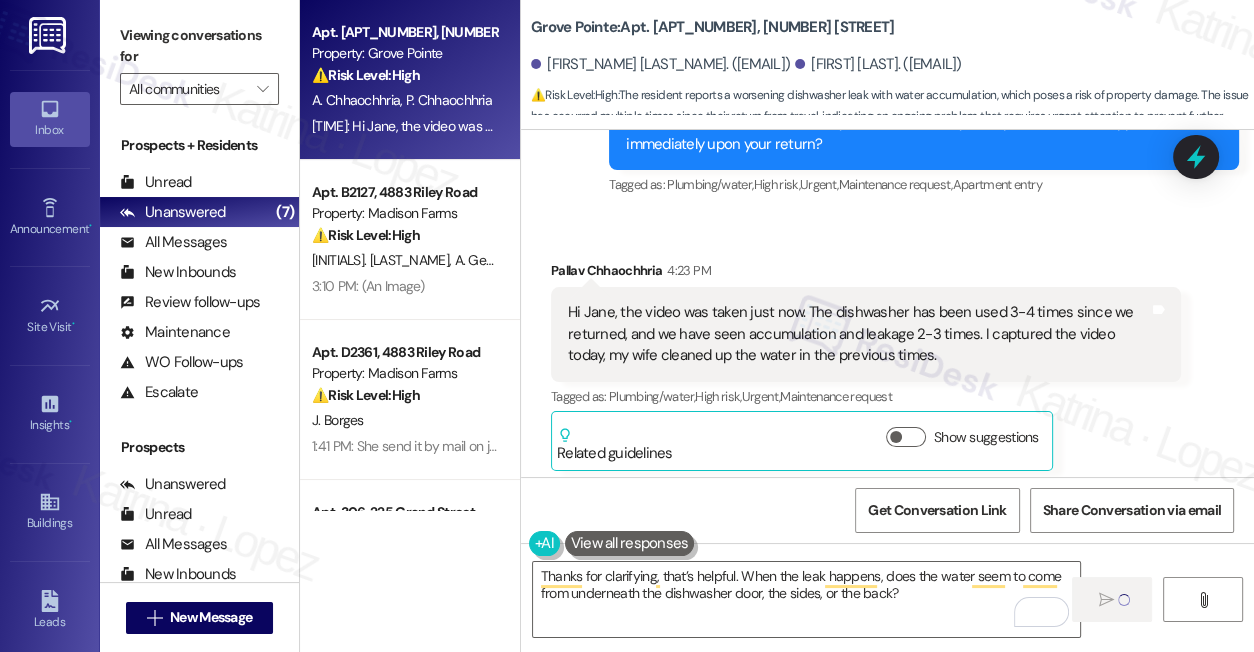 type 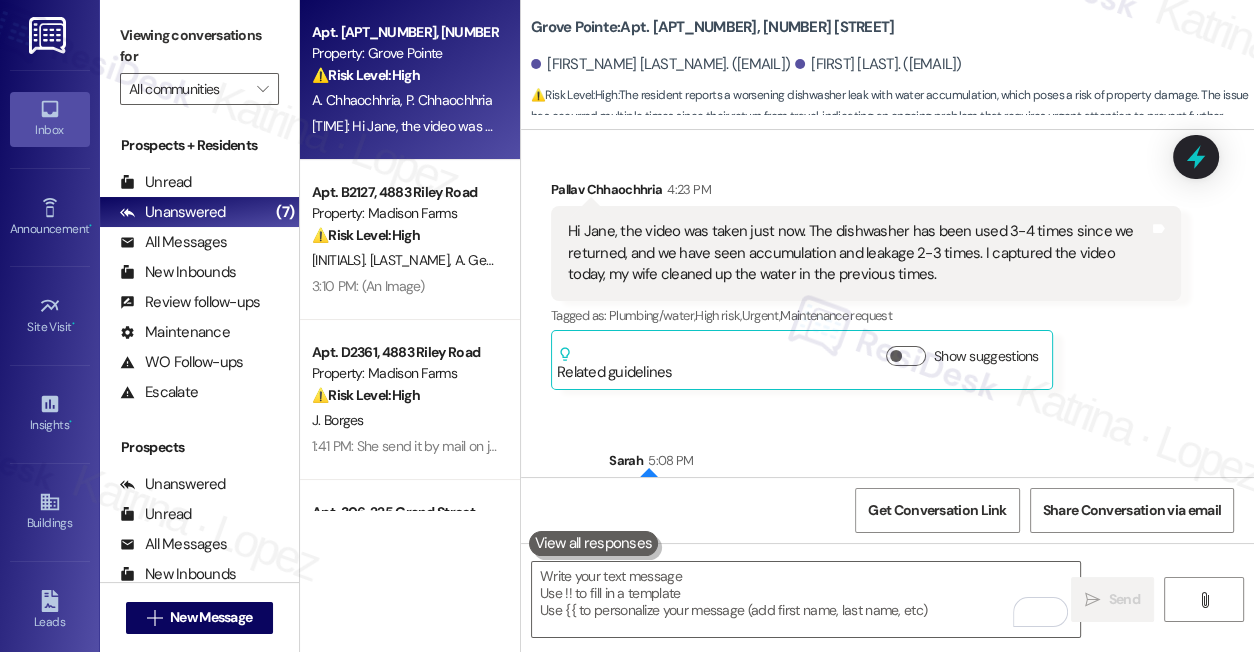 scroll, scrollTop: 23695, scrollLeft: 0, axis: vertical 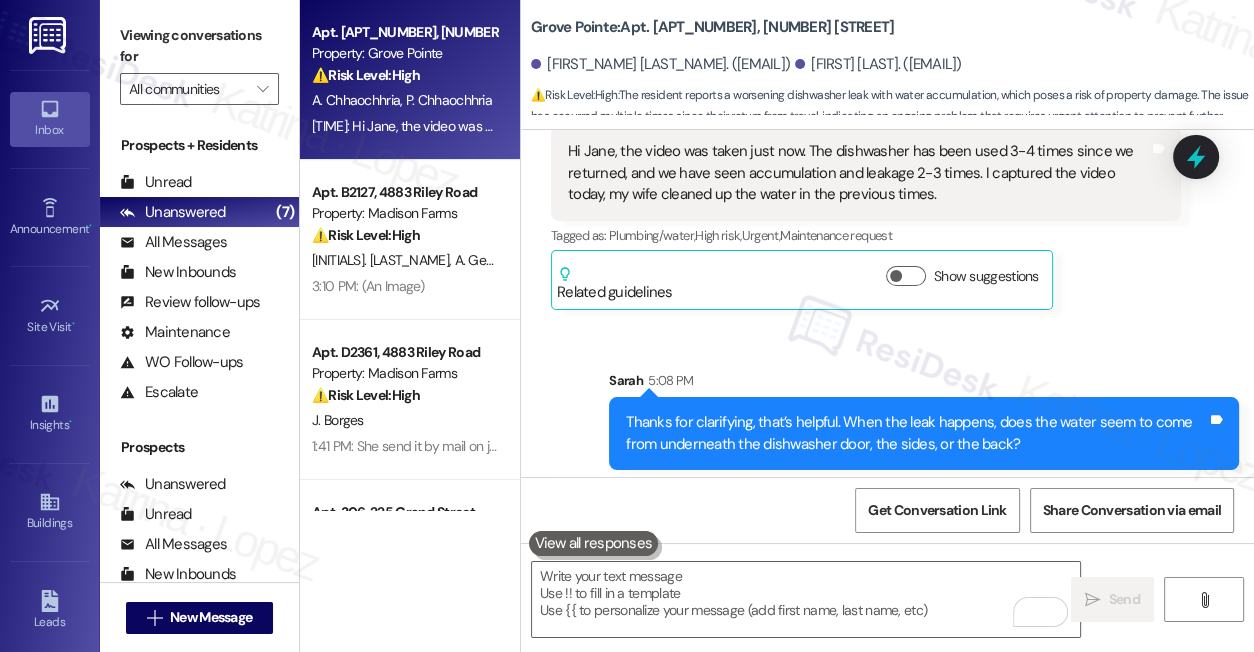 click on "Thanks for clarifying, that’s helpful. When the leak happens, does the water seem to come from underneath the dishwasher door, the sides, or the back?" at bounding box center (916, 433) 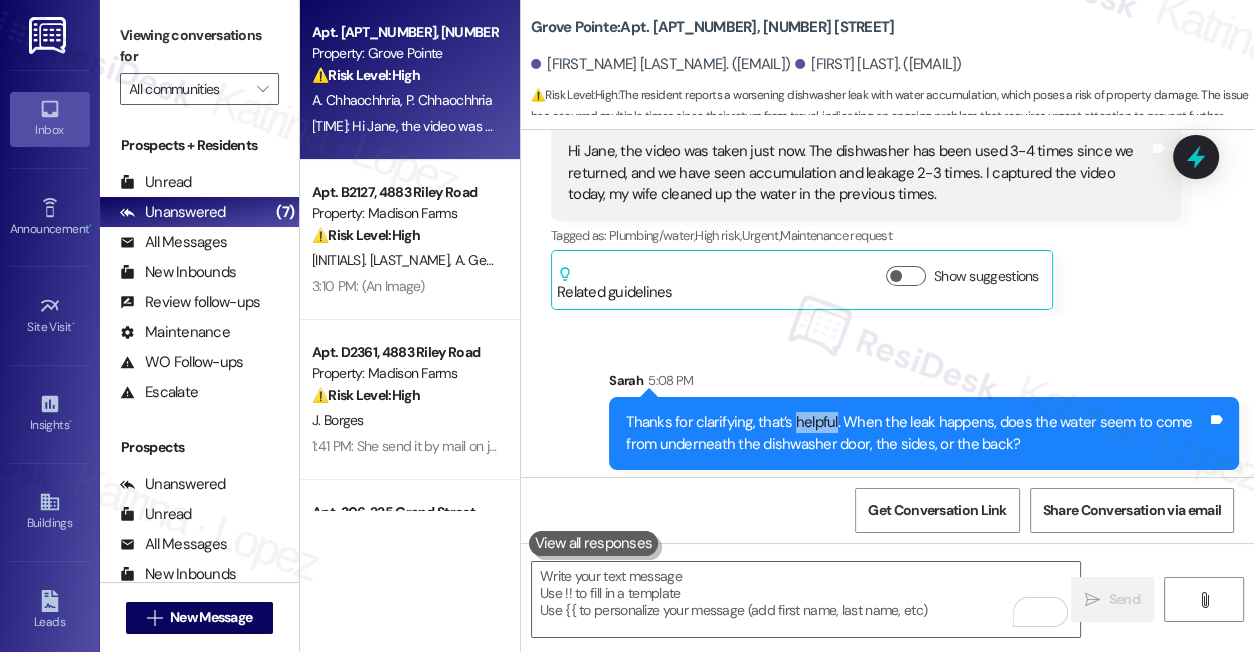 click on "Thanks for clarifying, that’s helpful. When the leak happens, does the water seem to come from underneath the dishwasher door, the sides, or the back?" at bounding box center [916, 433] 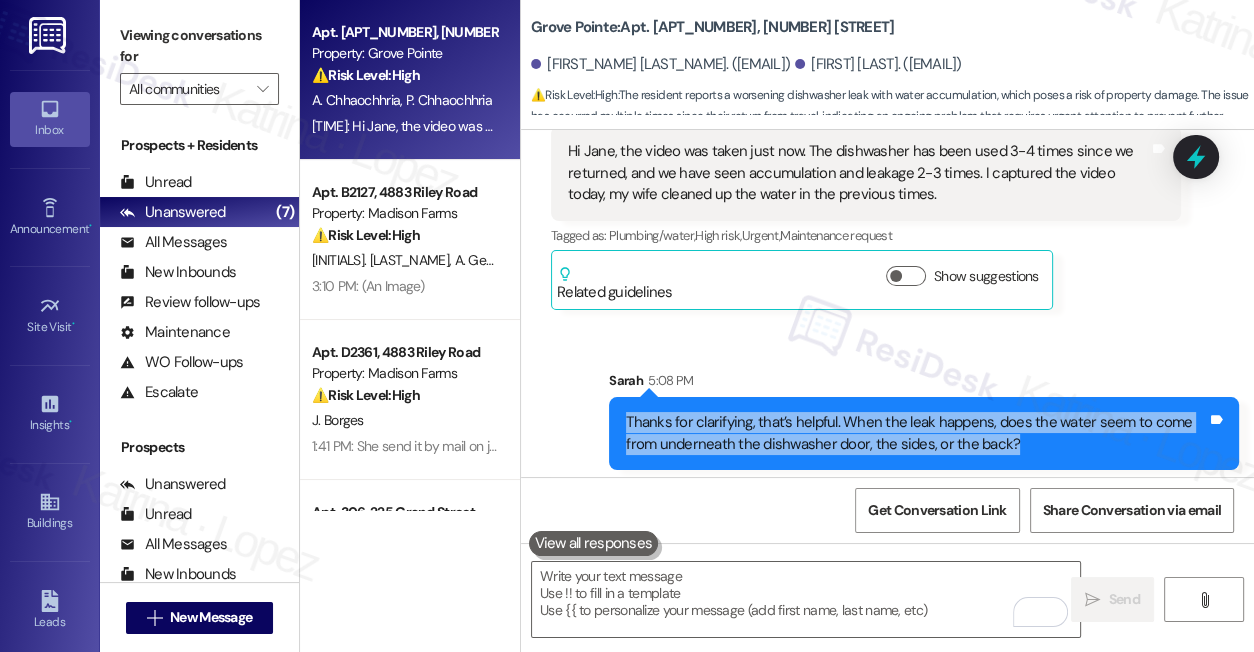 click on "Thanks for clarifying, that’s helpful. When the leak happens, does the water seem to come from underneath the dishwasher door, the sides, or the back?" at bounding box center [916, 433] 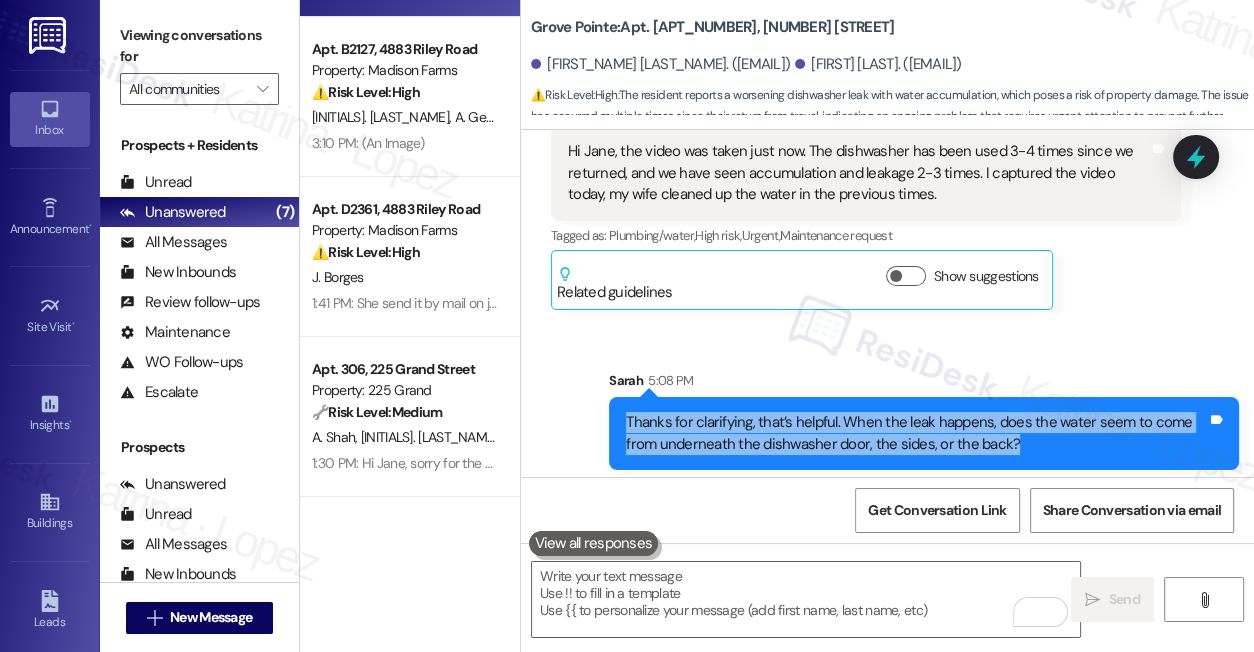 scroll, scrollTop: 181, scrollLeft: 0, axis: vertical 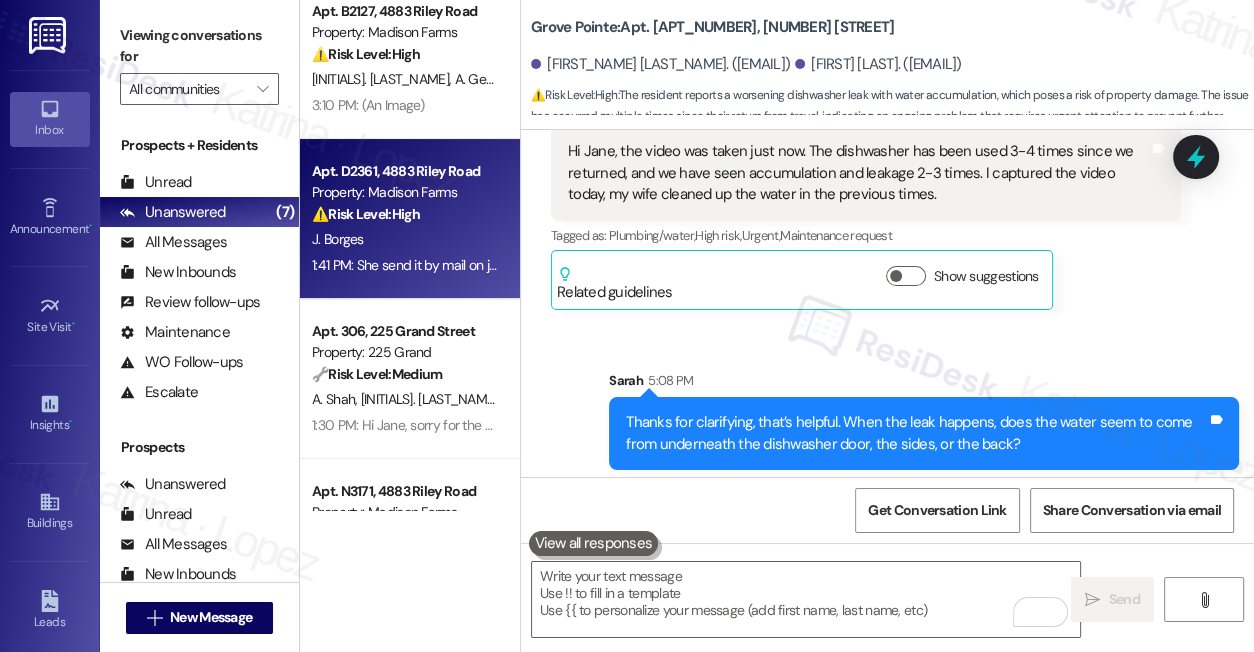 click on "1:41 PM: She send it by mail on july019 and this is the rent of August that she is inquiring about please  give Beverly a call instead of testing me, 1:41 PM: She send it by mail on july019 and this is the rent of August that she is inquiring about please  give Beverly a call instead of testing me," at bounding box center [717, 265] 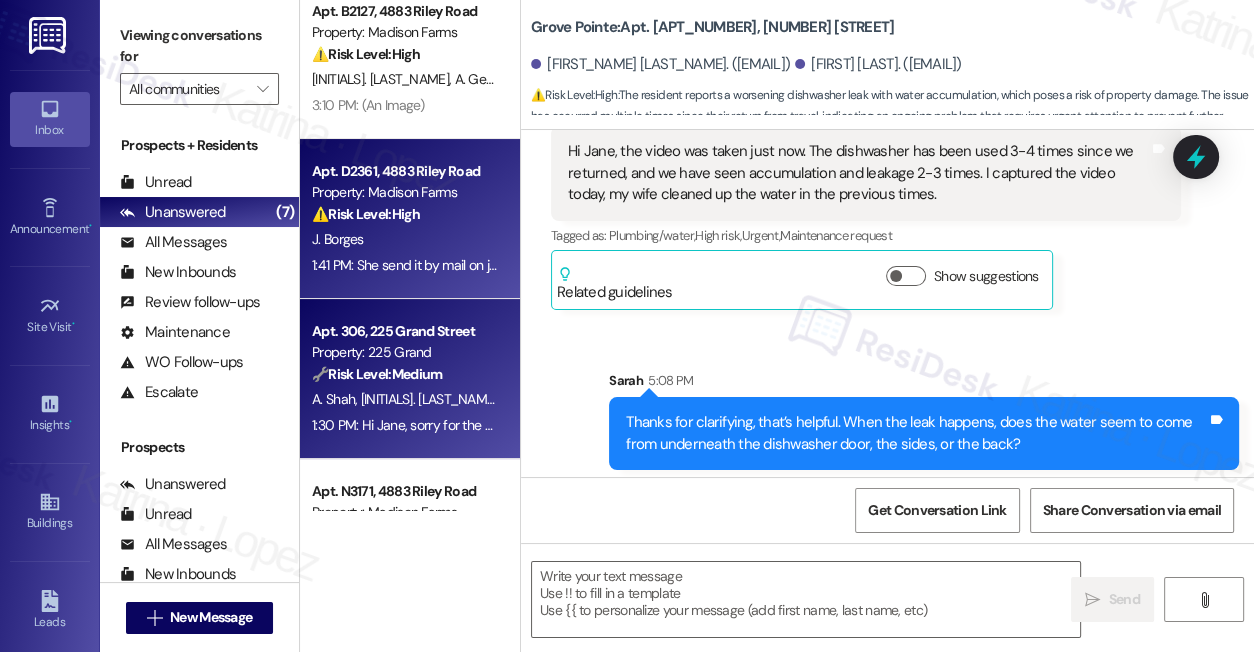 click on "1:30 PM: Hi Jane, sorry for the delay. We had no communication with Marcin during his last visit. So I am not sure what kind of work was done.  1:30 PM: Hi Jane, sorry for the delay. We had no communication with Marcin during his last visit. So I am not sure what kind of work was done." at bounding box center [718, 425] 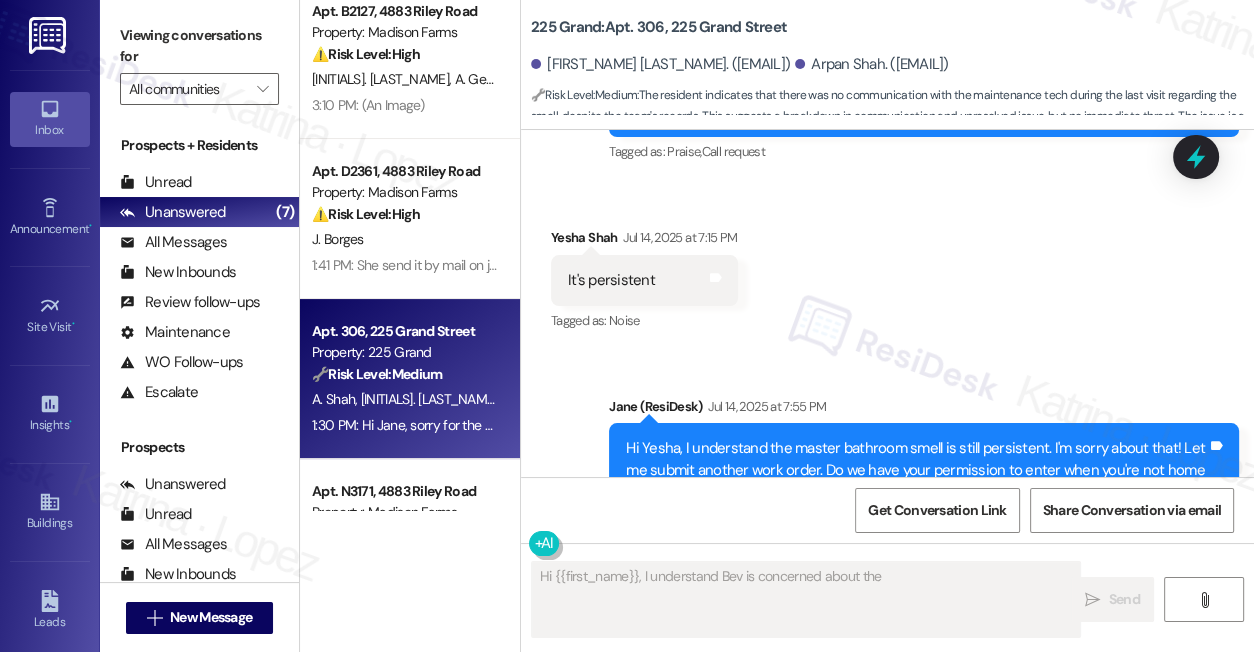 scroll, scrollTop: 16894, scrollLeft: 0, axis: vertical 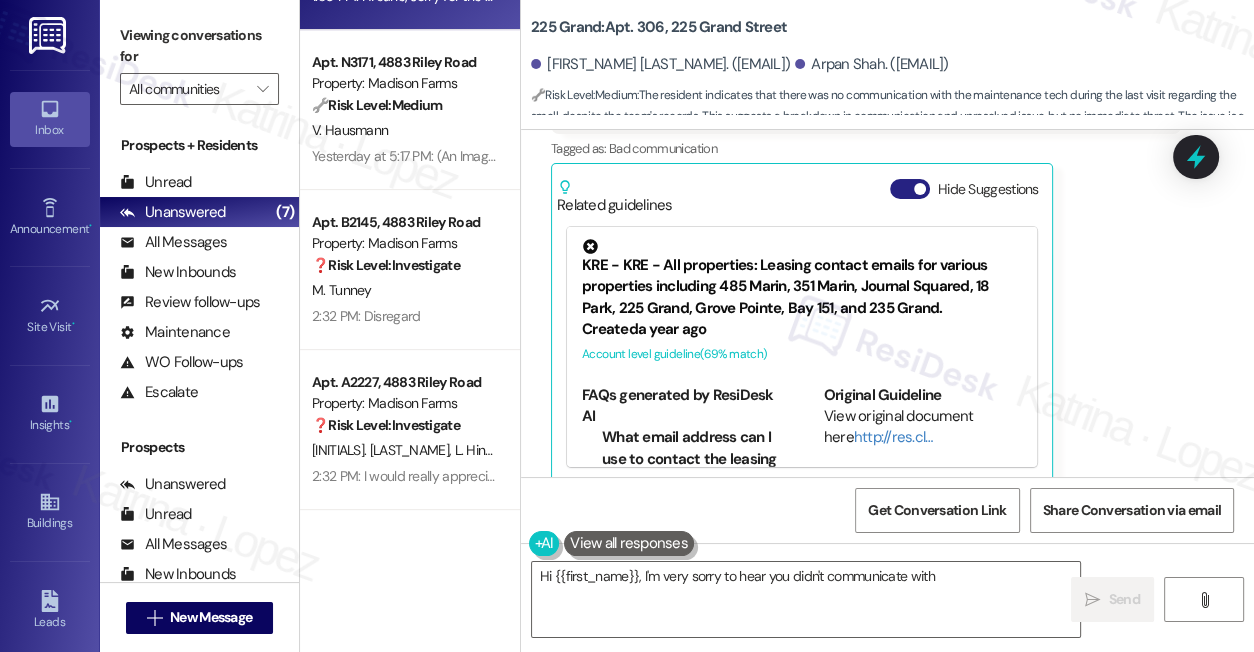 click on "Hide Suggestions" at bounding box center [910, 189] 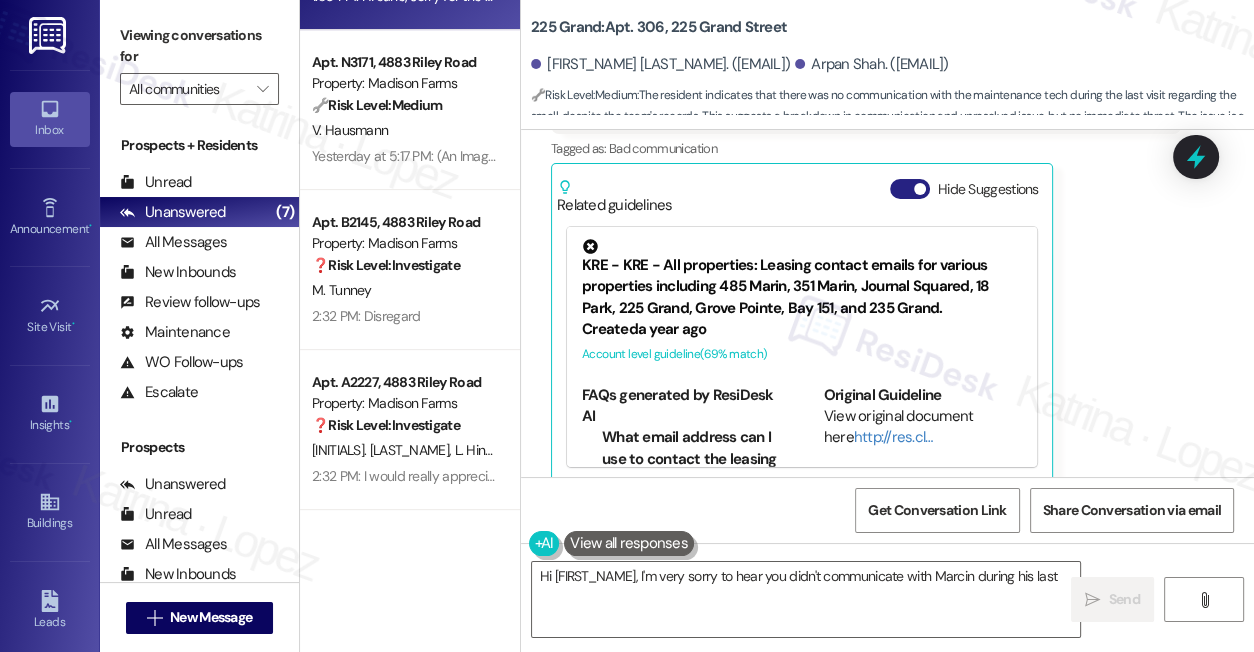 scroll, scrollTop: 18390, scrollLeft: 0, axis: vertical 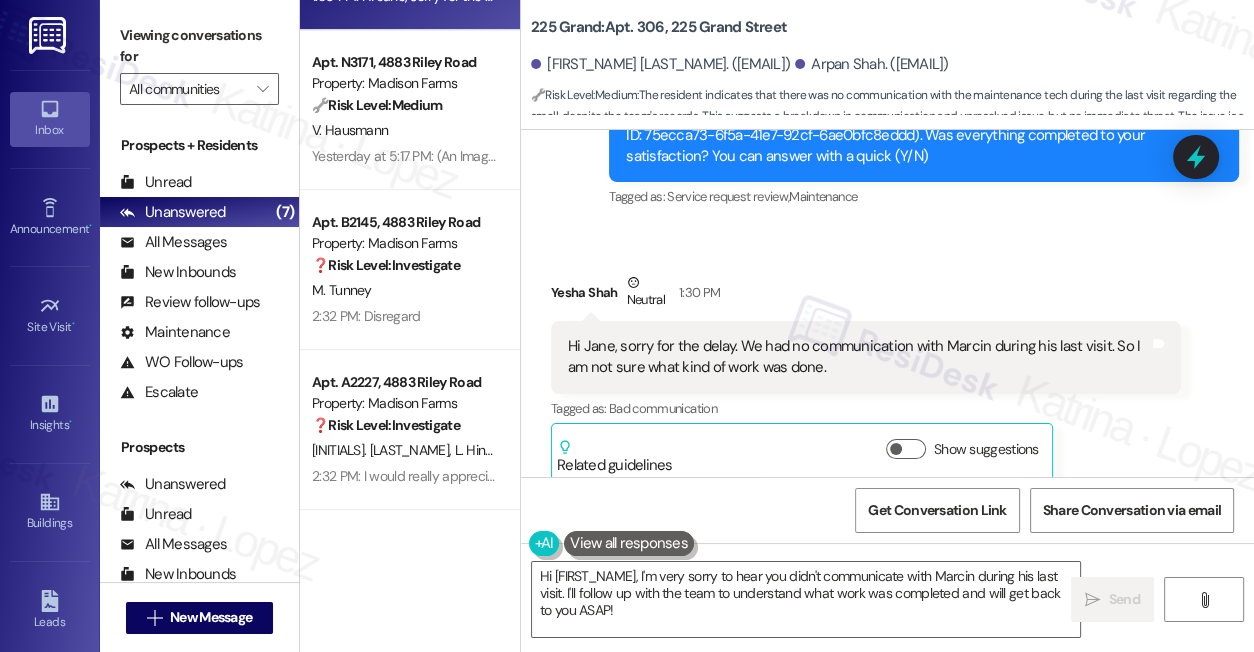 click on "Hi Jane, sorry for the delay. We had no communication with Marcin during his last visit. So I am not sure what kind of work was done." at bounding box center (858, 357) 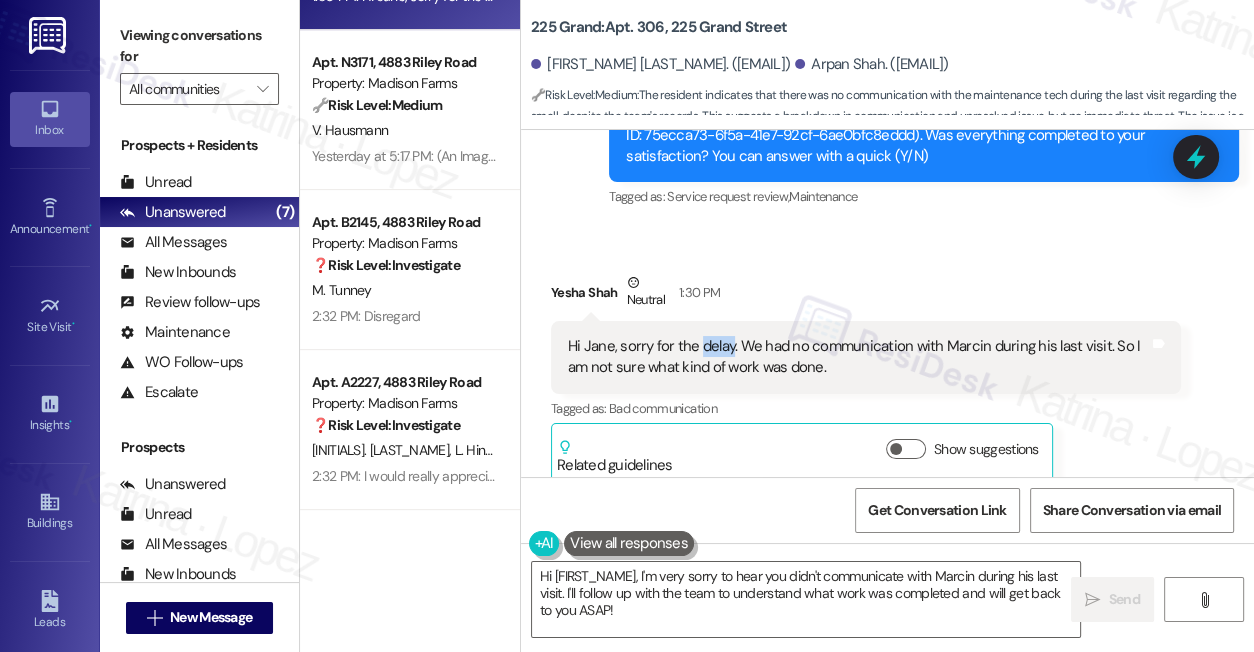 click on "Hi Jane, sorry for the delay. We had no communication with Marcin during his last visit. So I am not sure what kind of work was done." at bounding box center (858, 357) 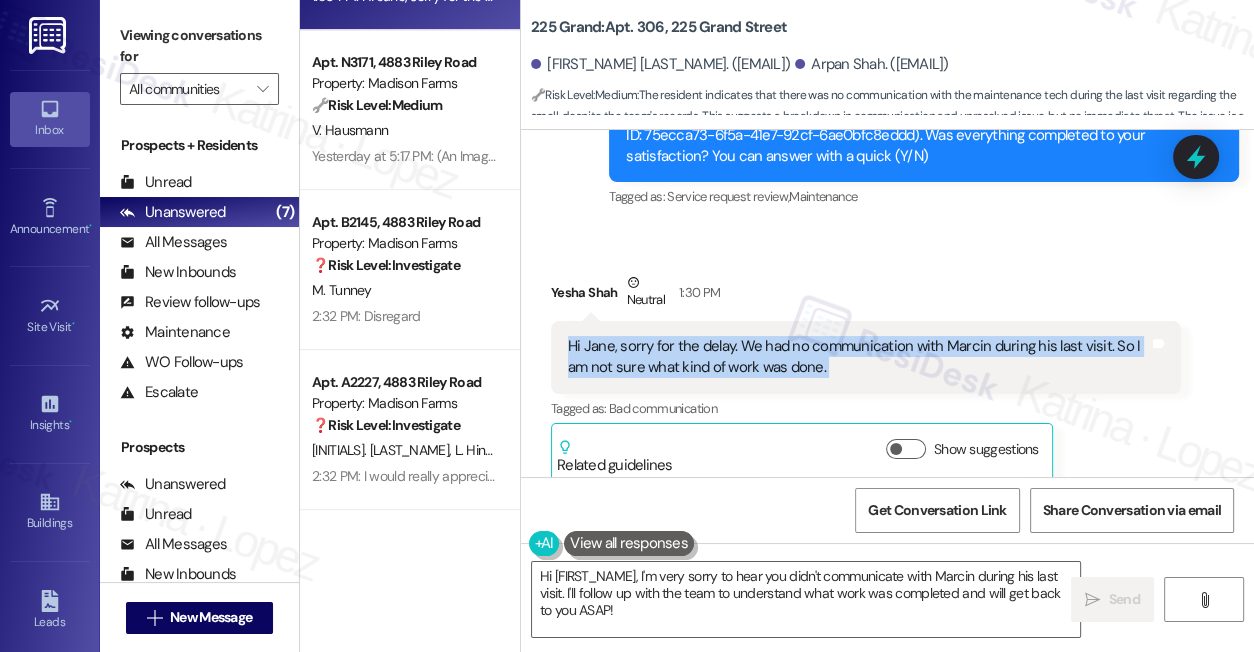 click on "Hi Jane, sorry for the delay. We had no communication with Marcin during his last visit. So I am not sure what kind of work was done." at bounding box center [858, 357] 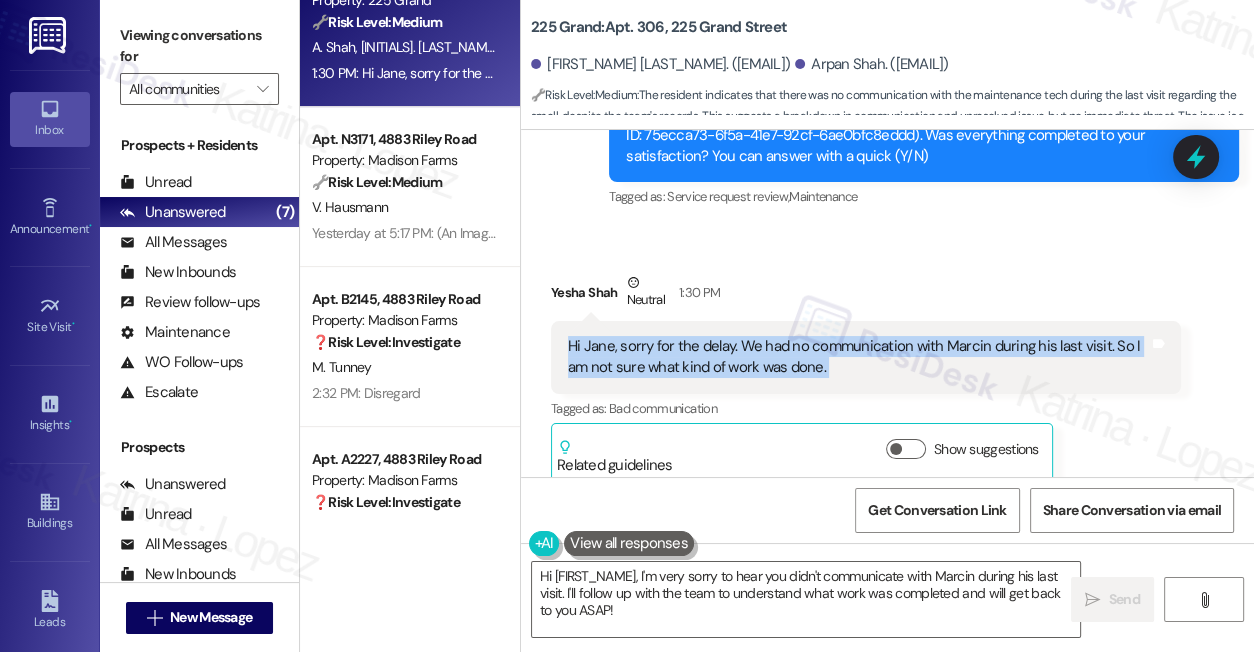 scroll, scrollTop: 428, scrollLeft: 0, axis: vertical 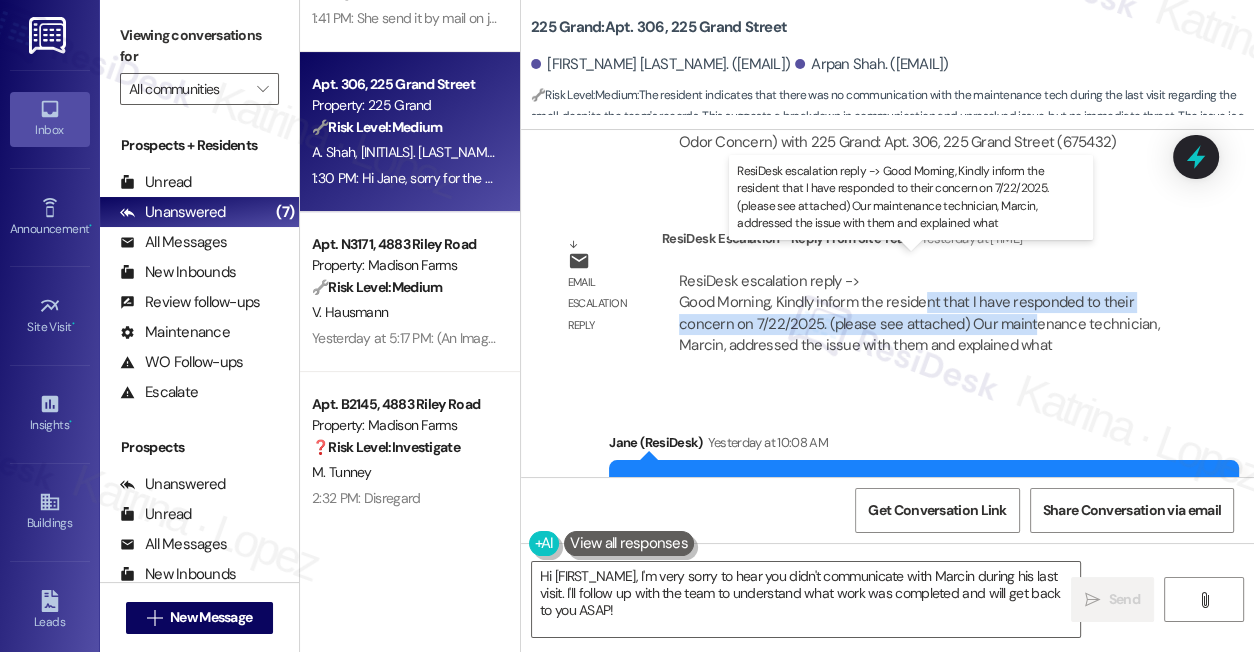 drag, startPoint x: 921, startPoint y: 293, endPoint x: 1027, endPoint y: 310, distance: 107.35455 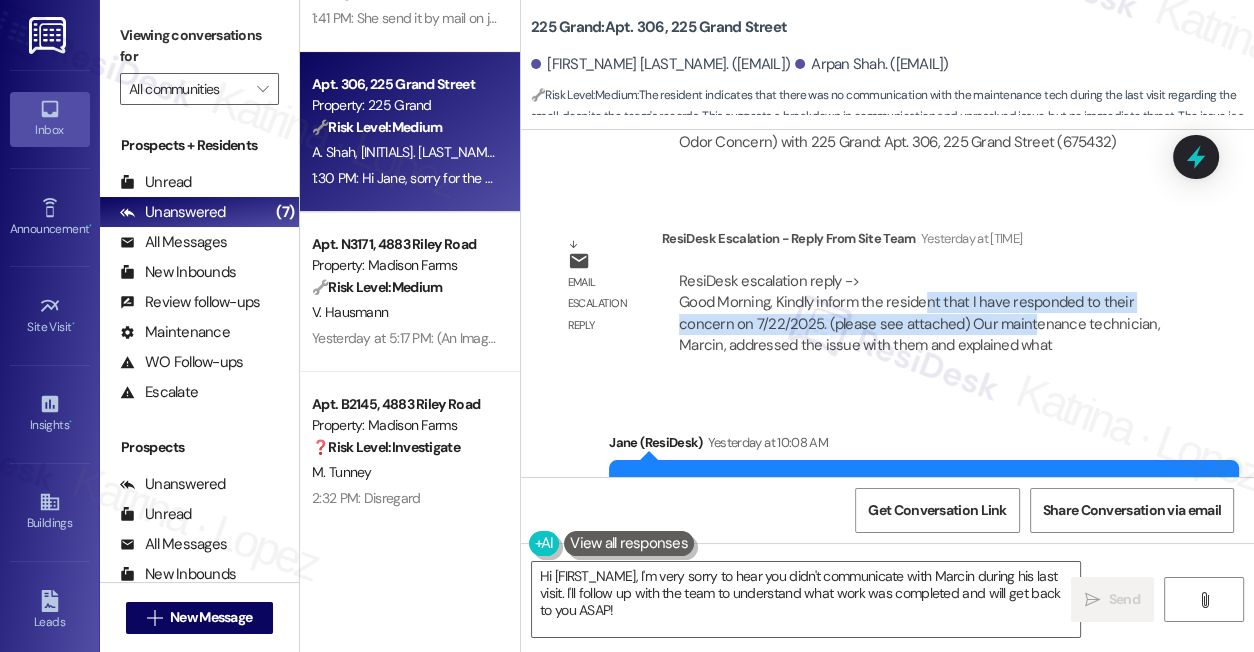 click on "ResiDesk escalation reply ->
Good Morning, Kindly inform the resident that I have responded to their concern on 7/22/2025. (please see attached) Our maintenance technician, Marcin, addressed the issue with them and explained what ResiDesk escalation reply ->
Good Morning, Kindly inform the resident that I have responded to their concern on 7/22/2025. (please see attached) Our maintenance technician, Marcin, addressed the issue with them and explained what" at bounding box center [919, 313] 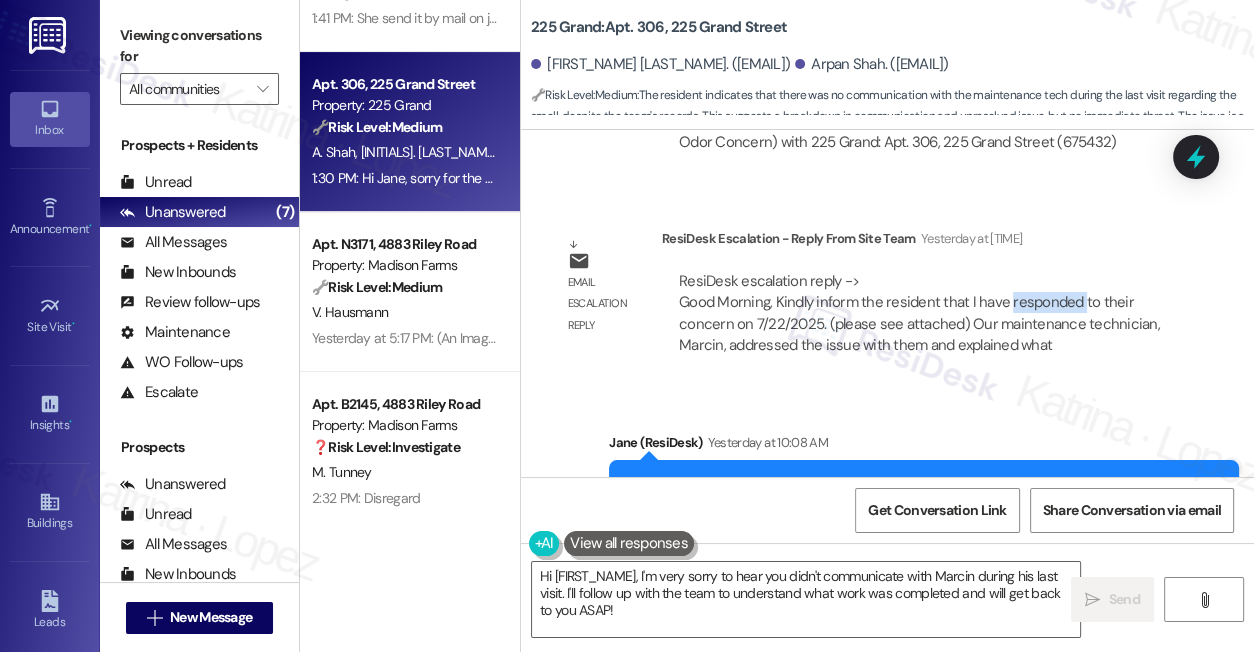 click on "ResiDesk escalation reply ->
Good Morning, Kindly inform the resident that I have responded to their concern on 7/22/2025. (please see attached) Our maintenance technician, Marcin, addressed the issue with them and explained what ResiDesk escalation reply ->
Good Morning, Kindly inform the resident that I have responded to their concern on 7/22/2025. (please see attached) Our maintenance technician, Marcin, addressed the issue with them and explained what" at bounding box center (919, 313) 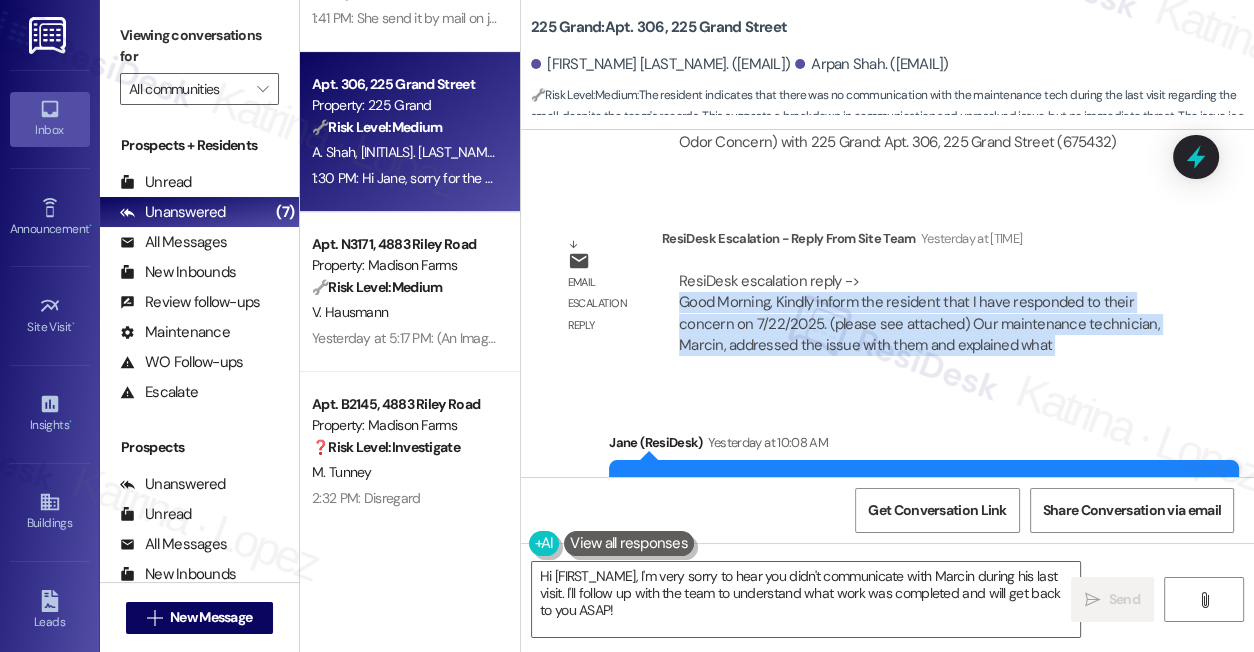 click on "ResiDesk escalation reply ->
Good Morning, Kindly inform the resident that I have responded to their concern on 7/22/2025. (please see attached) Our maintenance technician, Marcin, addressed the issue with them and explained what ResiDesk escalation reply ->
Good Morning, Kindly inform the resident that I have responded to their concern on 7/22/2025. (please see attached) Our maintenance technician, Marcin, addressed the issue with them and explained what" at bounding box center (919, 313) 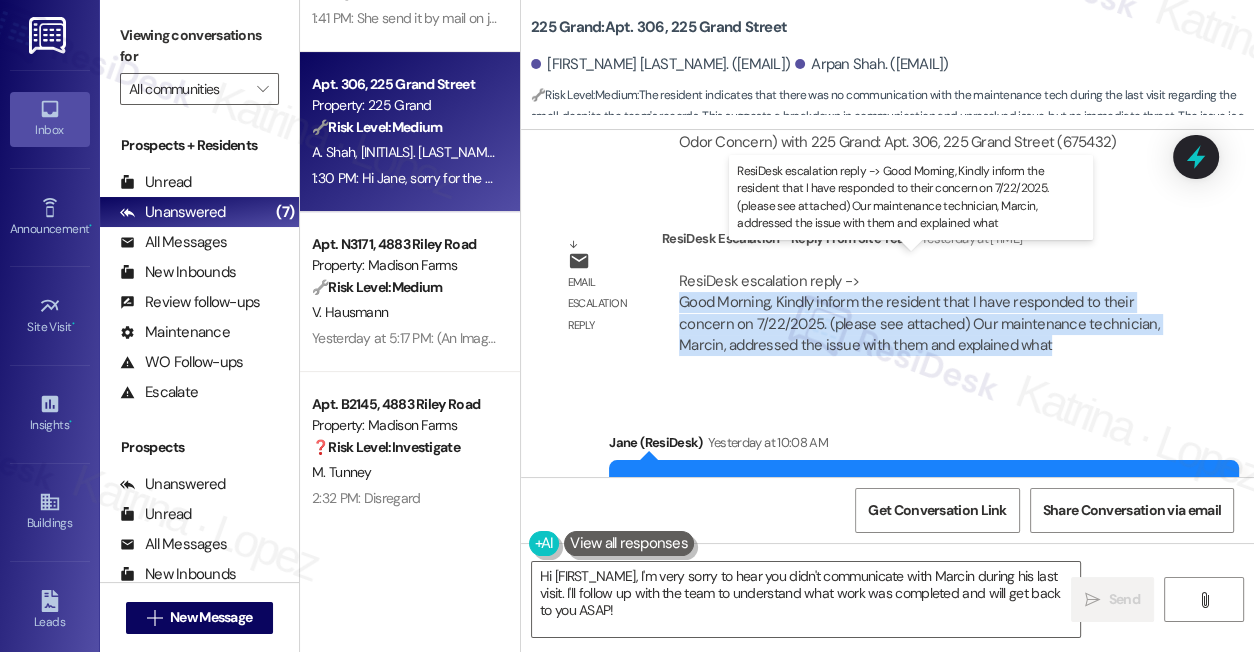 click on "ResiDesk escalation reply ->
Good Morning, Kindly inform the resident that I have responded to their concern on 7/22/2025. (please see attached) Our maintenance technician, Marcin, addressed the issue with them and explained what ResiDesk escalation reply ->
Good Morning, Kindly inform the resident that I have responded to their concern on 7/22/2025. (please see attached) Our maintenance technician, Marcin, addressed the issue with them and explained what" at bounding box center [919, 313] 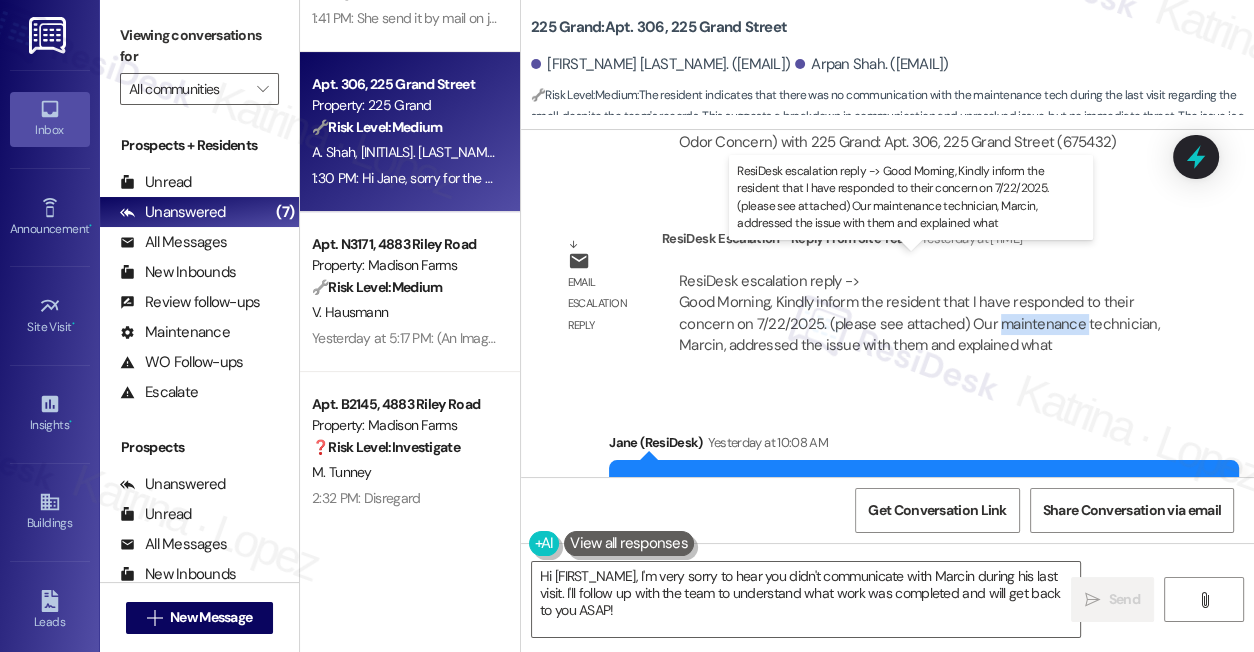 click on "ResiDesk escalation reply ->
Good Morning, Kindly inform the resident that I have responded to their concern on 7/22/2025. (please see attached) Our maintenance technician, Marcin, addressed the issue with them and explained what ResiDesk escalation reply ->
Good Morning, Kindly inform the resident that I have responded to their concern on 7/22/2025. (please see attached) Our maintenance technician, Marcin, addressed the issue with them and explained what" at bounding box center (919, 313) 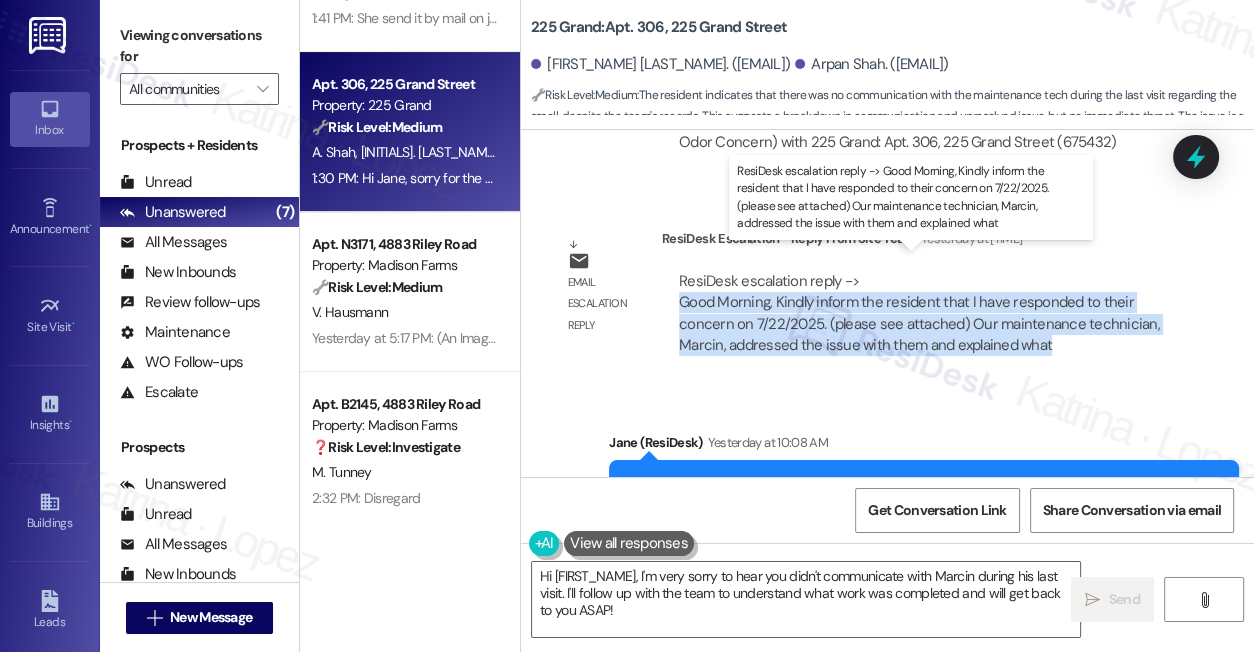 click on "ResiDesk escalation reply ->
Good Morning, Kindly inform the resident that I have responded to their concern on 7/22/2025. (please see attached) Our maintenance technician, Marcin, addressed the issue with them and explained what ResiDesk escalation reply ->
Good Morning, Kindly inform the resident that I have responded to their concern on 7/22/2025. (please see attached) Our maintenance technician, Marcin, addressed the issue with them and explained what" at bounding box center [919, 313] 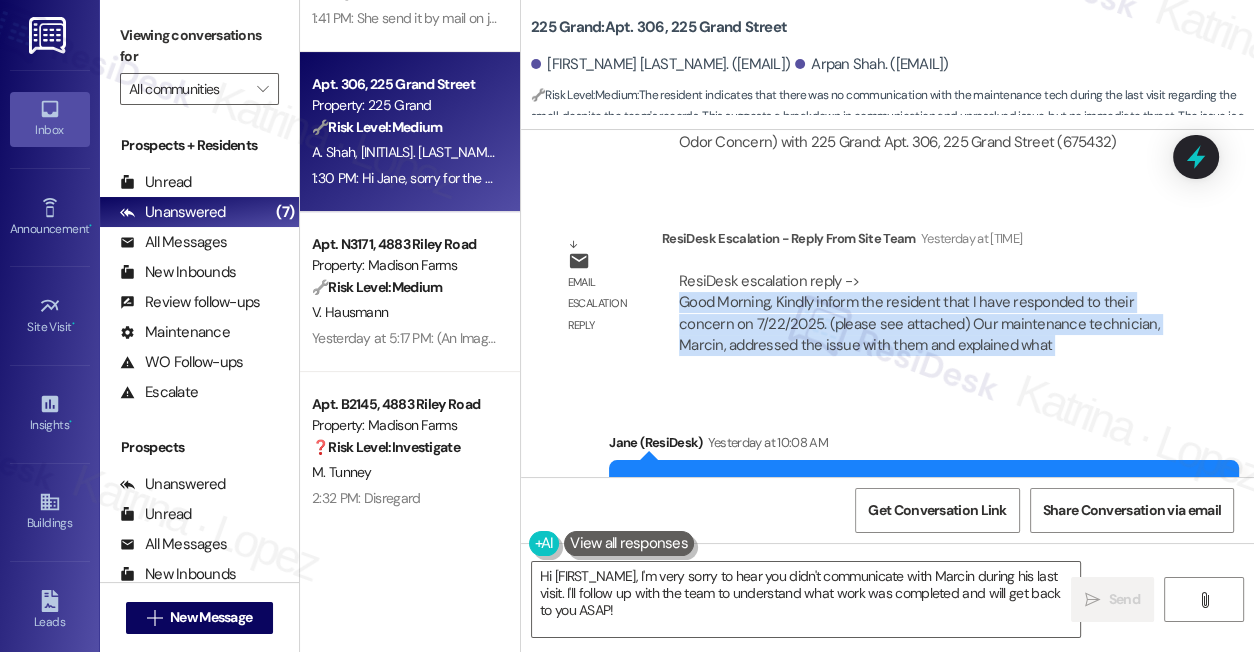 click on "ResiDesk escalation reply ->
Good Morning, Kindly inform the resident that I have responded to their concern on 7/22/2025. (please see attached) Our maintenance technician, Marcin, addressed the issue with them and explained what ResiDesk escalation reply ->
Good Morning, Kindly inform the resident that I have responded to their concern on 7/22/2025. (please see attached) Our maintenance technician, Marcin, addressed the issue with them and explained what" at bounding box center [921, 314] 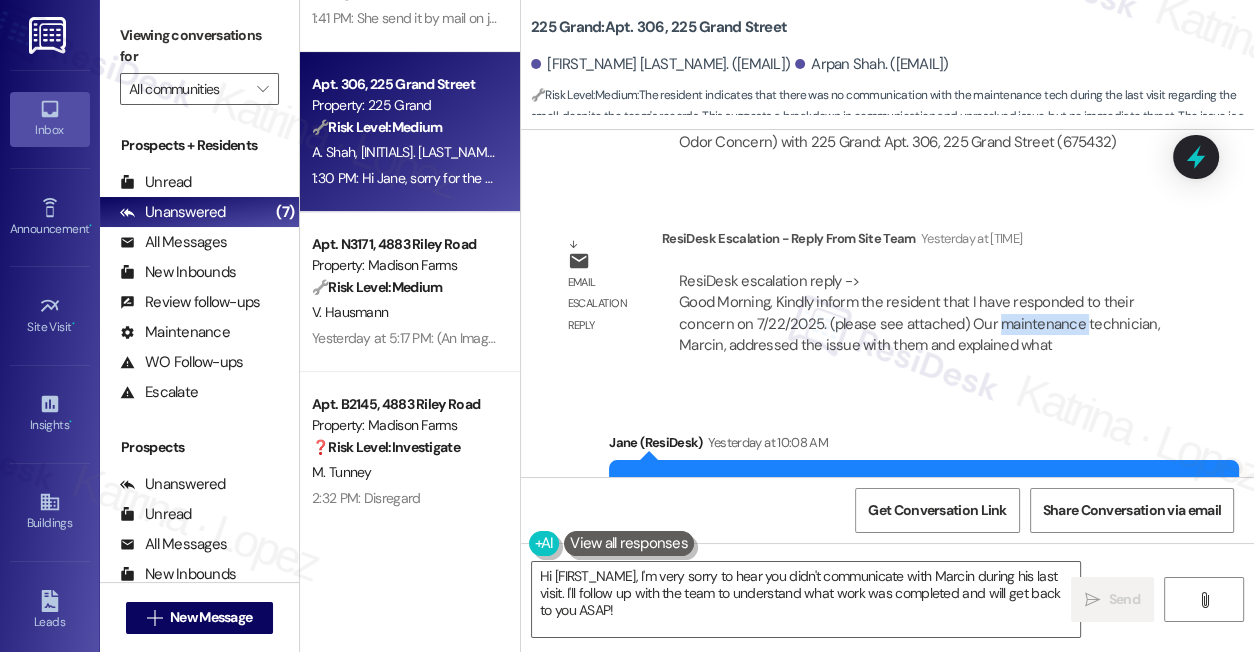 click on "ResiDesk escalation reply ->
Good Morning, Kindly inform the resident that I have responded to their concern on 7/22/2025. (please see attached) Our maintenance technician, Marcin, addressed the issue with them and explained what ResiDesk escalation reply ->
Good Morning, Kindly inform the resident that I have responded to their concern on 7/22/2025. (please see attached) Our maintenance technician, Marcin, addressed the issue with them and explained what" at bounding box center [921, 314] 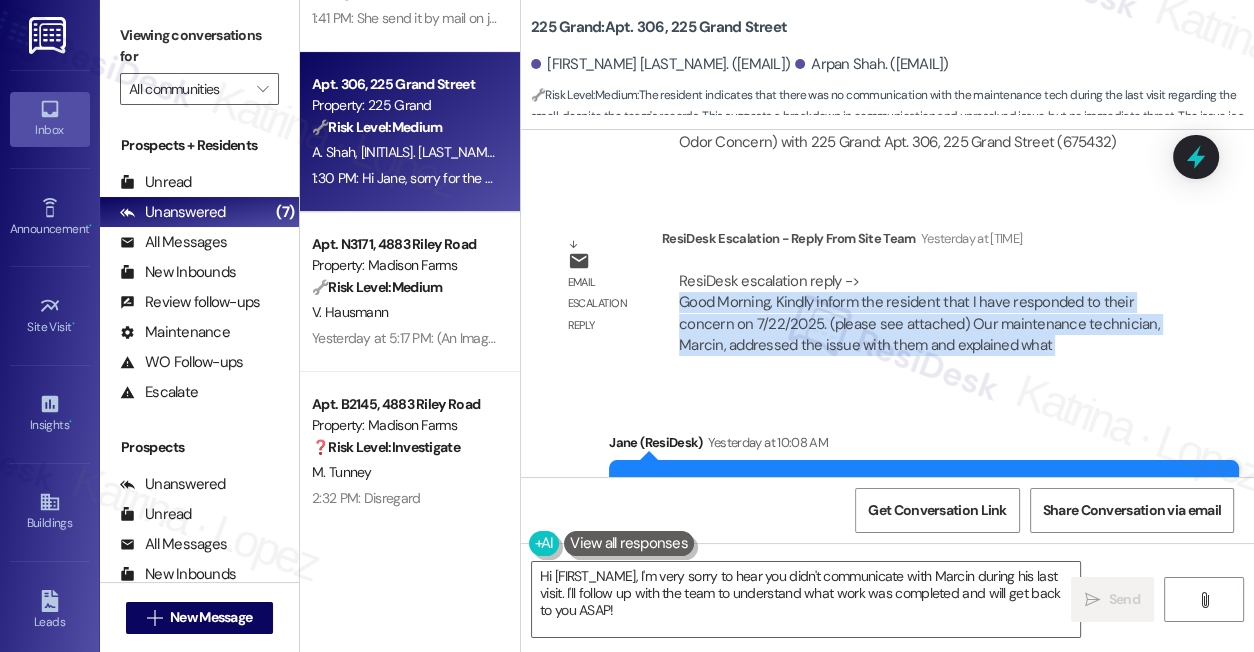 click on "ResiDesk escalation reply ->
Good Morning, Kindly inform the resident that I have responded to their concern on 7/22/2025. (please see attached) Our maintenance technician, Marcin, addressed the issue with them and explained what ResiDesk escalation reply ->
Good Morning, Kindly inform the resident that I have responded to their concern on 7/22/2025. (please see attached) Our maintenance technician, Marcin, addressed the issue with them and explained what" at bounding box center (921, 314) 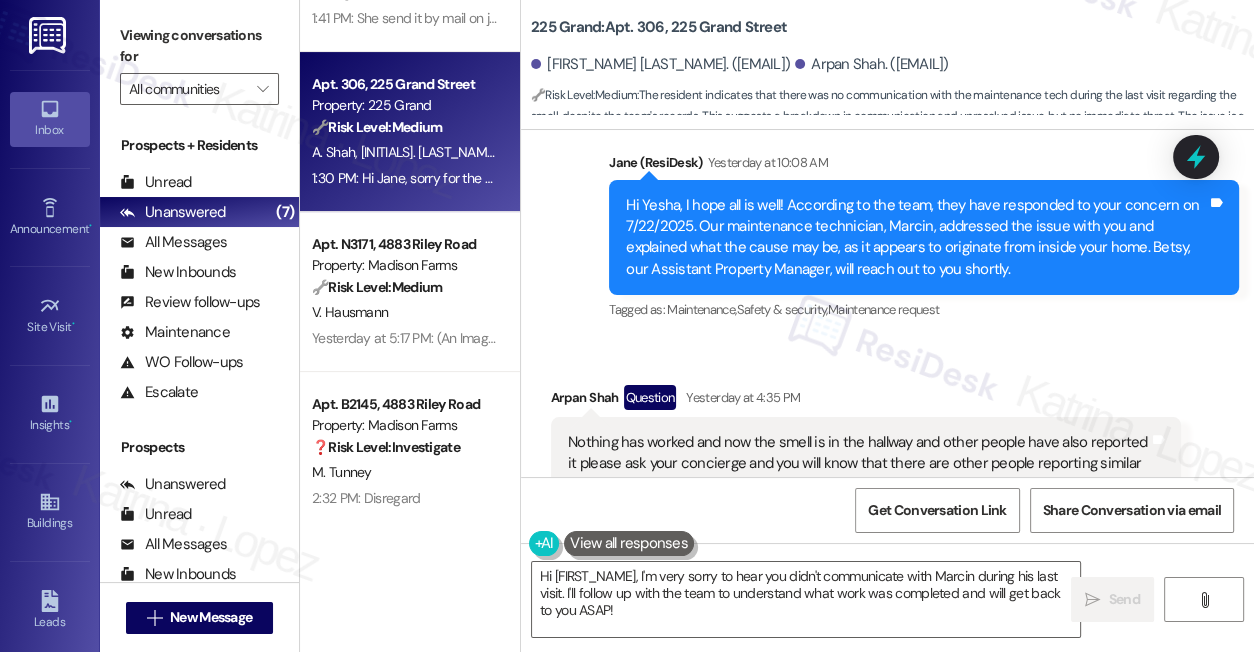 scroll, scrollTop: 17481, scrollLeft: 0, axis: vertical 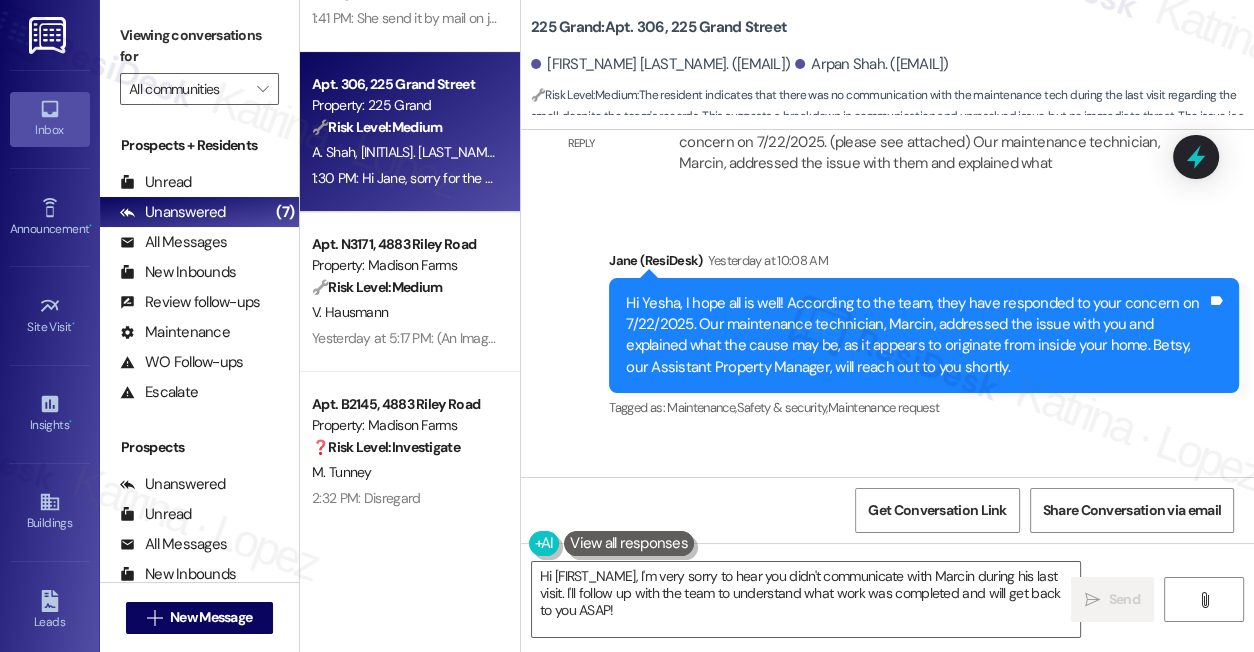 click on "225 Grand:  Apt. 306, 225 Grand Street" at bounding box center [659, 27] 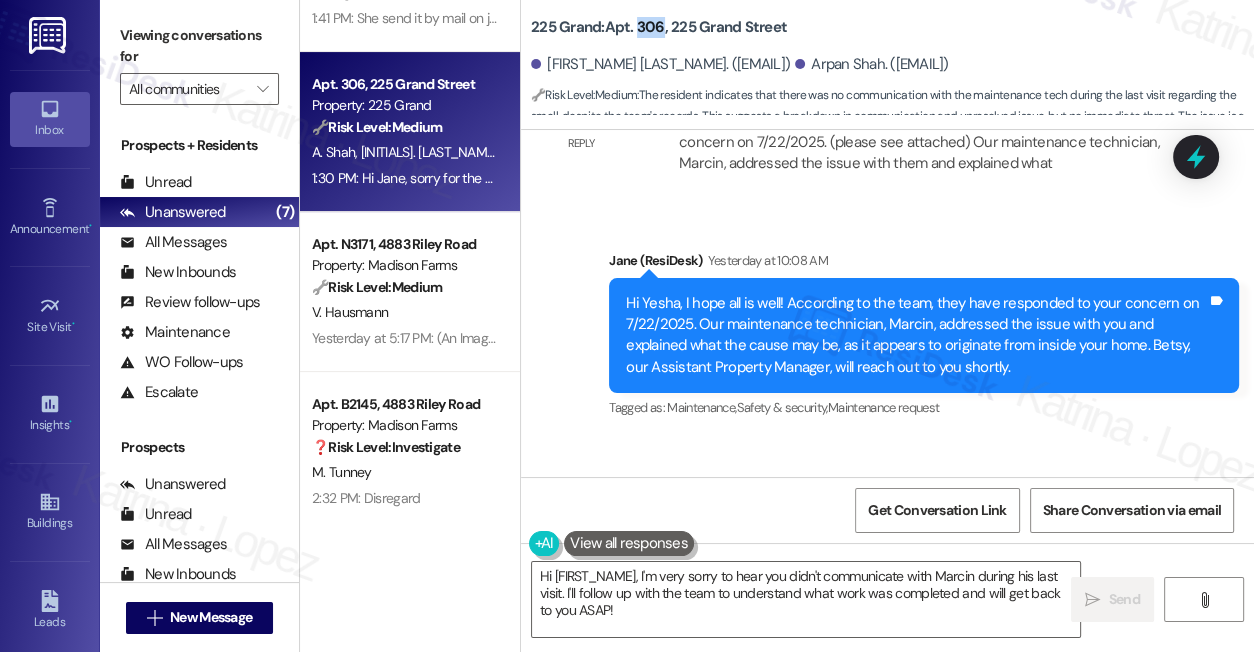 click on "225 Grand:  Apt. 306, 225 Grand Street" at bounding box center (659, 27) 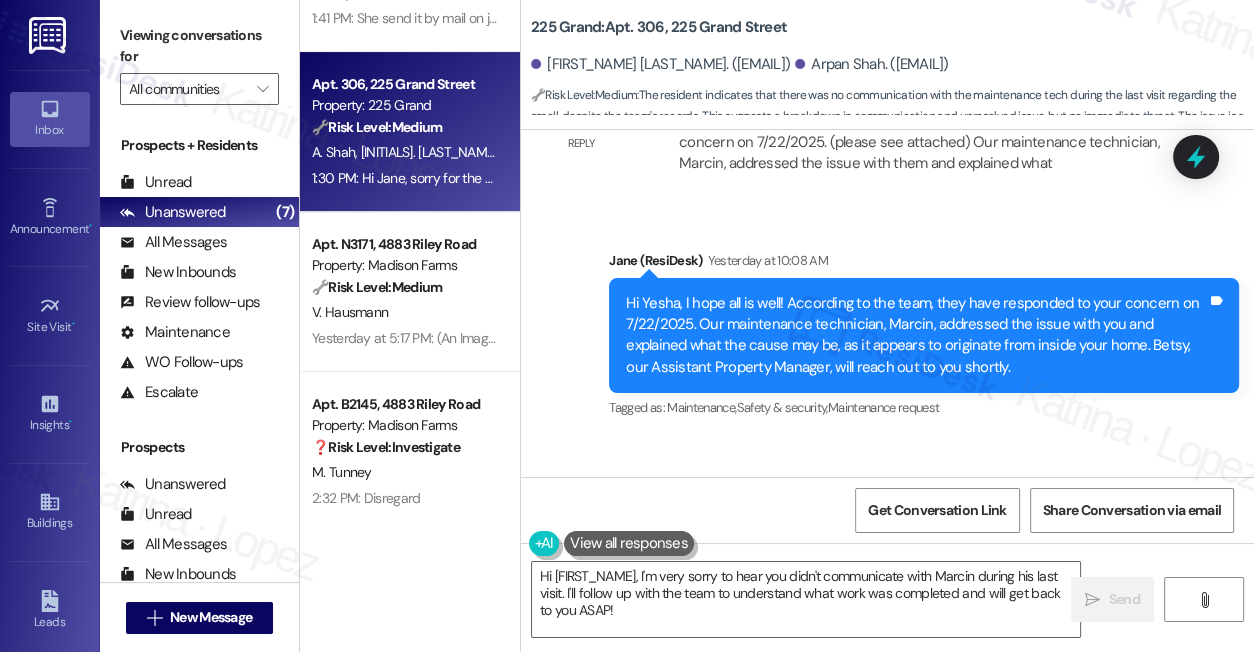 click on "Viewing conversations for" at bounding box center [199, 46] 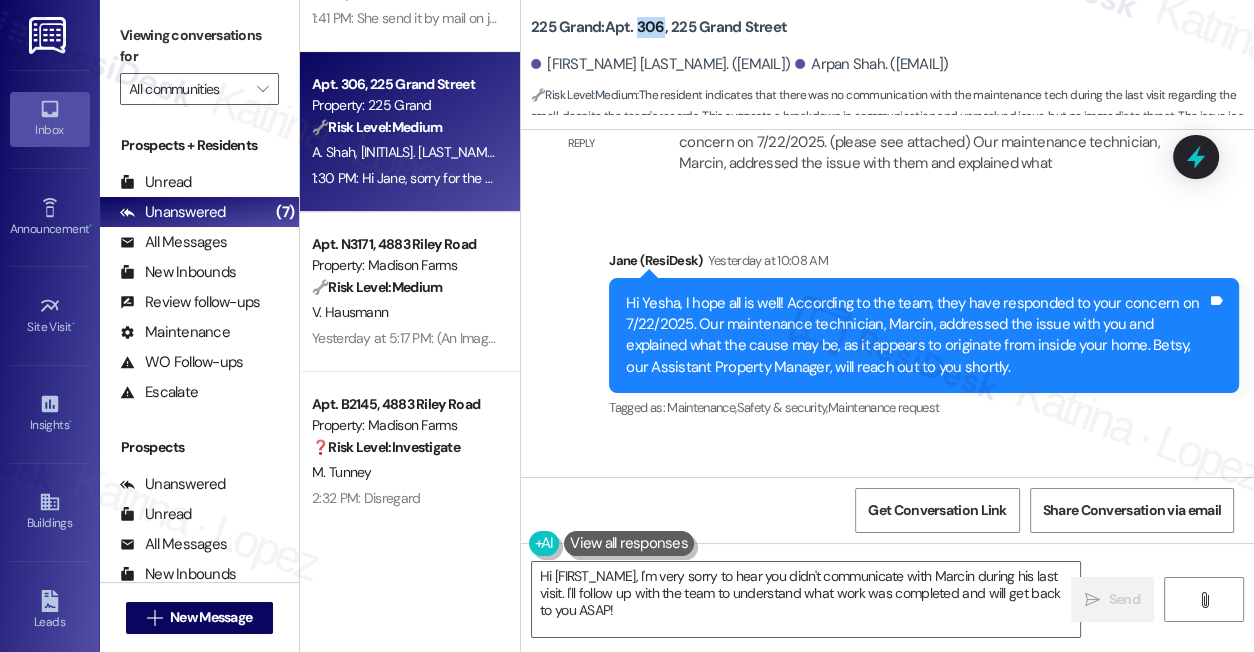 click on "225 Grand:  Apt. 306, 225 Grand Street" at bounding box center (659, 27) 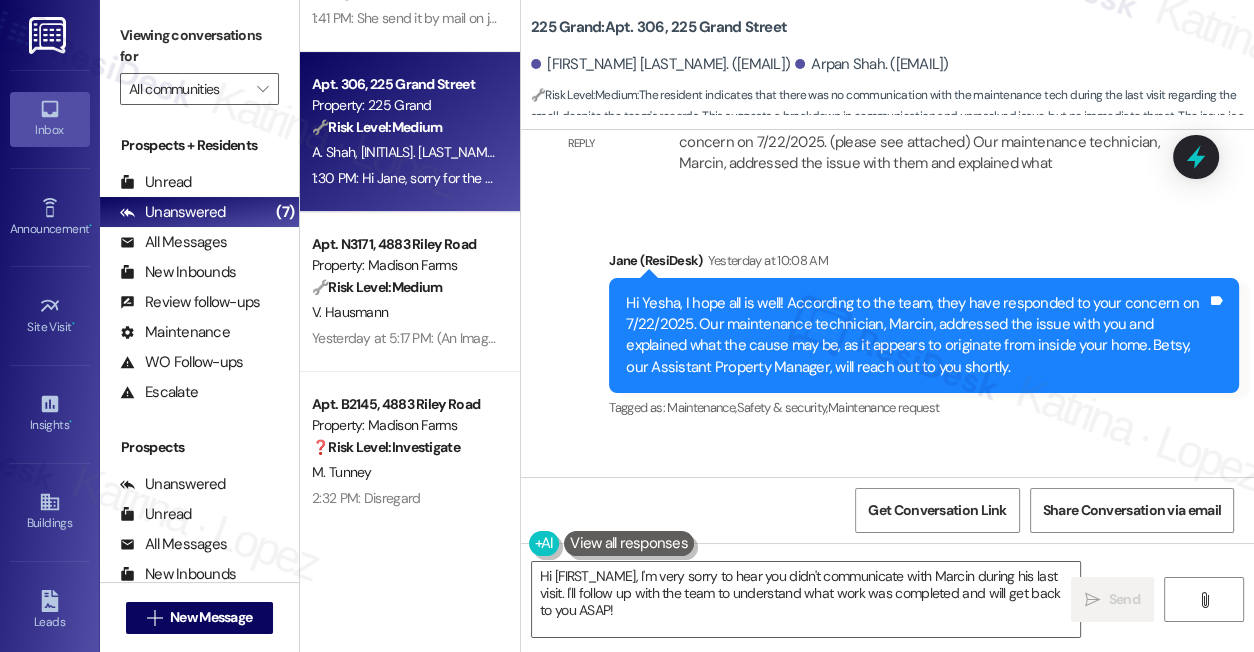 click on "Viewing conversations for" at bounding box center (199, 46) 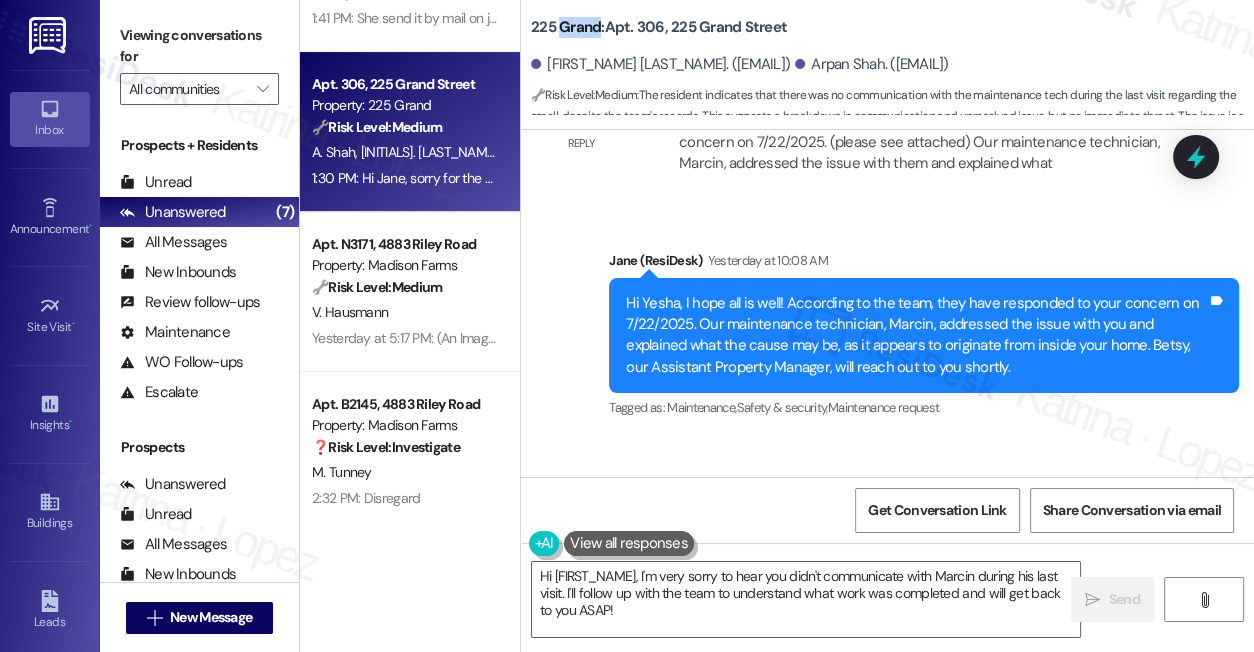 click on "225 Grand:  Apt. 306, 225 Grand Street" at bounding box center (659, 27) 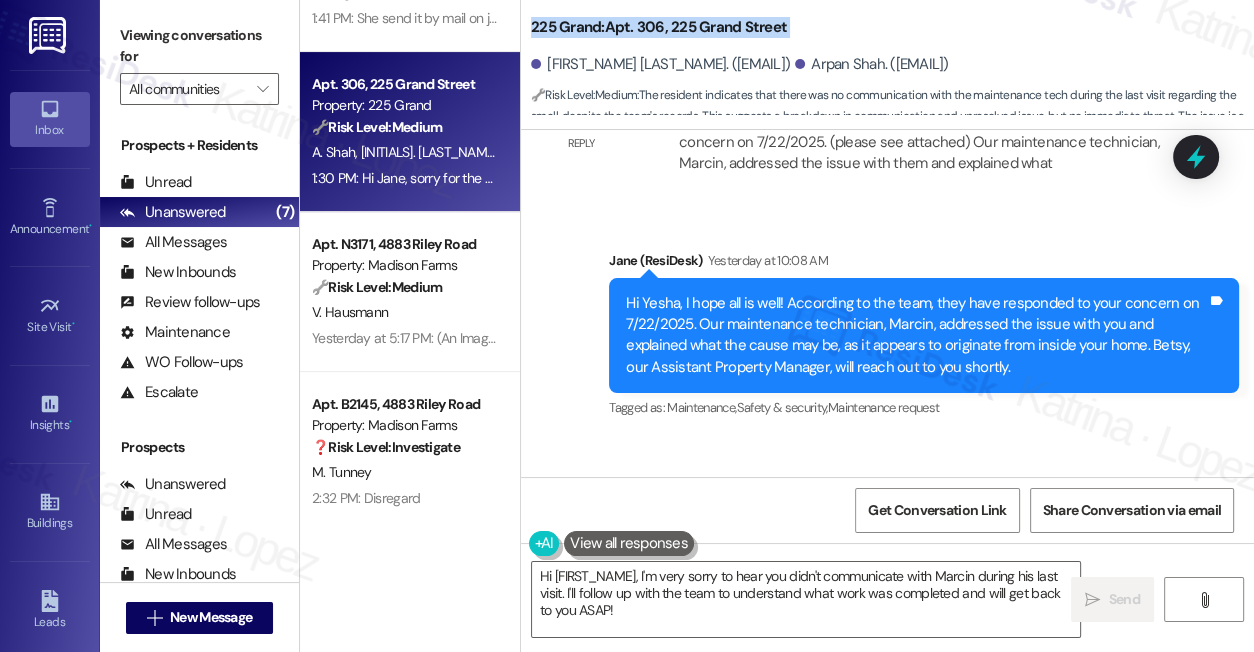 drag, startPoint x: 580, startPoint y: 31, endPoint x: 604, endPoint y: 50, distance: 30.610456 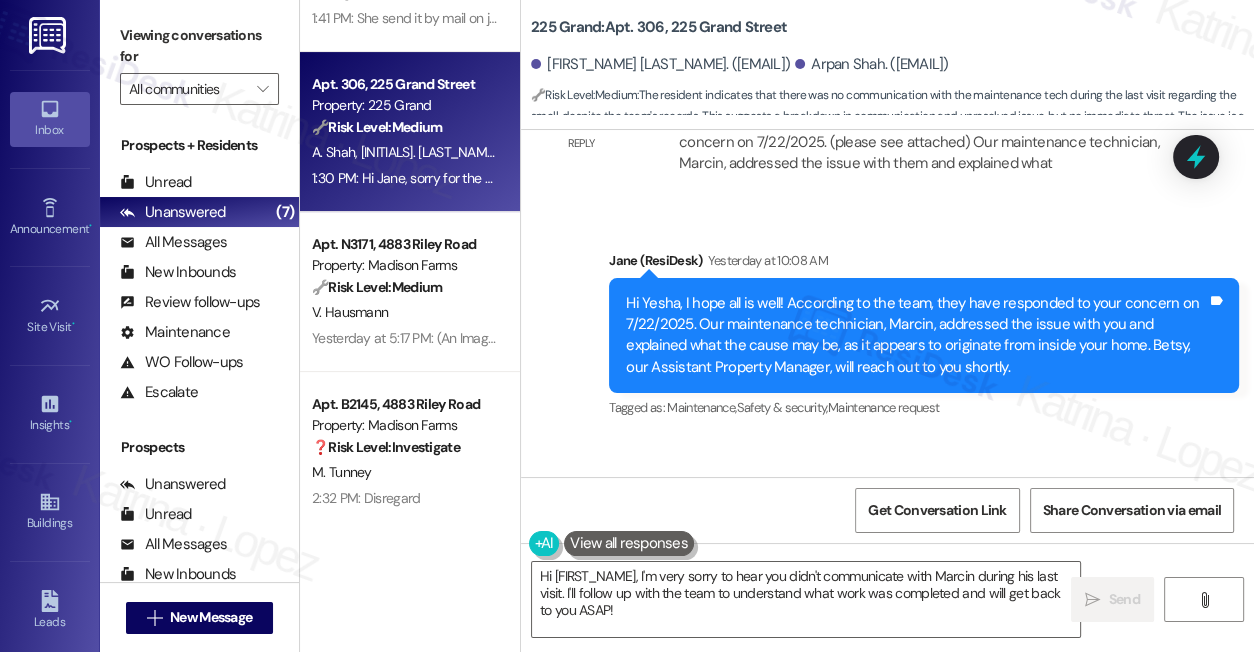 click on "Yesha Shah. (yesha.shah16@gmail.com)" at bounding box center (660, 64) 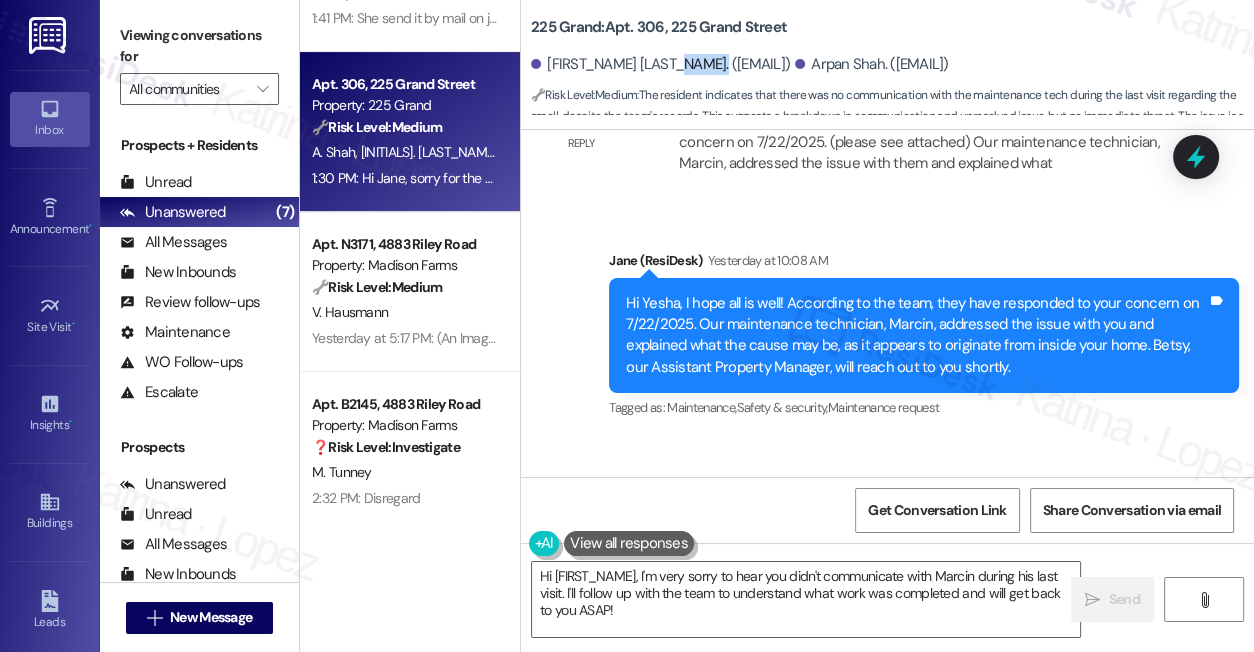 click on "Yesha Shah. (yesha.shah16@gmail.com)" at bounding box center [660, 64] 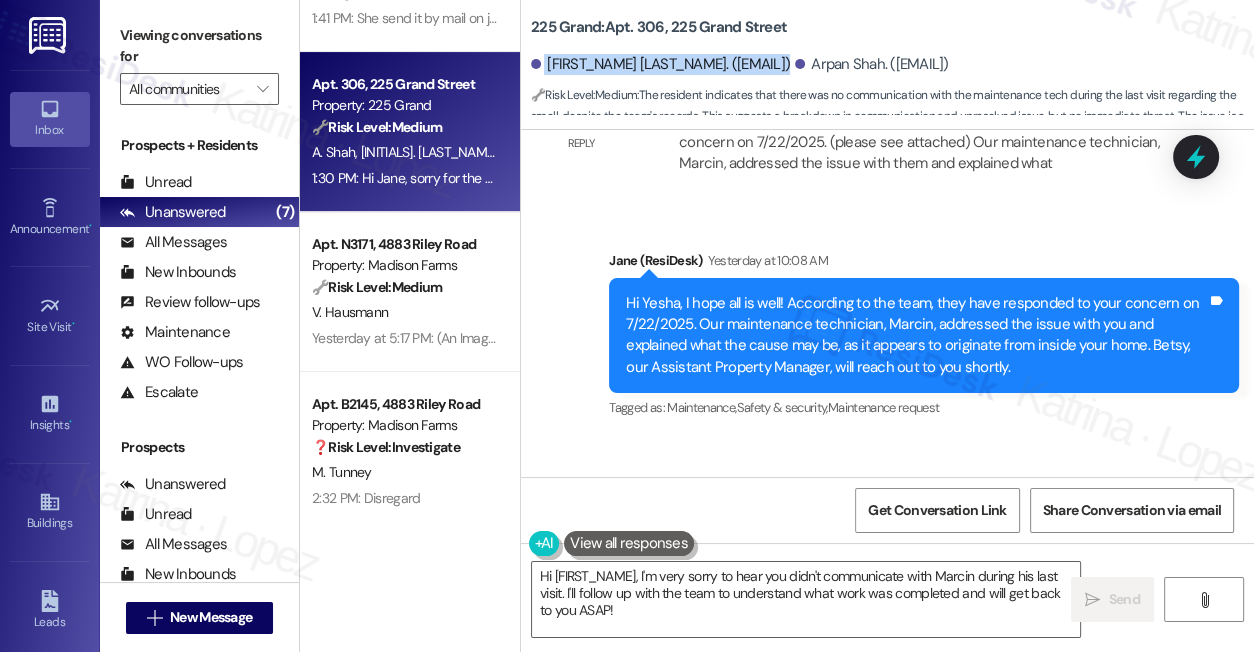 click on "Yesha Shah. (yesha.shah16@gmail.com)" at bounding box center (660, 64) 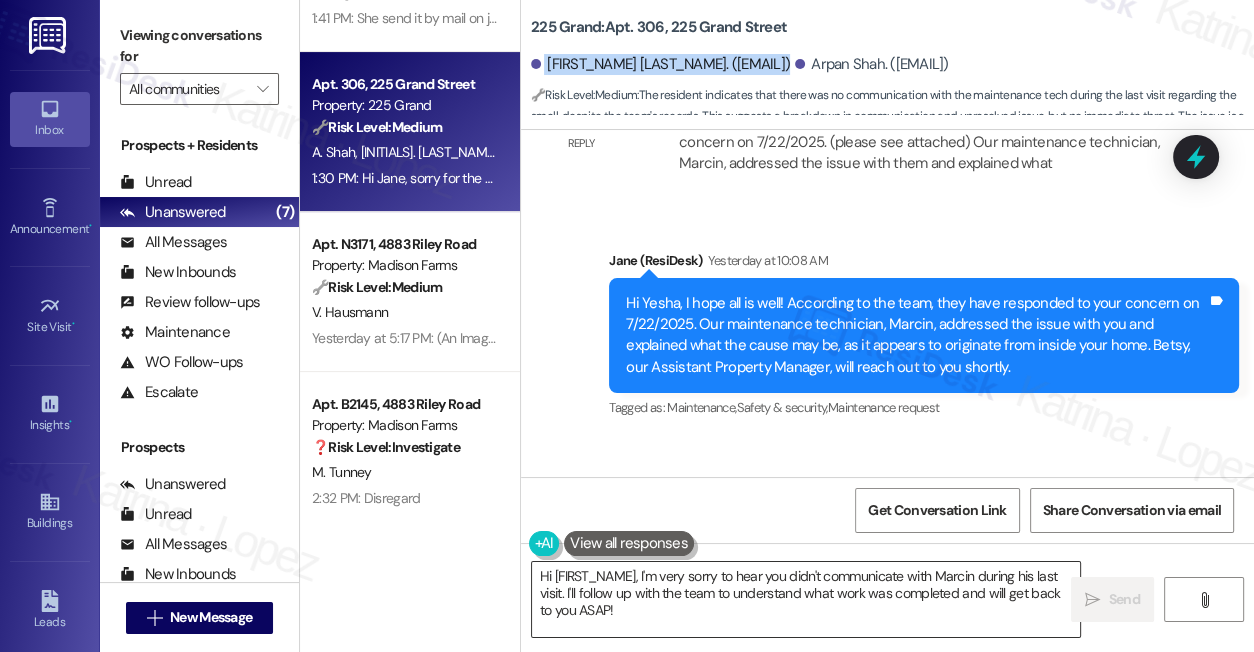 click on "Hi {{first_name}}, I'm very sorry to hear you didn't communicate with Marcin during his last visit. I'll follow up with the team to understand what work was completed and will get back to you ASAP!" at bounding box center (806, 599) 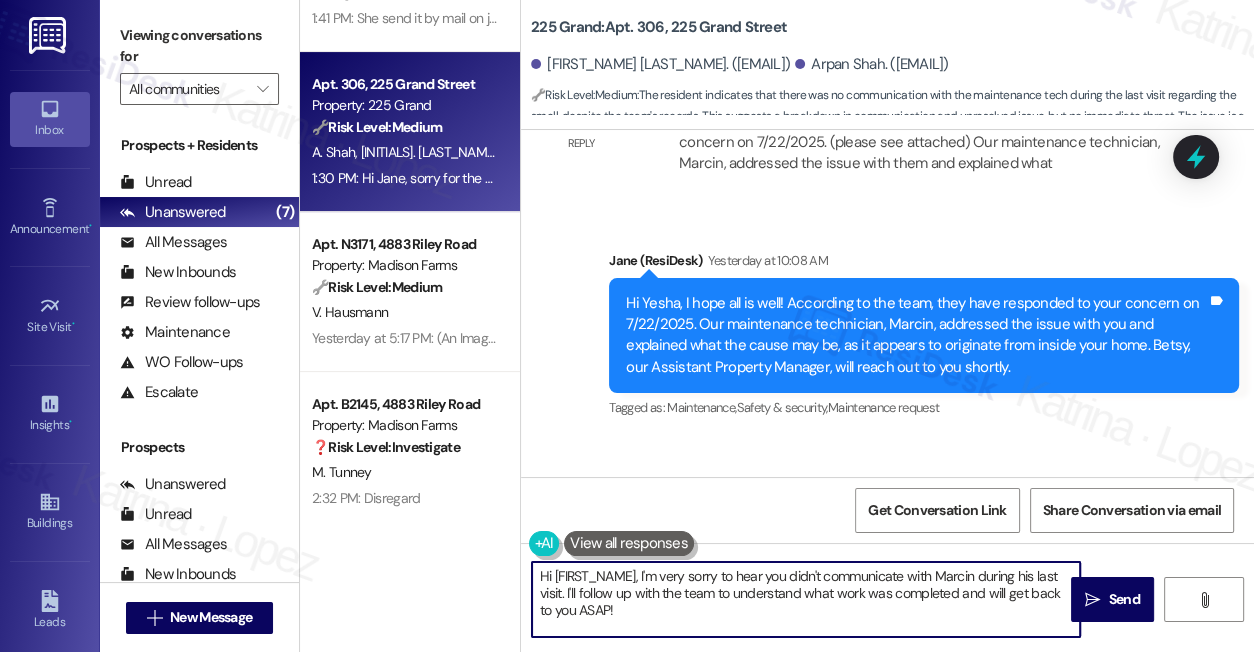 click on "Hi {{first_name}}, I'm very sorry to hear you didn't communicate with Marcin during his last visit. I'll follow up with the team to understand what work was completed and will get back to you ASAP!" at bounding box center [806, 599] 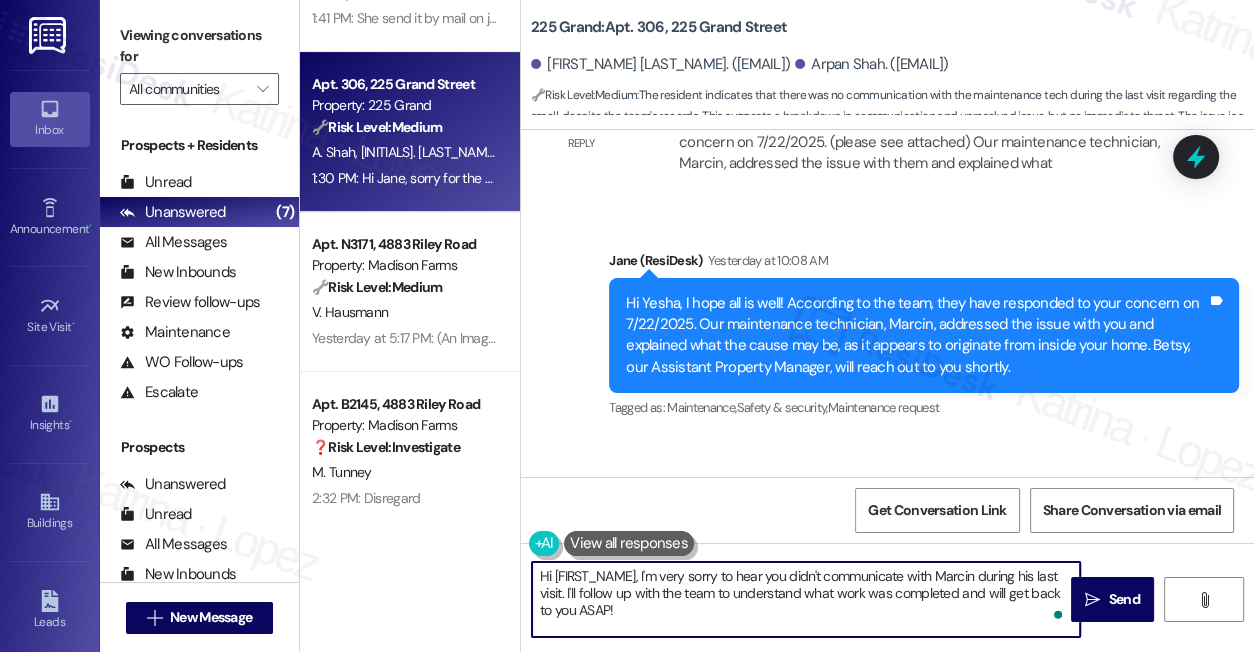 click on "Hi {{first_name}}, I'm very sorry to hear you didn't communicate with Marcin during his last visit. I'll follow up with the team to understand what work was completed and will get back to you ASAP!" at bounding box center [806, 599] 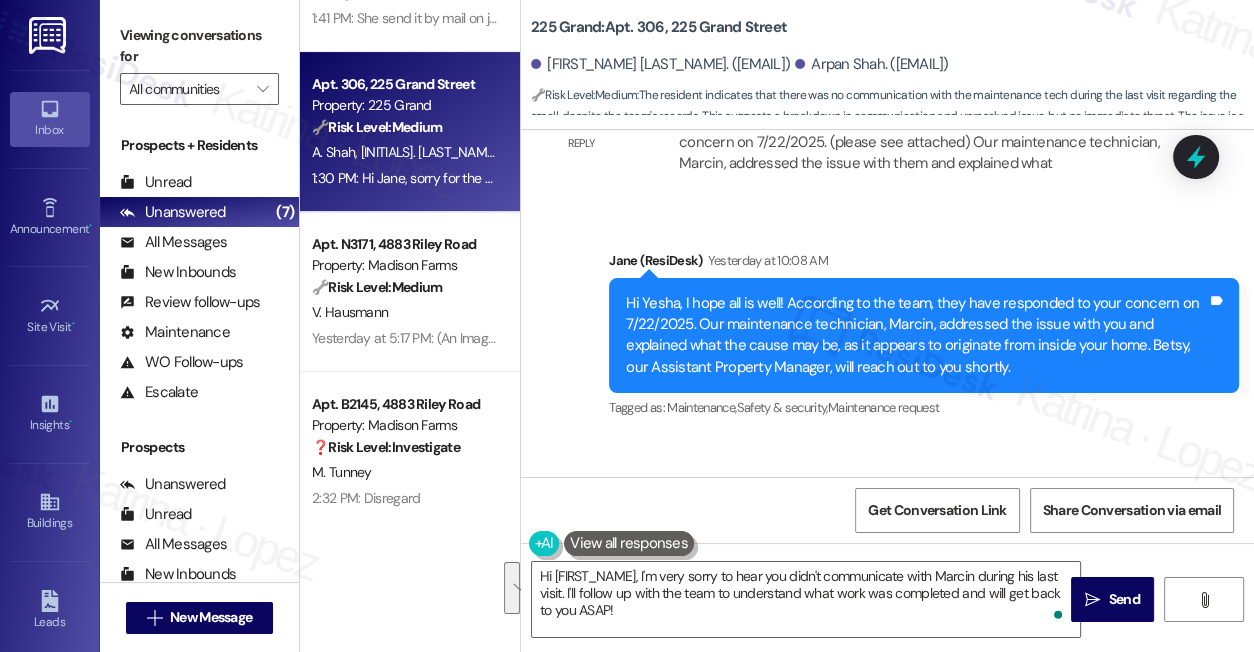 click on "Viewing conversations for" at bounding box center (199, 46) 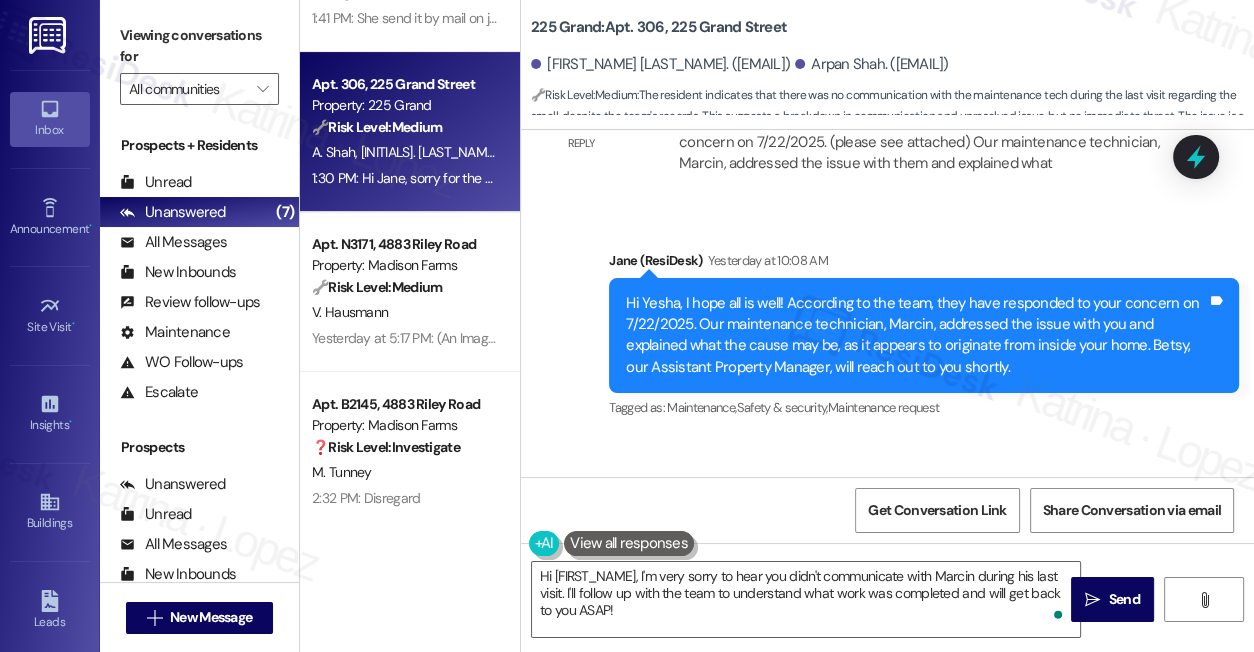 click on "Hi Yesha, I hope all is well! According to the team, they have responded to your concern on 7/22/2025. Our maintenance technician, Marcin, addressed the issue with you and explained what the cause may be, as it appears to originate from inside your home. Betsy, our Assistant Property Manager, will reach out to you shortly." at bounding box center (916, 336) 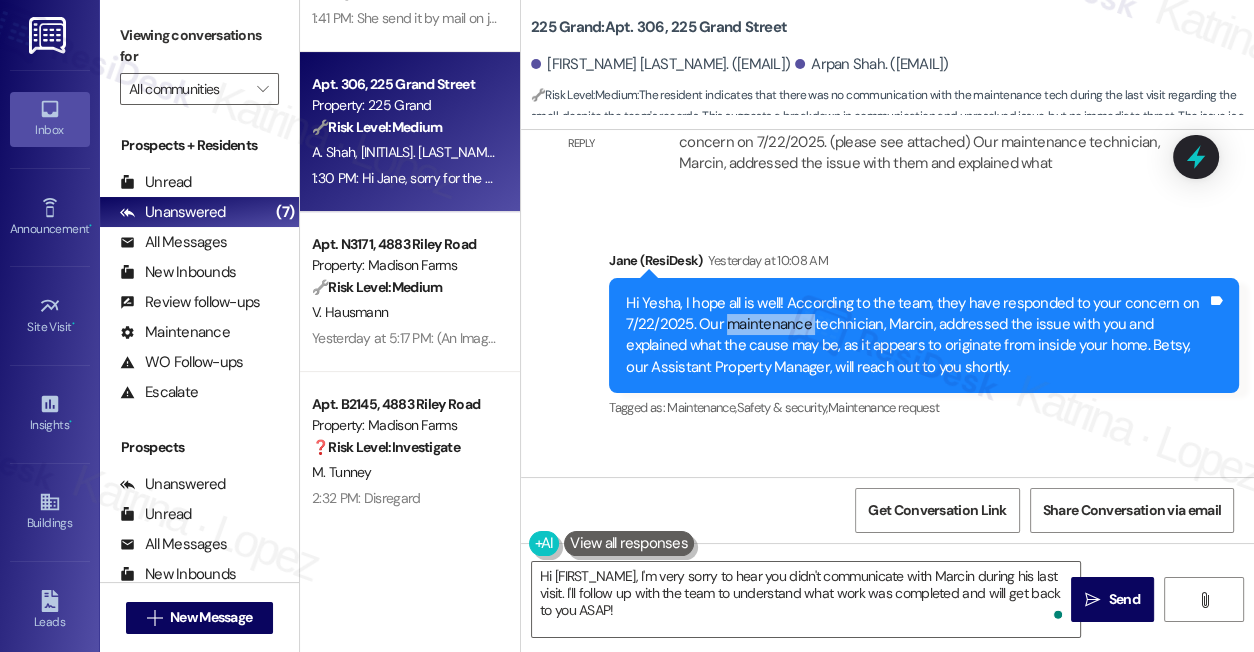 click on "Hi Yesha, I hope all is well! According to the team, they have responded to your concern on 7/22/2025. Our maintenance technician, Marcin, addressed the issue with you and explained what the cause may be, as it appears to originate from inside your home. Betsy, our Assistant Property Manager, will reach out to you shortly." at bounding box center (916, 336) 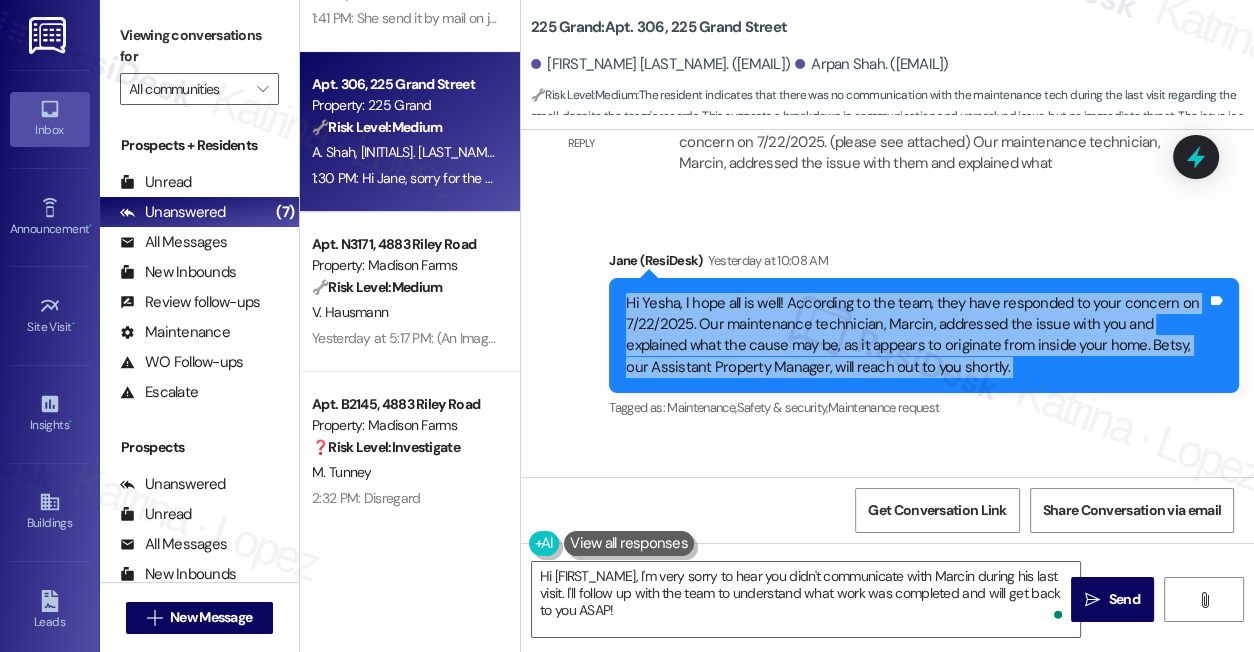 click on "Hi Yesha, I hope all is well! According to the team, they have responded to your concern on 7/22/2025. Our maintenance technician, Marcin, addressed the issue with you and explained what the cause may be, as it appears to originate from inside your home. Betsy, our Assistant Property Manager, will reach out to you shortly." at bounding box center (916, 336) 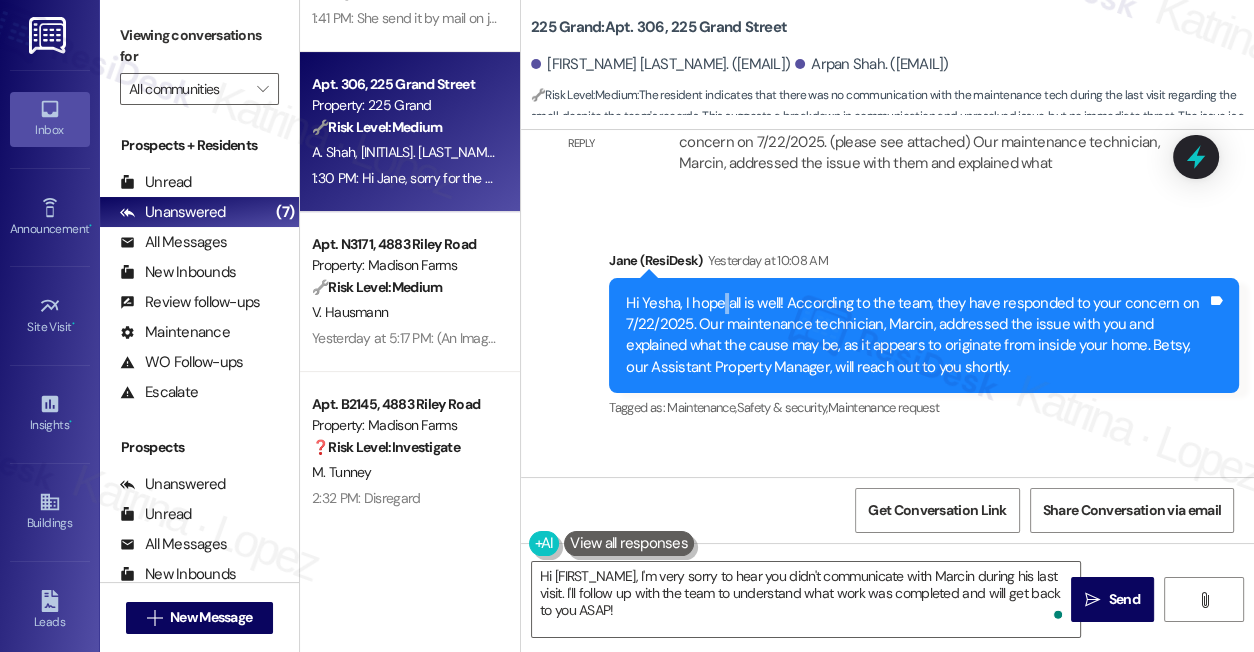 click on "Hi Yesha, I hope all is well! According to the team, they have responded to your concern on 7/22/2025. Our maintenance technician, Marcin, addressed the issue with you and explained what the cause may be, as it appears to originate from inside your home. Betsy, our Assistant Property Manager, will reach out to you shortly." at bounding box center (916, 336) 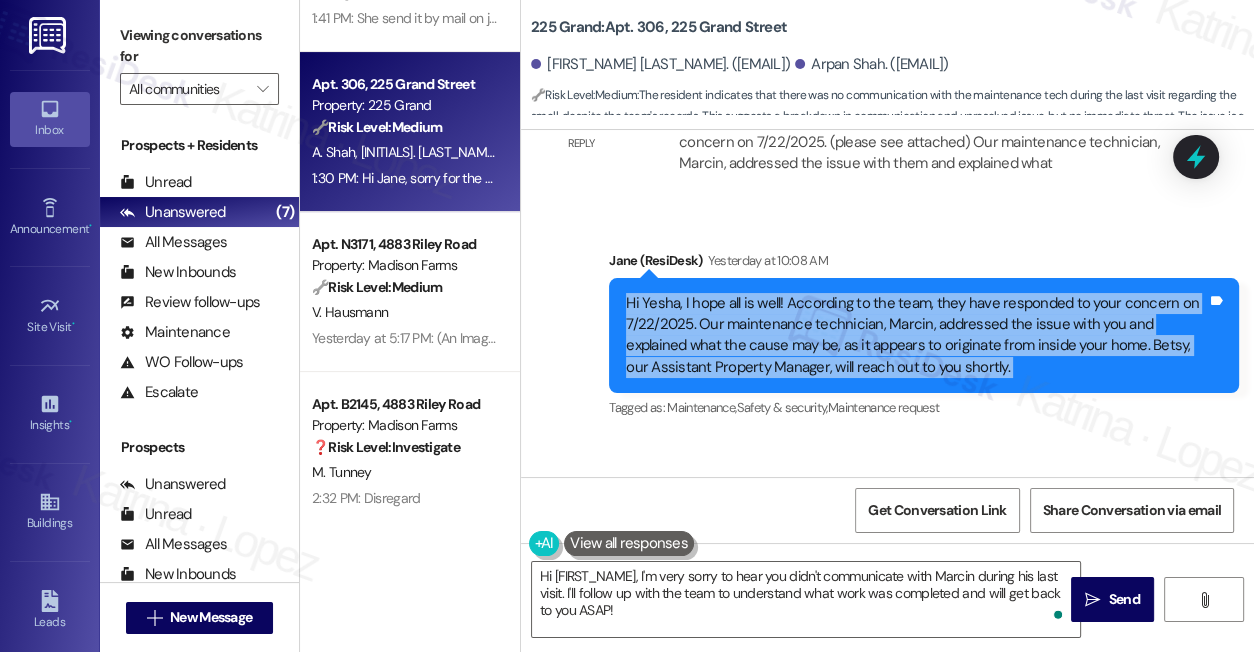 click on "Hi Yesha, I hope all is well! According to the team, they have responded to your concern on 7/22/2025. Our maintenance technician, Marcin, addressed the issue with you and explained what the cause may be, as it appears to originate from inside your home. Betsy, our Assistant Property Manager, will reach out to you shortly." at bounding box center [916, 336] 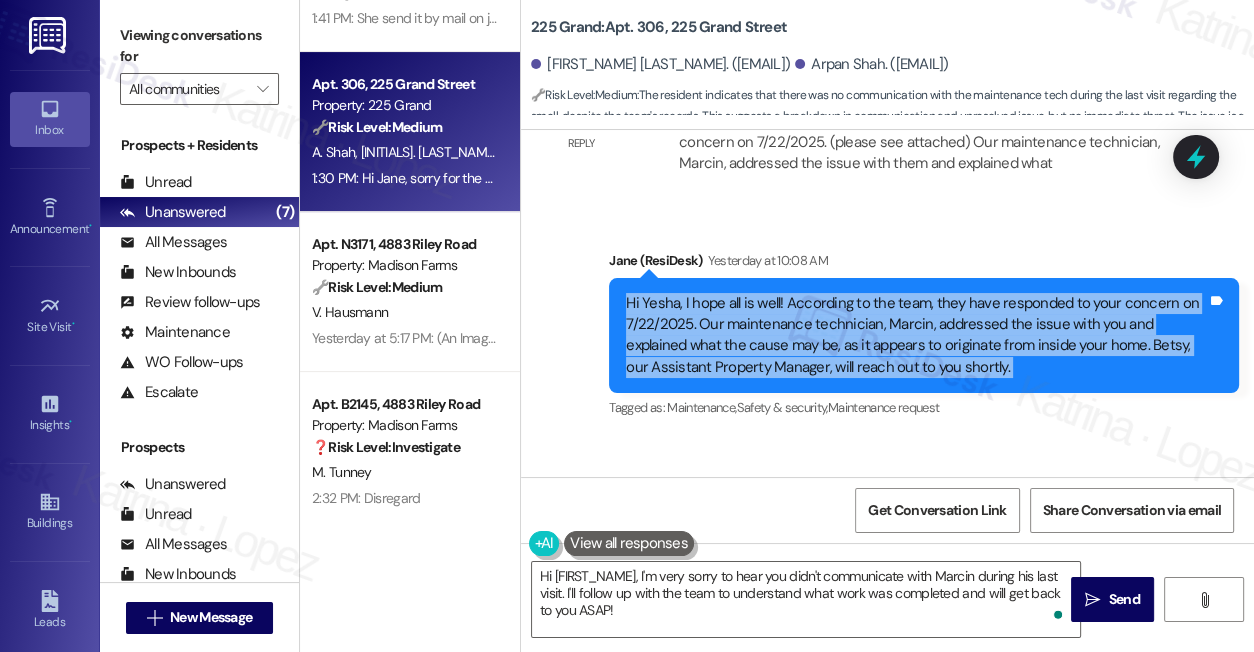 click on "Hi Yesha, I hope all is well! According to the team, they have responded to your concern on 7/22/2025. Our maintenance technician, Marcin, addressed the issue with you and explained what the cause may be, as it appears to originate from inside your home. Betsy, our Assistant Property Manager, will reach out to you shortly." at bounding box center [916, 336] 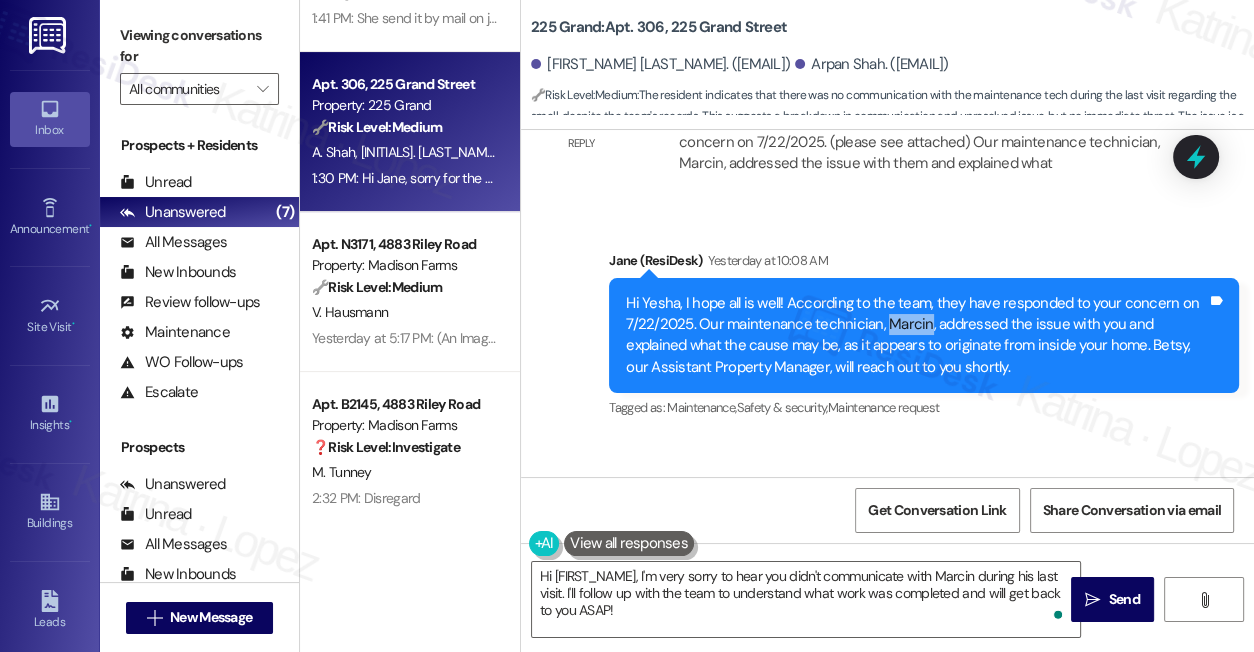 click on "Hi Yesha, I hope all is well! According to the team, they have responded to your concern on 7/22/2025. Our maintenance technician, Marcin, addressed the issue with you and explained what the cause may be, as it appears to originate from inside your home. Betsy, our Assistant Property Manager, will reach out to you shortly." at bounding box center [916, 336] 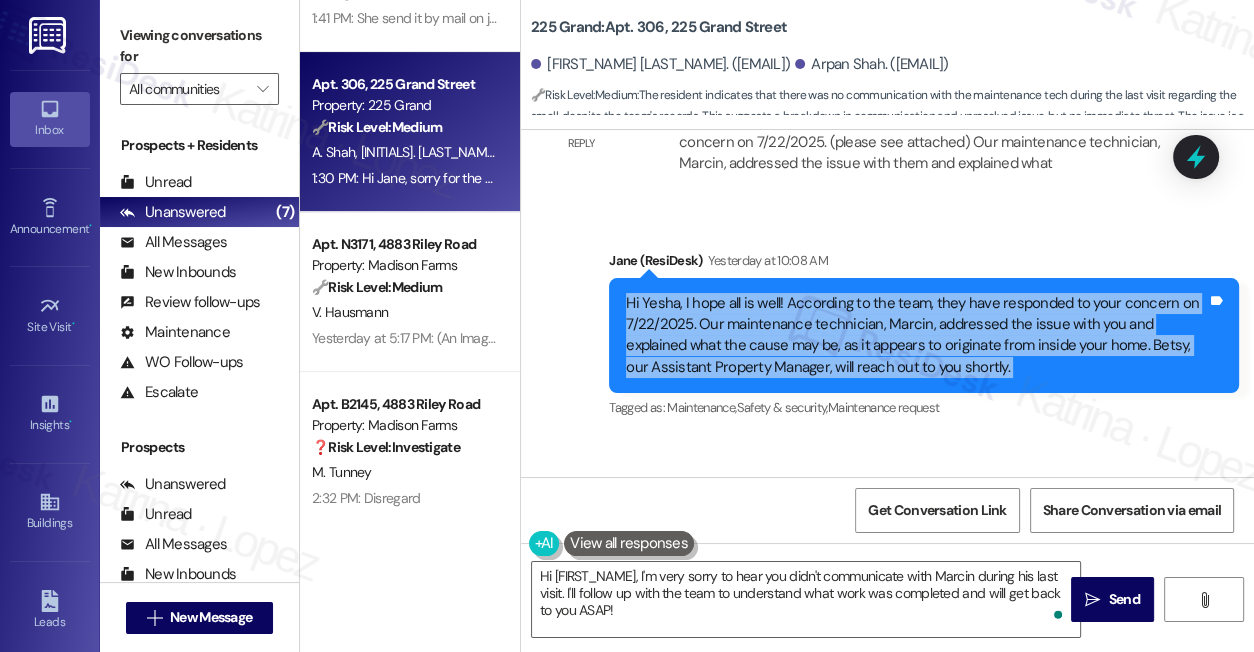 click on "Hi Yesha, I hope all is well! According to the team, they have responded to your concern on 7/22/2025. Our maintenance technician, Marcin, addressed the issue with you and explained what the cause may be, as it appears to originate from inside your home. Betsy, our Assistant Property Manager, will reach out to you shortly." at bounding box center (916, 336) 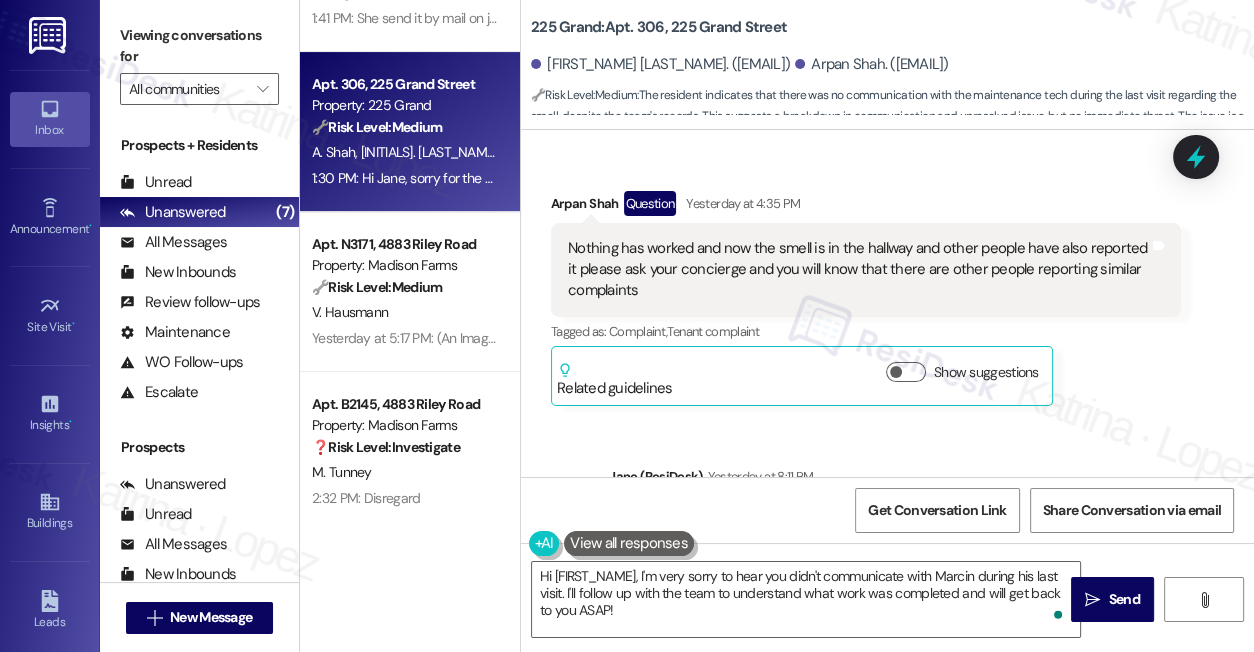 scroll, scrollTop: 17754, scrollLeft: 0, axis: vertical 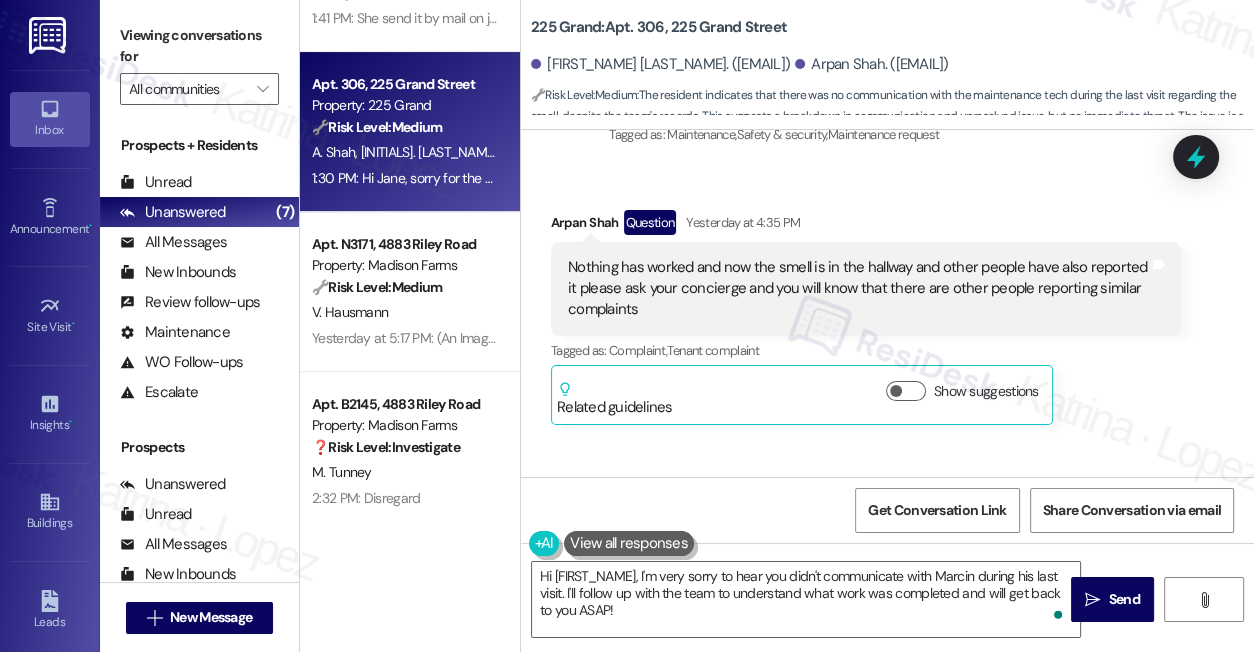 click on "Nothing has worked and now the smell is in the hallway and other people have also reported it please ask your concierge and you will know that there are other people reporting similar complaints" at bounding box center [858, 289] 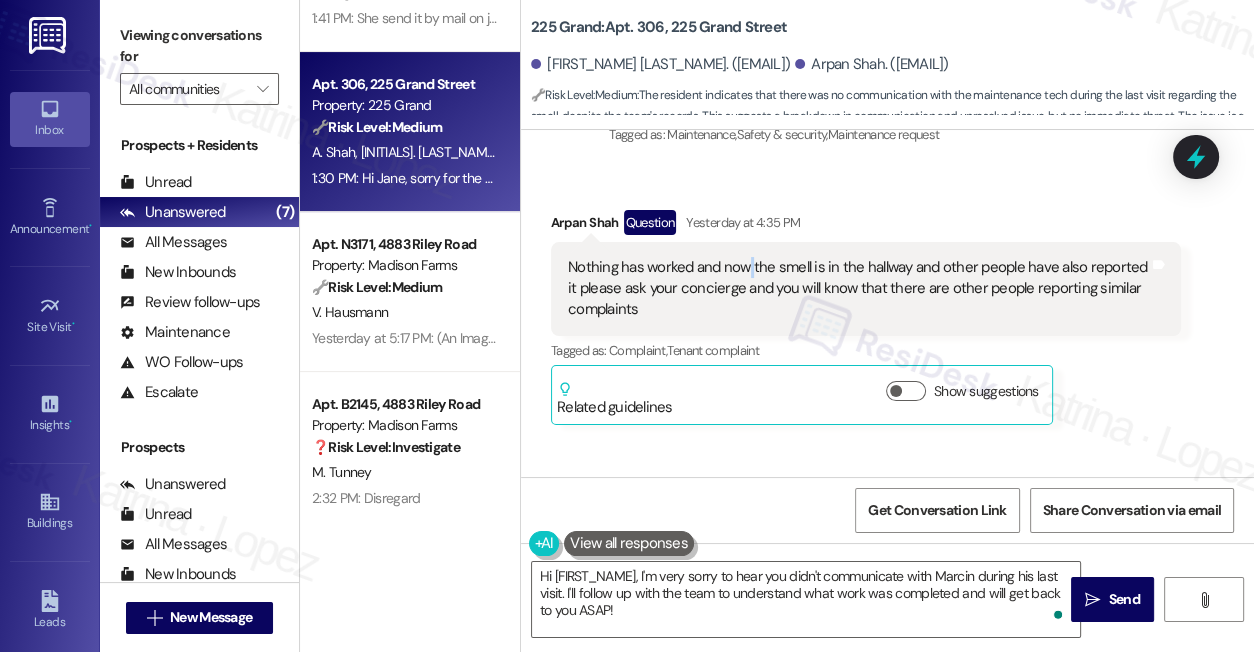 click on "Nothing has worked and now the smell is in the hallway and other people have also reported it please ask your concierge and you will know that there are other people reporting similar complaints" at bounding box center [858, 289] 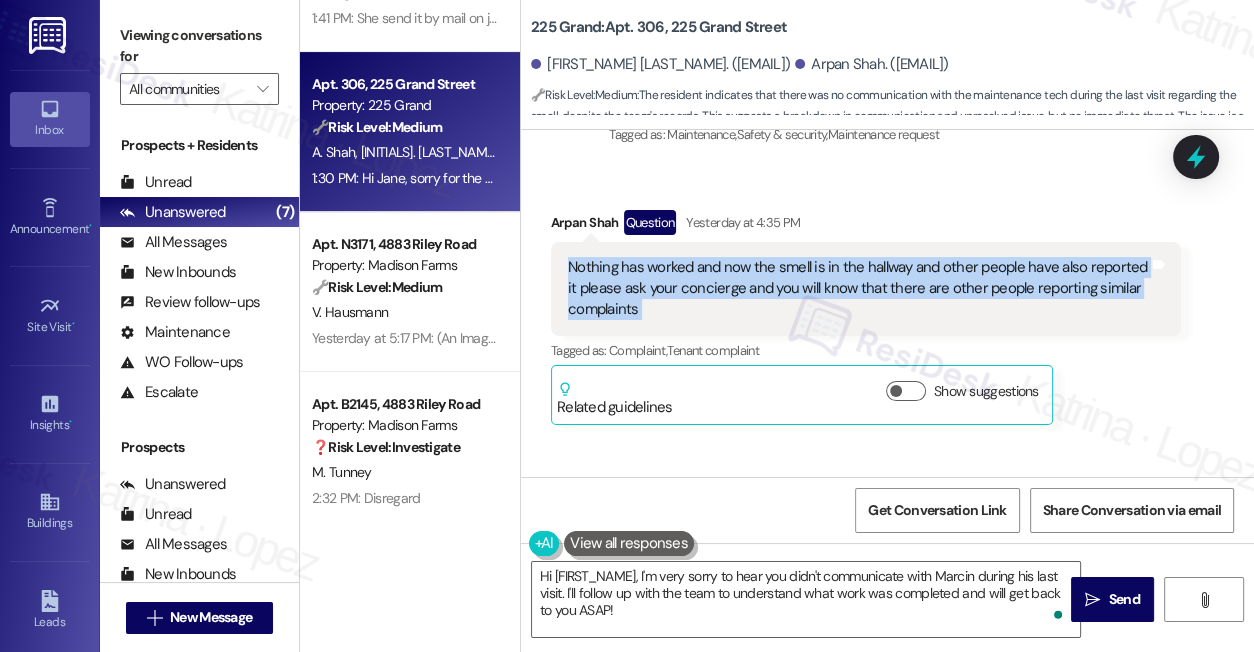 click on "Nothing has worked and now the smell is in the hallway and other people have also reported it please ask your concierge and you will know that there are other people reporting similar complaints" at bounding box center [858, 289] 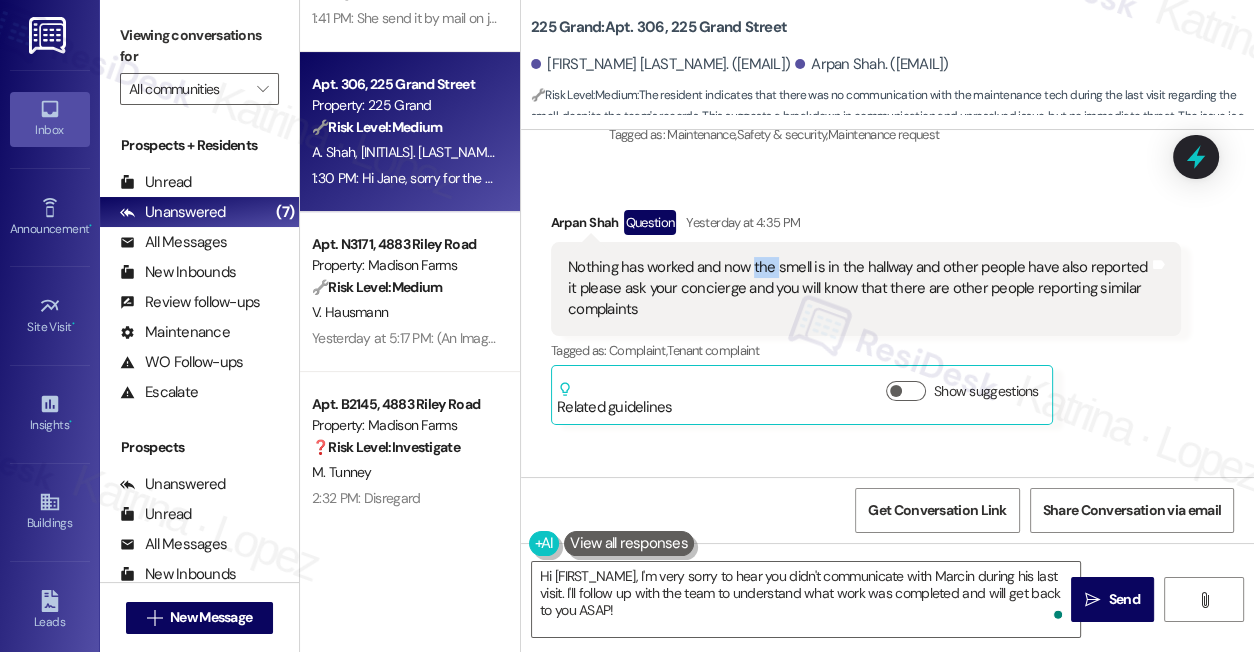 click on "Nothing has worked and now the smell is in the hallway and other people have also reported it please ask your concierge and you will know that there are other people reporting similar complaints" at bounding box center [858, 289] 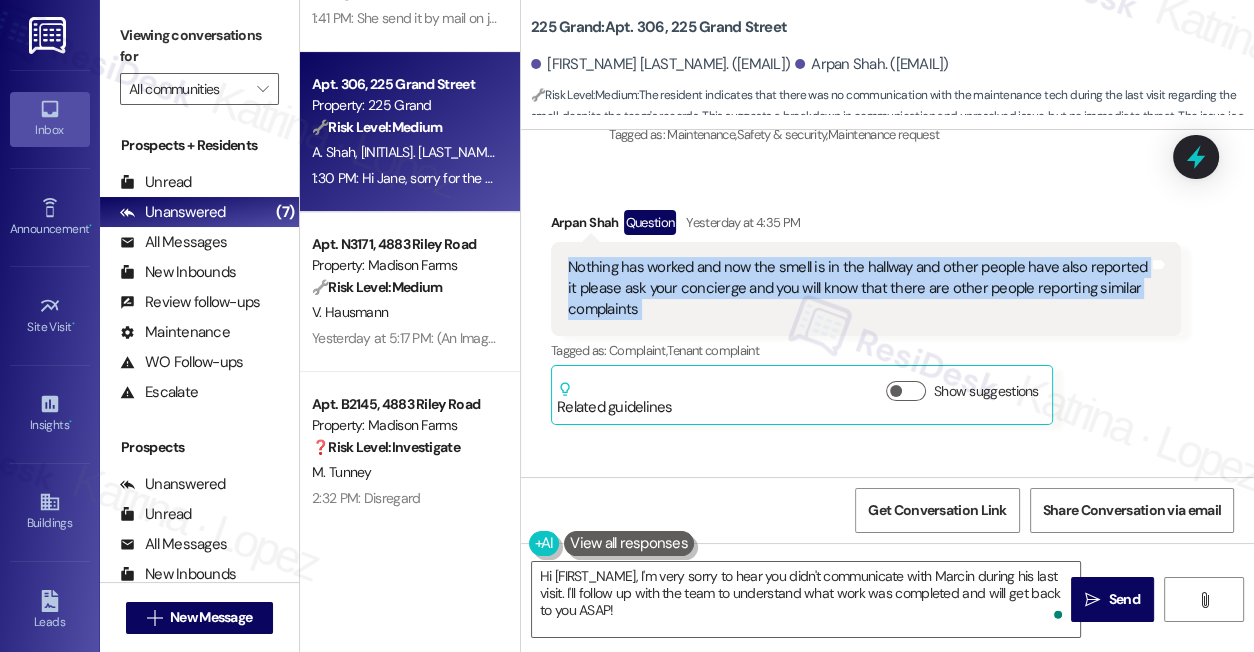 click on "Nothing has worked and now the smell is in the hallway and other people have also reported it please ask your concierge and you will know that there are other people reporting similar complaints" at bounding box center [858, 289] 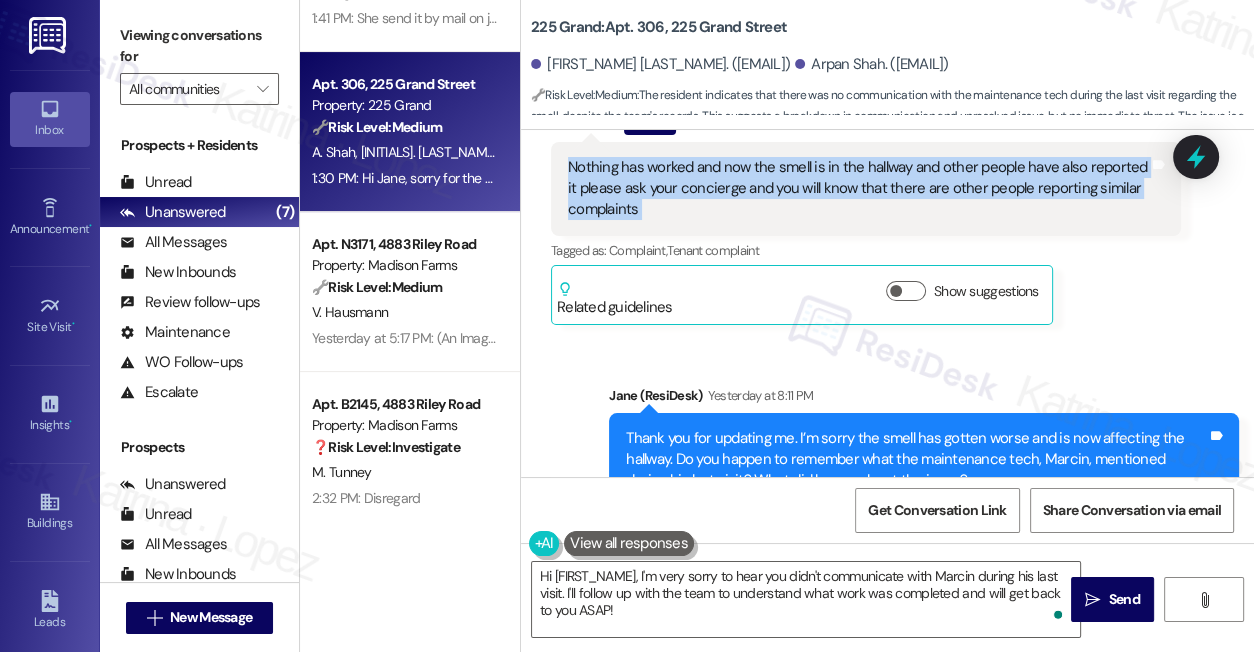 scroll, scrollTop: 18026, scrollLeft: 0, axis: vertical 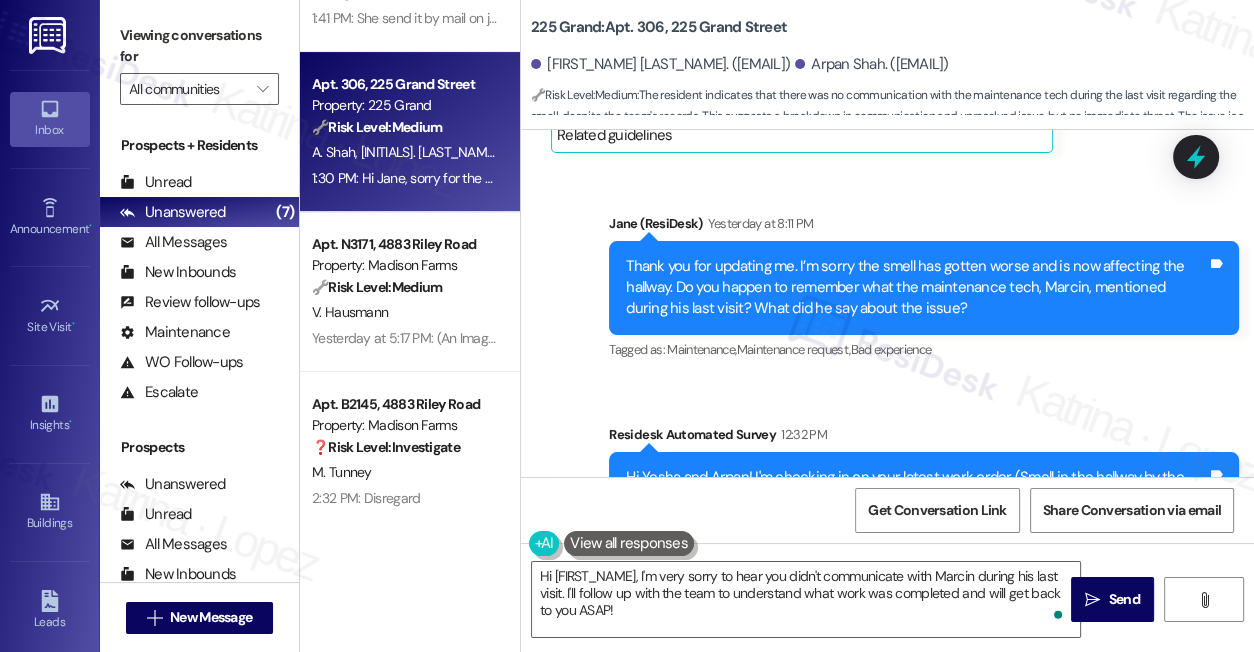 click on "Thank you for updating me. I’m sorry the smell has gotten worse and is now affecting the hallway. Do you happen to remember what the maintenance tech, Marcin, mentioned during his last visit? What did he say about the issue?" at bounding box center [916, 288] 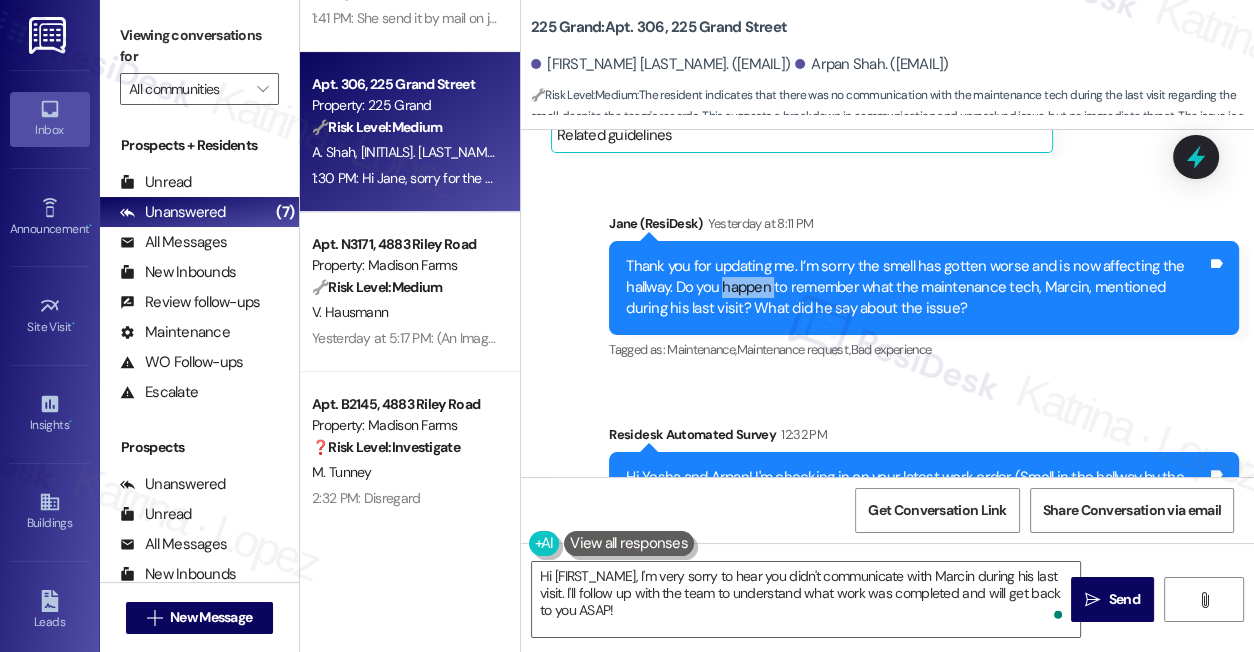click on "Thank you for updating me. I’m sorry the smell has gotten worse and is now affecting the hallway. Do you happen to remember what the maintenance tech, Marcin, mentioned during his last visit? What did he say about the issue?" at bounding box center [916, 288] 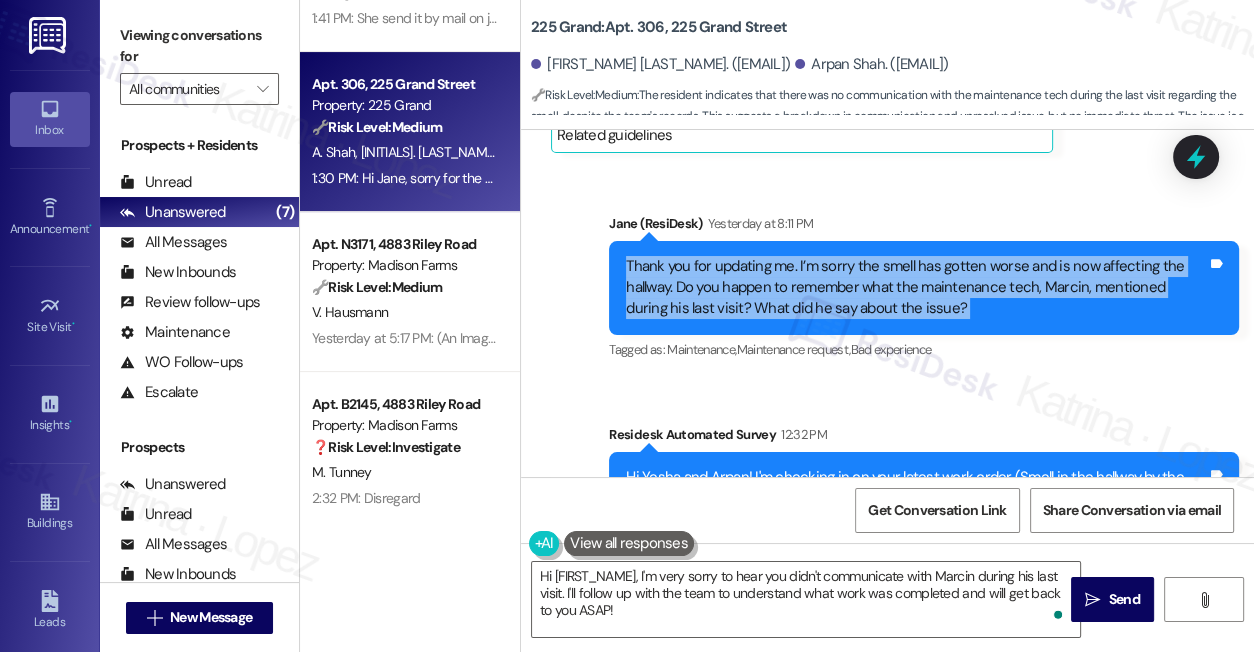 click on "Thank you for updating me. I’m sorry the smell has gotten worse and is now affecting the hallway. Do you happen to remember what the maintenance tech, Marcin, mentioned during his last visit? What did he say about the issue?" at bounding box center (916, 288) 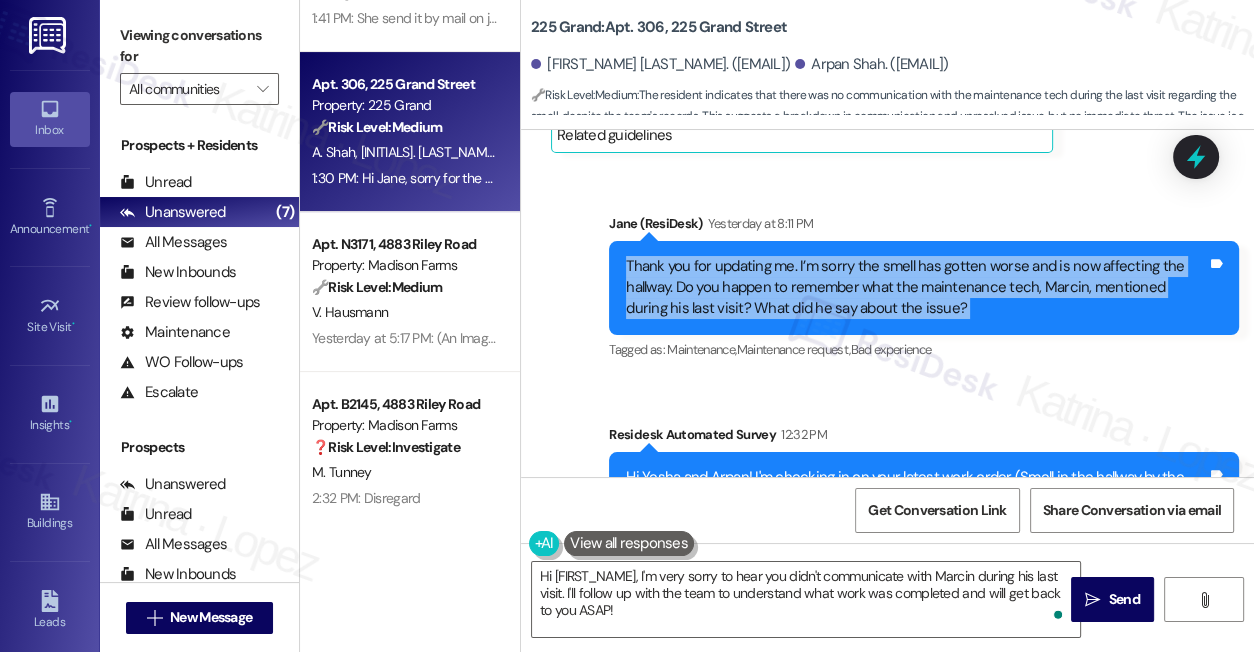 click on "Thank you for updating me. I’m sorry the smell has gotten worse and is now affecting the hallway. Do you happen to remember what the maintenance tech, Marcin, mentioned during his last visit? What did he say about the issue?" at bounding box center (916, 288) 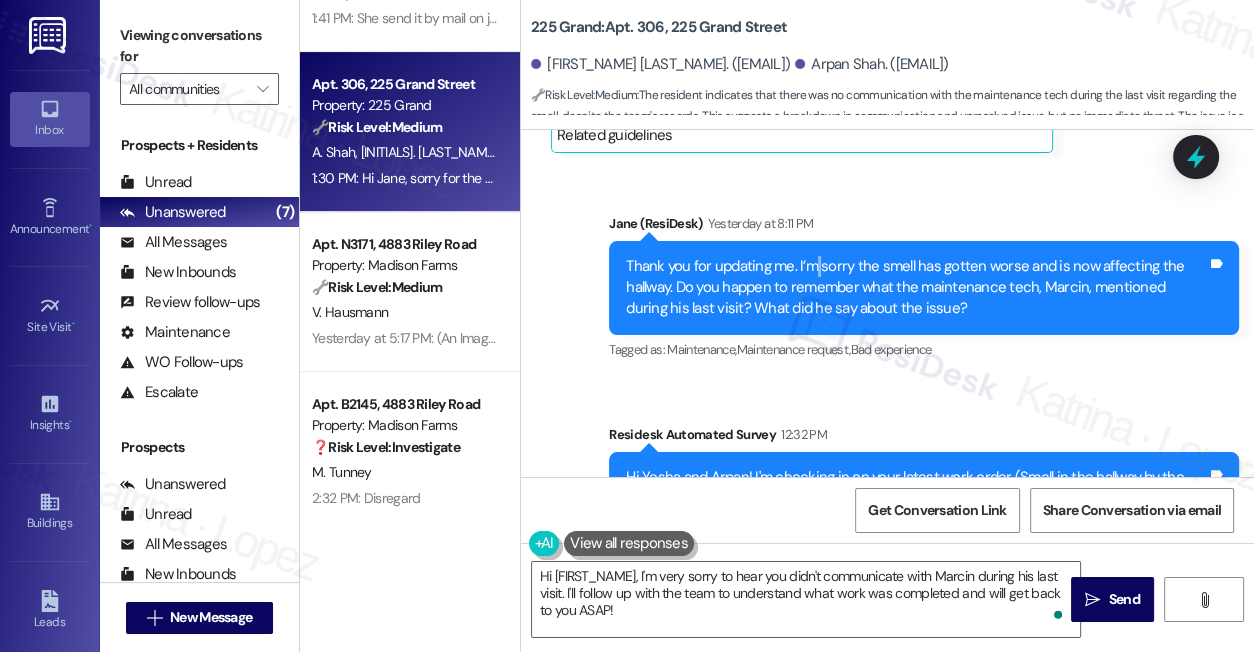 click on "Thank you for updating me. I’m sorry the smell has gotten worse and is now affecting the hallway. Do you happen to remember what the maintenance tech, Marcin, mentioned during his last visit? What did he say about the issue?" at bounding box center (916, 288) 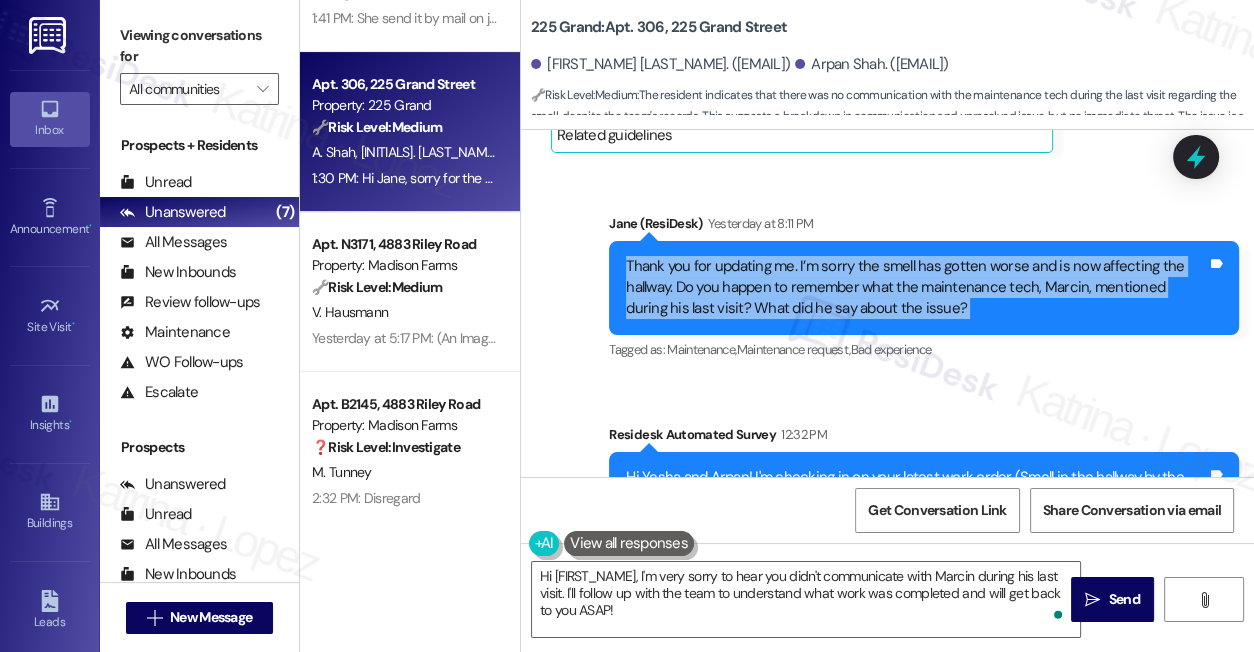 click on "Thank you for updating me. I’m sorry the smell has gotten worse and is now affecting the hallway. Do you happen to remember what the maintenance tech, Marcin, mentioned during his last visit? What did he say about the issue?" at bounding box center [916, 288] 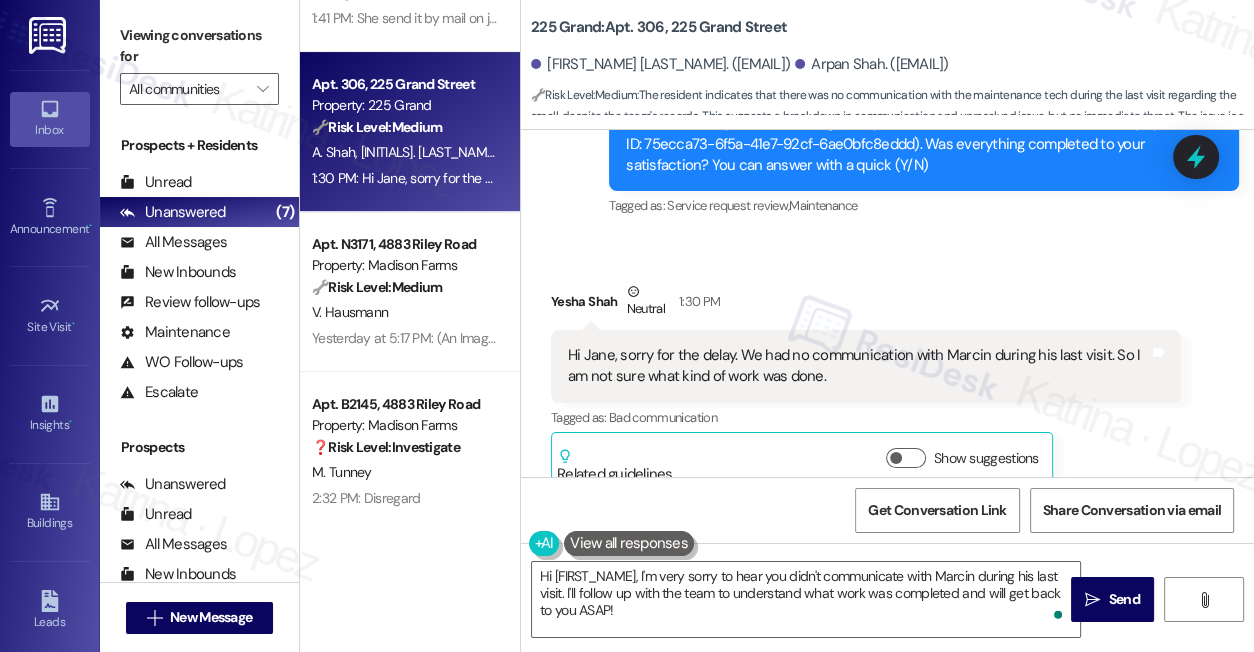 scroll, scrollTop: 18390, scrollLeft: 0, axis: vertical 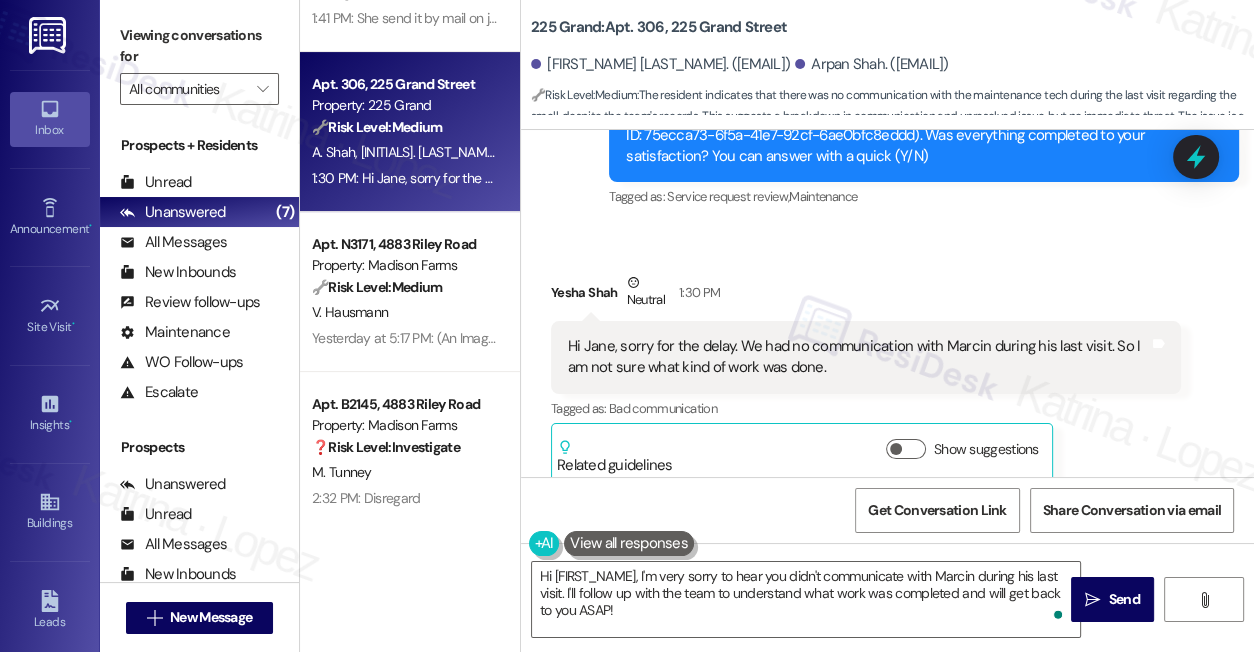 click on "Hi Jane, sorry for the delay. We had no communication with Marcin during his last visit. So I am not sure what kind of work was done." at bounding box center [858, 357] 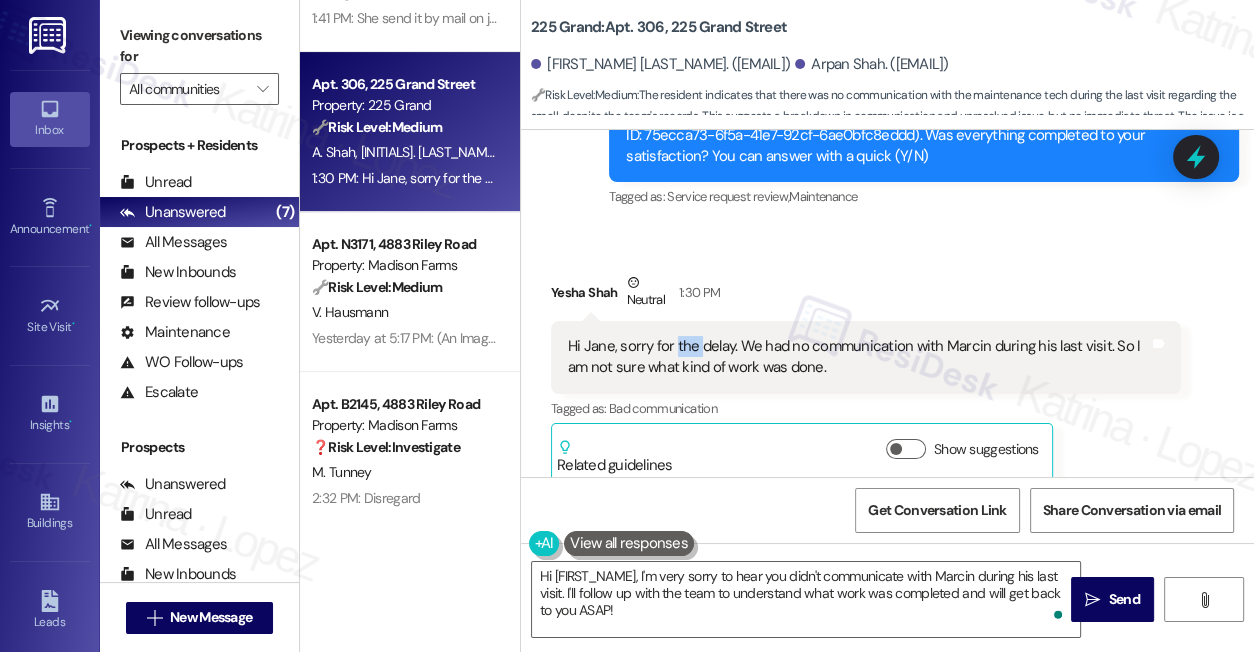 click on "Hi Jane, sorry for the delay. We had no communication with Marcin during his last visit. So I am not sure what kind of work was done." at bounding box center (858, 357) 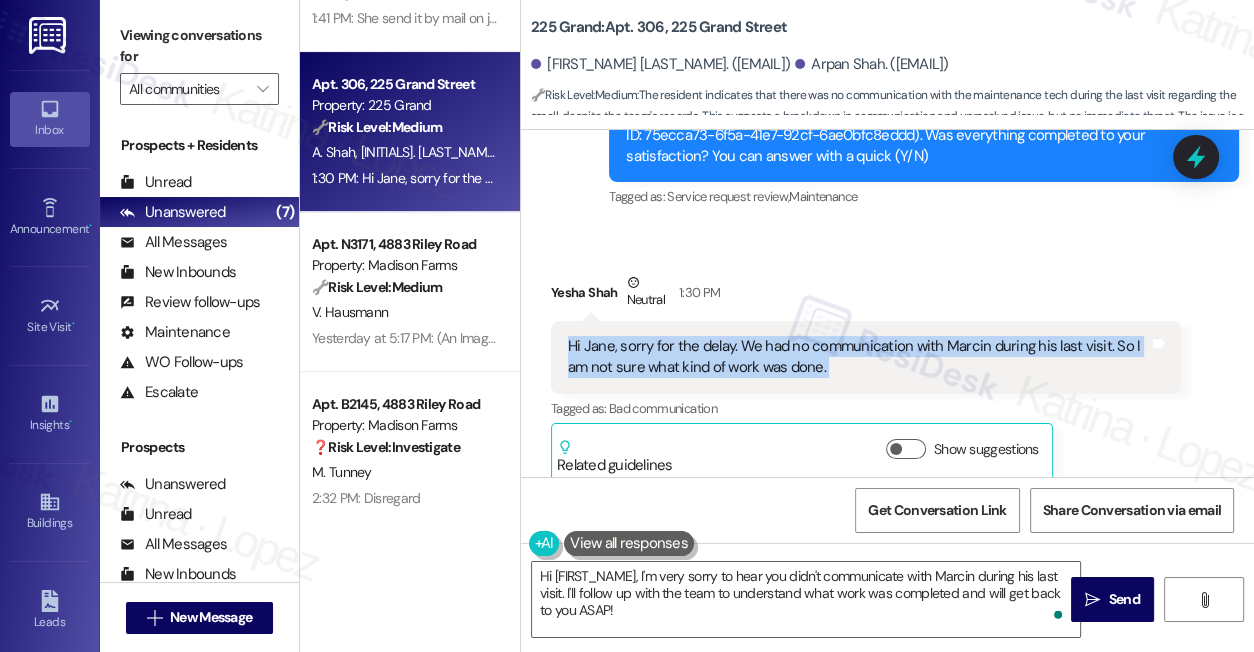 click on "Hi Jane, sorry for the delay. We had no communication with Marcin during his last visit. So I am not sure what kind of work was done." at bounding box center [858, 357] 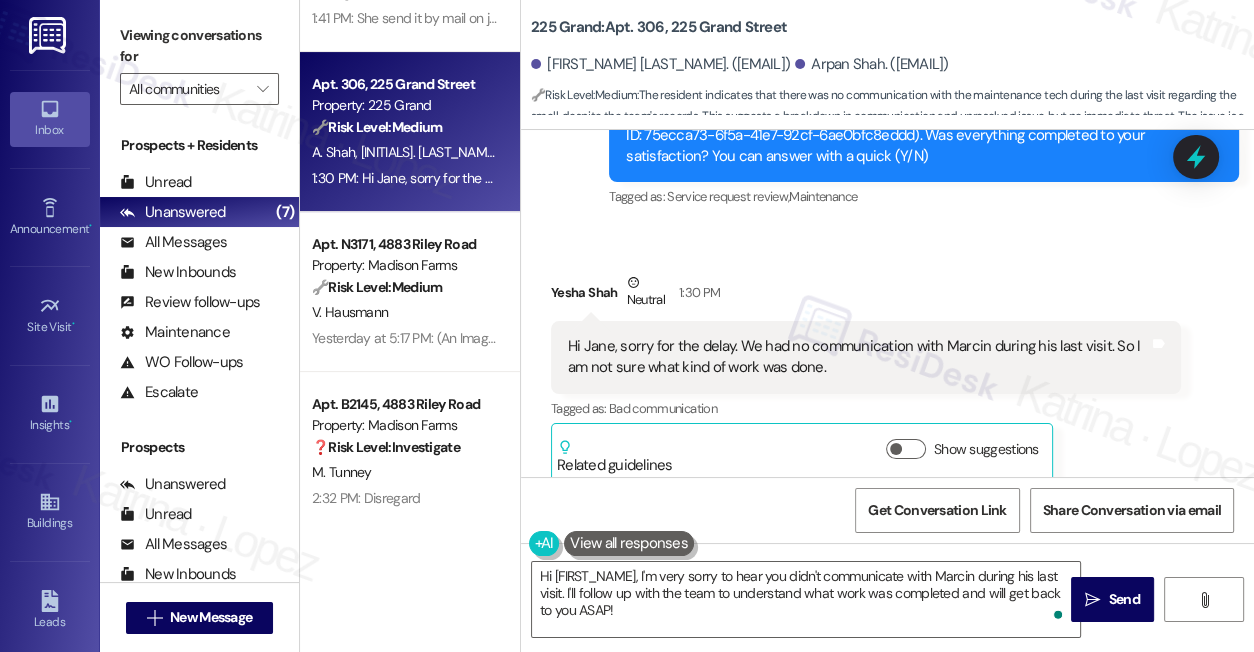 click on "Viewing conversations for" at bounding box center (199, 46) 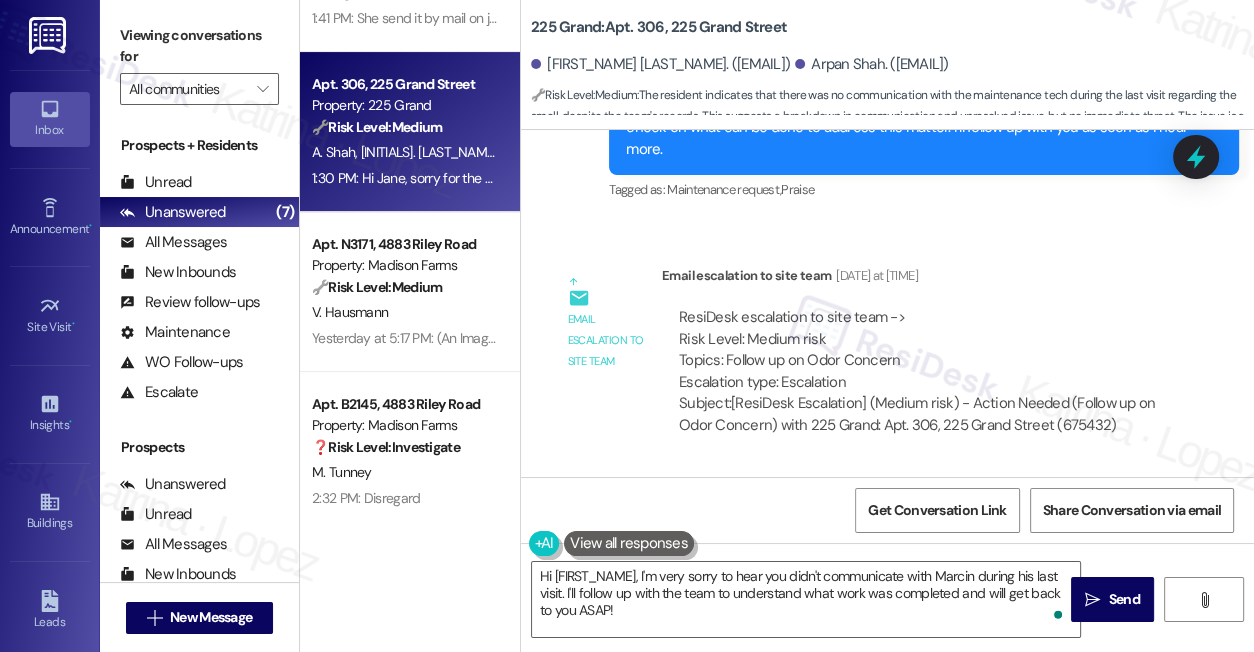 scroll, scrollTop: 16936, scrollLeft: 0, axis: vertical 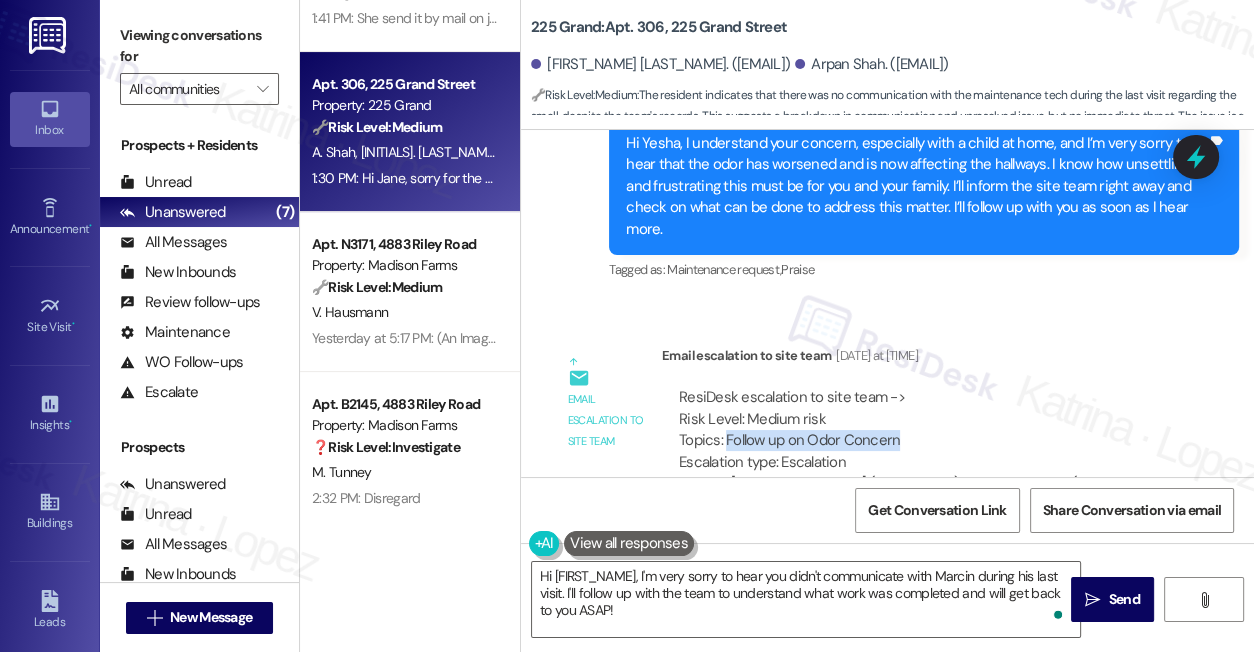 drag, startPoint x: 724, startPoint y: 422, endPoint x: 909, endPoint y: 416, distance: 185.09727 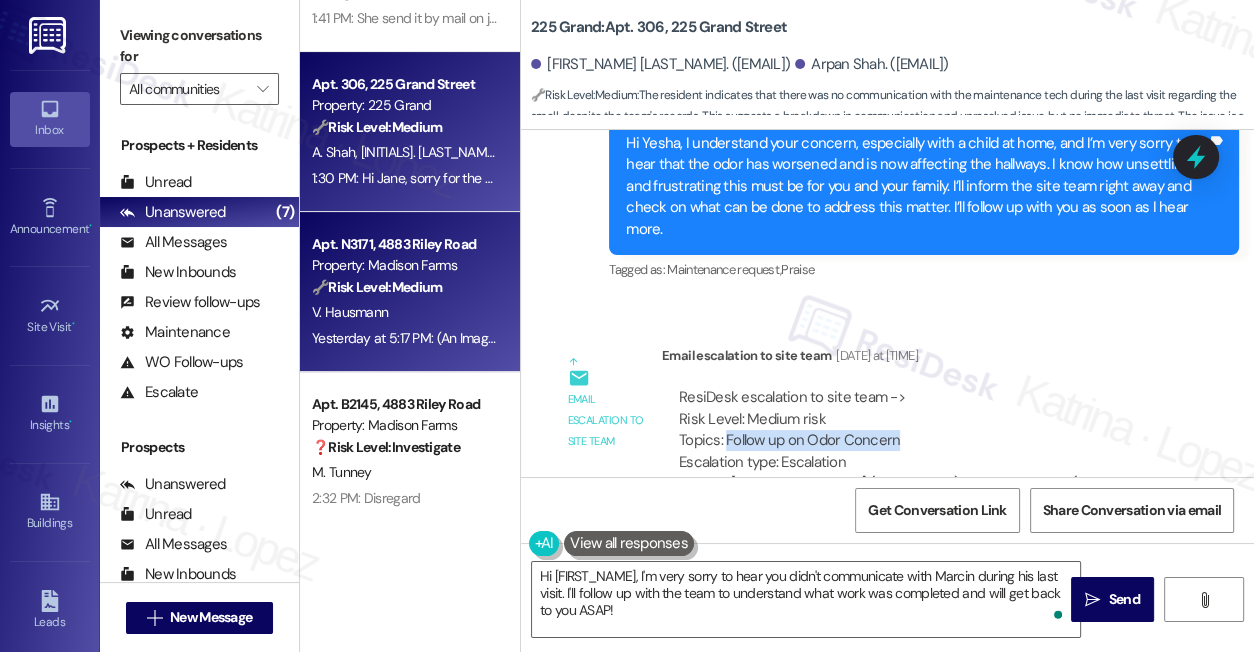 copy on "Follow up on Odor Concern" 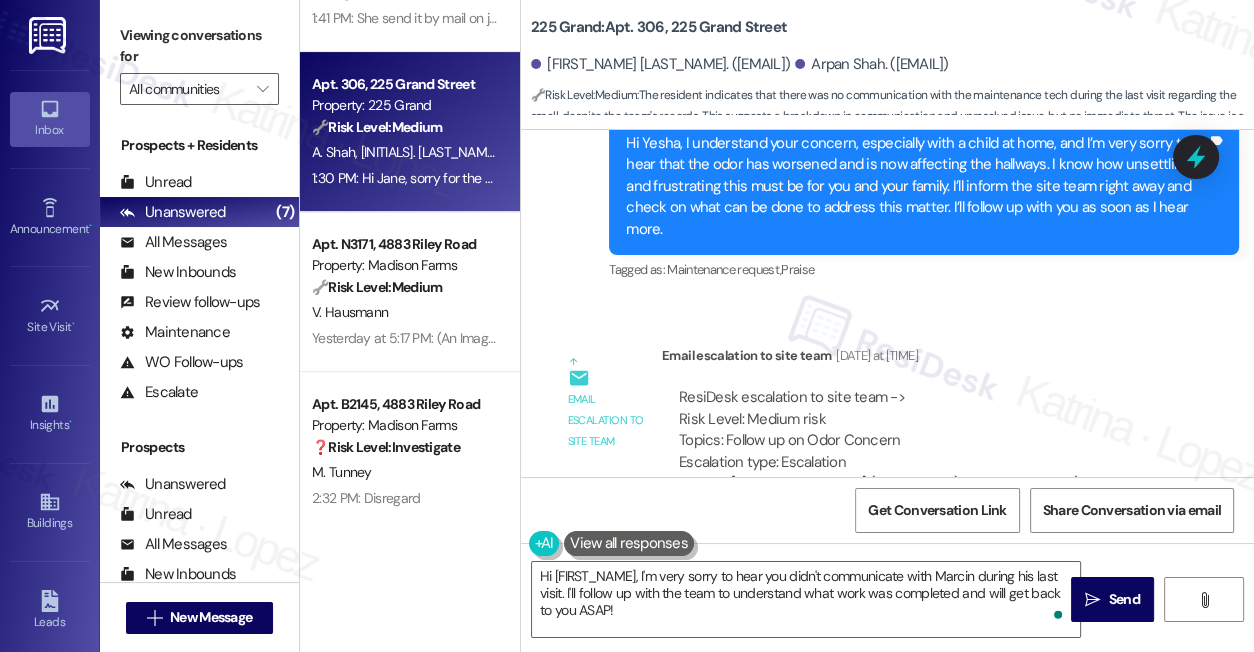click on "Viewing conversations for" at bounding box center [199, 46] 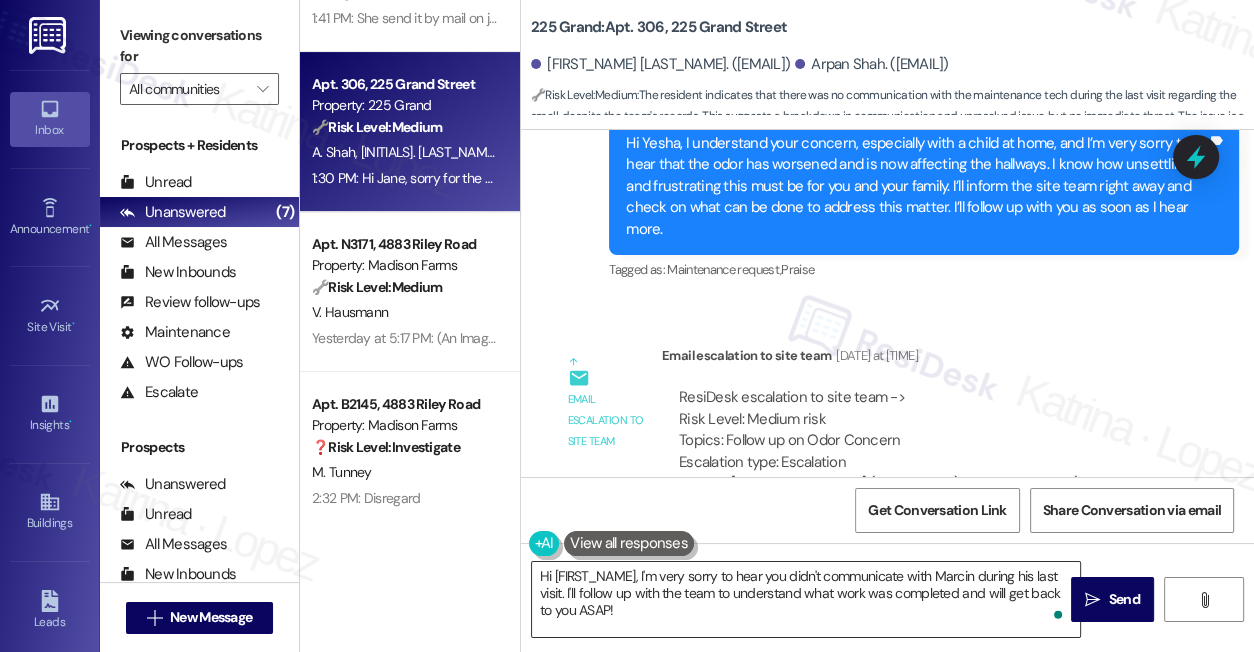 click on "Hi {{first_name}}, I'm very sorry to hear you didn't communicate with Marcin during his last visit. I'll follow up with the team to understand what work was completed and will get back to you ASAP!" at bounding box center [806, 599] 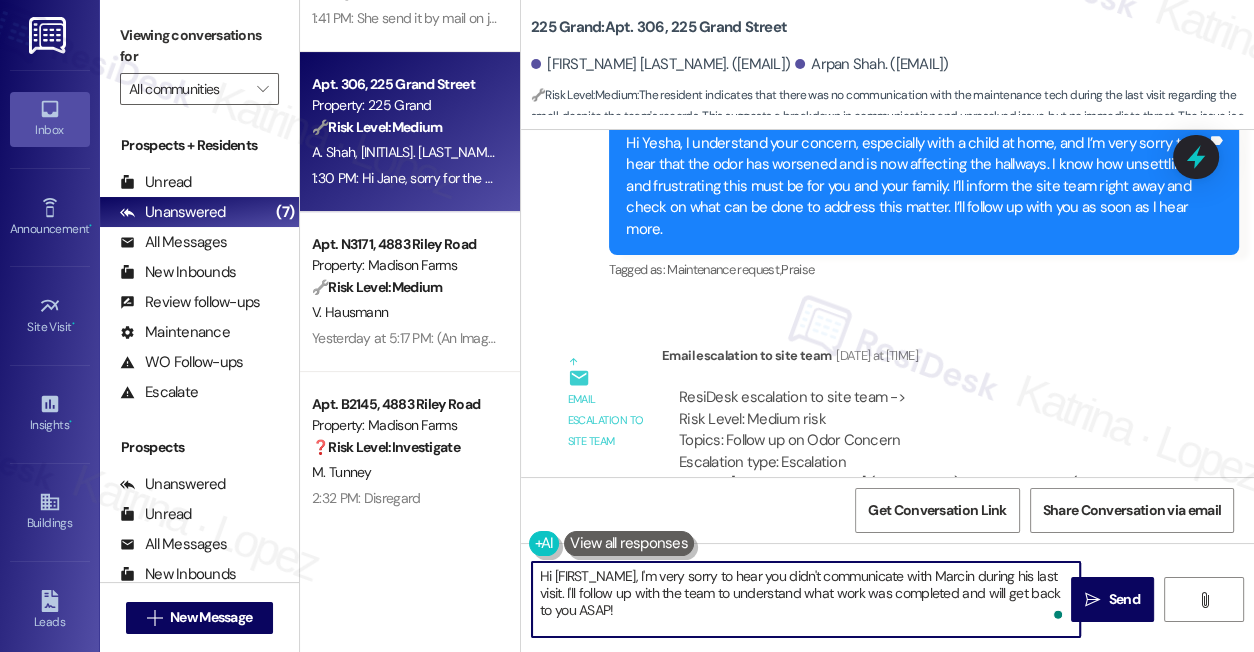 click on "Hi {{first_name}}, I'm very sorry to hear you didn't communicate with Marcin during his last visit. I'll follow up with the team to understand what work was completed and will get back to you ASAP!  Send " at bounding box center (887, 618) 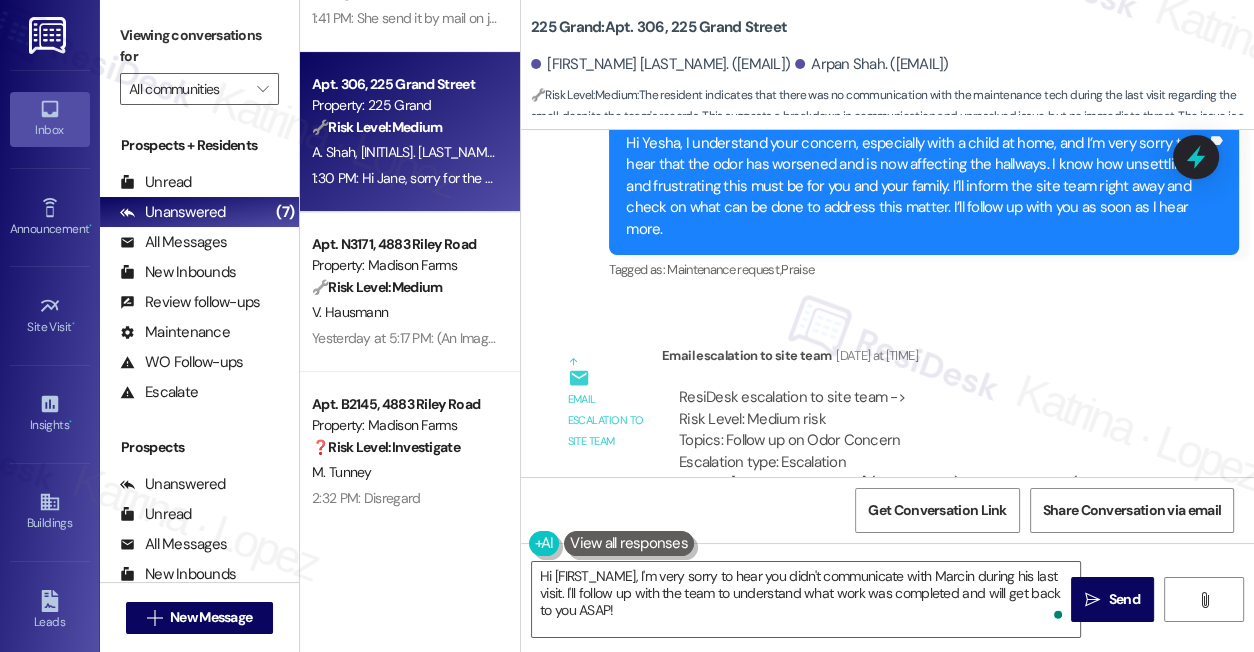 click on "Hi {{first_name}}, I'm very sorry to hear you didn't communicate with Marcin during his last visit. I'll follow up with the team to understand what work was completed and will get back to you ASAP!  Send " at bounding box center (887, 618) 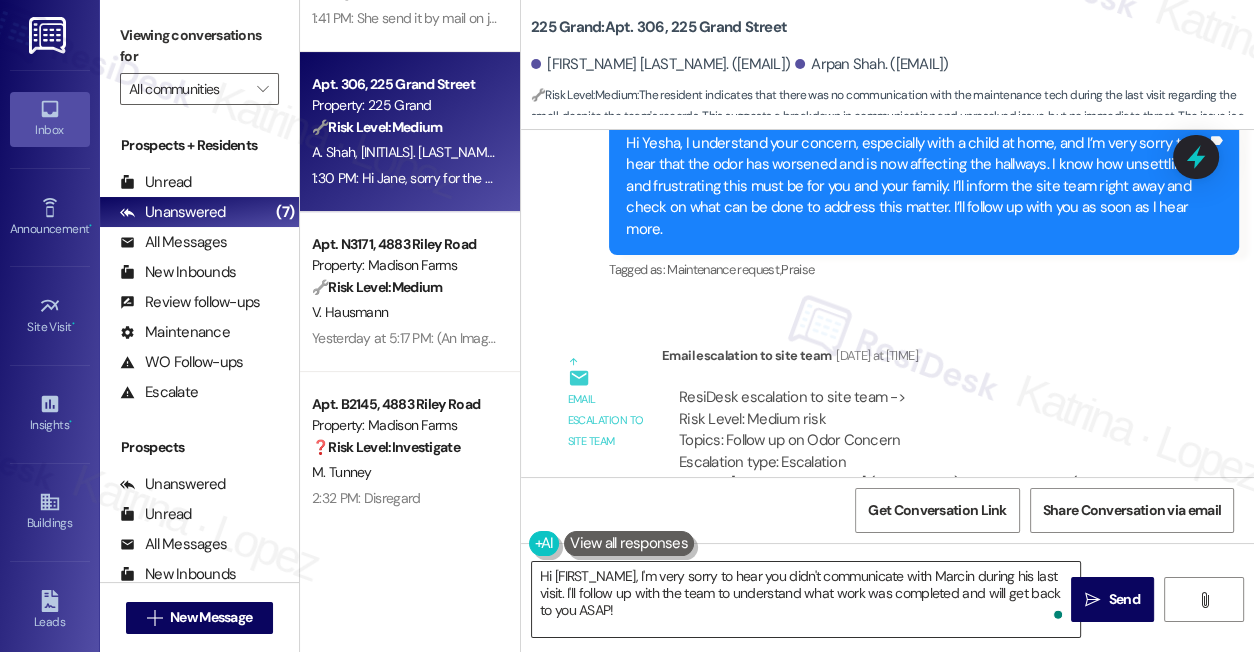 click on "Hi {{first_name}}, I'm very sorry to hear you didn't communicate with Marcin during his last visit. I'll follow up with the team to understand what work was completed and will get back to you ASAP!" at bounding box center [806, 599] 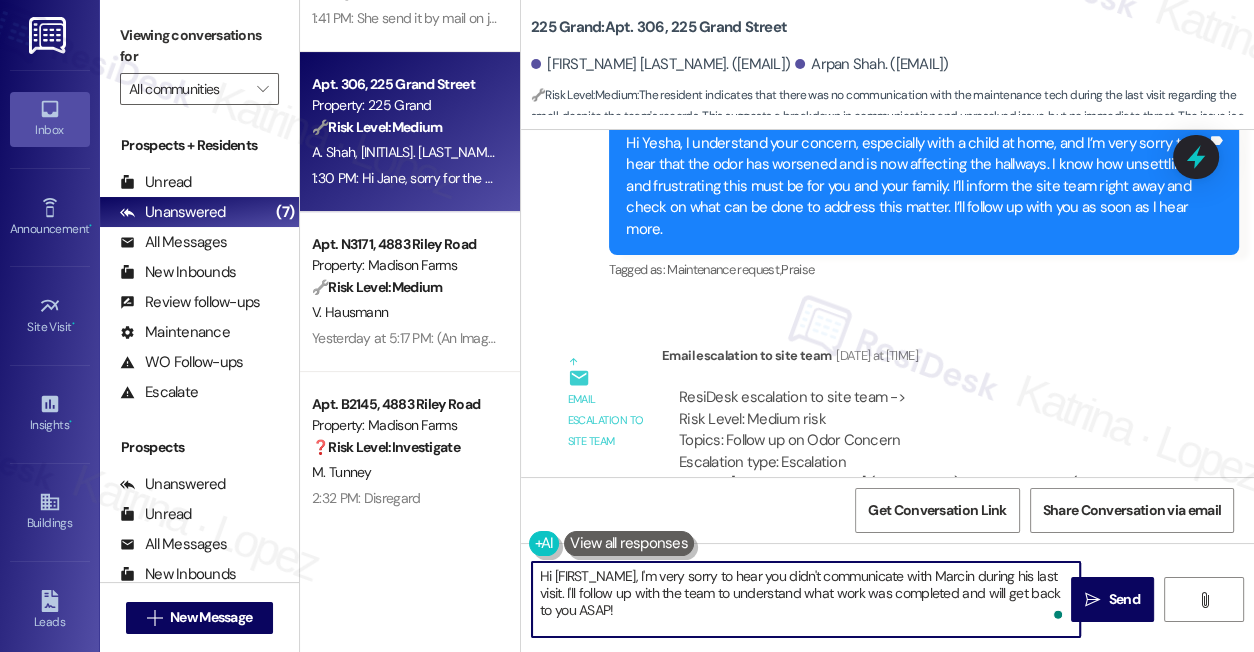 click on "Hi {{first_name}}, I'm very sorry to hear you didn't communicate with Marcin during his last visit. I'll follow up with the team to understand what work was completed and will get back to you ASAP!" at bounding box center (806, 599) 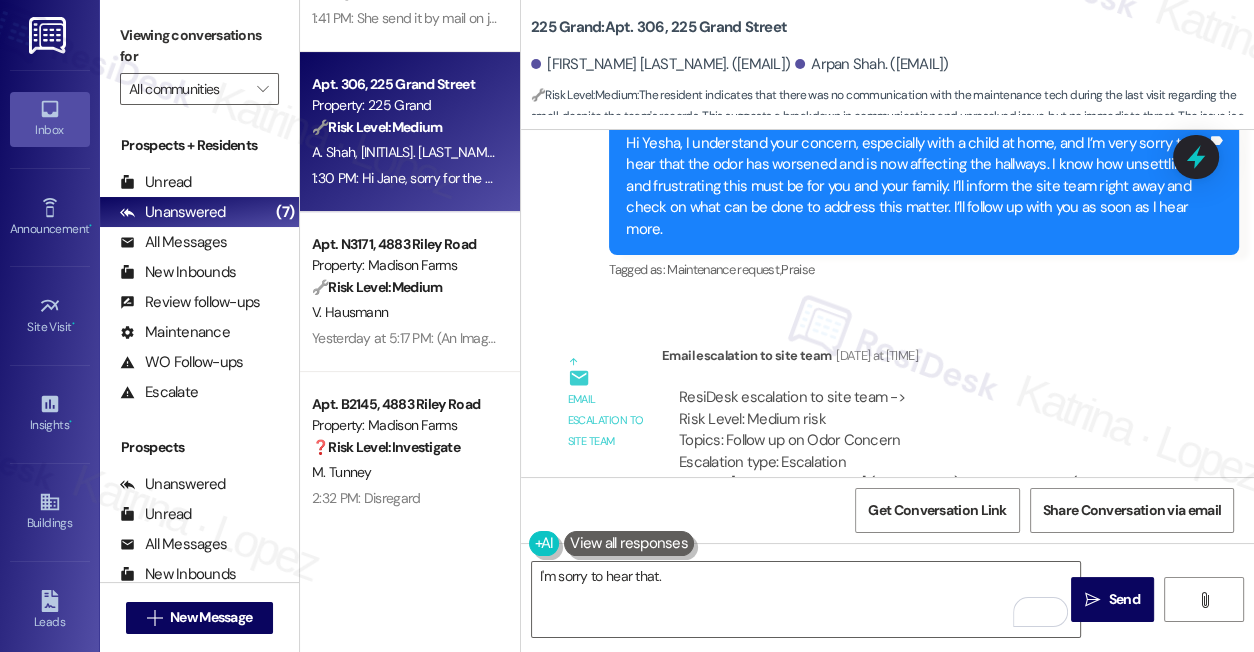 click on "Viewing conversations for" at bounding box center [199, 46] 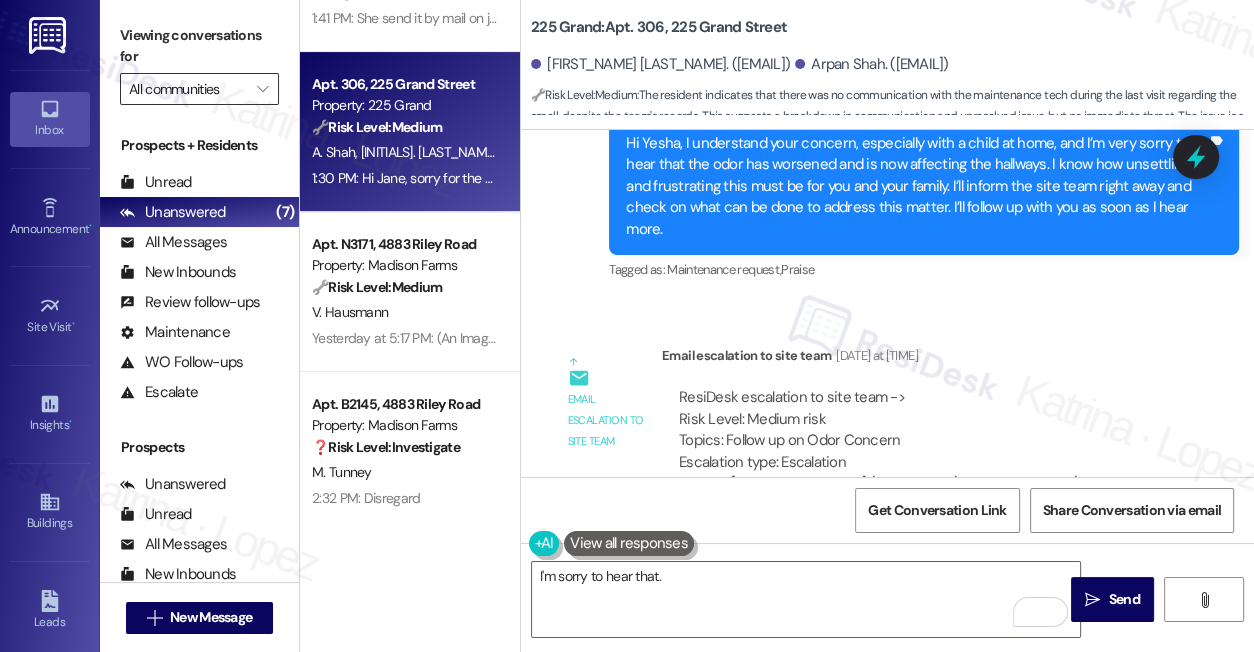 drag, startPoint x: 191, startPoint y: 33, endPoint x: 218, endPoint y: 72, distance: 47.434166 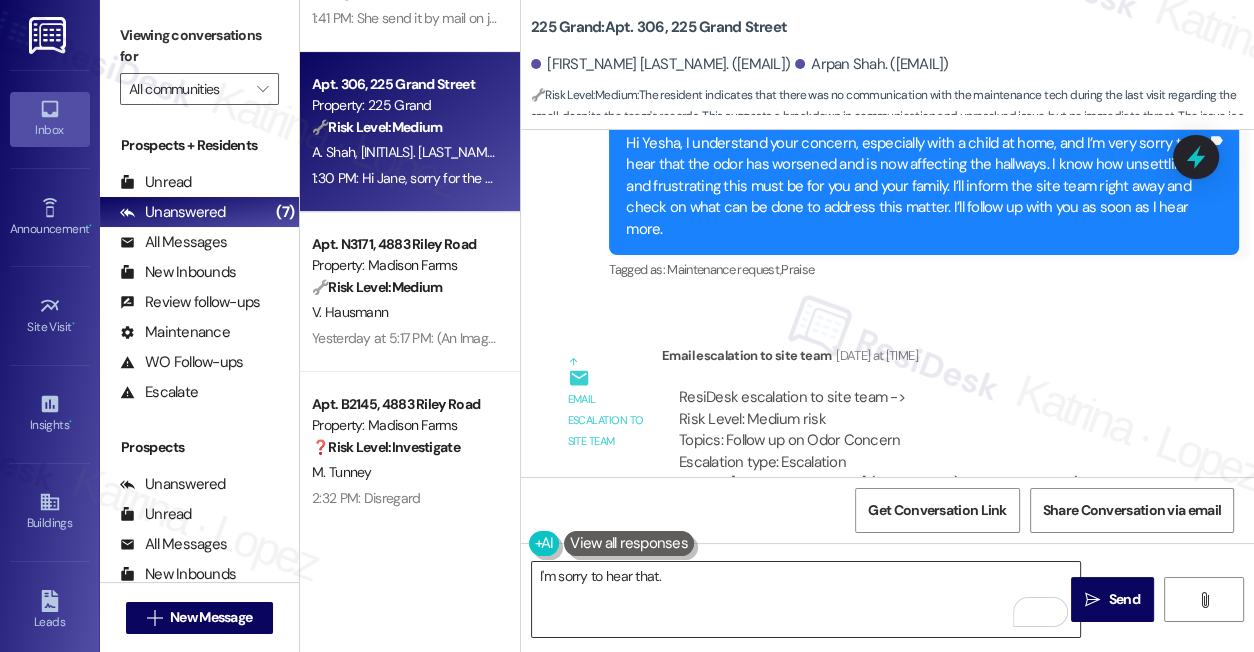 click on "I'm sorry to hear that." at bounding box center (806, 599) 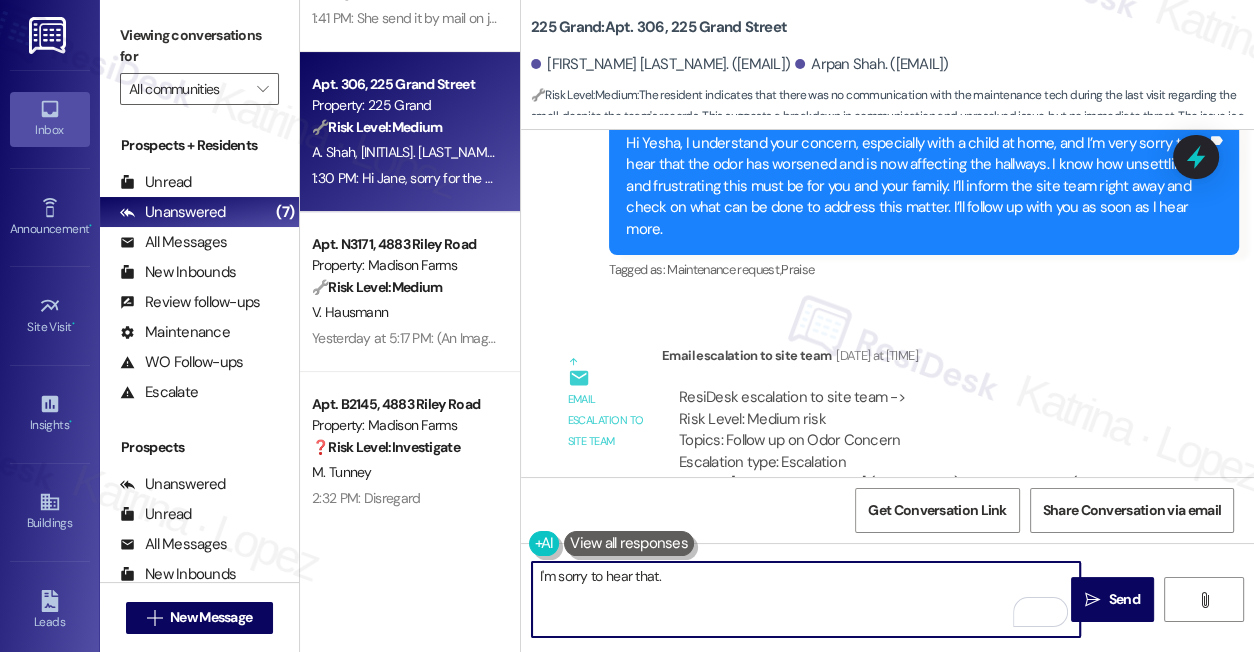 click on "I'm sorry to hear that." at bounding box center [806, 599] 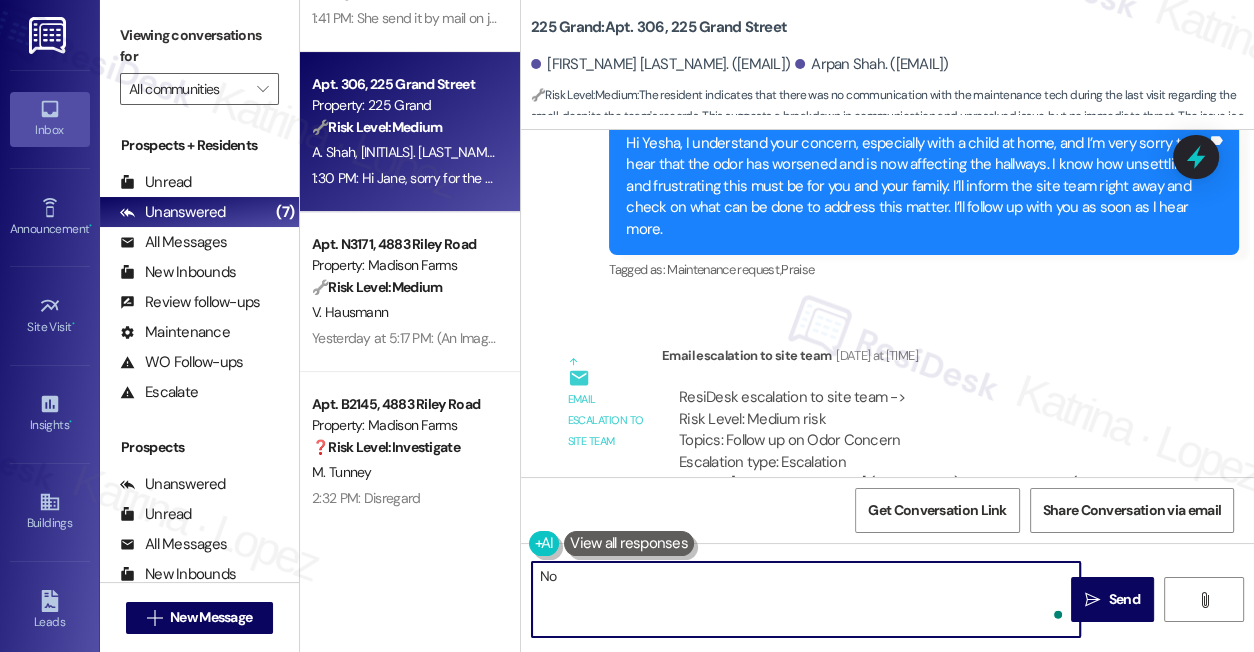type on "N" 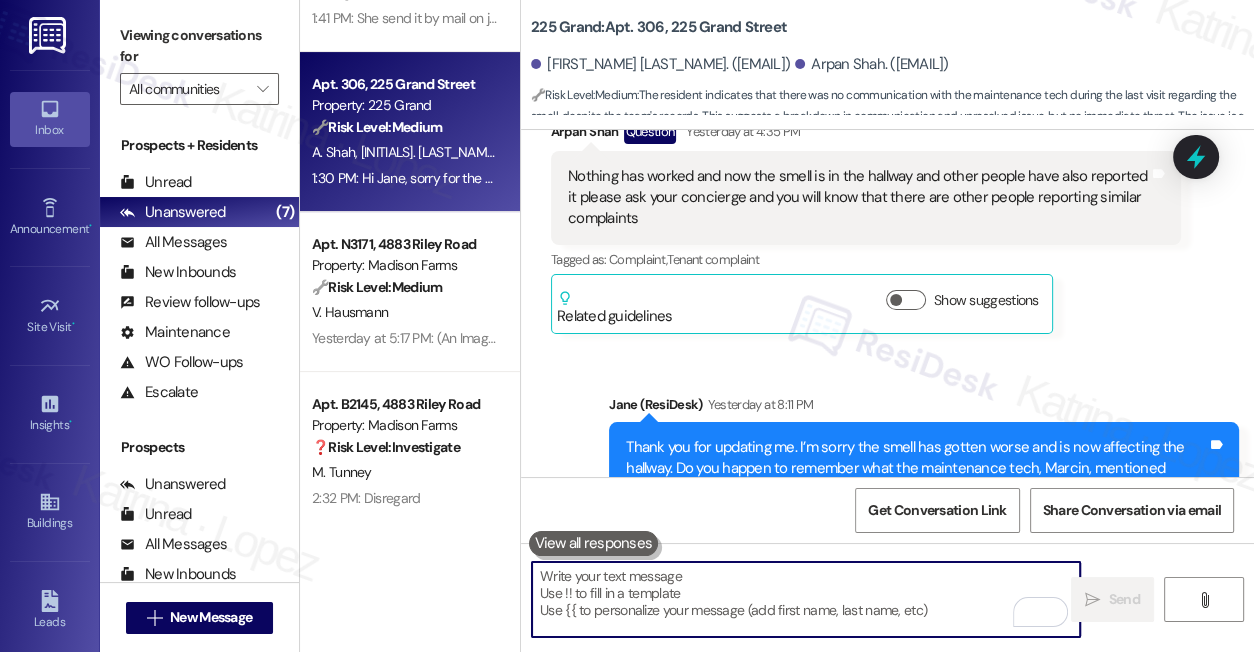 scroll, scrollTop: 17754, scrollLeft: 0, axis: vertical 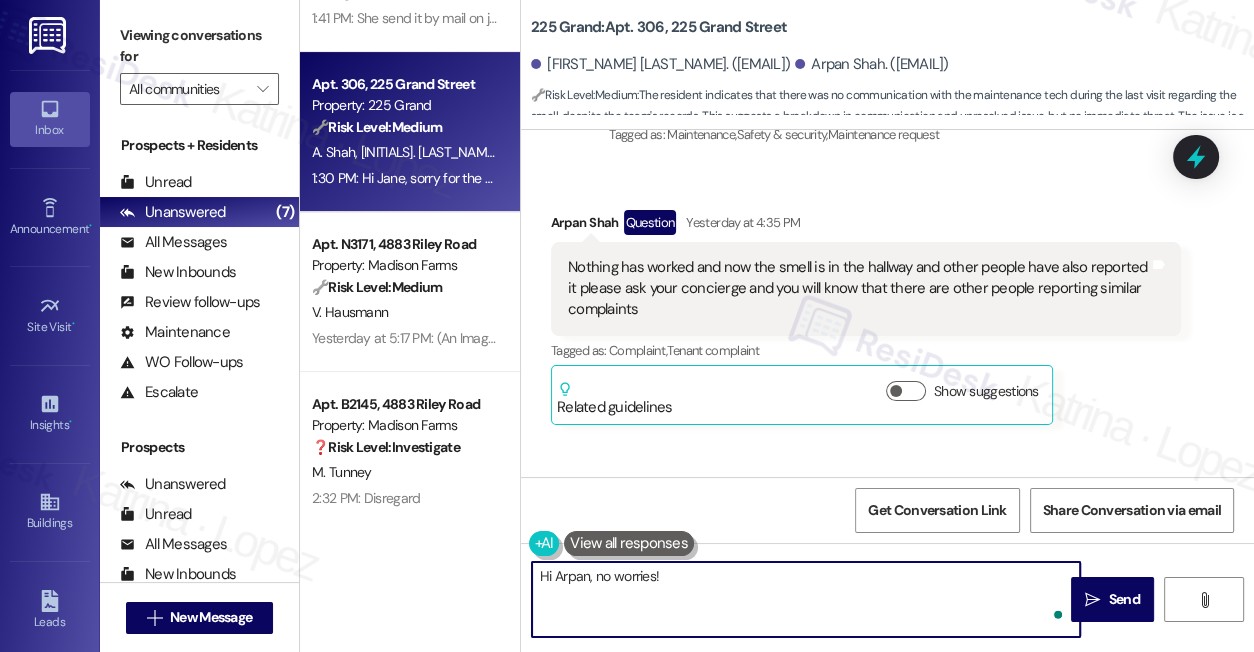 paste on "Our Assistant Property Manager sent you an update by email on July 22nd — have you had a chance to check your inbox for that message?" 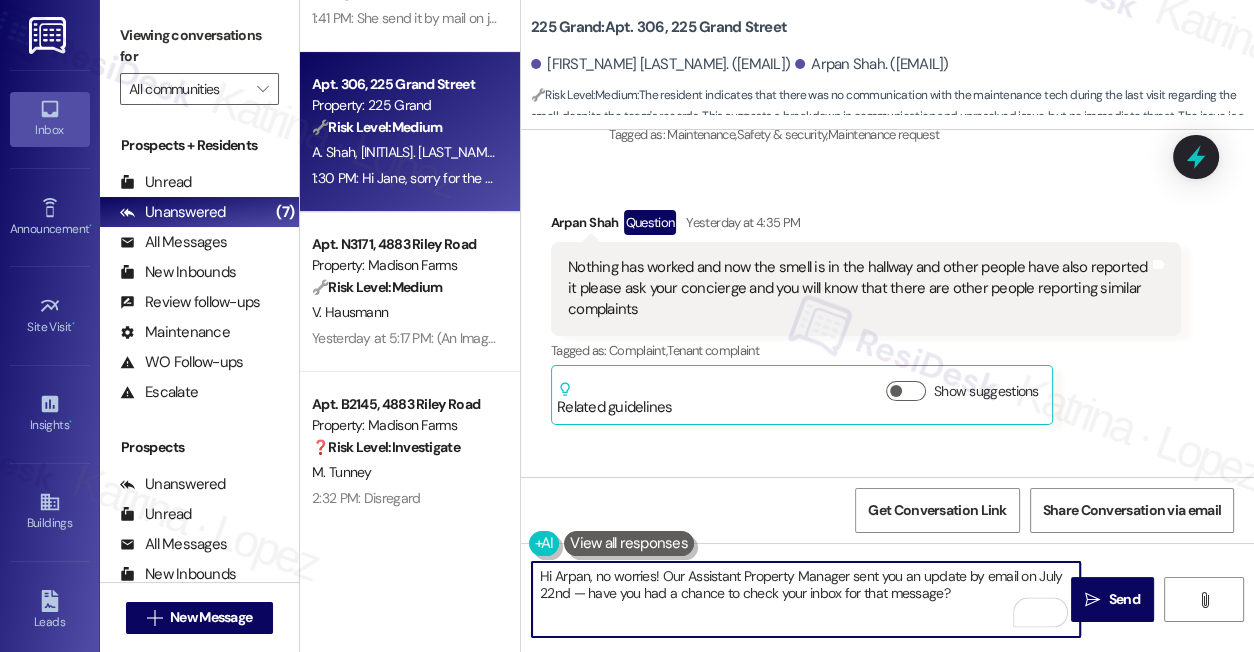 click on "Hi Arpan, no worries! Our Assistant Property Manager sent you an update by email on July 22nd — have you had a chance to check your inbox for that message?" at bounding box center (806, 599) 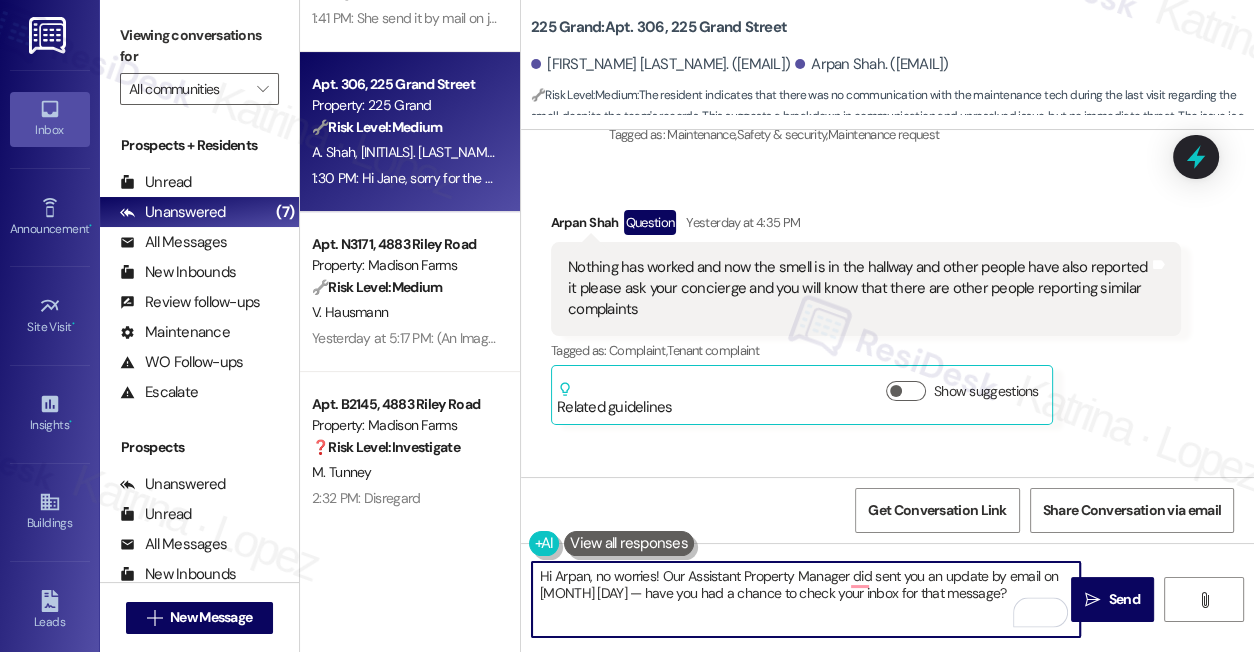 click on "Hi Arpan, no worries! Our Assistant Property Manager did sent you an update by email on July 22nd — have you had a chance to check your inbox for that message?" at bounding box center (806, 599) 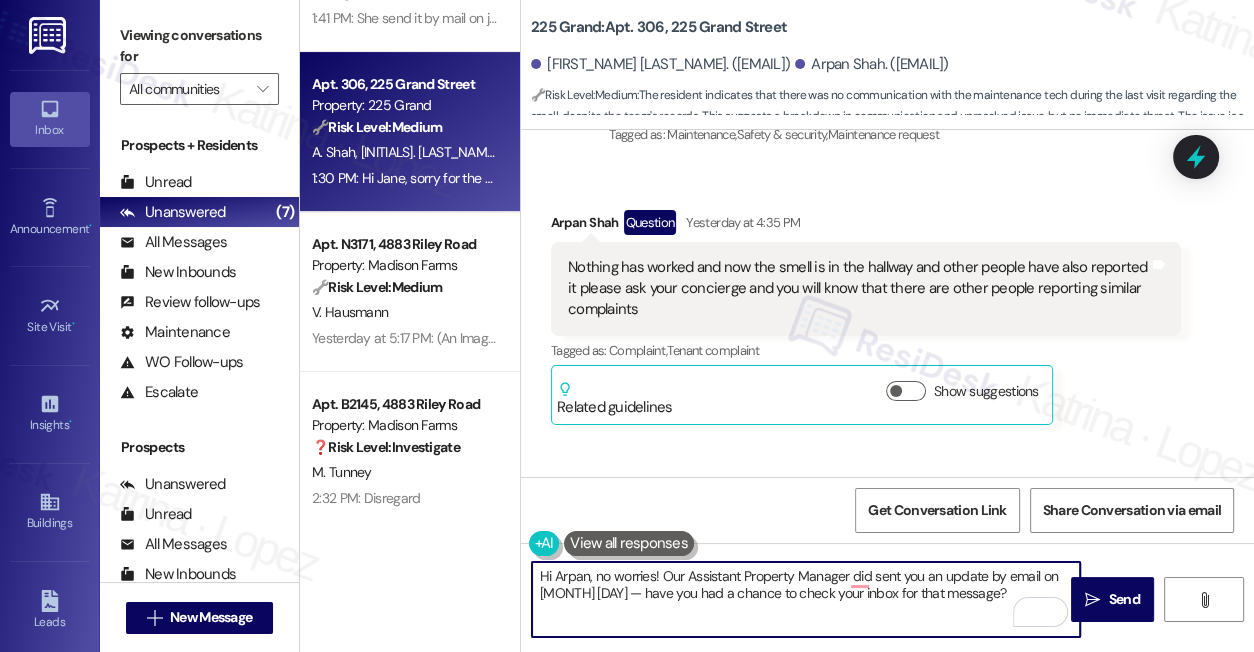 click on "Hi Arpan, no worries! Our Assistant Property Manager did sent you an update by email on July 22nd — have you had a chance to check your inbox for that message?" at bounding box center (806, 599) 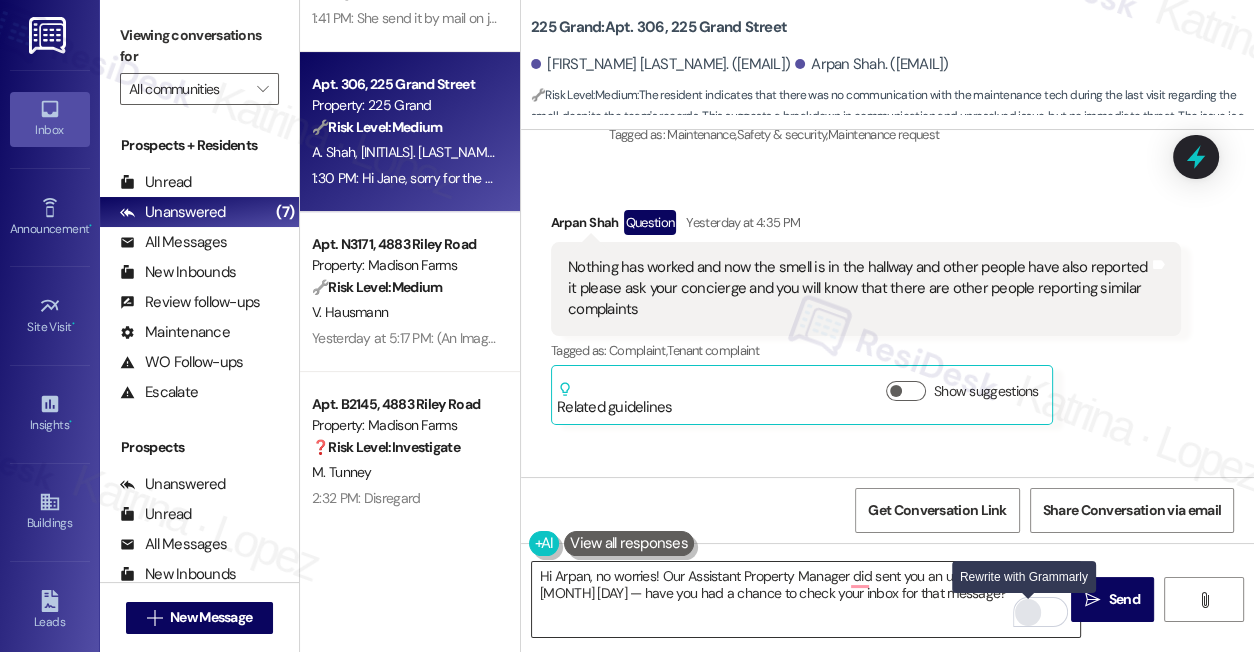 click at bounding box center (1028, 612) 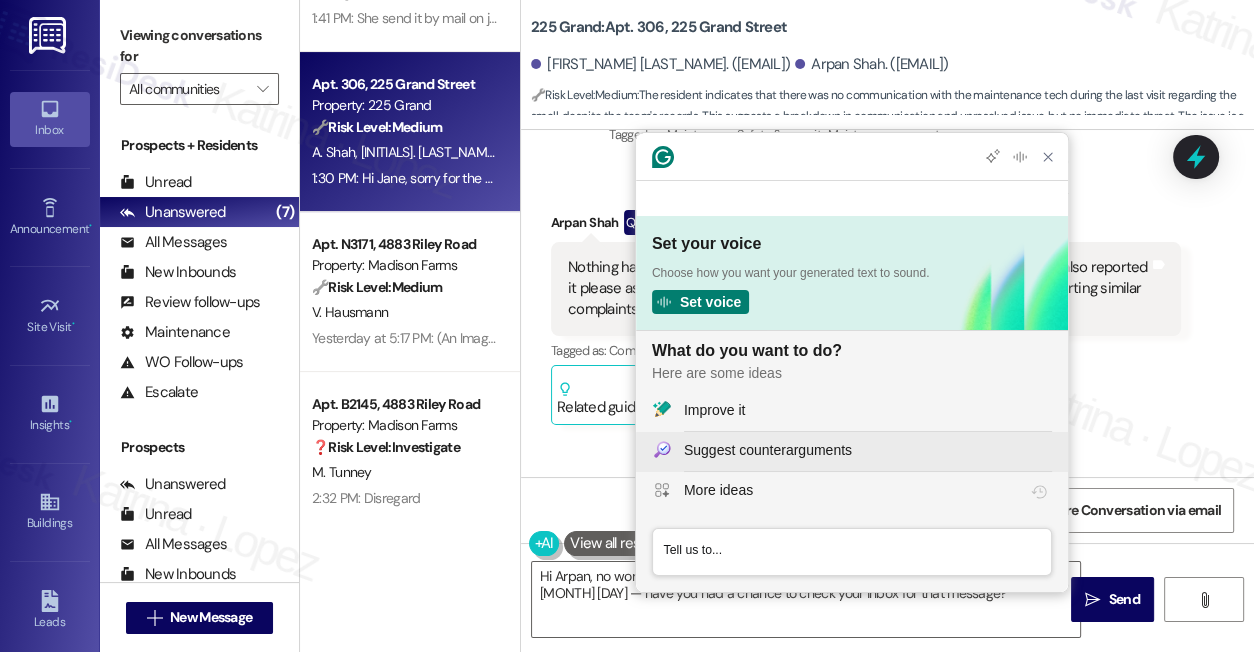 scroll, scrollTop: 0, scrollLeft: 0, axis: both 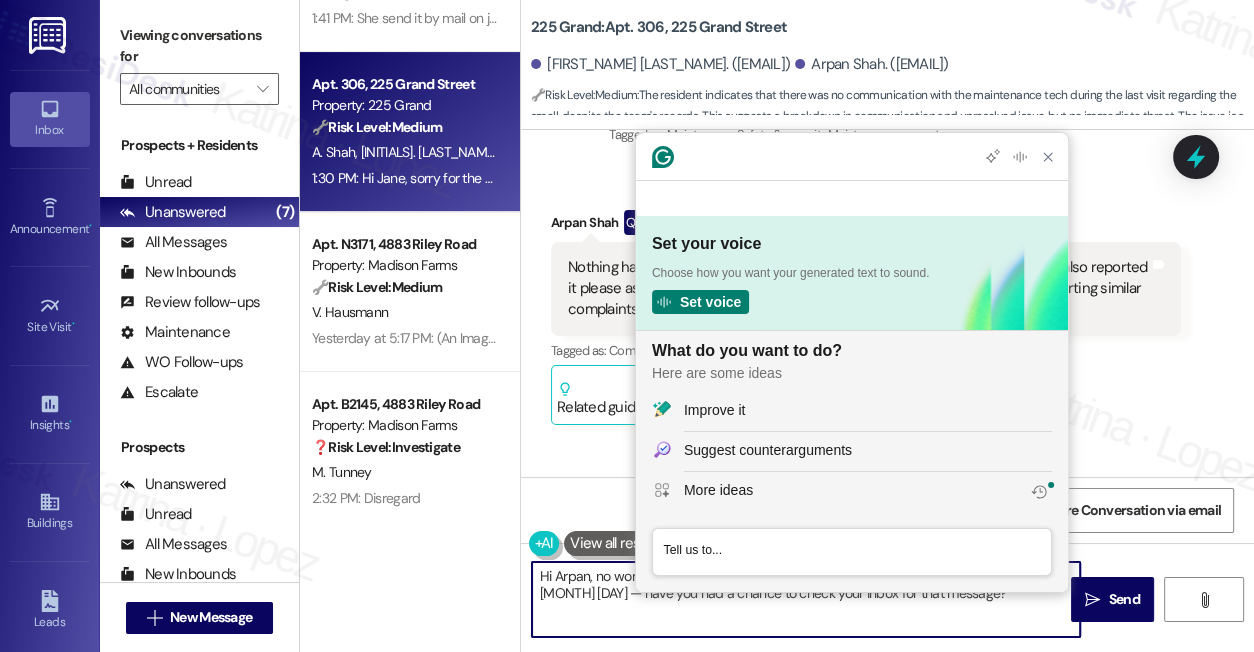 click on "Hi Arpan, no worries! Our Assistant Property Manager did sent you an update by email on July 22nd — have you had a chance to check your inbox for that message?" at bounding box center (806, 599) 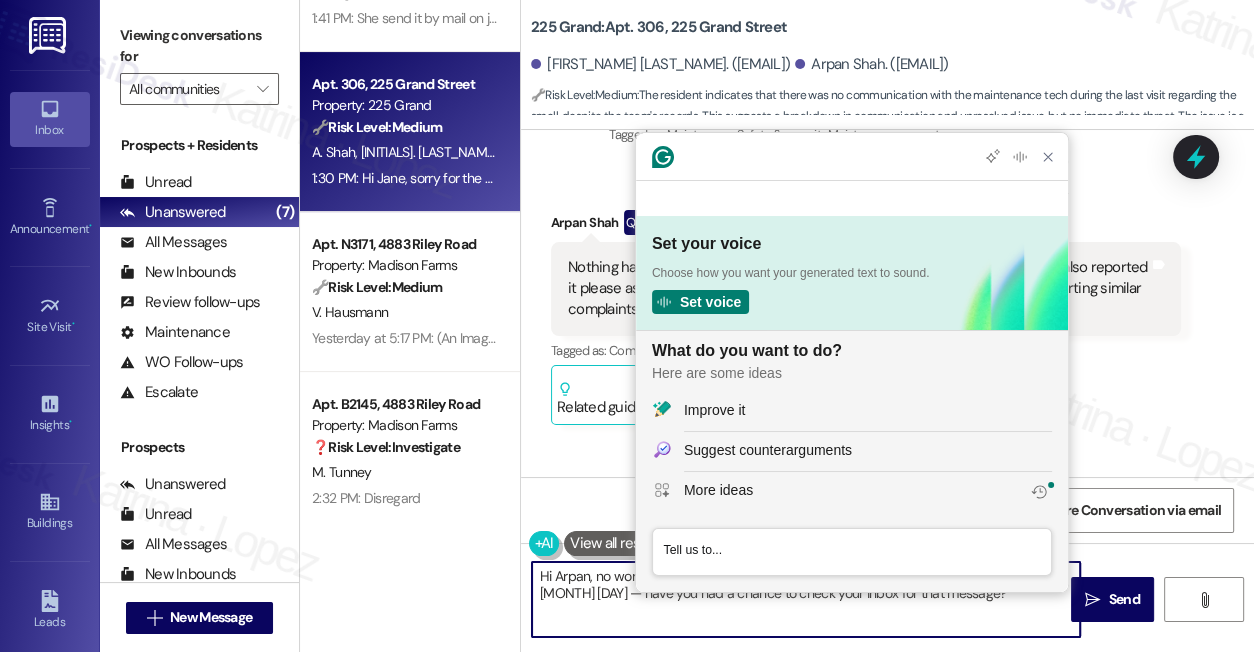 click on "Hi Arpan, no worries! Our Assistant Property Manager did sent you an update by email on July 22nd — have you had a chance to check your inbox for that message?" at bounding box center [806, 599] 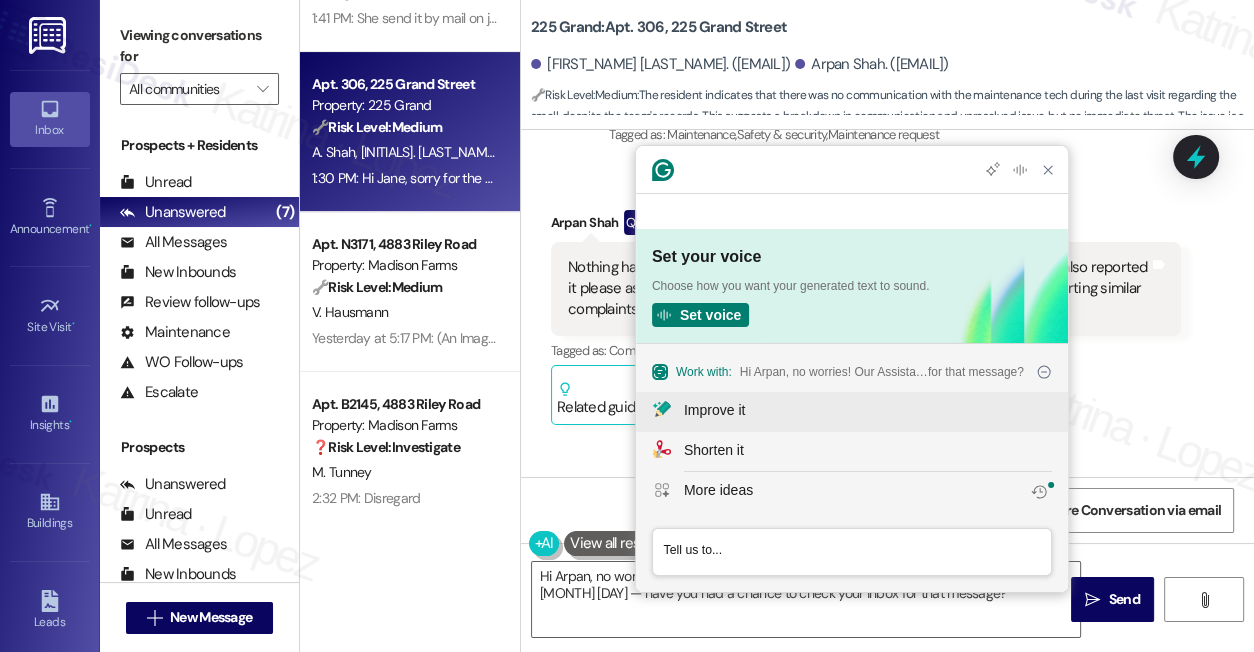 click on "Improve it" 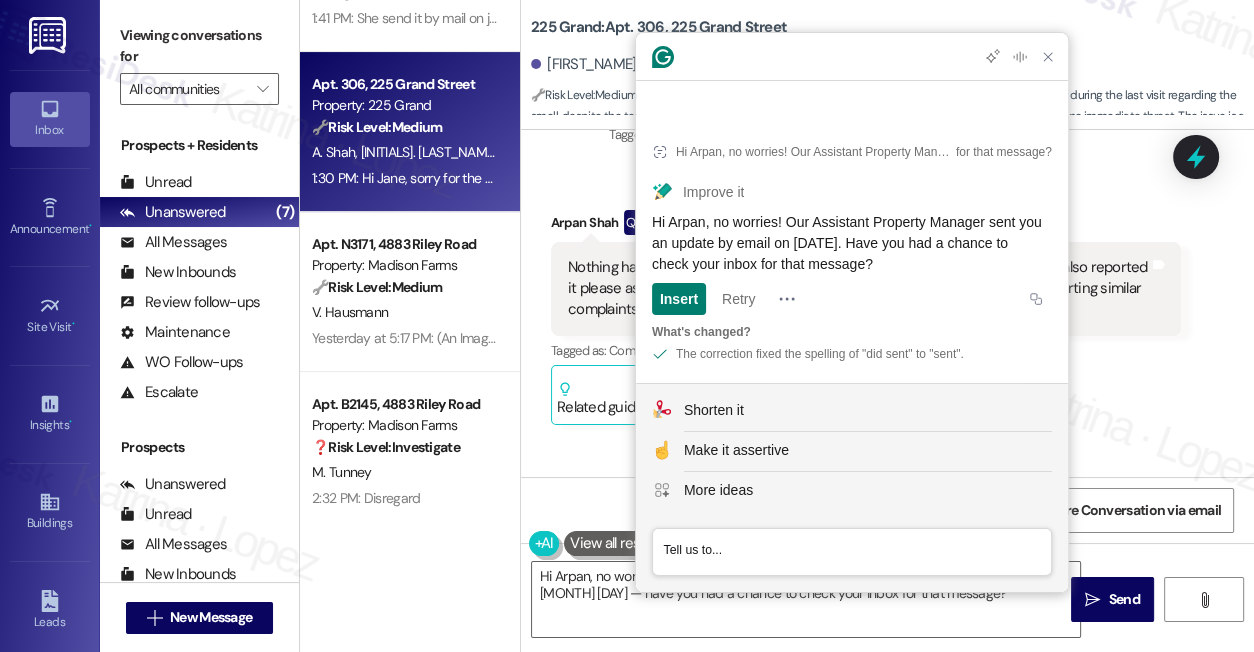click on "Hi Arpan, no worries! Our Assistant Property Manager sent you an update by email on July 22nd. Have you had a chance to check your inbox for that message?" 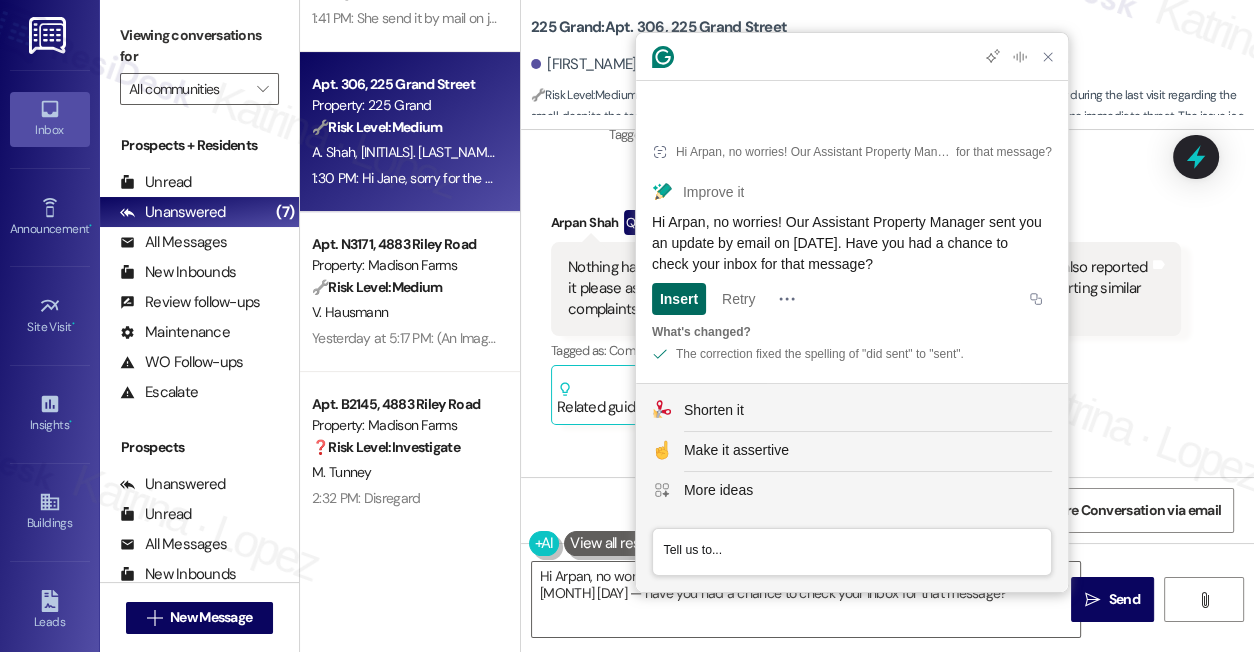 click on "Insert" 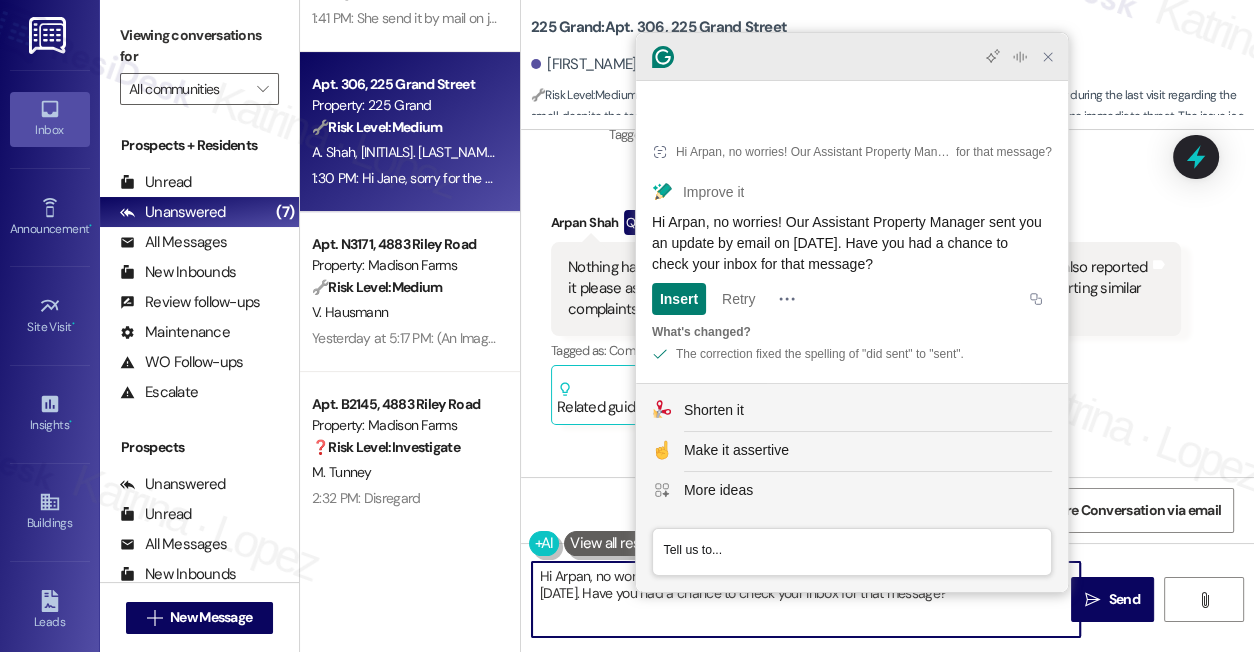 click 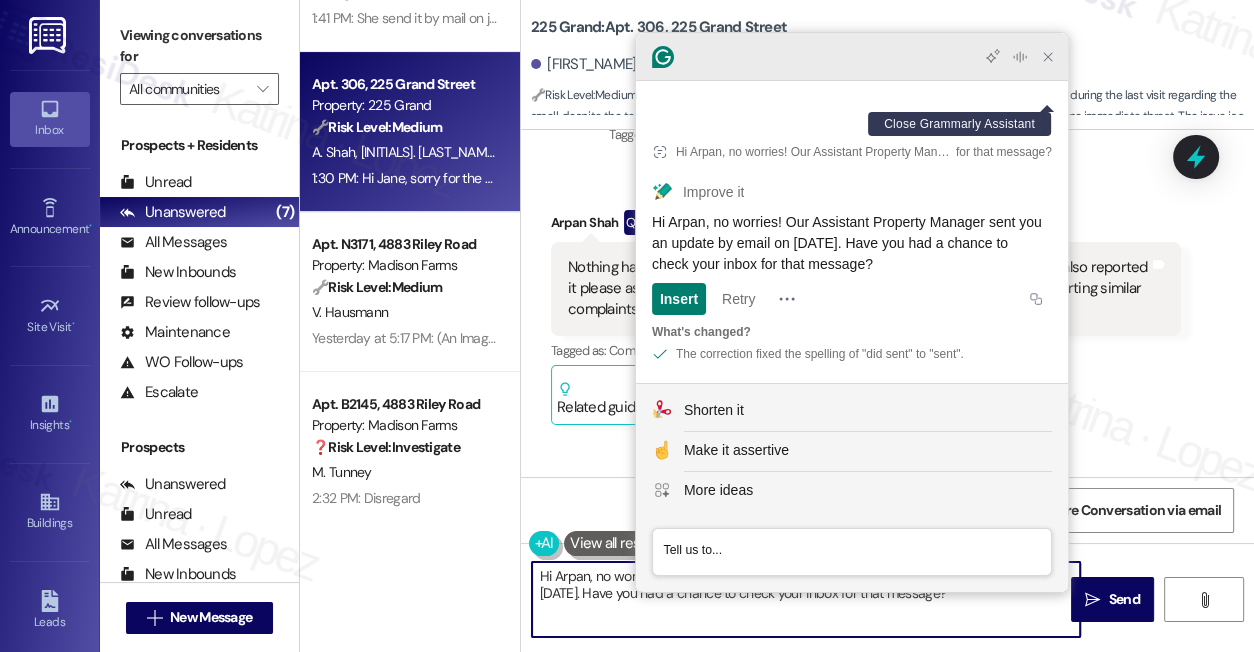 click 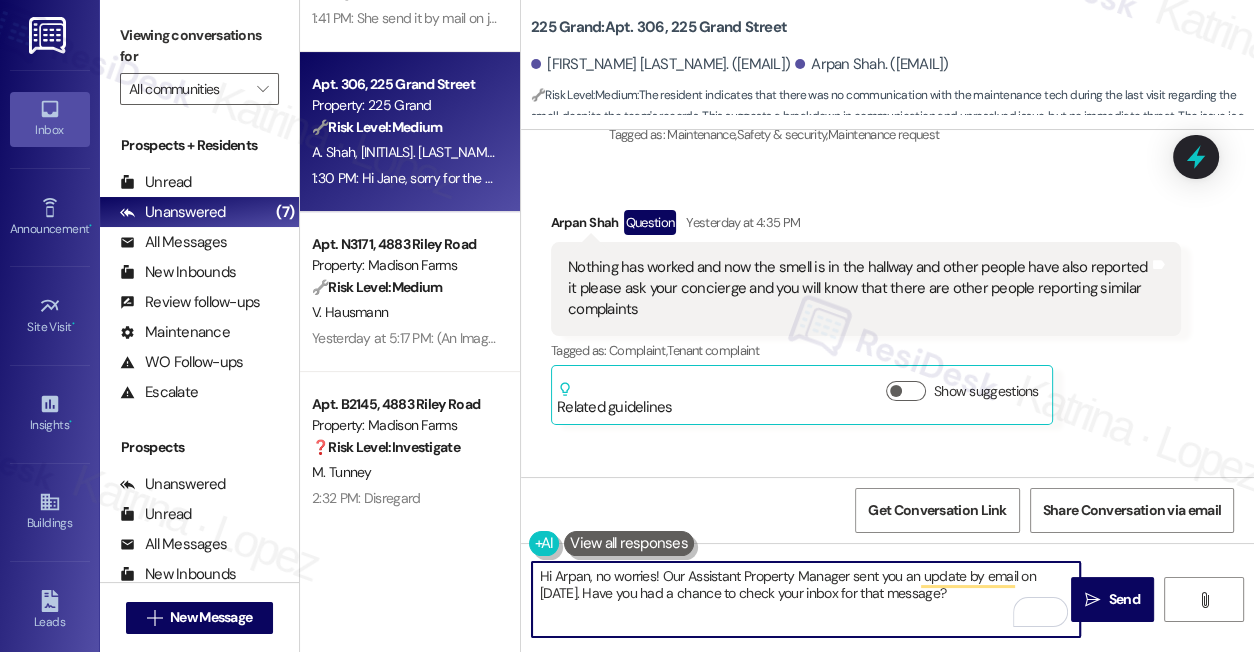 click on "Hi Arpan, no worries! Our Assistant Property Manager sent you an update by email on July 22nd. Have you had a chance to check your inbox for that message?" at bounding box center [806, 599] 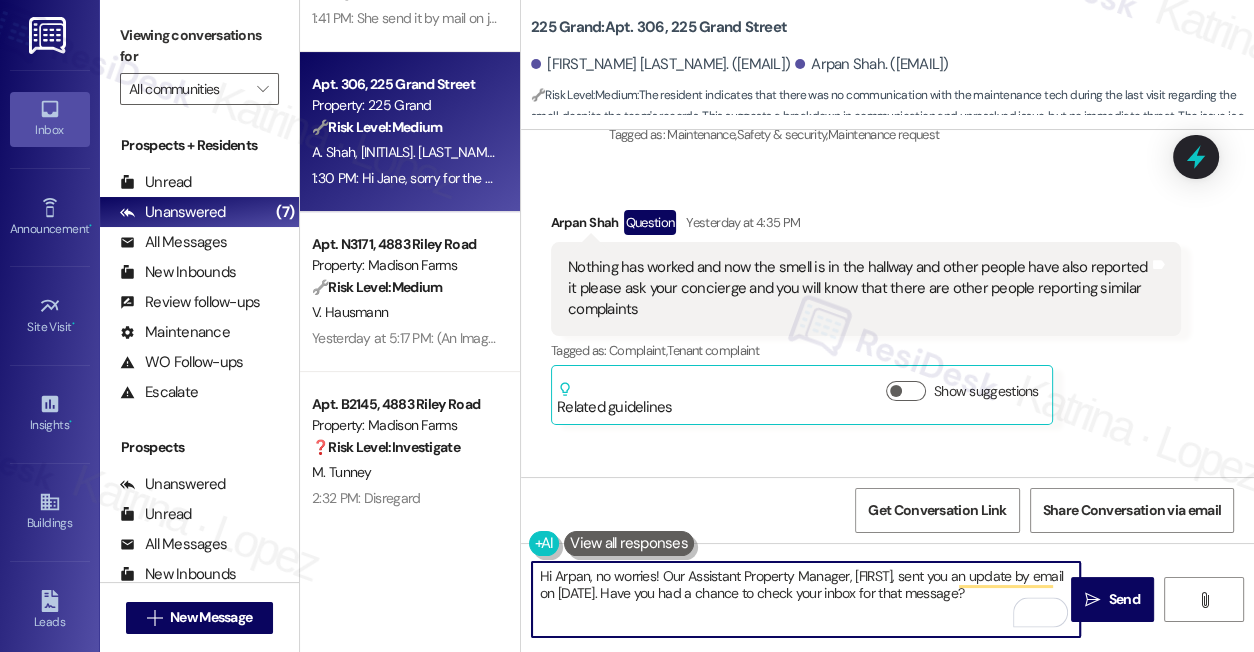 type on "Hi Arpan, no worries! Our Assistant Property Manager, Betsy, sent you an update by email on July 22nd. Have you had a chance to check your inbox for that message?" 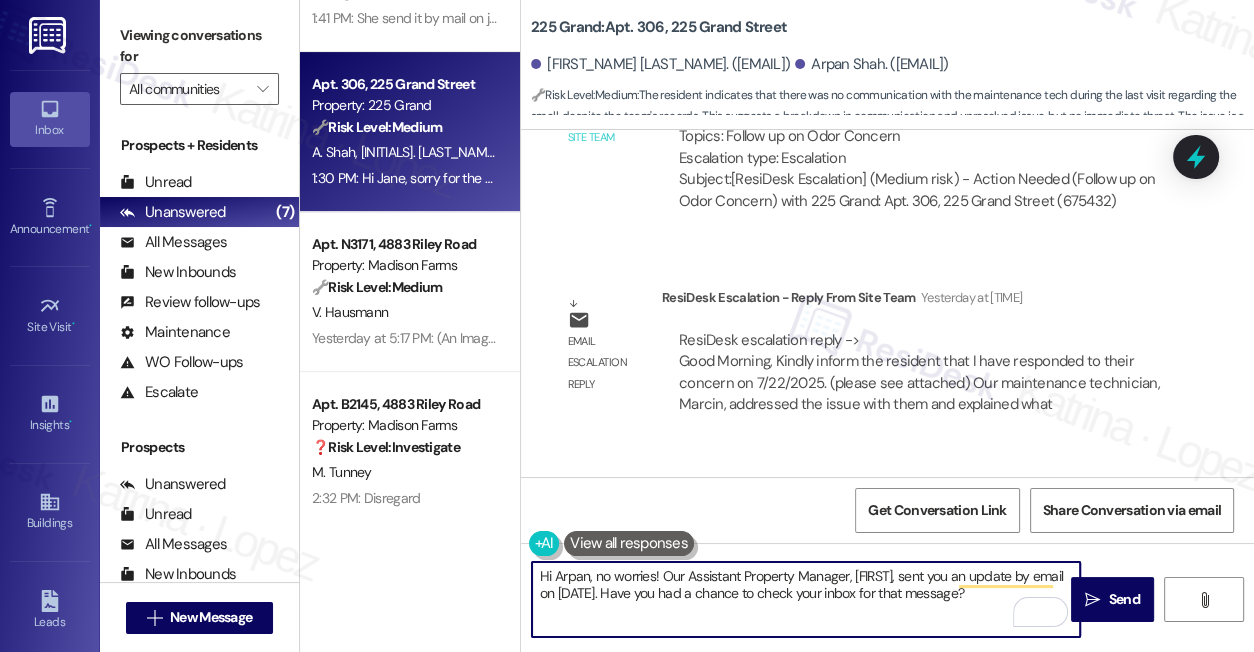 scroll, scrollTop: 17390, scrollLeft: 0, axis: vertical 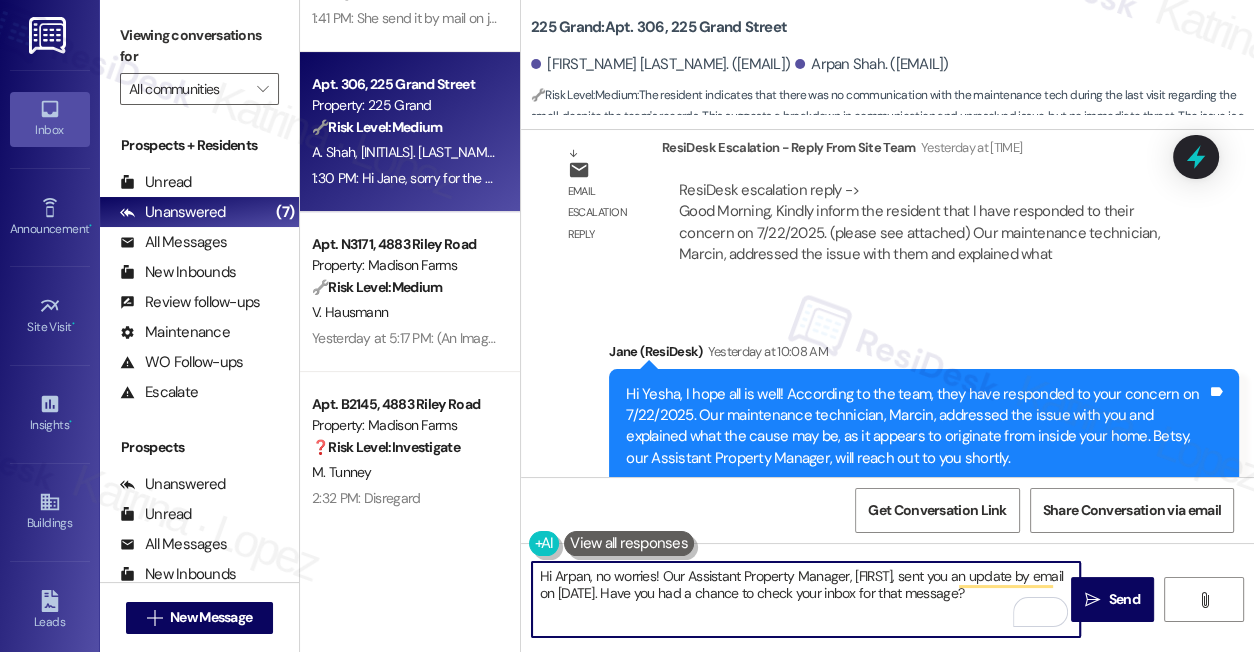 drag, startPoint x: 972, startPoint y: 599, endPoint x: 1003, endPoint y: 595, distance: 31.257 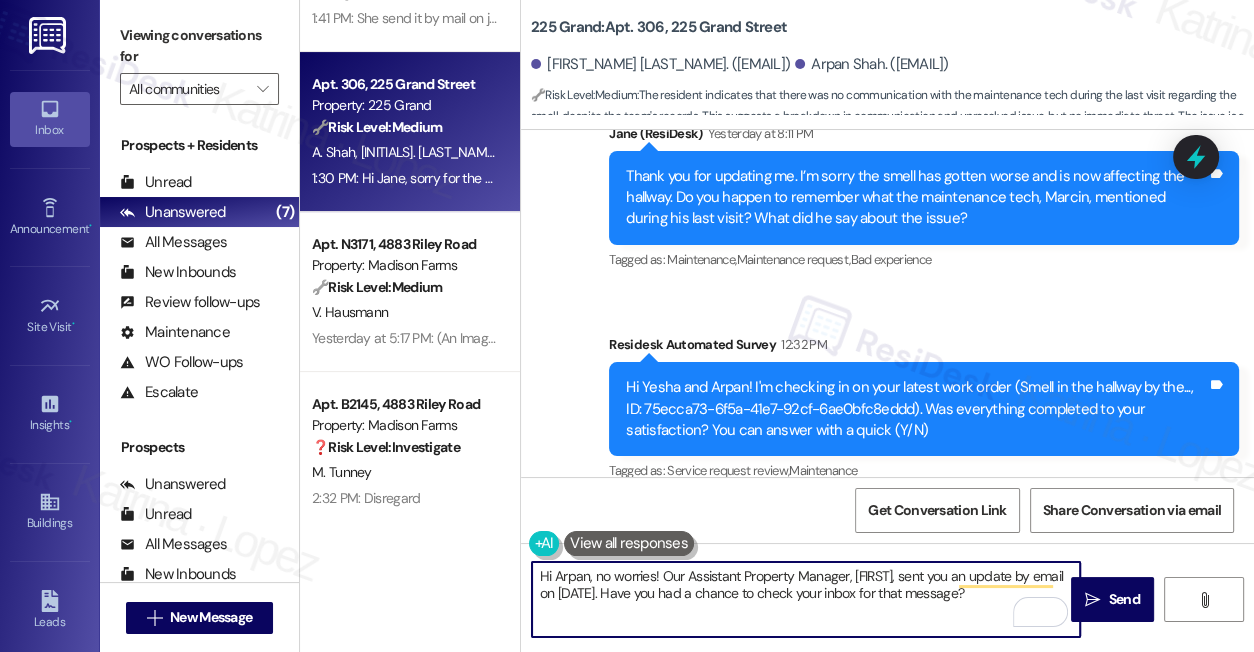 scroll, scrollTop: 18299, scrollLeft: 0, axis: vertical 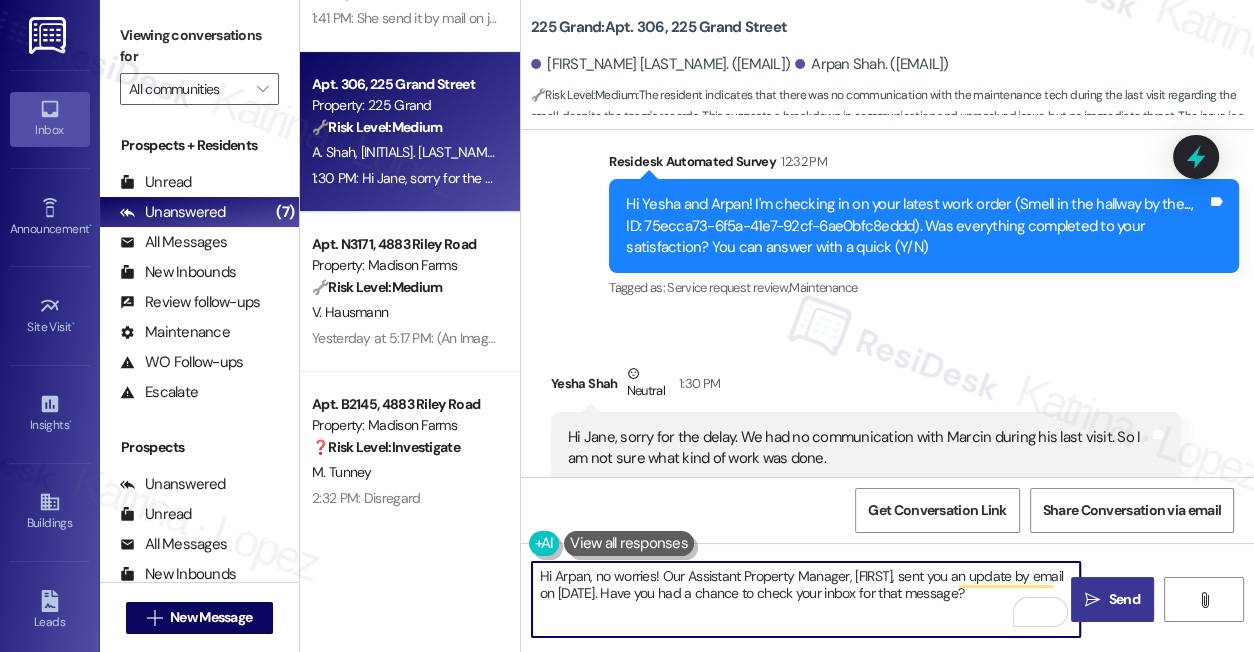 click on "Send" at bounding box center (1123, 599) 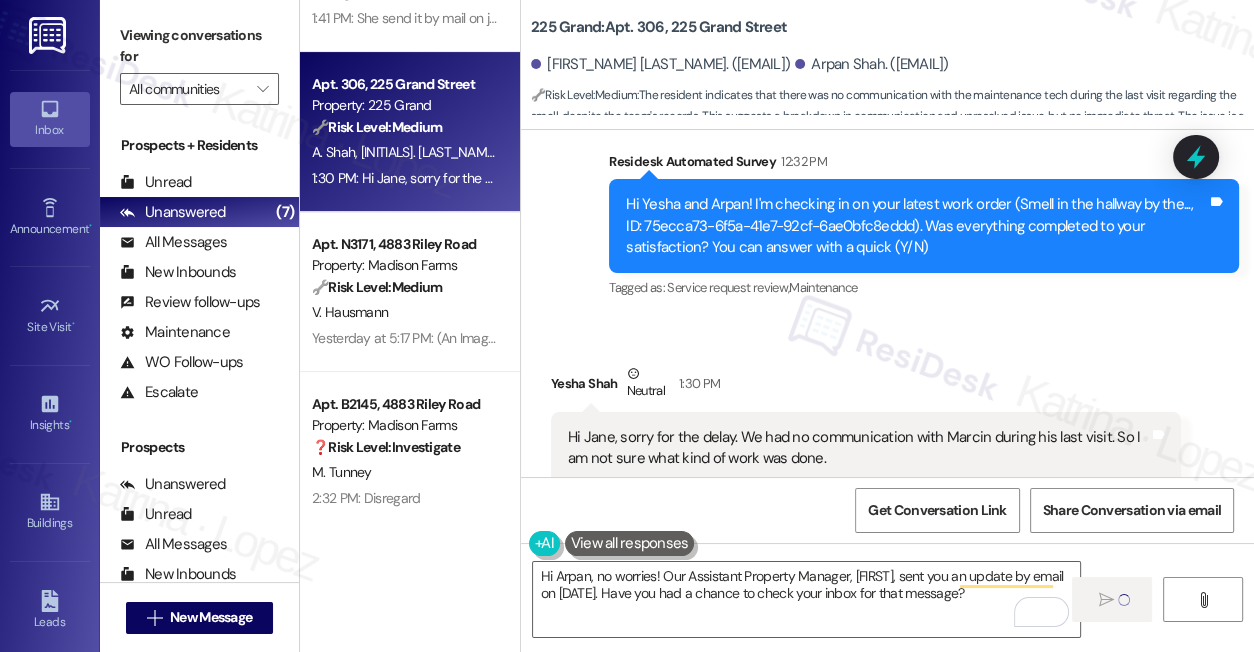 type 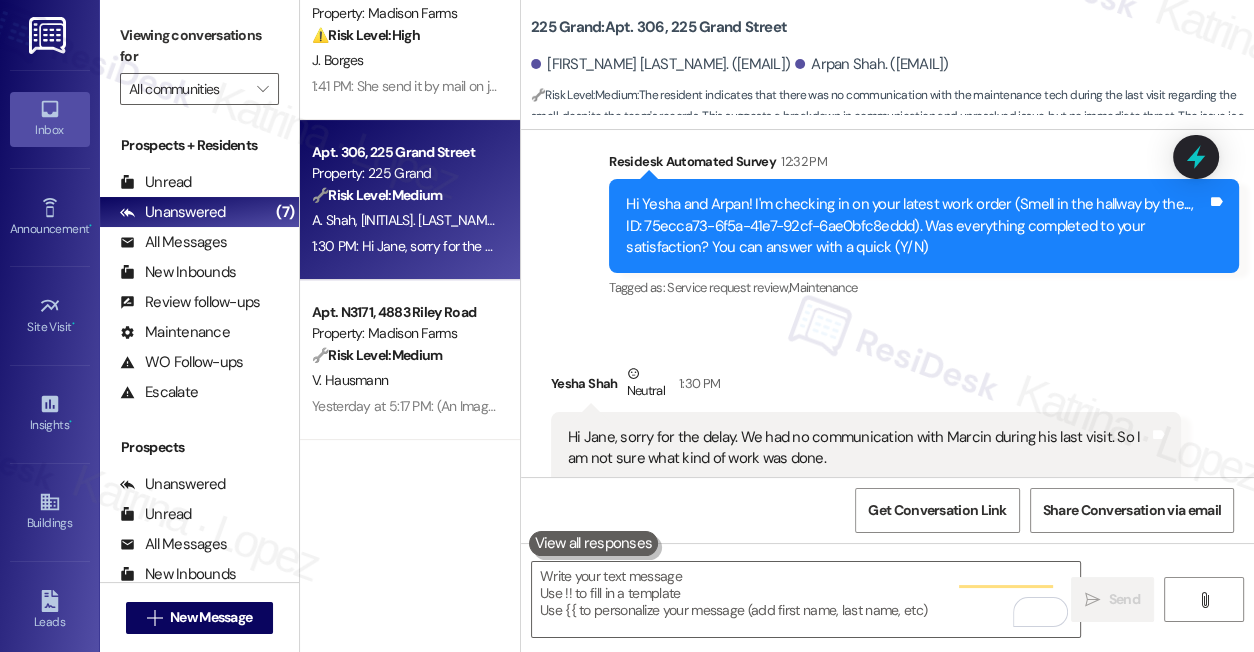 scroll, scrollTop: 64, scrollLeft: 0, axis: vertical 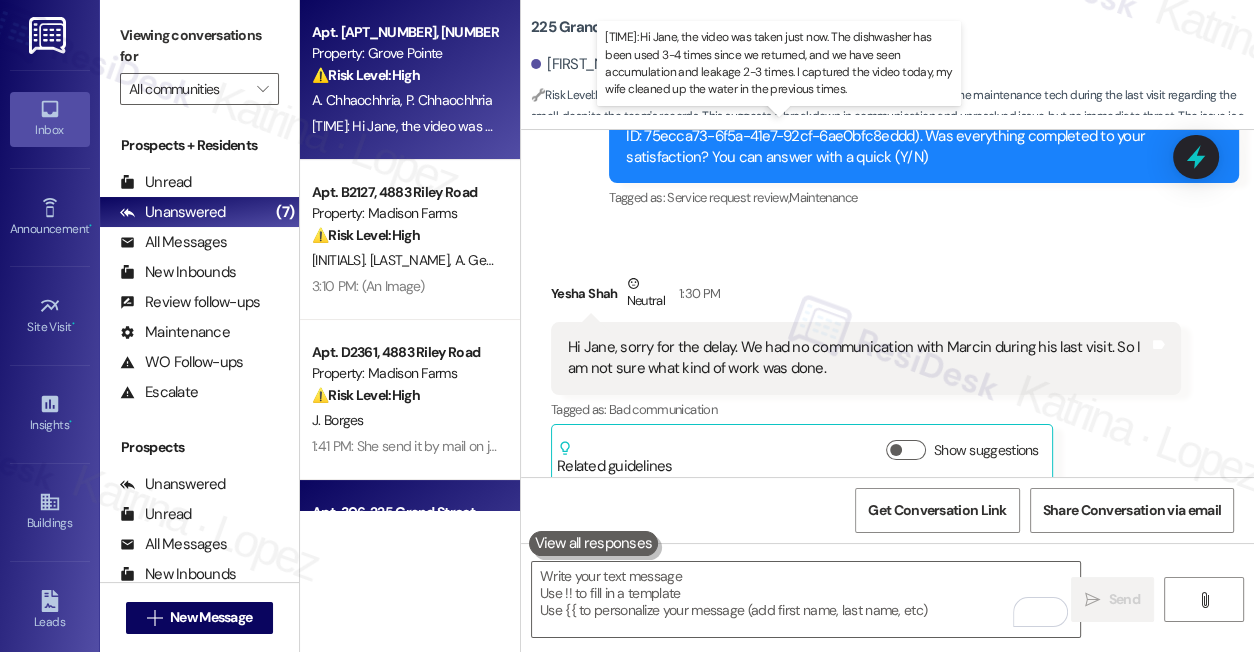 click on "4:23 PM: Hi Jane, the video was taken just now. The dishwasher has been used 3-4 times since we returned, and we have seen accumulation and leakage 2-3 times. I captured the video today, my wife cleaned up the water in the previous times. 4:23 PM: Hi Jane, the video was taken just now. The dishwasher has been used 3-4 times since we returned, and we have seen accumulation and leakage 2-3 times. I captured the video today, my wife cleaned up the water in the previous times." at bounding box center [1015, 126] 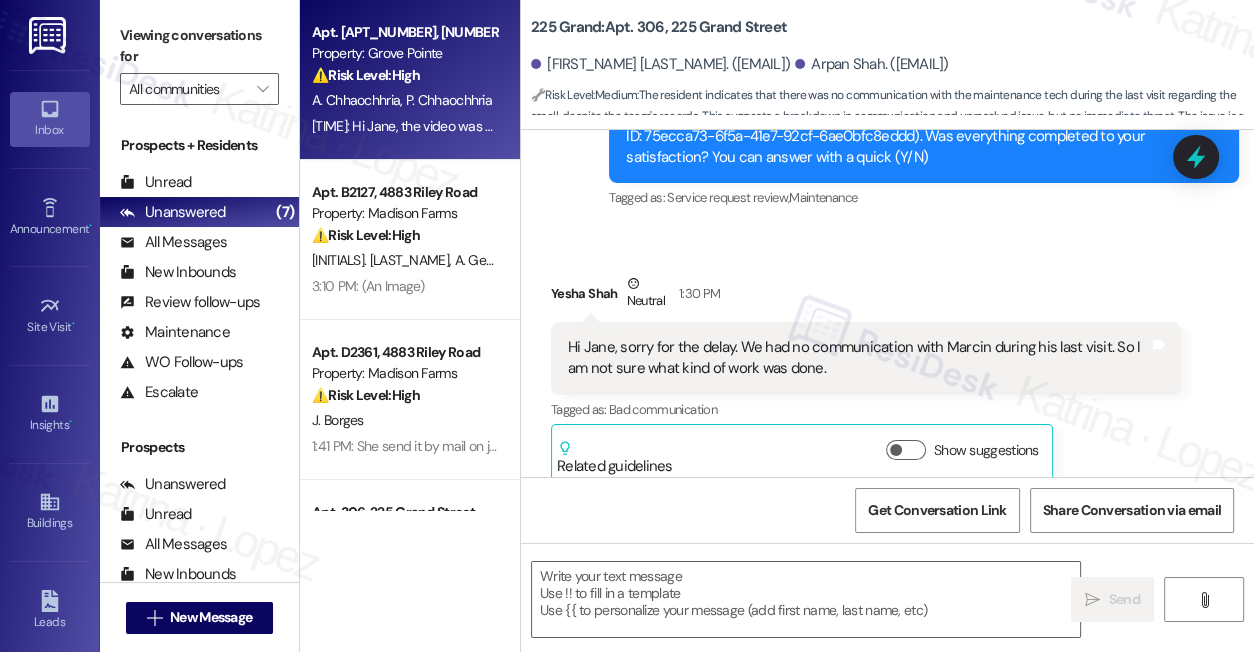 type on "Fetching suggested responses. Please feel free to read through the conversation in the meantime." 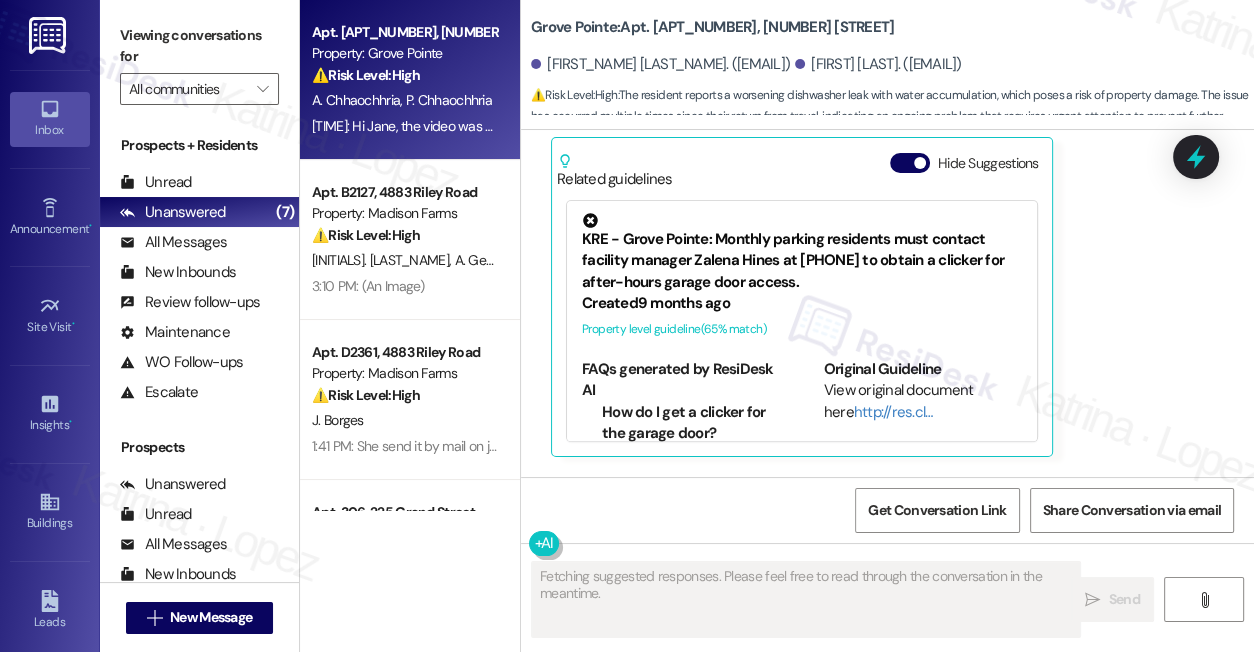 scroll, scrollTop: 23794, scrollLeft: 0, axis: vertical 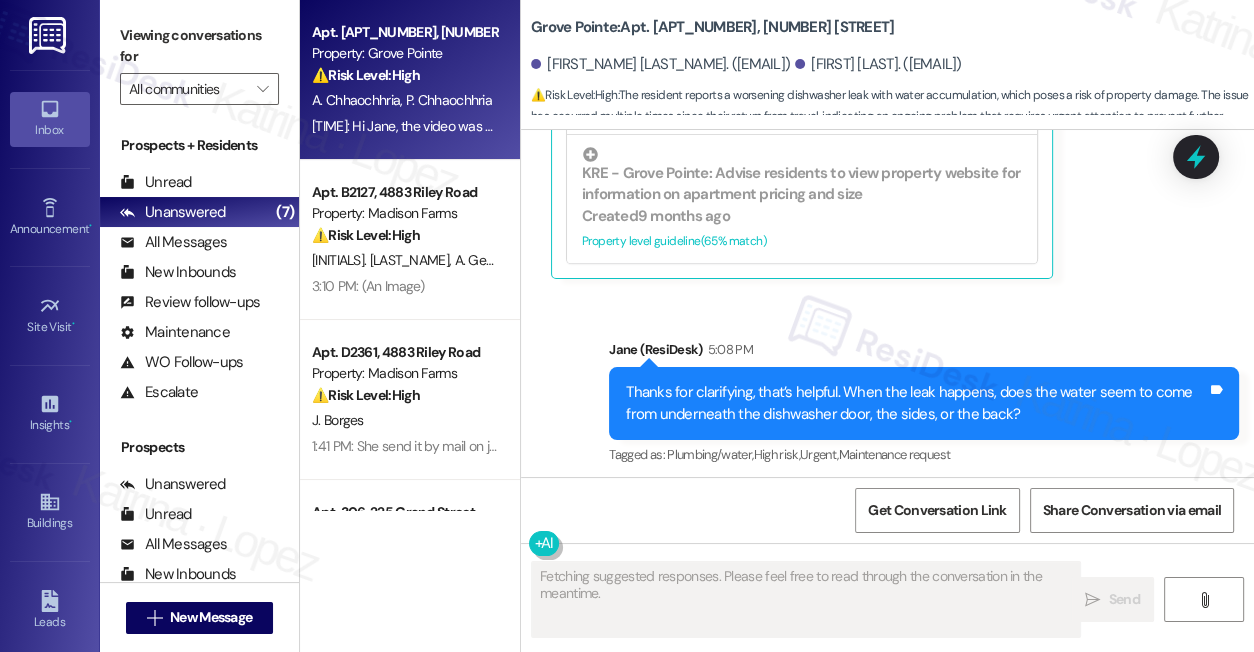 click on "Thanks for clarifying, that’s helpful. When the leak happens, does the water seem to come from underneath the dishwasher door, the sides, or the back?" at bounding box center [916, 403] 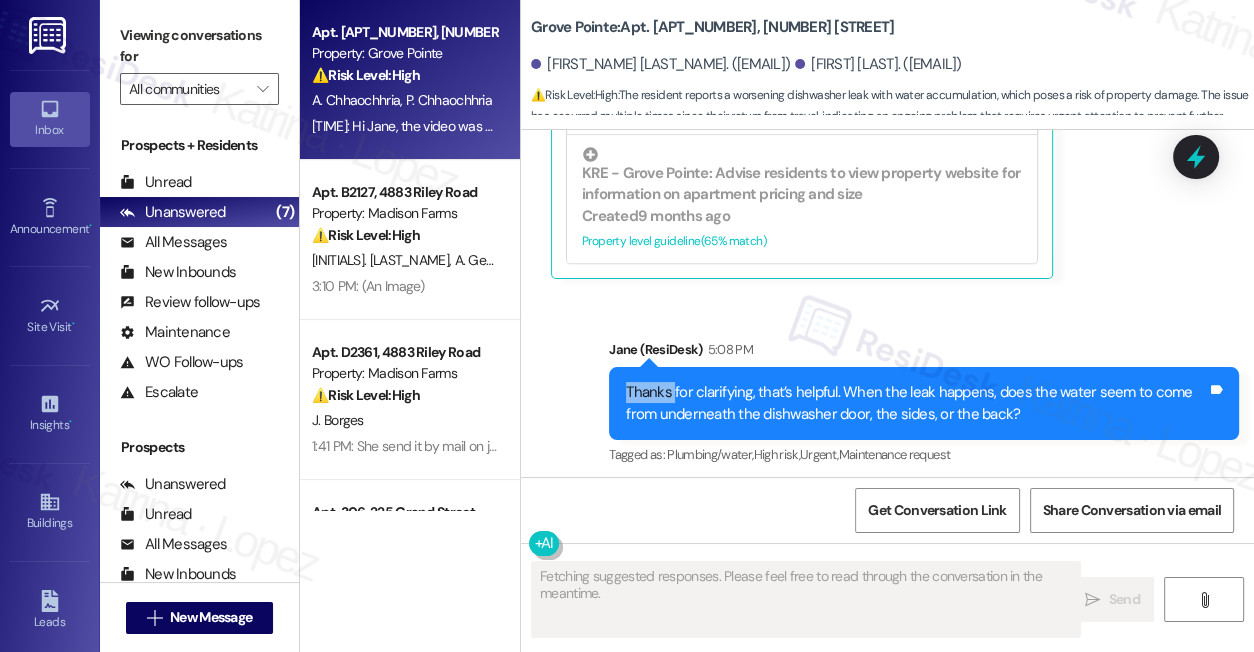 click on "Thanks for clarifying, that’s helpful. When the leak happens, does the water seem to come from underneath the dishwasher door, the sides, or the back?" at bounding box center [916, 403] 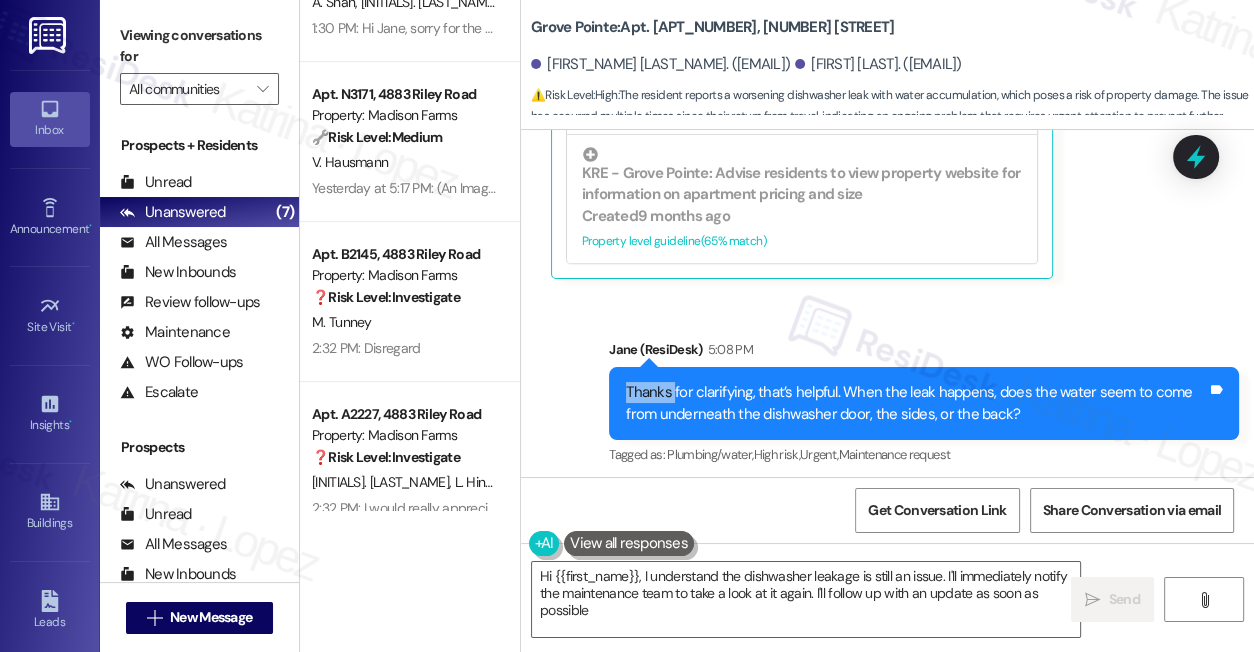 type on "Hi {{first_name}}, I understand the dishwasher leakage is still an issue. I'll immediately notify the maintenance team to take a look at it again. I'll follow up with an update as soon as possible." 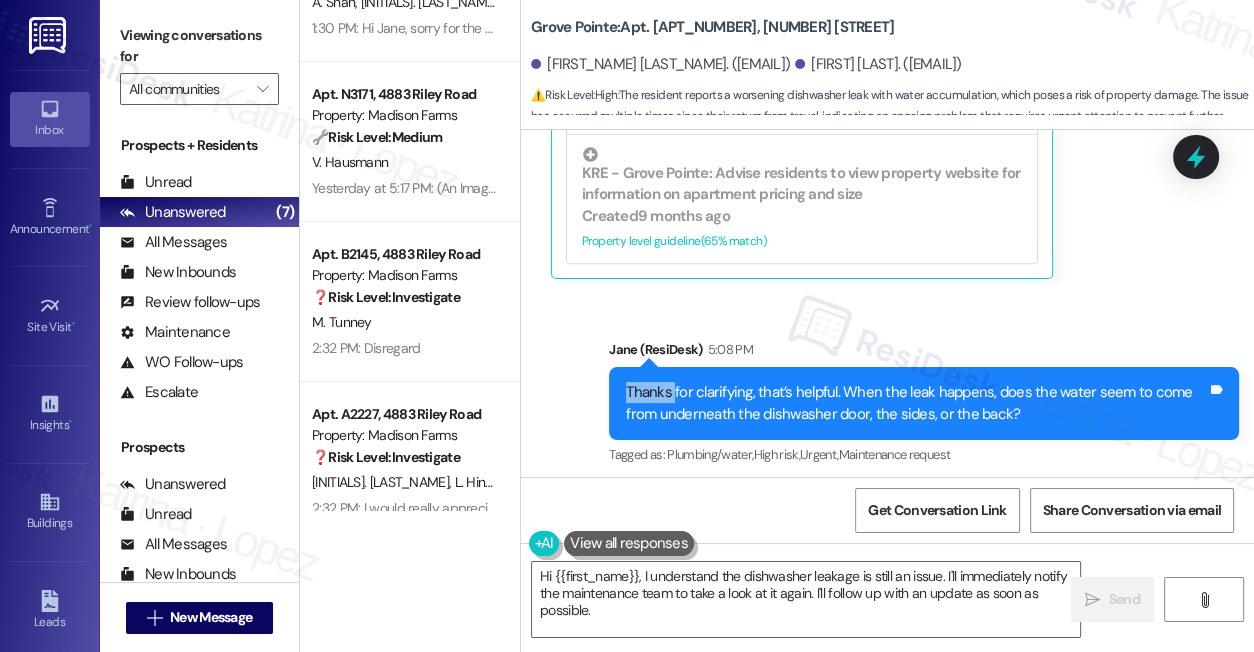 scroll, scrollTop: 610, scrollLeft: 0, axis: vertical 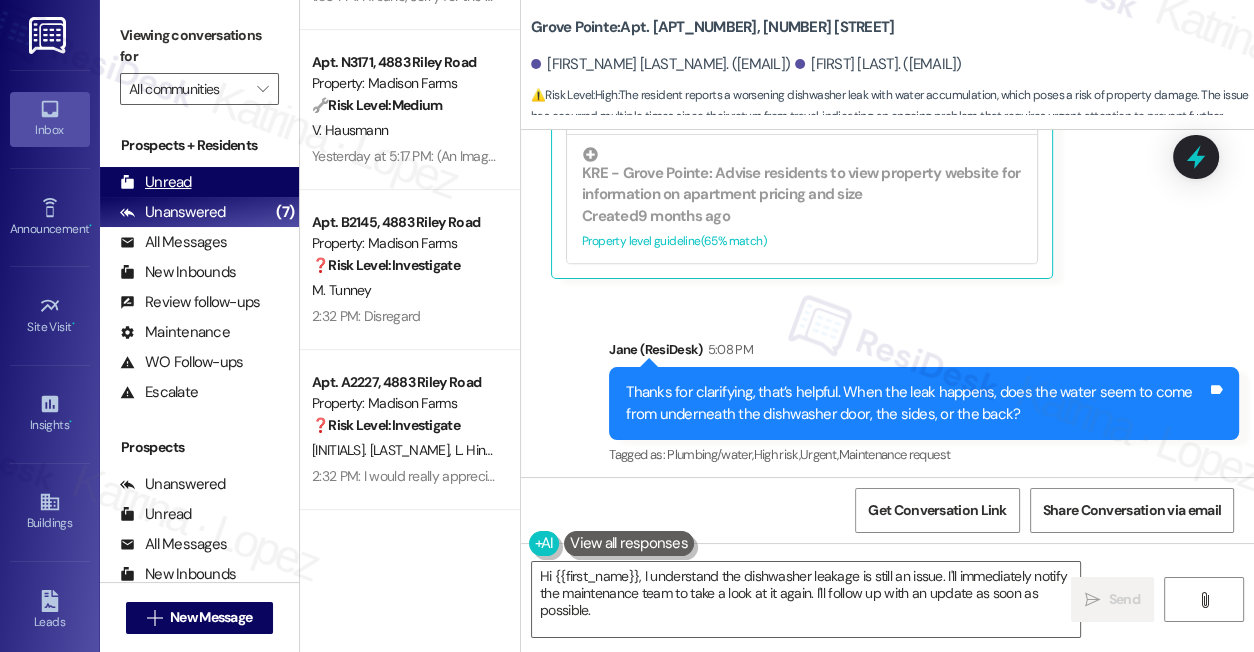 click on "Unread (0)" at bounding box center (199, 182) 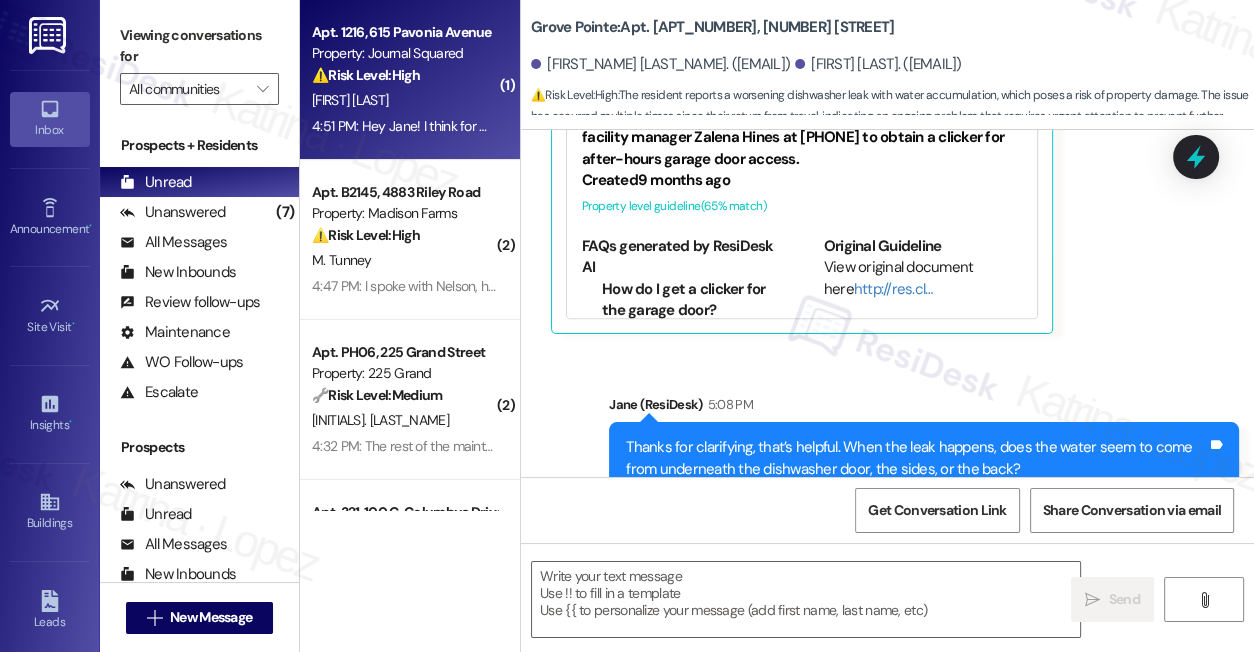 type on "Fetching suggested responses. Please feel free to read through the conversation in the meantime." 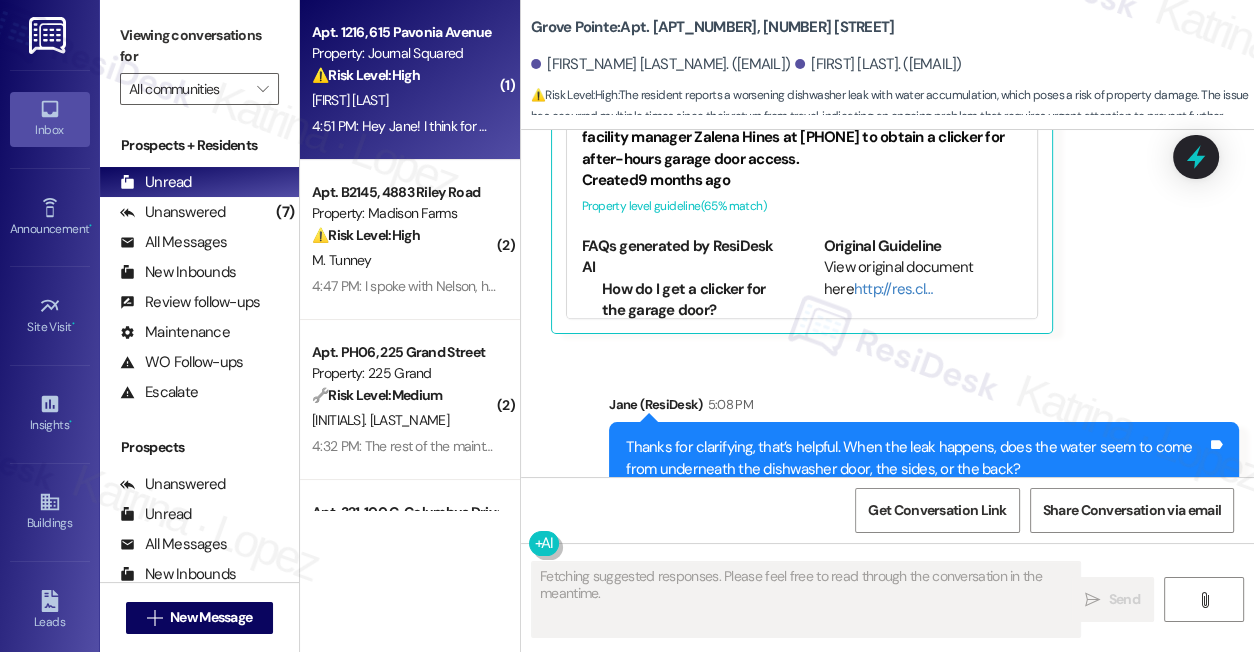 scroll, scrollTop: 23794, scrollLeft: 0, axis: vertical 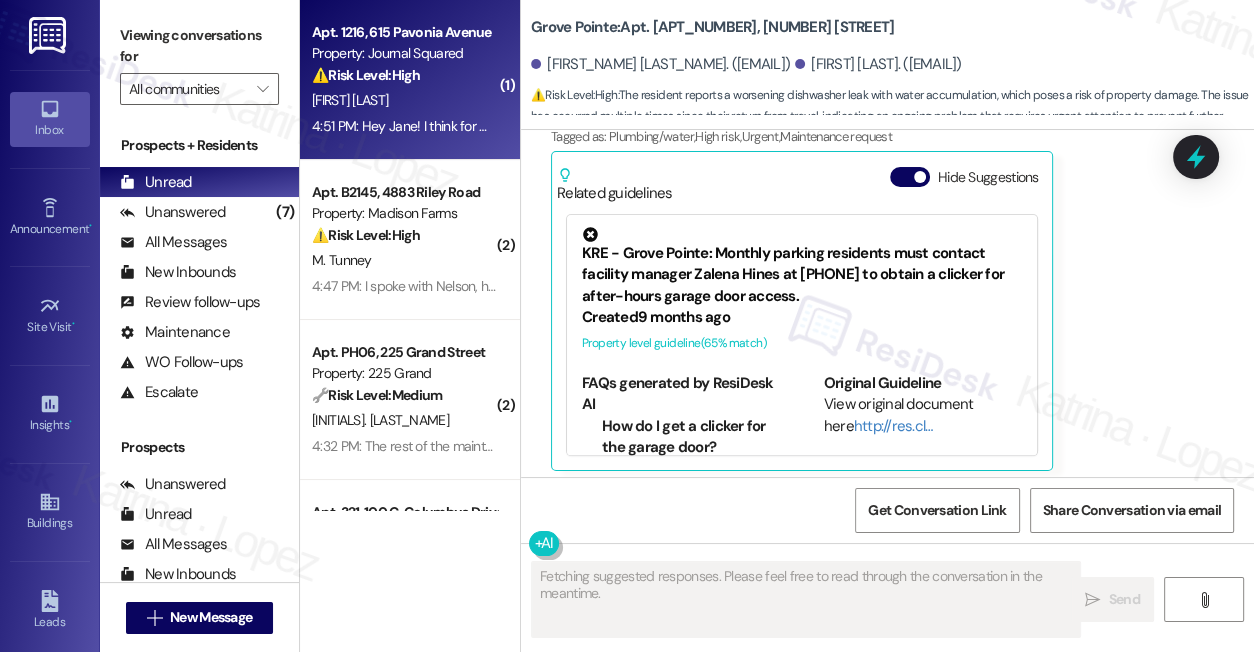click on "[FIRST] [LAST]" at bounding box center [404, 100] 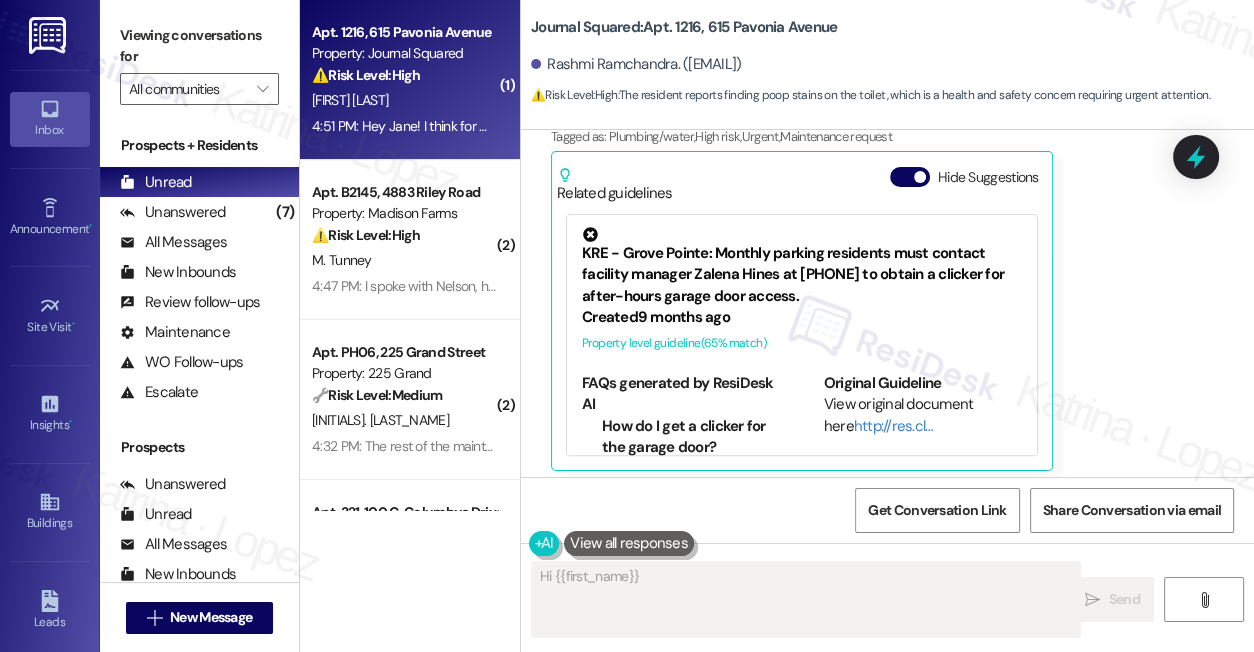 scroll, scrollTop: 509, scrollLeft: 0, axis: vertical 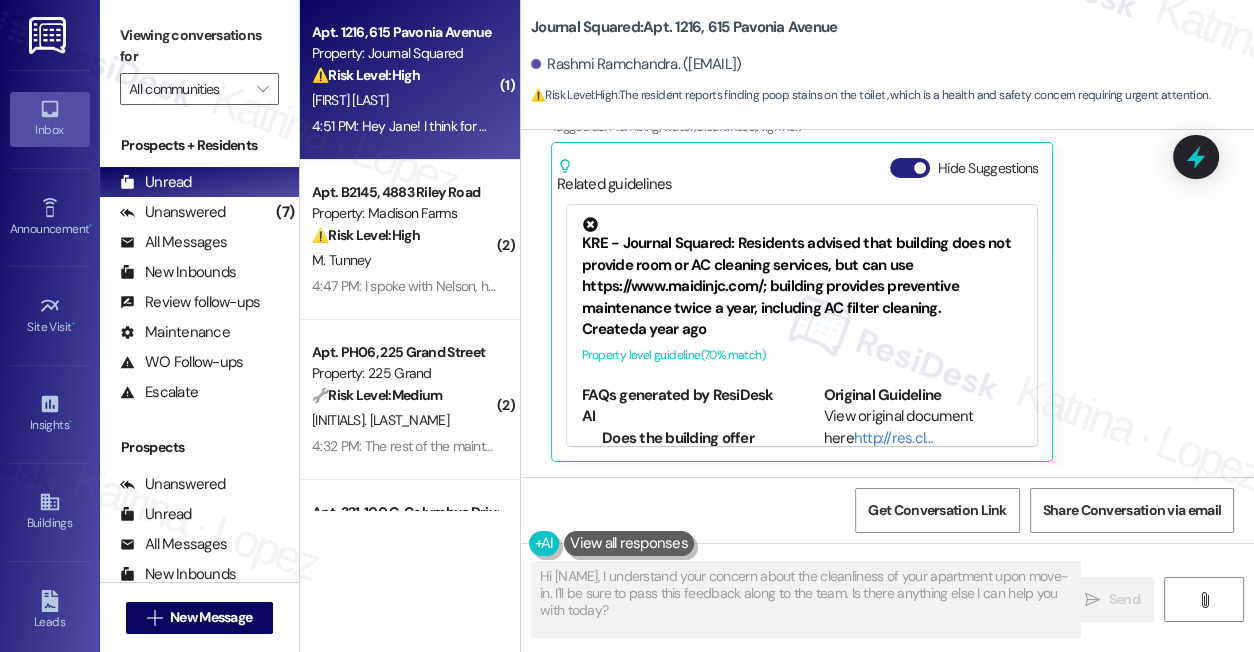 click on "Hide Suggestions" at bounding box center [910, 168] 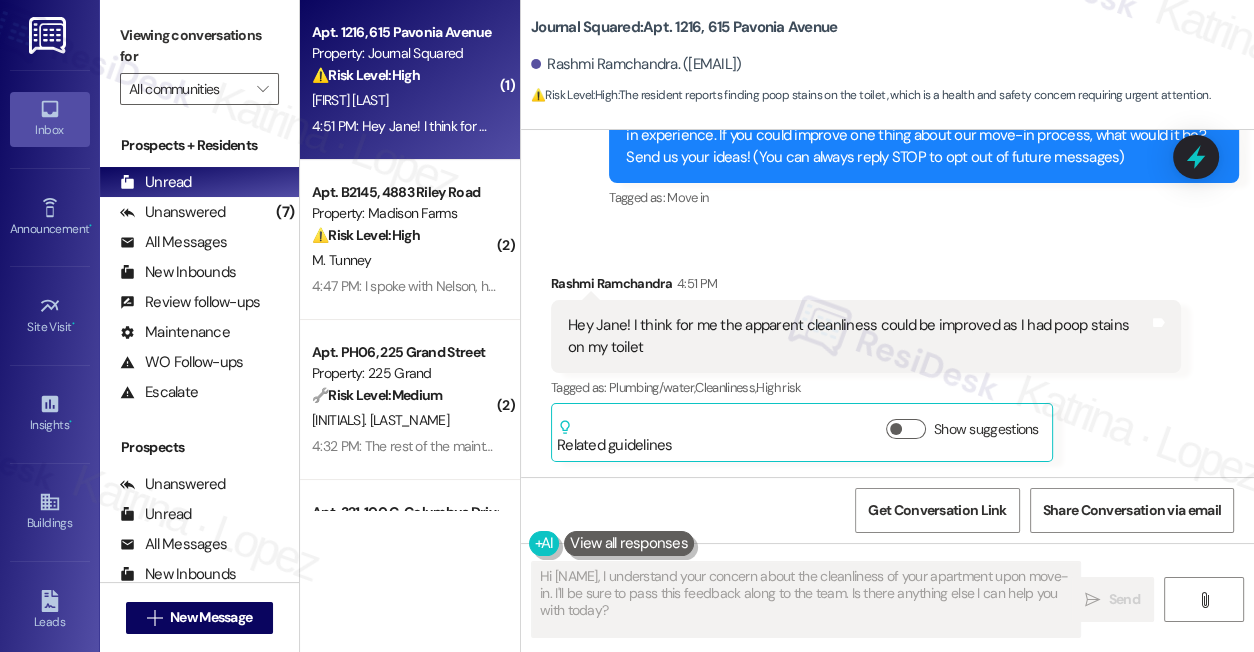 click on "Hey Jane! I think for me the apparent cleanliness could be improved as I had poop stains on my toilet" at bounding box center [858, 336] 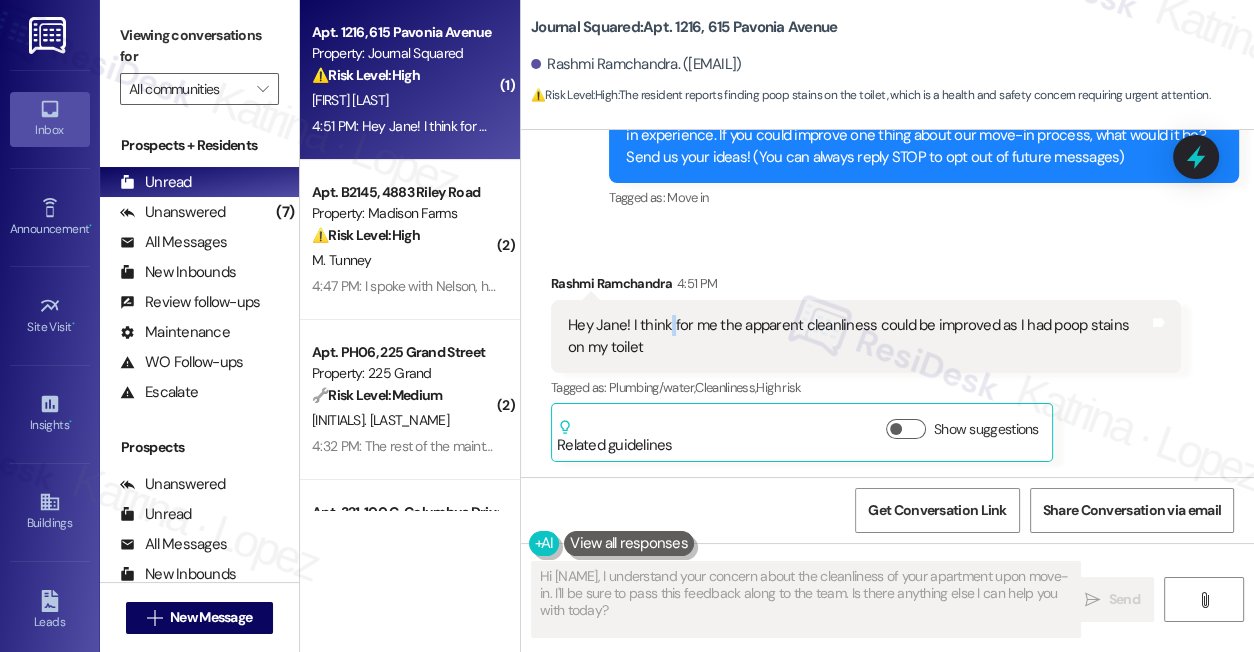 click on "Hey Jane! I think for me the apparent cleanliness could be improved as I had poop stains on my toilet" at bounding box center [858, 336] 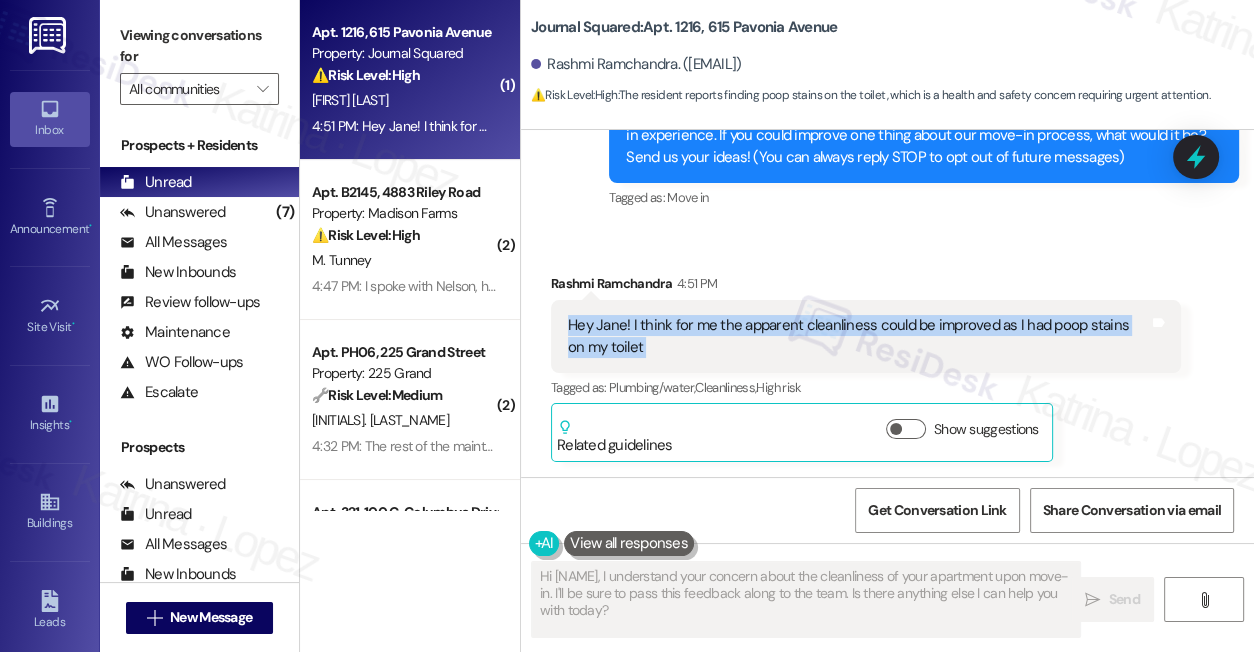 click on "Hey Jane! I think for me the apparent cleanliness could be improved as I had poop stains on my toilet" at bounding box center [858, 336] 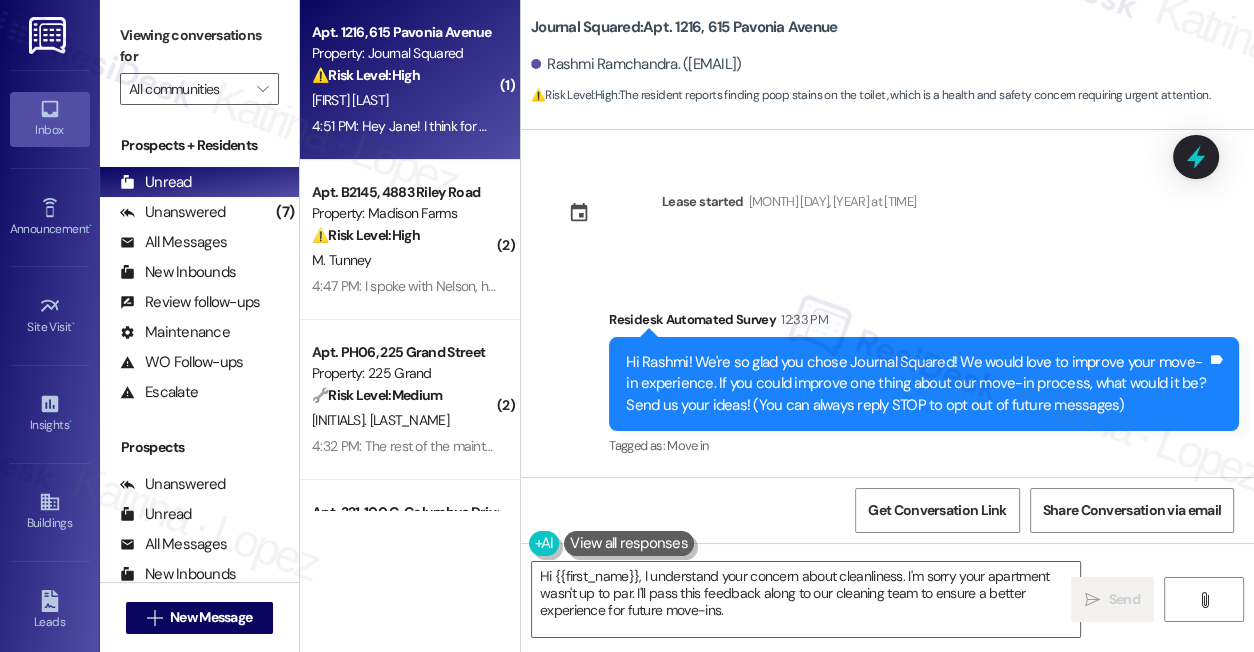 scroll, scrollTop: 248, scrollLeft: 0, axis: vertical 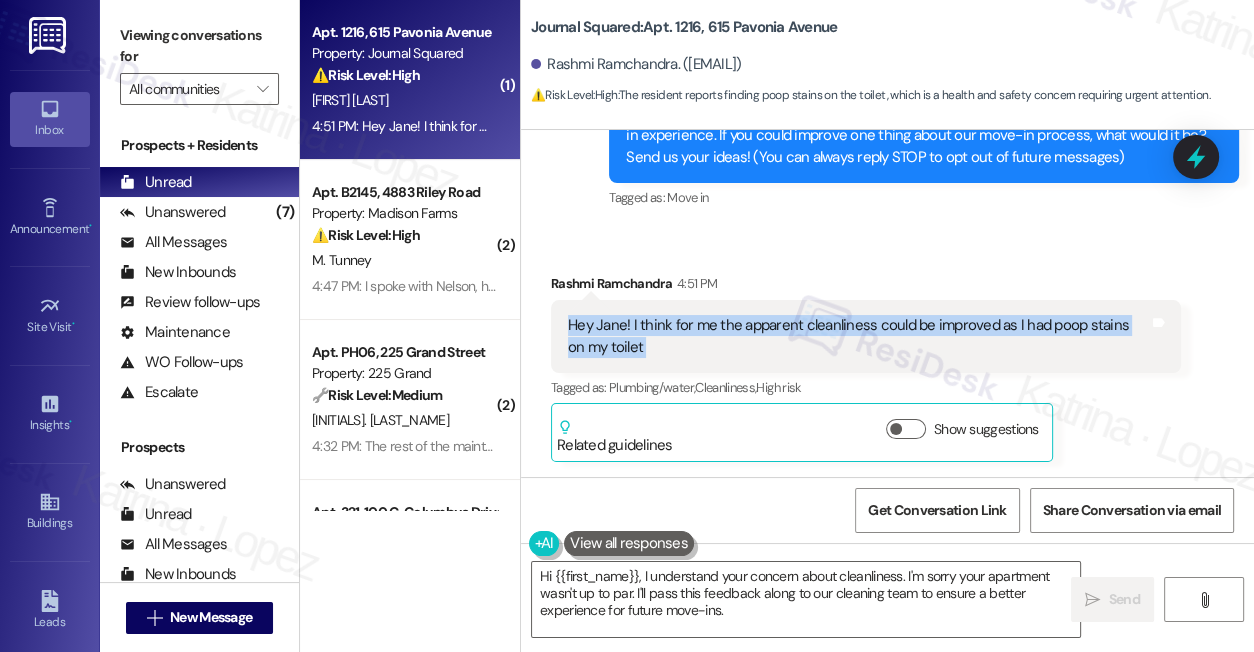 click on "Hey Jane! I think for me the apparent cleanliness could be improved as I had poop stains on my toilet" at bounding box center [858, 336] 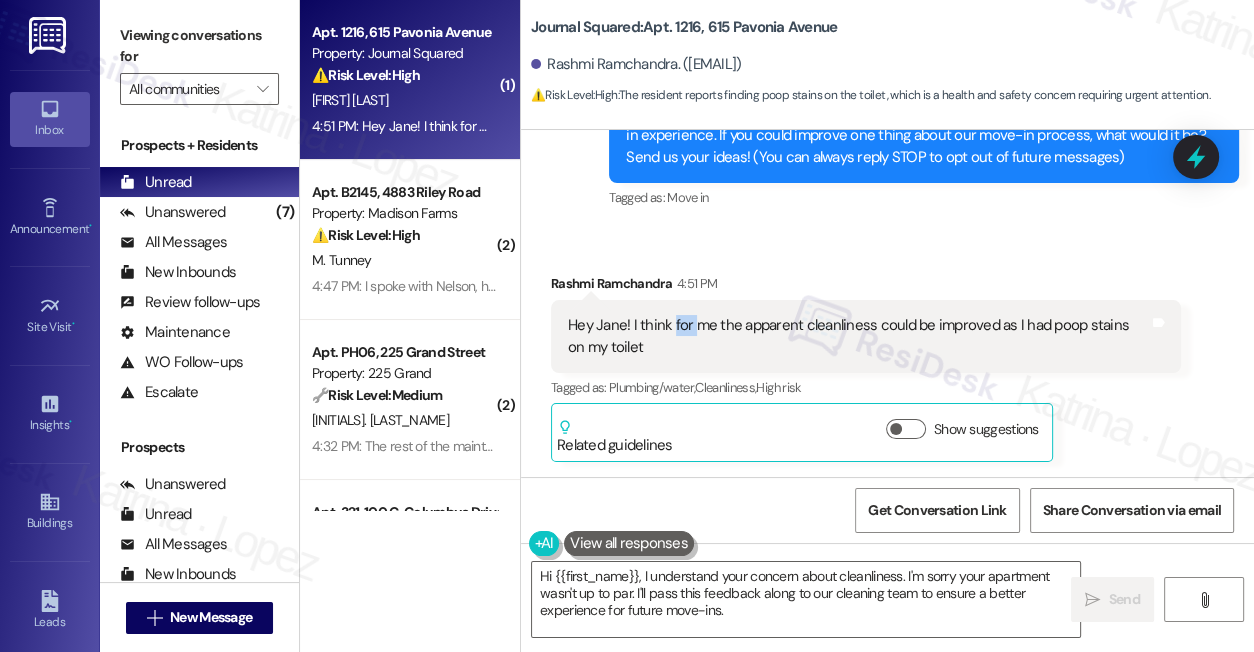 click on "Hey Jane! I think for me the apparent cleanliness could be improved as I had poop stains on my toilet" at bounding box center (858, 336) 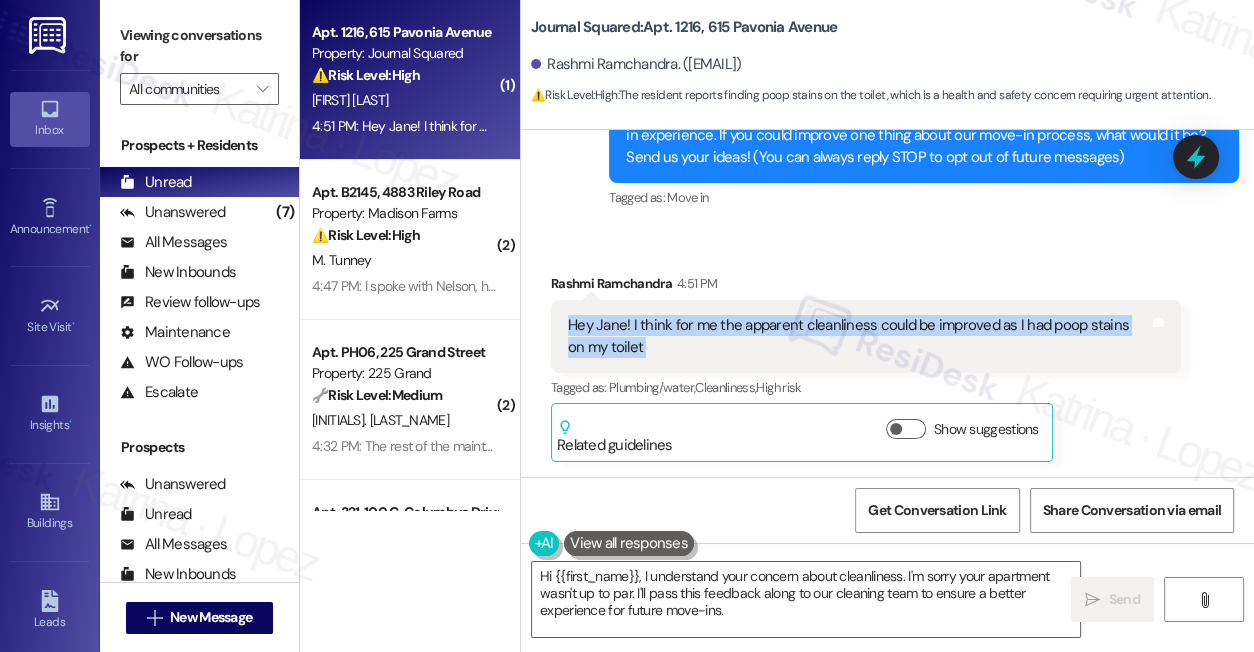 click on "Hey Jane! I think for me the apparent cleanliness could be improved as I had poop stains on my toilet" at bounding box center [858, 336] 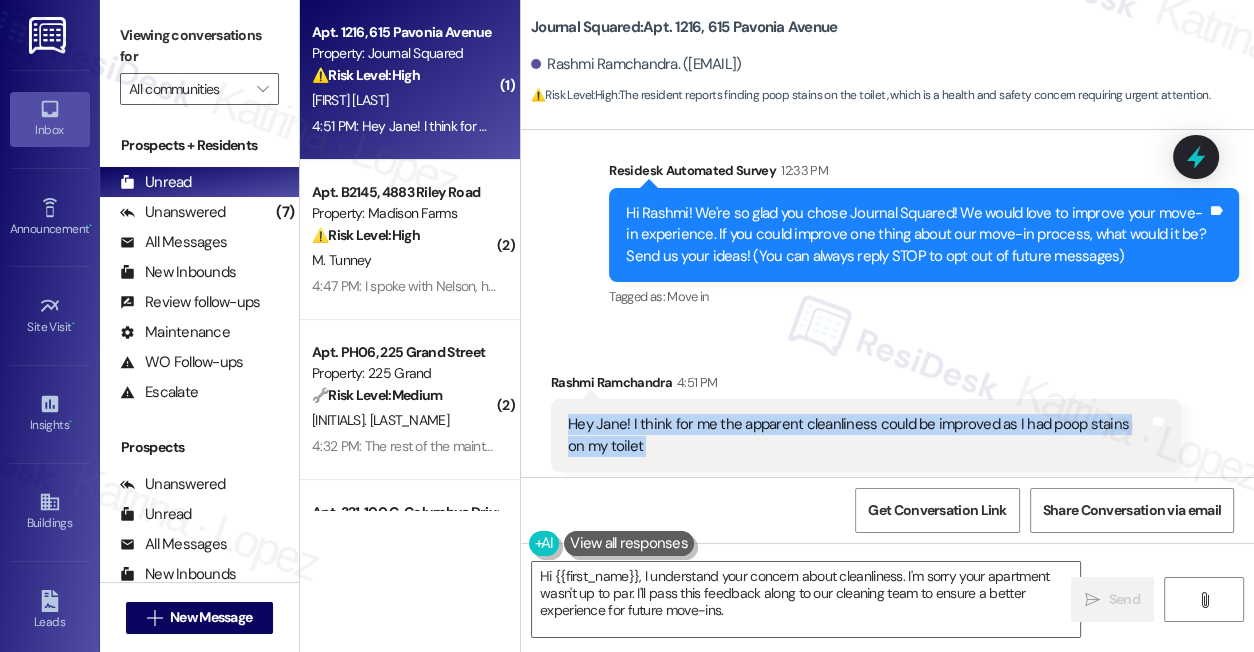 scroll, scrollTop: 248, scrollLeft: 0, axis: vertical 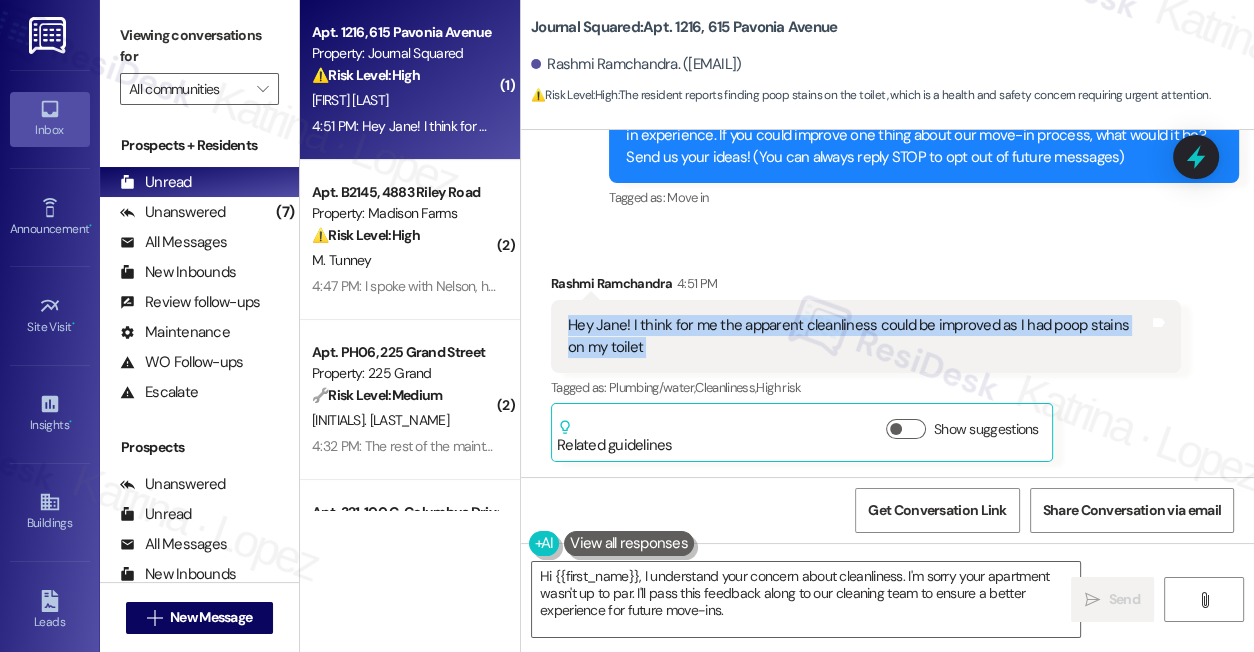 click on "Hey Jane! I think for me the apparent cleanliness could be improved as I had poop stains on my toilet" at bounding box center [858, 336] 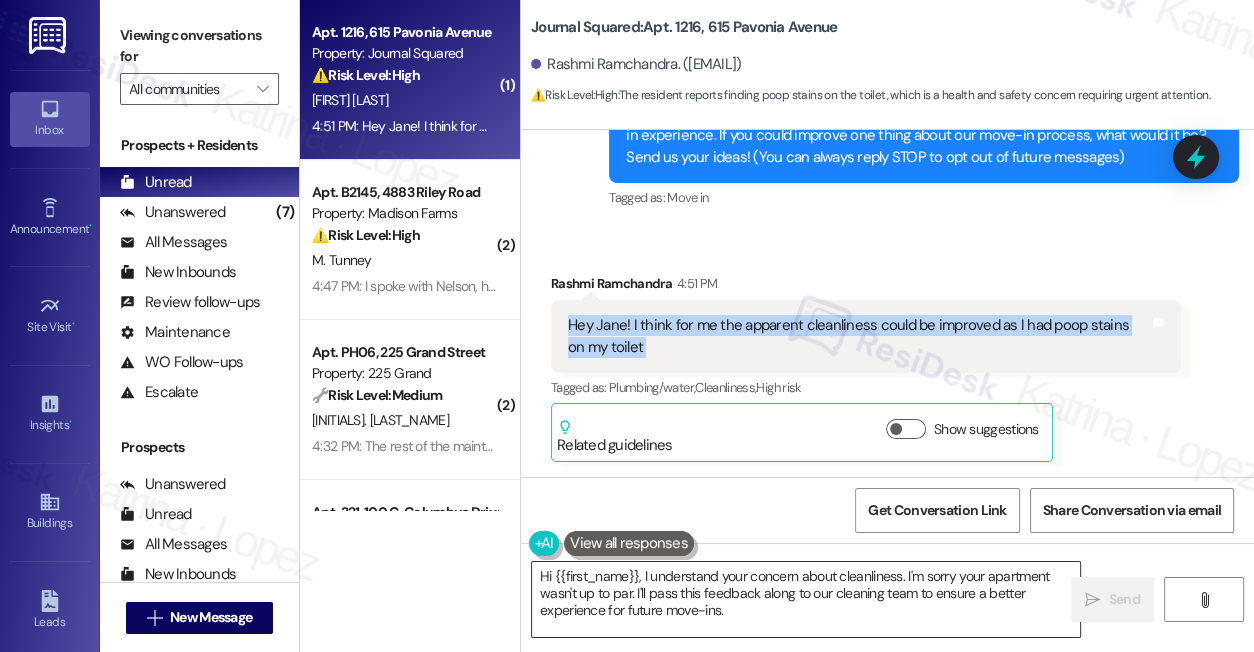 click on "Hi {{first_name}}, I understand your concern about cleanliness. I'm sorry your apartment wasn't up to par. I'll pass this feedback along to our cleaning team to ensure a better experience for future move-ins." at bounding box center (806, 599) 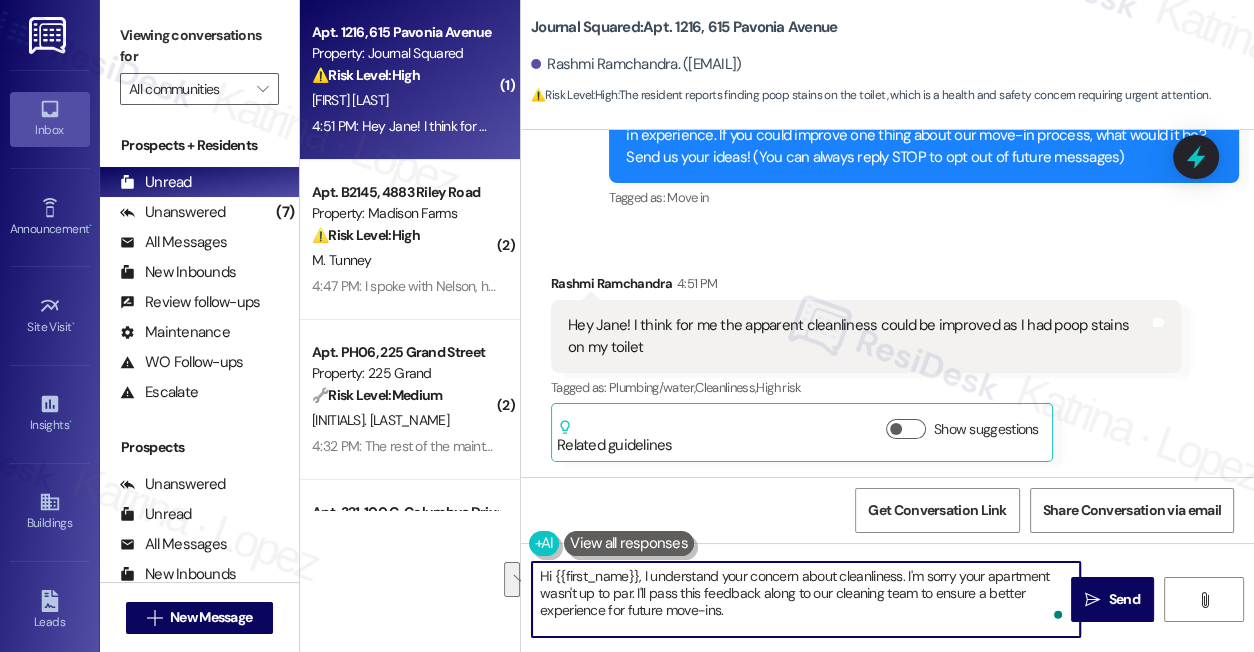 drag, startPoint x: 778, startPoint y: 611, endPoint x: 634, endPoint y: 594, distance: 145 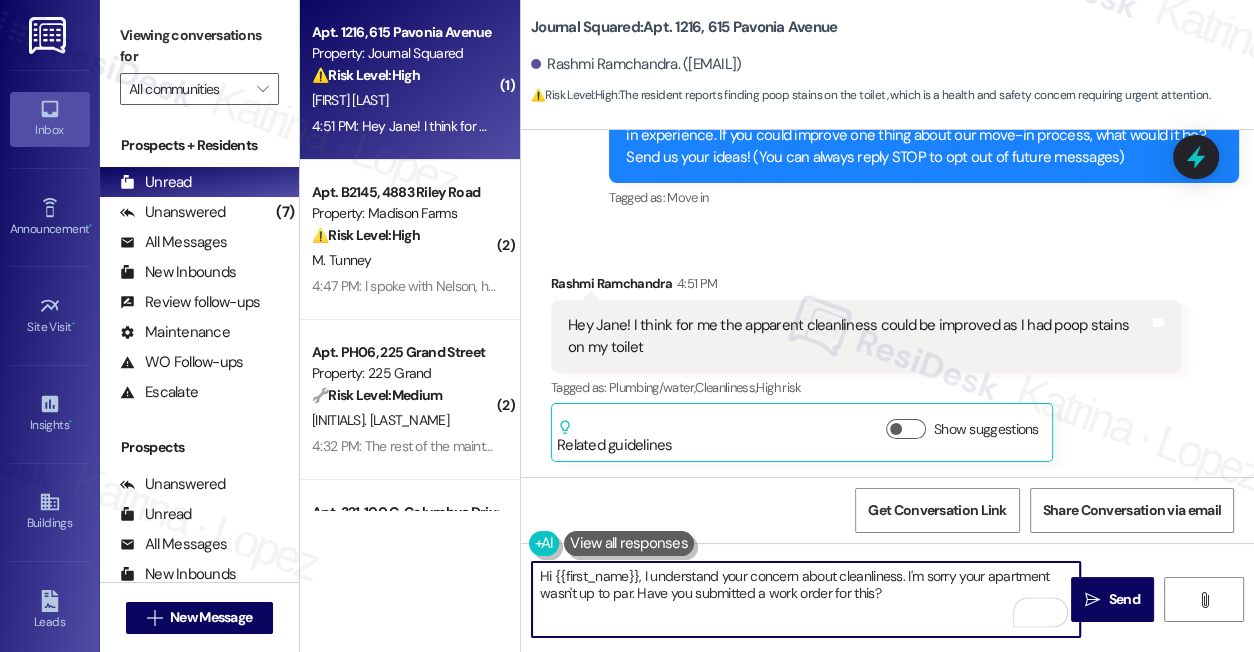 click on "Hey Jane! I think for me the apparent cleanliness could be improved as I had poop stains on my toilet" at bounding box center (858, 336) 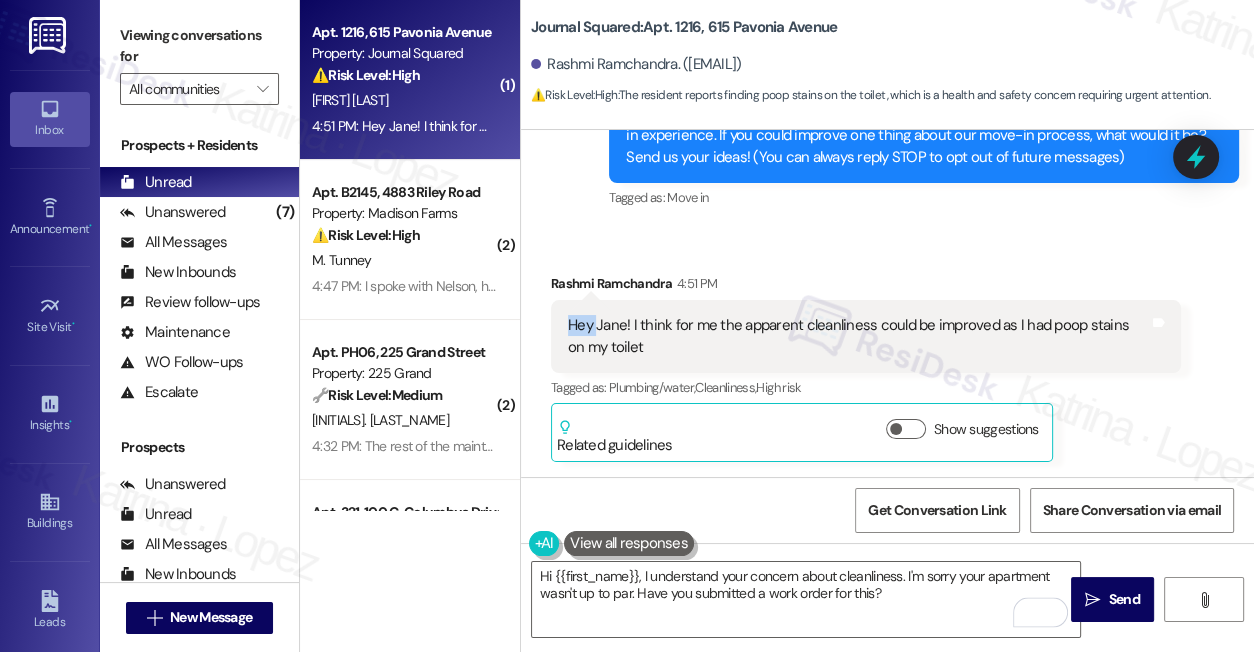 click on "Hey Jane! I think for me the apparent cleanliness could be improved as I had poop stains on my toilet" at bounding box center (858, 336) 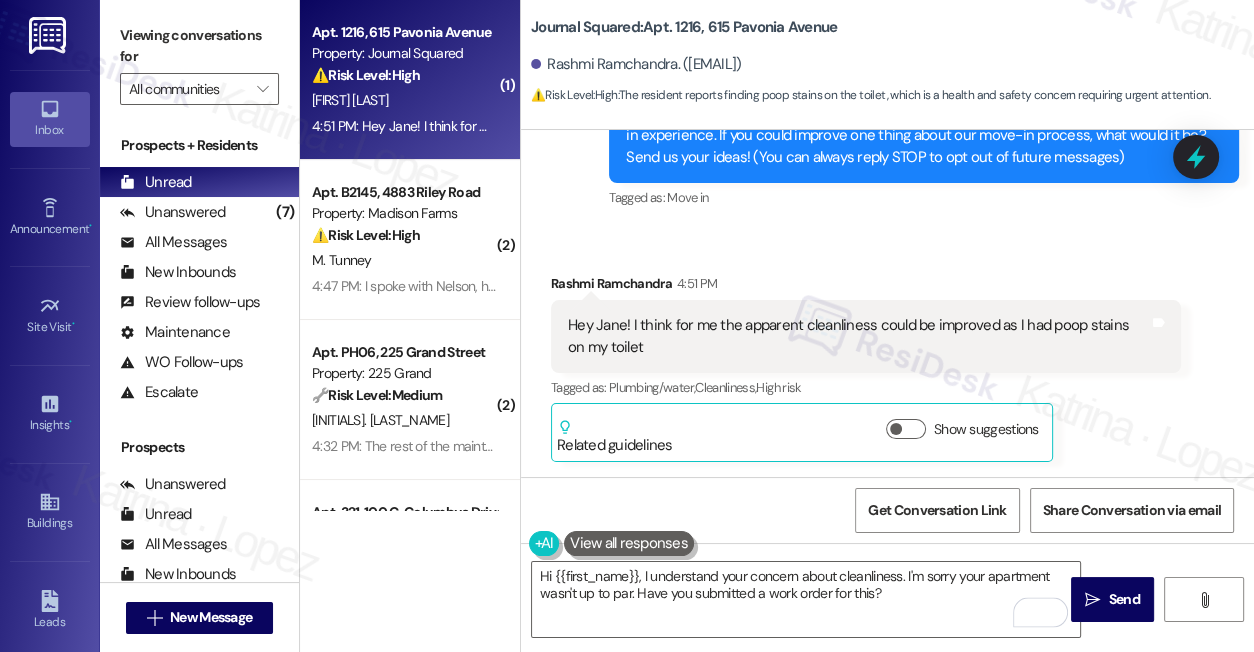 click on "Journal Squared:  Apt. 1216, 615 Pavonia Avenue" at bounding box center [684, 27] 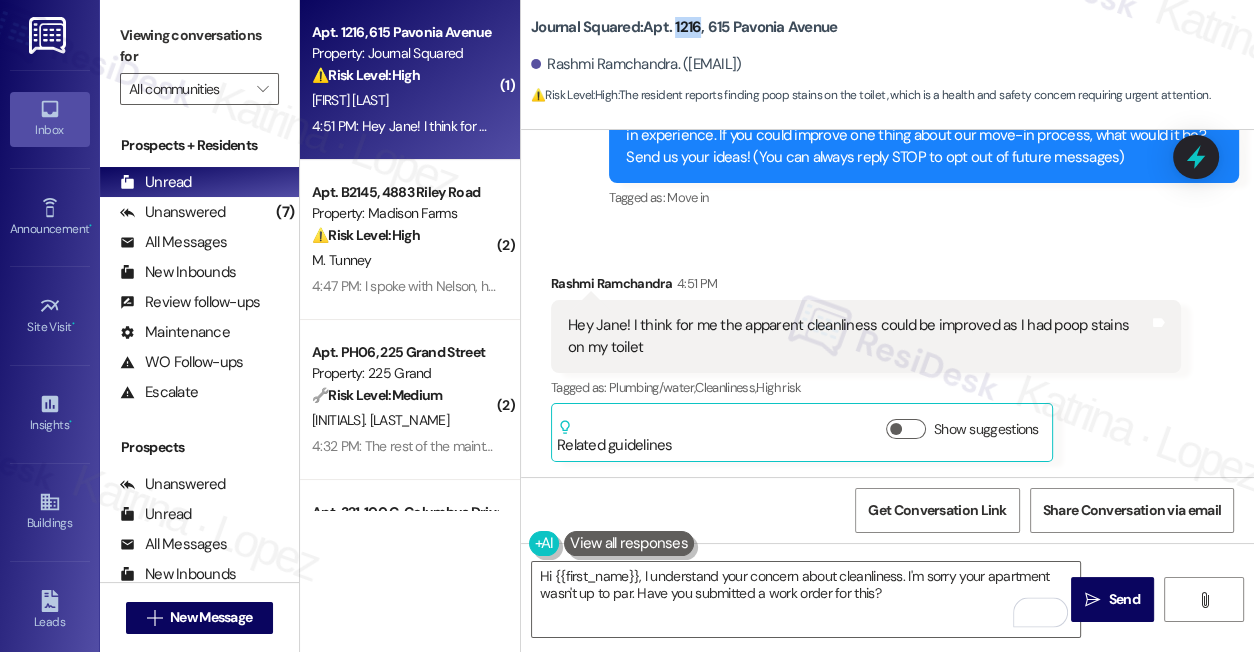 click on "Journal Squared:  Apt. 1216, 615 Pavonia Avenue" at bounding box center (684, 27) 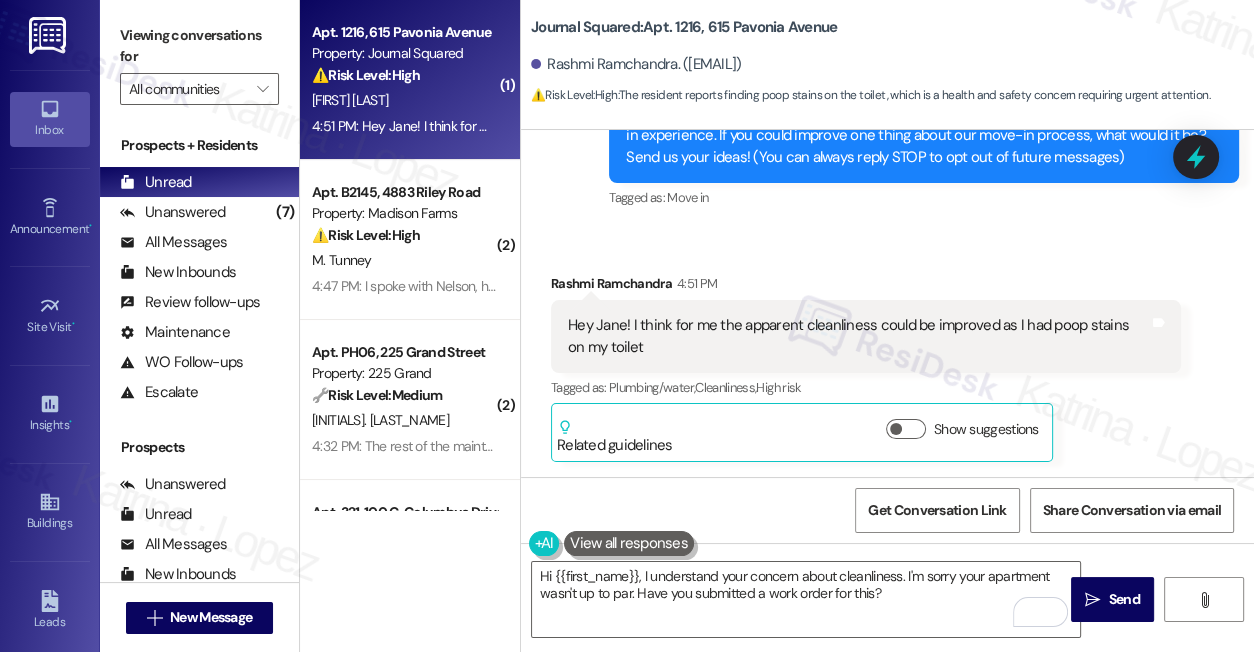 click on "Viewing conversations for" at bounding box center [199, 46] 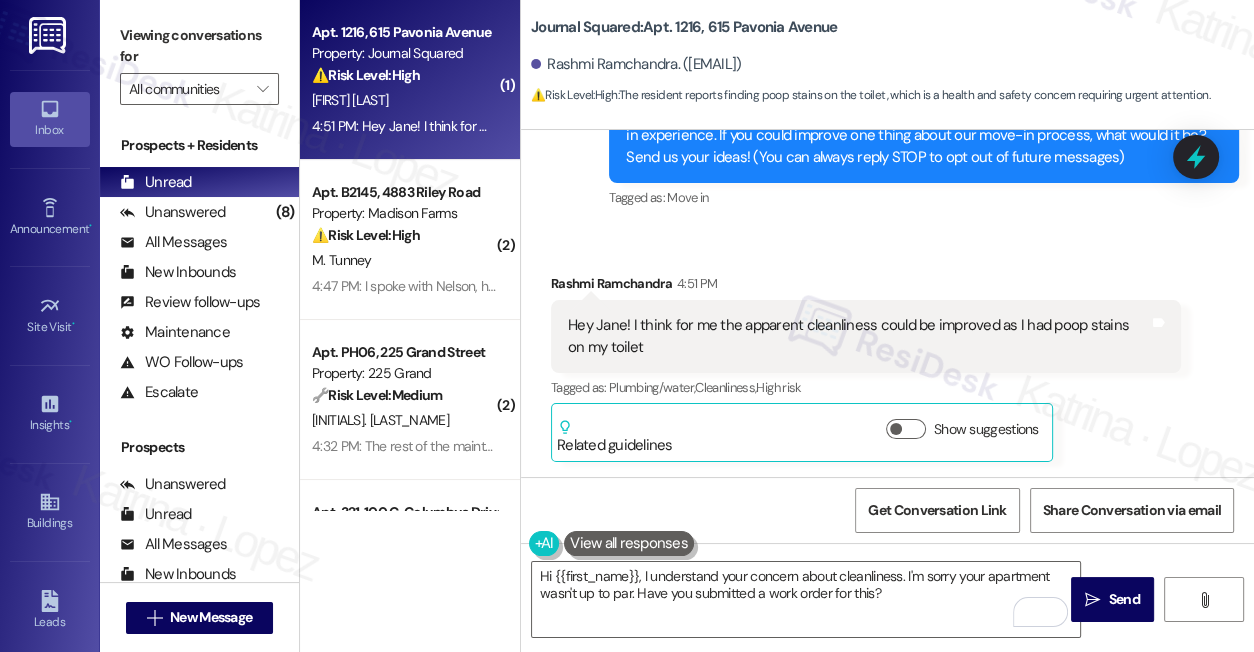 click on "Viewing conversations for" at bounding box center (199, 46) 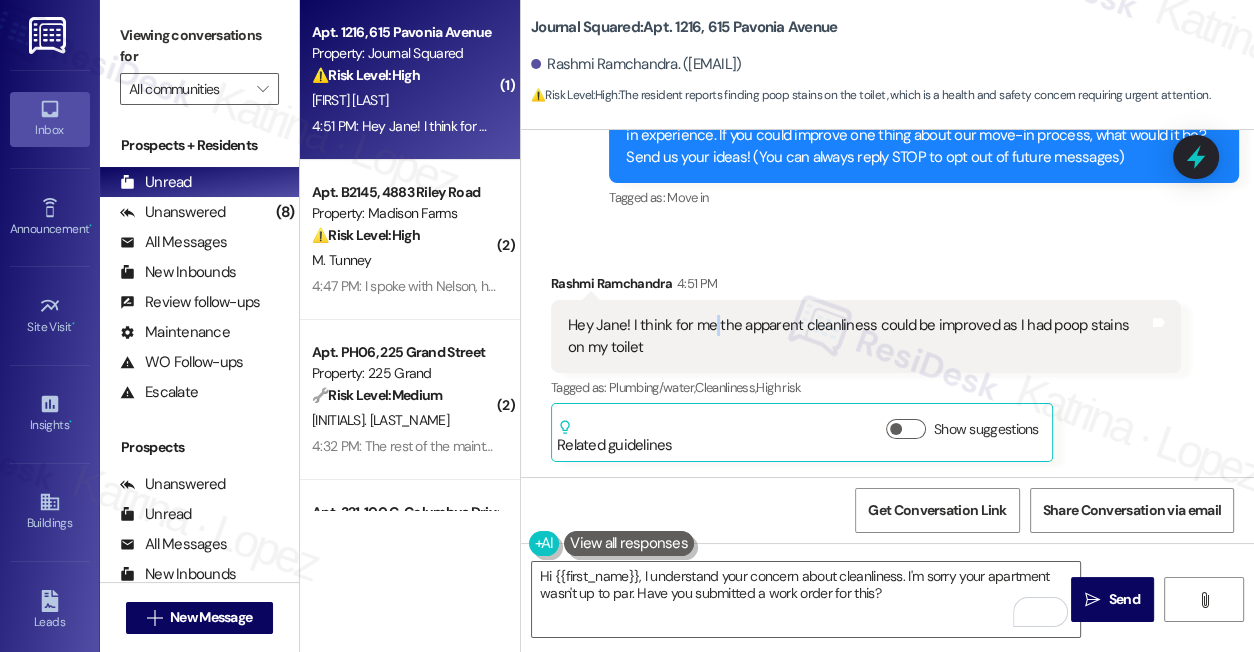click on "Hey Jane! I think for me the apparent cleanliness could be improved as I had poop stains on my toilet" at bounding box center (858, 336) 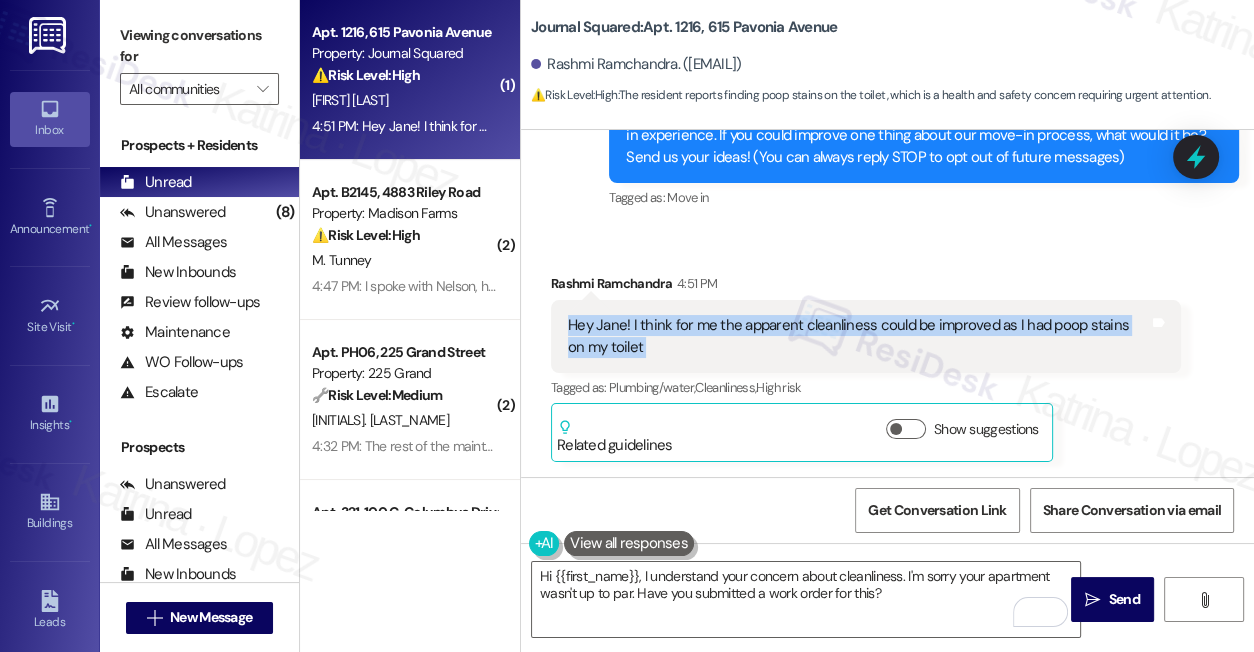 click on "Hey Jane! I think for me the apparent cleanliness could be improved as I had poop stains on my toilet" at bounding box center (858, 336) 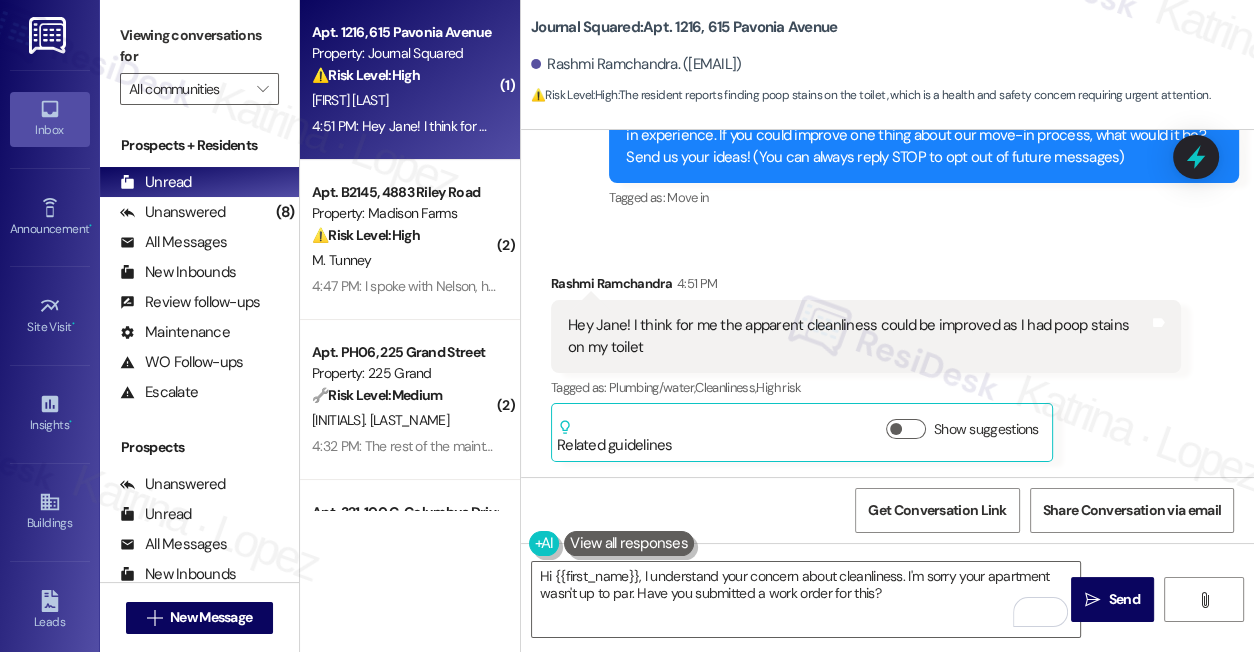 click on "Received via SMS Rashmi Ramchandra 4:51 PM Hey Jane! I think for me the apparent cleanliness could be improved as I had poop stains on my toilet  Tags and notes Tagged as:   Plumbing/water ,  Click to highlight conversations about Plumbing/water Cleanliness ,  Click to highlight conversations about Cleanliness High risk Click to highlight conversations about High risk  Related guidelines Show suggestions" at bounding box center [887, 353] 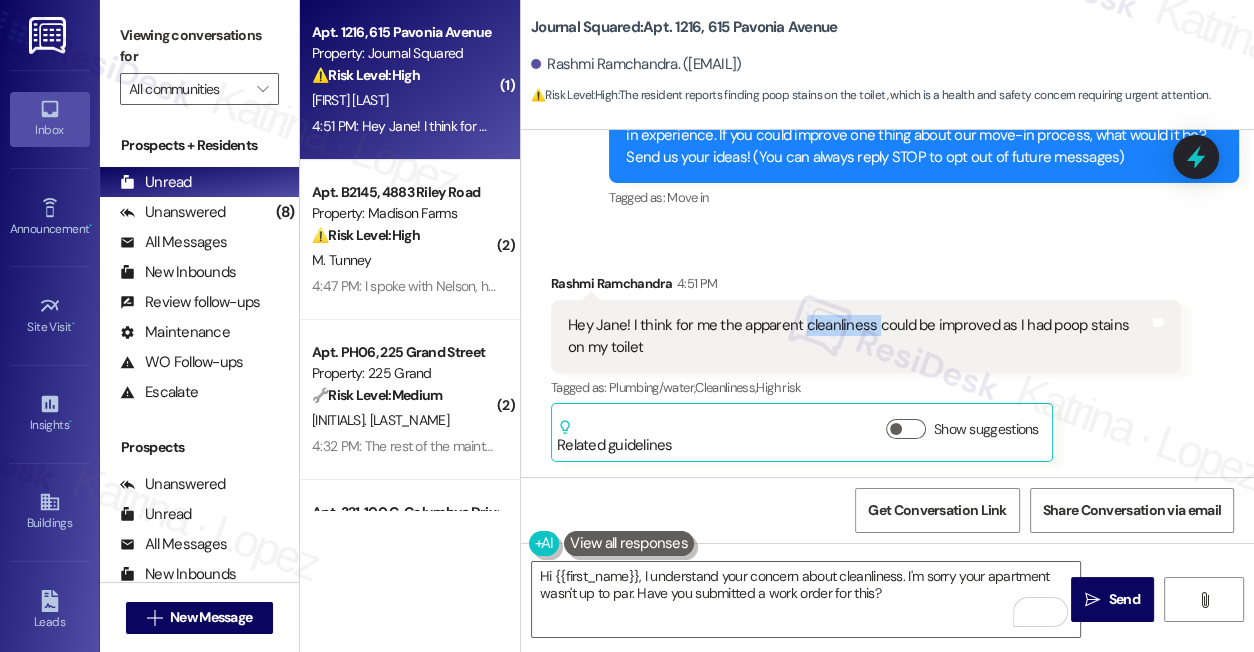 click on "Hey Jane! I think for me the apparent cleanliness could be improved as I had poop stains on my toilet" at bounding box center [858, 336] 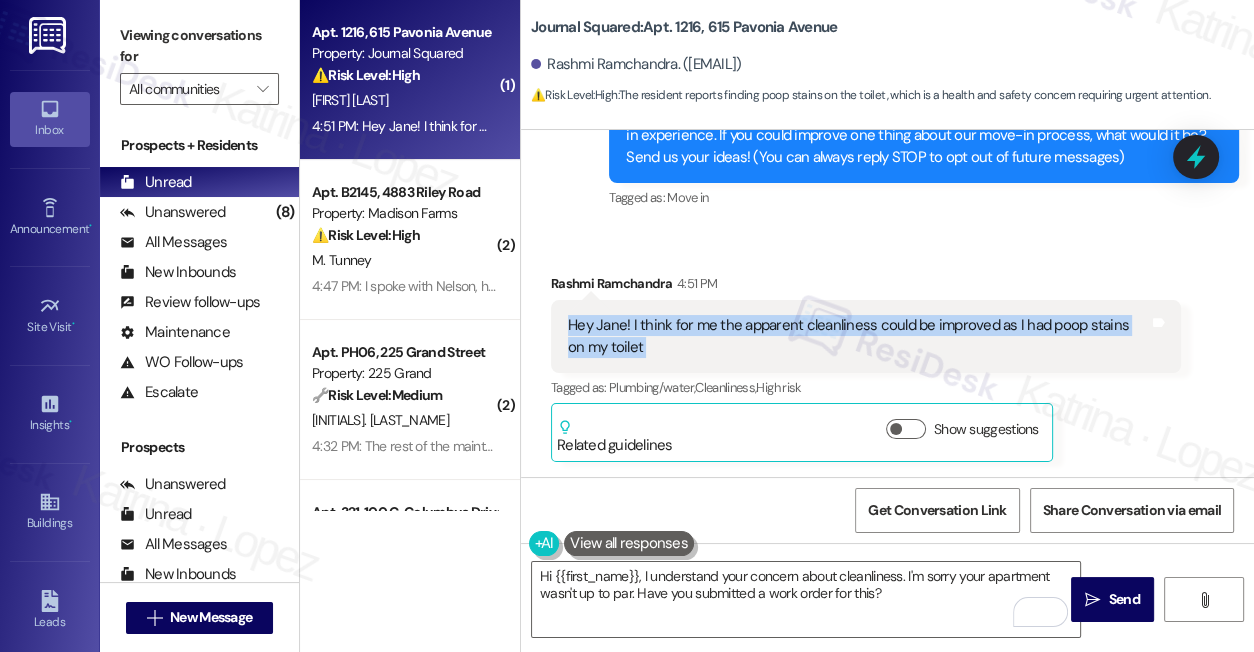 click on "Hey Jane! I think for me the apparent cleanliness could be improved as I had poop stains on my toilet" at bounding box center [858, 336] 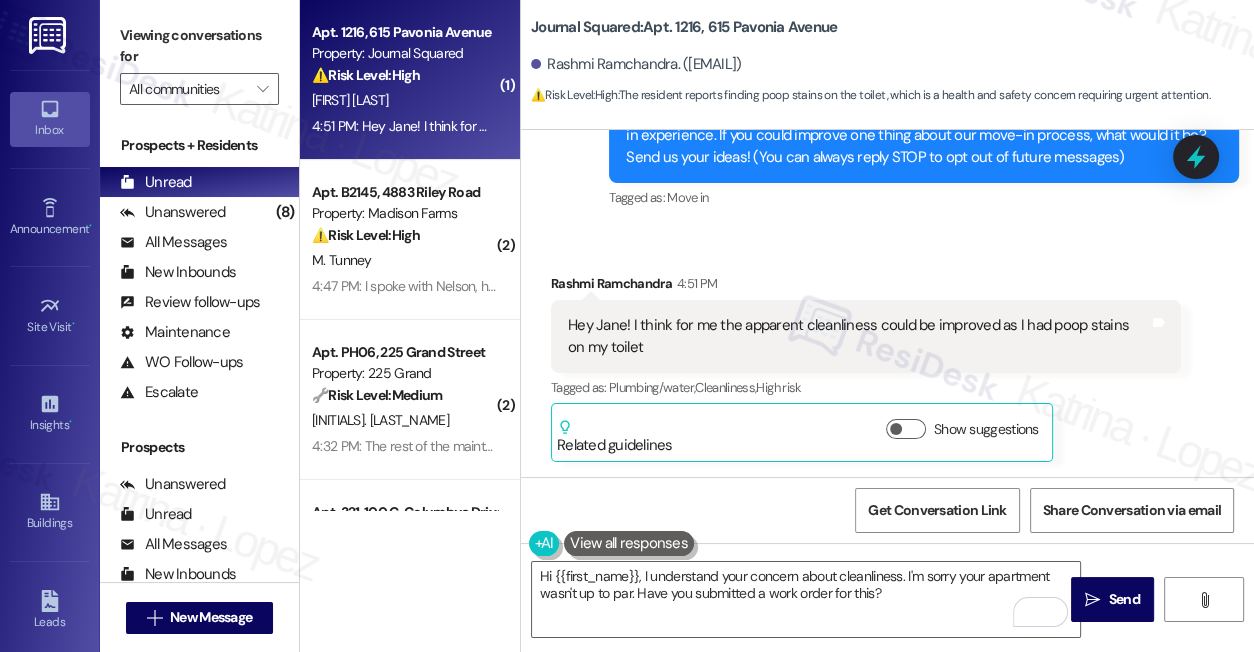click on "Viewing conversations for" at bounding box center [199, 46] 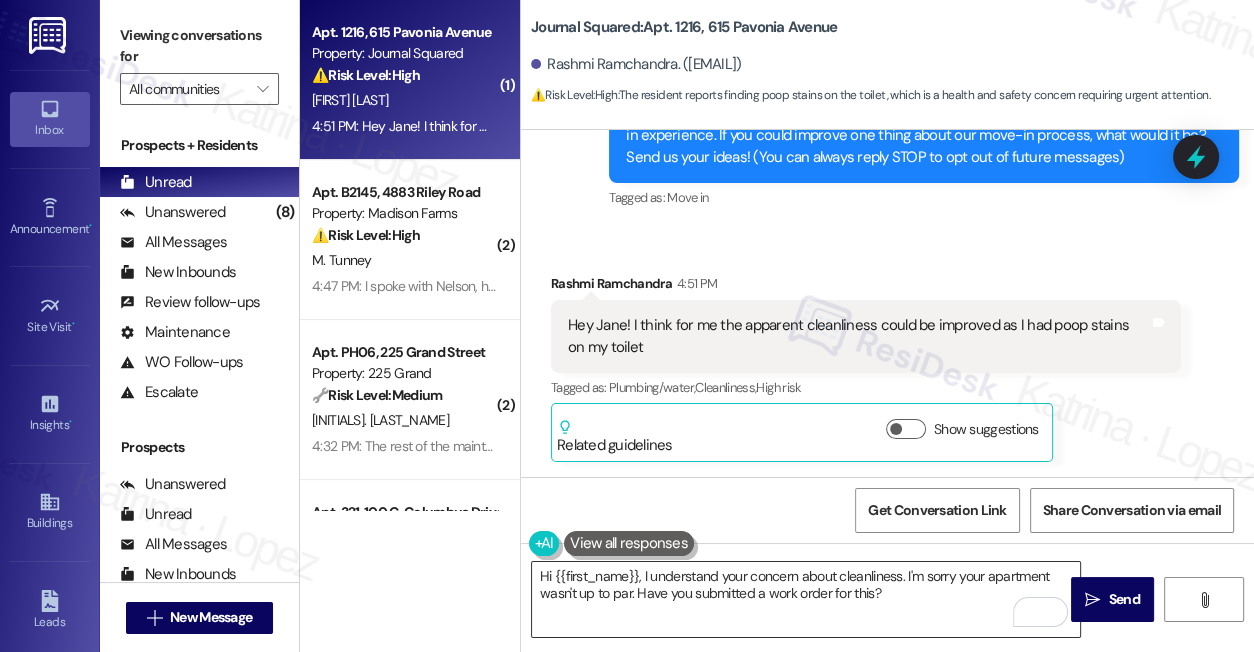 click on "Hi {{first_name}}, I understand your concern about cleanliness. I'm sorry your apartment wasn't up to par. Have you submitted a work order for this?" at bounding box center (806, 599) 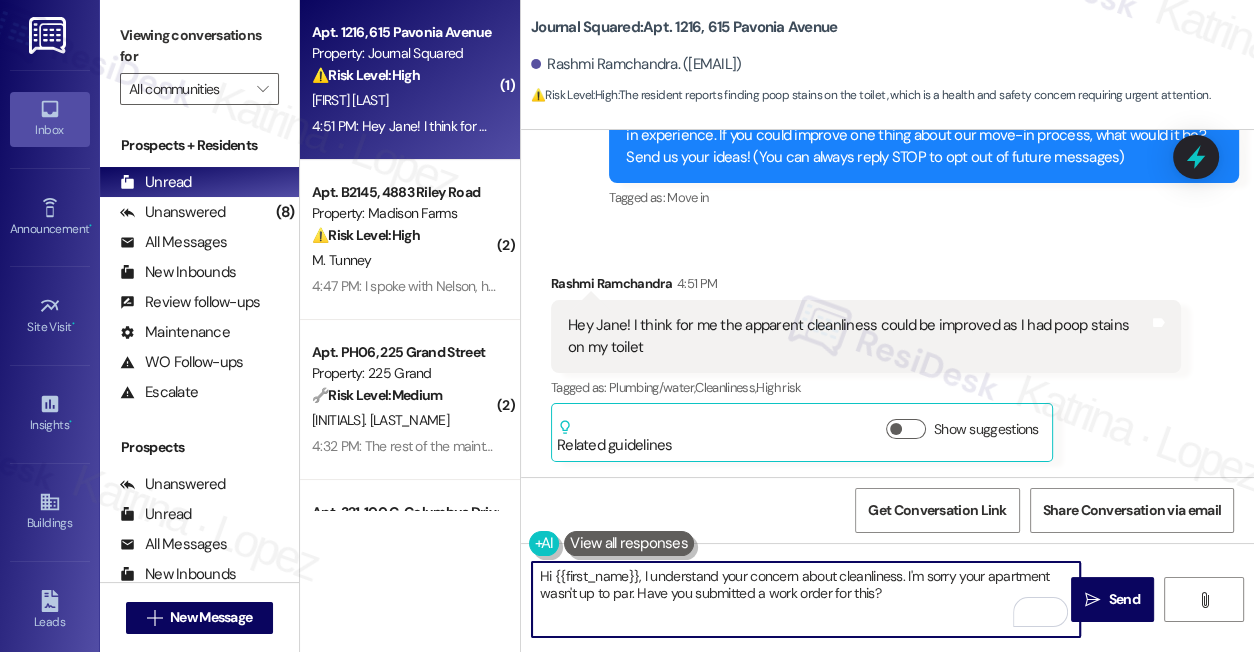 click on "Hi {{first_name}}, I understand your concern about cleanliness. I'm sorry your apartment wasn't up to par. Have you submitted a work order for this?" at bounding box center [806, 599] 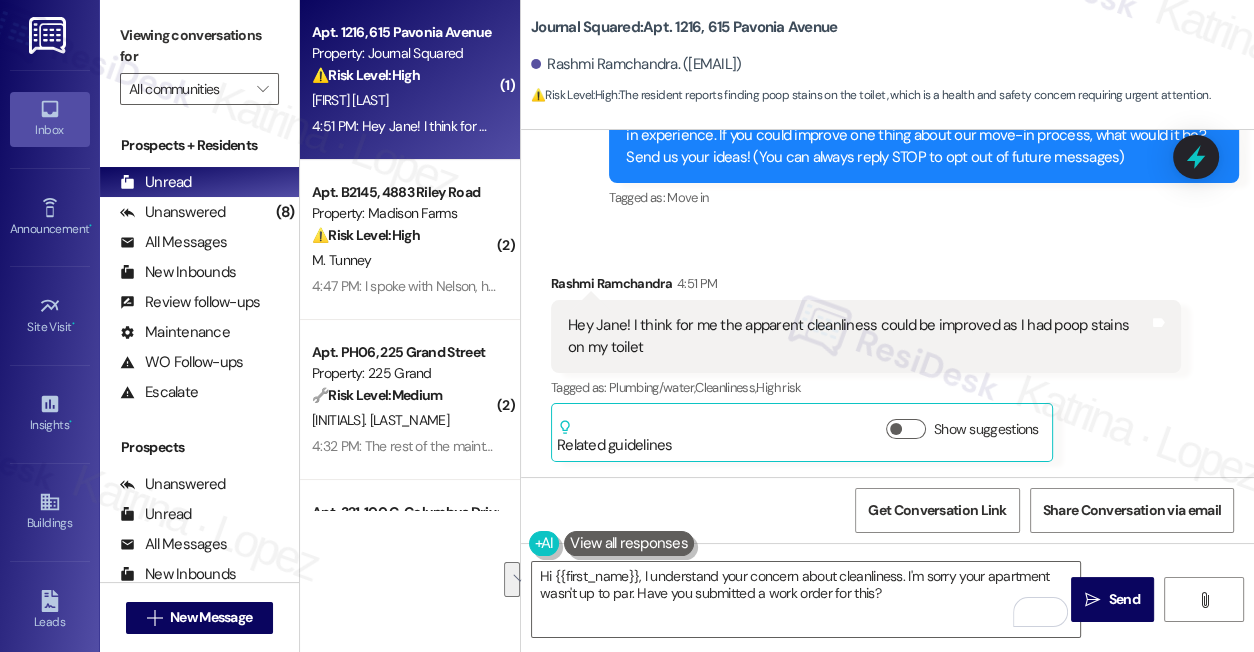 click on "Viewing conversations for All communities " at bounding box center (199, 62) 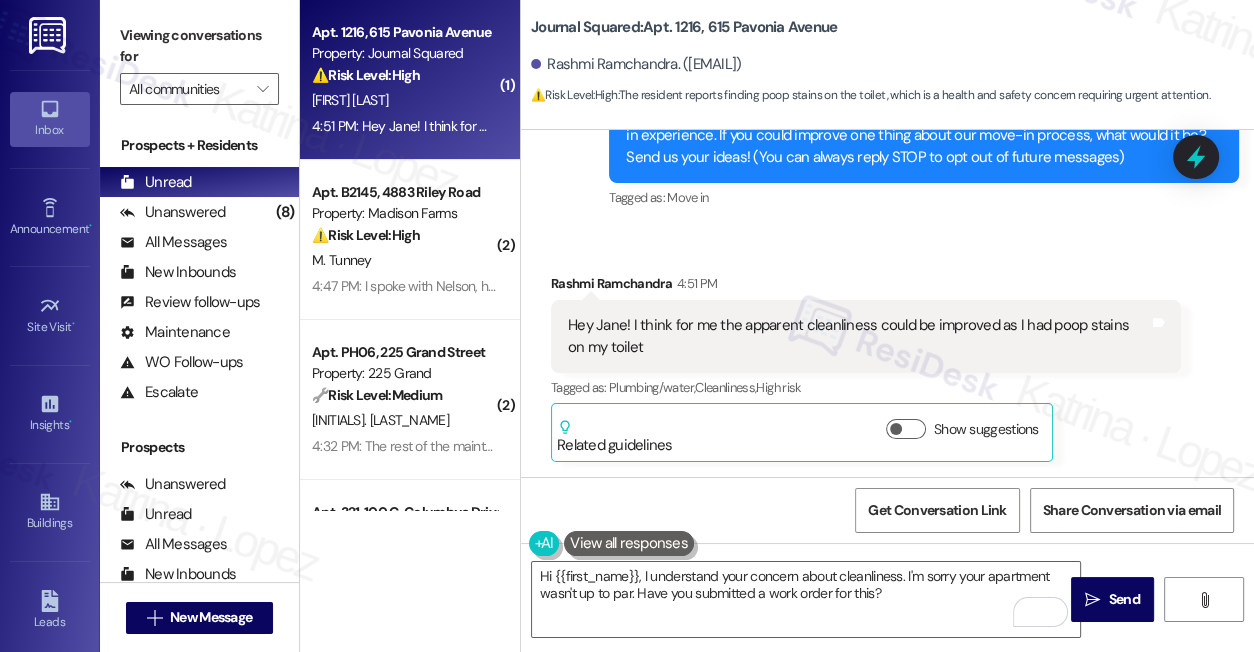 drag, startPoint x: 150, startPoint y: 38, endPoint x: 255, endPoint y: 42, distance: 105.076164 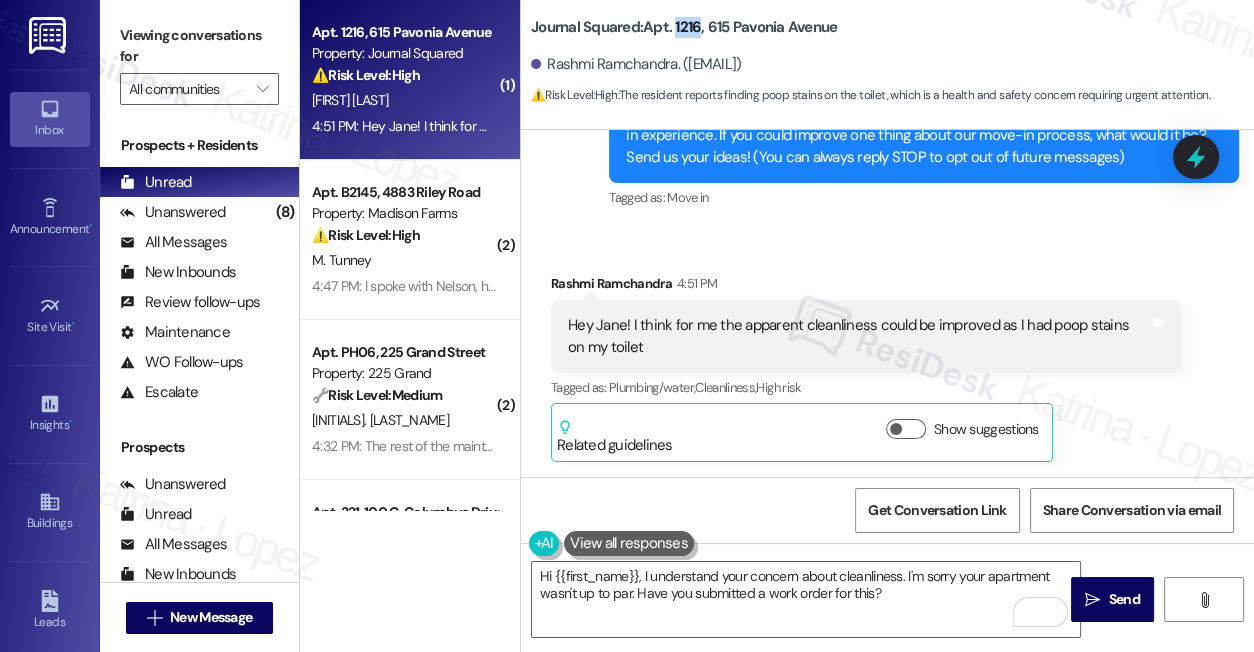 click on "Journal Squared:  Apt. 1216, 615 Pavonia Avenue" at bounding box center [684, 27] 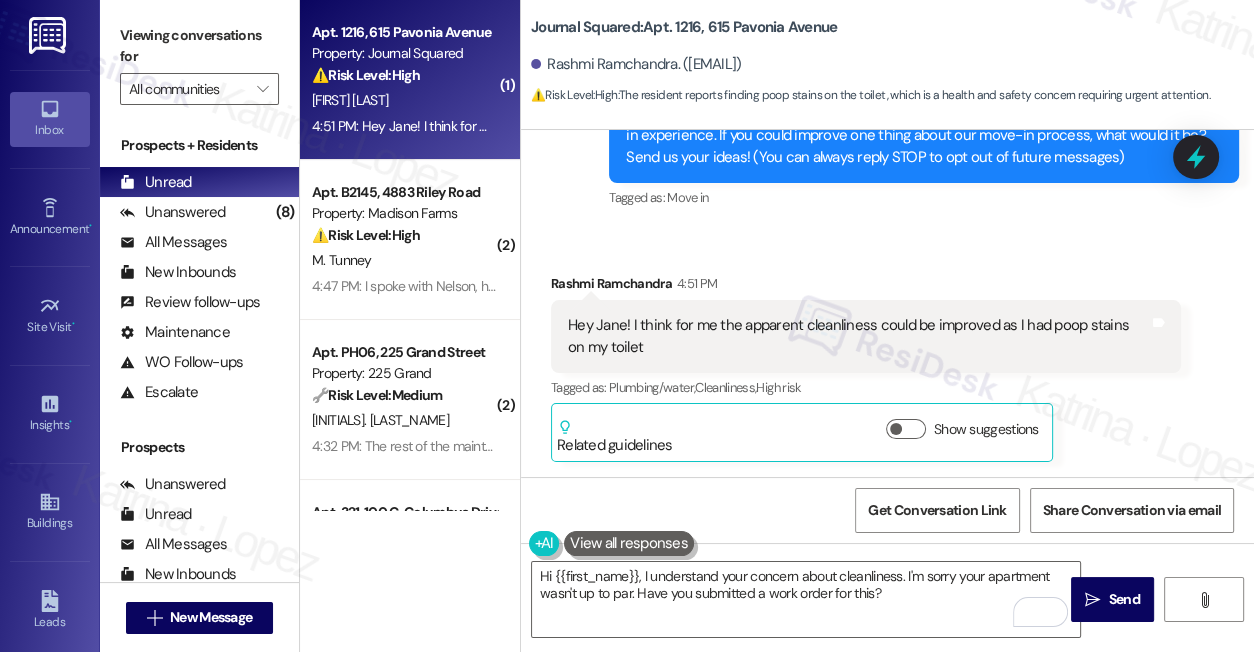 click on "Viewing conversations for" at bounding box center [199, 46] 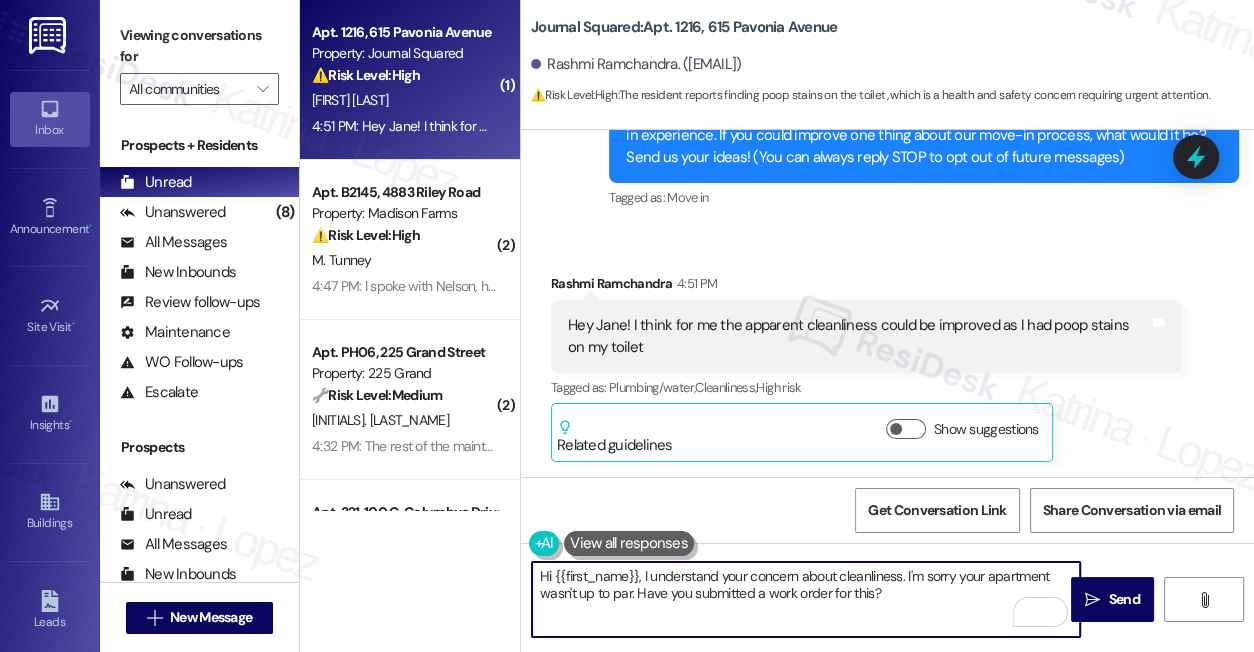 click on "Hi {{first_name}}, I understand your concern about cleanliness. I'm sorry your apartment wasn't up to par. Have you submitted a work order for this?" at bounding box center [806, 599] 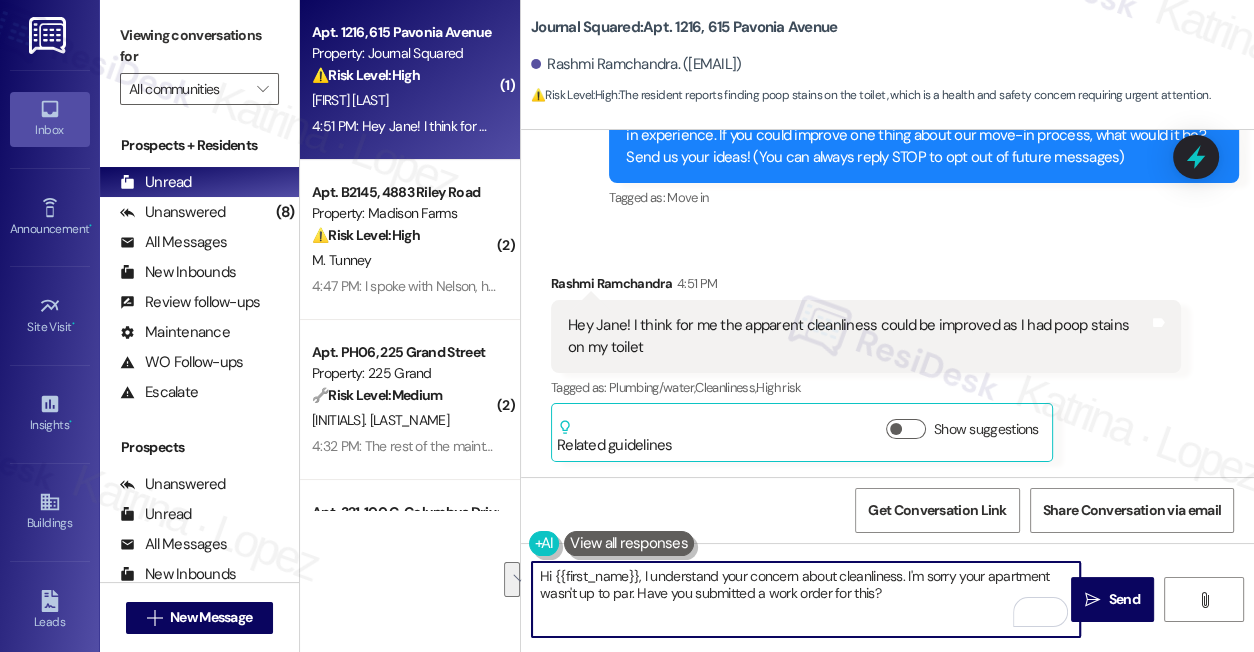 drag, startPoint x: 891, startPoint y: 595, endPoint x: 904, endPoint y: 565, distance: 32.695564 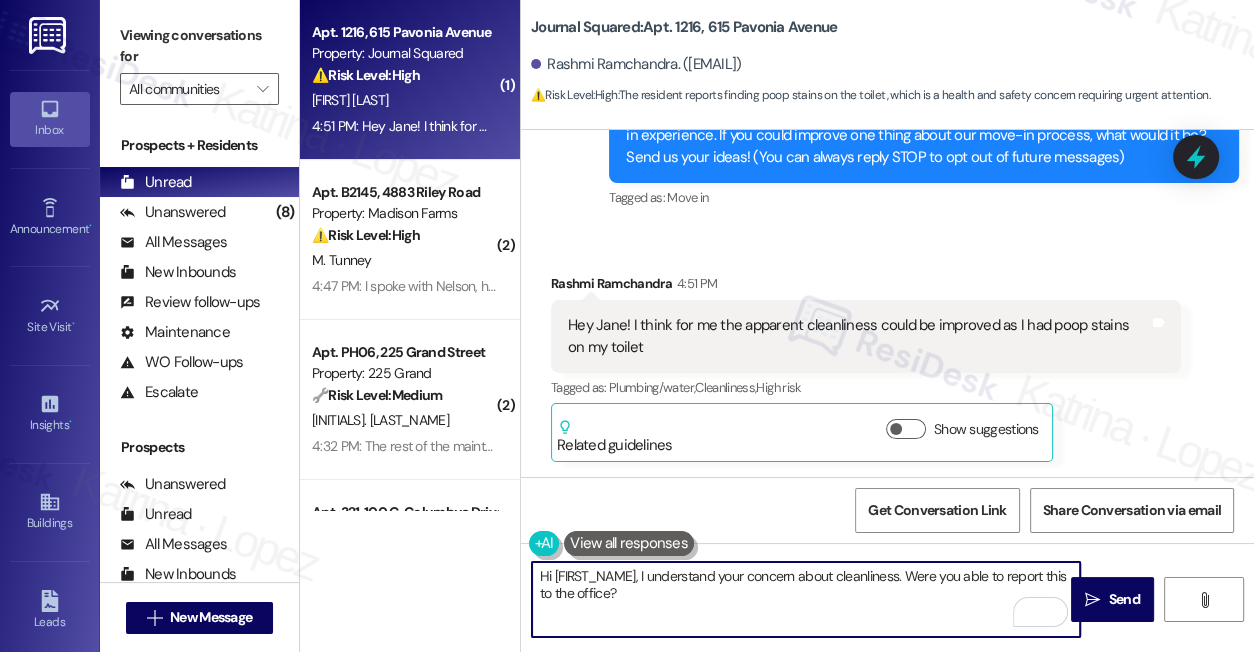 type on "Hi {{first_name}}, I understand your concern about cleanliness. Were you able to report this to the office?" 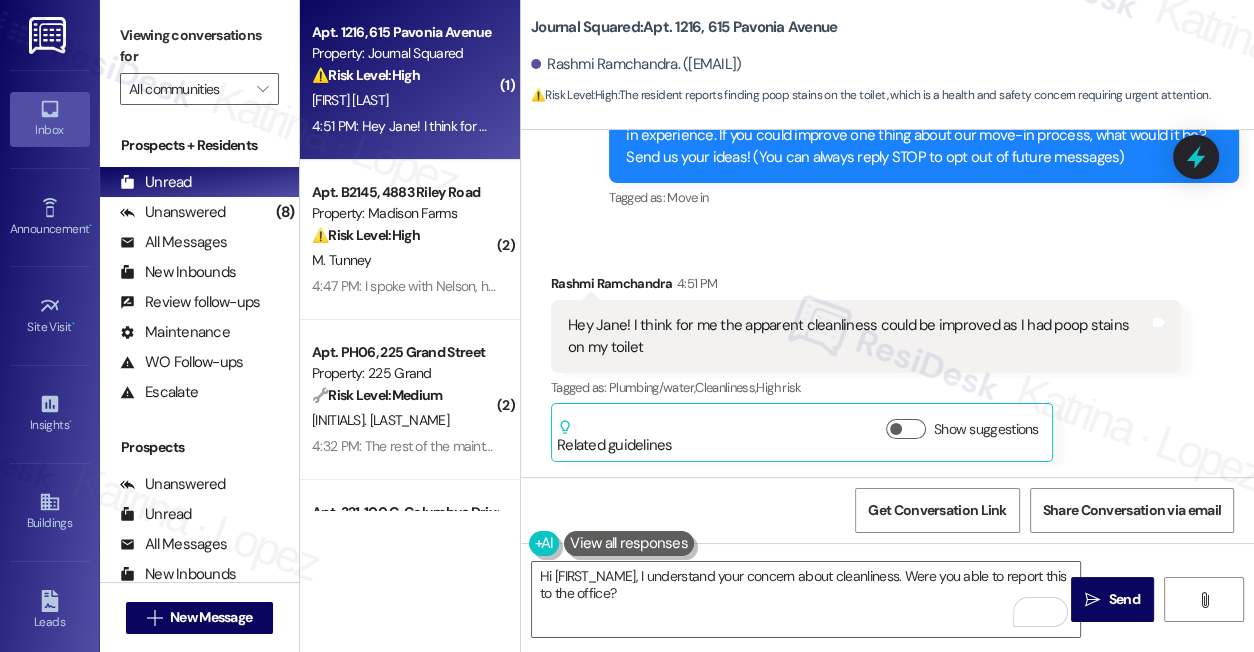 click on "Hey Jane! I think for me the apparent cleanliness could be improved as I had poop stains on my toilet" at bounding box center [858, 336] 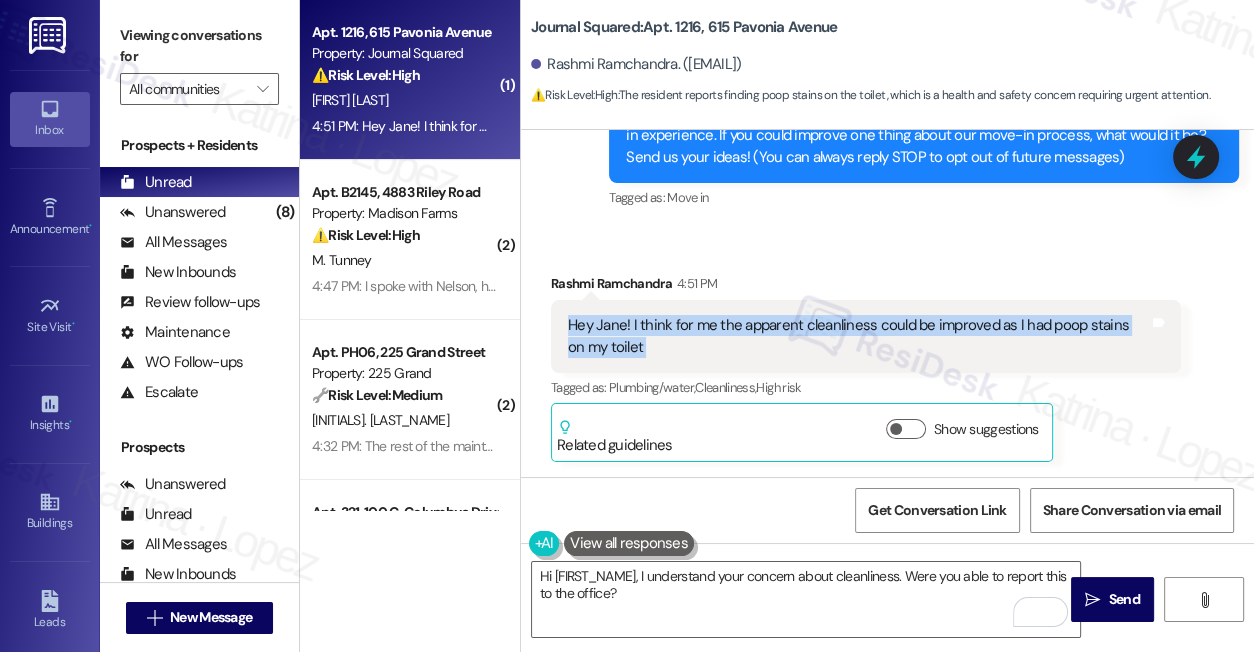 click on "Hey Jane! I think for me the apparent cleanliness could be improved as I had poop stains on my toilet" at bounding box center (858, 336) 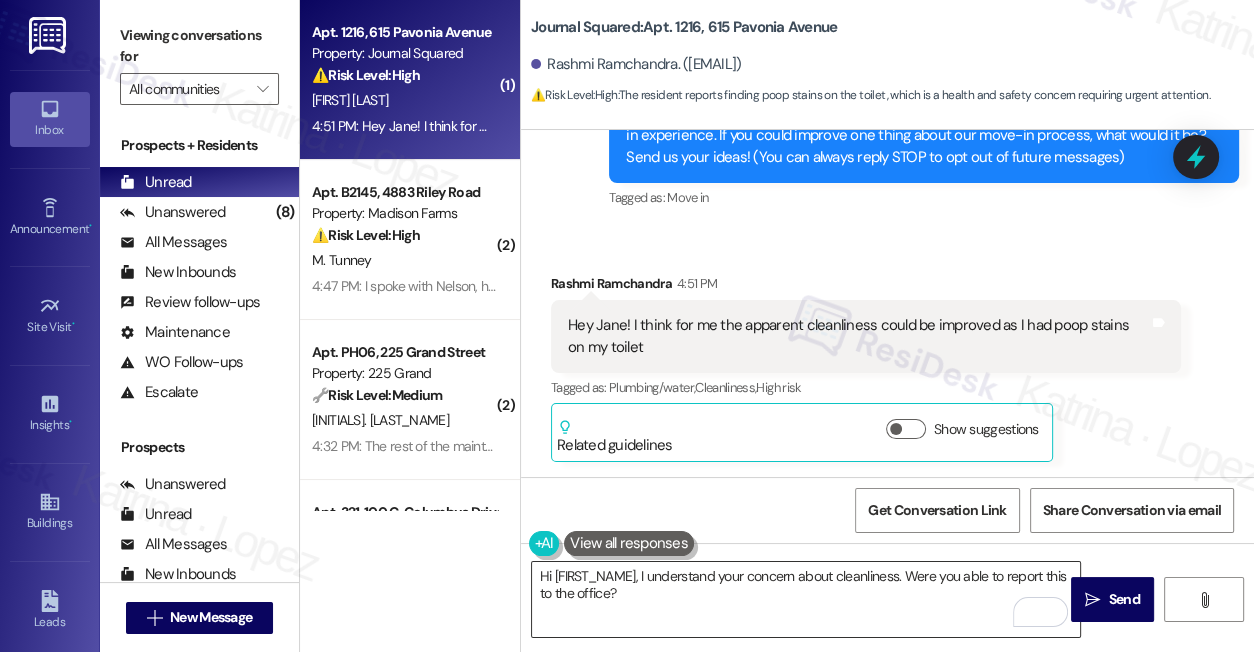 click on "Hi {{first_name}}, I understand your concern about cleanliness. Were you able to report this to the office?" at bounding box center (806, 599) 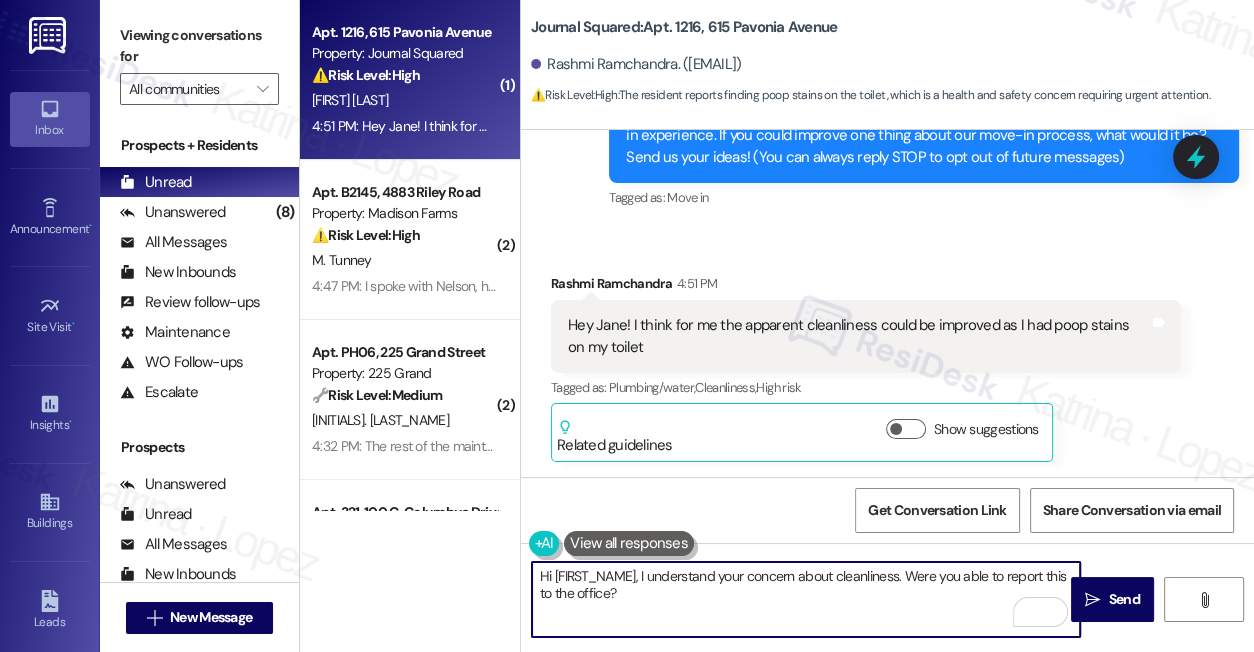 click on "Hi {{first_name}}, I understand your concern about cleanliness. Were you able to report this to the office?" at bounding box center (806, 599) 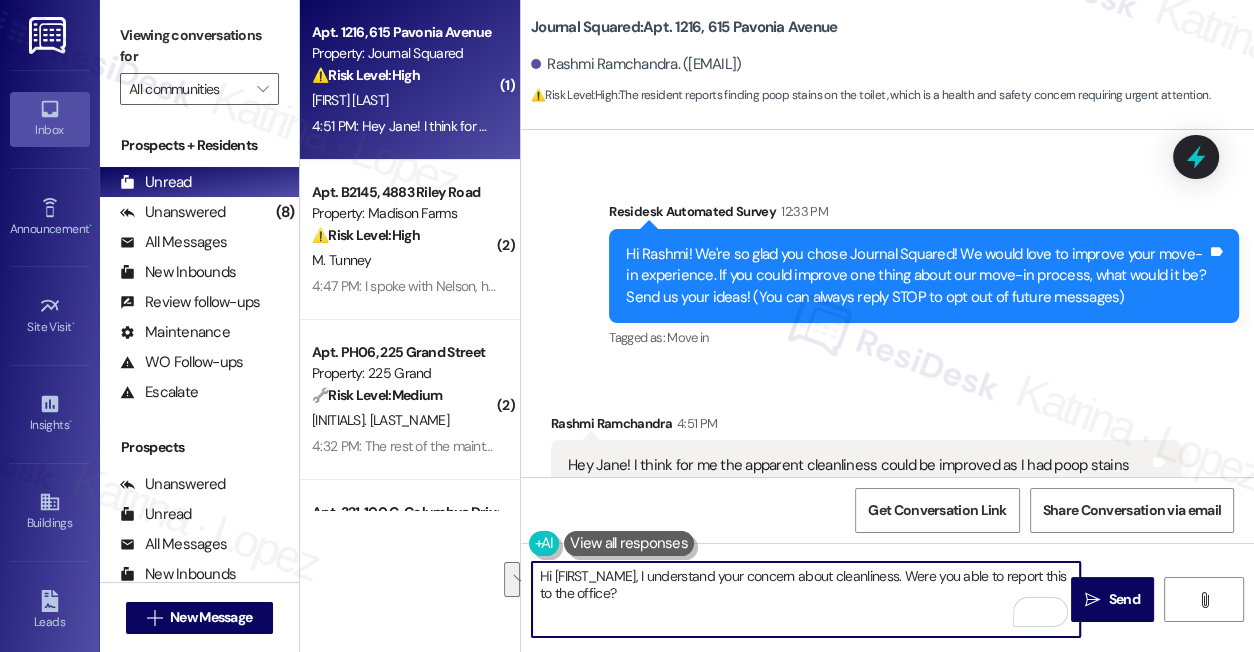 scroll, scrollTop: 0, scrollLeft: 0, axis: both 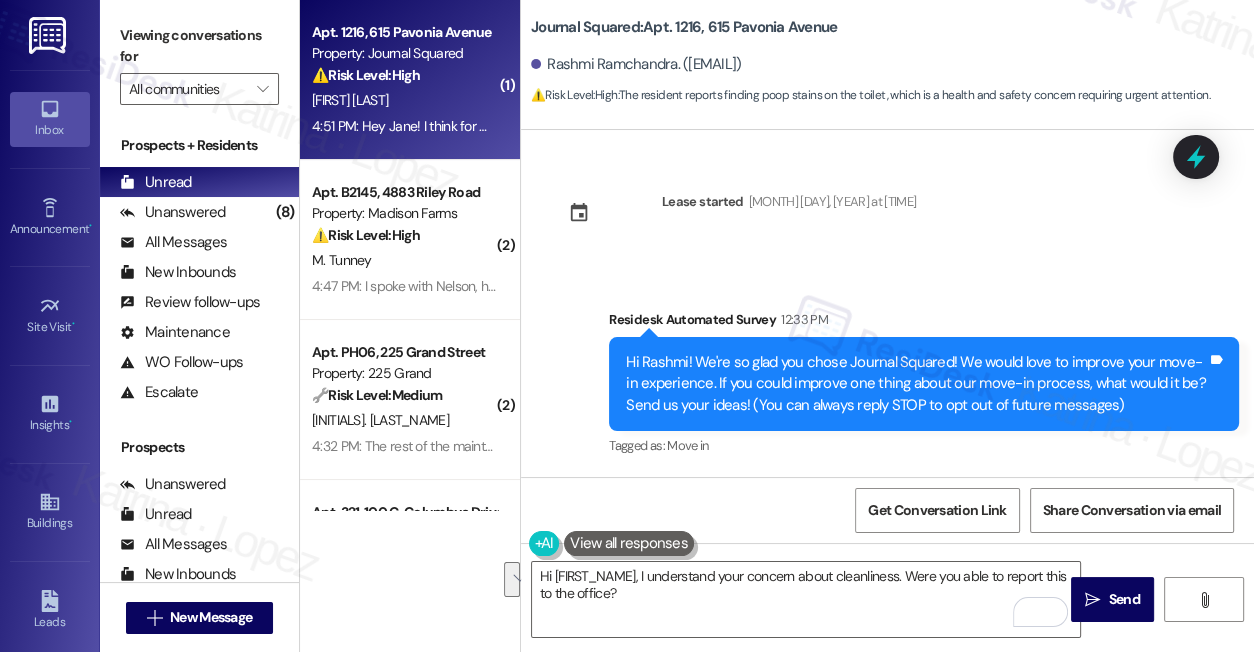 click on "Residesk Automated Survey 12:33 PM" at bounding box center [924, 323] 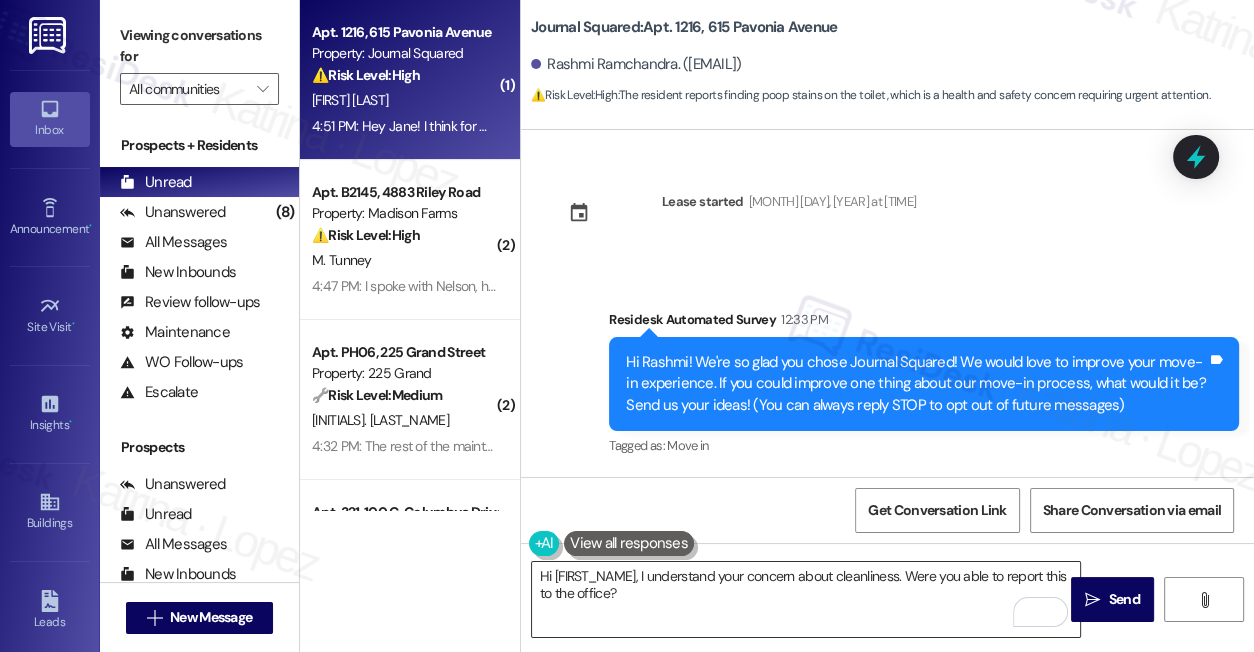 click on "Hi {{first_name}}, I understand your concern about cleanliness. Were you able to report this to the office?" at bounding box center (806, 599) 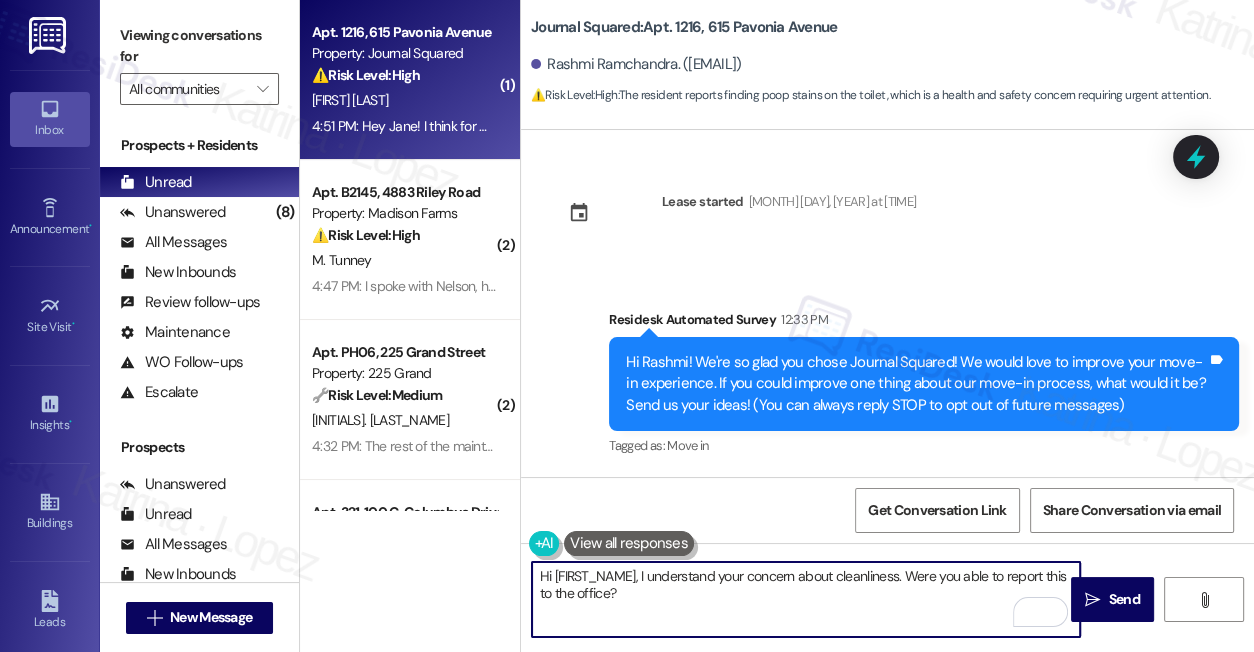 click on "Hi {{first_name}}, I understand your concern about cleanliness. Were you able to report this to the office?" at bounding box center (806, 599) 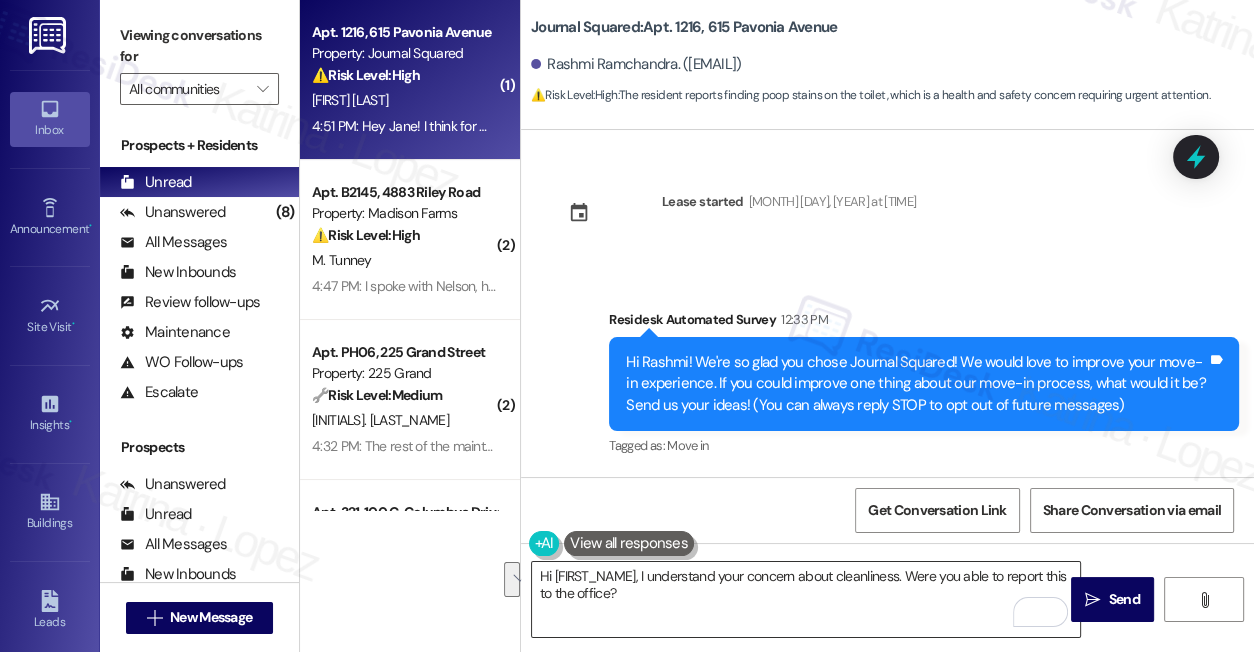drag, startPoint x: 1021, startPoint y: 614, endPoint x: 931, endPoint y: 614, distance: 90 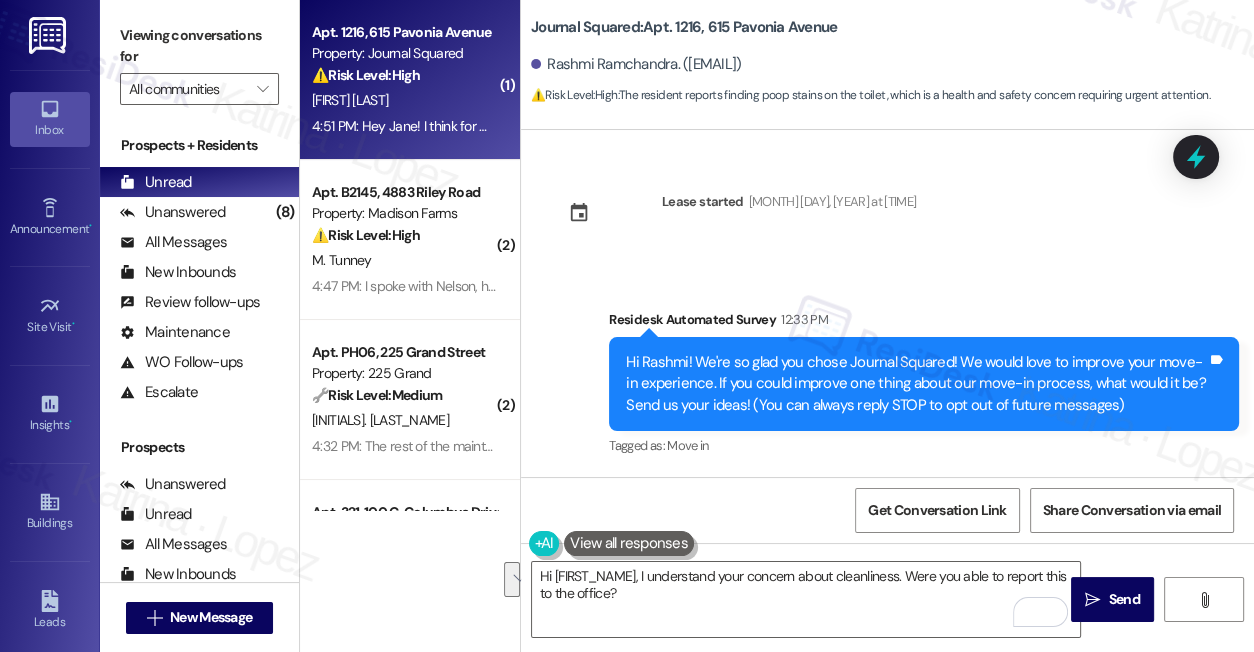 click at bounding box center [629, 543] 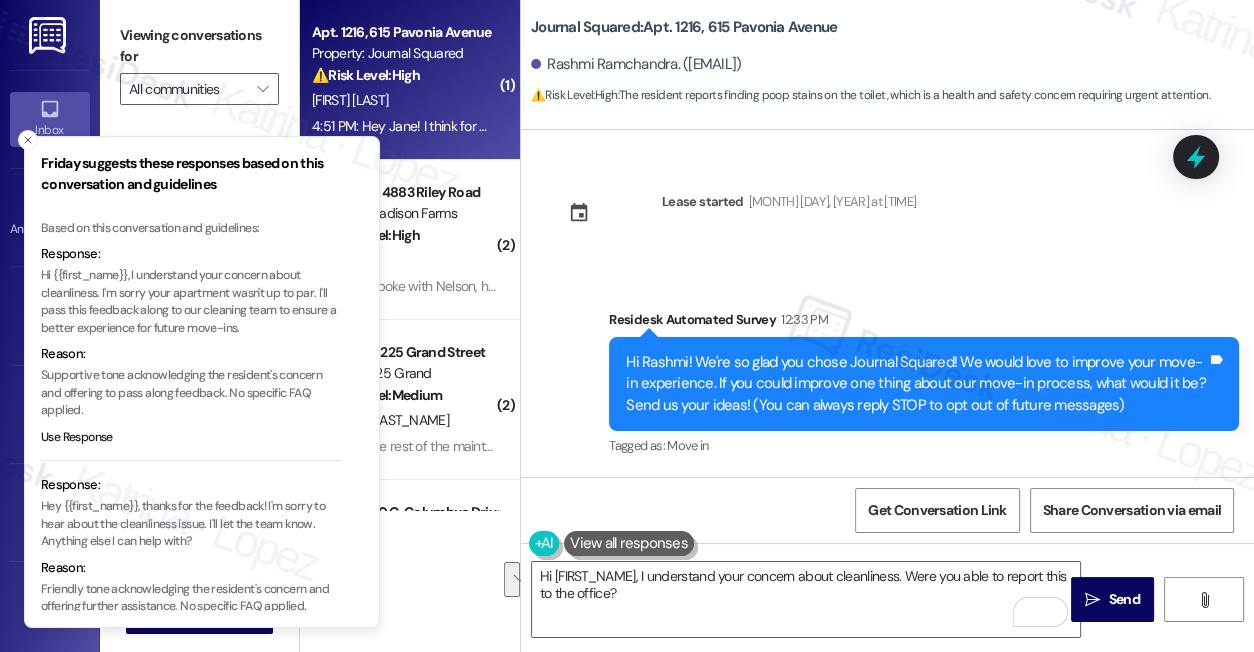 click on "Supportive tone acknowledging the resident's concern and offering to pass along feedback. No specific FAQ applied." at bounding box center (191, 393) 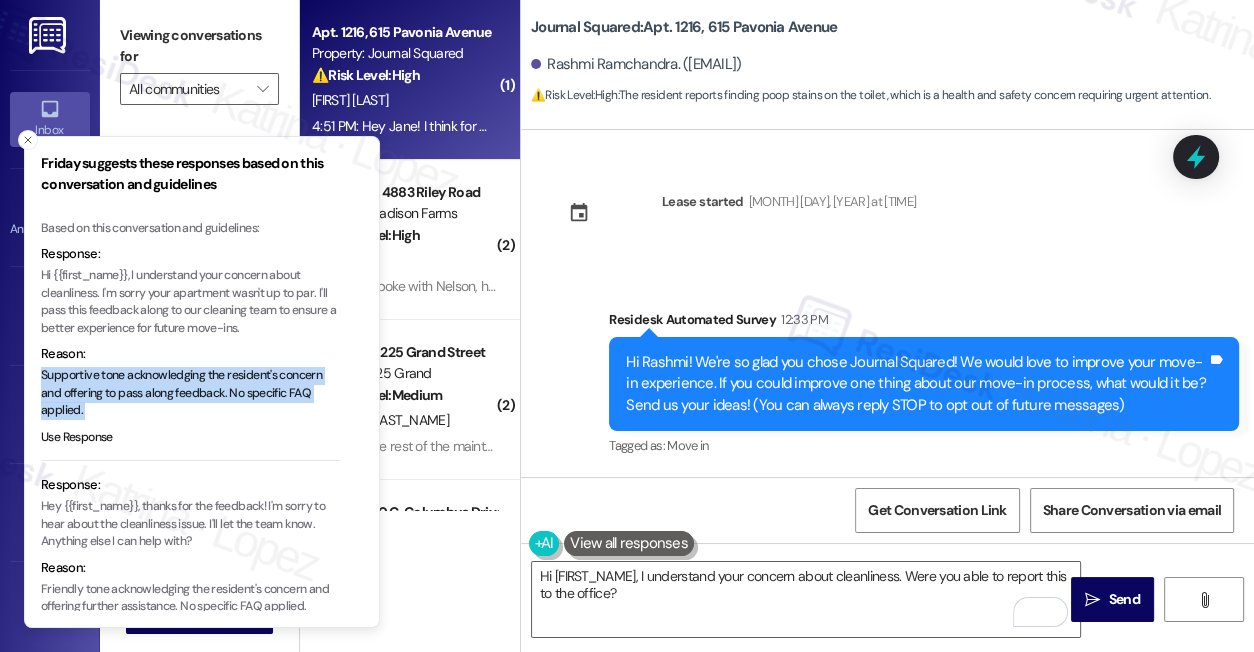 click on "Supportive tone acknowledging the resident's concern and offering to pass along feedback. No specific FAQ applied." at bounding box center (191, 393) 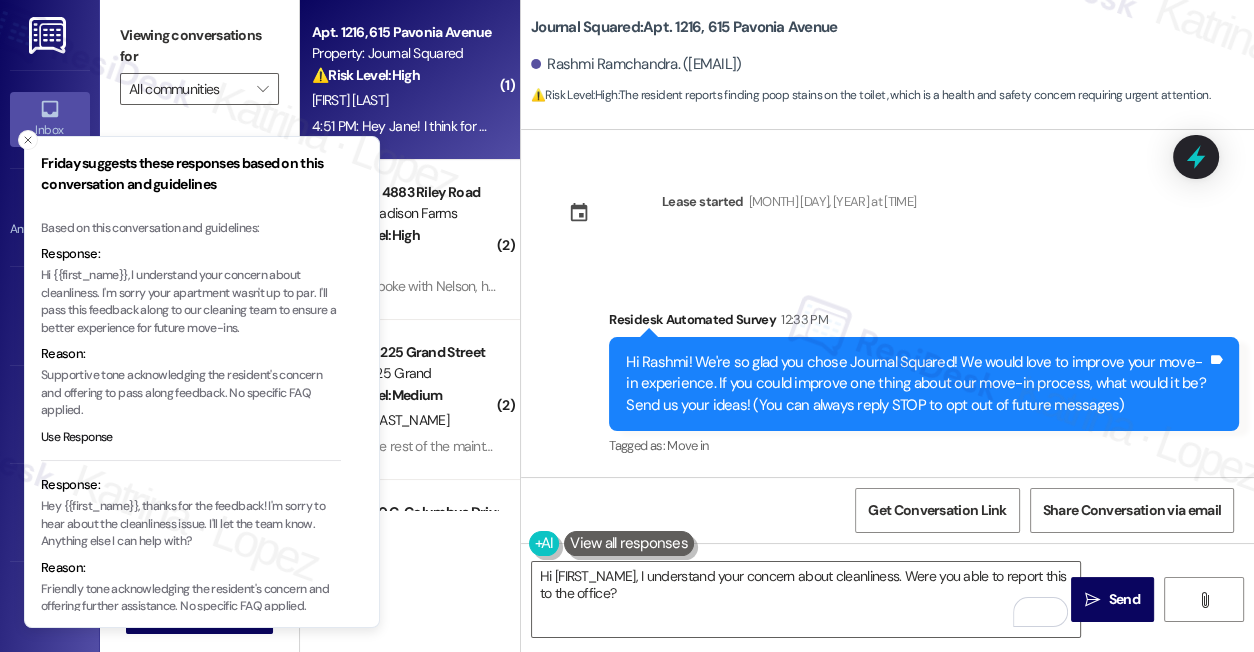 click on "Hey {{first_name}}, thanks for the feedback! I'm sorry to hear about the cleanliness issue. I'll let the team know. Anything else I can help with?" at bounding box center [191, 524] 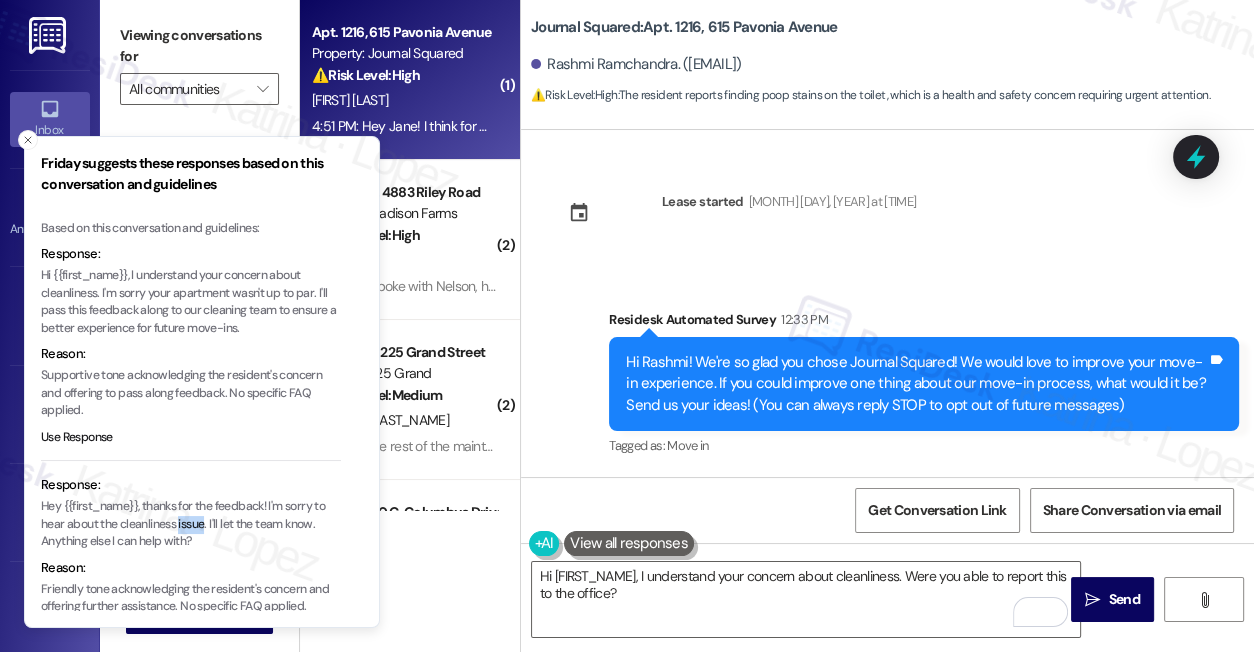 click on "Hey {{first_name}}, thanks for the feedback! I'm sorry to hear about the cleanliness issue. I'll let the team know. Anything else I can help with?" at bounding box center [191, 524] 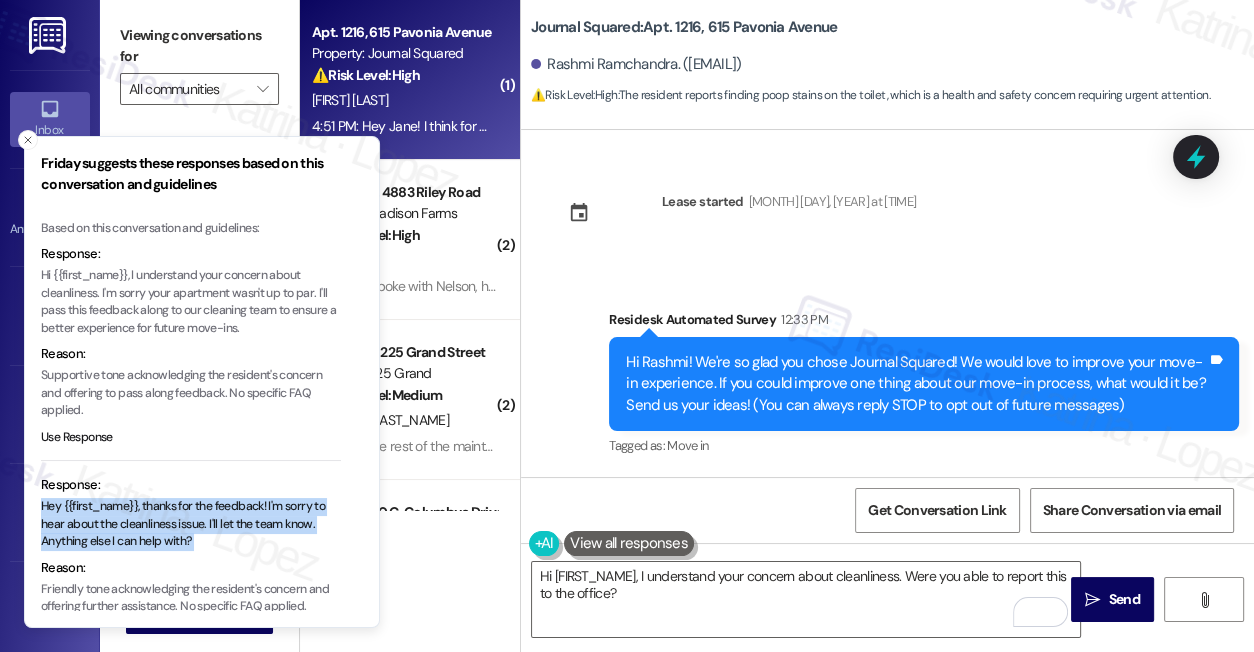 click on "Hey {{first_name}}, thanks for the feedback! I'm sorry to hear about the cleanliness issue. I'll let the team know. Anything else I can help with?" at bounding box center [191, 524] 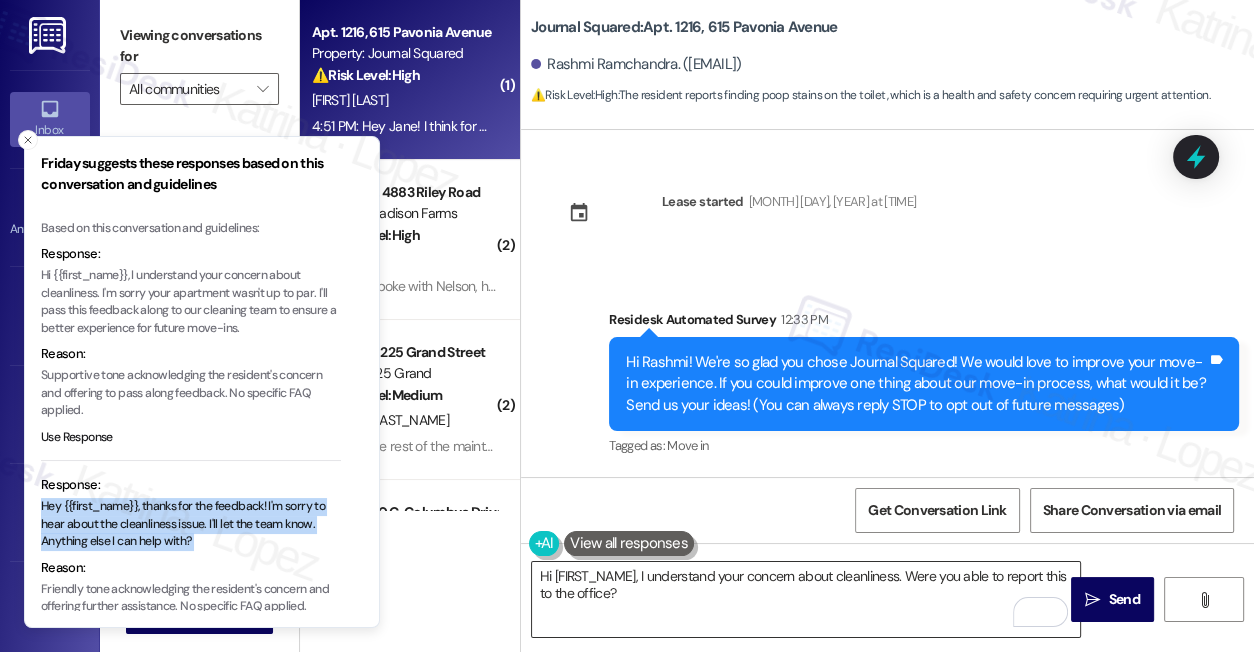 click on "Hi {{first_name}}, I understand your concern about cleanliness. Were you able to report this to the office?" at bounding box center (806, 599) 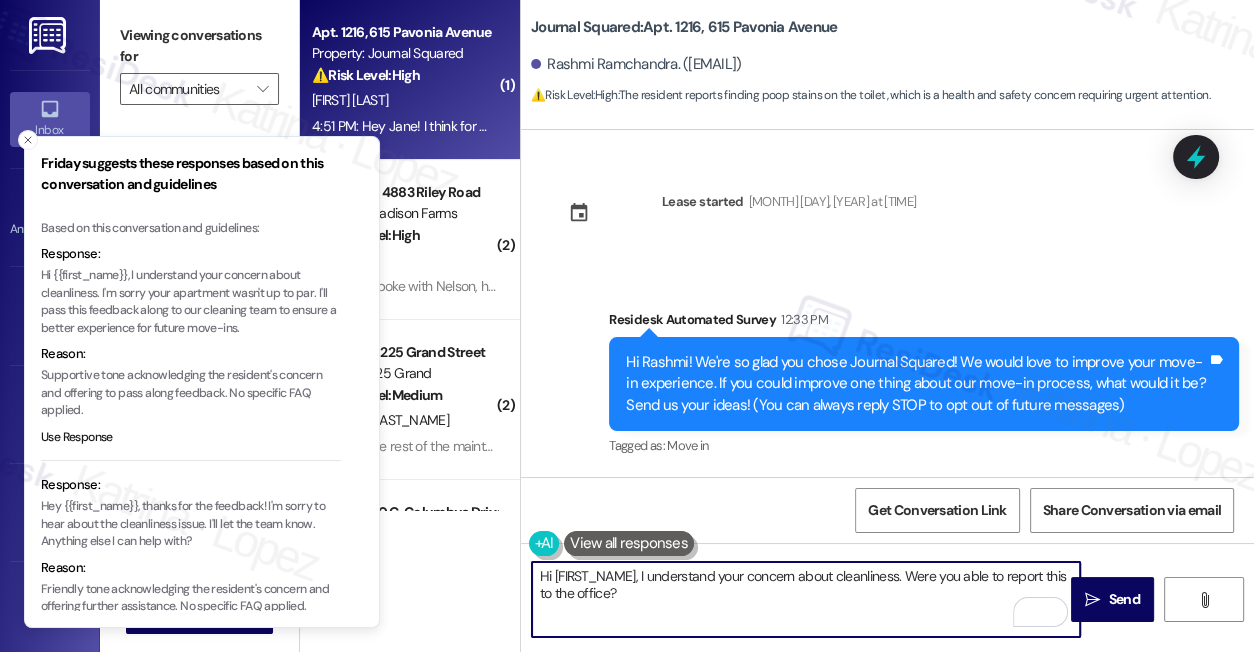 click on "Hi {{first_name}}, I understand your concern about cleanliness. Were you able to report this to the office?" at bounding box center [806, 599] 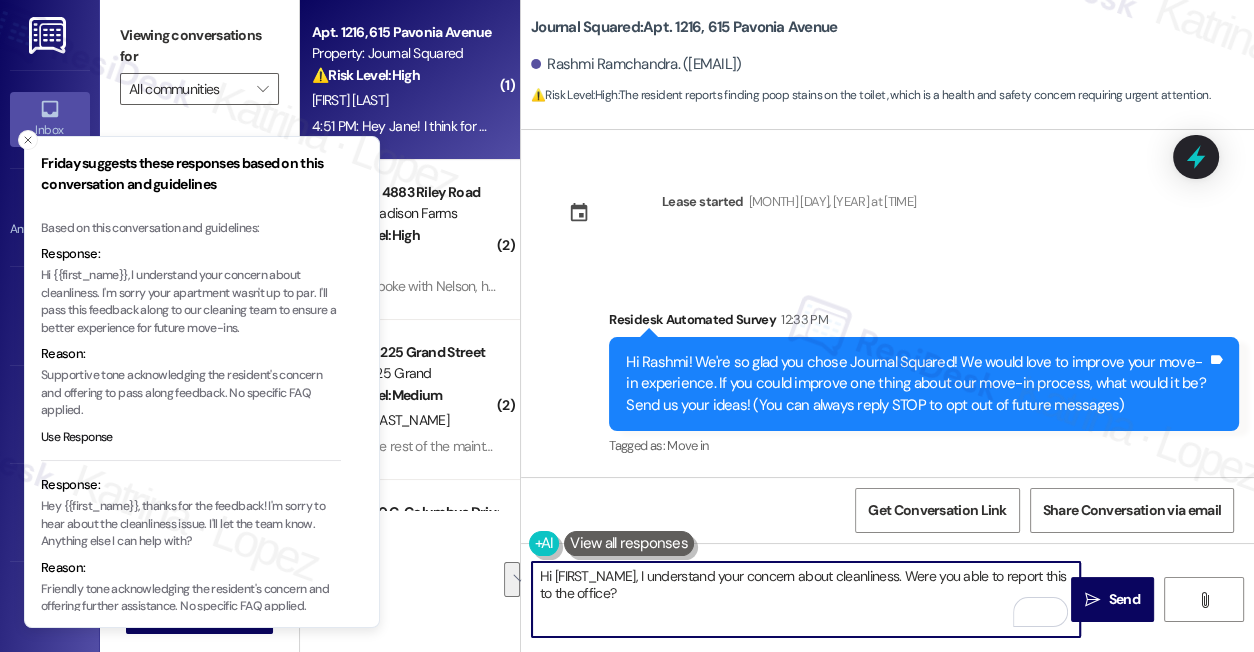 paste on "ey {{first_name}}, thanks for the feedback! I'm sorry to hear about the cleanliness issue. I'll let the team know. Anything else I can help with?" 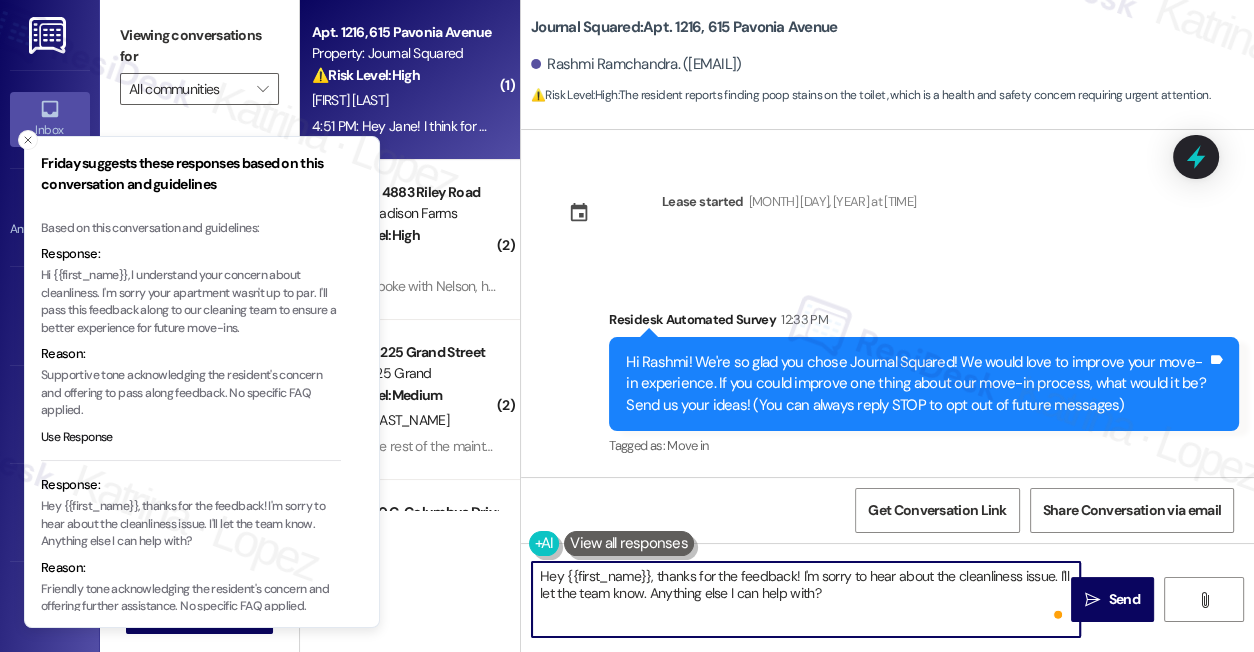 click on "Hey {{first_name}}, thanks for the feedback! I'm sorry to hear about the cleanliness issue. I'll let the team know. Anything else I can help with?" at bounding box center (796, 599) 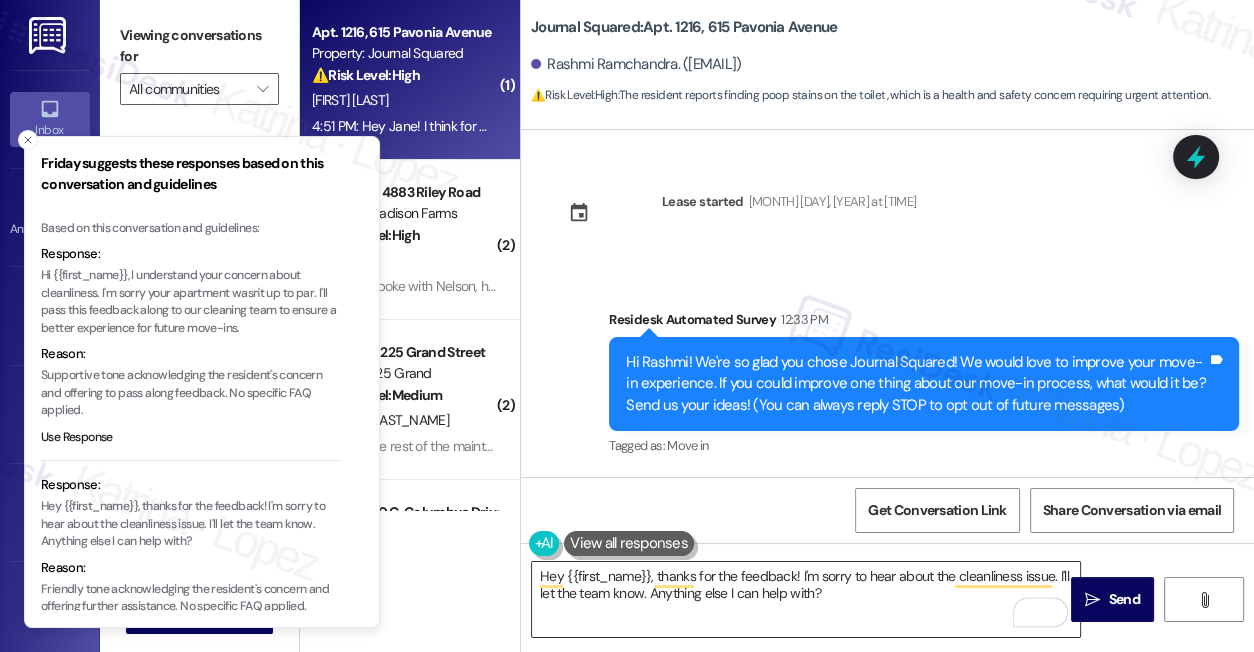 click on "Hey {{first_name}}, thanks for the feedback! I'm sorry to hear about the cleanliness issue. I'll let the team know. Anything else I can help with?" at bounding box center [806, 599] 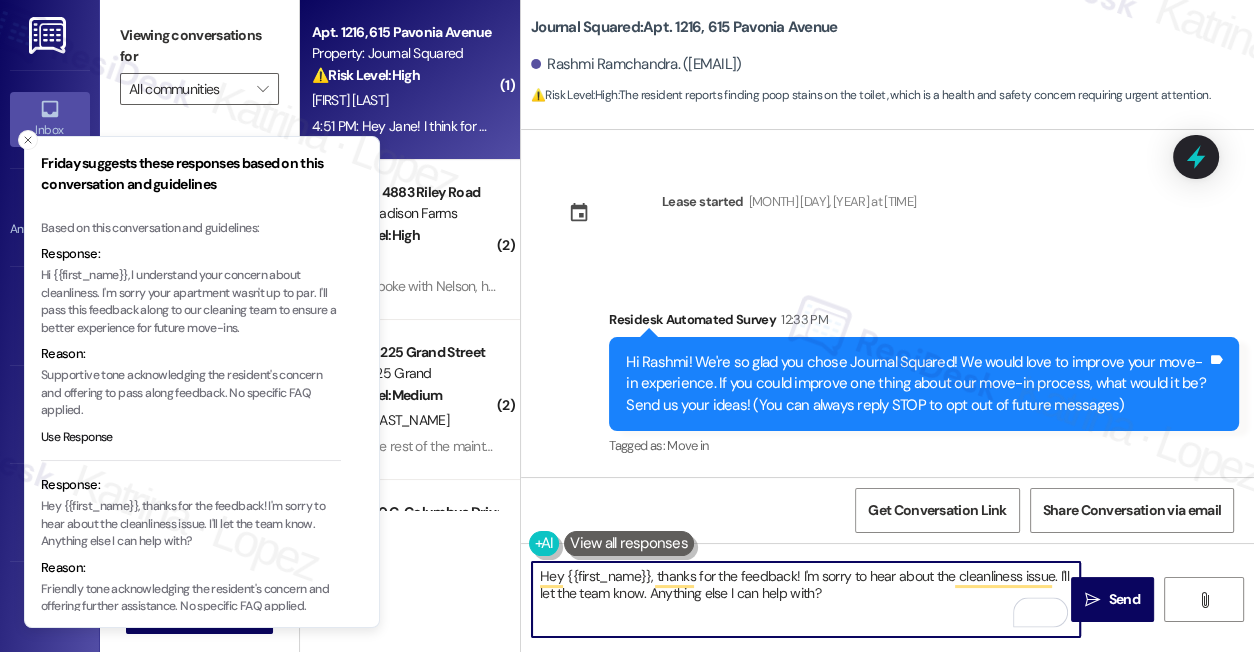 click on "Hey {{first_name}}, thanks for the feedback! I'm sorry to hear about the cleanliness issue. I'll let the team know. Anything else I can help with?" at bounding box center [806, 599] 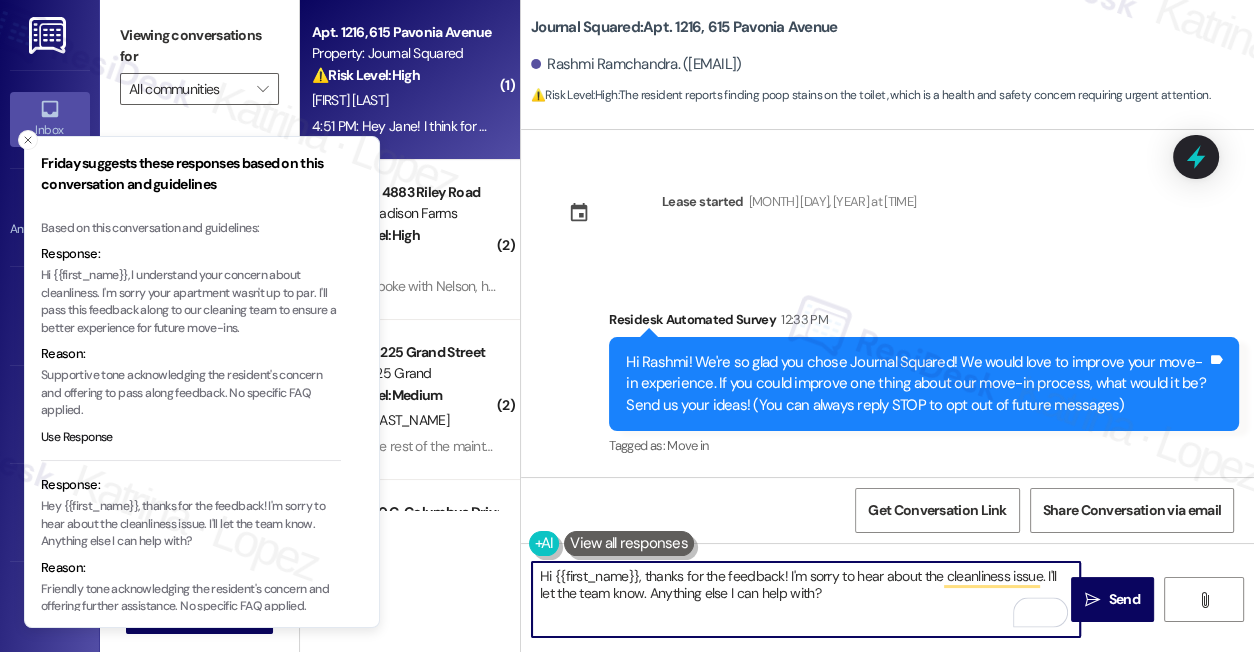 click on "Hi {{first_name}}, thanks for the feedback! I'm sorry to hear about the cleanliness issue. I'll let the team know. Anything else I can help with?" at bounding box center [806, 599] 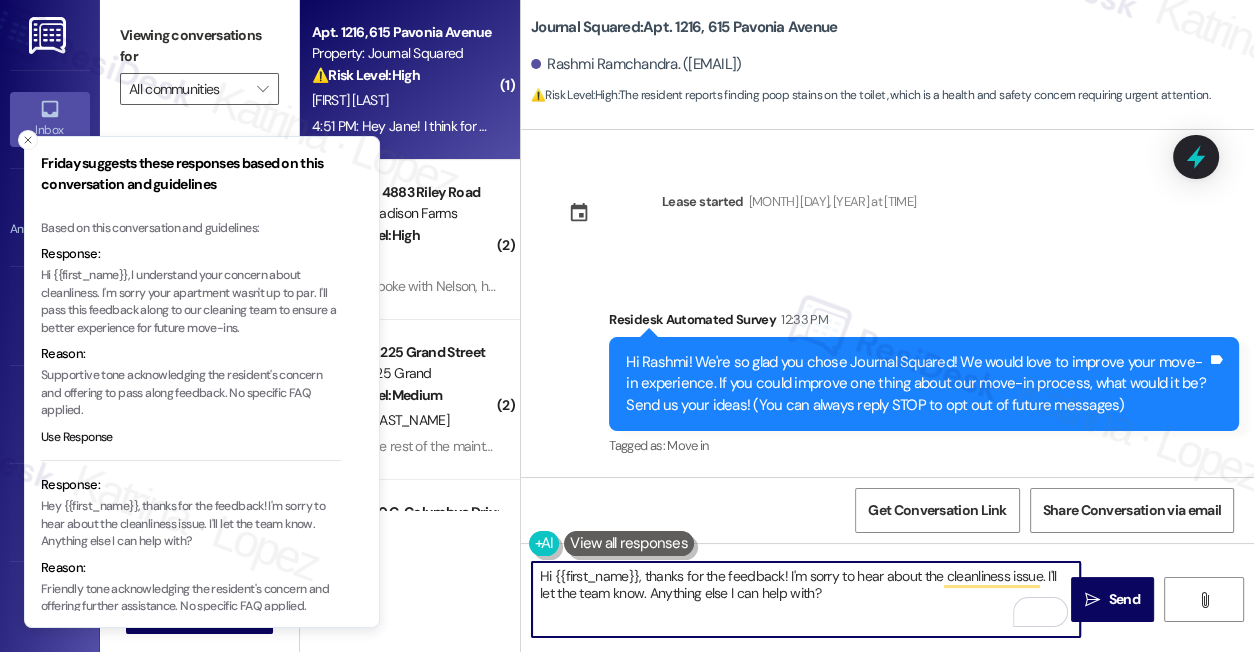 drag, startPoint x: 834, startPoint y: 590, endPoint x: 1008, endPoint y: 597, distance: 174.14075 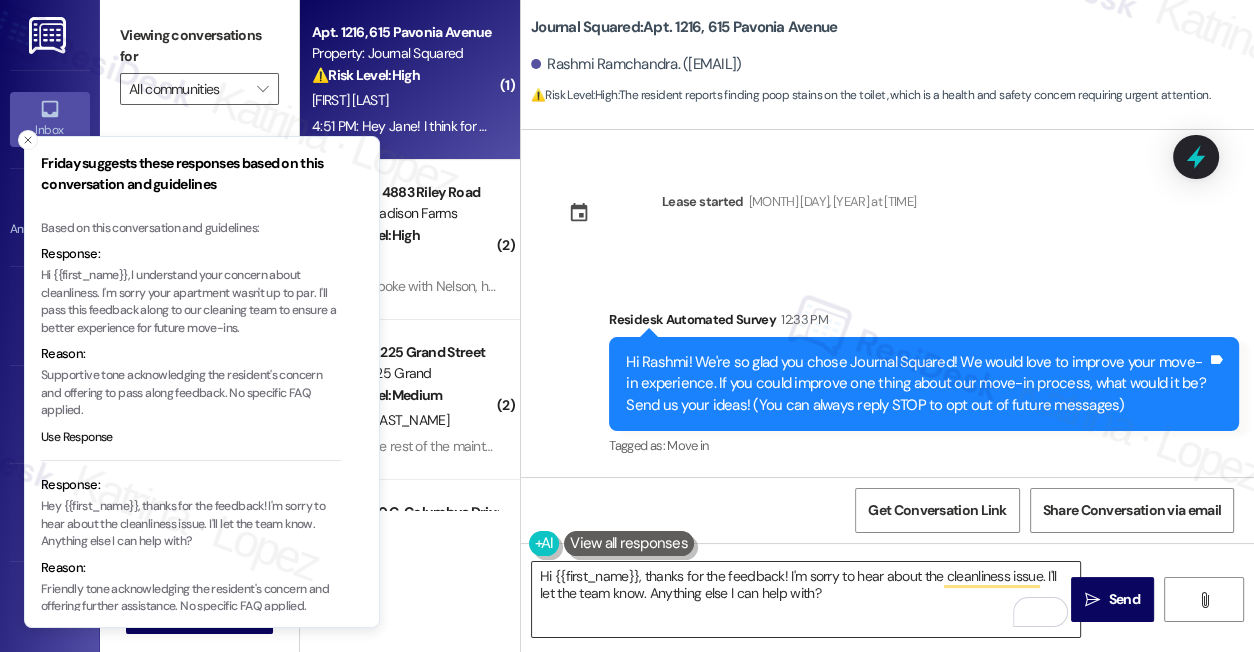 click on "Hi {{first_name}}, thanks for the feedback! I'm sorry to hear about the cleanliness issue. I'll let the team know. Anything else I can help with?" at bounding box center [806, 599] 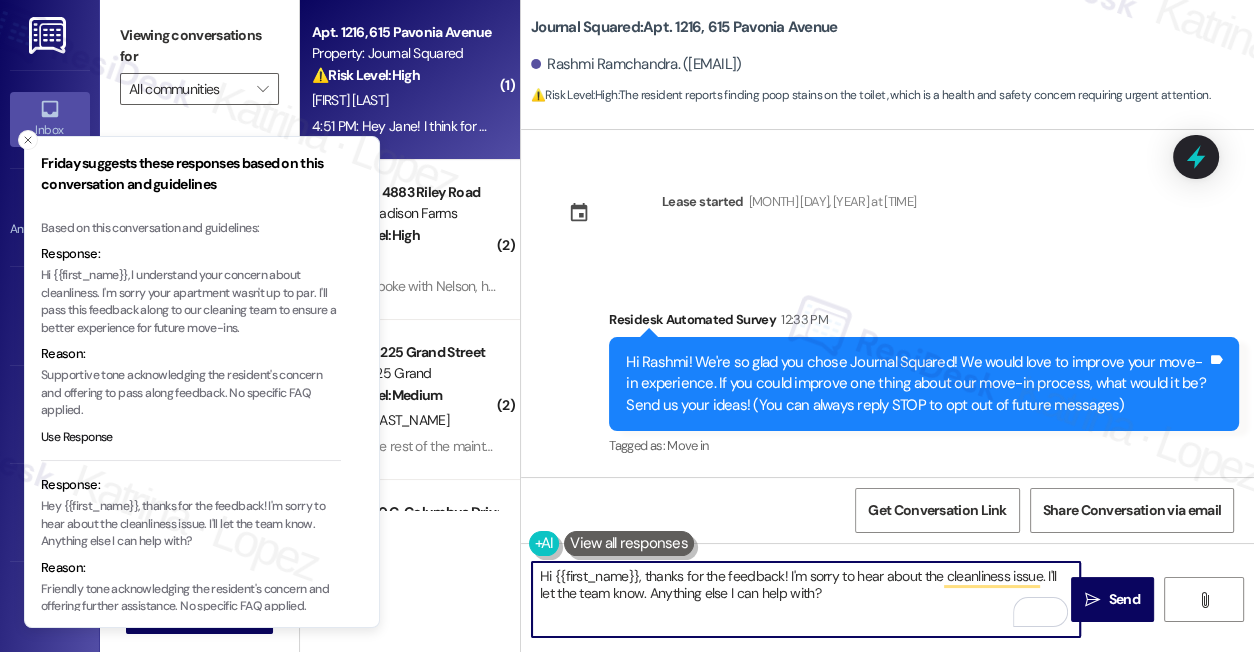 click on "Hi {{first_name}}, thanks for the feedback! I'm sorry to hear about the cleanliness issue. I'll let the team know. Anything else I can help with?" at bounding box center (806, 599) 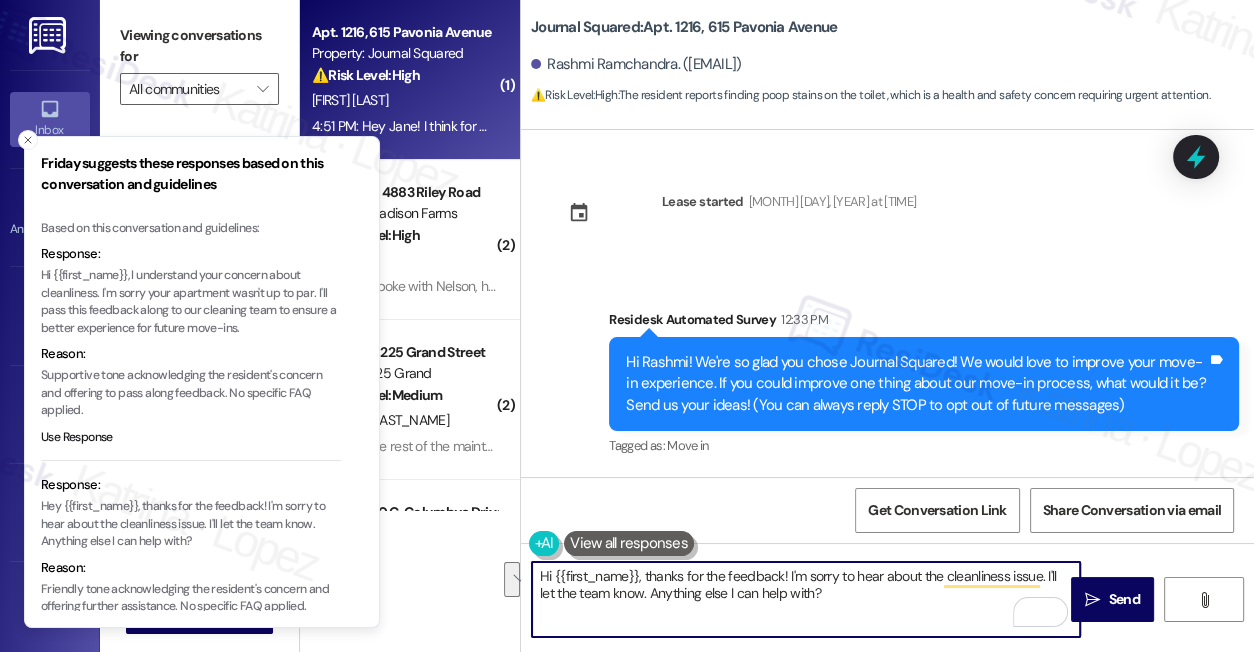 drag, startPoint x: 1044, startPoint y: 574, endPoint x: 1058, endPoint y: 590, distance: 21.260292 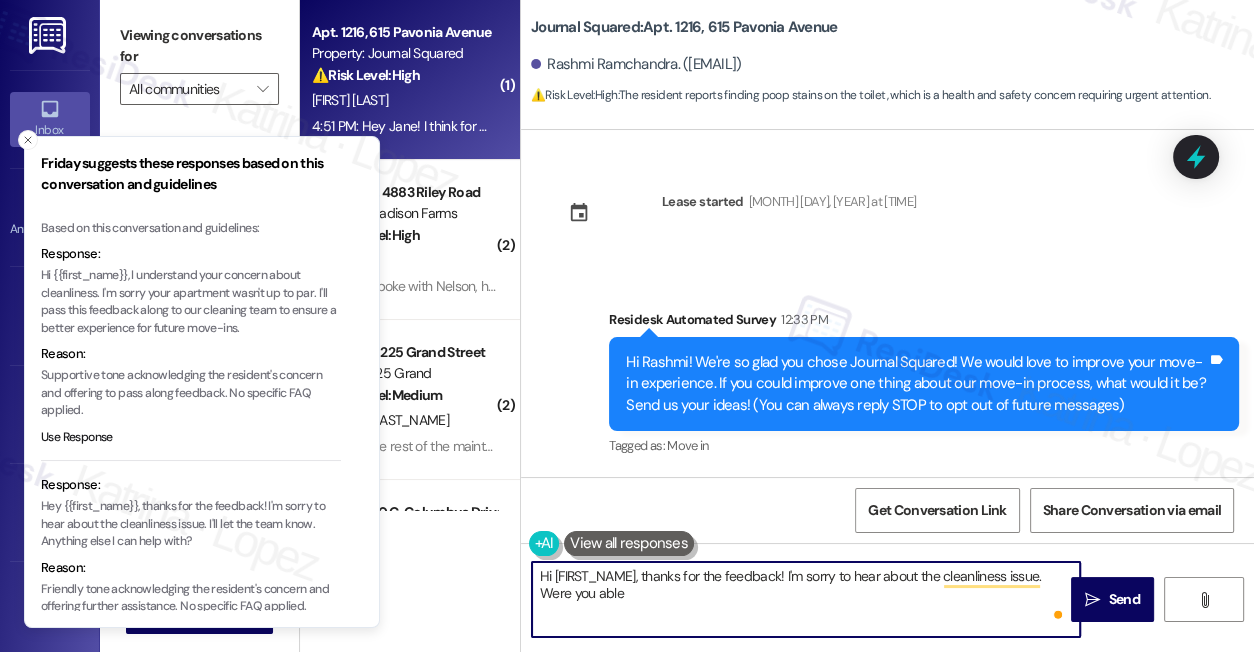 type on "Hi {{first_name}}, thanks for the feedback! I'm sorry to hear about the cleanliness issue. Were you able t" 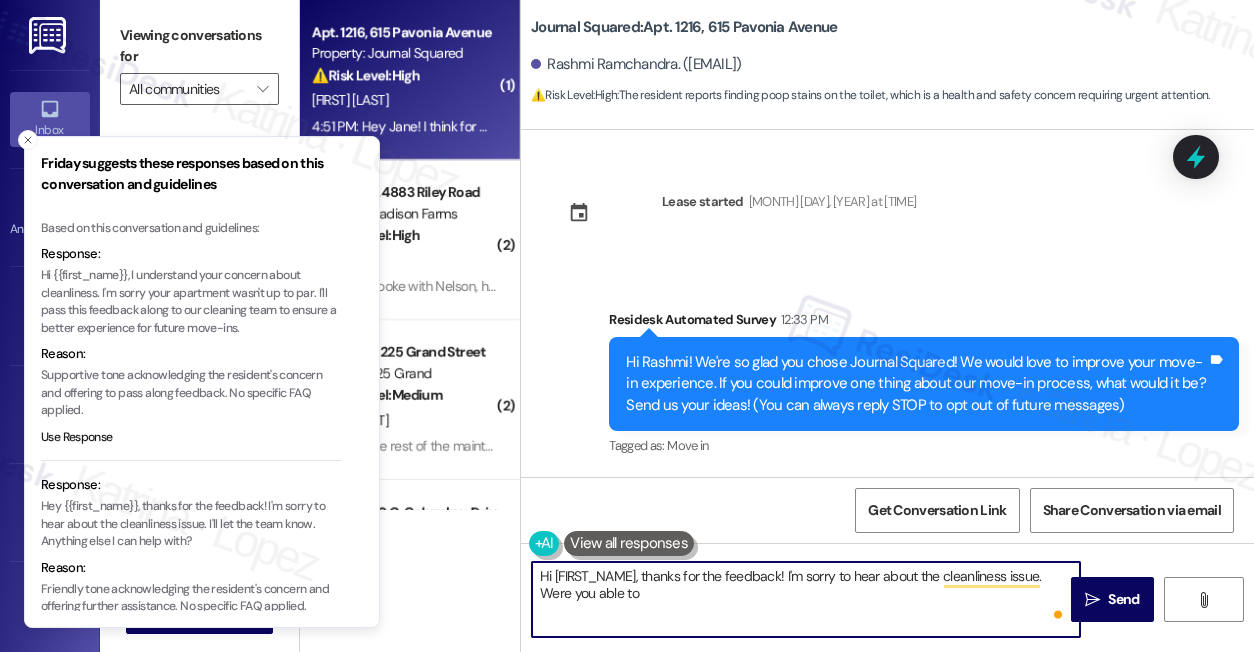 scroll, scrollTop: 0, scrollLeft: 0, axis: both 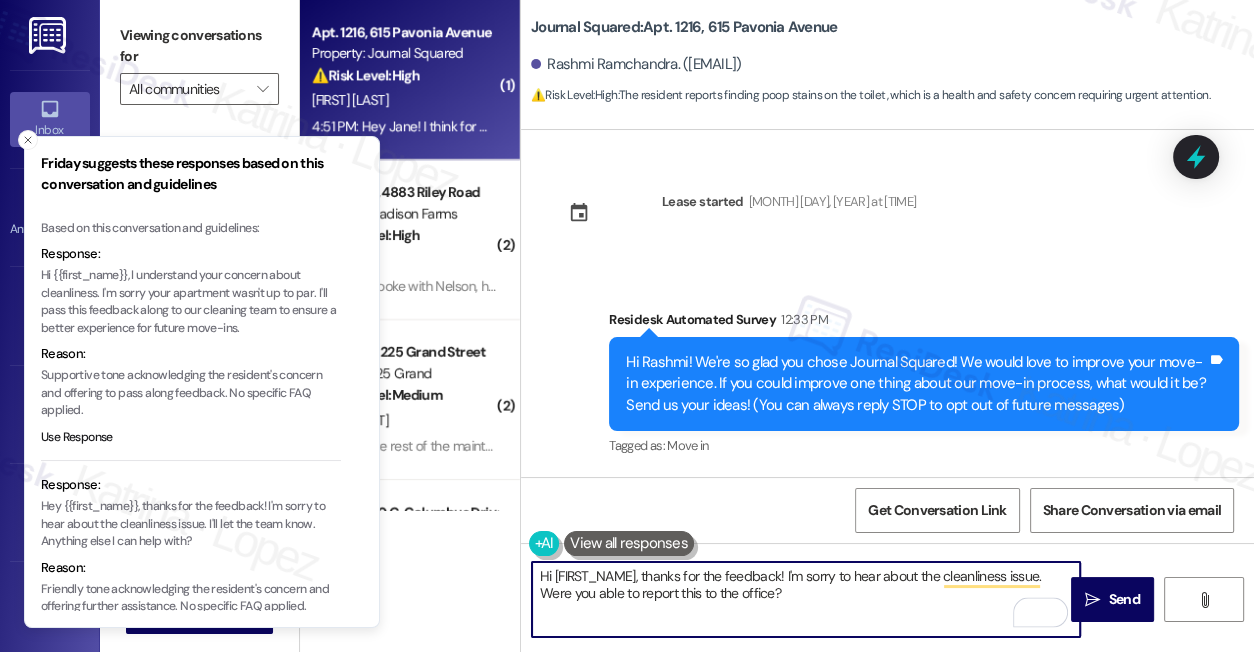 drag, startPoint x: 829, startPoint y: 574, endPoint x: 855, endPoint y: 572, distance: 26.076809 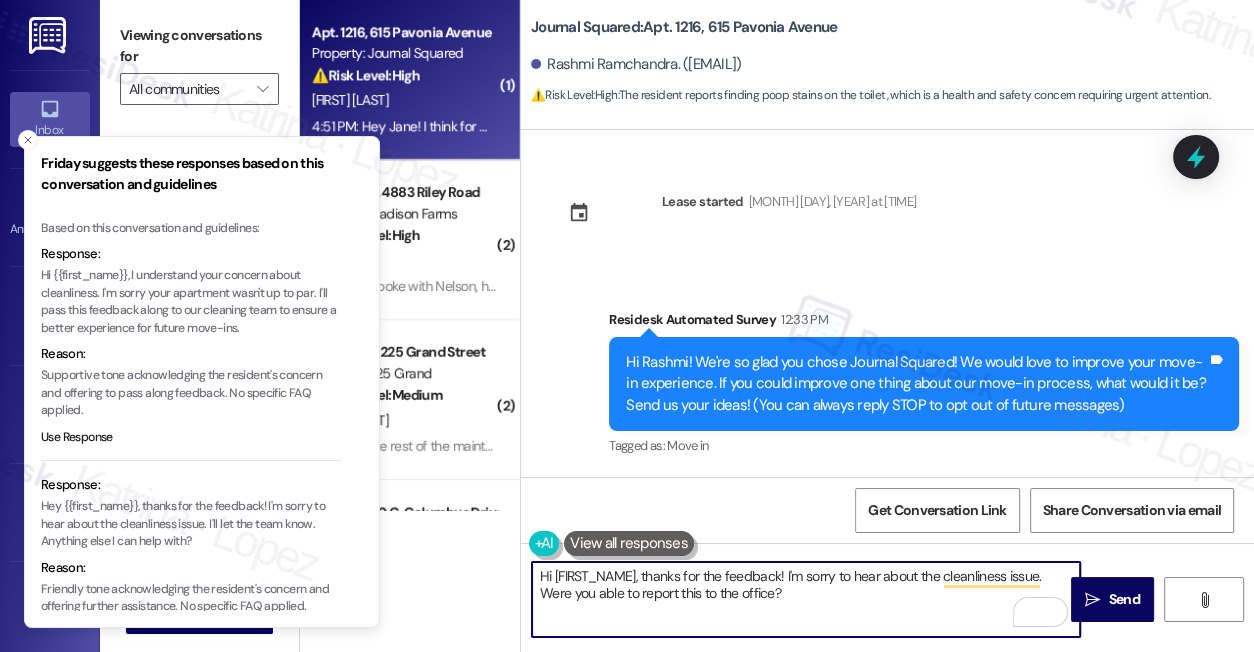 click on "Hi [FIRST_NAME], thanks for the feedback! I'm sorry to hear about the cleanliness issue. Were you able to report this to the office?" at bounding box center (806, 599) 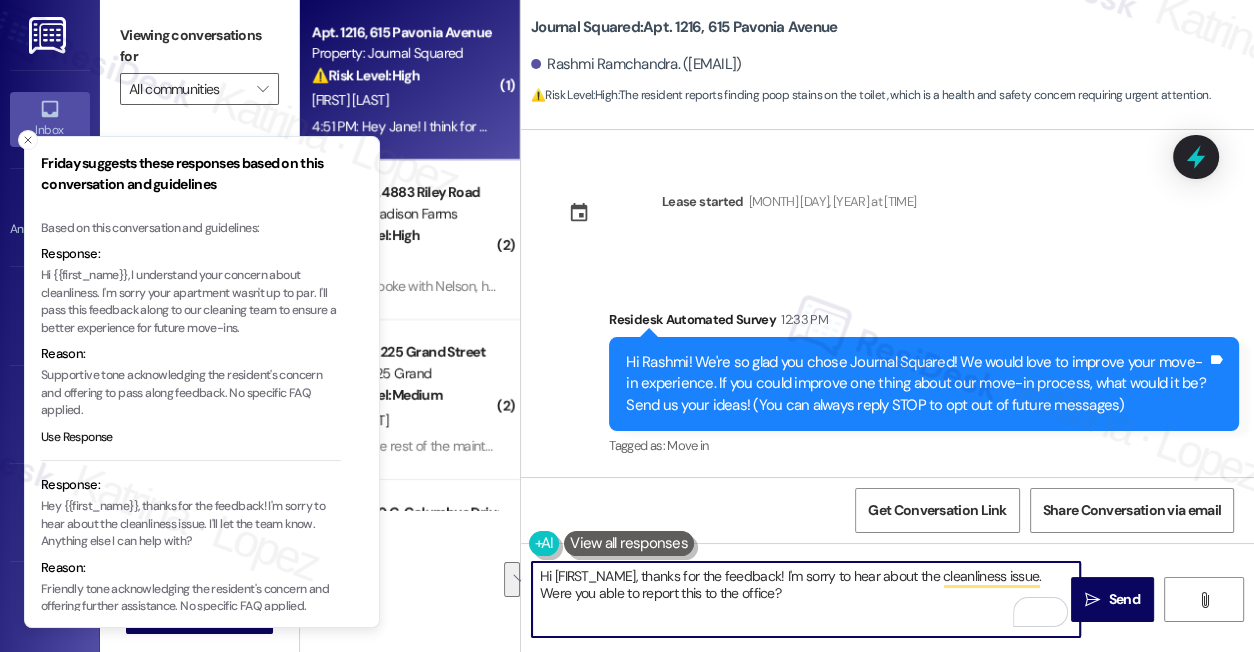 click on "Hi Rashmi! We're so glad you chose Journal Squared! We would love to improve your move-in experience. If you could improve one thing about our move-in process, what would it be? Send us your ideas! (You can always reply STOP to opt out of future messages) Tags and notes" at bounding box center (924, 384) 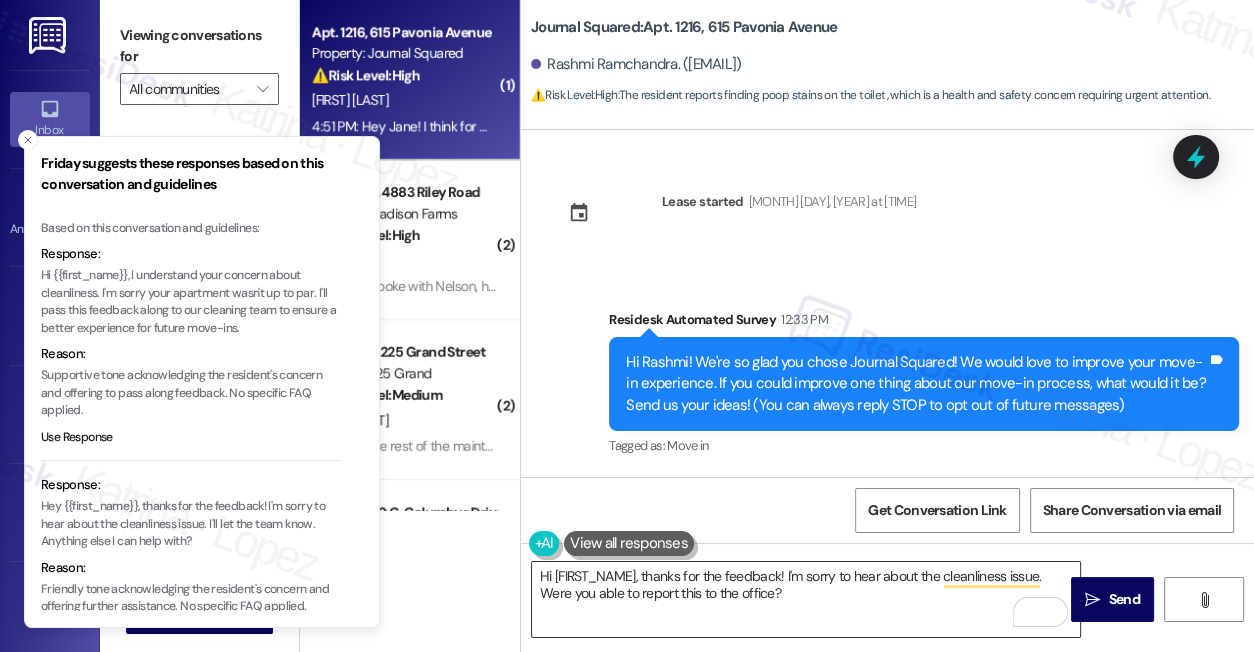 click on "Hi [FIRST_NAME], thanks for the feedback! I'm sorry to hear about the cleanliness issue. Were you able to report this to the office?" at bounding box center [806, 599] 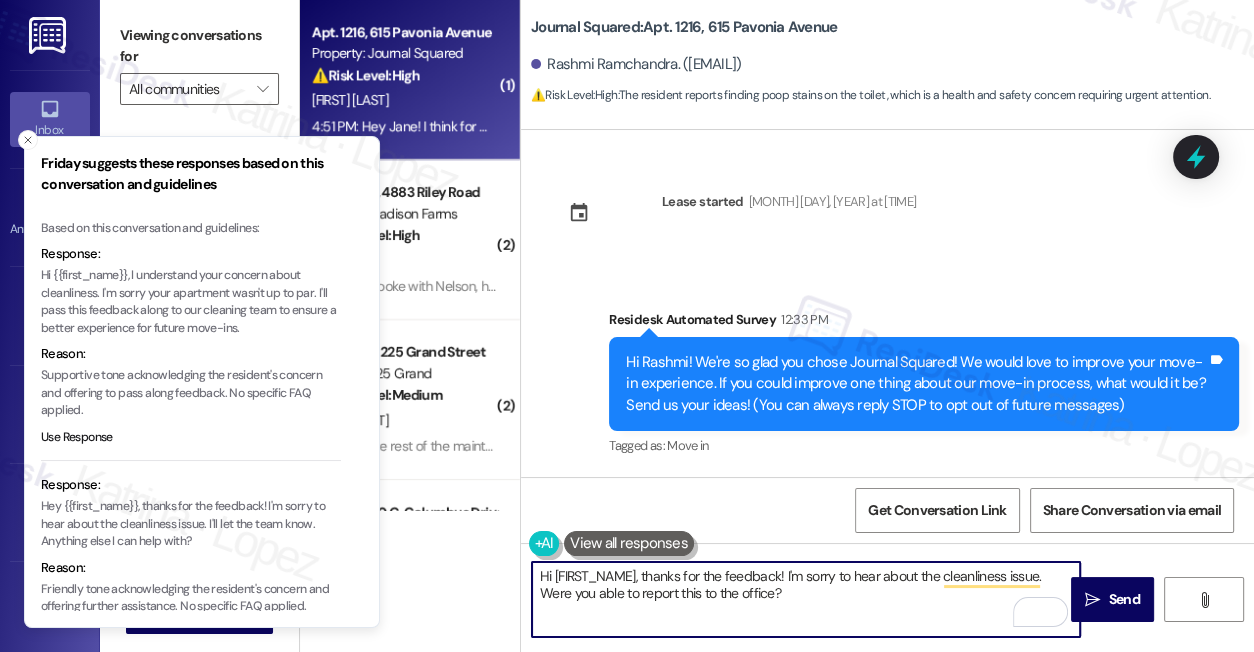 click on "Hi [FIRST_NAME], thanks for the feedback! I'm sorry to hear about the cleanliness issue. Were you able to report this to the office?" at bounding box center [806, 599] 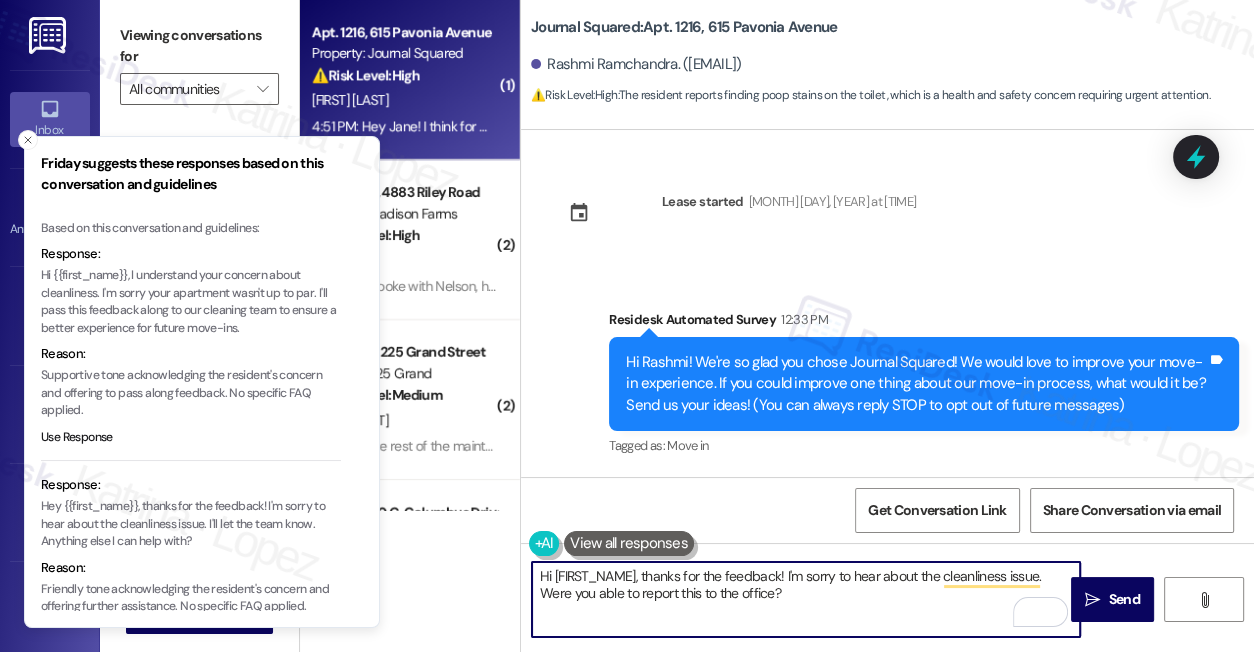 click on "Hi [FIRST_NAME], thanks for the feedback! I'm sorry to hear about the cleanliness issue. Were you able to report this to the office?" at bounding box center [806, 599] 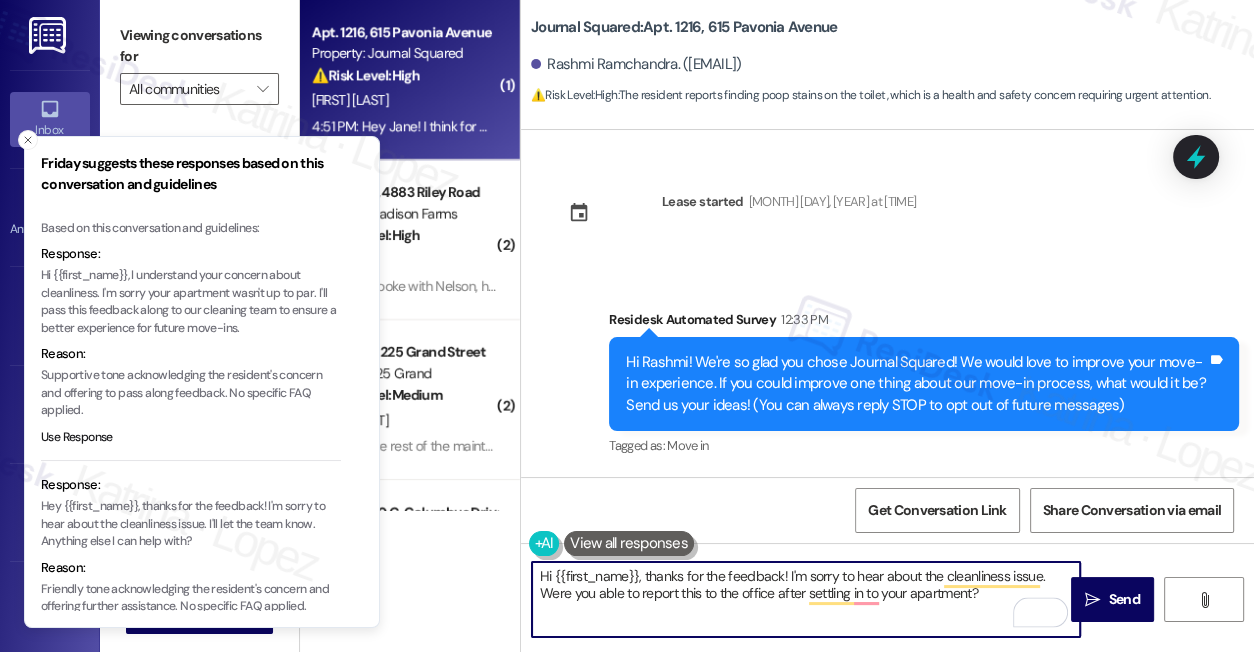 click on "Hi {{first_name}}, thanks for the feedback! I'm sorry to hear about the cleanliness issue. Were you able to report this to the office after settling in to your apartment?" at bounding box center (806, 599) 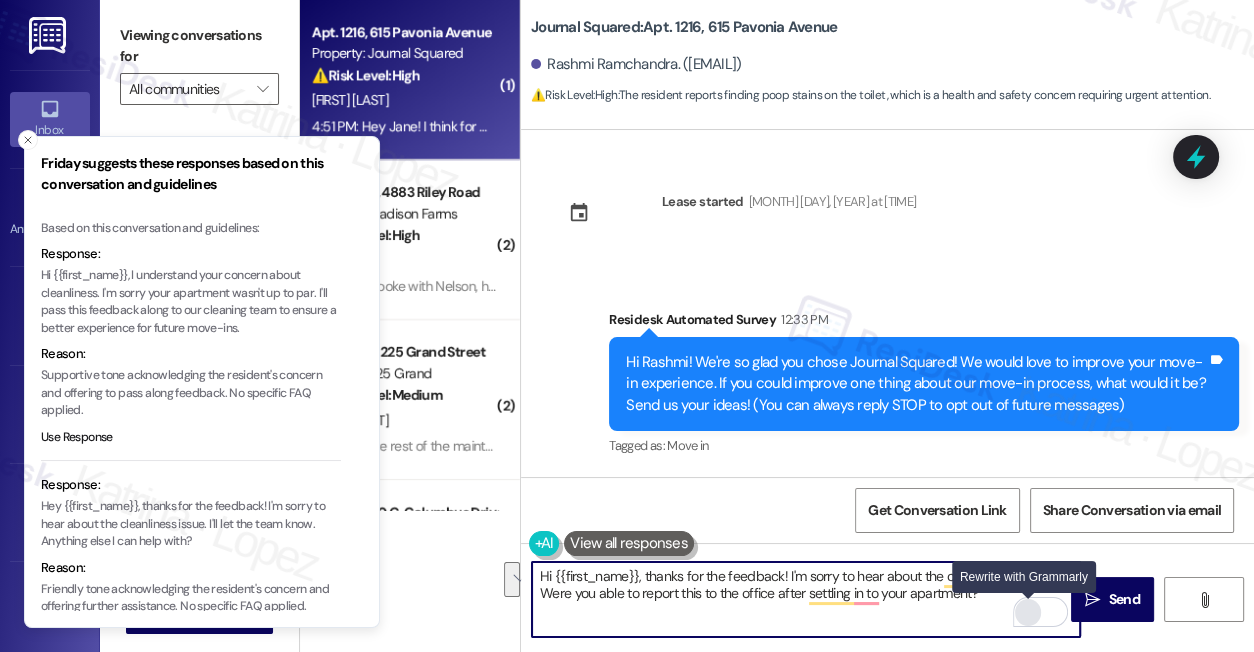 click at bounding box center [1028, 612] 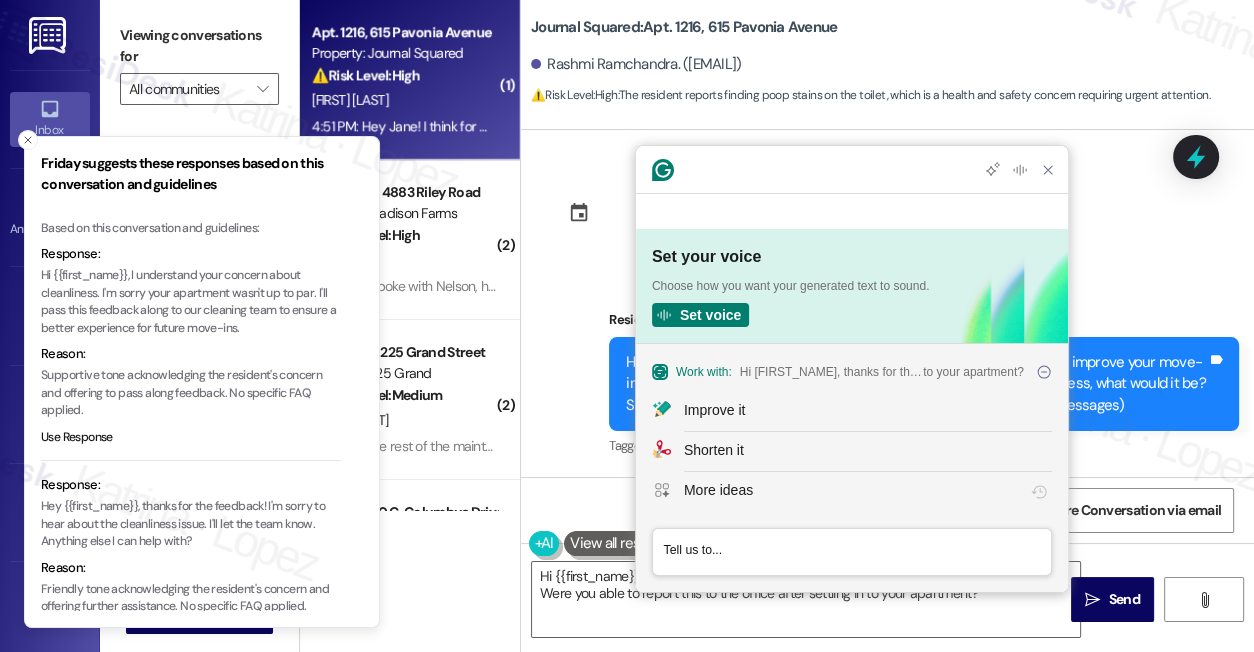scroll, scrollTop: 0, scrollLeft: 0, axis: both 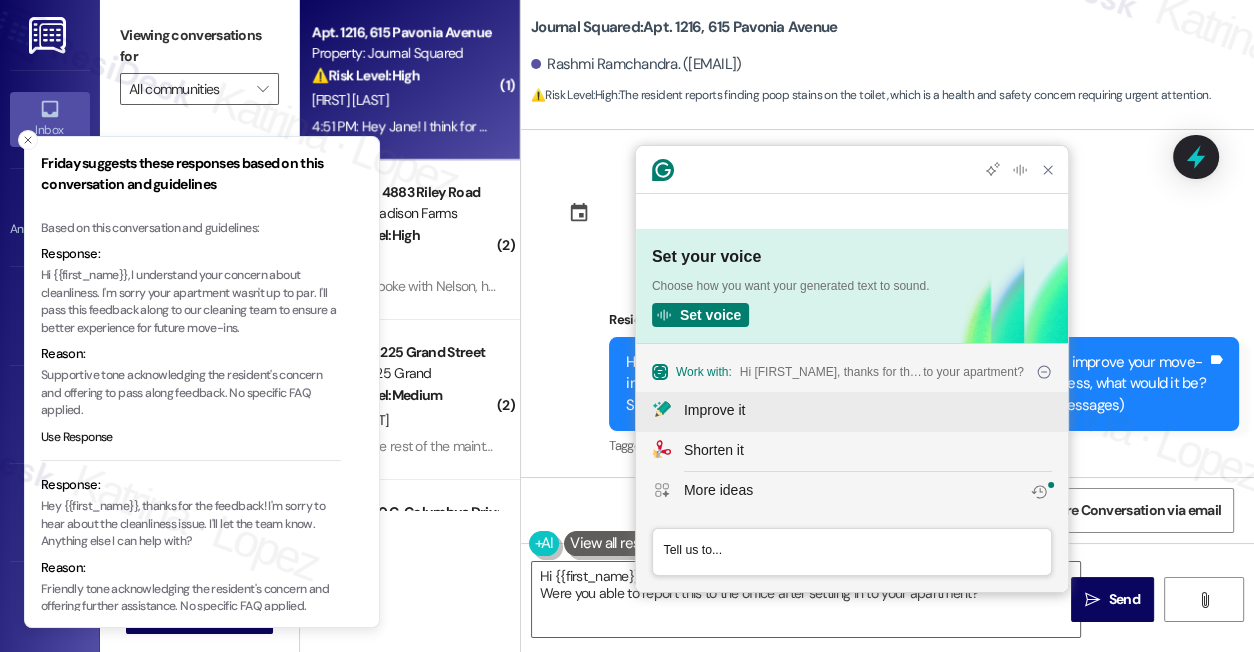 click on "Improve it" 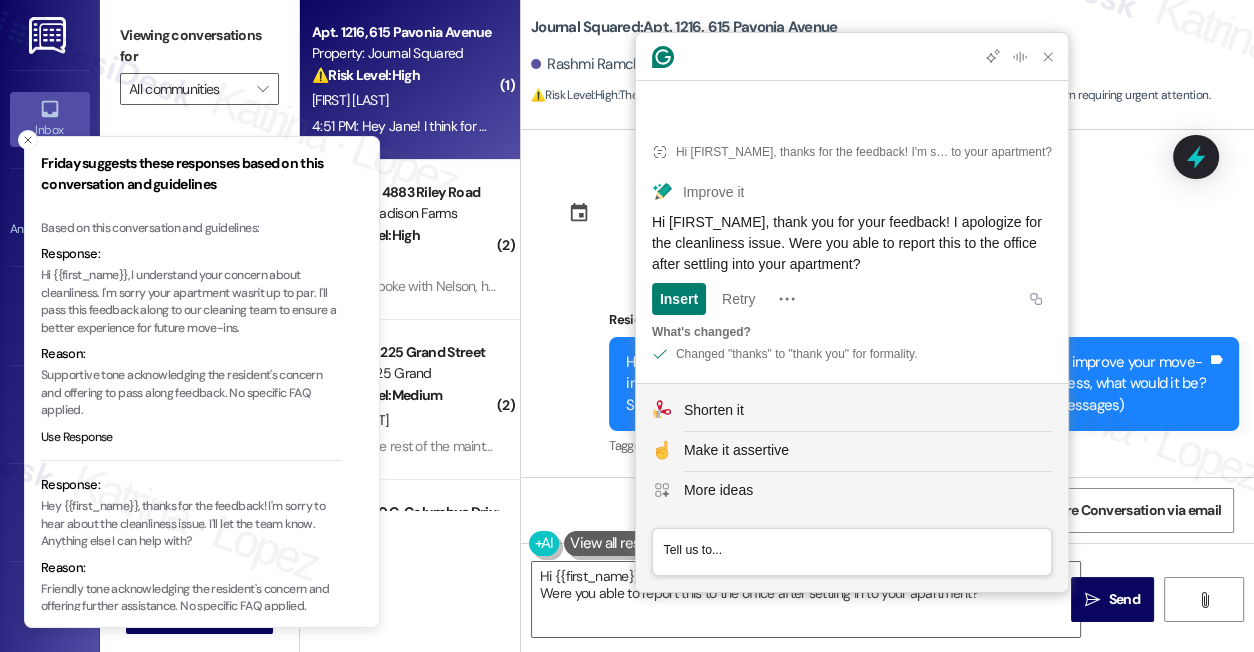 click on "Hi [FIRST_NAME], thank you for your feedback! I apologize for the cleanliness issue. Were you able to report this to the office after settling into your apartment?" 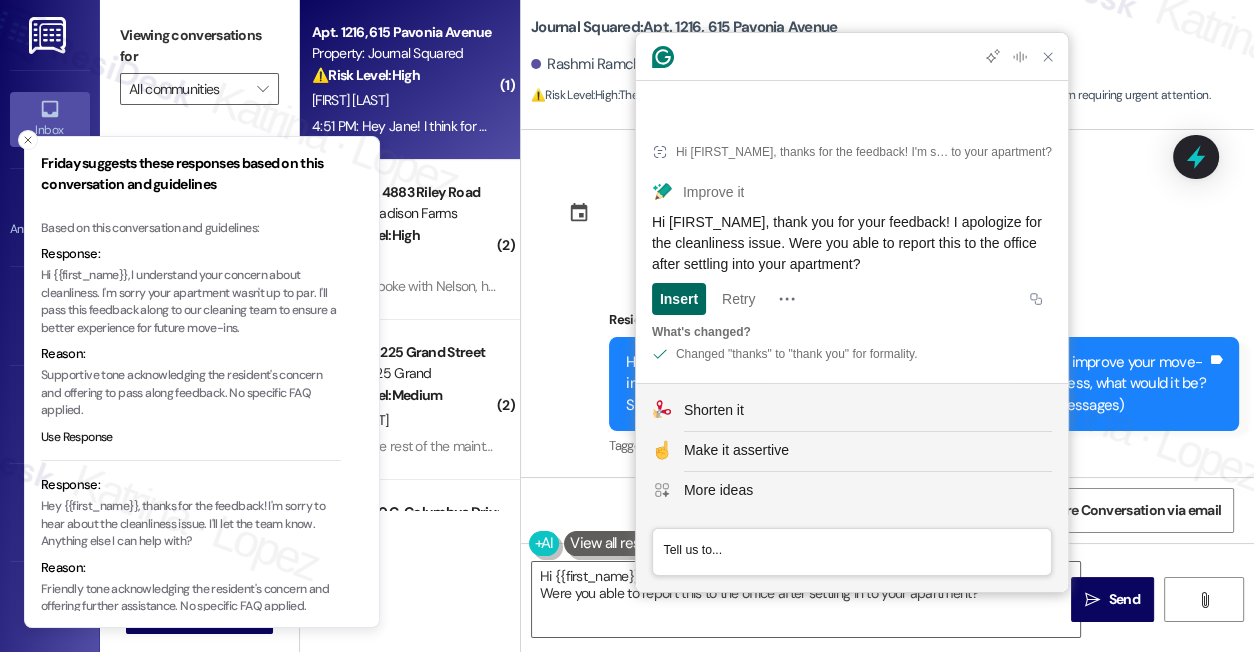 click on "Insert" 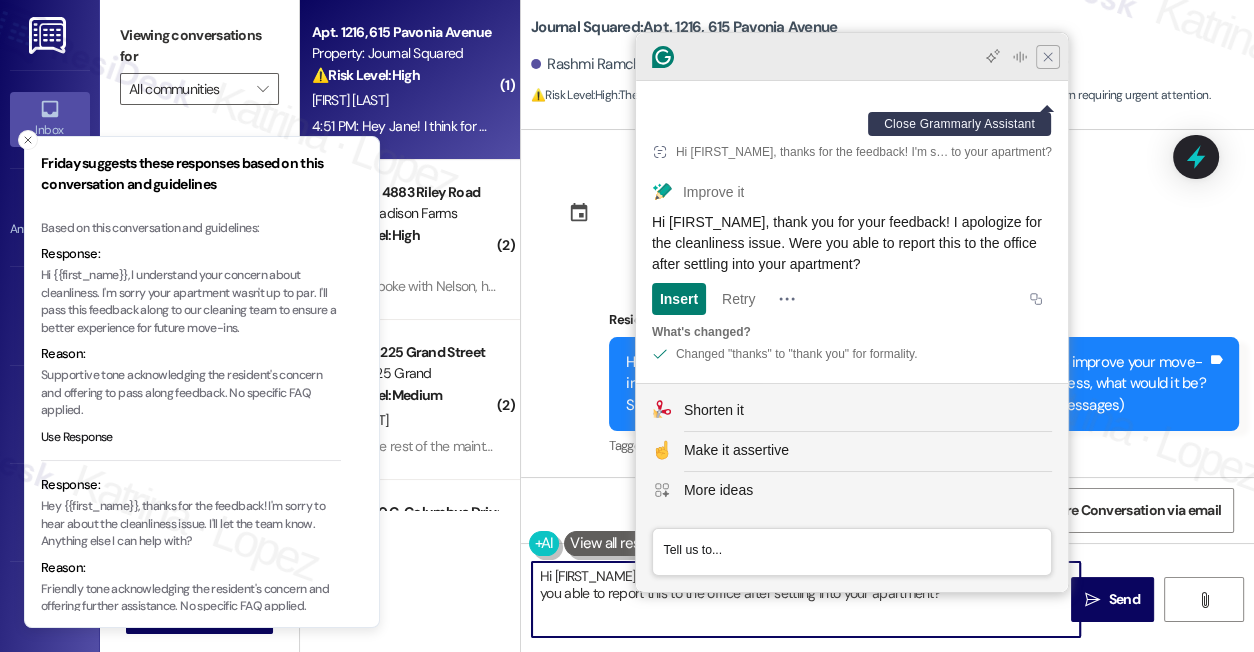 type on "Hi [FIRST_NAME], thank you for your feedback! I apologize for the cleanliness issue. Were you able to report this to the office after settling into your apartment?" 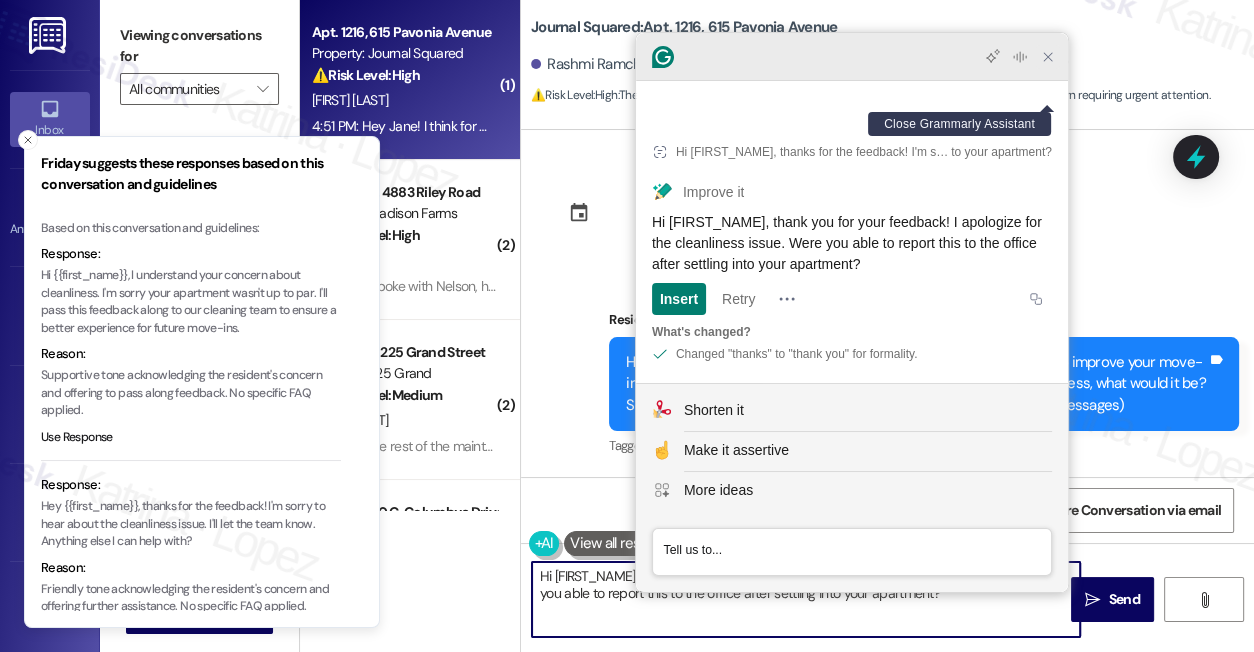click 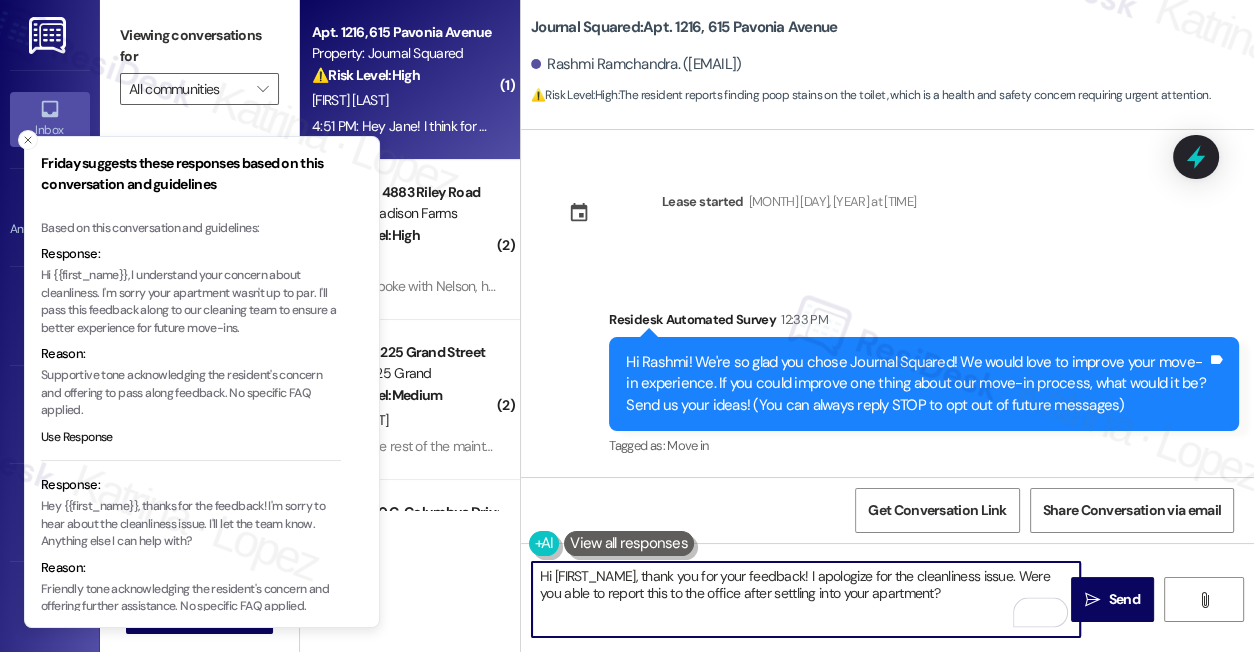 click on "Hi [FIRST_NAME], thank you for your feedback! I apologize for the cleanliness issue. Were you able to report this to the office after settling into your apartment?" at bounding box center [806, 599] 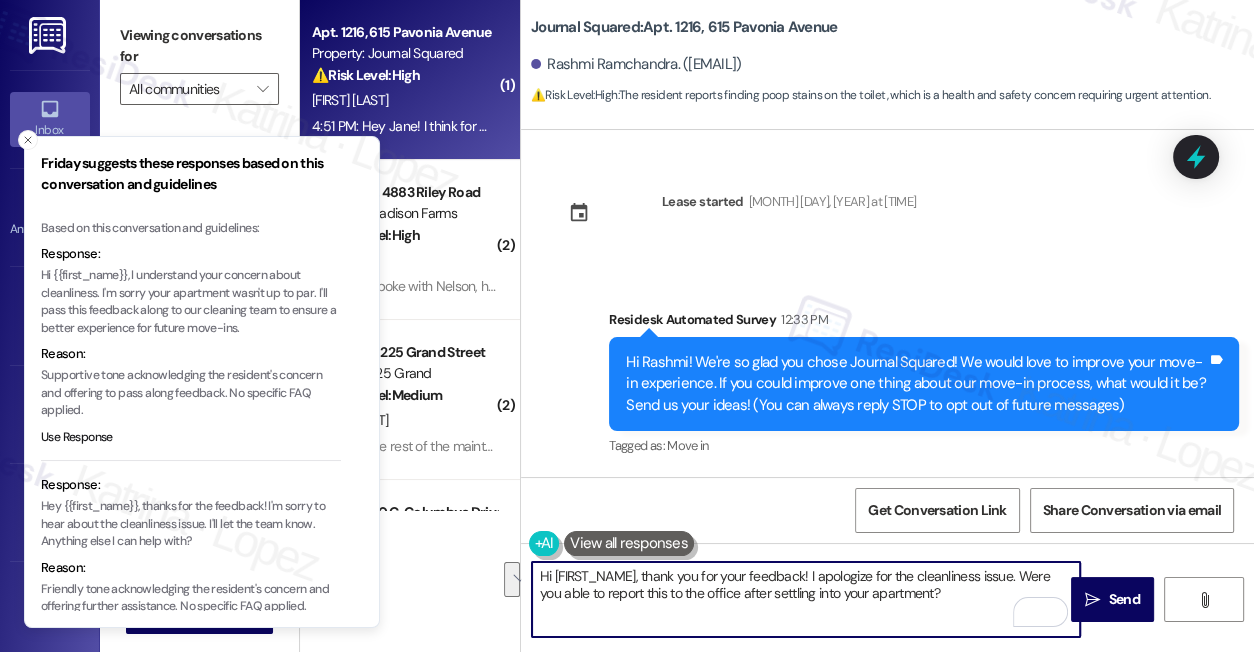 click on "Hi [FIRST_NAME], thank you for your feedback! I apologize for the cleanliness issue. Were you able to report this to the office after settling into your apartment?" at bounding box center (806, 599) 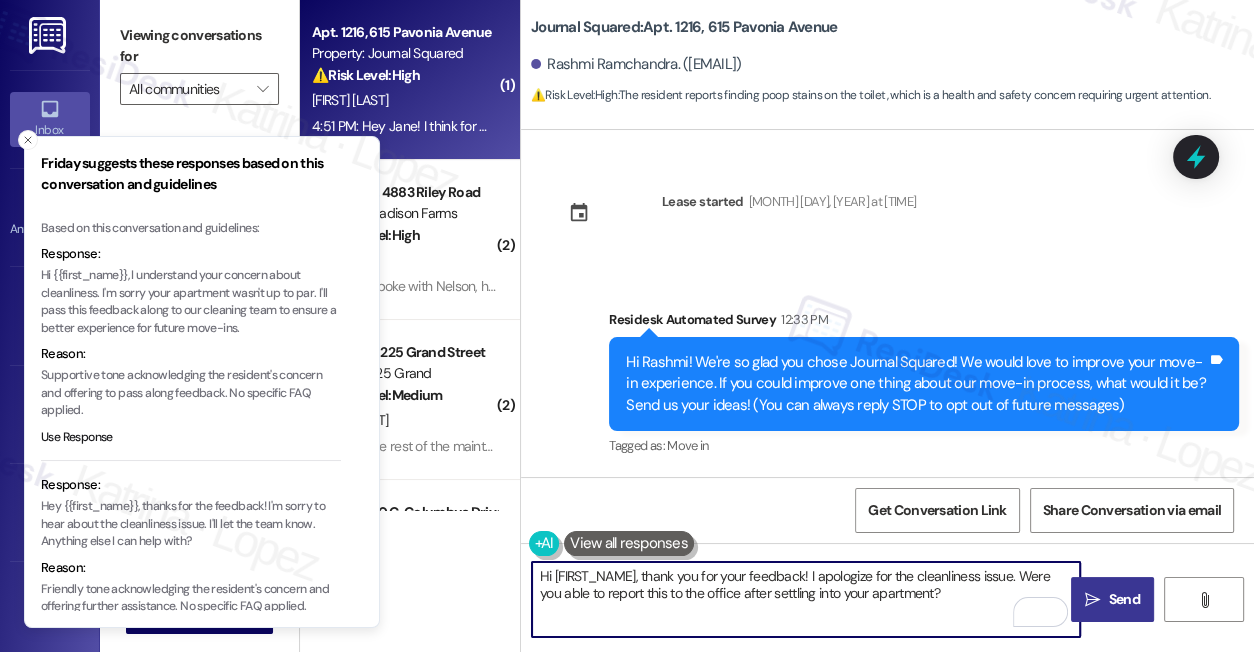click on " Send" at bounding box center (1112, 599) 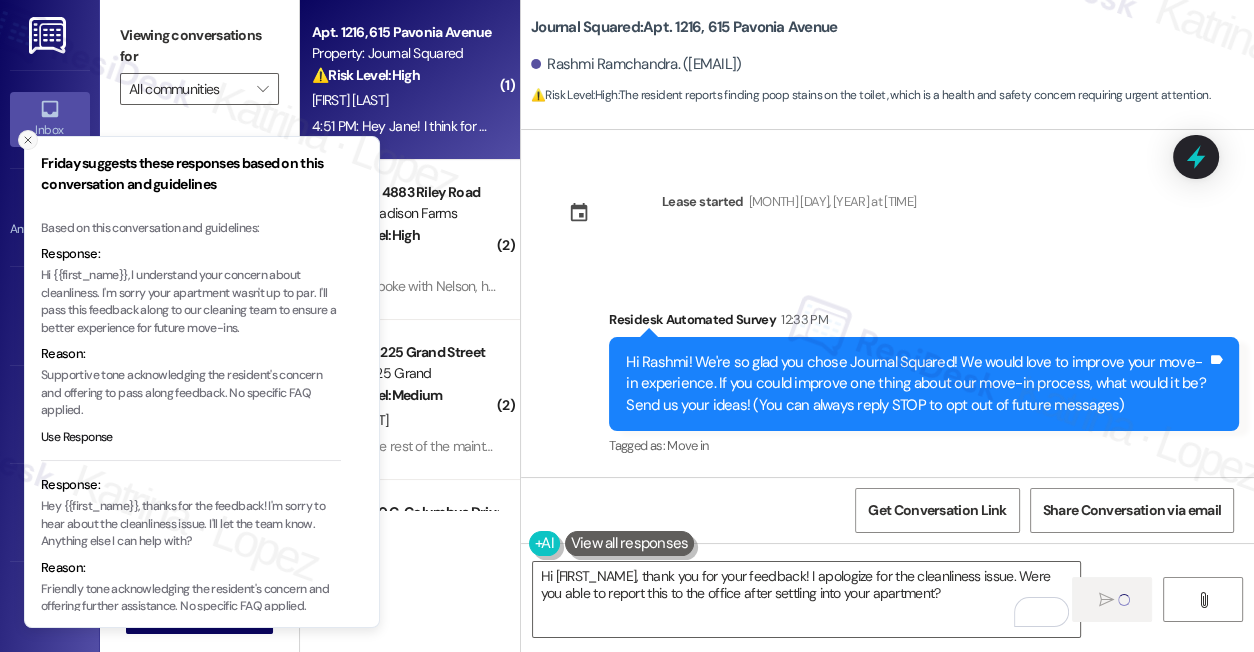 click 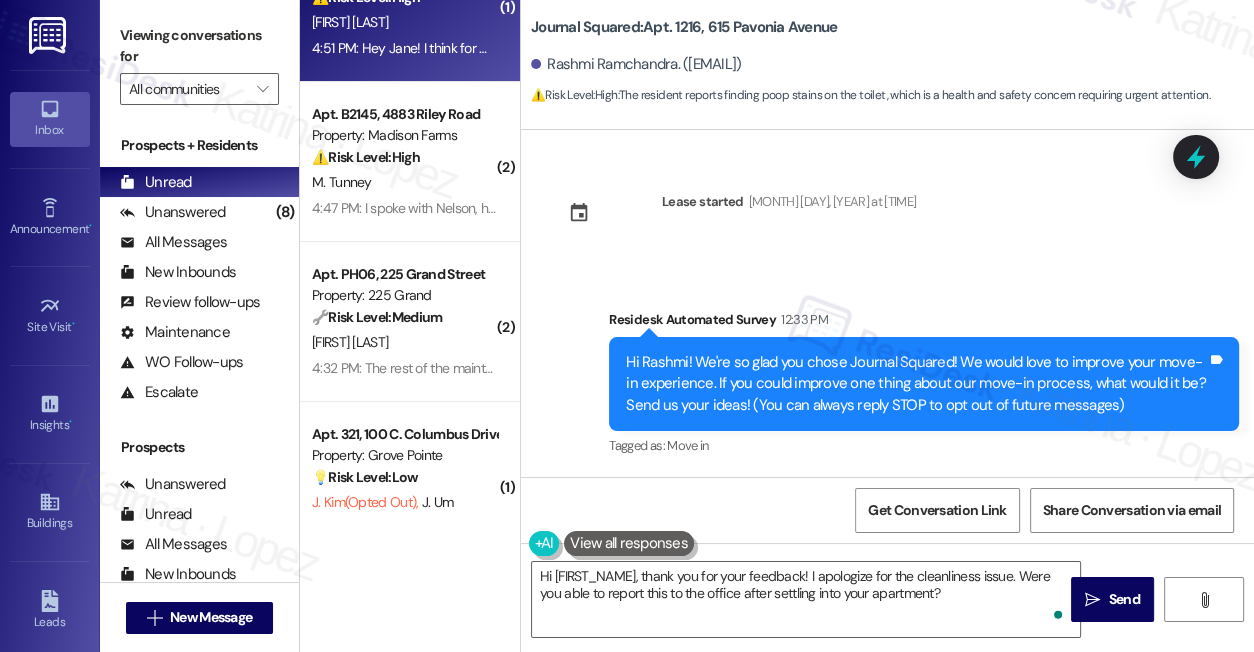 scroll, scrollTop: 181, scrollLeft: 0, axis: vertical 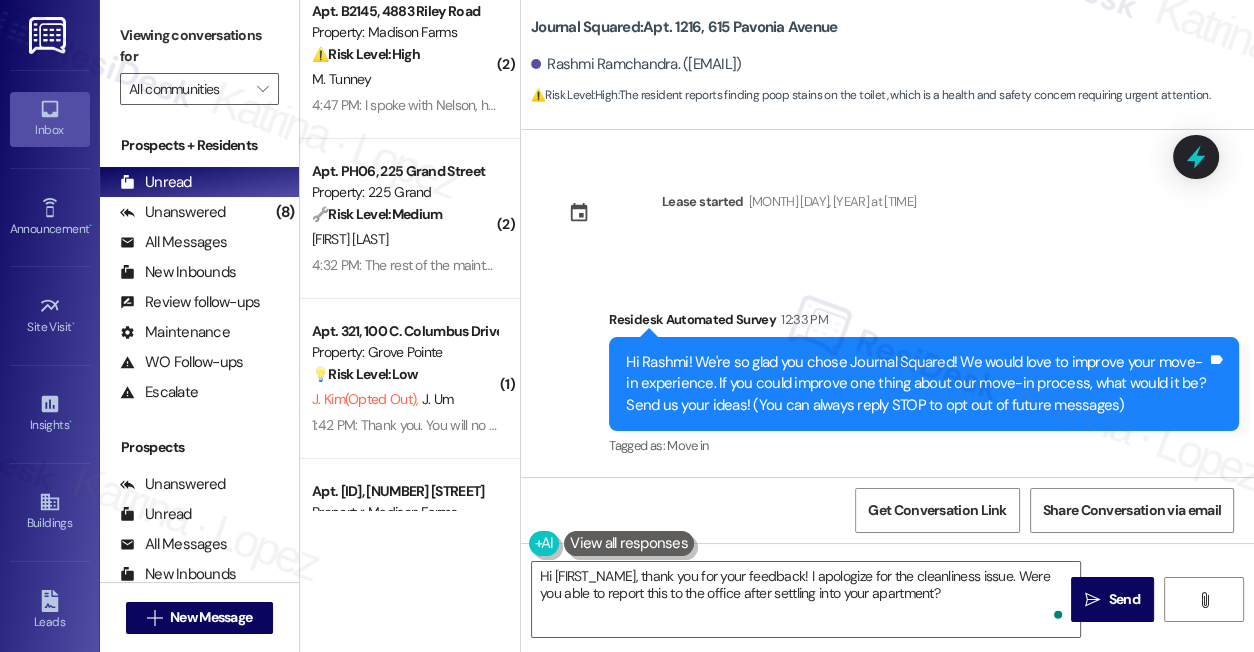 click on "4:32 PM: The rest of the maintenance and front desk team are wonderful and work so hard. 4:32 PM: The rest of the maintenance and front desk team are wonderful and work so hard." at bounding box center (577, 265) 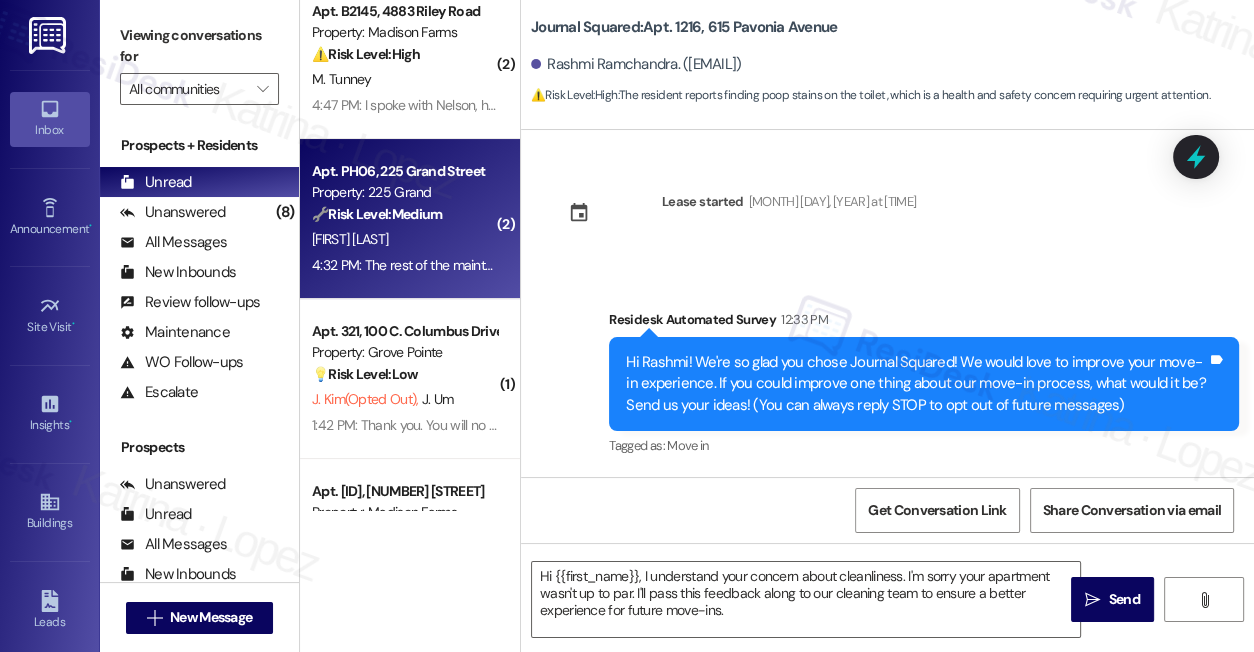 type on "Fetching suggested responses. Please feel free to read through the conversation in the meantime." 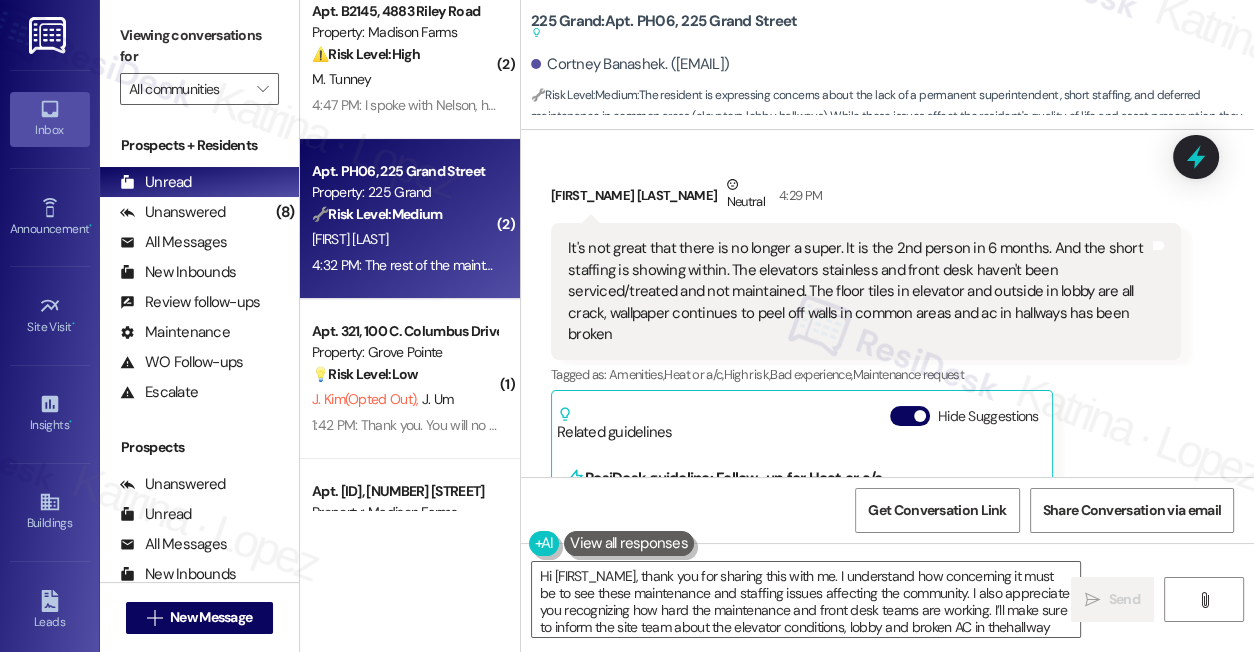 scroll, scrollTop: 9420, scrollLeft: 0, axis: vertical 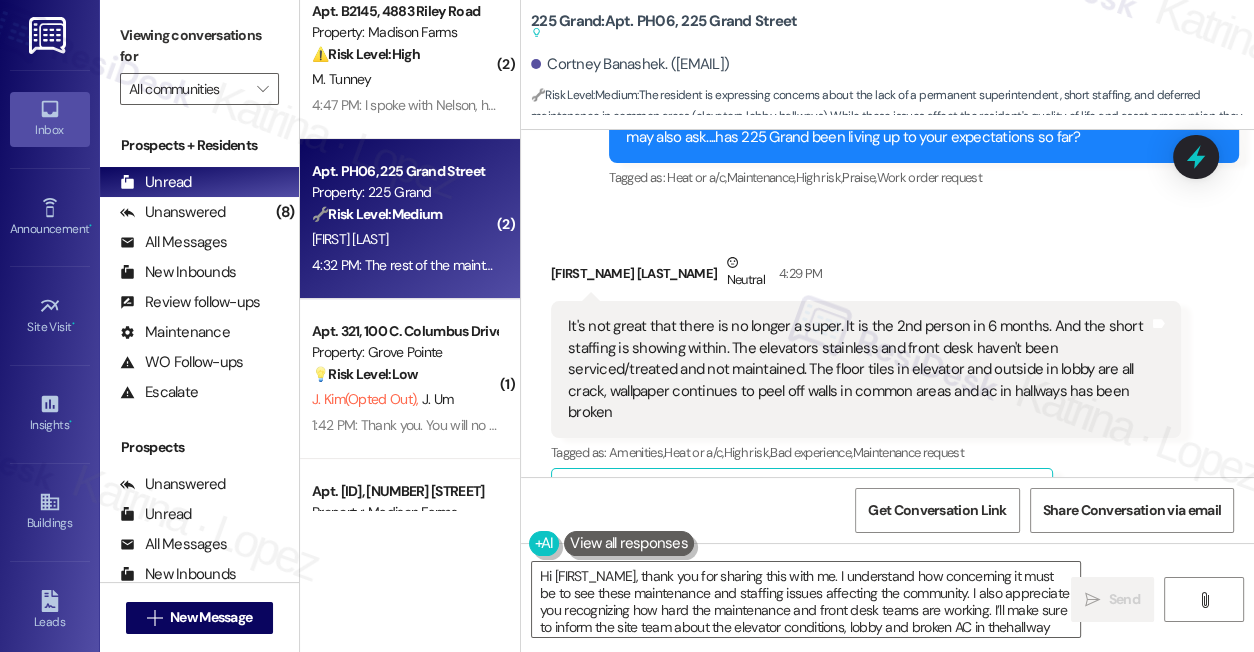 click on "It's not great that there is no longer a super. It is the 2nd person in 6 months. And the short staffing is showing within.  The elevators stainless and front desk haven't been serviced/treated and not maintained. The floor tiles in elevator and outside in lobby are all crack, wallpaper continues to peel off walls in common areas and ac in hallways has been broken Tags and notes" at bounding box center (866, 369) 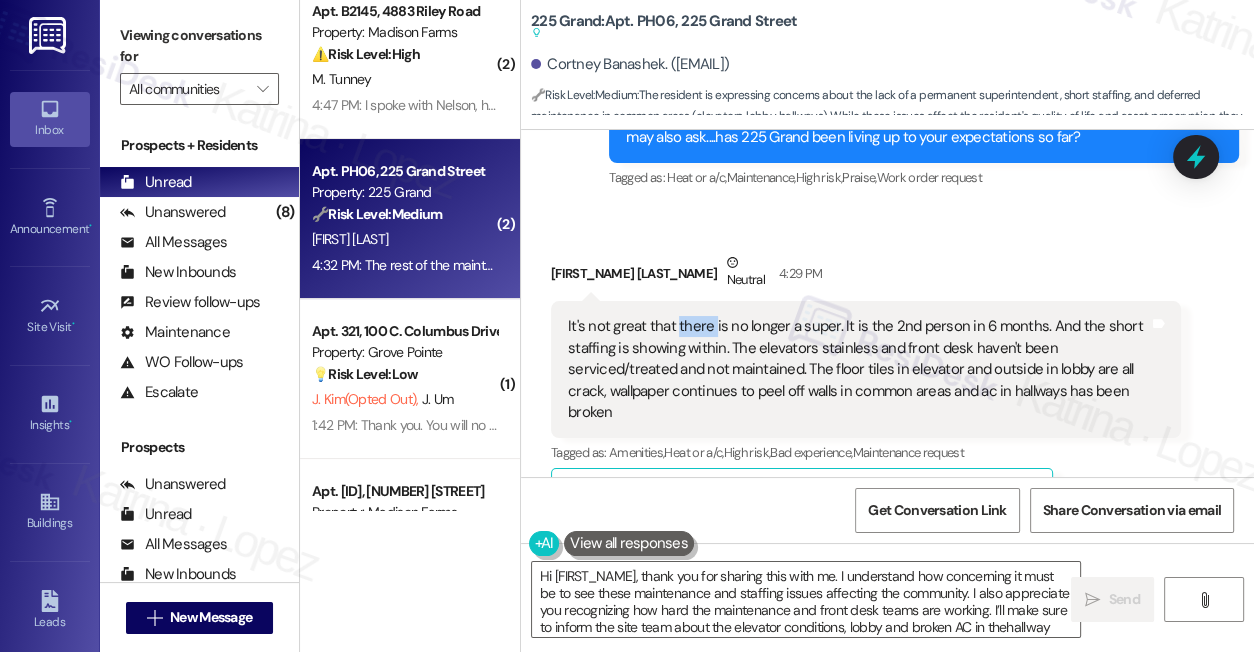 click on "It's not great that there is no longer a super. It is the 2nd person in 6 months. And the short staffing is showing within.  The elevators stainless and front desk haven't been serviced/treated and not maintained. The floor tiles in elevator and outside in lobby are all crack, wallpaper continues to peel off walls in common areas and ac in hallways has been broken Tags and notes" at bounding box center [866, 369] 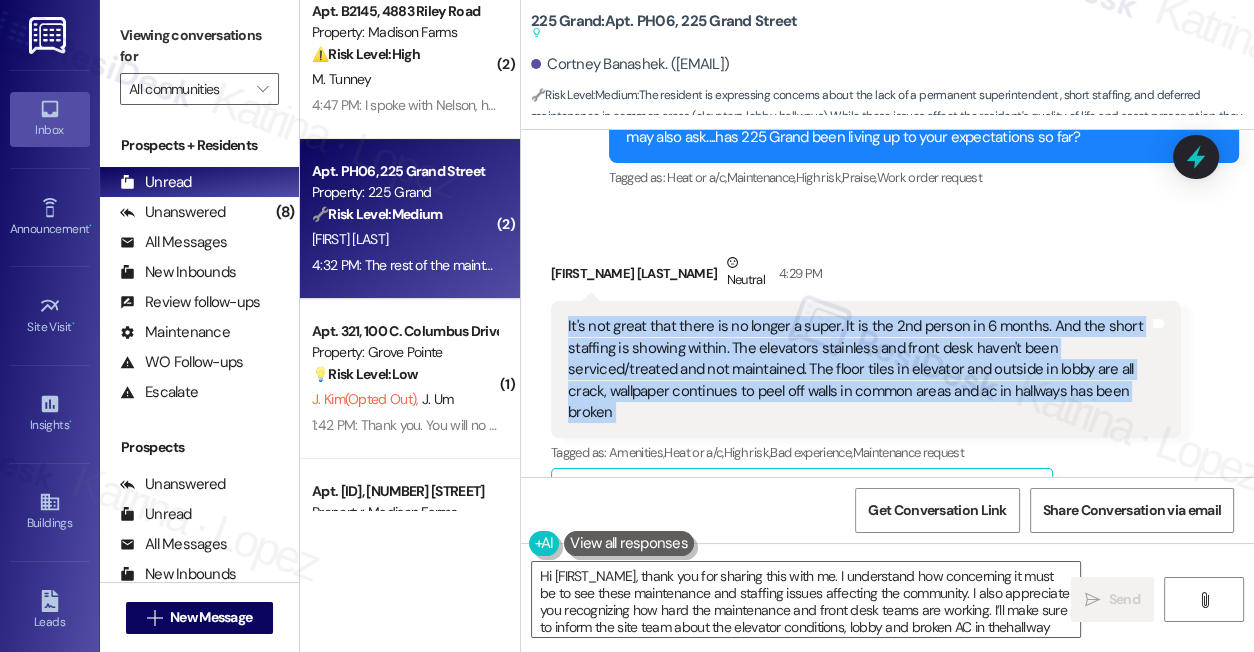 click on "It's not great that there is no longer a super. It is the 2nd person in 6 months. And the short staffing is showing within.  The elevators stainless and front desk haven't been serviced/treated and not maintained. The floor tiles in elevator and outside in lobby are all crack, wallpaper continues to peel off walls in common areas and ac in hallways has been broken Tags and notes" at bounding box center (866, 369) 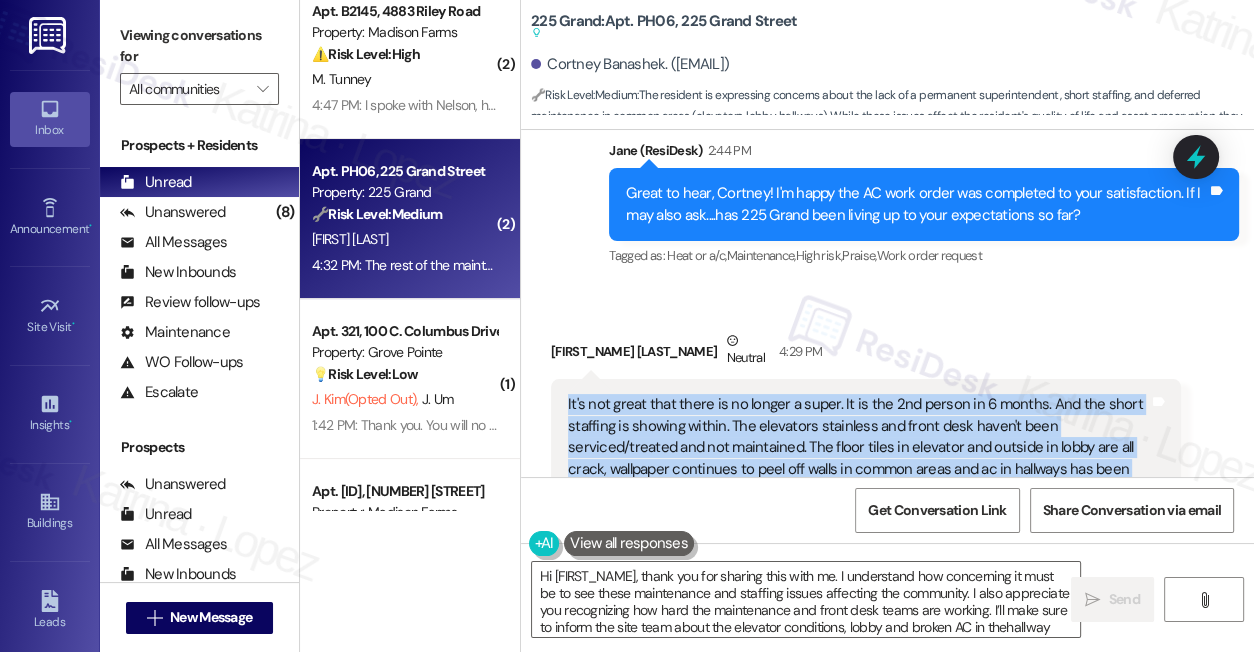 scroll, scrollTop: 9238, scrollLeft: 0, axis: vertical 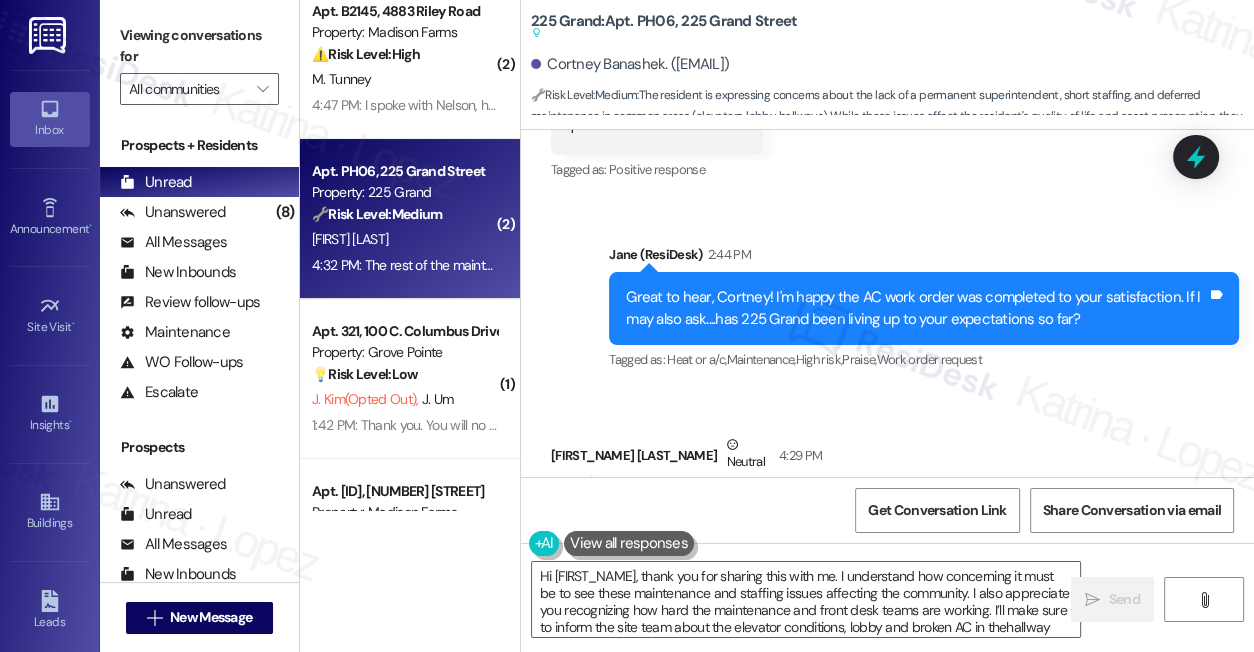 click on "Great to hear, Cortney! I'm happy the AC work order was completed to your satisfaction. If I may also ask....has 225 Grand been living up to your expectations so far?" at bounding box center (916, 308) 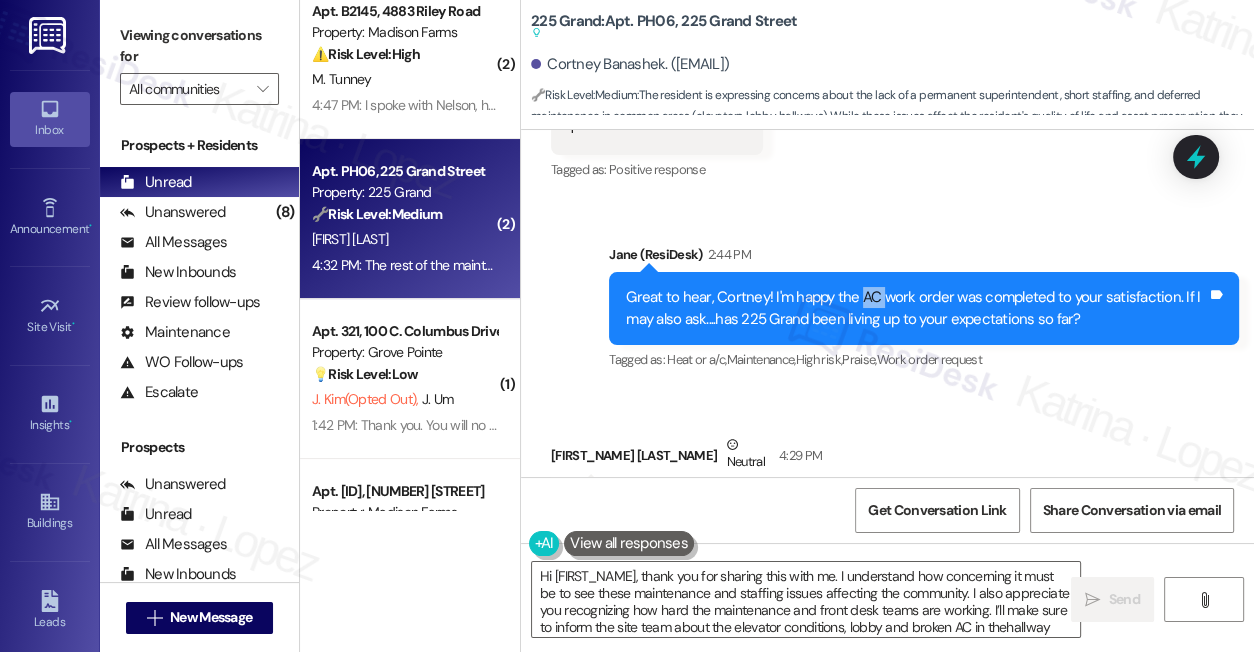 click on "Great to hear, Cortney! I'm happy the AC work order was completed to your satisfaction. If I may also ask....has 225 Grand been living up to your expectations so far?" at bounding box center (916, 308) 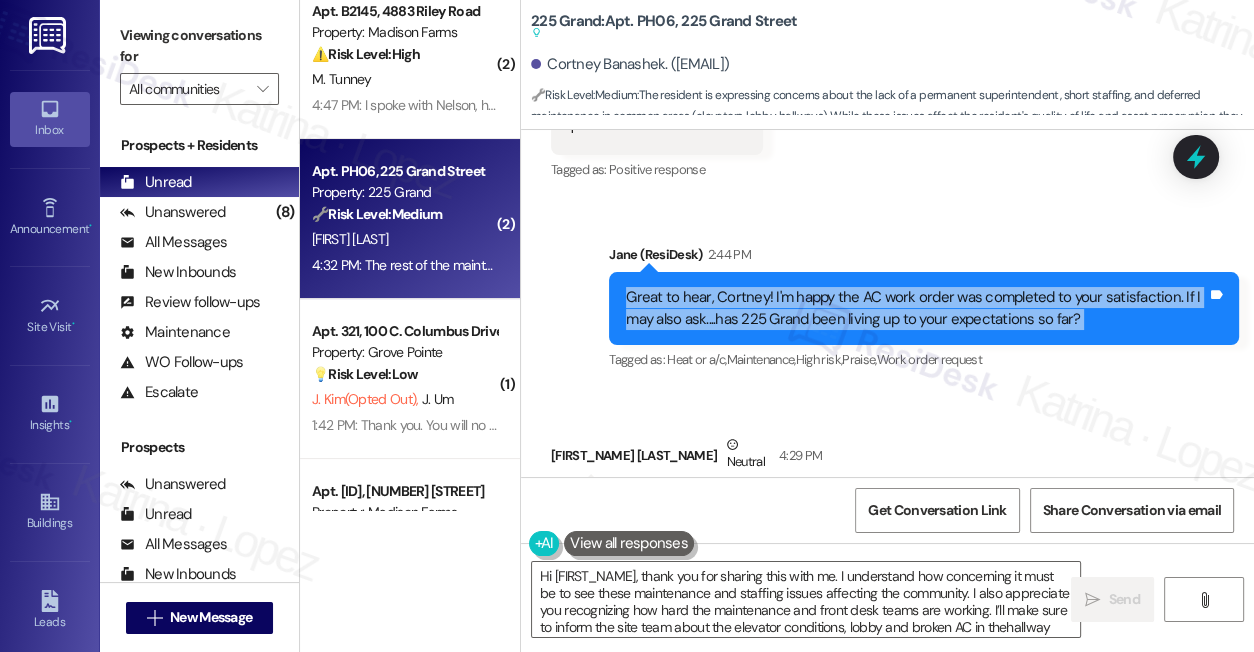 click on "Great to hear, Cortney! I'm happy the AC work order was completed to your satisfaction. If I may also ask....has 225 Grand been living up to your expectations so far?" at bounding box center [916, 308] 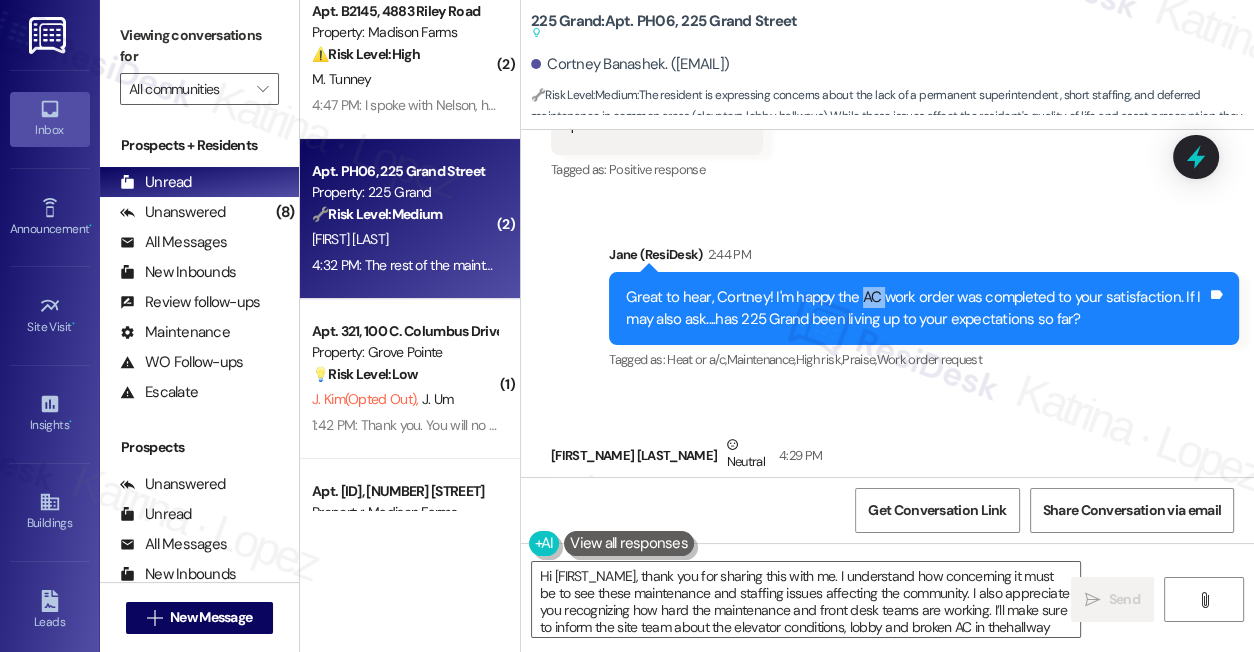 click on "Great to hear, Cortney! I'm happy the AC work order was completed to your satisfaction. If I may also ask....has 225 Grand been living up to your expectations so far?" at bounding box center [916, 308] 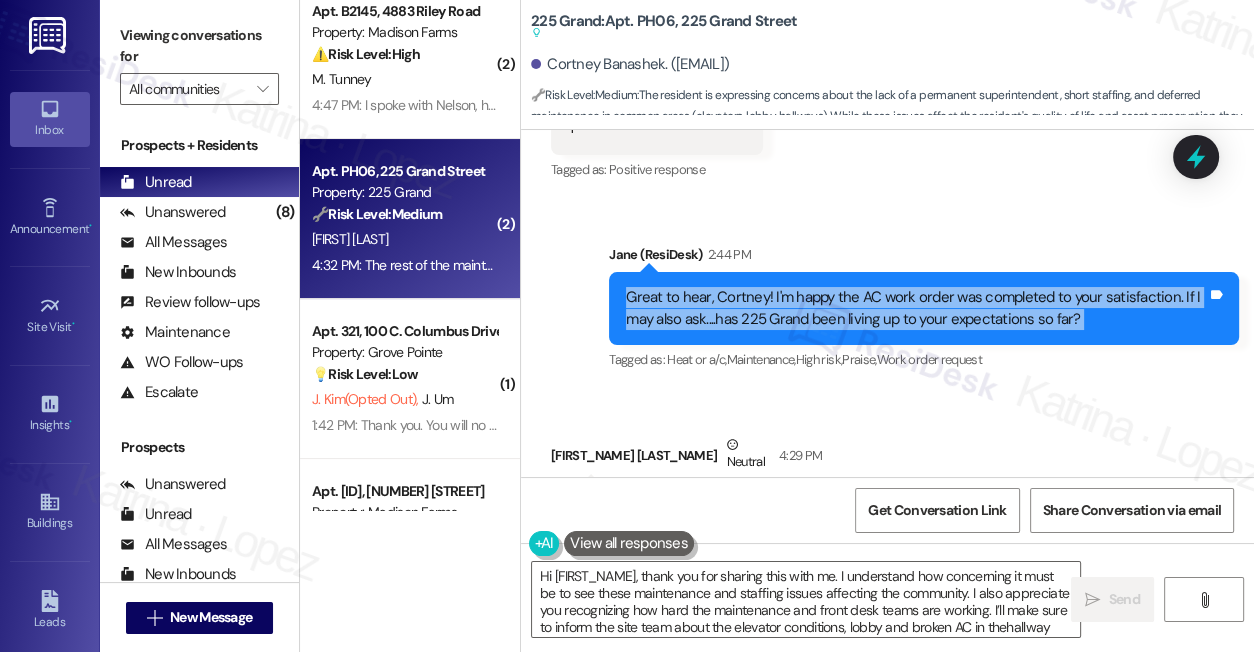click on "Great to hear, Cortney! I'm happy the AC work order was completed to your satisfaction. If I may also ask....has 225 Grand been living up to your expectations so far?" at bounding box center [916, 308] 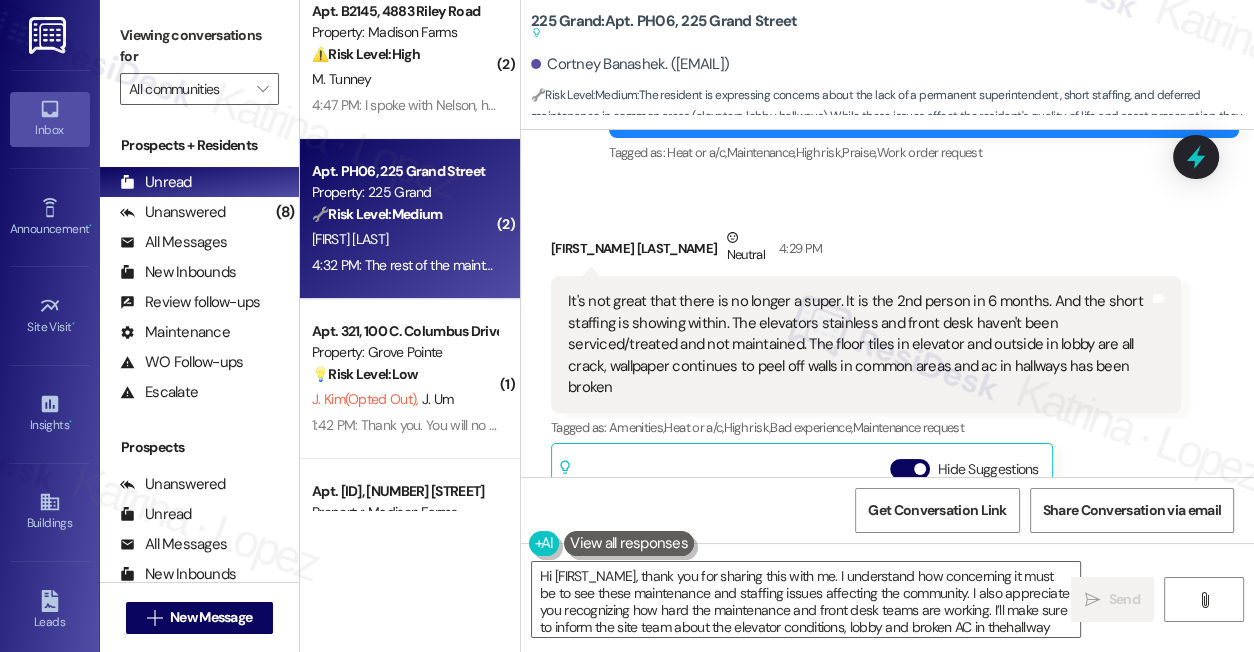 scroll, scrollTop: 9511, scrollLeft: 0, axis: vertical 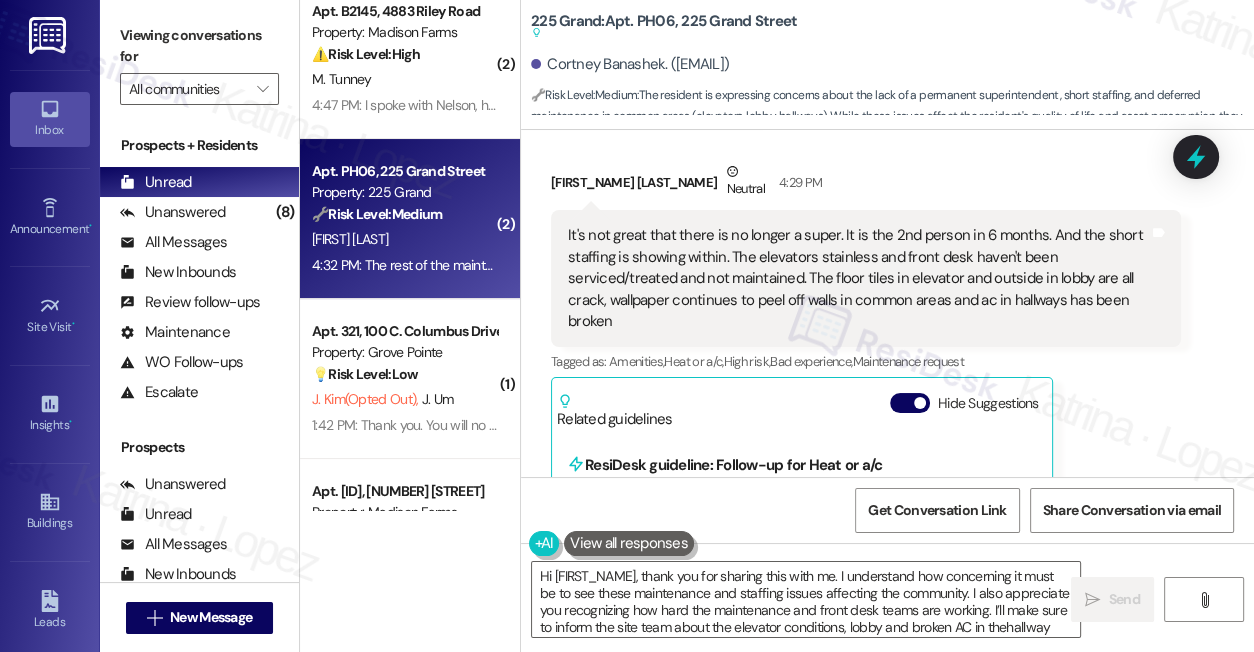 click on "It's not great that there is no longer a super. It is the 2nd person in 6 months. And the short staffing is showing within.  The elevators stainless and front desk haven't been serviced/treated and not maintained. The floor tiles in elevator and outside in lobby are all crack, wallpaper continues to peel off walls in common areas and ac in hallways has been broken Tags and notes" at bounding box center (866, 278) 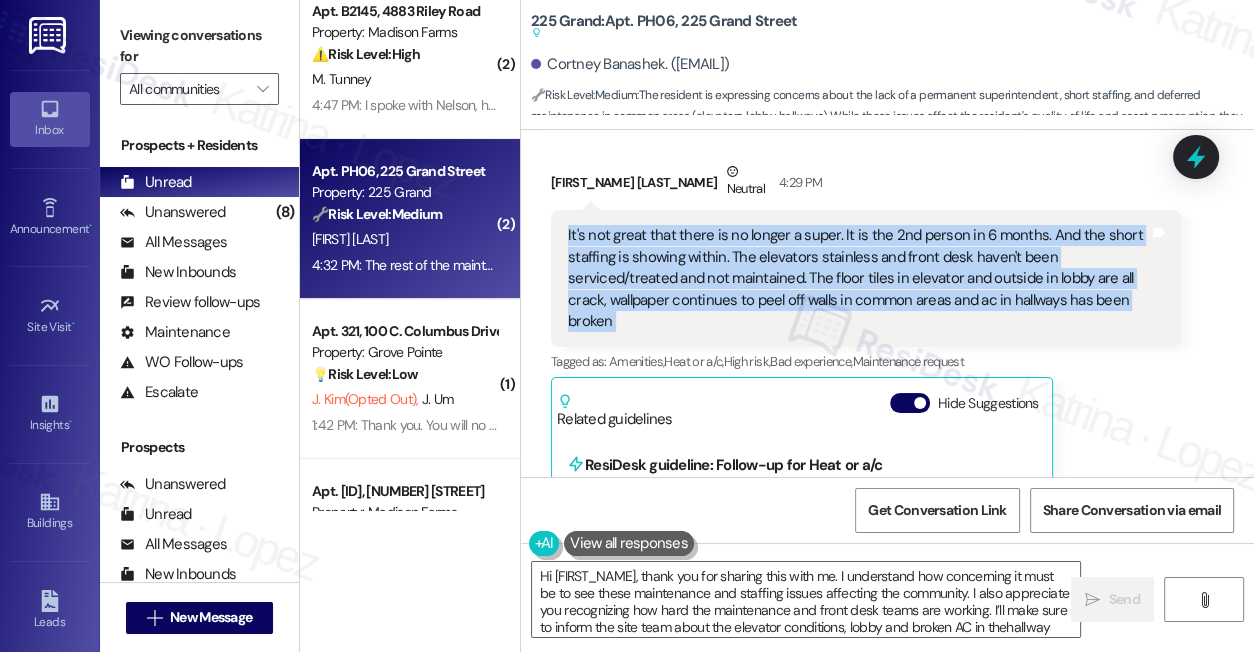 click on "It's not great that there is no longer a super. It is the 2nd person in 6 months. And the short staffing is showing within.  The elevators stainless and front desk haven't been serviced/treated and not maintained. The floor tiles in elevator and outside in lobby are all crack, wallpaper continues to peel off walls in common areas and ac in hallways has been broken Tags and notes" at bounding box center [866, 278] 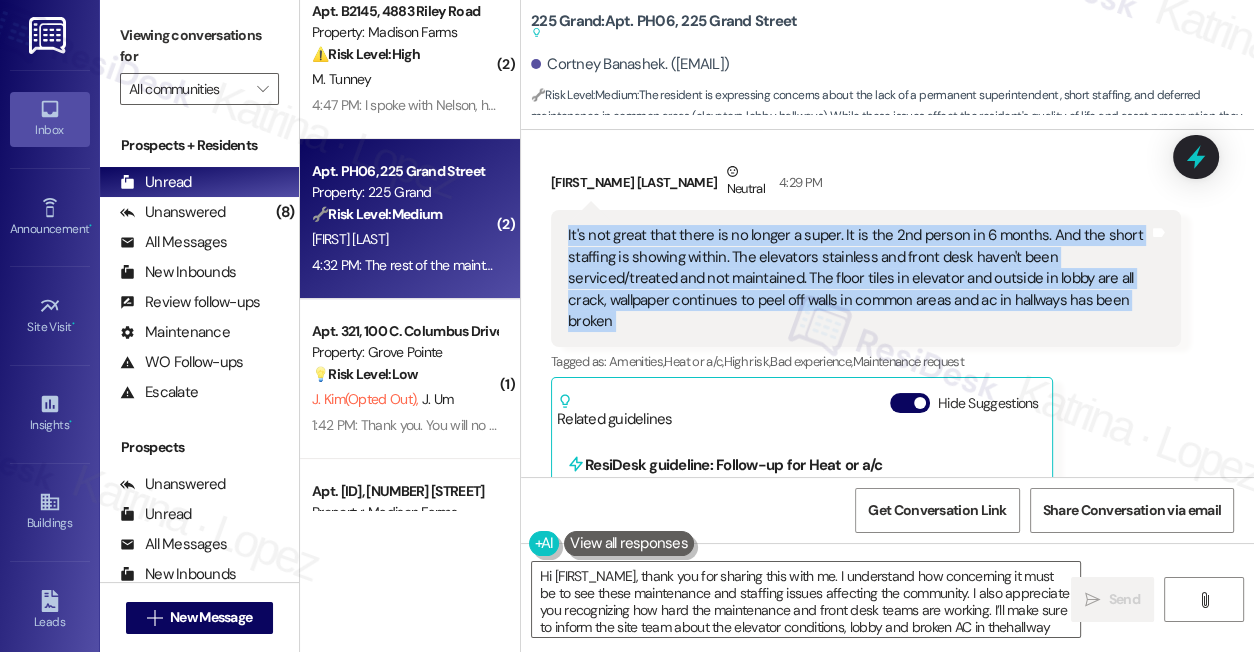 click on "It's not great that there is no longer a super. It is the 2nd person in 6 months. And the short staffing is showing within.  The elevators stainless and front desk haven't been serviced/treated and not maintained. The floor tiles in elevator and outside in lobby are all crack, wallpaper continues to peel off walls in common areas and ac in hallways has been broken" at bounding box center [858, 278] 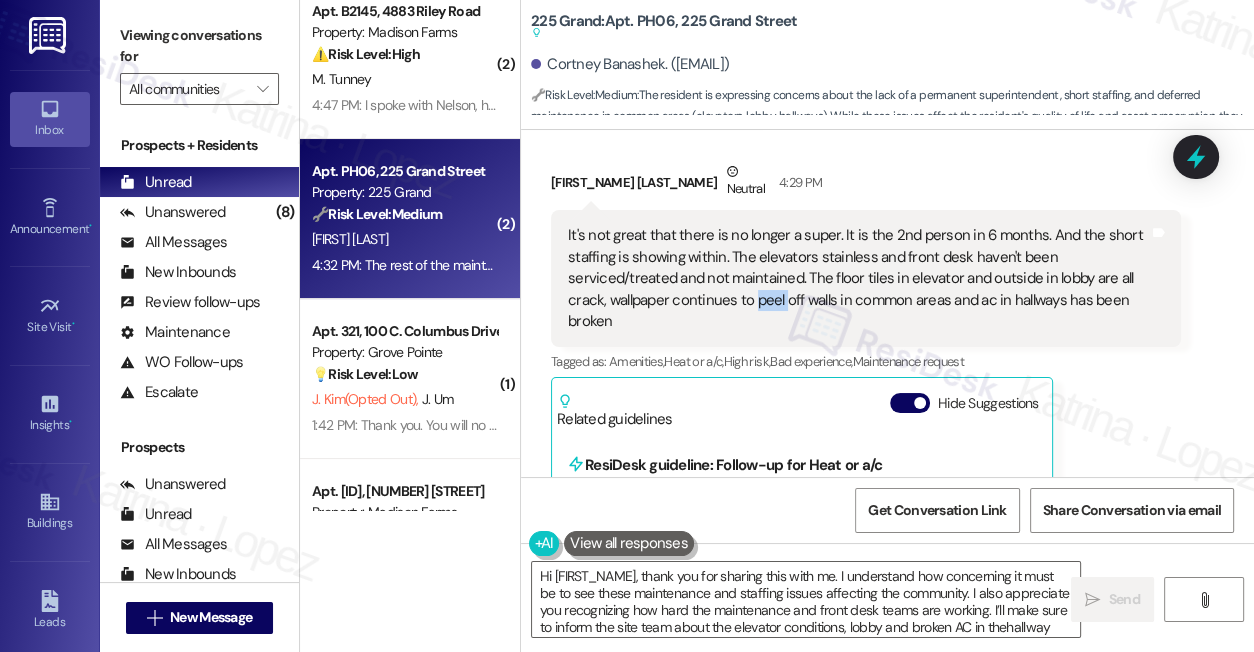 click on "It's not great that there is no longer a super. It is the 2nd person in 6 months. And the short staffing is showing within.  The elevators stainless and front desk haven't been serviced/treated and not maintained. The floor tiles in elevator and outside in lobby are all crack, wallpaper continues to peel off walls in common areas and ac in hallways has been broken" at bounding box center (858, 278) 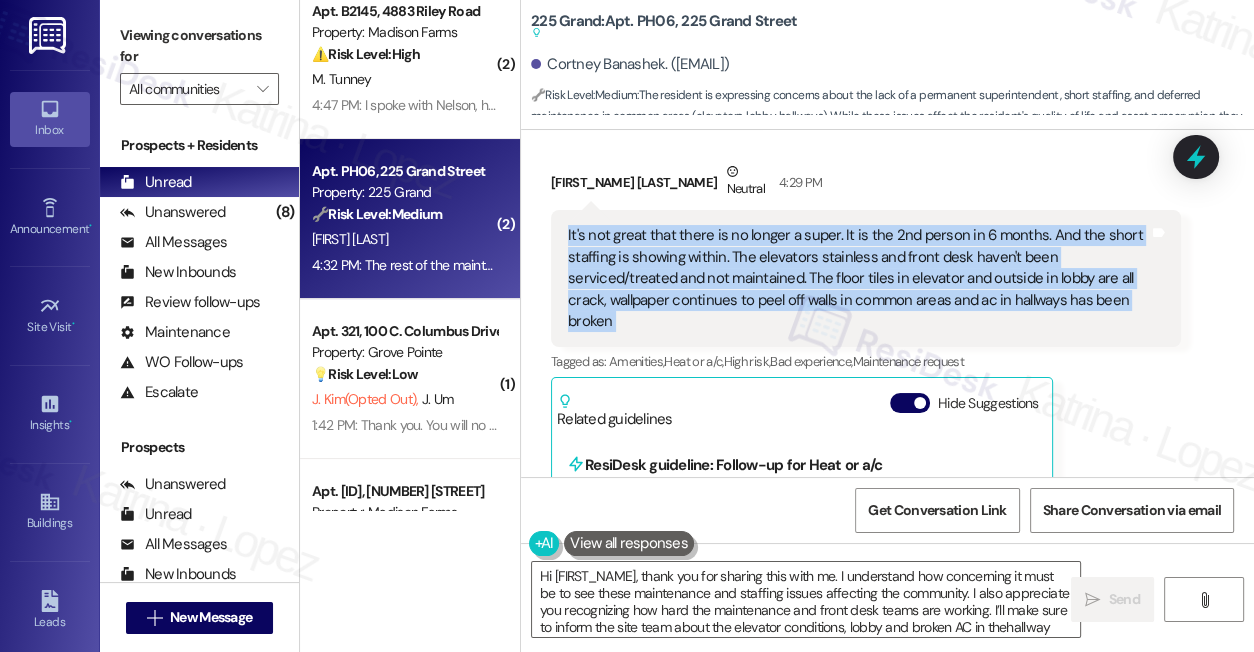 click on "It's not great that there is no longer a super. It is the 2nd person in 6 months. And the short staffing is showing within.  The elevators stainless and front desk haven't been serviced/treated and not maintained. The floor tiles in elevator and outside in lobby are all crack, wallpaper continues to peel off walls in common areas and ac in hallways has been broken" at bounding box center [858, 278] 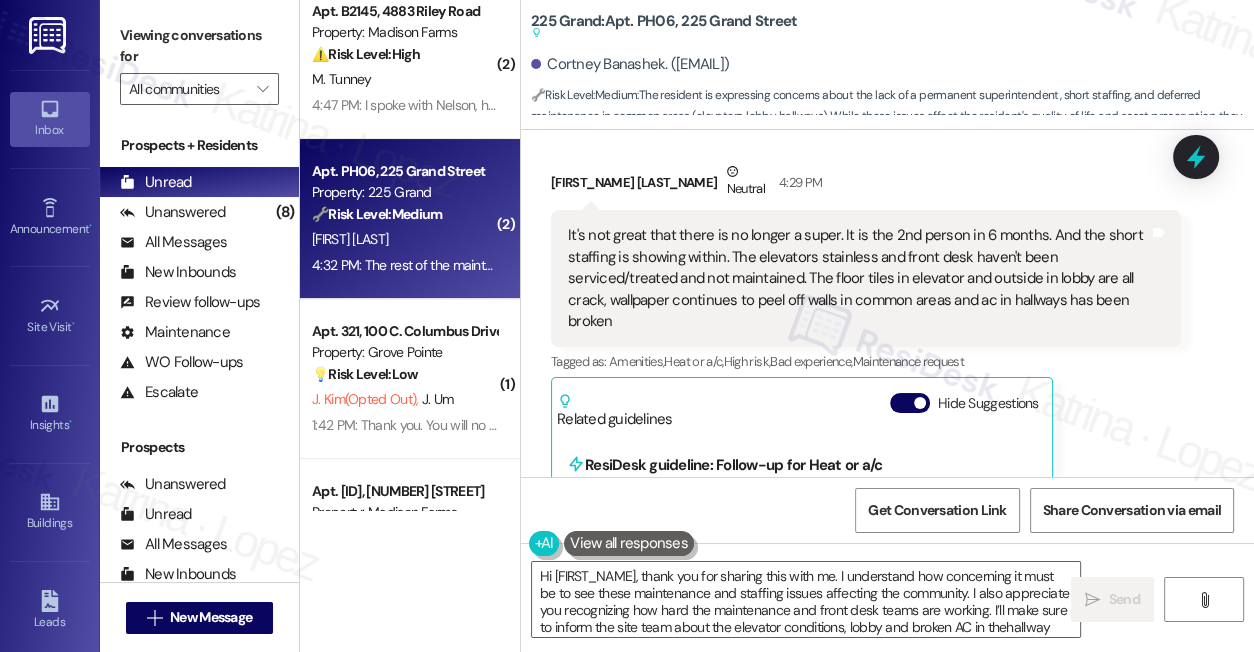 click on "Viewing conversations for" at bounding box center [199, 46] 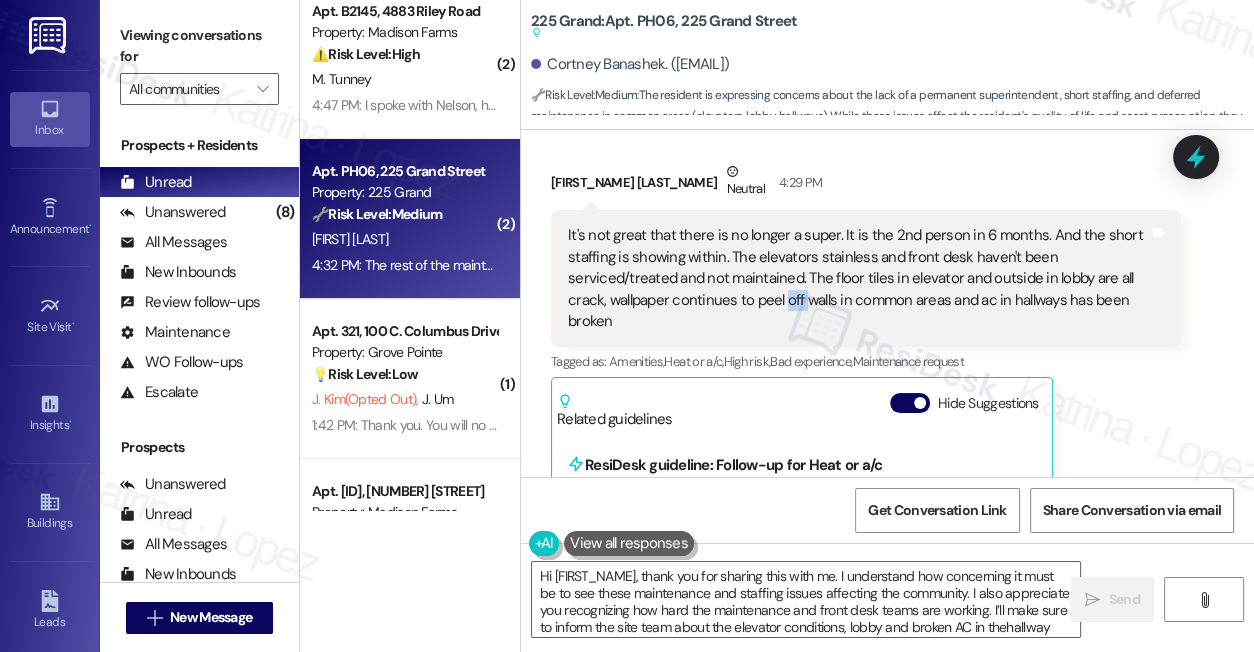 click on "It's not great that there is no longer a super. It is the 2nd person in 6 months. And the short staffing is showing within.  The elevators stainless and front desk haven't been serviced/treated and not maintained. The floor tiles in elevator and outside in lobby are all crack, wallpaper continues to peel off walls in common areas and ac in hallways has been broken" at bounding box center [858, 278] 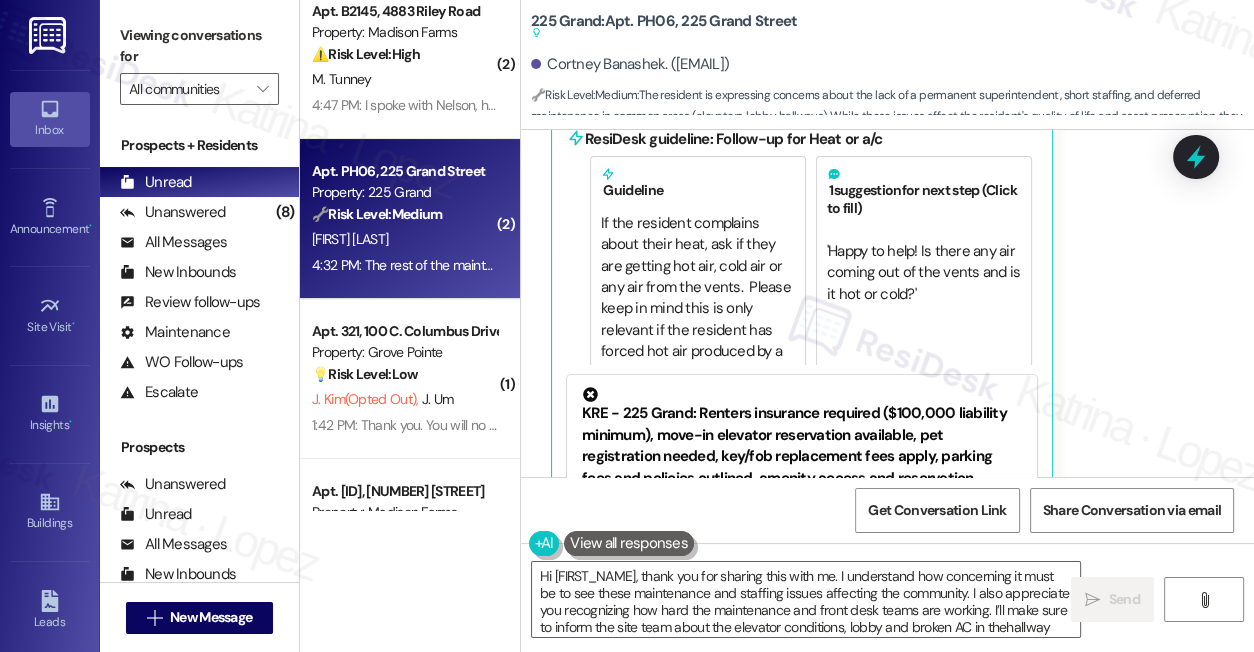 scroll, scrollTop: 9965, scrollLeft: 0, axis: vertical 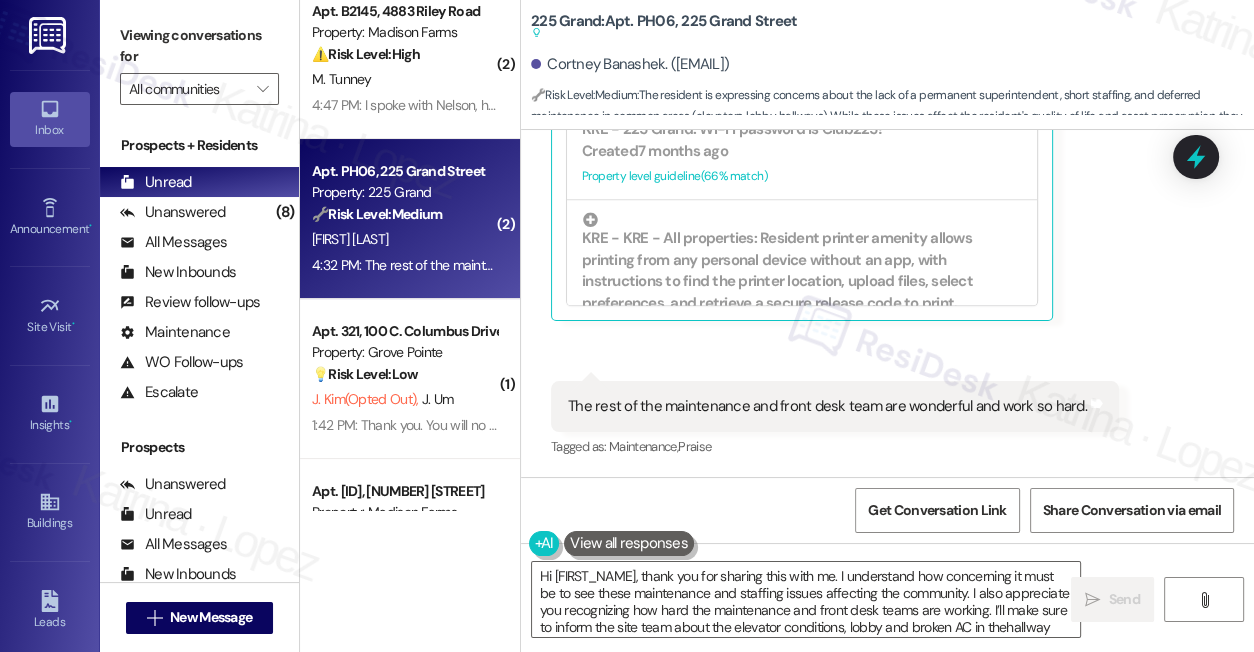 click on "The rest of the maintenance and front desk team are wonderful and work so hard." at bounding box center [827, 406] 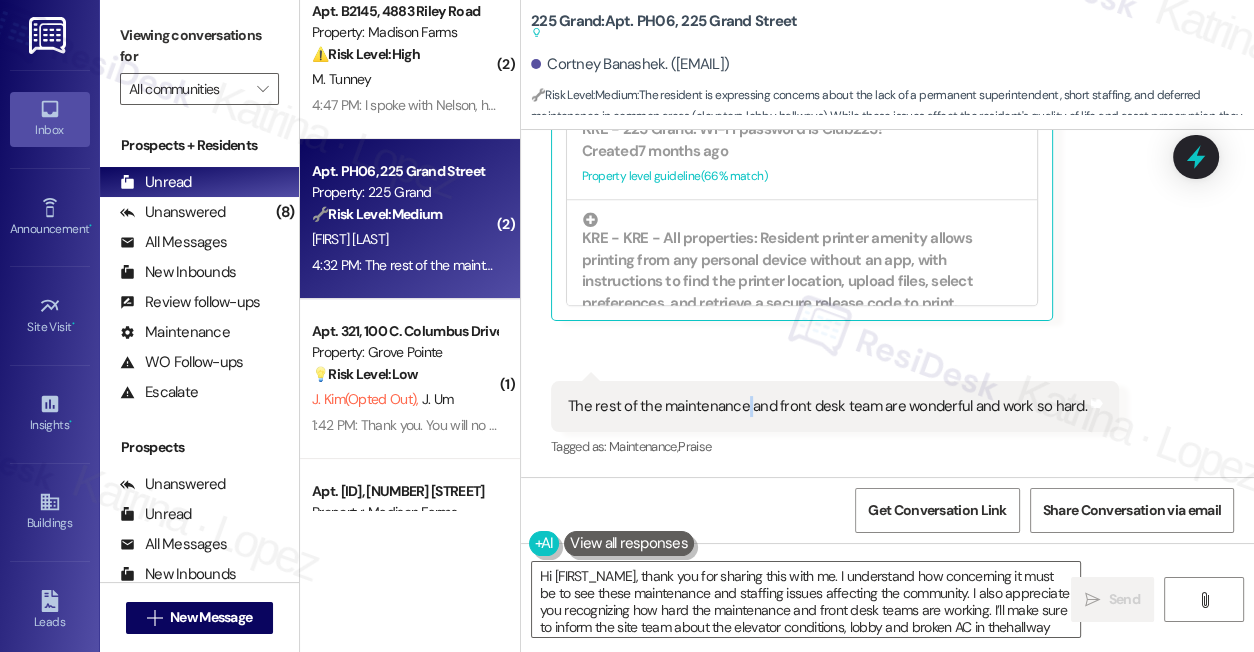 click on "The rest of the maintenance and front desk team are wonderful and work so hard." at bounding box center (827, 406) 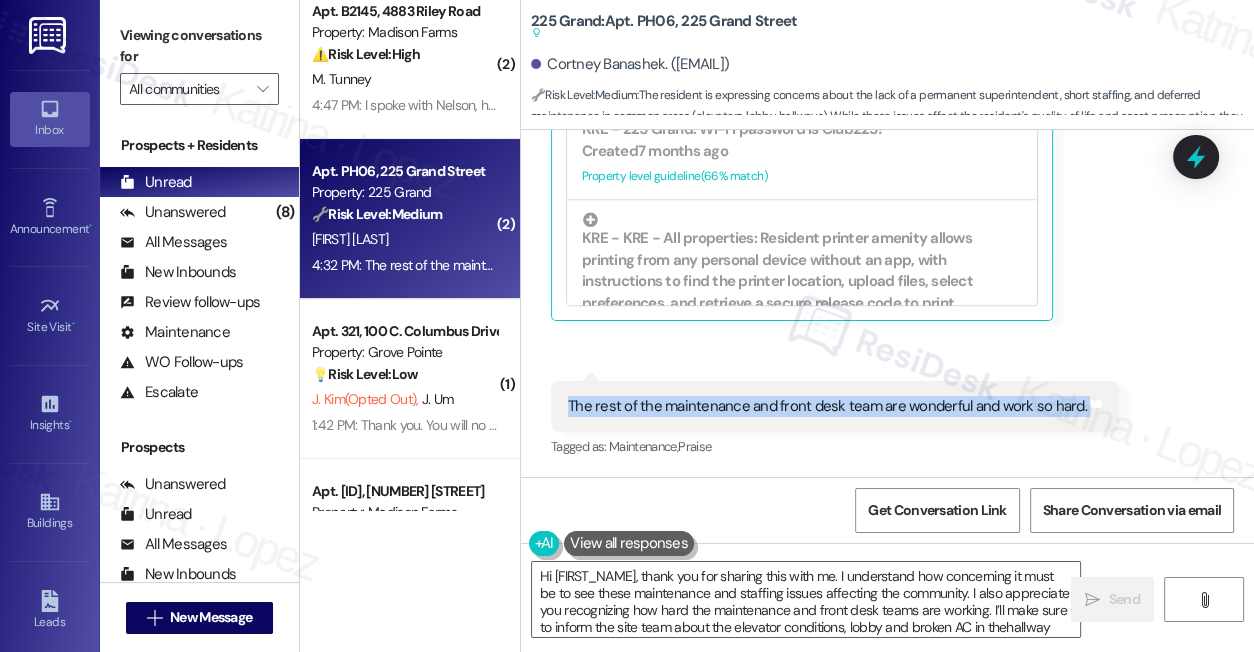 click on "The rest of the maintenance and front desk team are wonderful and work so hard." at bounding box center (827, 406) 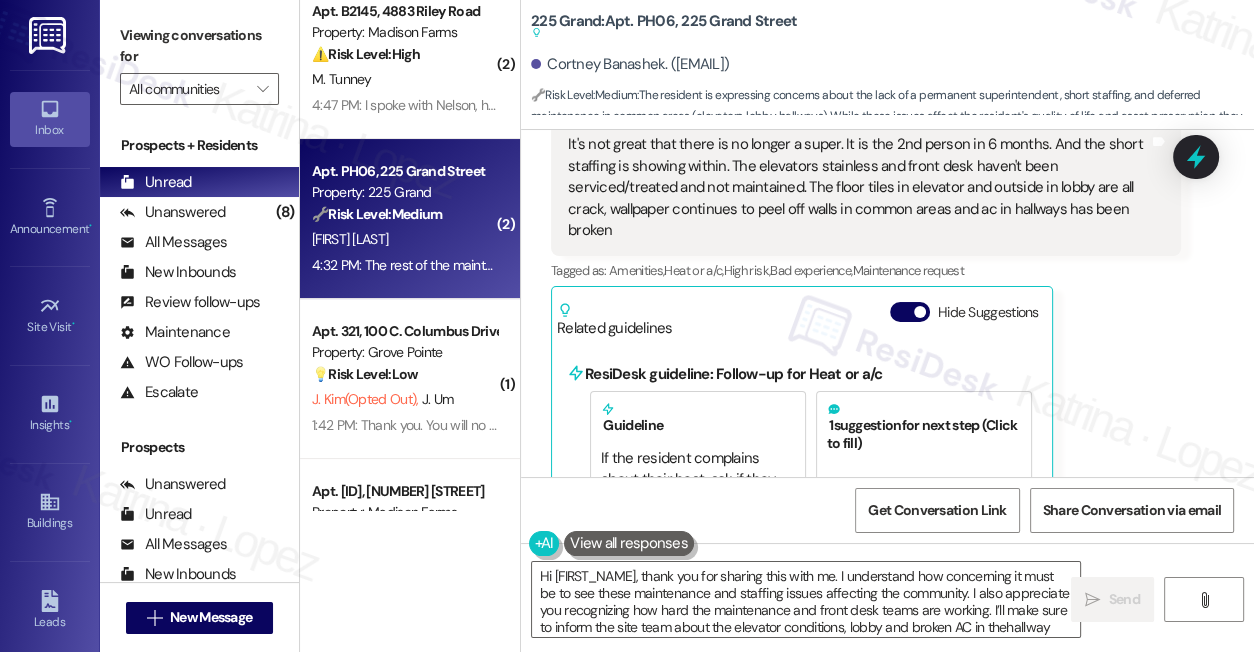 scroll, scrollTop: 9330, scrollLeft: 0, axis: vertical 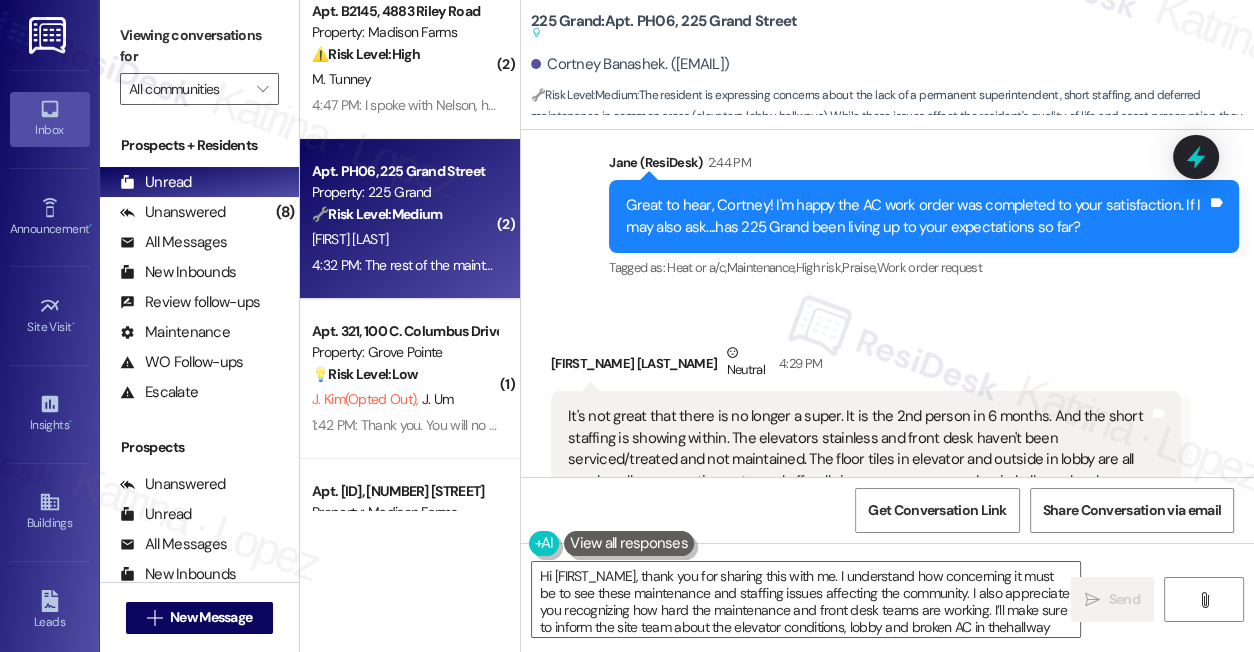 click on "Viewing conversations for" at bounding box center (199, 46) 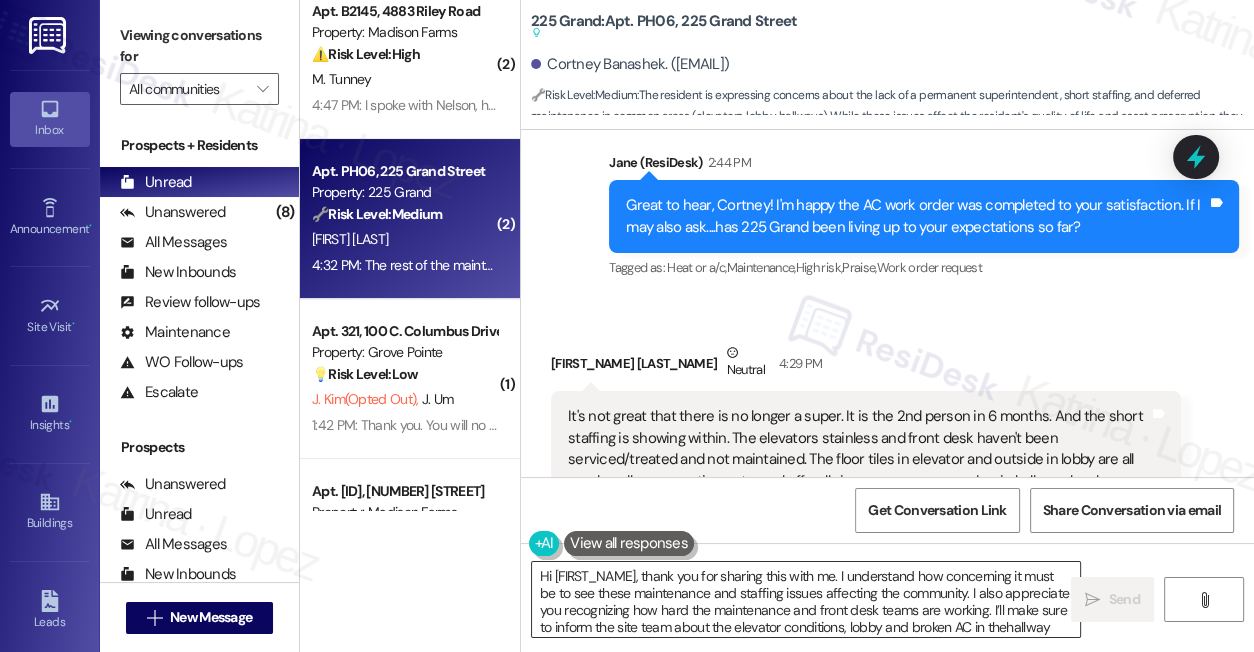 click on "Hi [FIRST_NAME], thank you for sharing this with me. I understand how concerning it must be to see these maintenance and staffing issues affecting the community. I also appreciate you recognizing how hard the maintenance and front desk teams are working. I’ll make sure to inform the site team about the elevator conditions, lobby and broken AC in thehallway concerns, and the broken A/C. I’ll get back to you once I have more information. In the meantime, please feel free to reach out if anything else comes up." at bounding box center (806, 599) 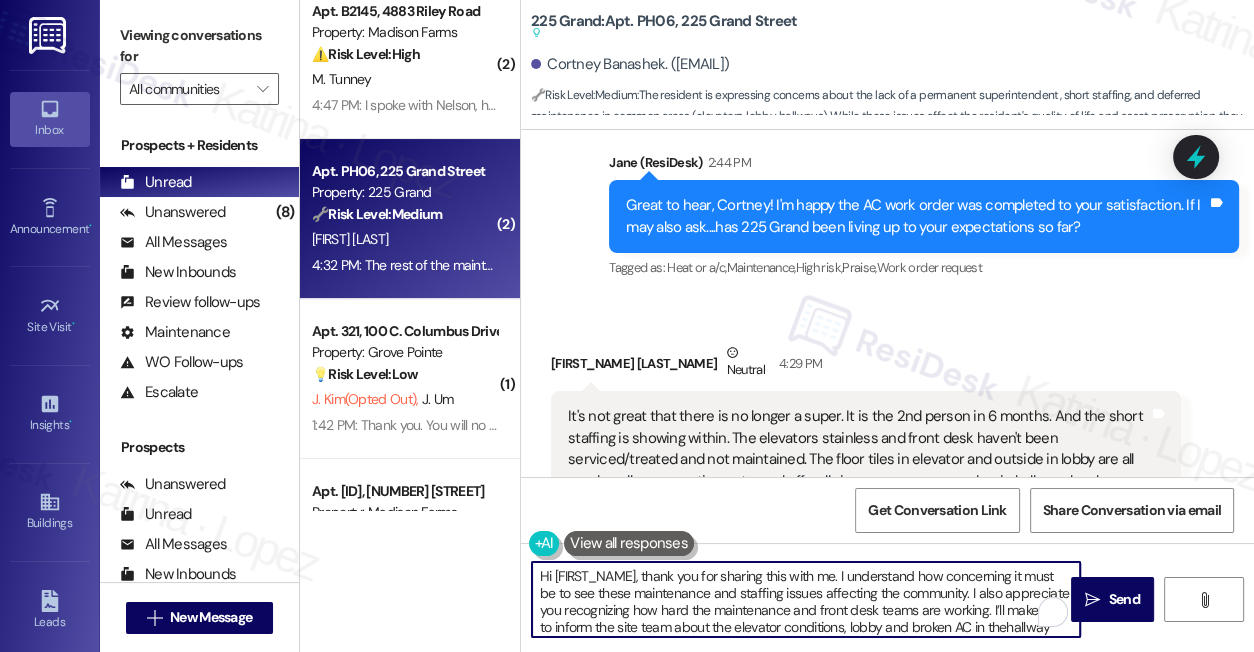click on "Hi [FIRST_NAME], thank you for sharing this with me. I understand how concerning it must be to see these maintenance and staffing issues affecting the community. I also appreciate you recognizing how hard the maintenance and front desk teams are working. I’ll make sure to inform the site team about the elevator conditions, lobby and broken AC in thehallway concerns, and the broken A/C. I’ll get back to you once I have more information. In the meantime, please feel free to reach out if anything else comes up." at bounding box center [806, 599] 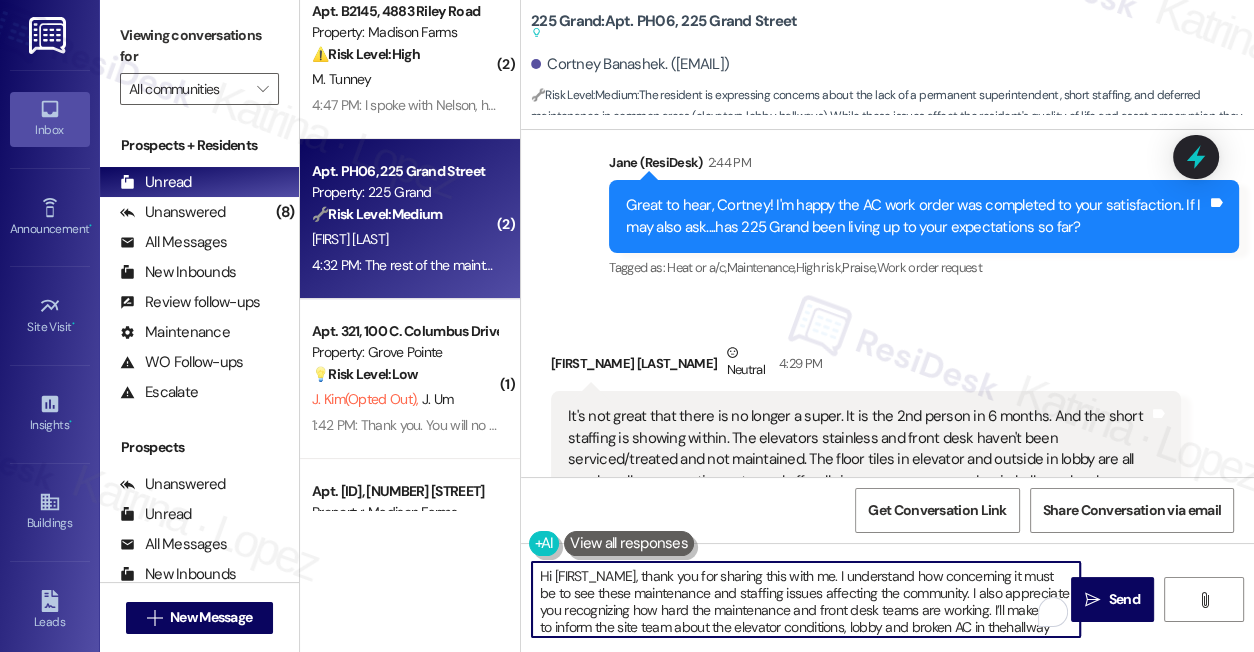 click on "Hi [FIRST_NAME], thank you for sharing this with me. I understand how concerning it must be to see these maintenance and staffing issues affecting the community. I also appreciate you recognizing how hard the maintenance and front desk teams are working. I’ll make sure to inform the site team about the elevator conditions, lobby and broken AC in thehallway concerns, and the broken A/C. I’ll get back to you once I have more information. In the meantime, please feel free to reach out if anything else comes up." at bounding box center (806, 599) 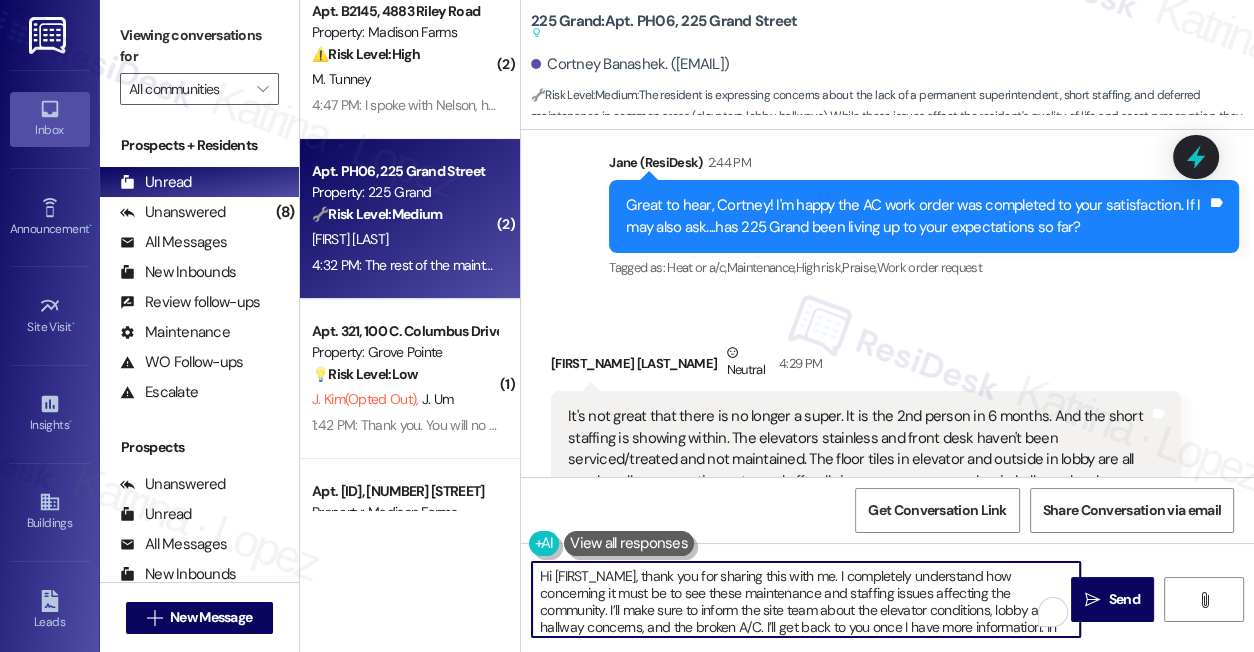 scroll, scrollTop: 50, scrollLeft: 0, axis: vertical 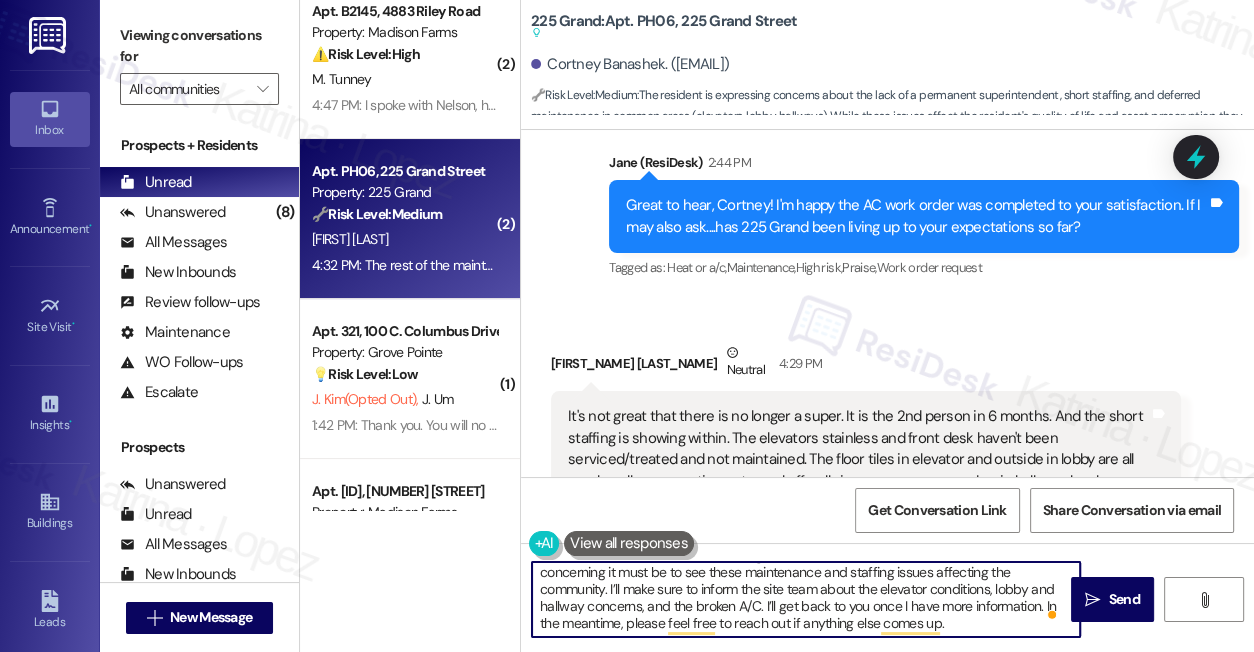 click on "Hi [FIRST_NAME], thank you for sharing this with me. I completely understand how concerning it must be to see these maintenance and staffing issues affecting the community. I’ll make sure to inform the site team about the elevator conditions, lobby and hallway concerns, and the broken A/C. I’ll get back to you once I have more information. In the meantime, please feel free to reach out if anything else comes up." at bounding box center [806, 599] 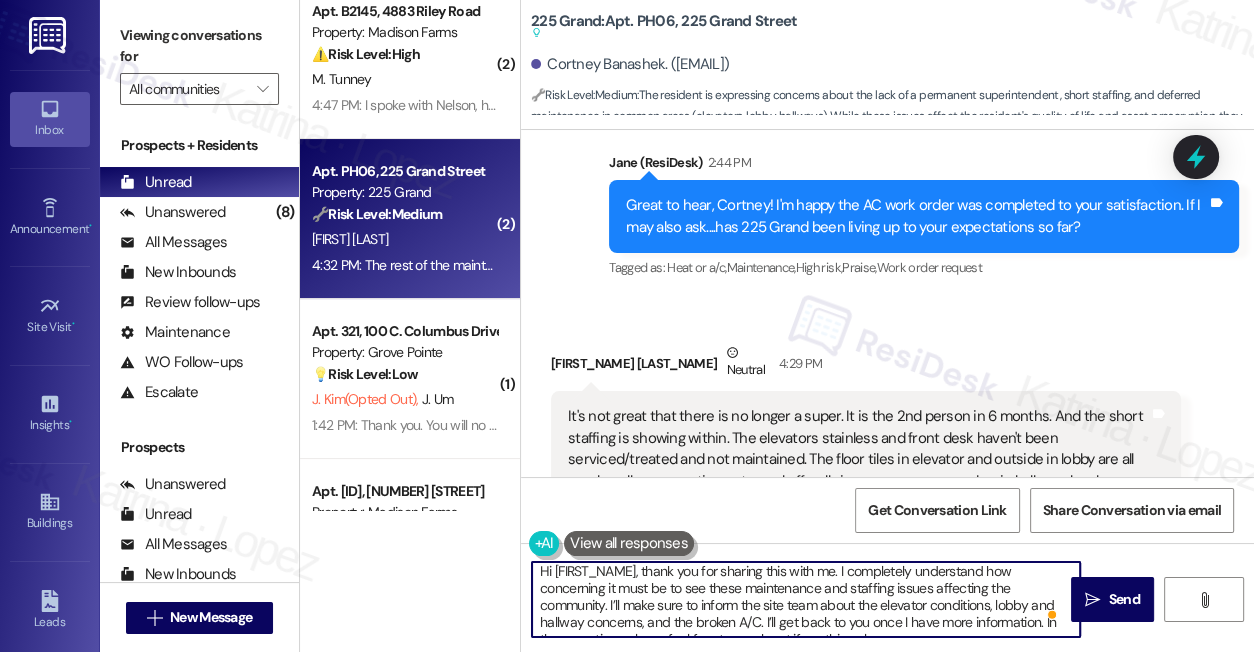 scroll, scrollTop: 0, scrollLeft: 0, axis: both 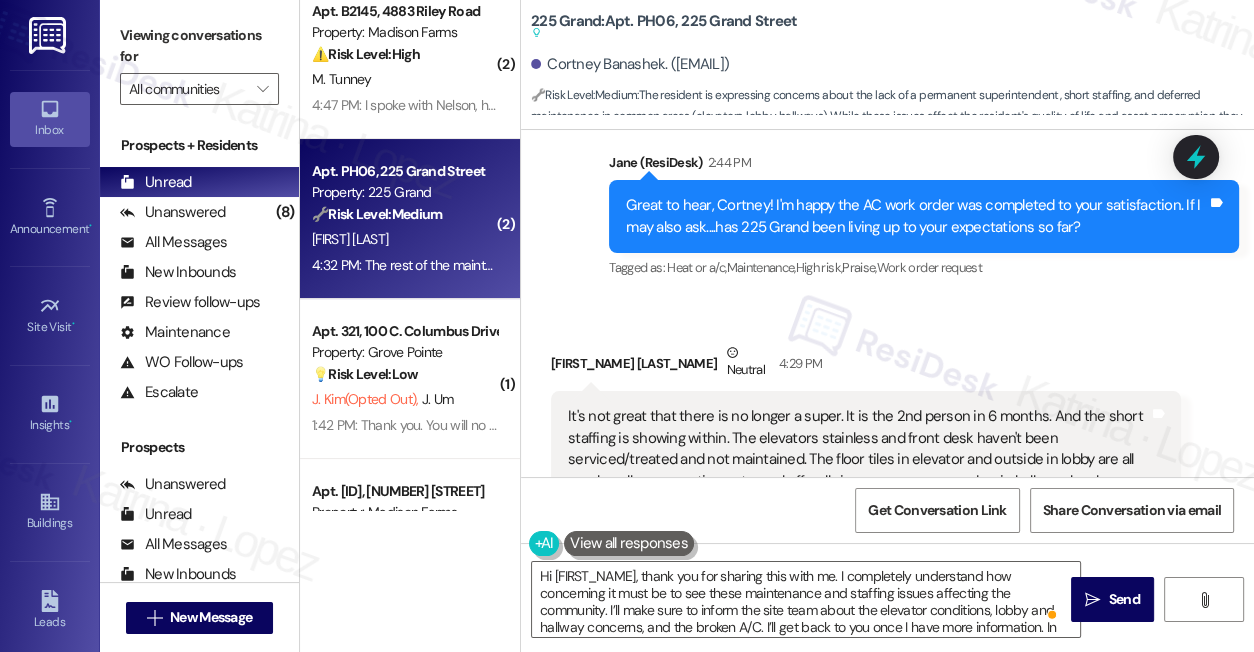 click on "[NAME] [LAST]  Neutral 4:29 [TIME]" at bounding box center (866, 366) 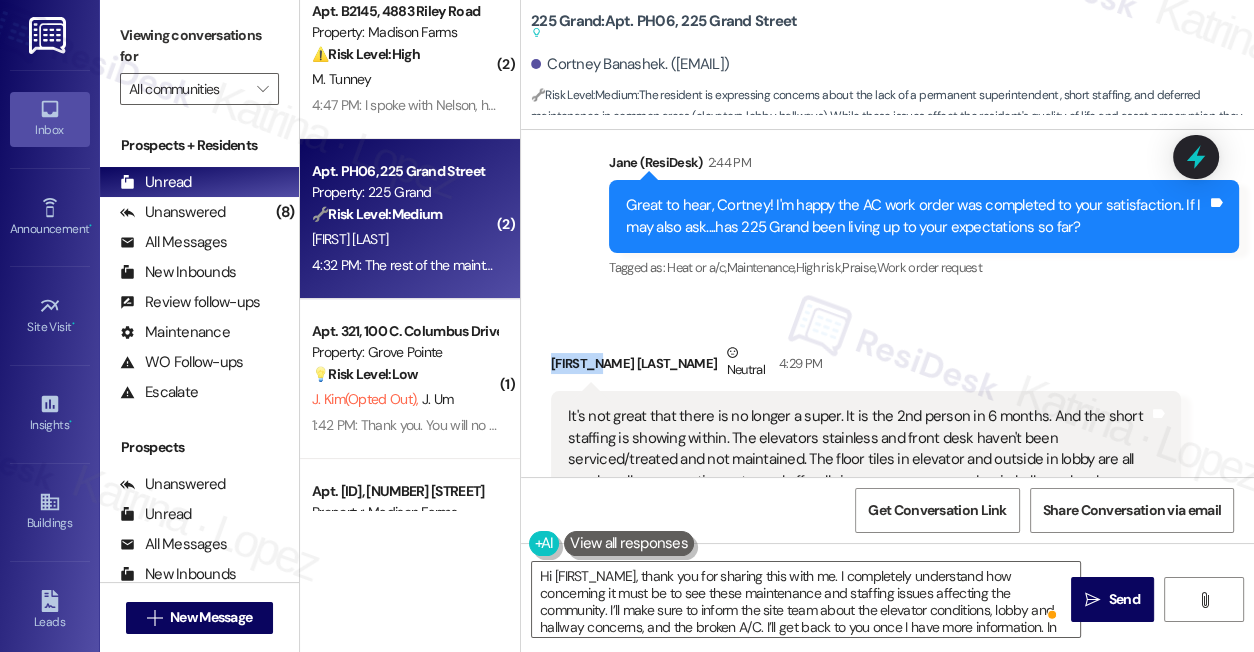 click on "[NAME] [LAST]  Neutral 4:29 [TIME]" at bounding box center [866, 366] 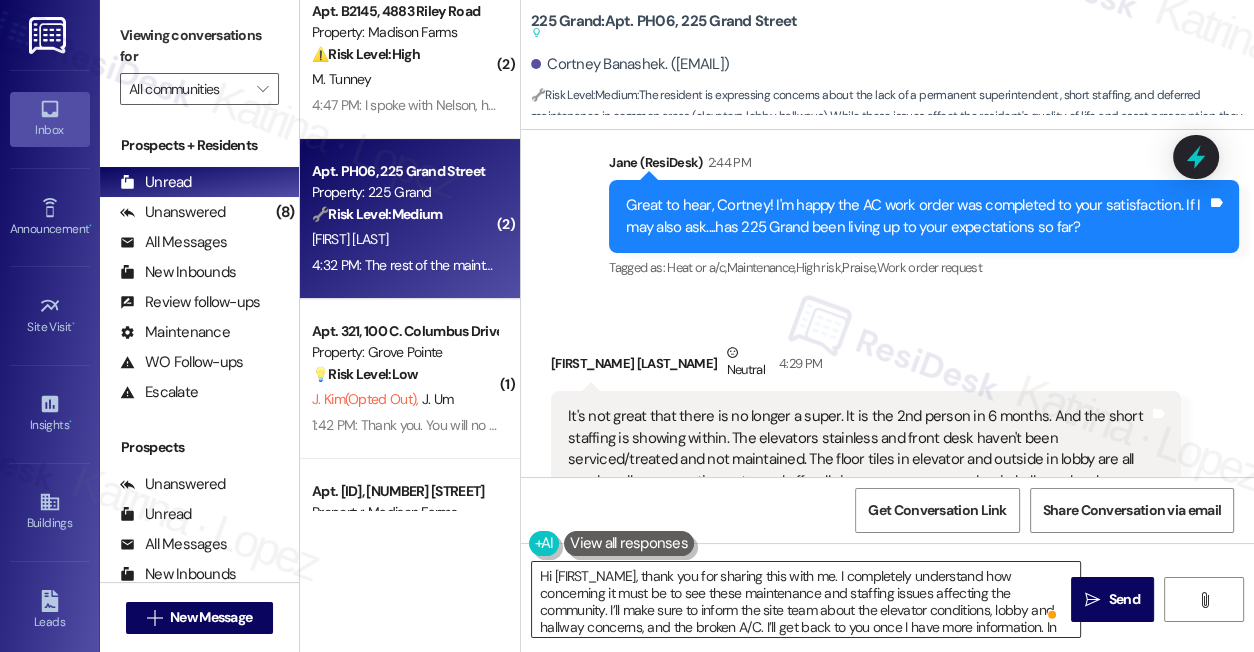 click on "Hi [FIRST_NAME], thank you for sharing this with me. I completely understand how concerning it must be to see these maintenance and staffing issues affecting the community. I’ll make sure to inform the site team about the elevator conditions, lobby and hallway concerns, and the broken A/C. I’ll get back to you once I have more information. In the meantime, please feel free to reach out if anything else comes up." at bounding box center (806, 599) 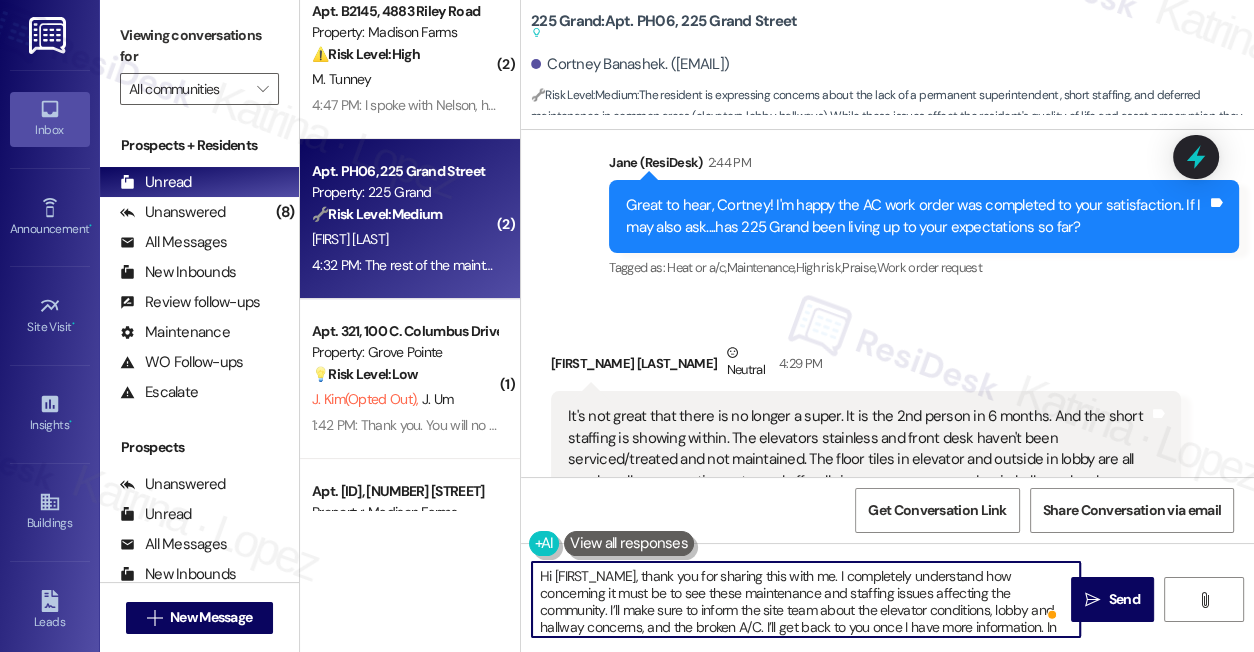 click on "Hi [FIRST_NAME], thank you for sharing this with me. I completely understand how concerning it must be to see these maintenance and staffing issues affecting the community. I’ll make sure to inform the site team about the elevator conditions, lobby and hallway concerns, and the broken A/C. I’ll get back to you once I have more information. In the meantime, please feel free to reach out if anything else comes up." at bounding box center (806, 599) 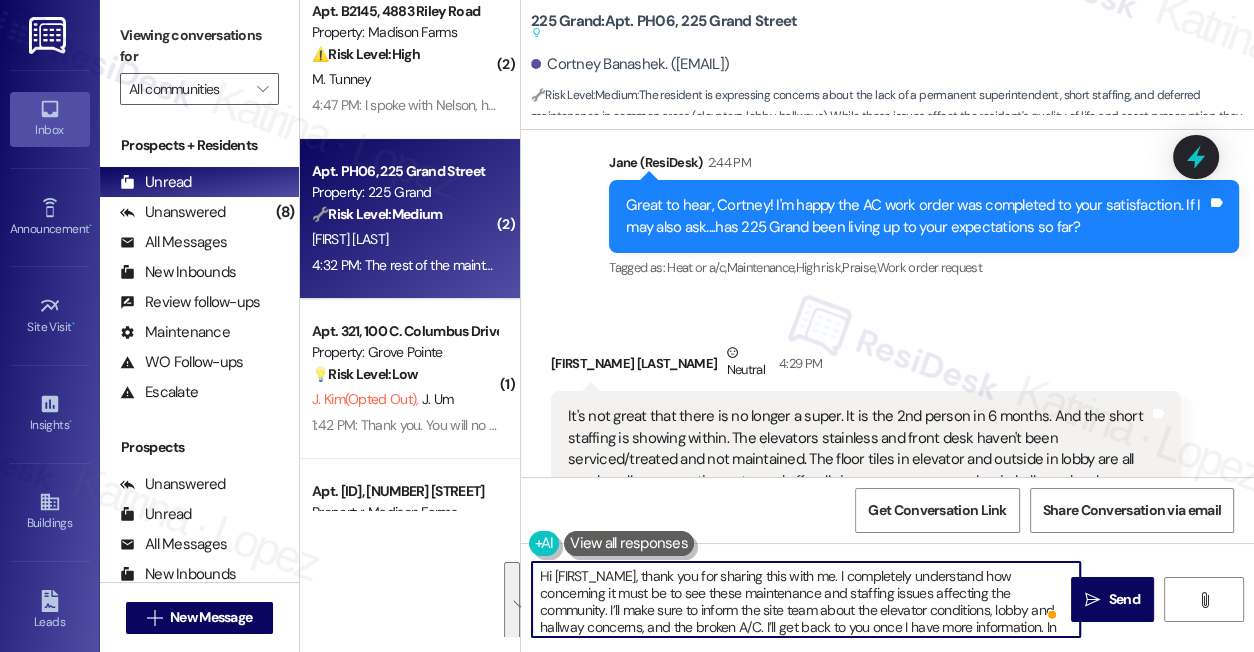 click on "Hi [FIRST_NAME], thank you for sharing this with me. I completely understand how concerning it must be to see these maintenance and staffing issues affecting the community. I’ll make sure to inform the site team about the elevator conditions, lobby and hallway concerns, and the broken A/C. I’ll get back to you once I have more information. In the meantime, please feel free to reach out if anything else comes up." at bounding box center (806, 599) 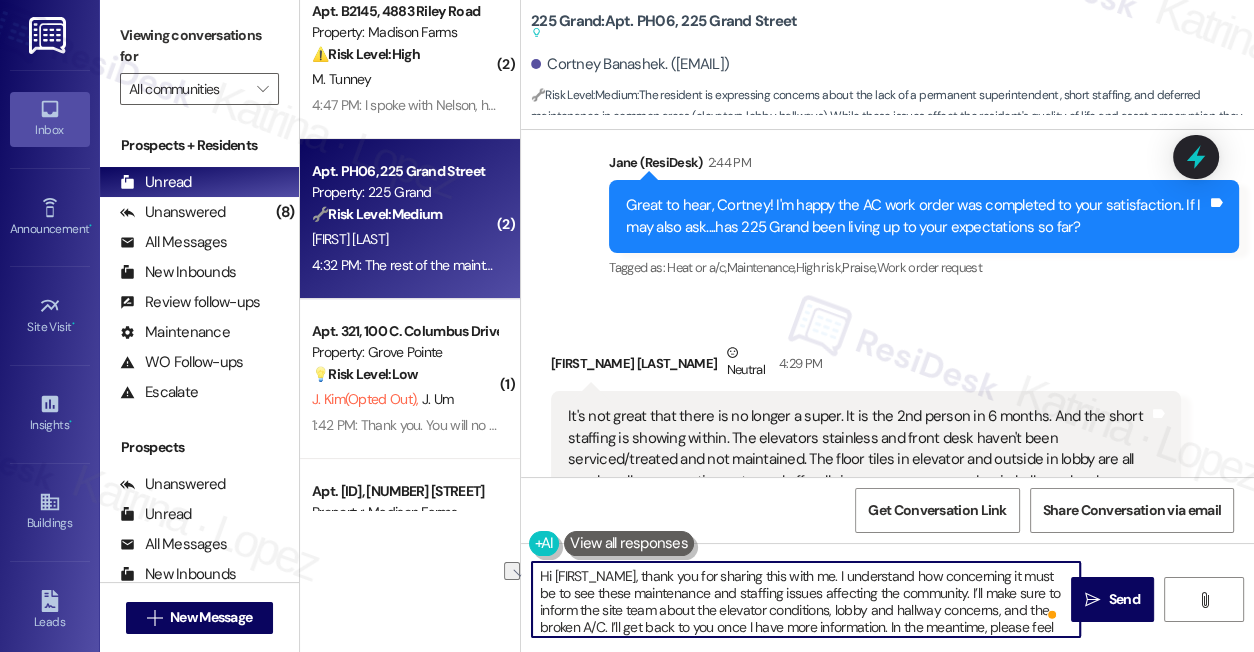 drag, startPoint x: 585, startPoint y: 599, endPoint x: 869, endPoint y: 600, distance: 284.00177 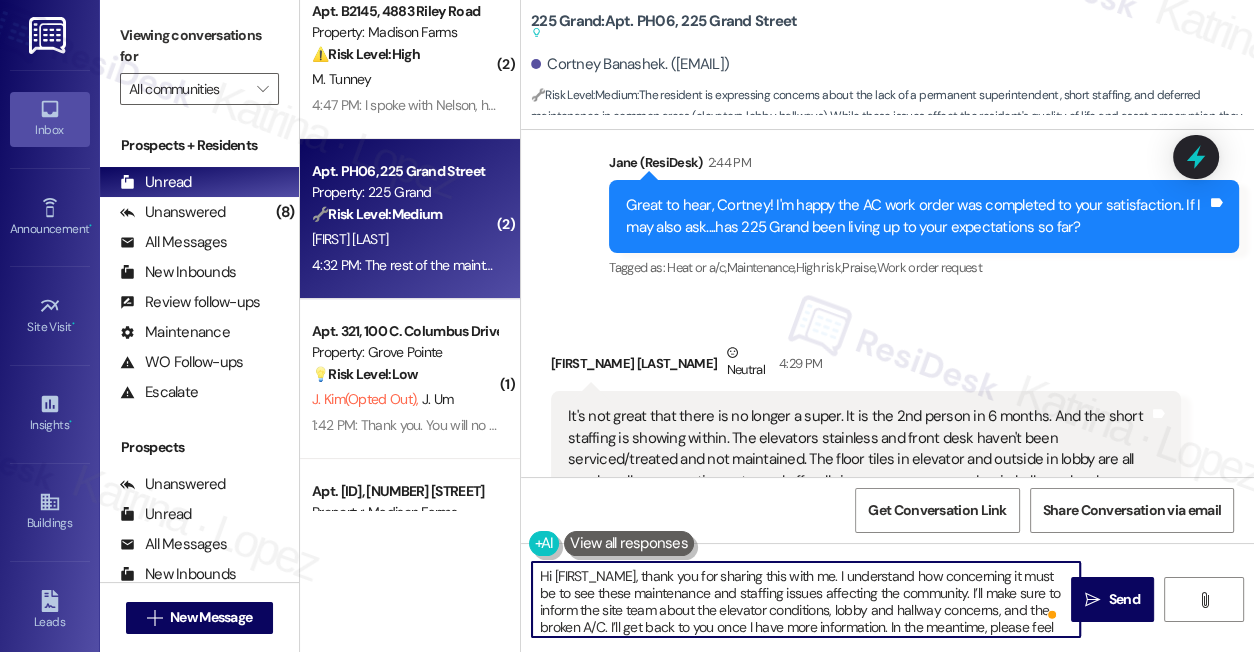 click on "Hi [FIRST_NAME], thank you for sharing this with me. I understand how concerning it must be to see these maintenance and staffing issues affecting the community. I’ll make sure to inform the site team about the elevator conditions, lobby and hallway concerns, and the broken A/C. I’ll get back to you once I have more information. In the meantime, please feel free to reach out if anything else comes up." at bounding box center [806, 599] 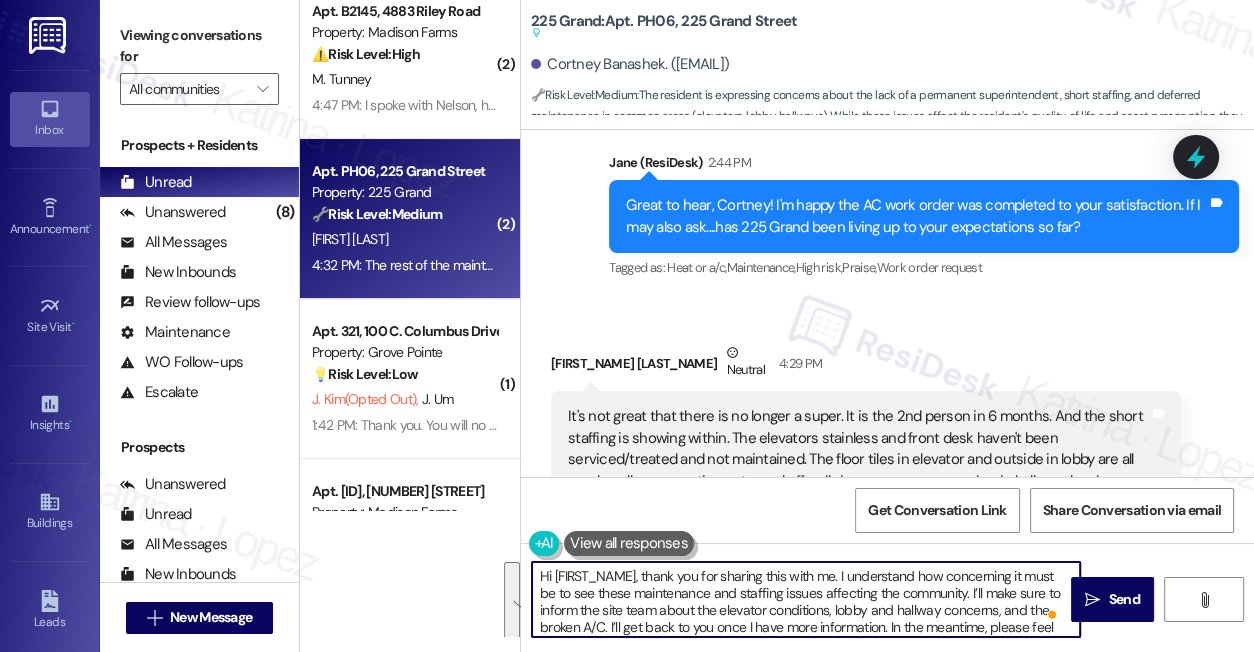 click on "Hi [FIRST_NAME], thank you for sharing this with me. I understand how concerning it must be to see these maintenance and staffing issues affecting the community. I’ll make sure to inform the site team about the elevator conditions, lobby and hallway concerns, and the broken A/C. I’ll get back to you once I have more information. In the meantime, please feel free to reach out if anything else comes up." at bounding box center [806, 599] 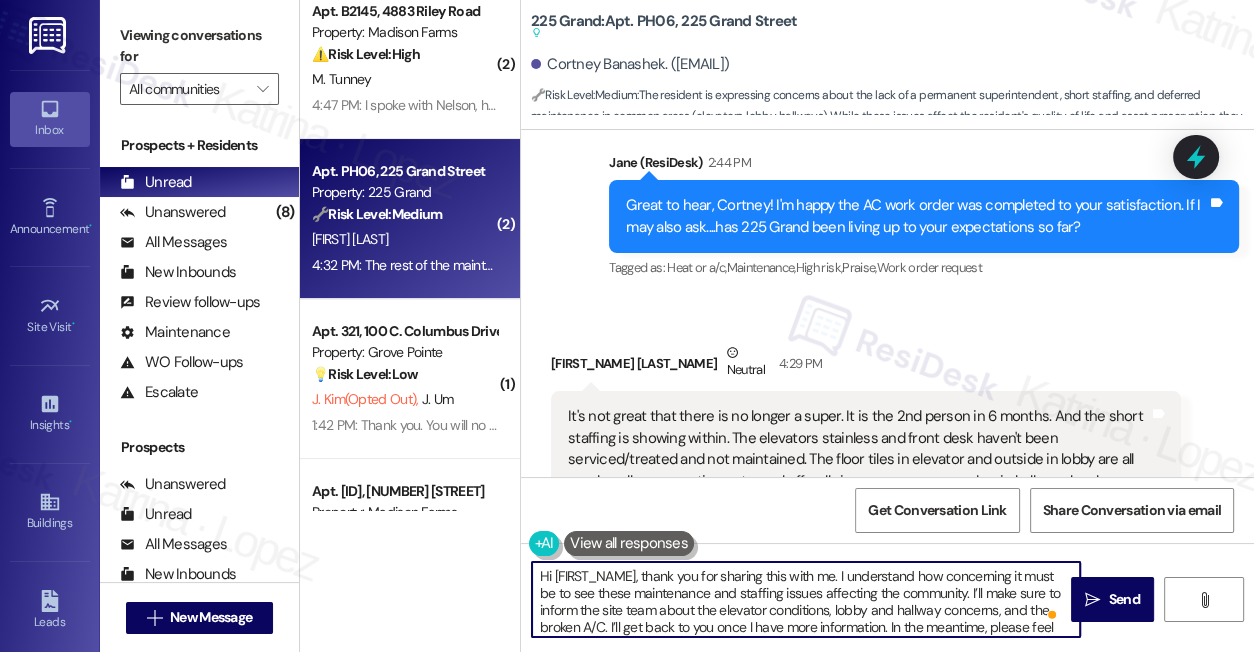 scroll, scrollTop: 21, scrollLeft: 0, axis: vertical 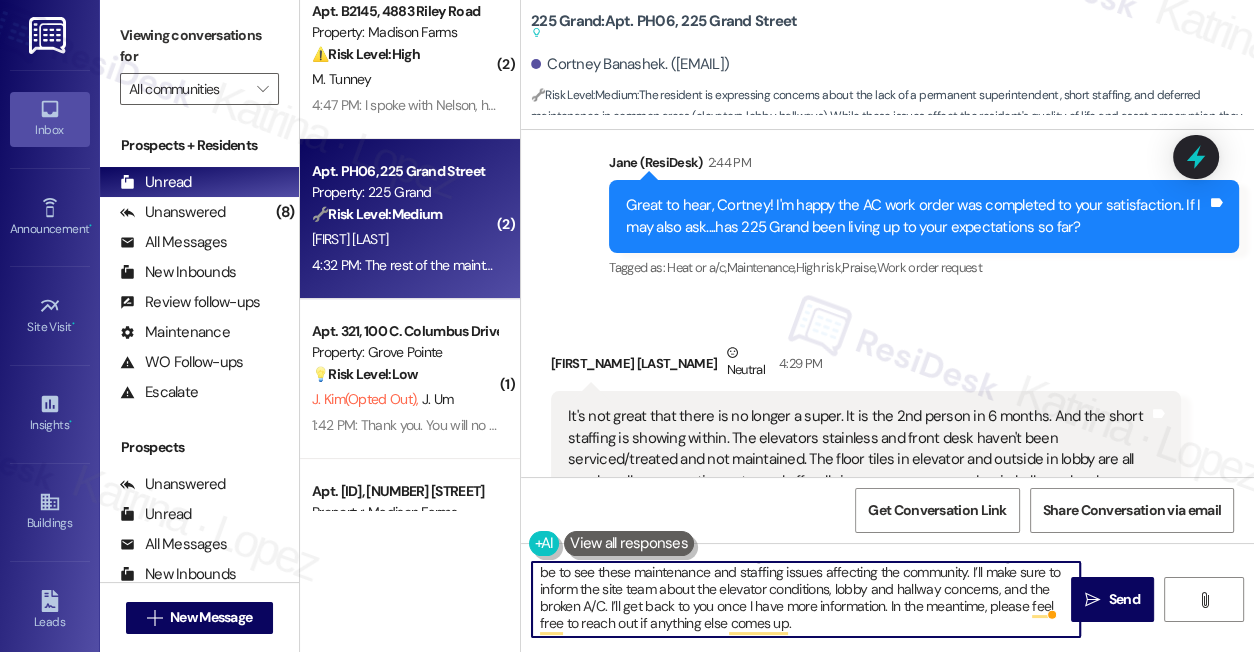 drag, startPoint x: 629, startPoint y: 606, endPoint x: 862, endPoint y: 616, distance: 233.2145 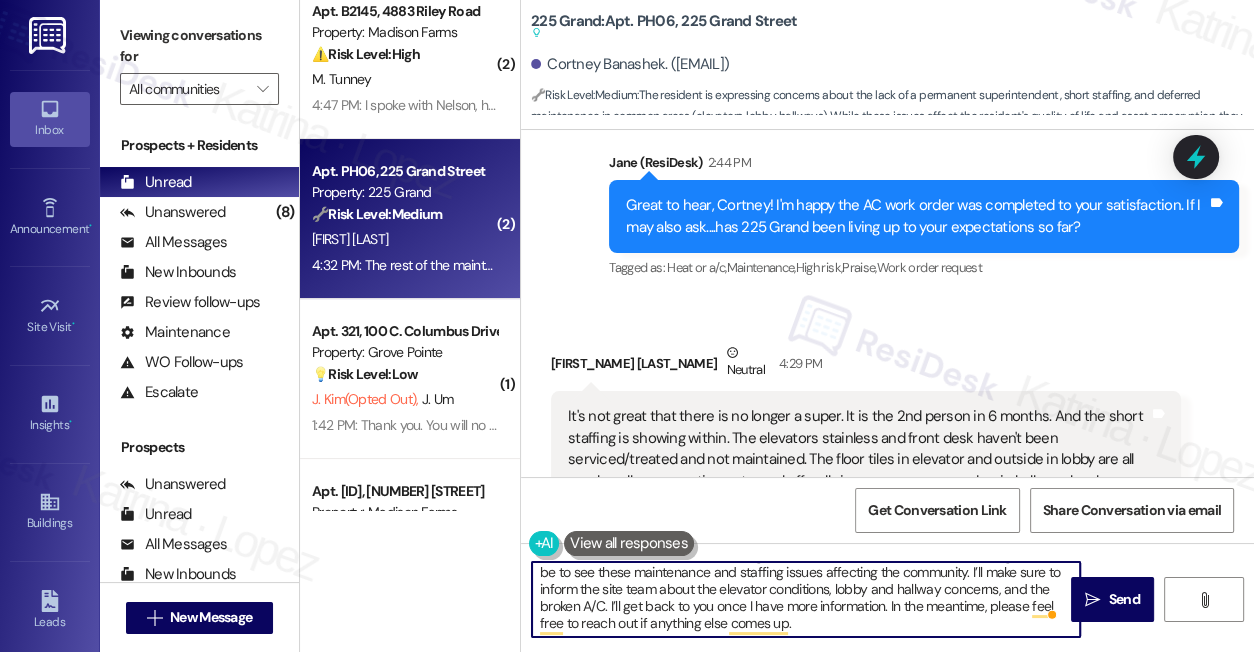 click on "Hi [FIRST_NAME], thank you for sharing this with me. I understand how concerning it must be to see these maintenance and staffing issues affecting the community. I’ll make sure to inform the site team about the elevator conditions, lobby and hallway concerns, and the broken A/C. I’ll get back to you once I have more information. In the meantime, please feel free to reach out if anything else comes up." at bounding box center (806, 599) 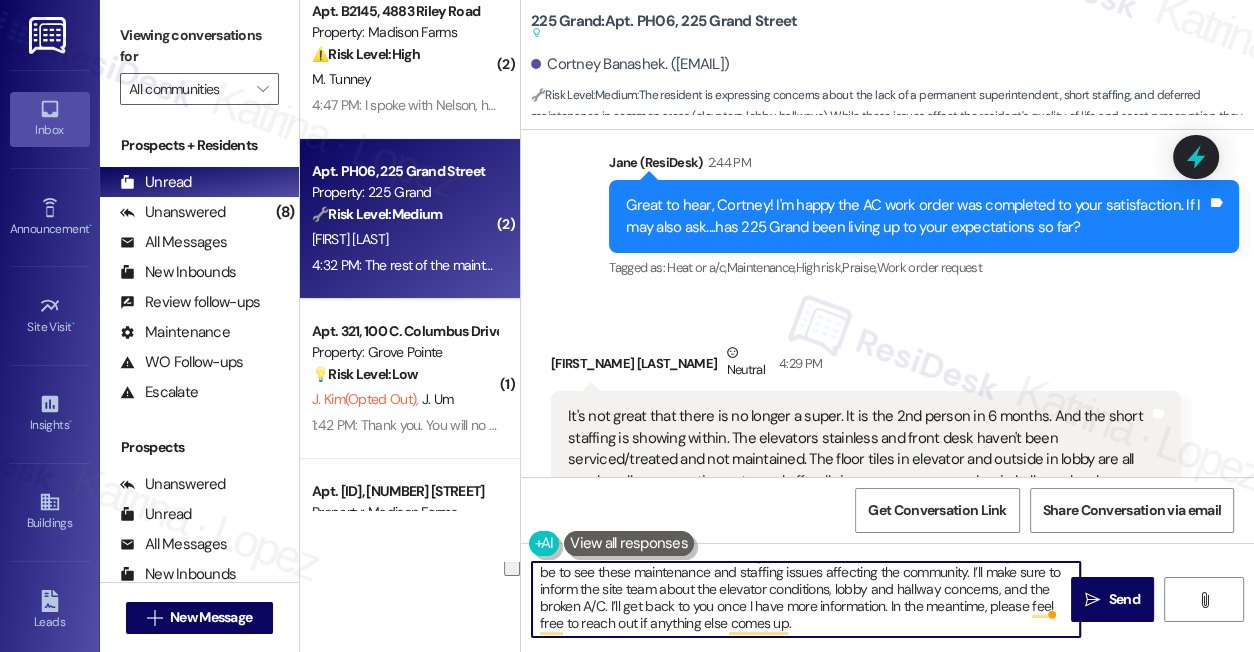 click on "Hi [FIRST_NAME], thank you for sharing this with me. I understand how concerning it must be to see these maintenance and staffing issues affecting the community. I’ll make sure to inform the site team about the elevator conditions, lobby and hallway concerns, and the broken A/C. I’ll get back to you once I have more information. In the meantime, please feel free to reach out if anything else comes up." at bounding box center (806, 599) 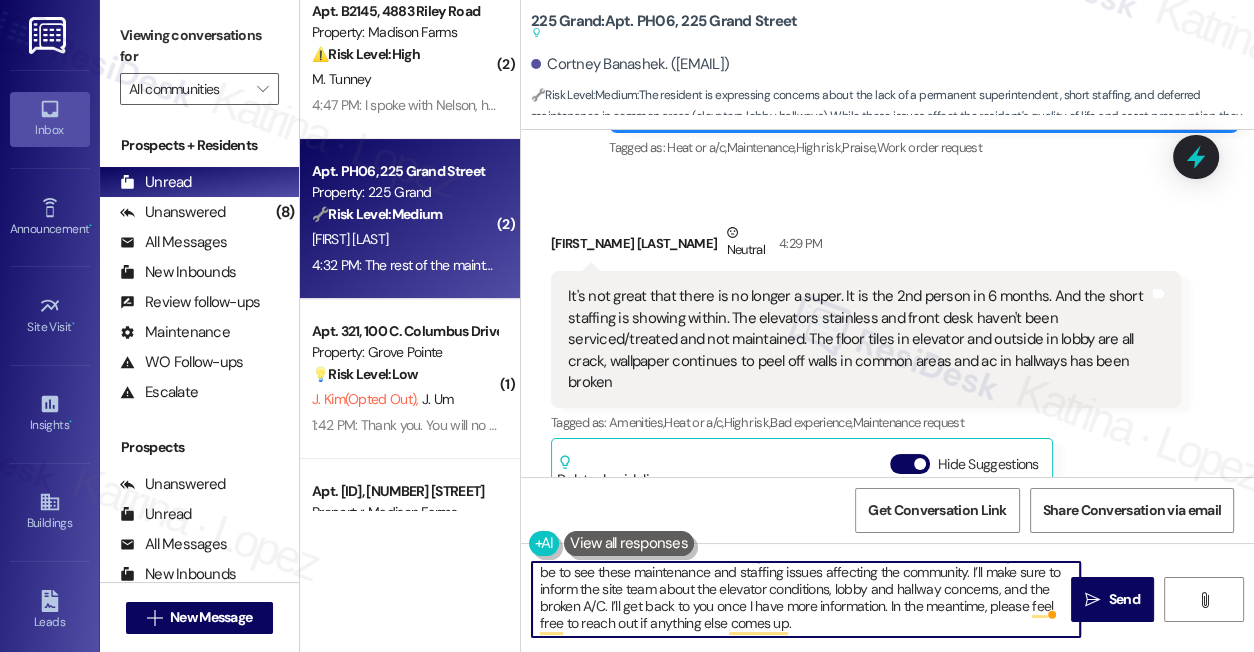 scroll, scrollTop: 9602, scrollLeft: 0, axis: vertical 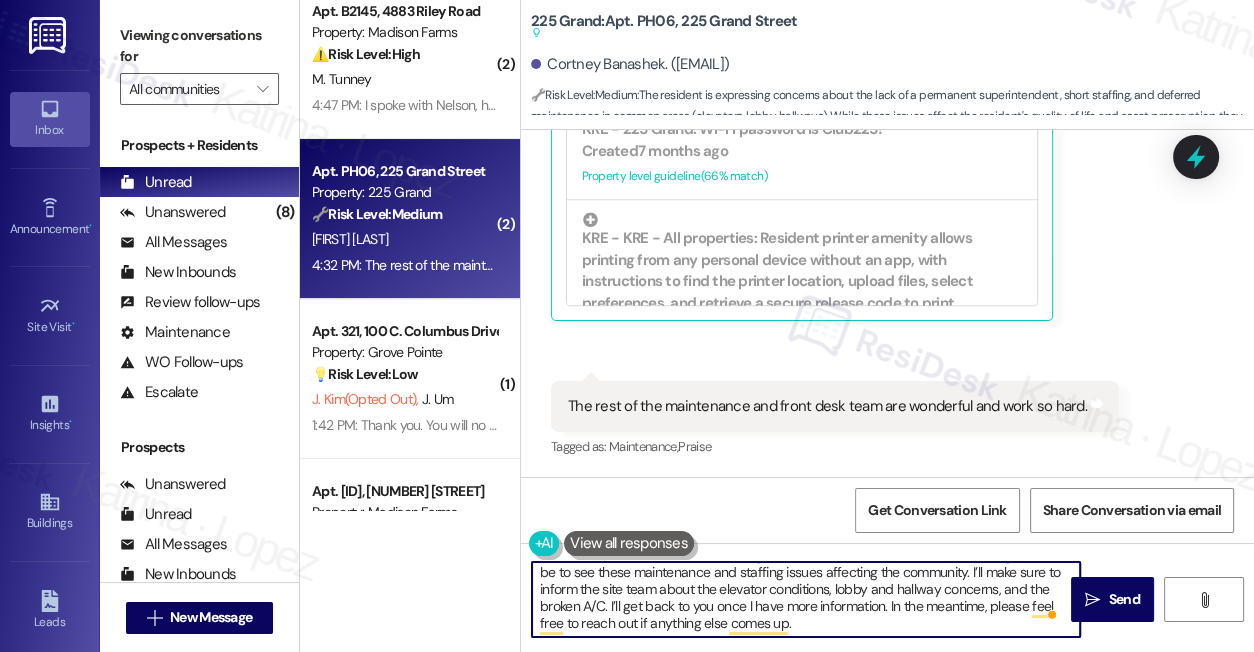 click on "The rest of the maintenance and front desk team are wonderful and work so hard." at bounding box center (827, 406) 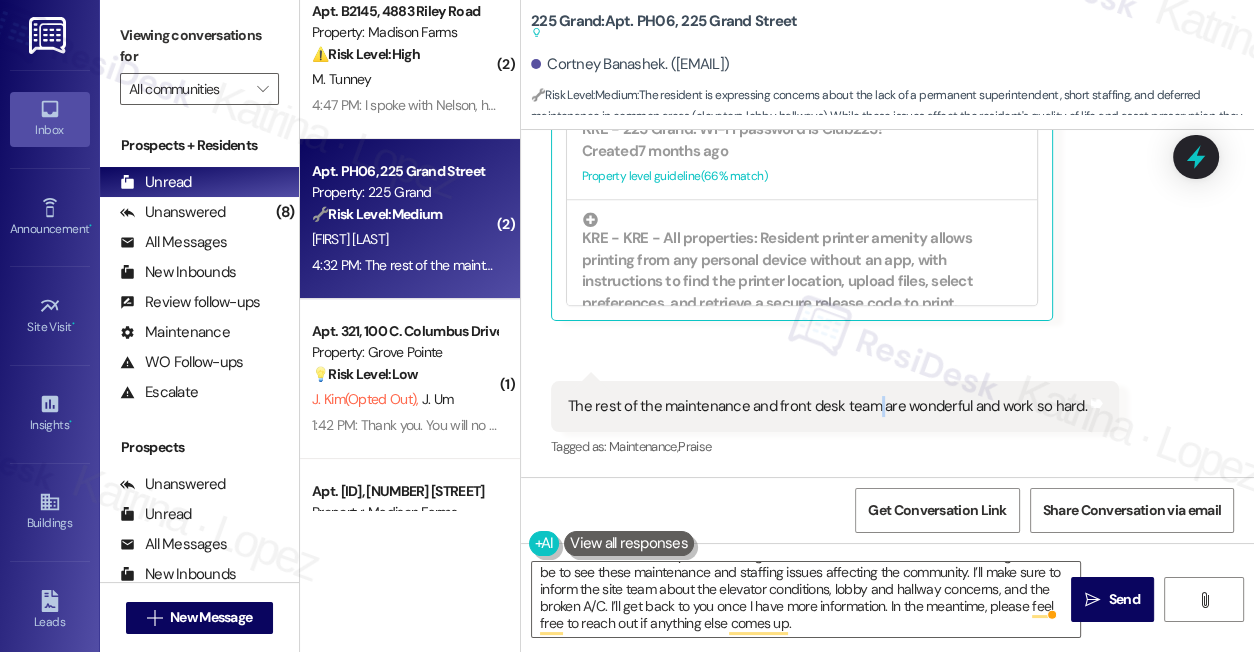 click on "The rest of the maintenance and front desk team are wonderful and work so hard." at bounding box center [827, 406] 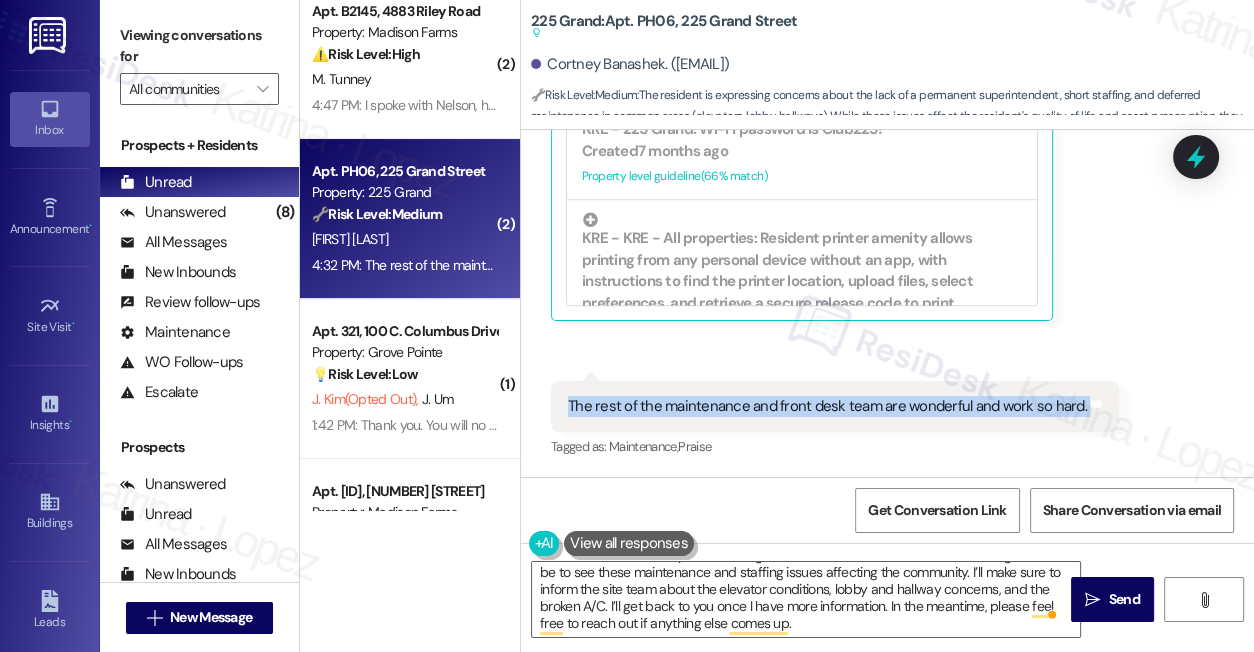 click on "The rest of the maintenance and front desk team are wonderful and work so hard." at bounding box center [827, 406] 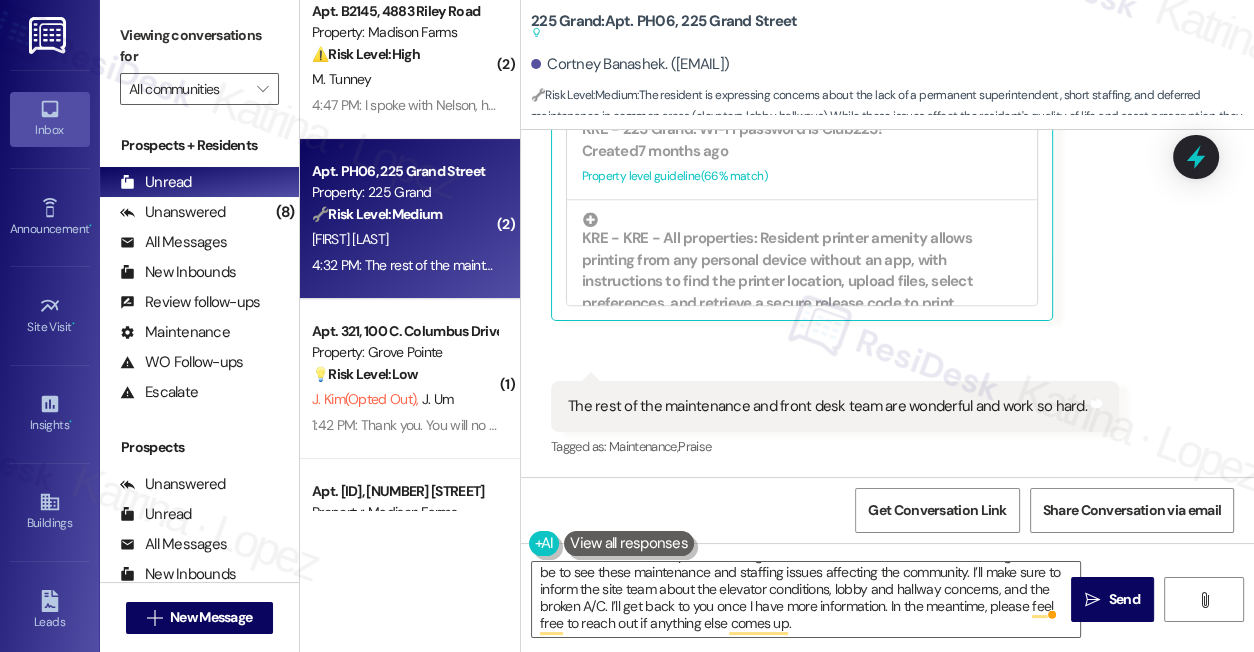 click on "Viewing conversations for" at bounding box center [199, 46] 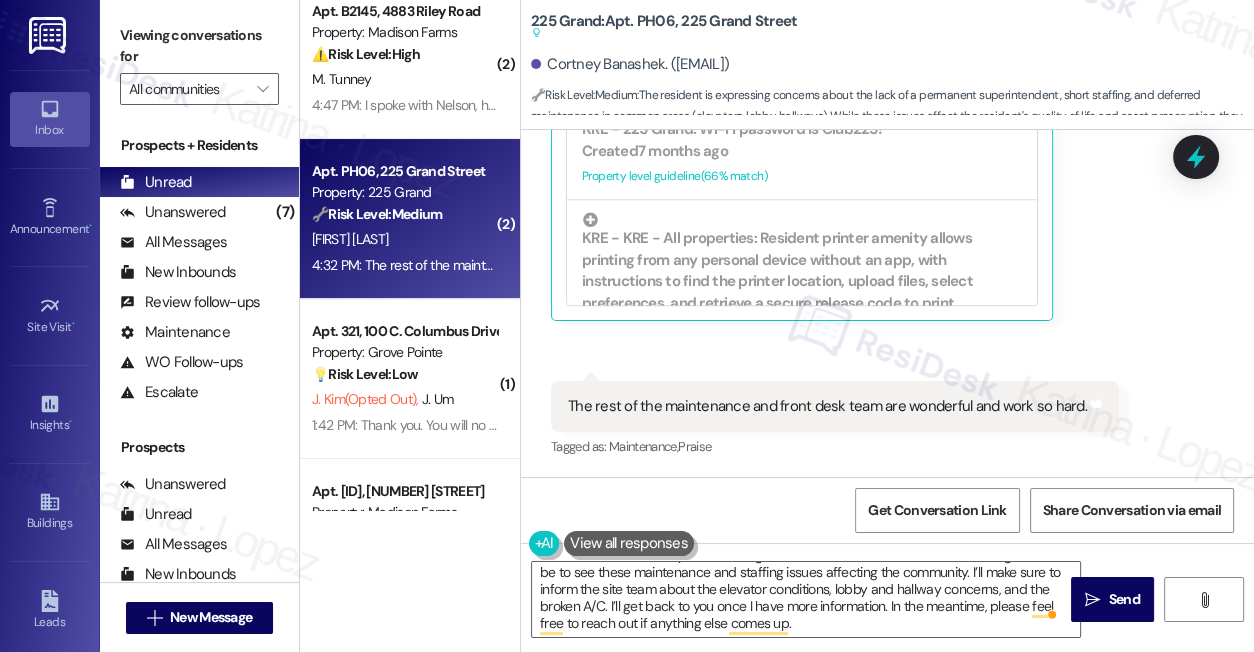 scroll, scrollTop: 21, scrollLeft: 0, axis: vertical 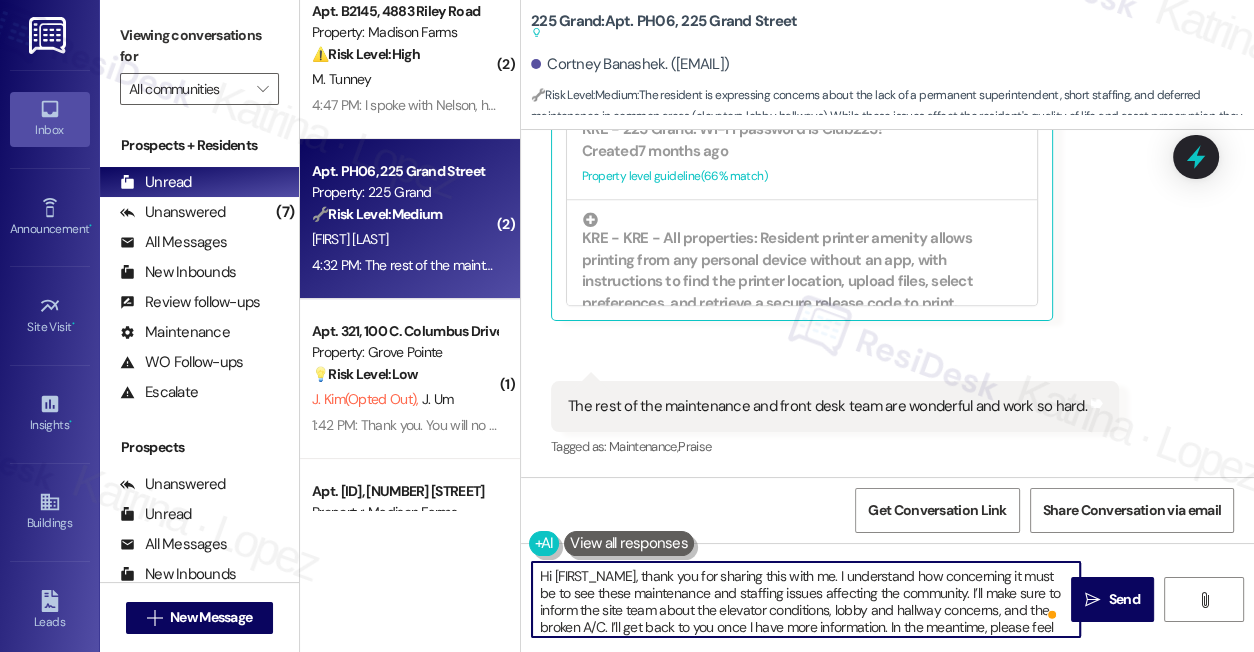 click on "Hi [FIRST_NAME], thank you for sharing this with me. I understand how concerning it must be to see these maintenance and staffing issues affecting the community. I’ll make sure to inform the site team about the elevator conditions, lobby and hallway concerns, and the broken A/C. I’ll get back to you once I have more information. In the meantime, please feel free to reach out if anything else comes up." at bounding box center (806, 599) 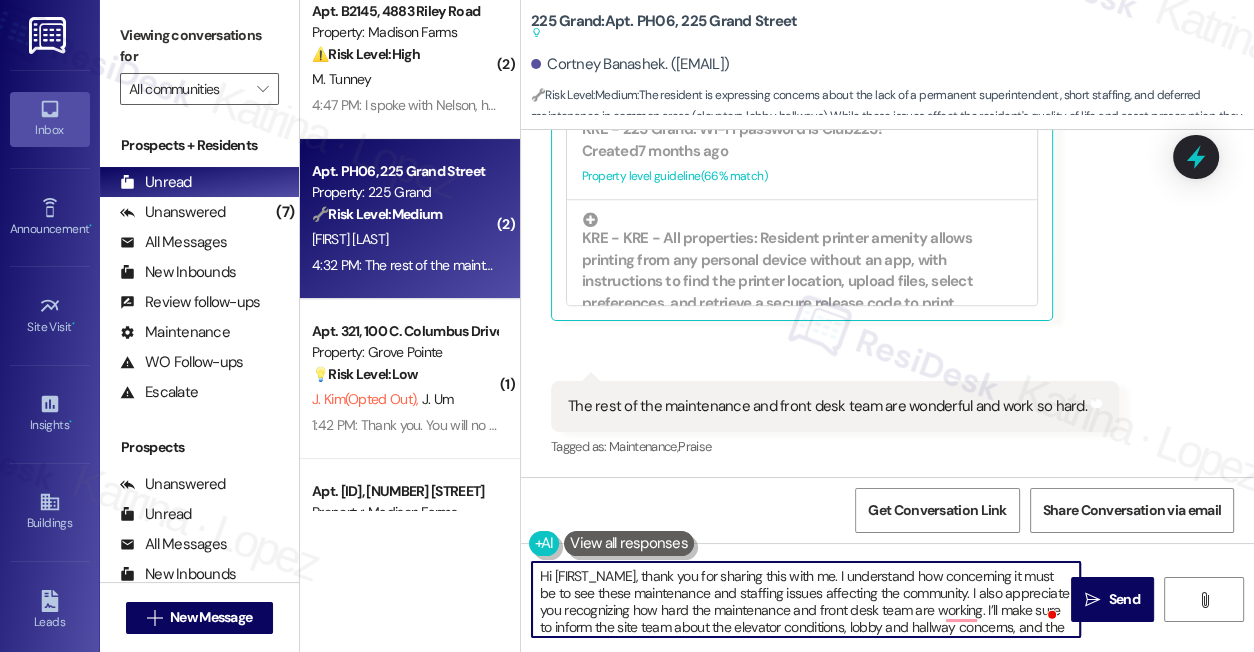 scroll, scrollTop: 25, scrollLeft: 0, axis: vertical 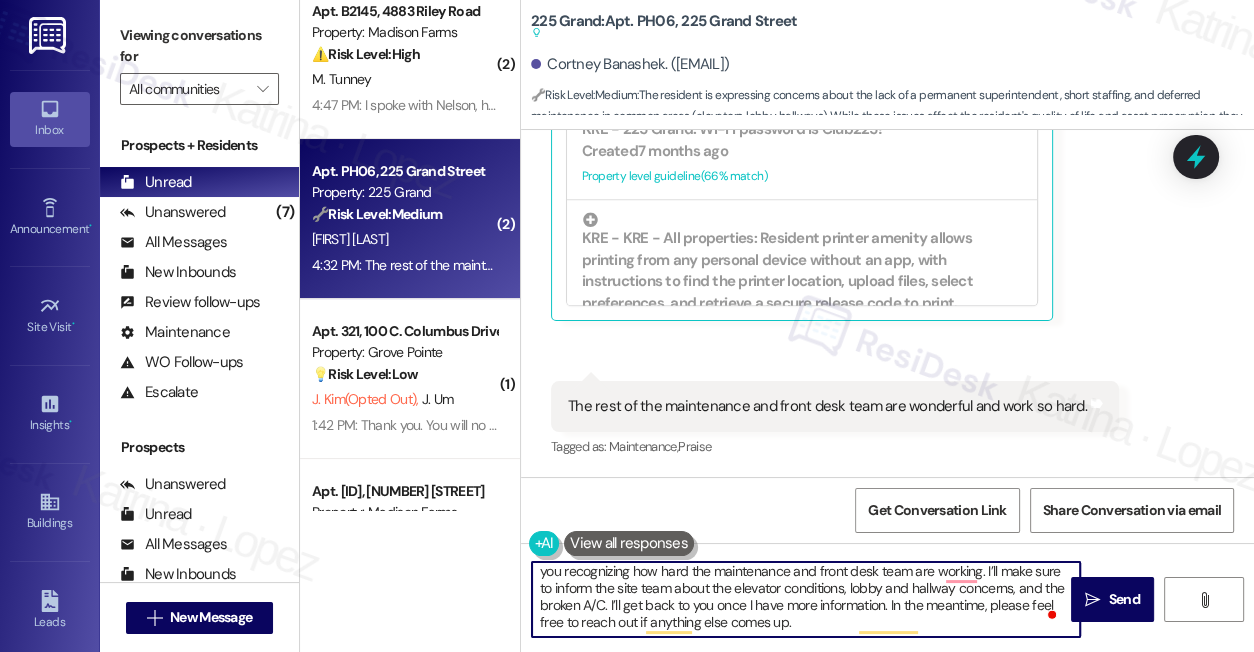 click on "Hi [FIRST_NAME], thank you for sharing this with me. I understand how concerning it must be to see these maintenance and staffing issues affecting the community. I also appreciate you recognizing how hard the maintenance and front desk team are working. I’ll make sure to inform the site team about the elevator conditions, lobby and hallway concerns, and the broken A/C. I’ll get back to you once I have more information. In the meantime, please feel free to reach out if anything else comes up." at bounding box center (806, 599) 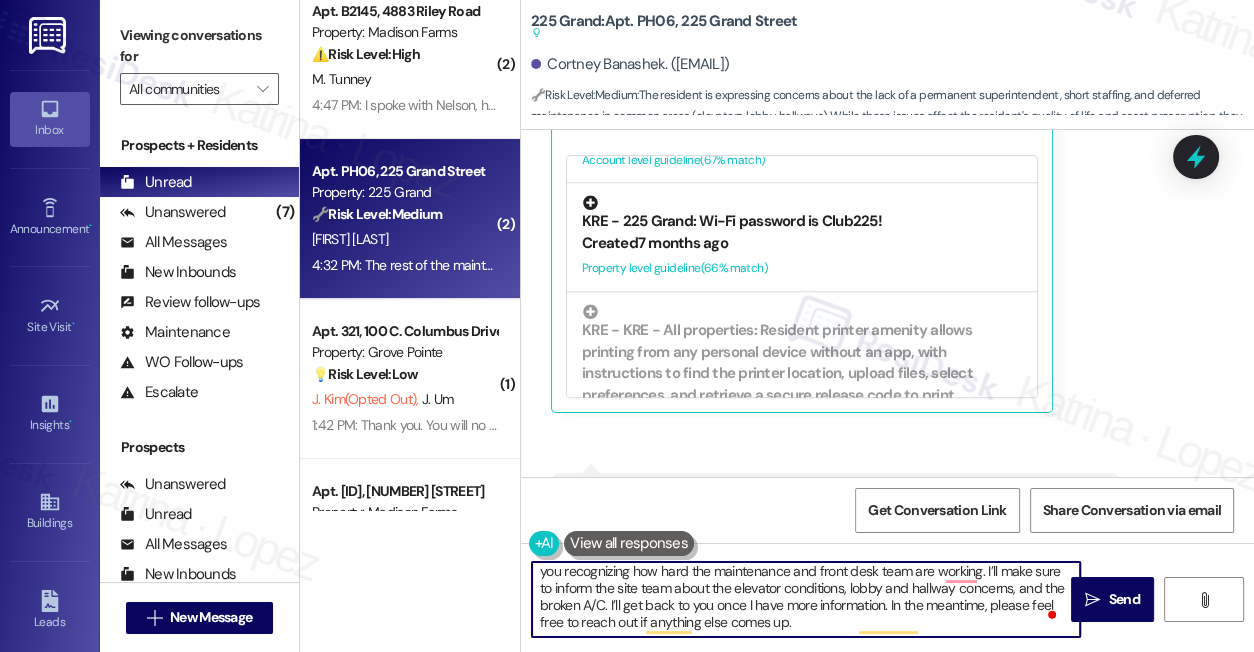 scroll, scrollTop: 9966, scrollLeft: 0, axis: vertical 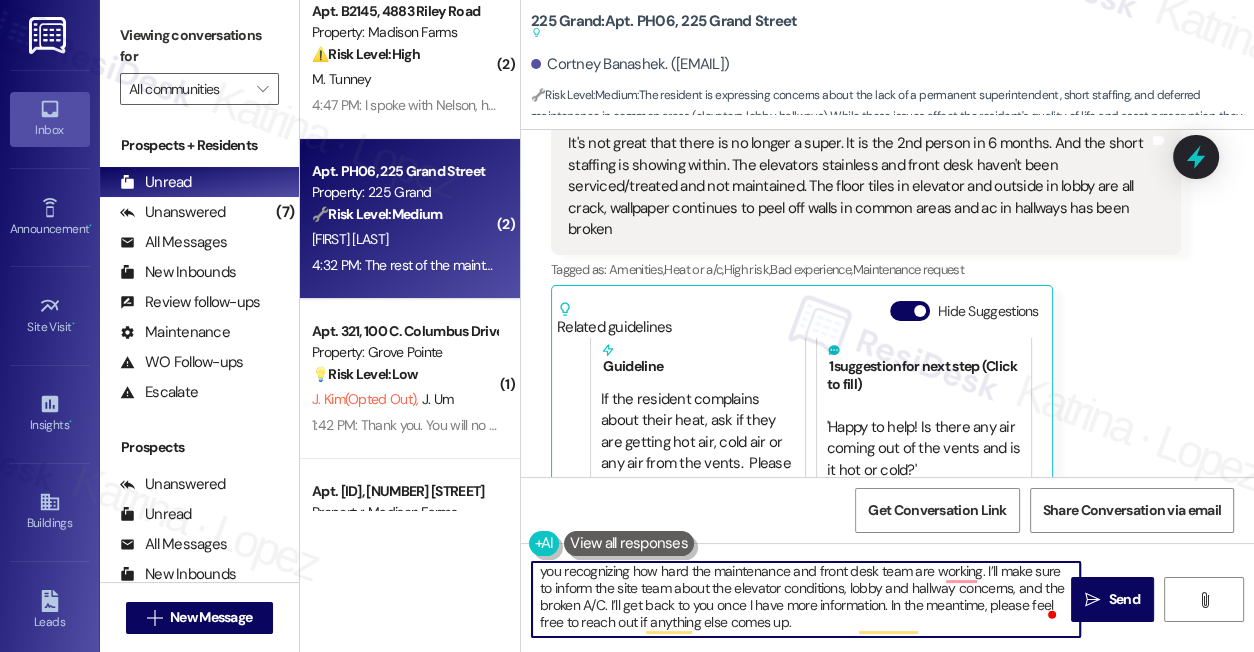 click on "It's not great that there is no longer a super. It is the 2nd person in 6 months. And the short staffing is showing within.  The elevators stainless and front desk haven't been serviced/treated and not maintained. The floor tiles in elevator and outside in lobby are all crack, wallpaper continues to peel off walls in common areas and ac in hallways has been broken" at bounding box center (858, 186) 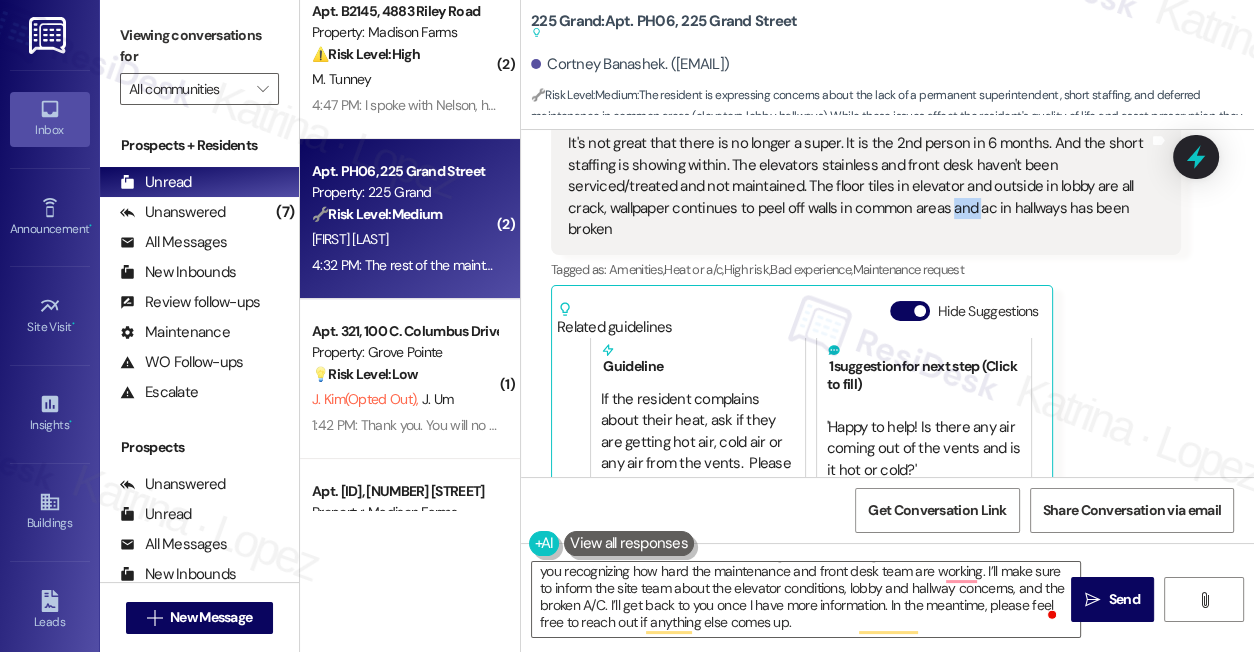 click on "It's not great that there is no longer a super. It is the 2nd person in 6 months. And the short staffing is showing within.  The elevators stainless and front desk haven't been serviced/treated and not maintained. The floor tiles in elevator and outside in lobby are all crack, wallpaper continues to peel off walls in common areas and ac in hallways has been broken" at bounding box center (858, 186) 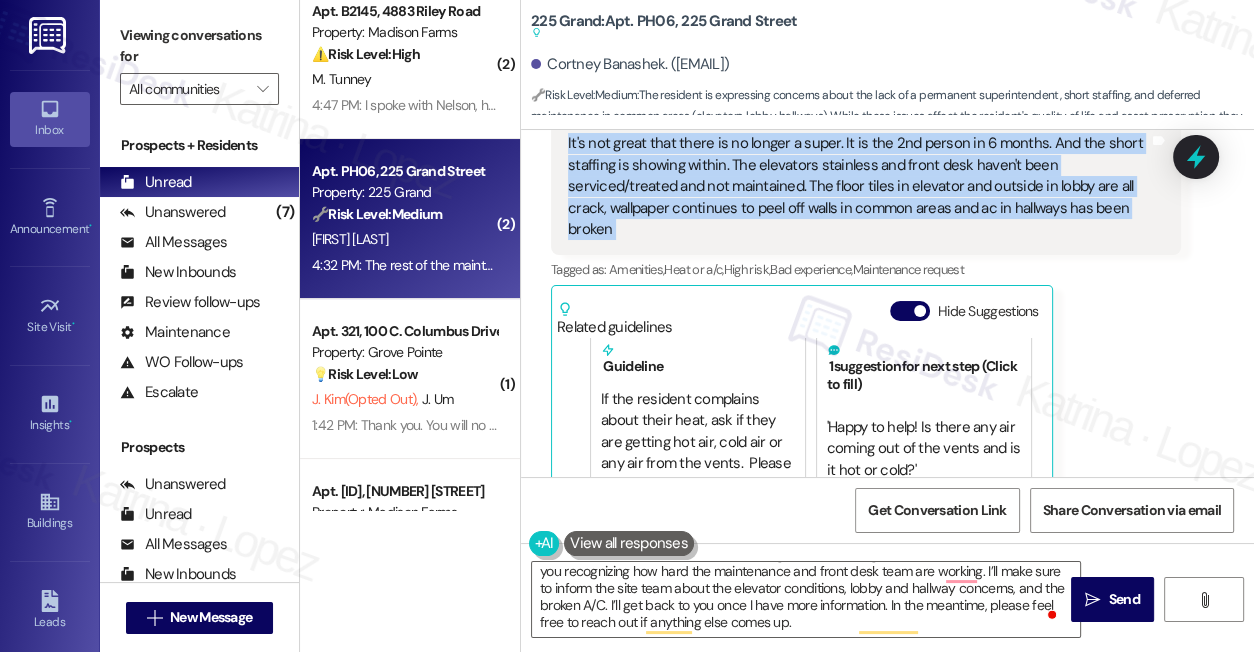 click on "It's not great that there is no longer a super. It is the 2nd person in 6 months. And the short staffing is showing within.  The elevators stainless and front desk haven't been serviced/treated and not maintained. The floor tiles in elevator and outside in lobby are all crack, wallpaper continues to peel off walls in common areas and ac in hallways has been broken" at bounding box center [858, 186] 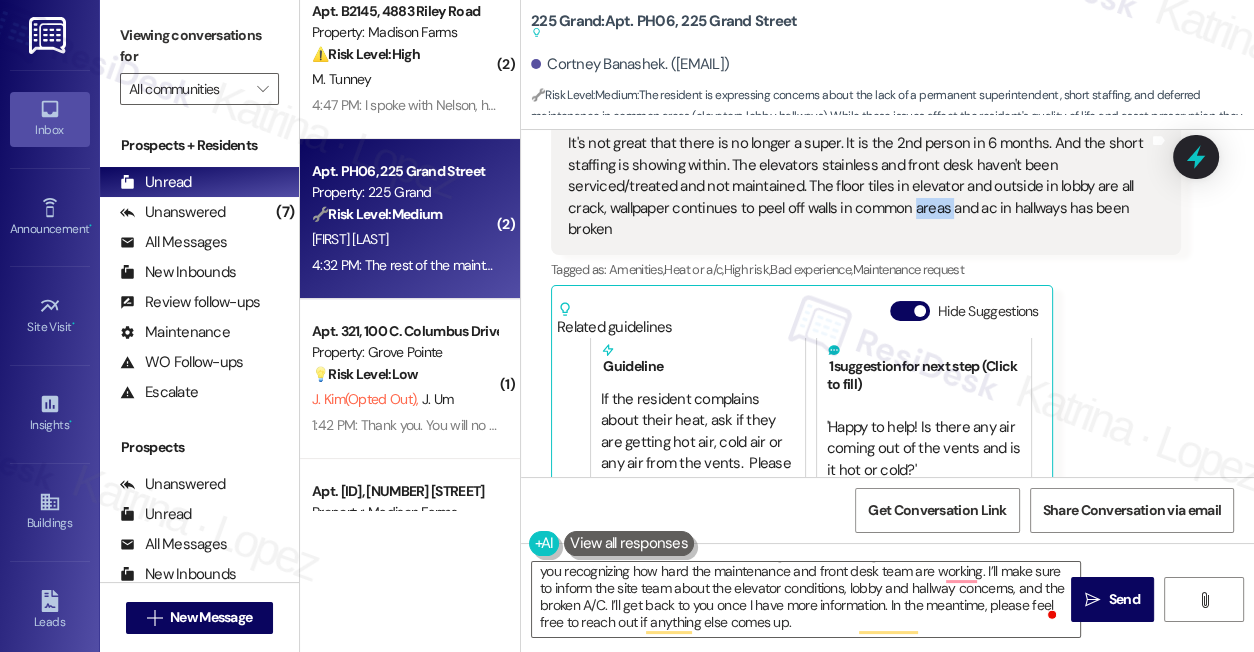 click on "It's not great that there is no longer a super. It is the 2nd person in 6 months. And the short staffing is showing within.  The elevators stainless and front desk haven't been serviced/treated and not maintained. The floor tiles in elevator and outside in lobby are all crack, wallpaper continues to peel off walls in common areas and ac in hallways has been broken" at bounding box center (858, 186) 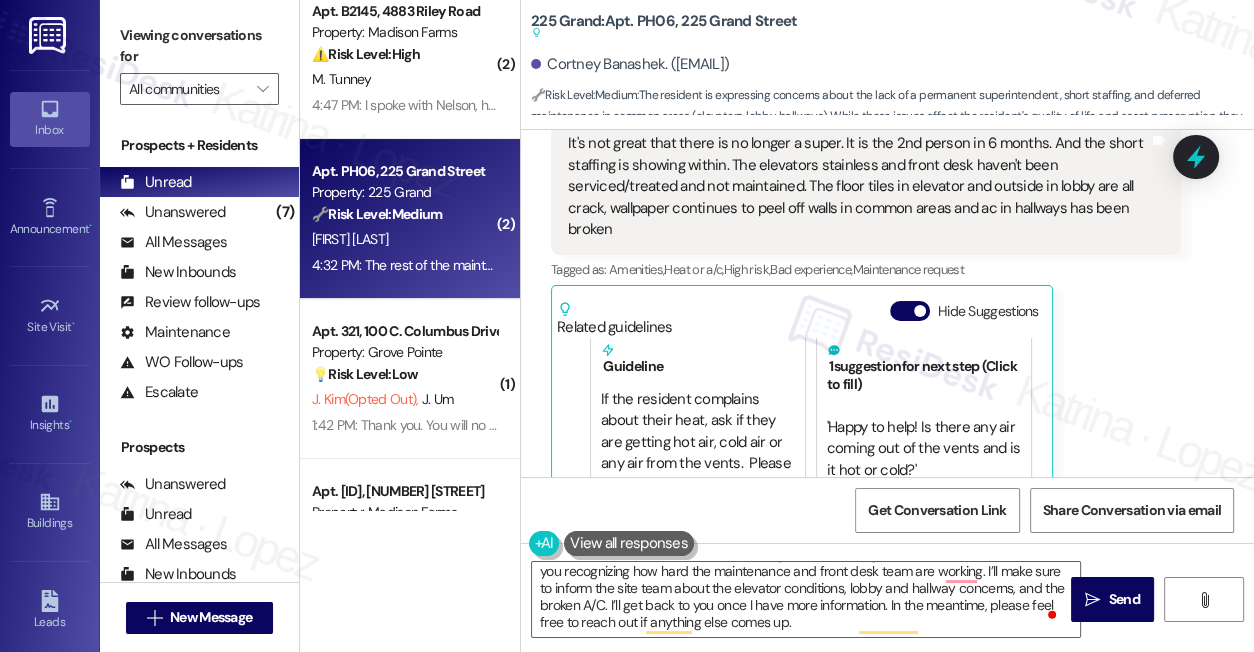 click on "It's not great that there is no longer a super. It is the 2nd person in 6 months. And the short staffing is showing within.  The elevators stainless and front desk haven't been serviced/treated and not maintained. The floor tiles in elevator and outside in lobby are all crack, wallpaper continues to peel off walls in common areas and ac in hallways has been broken" at bounding box center (858, 186) 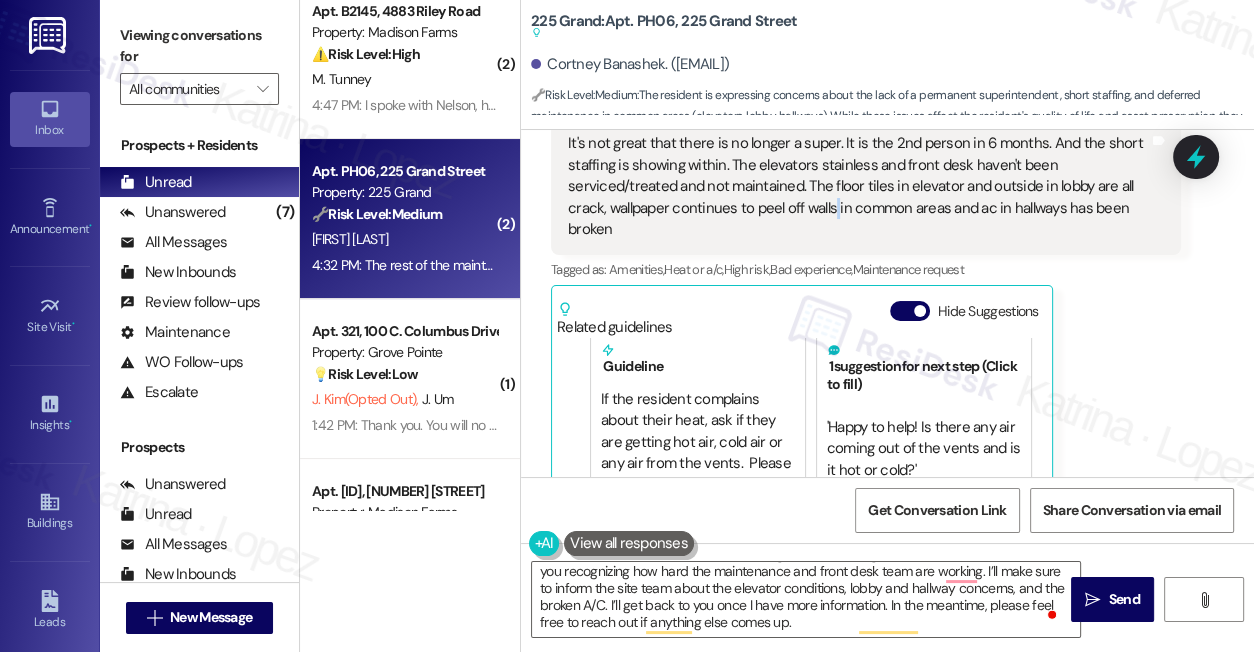 click on "It's not great that there is no longer a super. It is the 2nd person in 6 months. And the short staffing is showing within.  The elevators stainless and front desk haven't been serviced/treated and not maintained. The floor tiles in elevator and outside in lobby are all crack, wallpaper continues to peel off walls in common areas and ac in hallways has been broken" at bounding box center (858, 186) 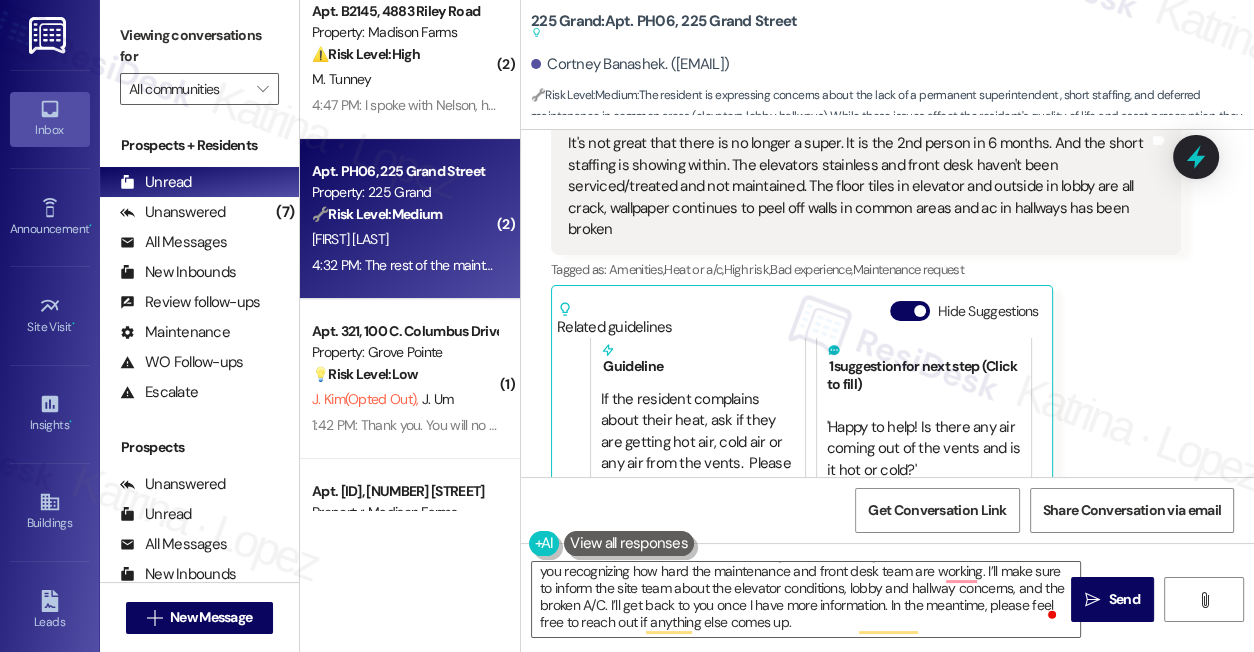 click on "It's not great that there is no longer a super. It is the 2nd person in 6 months. And the short staffing is showing within.  The elevators stainless and front desk haven't been serviced/treated and not maintained. The floor tiles in elevator and outside in lobby are all crack, wallpaper continues to peel off walls in common areas and ac in hallways has been broken" at bounding box center (858, 186) 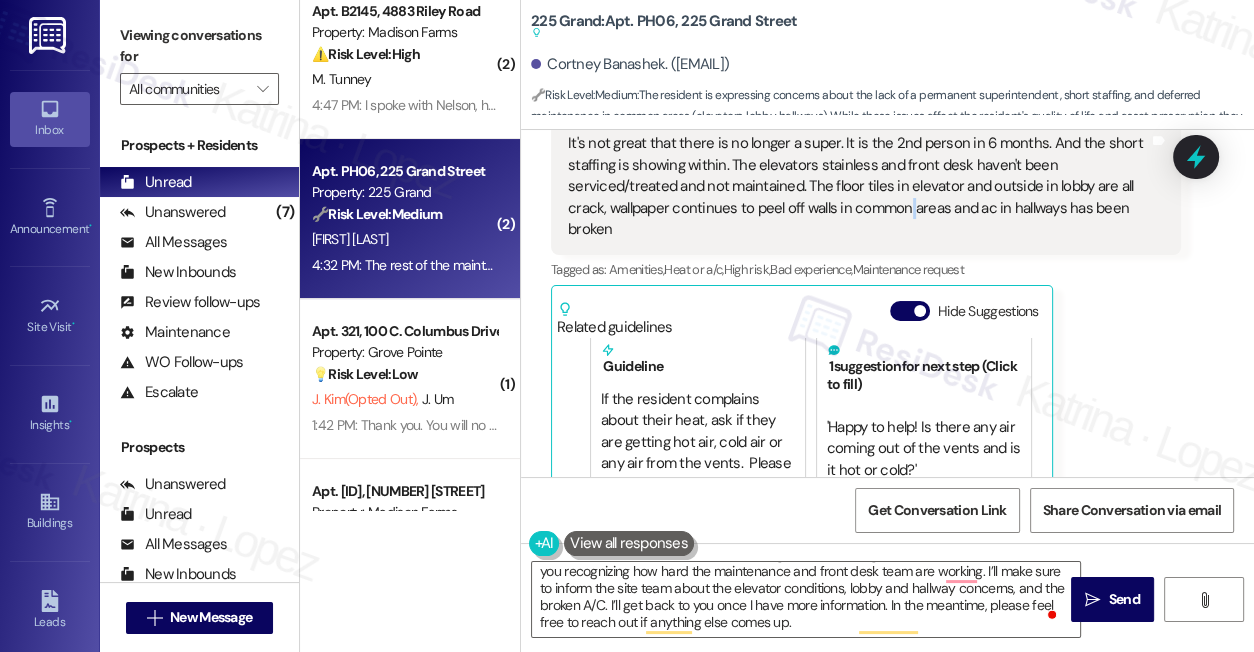 click on "It's not great that there is no longer a super. It is the 2nd person in 6 months. And the short staffing is showing within.  The elevators stainless and front desk haven't been serviced/treated and not maintained. The floor tiles in elevator and outside in lobby are all crack, wallpaper continues to peel off walls in common areas and ac in hallways has been broken" at bounding box center [858, 186] 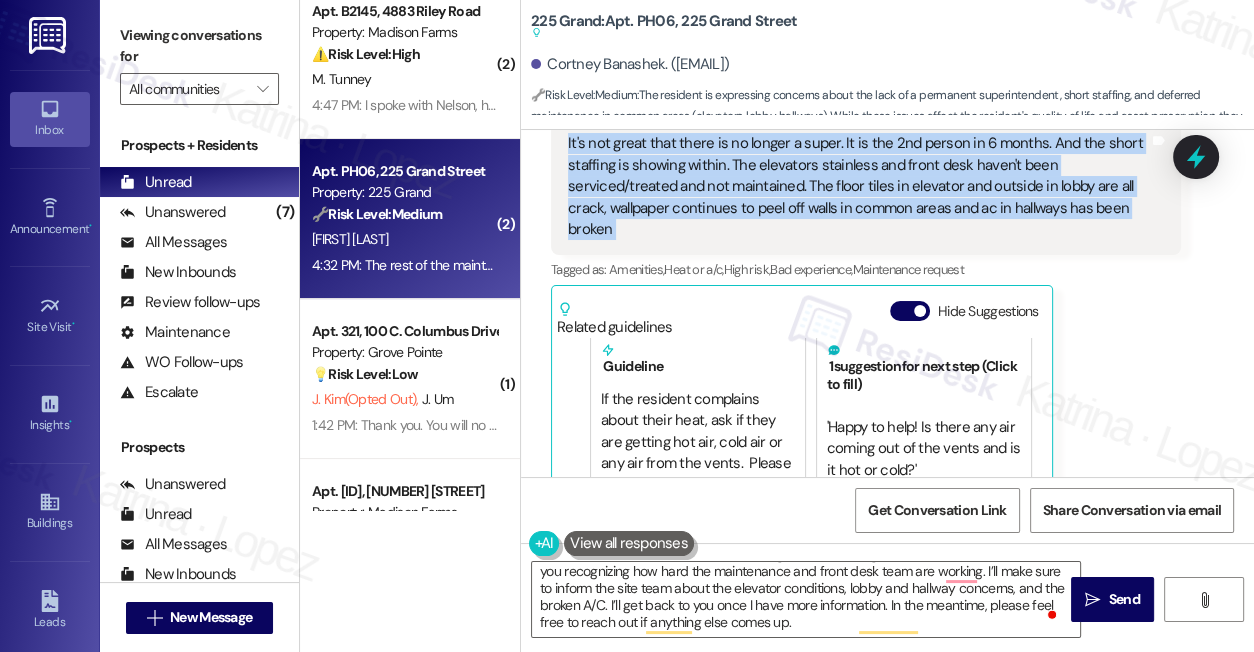 click on "It's not great that there is no longer a super. It is the 2nd person in 6 months. And the short staffing is showing within.  The elevators stainless and front desk haven't been serviced/treated and not maintained. The floor tiles in elevator and outside in lobby are all crack, wallpaper continues to peel off walls in common areas and ac in hallways has been broken" at bounding box center (858, 186) 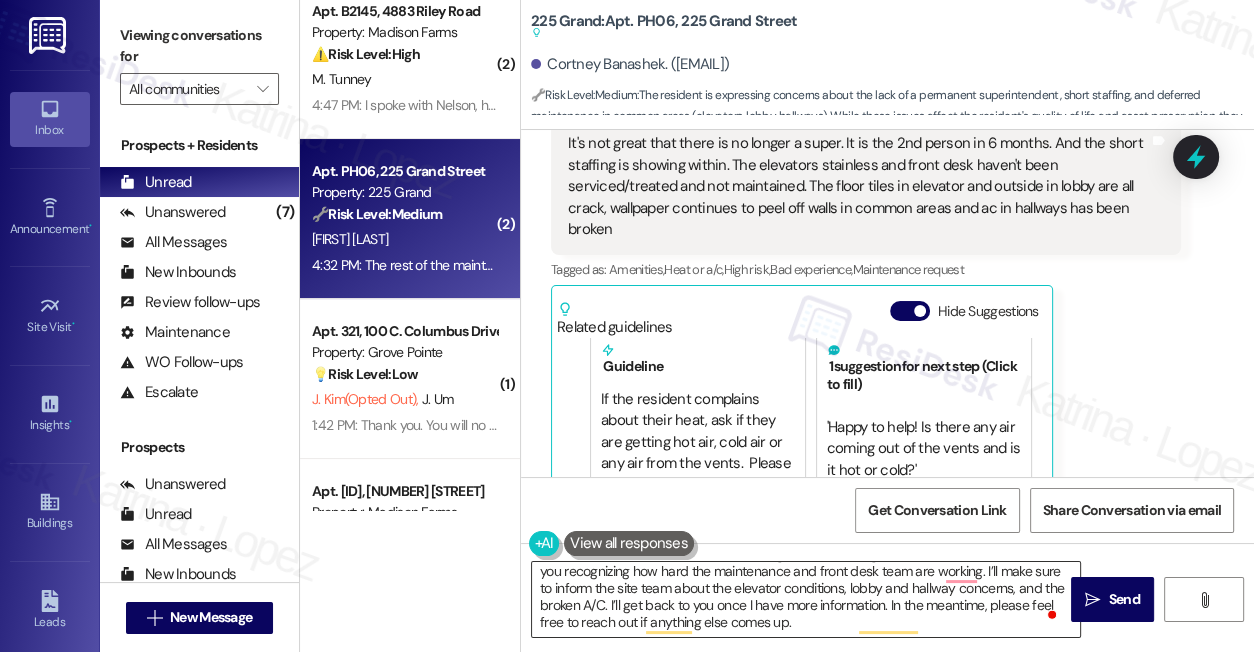click on "Hi [FIRST_NAME], thank you for sharing this with me. I understand how concerning it must be to see these maintenance and staffing issues affecting the community. I also appreciate you recognizing how hard the maintenance and front desk team are working. I’ll make sure to inform the site team about the elevator conditions, lobby and hallway concerns, and the broken A/C. I’ll get back to you once I have more information. In the meantime, please feel free to reach out if anything else comes up." at bounding box center (806, 599) 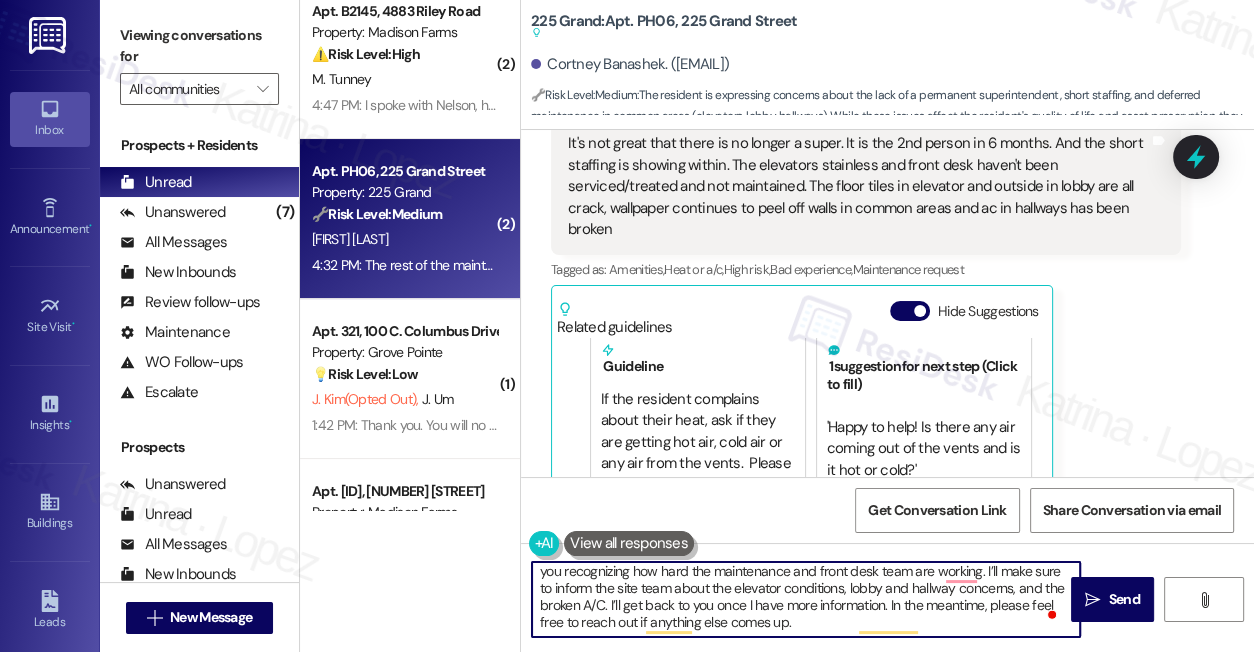click on "Hi [FIRST_NAME], thank you for sharing this with me. I understand how concerning it must be to see these maintenance and staffing issues affecting the community. I also appreciate you recognizing how hard the maintenance and front desk team are working. I’ll make sure to inform the site team about the elevator conditions, lobby and hallway concerns, and the broken A/C. I’ll get back to you once I have more information. In the meantime, please feel free to reach out if anything else comes up." at bounding box center (806, 599) 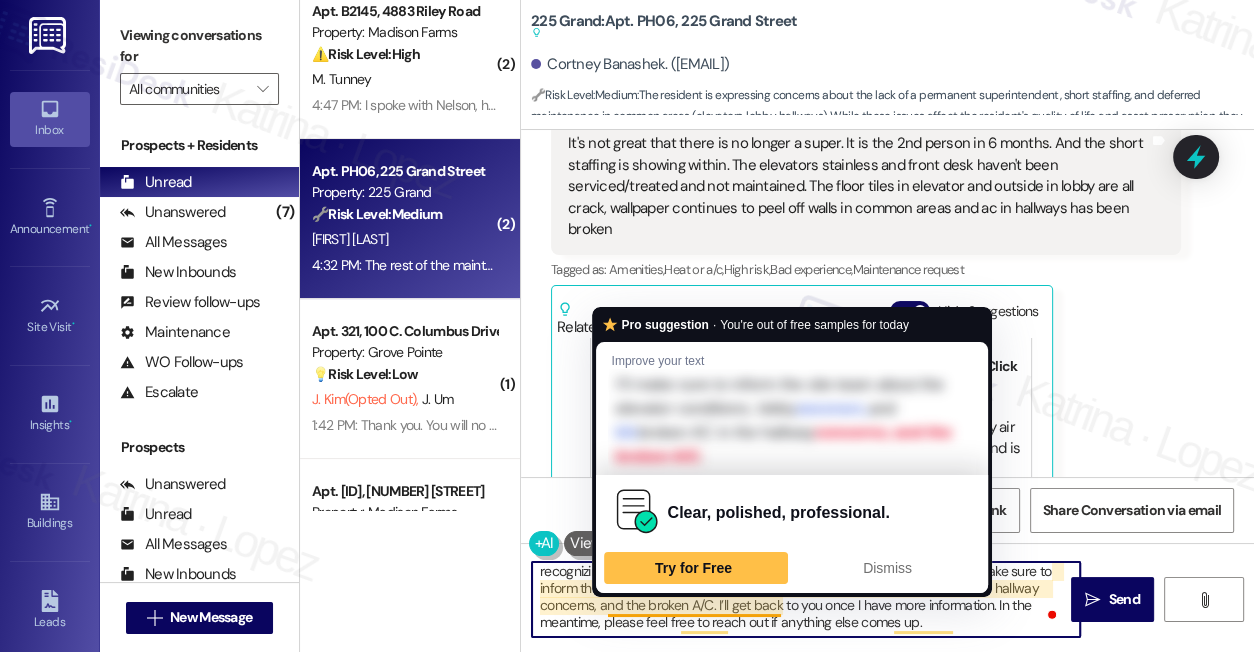 drag, startPoint x: 604, startPoint y: 603, endPoint x: 778, endPoint y: 599, distance: 174.04597 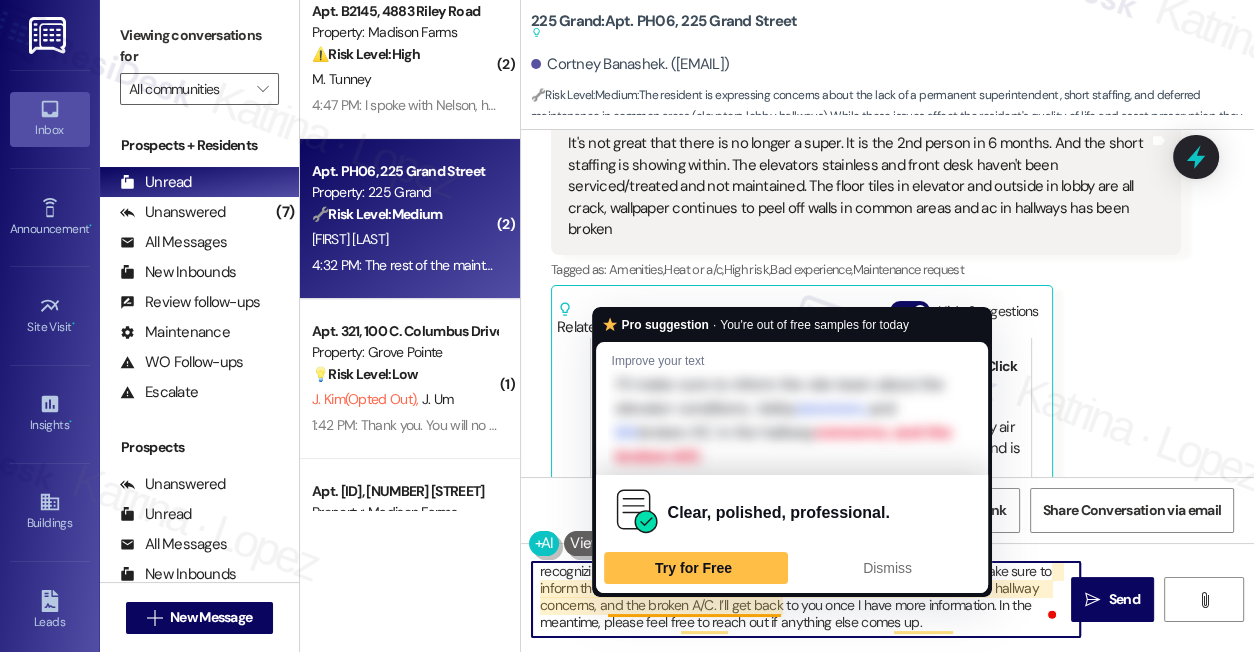 click on "Hi [FIRST], thank you for sharing this with me. I understand how concerning it must be to see these maintenance and staffing issues affecting the community. I also appreciate you recognizing how hard the maintenance and front desk team are working. I’ll make sure to inform the site team about the elevator conditions, lobby and broken AC in the hallway concerns, and the broken A/C. I’ll get back to you once I have more information. In the meantime, please feel free to reach out if anything else comes up." at bounding box center (806, 599) 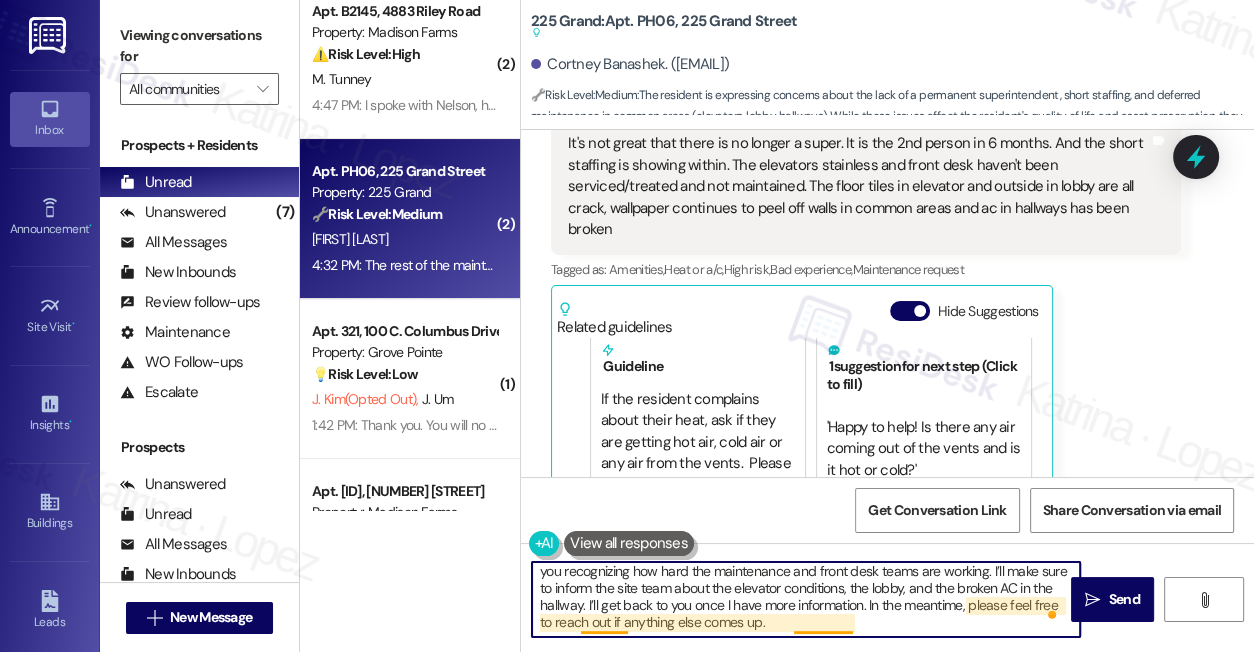 click on "Hi [FIRST_NAME], thank you for sharing this with me. I understand how concerning it must be to see these maintenance and staffing issues affecting the community. I also appreciate you recognizing how hard the maintenance and front desk teams are working. I’ll make sure to inform the site team about the elevator conditions, the lobby, and the broken AC in the hallway. I’ll get back to you once I have more information. In the meantime, please feel free to reach out if anything else comes up." at bounding box center [806, 599] 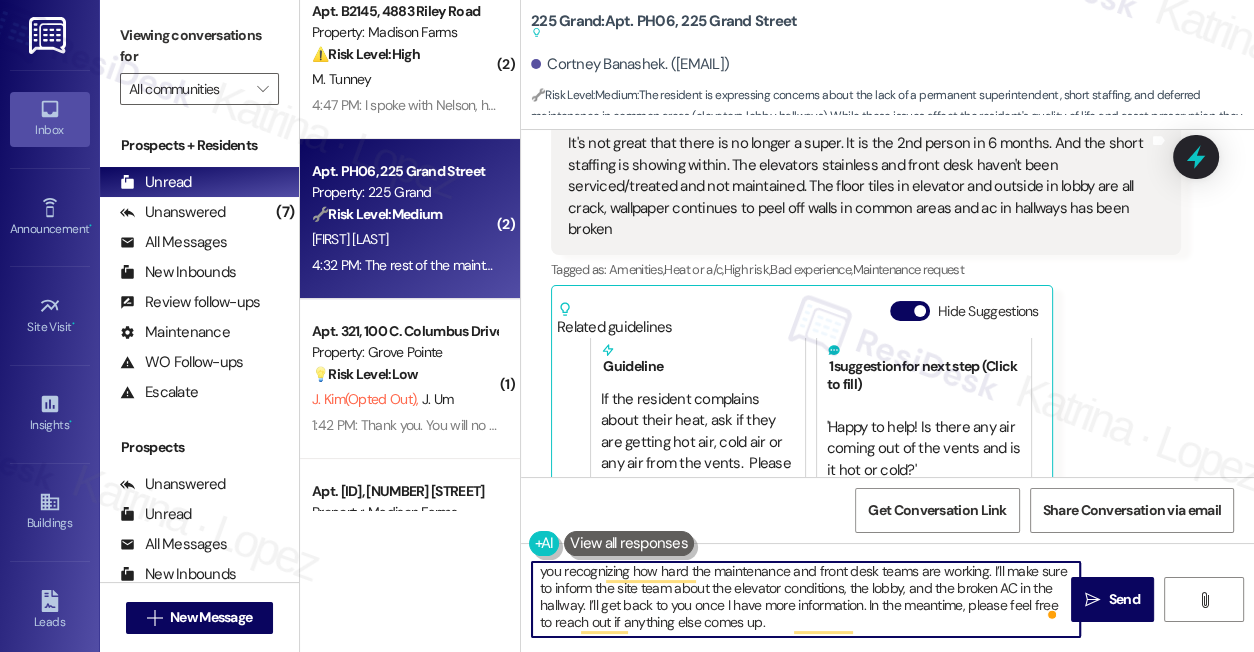 scroll, scrollTop: 10, scrollLeft: 0, axis: vertical 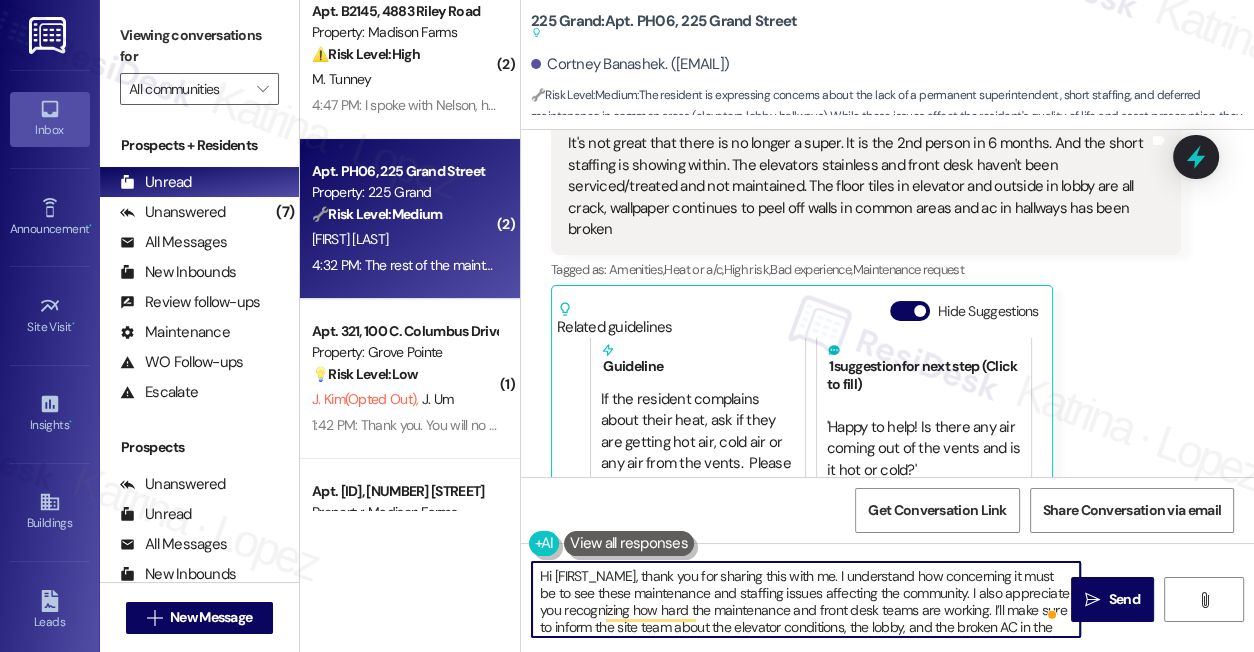 click on "Hi [FIRST_NAME], thank you for sharing this with me. I understand how concerning it must be to see these maintenance and staffing issues affecting the community. I also appreciate you recognizing how hard the maintenance and front desk teams are working. I’ll make sure to inform the site team about the elevator conditions, the lobby, and the broken AC in the hallway. I’ll get back to you once I have more information. In the meantime, please feel free to reach out if anything else comes up." at bounding box center (806, 599) 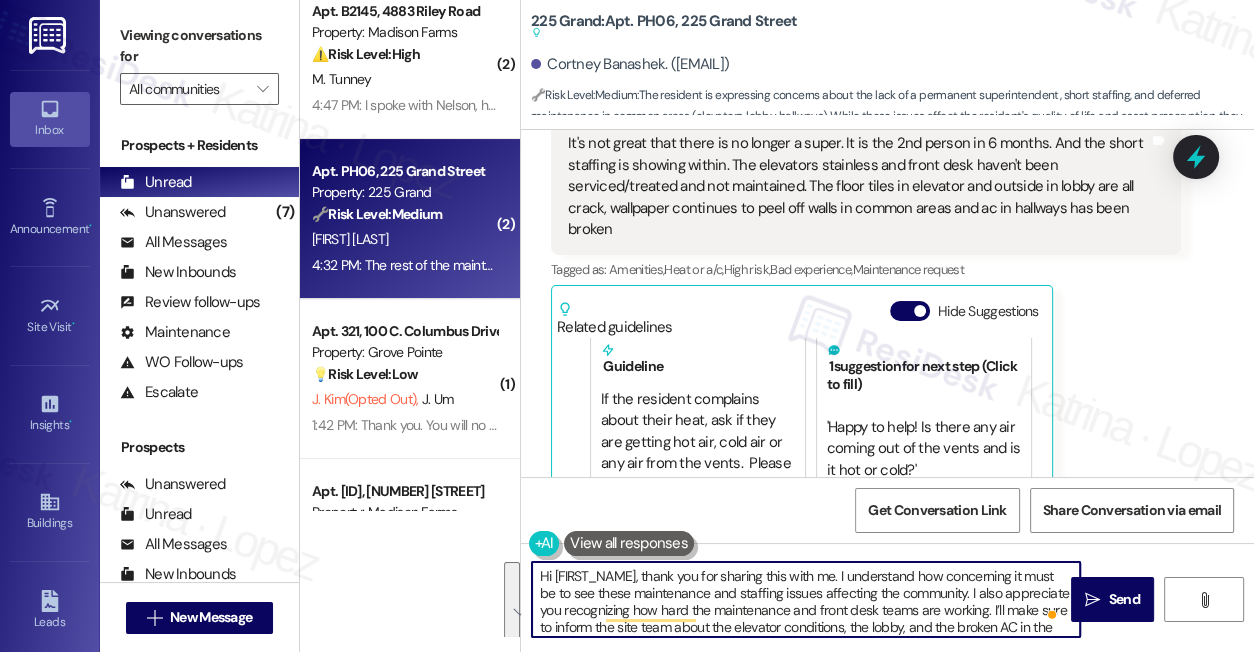click on "Hi [FIRST_NAME], thank you for sharing this with me. I understand how concerning it must be to see these maintenance and staffing issues affecting the community. I also appreciate you recognizing how hard the maintenance and front desk teams are working. I’ll make sure to inform the site team about the elevator conditions, the lobby, and the broken AC in the hallway. I’ll get back to you once I have more information. In the meantime, please feel free to reach out if anything else comes up." at bounding box center (806, 599) 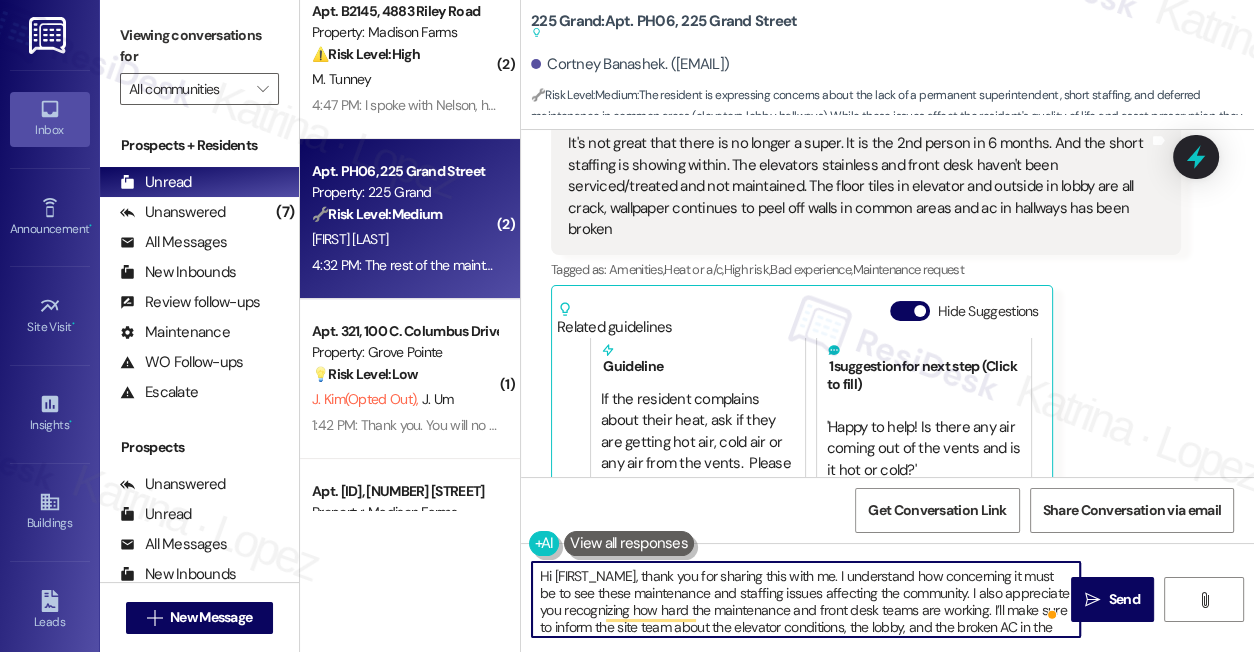 scroll, scrollTop: 16, scrollLeft: 0, axis: vertical 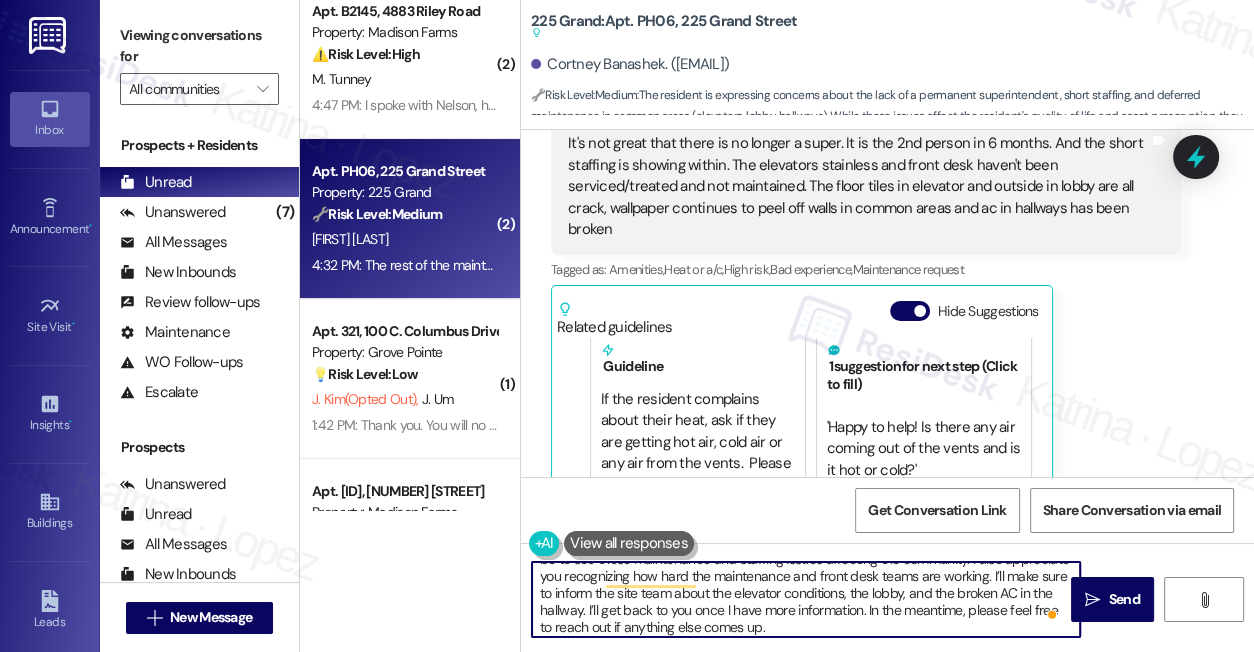 drag, startPoint x: 958, startPoint y: 612, endPoint x: 896, endPoint y: 614, distance: 62.03225 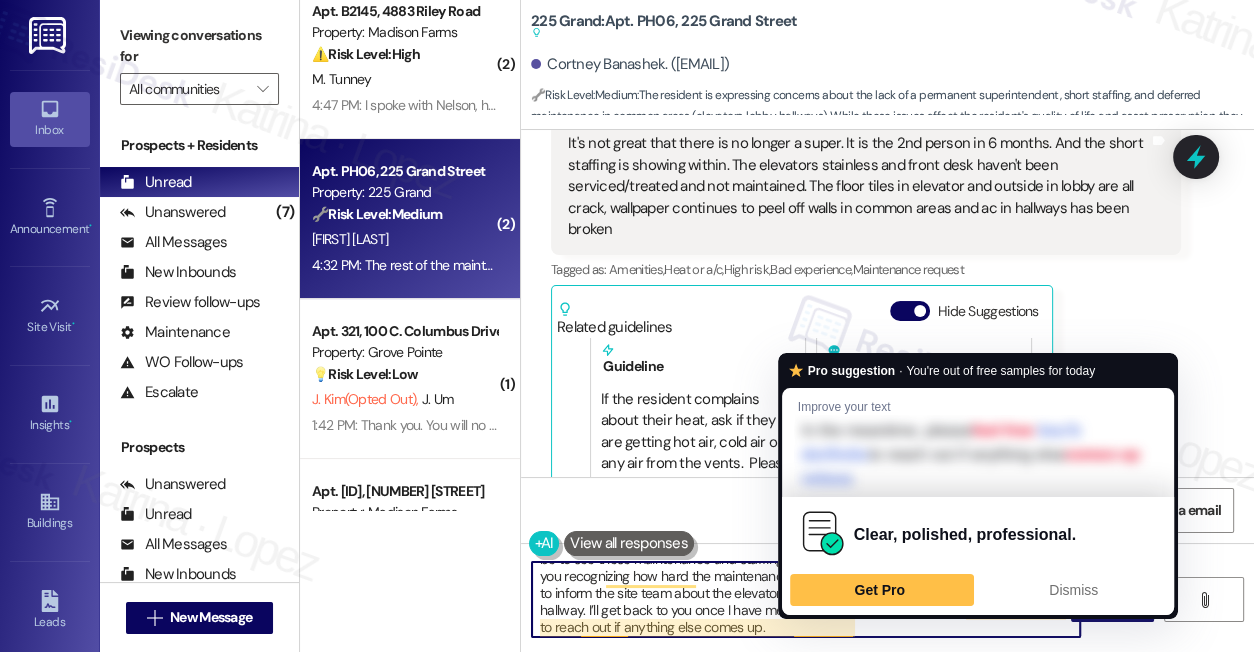 click on "Hi [FIRST_NAME], thank you for sharing this with me. I understand how concerning it must be to see these maintenance and staffing issues affecting the community. I also appreciate you recognizing how hard the maintenance and front desk teams are working. I’ll make sure to inform the site team about the elevator conditions, the lobby, and the broken AC in the hallway. I’ll get back to you once I have more information. In the meantime, please feel free to reach out if anything else comes up." at bounding box center (806, 599) 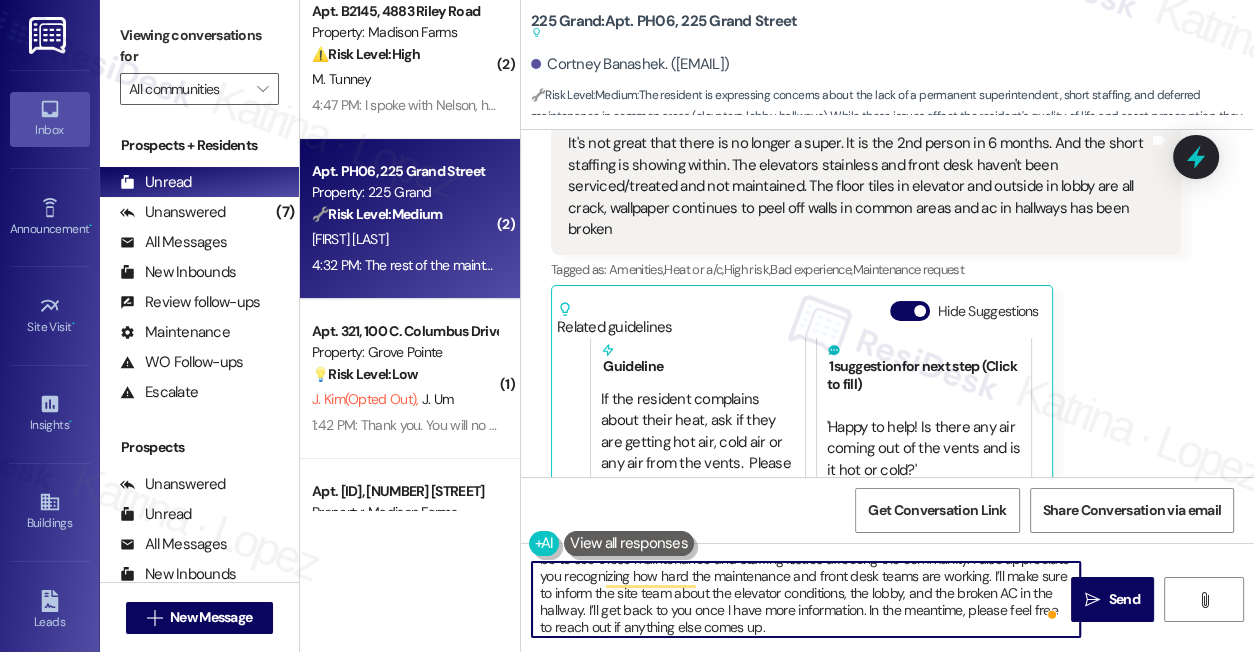 scroll, scrollTop: 11, scrollLeft: 0, axis: vertical 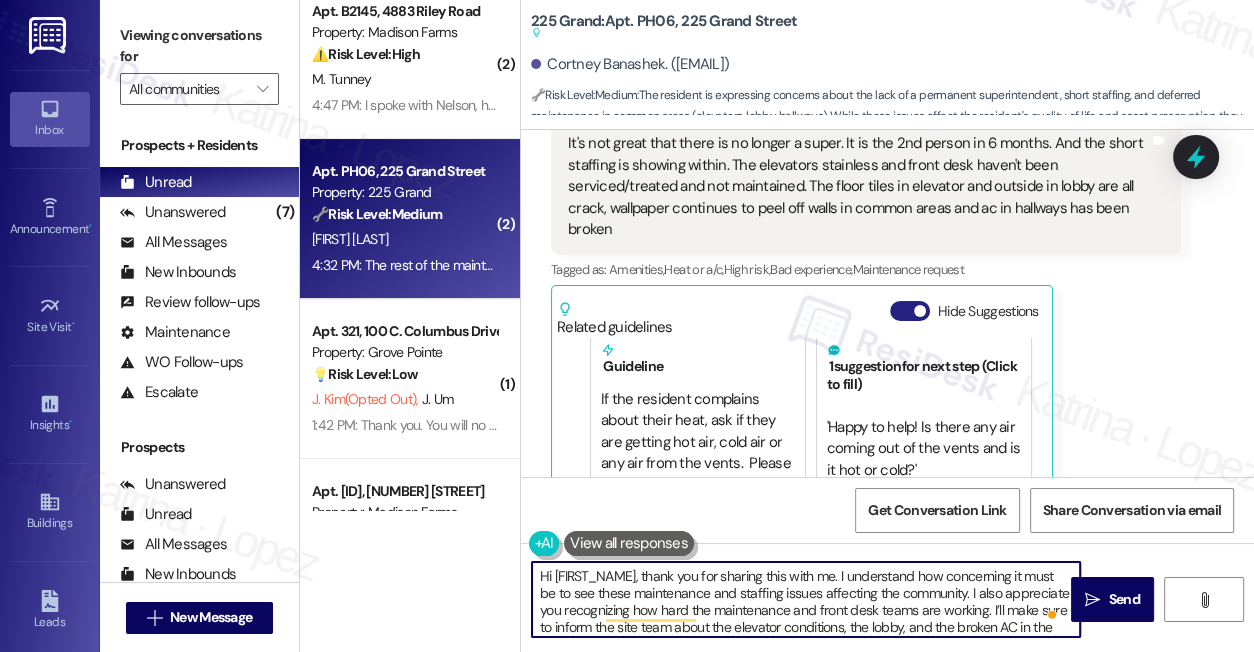 type on "Hi [FIRST_NAME], thank you for sharing this with me. I understand how concerning it must be to see these maintenance and staffing issues affecting the community. I also appreciate you recognizing how hard the maintenance and front desk teams are working. I’ll make sure to inform the site team about the elevator conditions, the lobby, and the broken AC in the hallway. I’ll get back to you once I have more information. In the meantime, please feel free to reach out if anything else comes up." 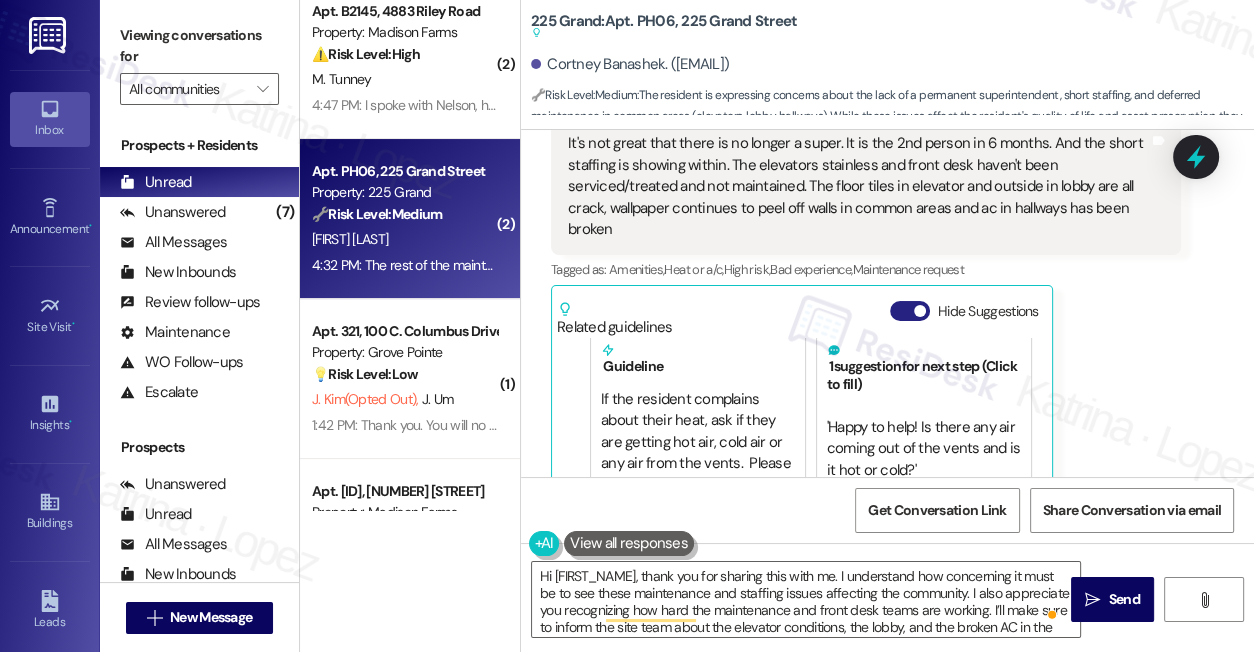 click on "Hide Suggestions" at bounding box center (910, 311) 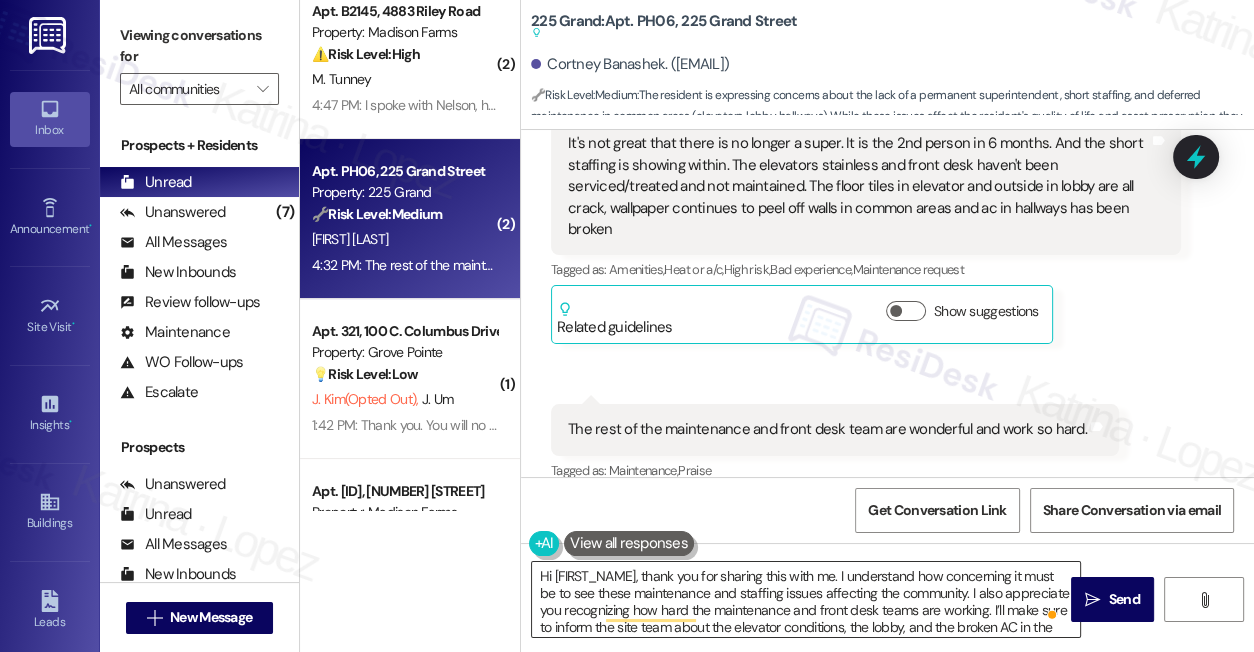 scroll, scrollTop: 27, scrollLeft: 0, axis: vertical 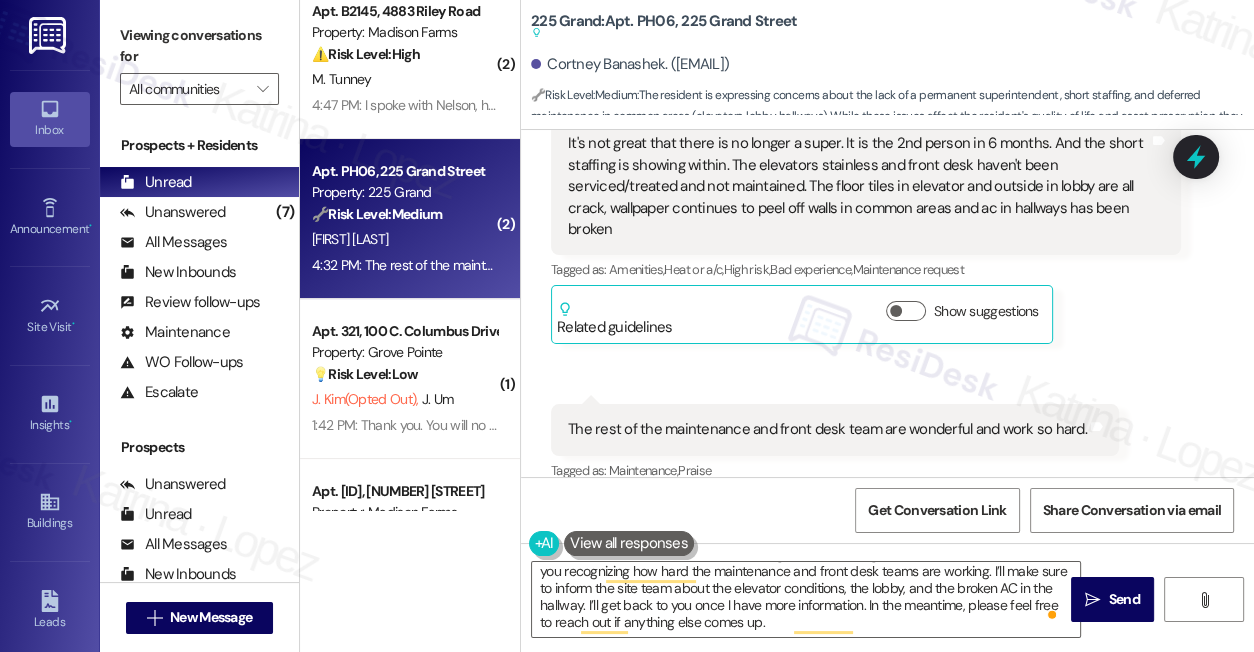 click on "It's not great that there is no longer a super. It is the 2nd person in 6 months. And the short staffing is showing within.  The elevators stainless and front desk haven't been serviced/treated and not maintained. The floor tiles in elevator and outside in lobby are all crack, wallpaper continues to peel off walls in common areas and ac in hallways has been broken" at bounding box center [858, 186] 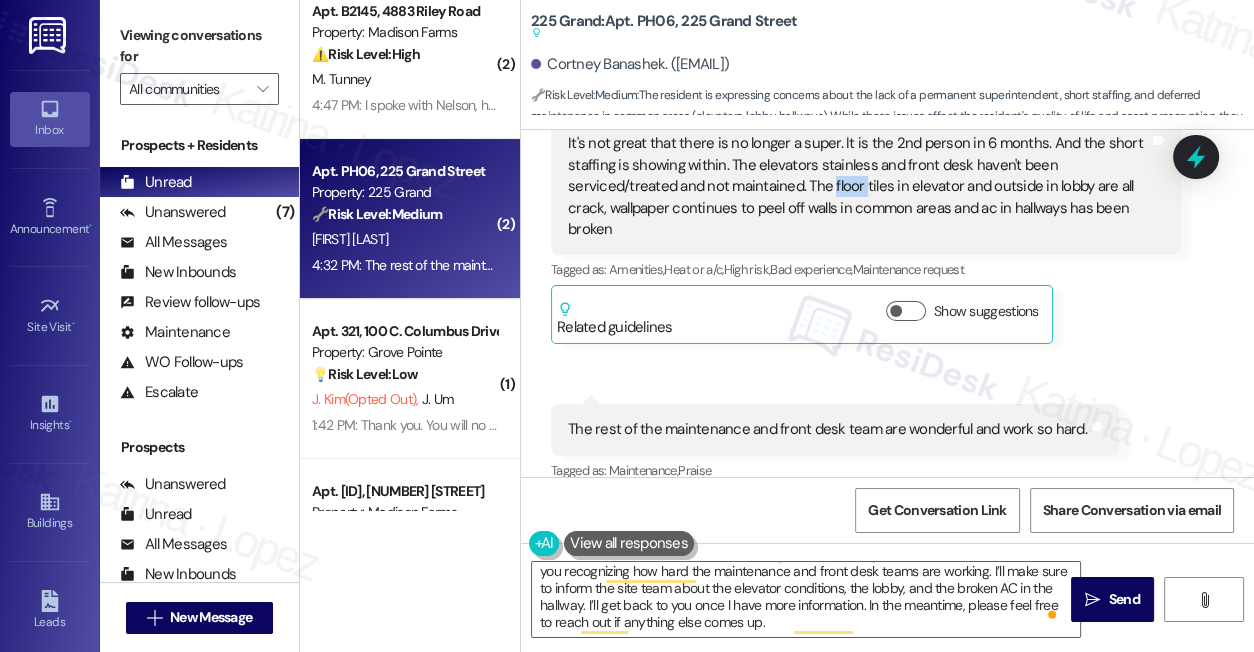 click on "It's not great that there is no longer a super. It is the 2nd person in 6 months. And the short staffing is showing within.  The elevators stainless and front desk haven't been serviced/treated and not maintained. The floor tiles in elevator and outside in lobby are all crack, wallpaper continues to peel off walls in common areas and ac in hallways has been broken" at bounding box center [858, 186] 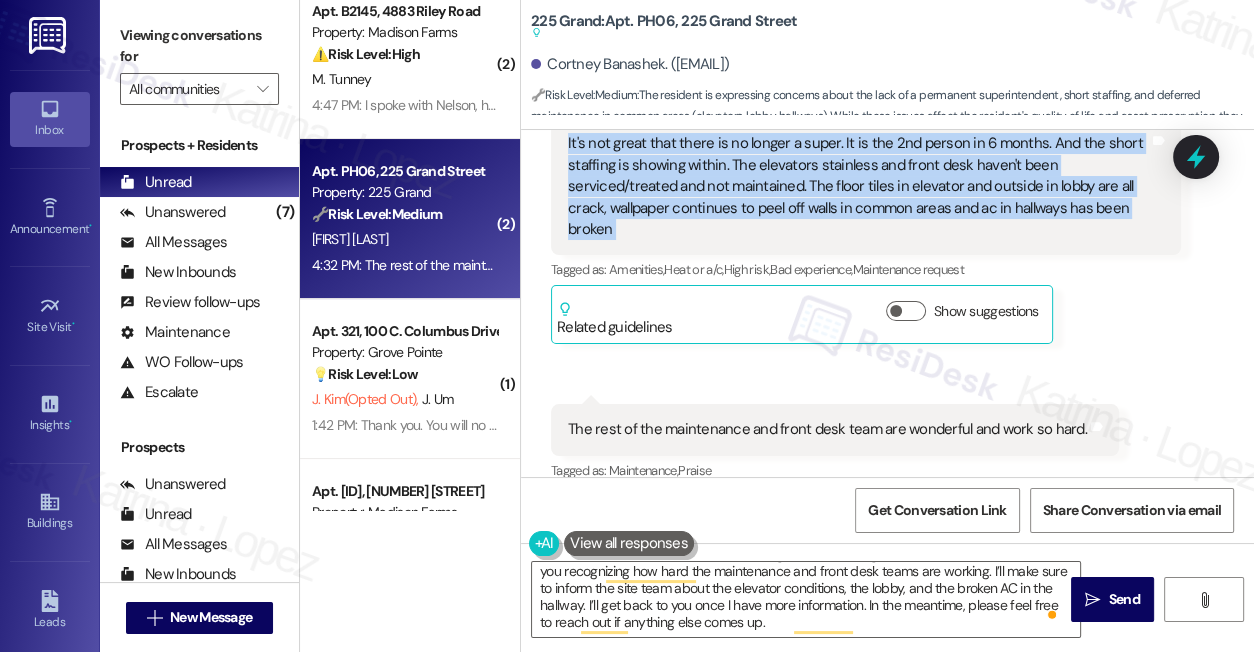 click on "It's not great that there is no longer a super. It is the 2nd person in 6 months. And the short staffing is showing within.  The elevators stainless and front desk haven't been serviced/treated and not maintained. The floor tiles in elevator and outside in lobby are all crack, wallpaper continues to peel off walls in common areas and ac in hallways has been broken" at bounding box center [858, 186] 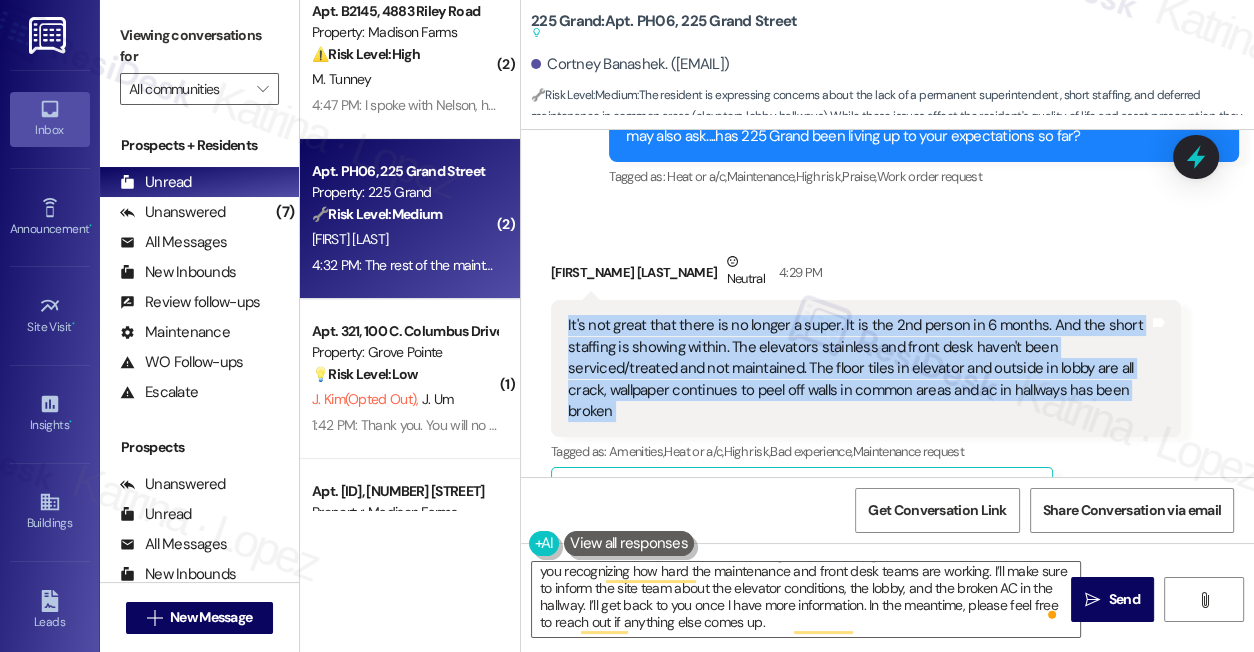click on "It's not great that there is no longer a super. It is the 2nd person in 6 months. And the short staffing is showing within.  The elevators stainless and front desk haven't been serviced/treated and not maintained. The floor tiles in elevator and outside in lobby are all crack, wallpaper continues to peel off walls in common areas and ac in hallways has been broken" at bounding box center (858, 368) 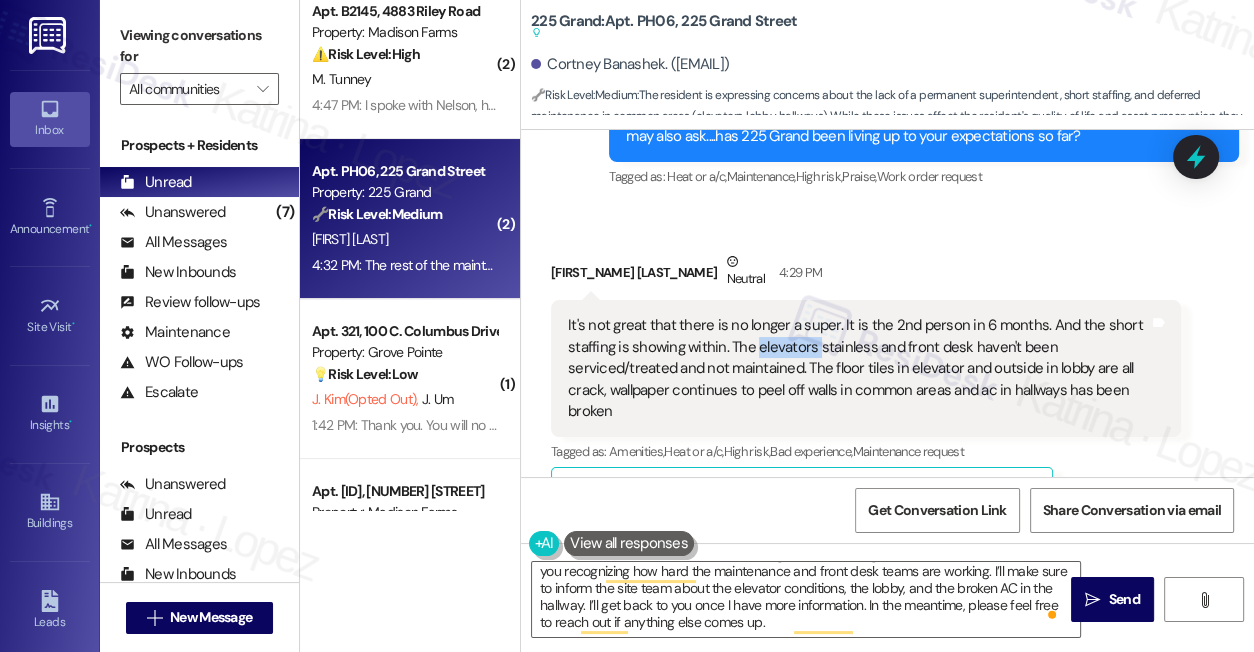 click on "It's not great that there is no longer a super. It is the 2nd person in 6 months. And the short staffing is showing within.  The elevators stainless and front desk haven't been serviced/treated and not maintained. The floor tiles in elevator and outside in lobby are all crack, wallpaper continues to peel off walls in common areas and ac in hallways has been broken" at bounding box center (858, 368) 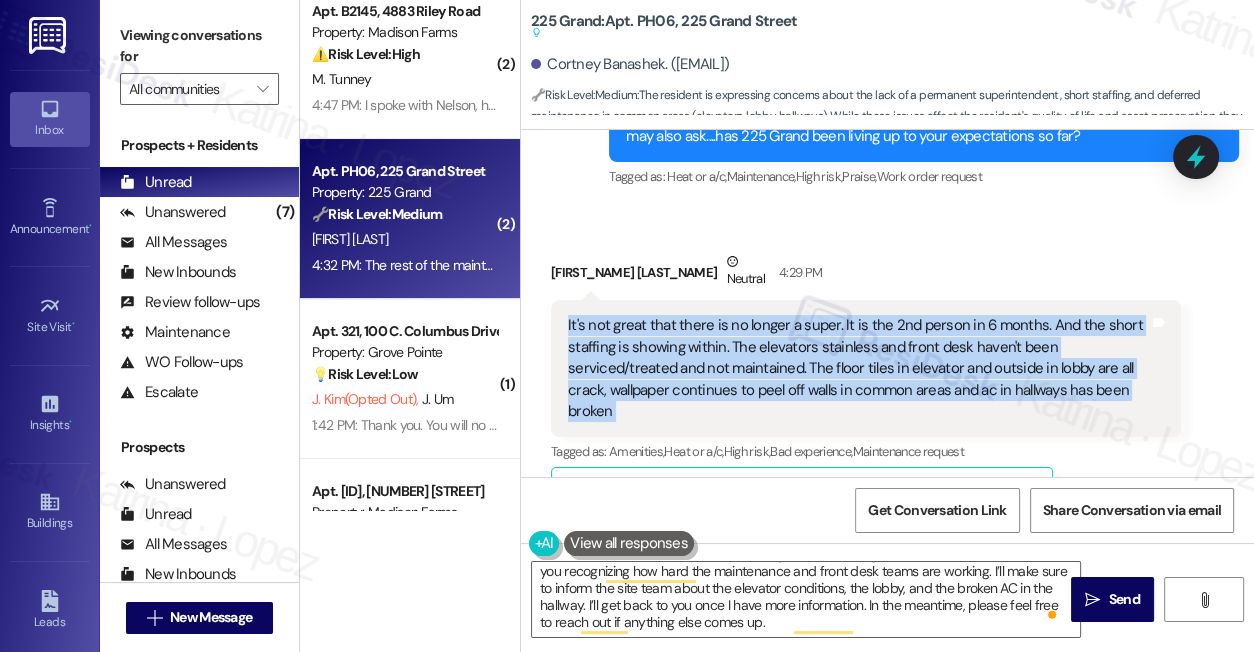 click on "It's not great that there is no longer a super. It is the 2nd person in 6 months. And the short staffing is showing within.  The elevators stainless and front desk haven't been serviced/treated and not maintained. The floor tiles in elevator and outside in lobby are all crack, wallpaper continues to peel off walls in common areas and ac in hallways has been broken" at bounding box center (858, 368) 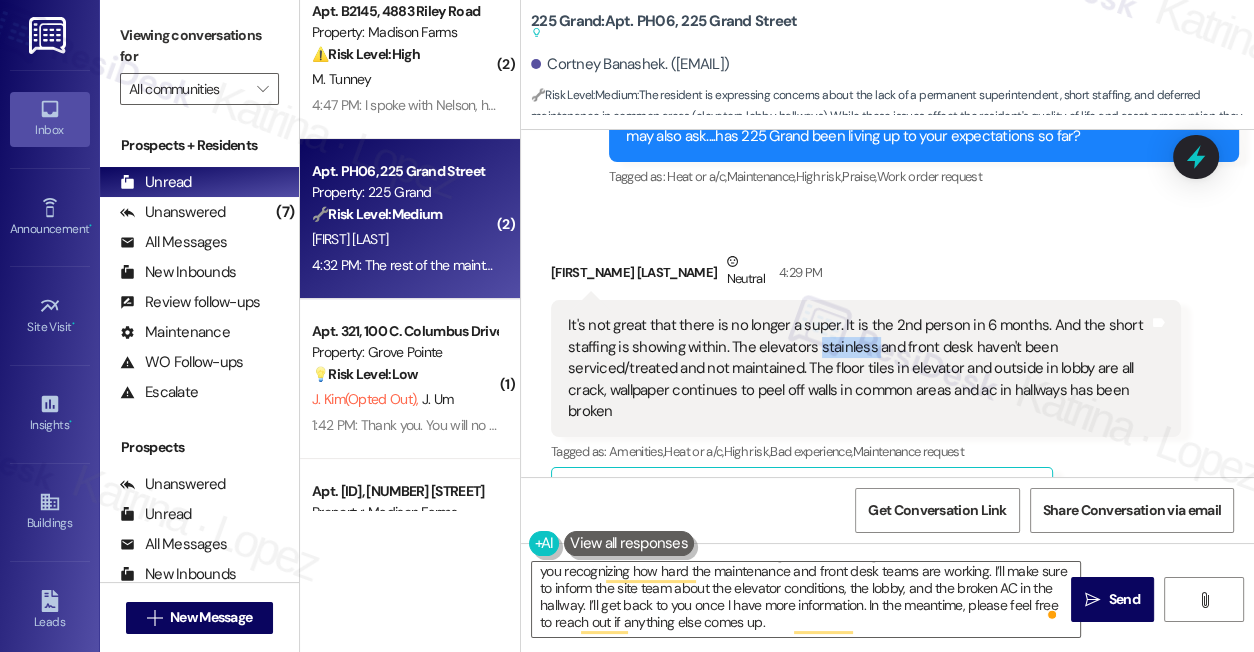 click on "It's not great that there is no longer a super. It is the 2nd person in 6 months. And the short staffing is showing within.  The elevators stainless and front desk haven't been serviced/treated and not maintained. The floor tiles in elevator and outside in lobby are all crack, wallpaper continues to peel off walls in common areas and ac in hallways has been broken" at bounding box center (858, 368) 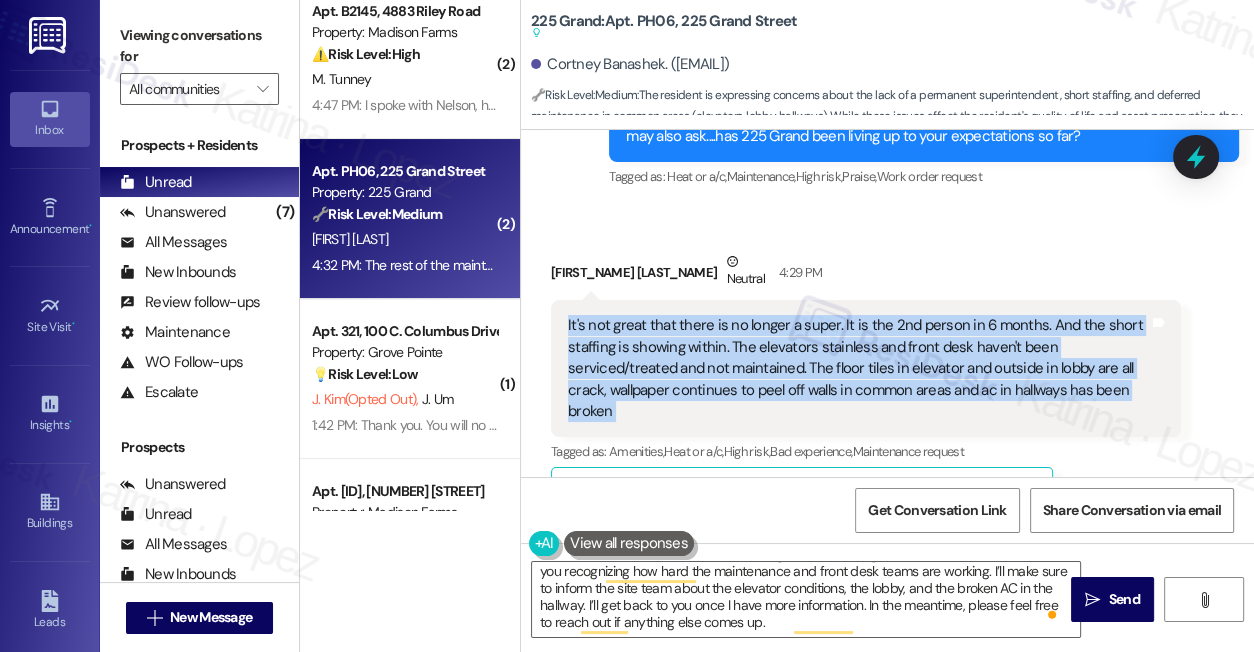 click on "It's not great that there is no longer a super. It is the 2nd person in 6 months. And the short staffing is showing within.  The elevators stainless and front desk haven't been serviced/treated and not maintained. The floor tiles in elevator and outside in lobby are all crack, wallpaper continues to peel off walls in common areas and ac in hallways has been broken" at bounding box center (858, 368) 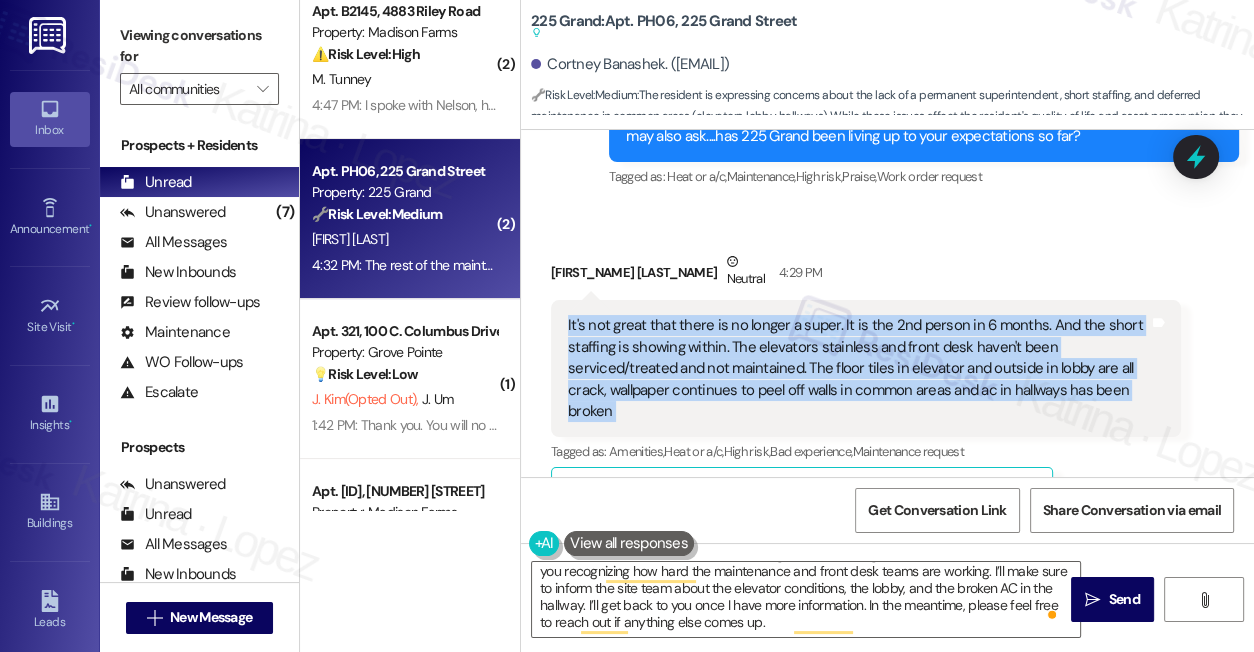 click on "It's not great that there is no longer a super. It is the 2nd person in 6 months. And the short staffing is showing within.  The elevators stainless and front desk haven't been serviced/treated and not maintained. The floor tiles in elevator and outside in lobby are all crack, wallpaper continues to peel off walls in common areas and ac in hallways has been broken" at bounding box center (858, 368) 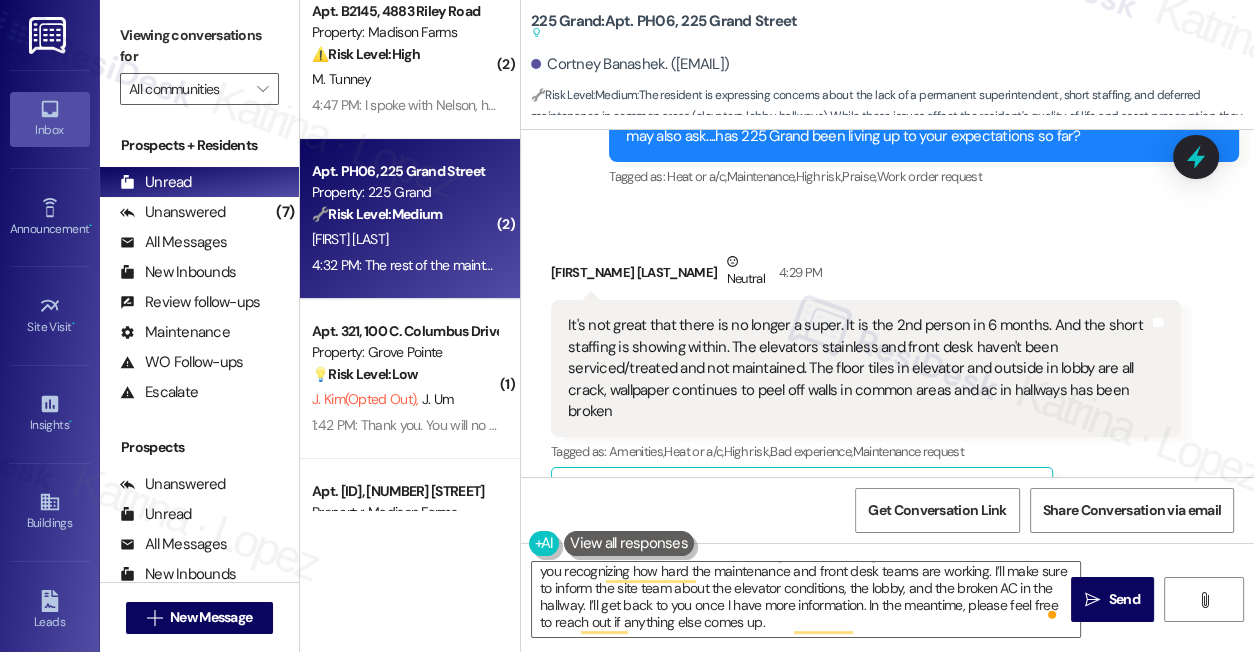 click on "Viewing conversations for" at bounding box center [199, 46] 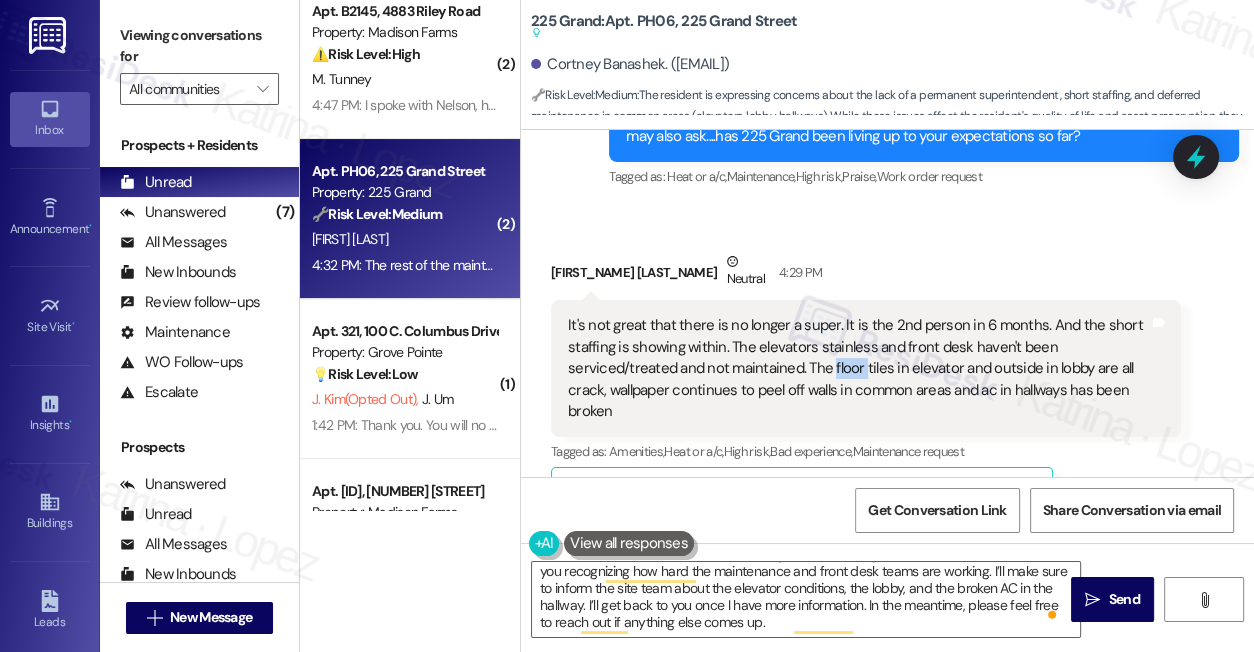 click on "It's not great that there is no longer a super. It is the 2nd person in 6 months. And the short staffing is showing within.  The elevators stainless and front desk haven't been serviced/treated and not maintained. The floor tiles in elevator and outside in lobby are all crack, wallpaper continues to peel off walls in common areas and ac in hallways has been broken" at bounding box center [858, 368] 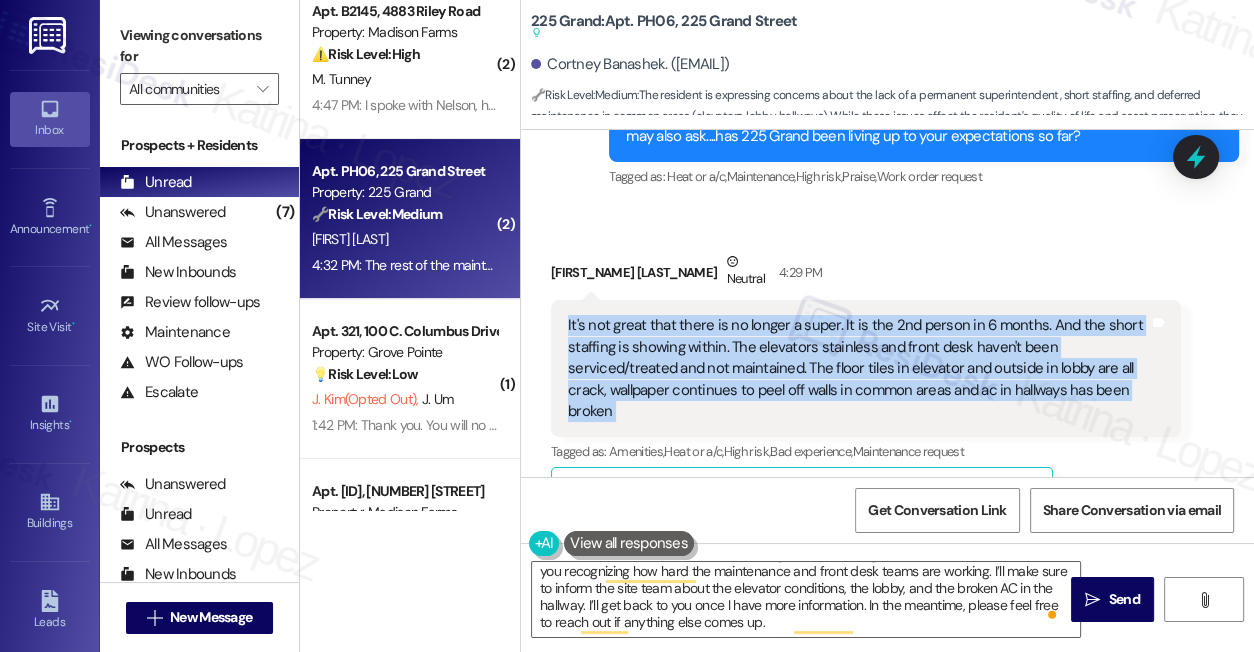 click on "It's not great that there is no longer a super. It is the 2nd person in 6 months. And the short staffing is showing within.  The elevators stainless and front desk haven't been serviced/treated and not maintained. The floor tiles in elevator and outside in lobby are all crack, wallpaper continues to peel off walls in common areas and ac in hallways has been broken" at bounding box center (858, 368) 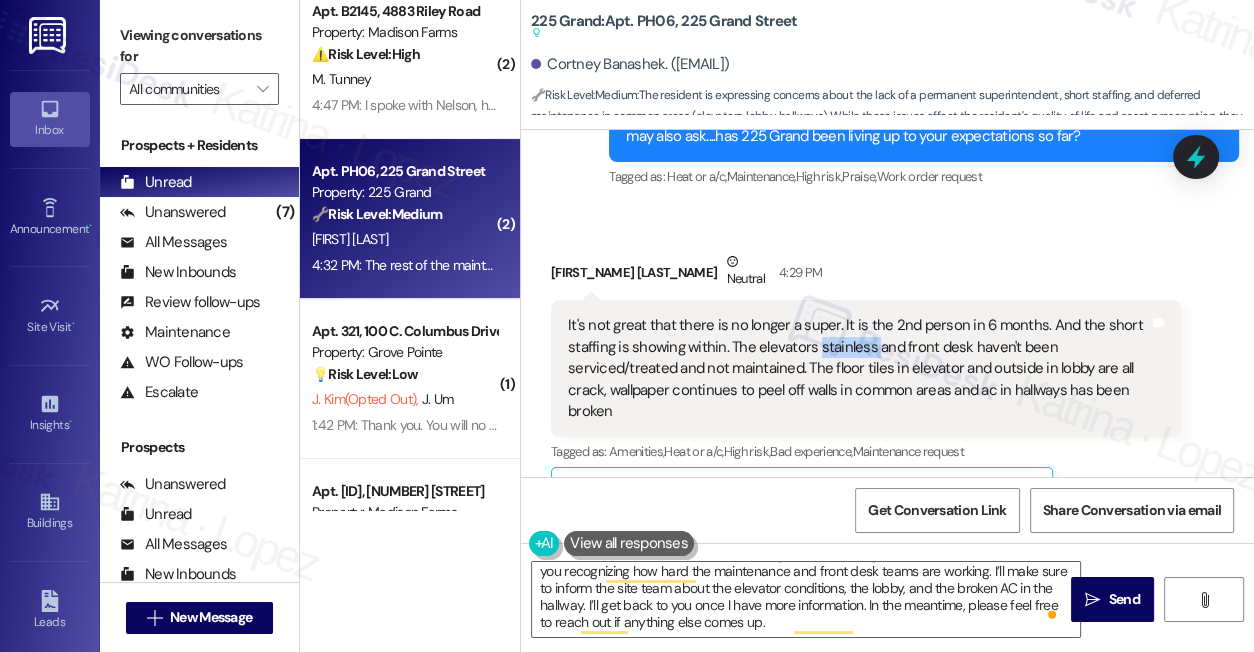 click on "It's not great that there is no longer a super. It is the 2nd person in 6 months. And the short staffing is showing within.  The elevators stainless and front desk haven't been serviced/treated and not maintained. The floor tiles in elevator and outside in lobby are all crack, wallpaper continues to peel off walls in common areas and ac in hallways has been broken" at bounding box center [858, 368] 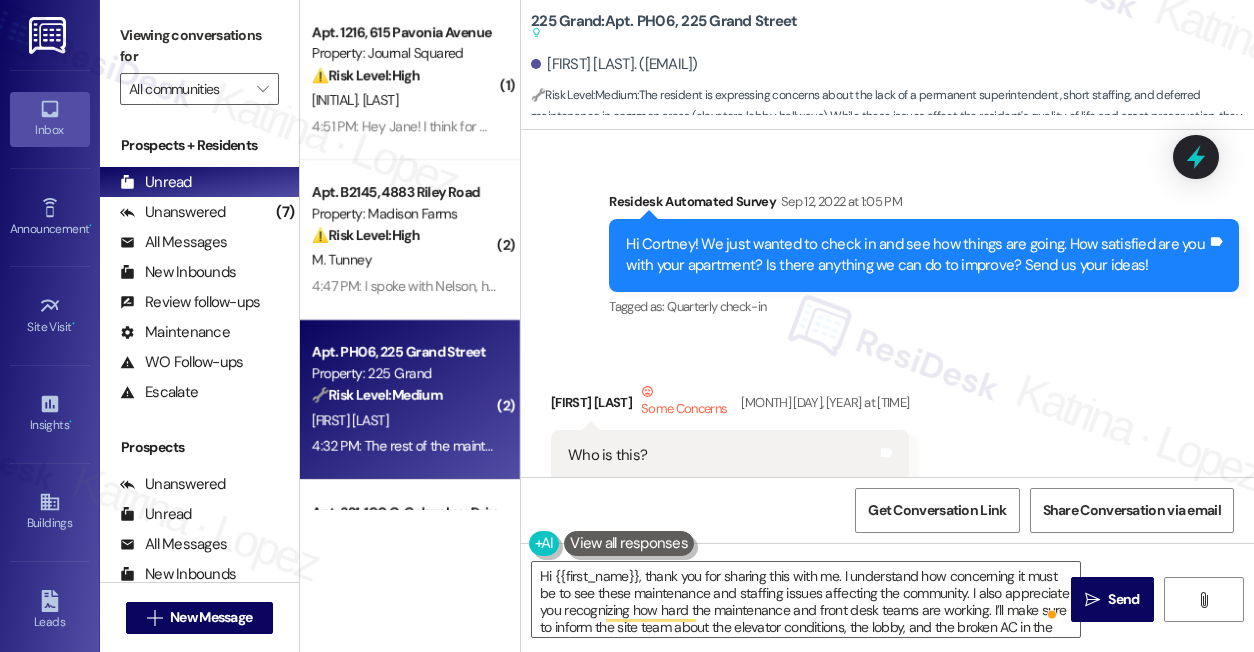 scroll, scrollTop: 0, scrollLeft: 0, axis: both 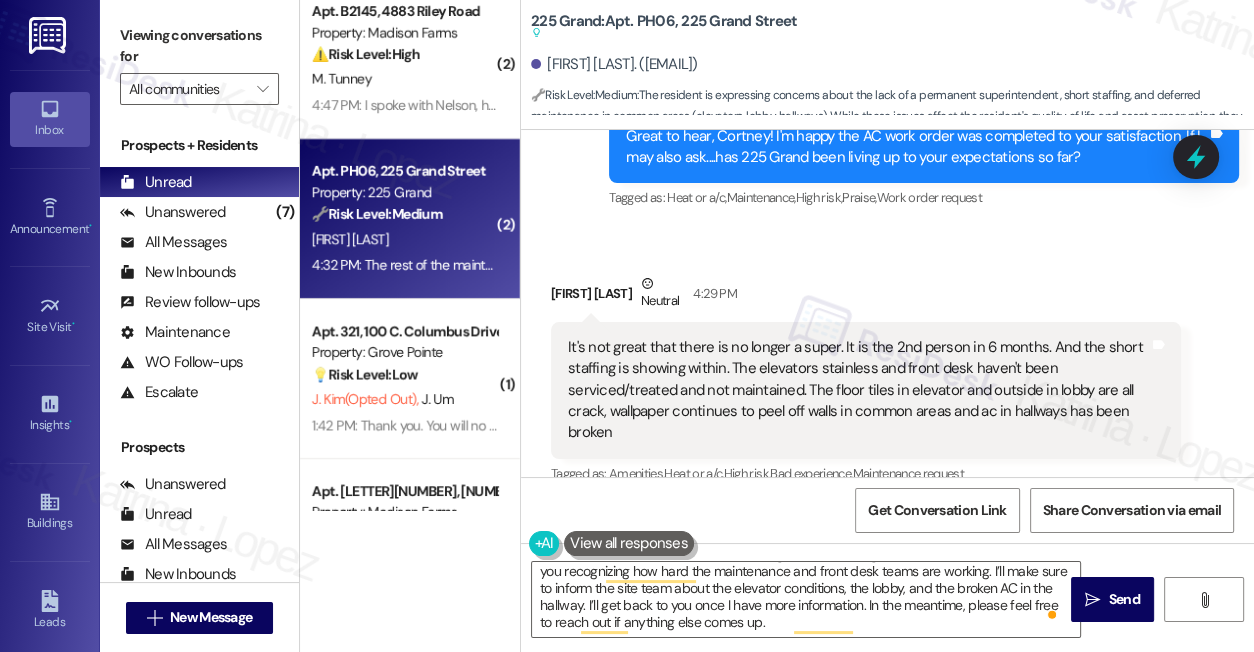 click on "Viewing conversations for" at bounding box center (199, 46) 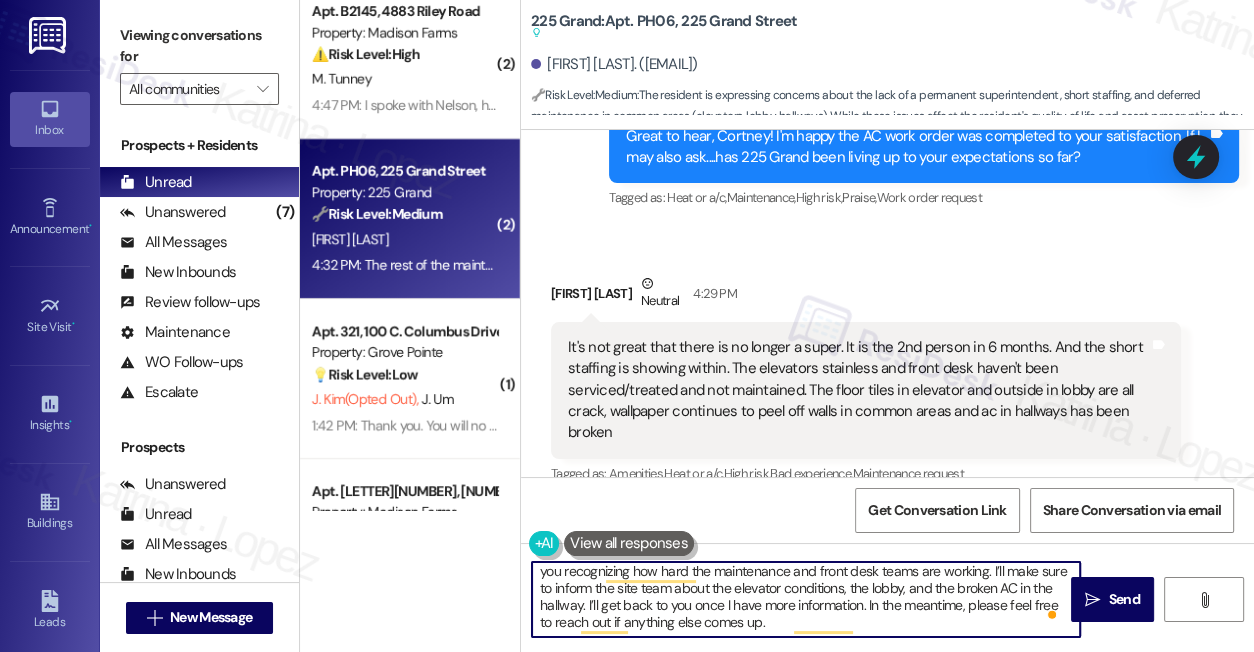 click on "Hi {{first_name}}, thank you for sharing this with me. I understand how concerning it must be to see these maintenance and staffing issues affecting the community. I also appreciate you recognizing how hard the maintenance and front desk teams are working. I’ll make sure to inform the site team about the elevator conditions, the lobby, and the broken AC in the hallway. I’ll get back to you once I have more information. In the meantime, please feel free to reach out if anything else comes up." at bounding box center [806, 599] 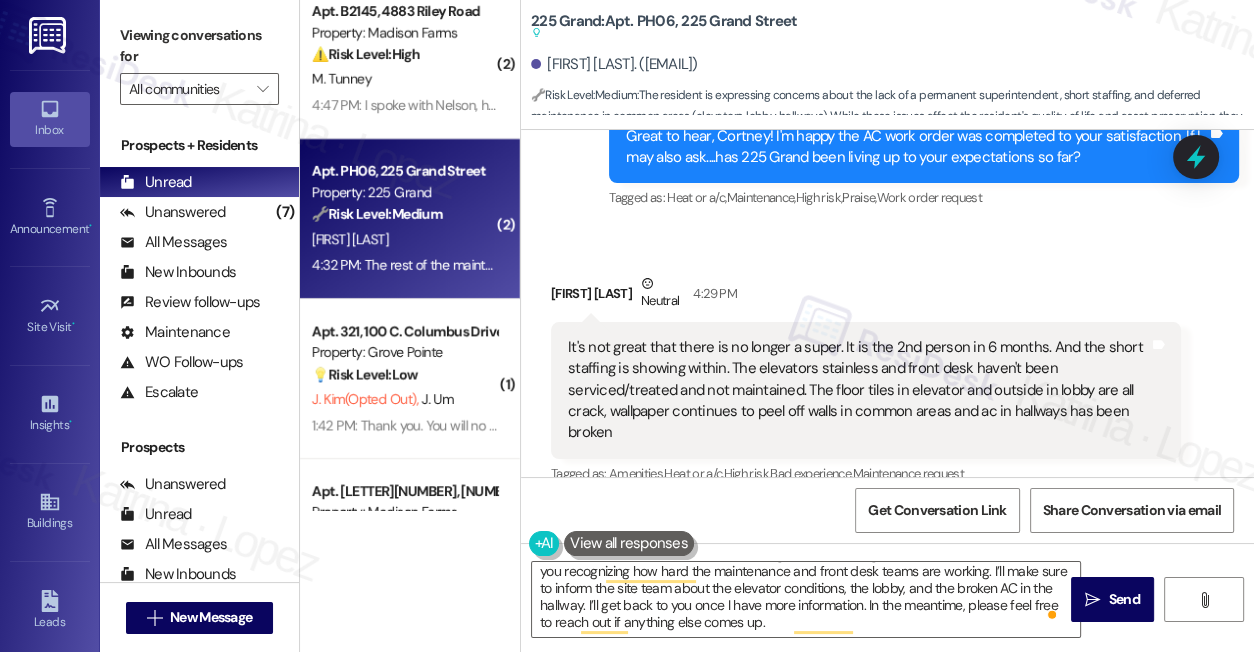 click on "It's not great that there is no longer a super. It is the 2nd person in 6 months. And the short staffing is showing within.  The elevators stainless and front desk haven't been serviced/treated and not maintained. The floor tiles in elevator and outside in lobby are all crack, wallpaper continues to peel off walls in common areas and ac in hallways has been broken" at bounding box center [858, 390] 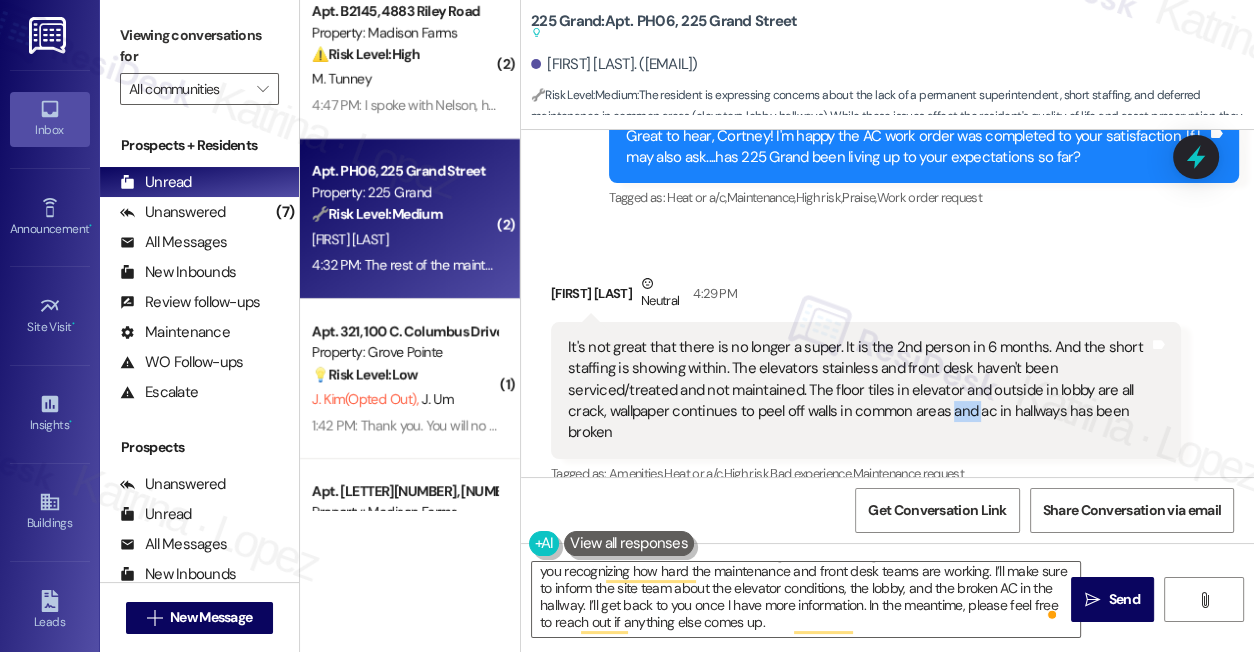 click on "It's not great that there is no longer a super. It is the 2nd person in 6 months. And the short staffing is showing within.  The elevators stainless and front desk haven't been serviced/treated and not maintained. The floor tiles in elevator and outside in lobby are all crack, wallpaper continues to peel off walls in common areas and ac in hallways has been broken" at bounding box center [858, 390] 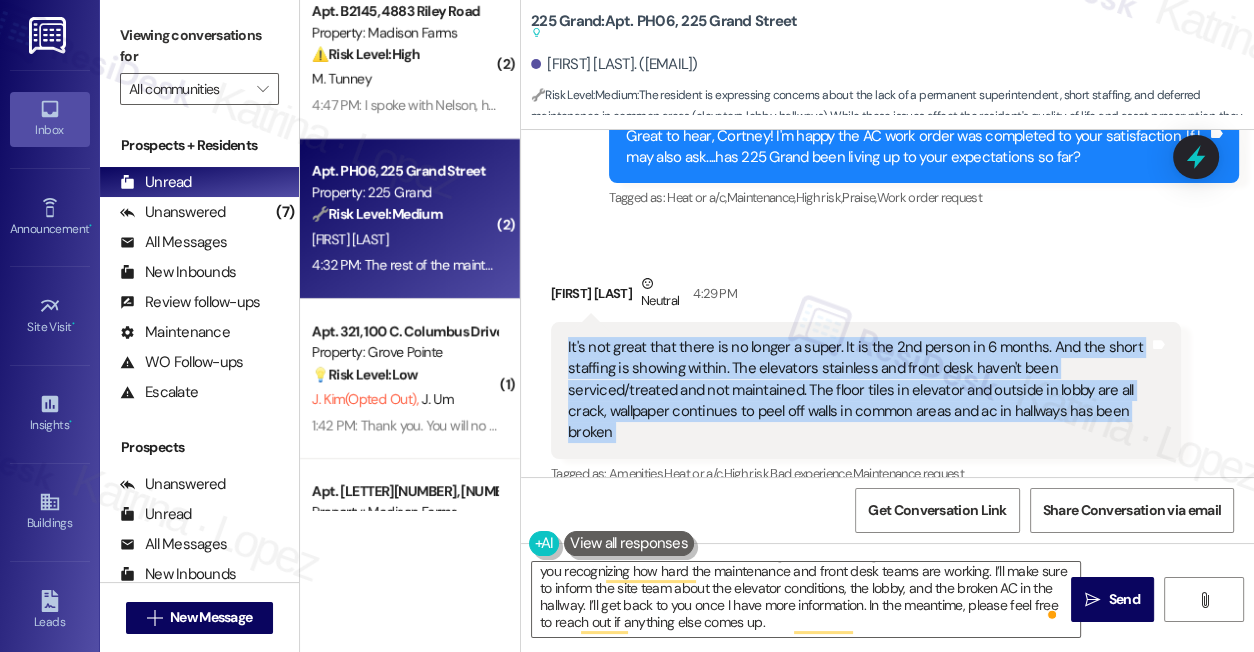click on "It's not great that there is no longer a super. It is the 2nd person in 6 months. And the short staffing is showing within.  The elevators stainless and front desk haven't been serviced/treated and not maintained. The floor tiles in elevator and outside in lobby are all crack, wallpaper continues to peel off walls in common areas and ac in hallways has been broken" at bounding box center (858, 390) 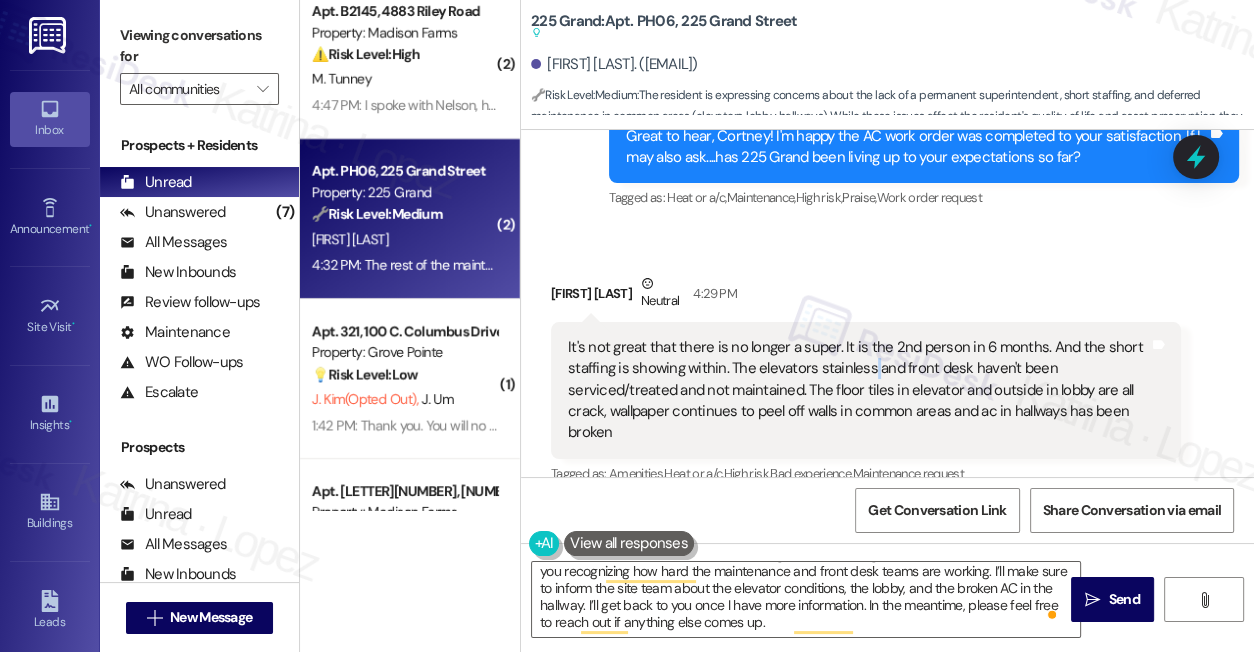 click on "It's not great that there is no longer a super. It is the 2nd person in 6 months. And the short staffing is showing within.  The elevators stainless and front desk haven't been serviced/treated and not maintained. The floor tiles in elevator and outside in lobby are all crack, wallpaper continues to peel off walls in common areas and ac in hallways has been broken" at bounding box center (858, 390) 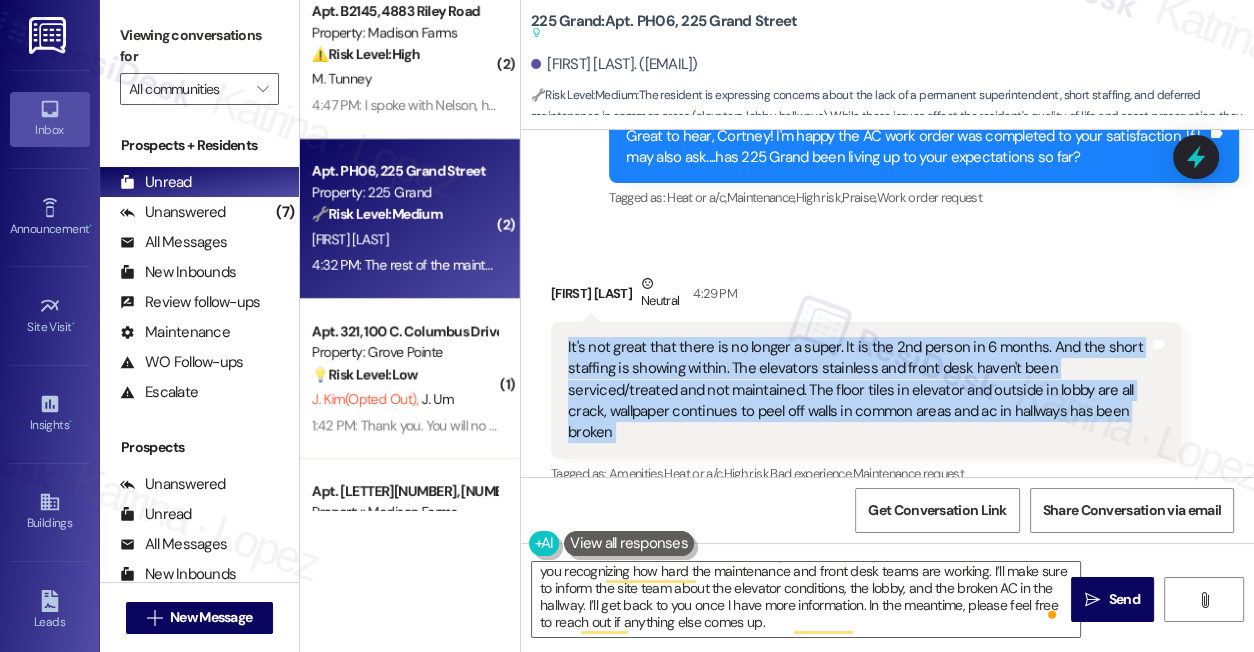 click on "It's not great that there is no longer a super. It is the 2nd person in 6 months. And the short staffing is showing within.  The elevators stainless and front desk haven't been serviced/treated and not maintained. The floor tiles in elevator and outside in lobby are all crack, wallpaper continues to peel off walls in common areas and ac in hallways has been broken" at bounding box center (858, 390) 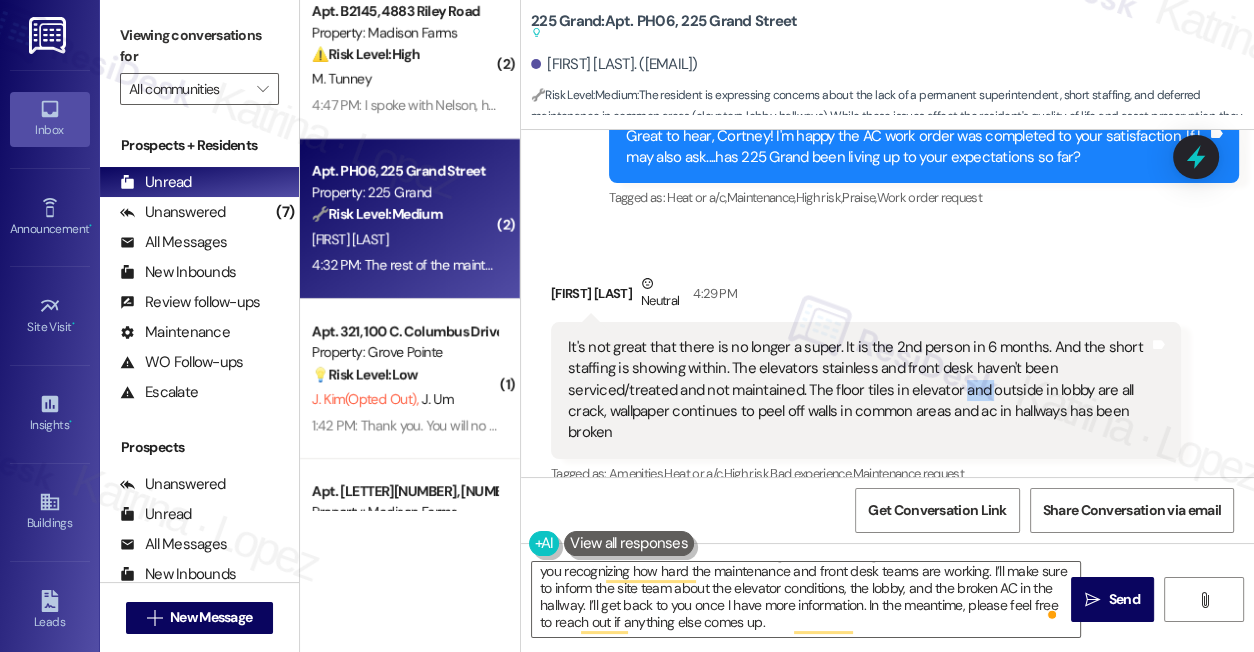 click on "It's not great that there is no longer a super. It is the 2nd person in 6 months. And the short staffing is showing within.  The elevators stainless and front desk haven't been serviced/treated and not maintained. The floor tiles in elevator and outside in lobby are all crack, wallpaper continues to peel off walls in common areas and ac in hallways has been broken" at bounding box center [858, 390] 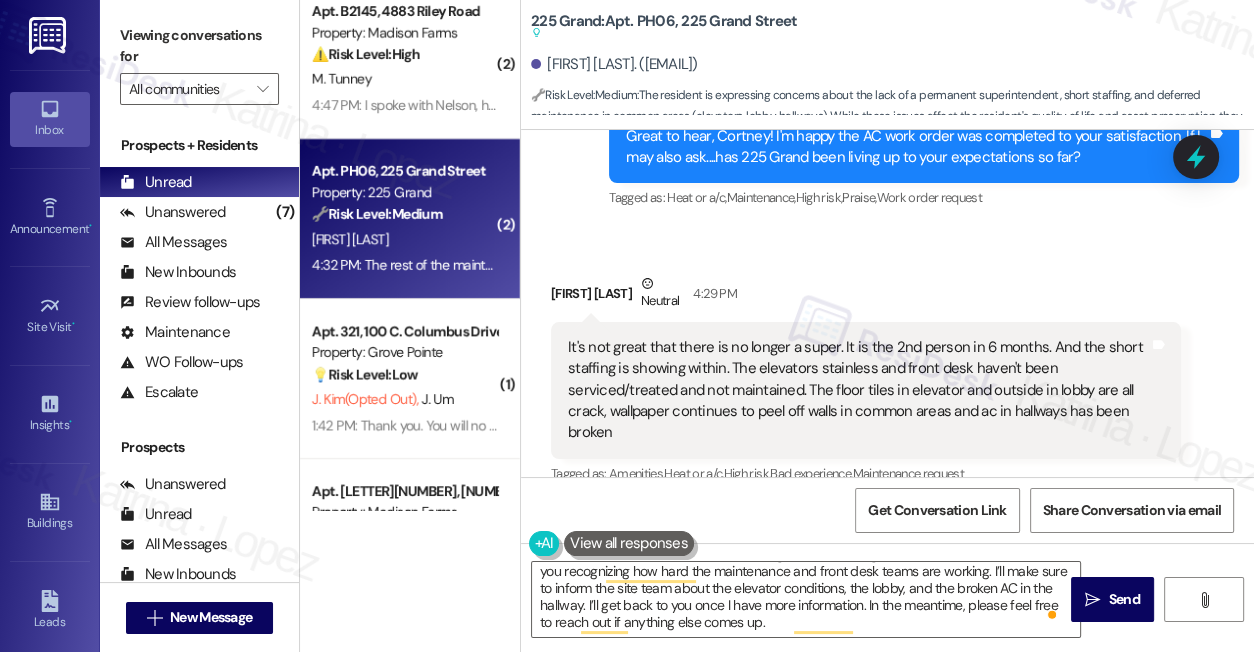 click on "It's not great that there is no longer a super. It is the 2nd person in 6 months. And the short staffing is showing within.  The elevators stainless and front desk haven't been serviced/treated and not maintained. The floor tiles in elevator and outside in lobby are all crack, wallpaper continues to peel off walls in common areas and ac in hallways has been broken" at bounding box center (858, 390) 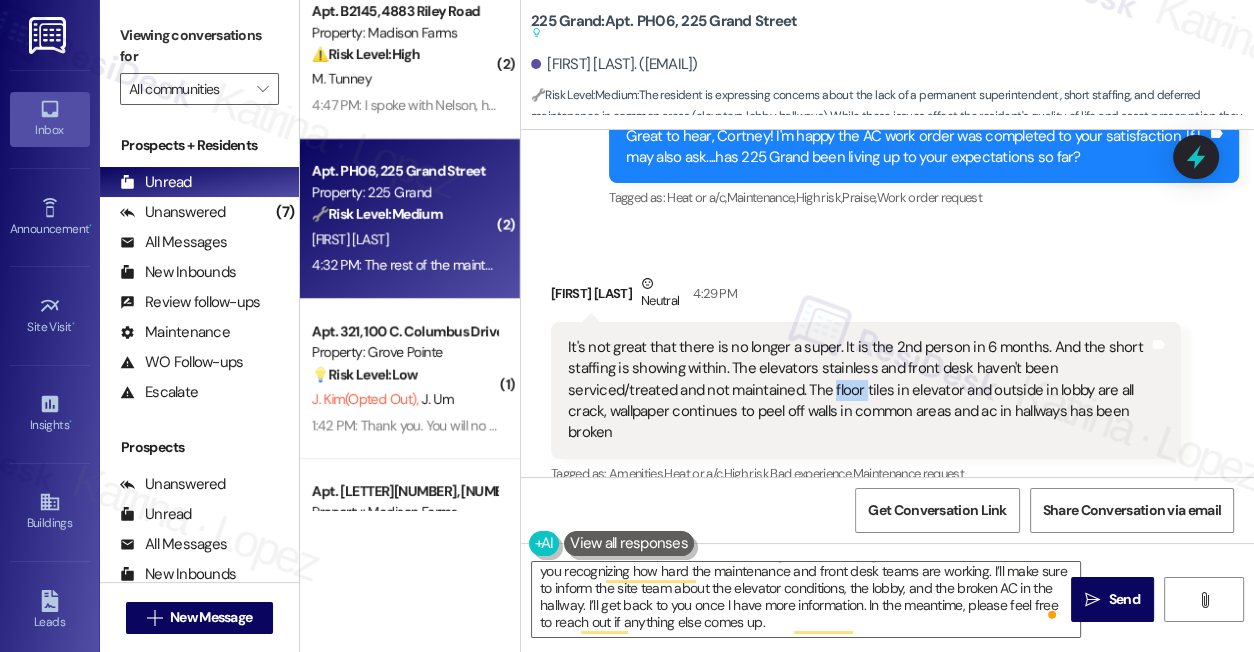 click on "It's not great that there is no longer a super. It is the 2nd person in 6 months. And the short staffing is showing within.  The elevators stainless and front desk haven't been serviced/treated and not maintained. The floor tiles in elevator and outside in lobby are all crack, wallpaper continues to peel off walls in common areas and ac in hallways has been broken" at bounding box center (858, 390) 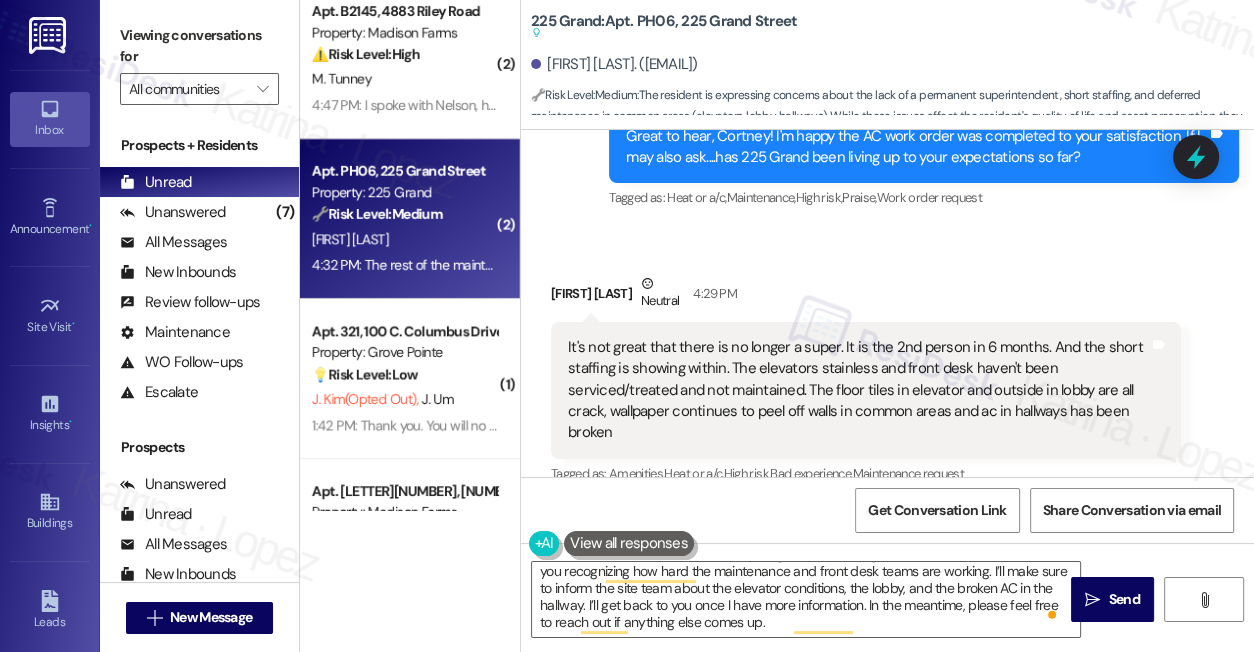 click on "Viewing conversations for" at bounding box center (199, 46) 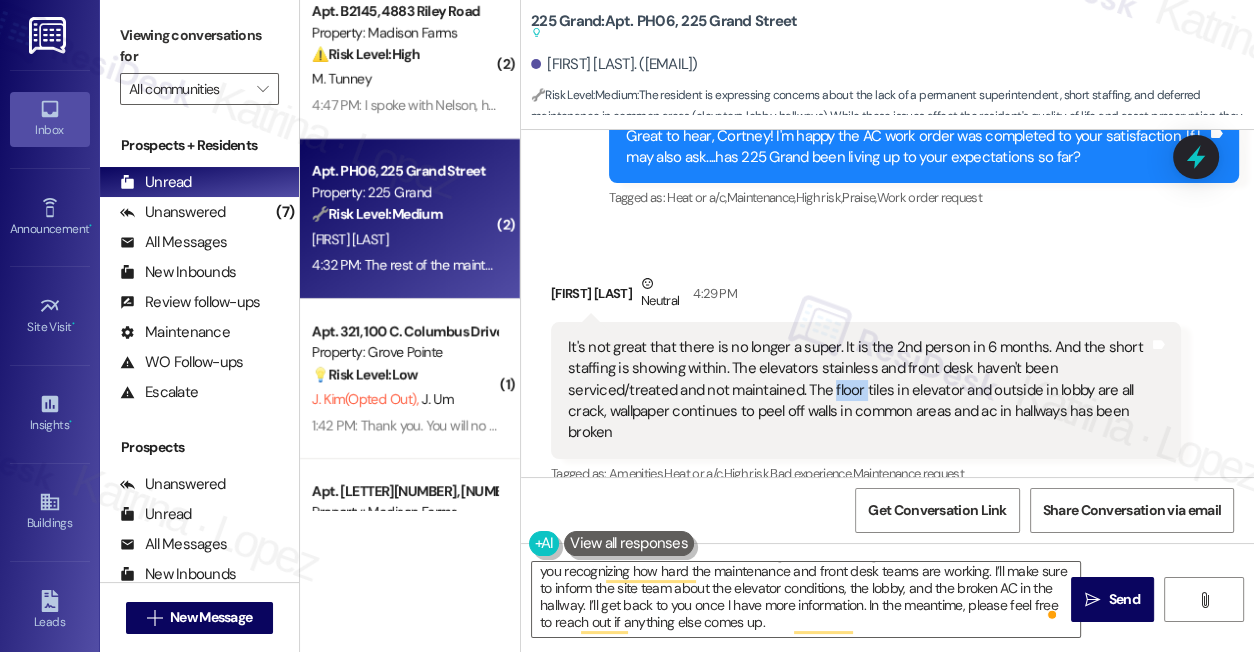 click on "It's not great that there is no longer a super. It is the 2nd person in 6 months. And the short staffing is showing within.  The elevators stainless and front desk haven't been serviced/treated and not maintained. The floor tiles in elevator and outside in lobby are all crack, wallpaper continues to peel off walls in common areas and ac in hallways has been broken" at bounding box center [858, 390] 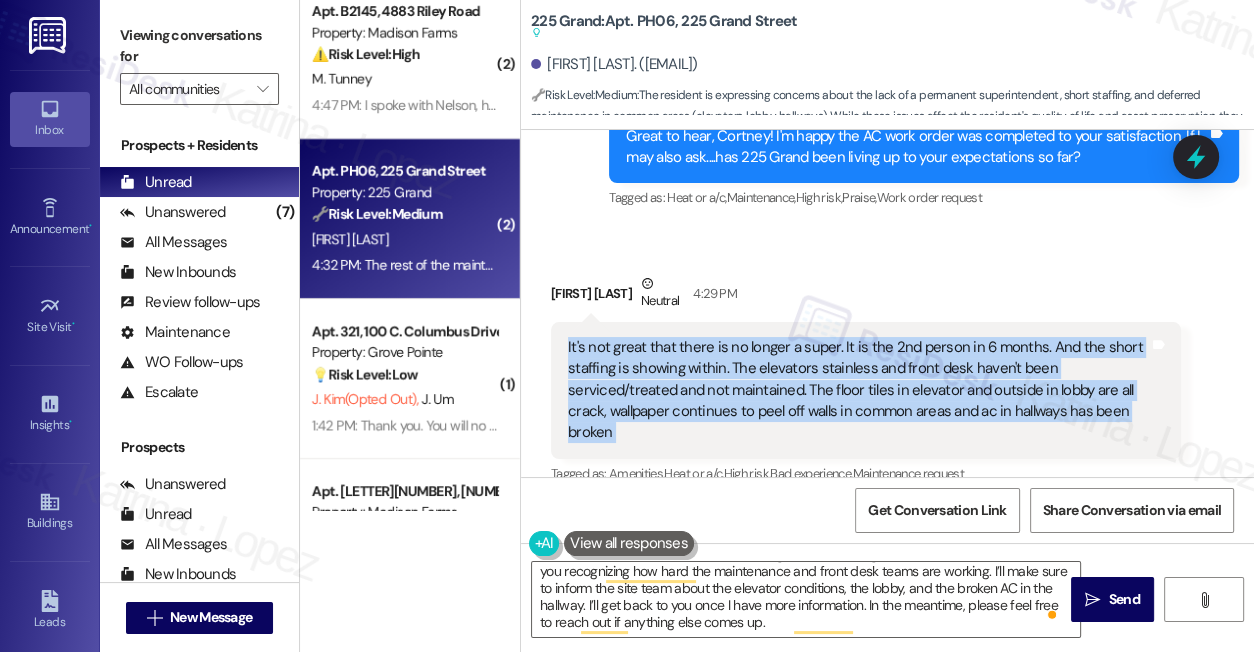 click on "It's not great that there is no longer a super. It is the 2nd person in 6 months. And the short staffing is showing within.  The elevators stainless and front desk haven't been serviced/treated and not maintained. The floor tiles in elevator and outside in lobby are all crack, wallpaper continues to peel off walls in common areas and ac in hallways has been broken" at bounding box center [858, 390] 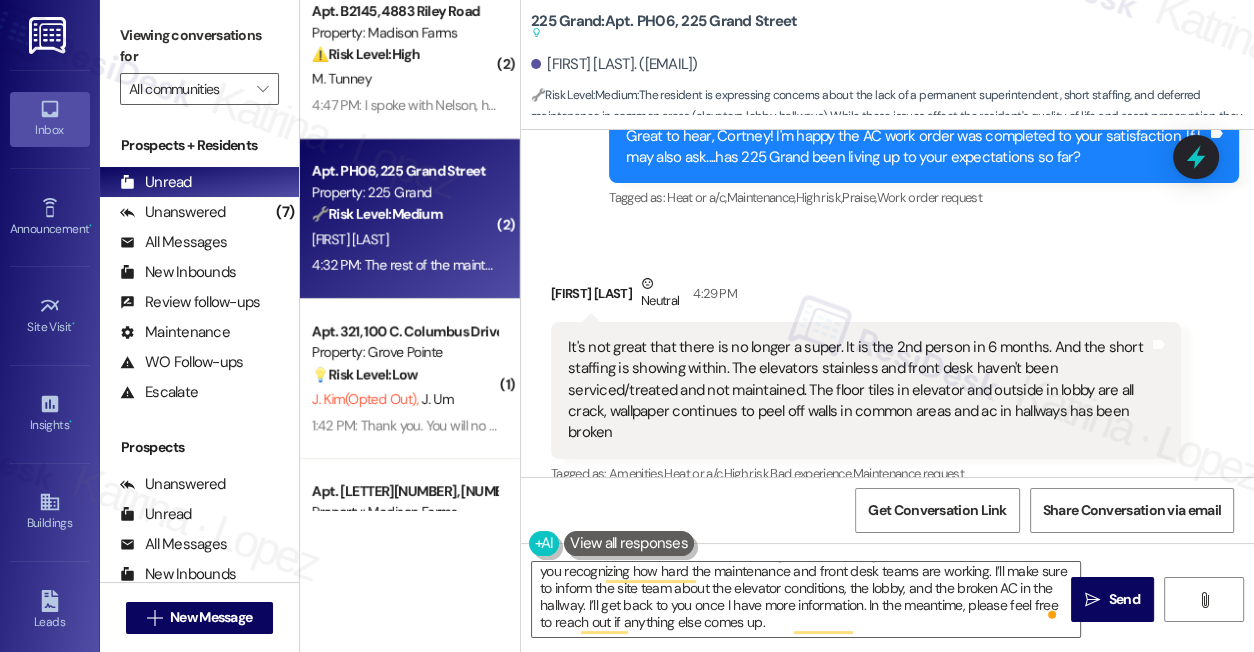 click on "Viewing conversations for" at bounding box center (199, 46) 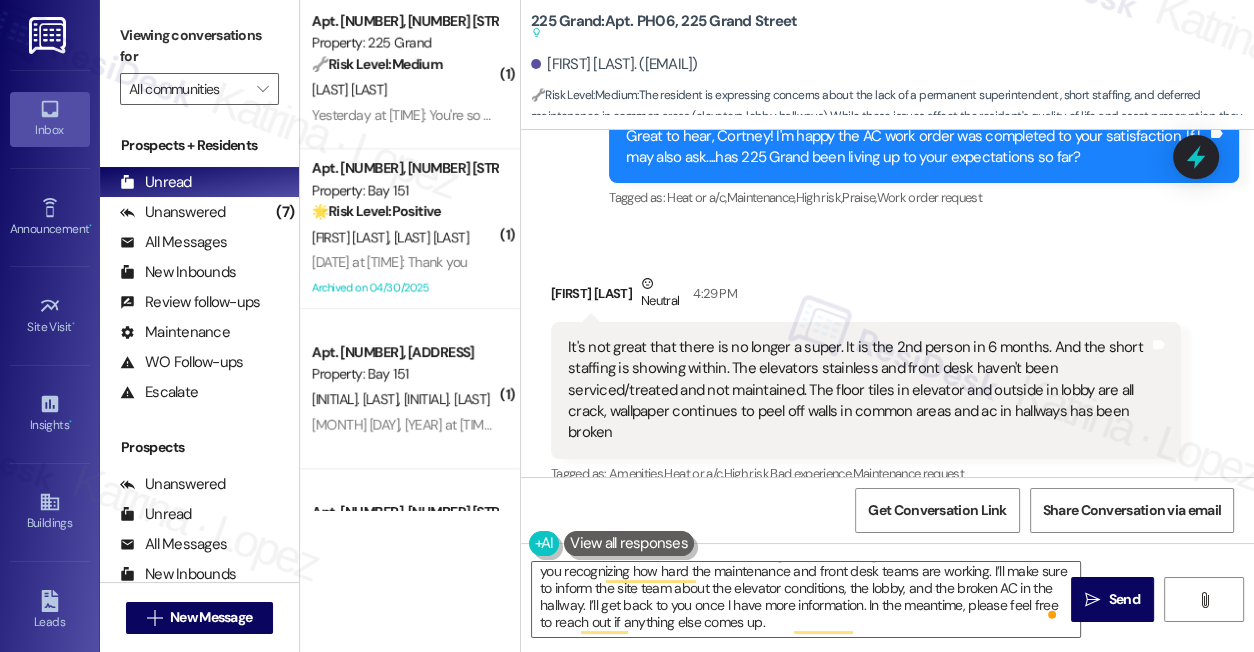 scroll, scrollTop: 1545, scrollLeft: 0, axis: vertical 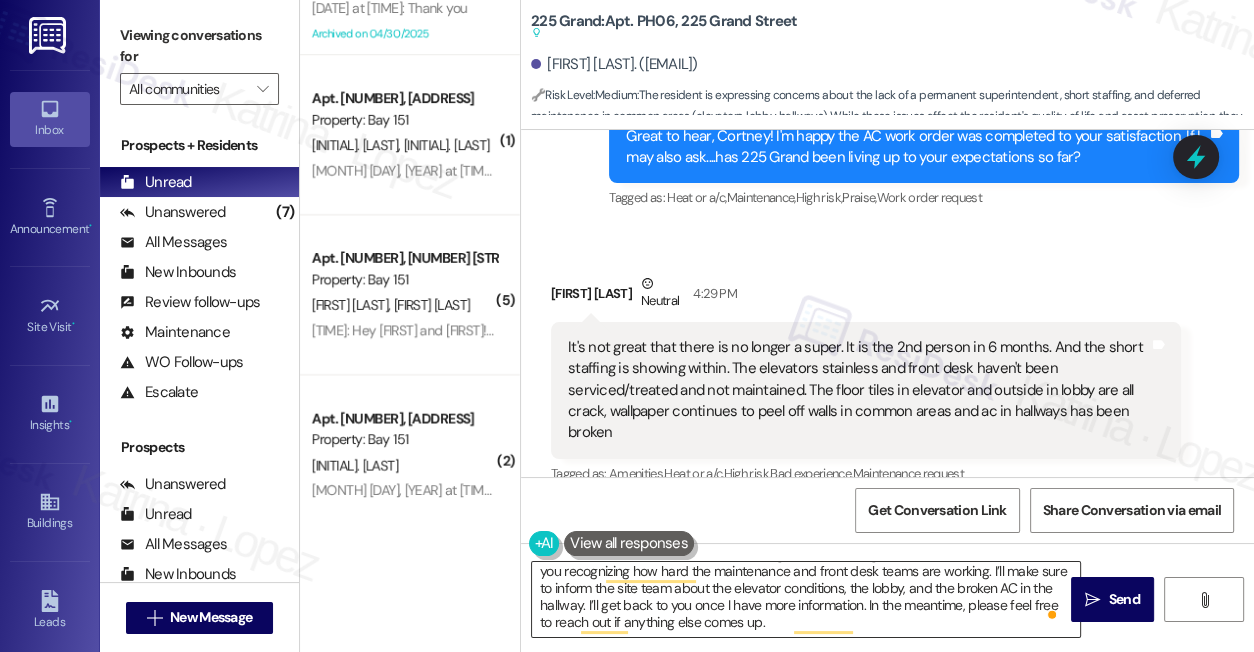 click on "Hi {{first_name}}, thank you for sharing this with me. I understand how concerning it must be to see these maintenance and staffing issues affecting the community. I also appreciate you recognizing how hard the maintenance and front desk teams are working. I’ll make sure to inform the site team about the elevator conditions, the lobby, and the broken AC in the hallway. I’ll get back to you once I have more information. In the meantime, please feel free to reach out if anything else comes up." at bounding box center [806, 599] 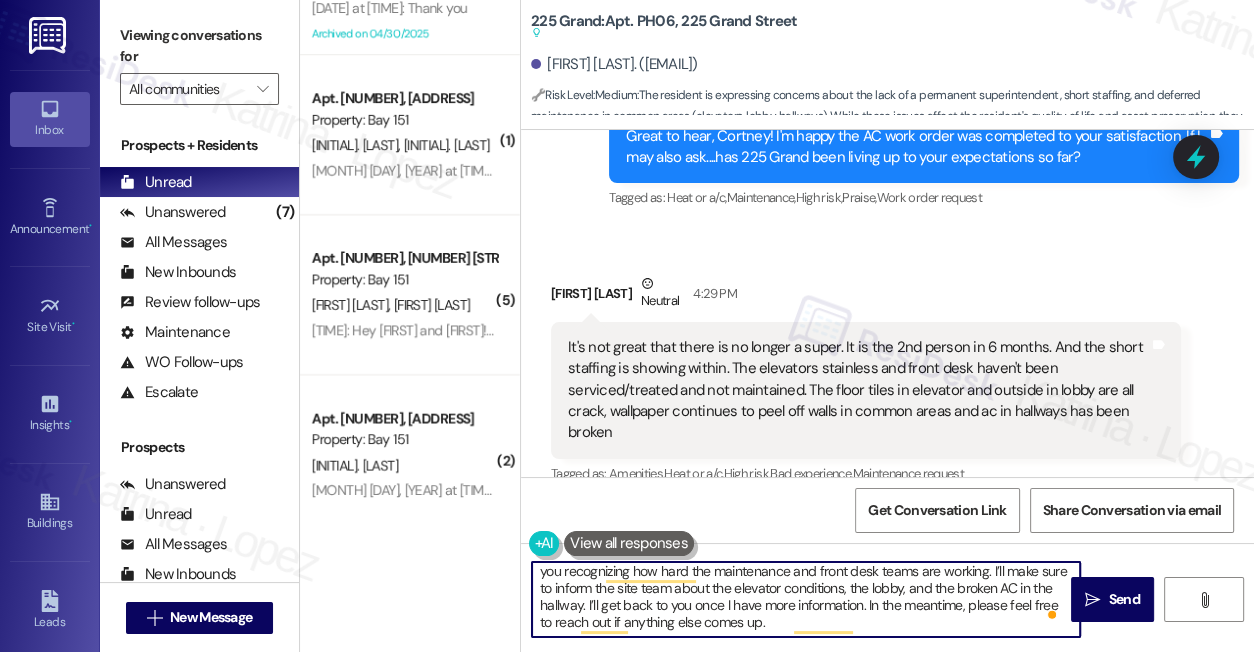click on "Hi {{first_name}}, thank you for sharing this with me. I understand how concerning it must be to see these maintenance and staffing issues affecting the community. I also appreciate you recognizing how hard the maintenance and front desk teams are working. I’ll make sure to inform the site team about the elevator conditions, the lobby, and the broken AC in the hallway. I’ll get back to you once I have more information. In the meantime, please feel free to reach out if anything else comes up." at bounding box center (806, 599) 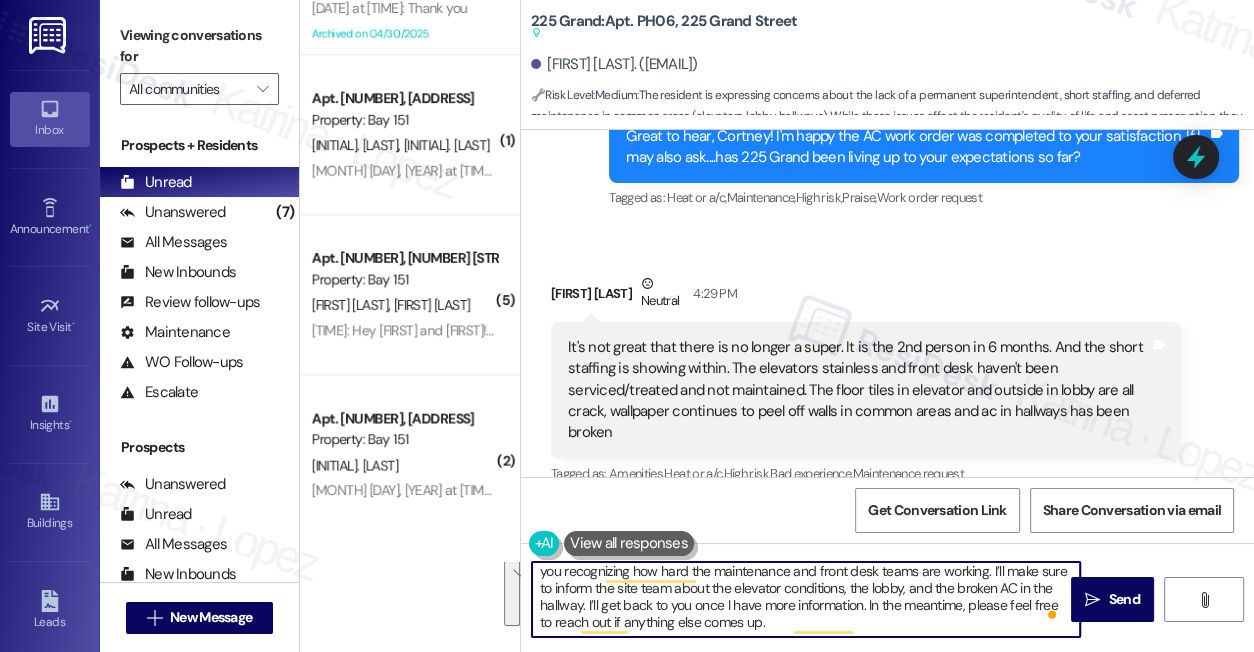 click on "Hi {{first_name}}, thank you for sharing this with me. I understand how concerning it must be to see these maintenance and staffing issues affecting the community. I also appreciate you recognizing how hard the maintenance and front desk teams are working. I’ll make sure to inform the site team about the elevator conditions, the lobby, and the broken AC in the hallway. I’ll get back to you once I have more information. In the meantime, please feel free to reach out if anything else comes up." at bounding box center (806, 599) 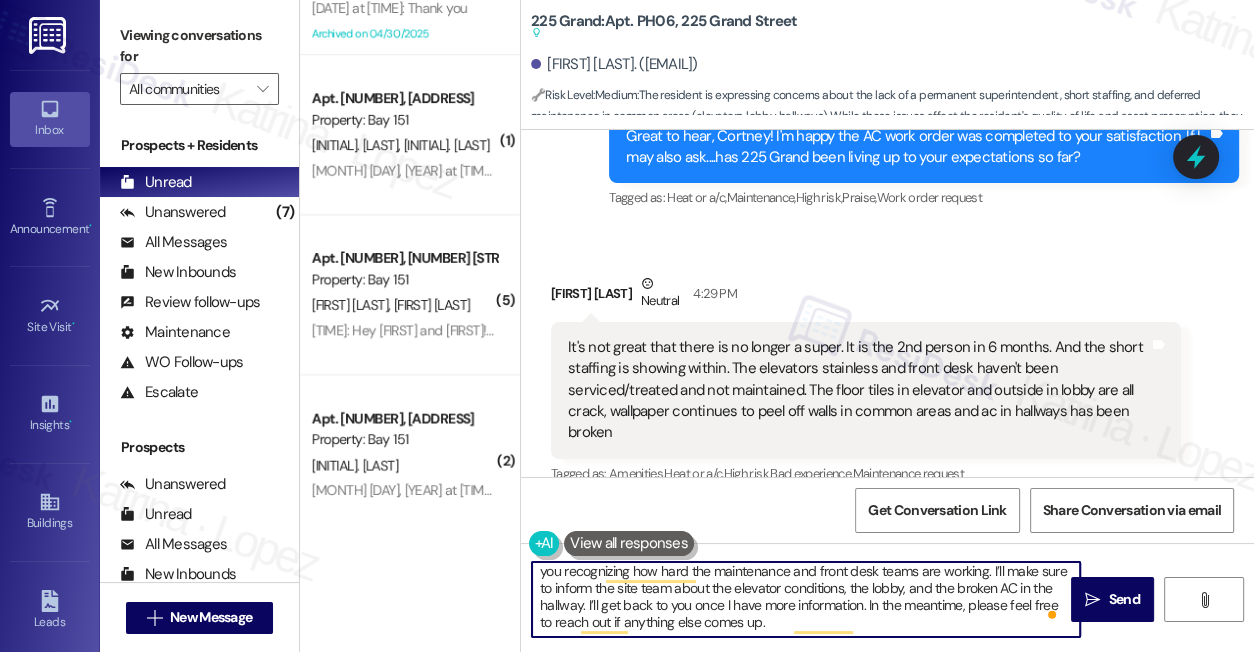 scroll, scrollTop: 13, scrollLeft: 0, axis: vertical 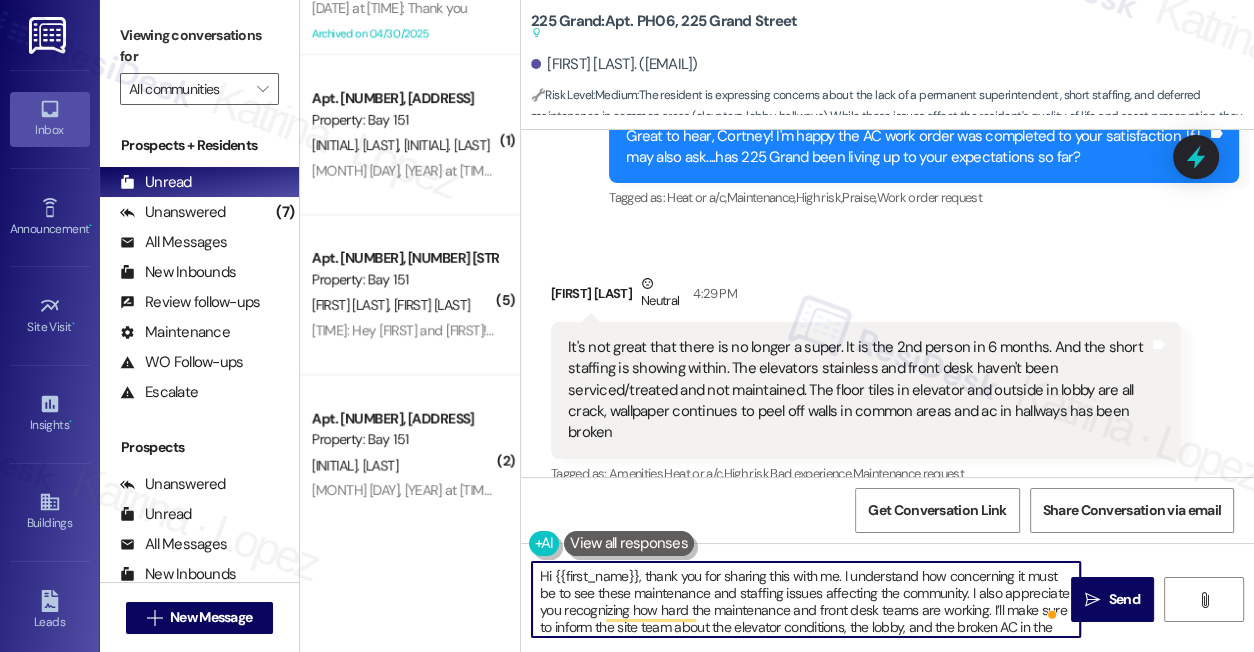 click on "Hi {{first_name}}, thank you for sharing this with me. I understand how concerning it must be to see these maintenance and staffing issues affecting the community. I also appreciate you recognizing how hard the maintenance and front desk teams are working. I’ll make sure to inform the site team about the elevator conditions, the lobby, and the broken AC in the hallway. I’ll get back to you once I have more information. In the meantime, please feel free to reach out if anything else comes up." at bounding box center [806, 599] 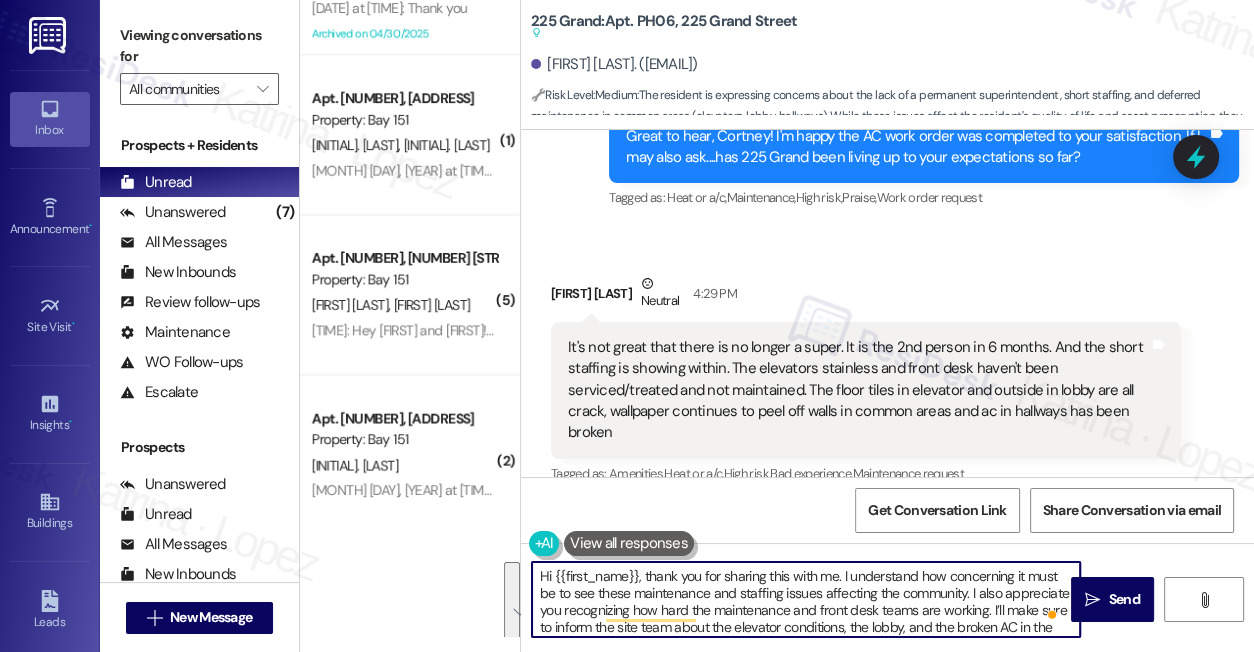 click on "Hi {{first_name}}, thank you for sharing this with me. I understand how concerning it must be to see these maintenance and staffing issues affecting the community. I also appreciate you recognizing how hard the maintenance and front desk teams are working. I’ll make sure to inform the site team about the elevator conditions, the lobby, and the broken AC in the hallway. I’ll get back to you once I have more information. In the meantime, please feel free to reach out if anything else comes up." at bounding box center [806, 599] 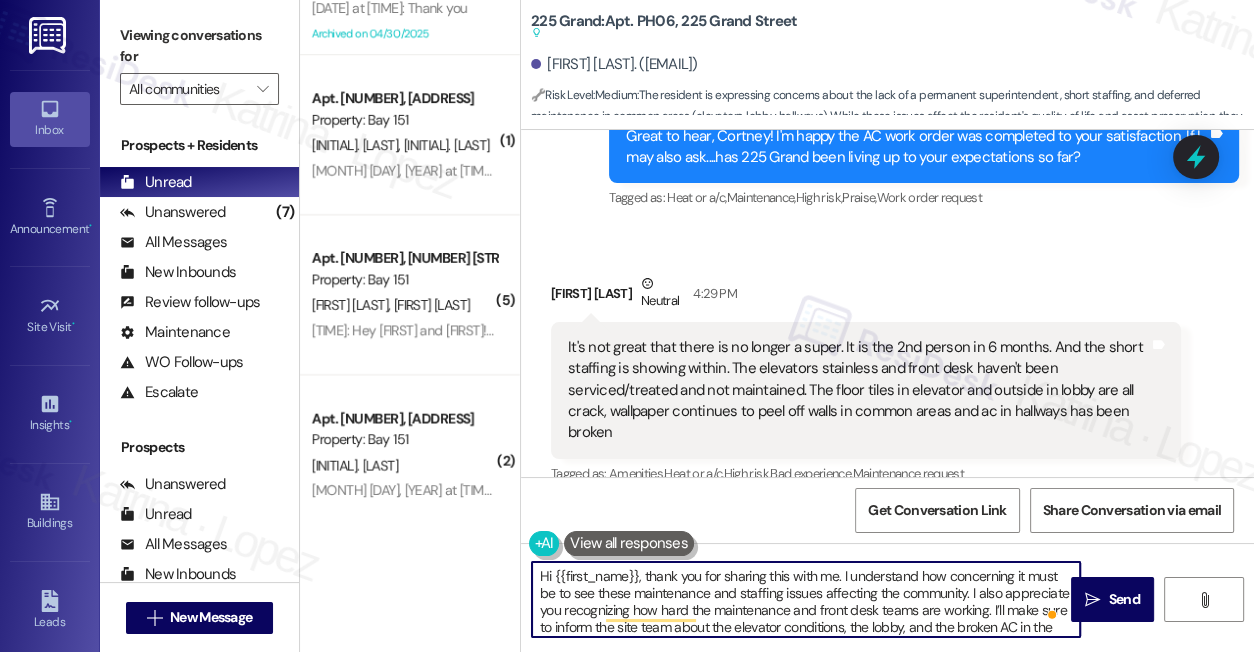 scroll, scrollTop: 21, scrollLeft: 0, axis: vertical 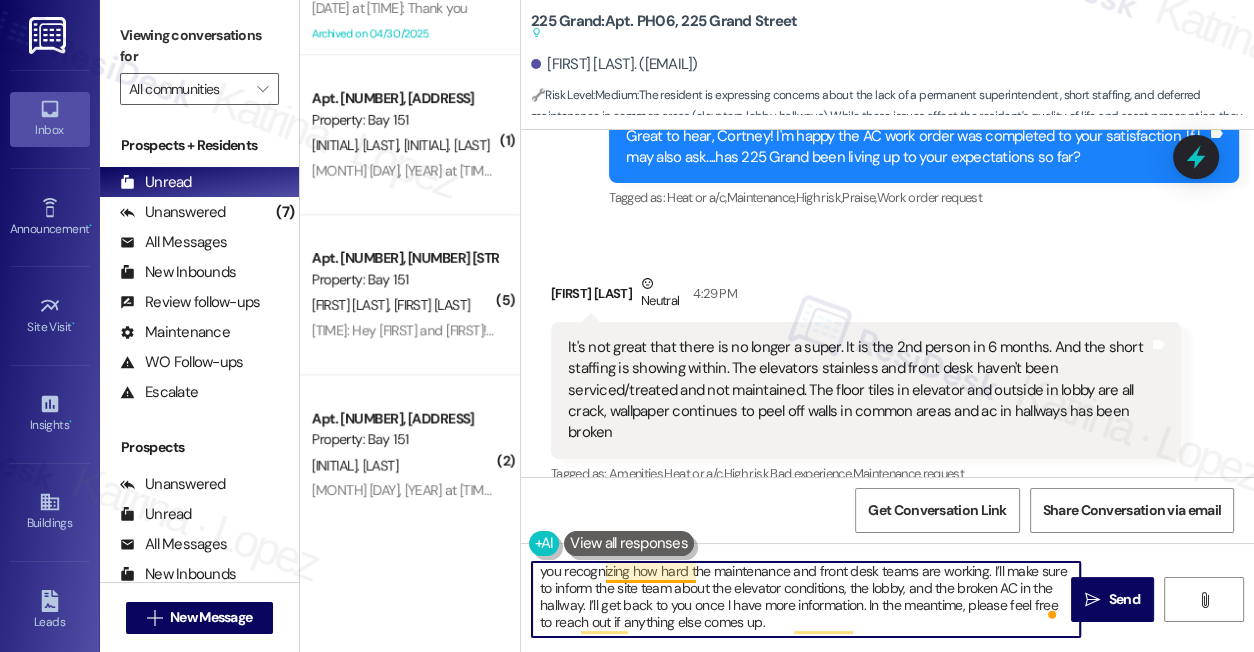 click on "Hi {{first_name}}, thank you for sharing this with me. I understand how concerning it must be to see these maintenance and staffing issues affecting the community. I also appreciate you recognizing how hard the maintenance and front desk teams are working. I’ll make sure to inform the site team about the elevator conditions, the lobby, and the broken AC in the hallway. I’ll get back to you once I have more information. In the meantime, please feel free to reach out if anything else comes up." at bounding box center [806, 599] 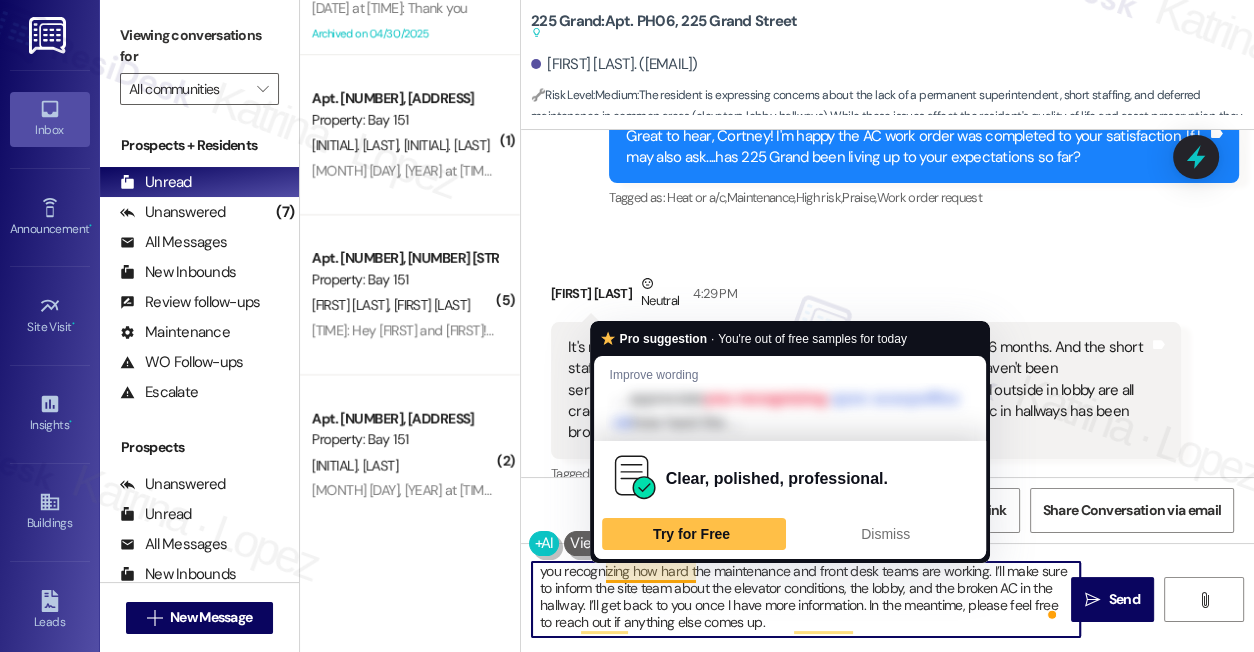 click on "Hi {{first_name}}, thank you for sharing this with me. I understand how concerning it must be to see these maintenance and staffing issues affecting the community. I also appreciate you recognizing how hard the maintenance and front desk teams are working. I’ll make sure to inform the site team about the elevator conditions, the lobby, and the broken AC in the hallway. I’ll get back to you once I have more information. In the meantime, please feel free to reach out if anything else comes up." at bounding box center [806, 599] 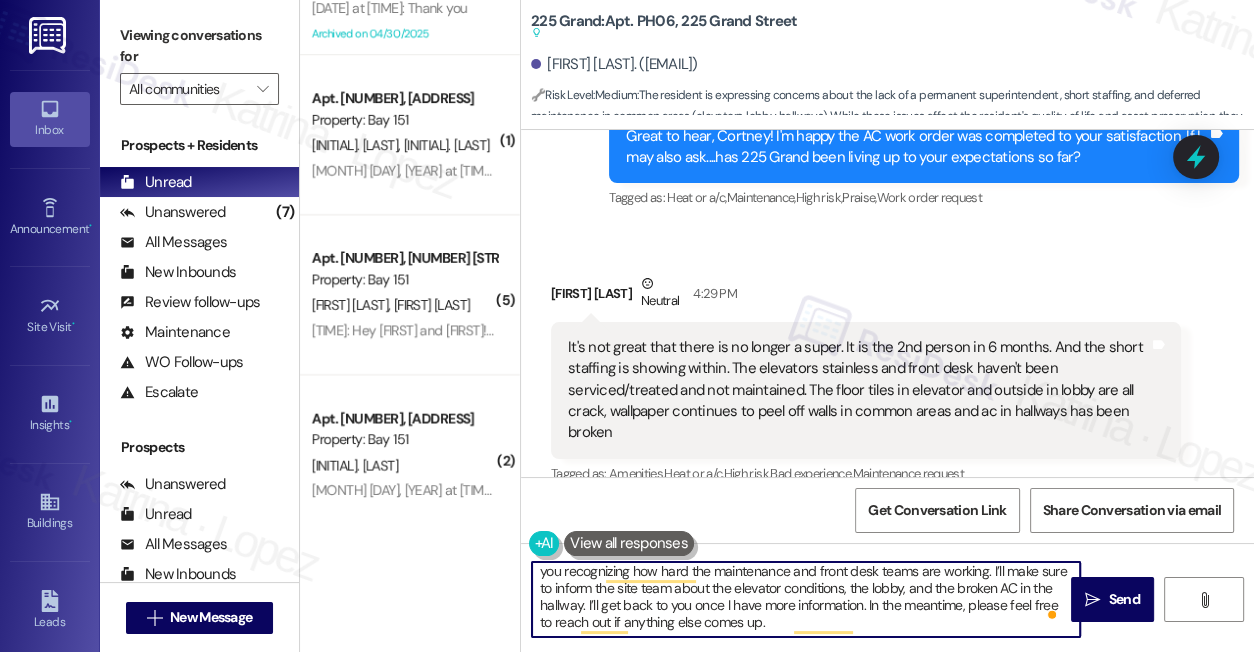 click on "Hi {{first_name}}, thank you for sharing this with me. I understand how concerning it must be to see these maintenance and staffing issues affecting the community. I also appreciate you recognizing how hard the maintenance and front desk teams are working. I’ll make sure to inform the site team about the elevator conditions, the lobby, and the broken AC in the hallway. I’ll get back to you once I have more information. In the meantime, please feel free to reach out if anything else comes up." at bounding box center [806, 599] 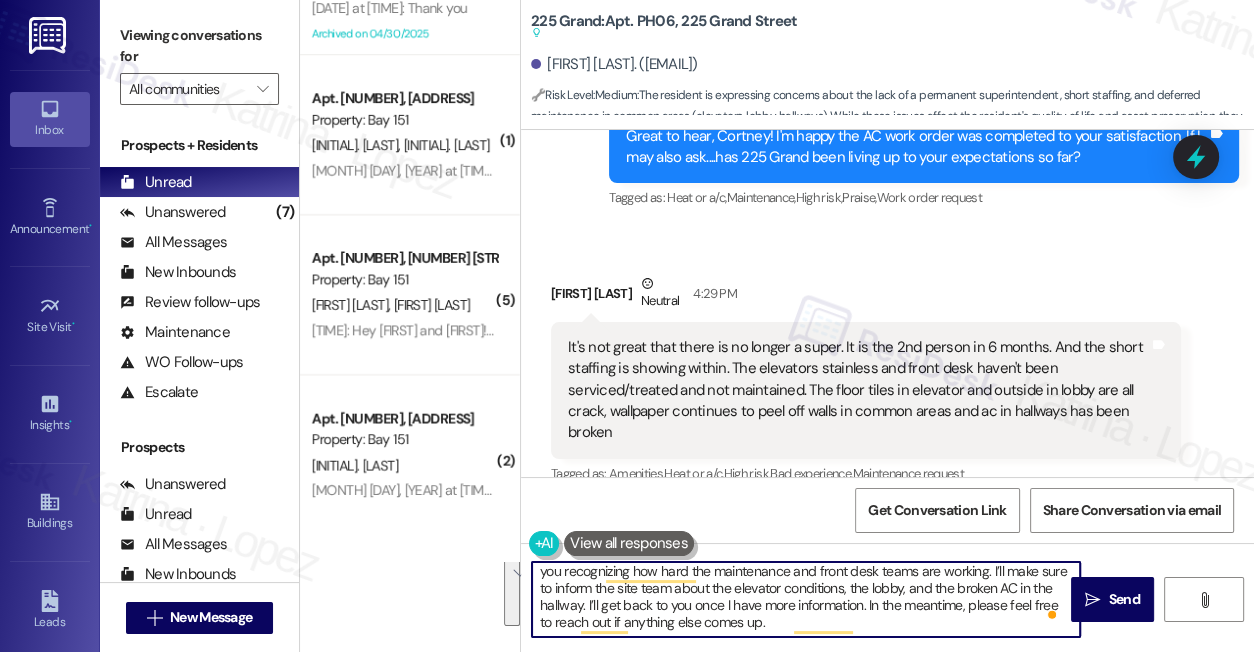 click on "Hi {{first_name}}, thank you for sharing this with me. I understand how concerning it must be to see these maintenance and staffing issues affecting the community. I also appreciate you recognizing how hard the maintenance and front desk teams are working. I’ll make sure to inform the site team about the elevator conditions, the lobby, and the broken AC in the hallway. I’ll get back to you once I have more information. In the meantime, please feel free to reach out if anything else comes up." at bounding box center [806, 599] 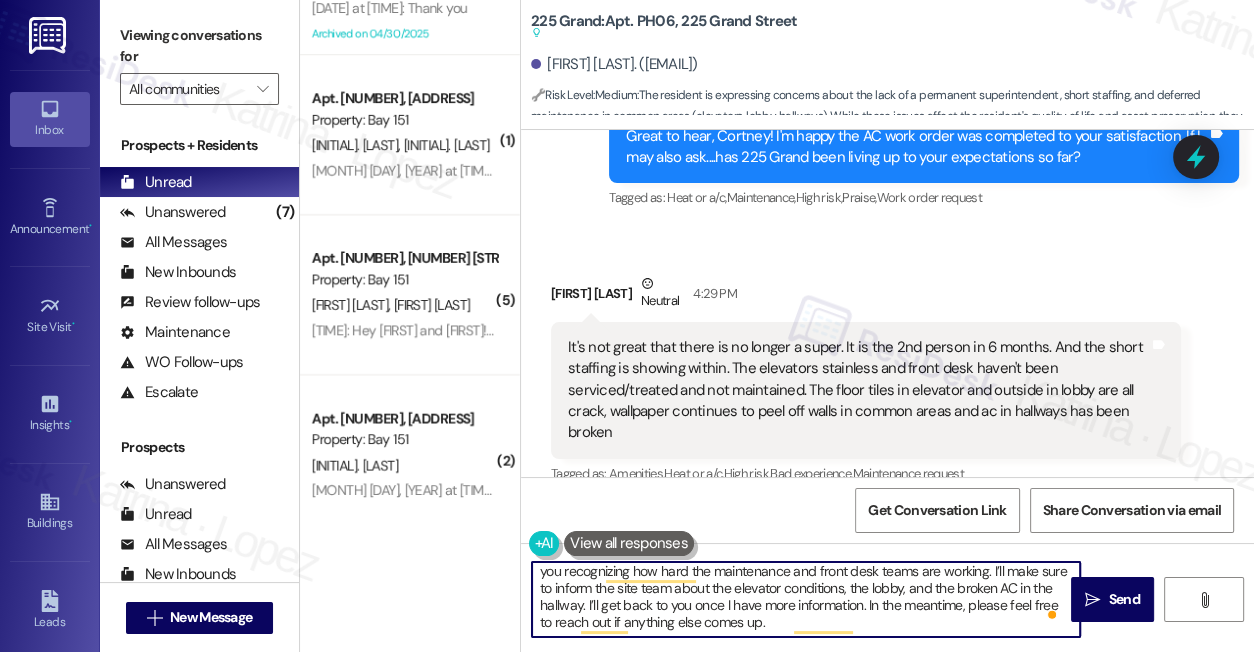 scroll, scrollTop: 13, scrollLeft: 0, axis: vertical 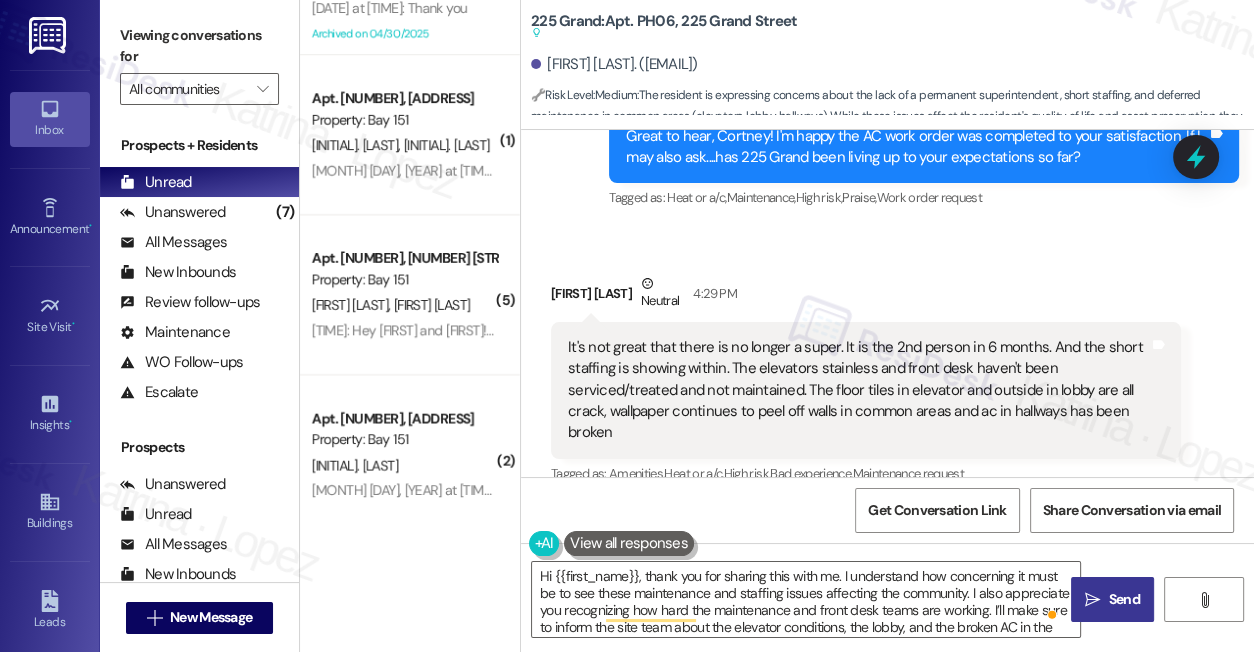 click on "Send" at bounding box center [1123, 599] 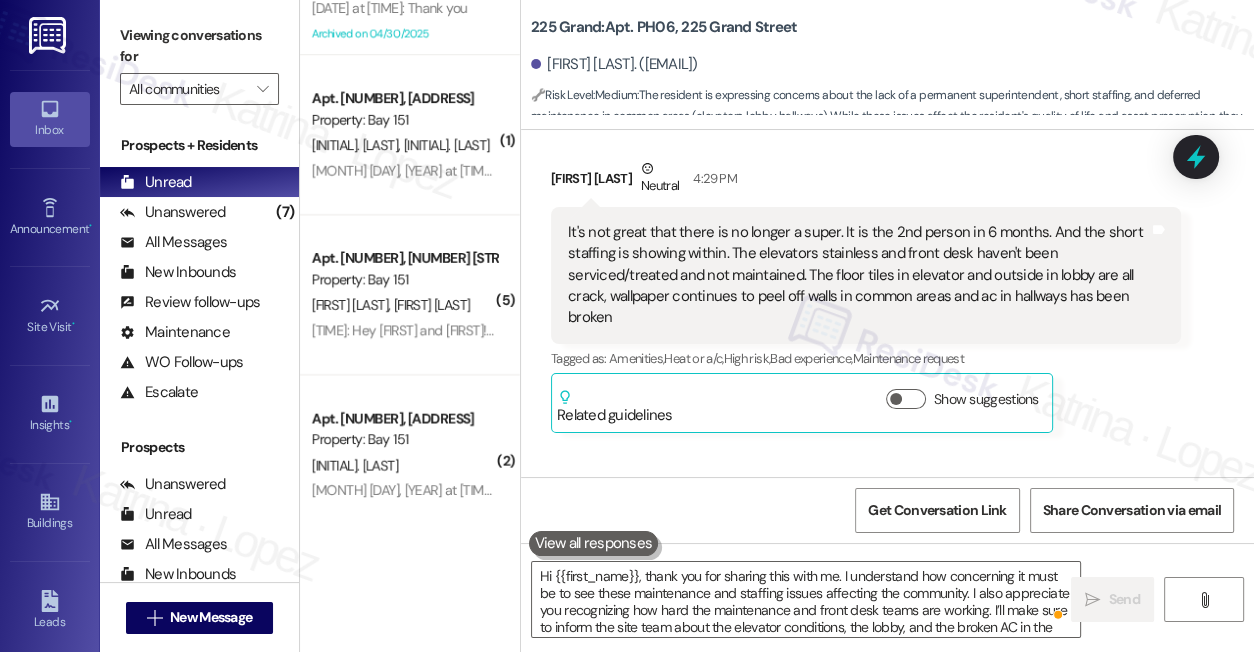 click on "Viewing conversations for" at bounding box center [199, 46] 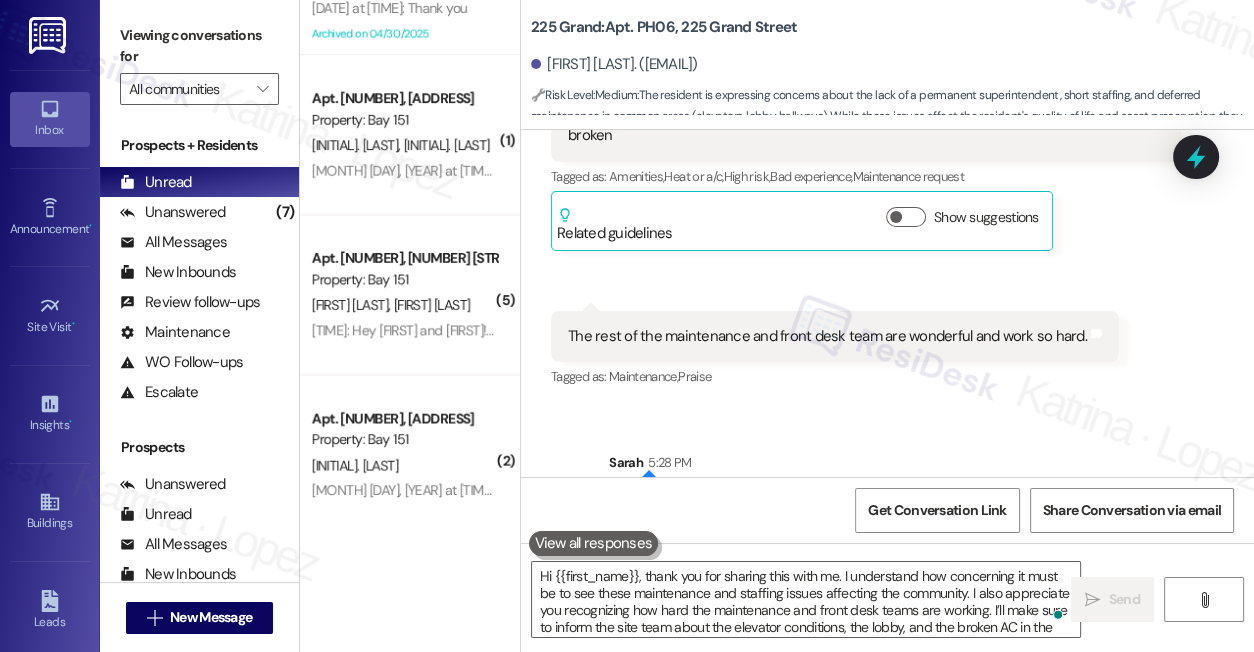 scroll, scrollTop: 9872, scrollLeft: 0, axis: vertical 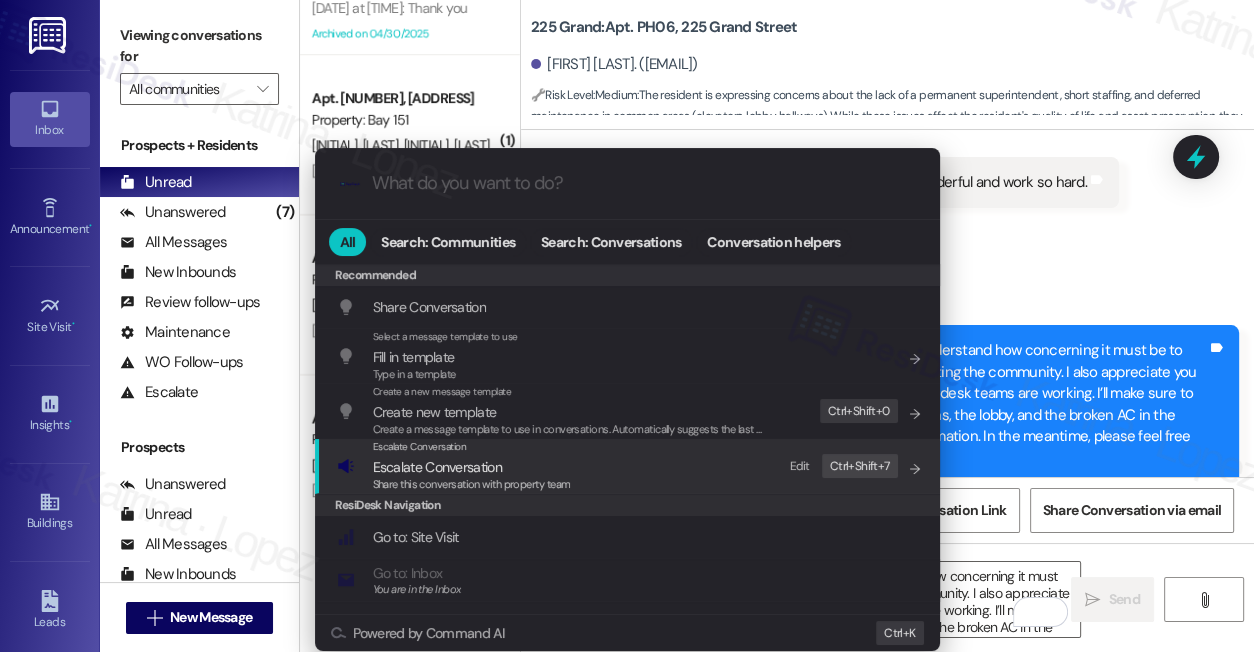 click on "Share this conversation with property team" at bounding box center (472, 484) 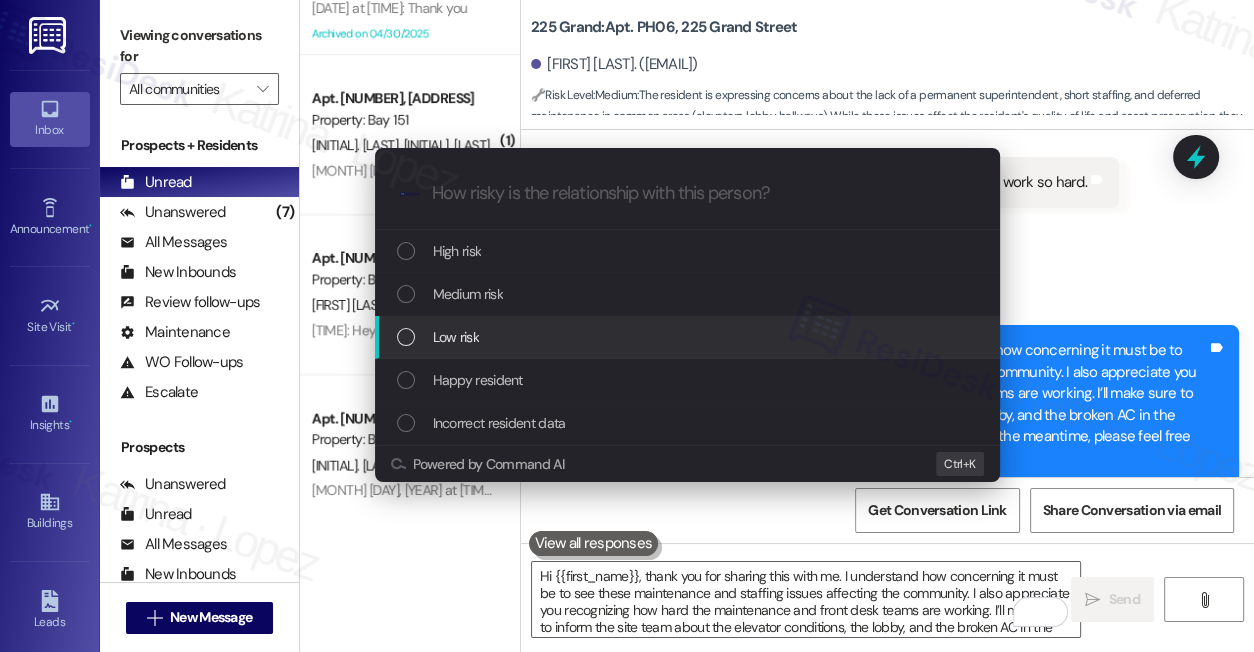 click on "Low risk" at bounding box center [689, 337] 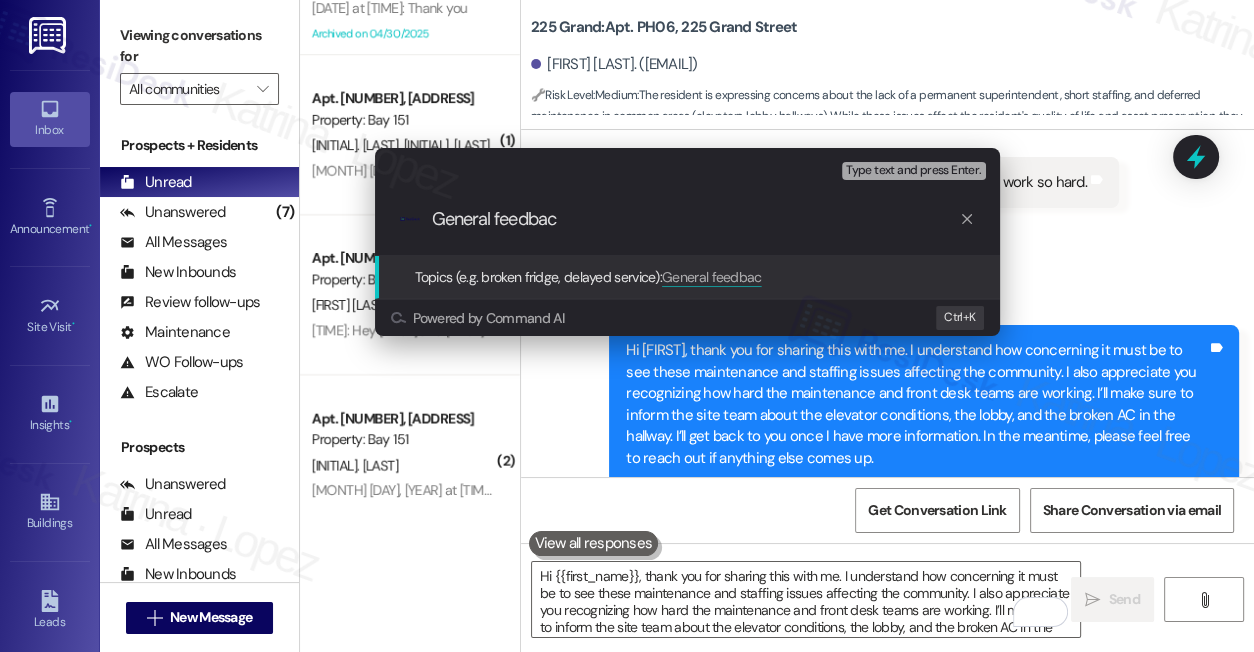 type on "General feedbacl" 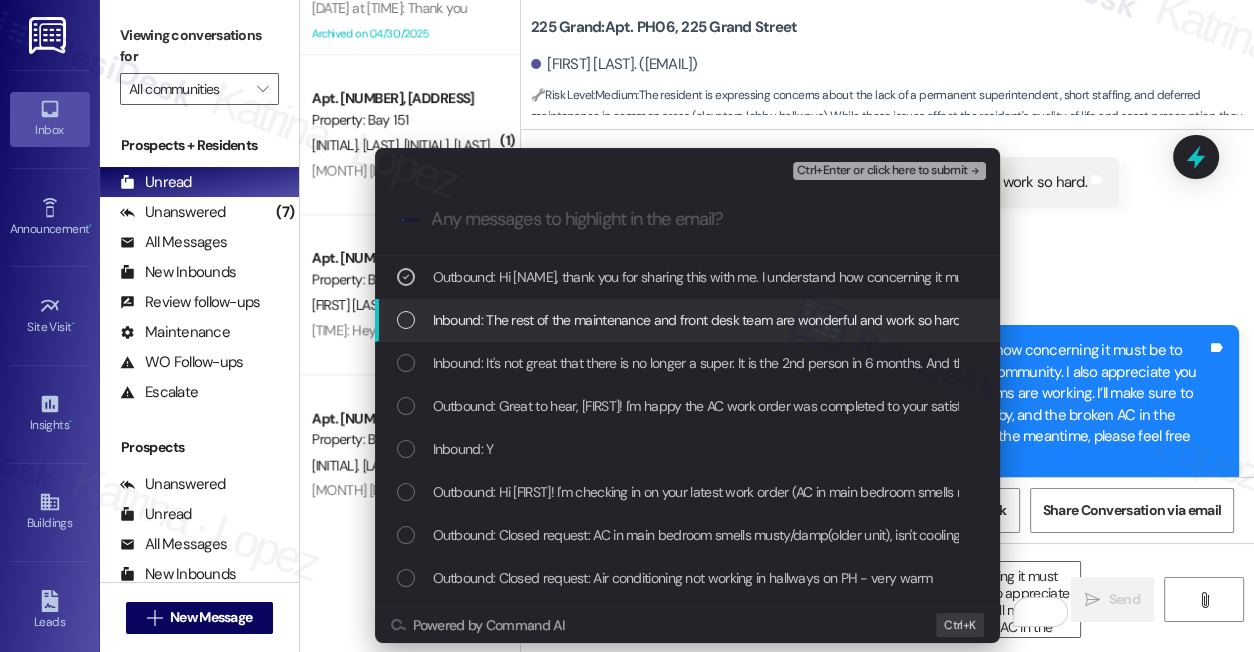 click on "Escalate Conversation Low risk General feedbacl Outbound: Hi [FIRST], thank you for sharing this with me. I understand how concerning it must be to see these maintenance and staffing issues affecting the community. I also appreciate you recognizing how hard the maintenance and front desk teams are working. I’ll make sure to inform the site team about the elevator conditions, the lobby, and the broken AC in the hallway. I’ll get back to you once I have more information. In the meantime, please feel free to reach out if anything else comes up. Ctrl+Enter or click here to submit .cls-1{fill:#0a055f;}.cls-2{fill:#0cc4c4;} resideskLogoBlueOrange Inbound: The rest of the maintenance and front desk team are wonderful and work so hard. Outbound: Great to hear, [FIRST]! I'm happy the AC work order was completed to your satisfaction. If I may also ask....has [NUMBER] [STREET] been living up to your expectations so far? Inbound: Y Outbound: Closed request: Air conditioning not working in hallways on PH - very warm Ctrl+ K" at bounding box center (627, 326) 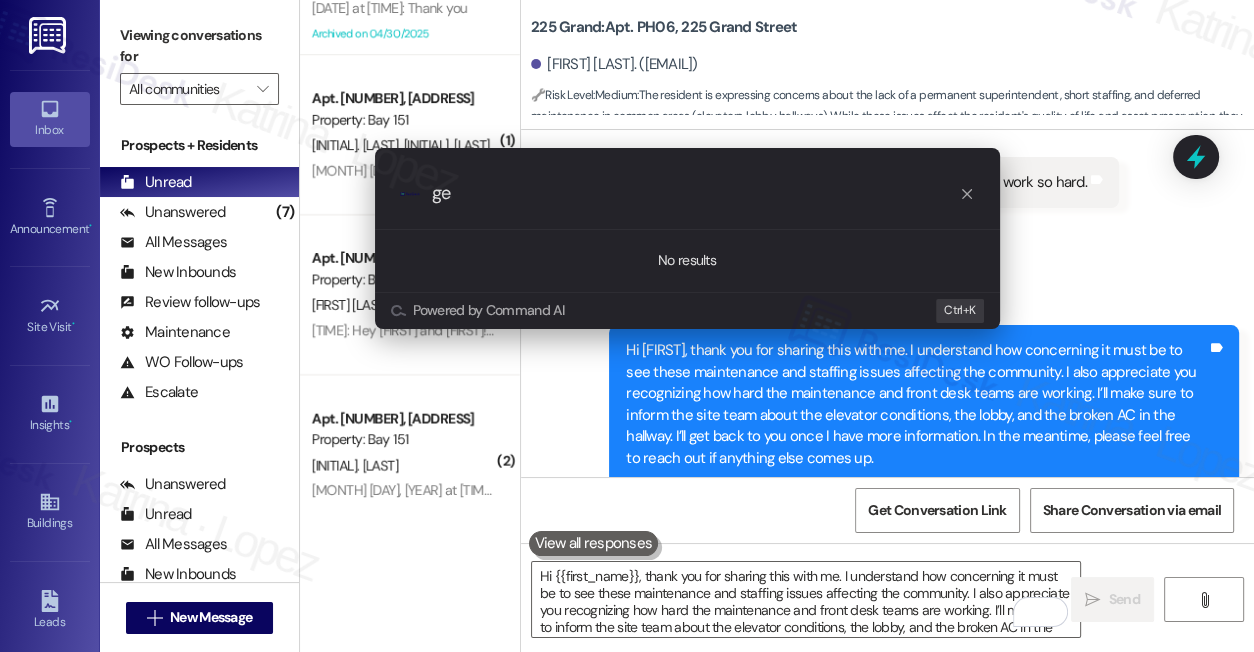 type on "g" 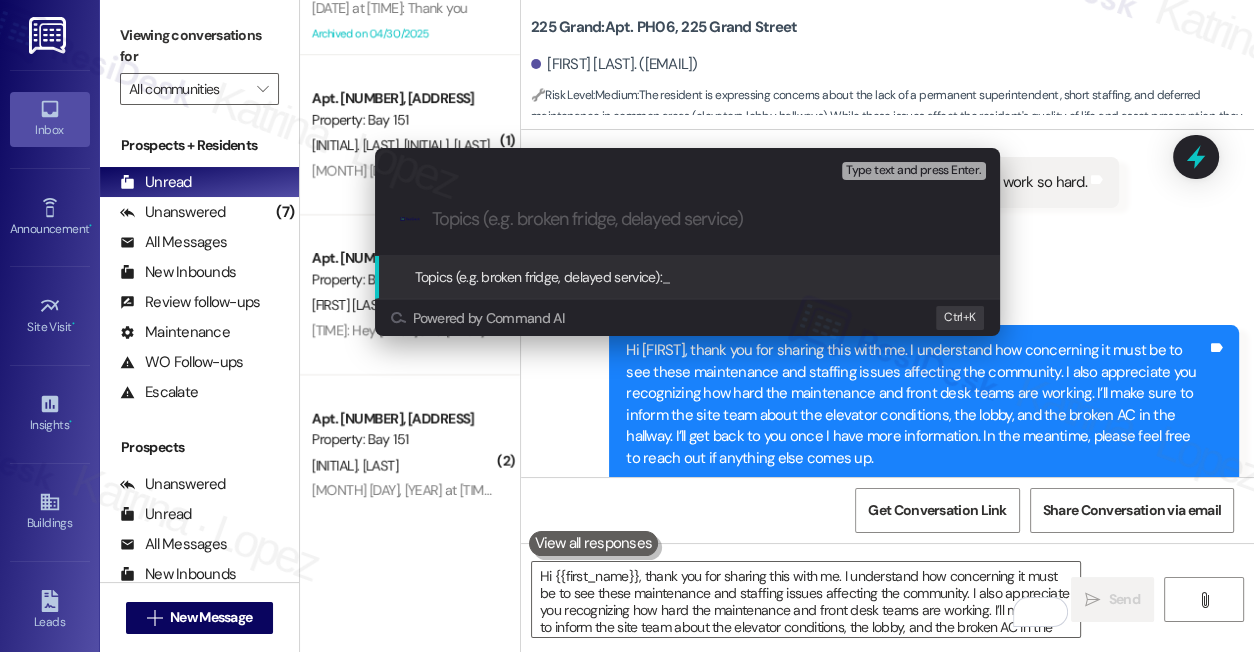 click on "Escalate Conversation Medium risk Topics (e.g. broken fridge, delayed service) Any messages to highlight in the email? Type text and press Enter. .cls-1{fill:#0a055f;}.cls-2{fill:#0cc4c4;} resideskLogoBlueOrange Topics (e.g. broken fridge, delayed service):  _ Powered by Command AI Ctrl+ K" at bounding box center [627, 326] 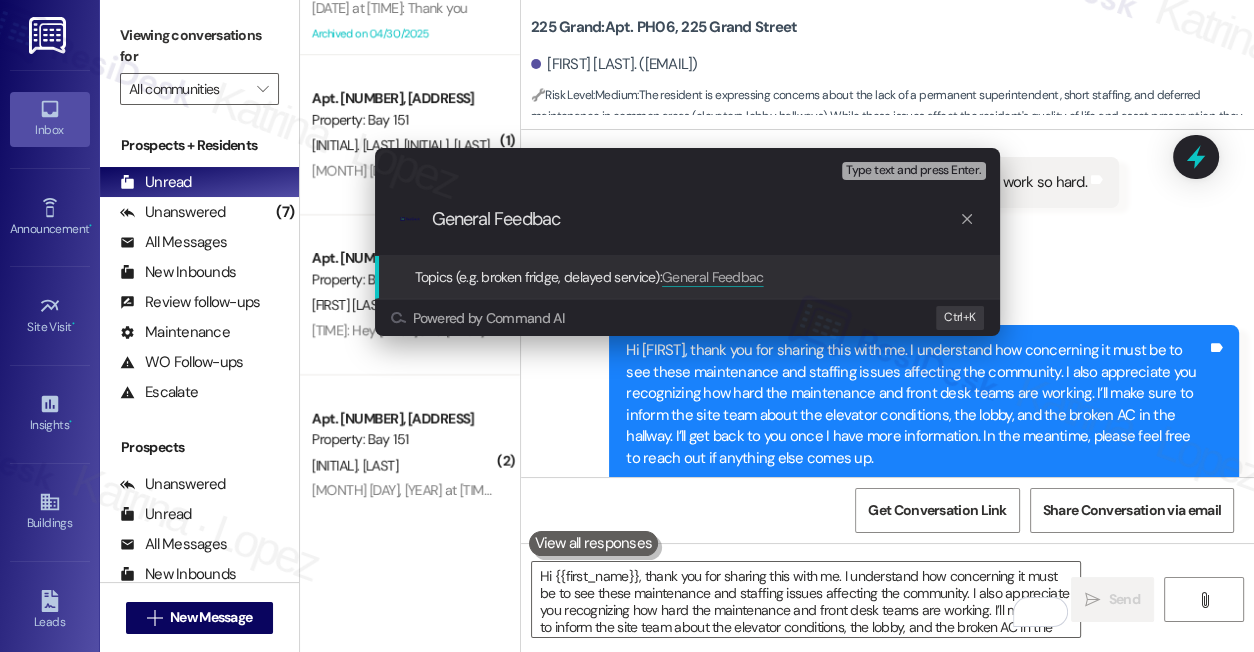 type on "General Feedback" 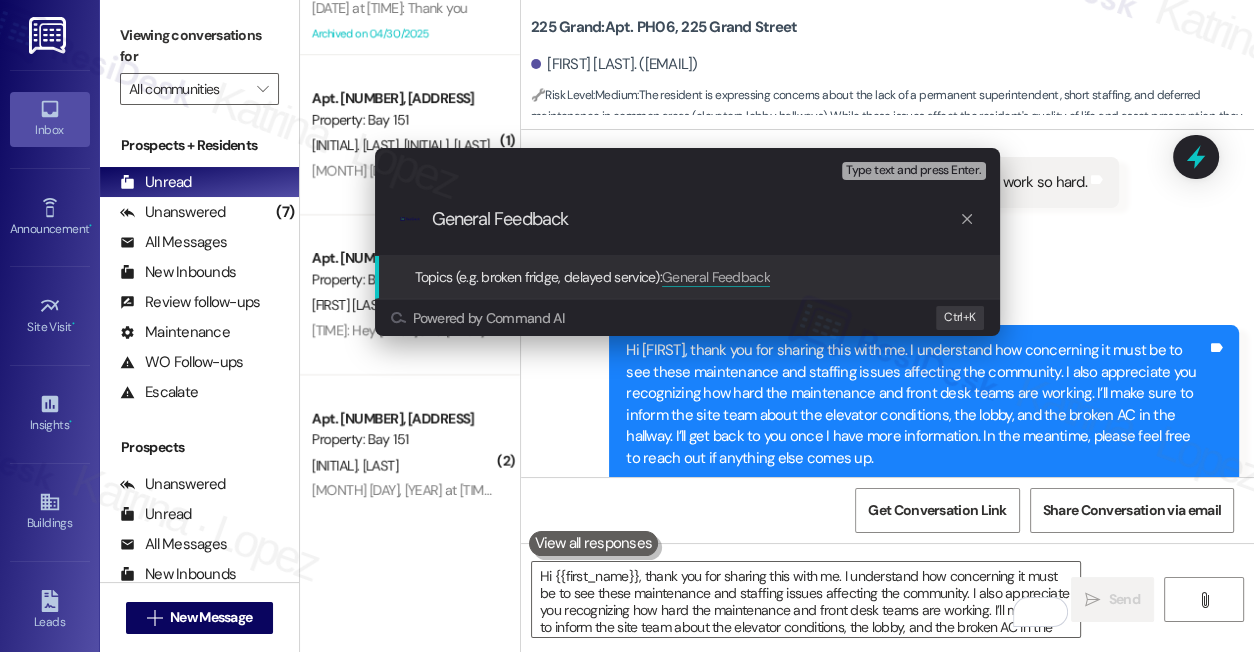type 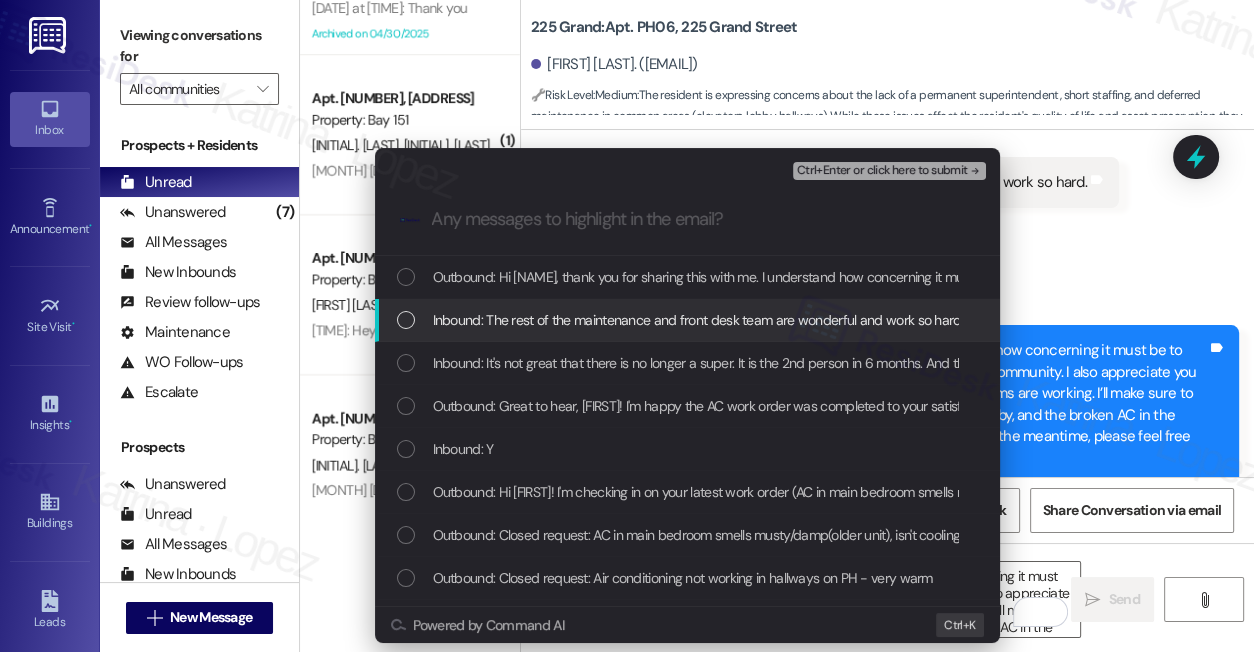 click on "Inbound: The rest of the maintenance and front desk team are wonderful and work so hard." at bounding box center [698, 320] 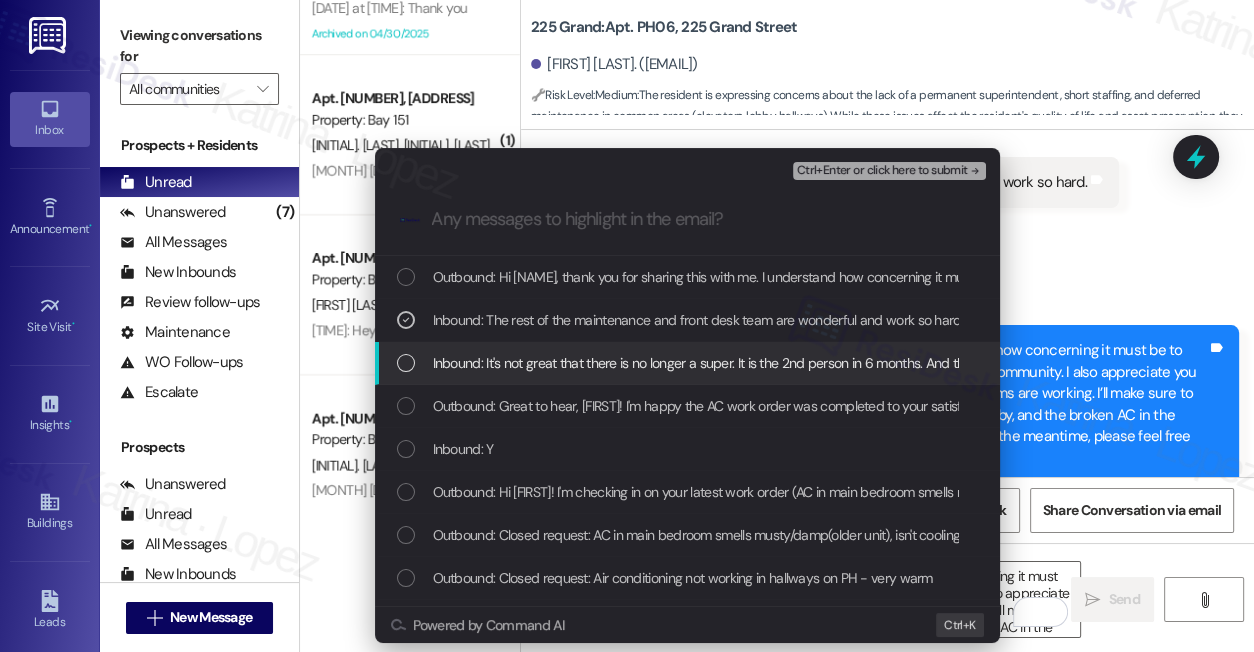 click on "Inbound: It's not great that there is no longer a super. It is the 2nd person in 6 months. And the short staffing is showing within. The elevators stainless and front desk haven't been serviced/treated and not maintained. The floor tiles in elevator and outside in lobby are all crack, wallpaper continues to peel off walls in common areas and ac in hallways has been broken" at bounding box center [1488, 363] 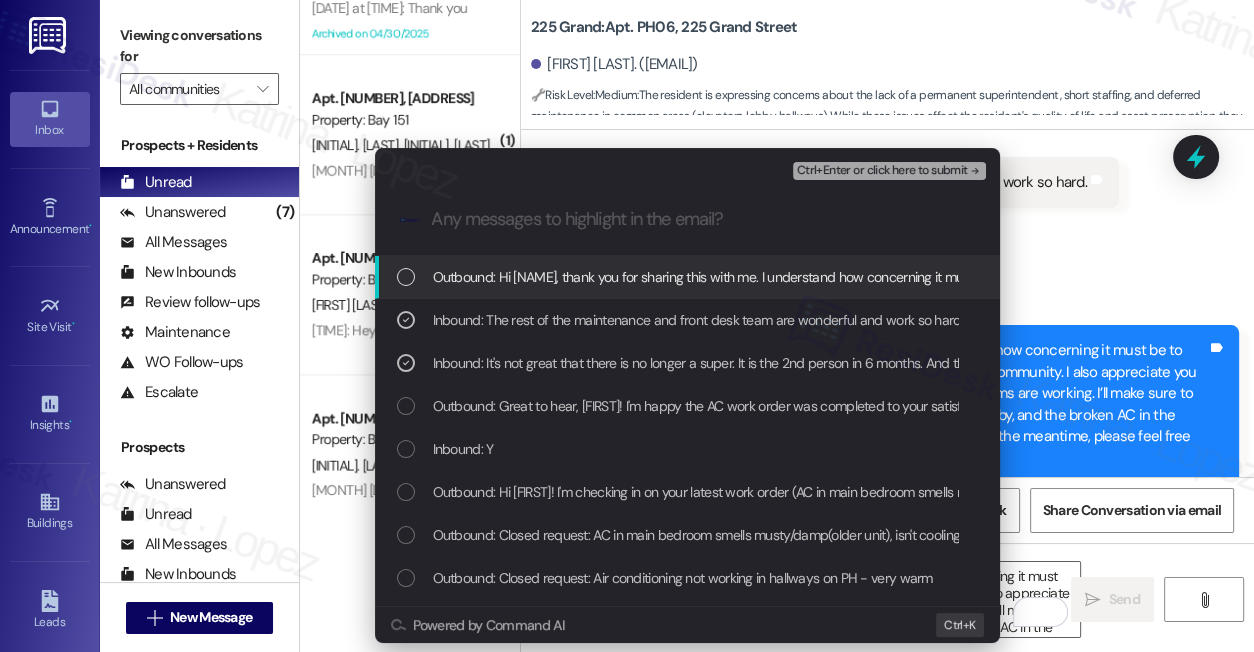 click on "Ctrl+Enter or click here to submit" at bounding box center [882, 171] 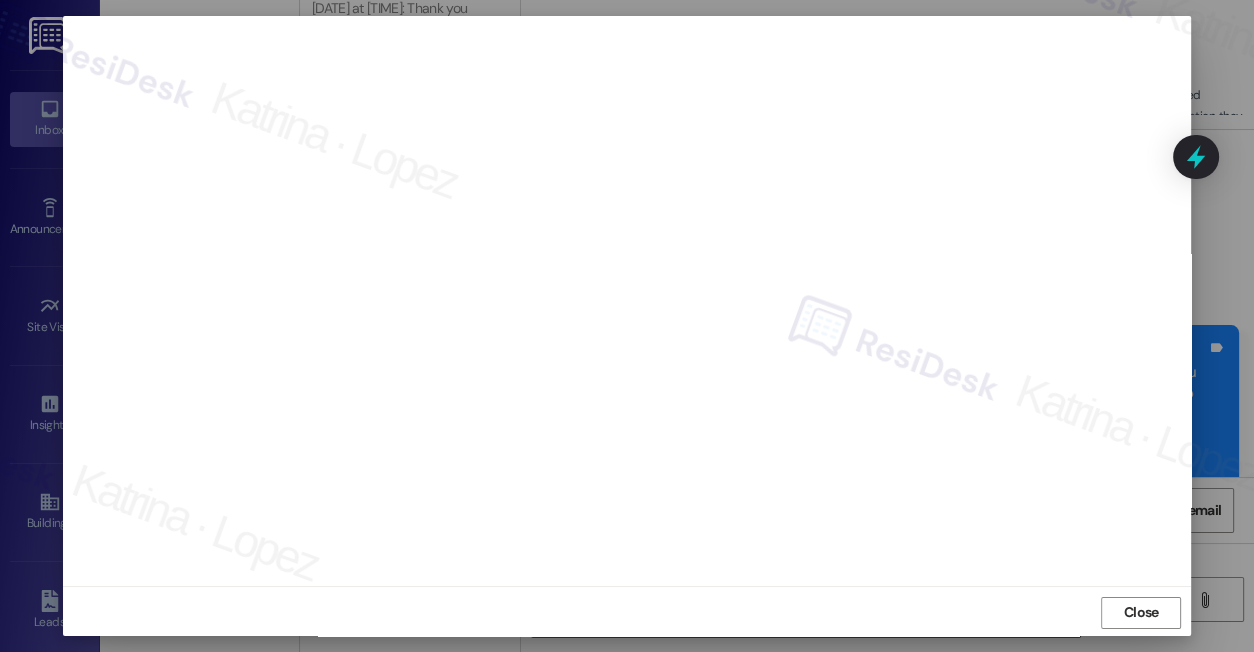 scroll, scrollTop: 19, scrollLeft: 0, axis: vertical 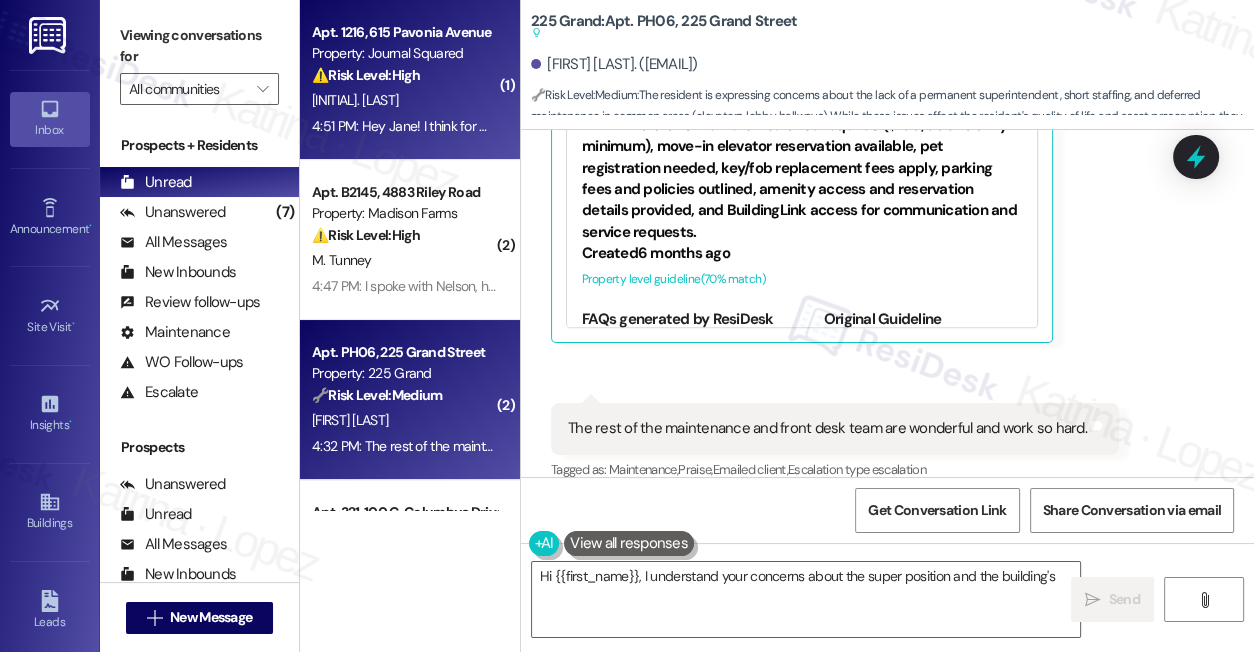 type on "Hi {{first_name}}, I understand your concerns about the super position and the building's upkeep" 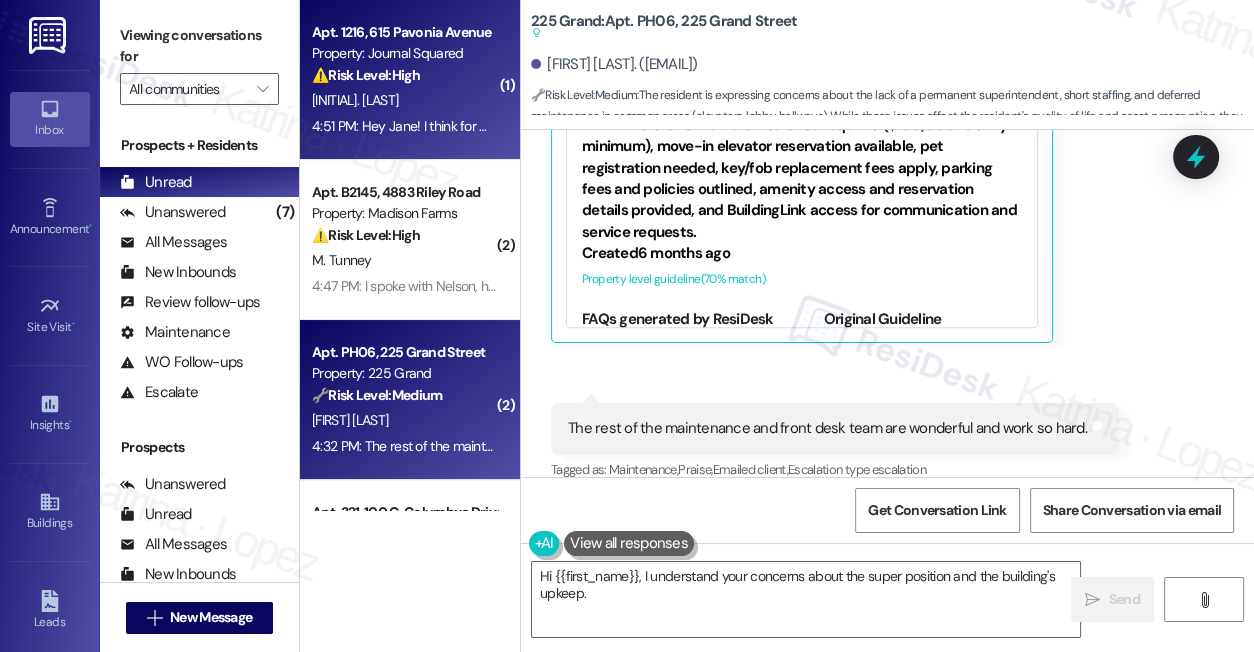 click on "[TIME]: Hey [FIRST]! I think for me the apparent cleanliness could be improved as I had poop stains on my toilet [TIME]: Hey [FIRST]! I think for me the apparent cleanliness could be improved as I had poop stains on my toilet" at bounding box center [404, 126] 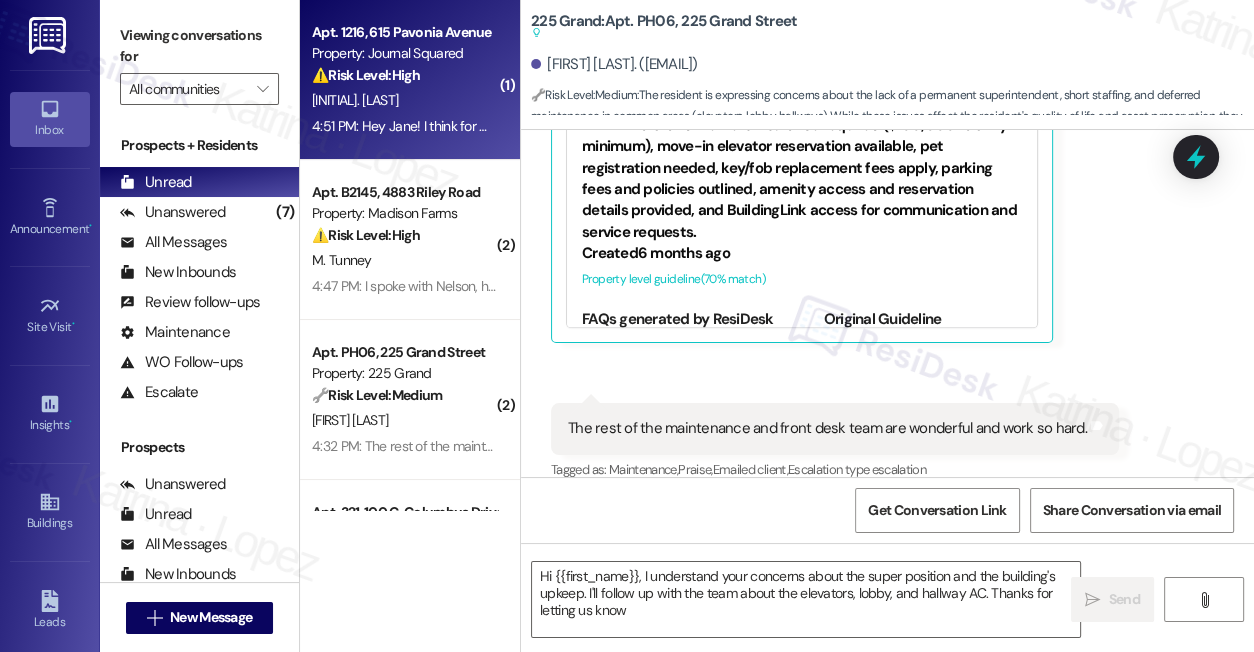 type on "Hi {{first_name}}, I understand your concerns about the super position and the building's upkeep. I'll follow up with the team about the elevators, lobby, and hallway AC. Thanks for letting us know!" 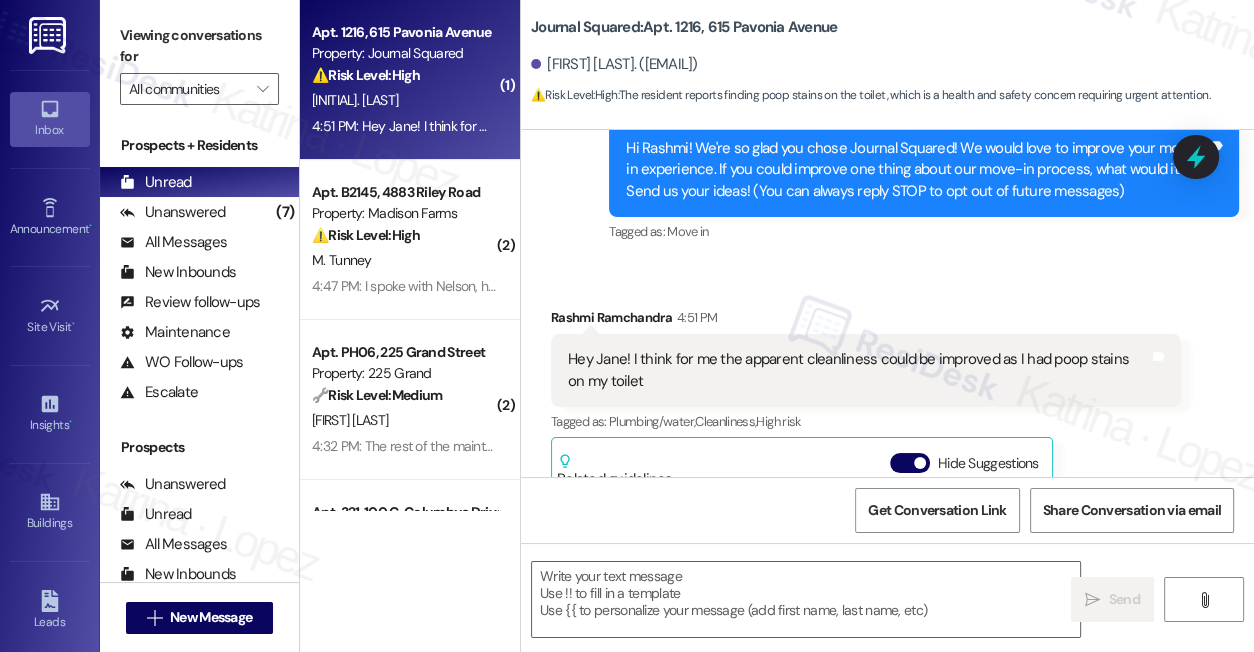 type on "Fetching suggested responses. Please feel free to read through the conversation in the meantime." 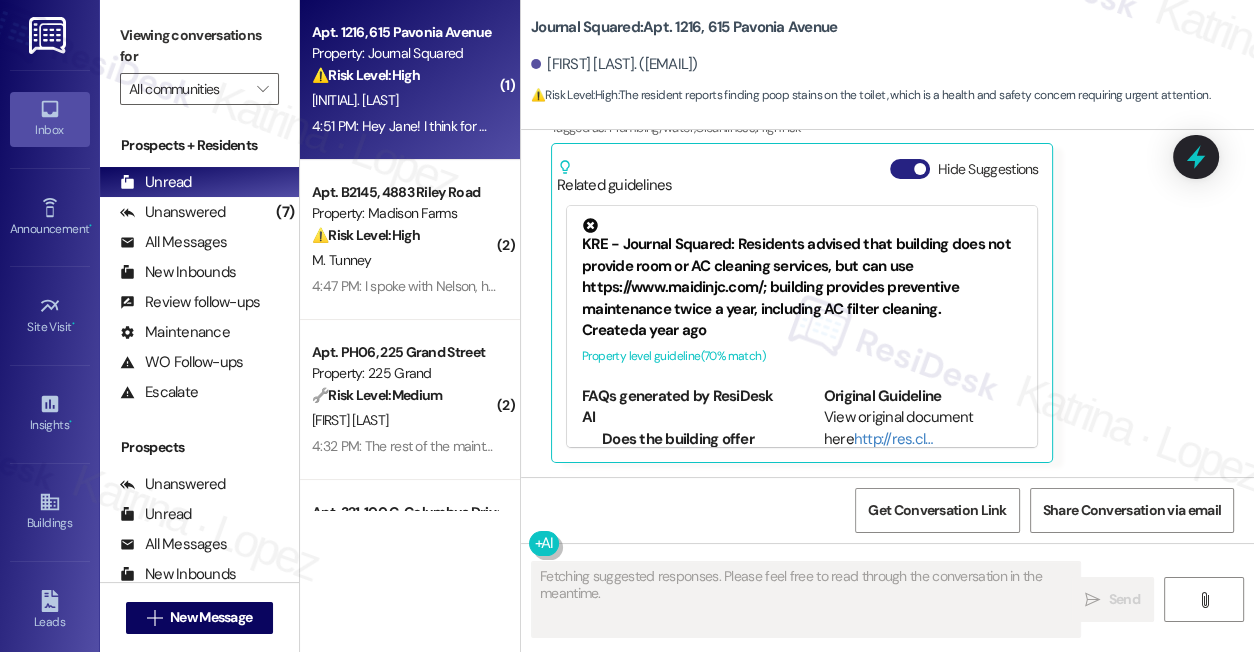 click on "Hide Suggestions" at bounding box center (910, 169) 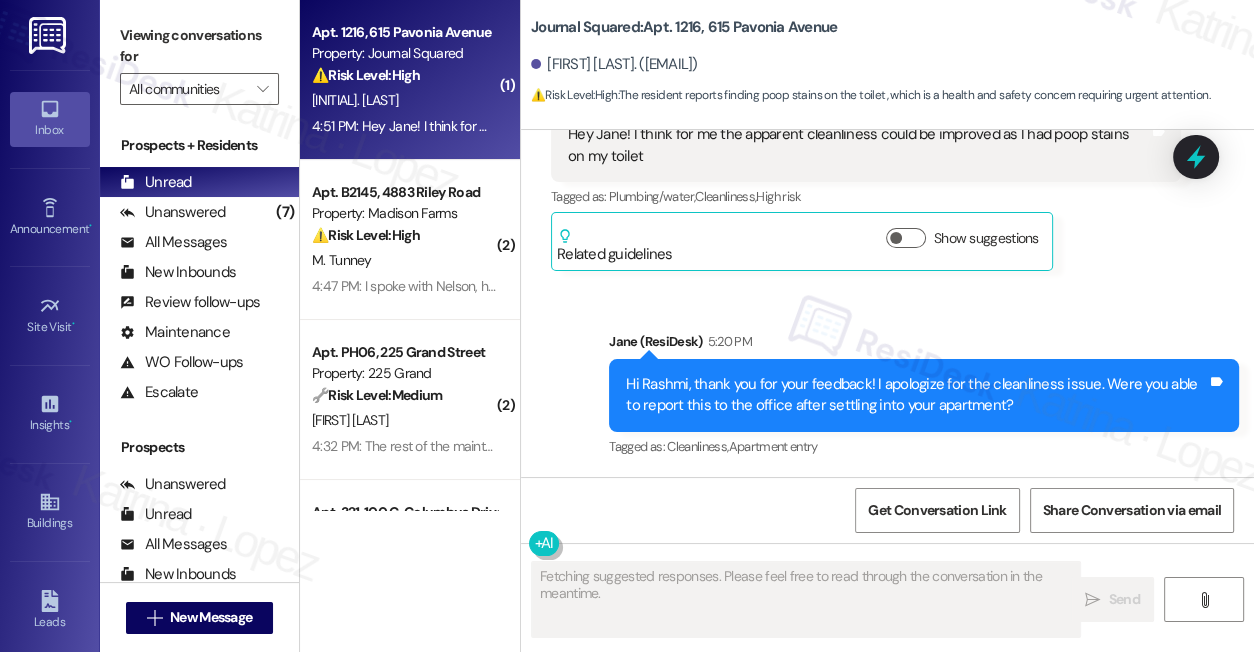 scroll, scrollTop: 438, scrollLeft: 0, axis: vertical 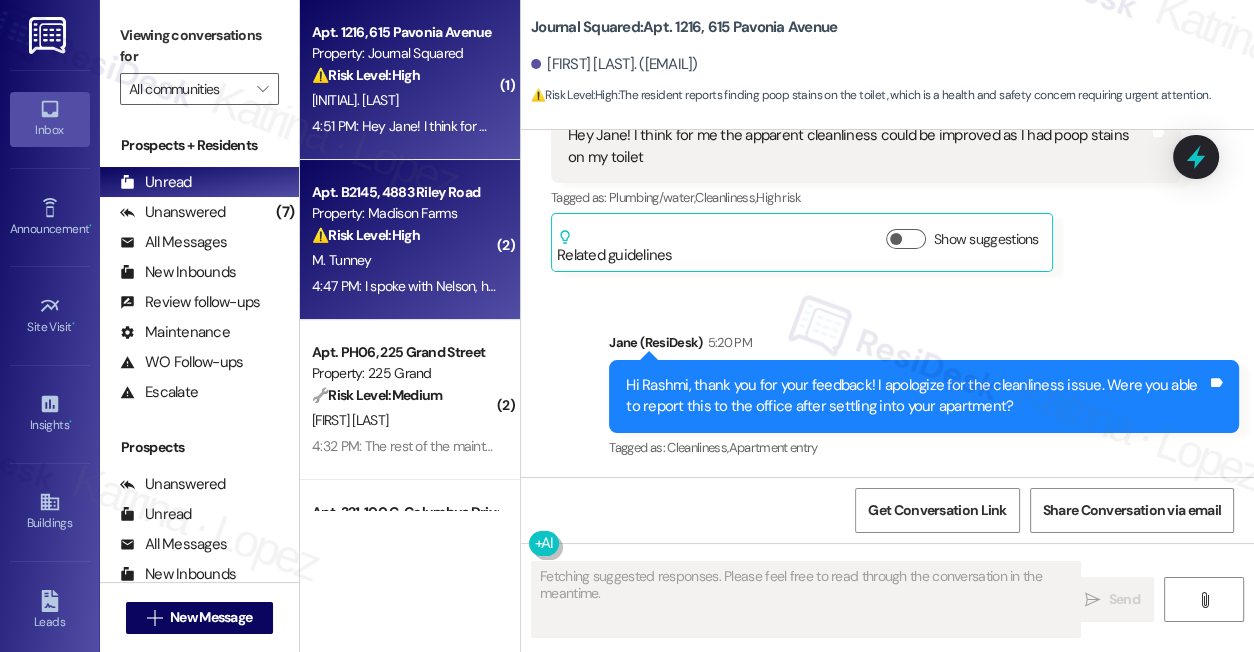 click on "M. Tunney" at bounding box center (404, 260) 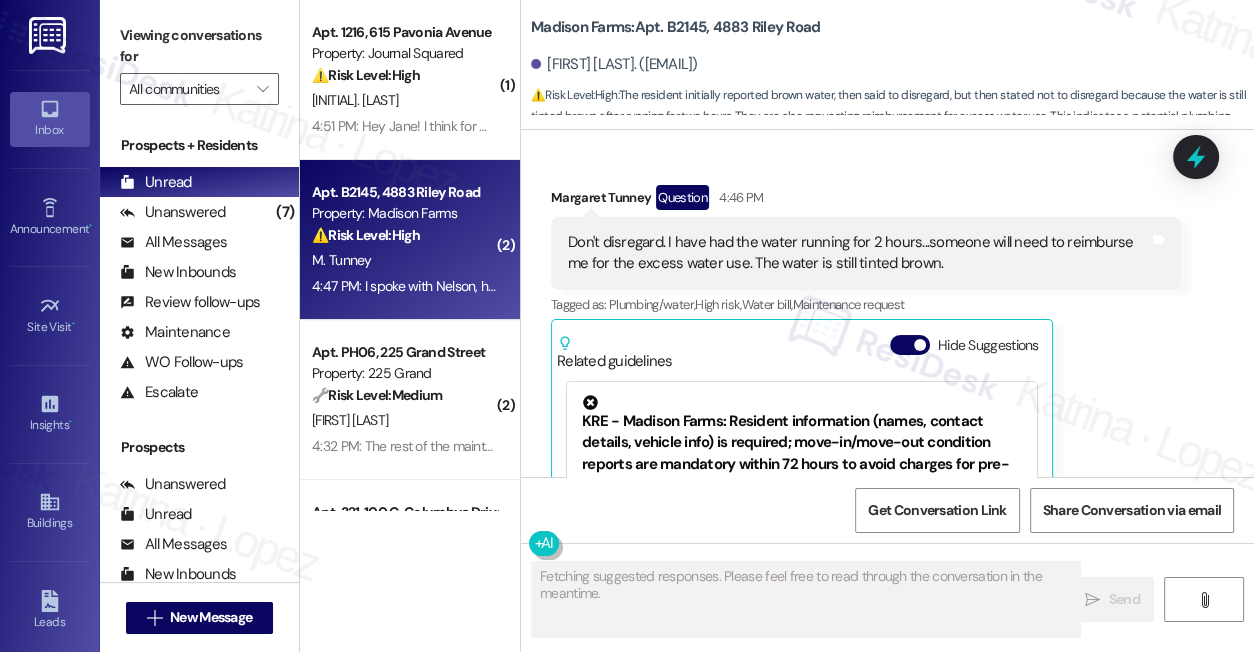 scroll, scrollTop: 5488, scrollLeft: 0, axis: vertical 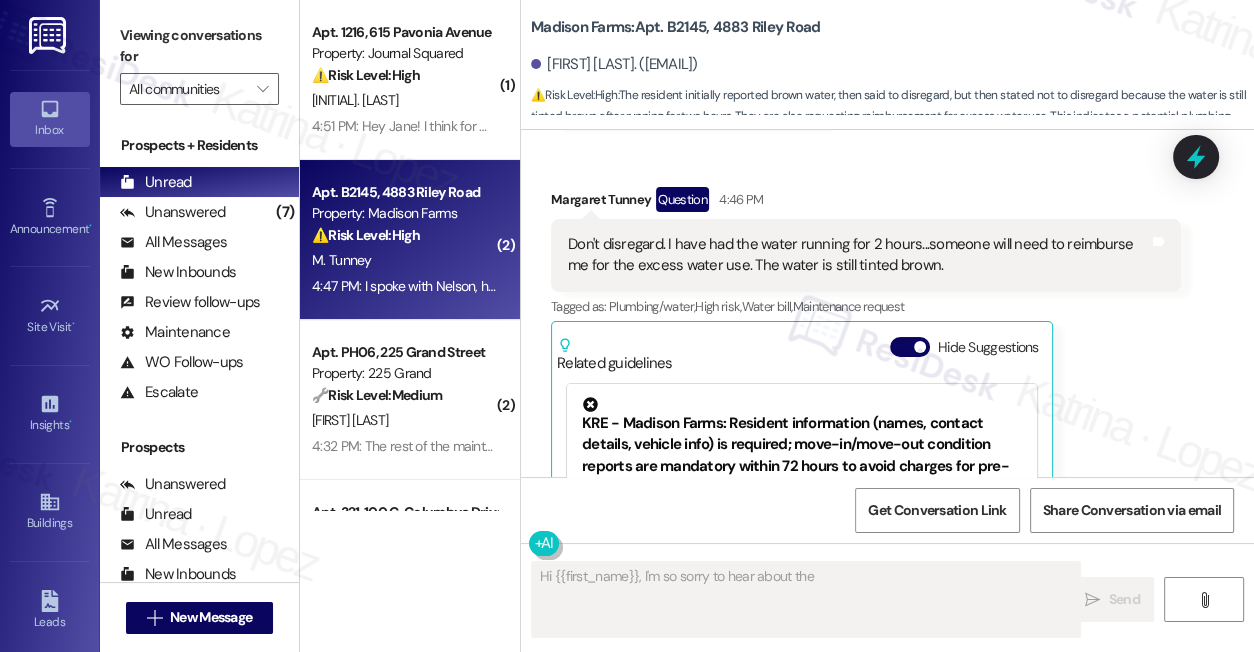 click on "Don't disregard.  I have had the water running for 2 hours...someone will need to reimburse me for the excess water use. The water is still tinted brown." at bounding box center (858, 255) 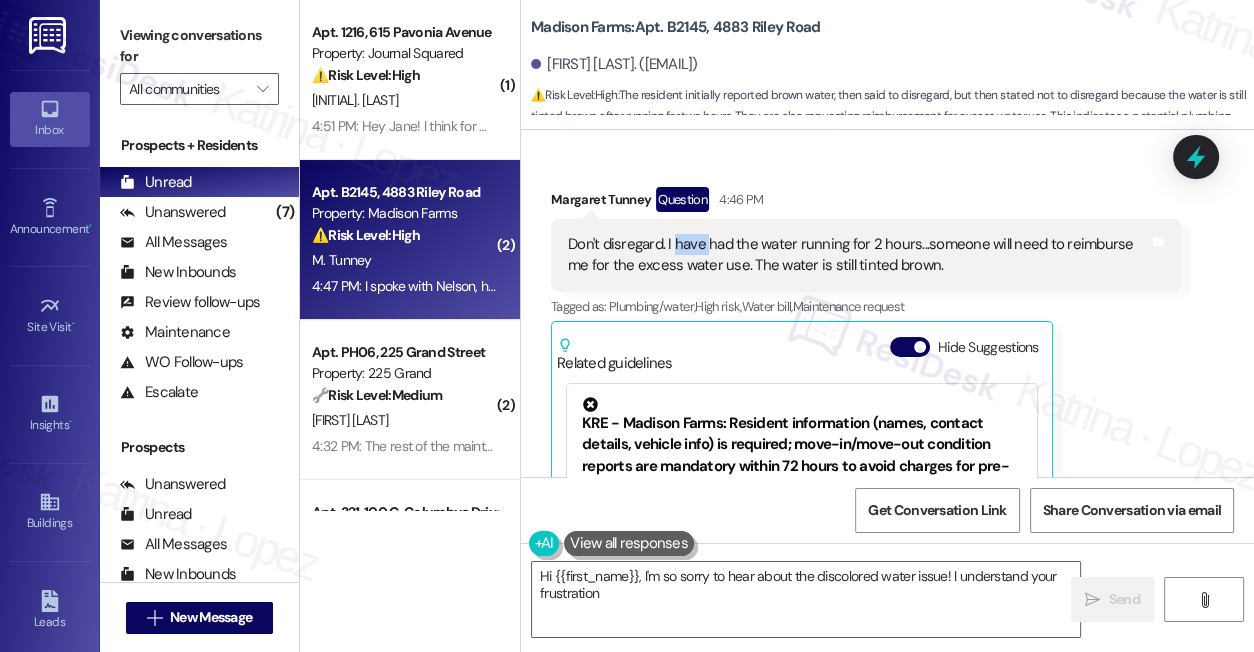 click on "Don't disregard.  I have had the water running for 2 hours...someone will need to reimburse me for the excess water use. The water is still tinted brown." at bounding box center [858, 255] 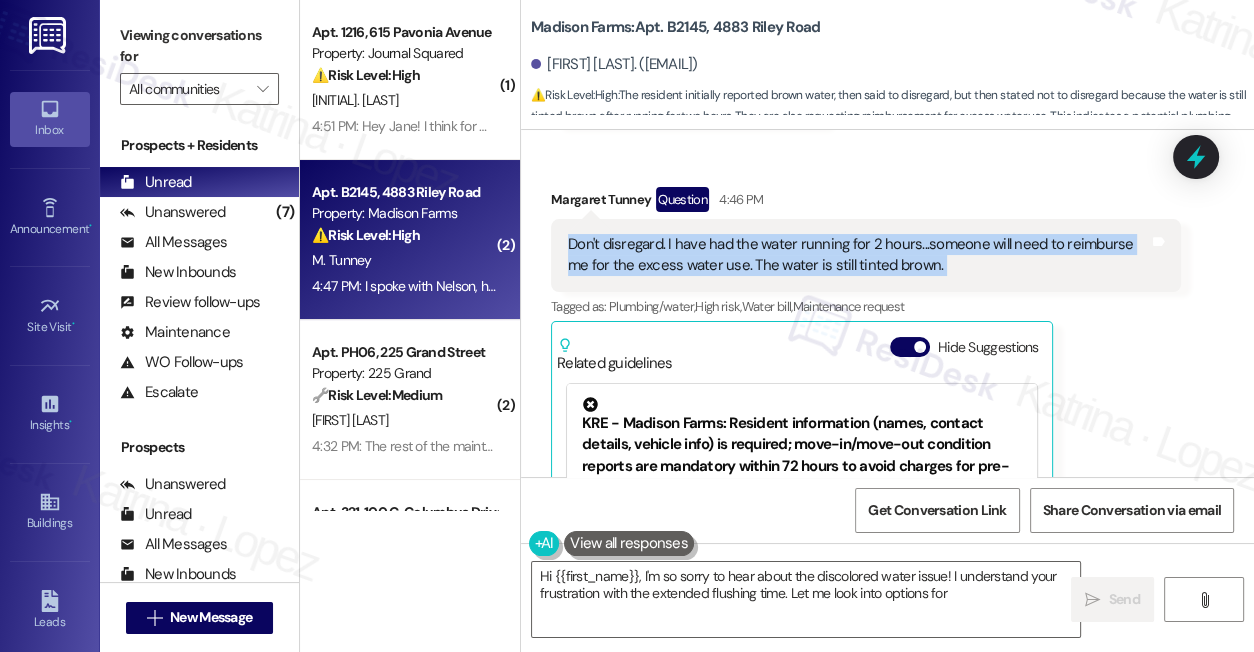 click on "Don't disregard.  I have had the water running for 2 hours...someone will need to reimburse me for the excess water use. The water is still tinted brown." at bounding box center (858, 255) 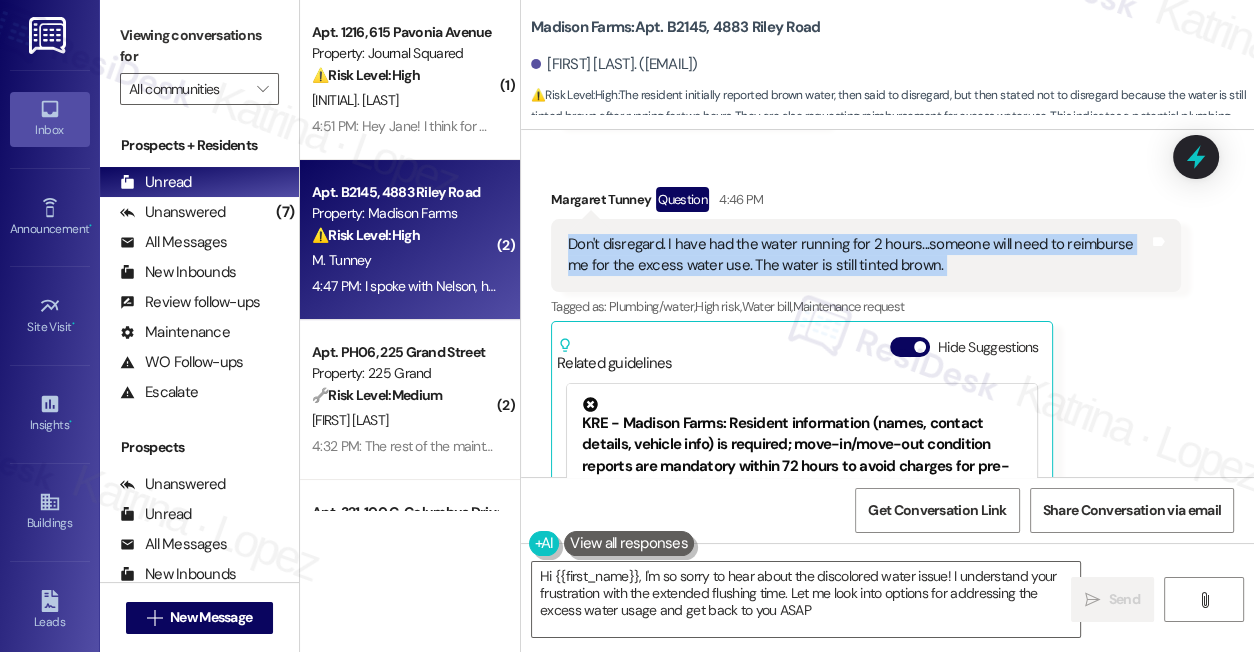 type on "Hi {{first_name}}, I'm so sorry to hear about the discolored water issue! I understand your frustration with the extended flushing time. Let me look into options for addressing the excess water usage and get back to you ASAP." 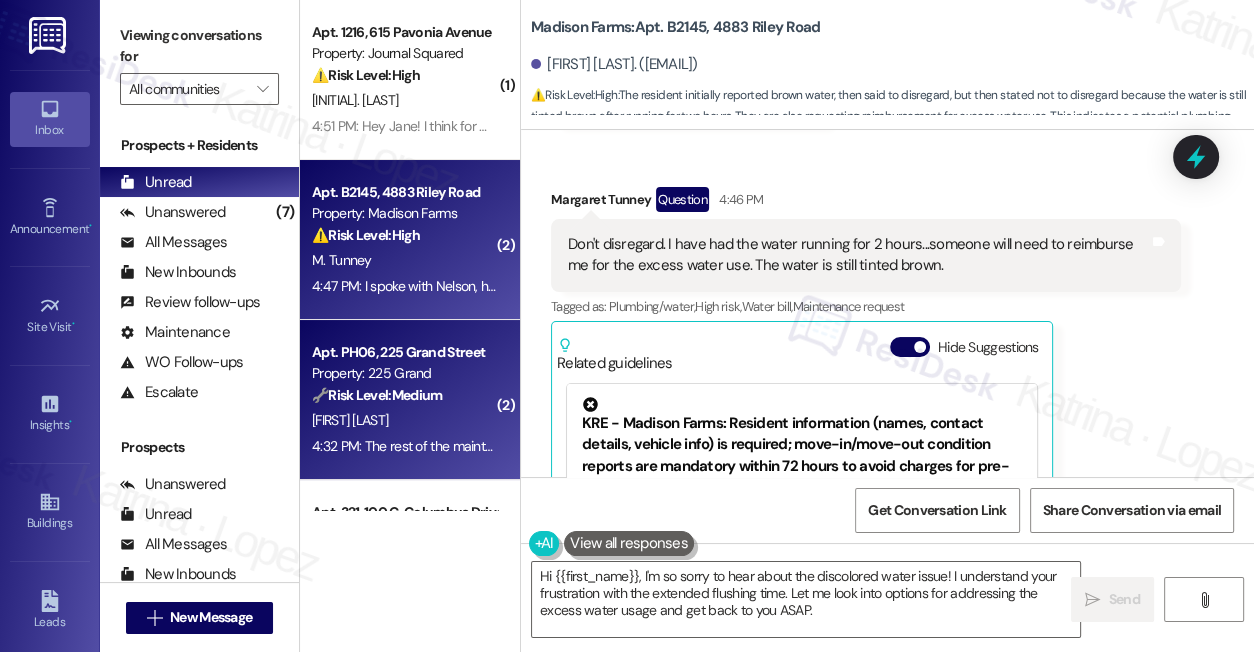 click on "🔧  Risk Level:  Medium" at bounding box center (377, 395) 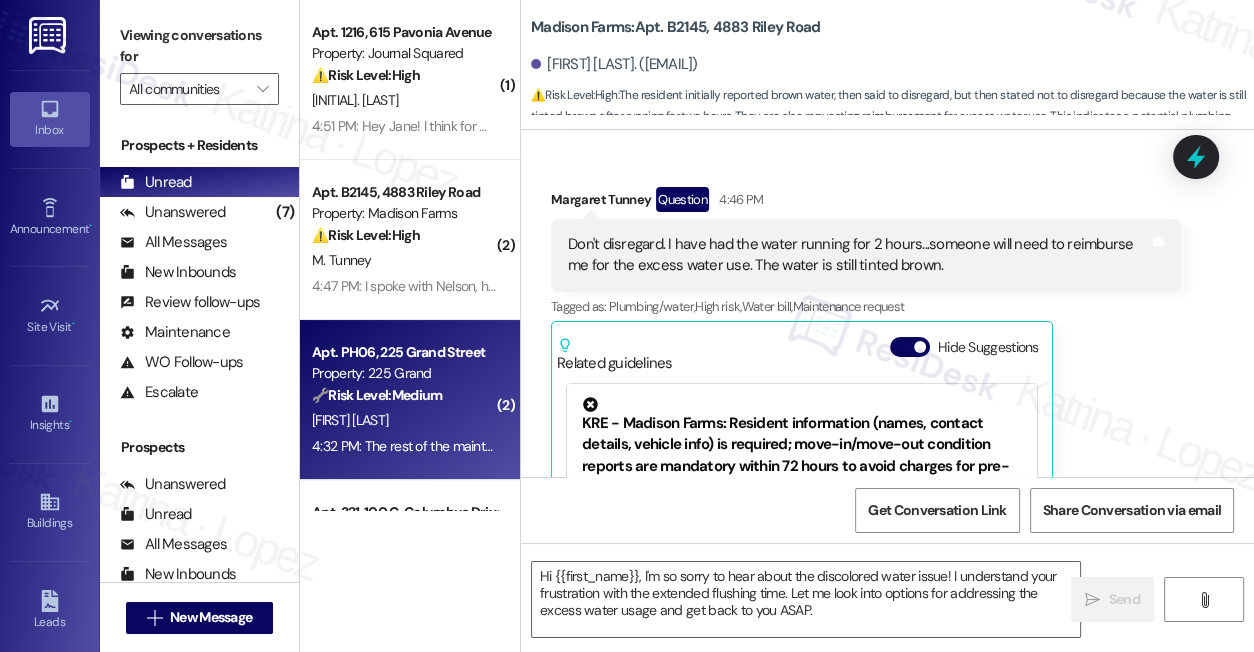 type on "Fetching suggested responses. Please feel free to read through the conversation in the meantime." 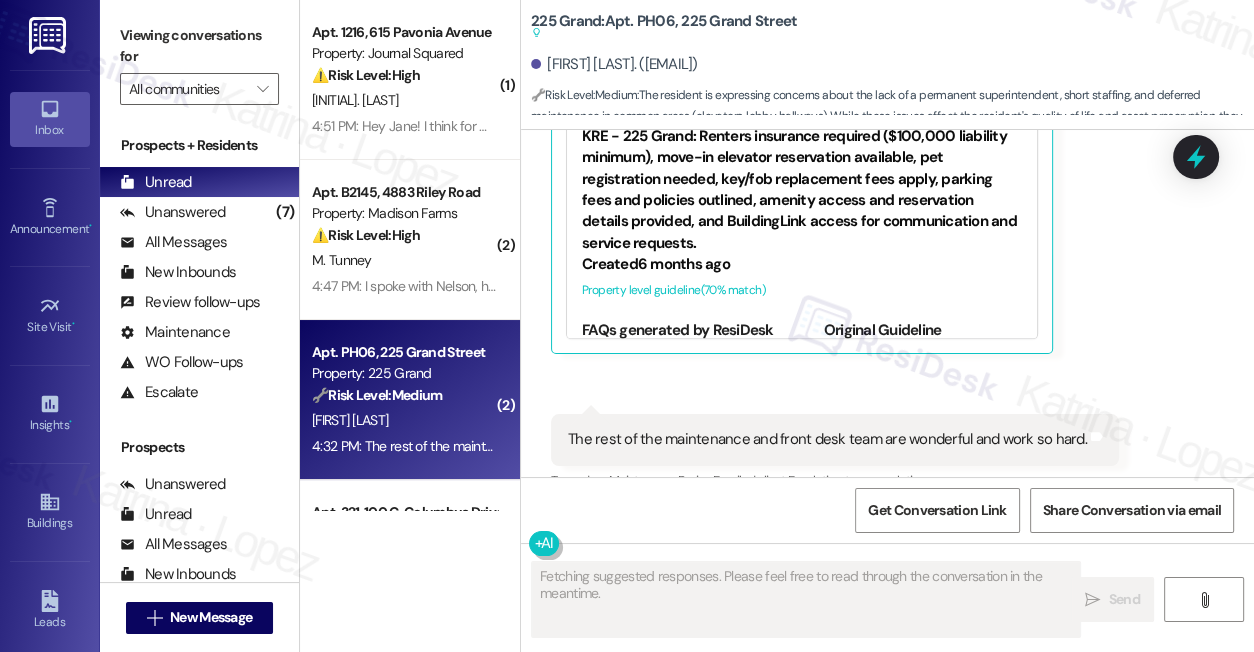 scroll, scrollTop: 10147, scrollLeft: 0, axis: vertical 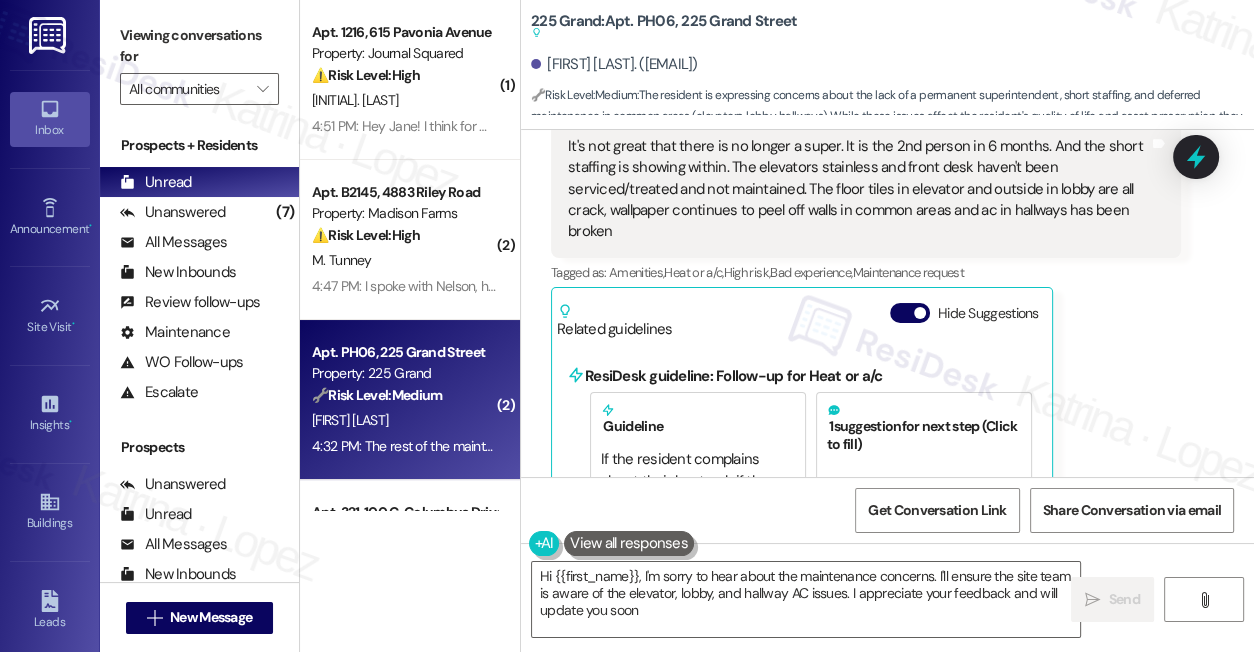 type on "Hi {{first_name}}, I'm sorry to hear about the maintenance concerns. I'll ensure the site team is aware of the elevator, lobby, and hallway AC issues. I appreciate your feedback and will update you soon!" 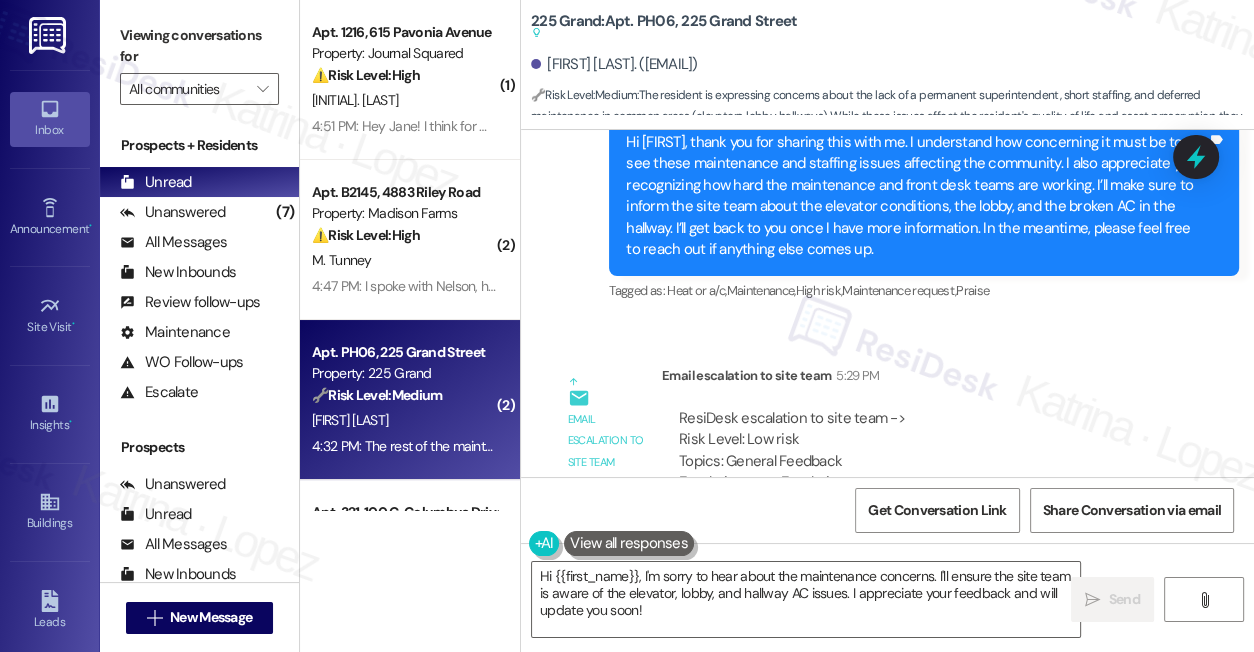 scroll, scrollTop: 10670, scrollLeft: 0, axis: vertical 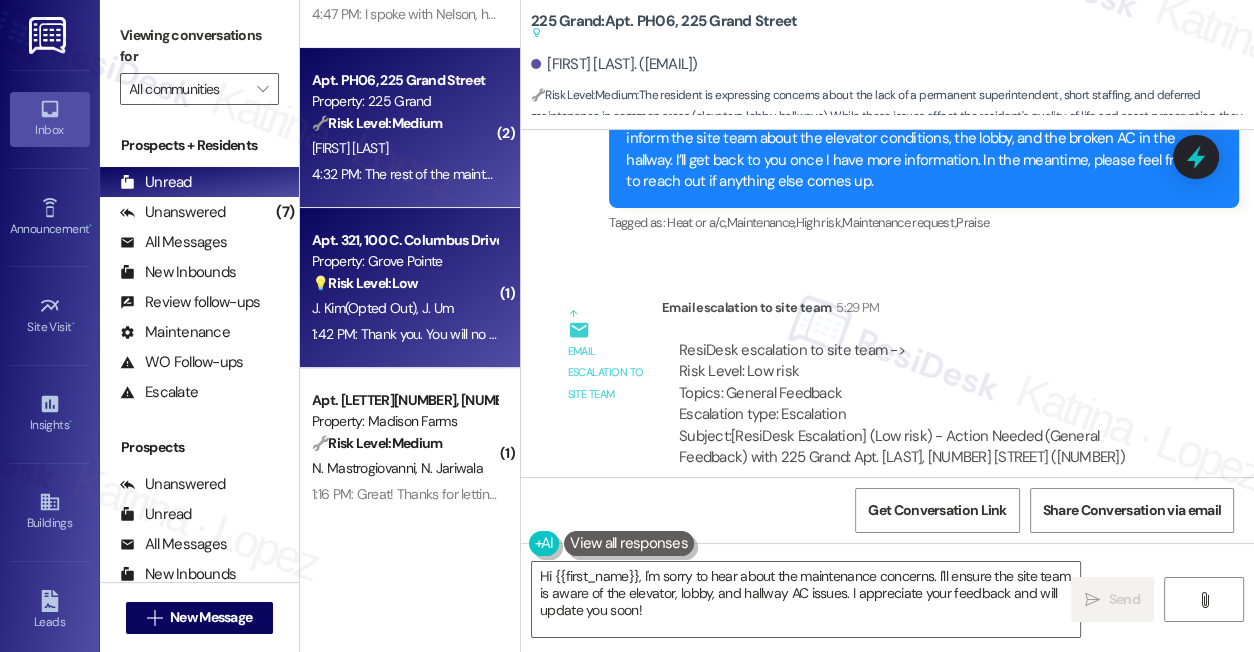 click on "[TIME]: Thank you. You will no longer receive texts from this thread. Please reply with 'UNSTOP' (all capital letters) or let your building know if you want to opt back in [TIME]: Thank you. You will no longer receive texts from this thread. Please reply with 'UNSTOP' (all capital letters) or let your building know if you want to opt back in" at bounding box center (783, 334) 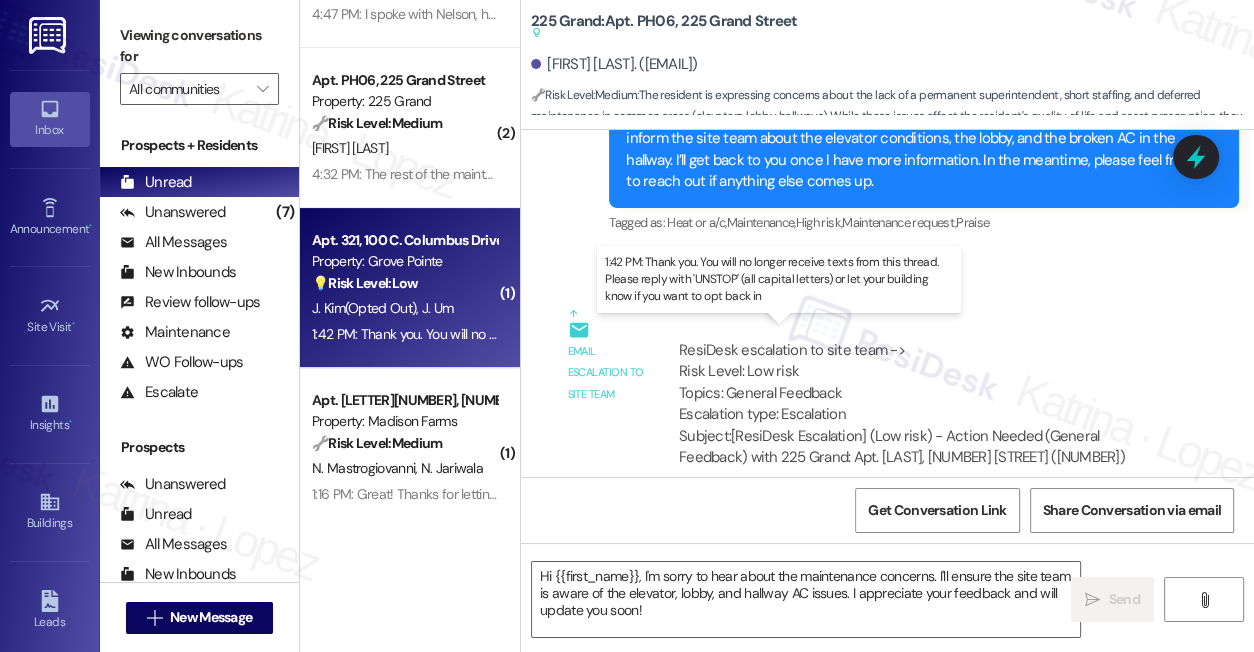 type on "Fetching suggested responses. Please feel free to read through the conversation in the meantime." 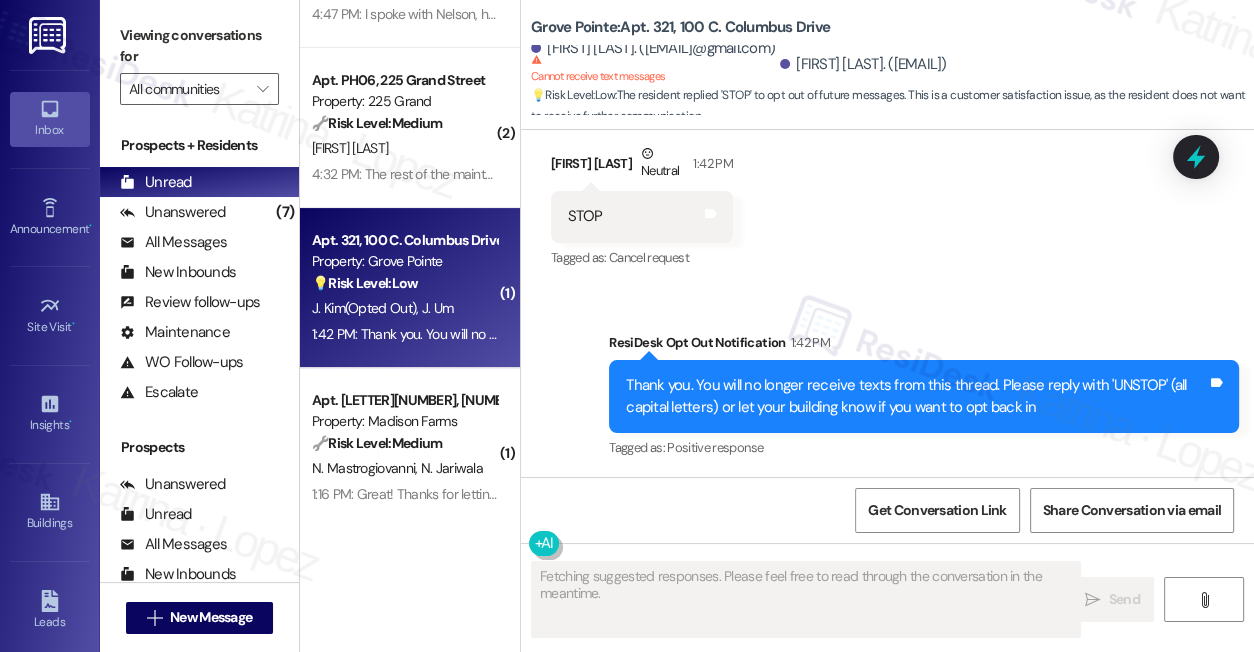 type 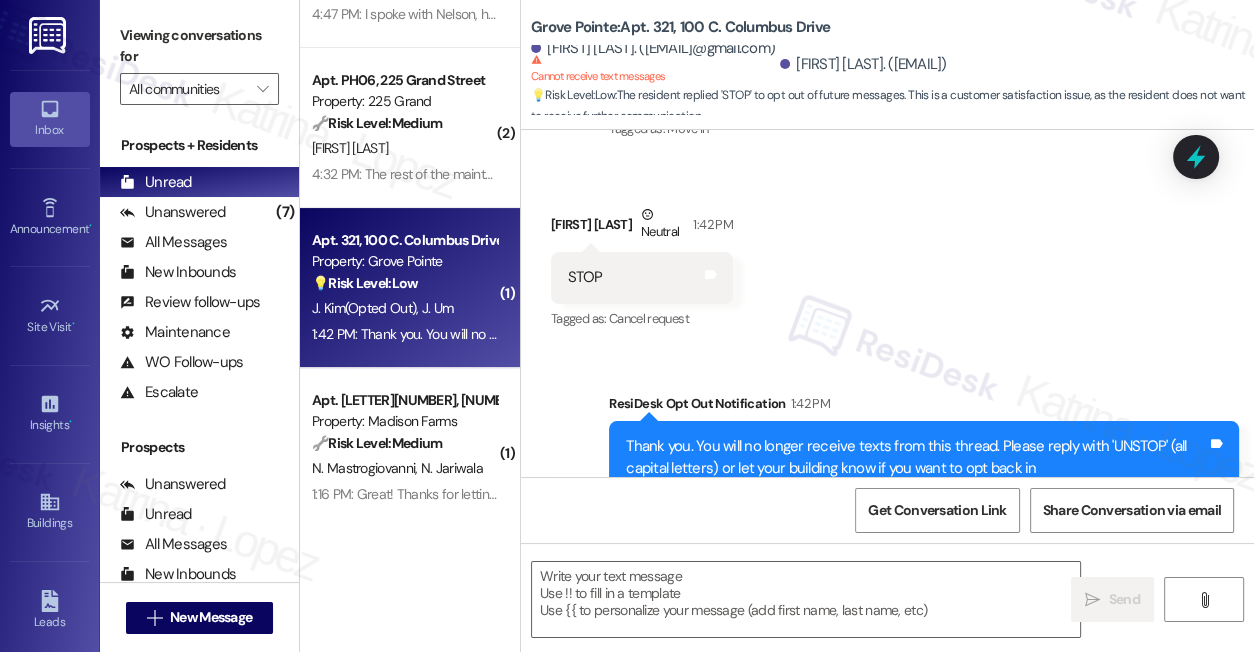 scroll, scrollTop: 197, scrollLeft: 0, axis: vertical 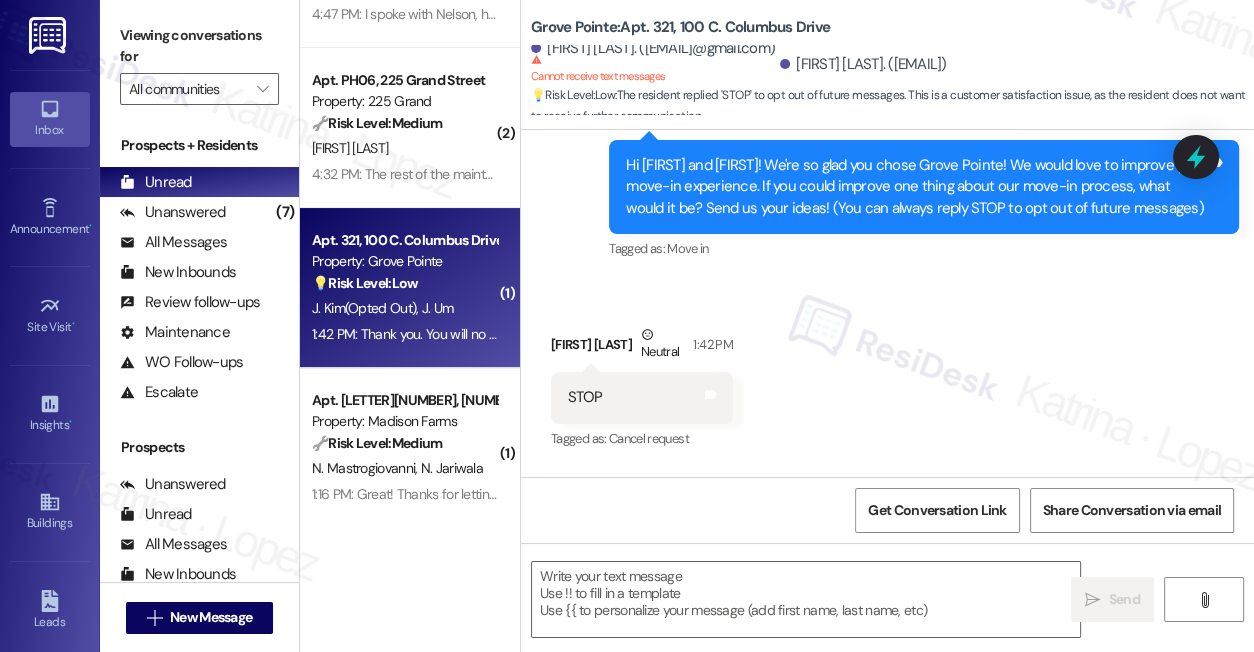 click on "Hi [FIRST] and [FIRST]! We're so glad you chose Grove Pointe! We would love to improve your move-in experience. If you could improve one thing about our move-in process, what would it be? Send us your ideas! (You can always reply STOP to opt out of future messages) Tags and notes" at bounding box center (924, 187) 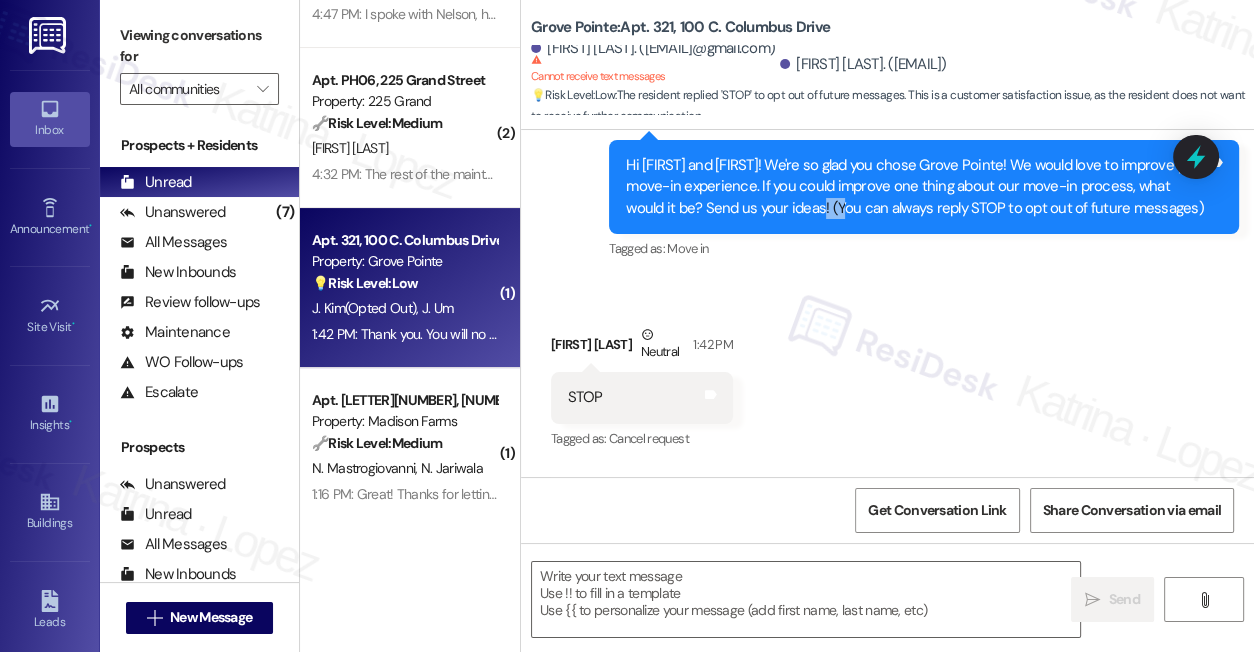 click on "Hi [FIRST] and [FIRST]! We're so glad you chose Grove Pointe! We would love to improve your move-in experience. If you could improve one thing about our move-in process, what would it be? Send us your ideas! (You can always reply STOP to opt out of future messages) Tags and notes" at bounding box center (924, 187) 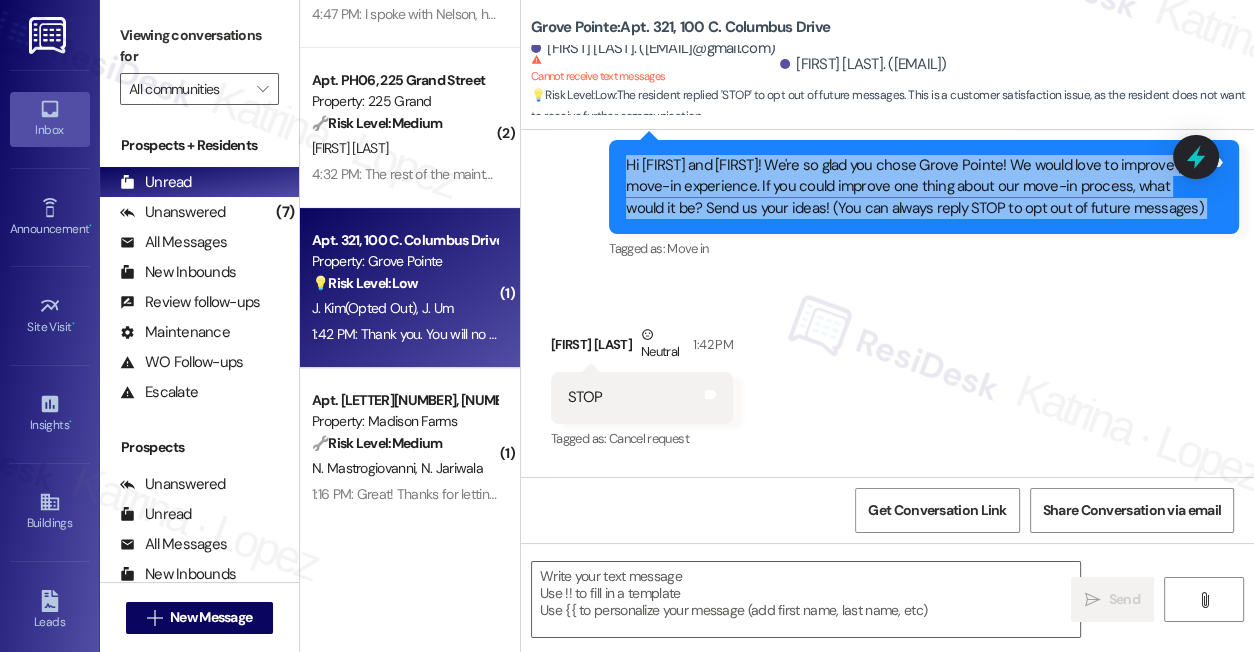 click on "Hi [FIRST] and [FIRST]! We're so glad you chose Grove Pointe! We would love to improve your move-in experience. If you could improve one thing about our move-in process, what would it be? Send us your ideas! (You can always reply STOP to opt out of future messages) Tags and notes" at bounding box center (924, 187) 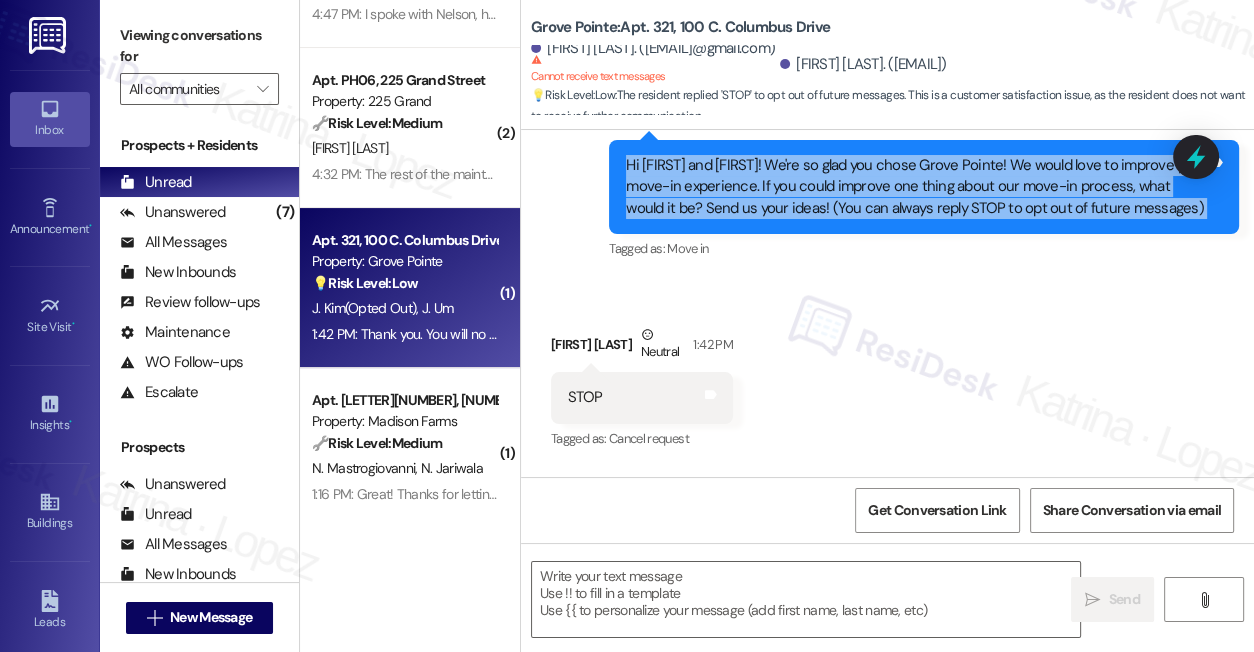 scroll, scrollTop: 454, scrollLeft: 0, axis: vertical 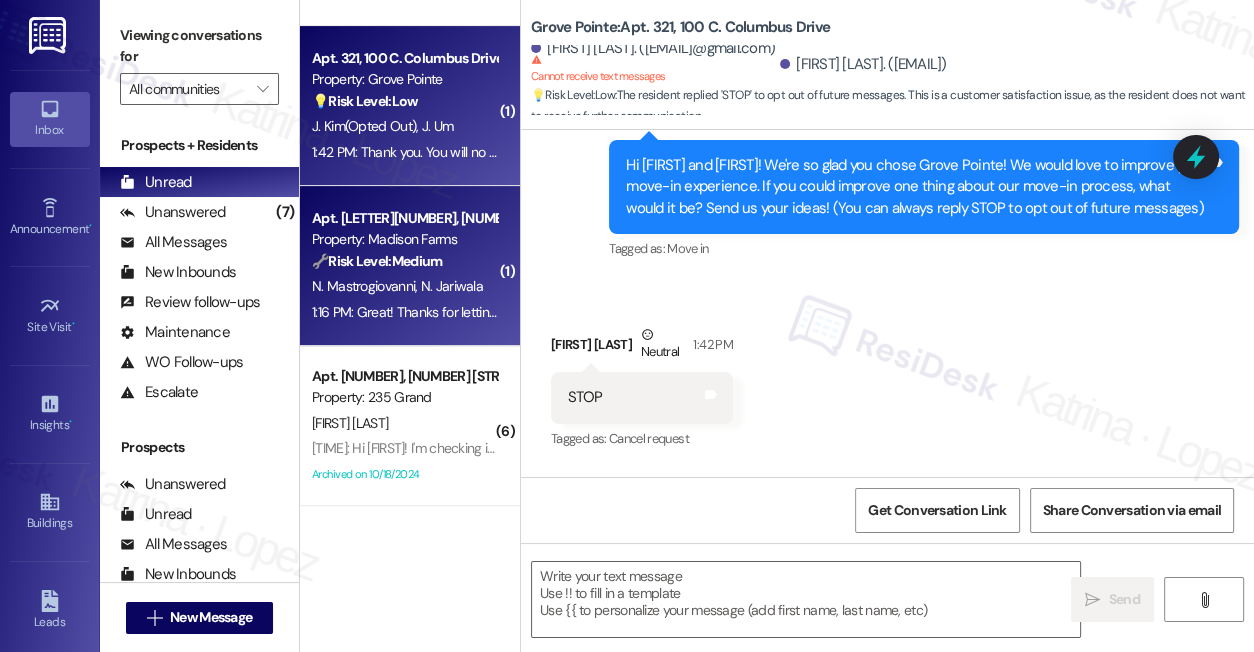 click on "[TIME]: Great! Thanks for letting me know. Please don't hesitate to reach out if there's anything else you need! [TIME]: Great! Thanks for letting me know. Please don't hesitate to reach out if there's anything else you need!" at bounding box center [404, 312] 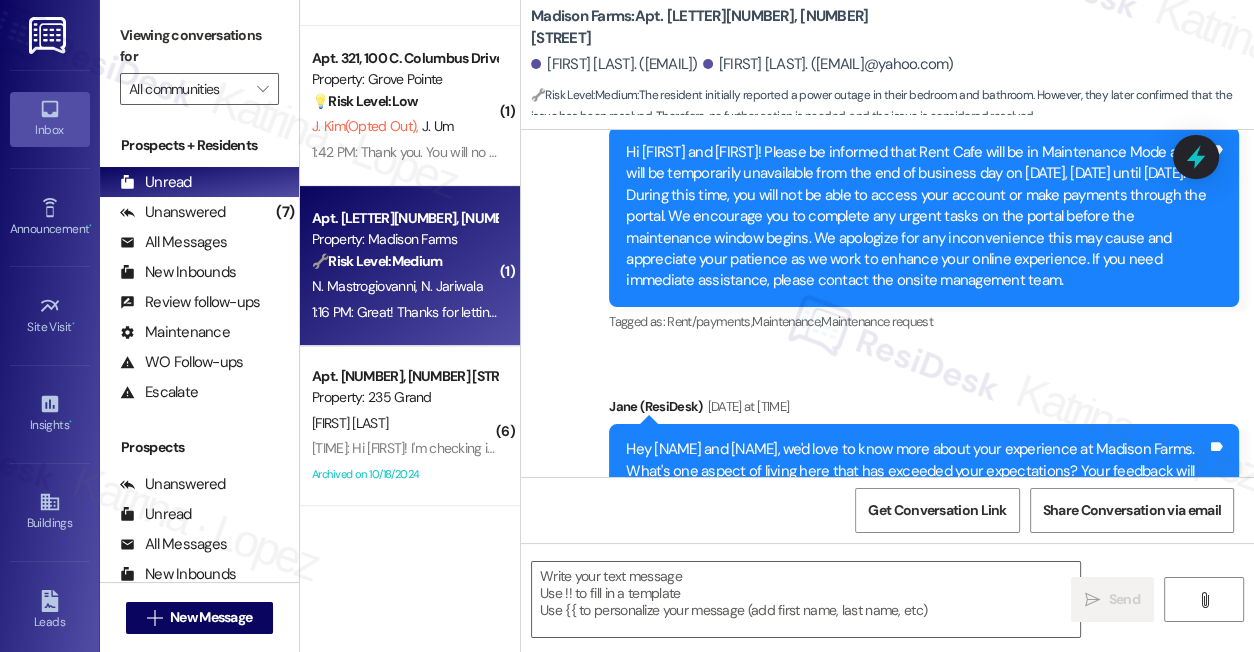 type on "Fetching suggested responses. Please feel free to read through the conversation in the meantime." 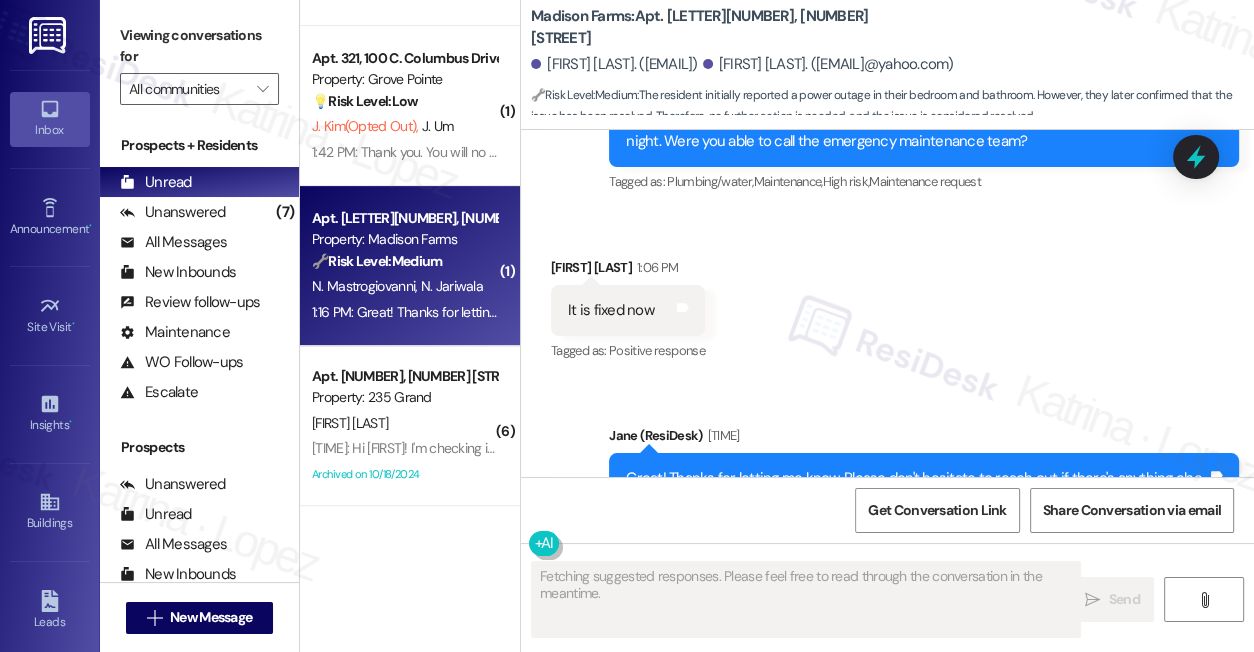 type 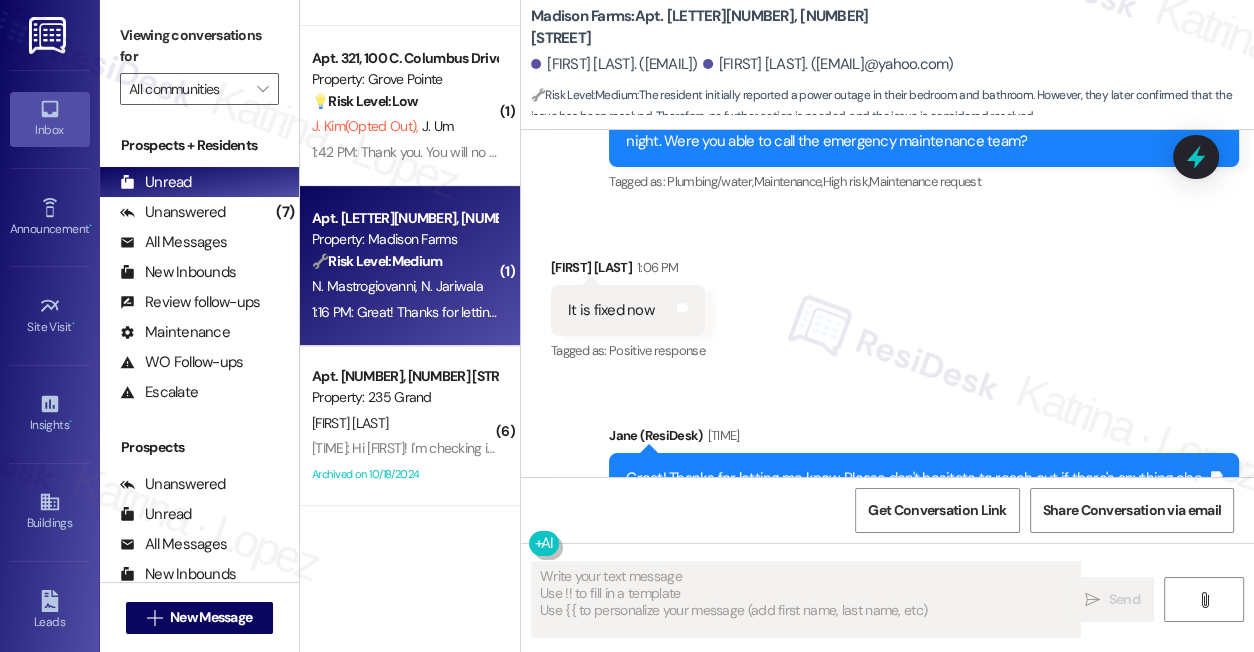scroll, scrollTop: 2157, scrollLeft: 0, axis: vertical 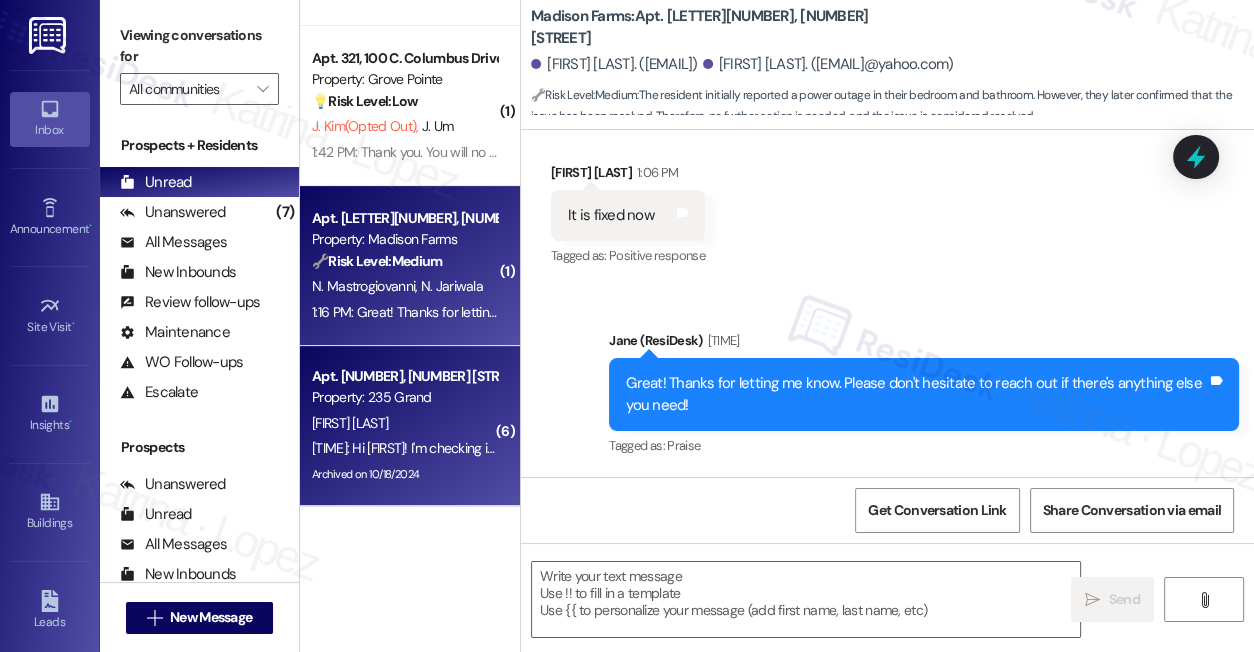 click on "[FIRST] [LAST]" at bounding box center (404, 423) 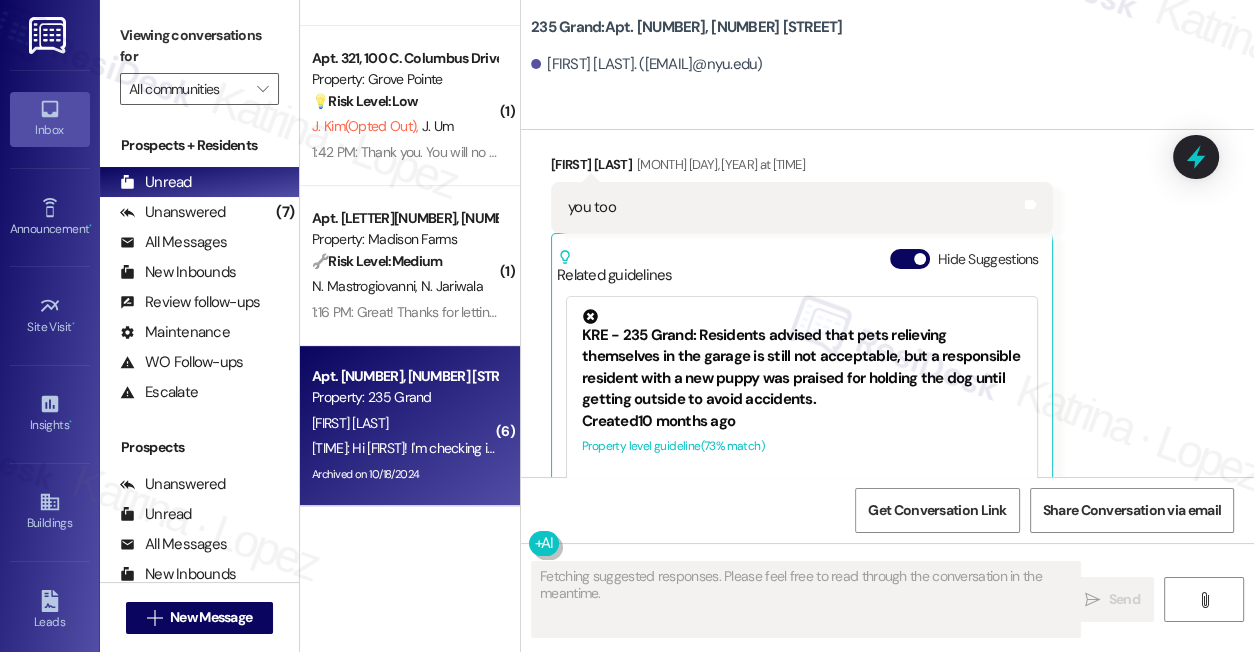 scroll, scrollTop: 3126, scrollLeft: 0, axis: vertical 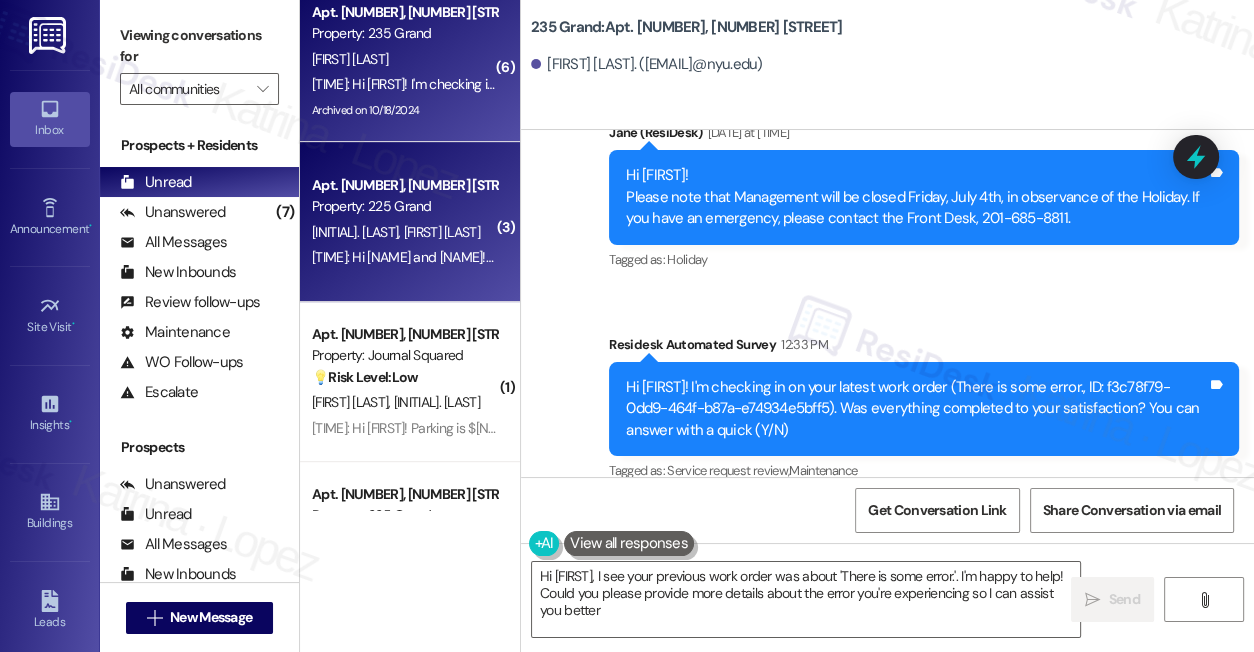 type on "Hi [FIRST], I see your previous work order was about 'There is some error.'. I'm happy to help! Could you please provide more details about the error you're experiencing so I can assist you better?" 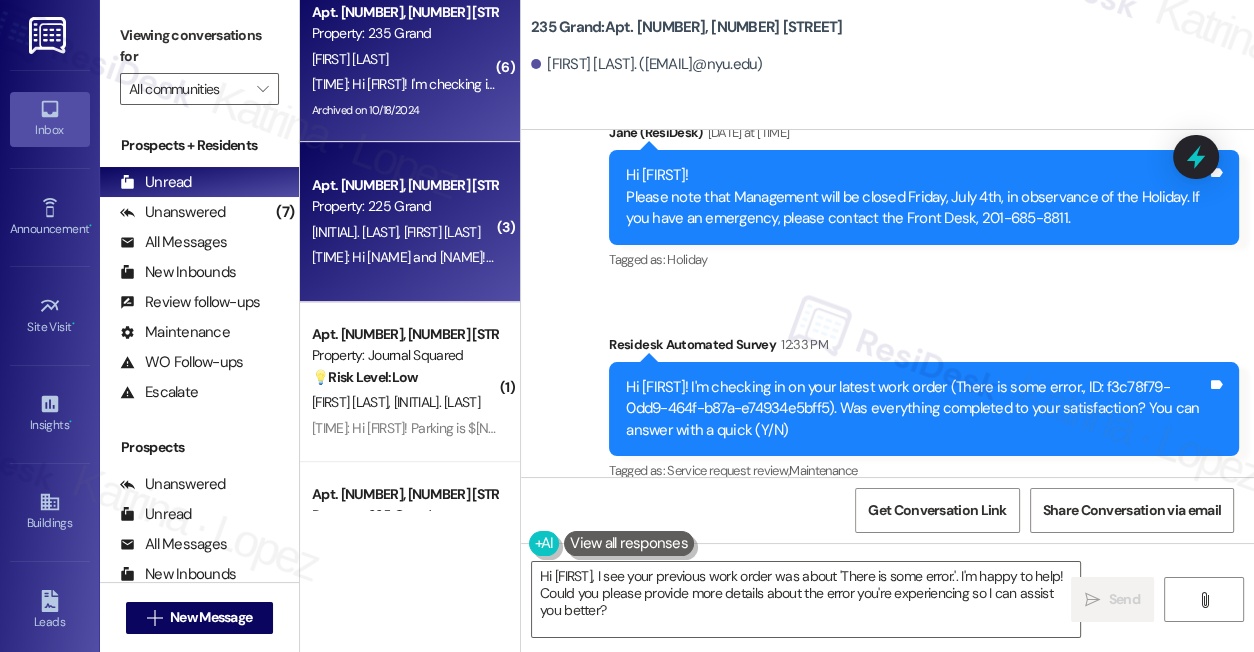 click on "[TIME]: Hi [FIRST] and [FIRST]! I'm checking in on your latest work order (The kitchen drain pipe is l..., ID: 08a5d349-e0cd-4a88-b58d-974e849e3d42). Was everything completed to your satisfaction? You can answer with a quick (Y/N) [TIME]: Hi [FIRST] and [FIRST]! I'm checking in on your latest work order (The kitchen drain pipe is l..., ID: 08a5d349-e0cd-4a88-b58d-974e849e3d42). Was everything completed to your satisfaction? You can answer with a quick (Y/N)" at bounding box center [861, 257] 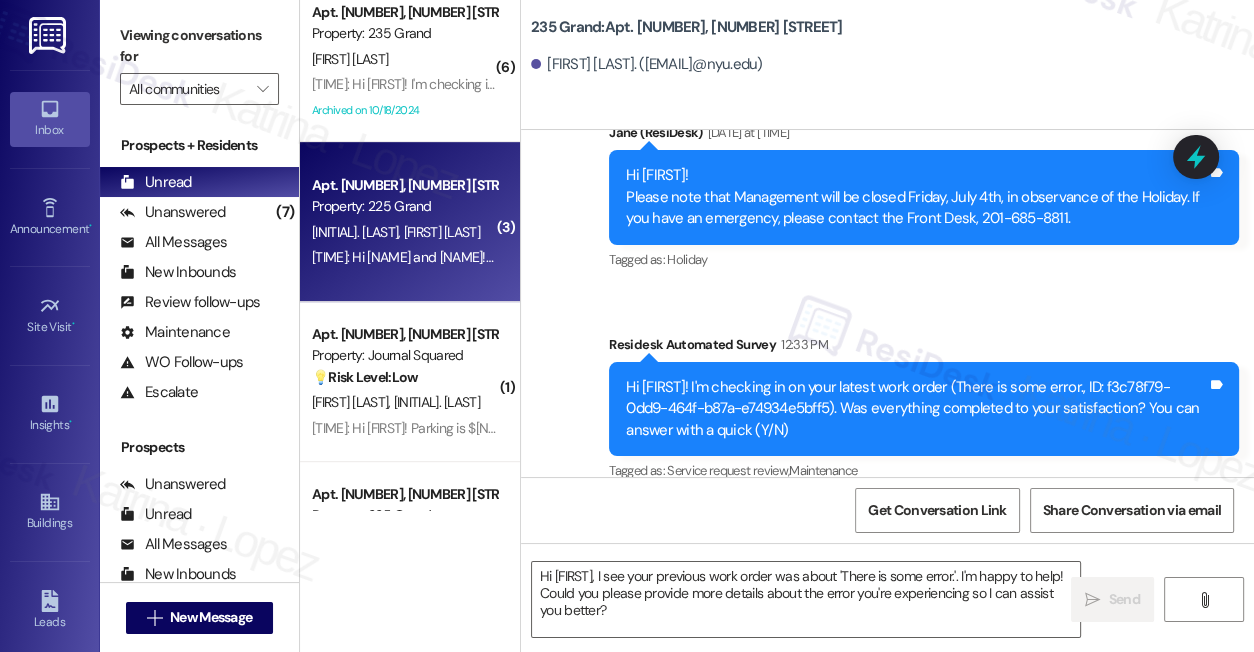 type on "Fetching suggested responses. Please feel free to read through the conversation in the meantime." 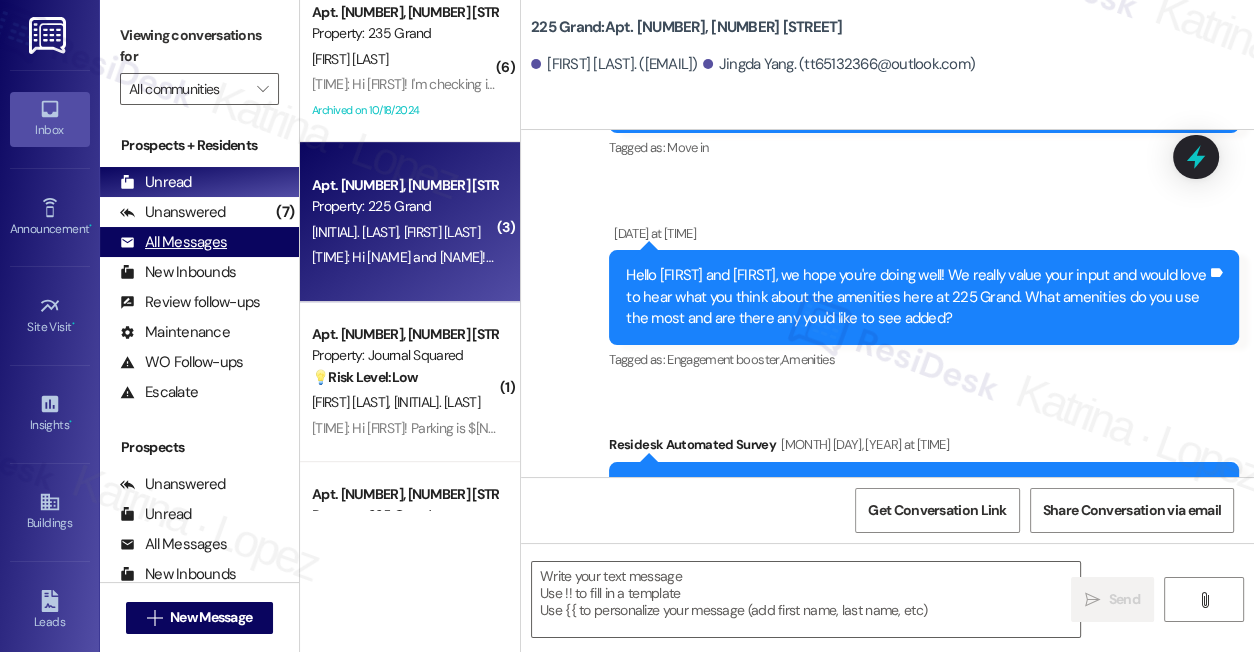 type on "Fetching suggested responses. Please feel free to read through the conversation in the meantime." 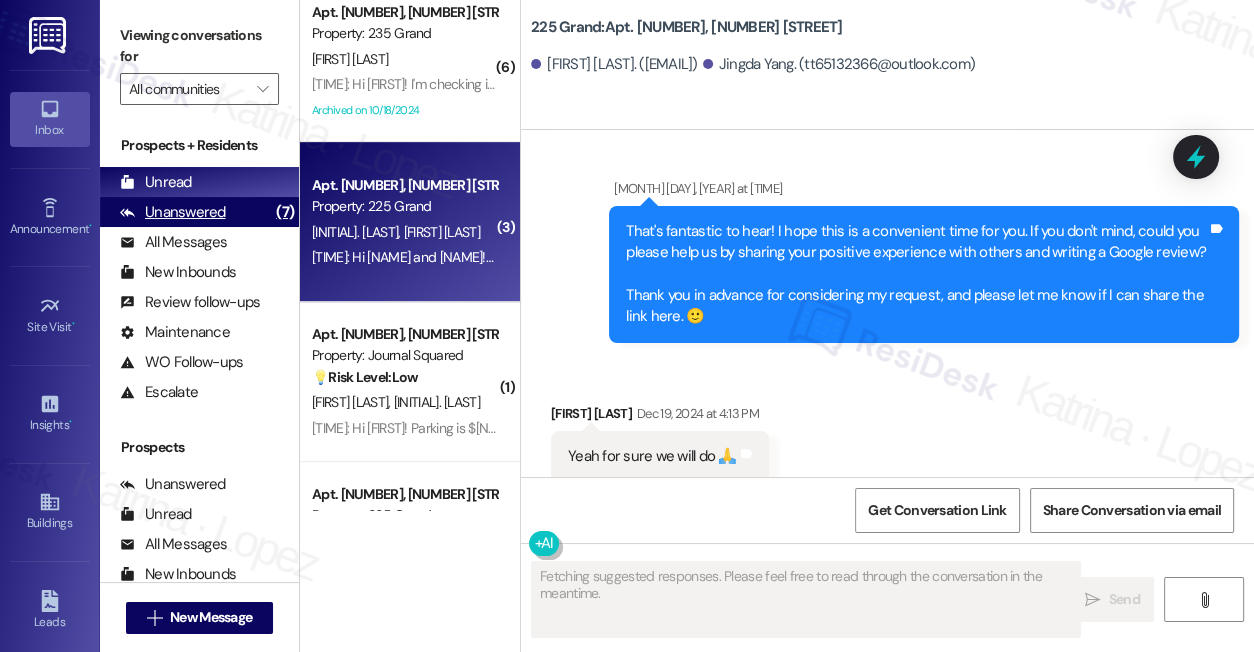 scroll, scrollTop: 1496, scrollLeft: 0, axis: vertical 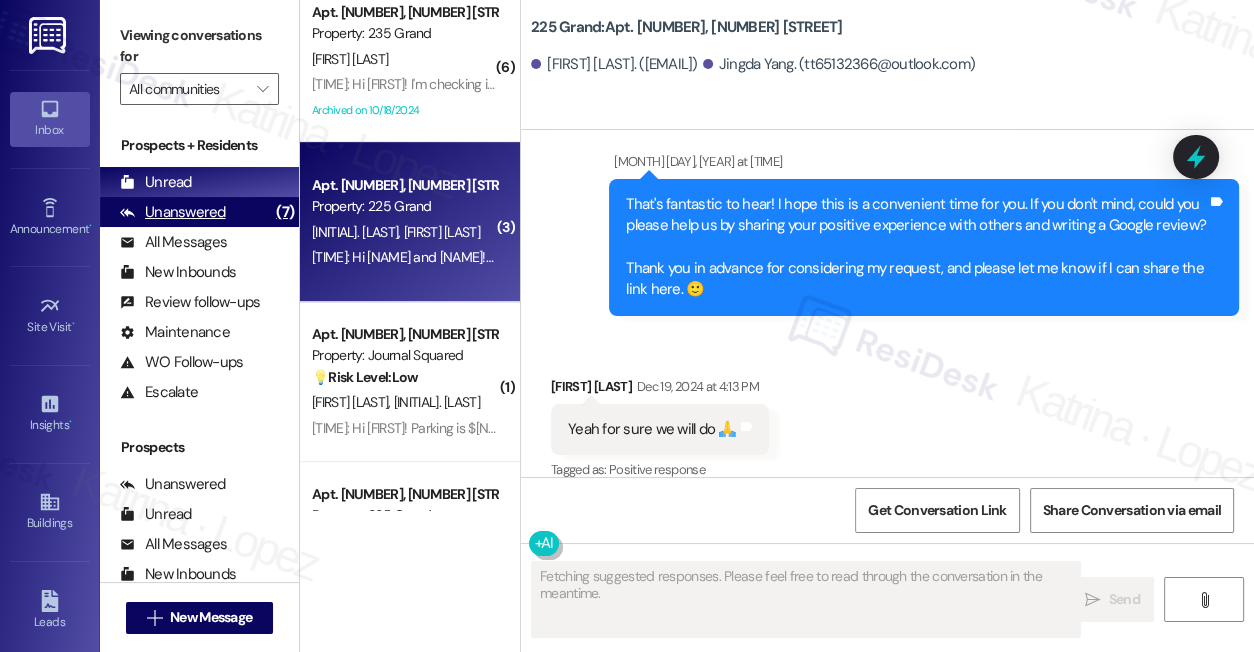 click on "Unanswered (7)" at bounding box center (199, 212) 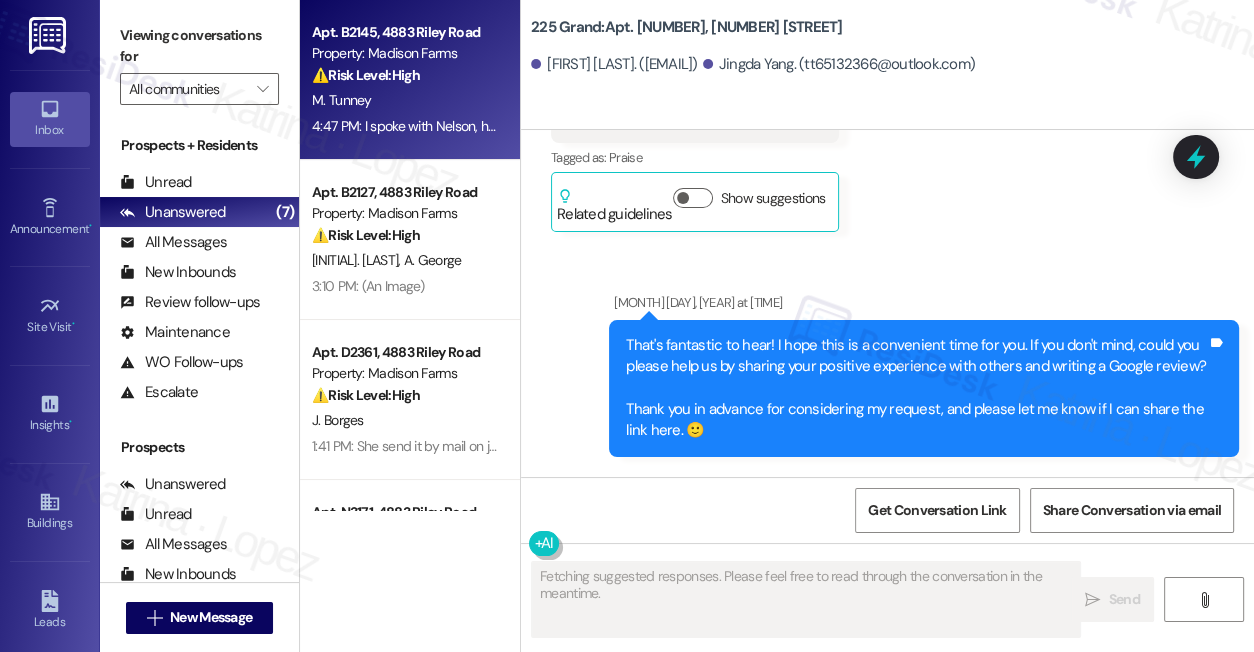 scroll, scrollTop: 1496, scrollLeft: 0, axis: vertical 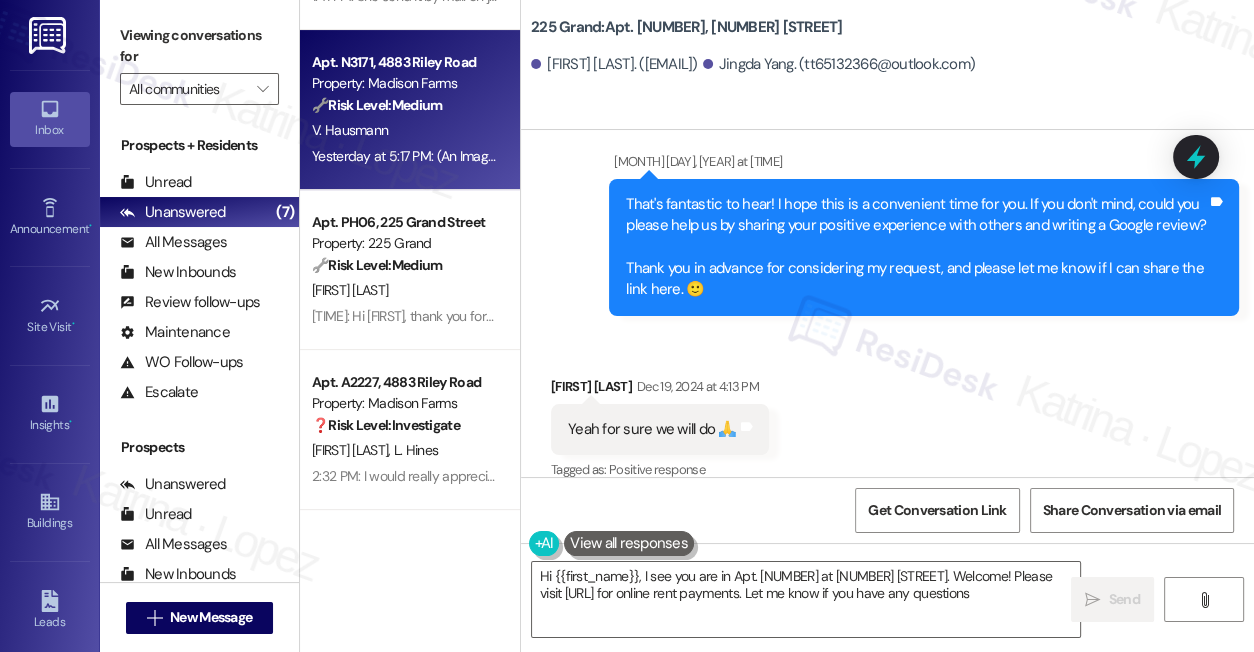 type on "Hi {{first_name}}, I see you are in Apt. [NUMBER] at [NUMBER] [STREET]. Welcome! Please visit www.[DOMAIN] for online rent payments. Let me know if you have any questions!" 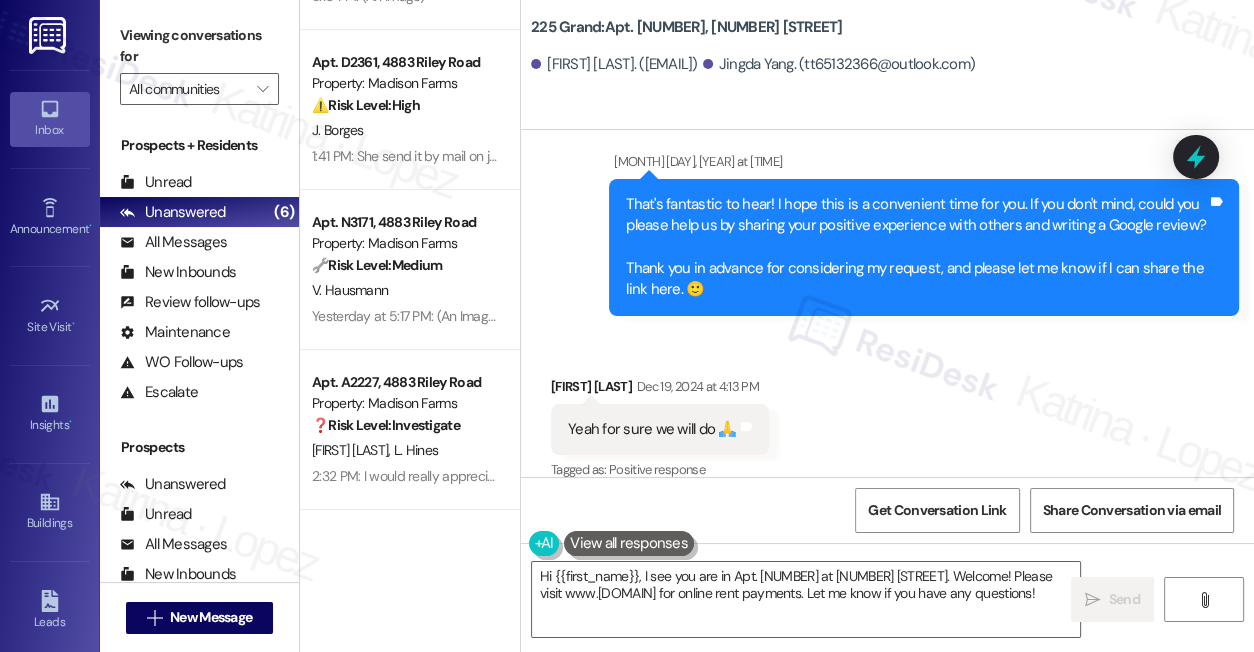 scroll, scrollTop: 290, scrollLeft: 0, axis: vertical 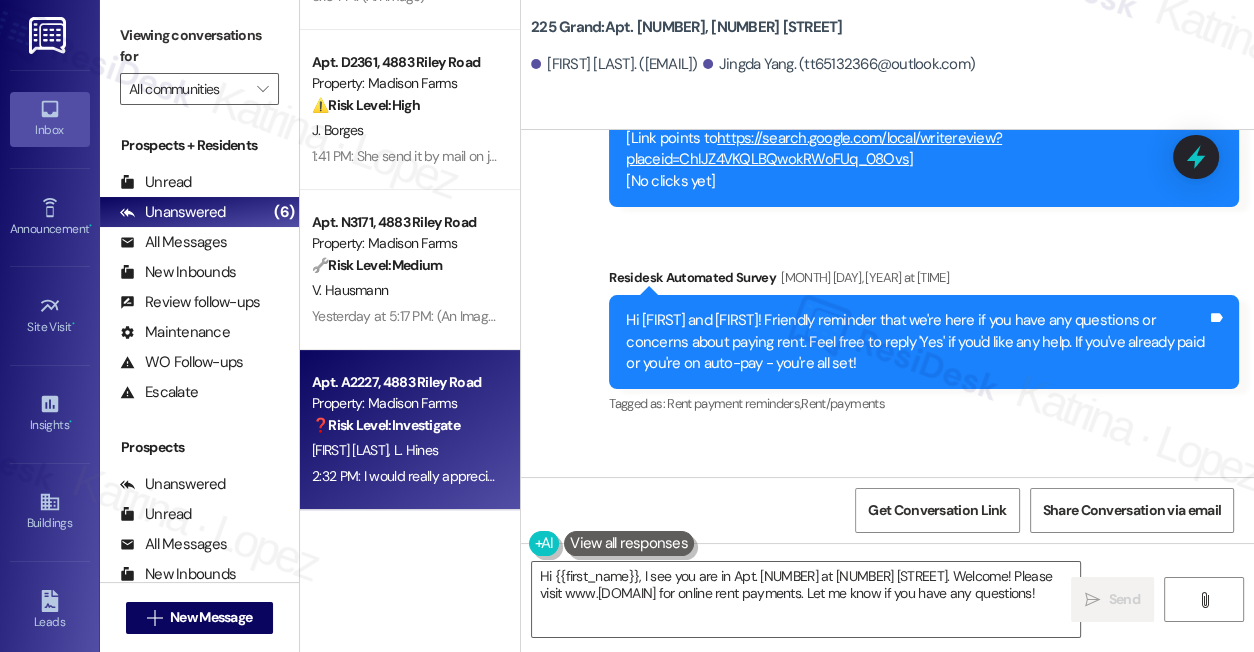 click on "L. Hines" at bounding box center [416, 450] 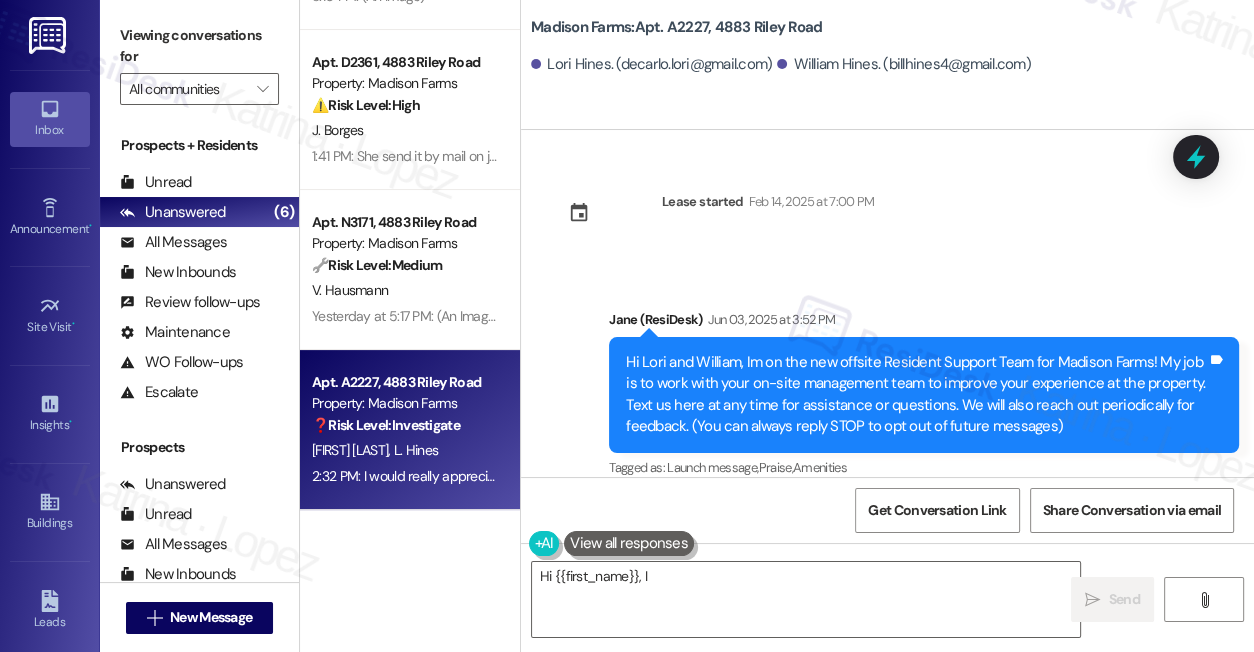 scroll, scrollTop: 12720, scrollLeft: 0, axis: vertical 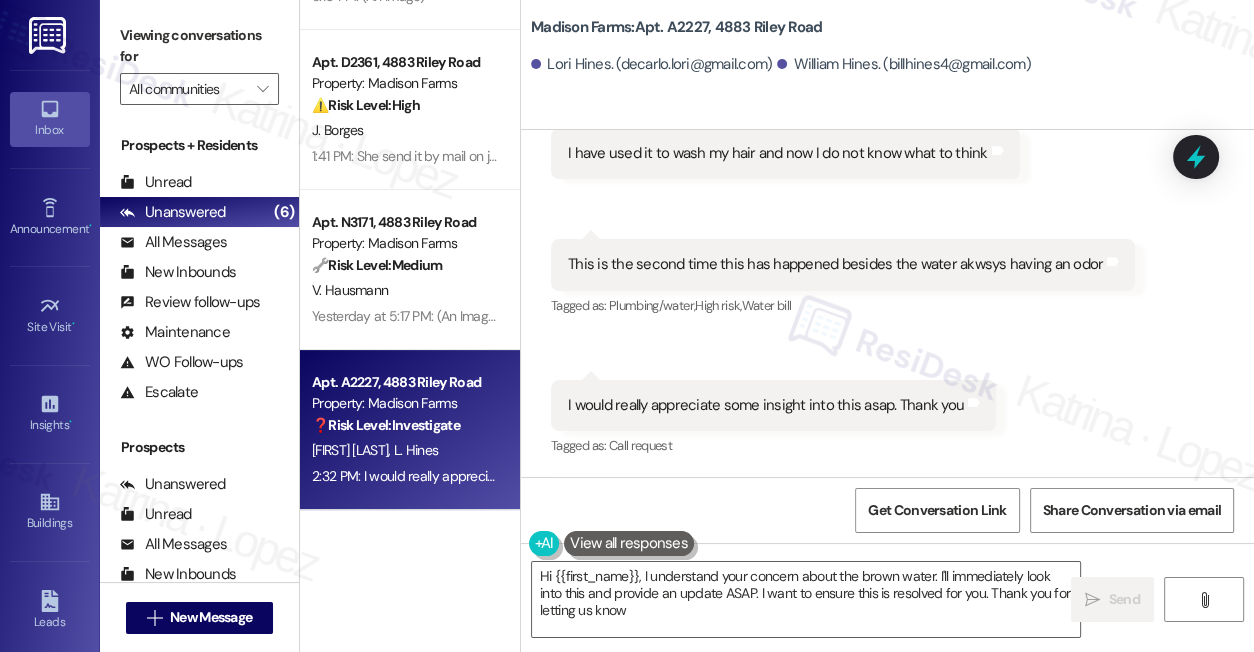 type on "Hi {{first_name}}, I understand your concern about the brown water. I'll immediately look into this and provide an update ASAP. I want to ensure this is resolved for you. Thank you for letting us know!" 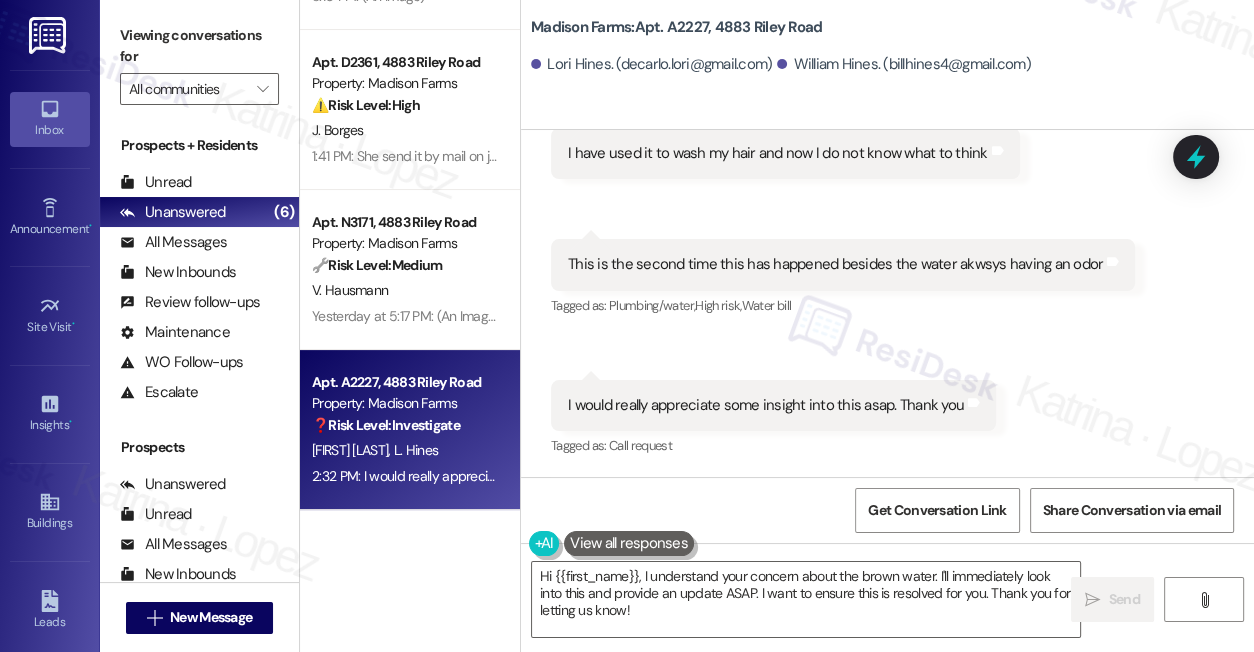 click on "I would really appreciate some insight into this asap.  Thank you" at bounding box center (766, 405) 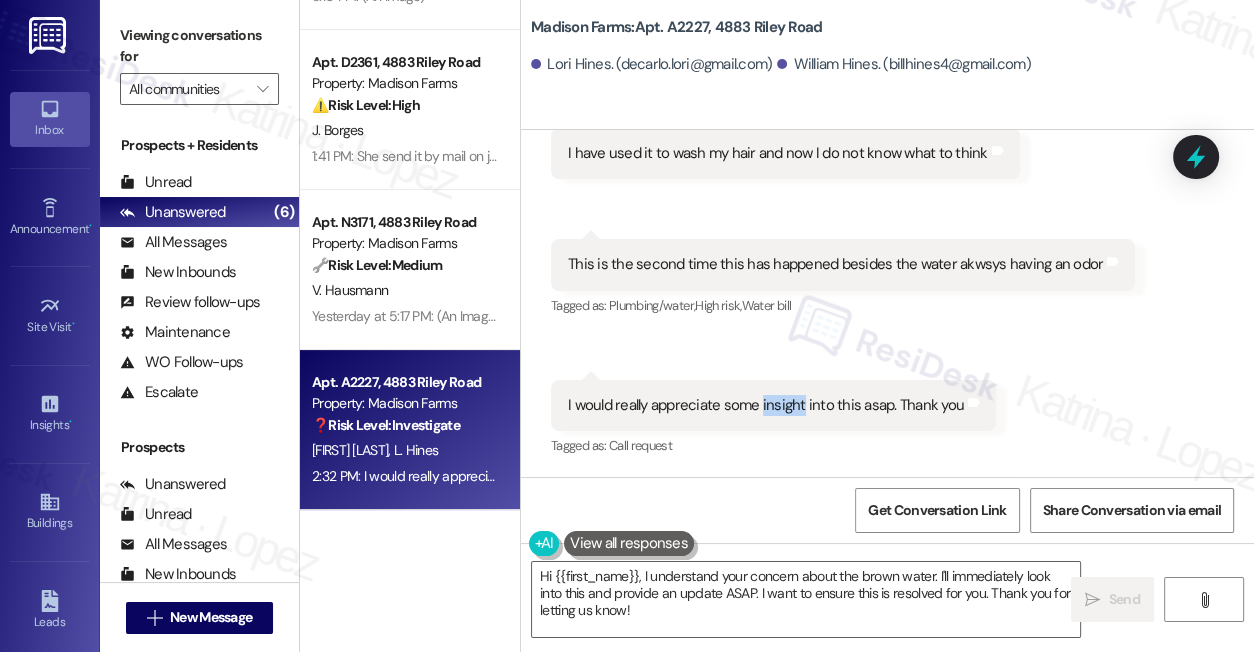 click on "I would really appreciate some insight into this asap.  Thank you" at bounding box center (766, 405) 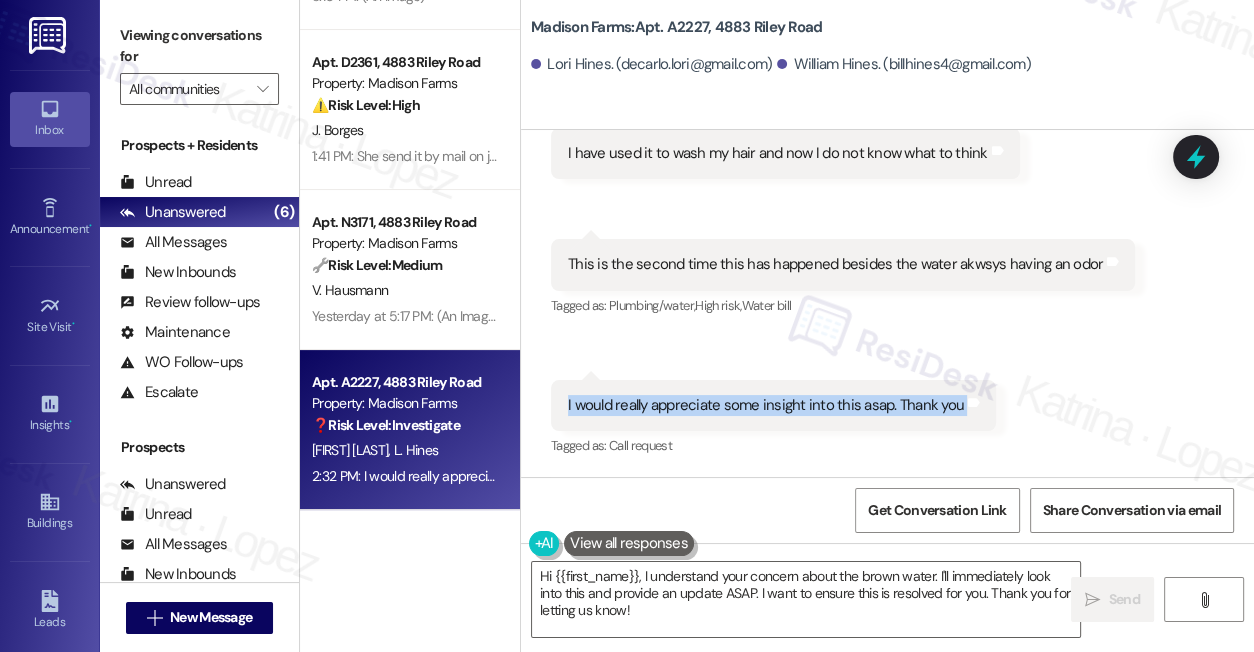 click on "I would really appreciate some insight into this asap.  Thank you" at bounding box center [766, 405] 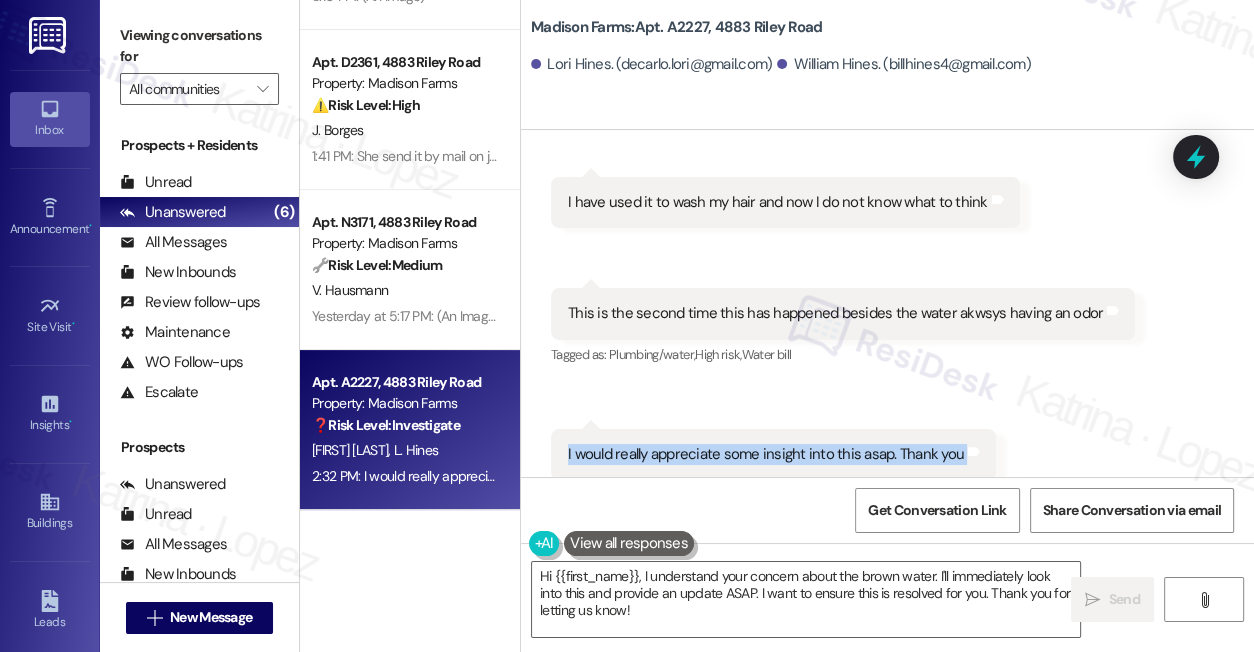 scroll, scrollTop: 12538, scrollLeft: 0, axis: vertical 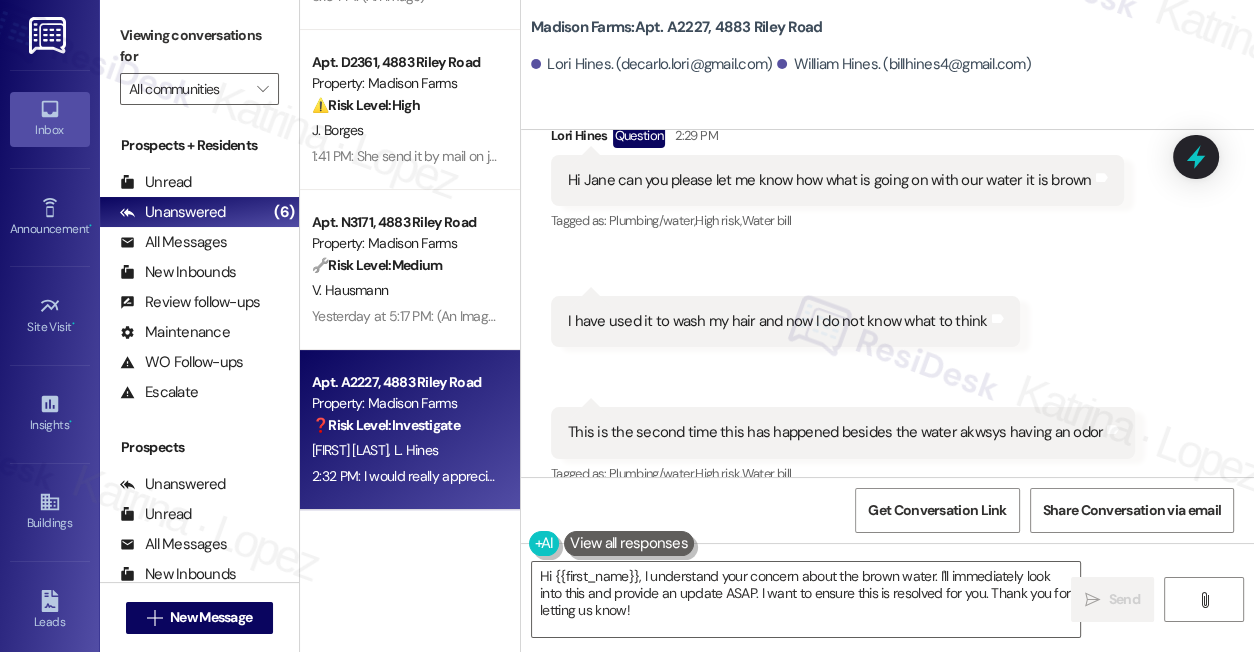click on "Hi Jane can you please let me know how what is going on with our water it is brown" at bounding box center (830, 180) 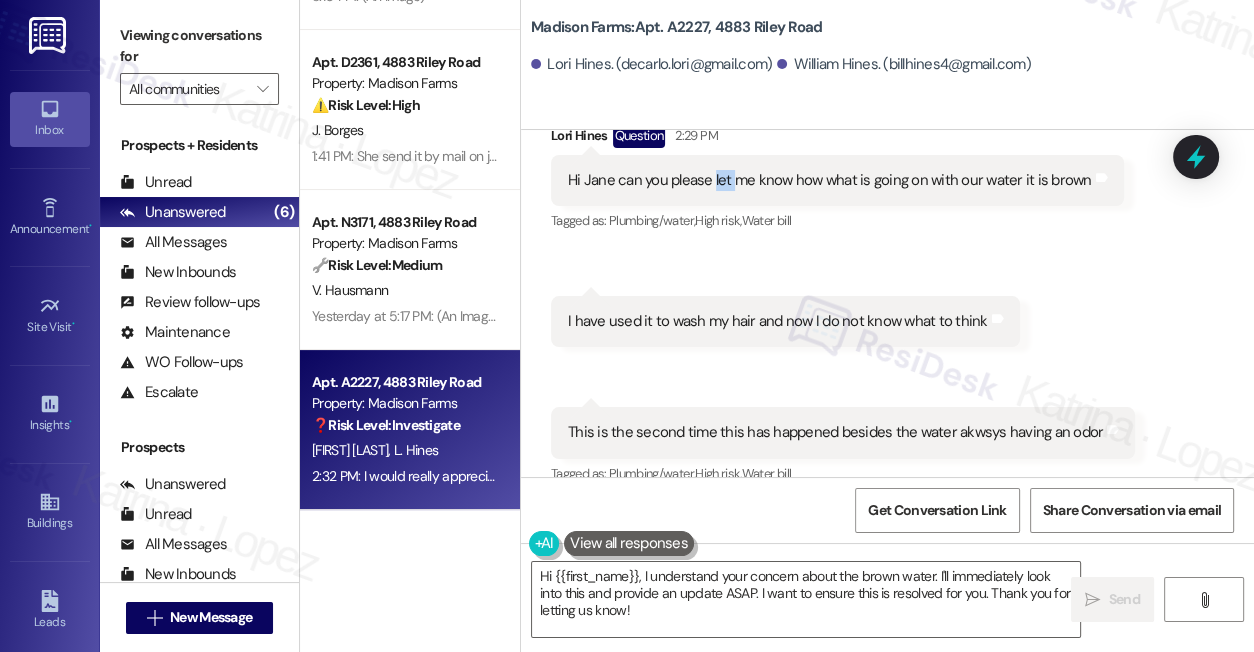 click on "Hi Jane can you please let me know how what is going on with our water it is brown" at bounding box center [830, 180] 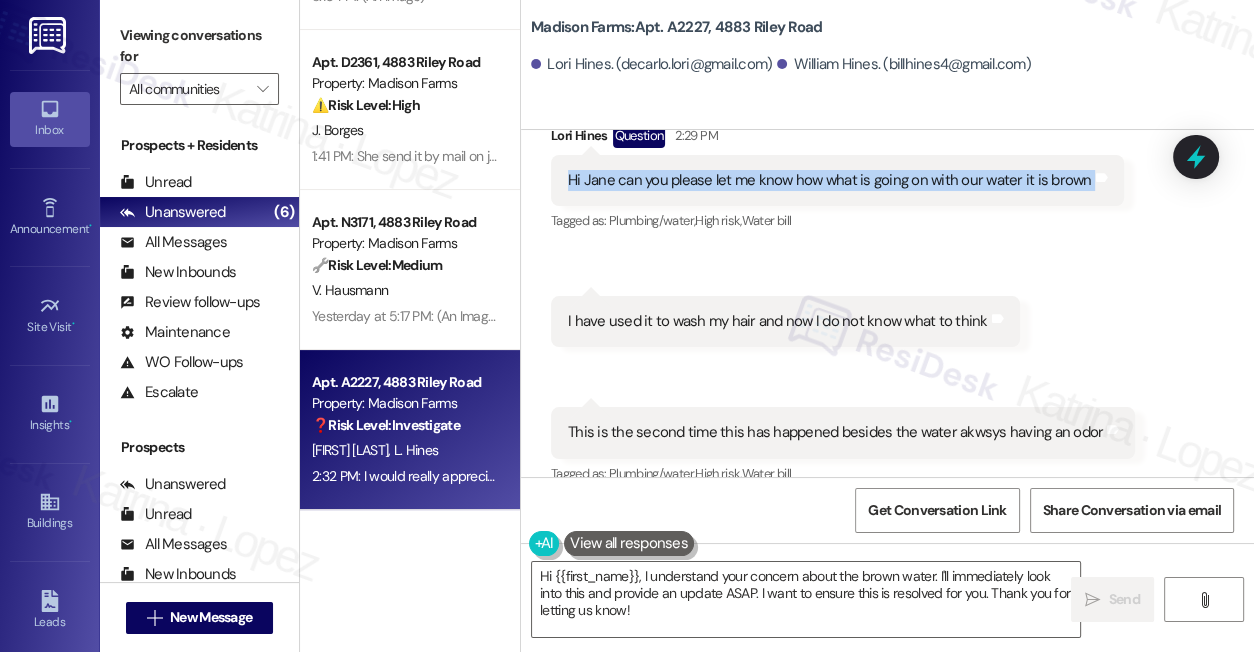 click on "Hi Jane can you please let me know how what is going on with our water it is brown" at bounding box center [830, 180] 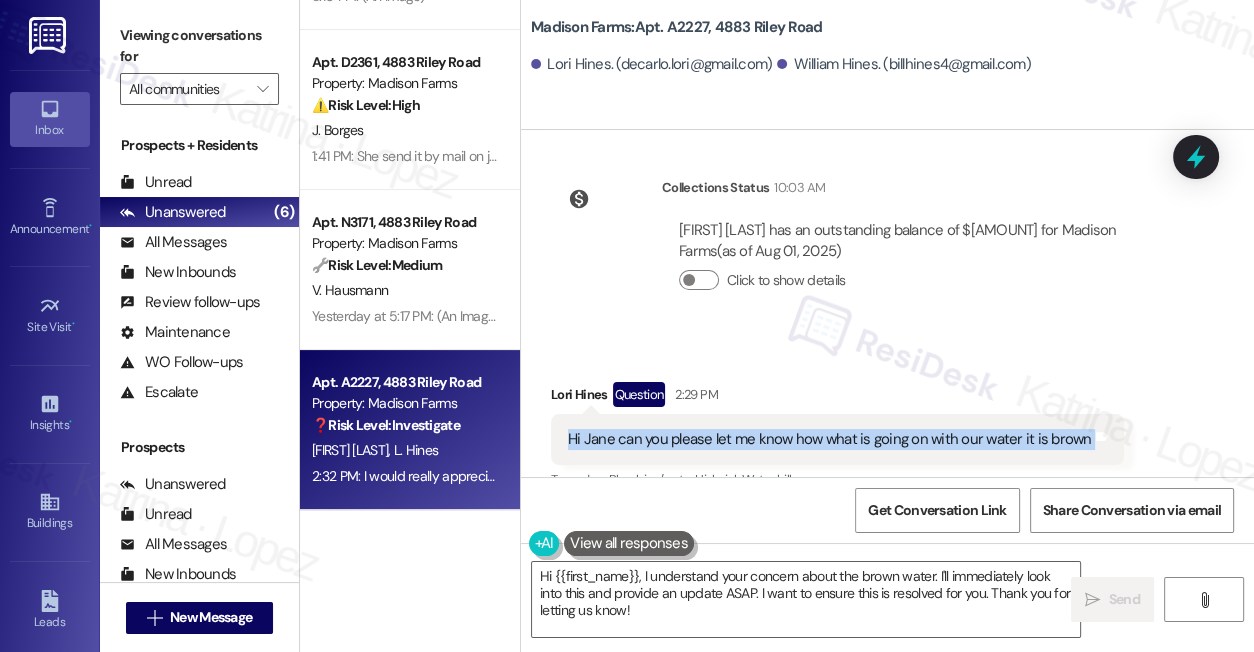 scroll, scrollTop: 12266, scrollLeft: 0, axis: vertical 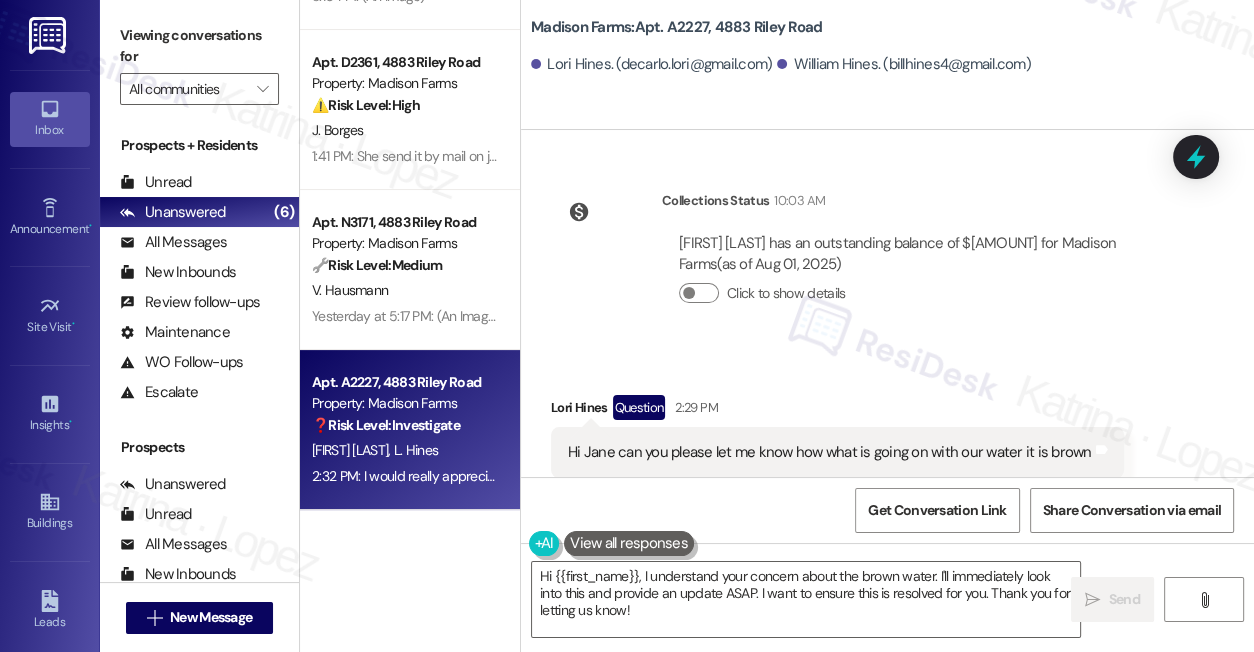 click on "[FIRST] [LAST] has an outstanding balance of $[NUMBER] for Madison Farms (as of [DATE])" at bounding box center [921, 254] 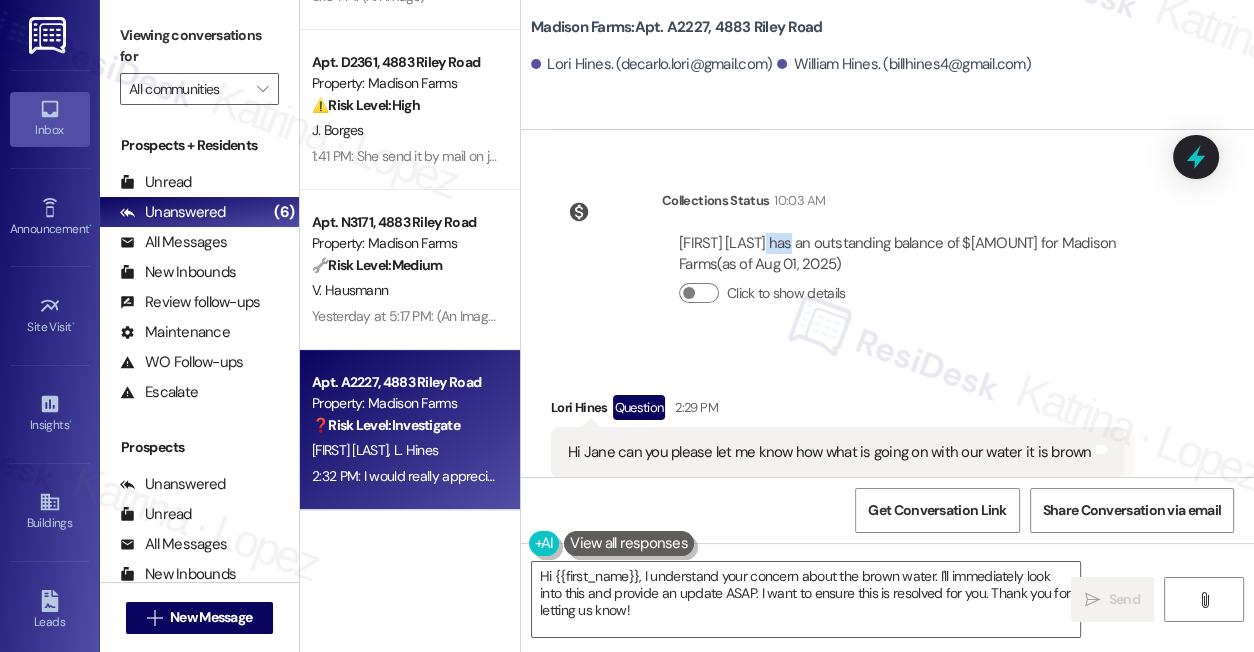 click on "[FIRST] [LAST] has an outstanding balance of $[NUMBER] for Madison Farms (as of [DATE])" at bounding box center (921, 254) 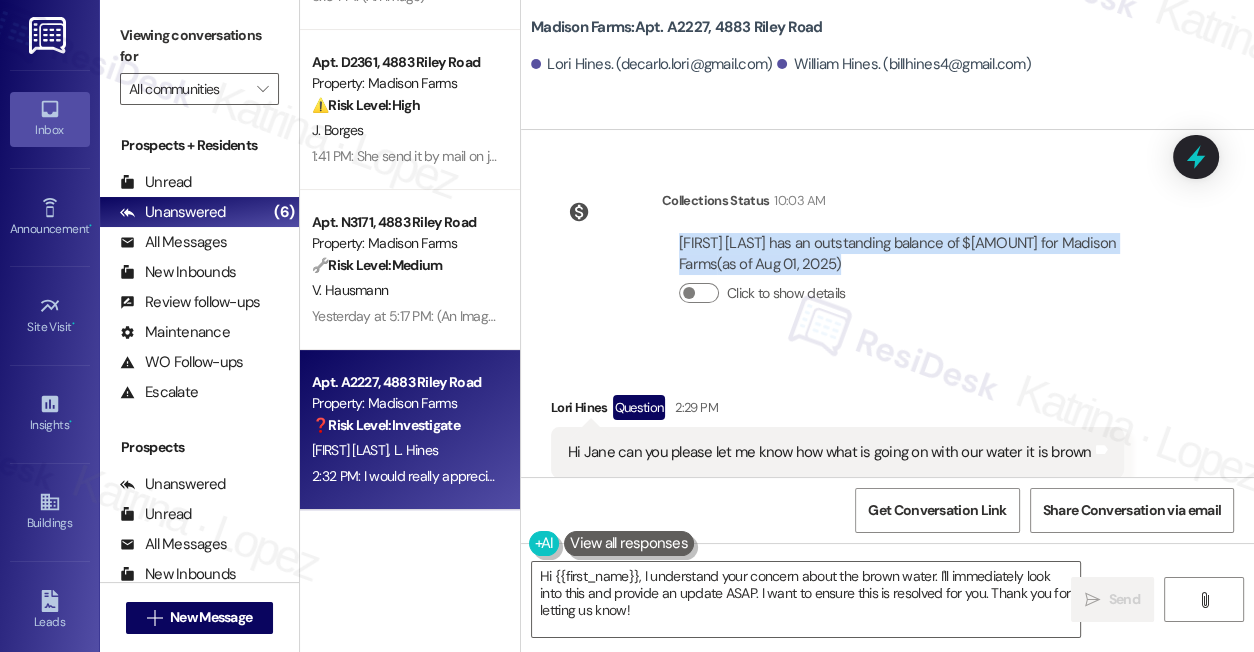 click on "[FIRST] [LAST] has an outstanding balance of $[NUMBER] for Madison Farms (as of [DATE])" at bounding box center [921, 254] 